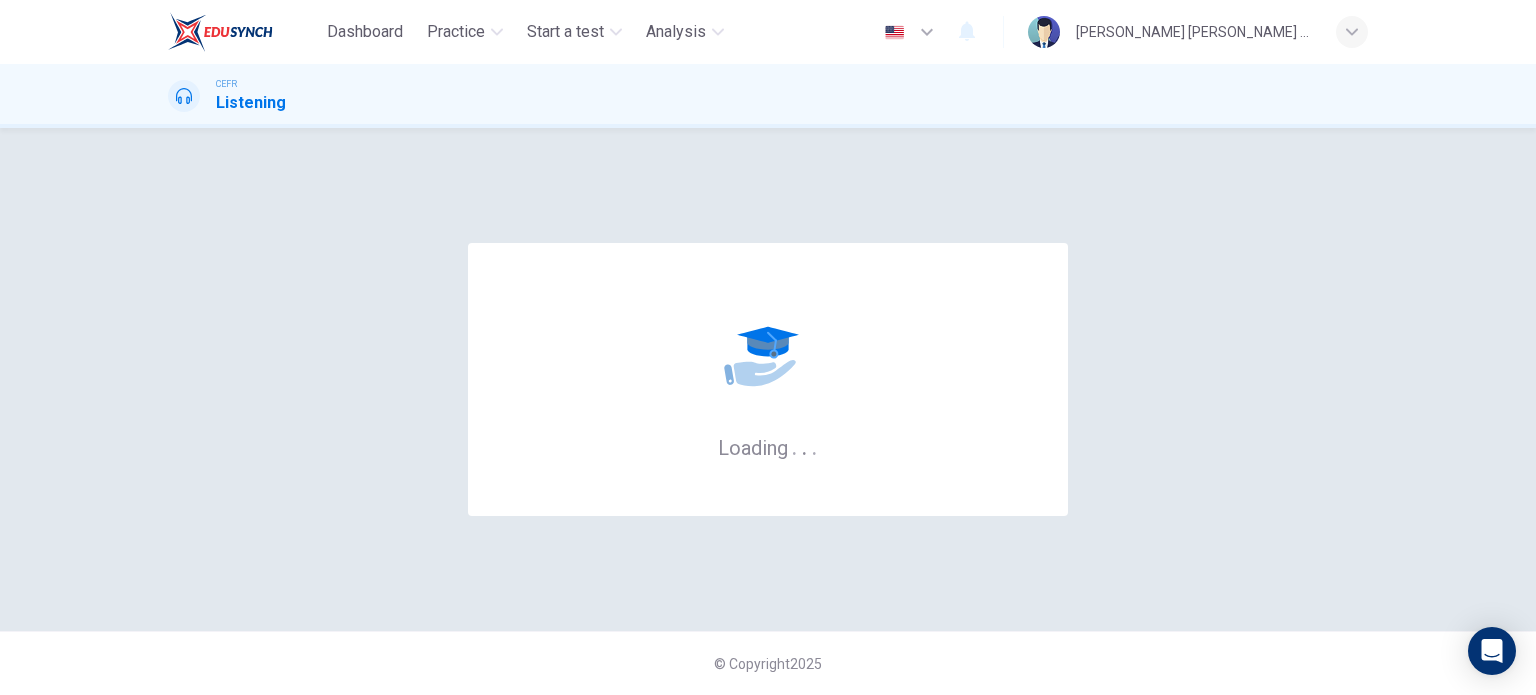 scroll, scrollTop: 0, scrollLeft: 0, axis: both 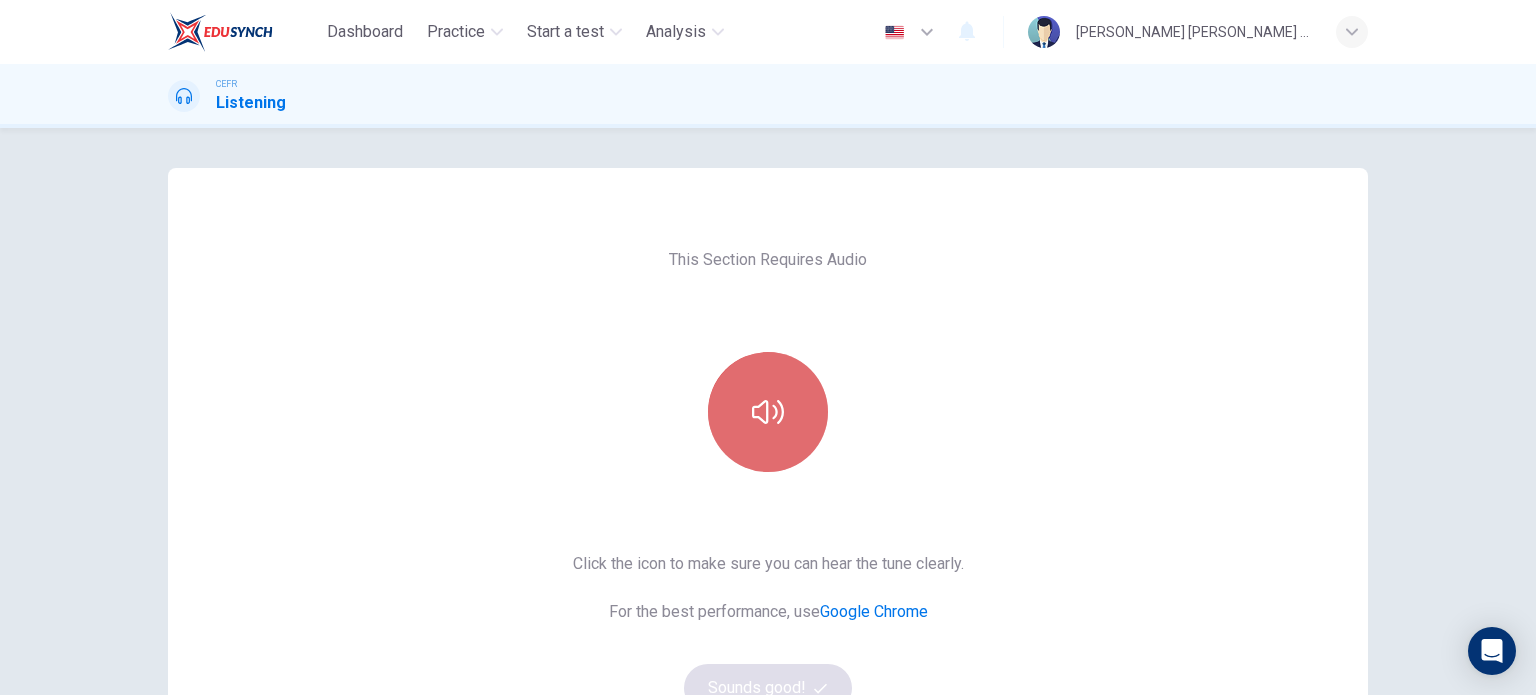 click 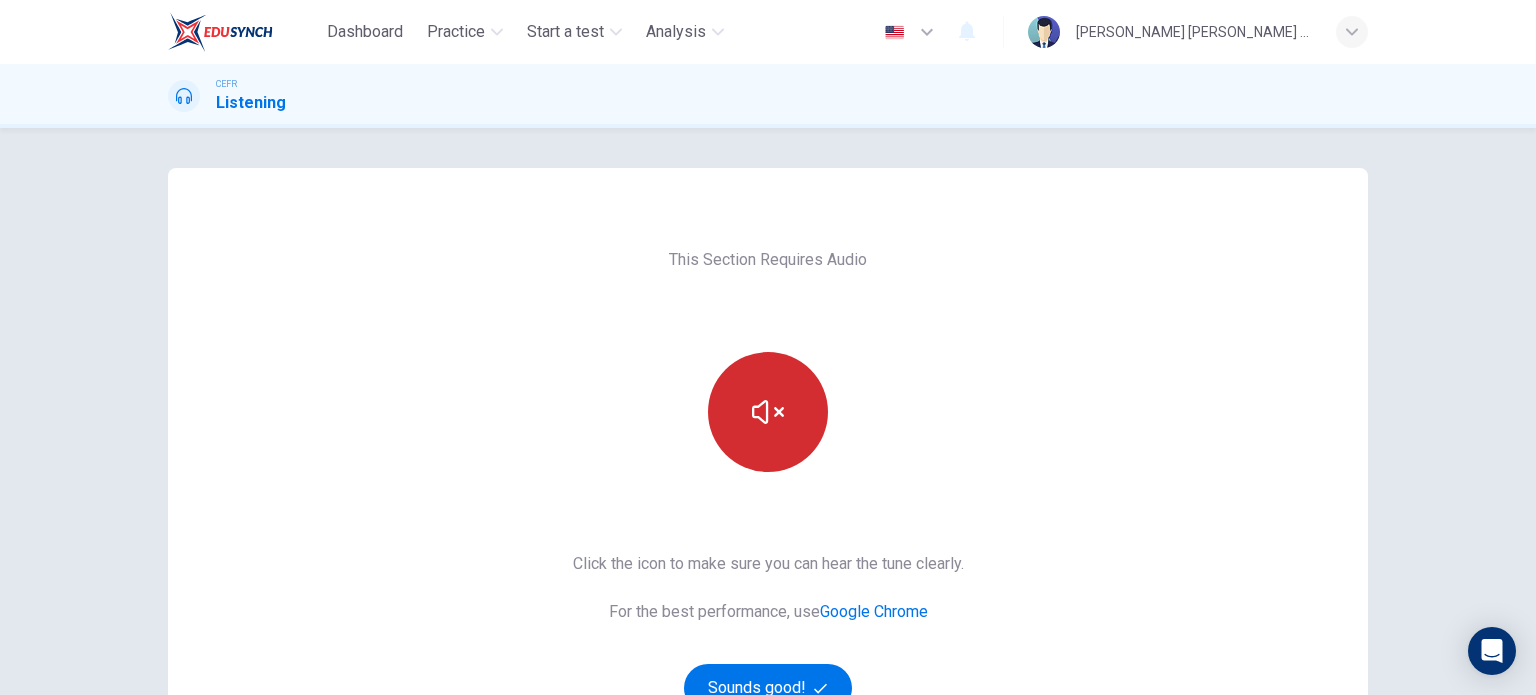 click 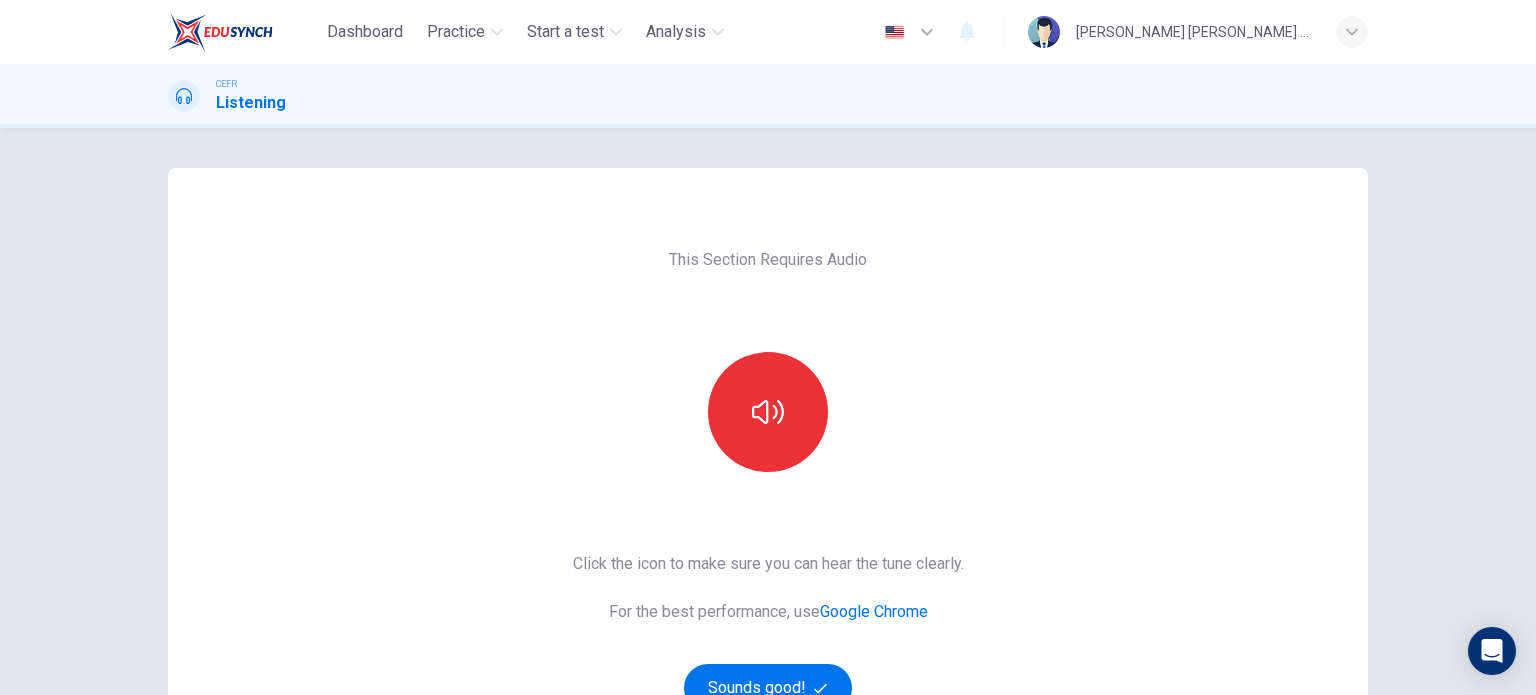 click on "This Section Requires Audio Click the icon to make sure you can hear the tune clearly. For the best performance, use  Google Chrome Sounds good! © Copyright  2025" at bounding box center (768, 411) 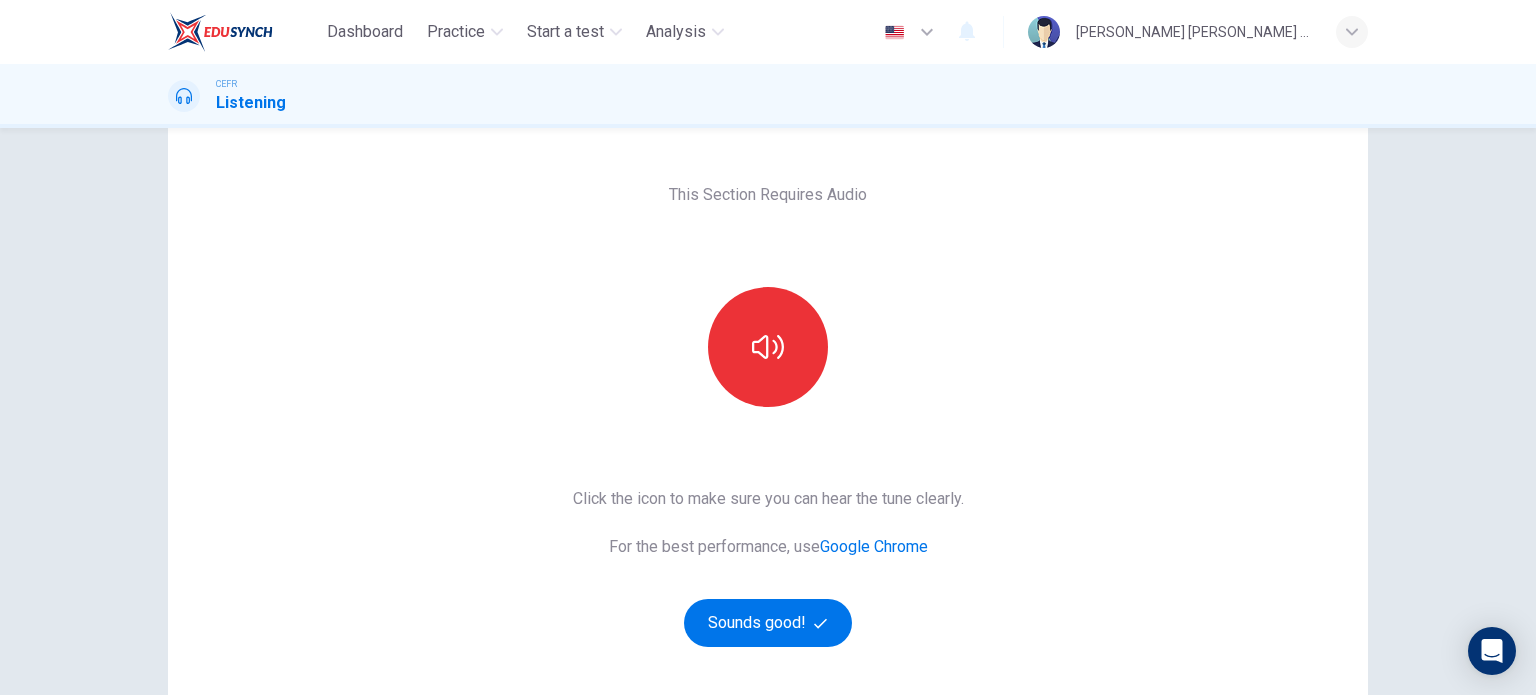 scroll, scrollTop: 100, scrollLeft: 0, axis: vertical 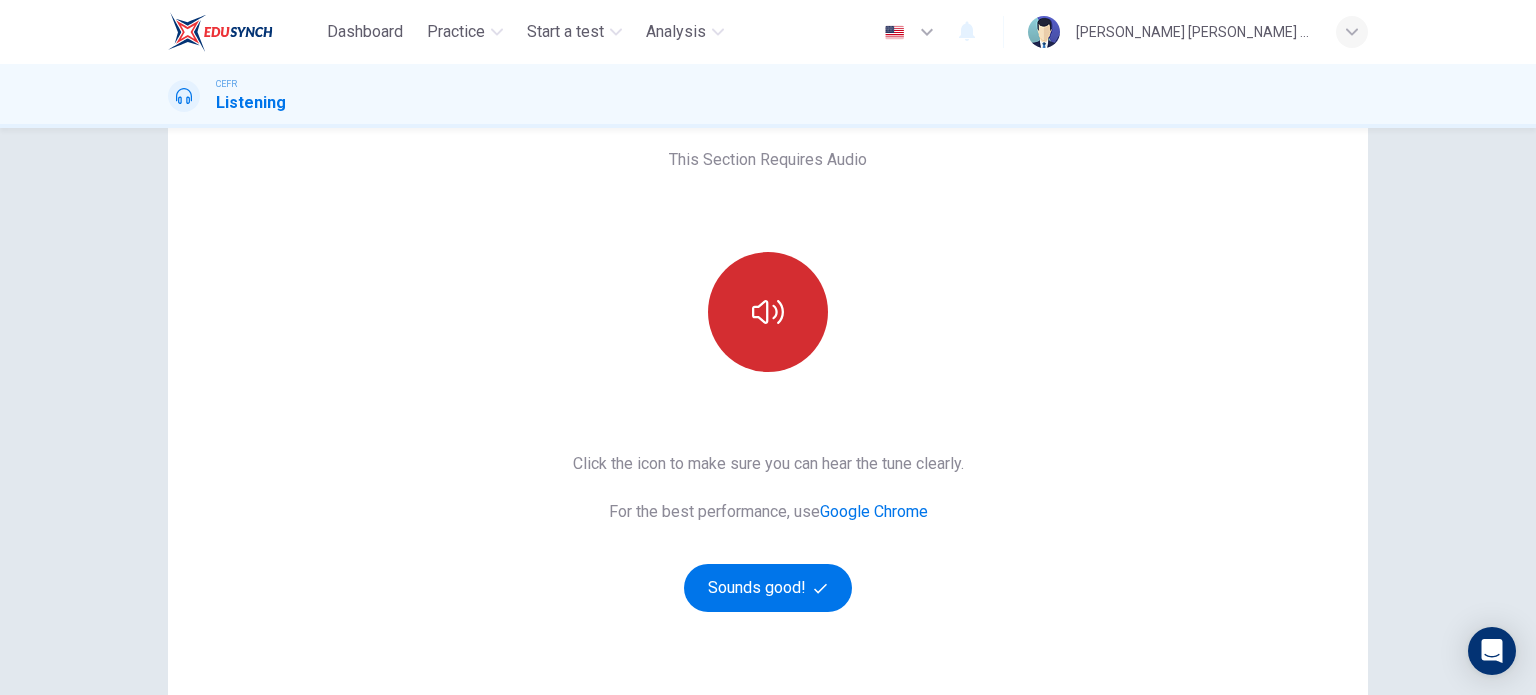 click at bounding box center (768, 312) 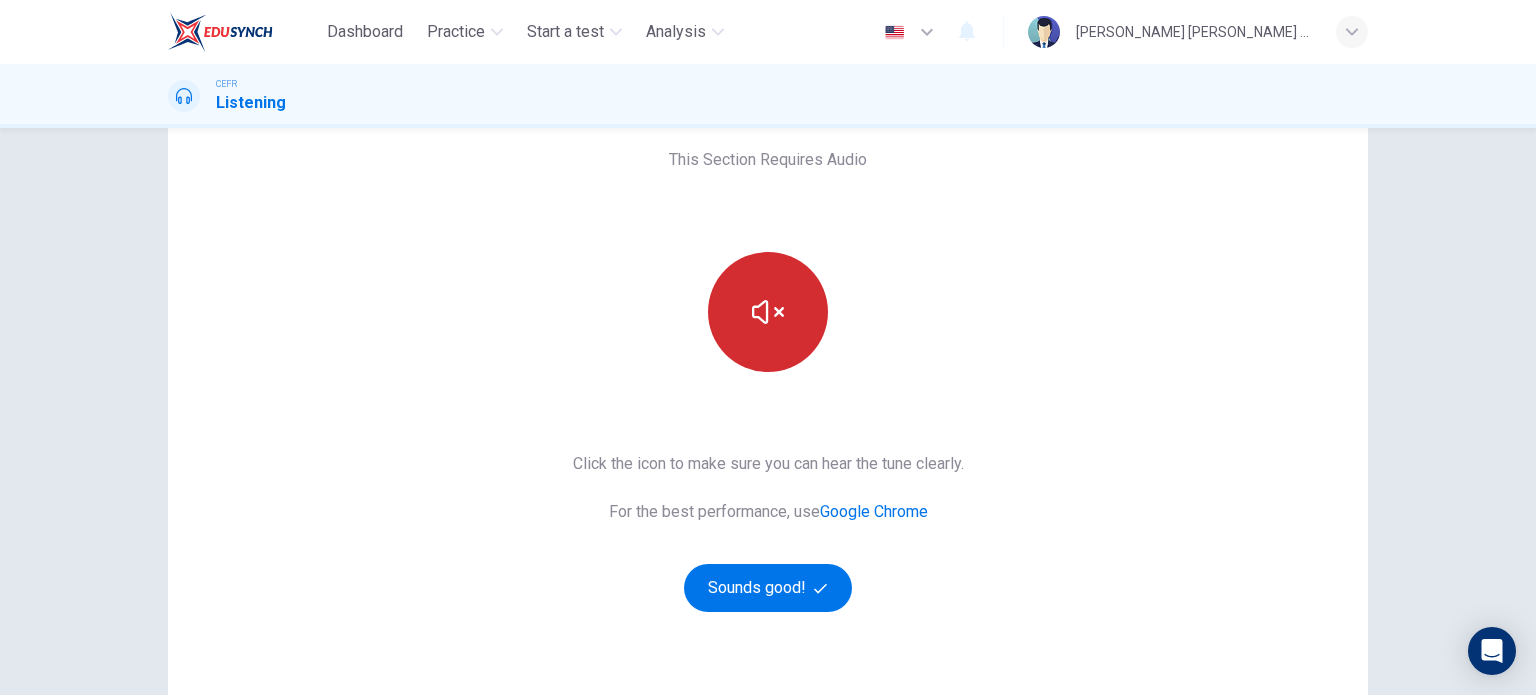 click at bounding box center (768, 312) 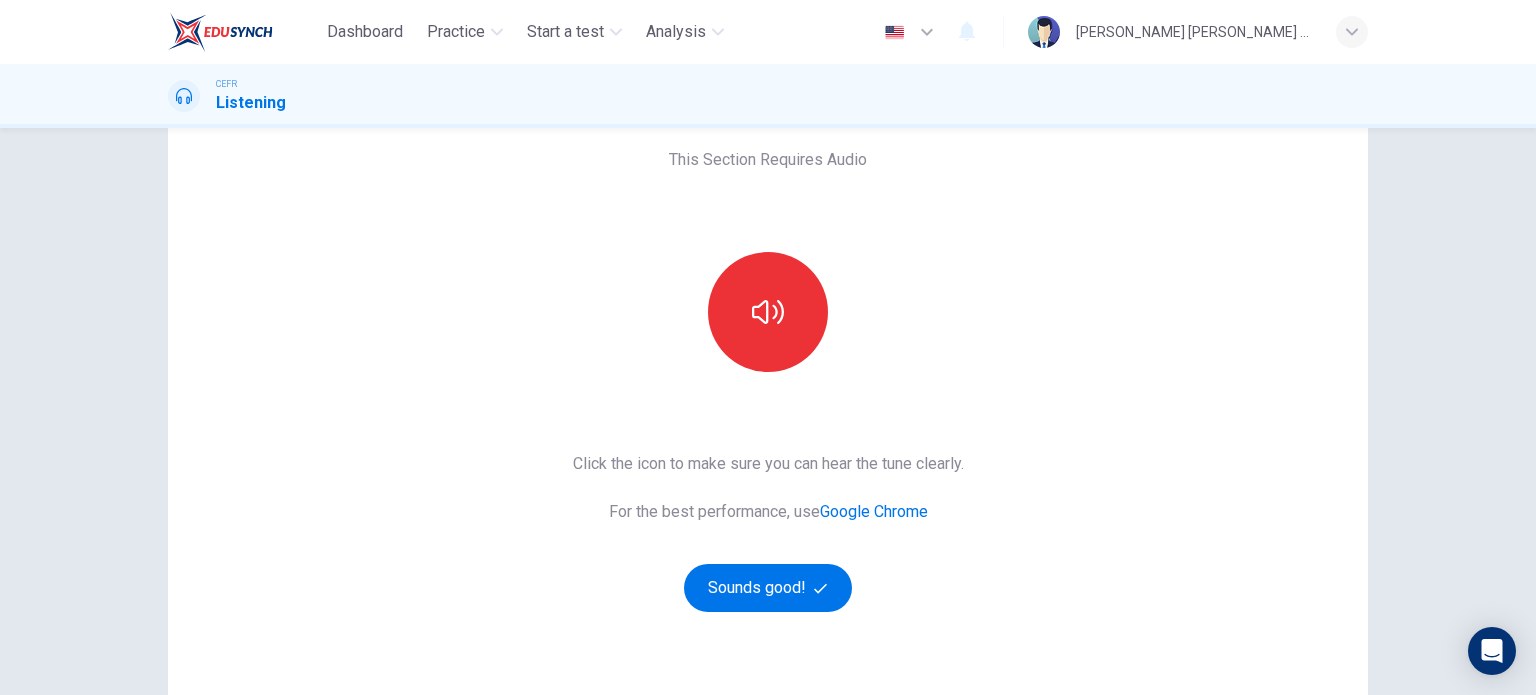 click on "This Section Requires Audio Click the icon to make sure you can hear the tune clearly. For the best performance, use  Google Chrome Sounds good!" at bounding box center [768, 415] 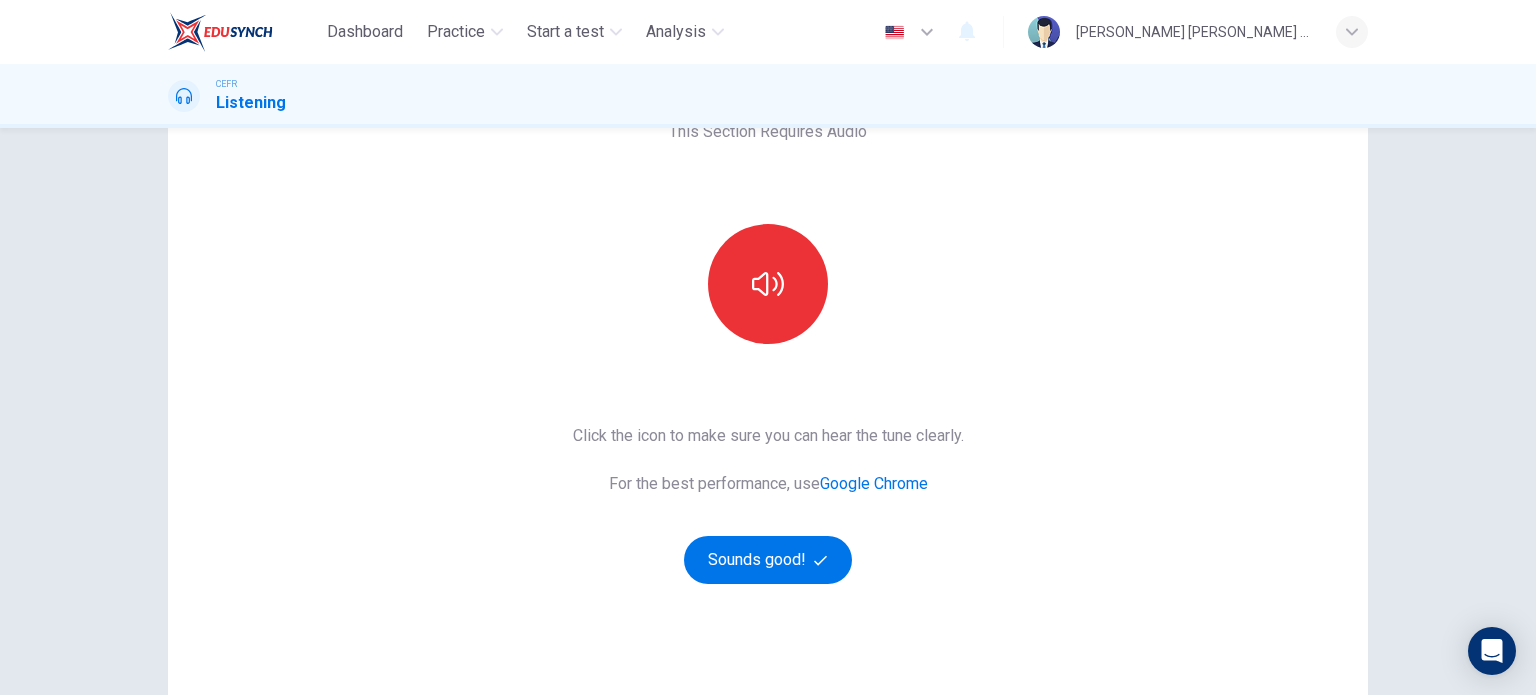 scroll, scrollTop: 128, scrollLeft: 0, axis: vertical 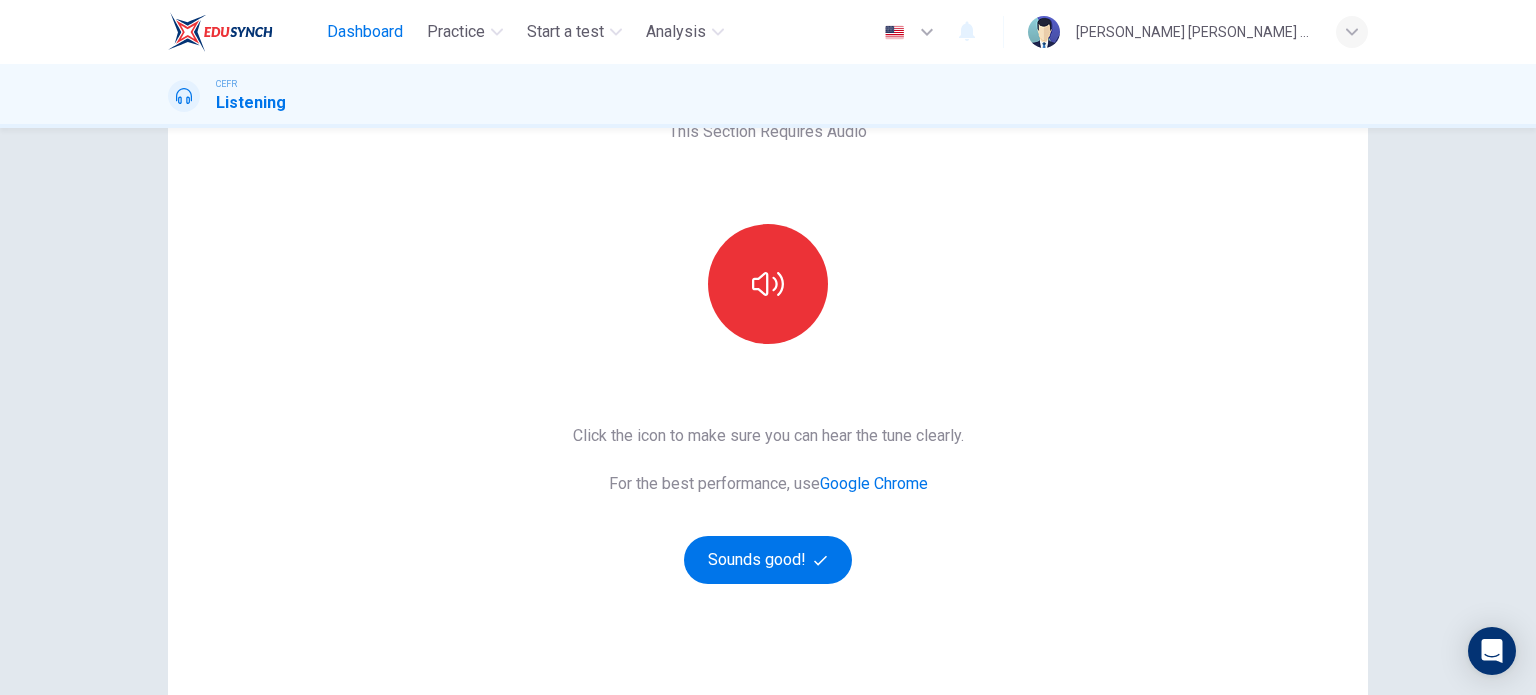 click on "Dashboard" at bounding box center [365, 32] 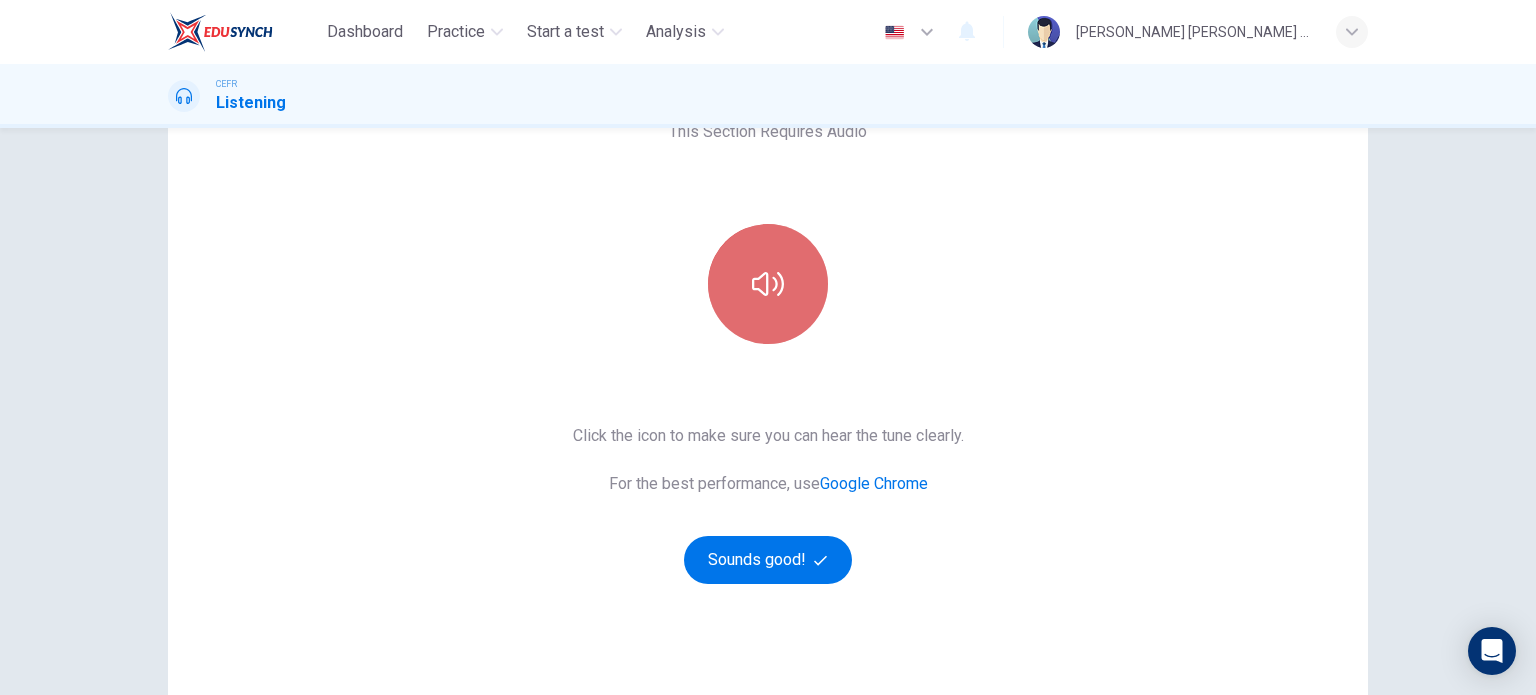 click at bounding box center [768, 284] 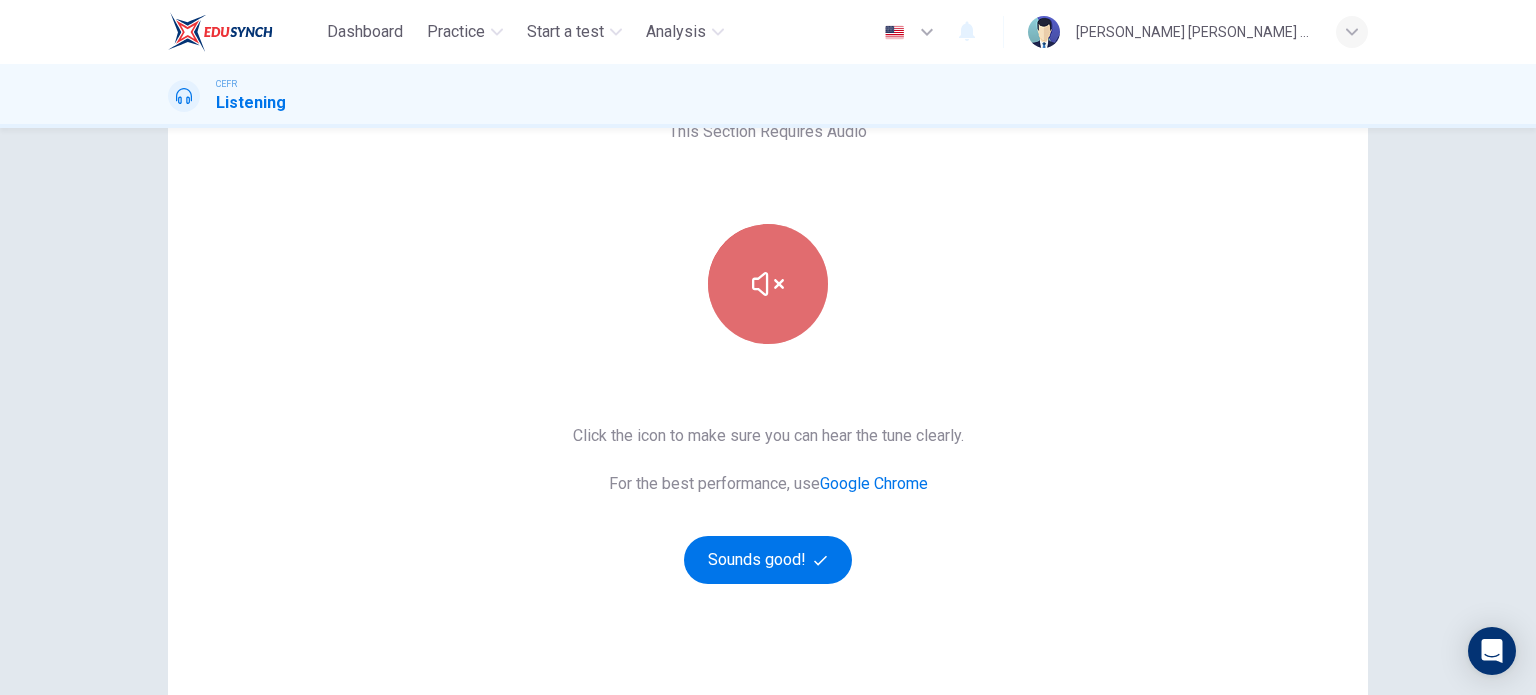 click at bounding box center [768, 284] 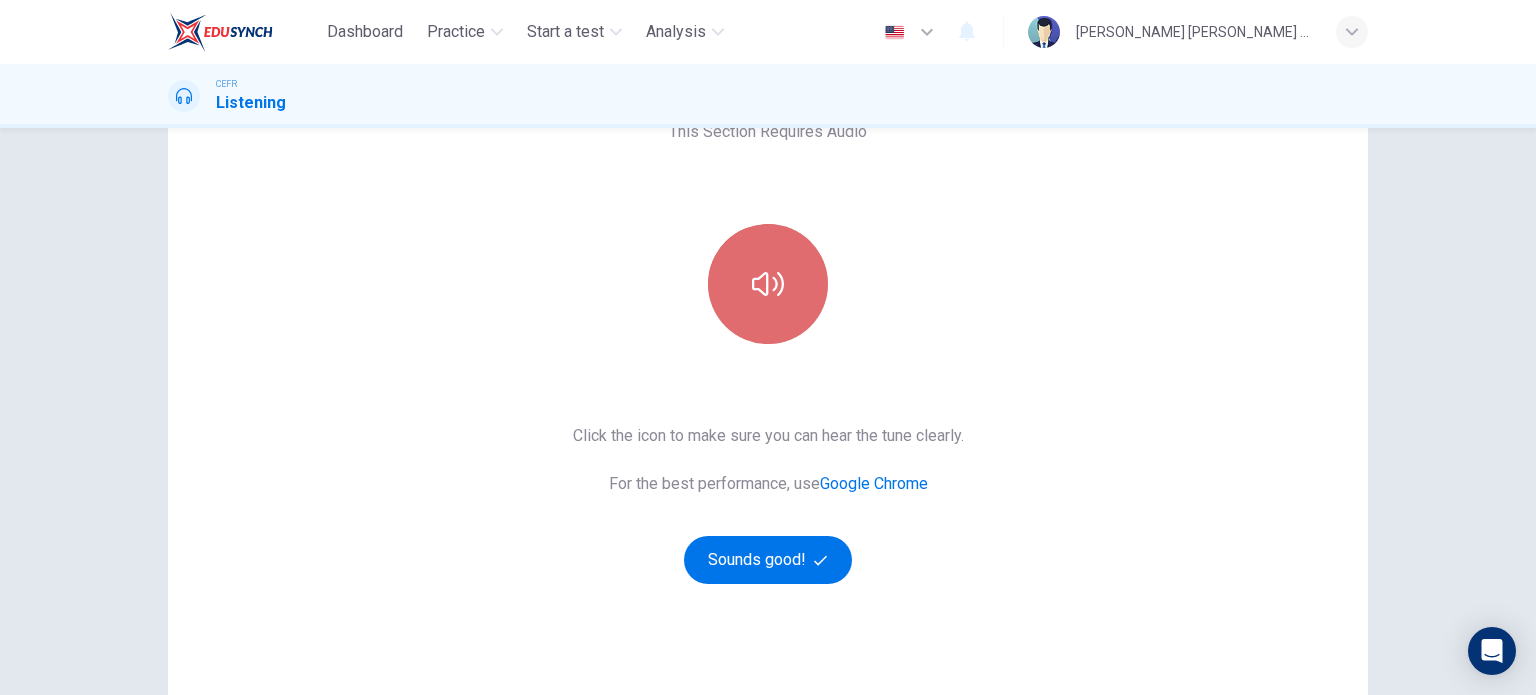 click at bounding box center (768, 284) 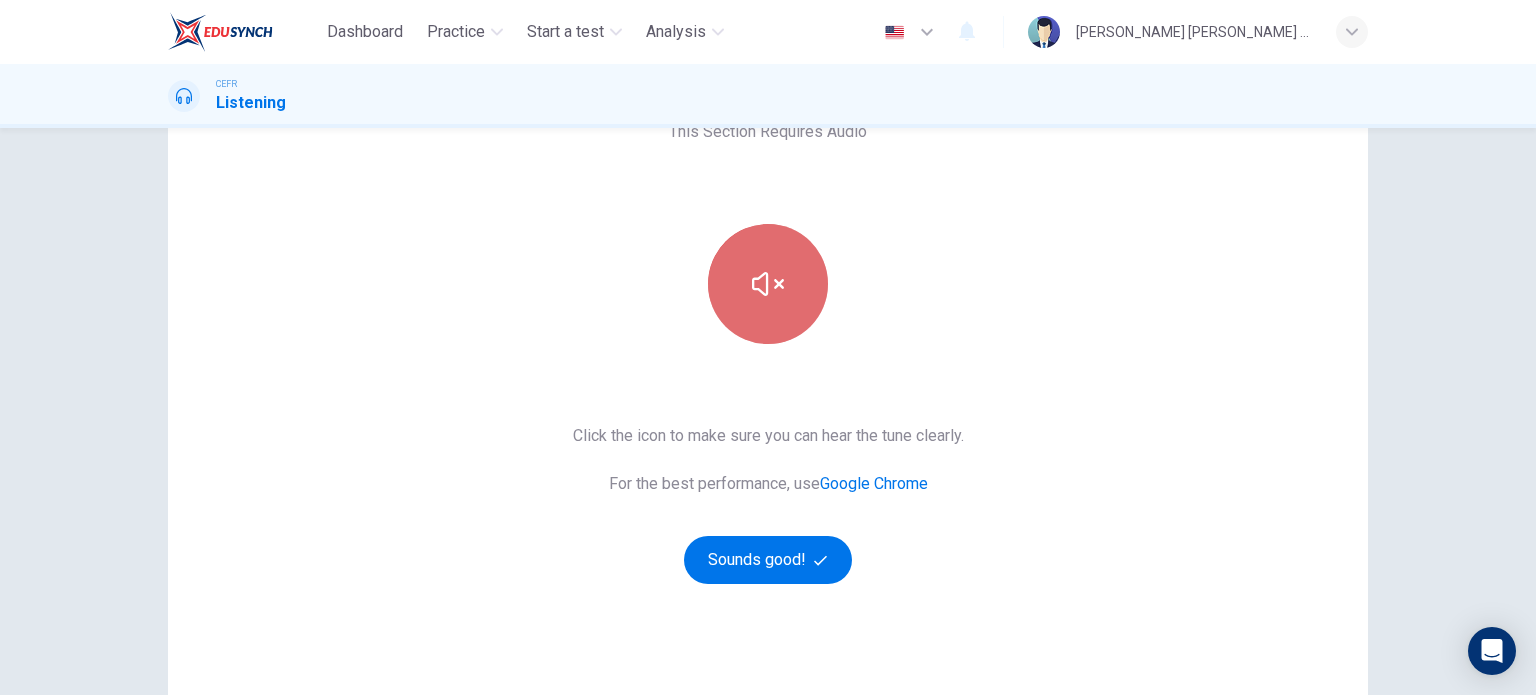 click at bounding box center [768, 284] 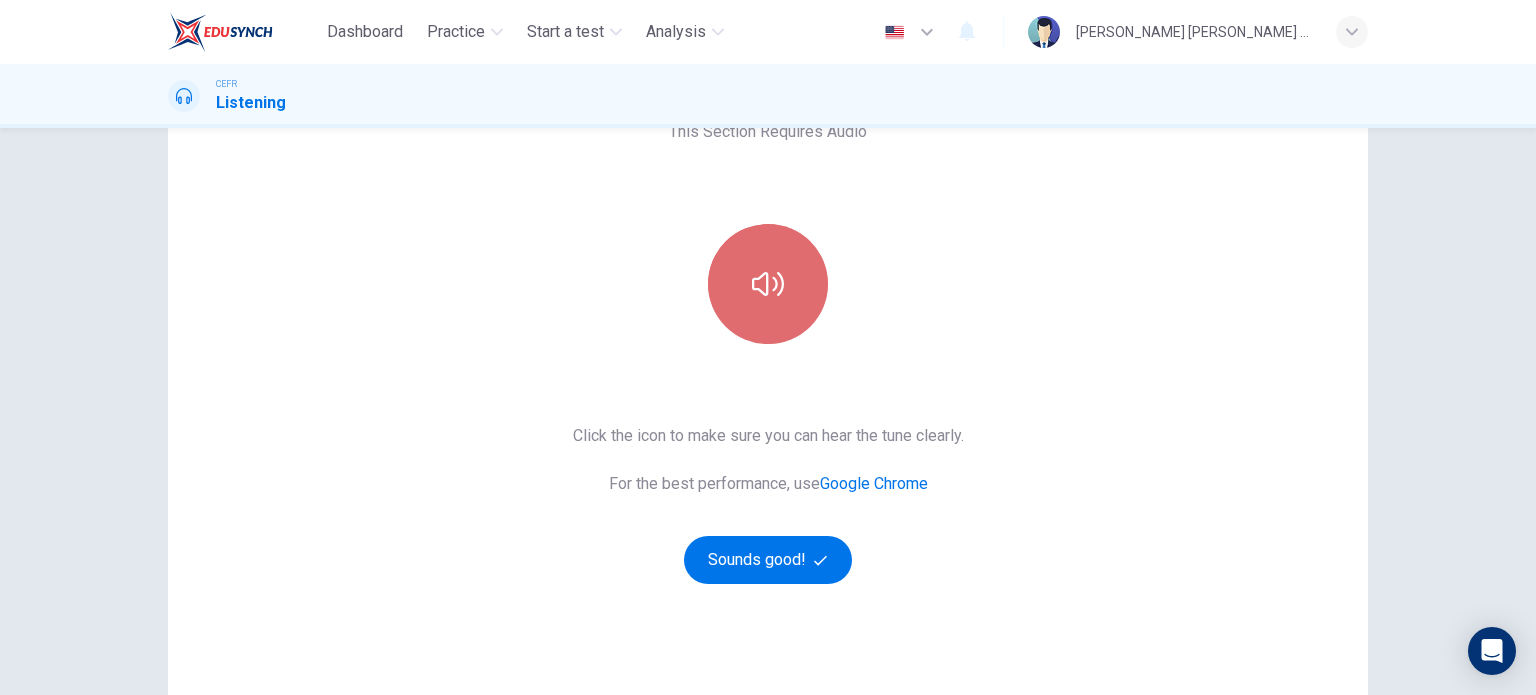 click at bounding box center (768, 284) 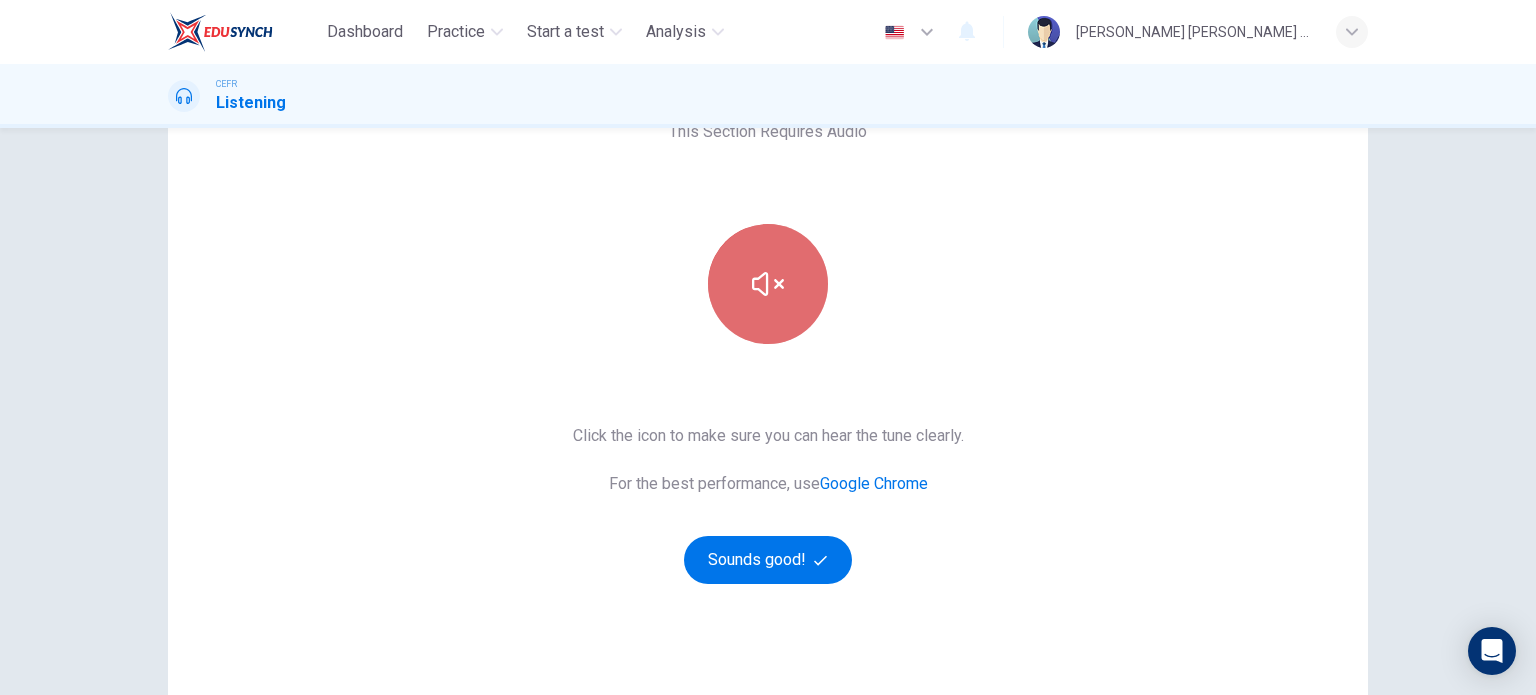 click at bounding box center (768, 284) 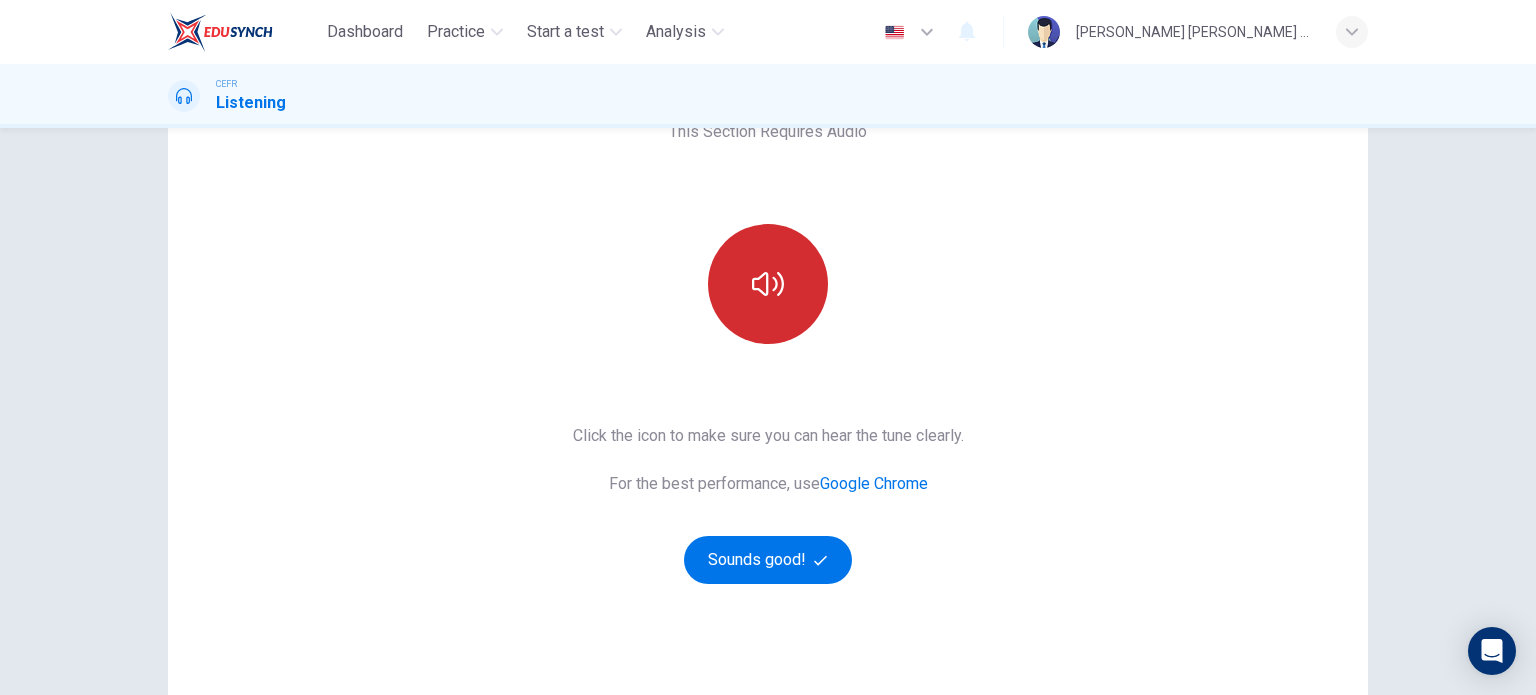 click at bounding box center (768, 284) 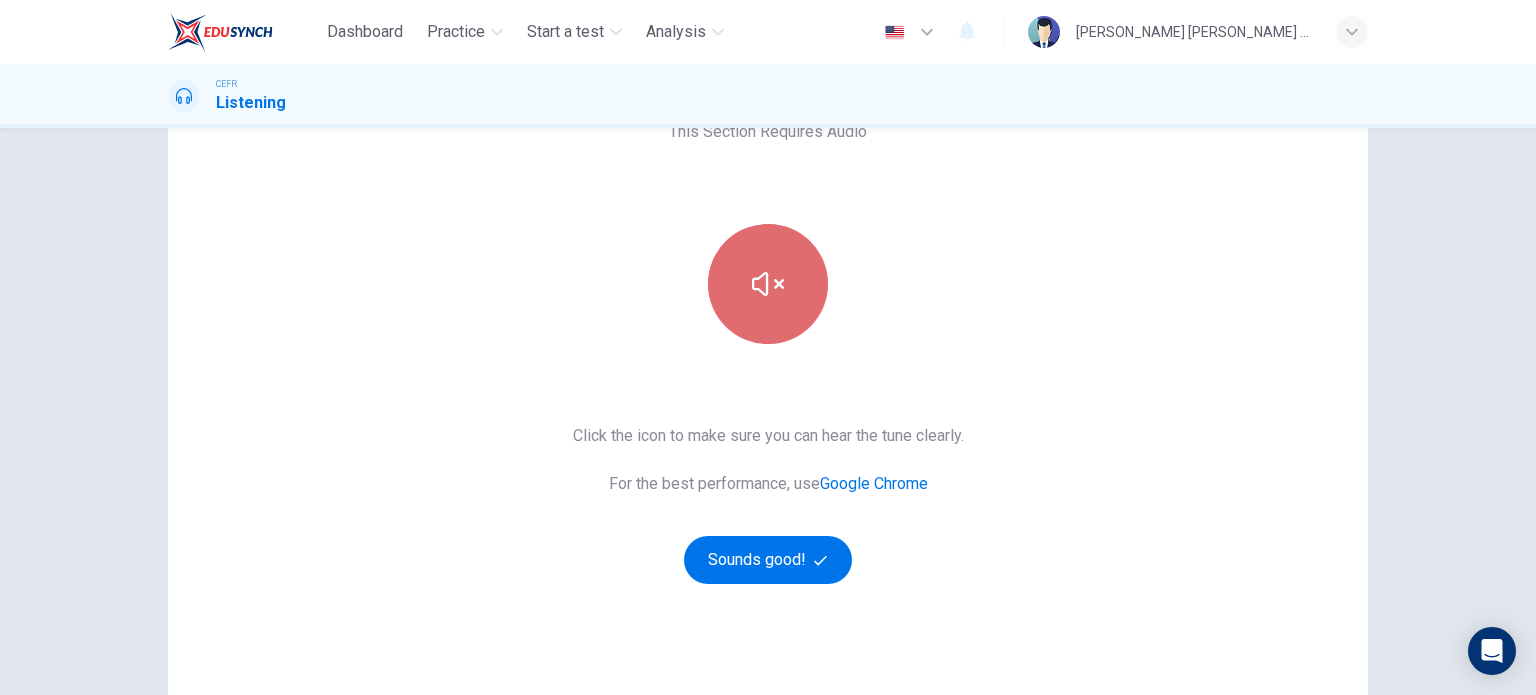 click 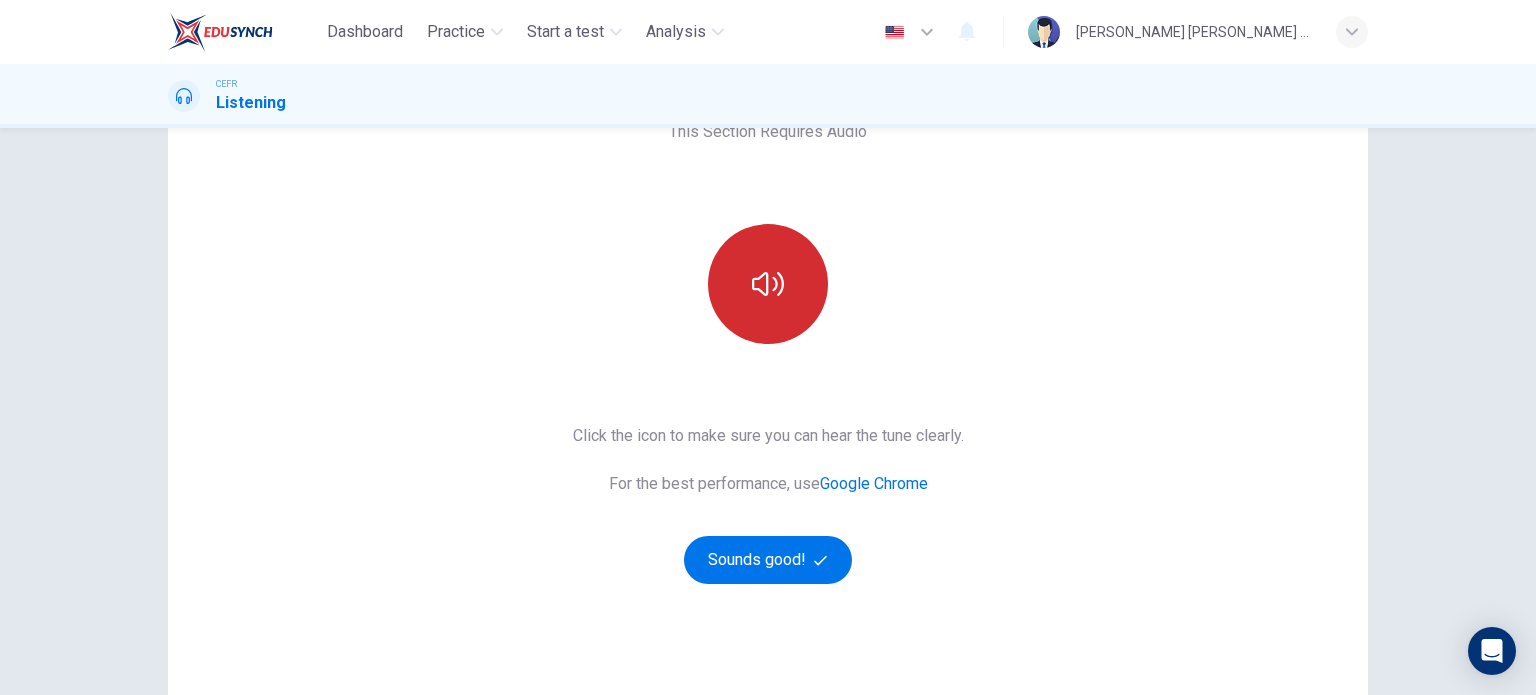 click 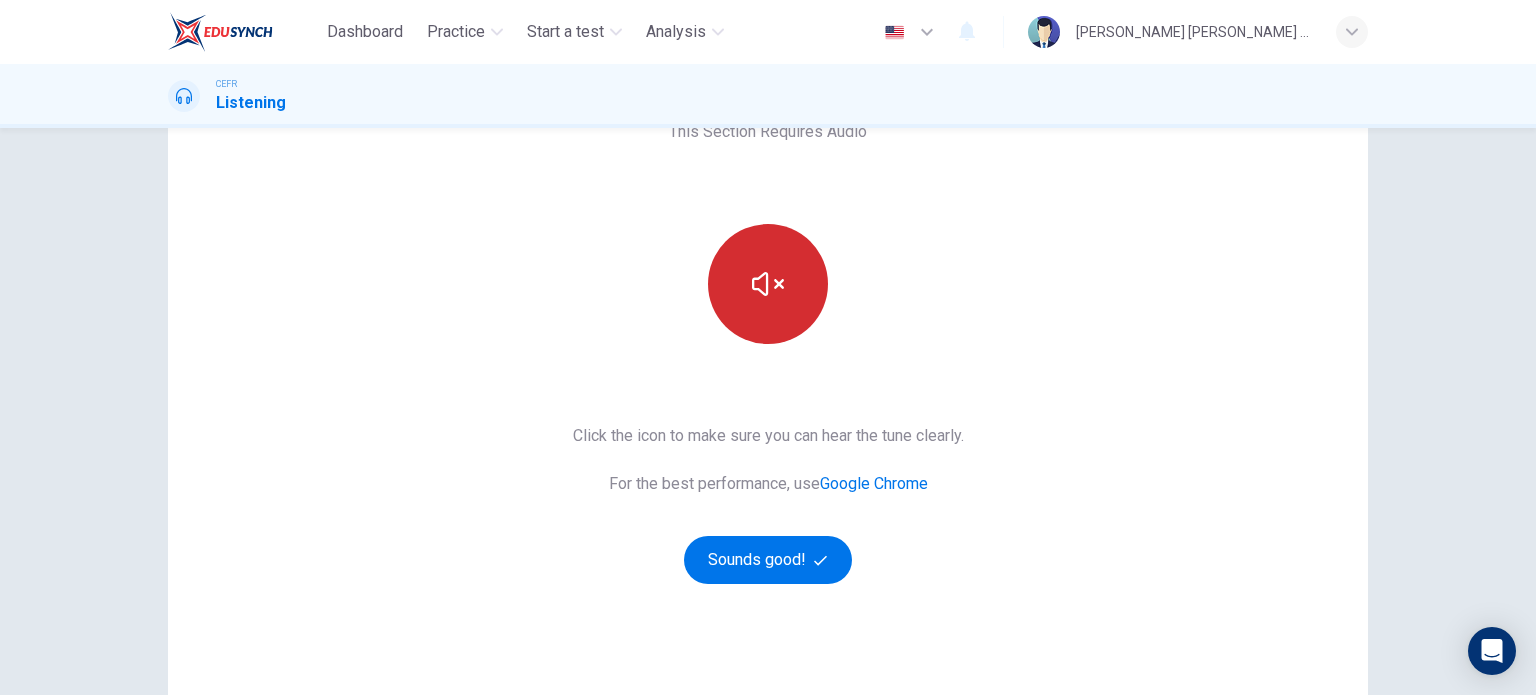 click 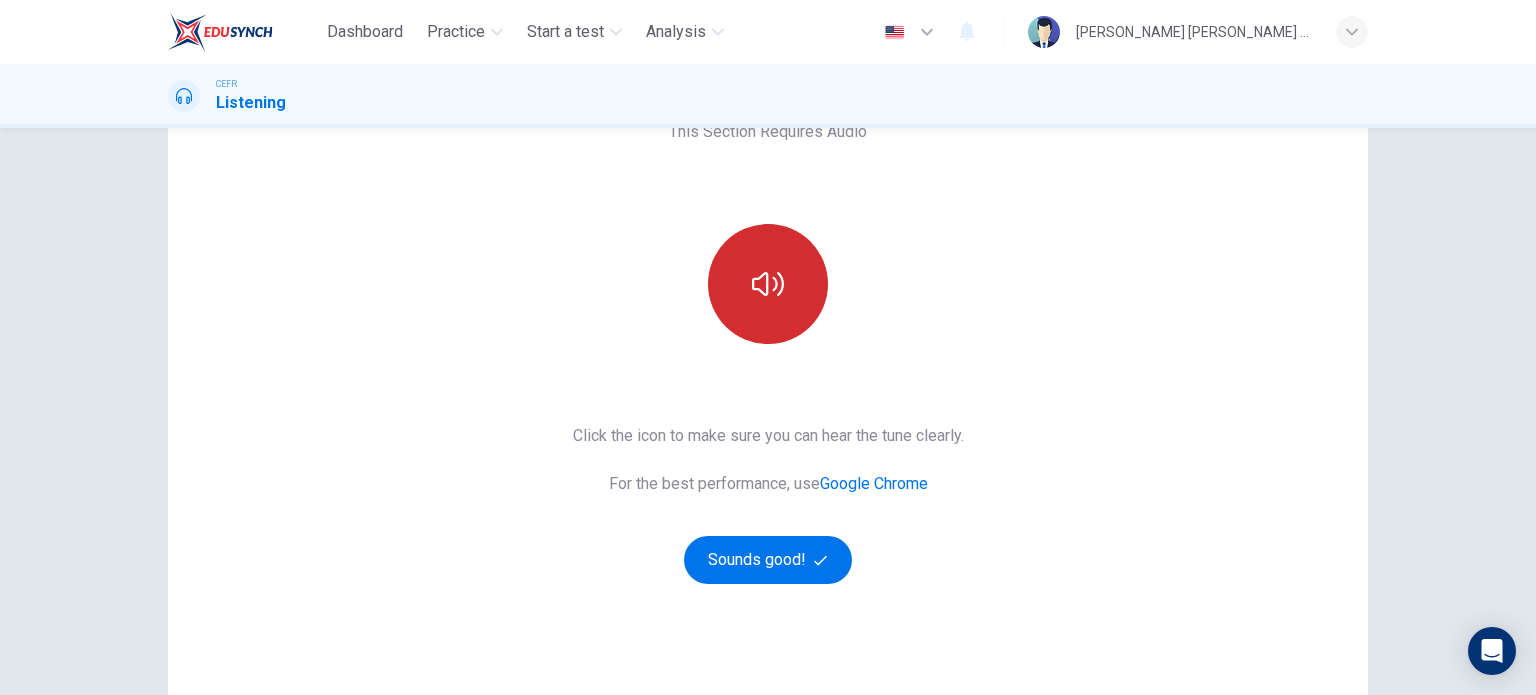 click 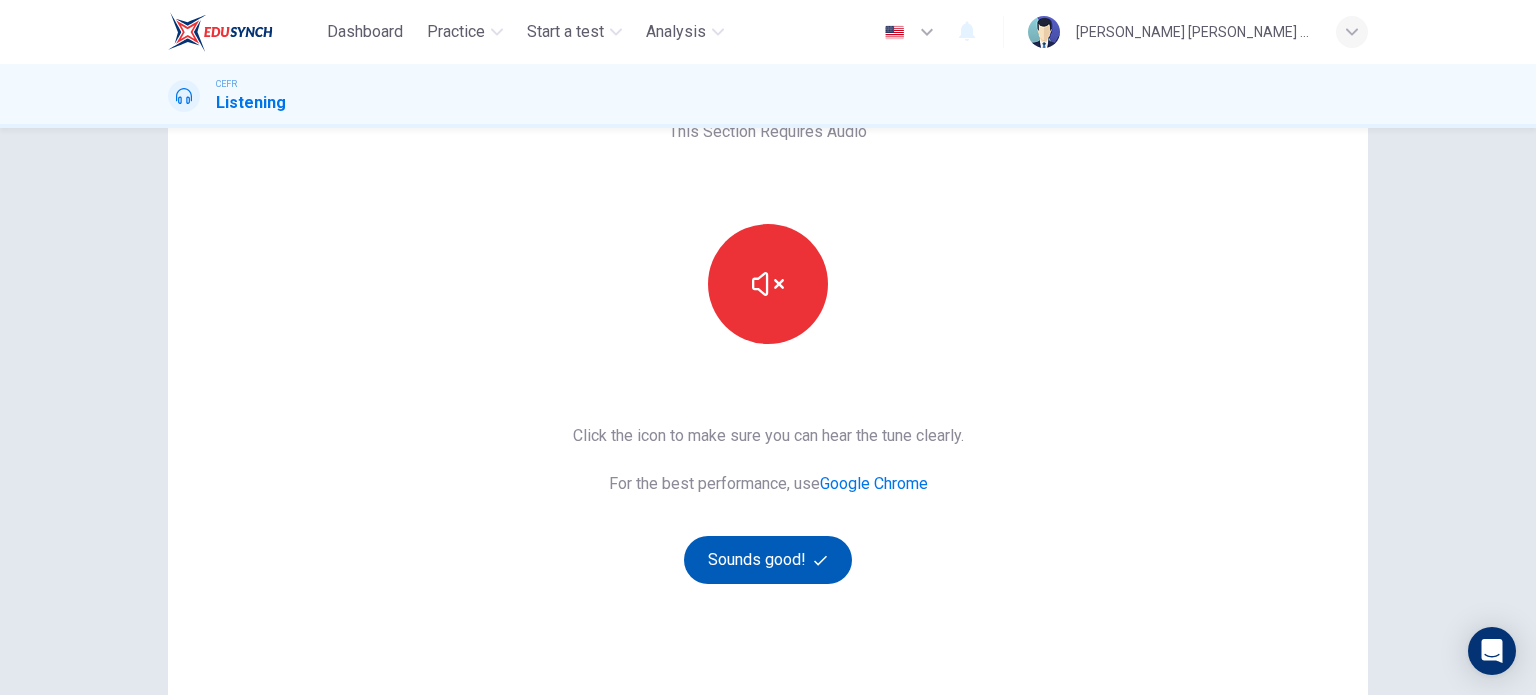click on "Sounds good!" at bounding box center (768, 560) 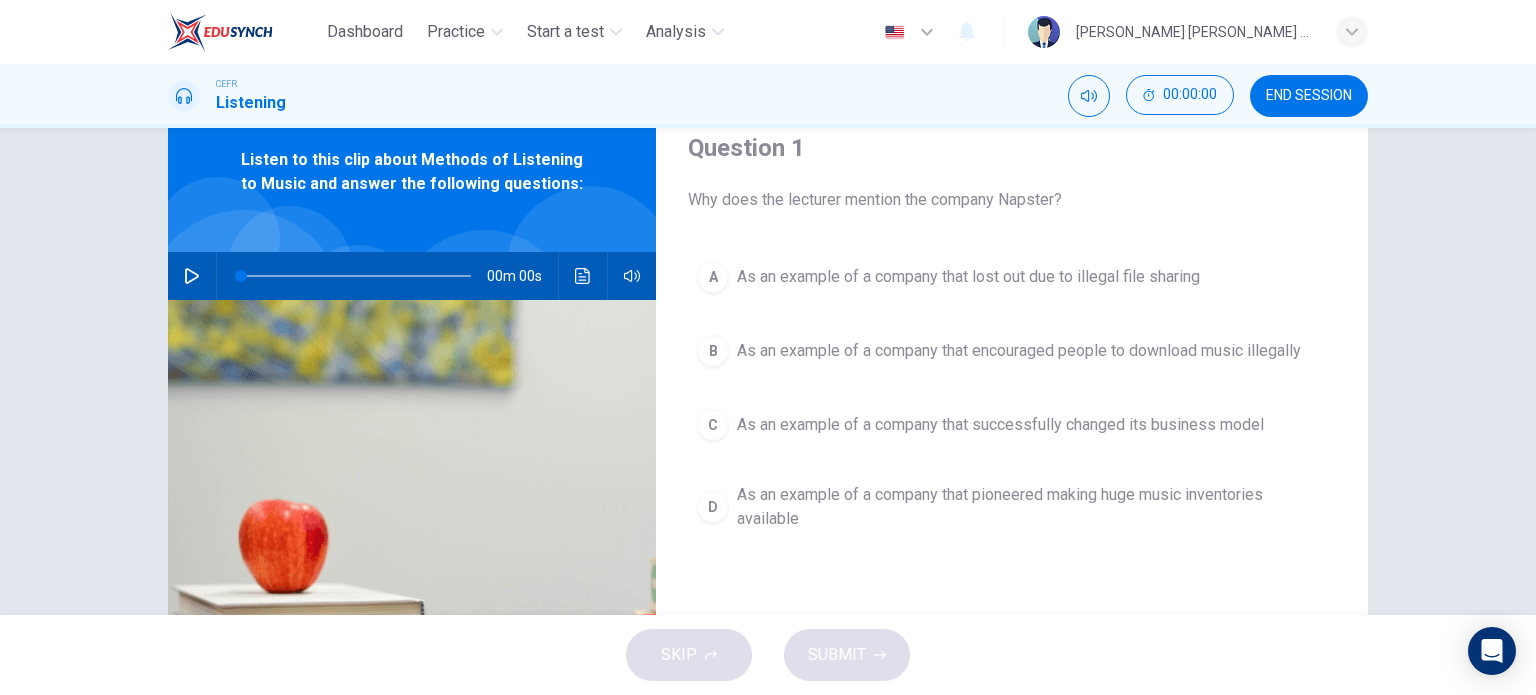 scroll, scrollTop: 0, scrollLeft: 0, axis: both 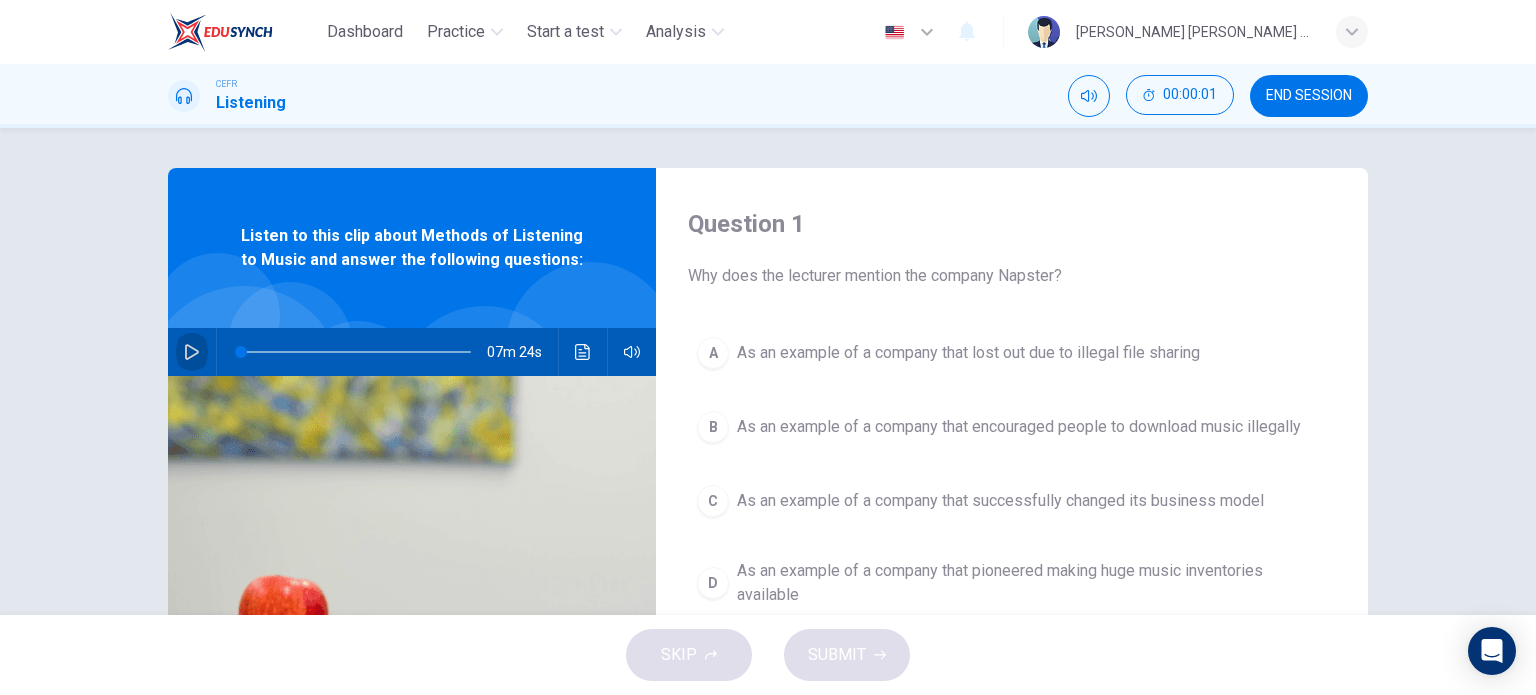 click at bounding box center [192, 352] 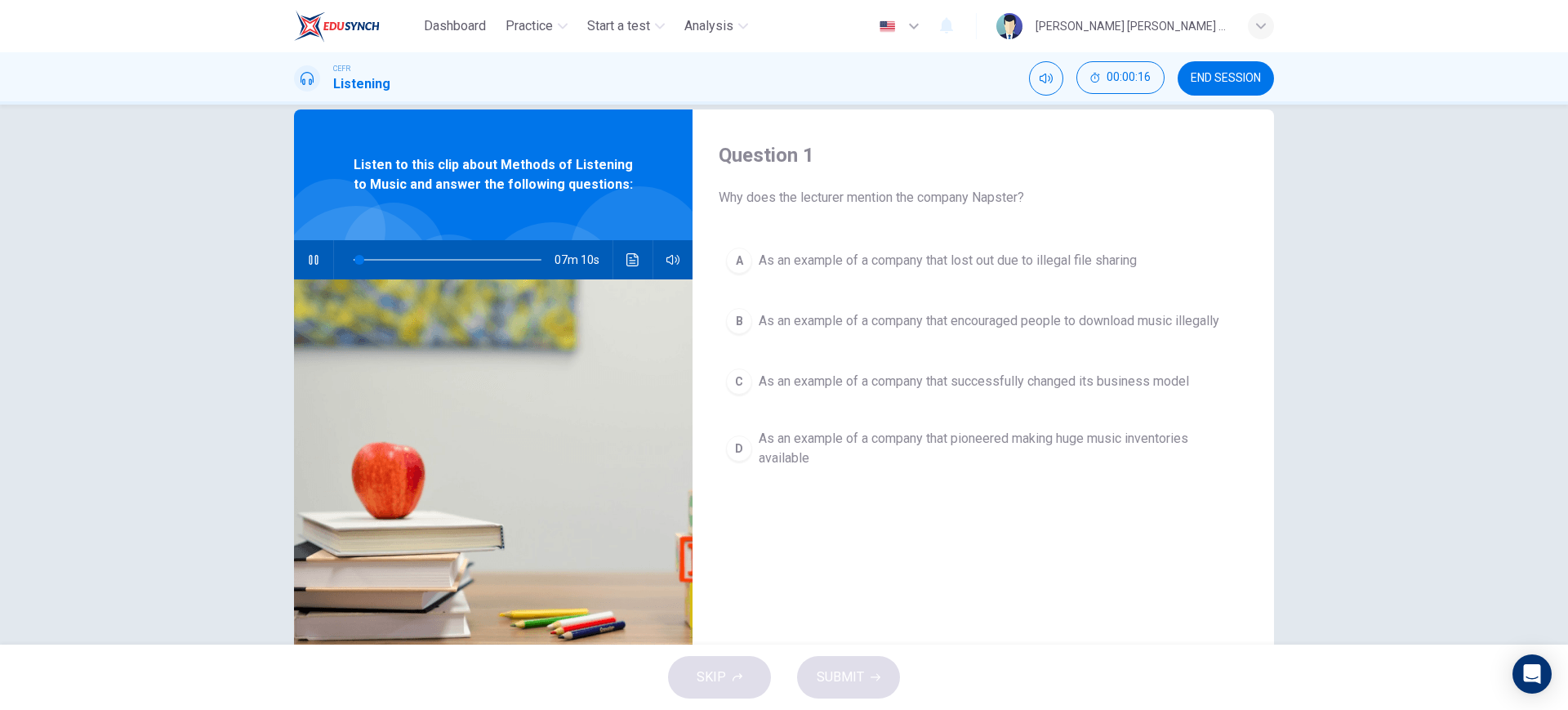 scroll, scrollTop: 0, scrollLeft: 0, axis: both 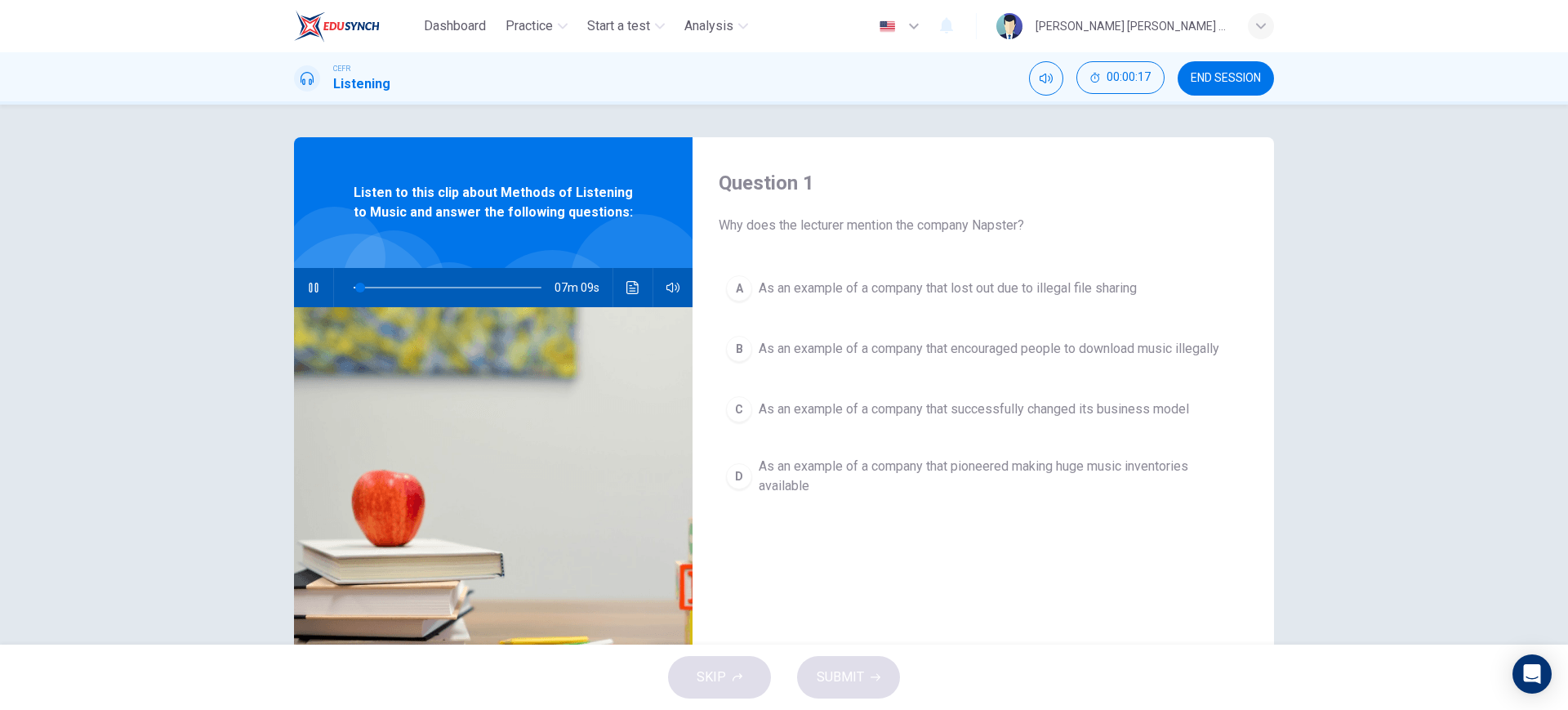 click on "Question 1 Why does the lecturer mention the company Napster? A As an example of a company that lost out due to illegal file sharing B As an example of a company that encouraged people to download music illegally C As an example of a company that successfully changed its business model D As an example of a company that pioneered making huge music inventories available Listen to this clip about Methods of Listening to Music and answer the following questions: 07m 09s" at bounding box center [784, 374] 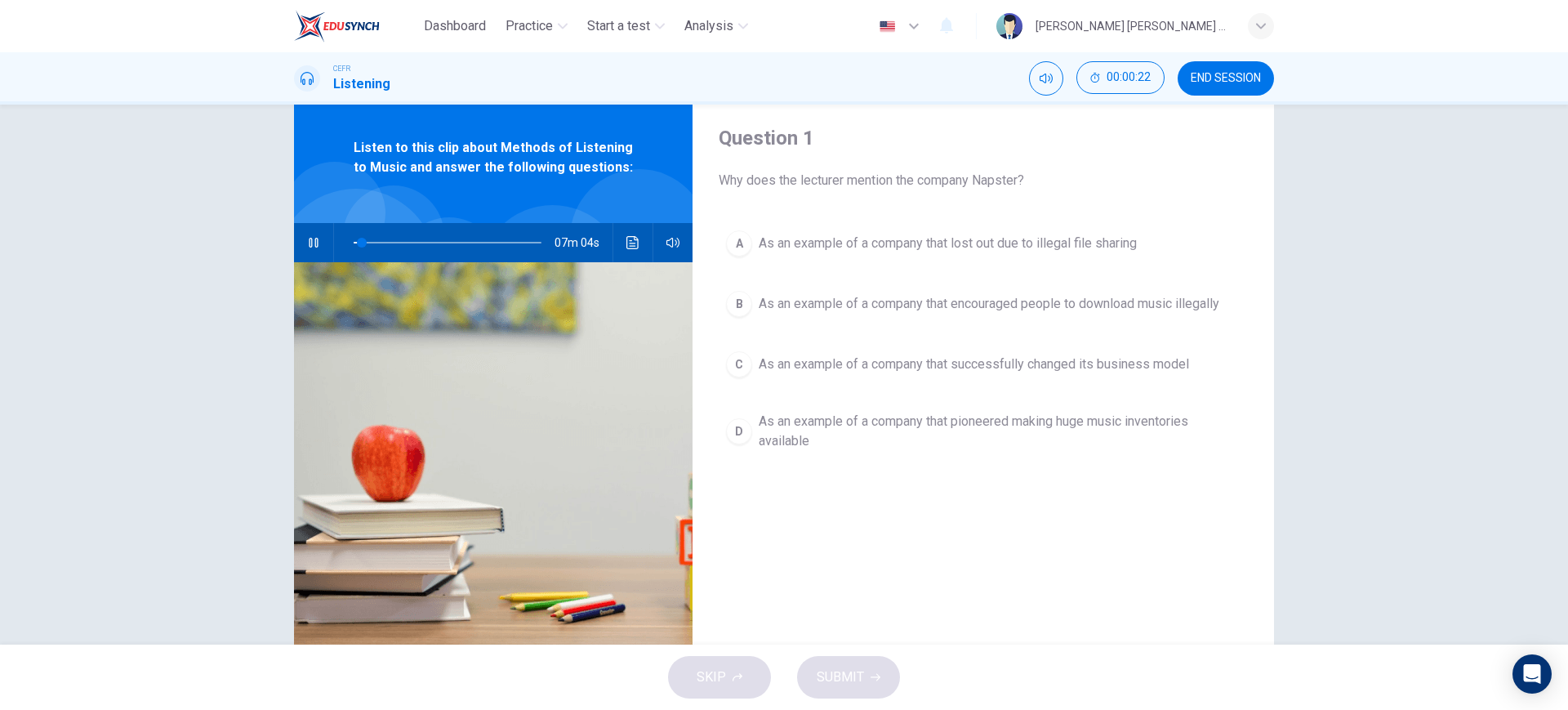 scroll, scrollTop: 45, scrollLeft: 0, axis: vertical 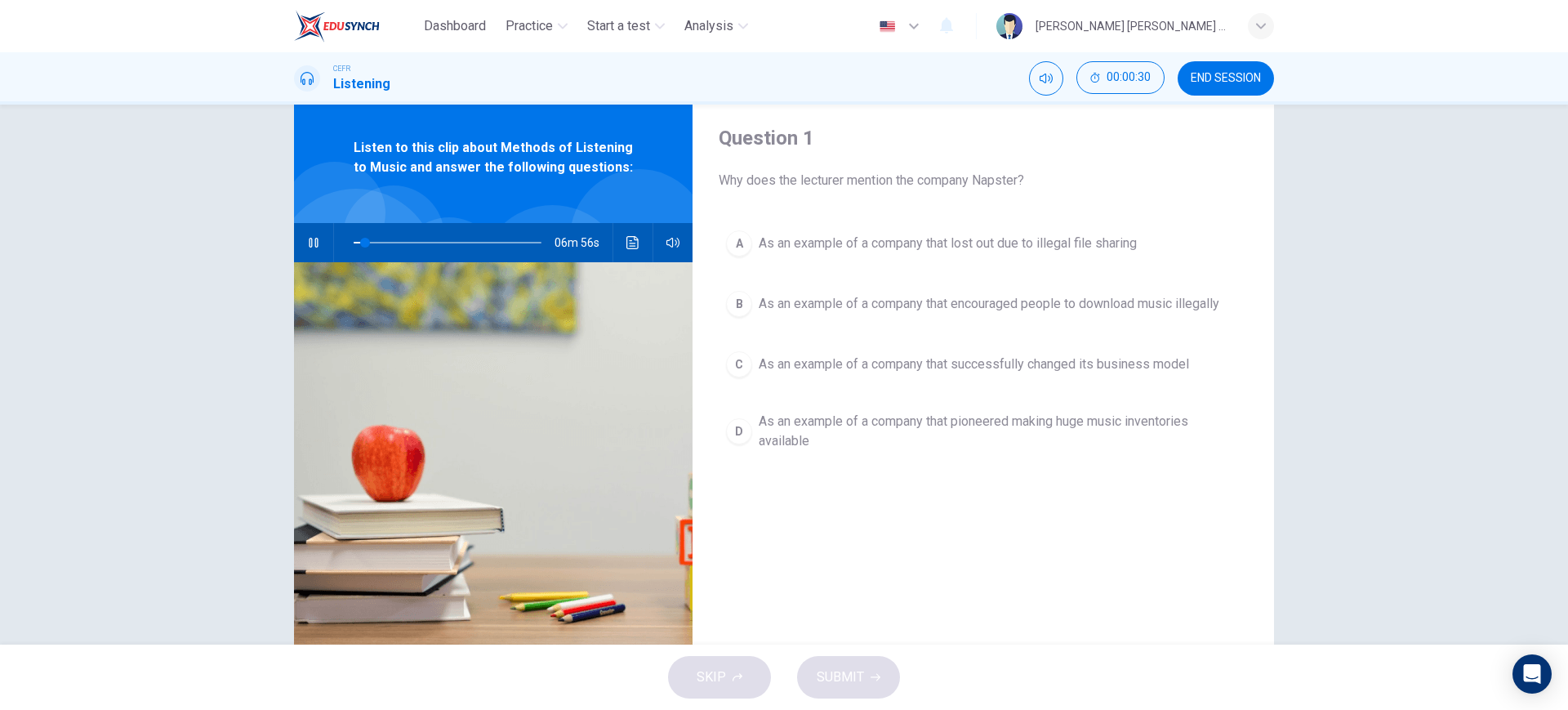 click on "Question 1 Why does the lecturer mention the company Napster? A As an example of a company that lost out due to illegal file sharing B As an example of a company that encouraged people to download music illegally C As an example of a company that successfully changed its business model D As an example of a company that pioneered making huge music inventories available Listen to this clip about Methods of Listening to Music and answer the following questions: 06m 56s" at bounding box center [784, 374] 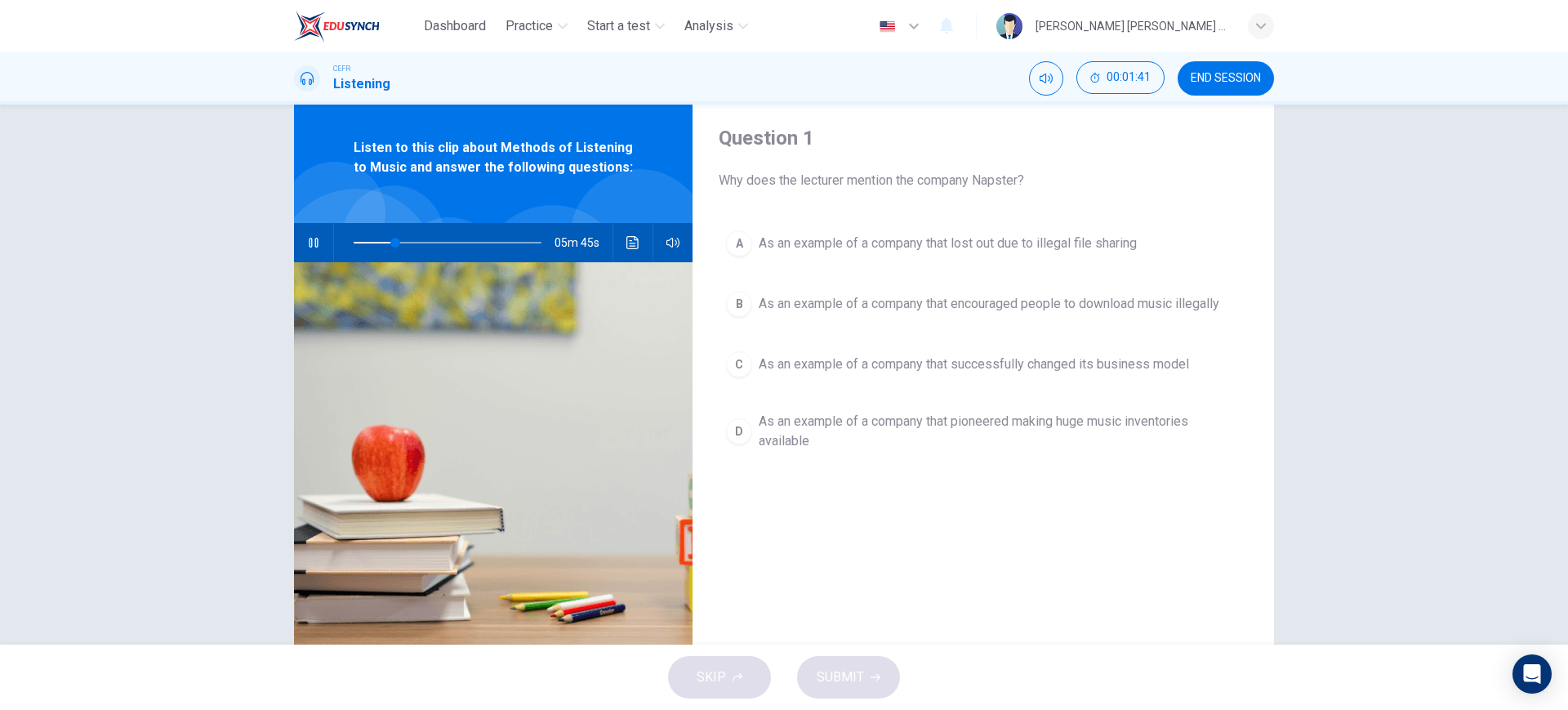 click on "As an example of a company that lost out due to illegal file sharing" at bounding box center [947, 243] 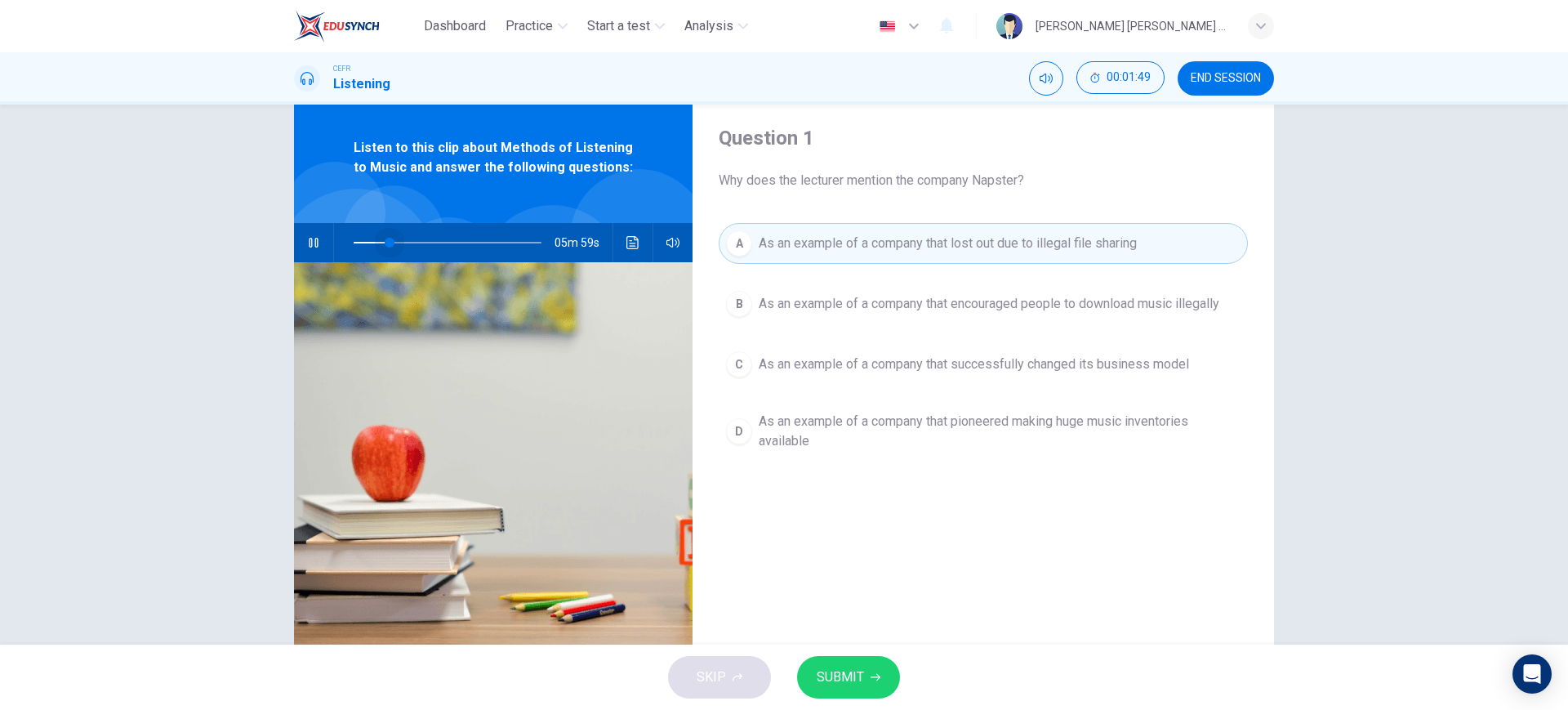 click at bounding box center [390, 243] 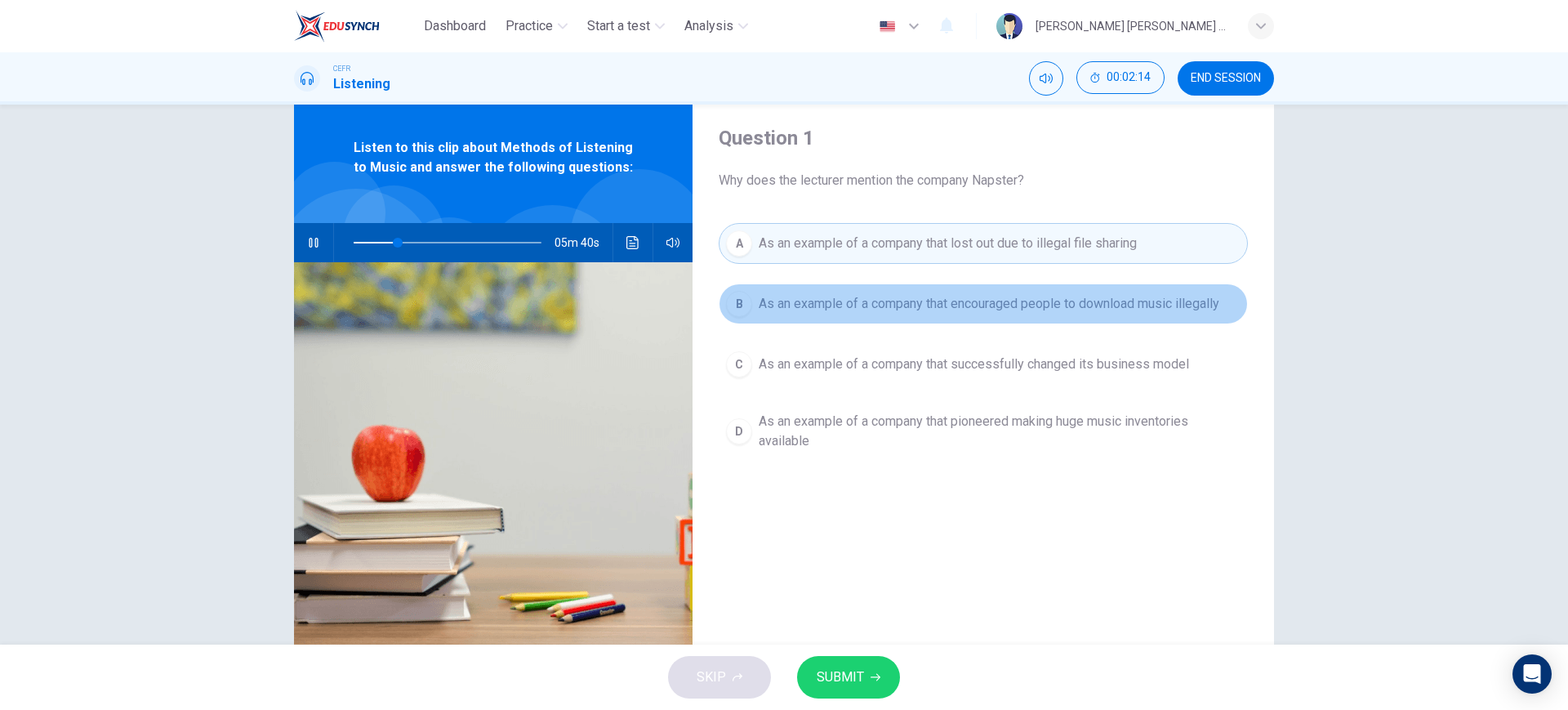 click on "As an example of a company that encouraged people to download music illegally" at bounding box center (989, 304) 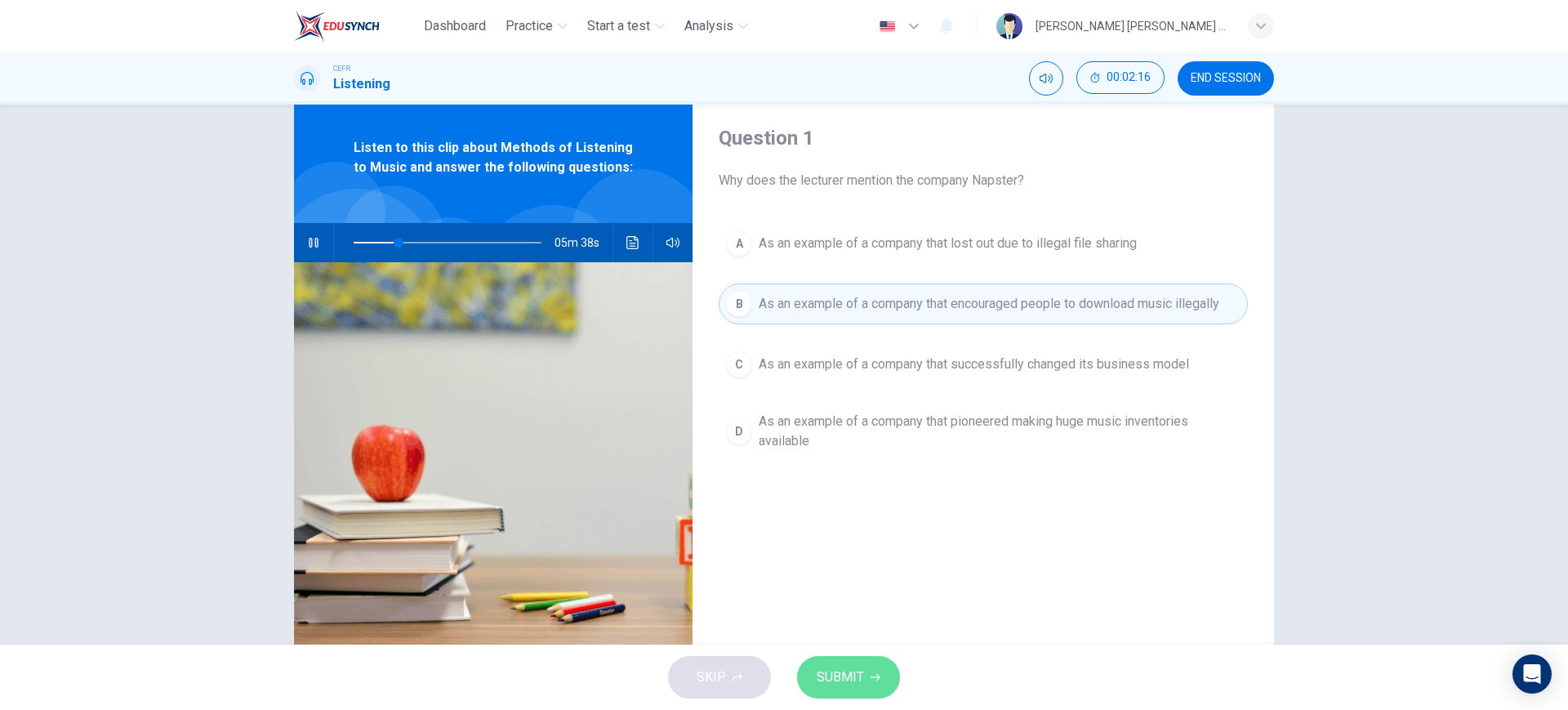 click on "SUBMIT" at bounding box center [840, 677] 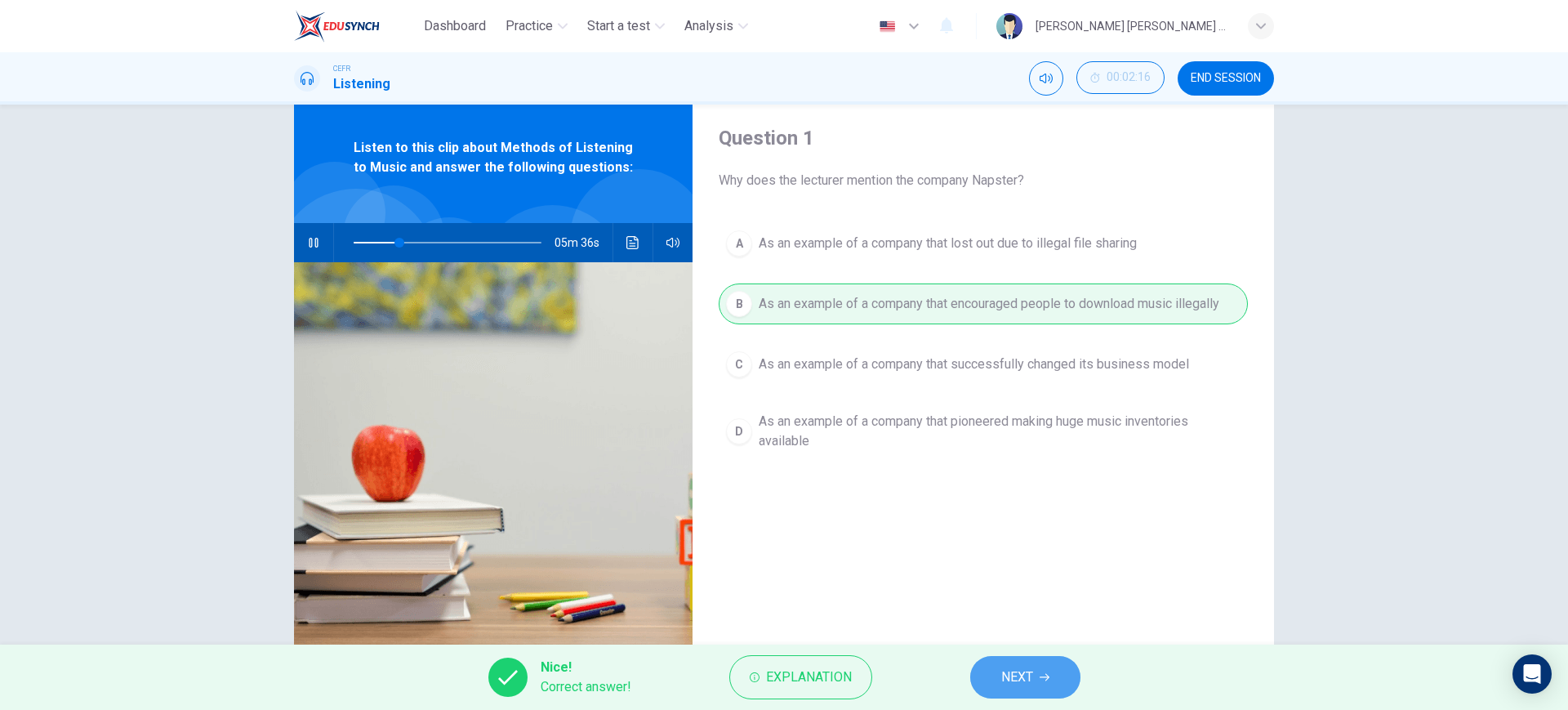 drag, startPoint x: 1027, startPoint y: 677, endPoint x: 1009, endPoint y: 679, distance: 18.11077 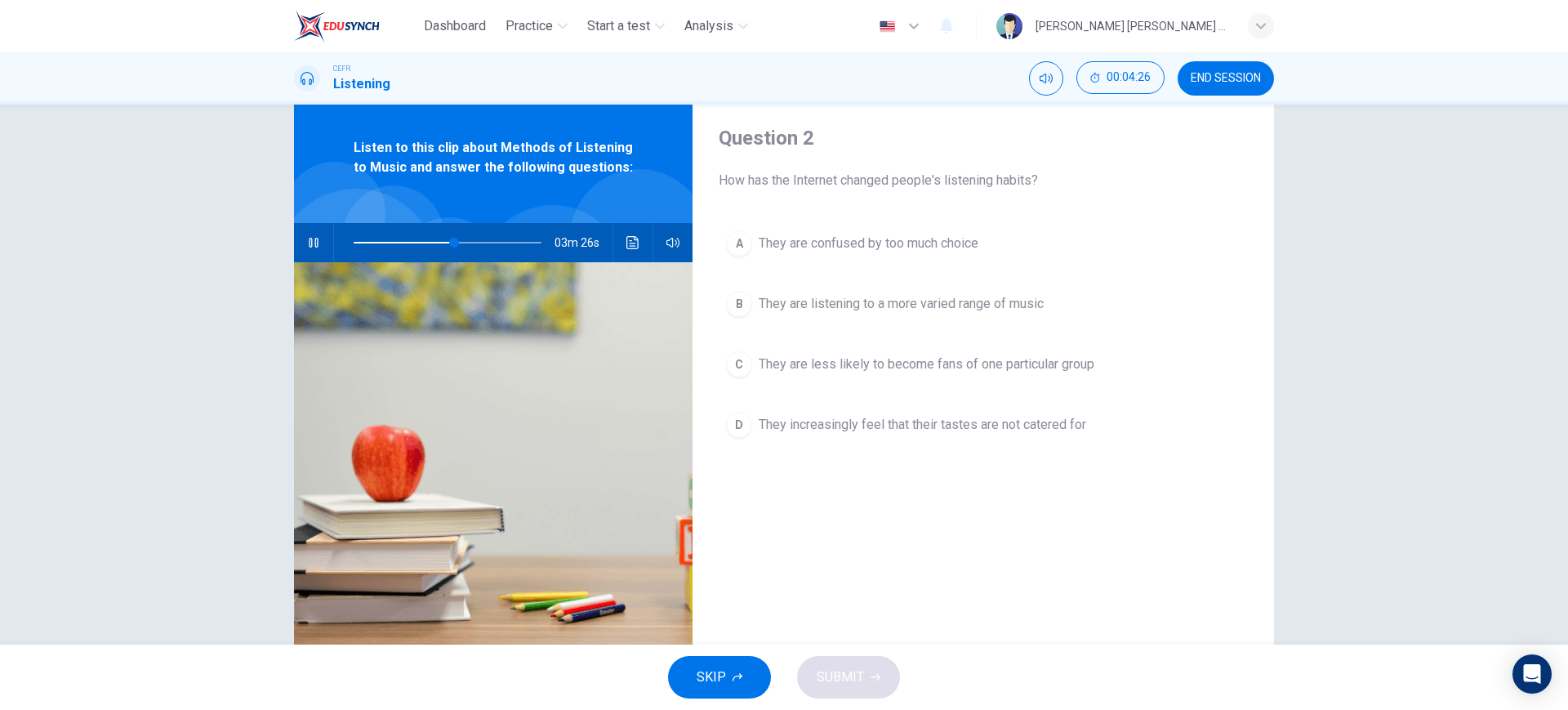 click on "B They are listening to a more varied range of music" at bounding box center [983, 304] 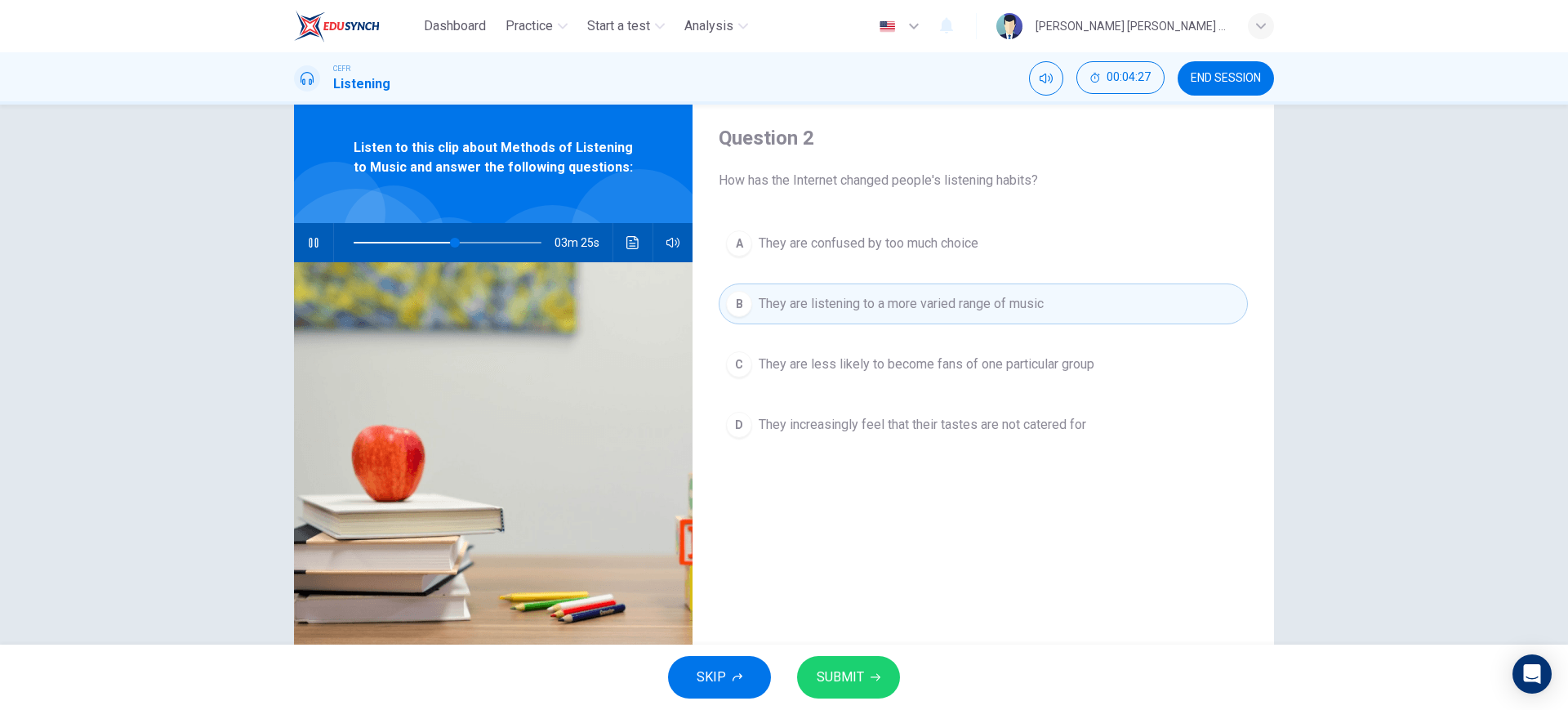 click on "SUBMIT" at bounding box center [840, 677] 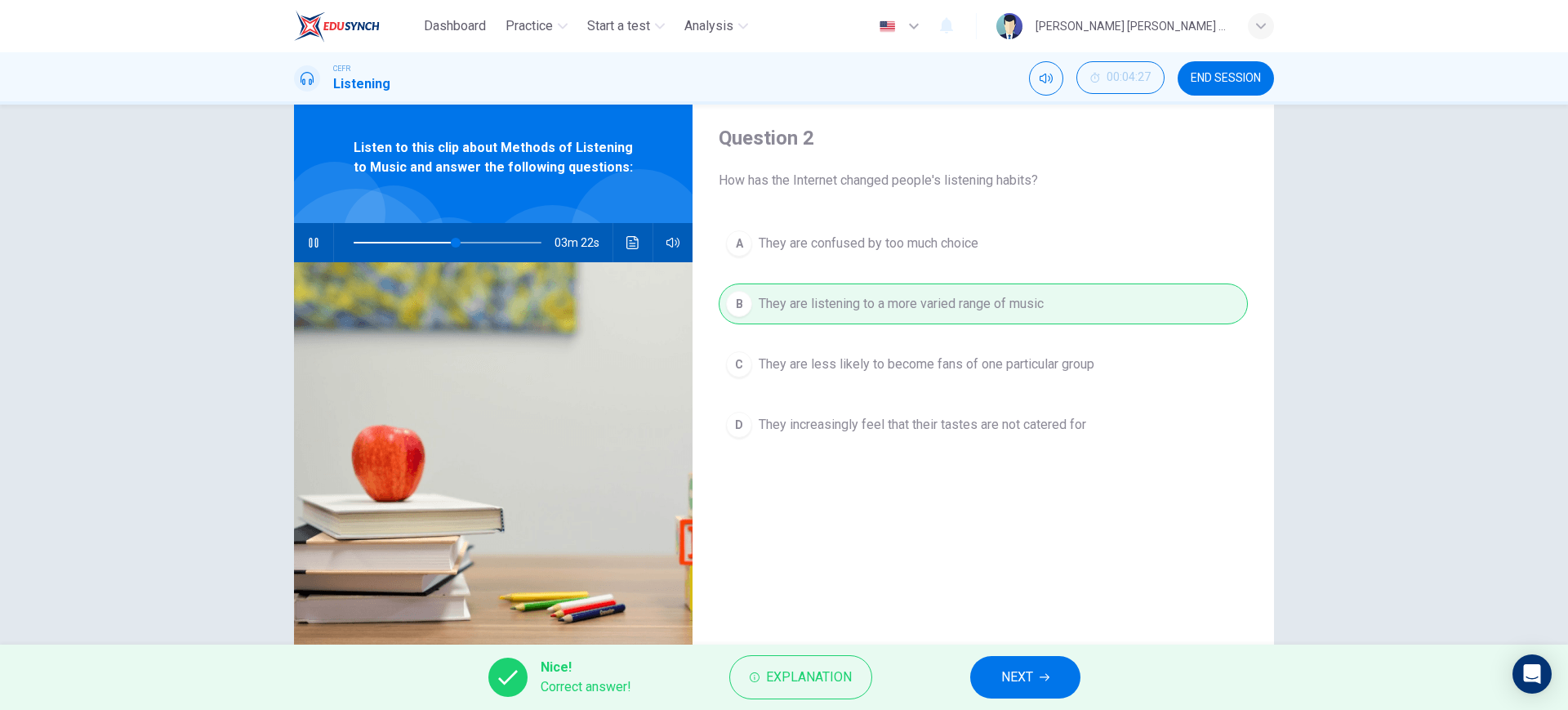 click on "NEXT" at bounding box center [1017, 677] 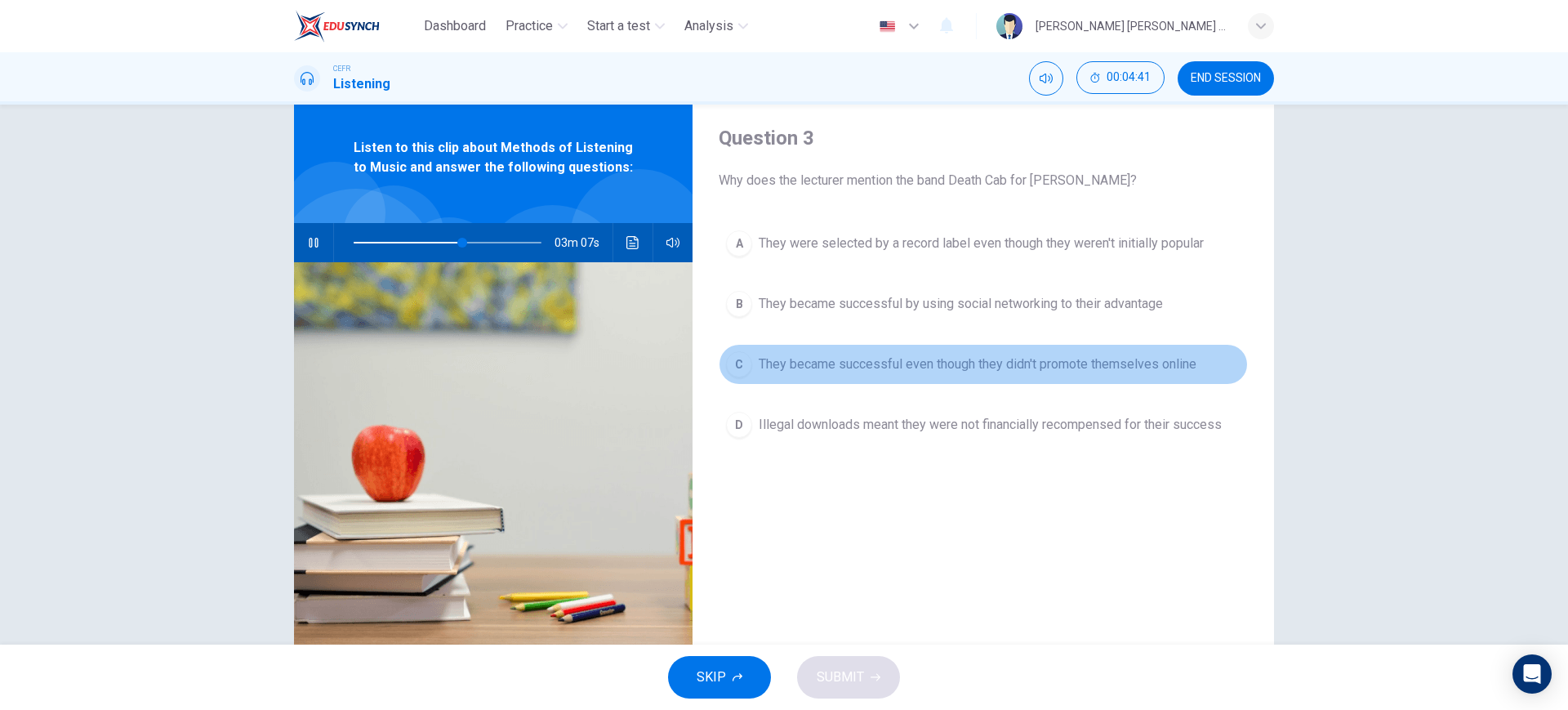 click on "They became successful even though they didn't promote themselves online" at bounding box center [978, 364] 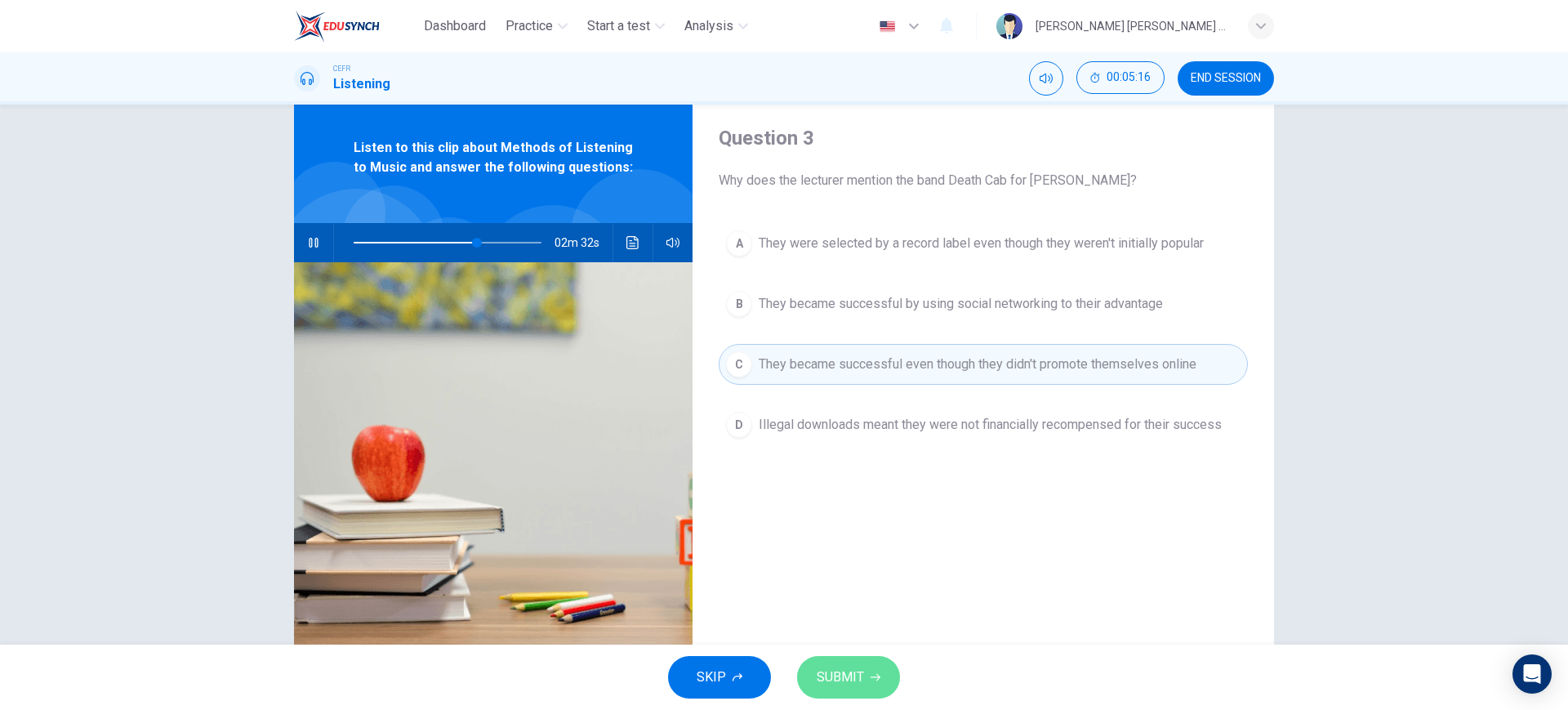 click on "SUBMIT" at bounding box center [840, 677] 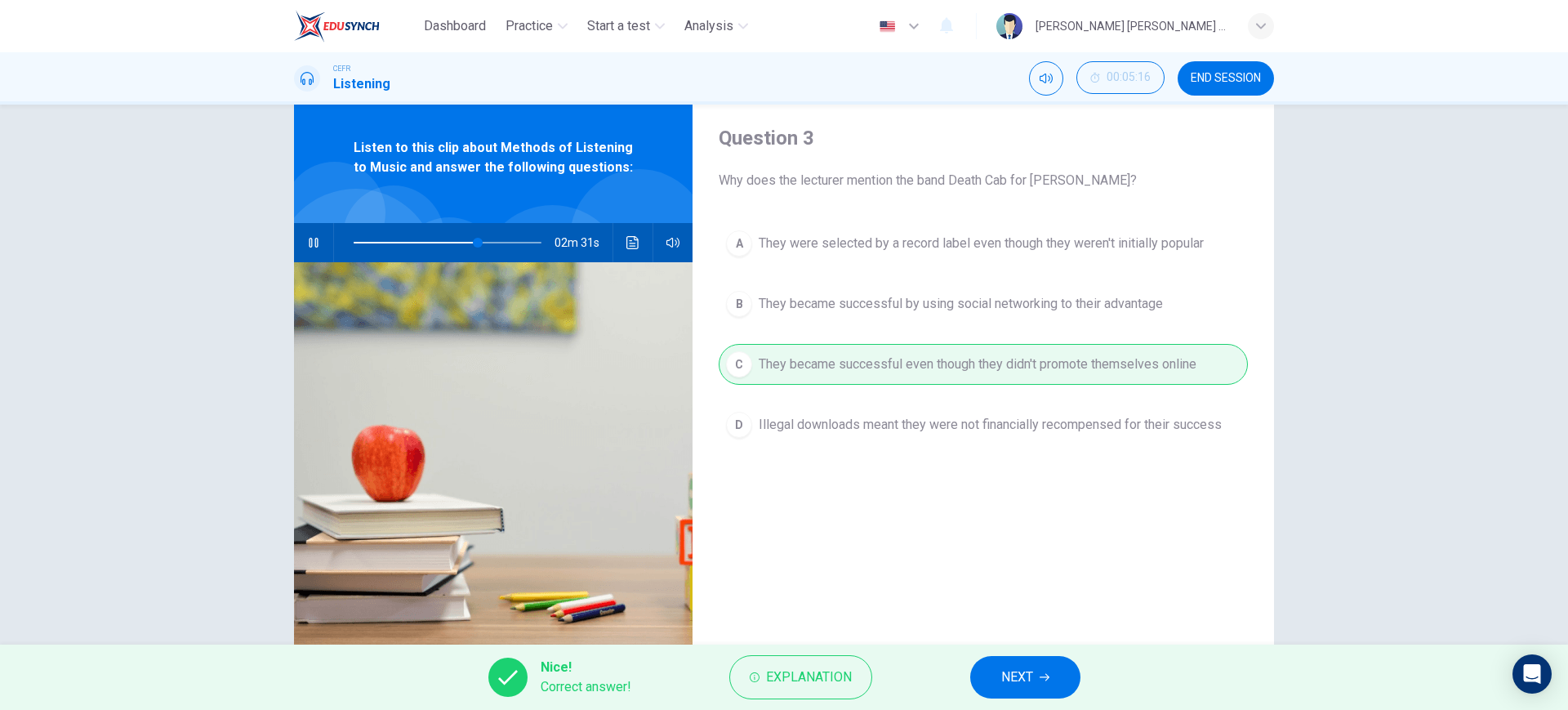 click on "NEXT" at bounding box center [1025, 677] 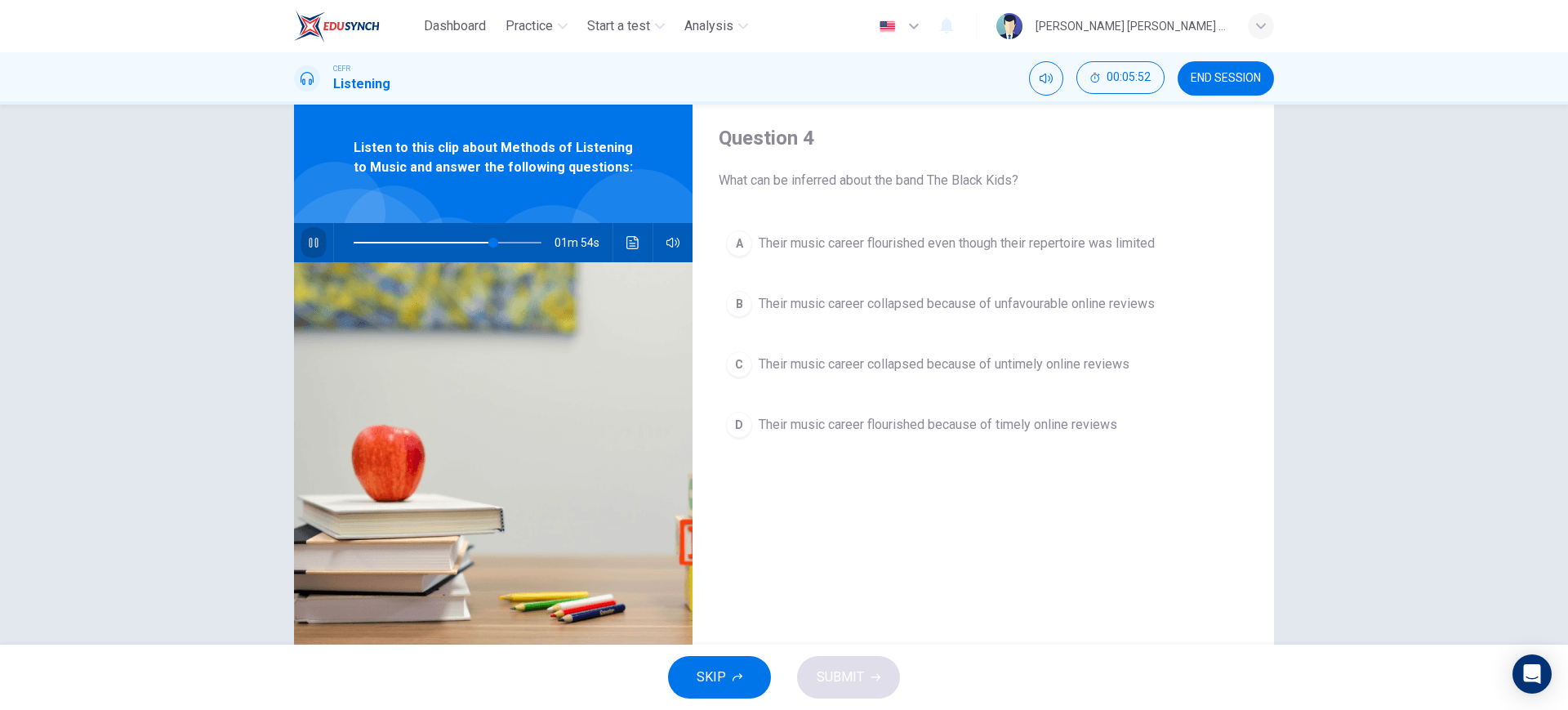click at bounding box center (314, 243) 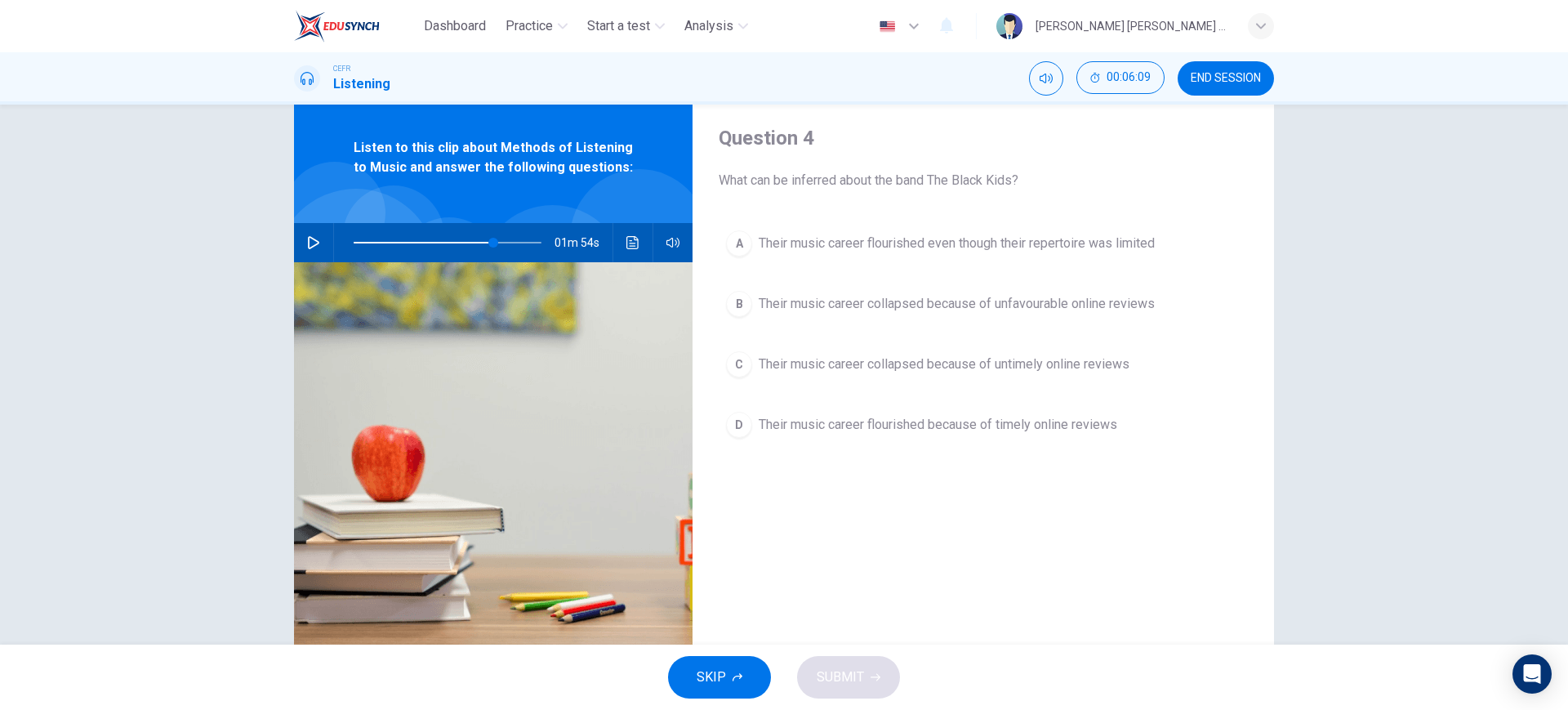 type 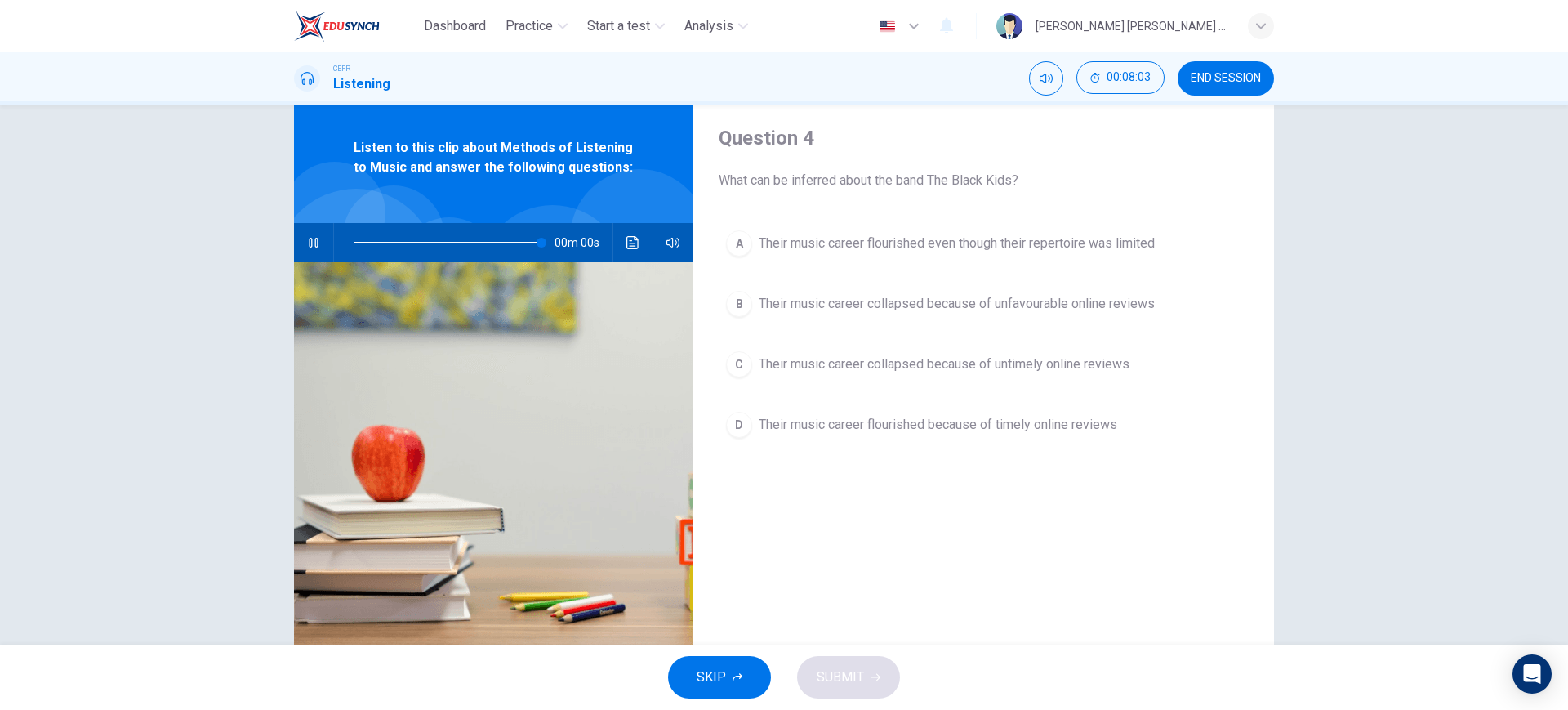 type on "0" 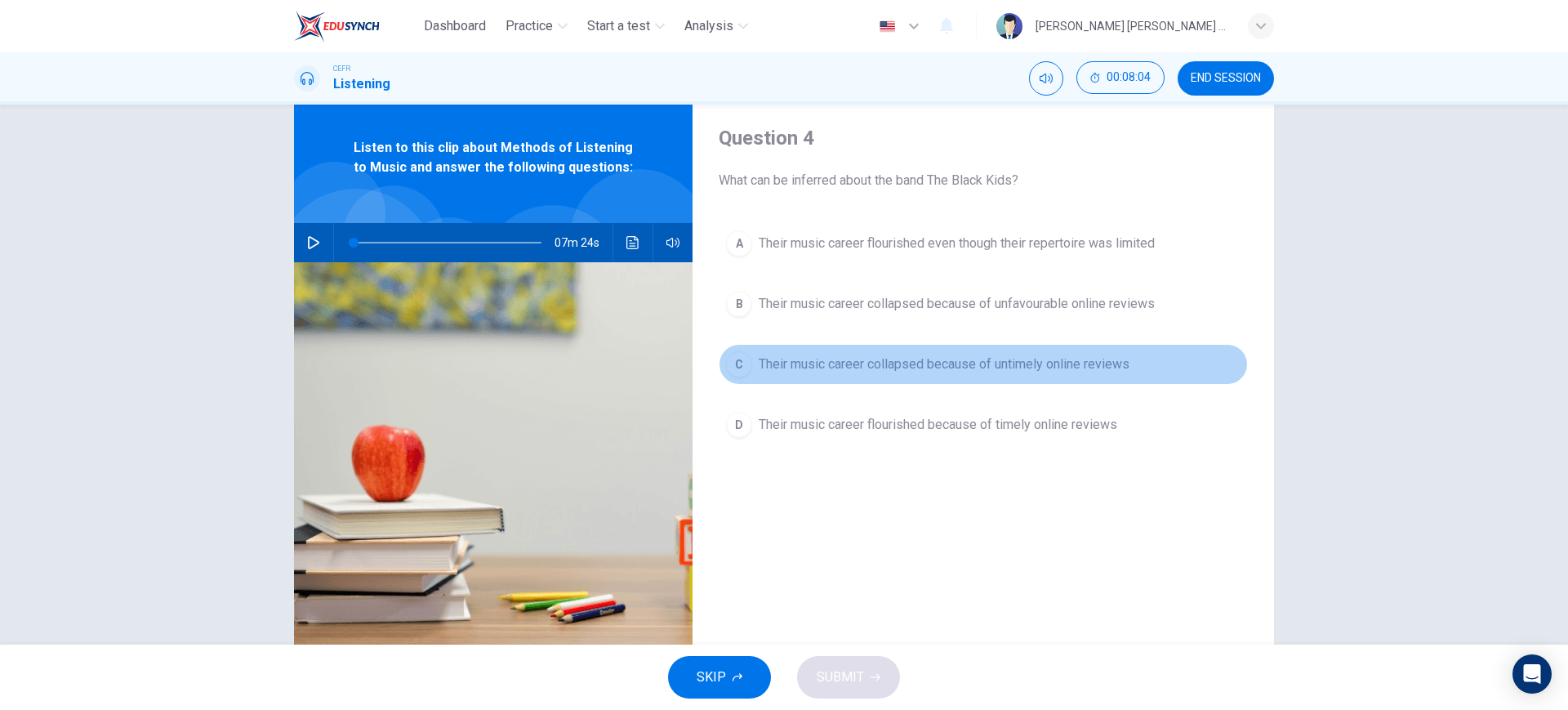 click on "Their music career collapsed because of untimely online reviews" at bounding box center (944, 364) 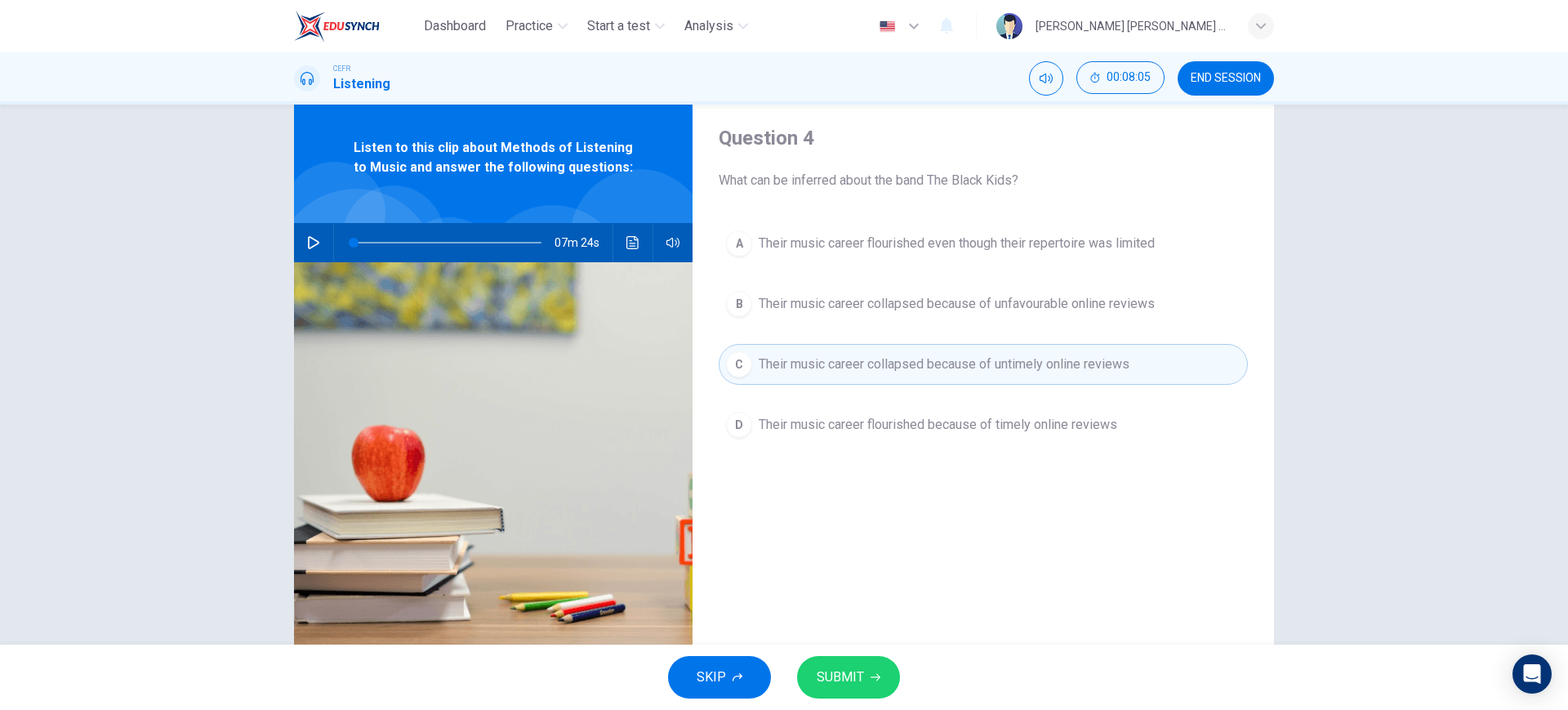 click on "SUBMIT" at bounding box center (840, 677) 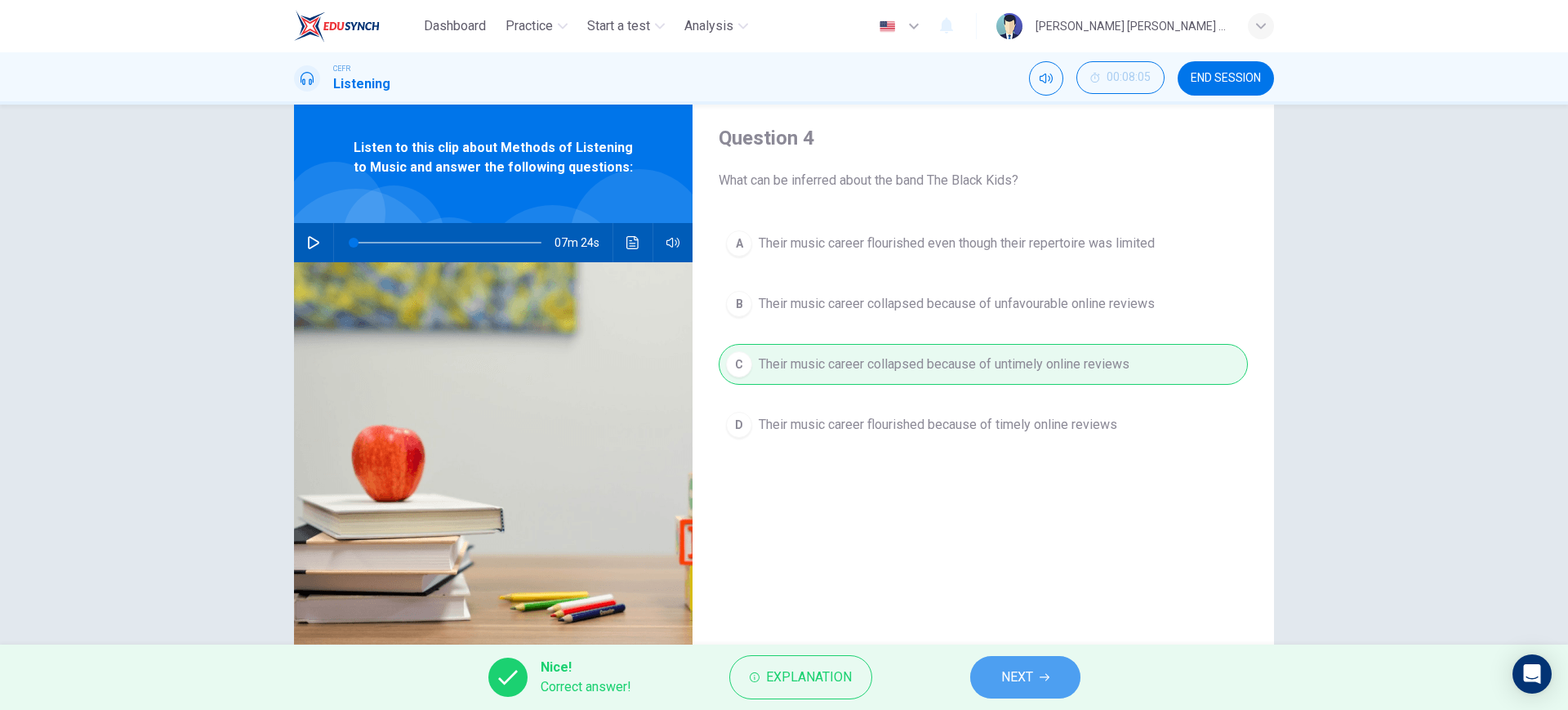 click on "NEXT" at bounding box center [1025, 677] 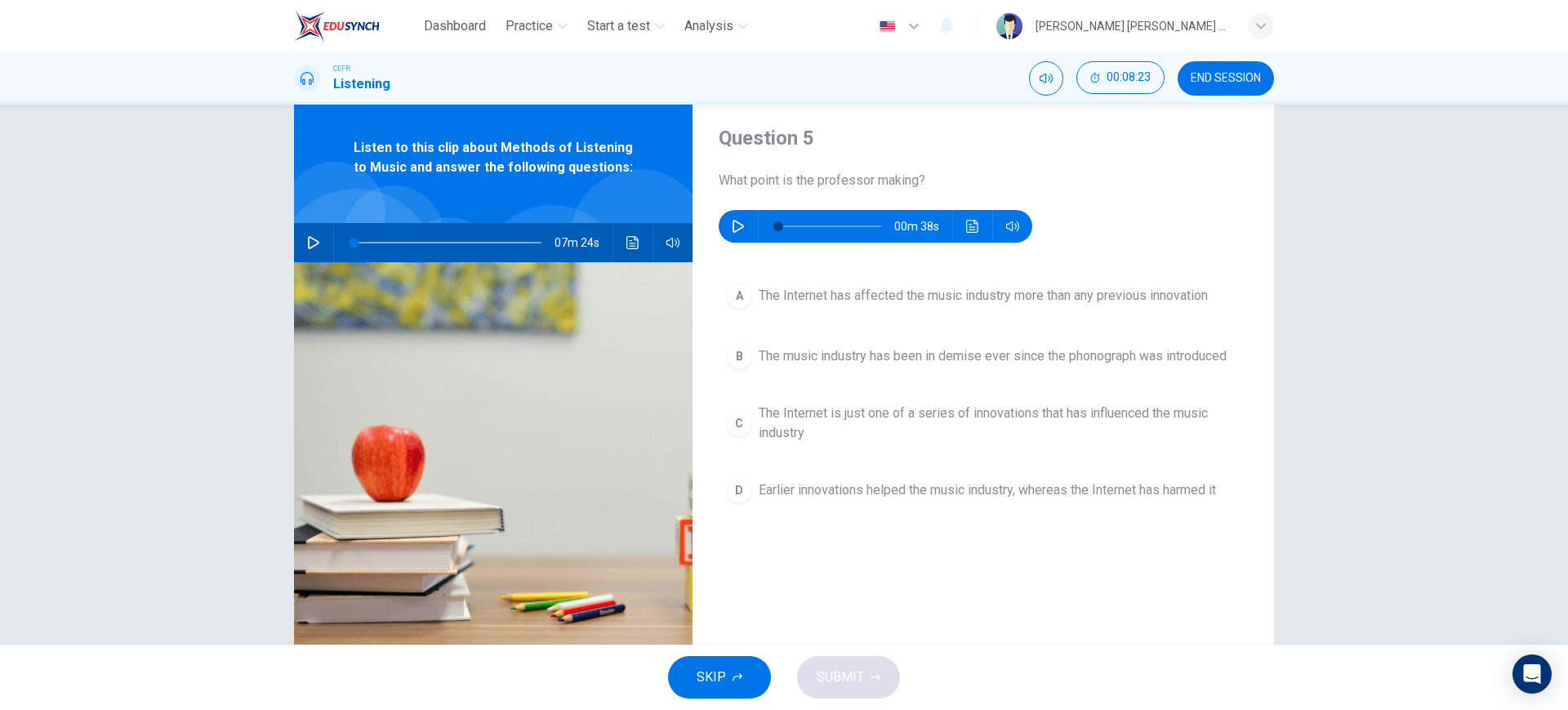 click at bounding box center (738, 226) 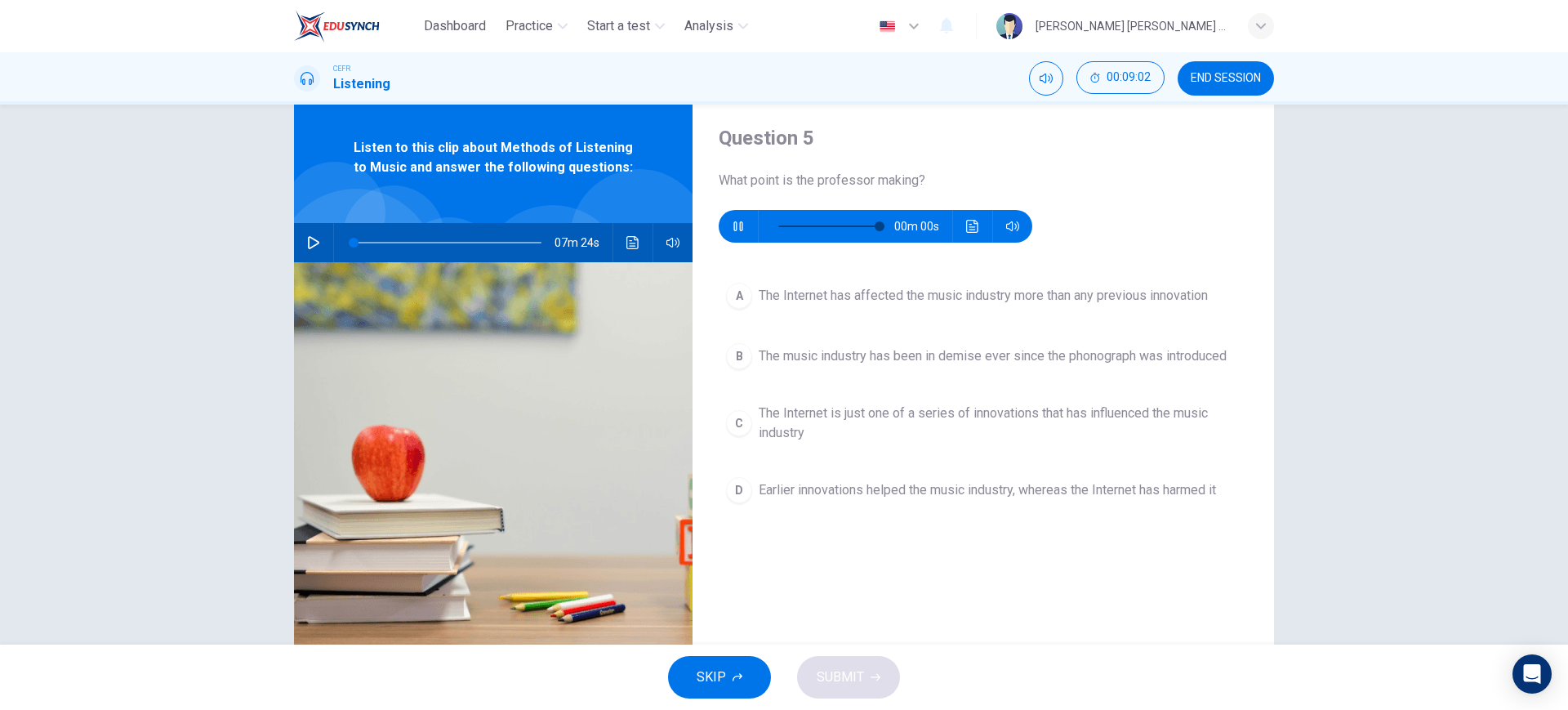 type on "0" 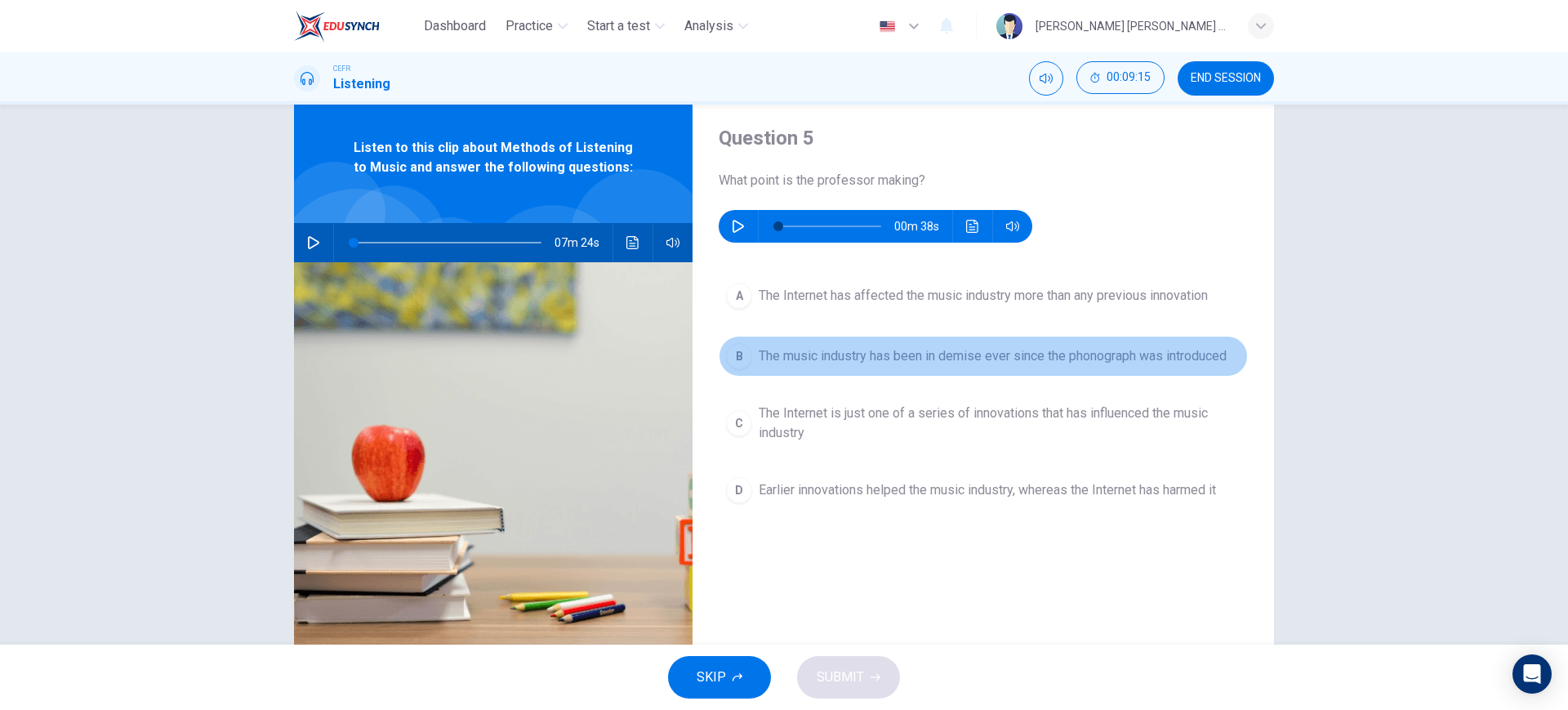 drag, startPoint x: 804, startPoint y: 346, endPoint x: 822, endPoint y: 426, distance: 82 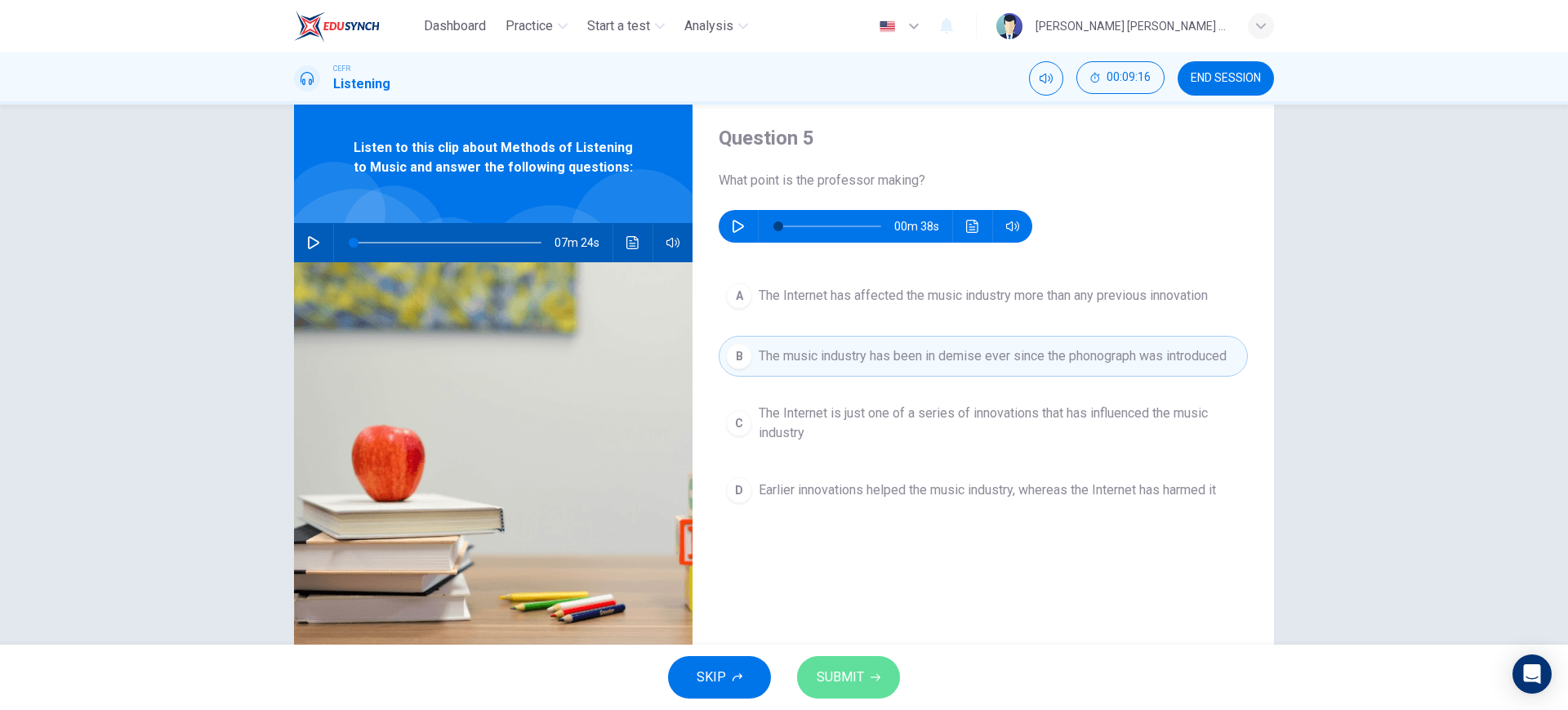 click on "SUBMIT" at bounding box center (840, 677) 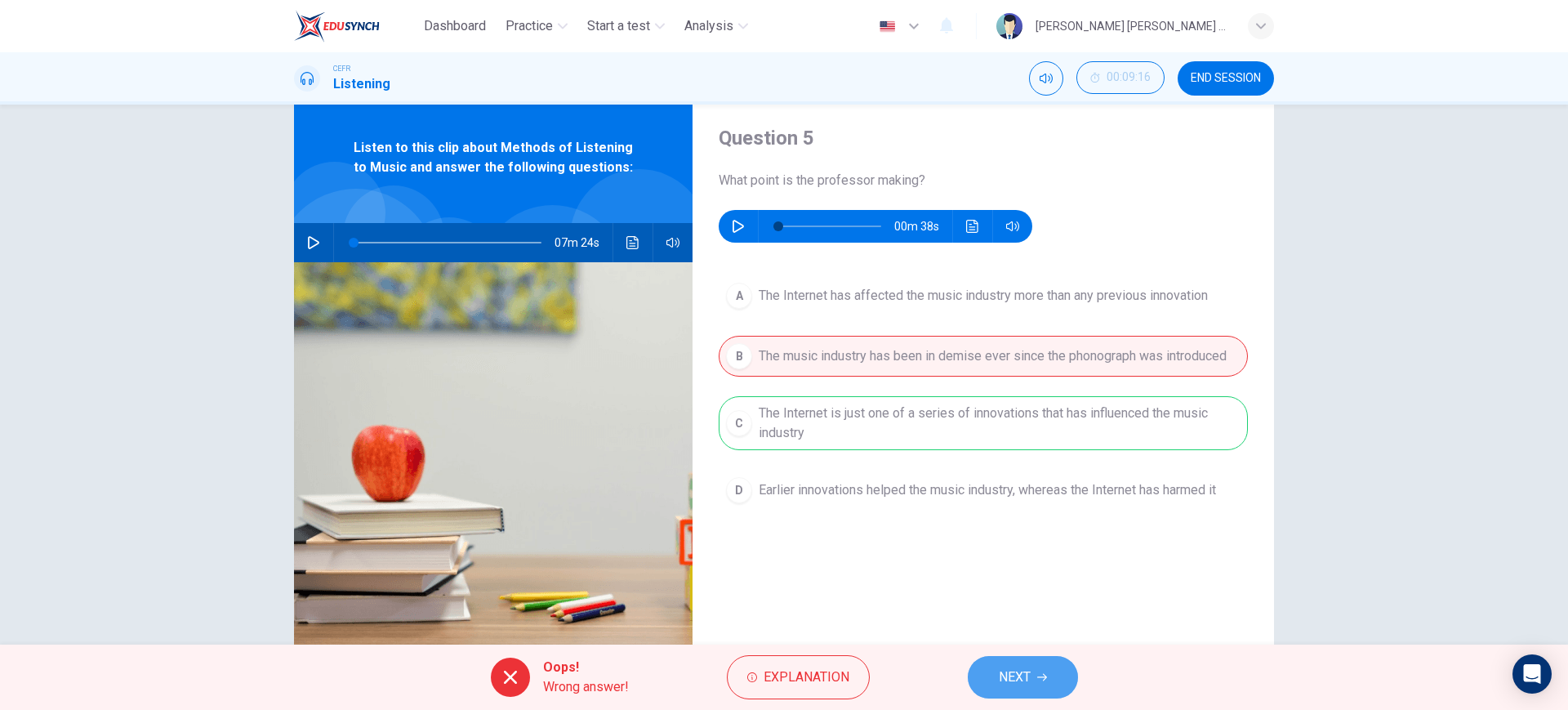 click on "NEXT" at bounding box center (1022, 677) 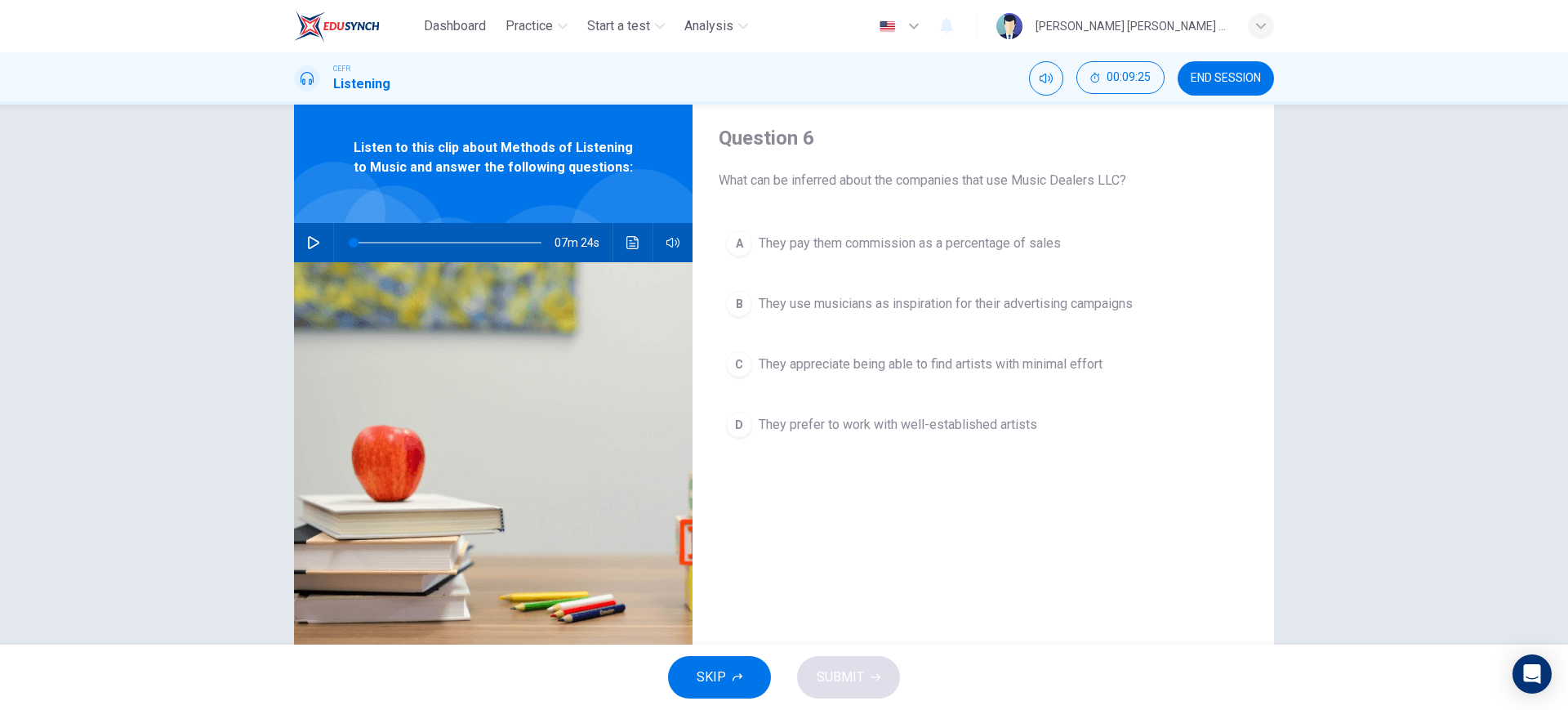click on "A They pay them commission as a percentage of sales" at bounding box center (983, 243) 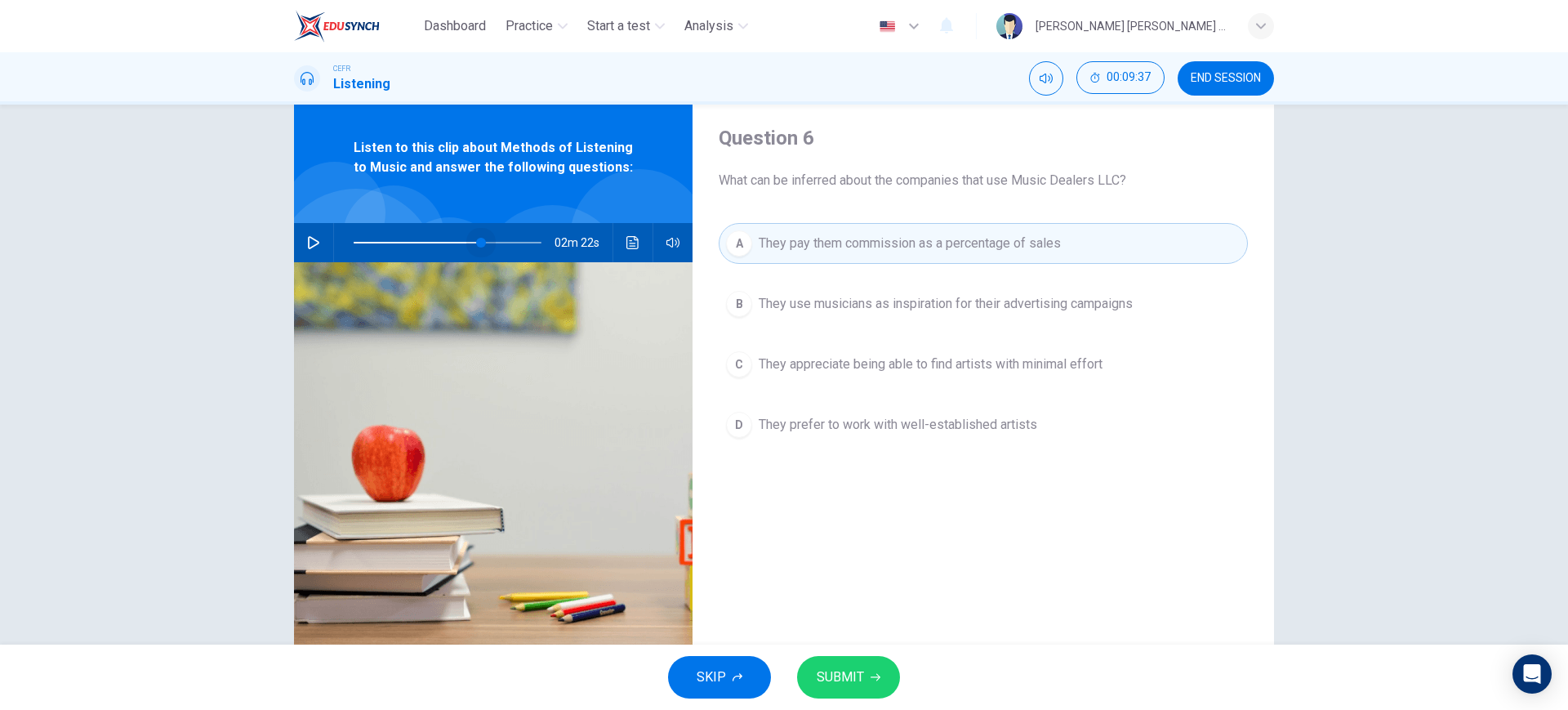 drag, startPoint x: 477, startPoint y: 235, endPoint x: 461, endPoint y: 262, distance: 31.38471 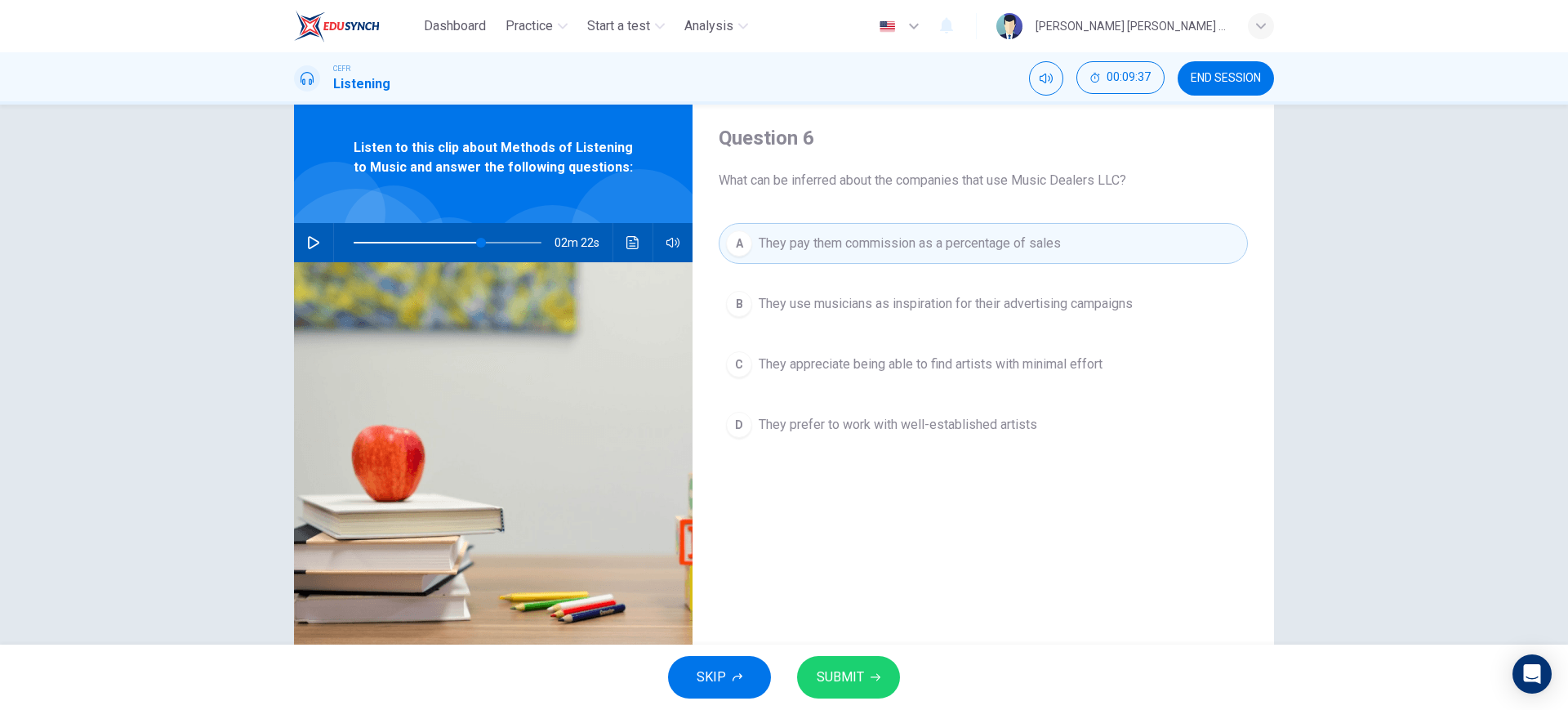 click at bounding box center (314, 243) 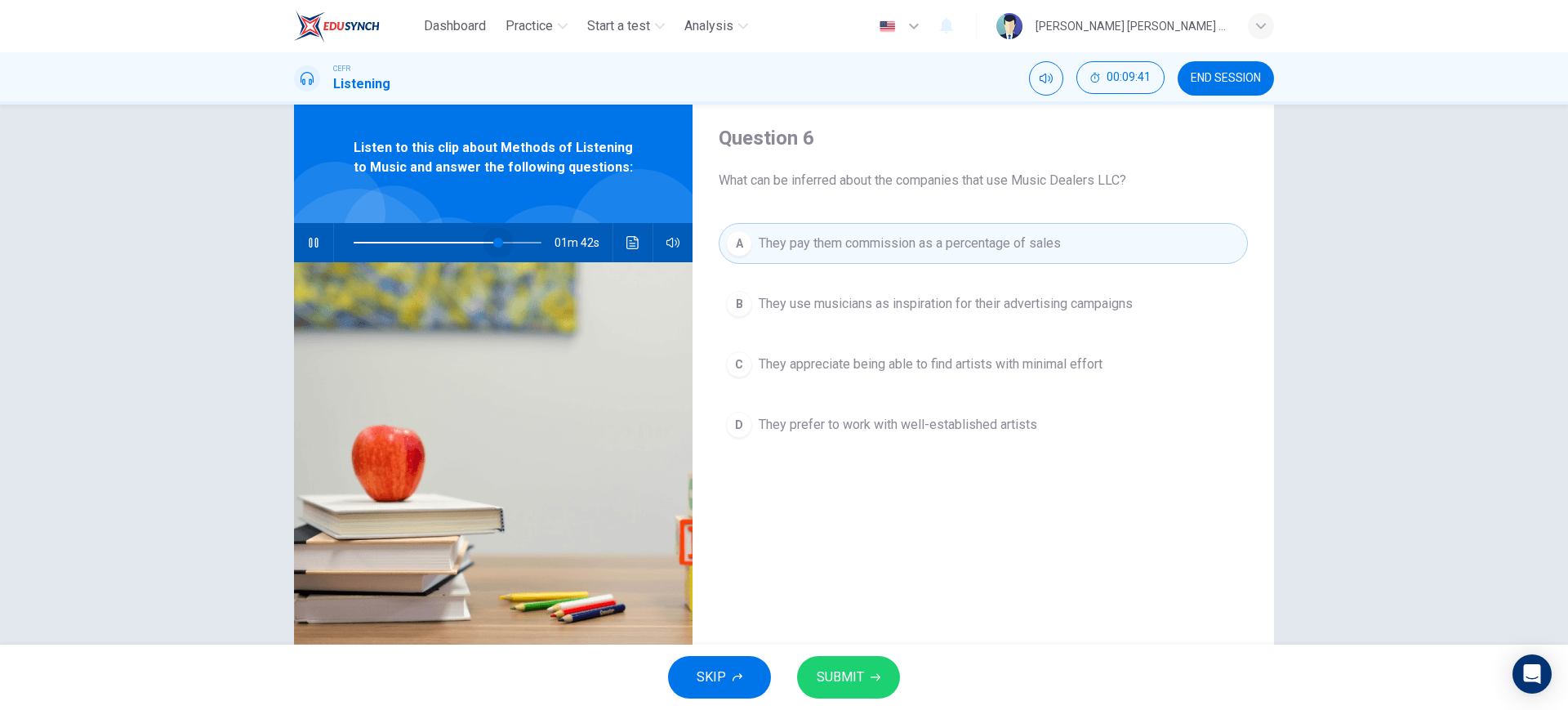 click at bounding box center (498, 243) 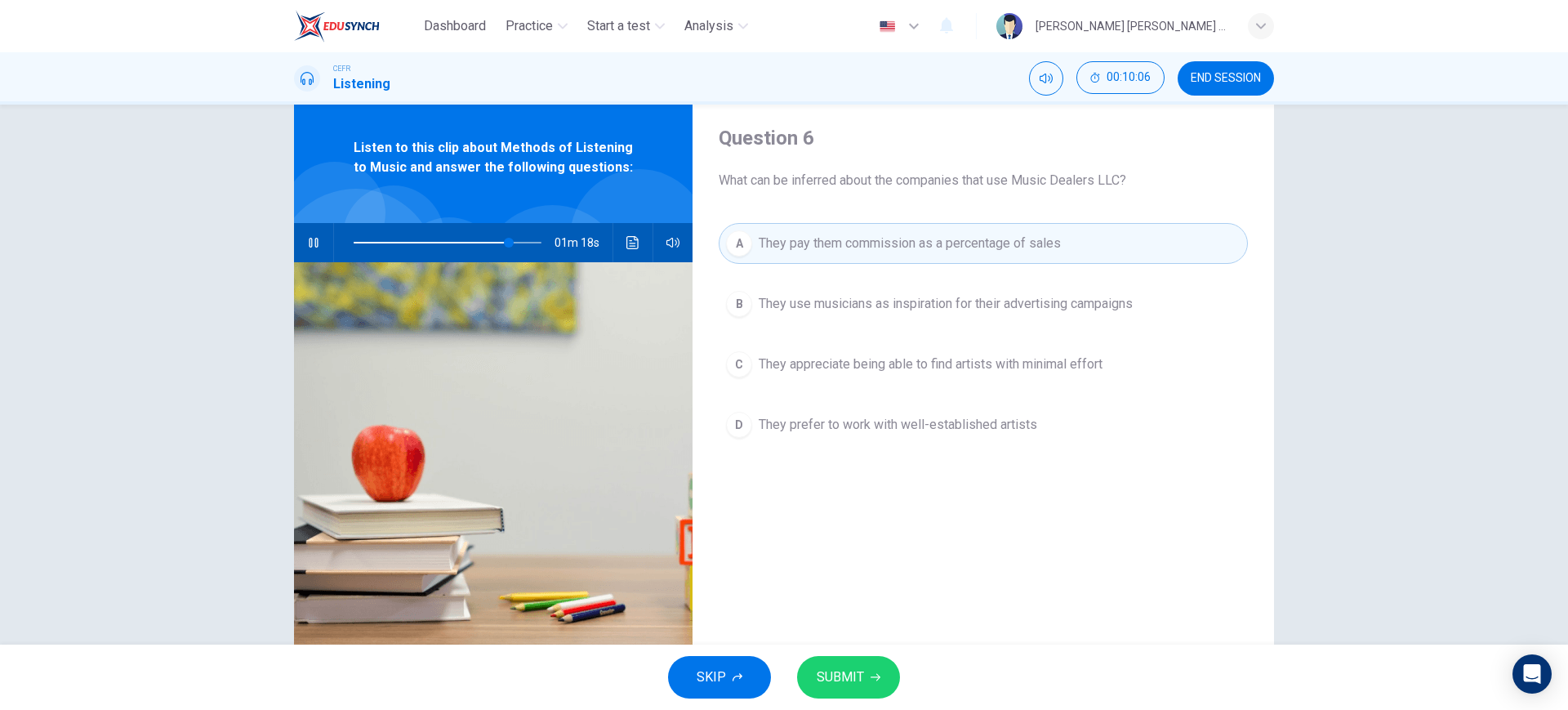 click on "B They use musicians as inspiration for their advertising campaigns" at bounding box center [983, 304] 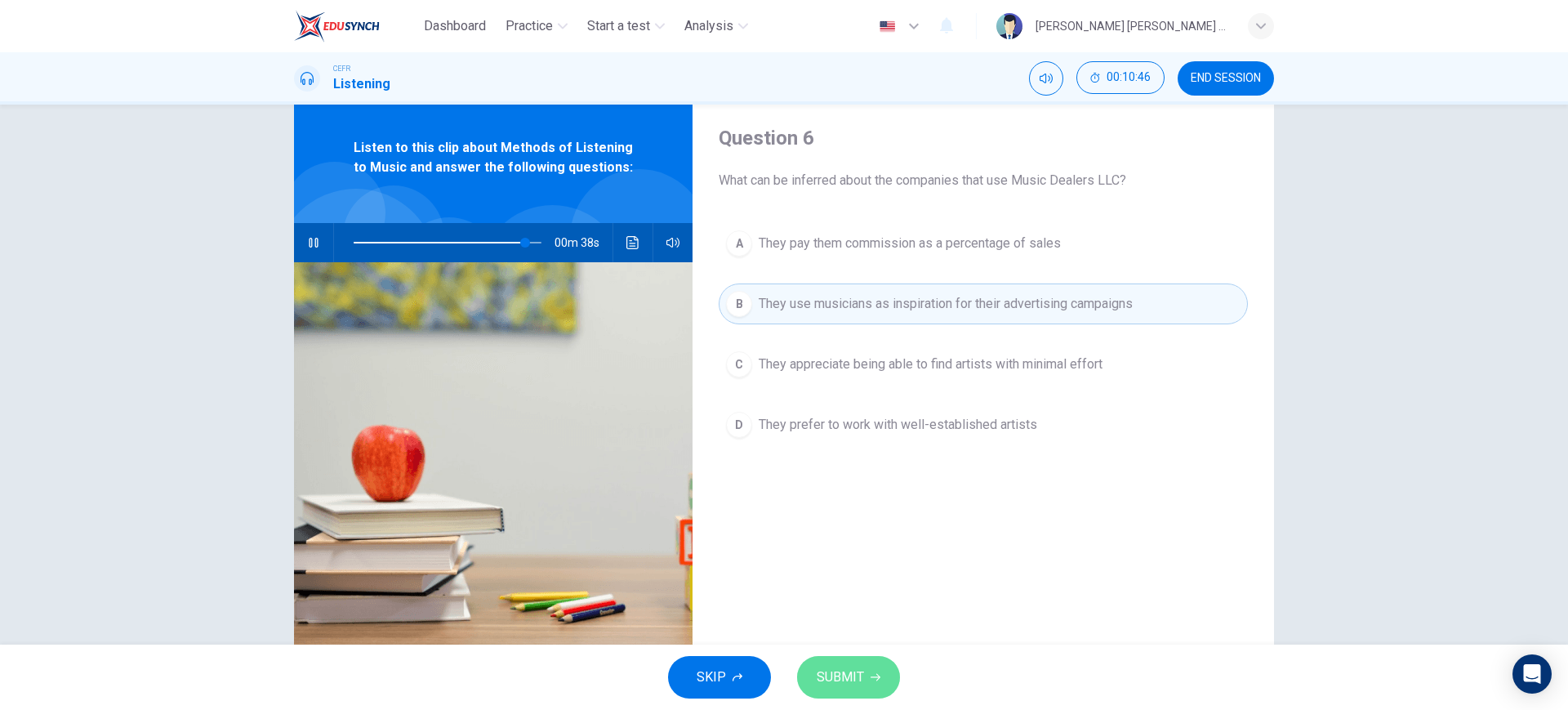 click on "SUBMIT" at bounding box center (849, 677) 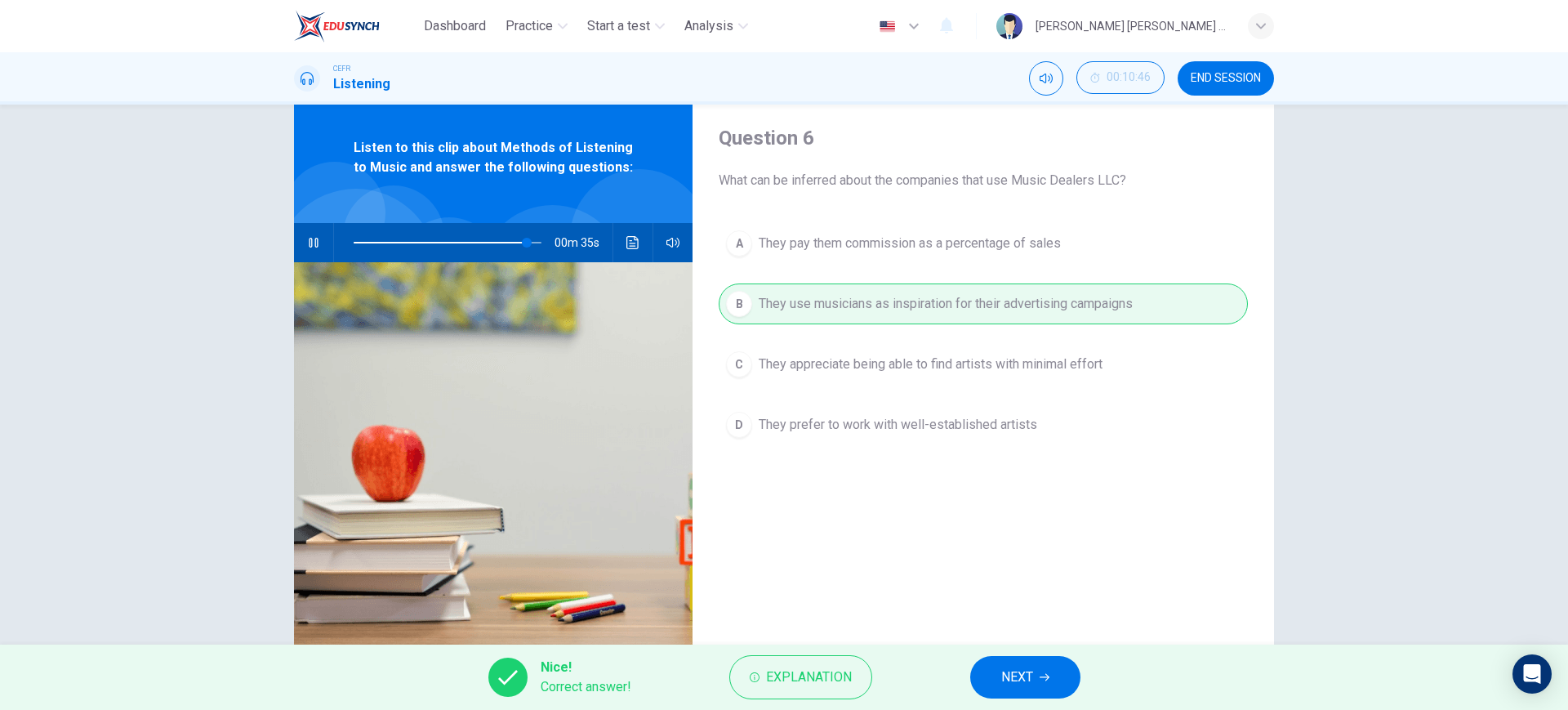 type on "92" 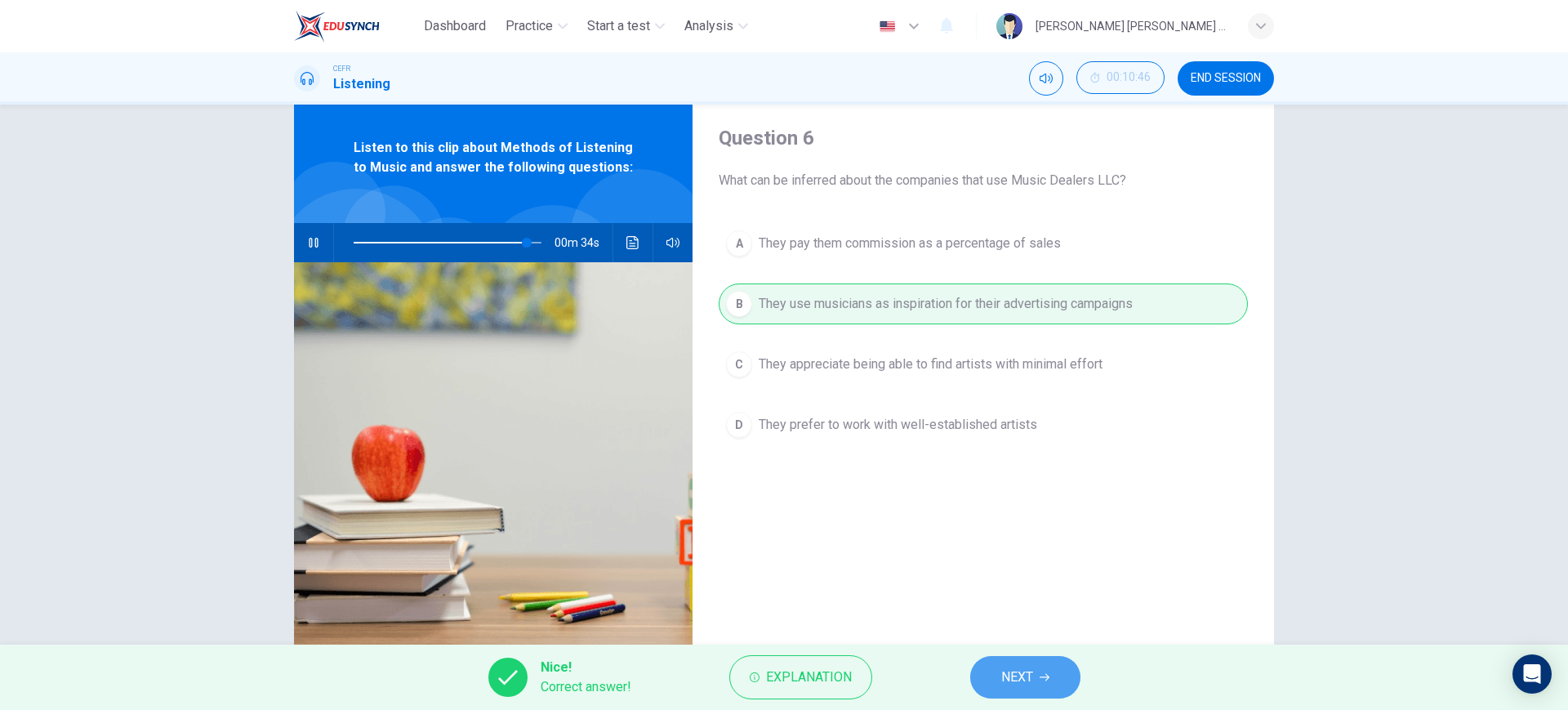 click on "NEXT" at bounding box center [1025, 677] 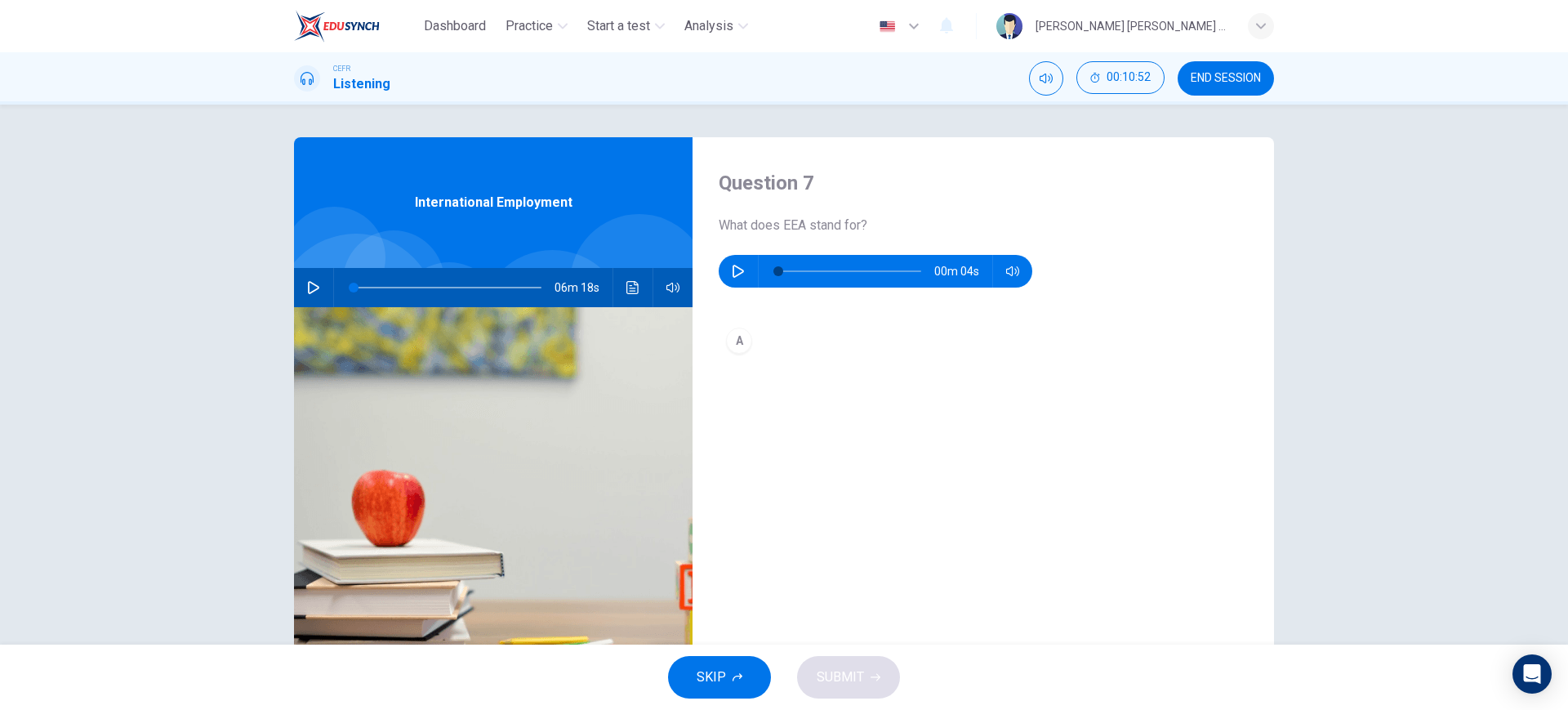 click 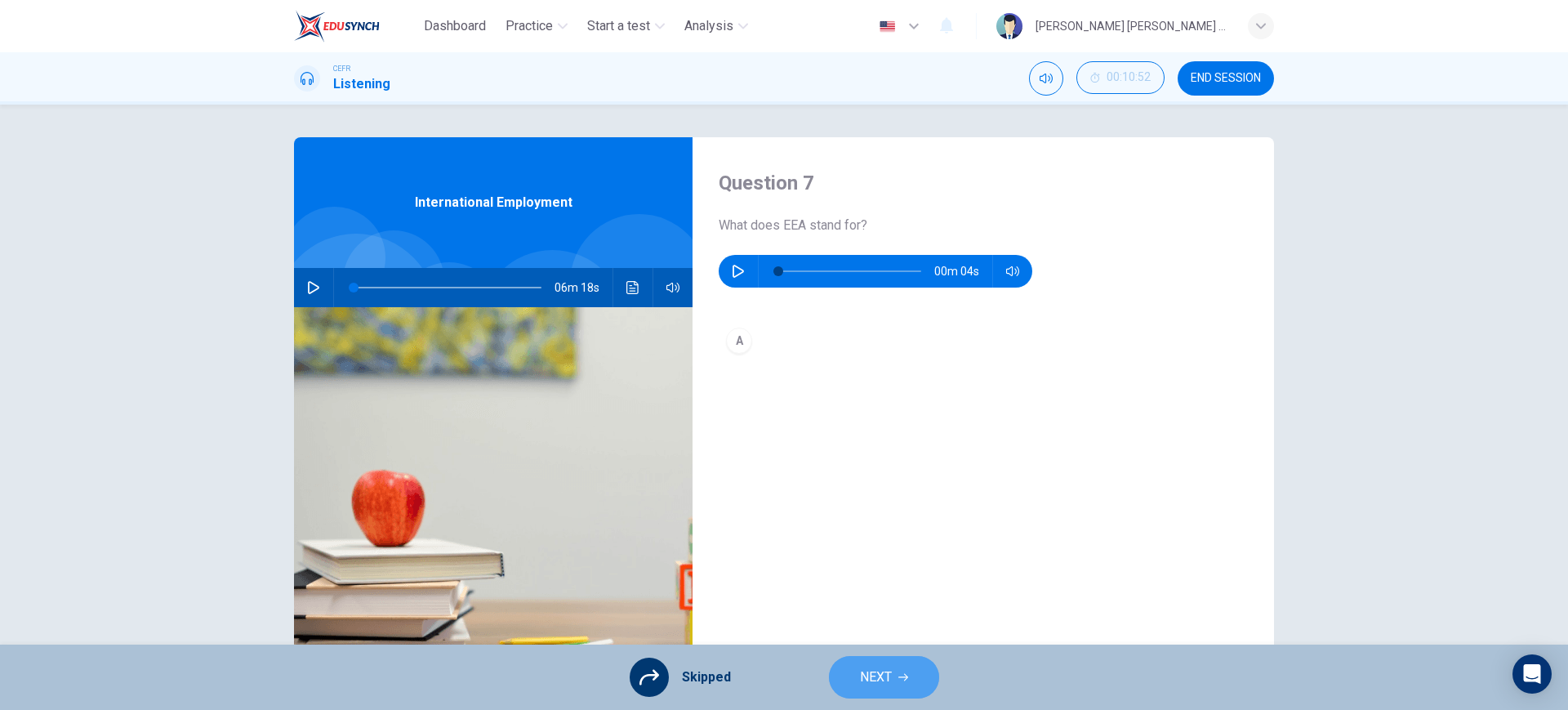 click on "NEXT" at bounding box center [875, 677] 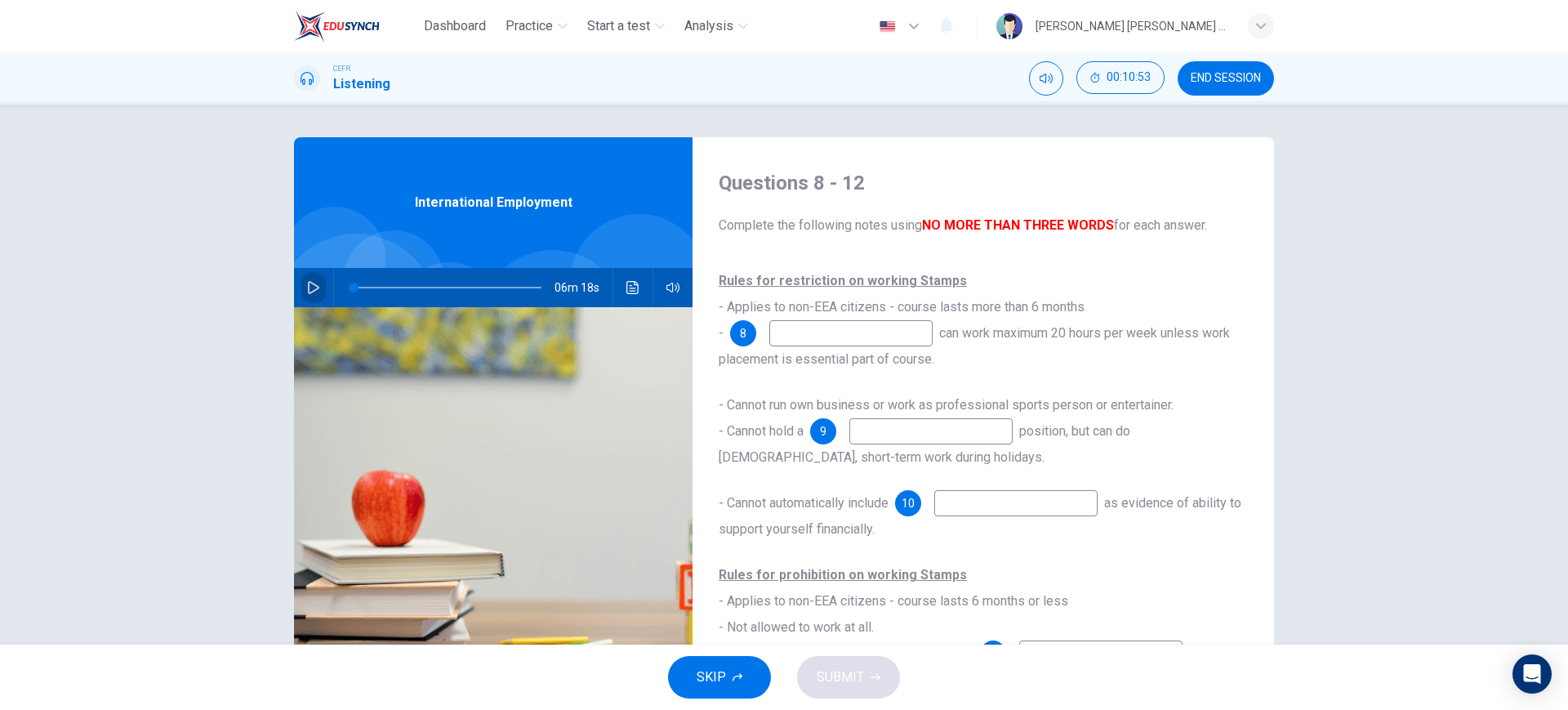 click at bounding box center [314, 288] 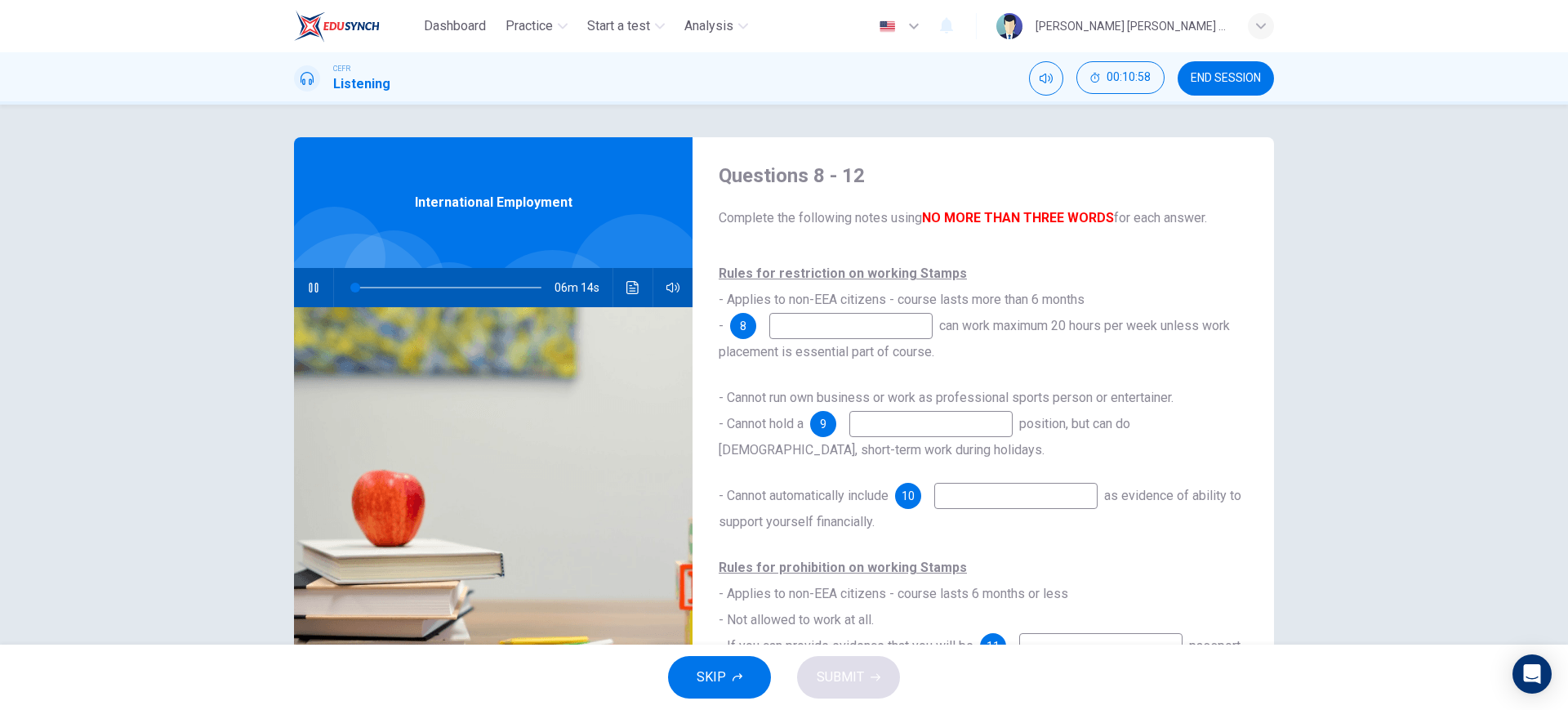 scroll, scrollTop: 0, scrollLeft: 0, axis: both 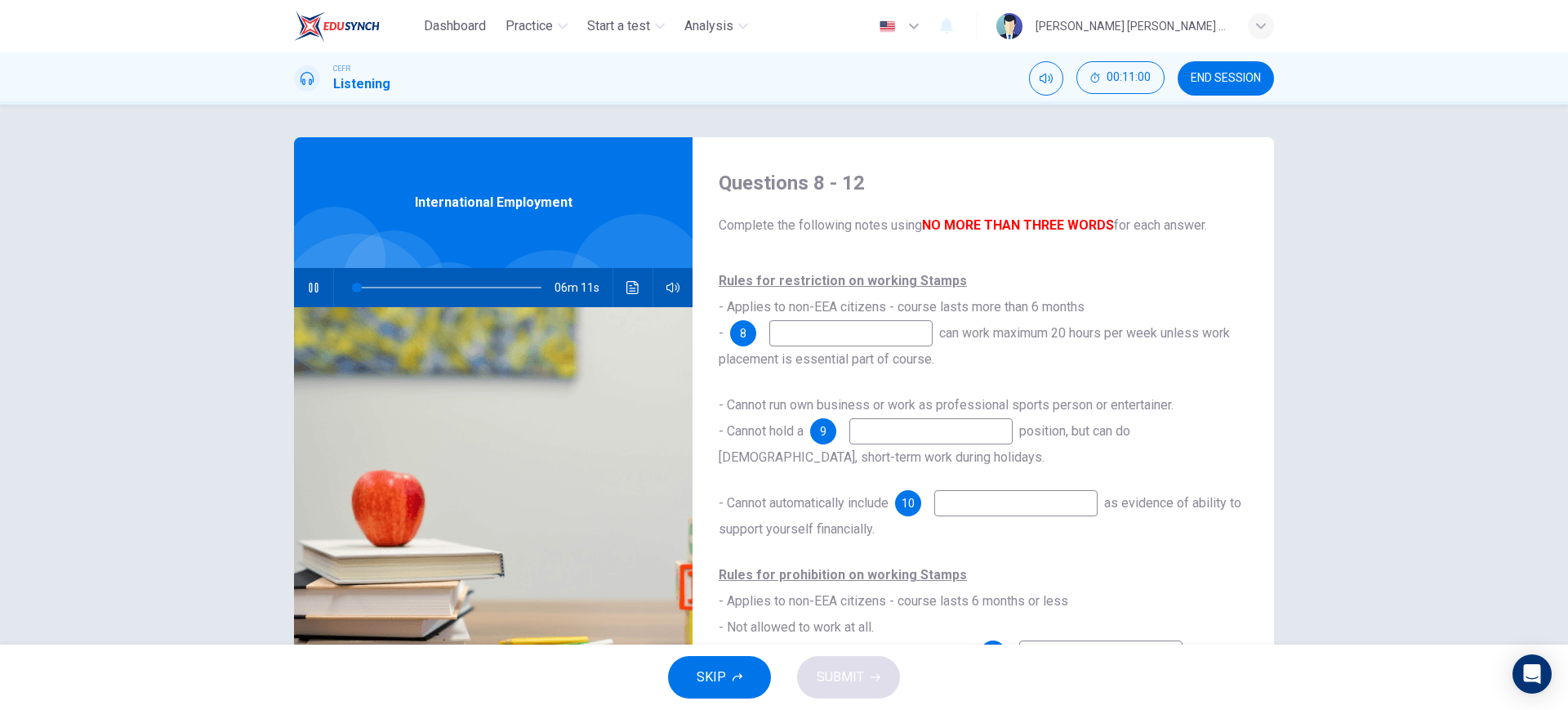 click at bounding box center (851, 333) 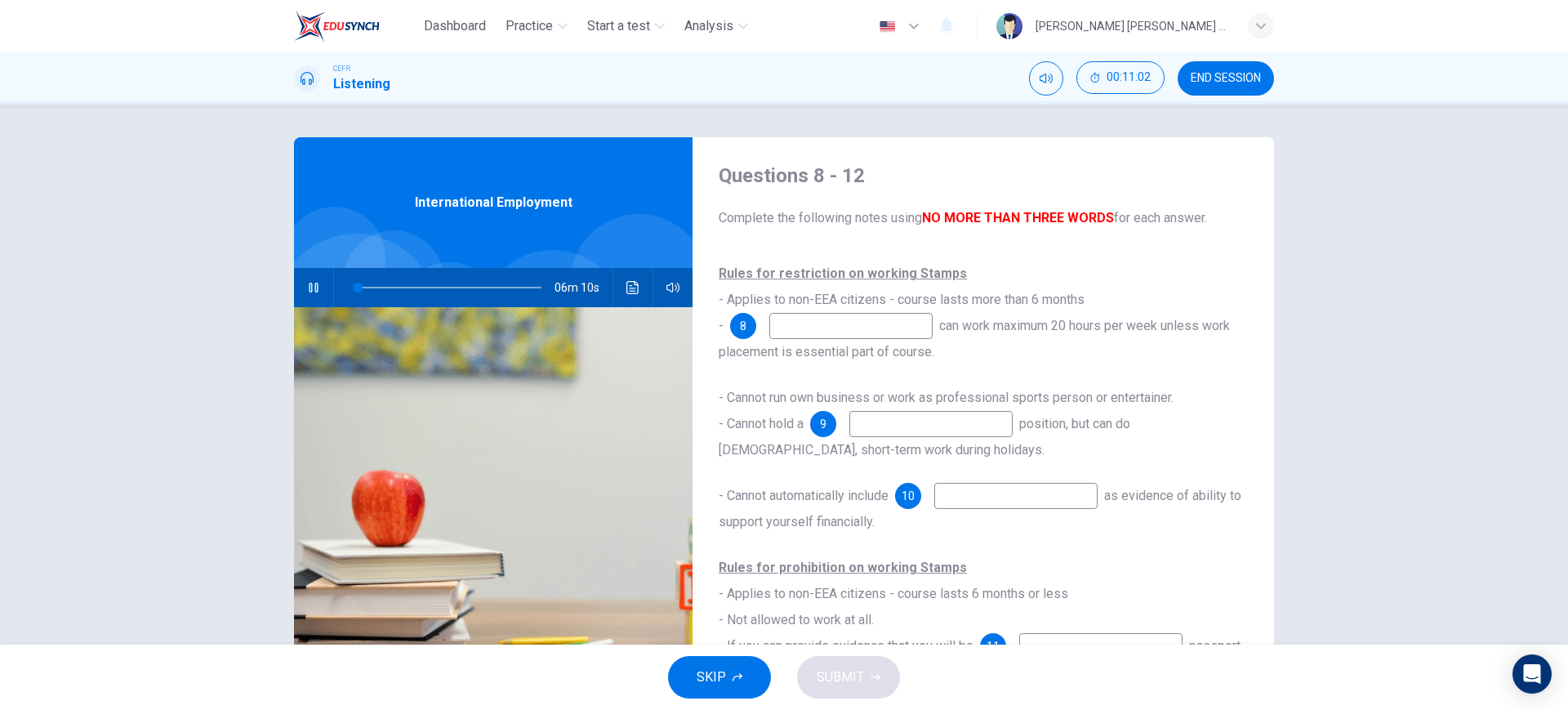 scroll, scrollTop: 0, scrollLeft: 0, axis: both 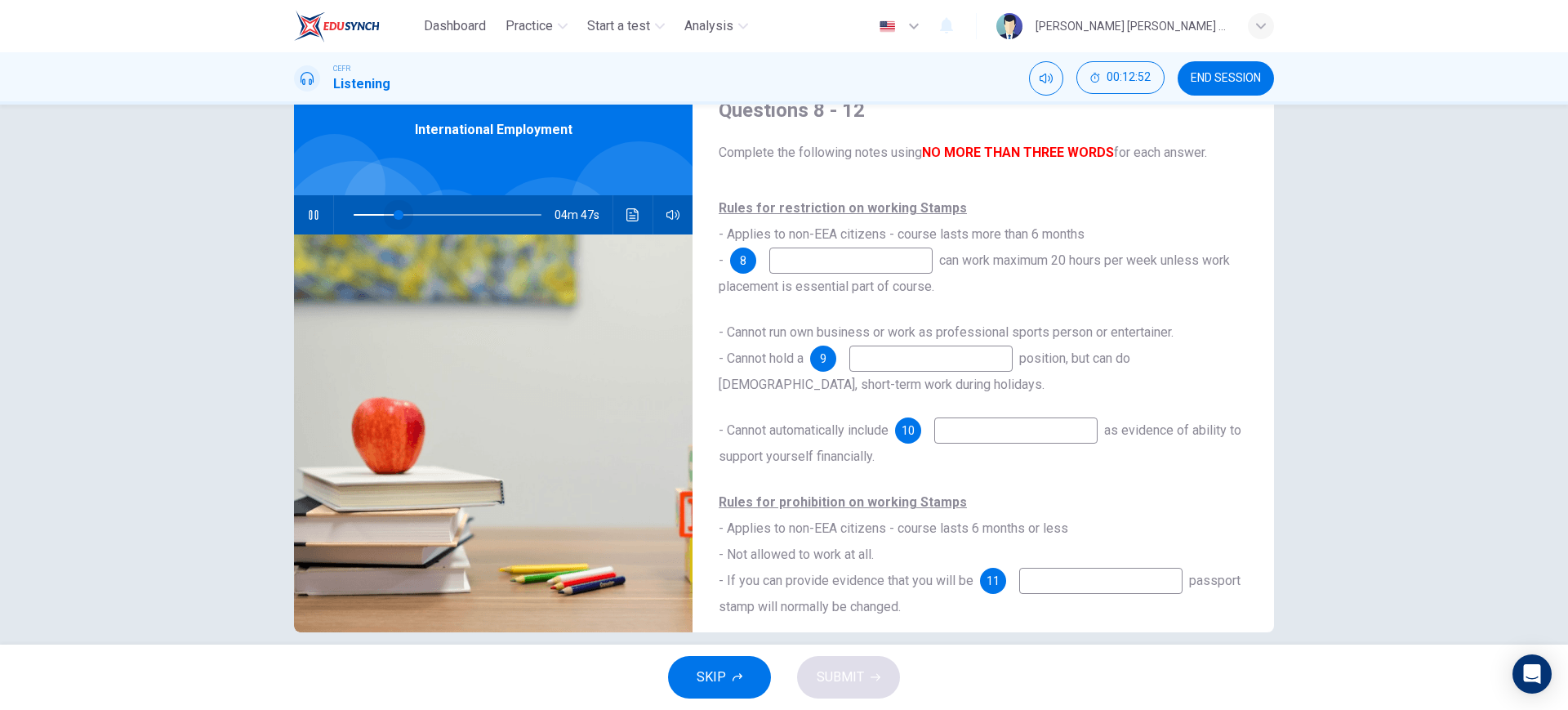 click at bounding box center (399, 215) 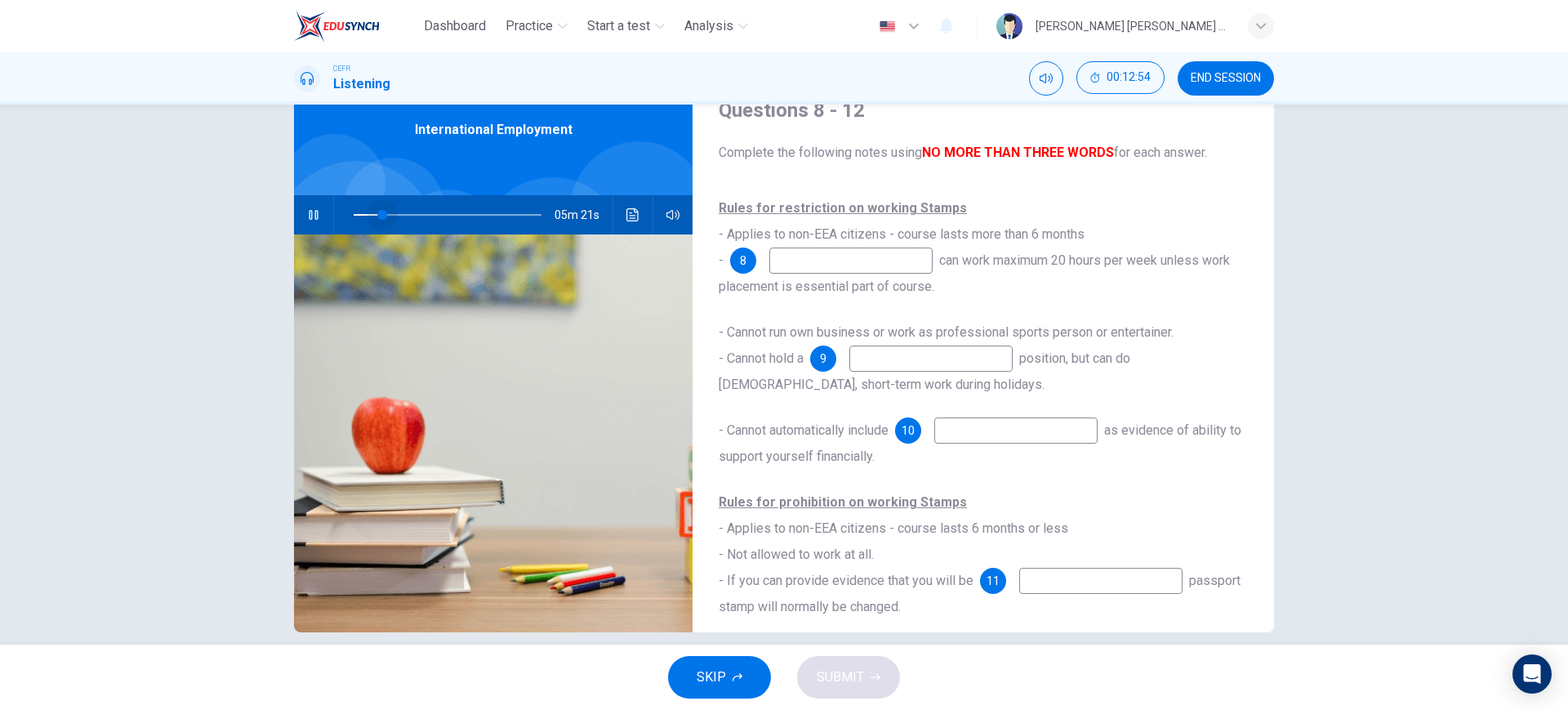 click at bounding box center [382, 215] 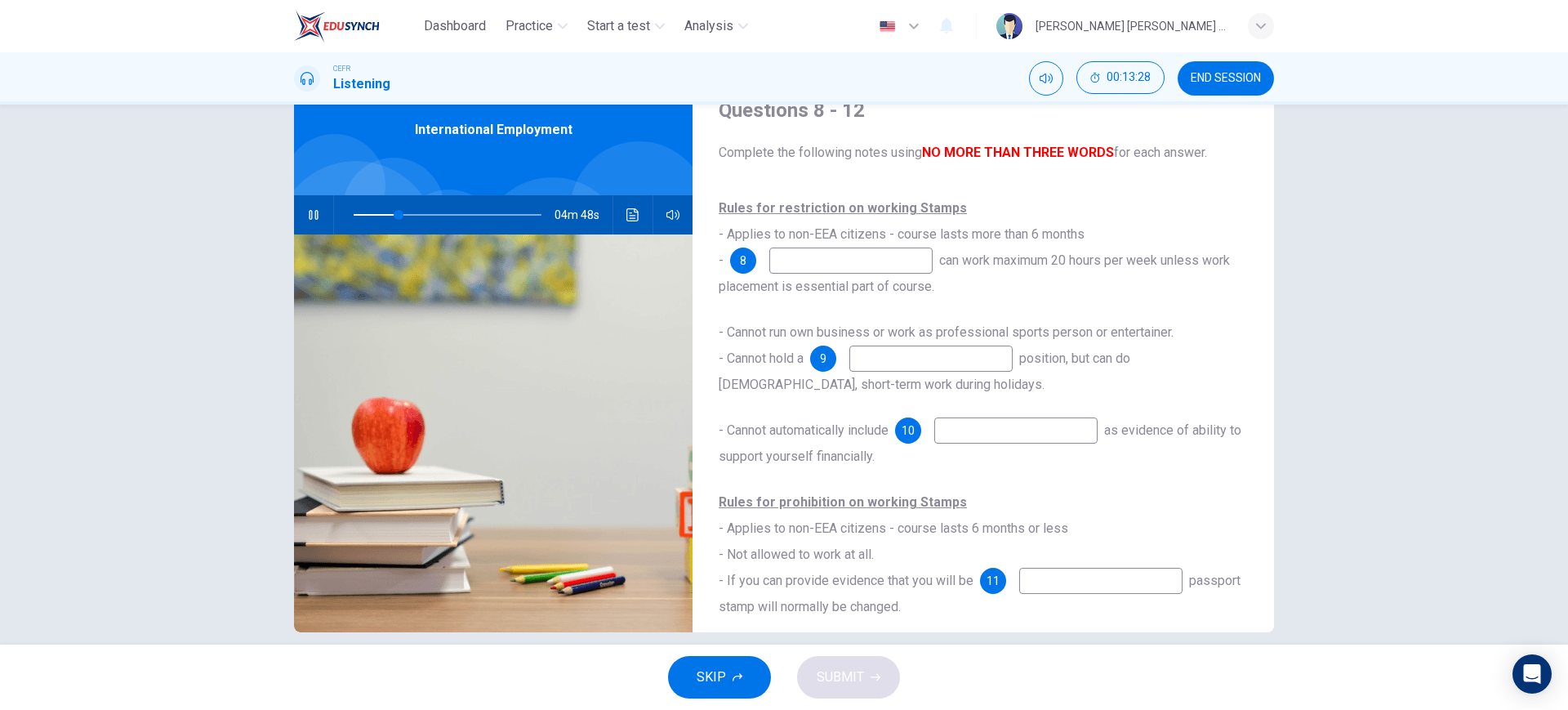 type on "24" 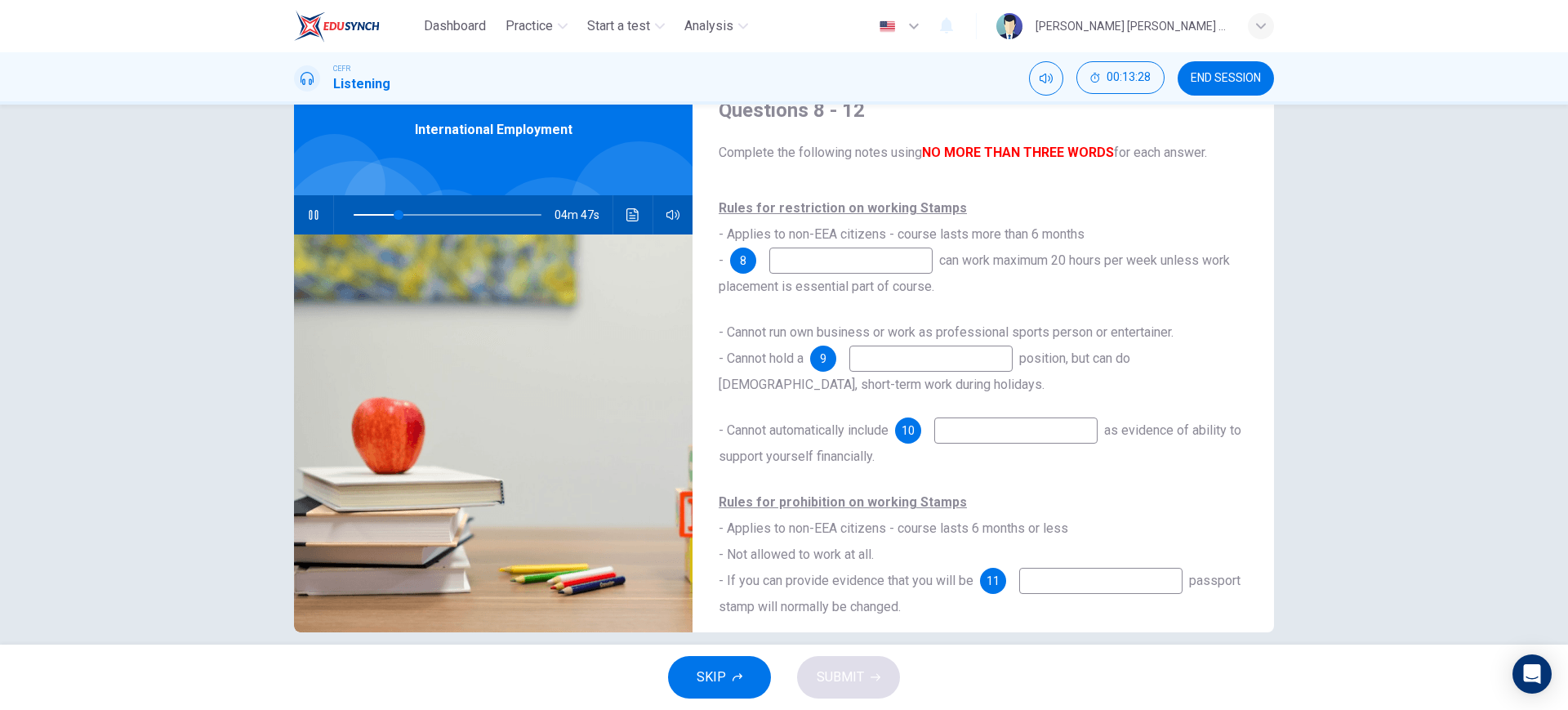 click at bounding box center [851, 261] 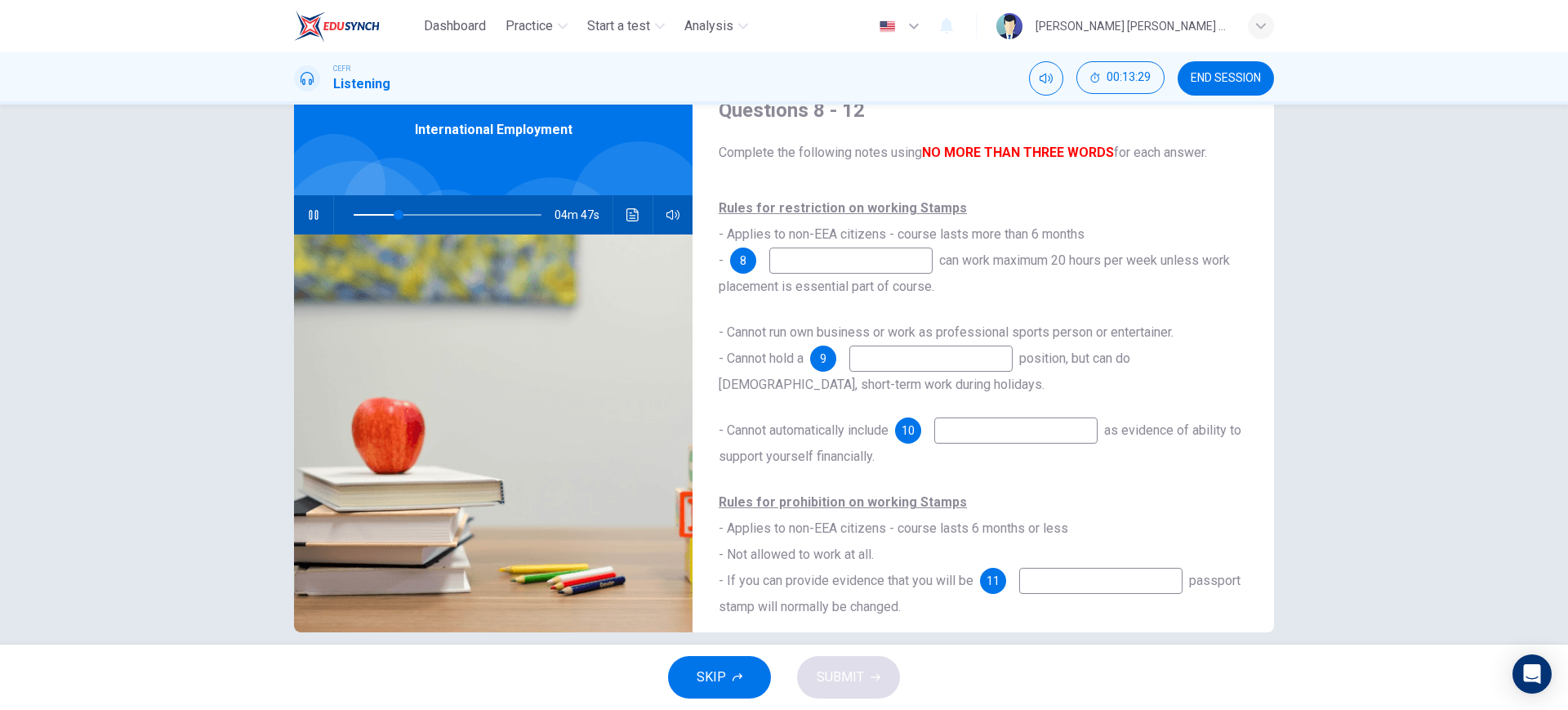type on "A" 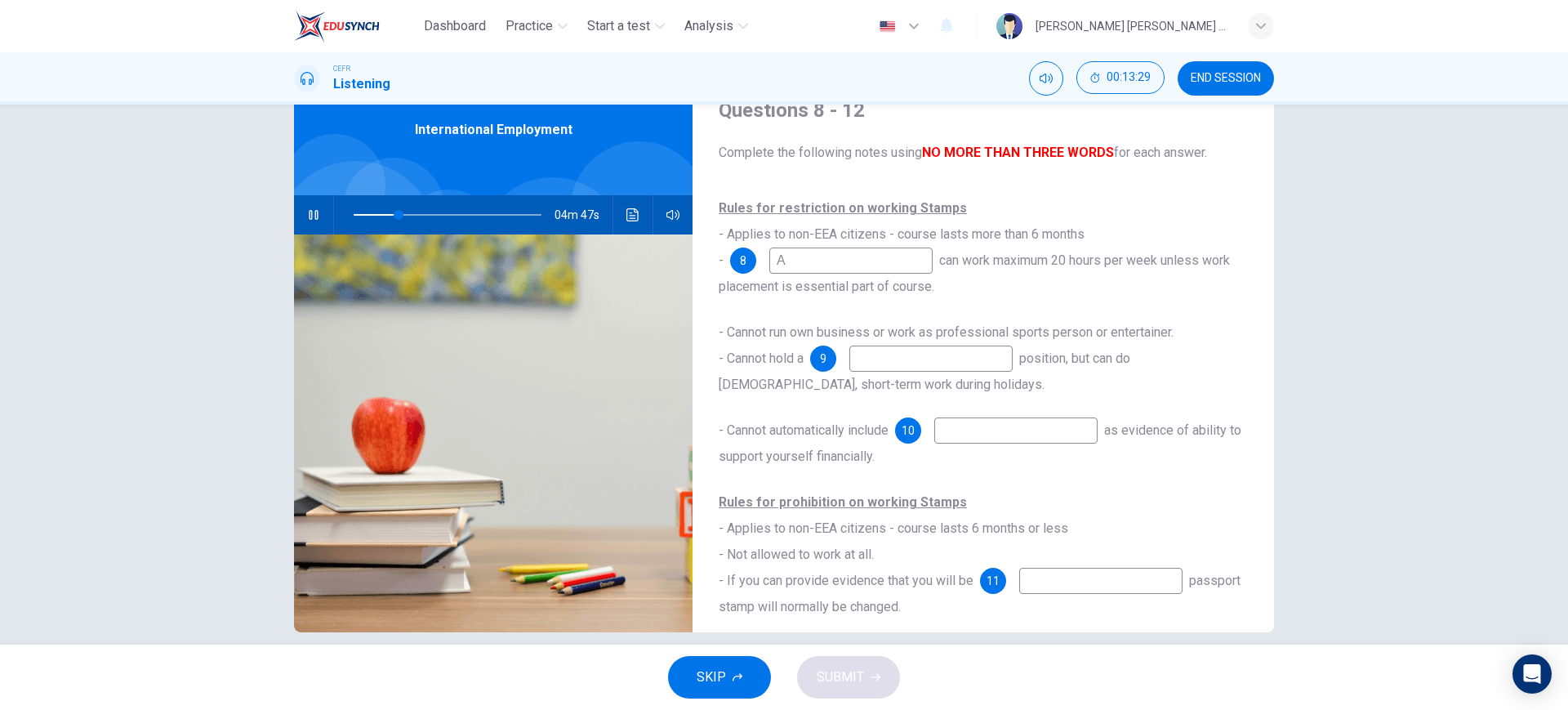 type on "24" 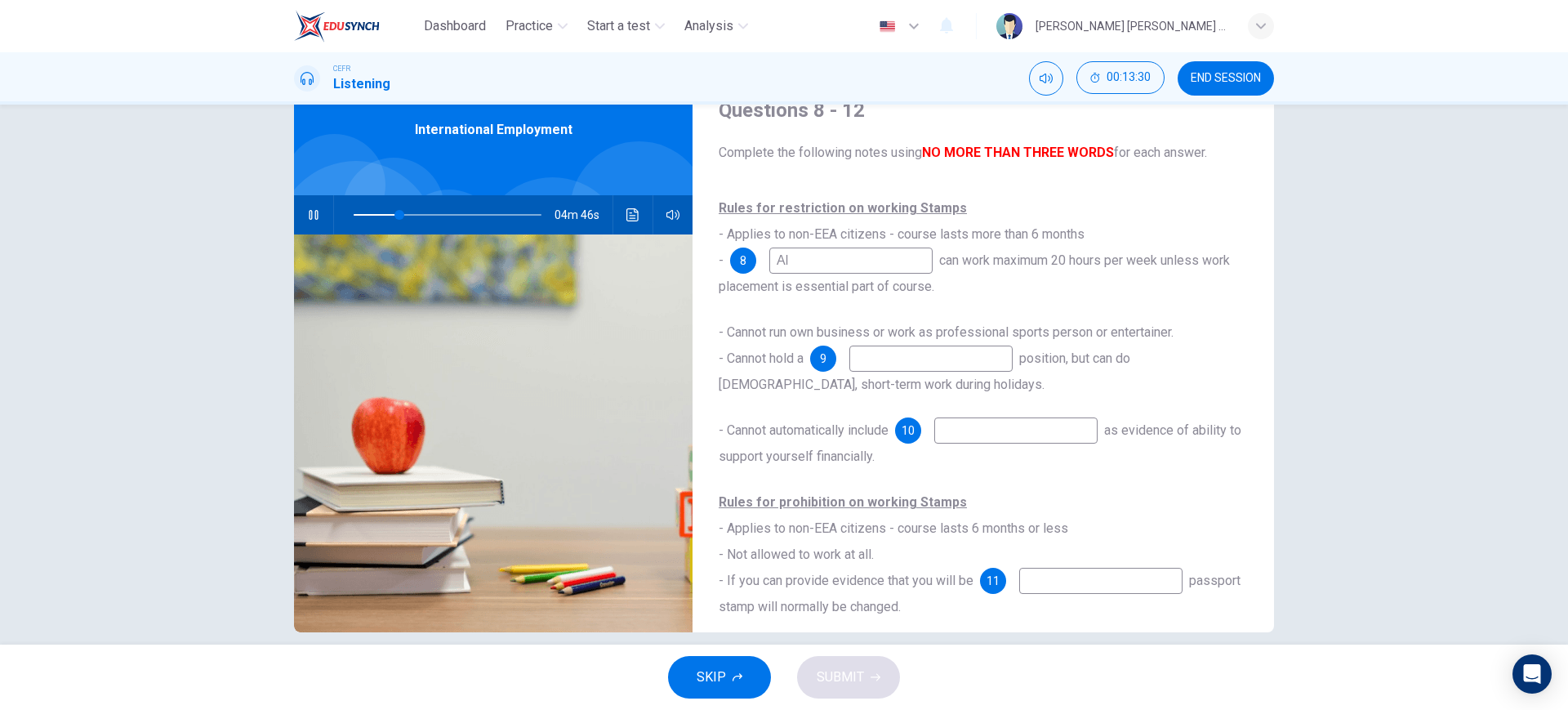 type on "All" 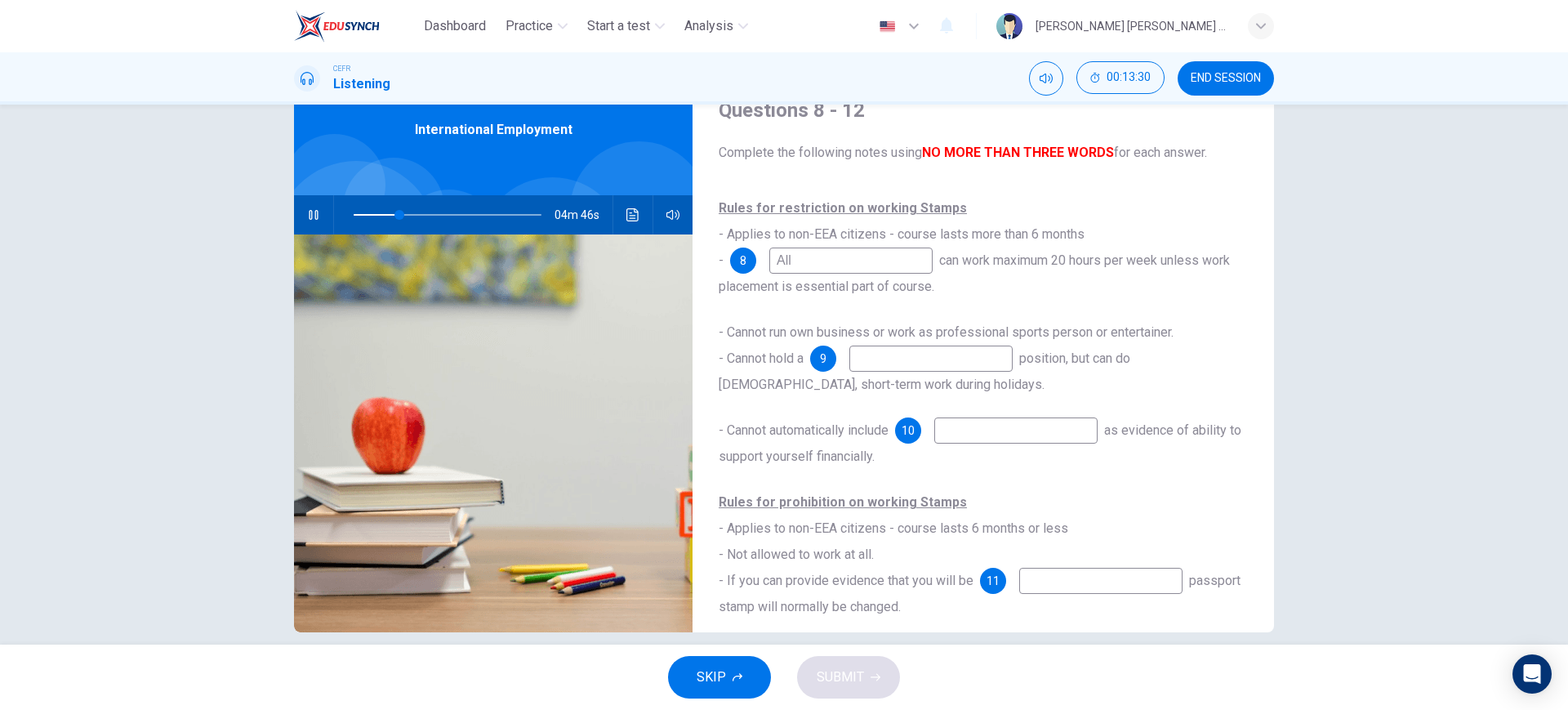 type on "25" 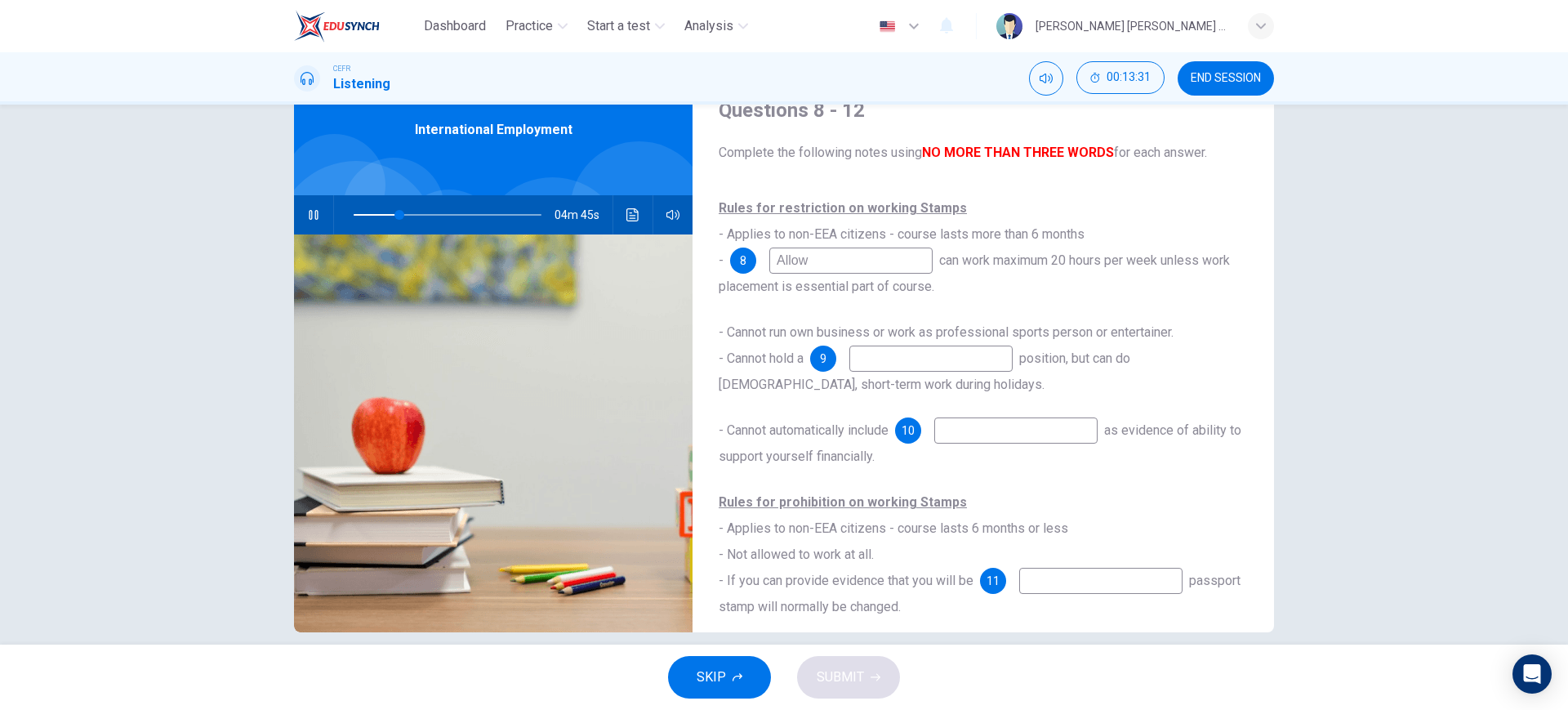 type on "Allows" 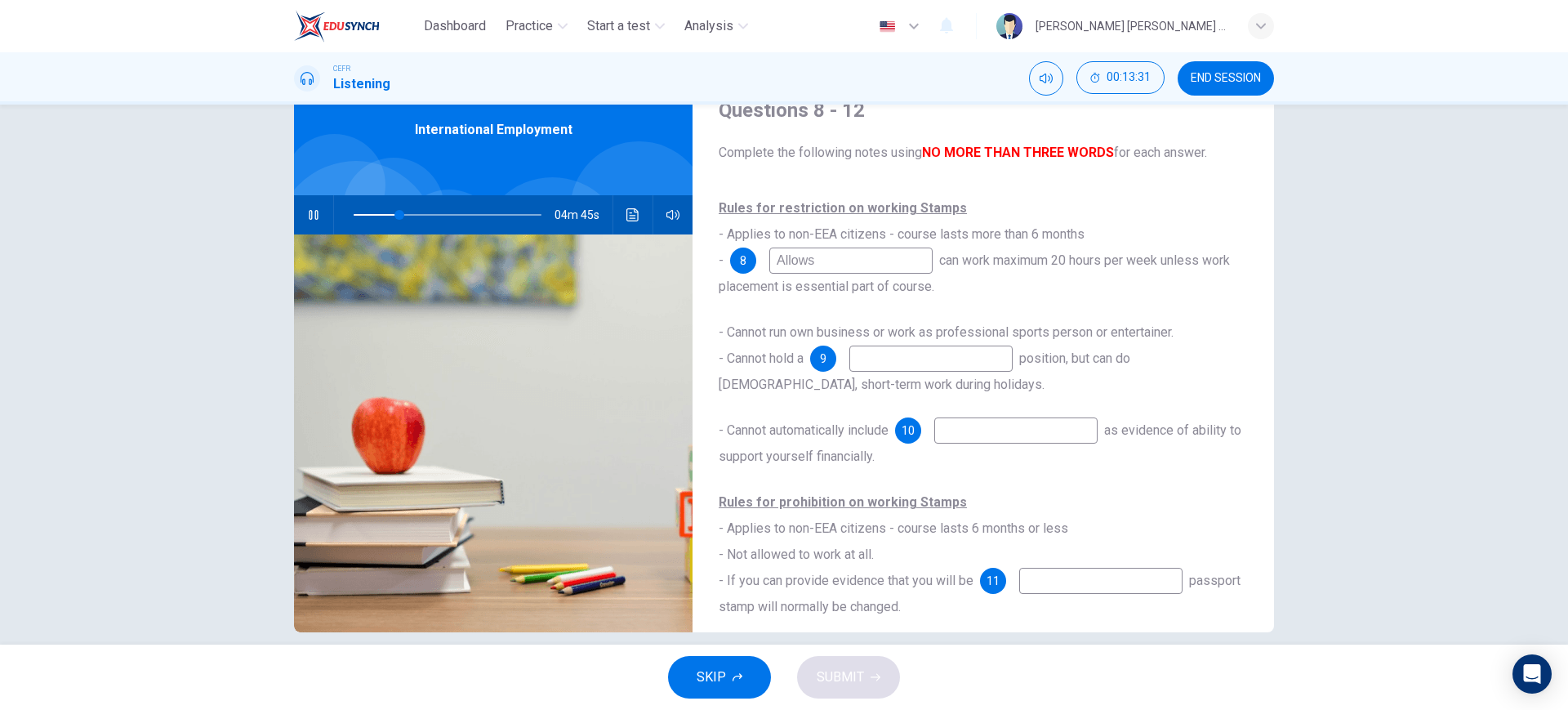 type on "25" 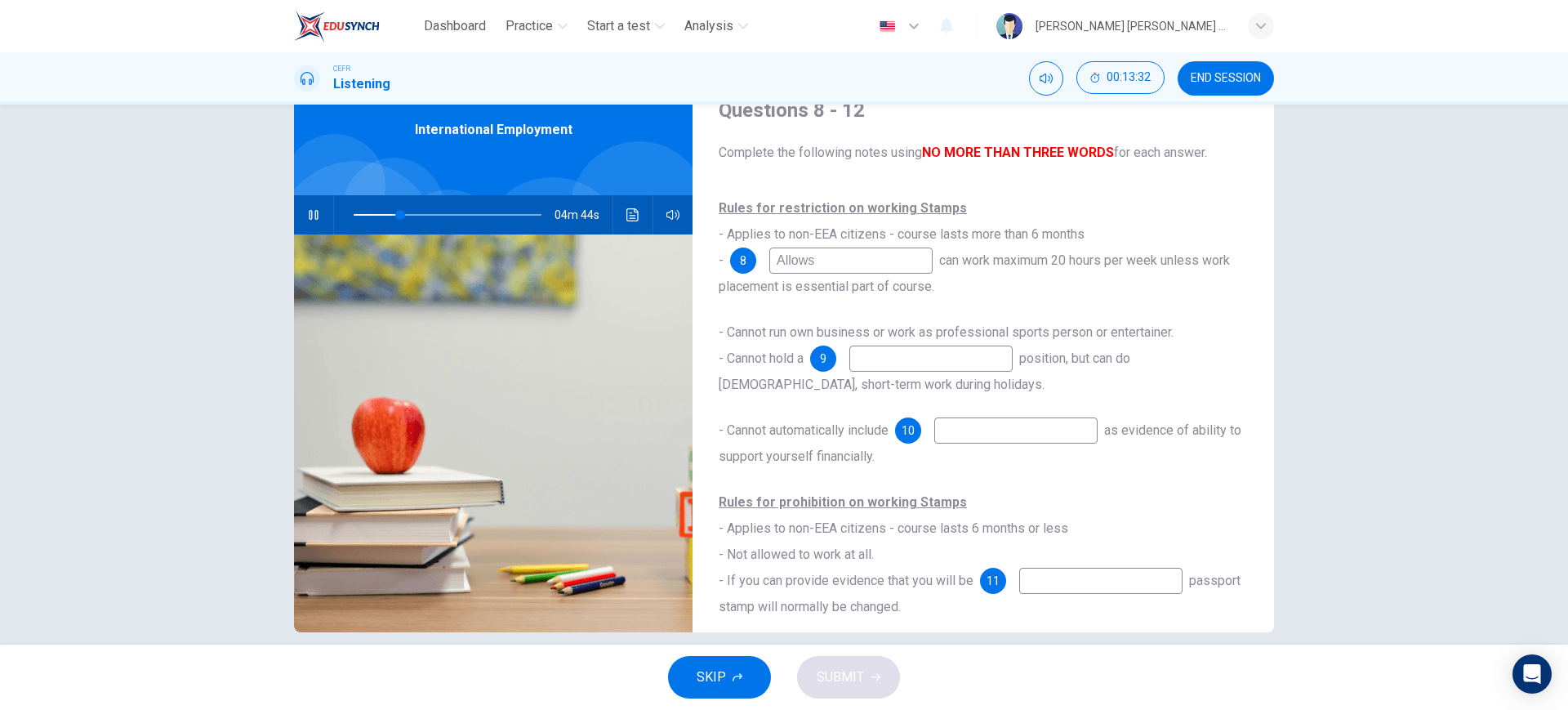 type on "Allow" 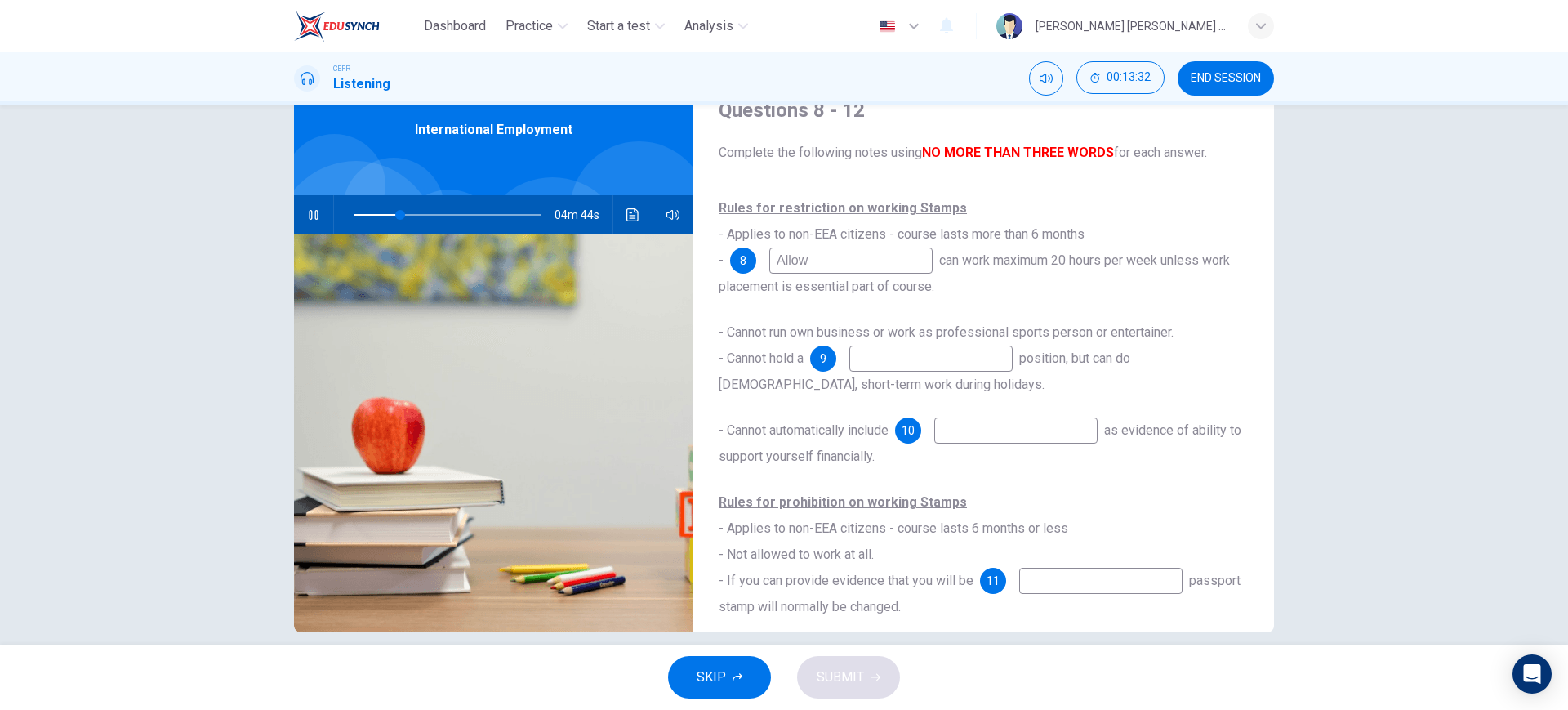 type on "25" 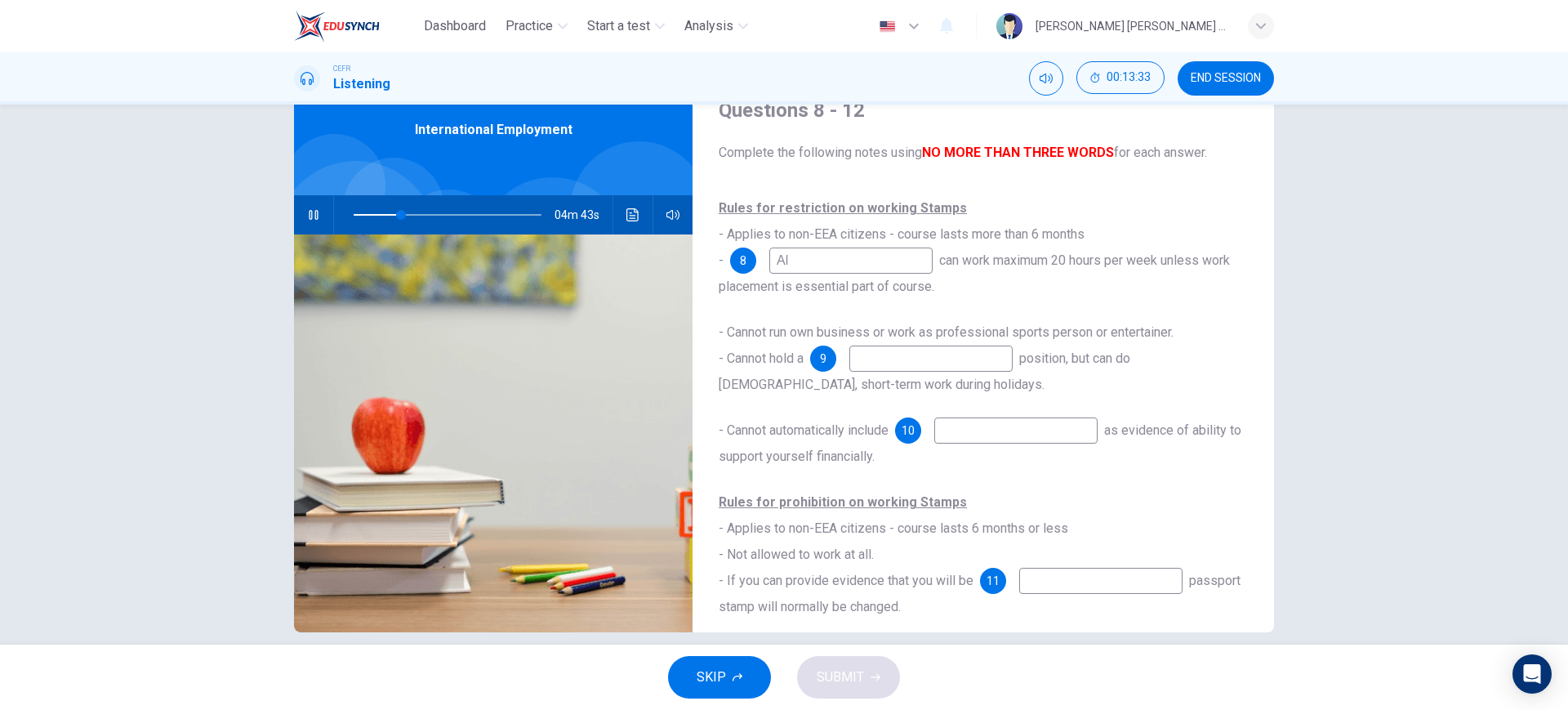 type on "A" 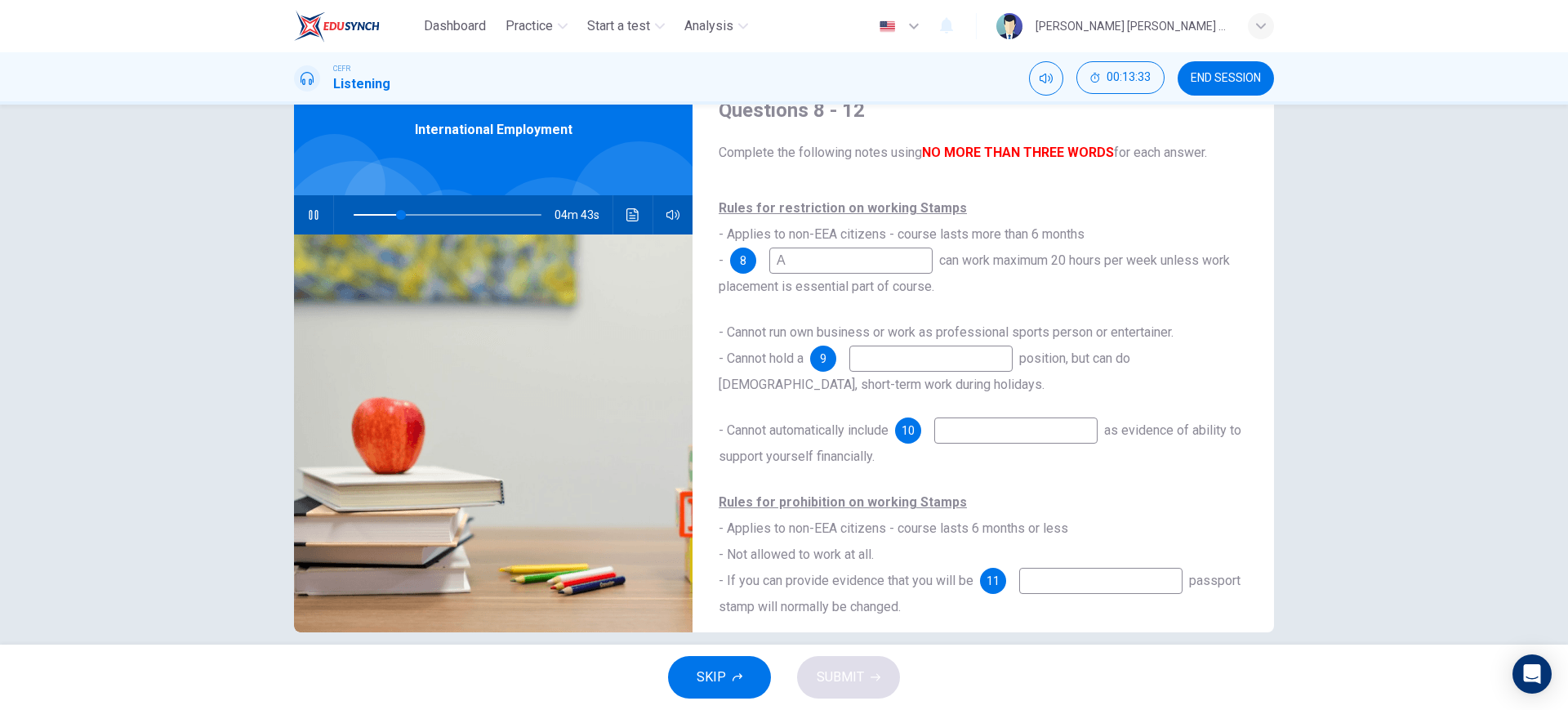 type 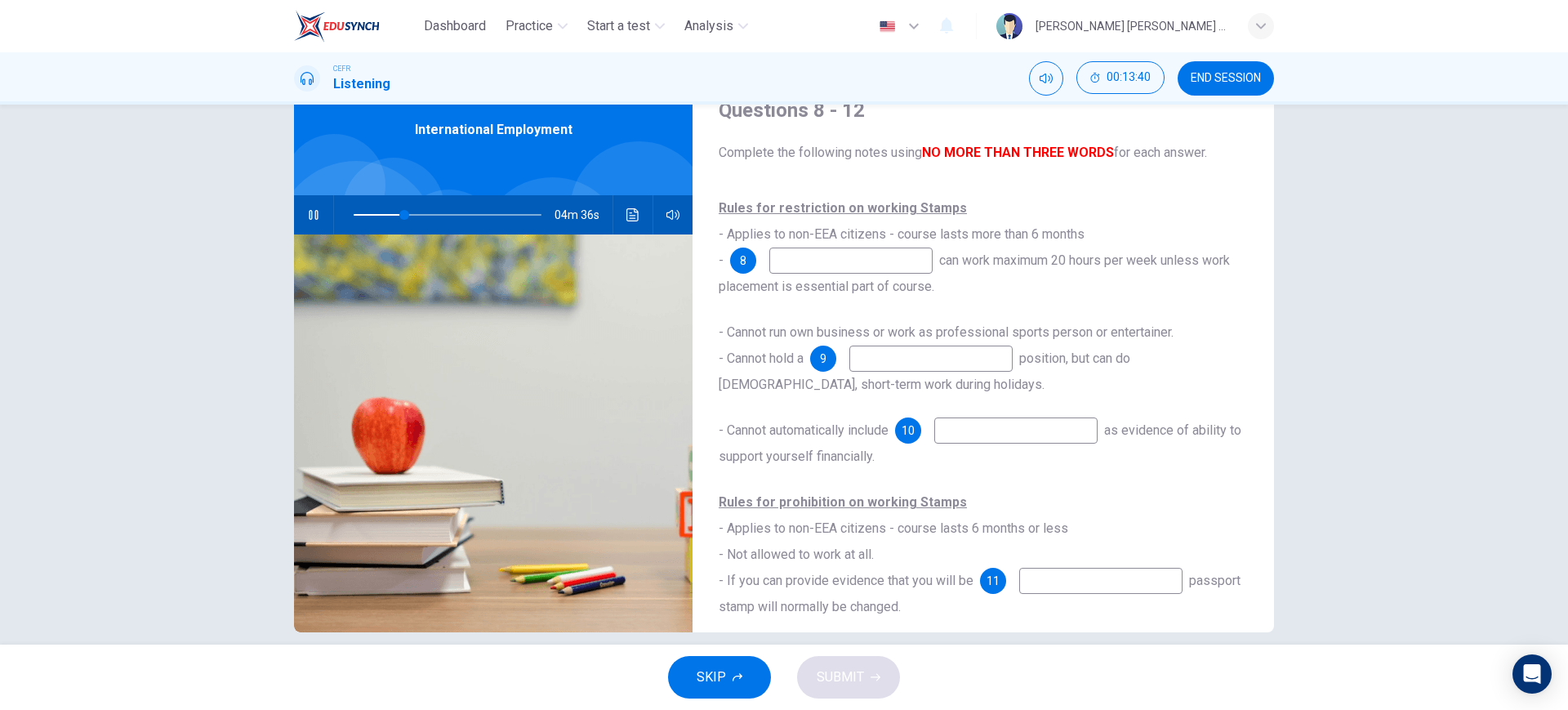type on "27" 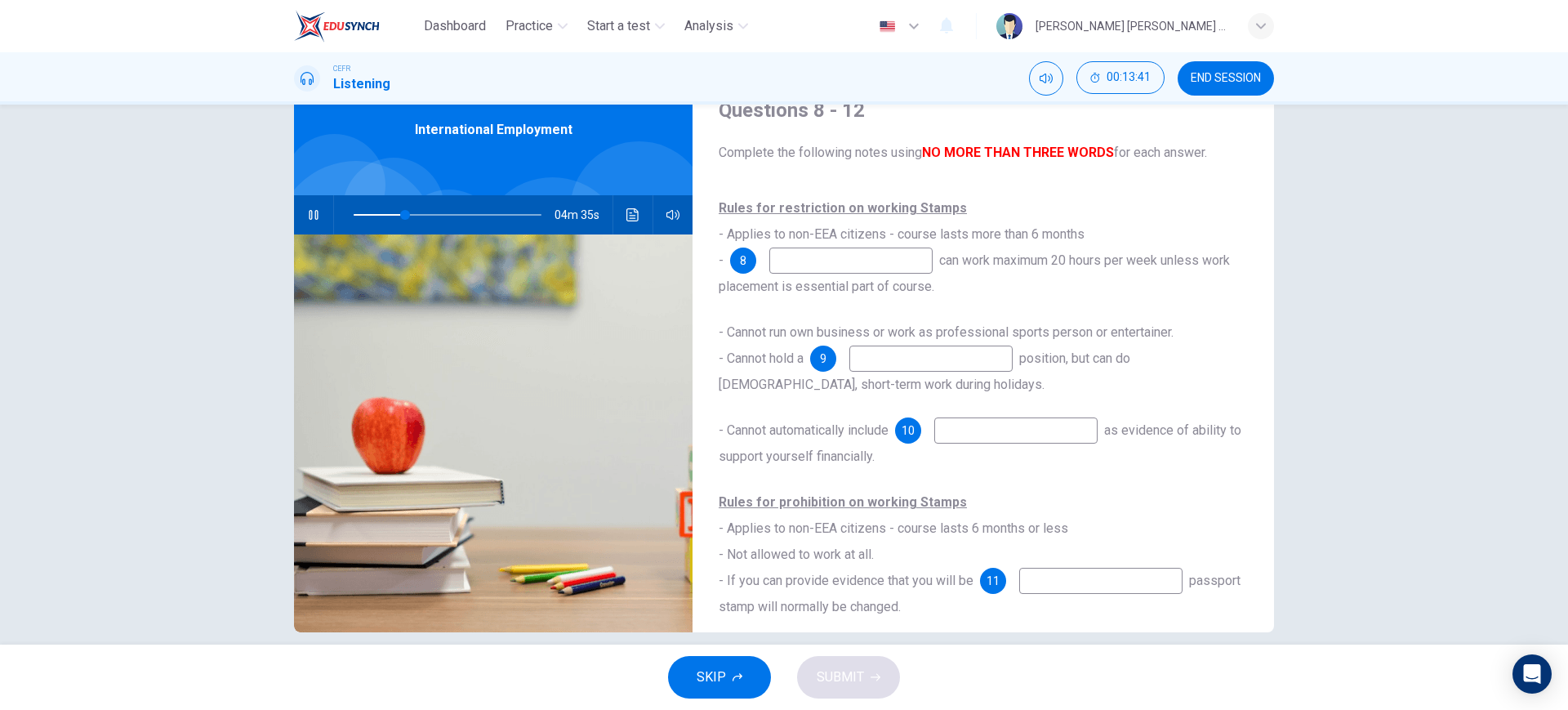type on "Y" 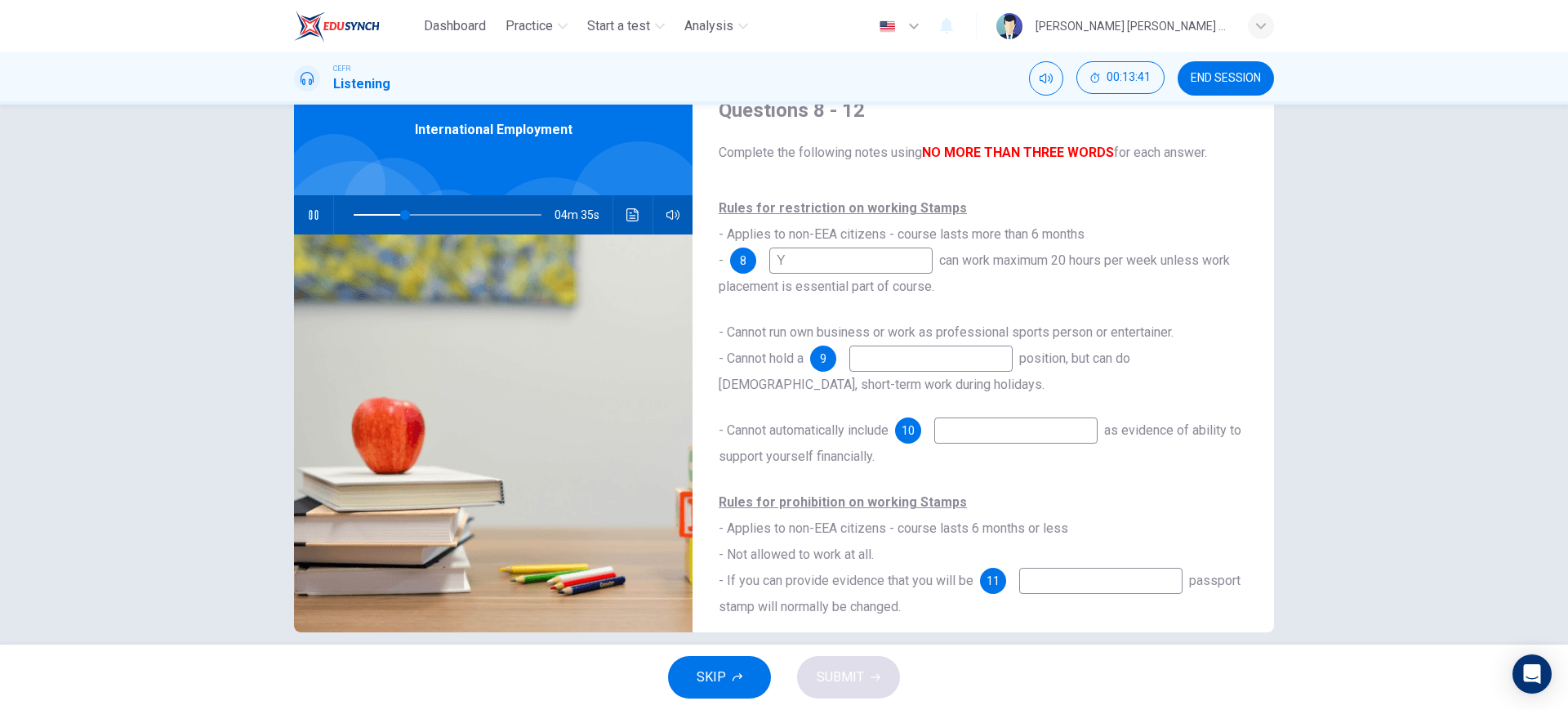type on "27" 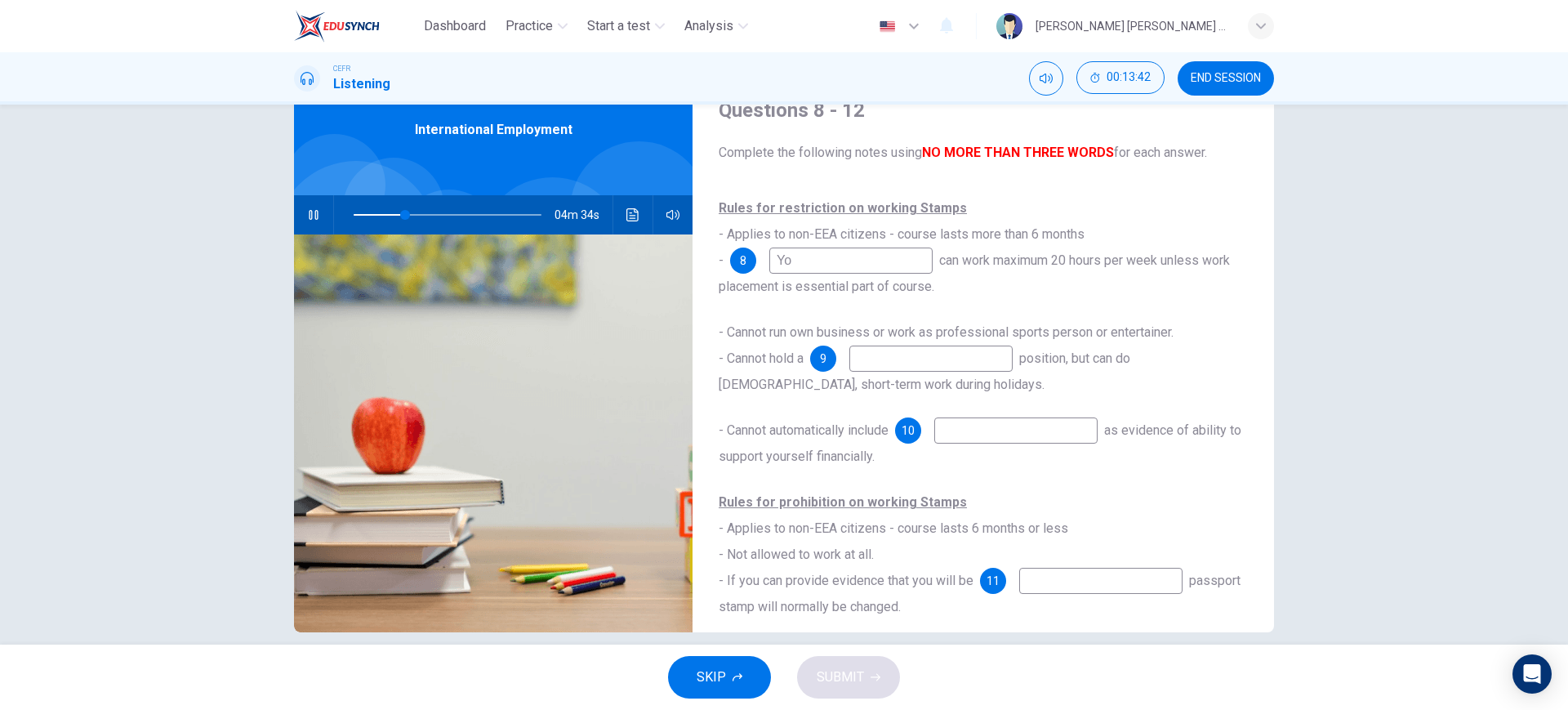 type on "Y" 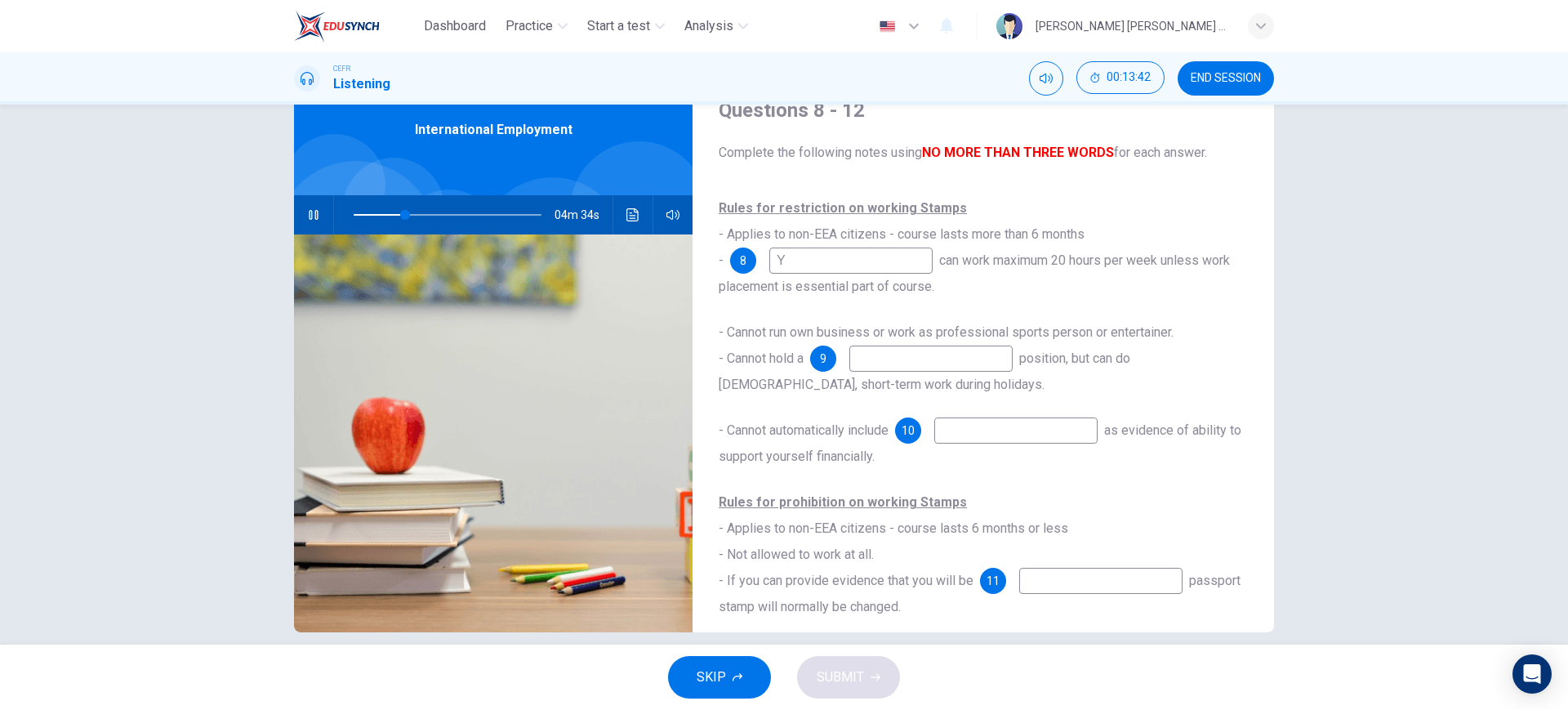 type 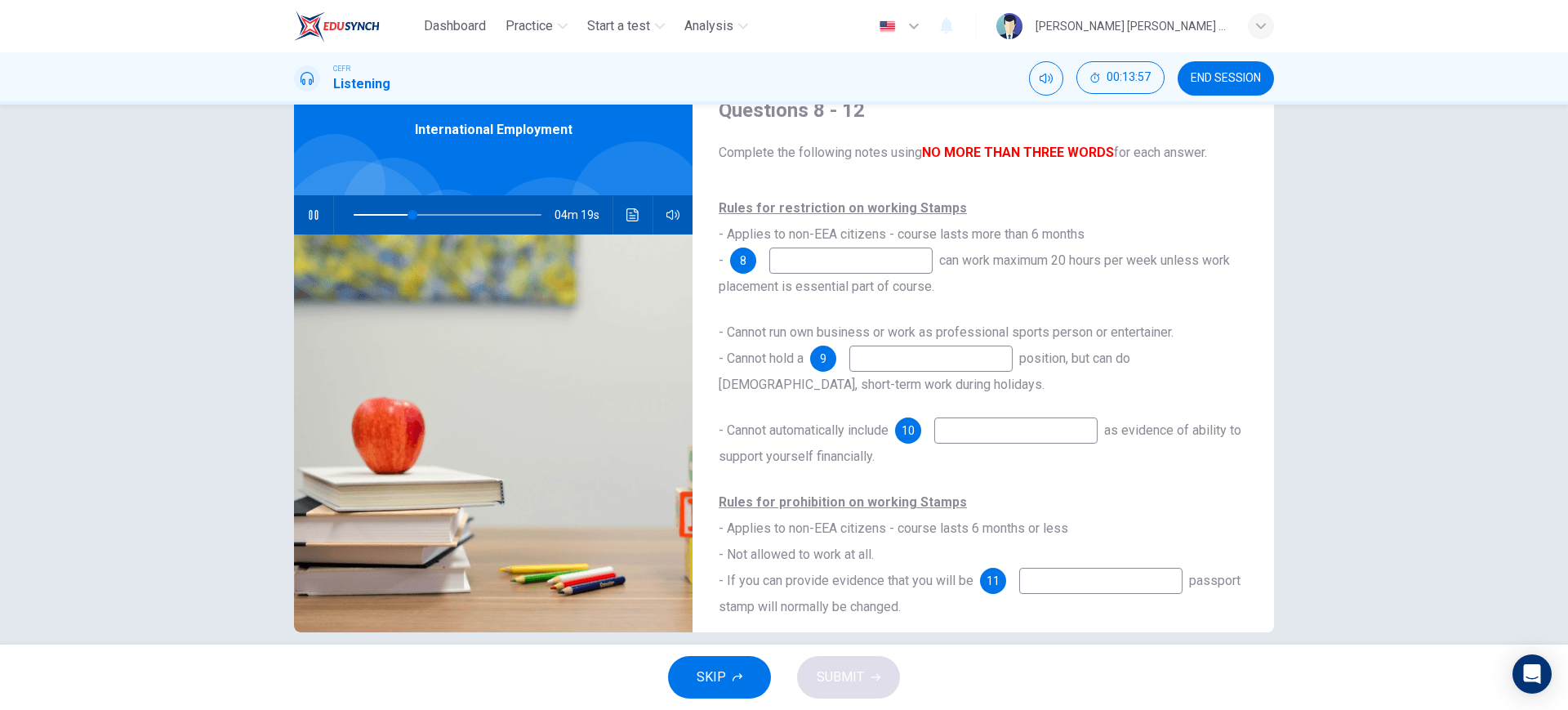type on "32" 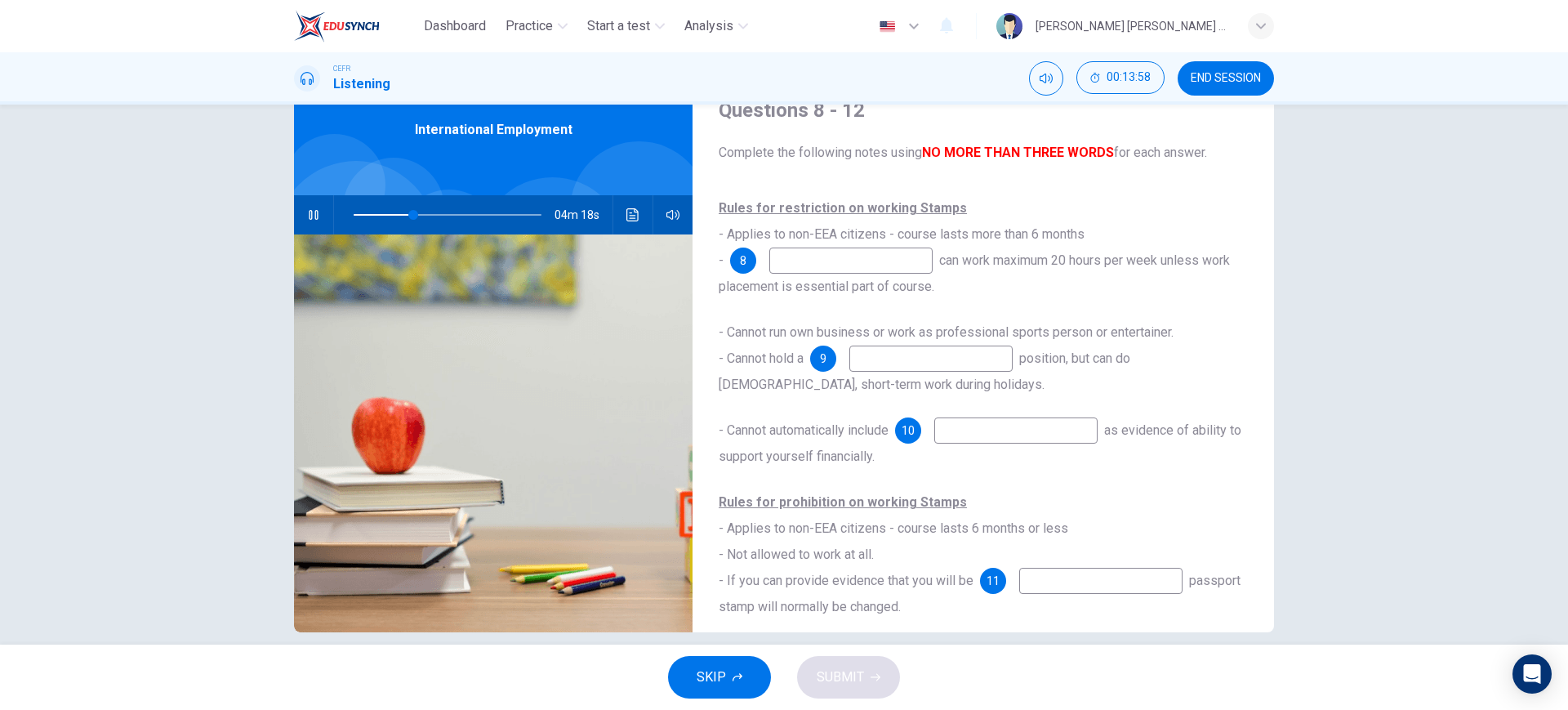 type on "A" 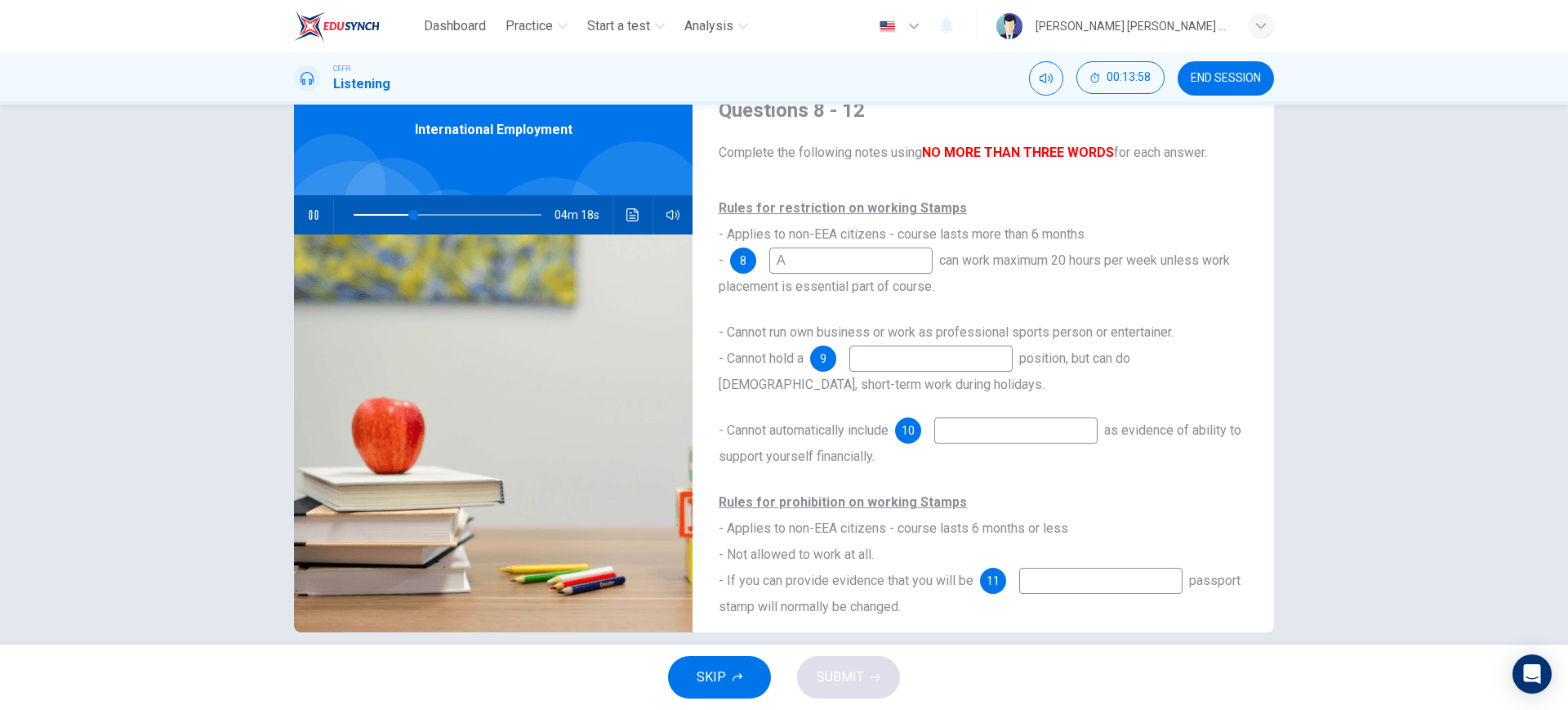 type on "32" 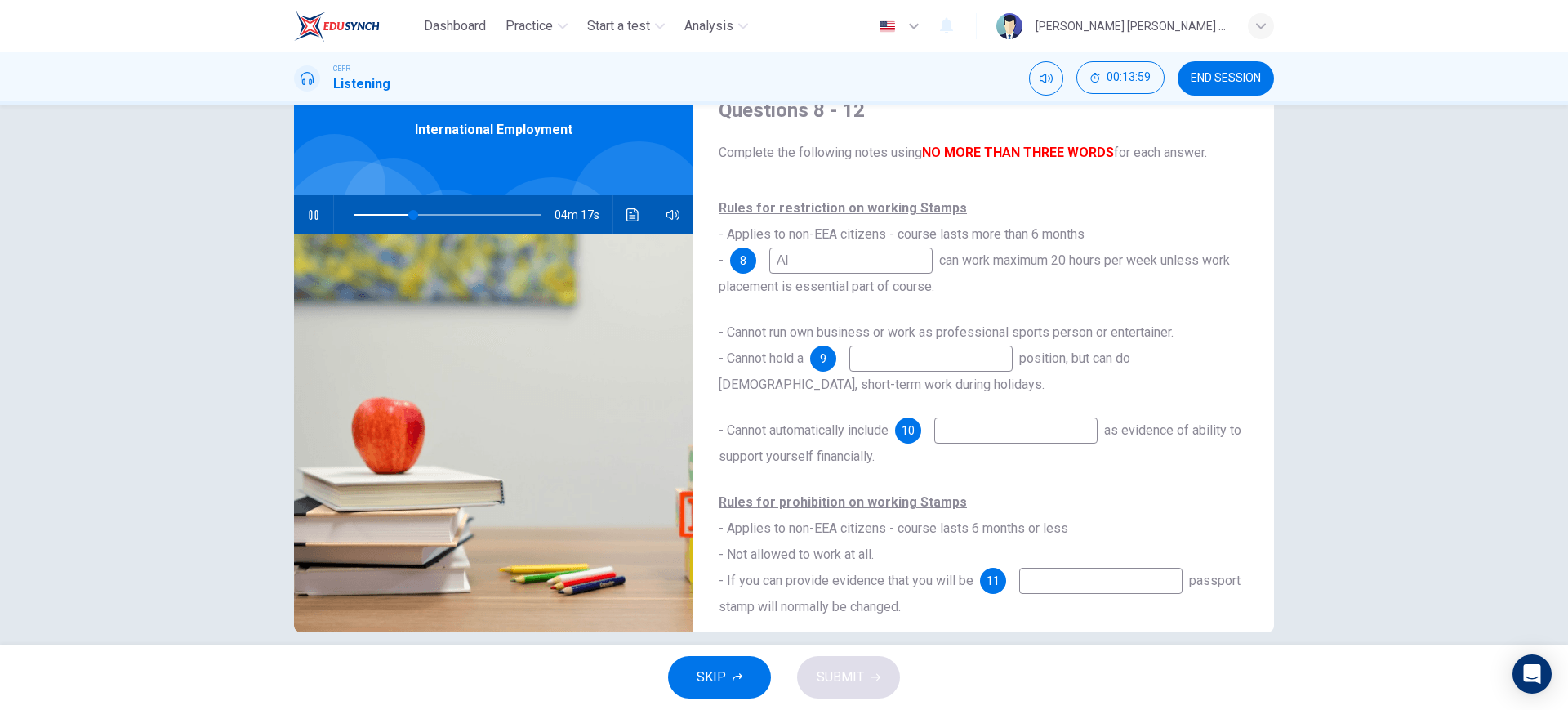 type on "All" 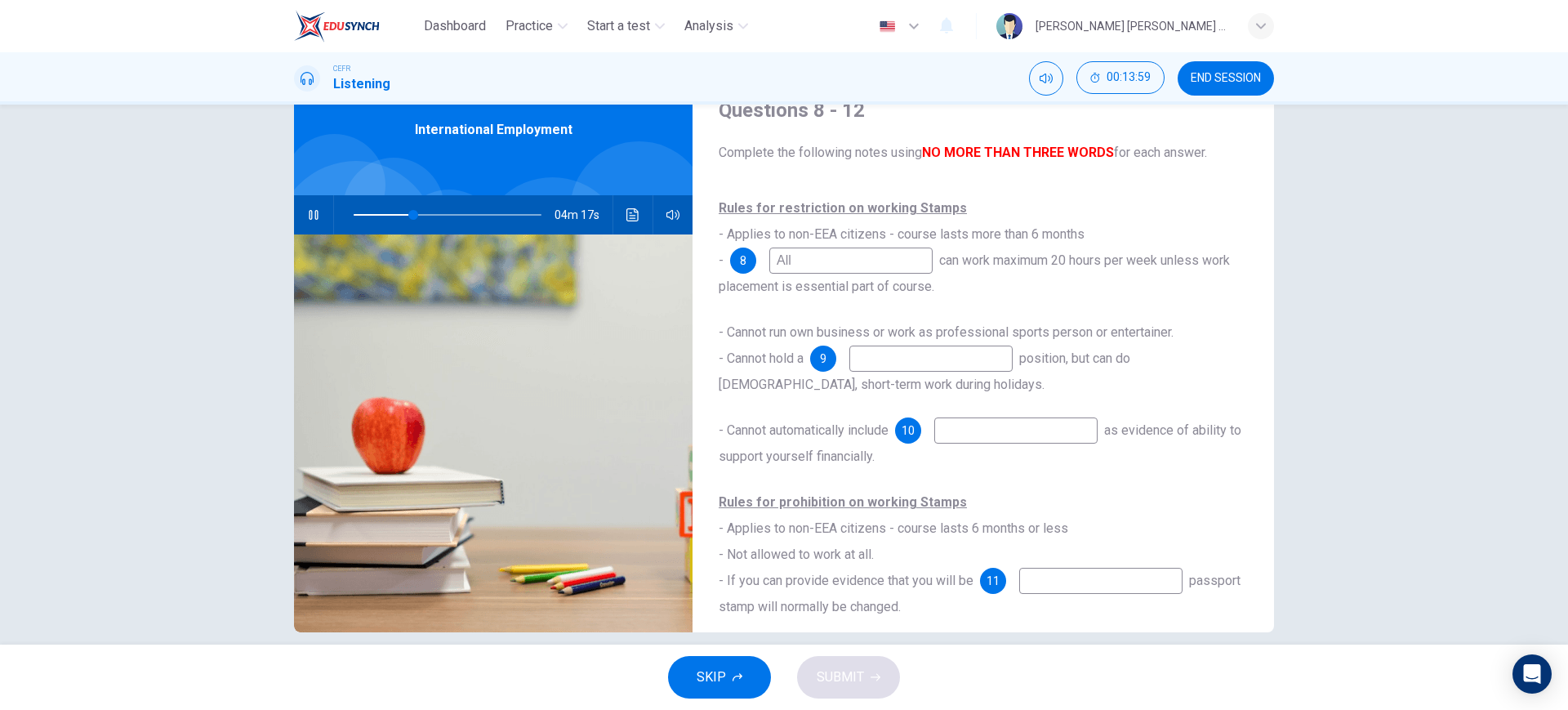type on "32" 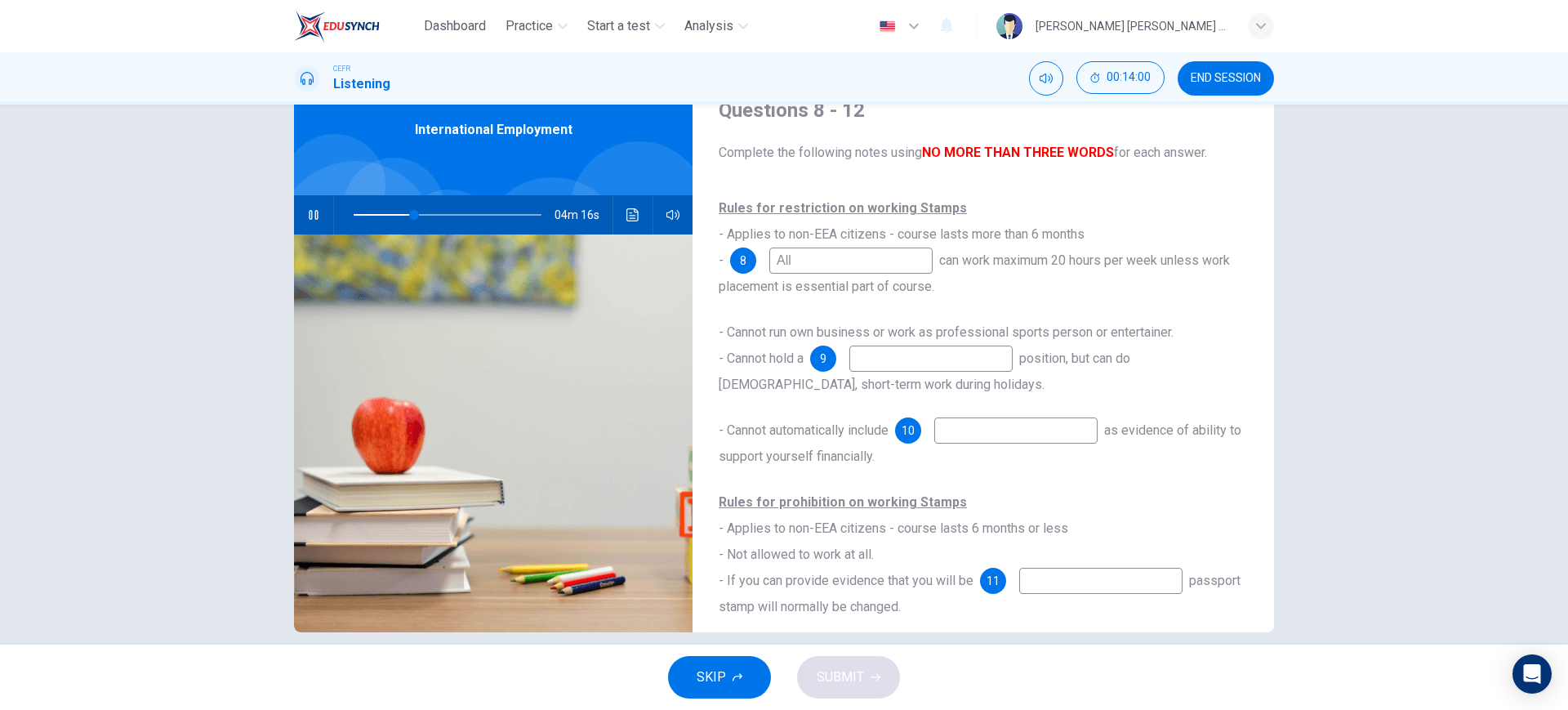 type on "Al" 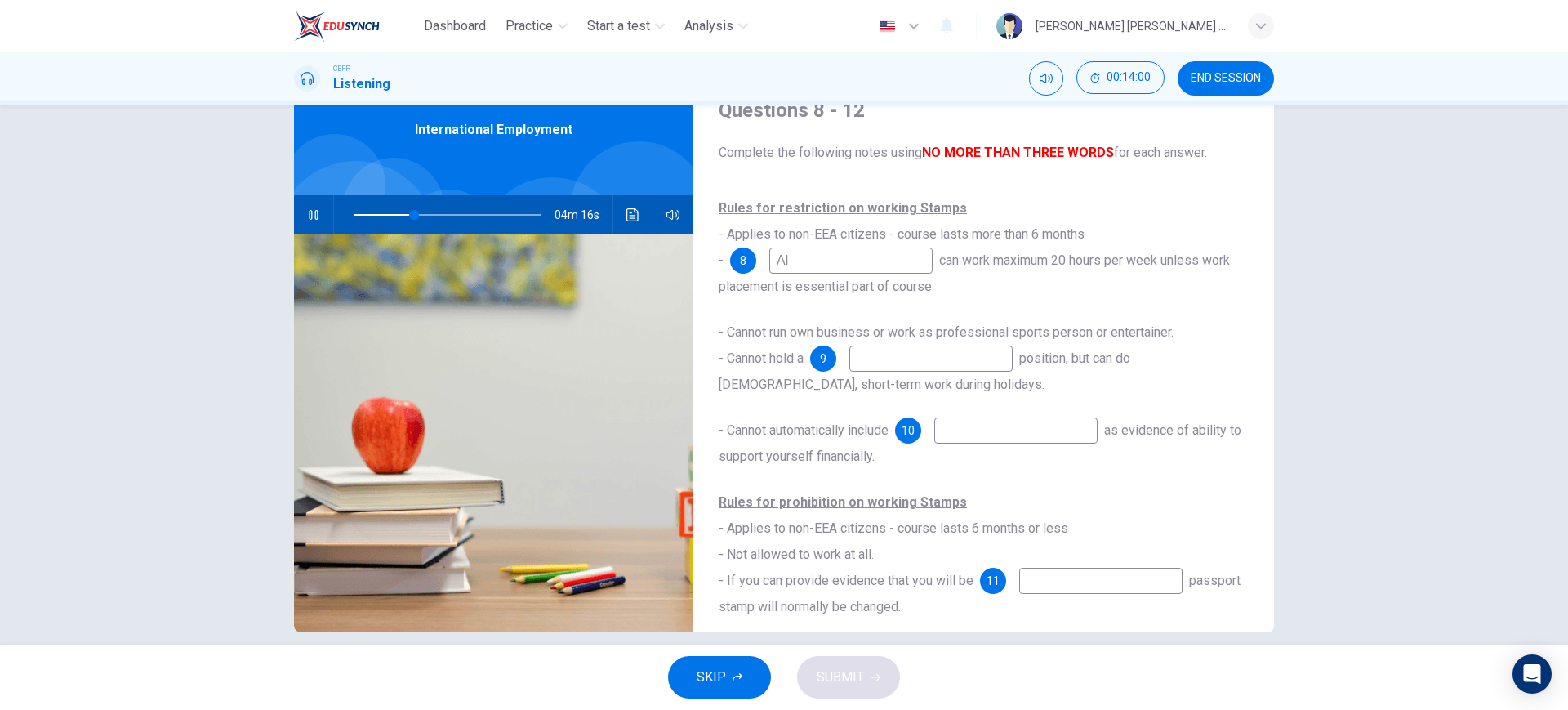 type on "32" 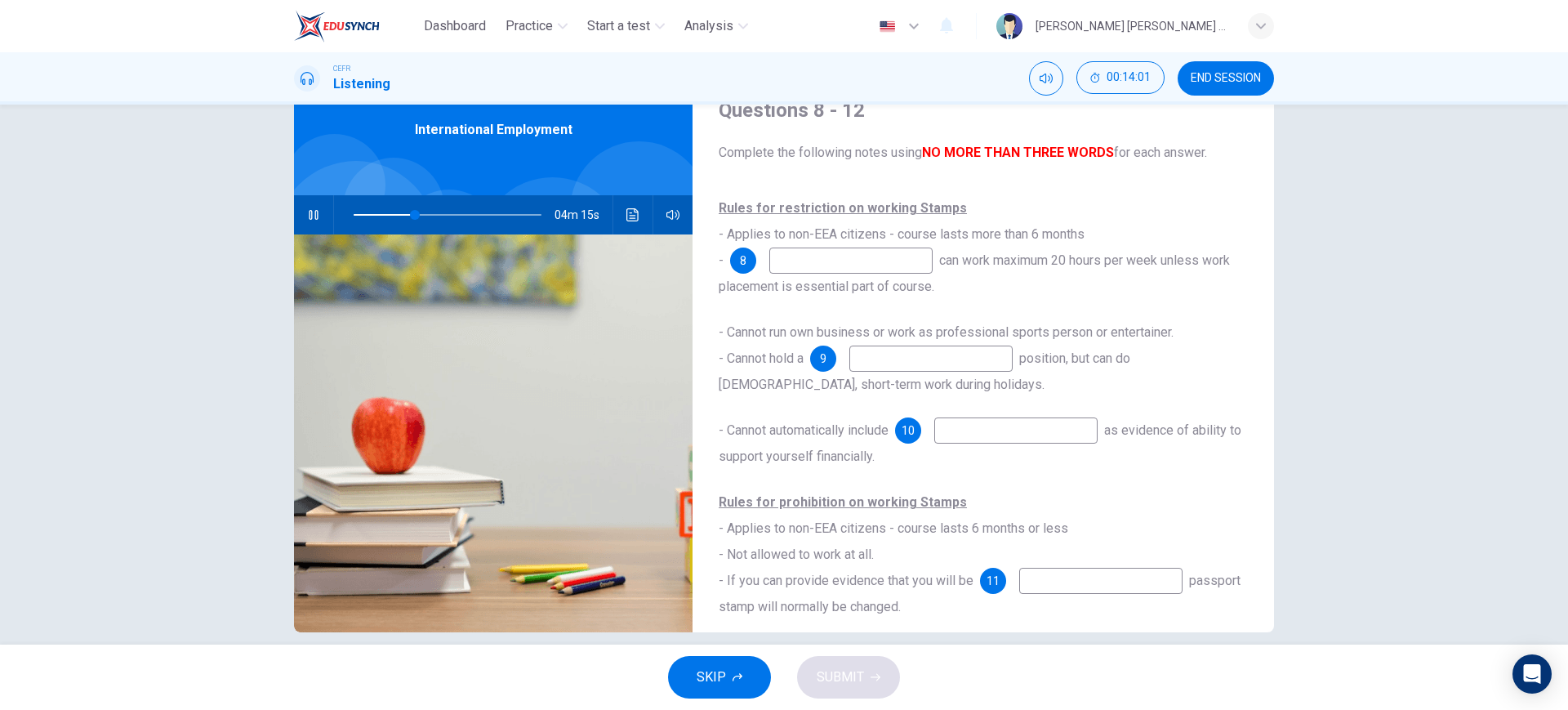 type on "N" 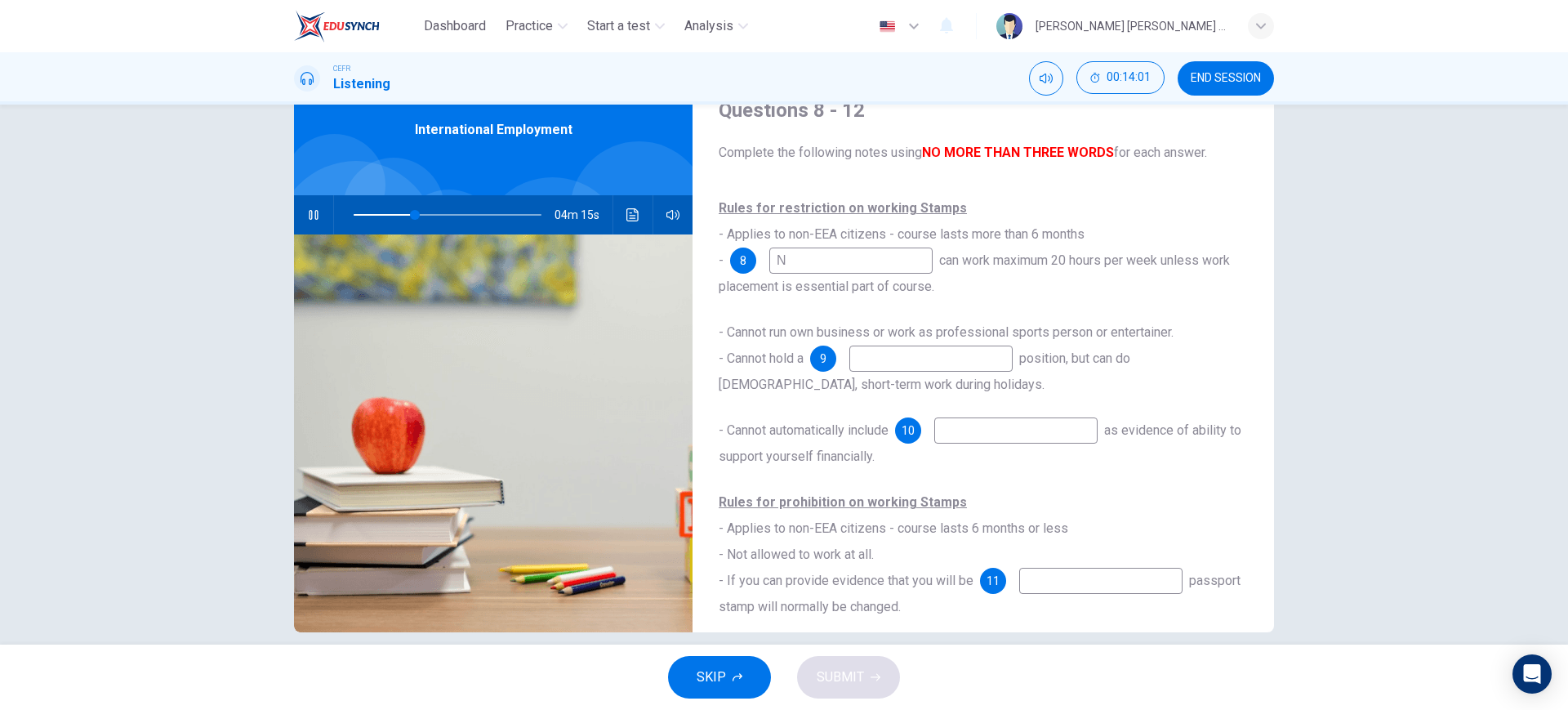 type on "33" 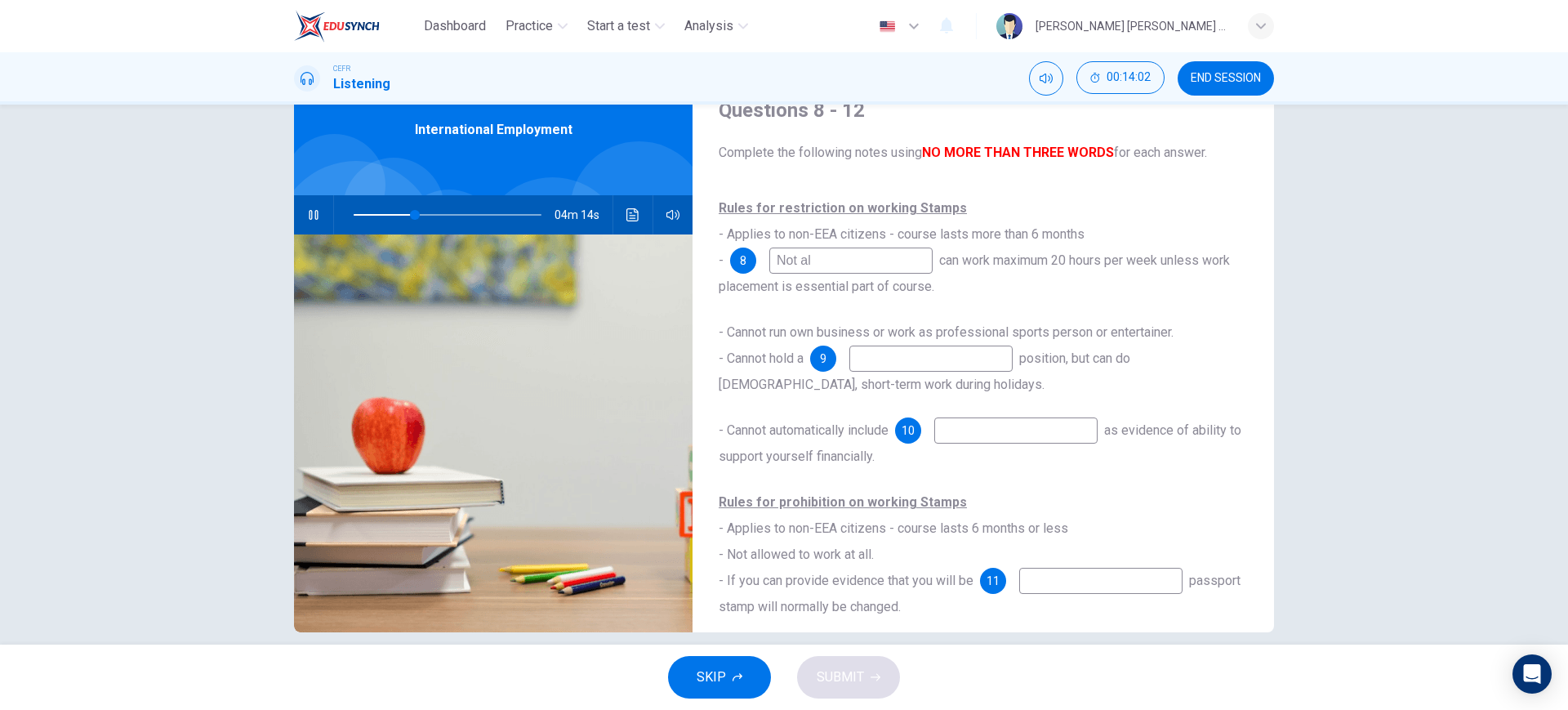 type on "Not all" 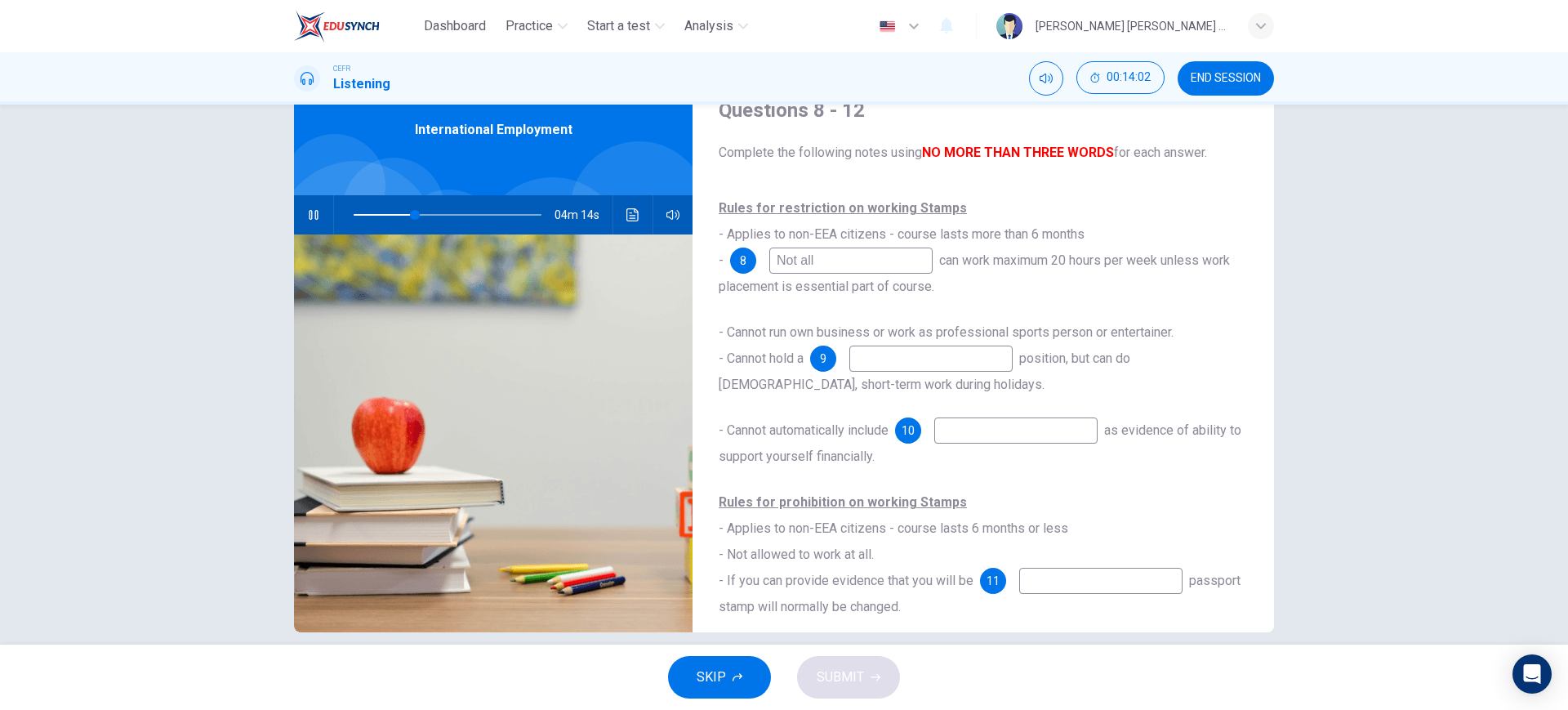 type on "33" 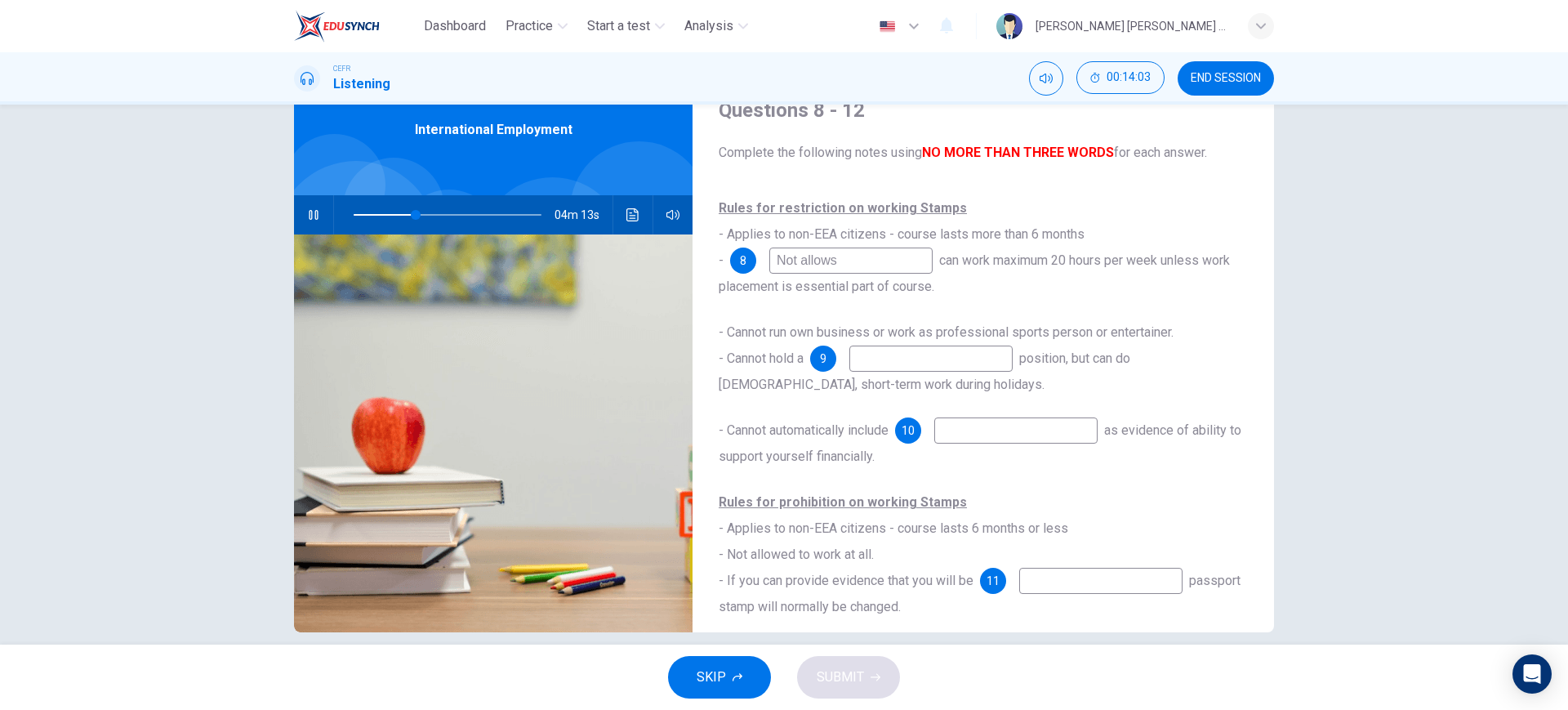 type on "Not allowsd" 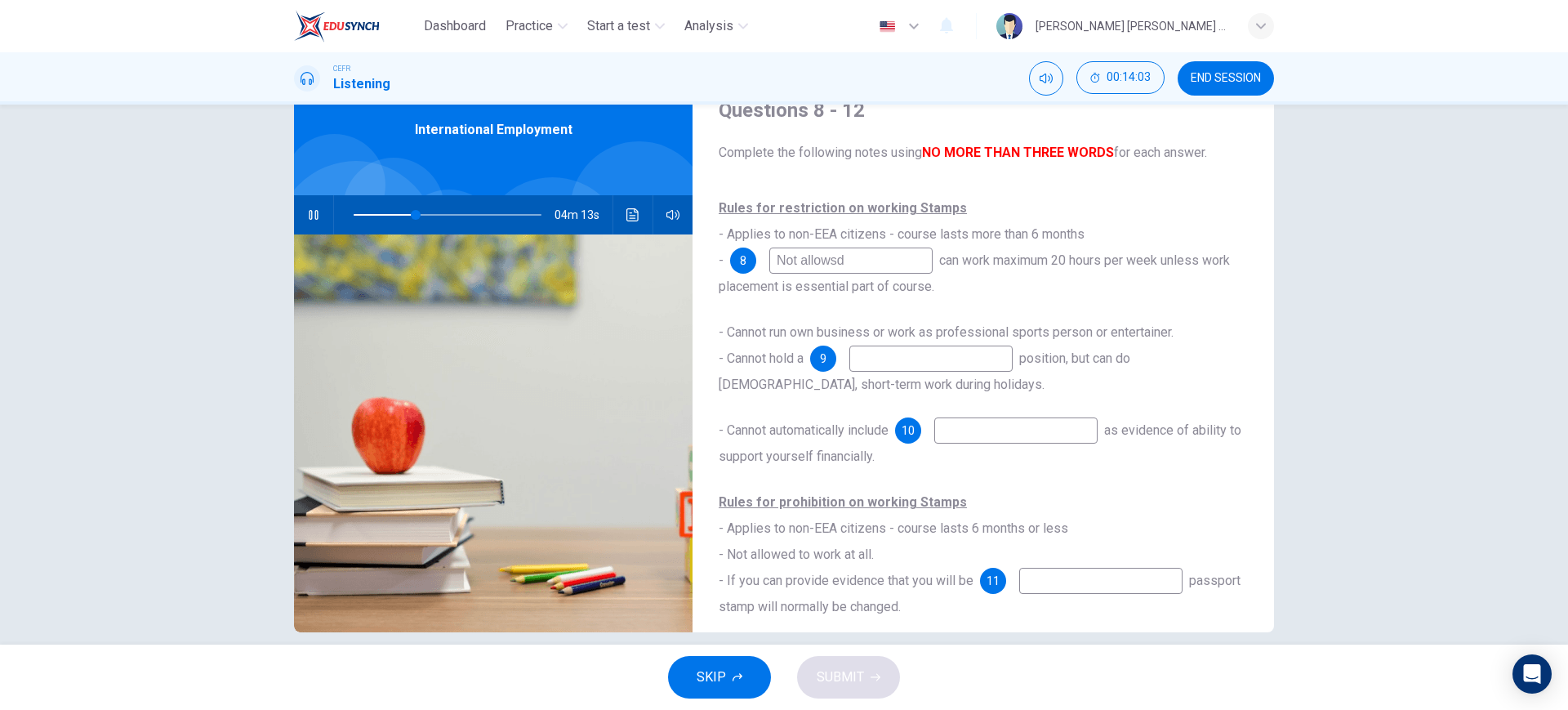 type on "33" 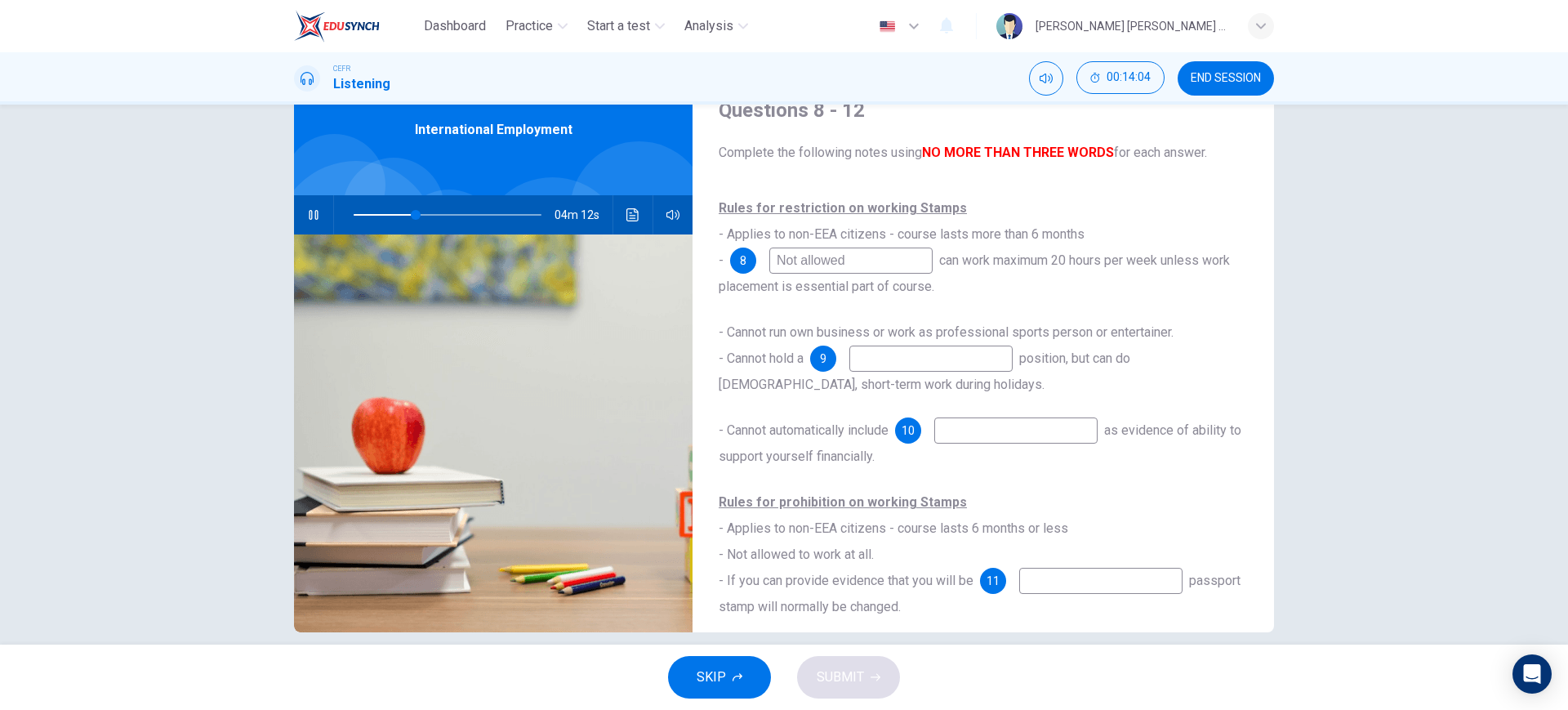 type on "Not allowed o" 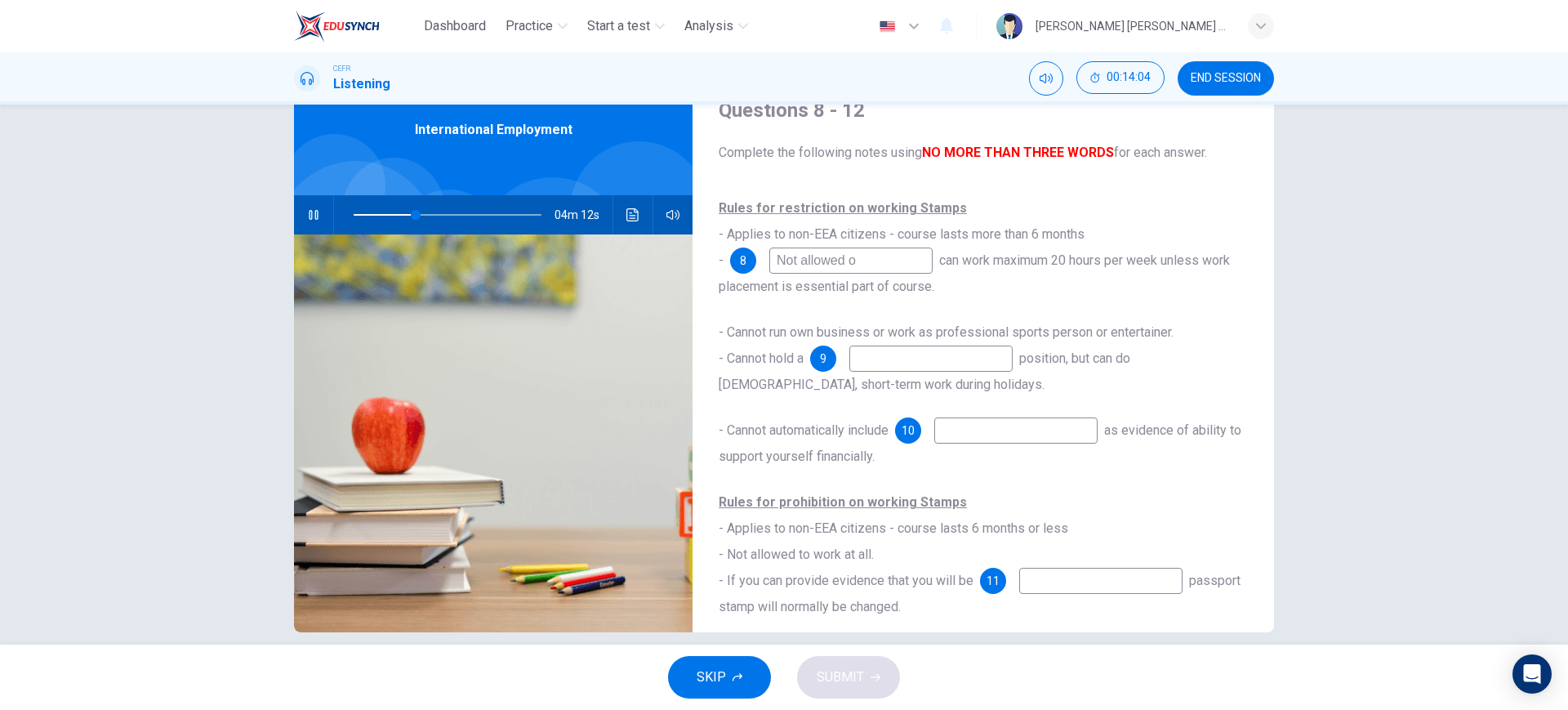 type on "34" 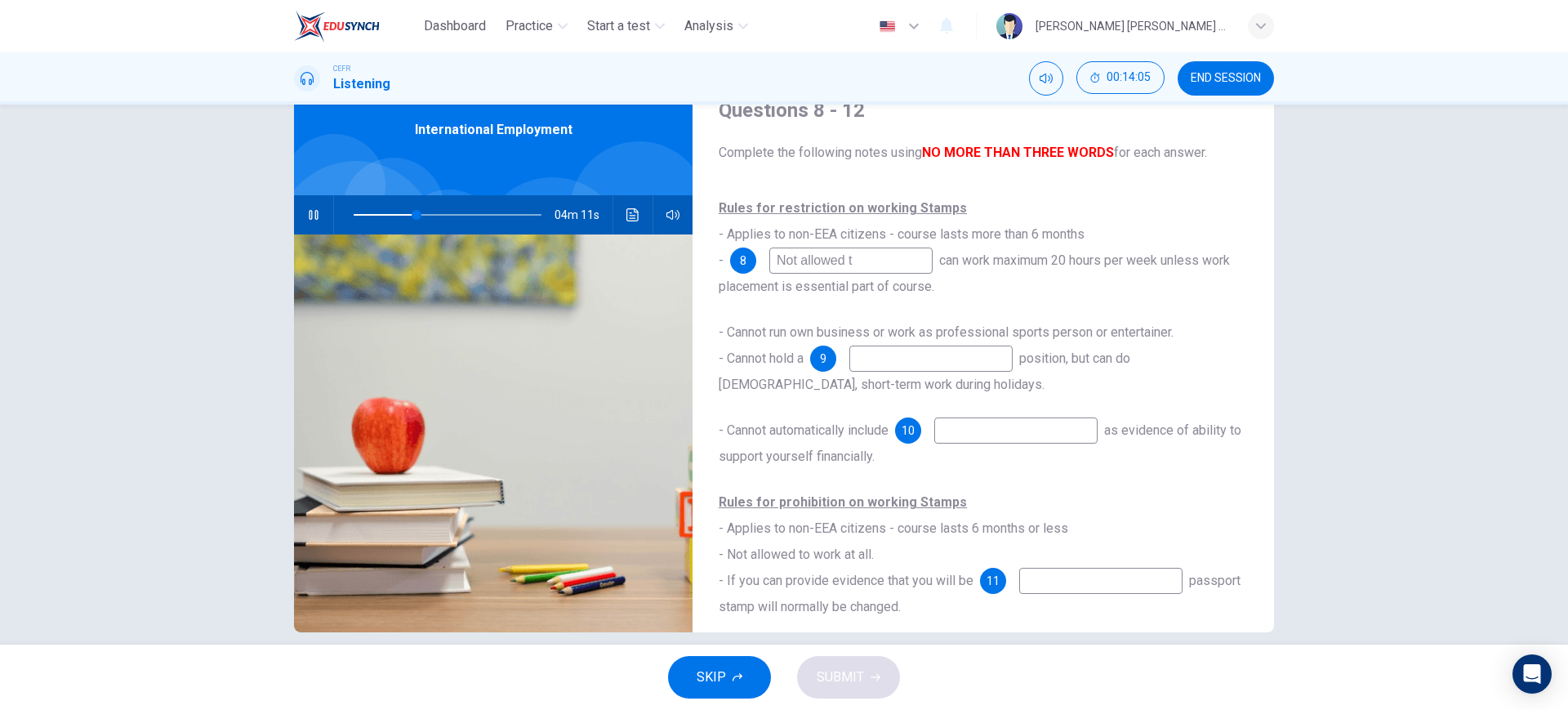 type on "Not allowed to" 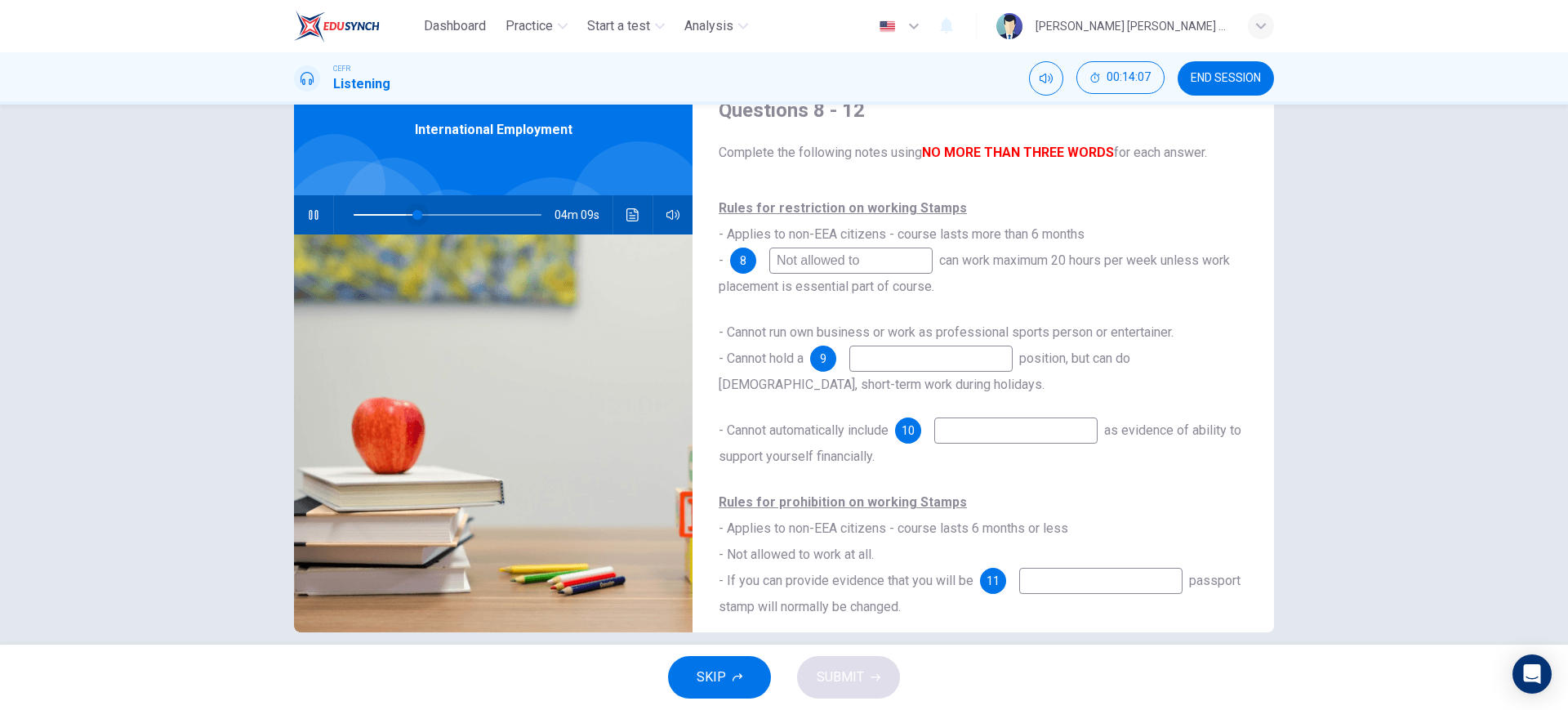 type on "34" 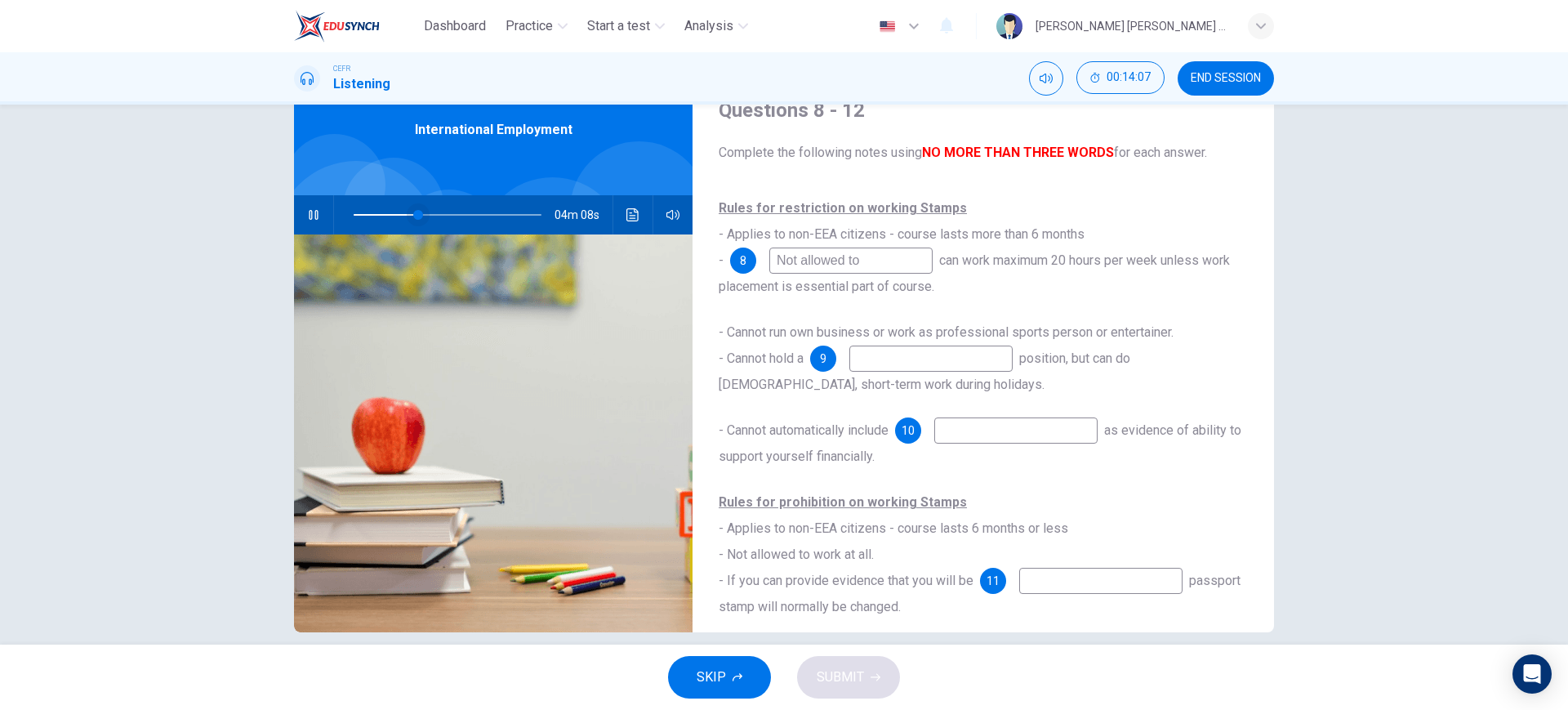 type on "Not allowed to" 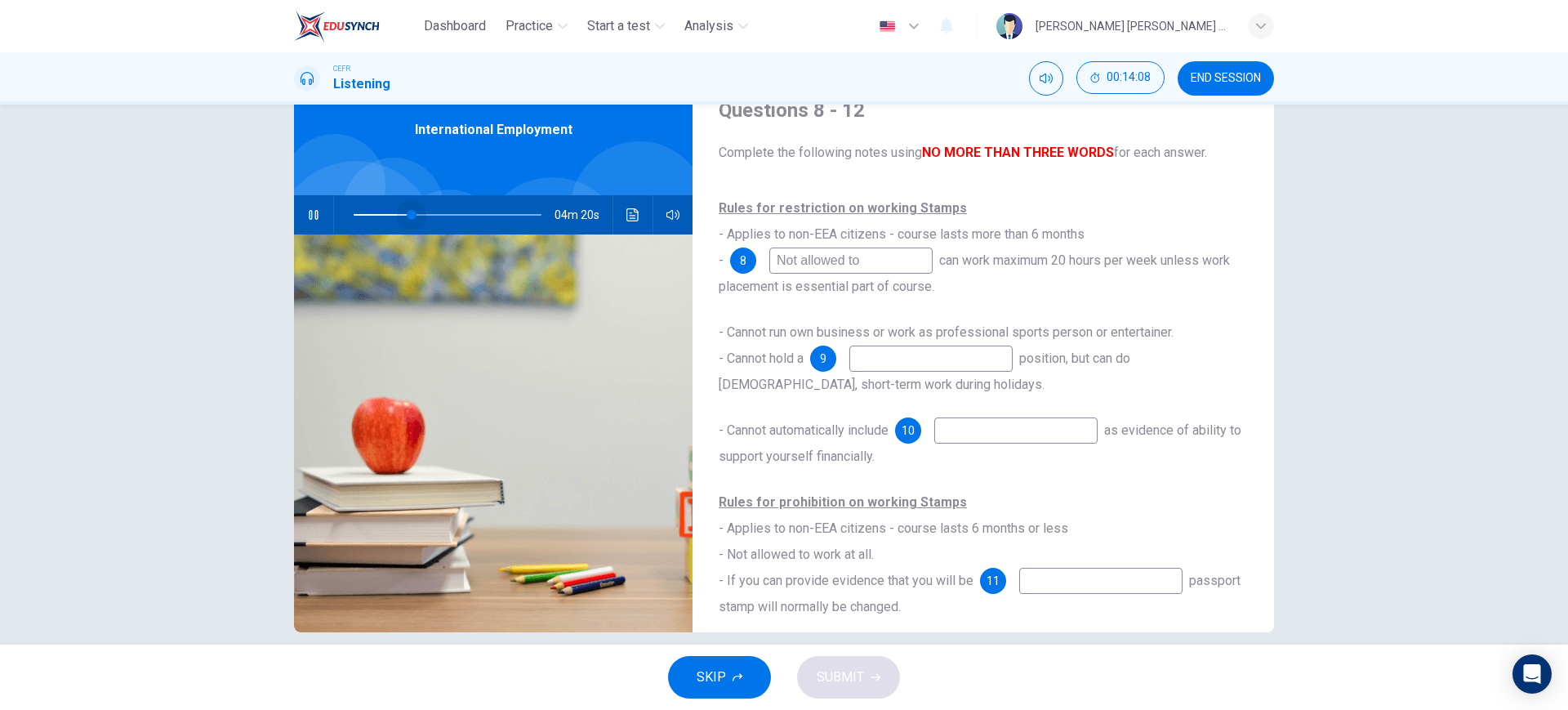 click at bounding box center (412, 215) 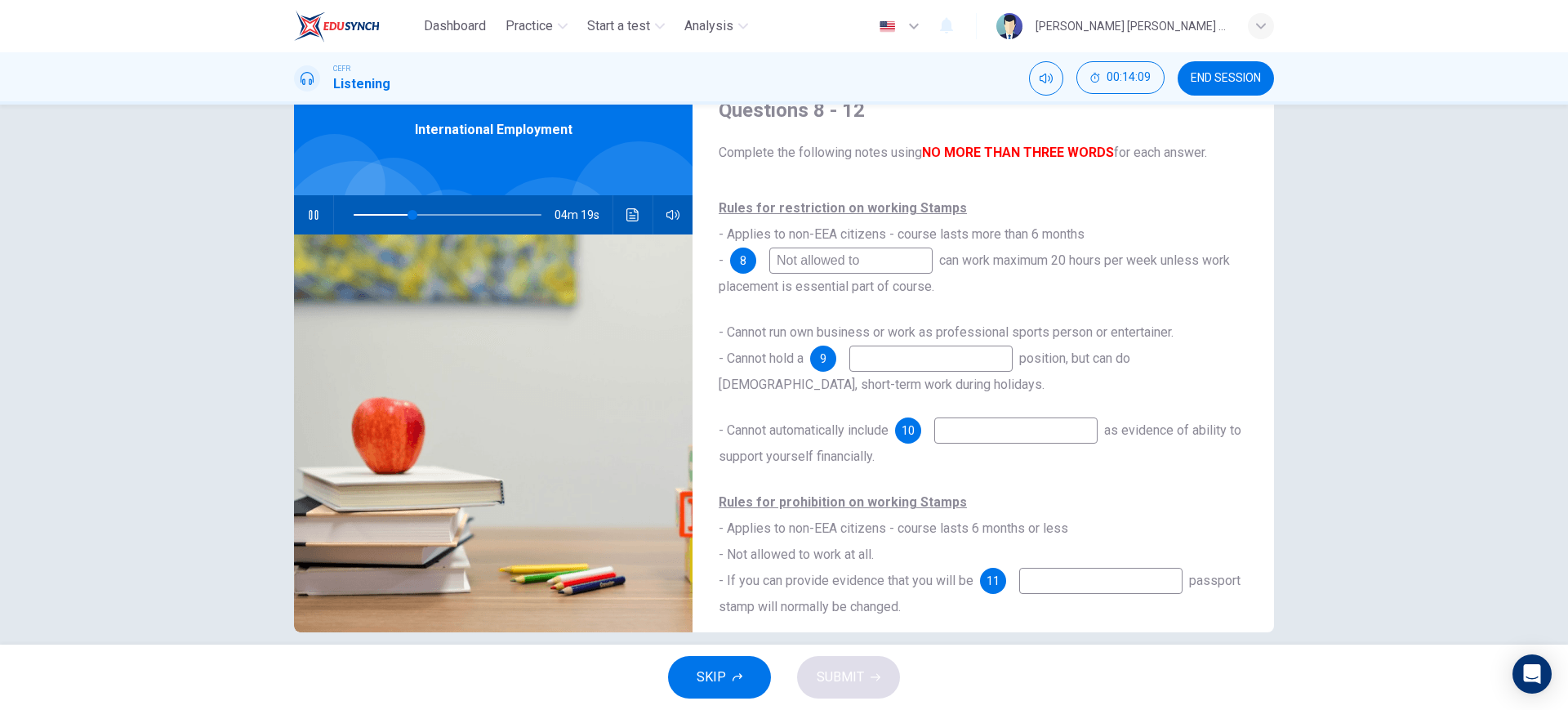 click at bounding box center [931, 359] 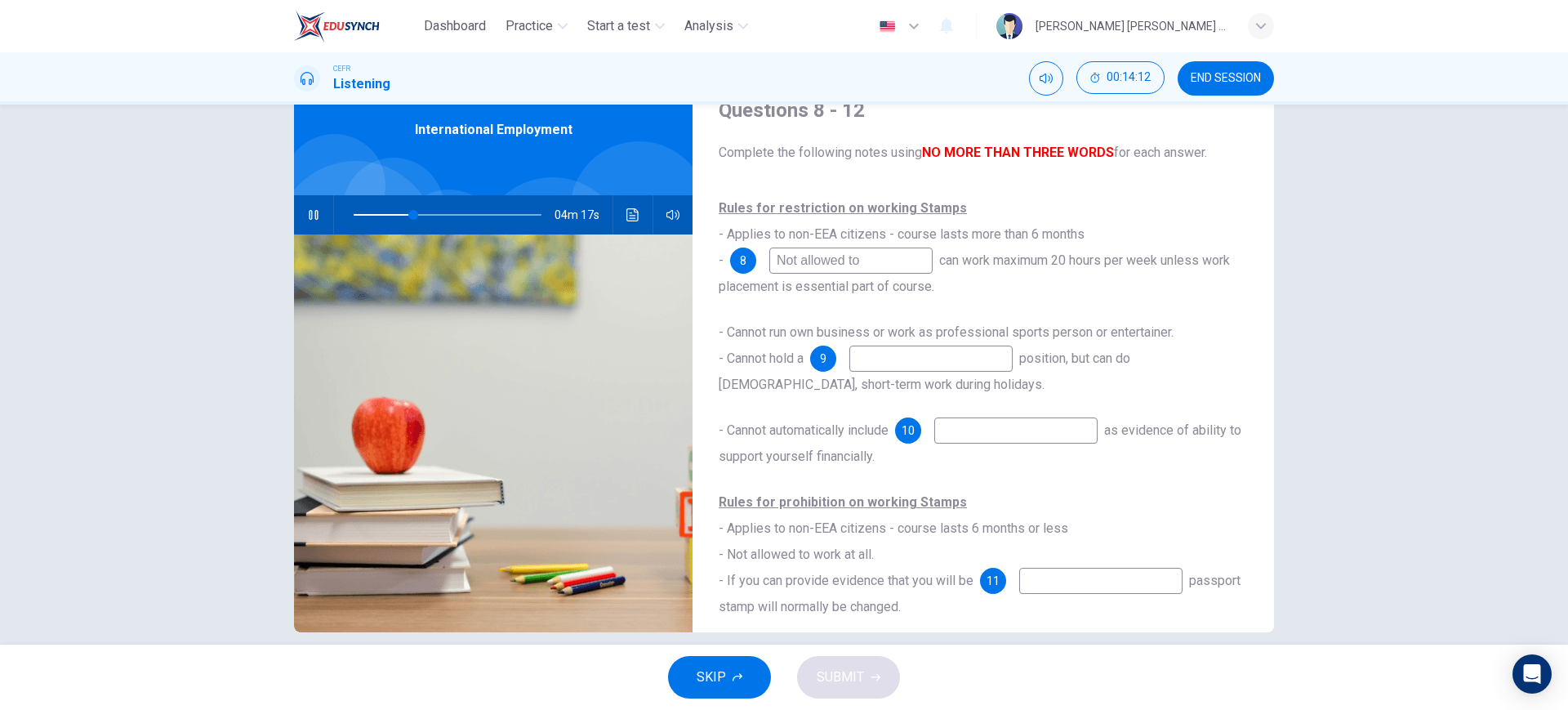 type on "32" 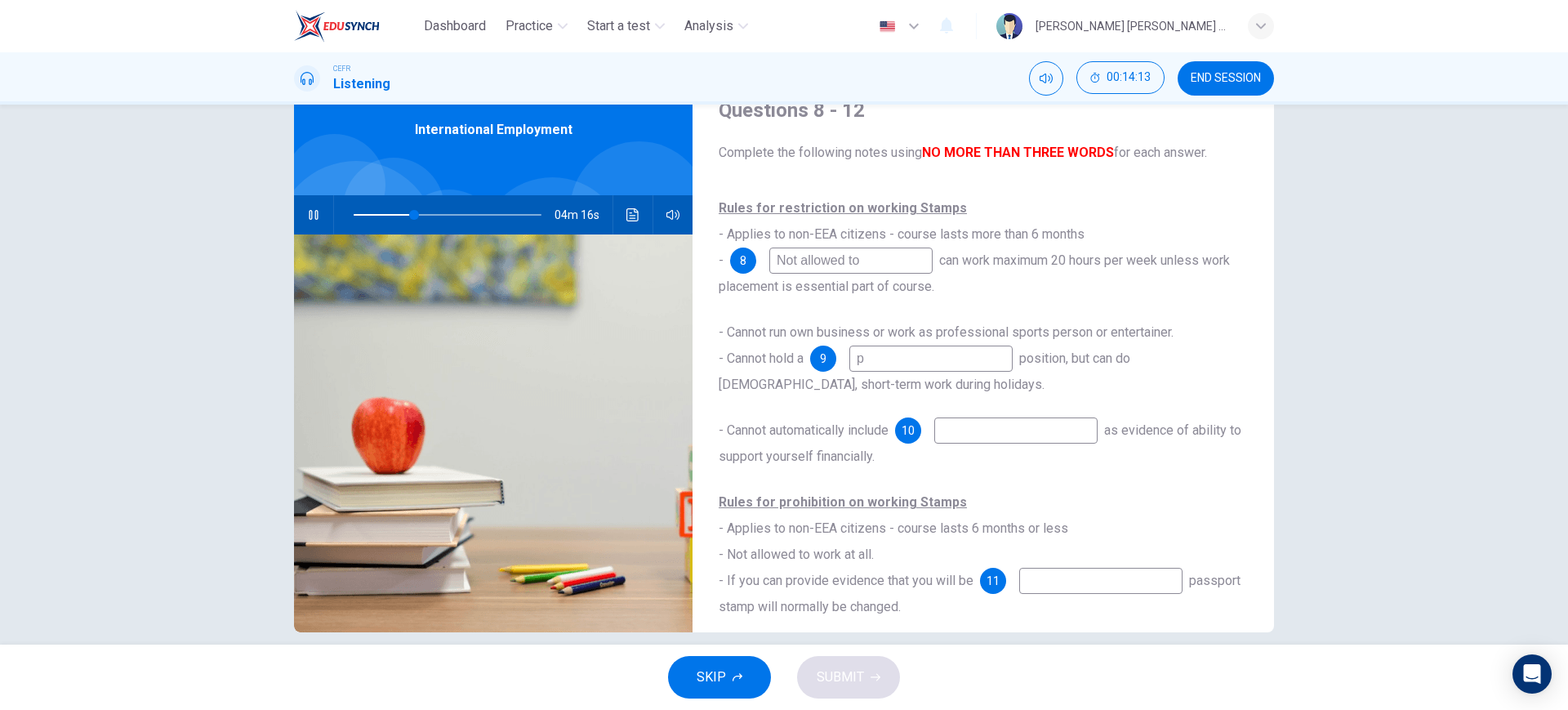 type on "pe" 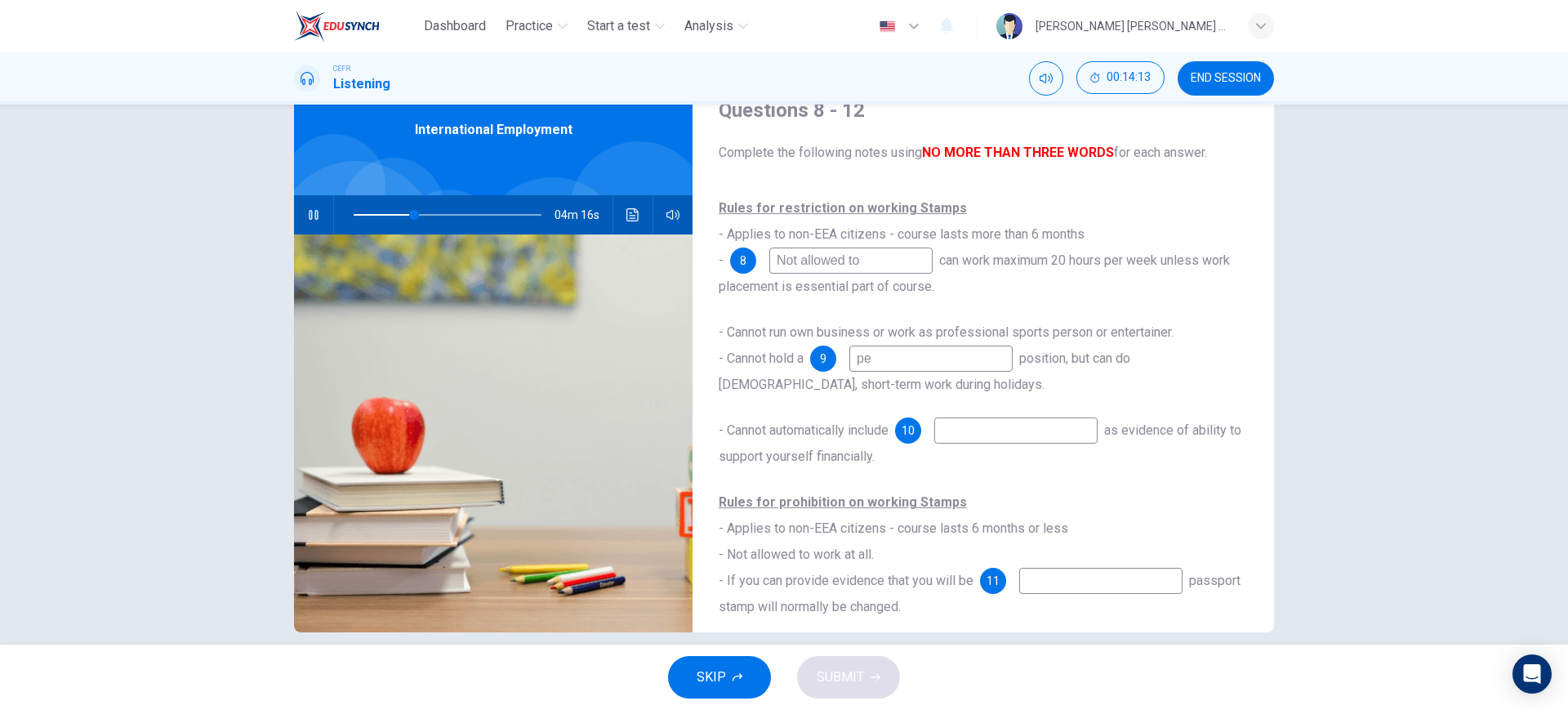 type on "32" 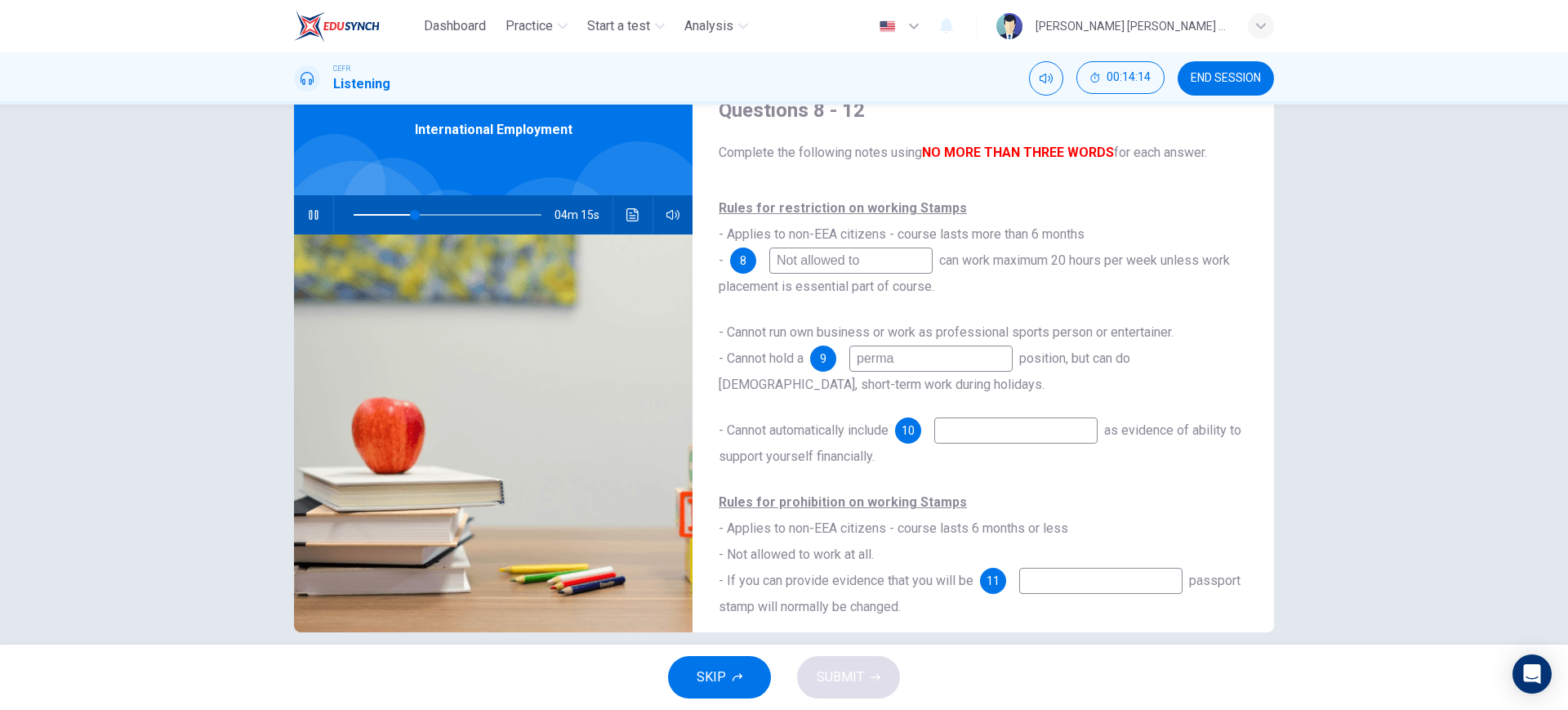 type on "perman" 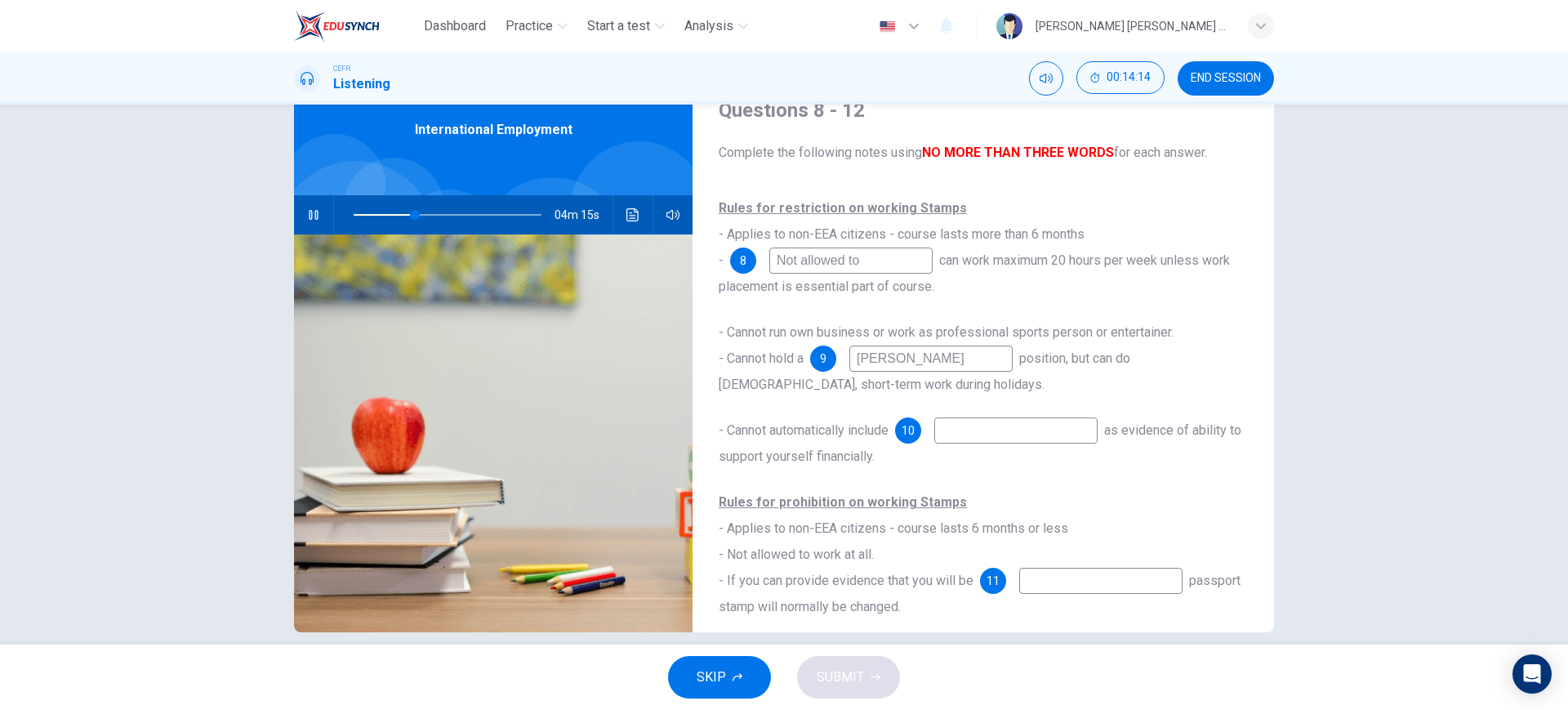 type on "33" 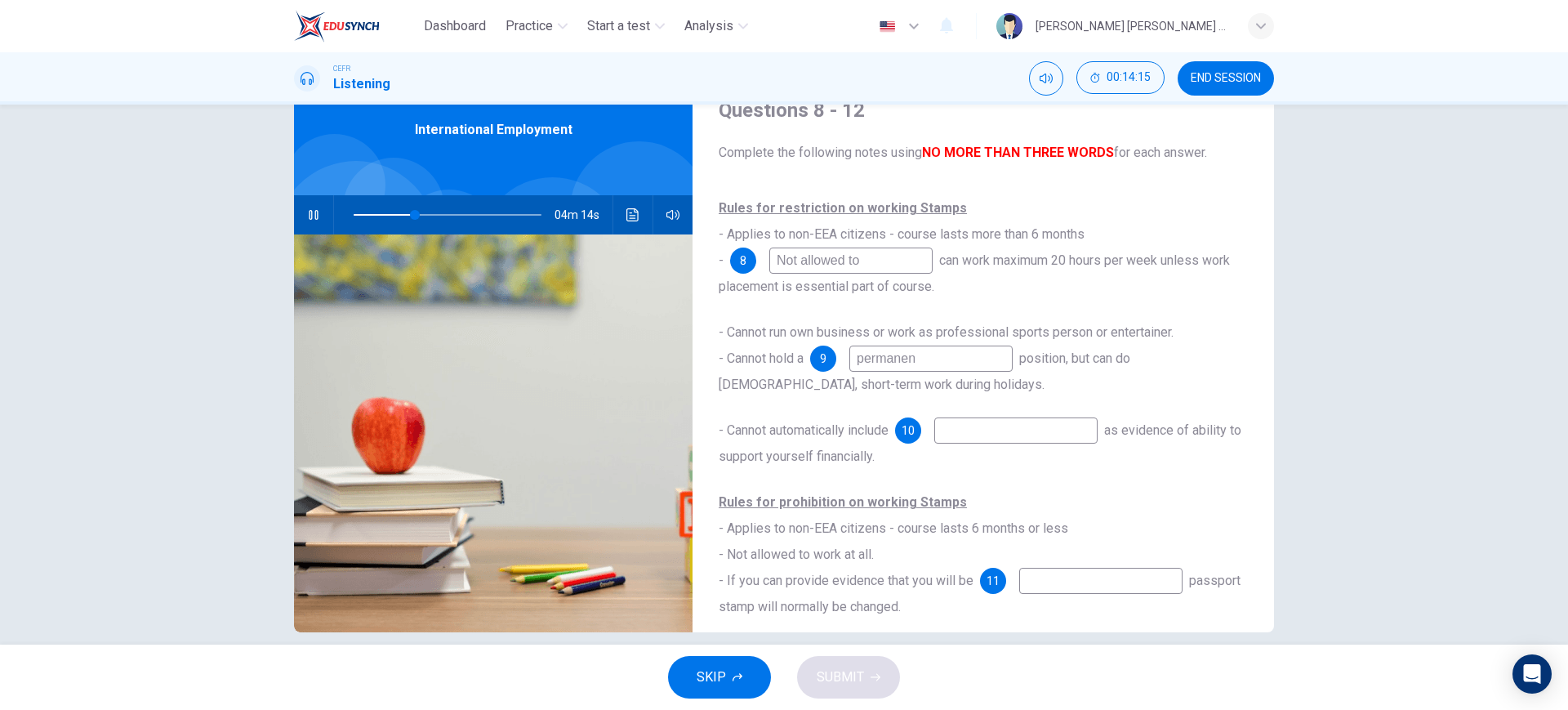 type on "permanent" 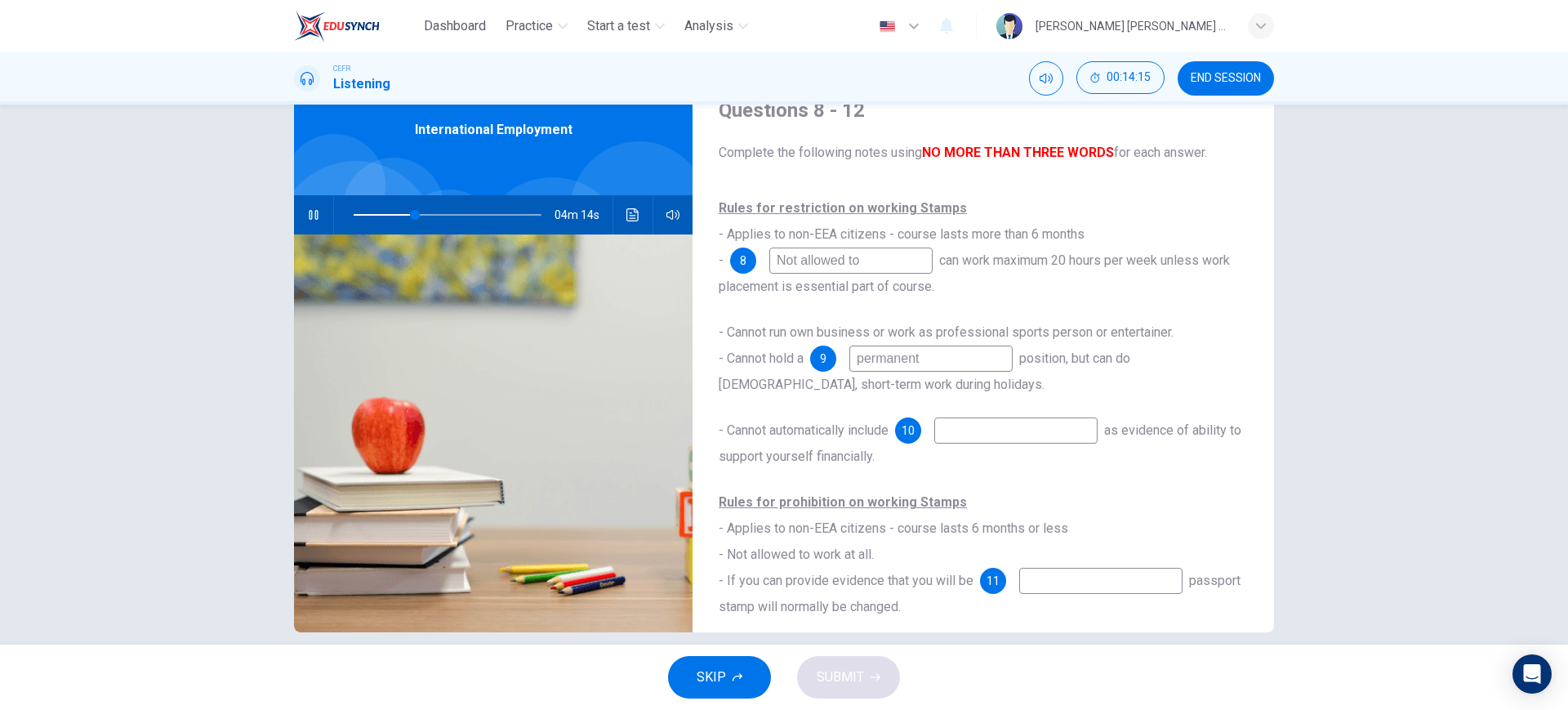 type on "33" 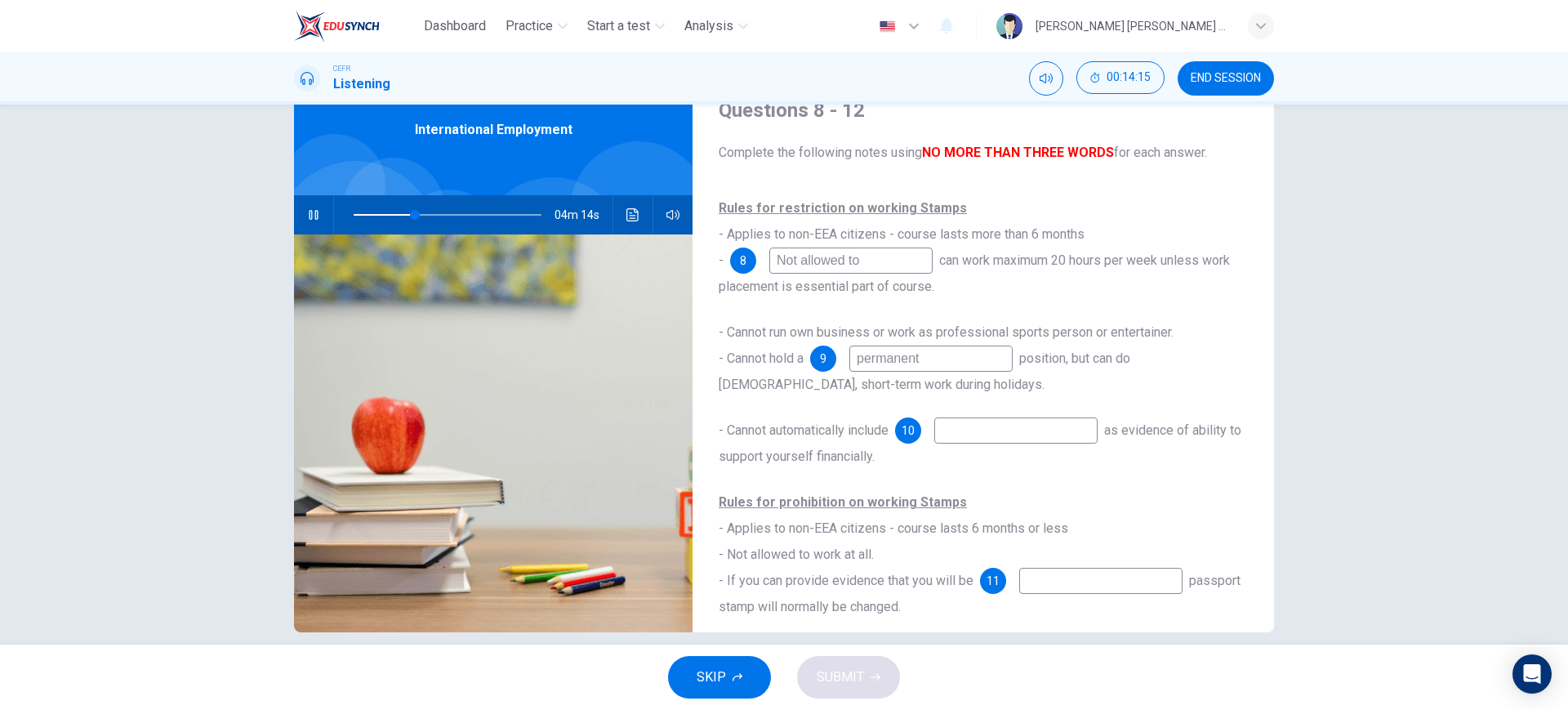 type on "permanent" 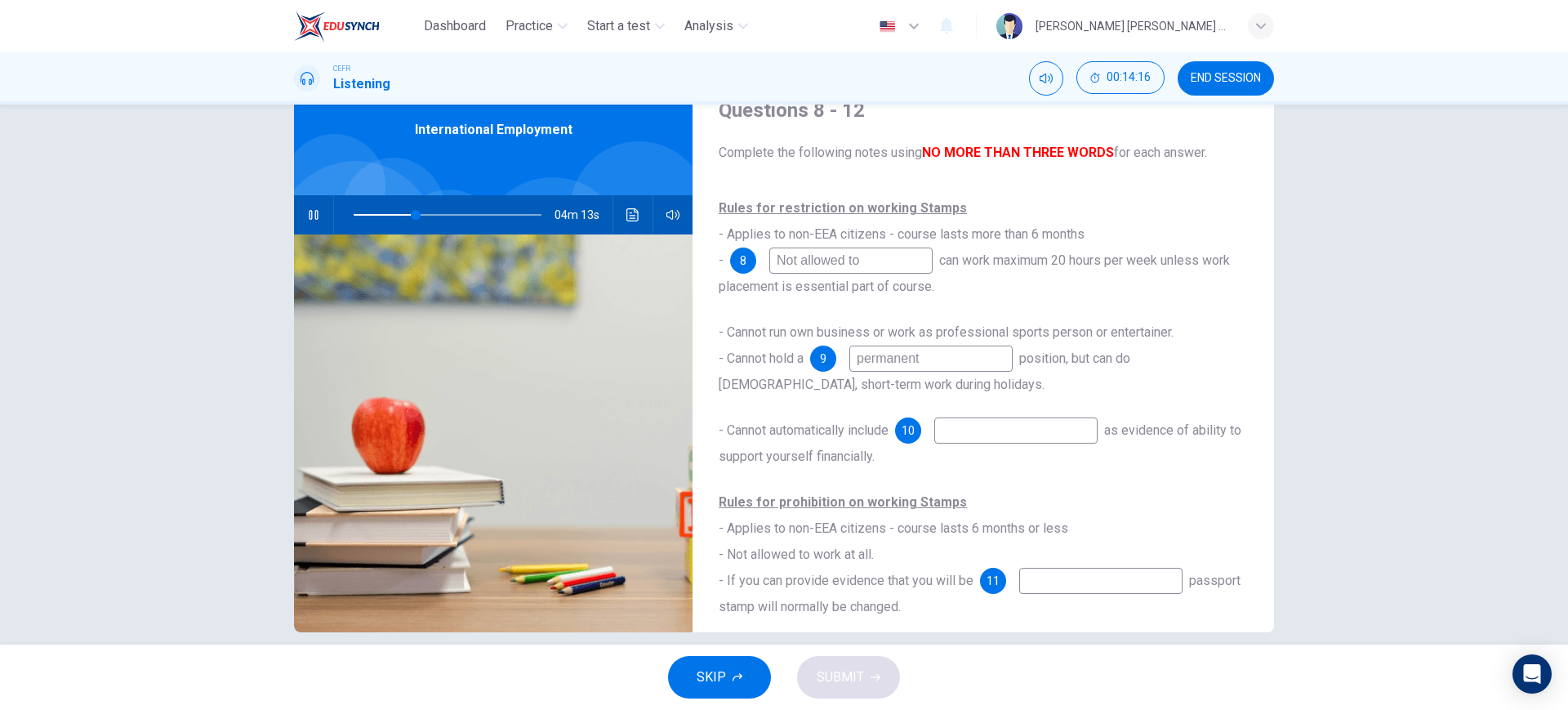 type on "33" 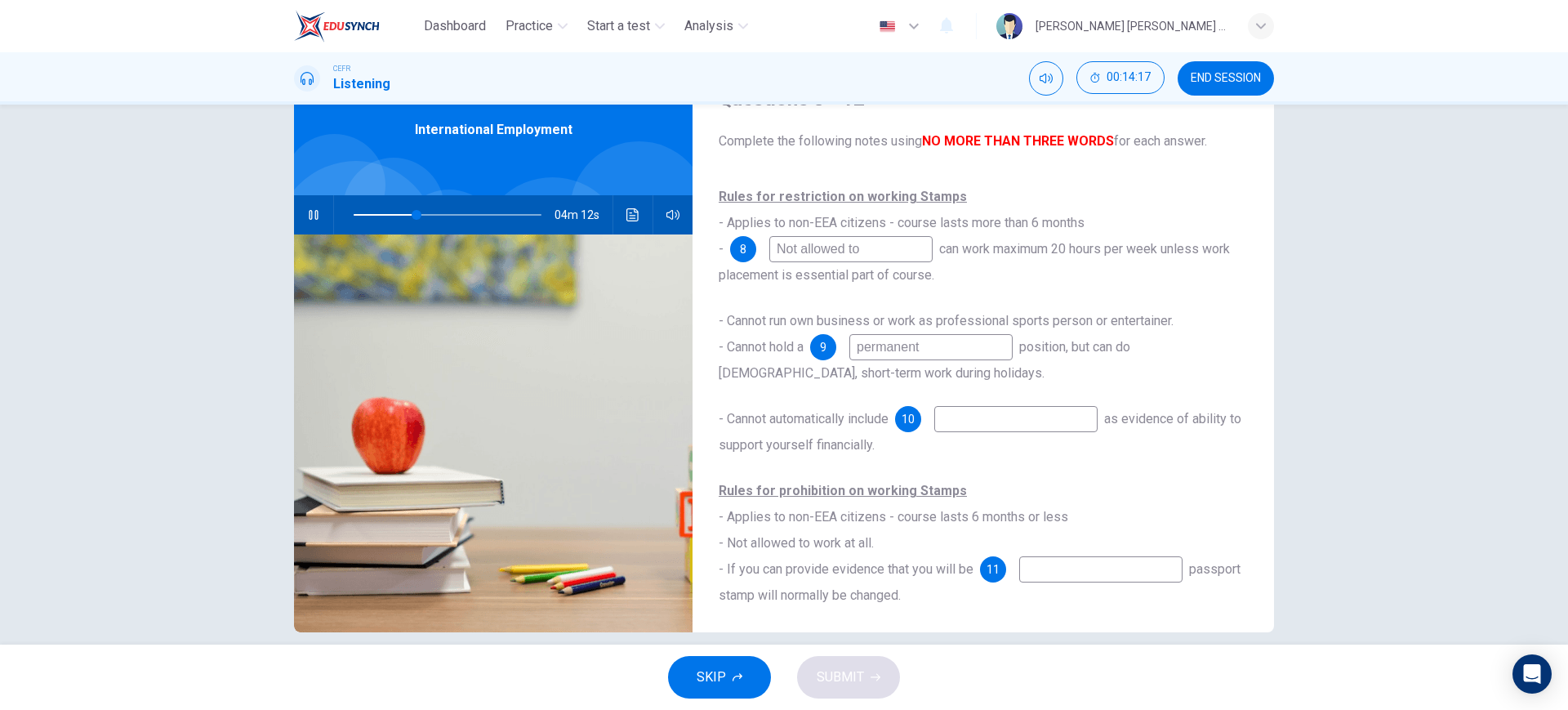 scroll, scrollTop: 12, scrollLeft: 0, axis: vertical 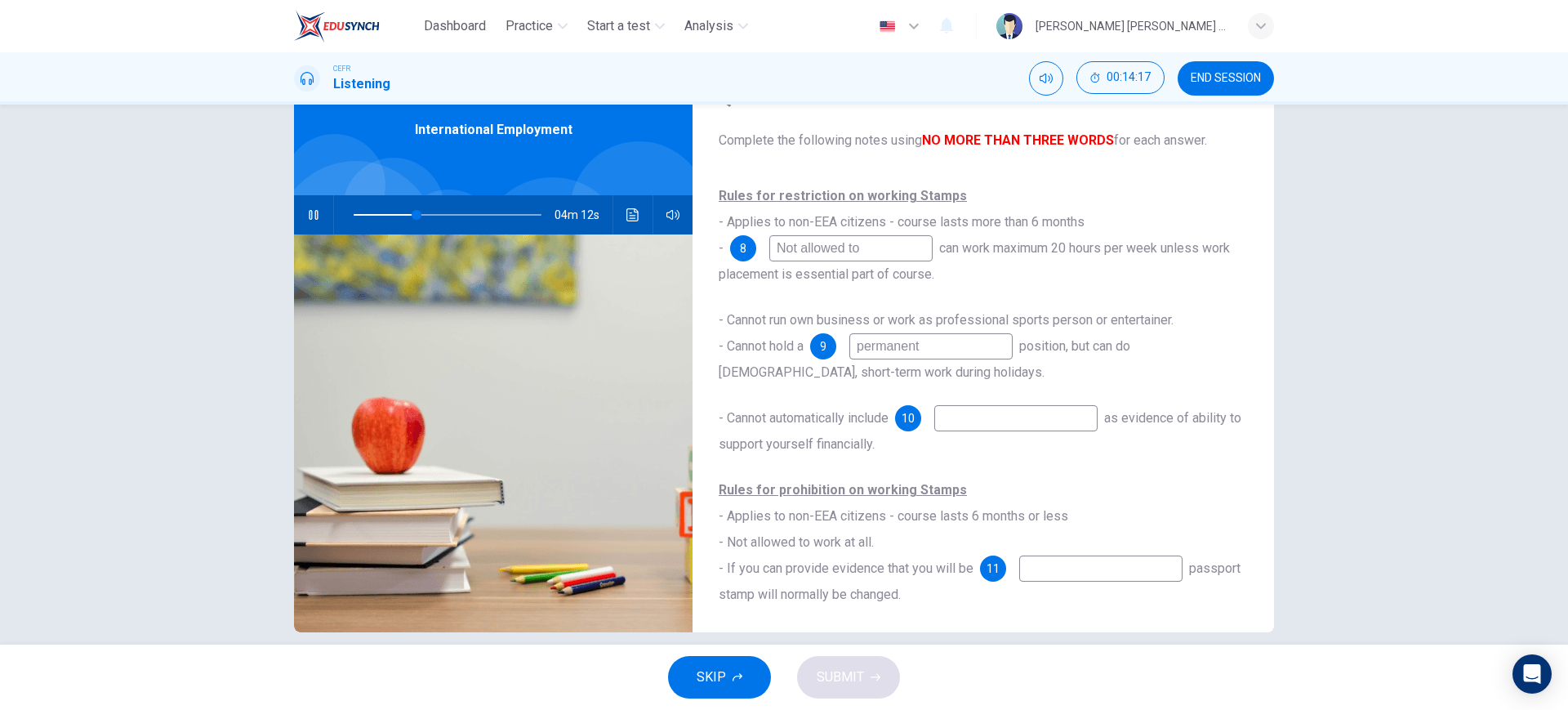 type on "permanent" 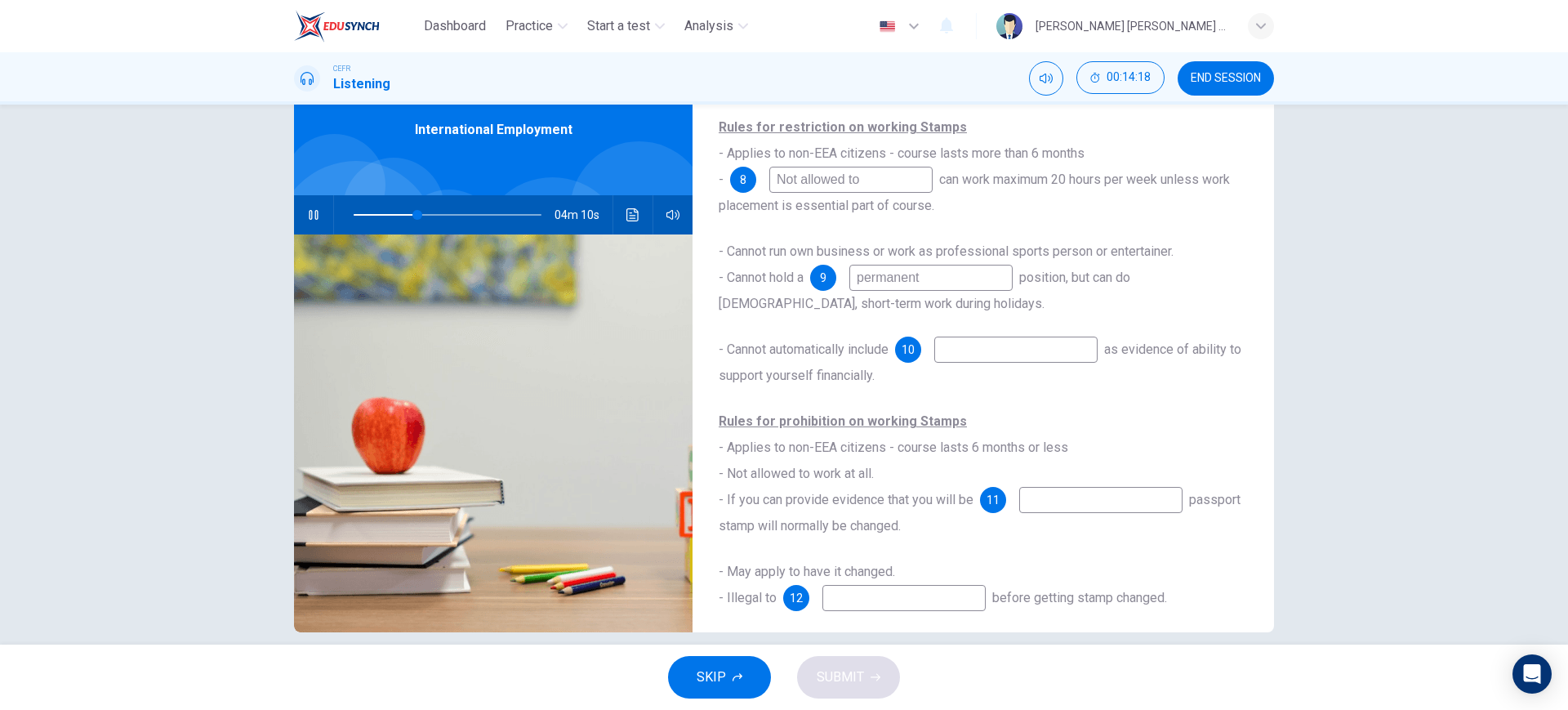 scroll, scrollTop: 88, scrollLeft: 0, axis: vertical 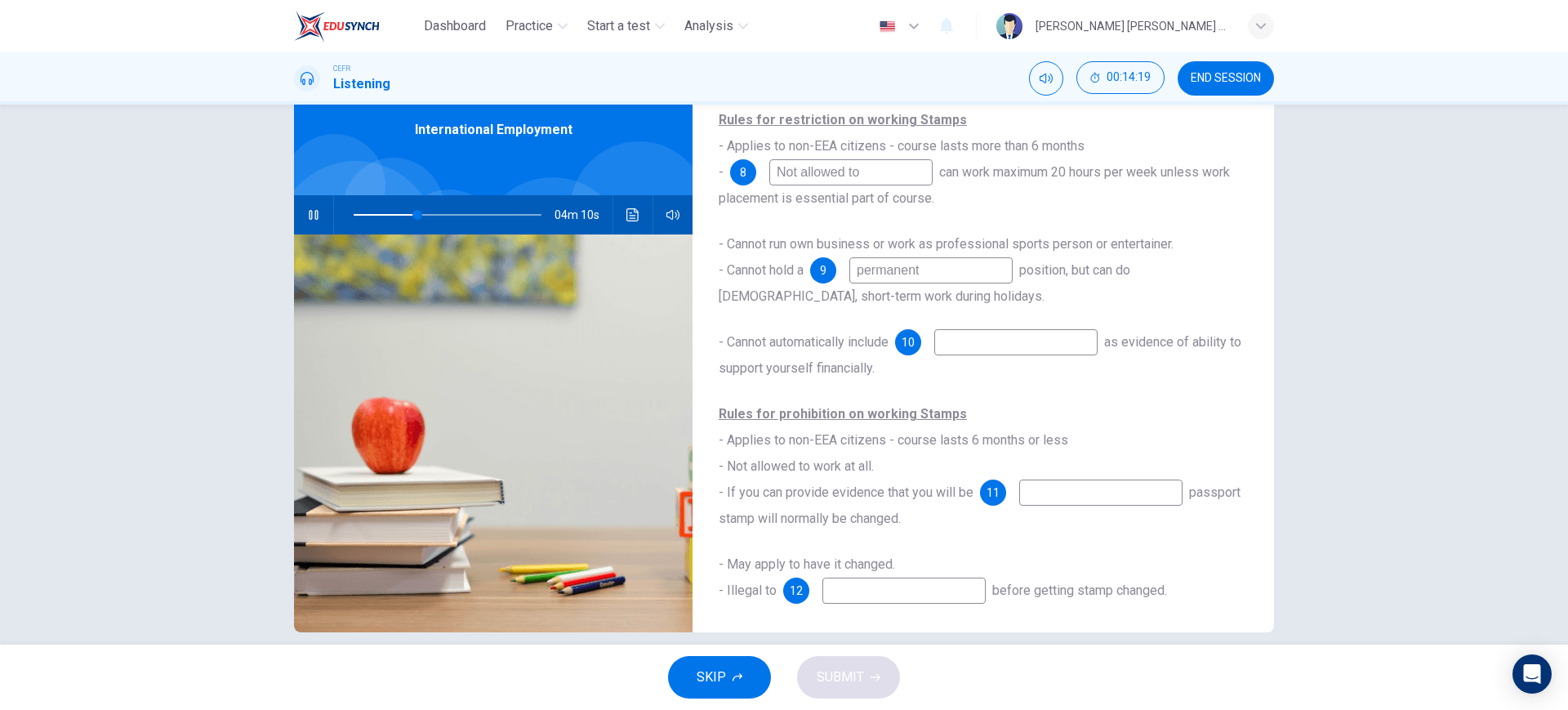 type on "34" 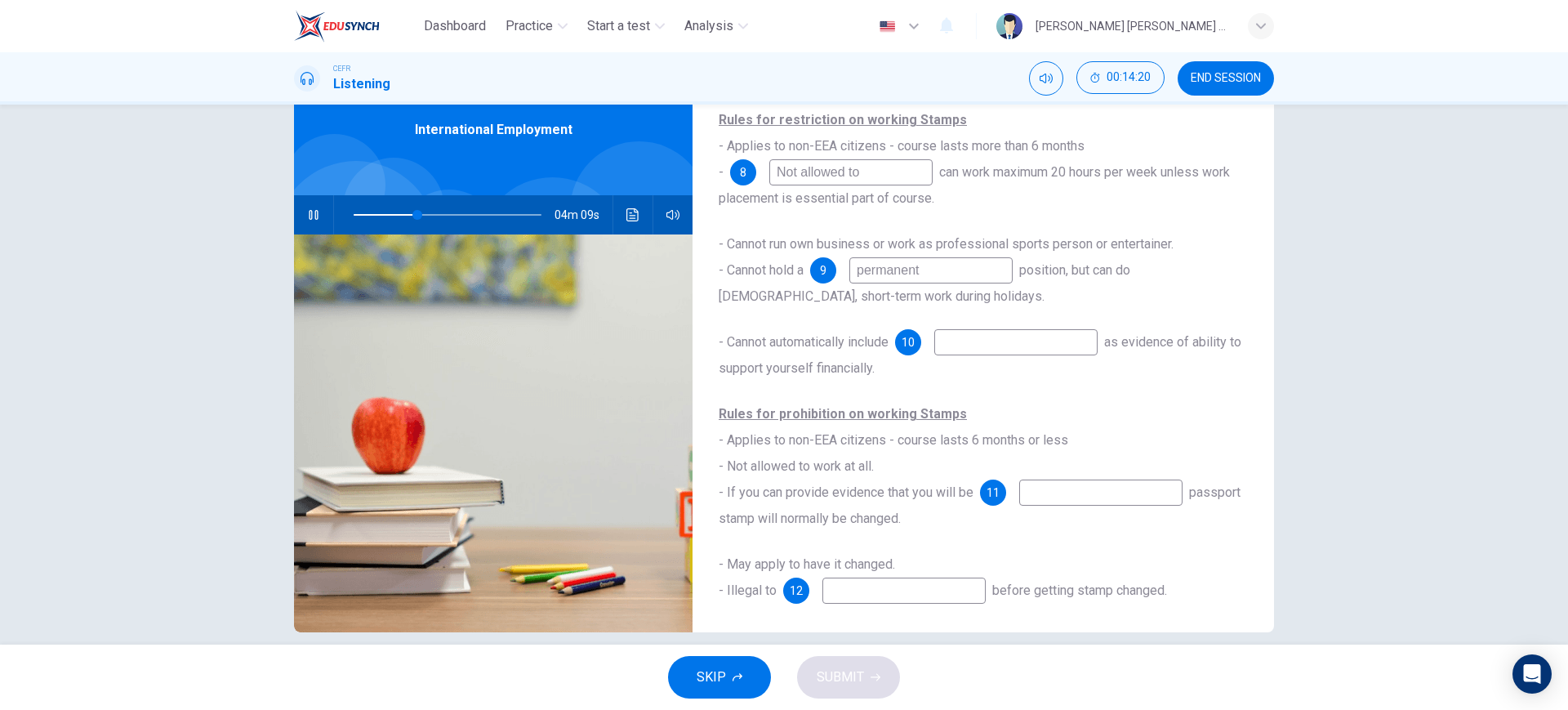 type on "permanent" 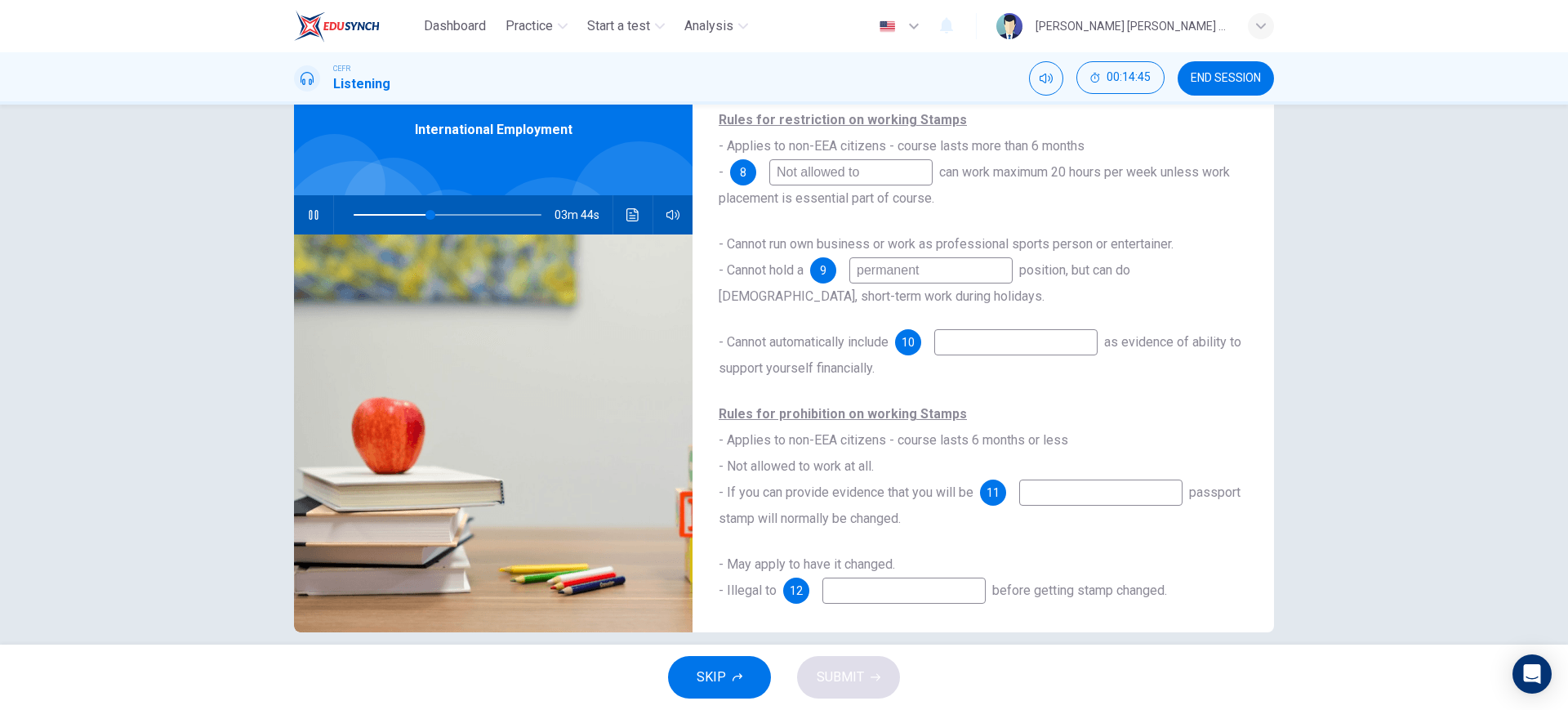 click on "Not allowed to" at bounding box center (851, 172) 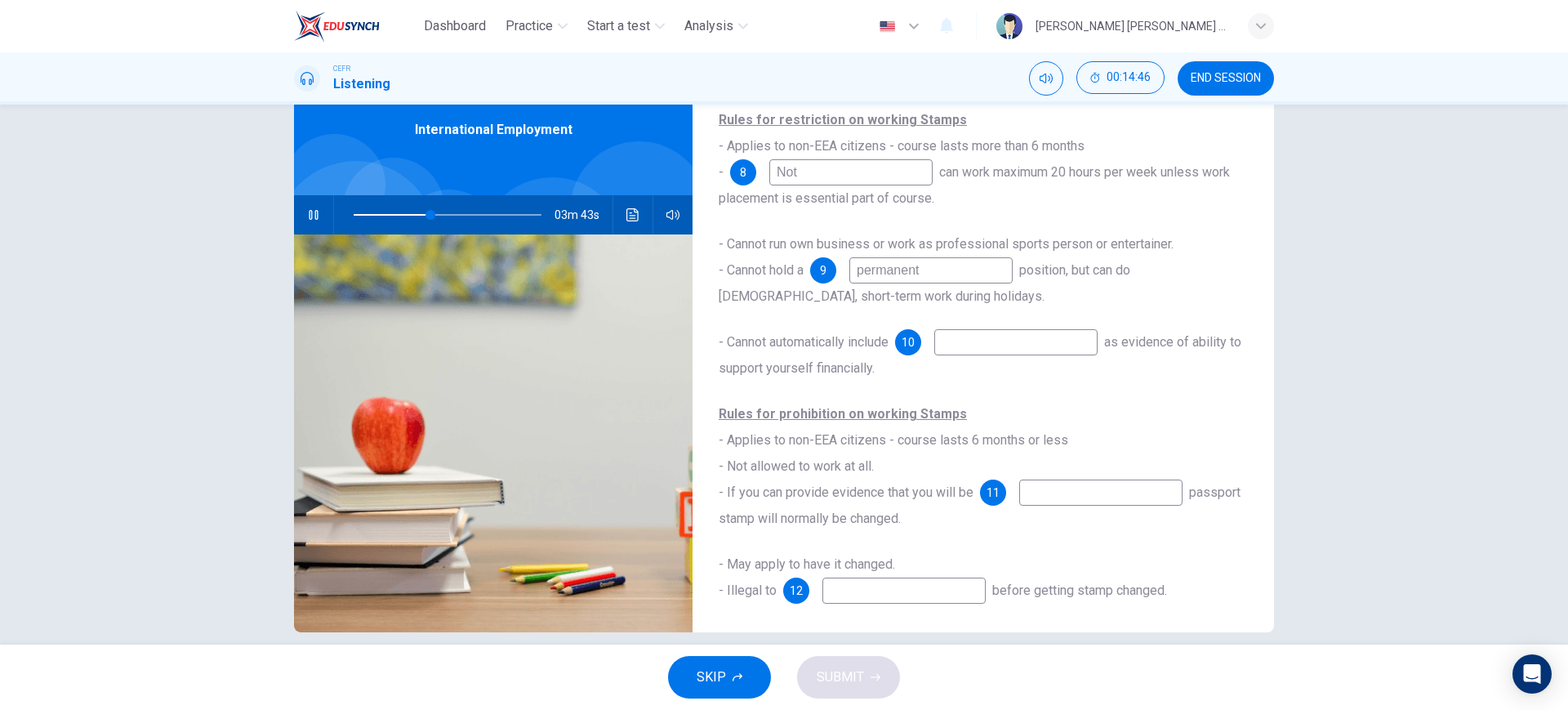 type on "Not" 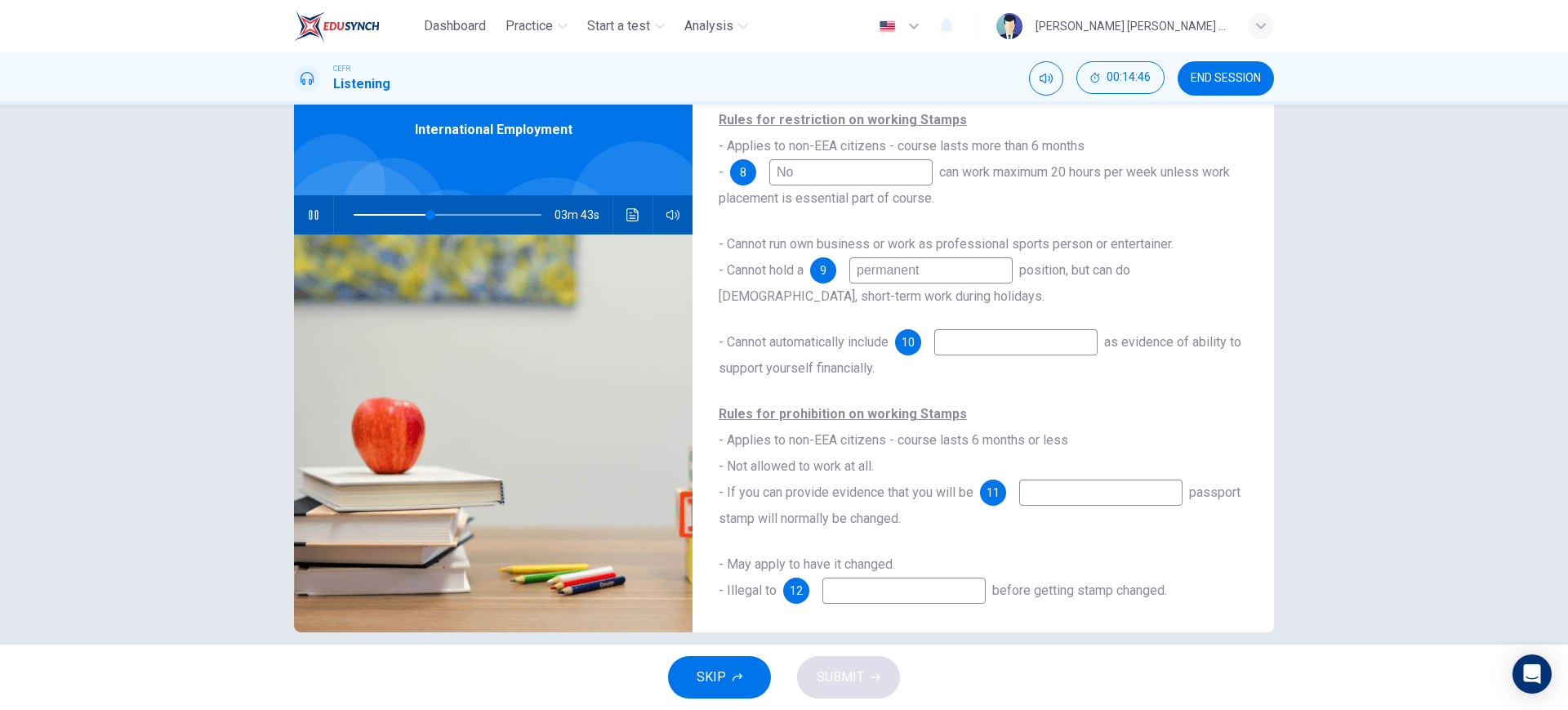 type on "N" 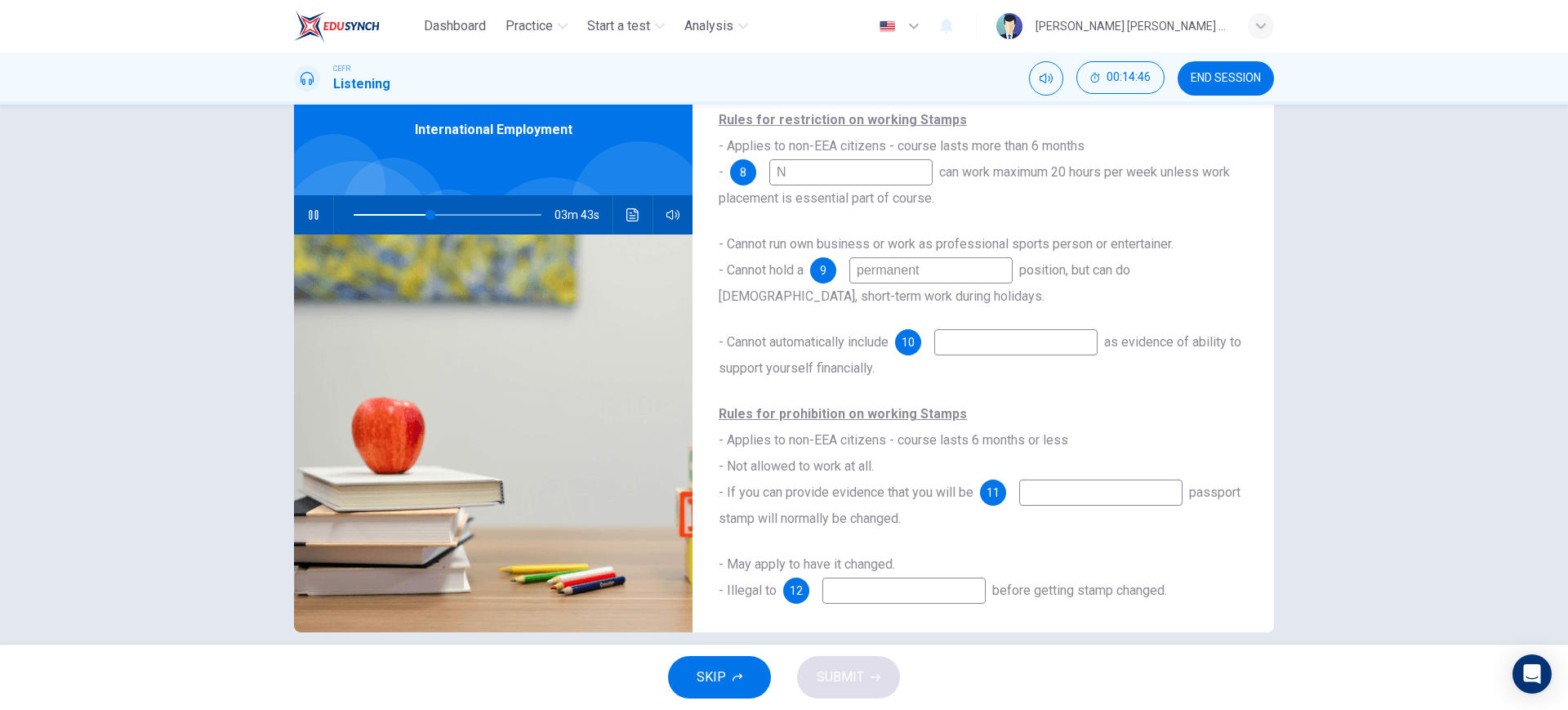 type 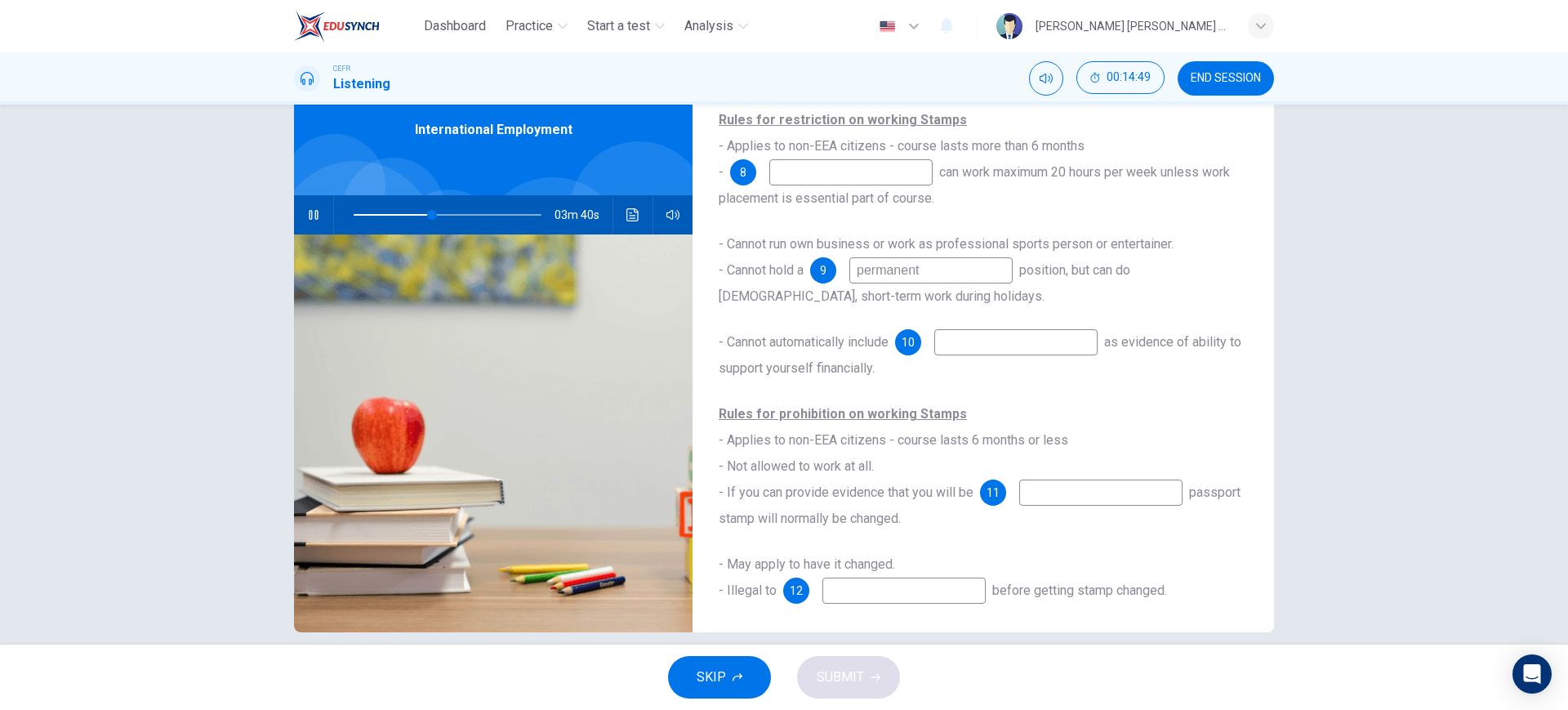 type on "42" 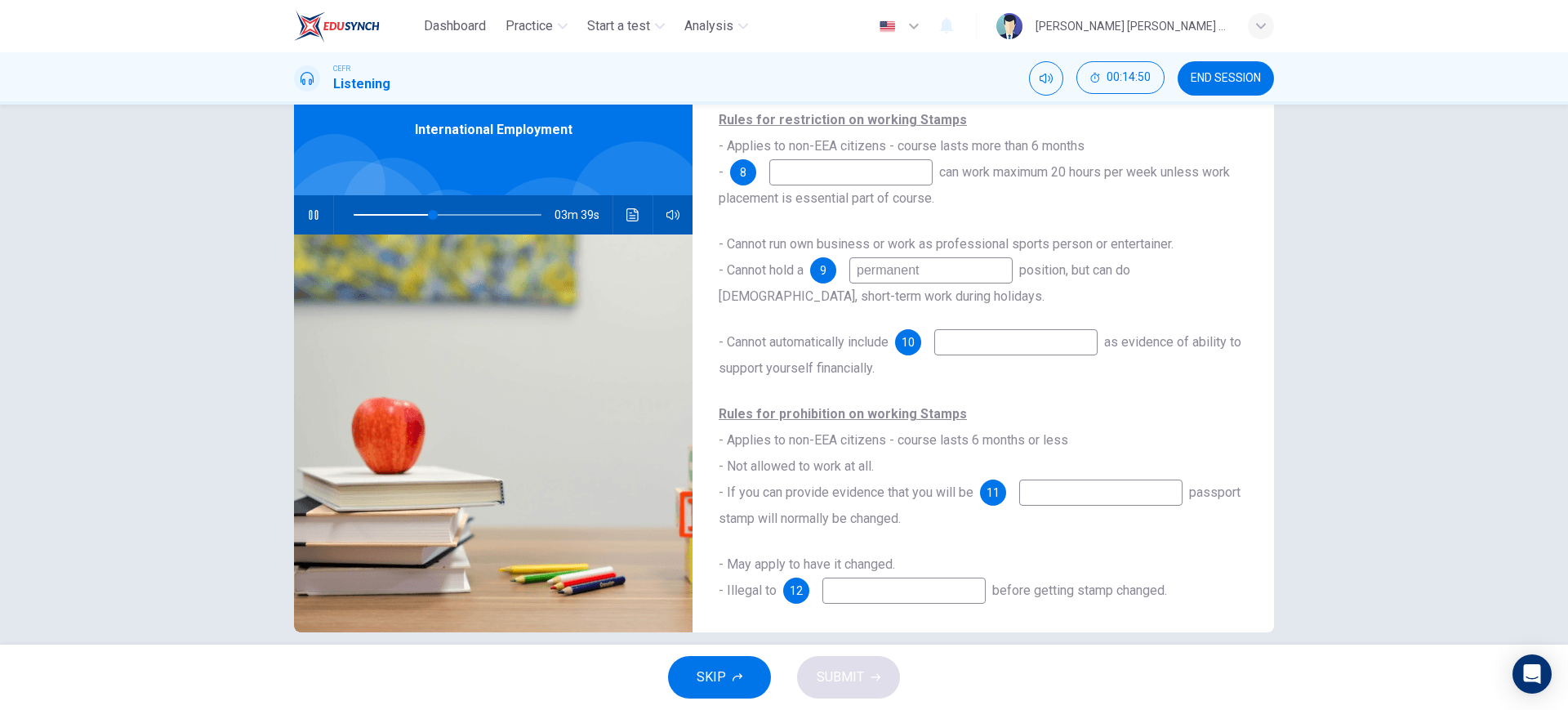 type 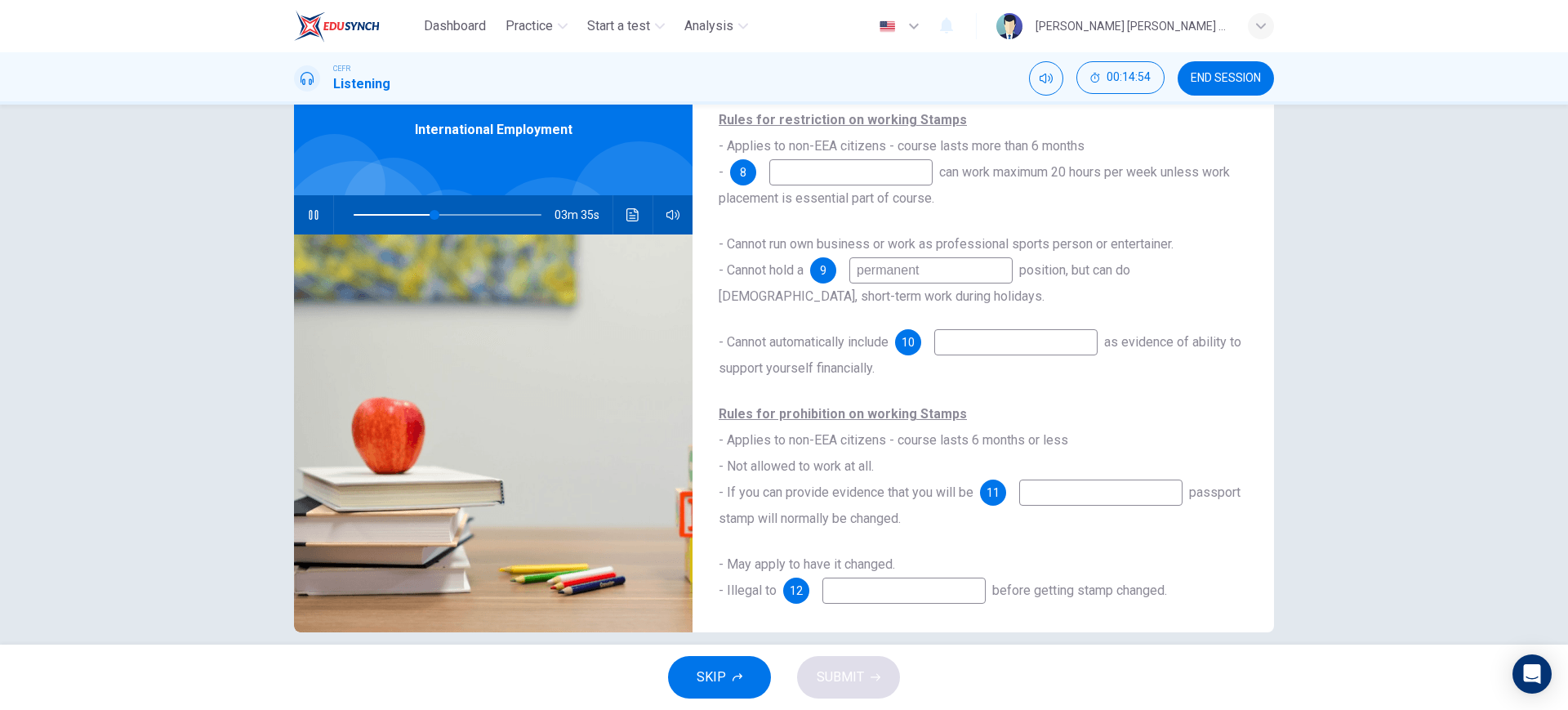 type on "43" 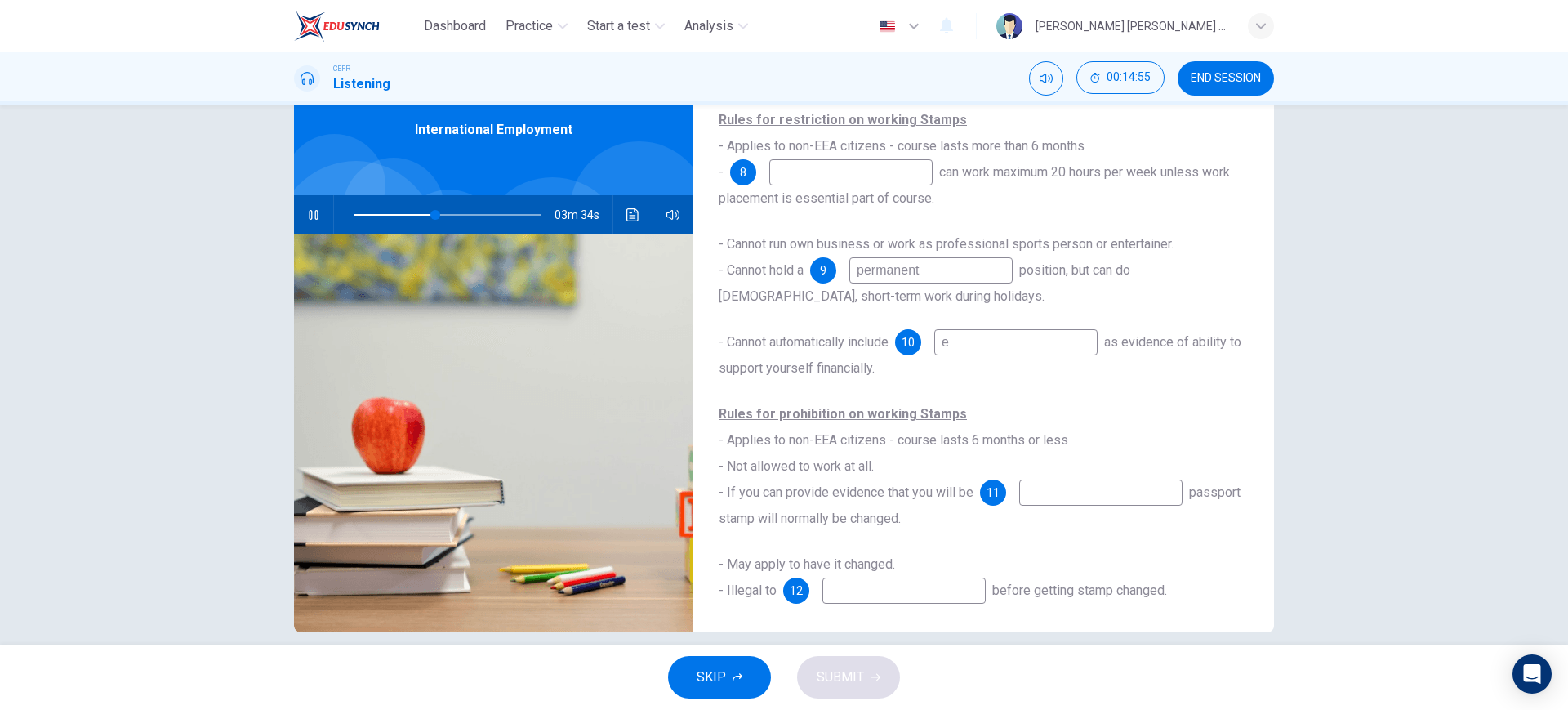 type on "ea" 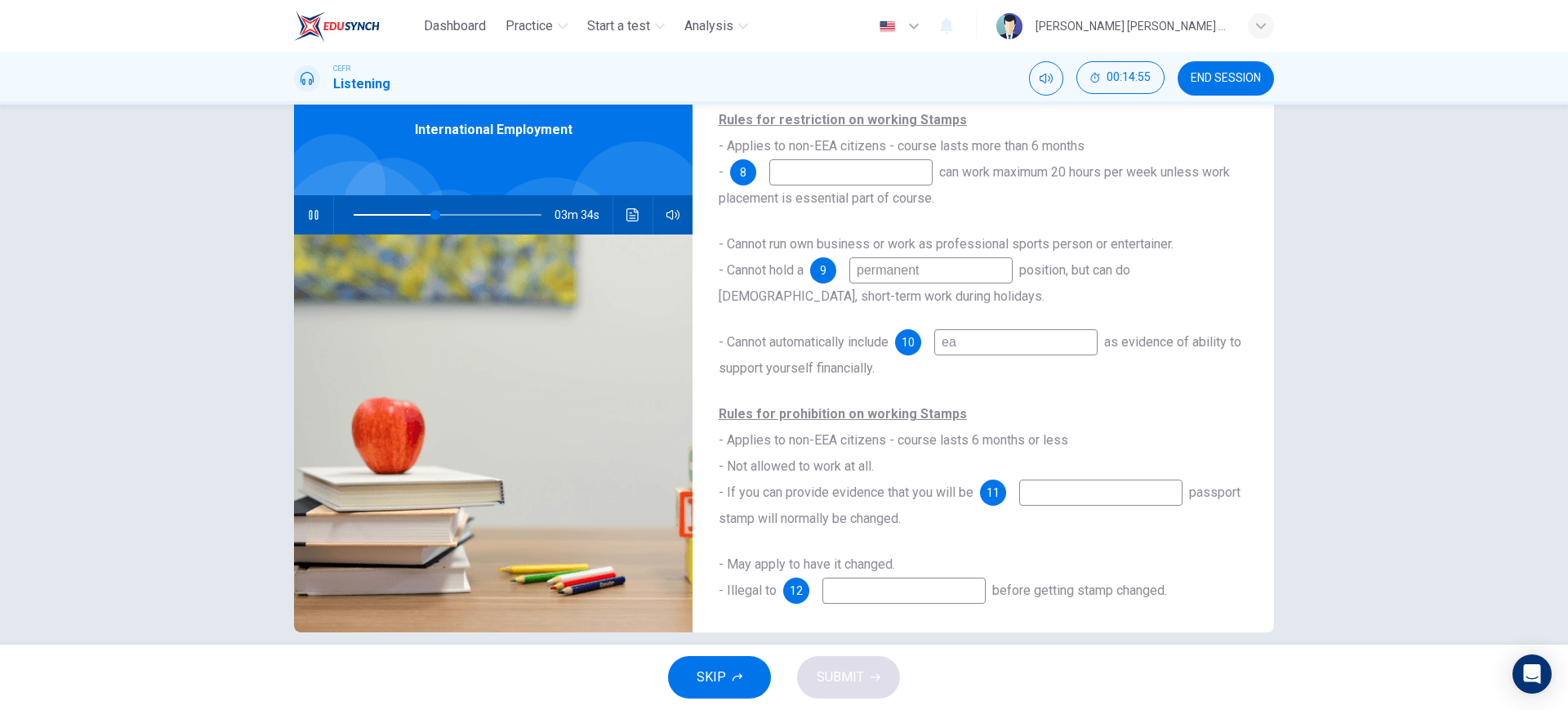 type on "44" 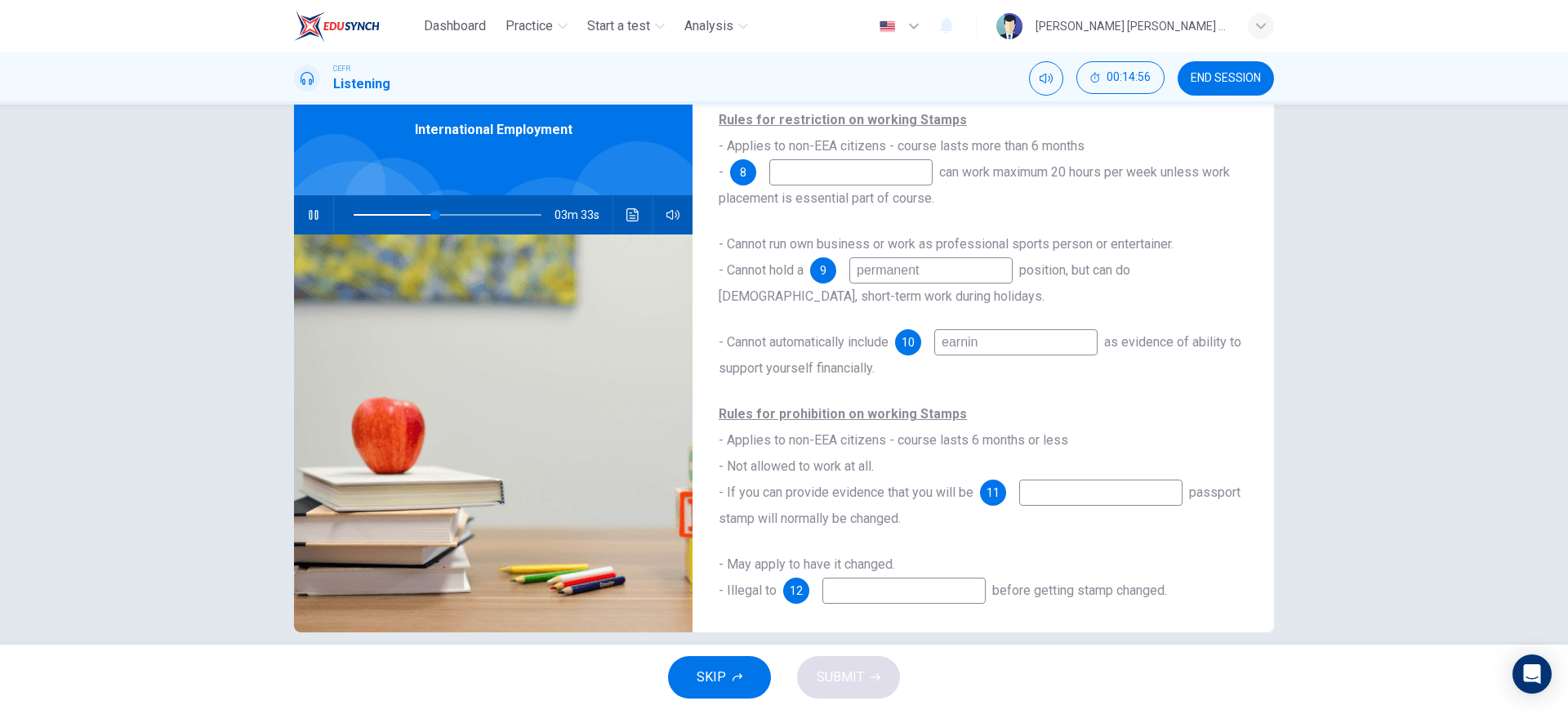 type on "earning" 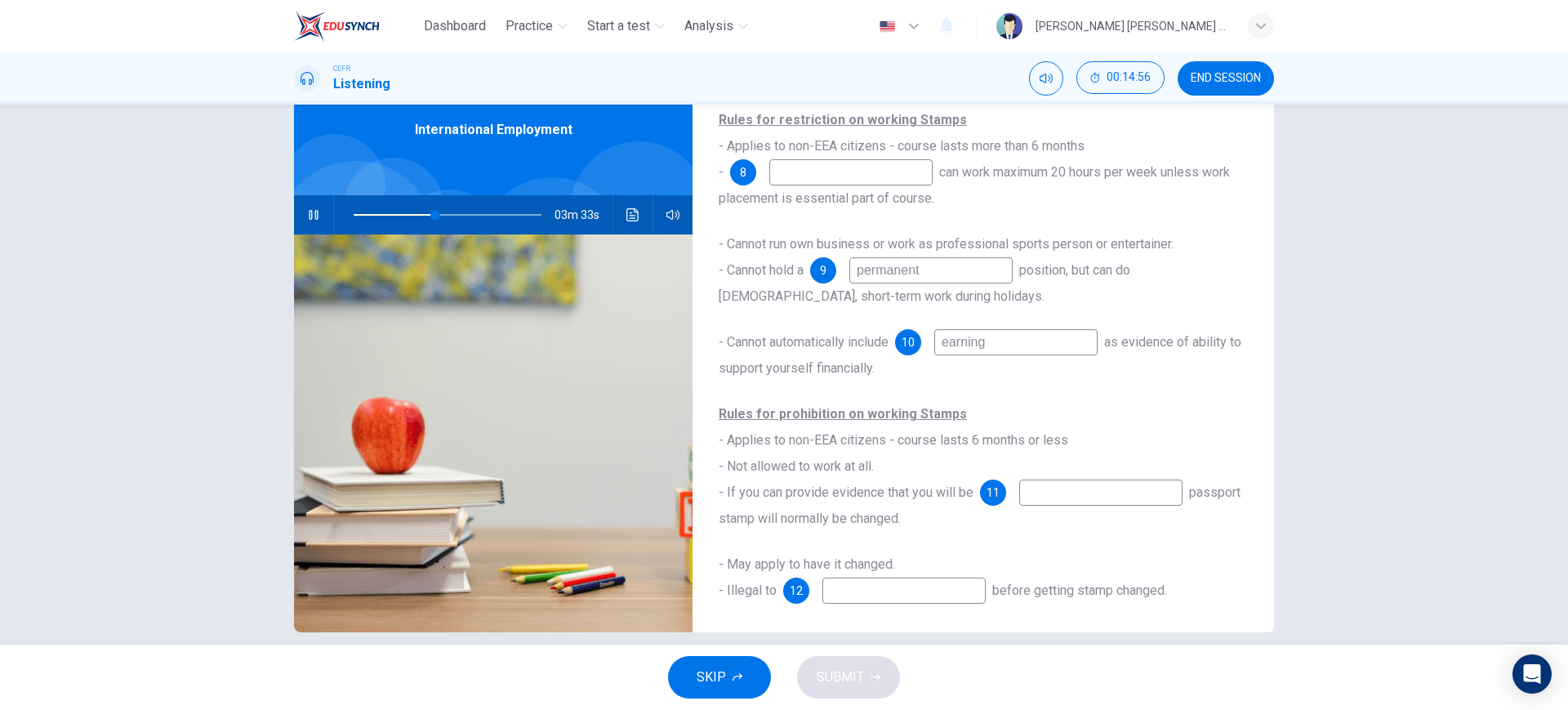type on "44" 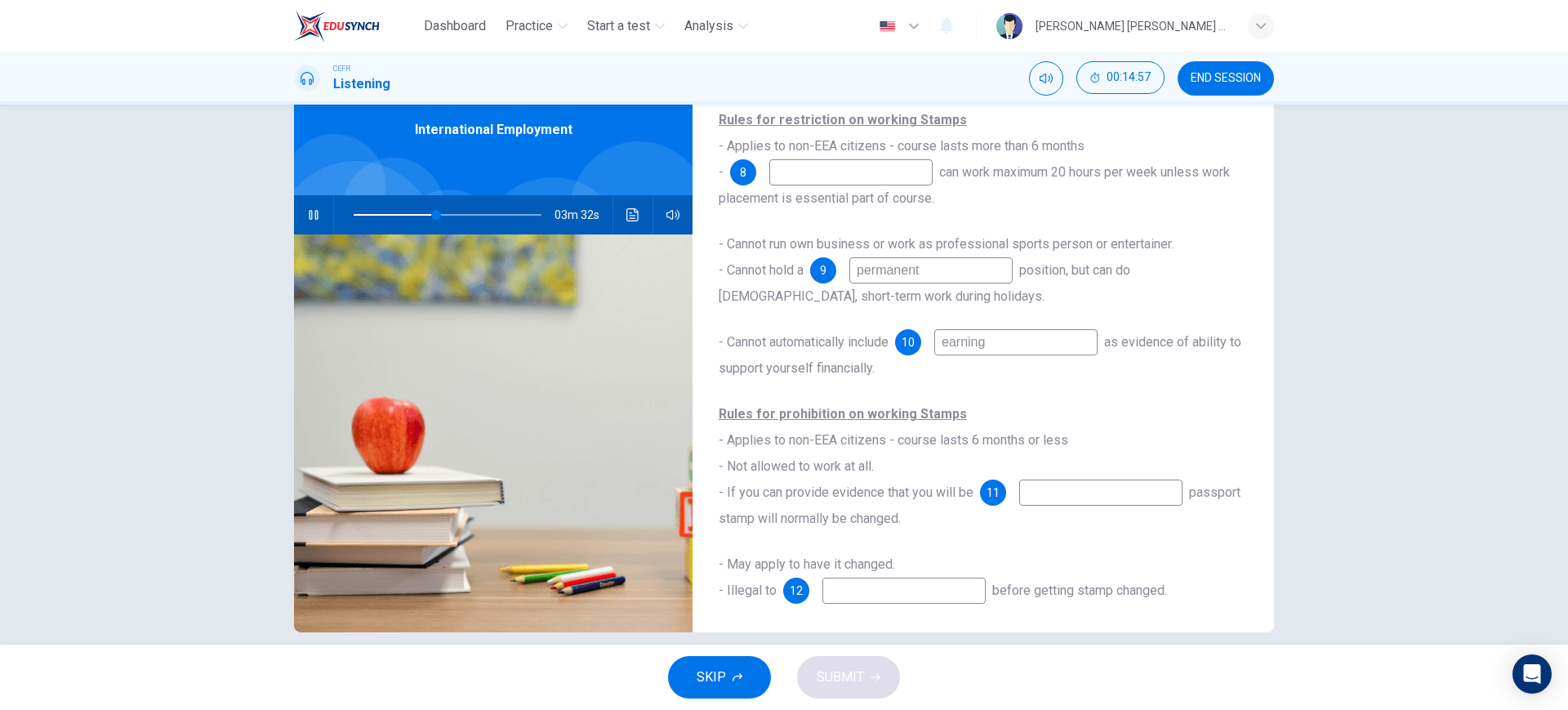 type on "earnings" 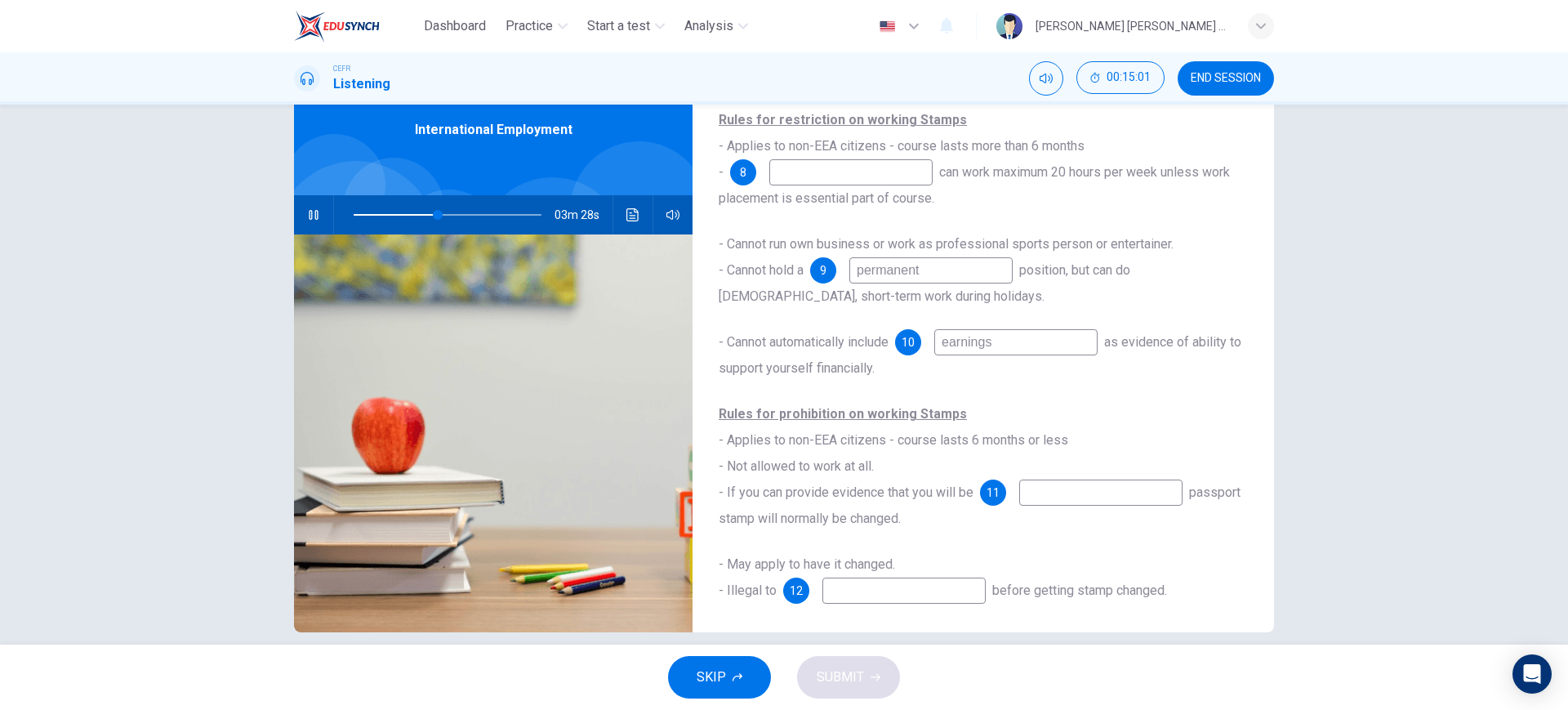 scroll, scrollTop: 96, scrollLeft: 0, axis: vertical 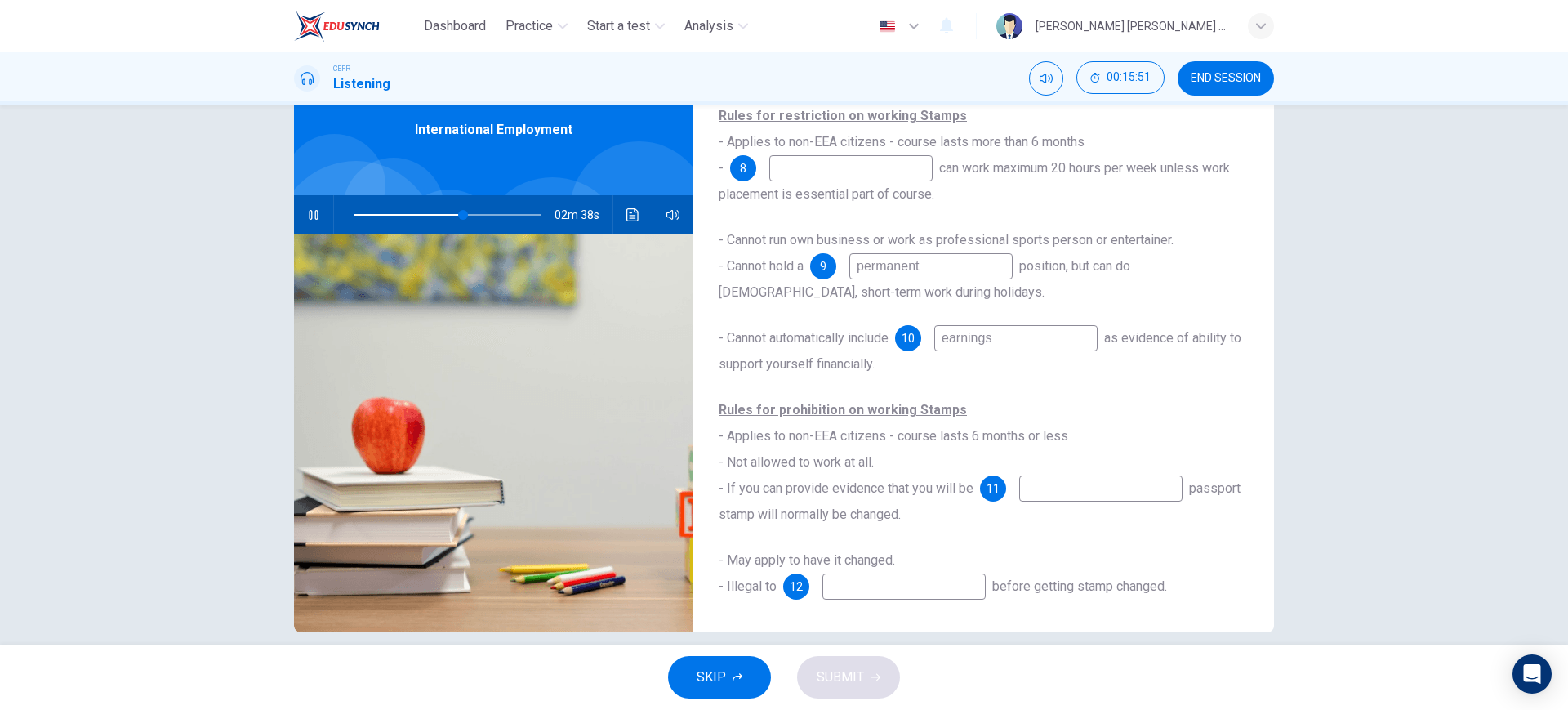 type on "58" 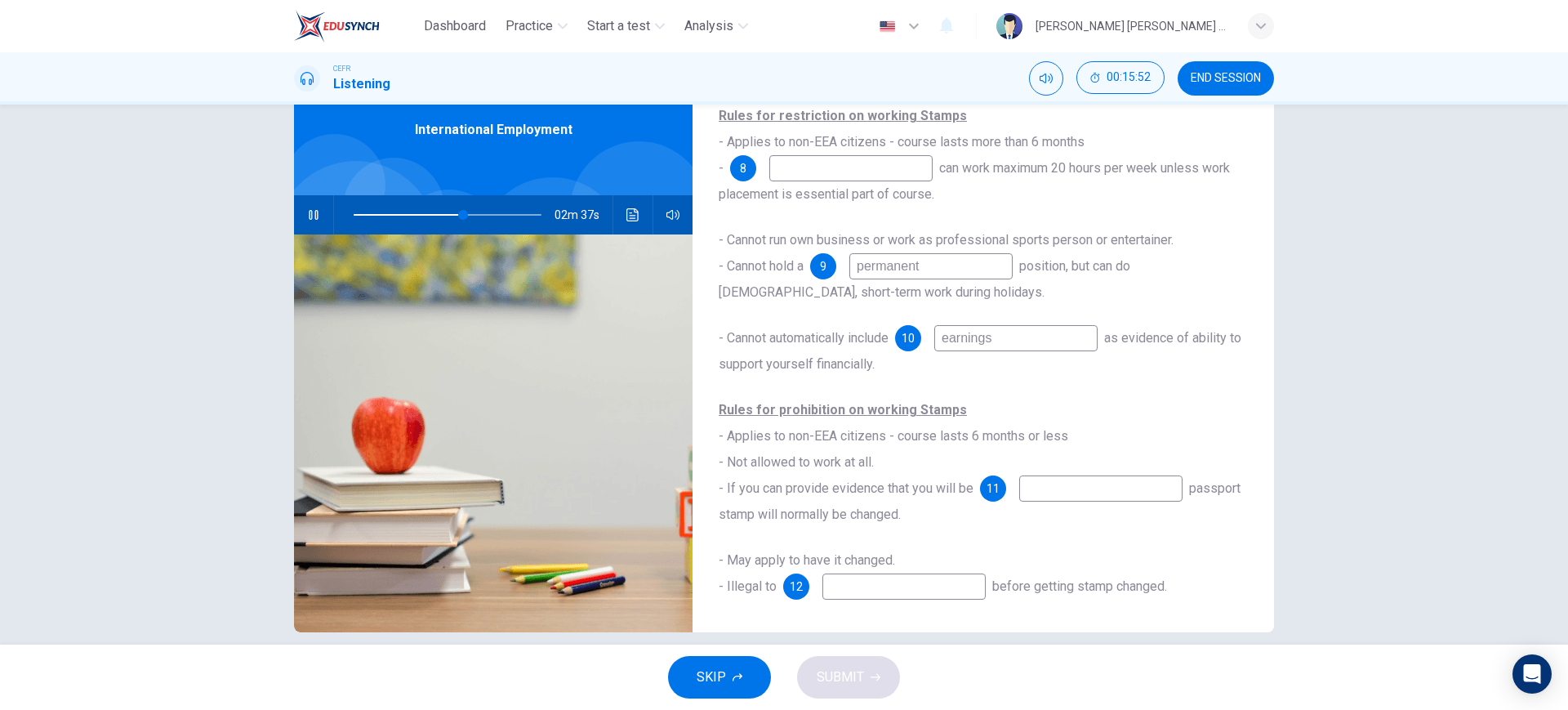 type on "earnings" 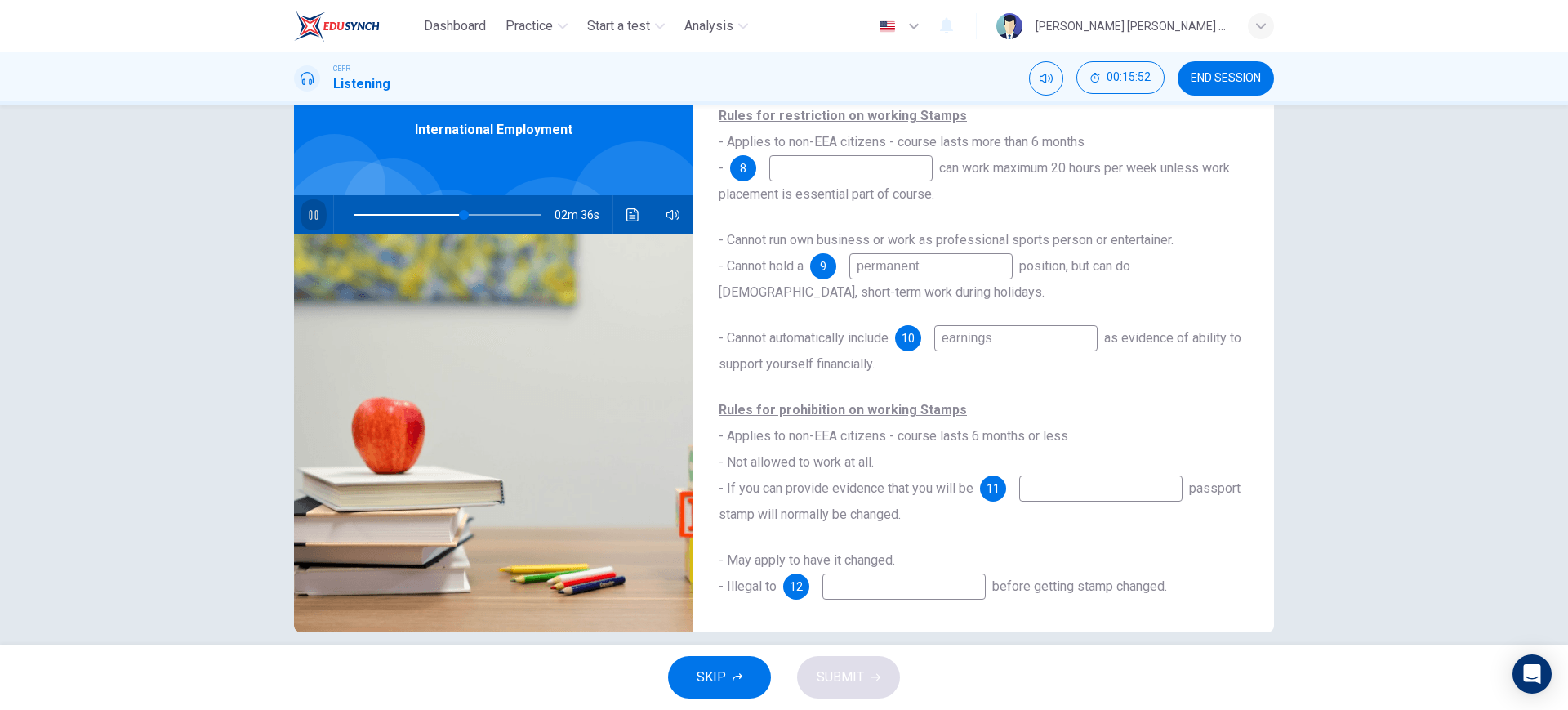 click 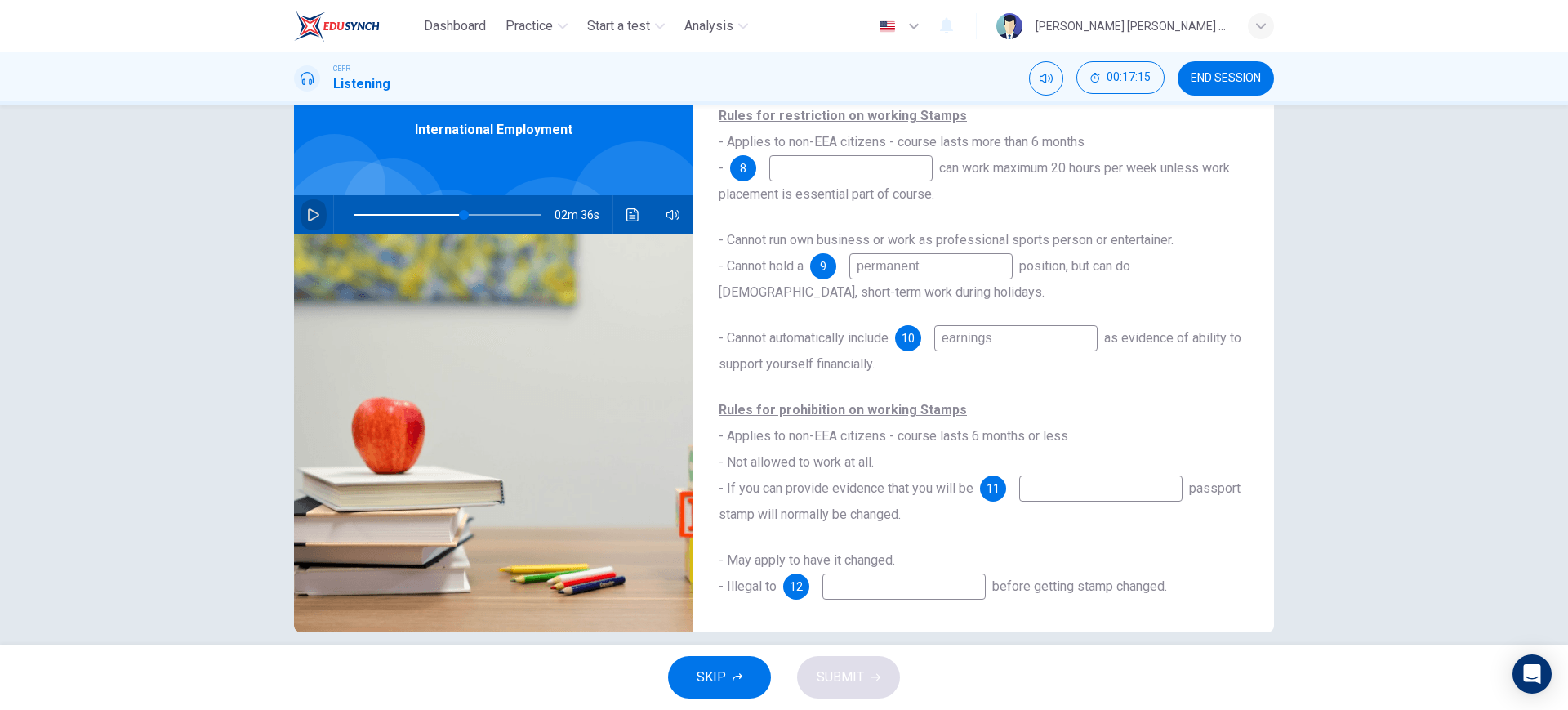 click 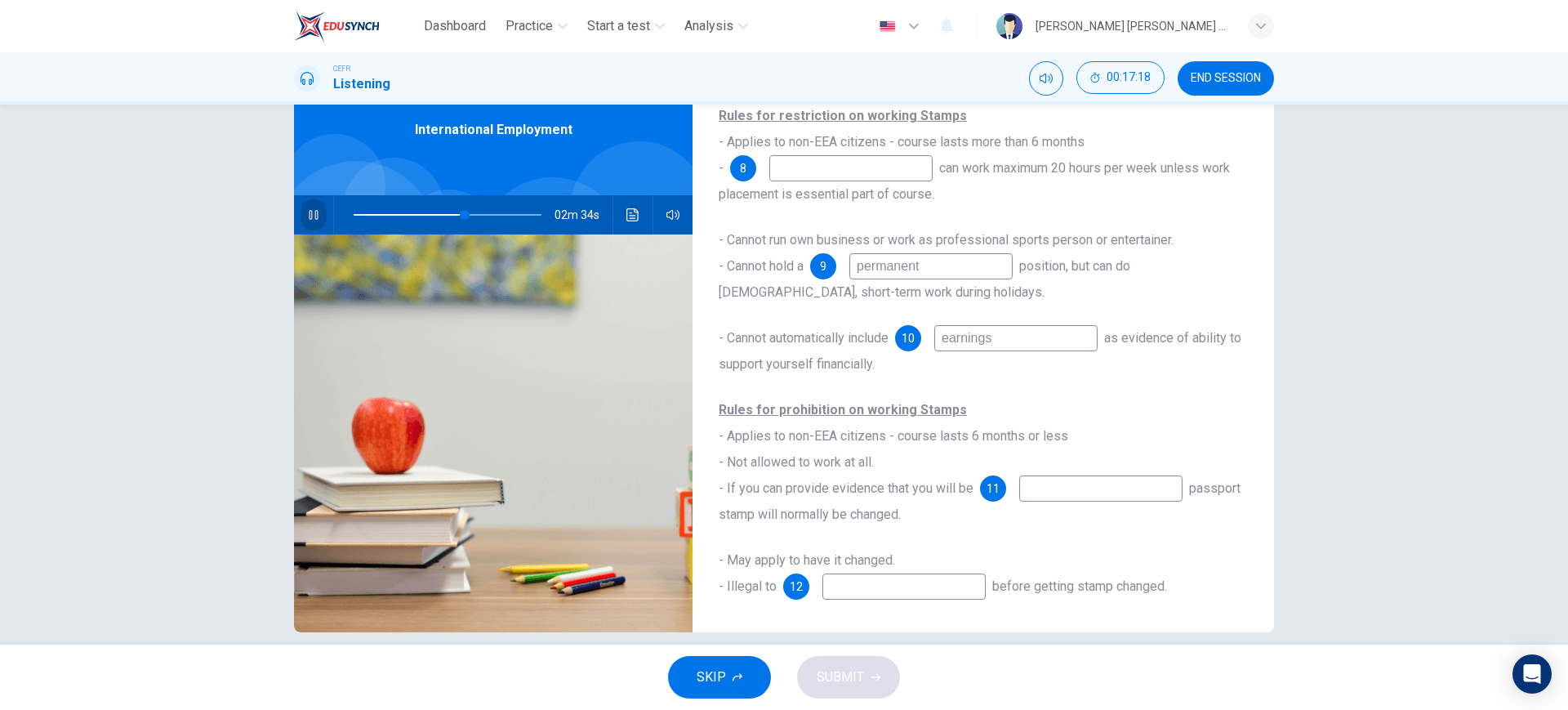 click 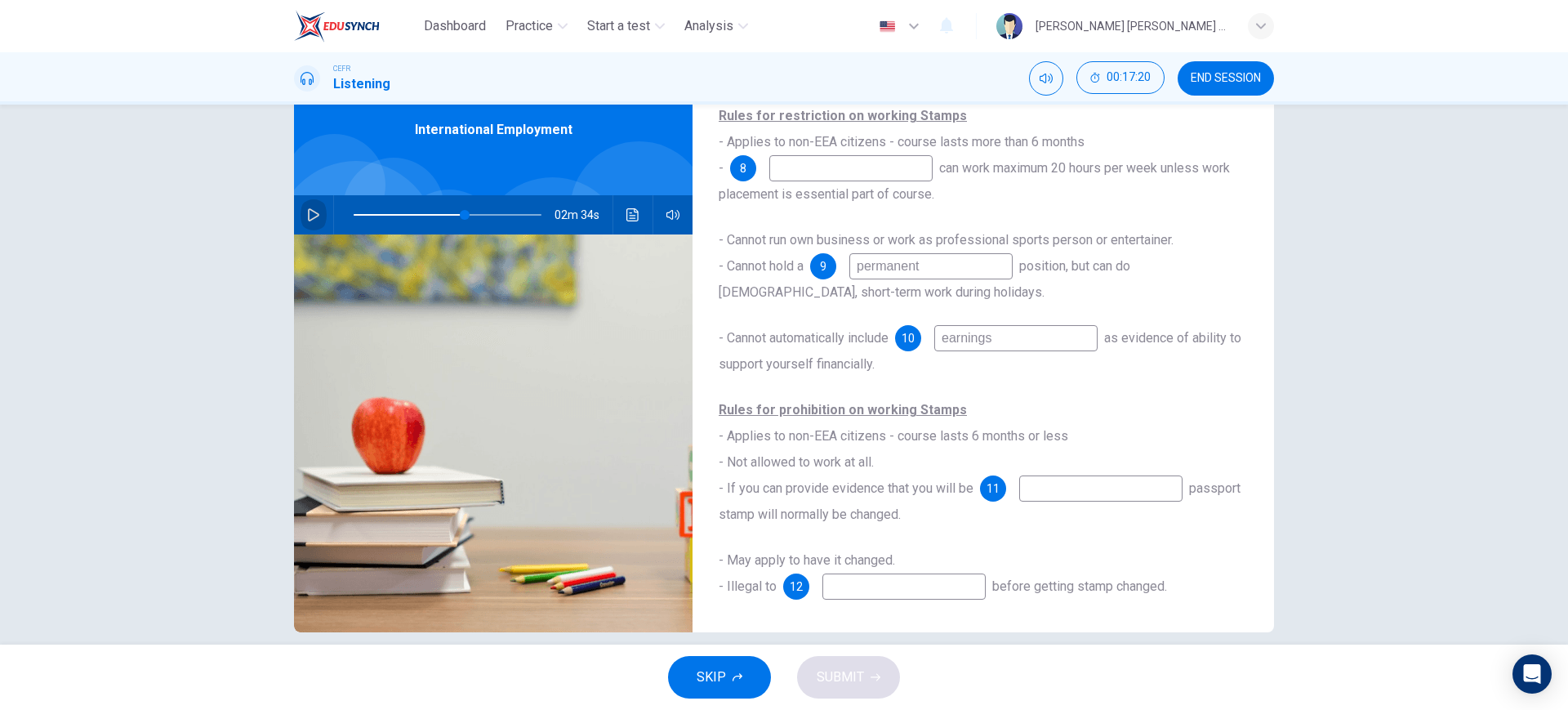 click 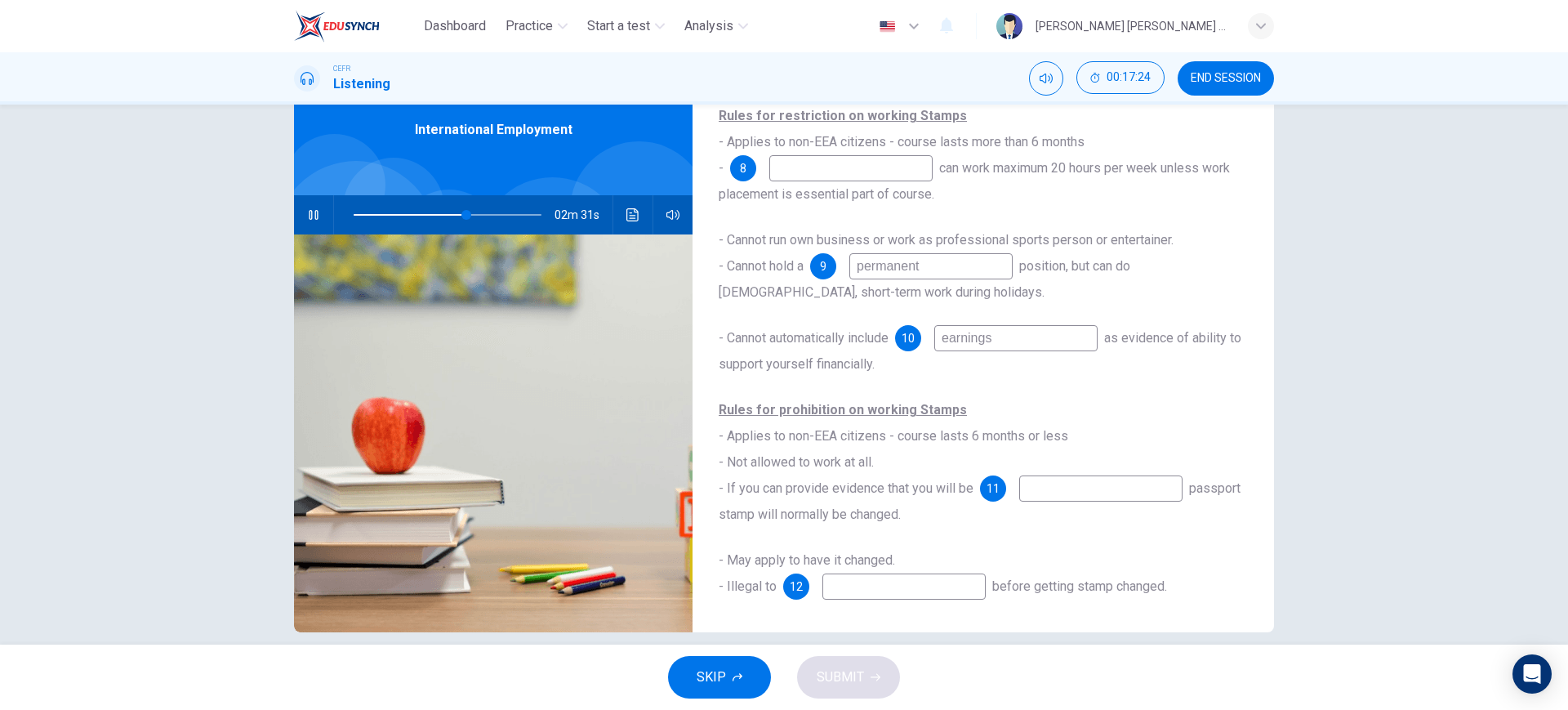 click at bounding box center [1101, 489] 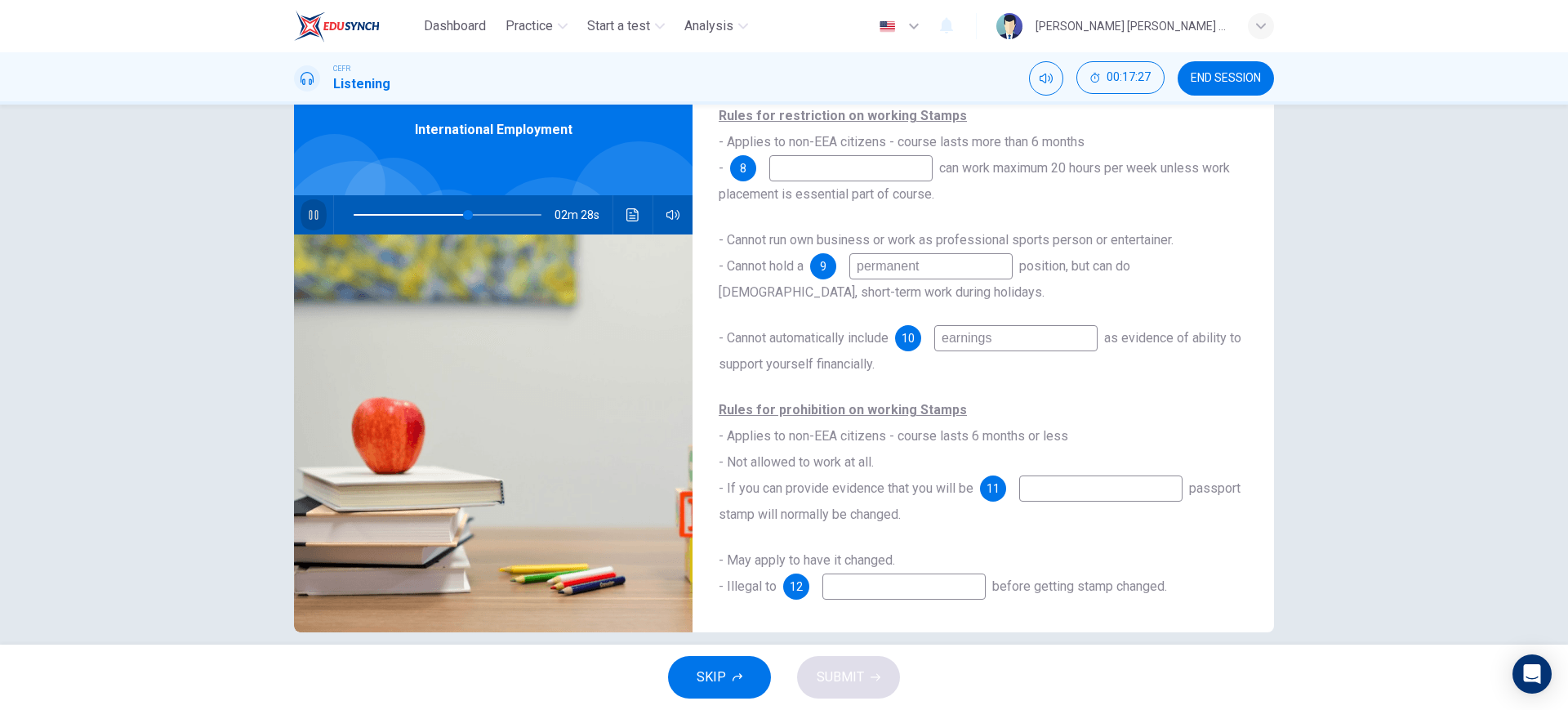 click at bounding box center (314, 215) 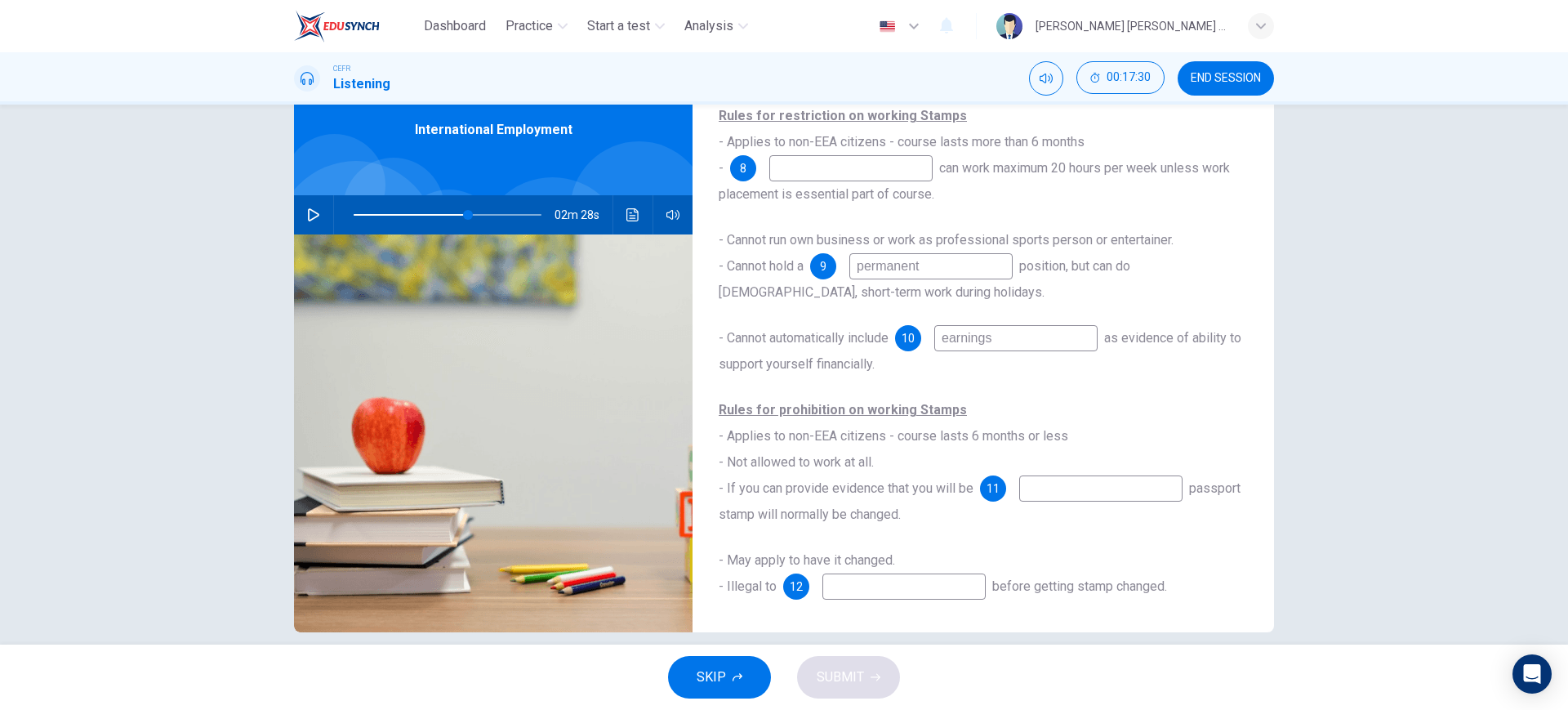 type 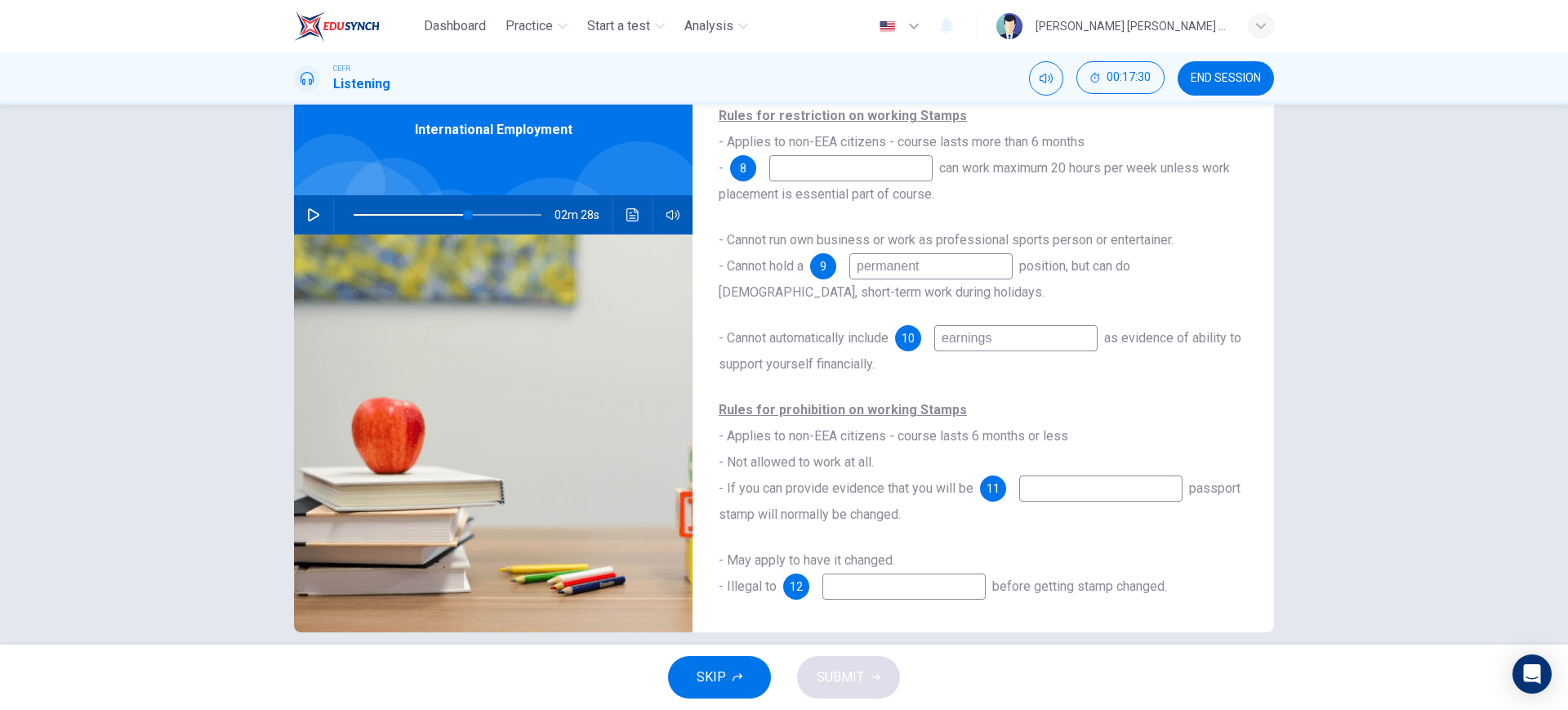 click at bounding box center [314, 215] 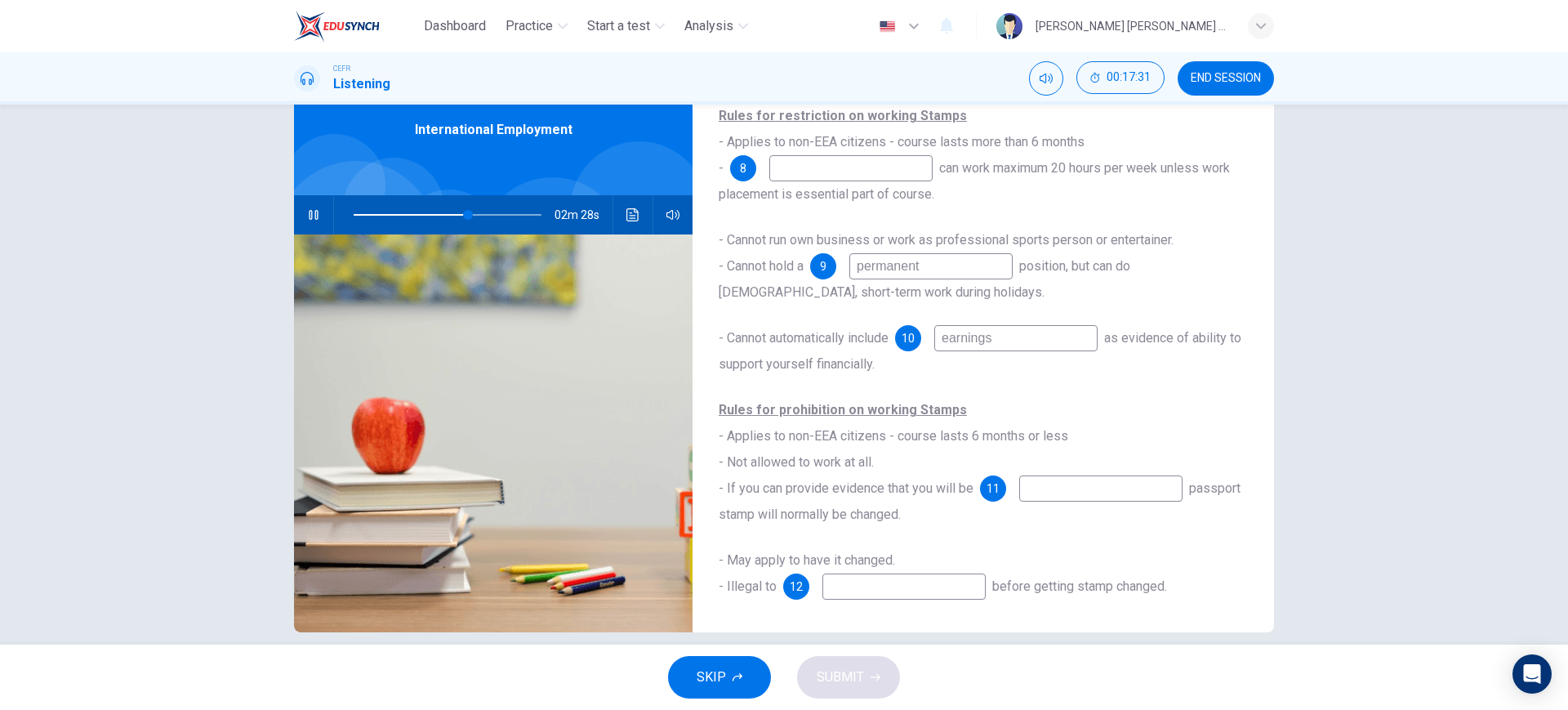 click at bounding box center [314, 215] 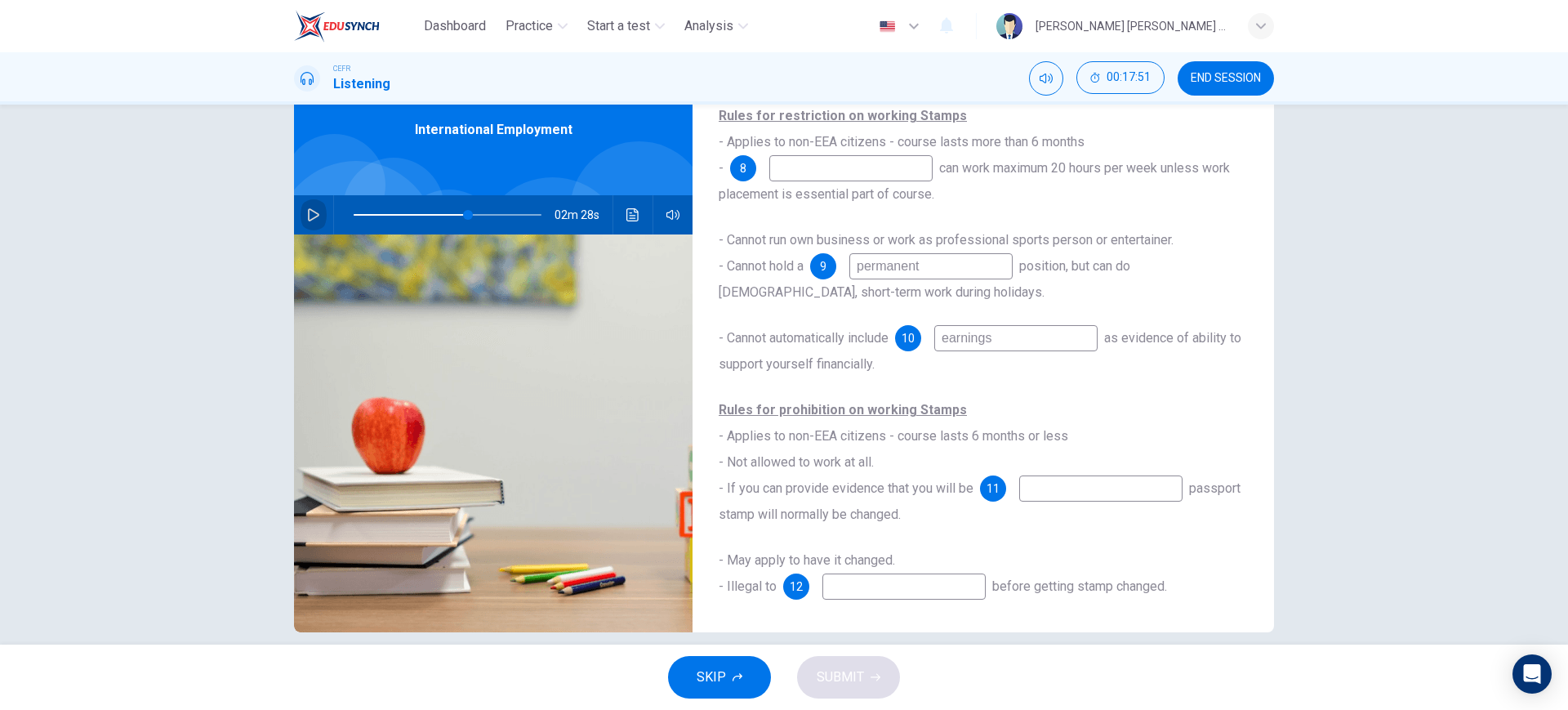 click at bounding box center (314, 215) 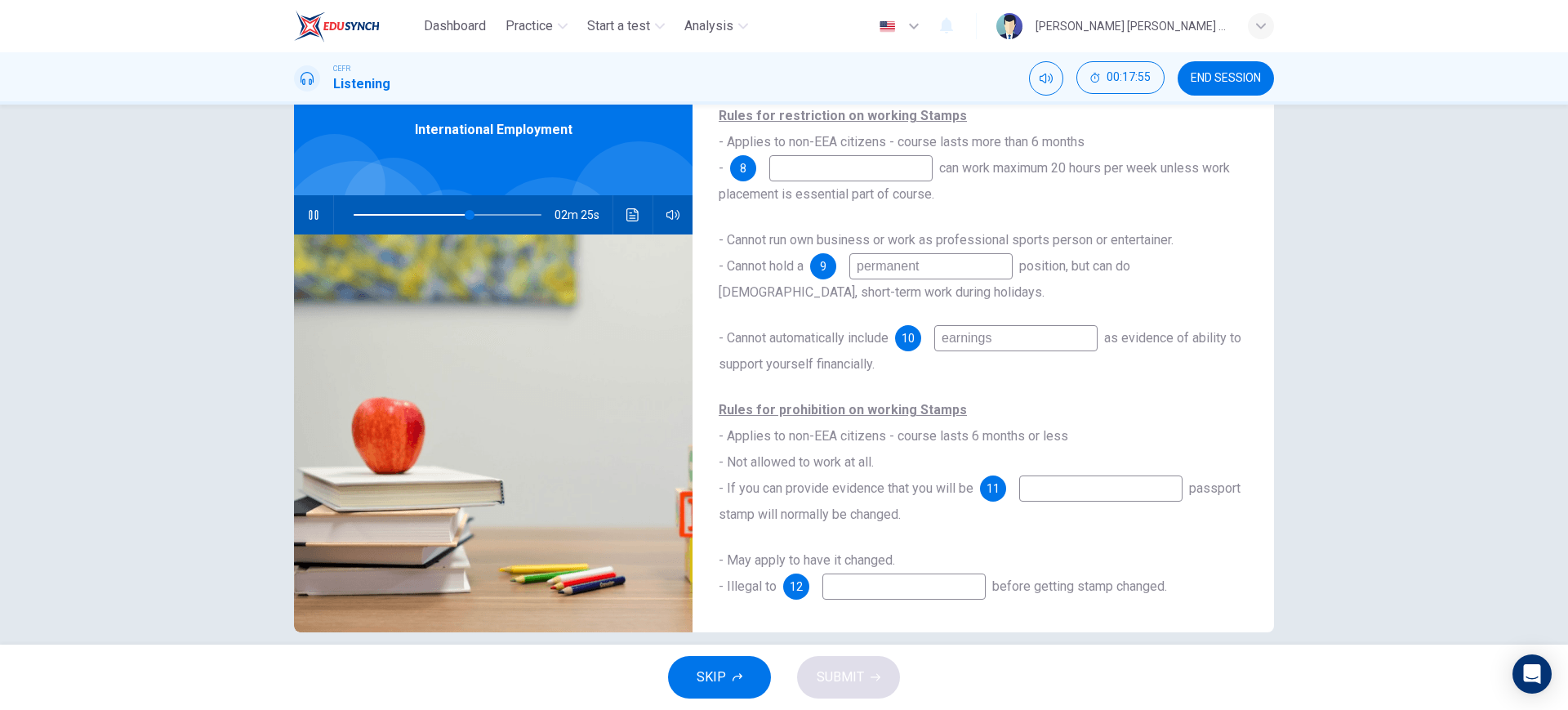 click at bounding box center (1101, 489) 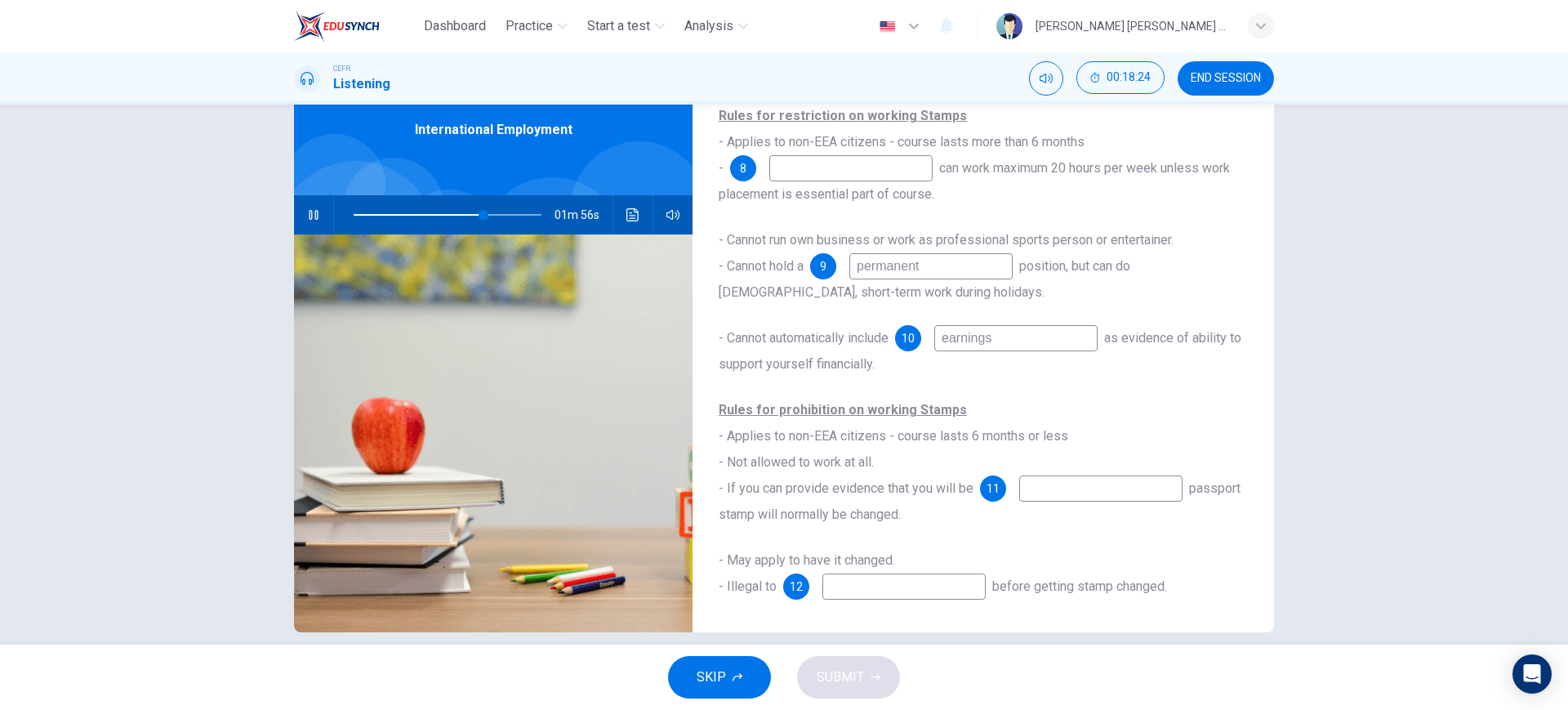 type on "70" 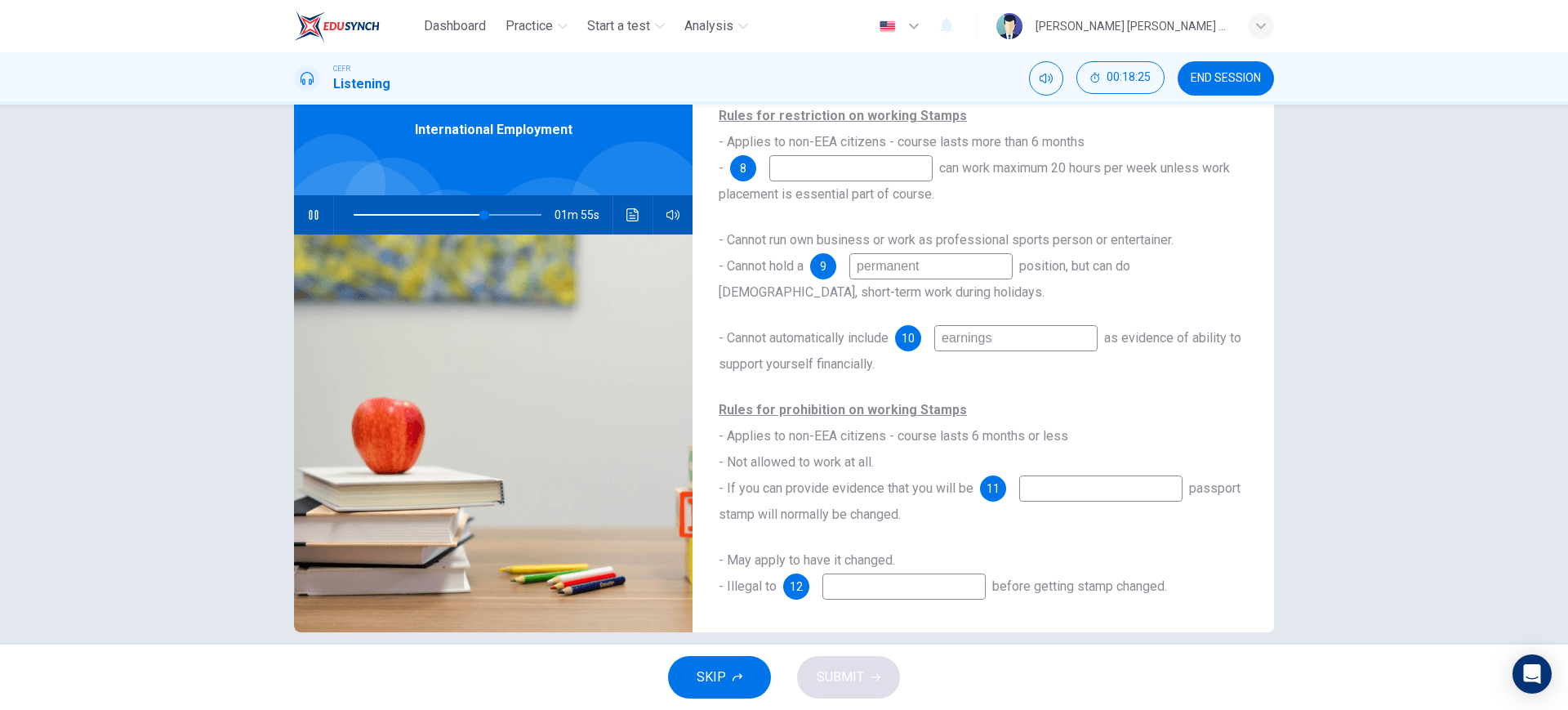 type on "i" 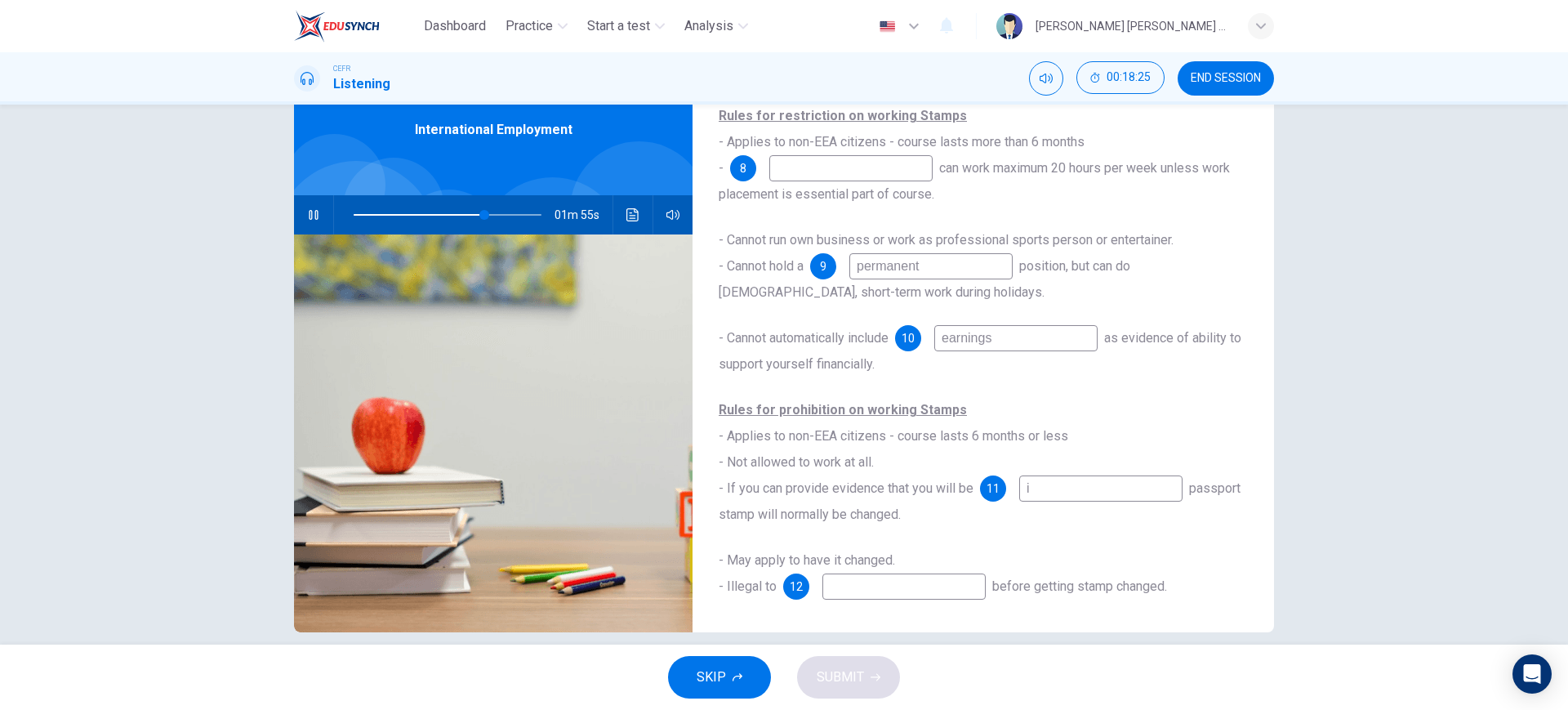 type 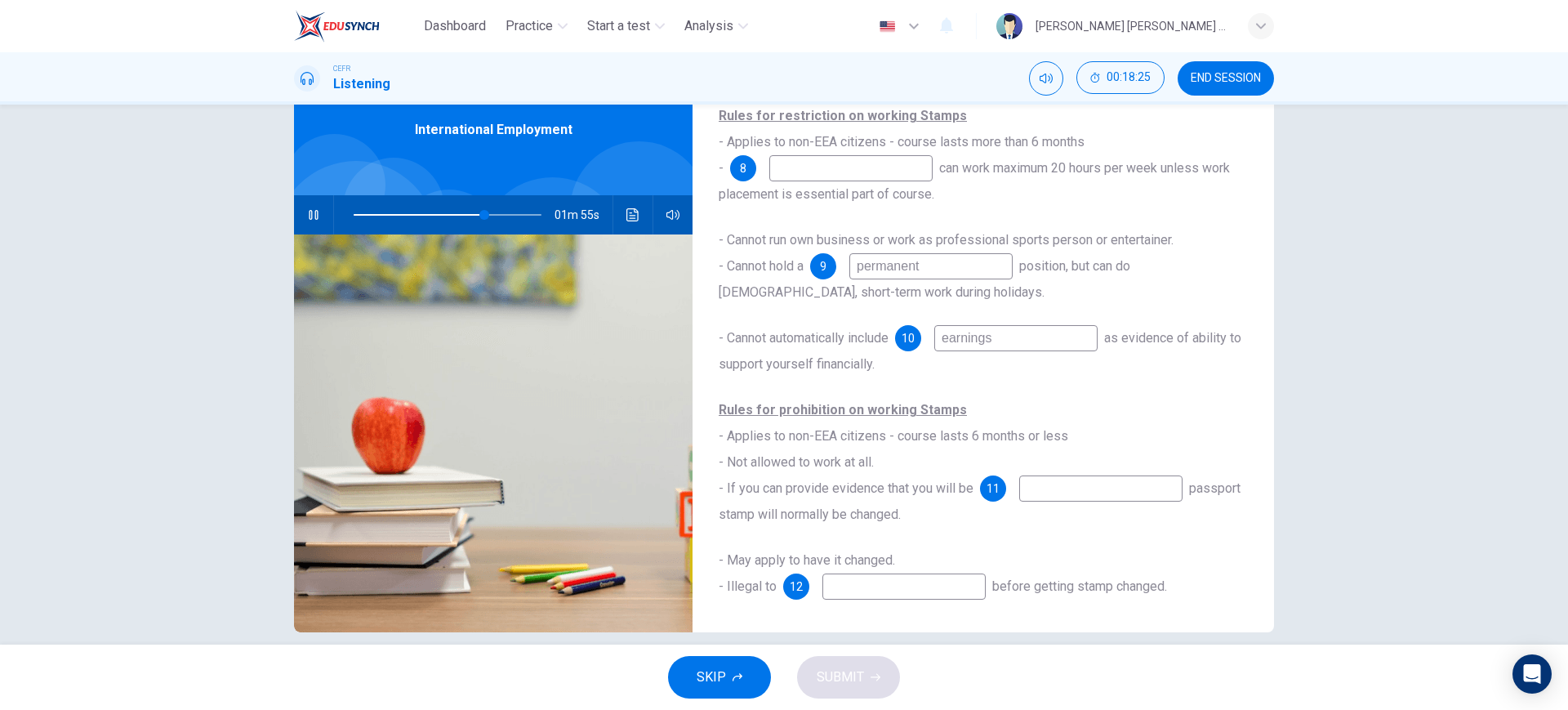 type on "70" 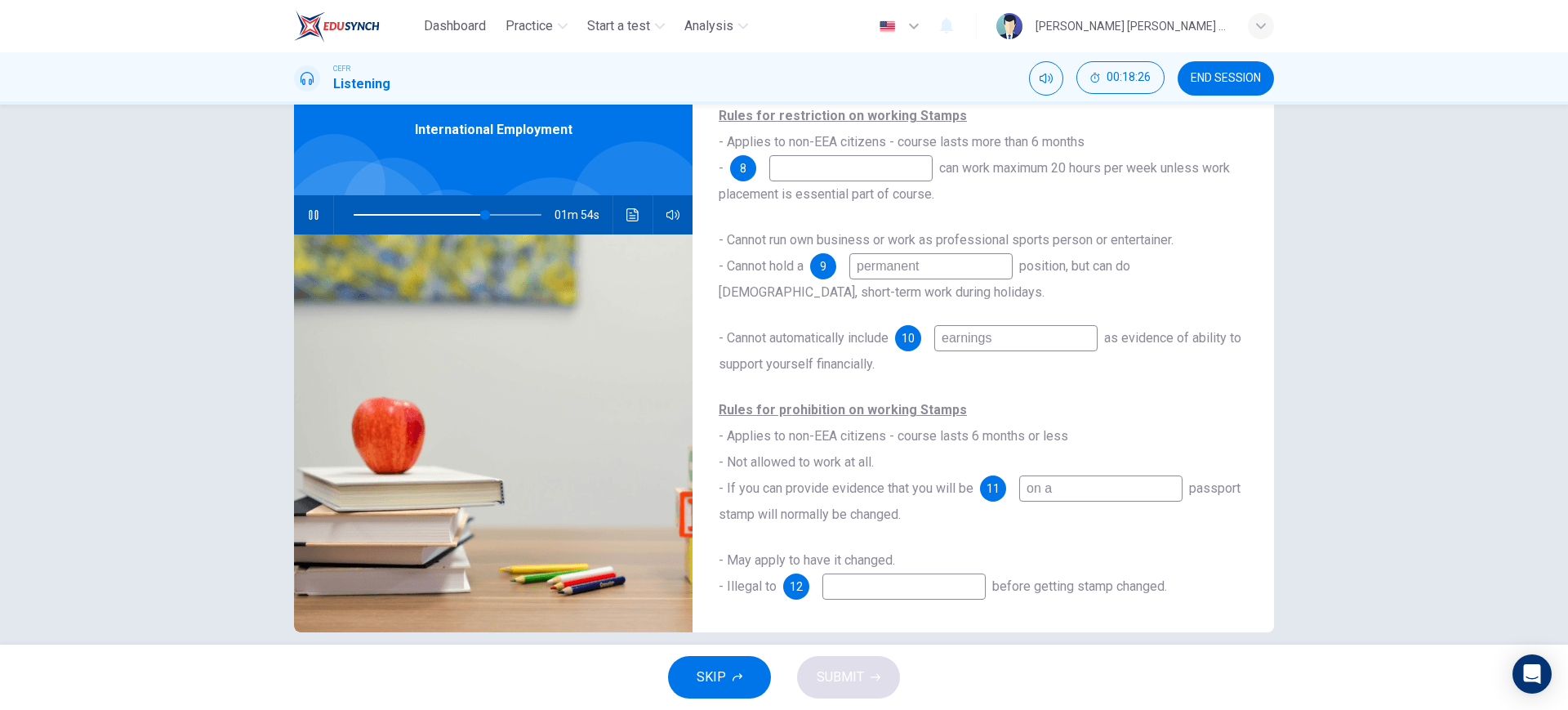 type on "on a" 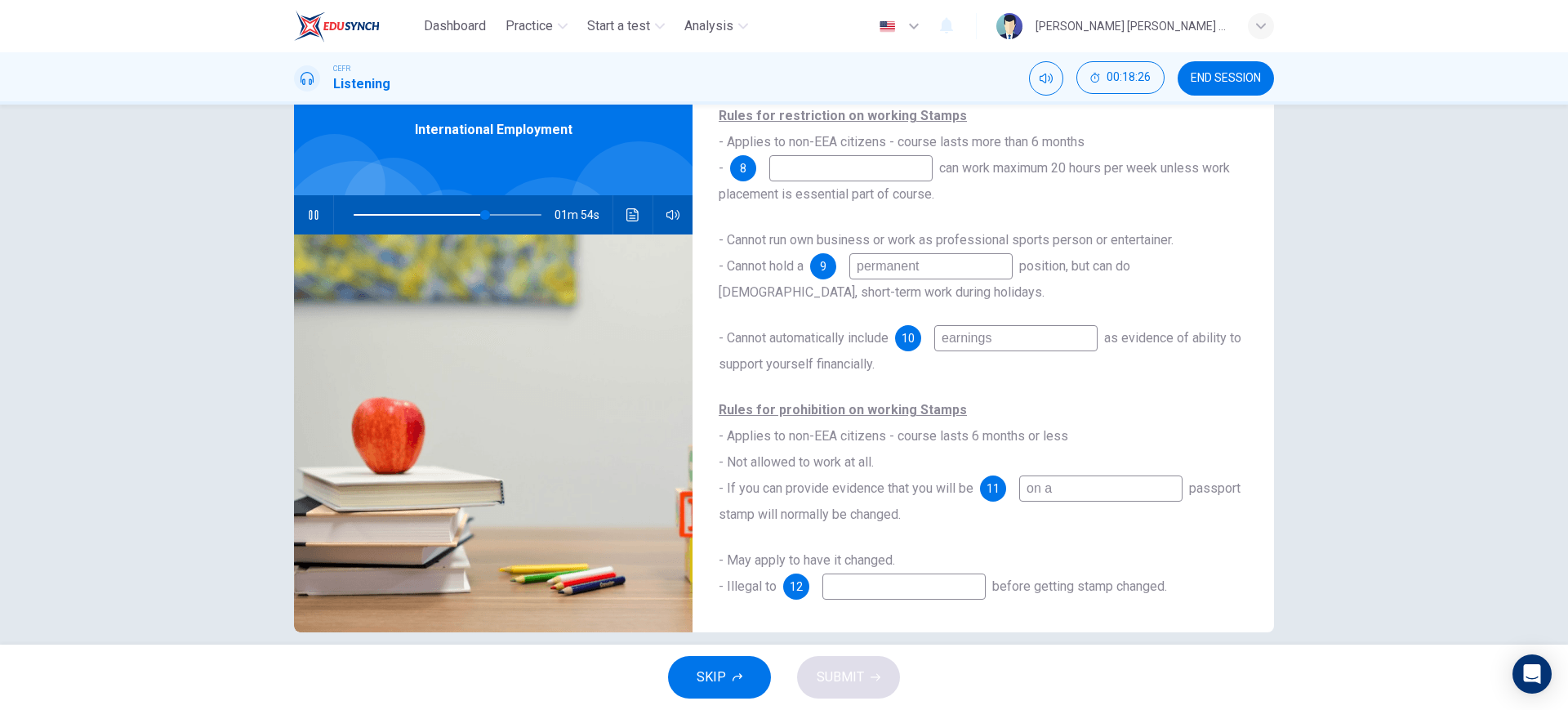 type on "70" 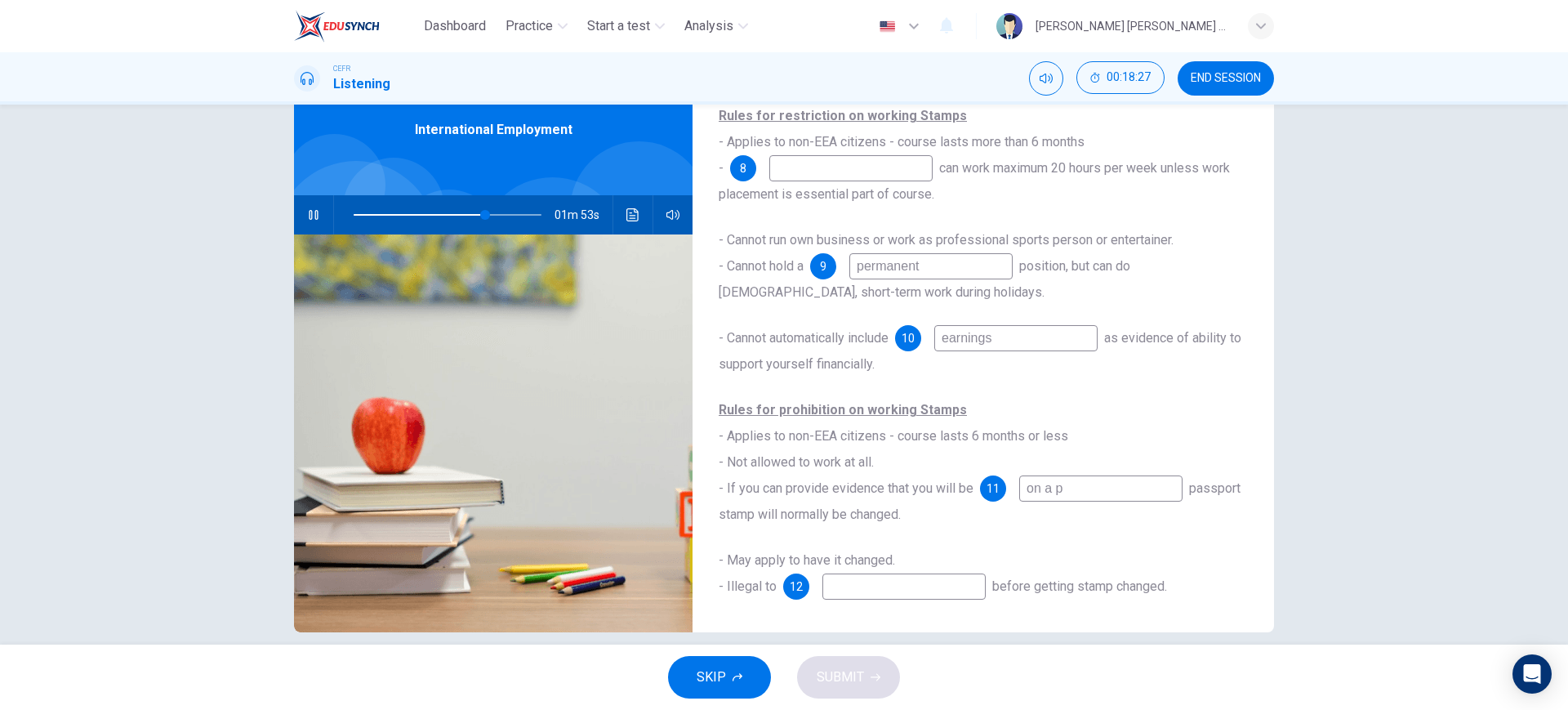 type on "on a pl" 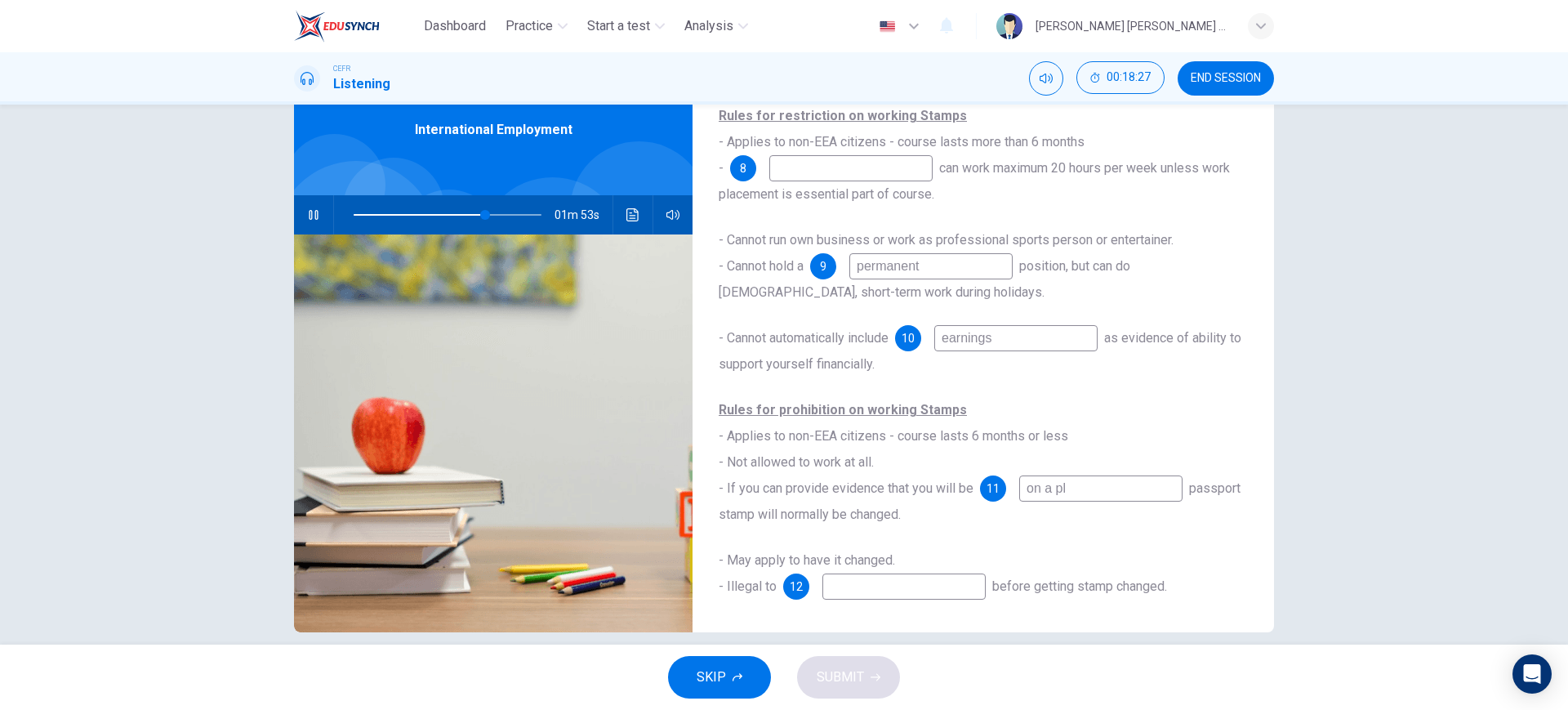 type on "70" 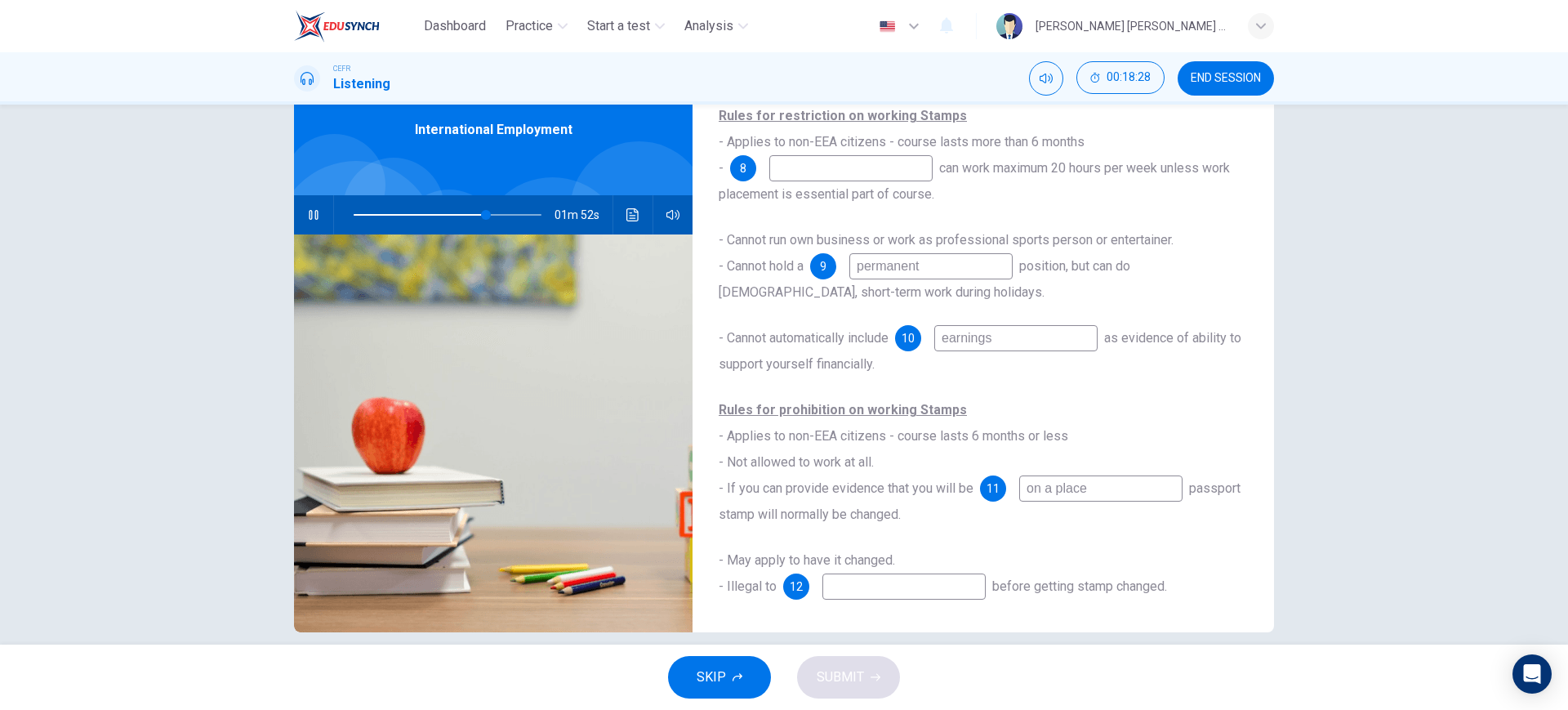 type on "on a placem" 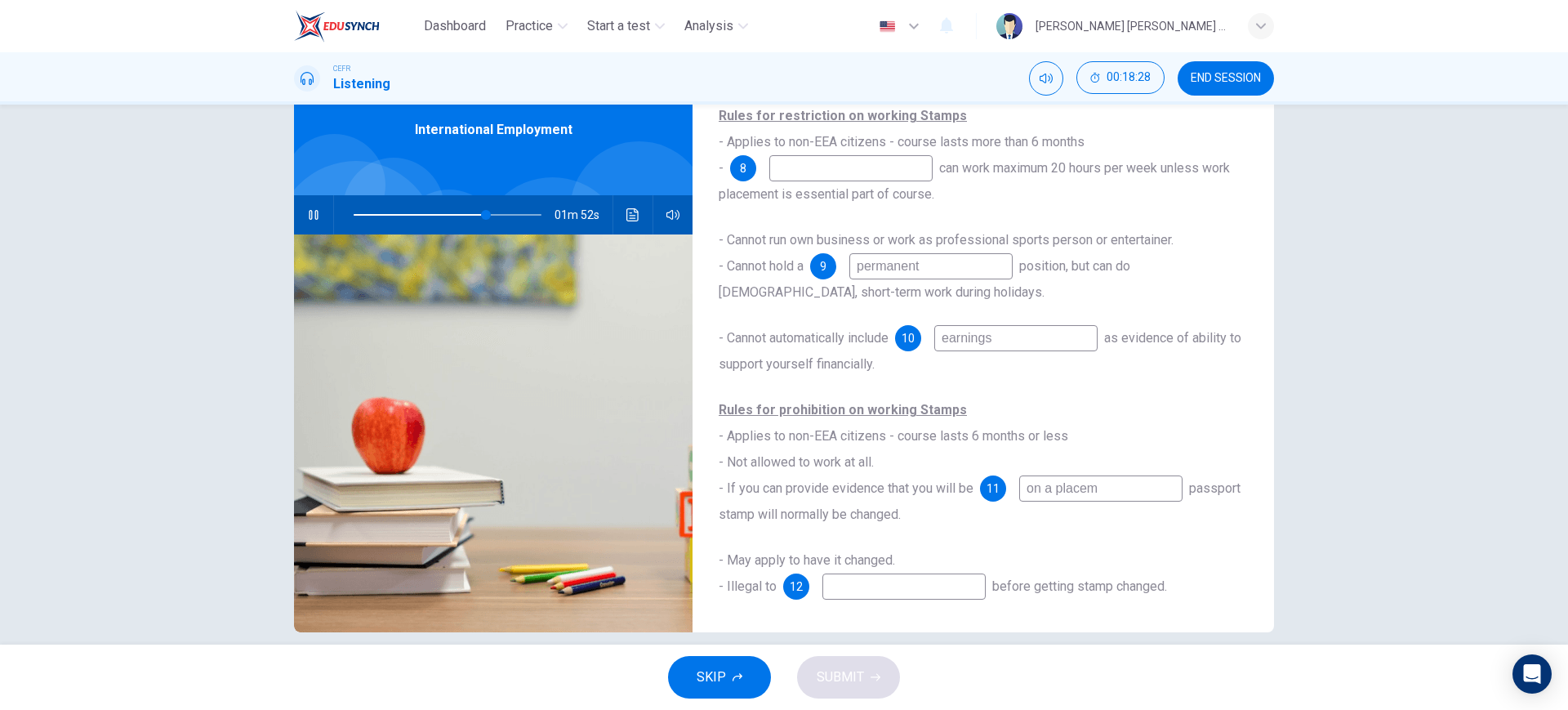 type on "71" 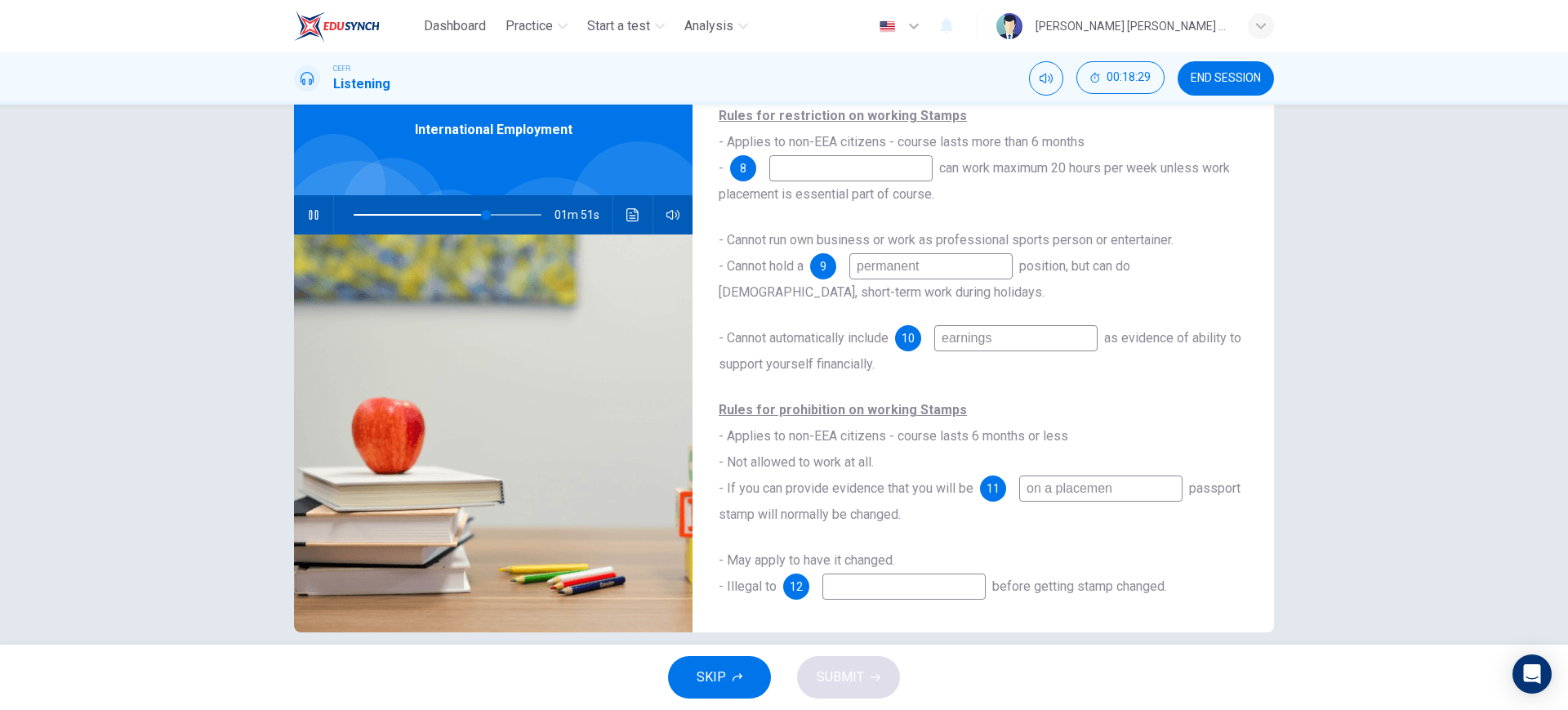 type on "on a placement" 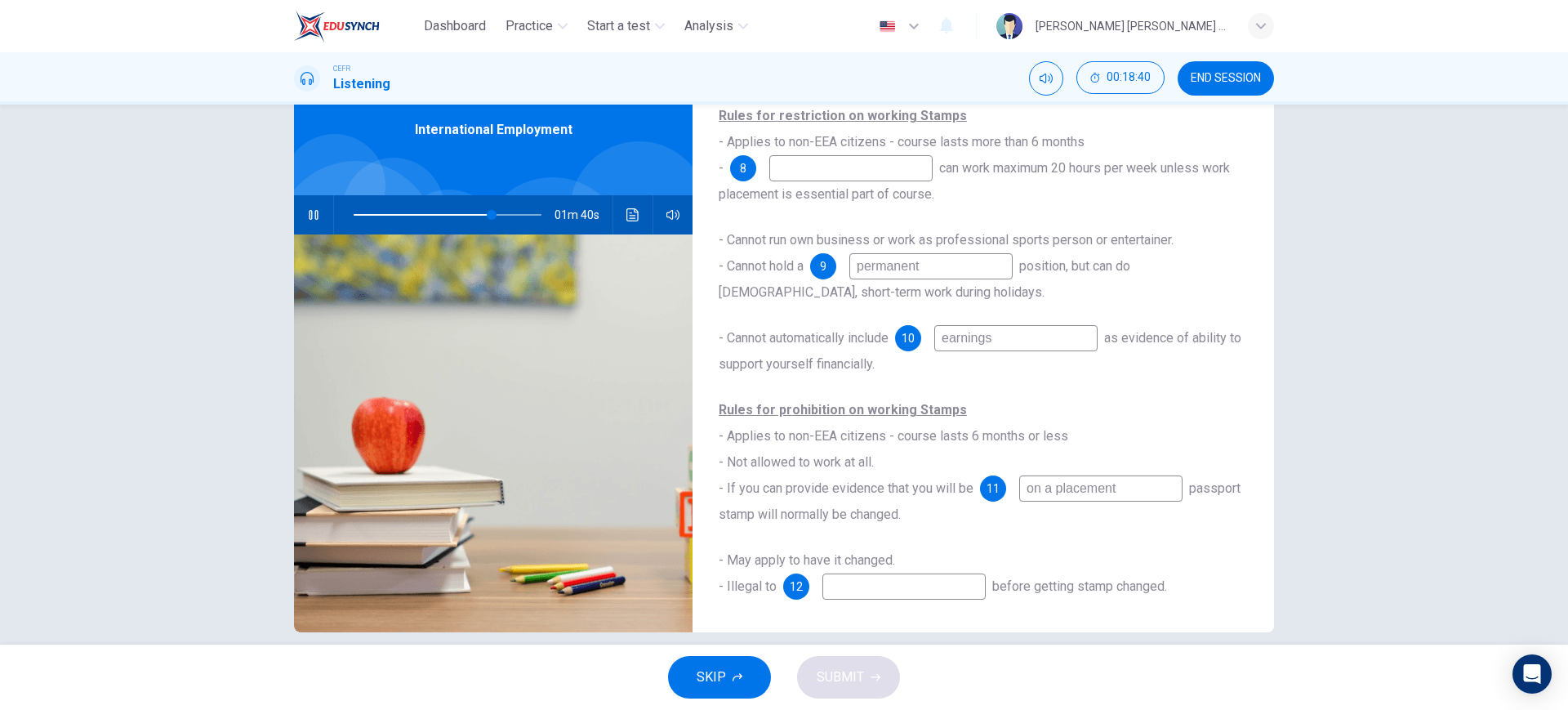 click on "on a placement" at bounding box center (1101, 489) 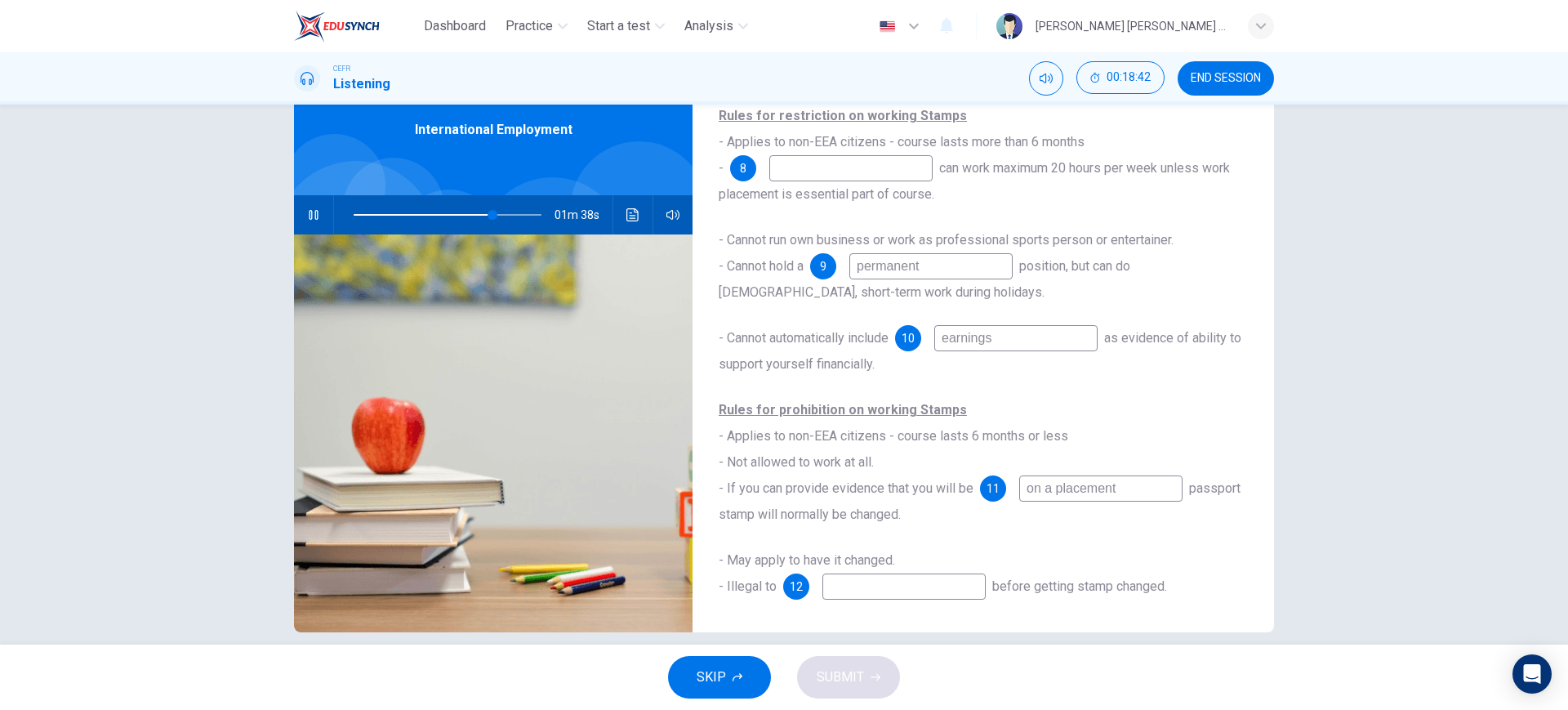 type on "74" 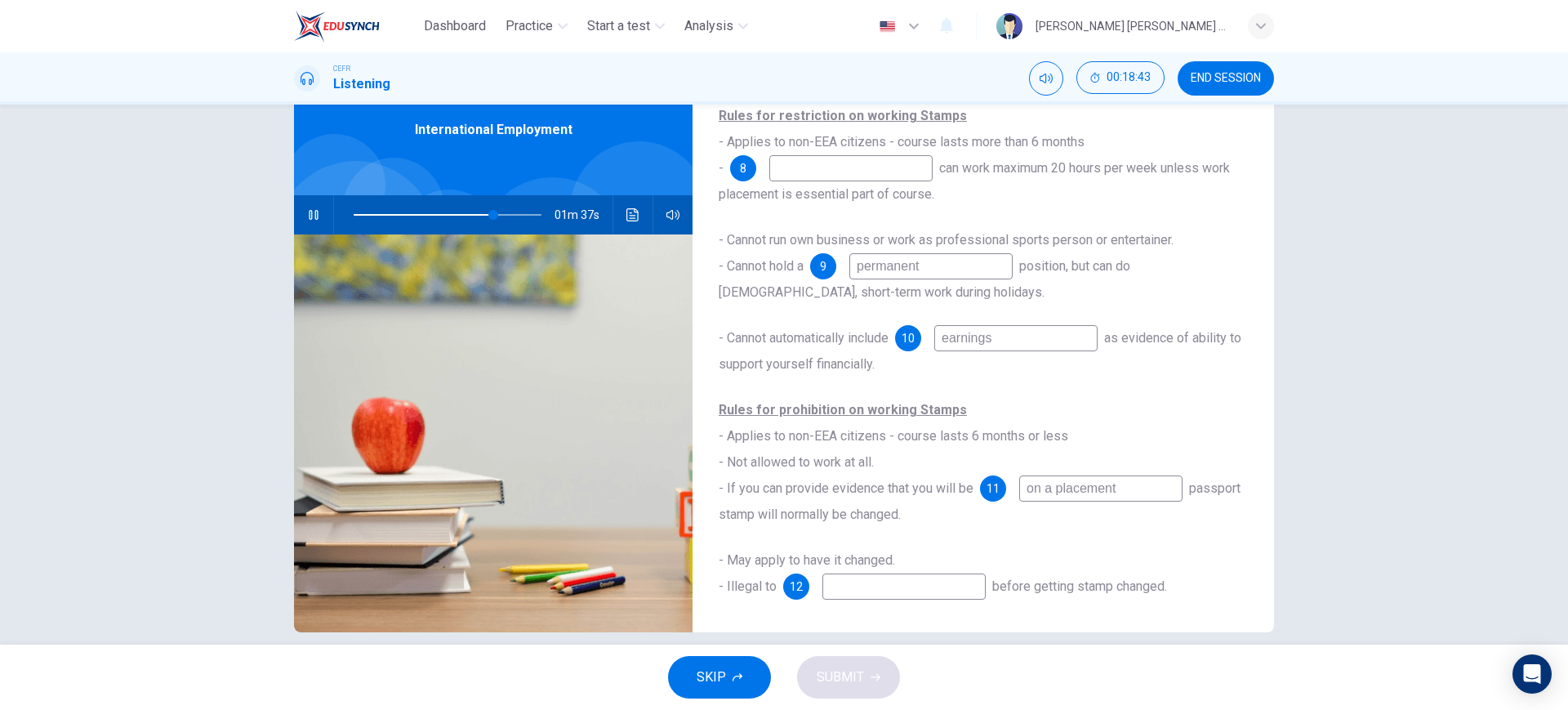 type on "on a placement" 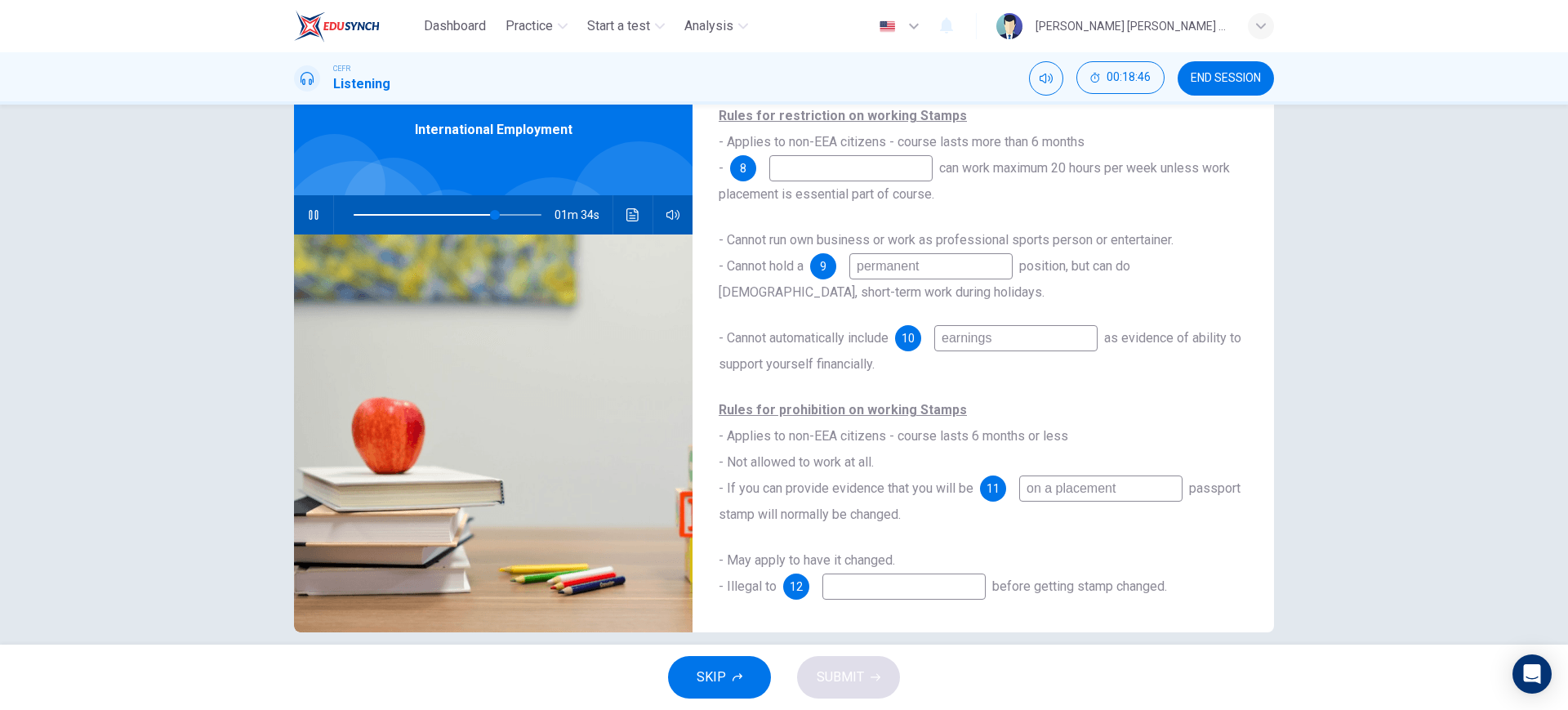 type on "75" 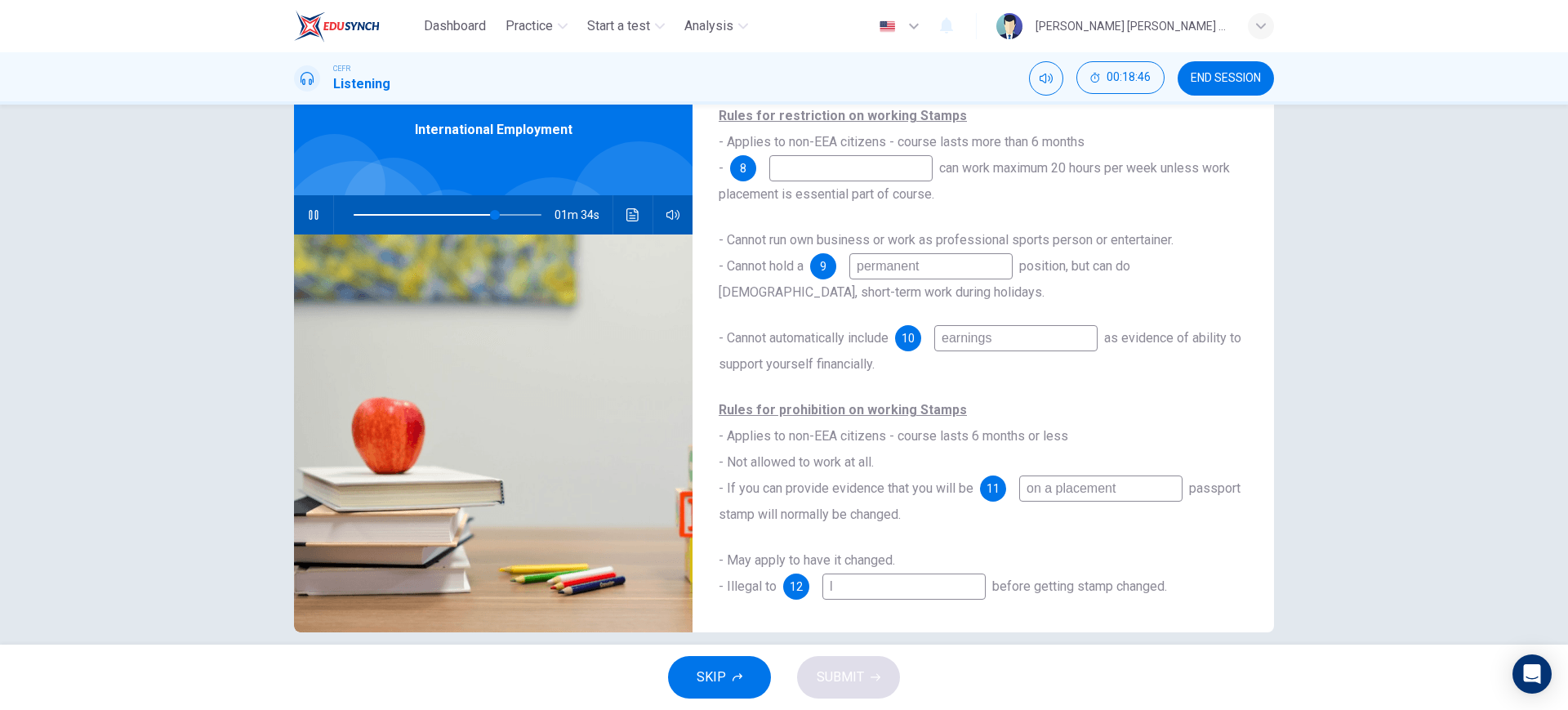 type on "le" 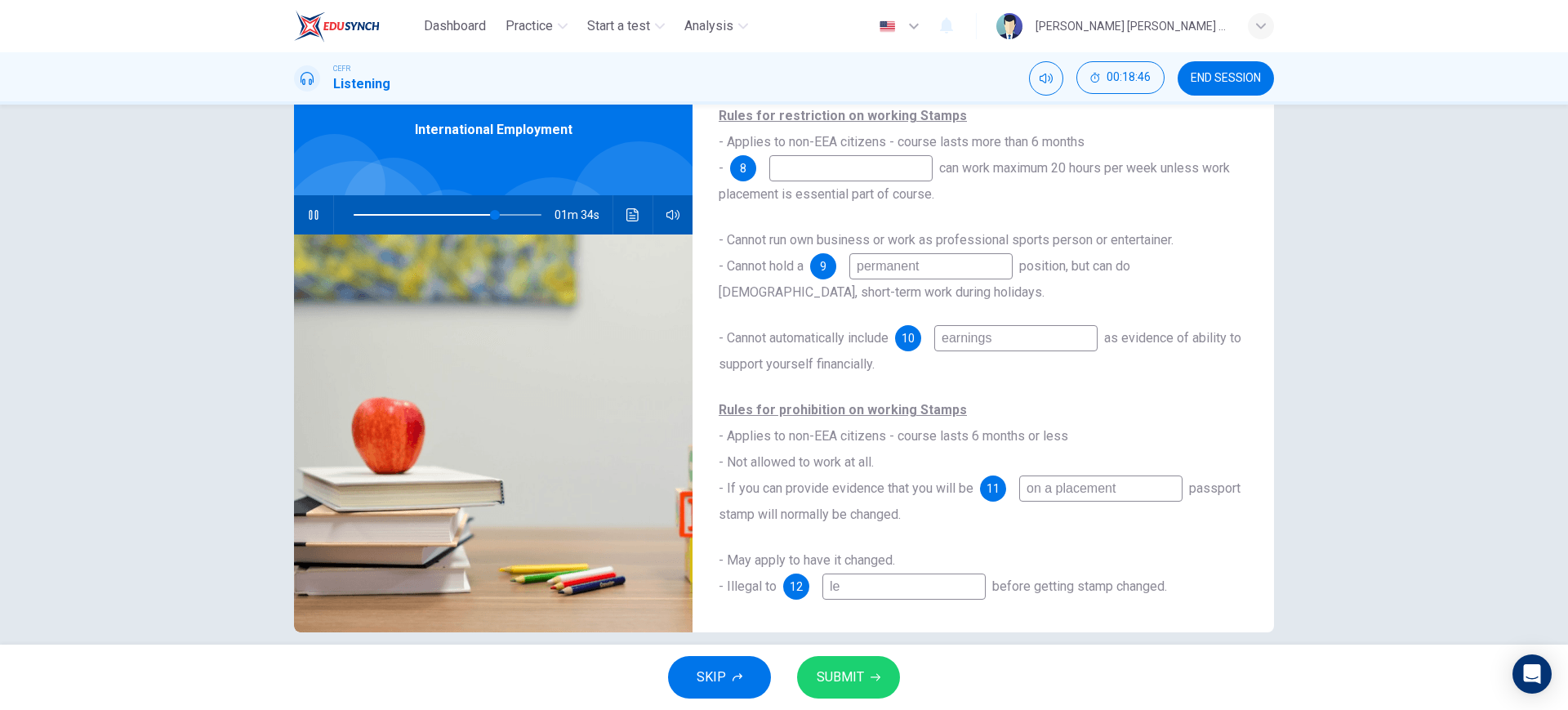 type on "75" 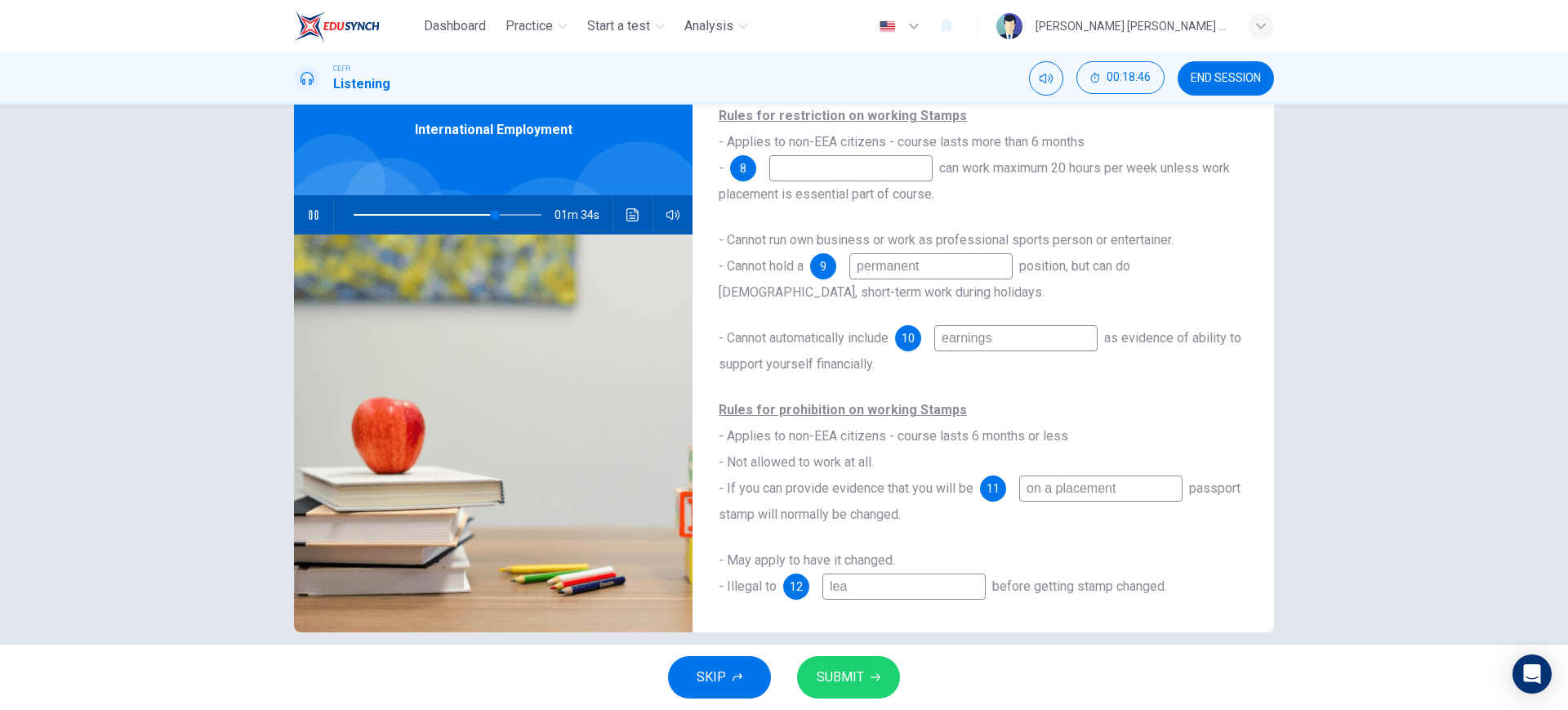 type on "75" 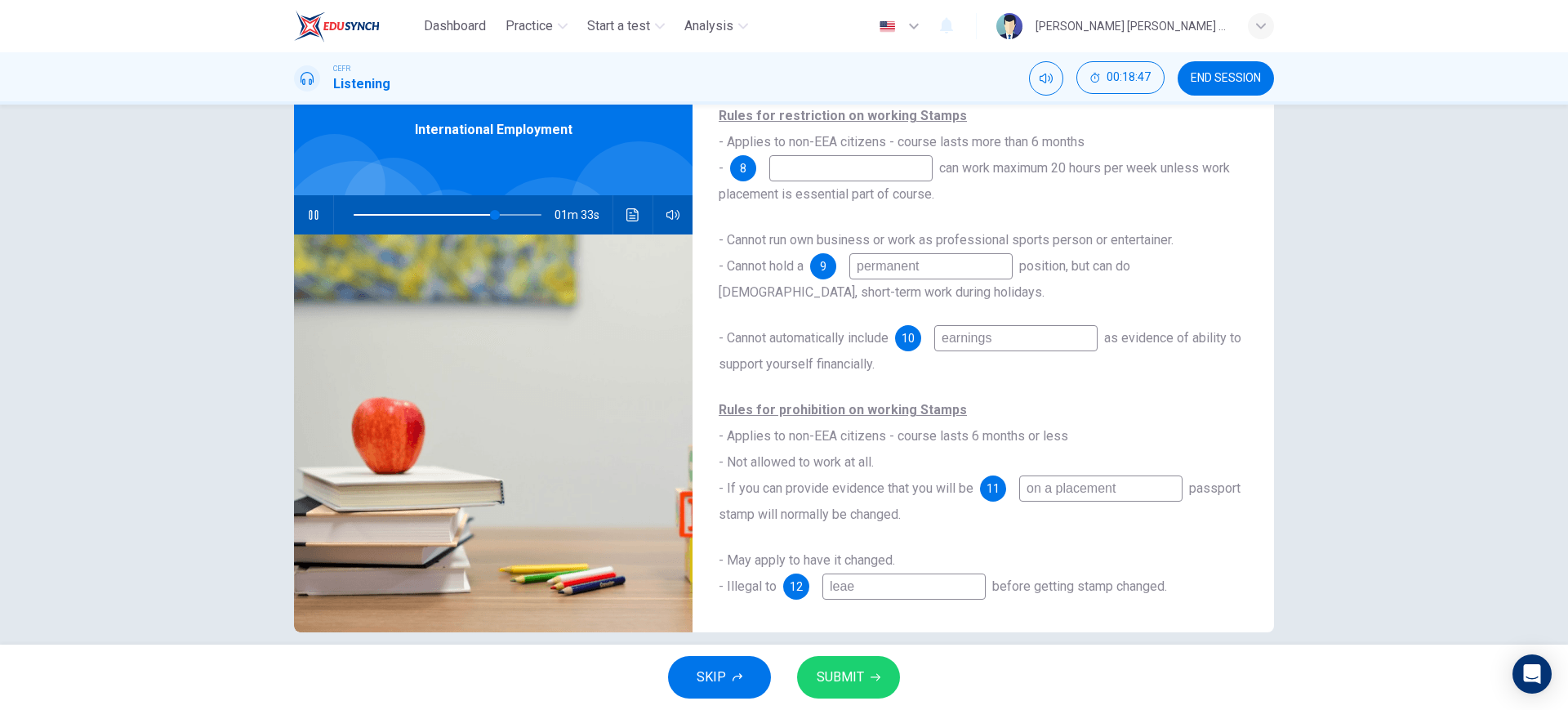 type on "75" 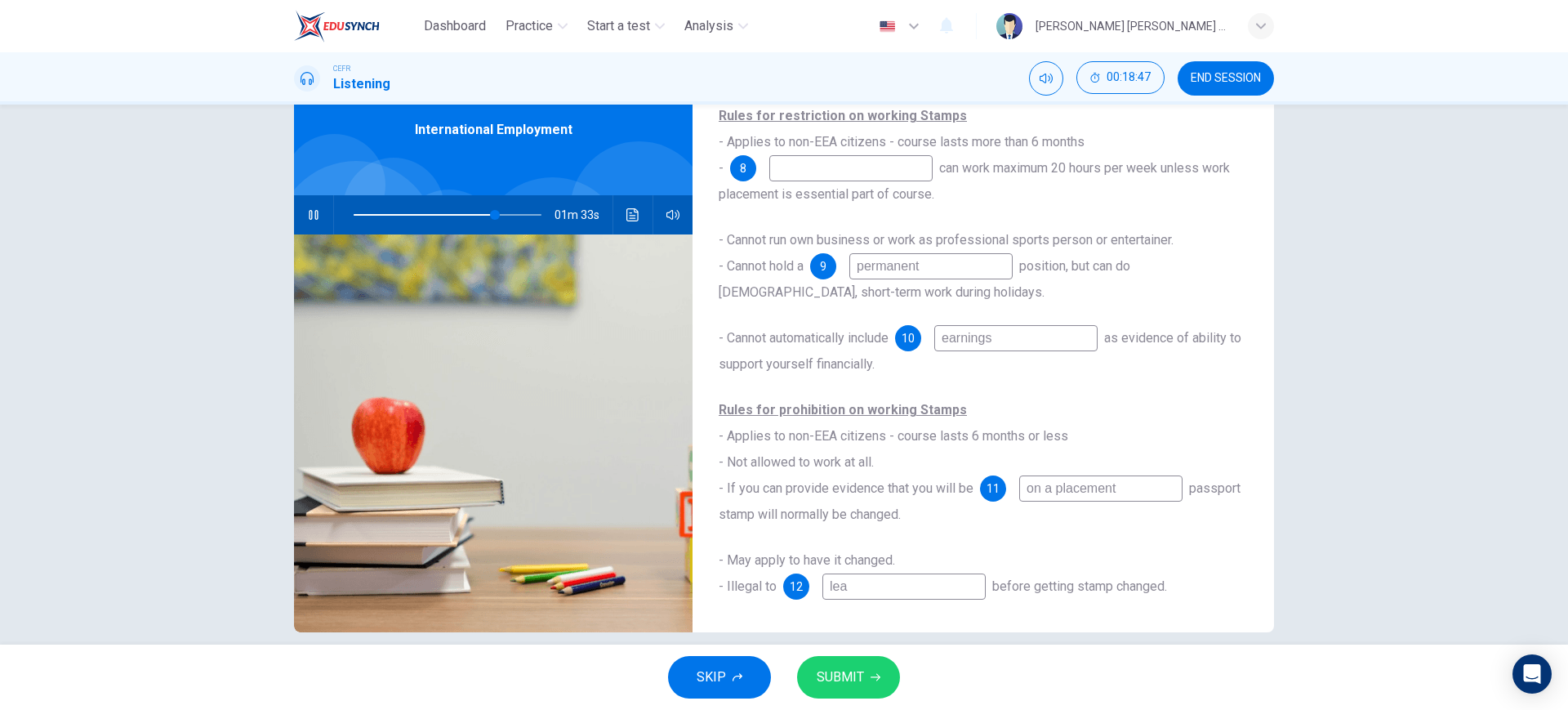 type on "leav" 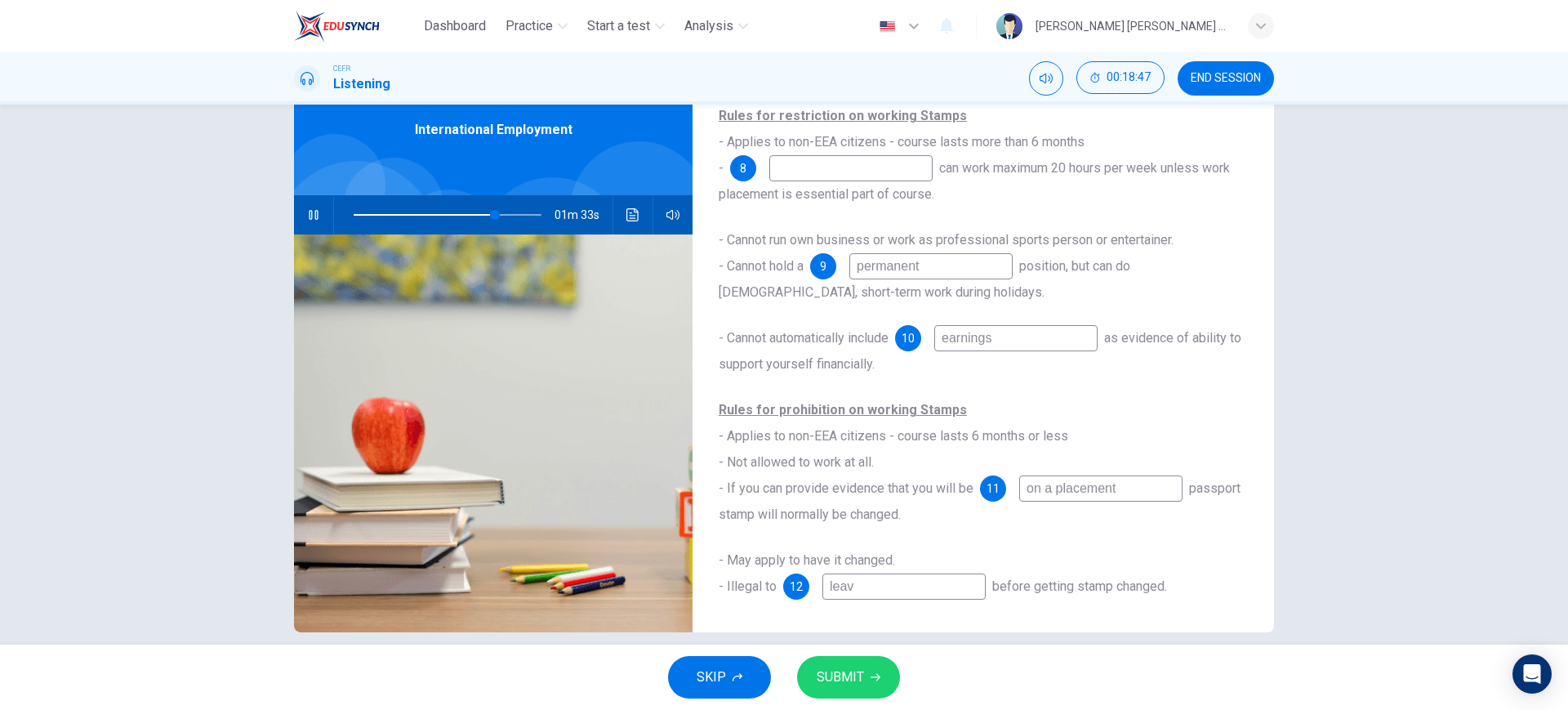 type on "75" 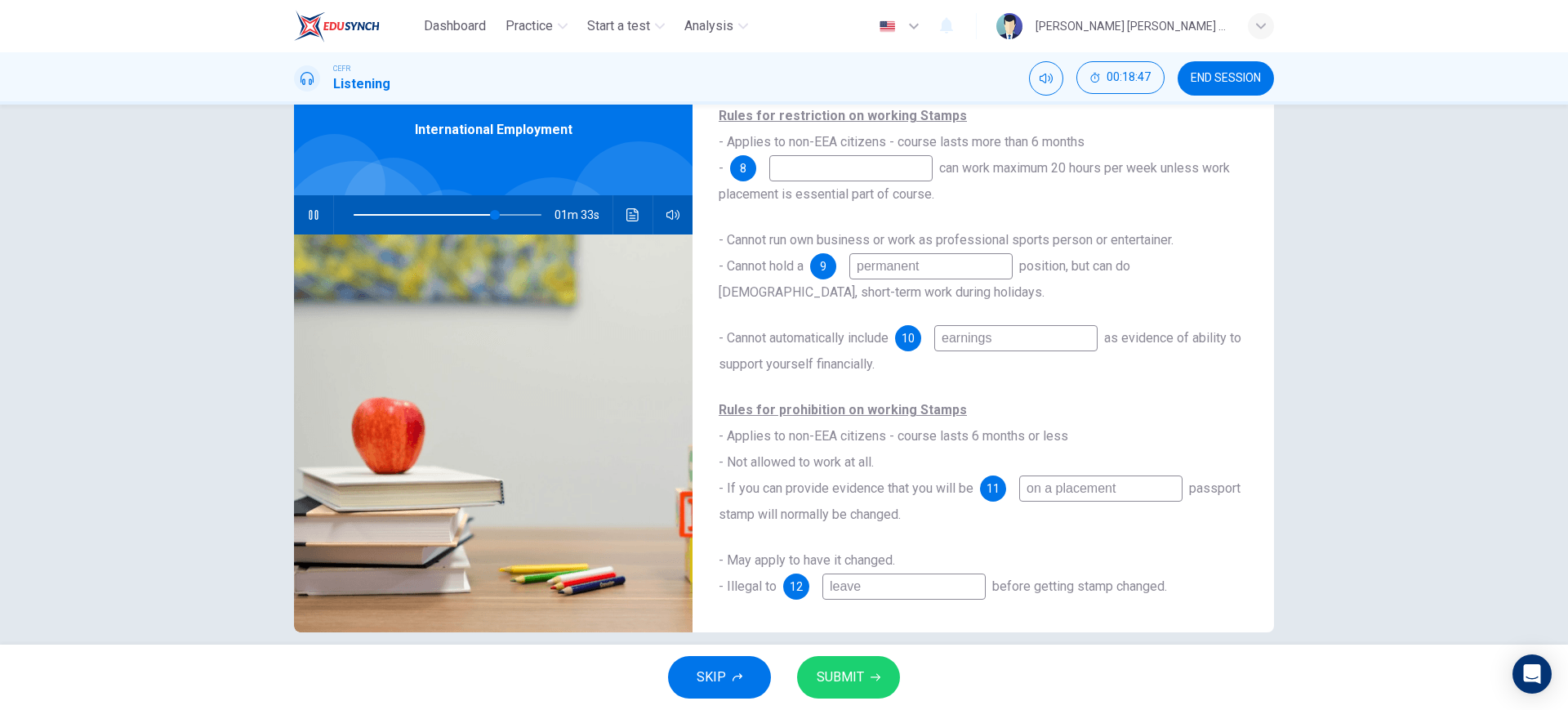type on "75" 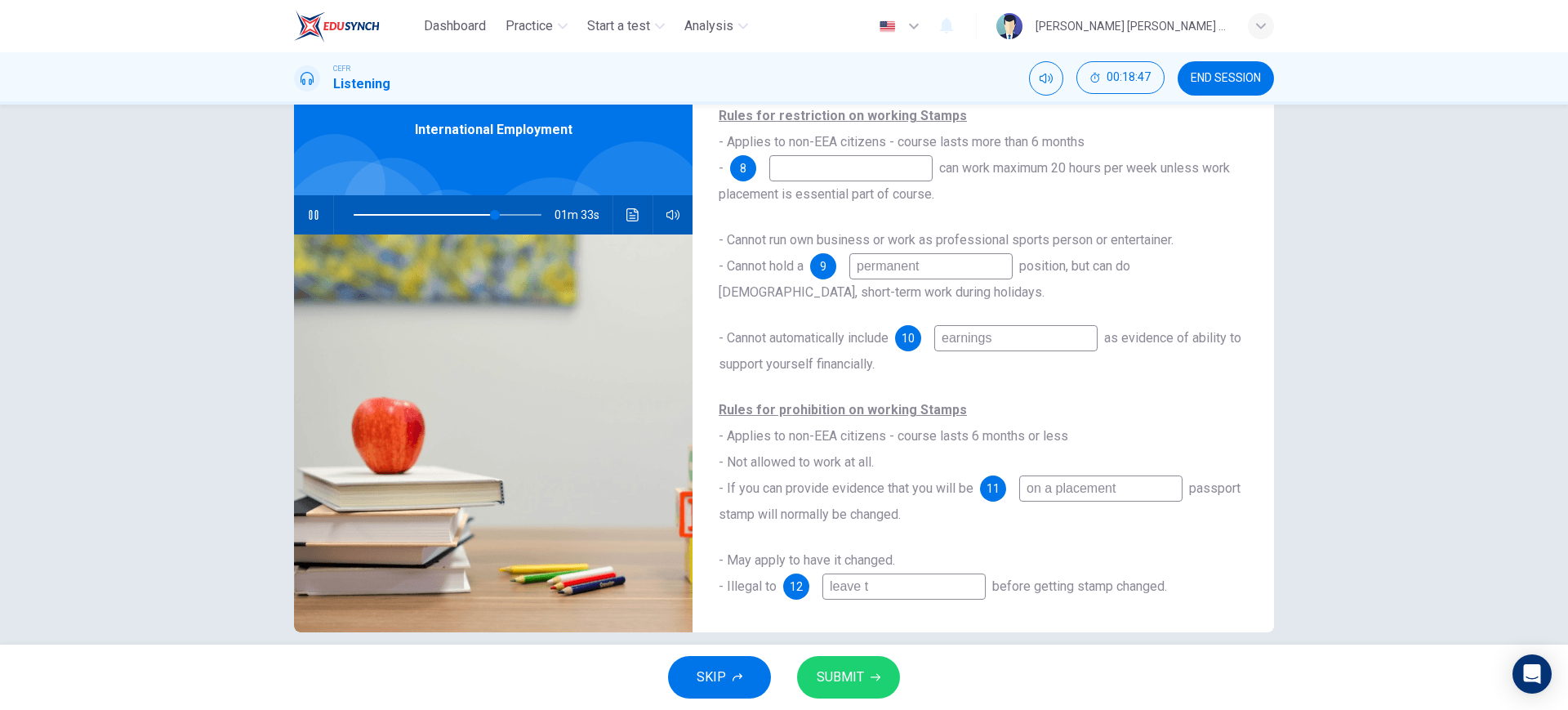 type on "76" 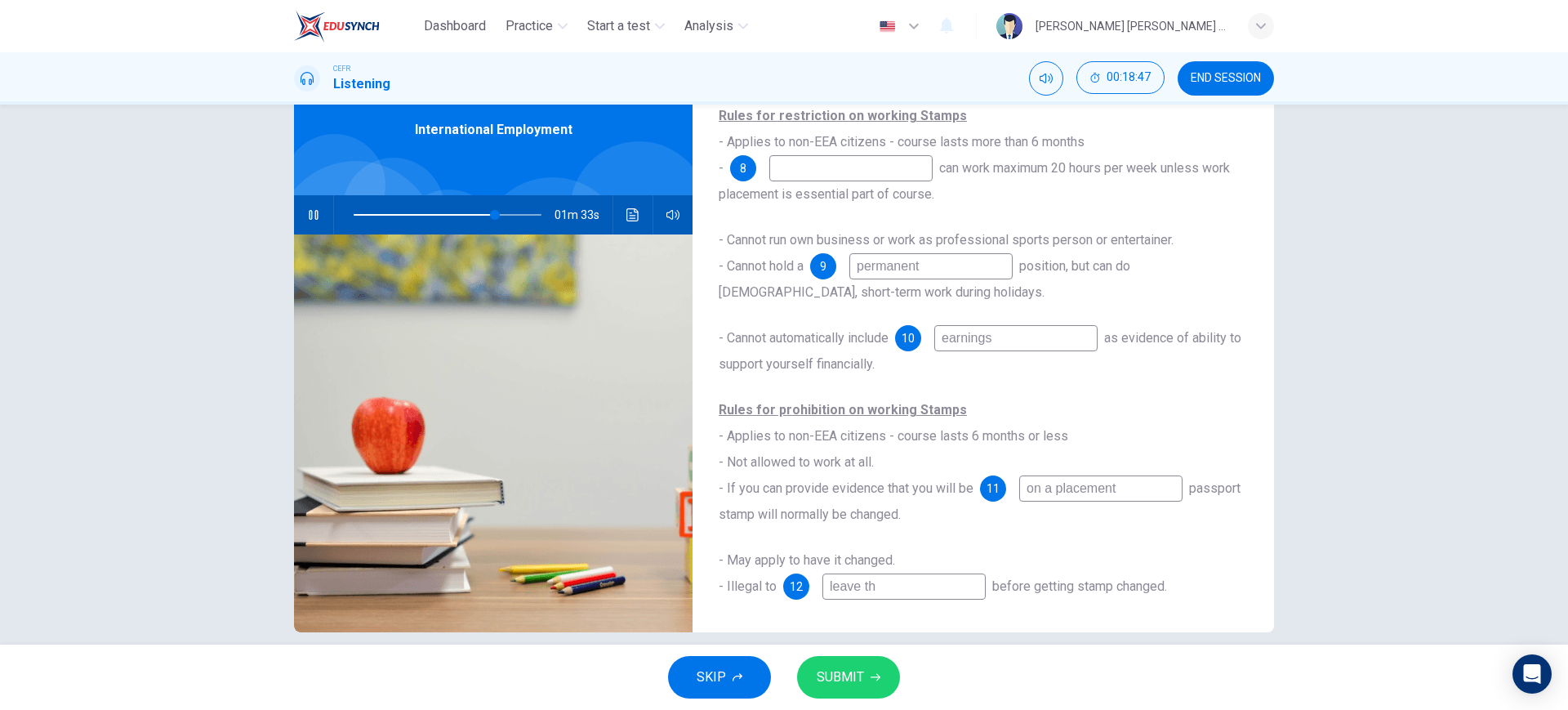 type on "76" 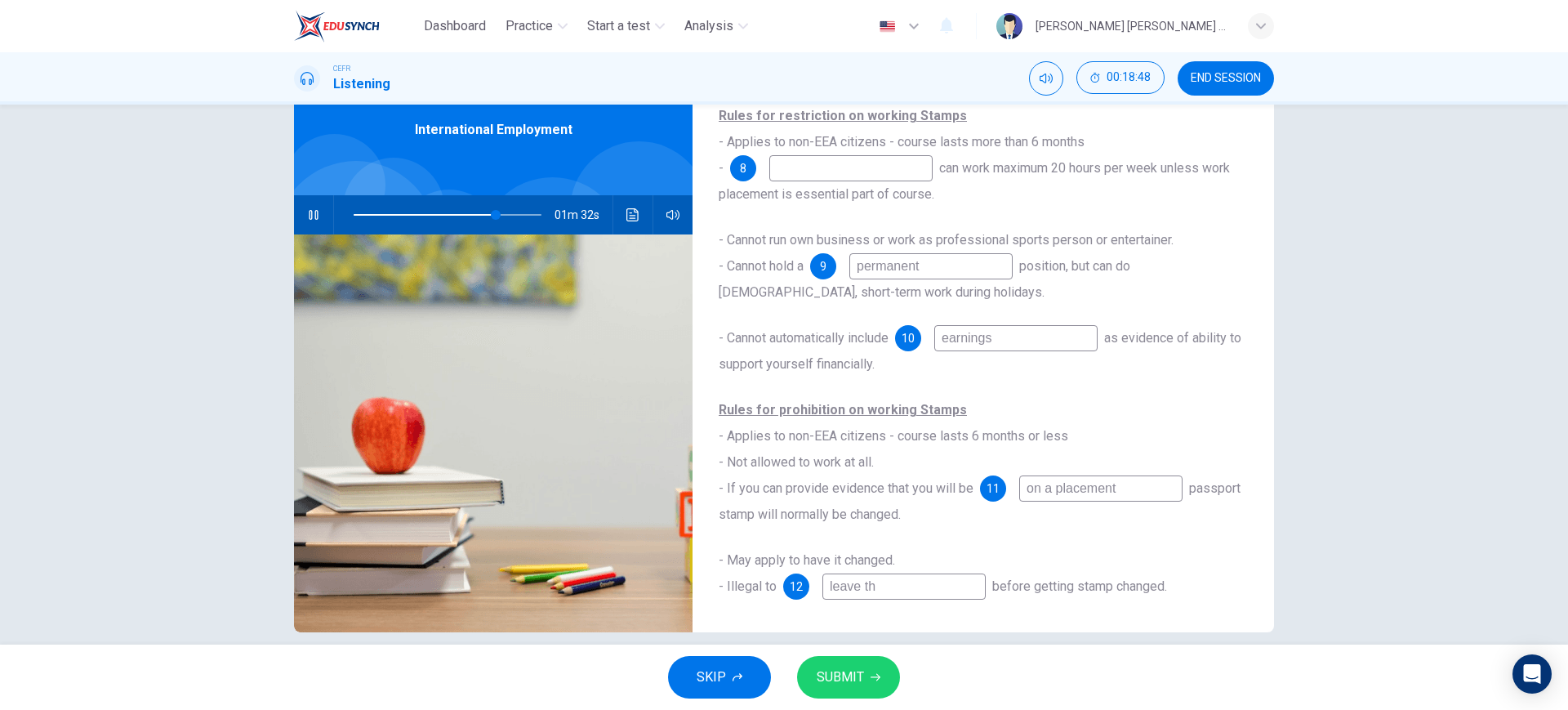 type on "leave the" 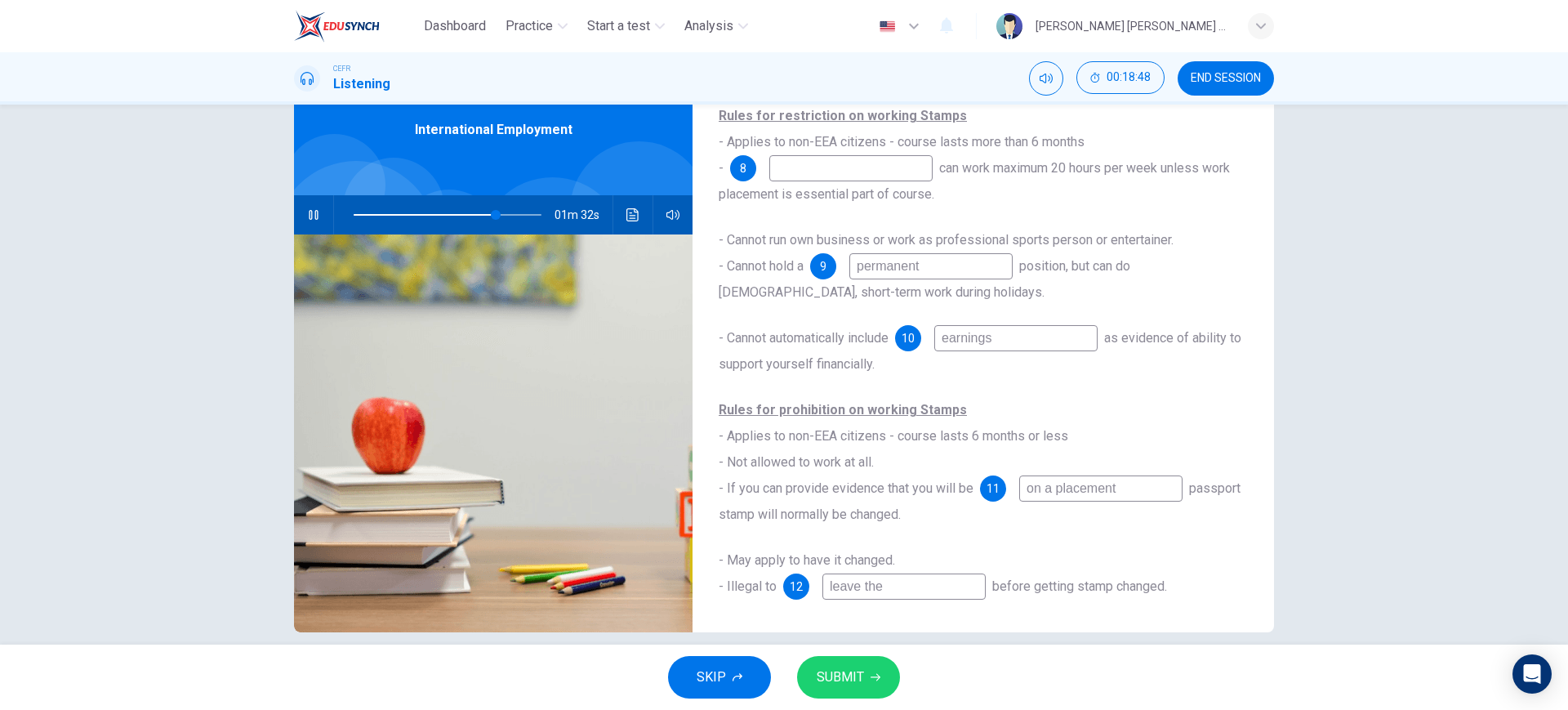 type on "76" 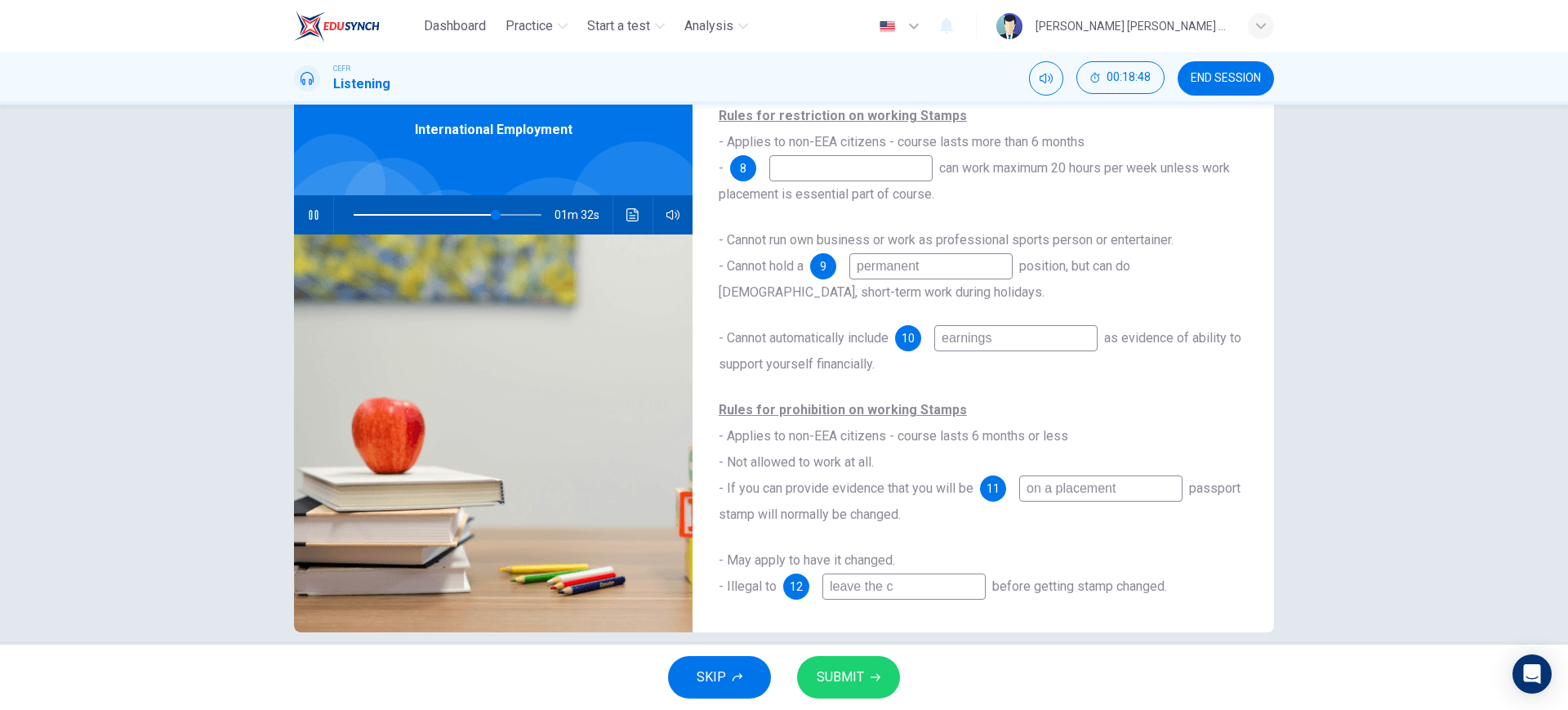 type on "leave the co" 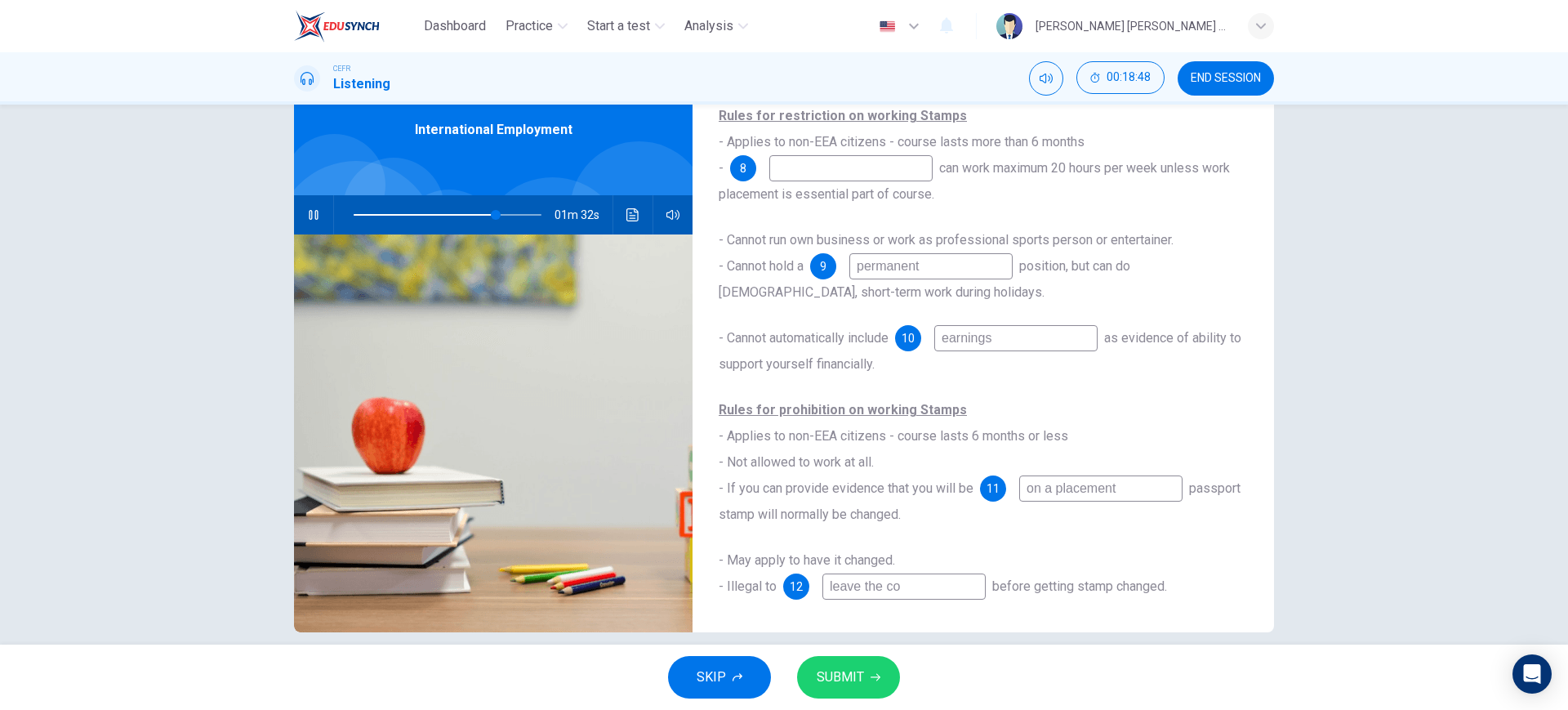 type on "76" 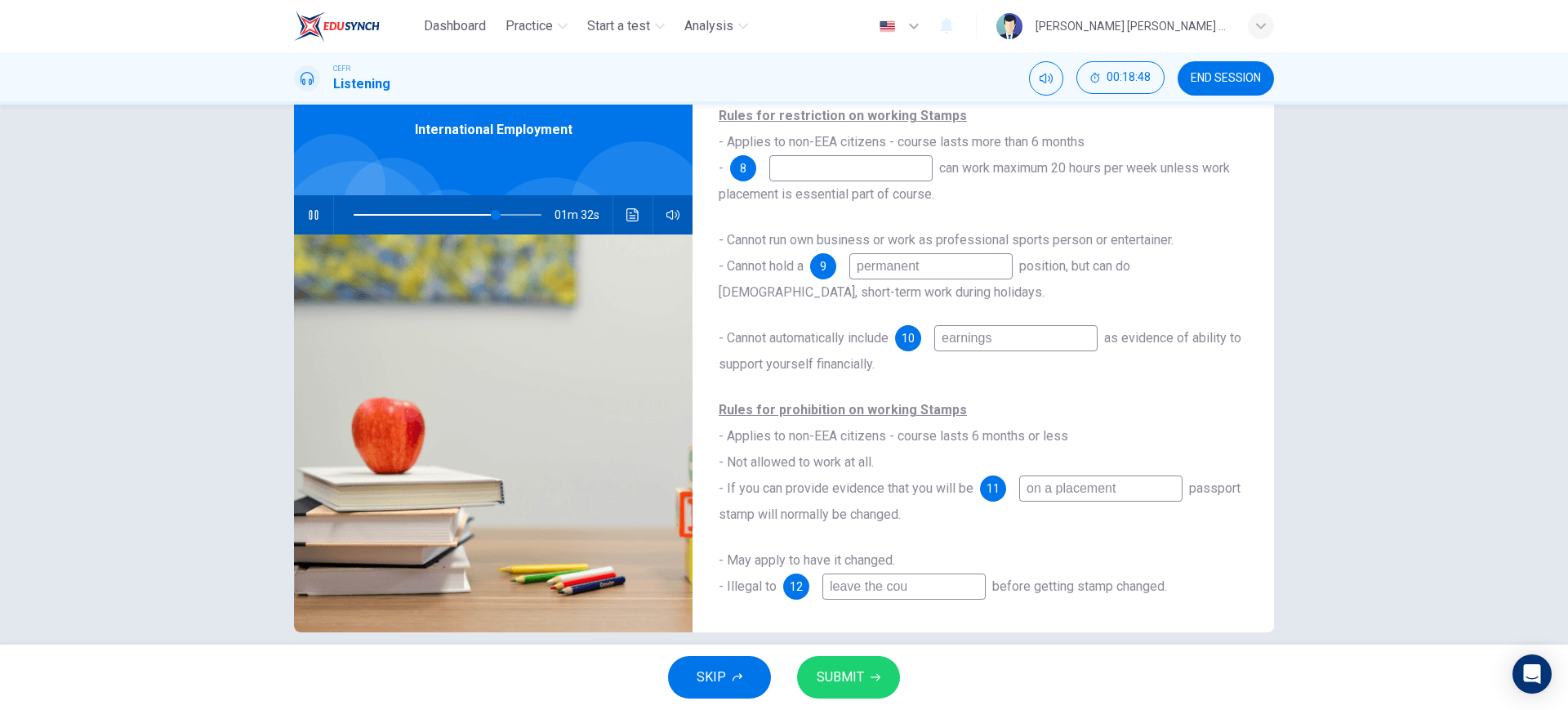 type on "76" 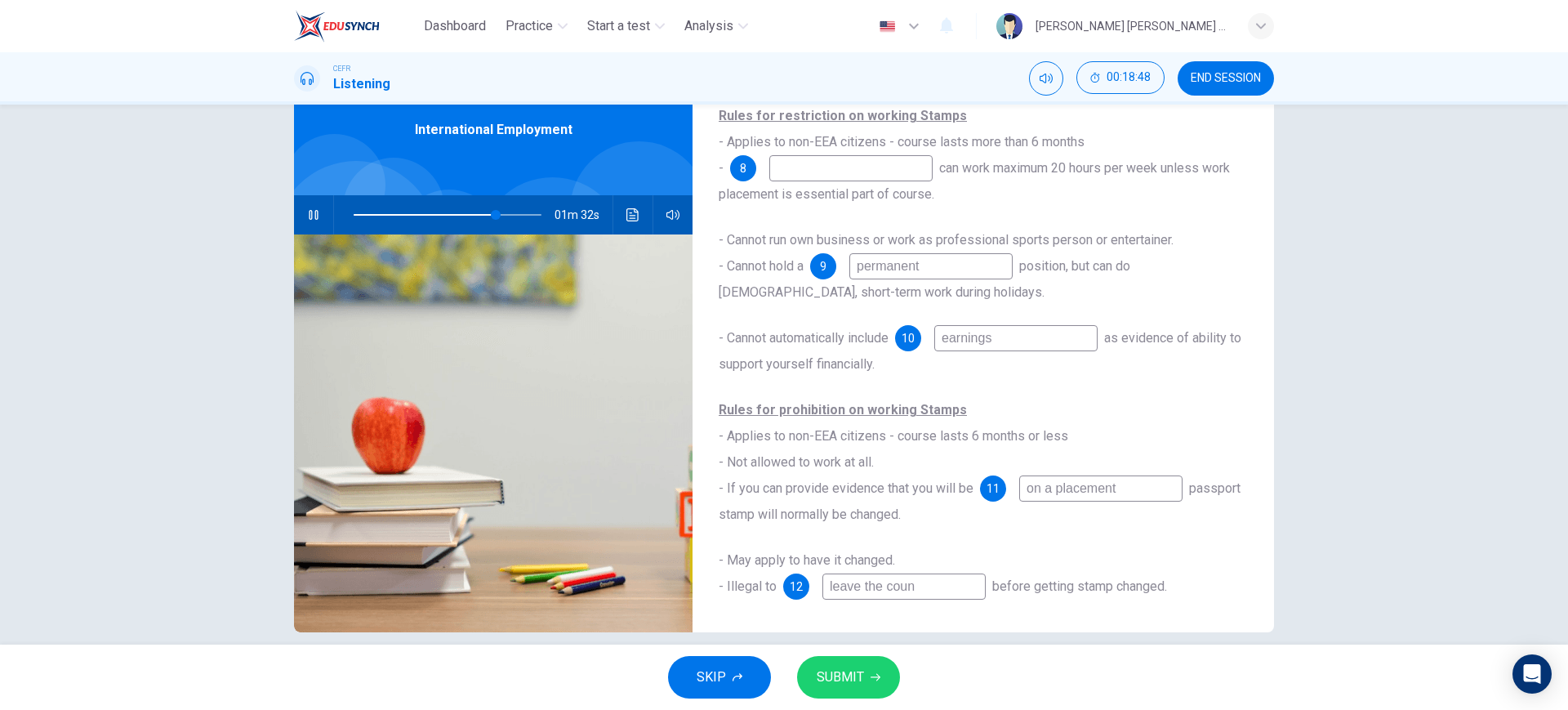 type on "76" 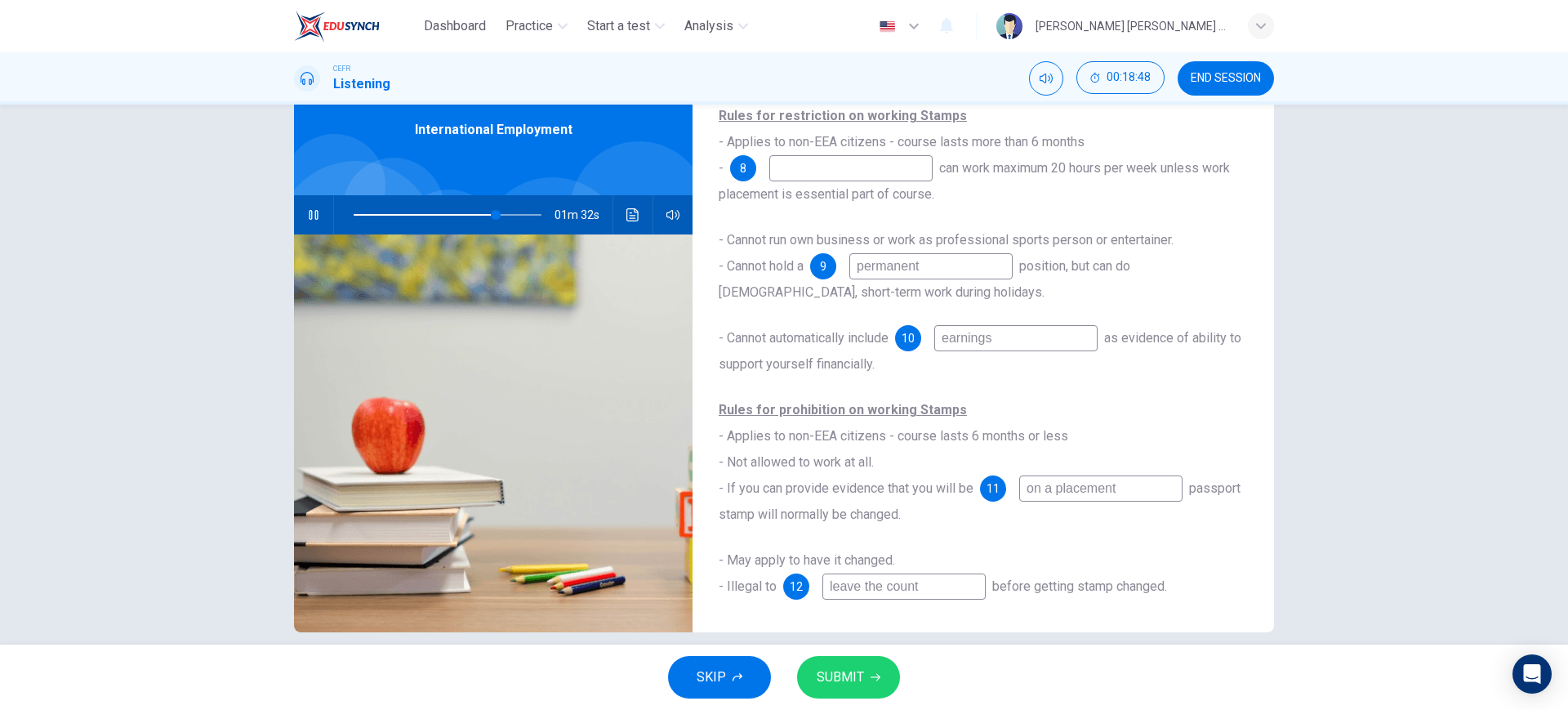 type on "76" 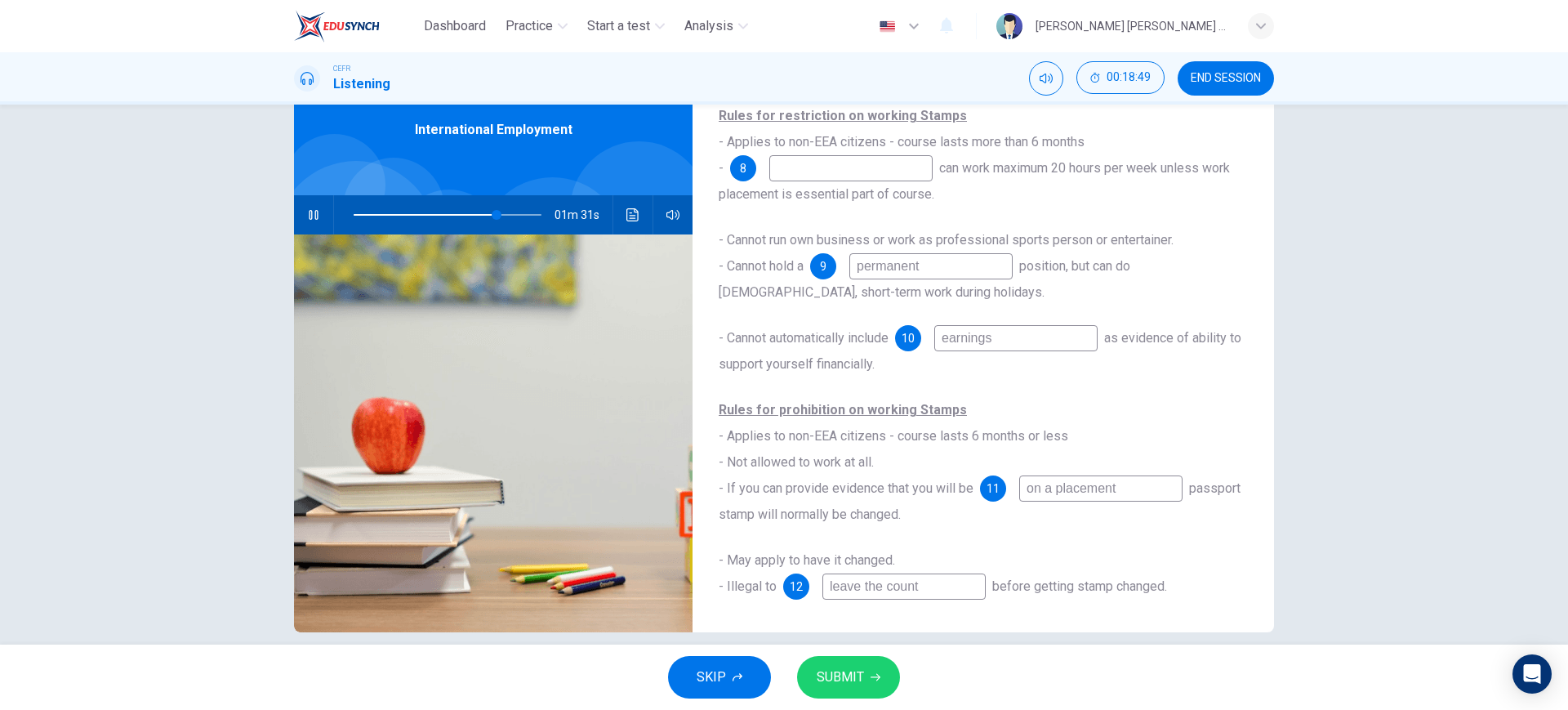 type on "leave the countr" 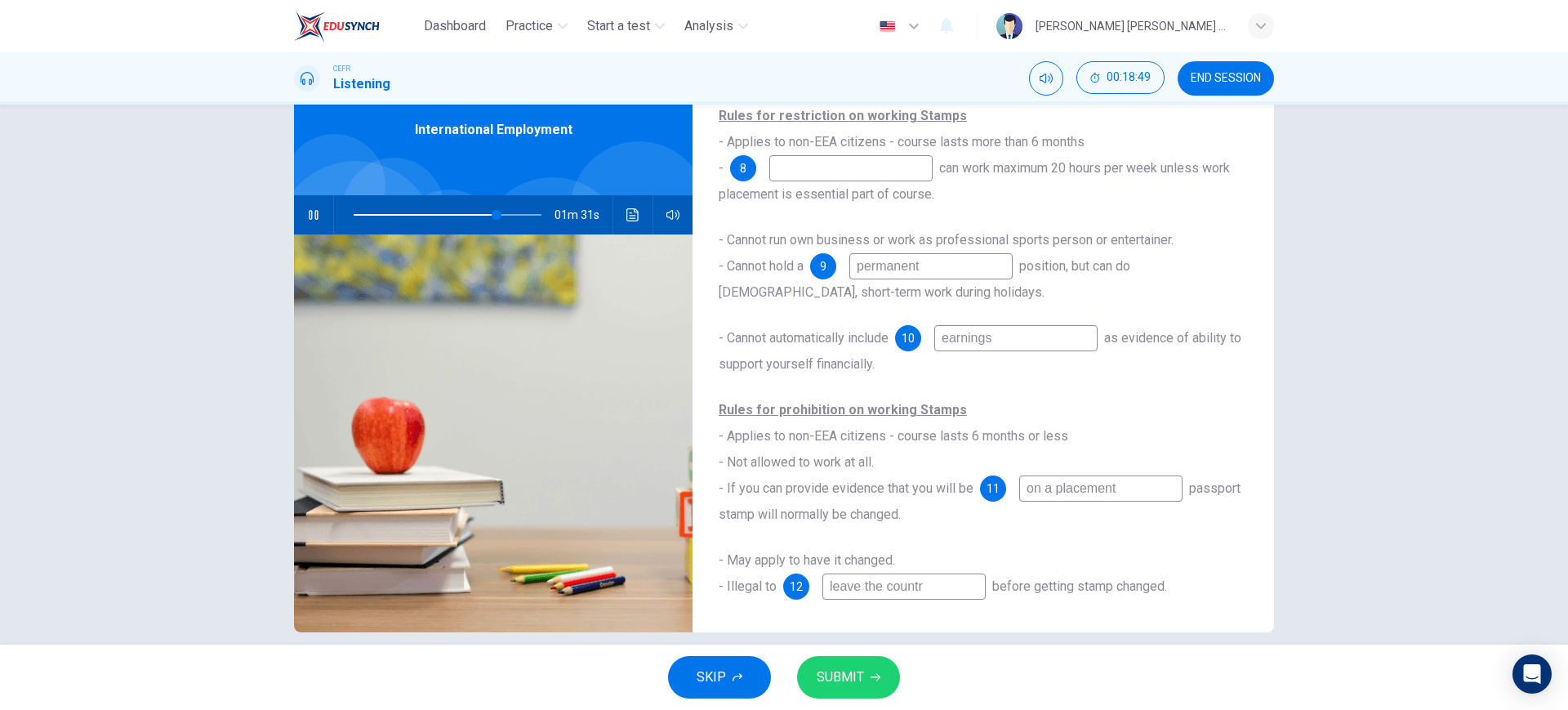 type on "76" 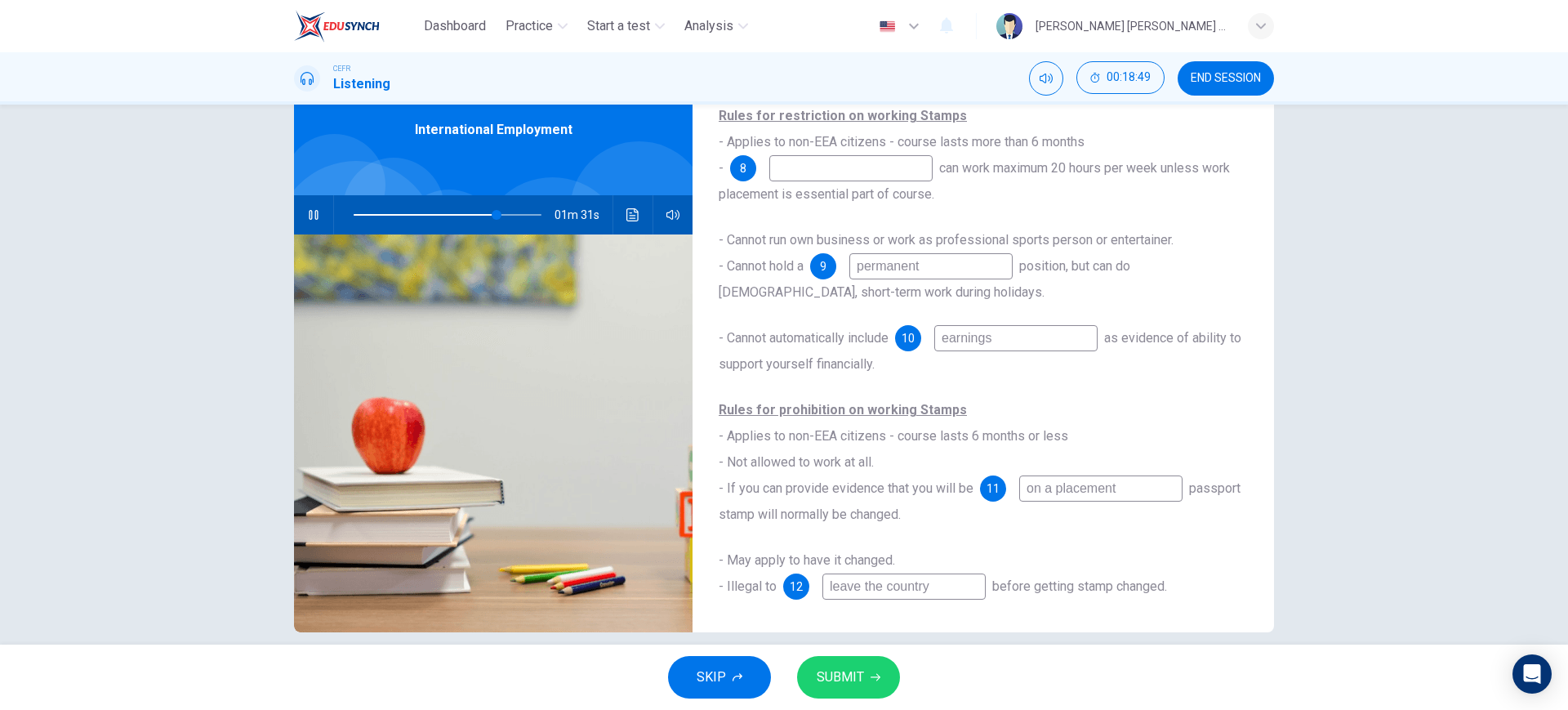 type on "76" 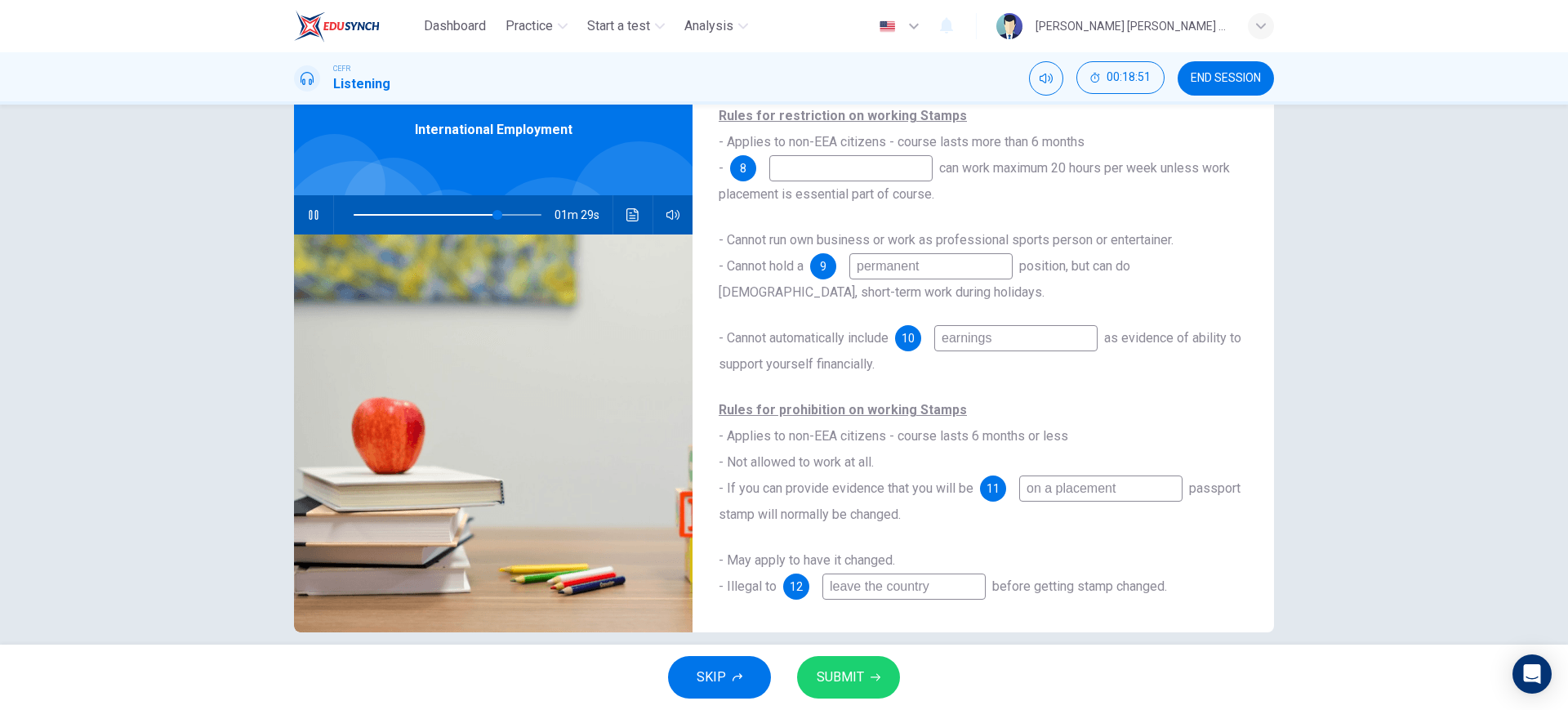 type on "76" 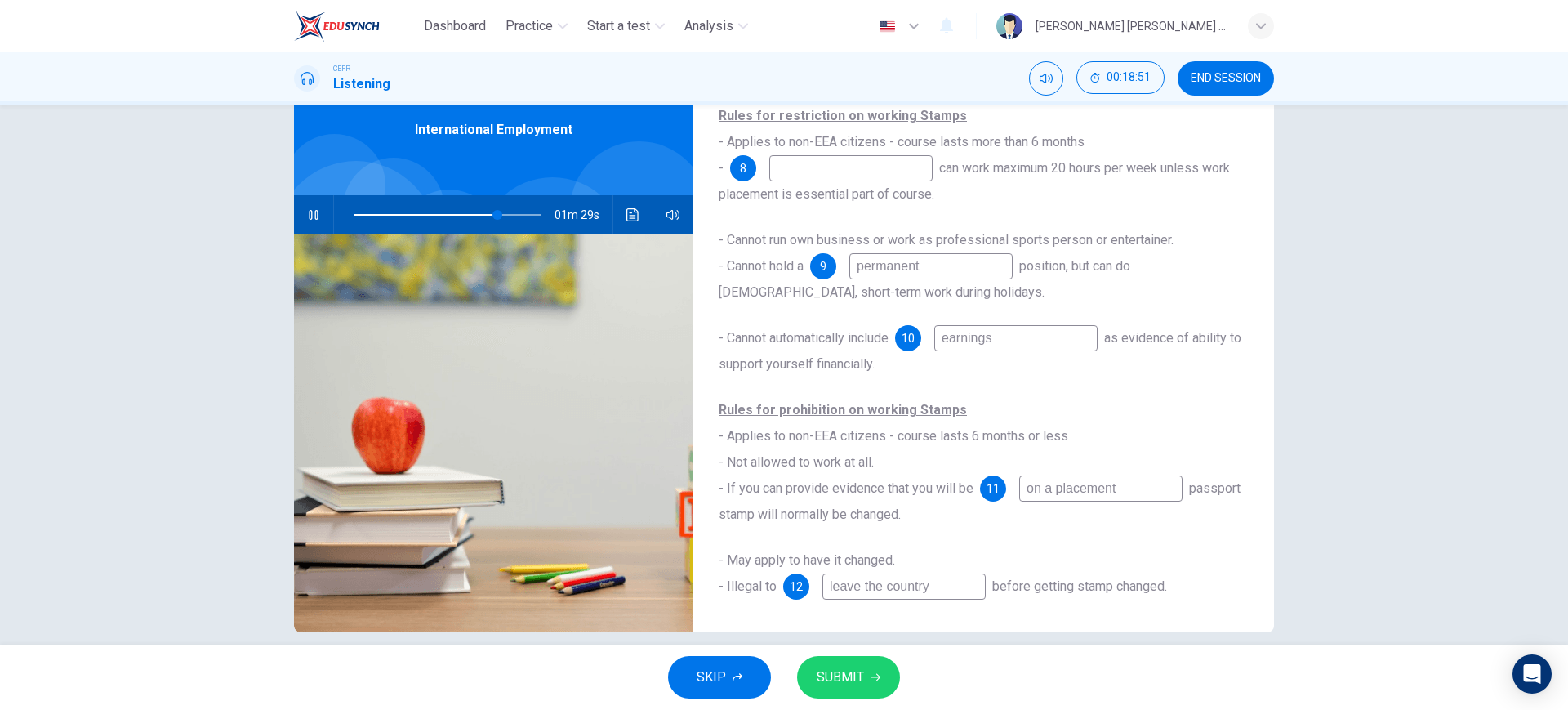 type on "leave the country" 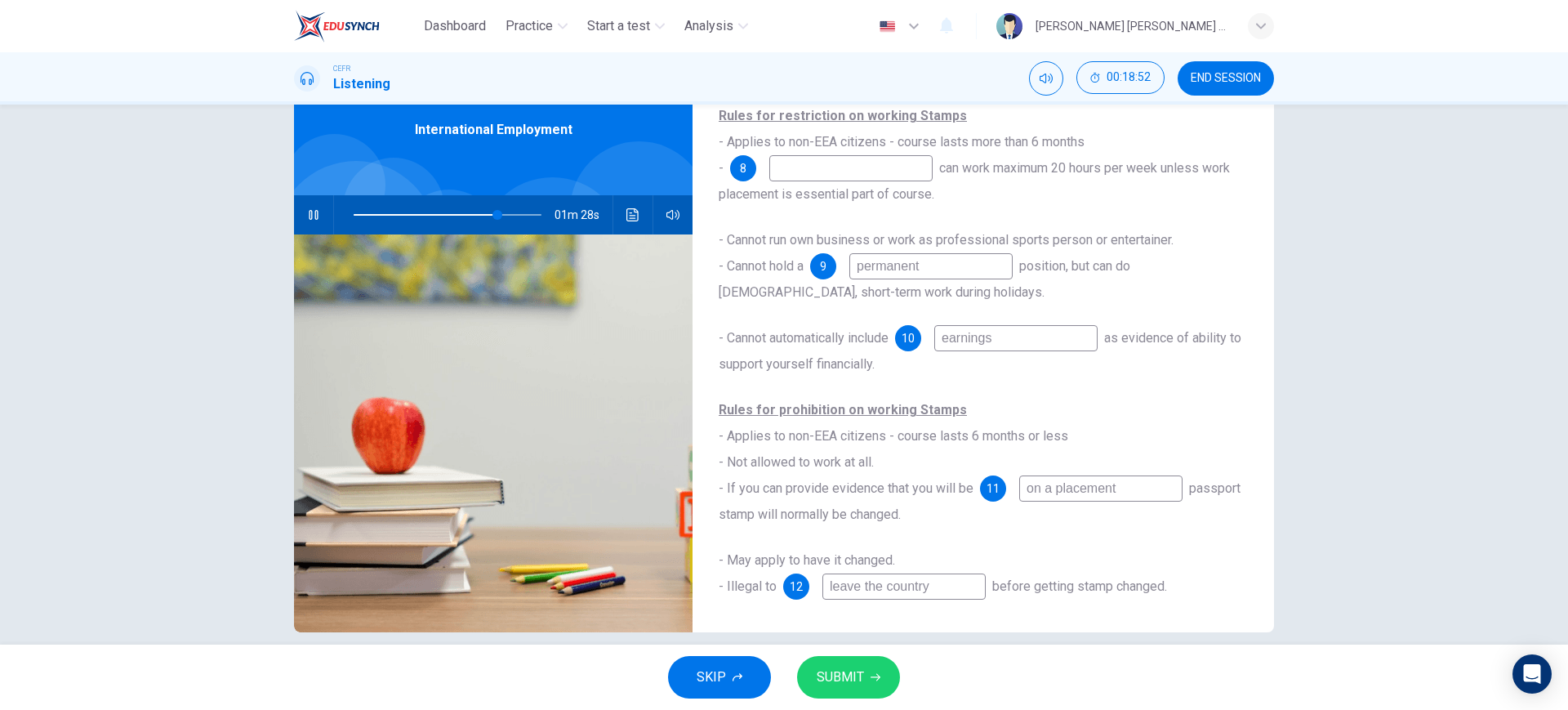 type on "77" 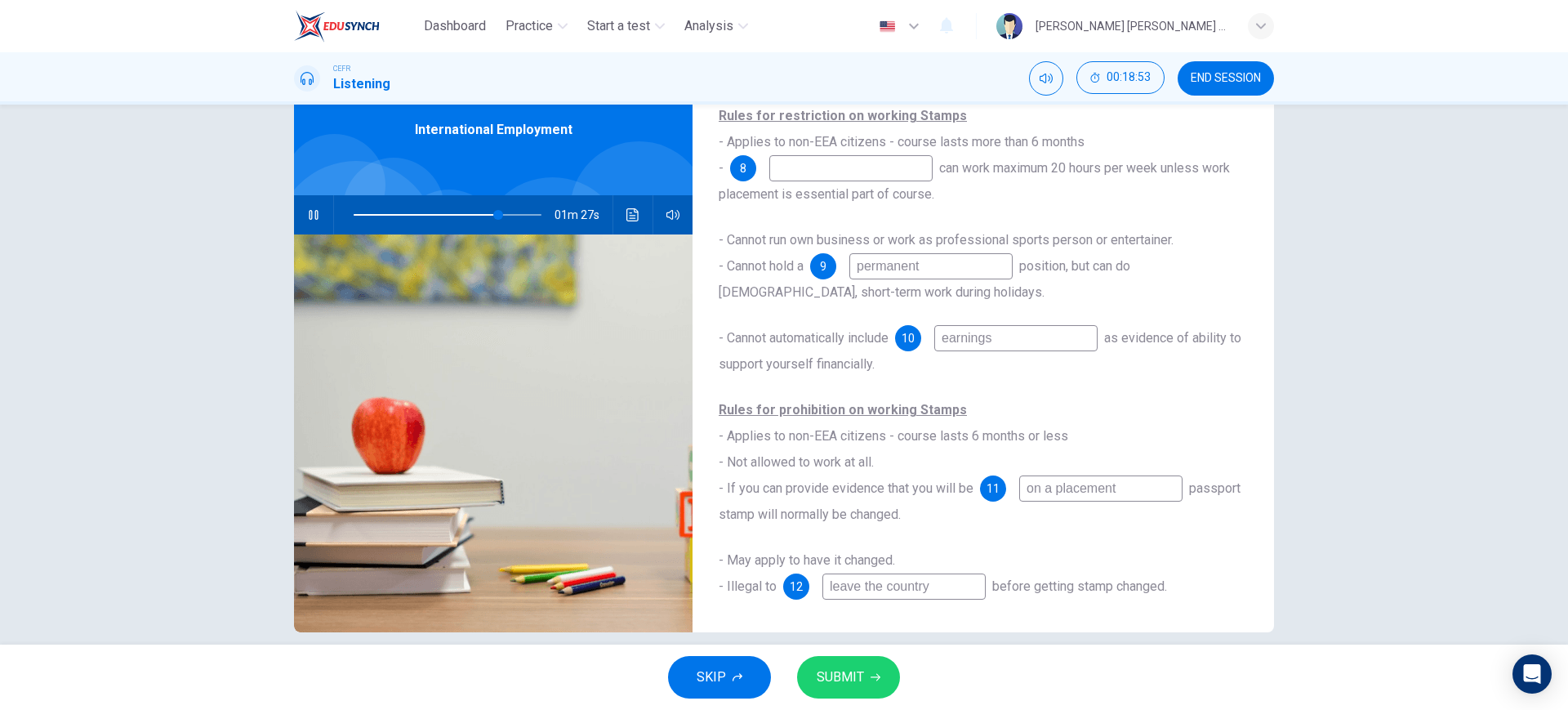 type on "leave the country" 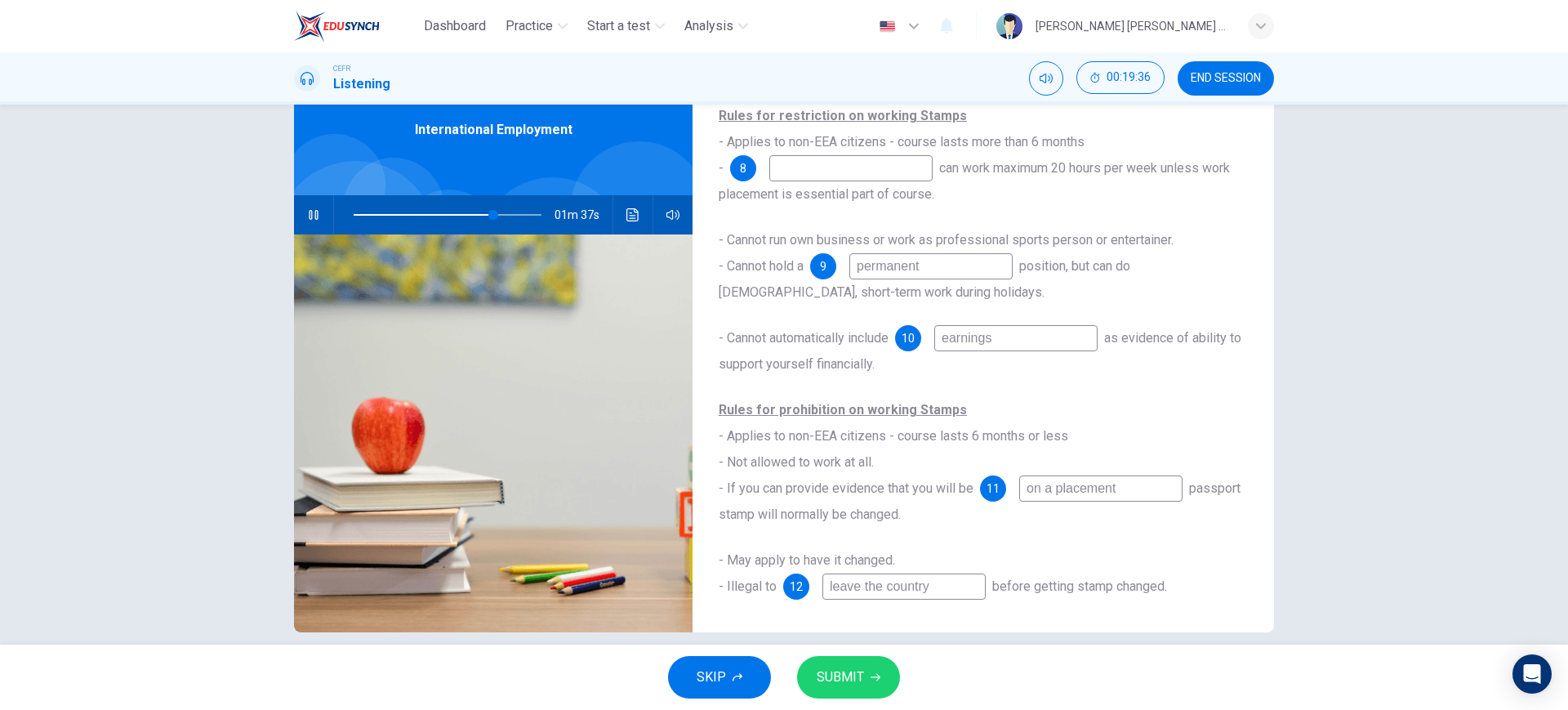 drag, startPoint x: 937, startPoint y: 585, endPoint x: 774, endPoint y: 574, distance: 163.37074 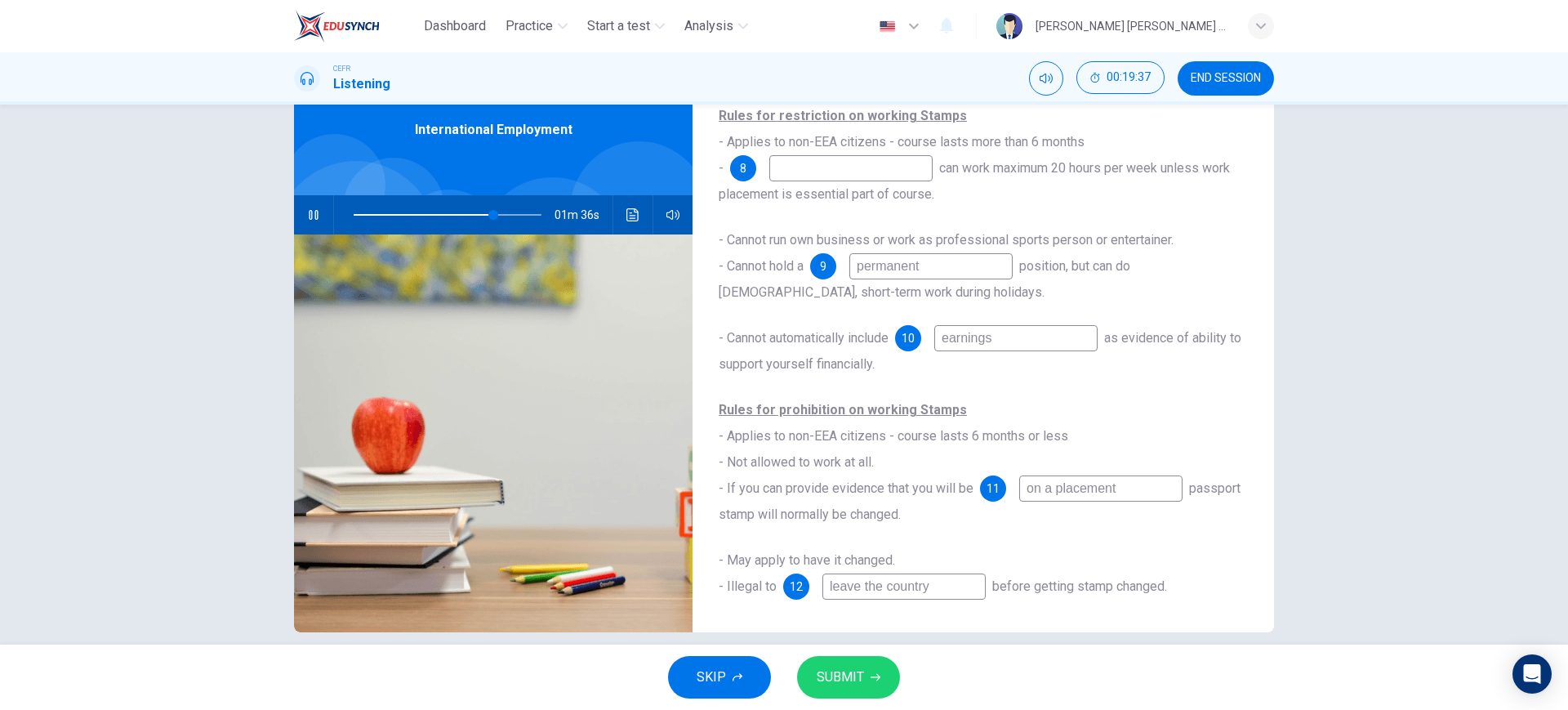 type on "75" 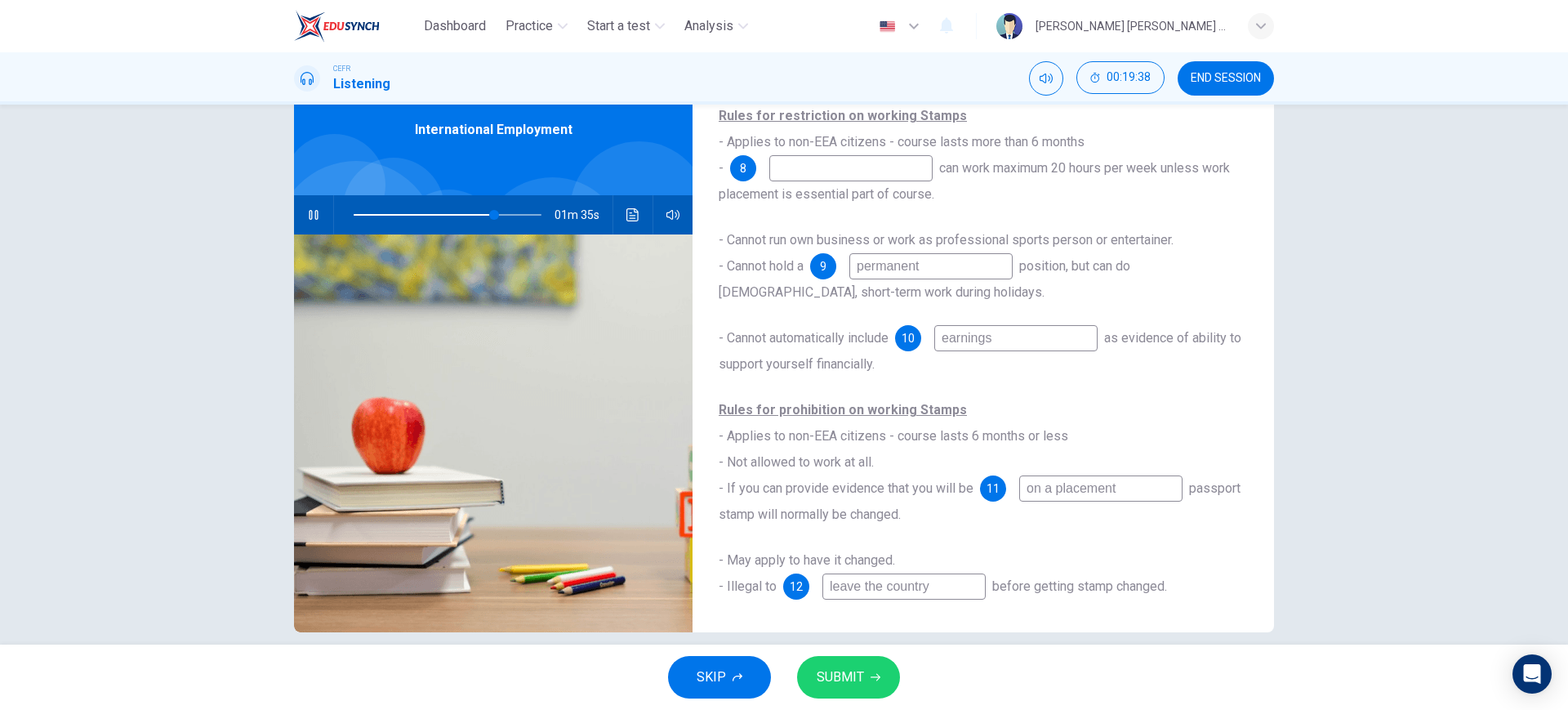 type 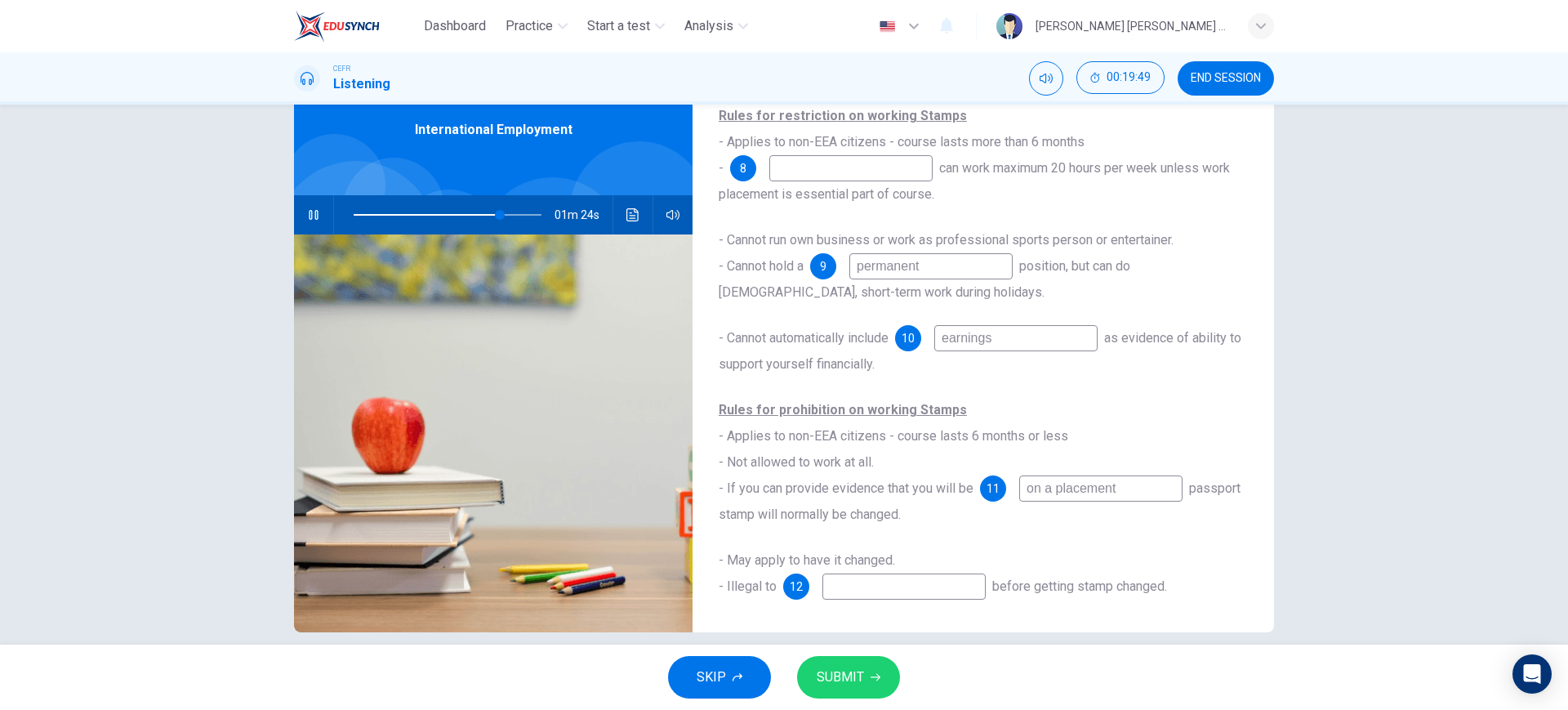 type on "78" 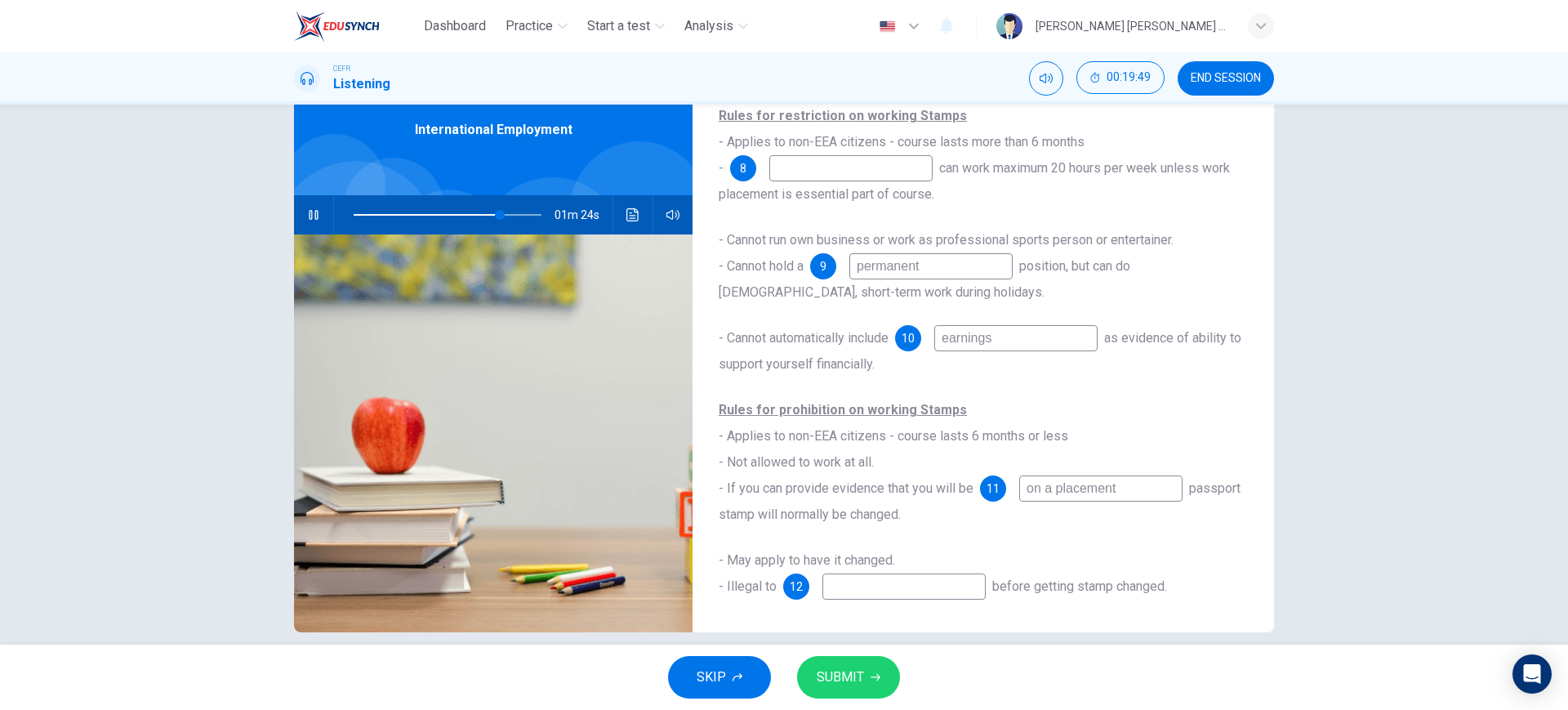 type on "w" 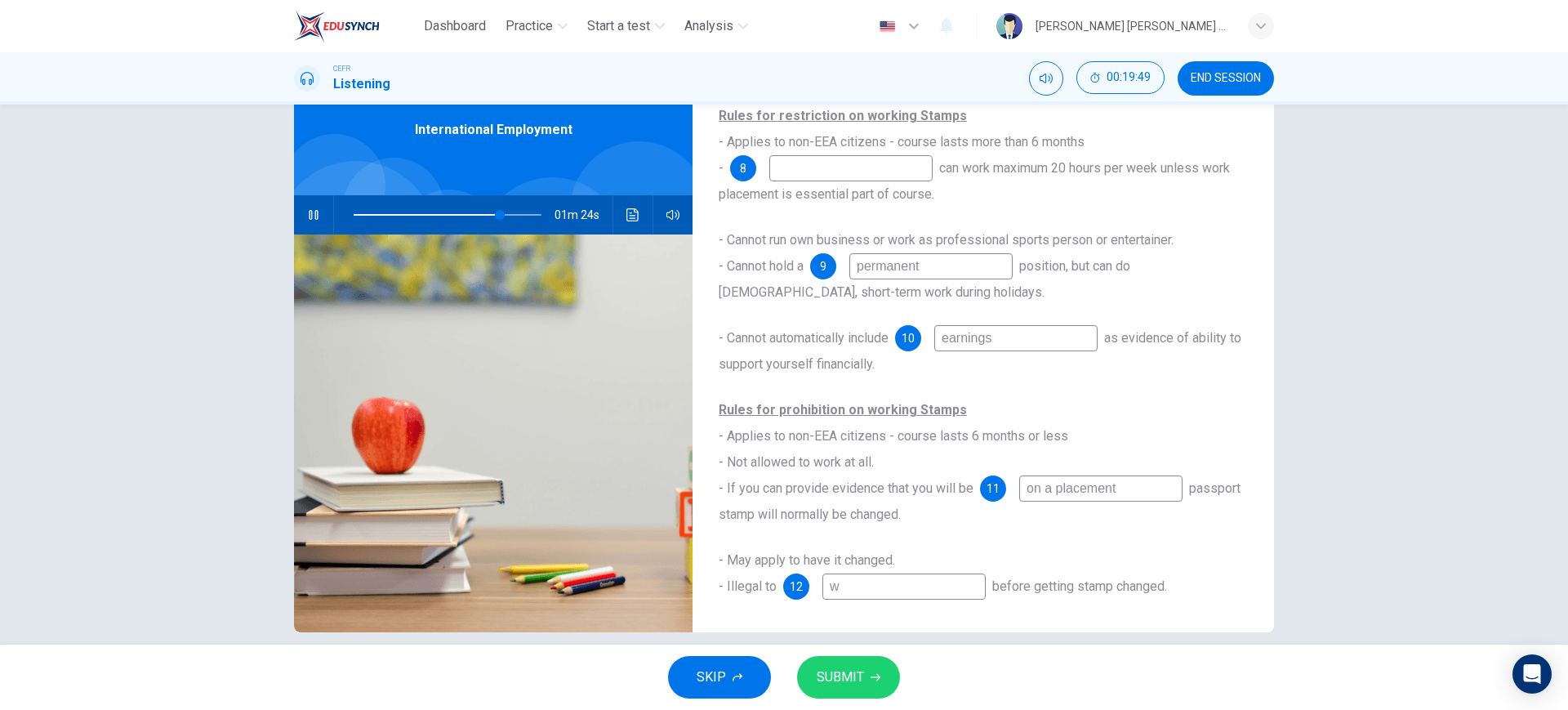 type on "78" 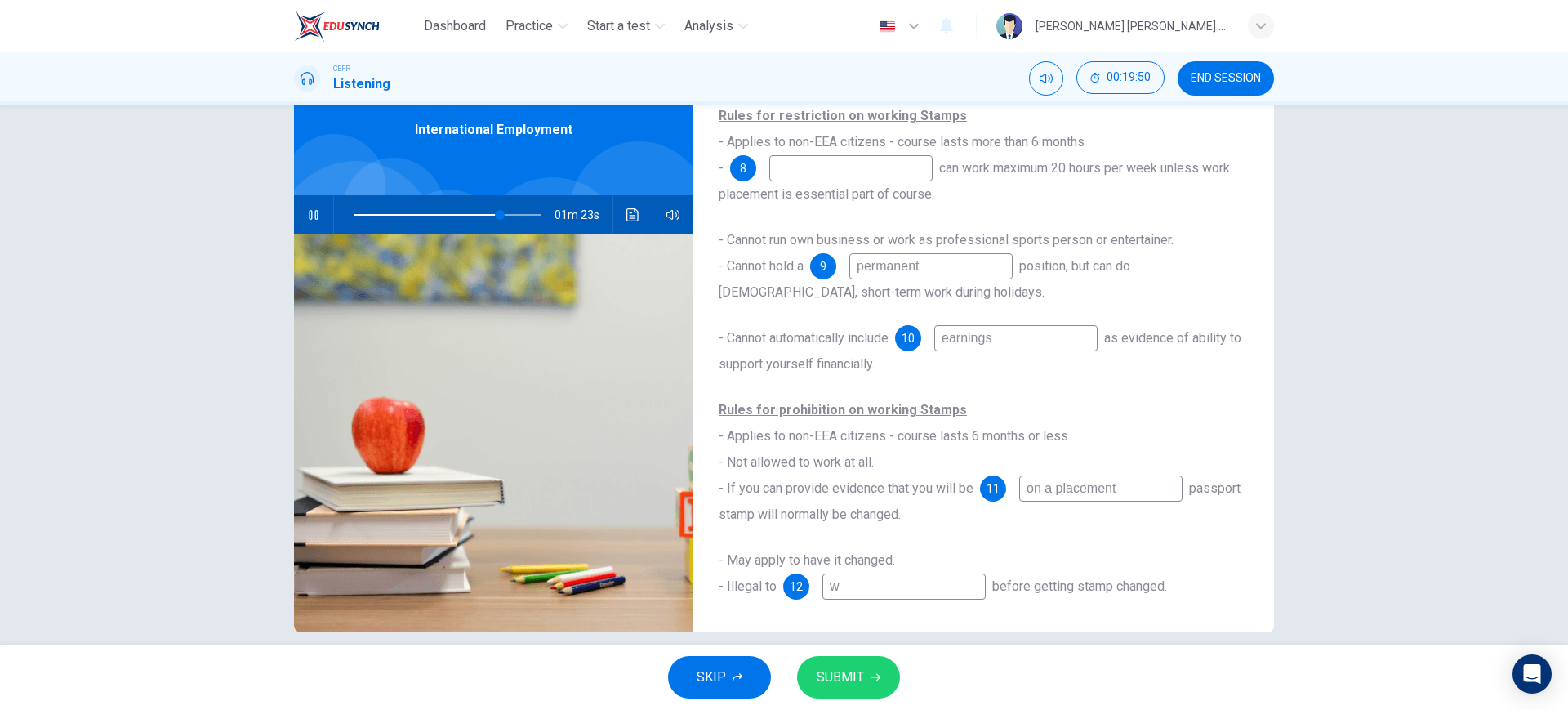 type on "wo" 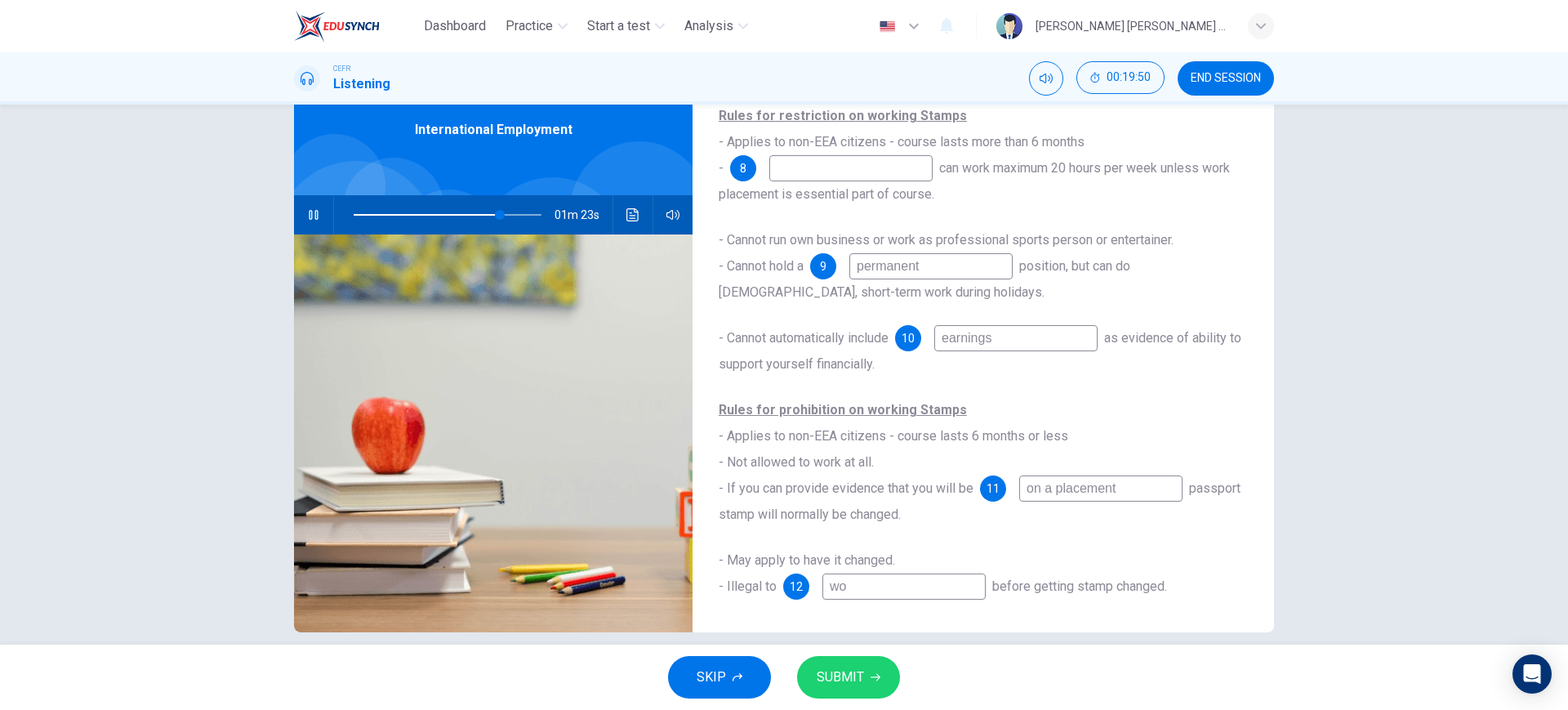 type on "78" 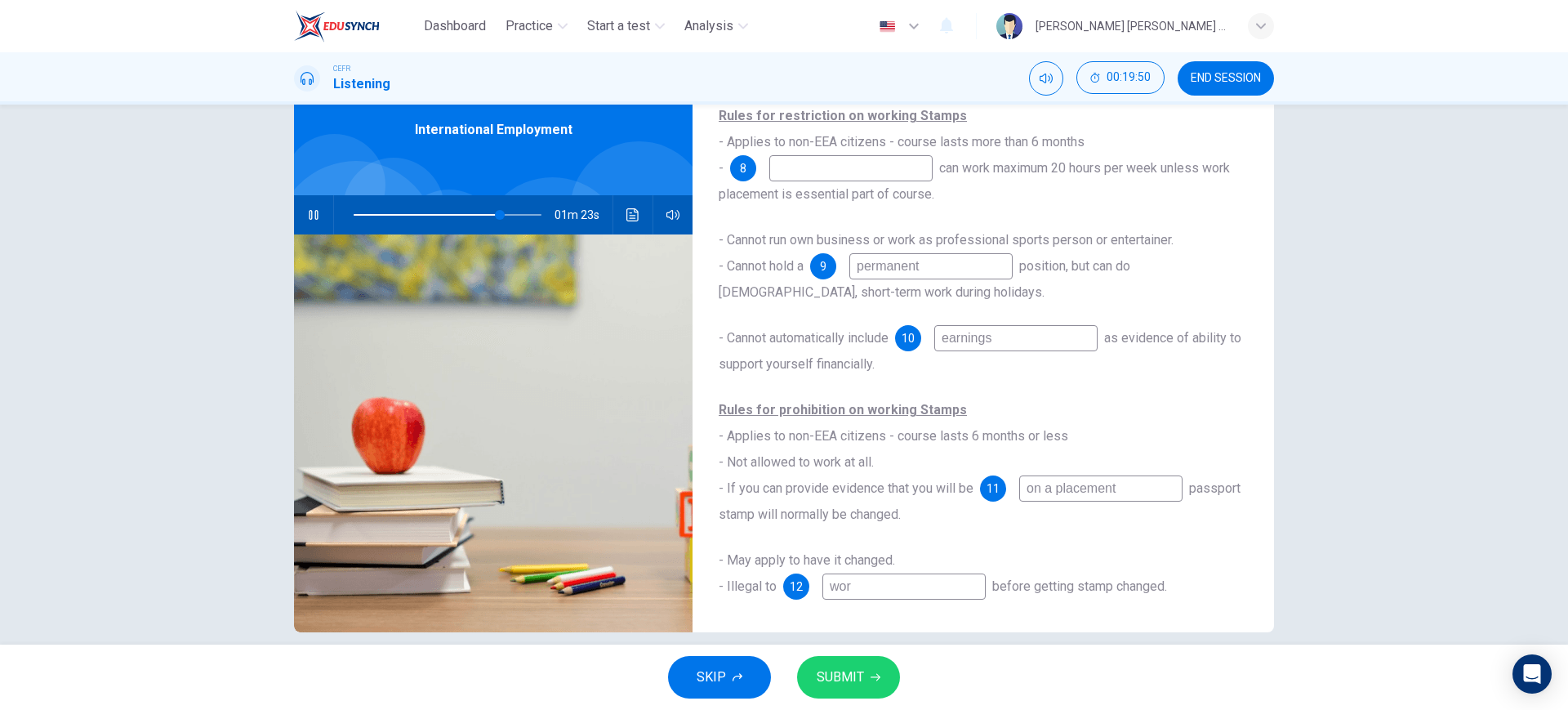 type on "78" 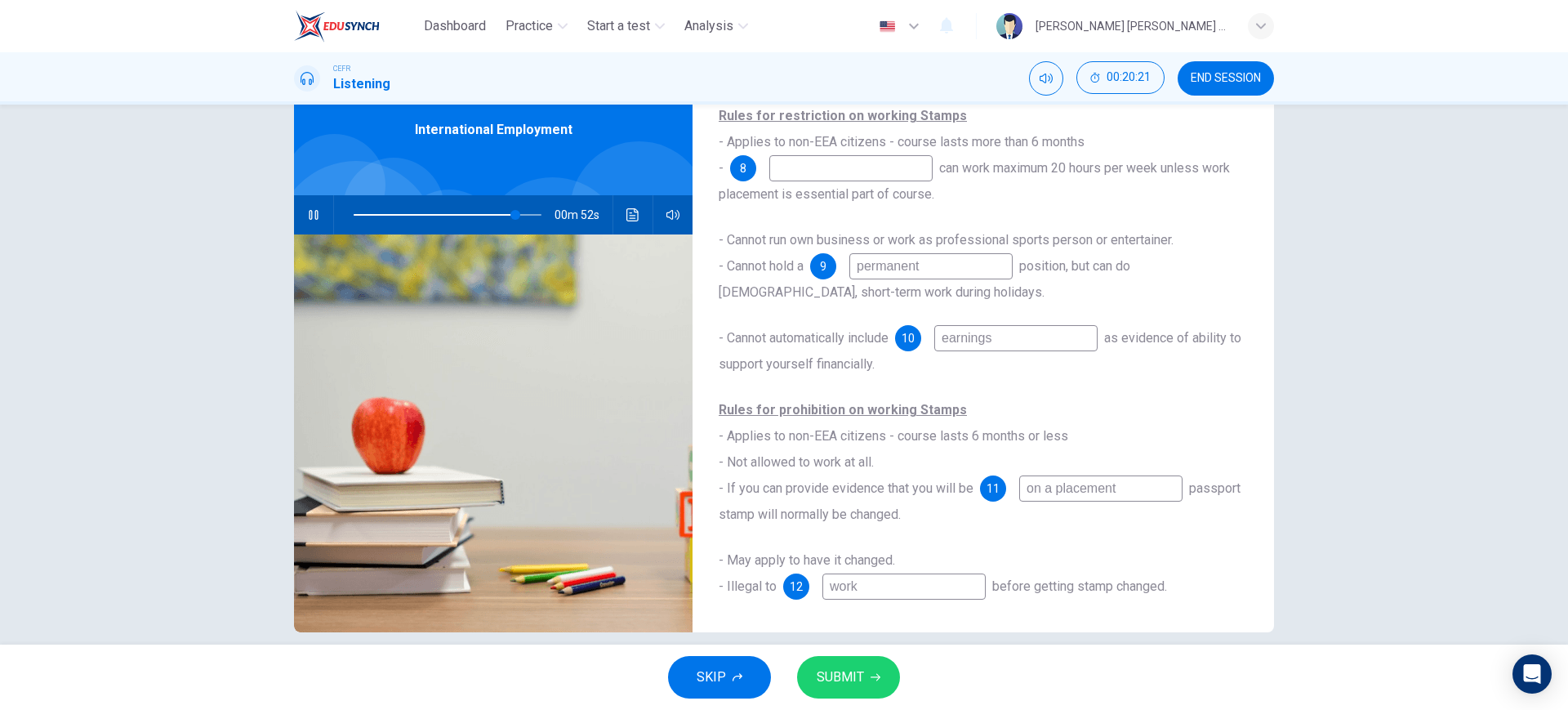 type on "86" 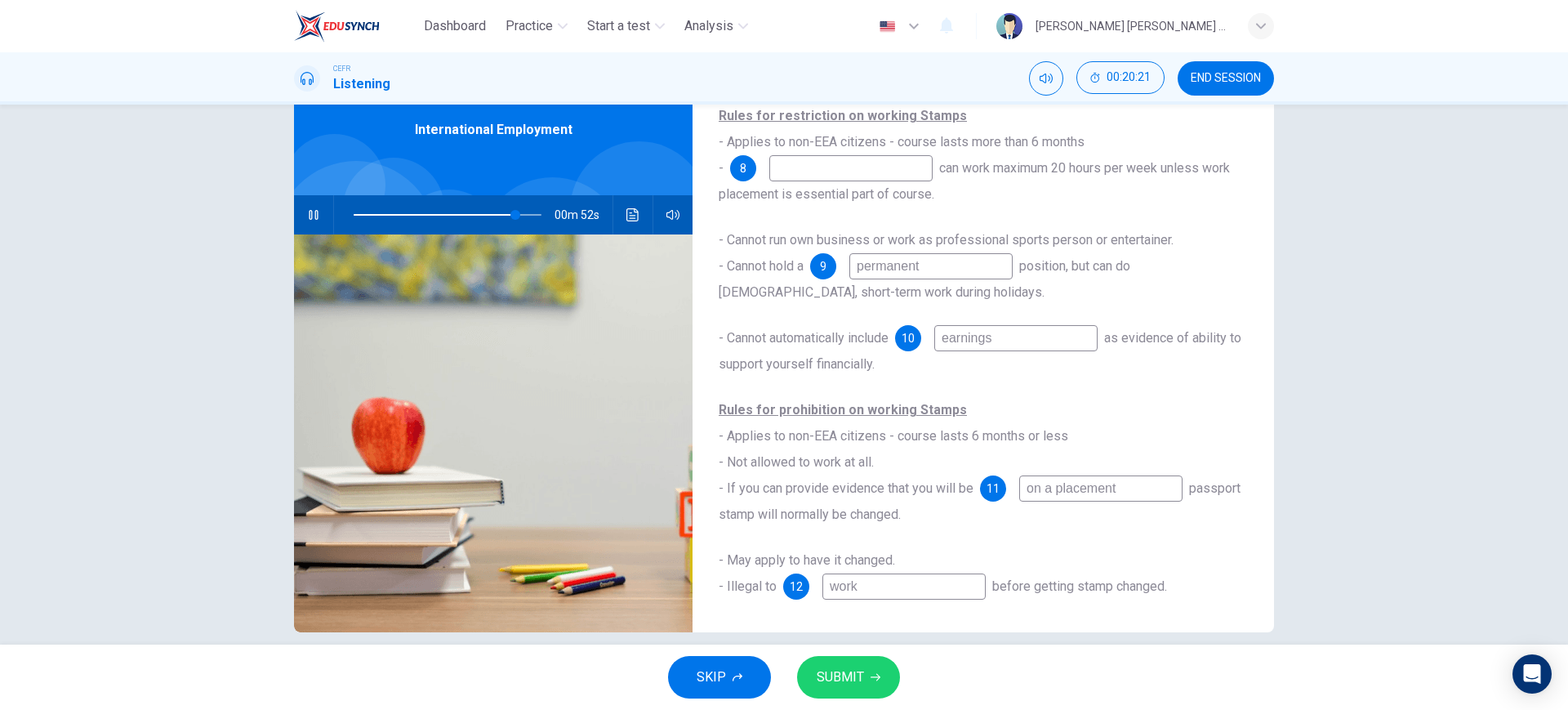 type on "work" 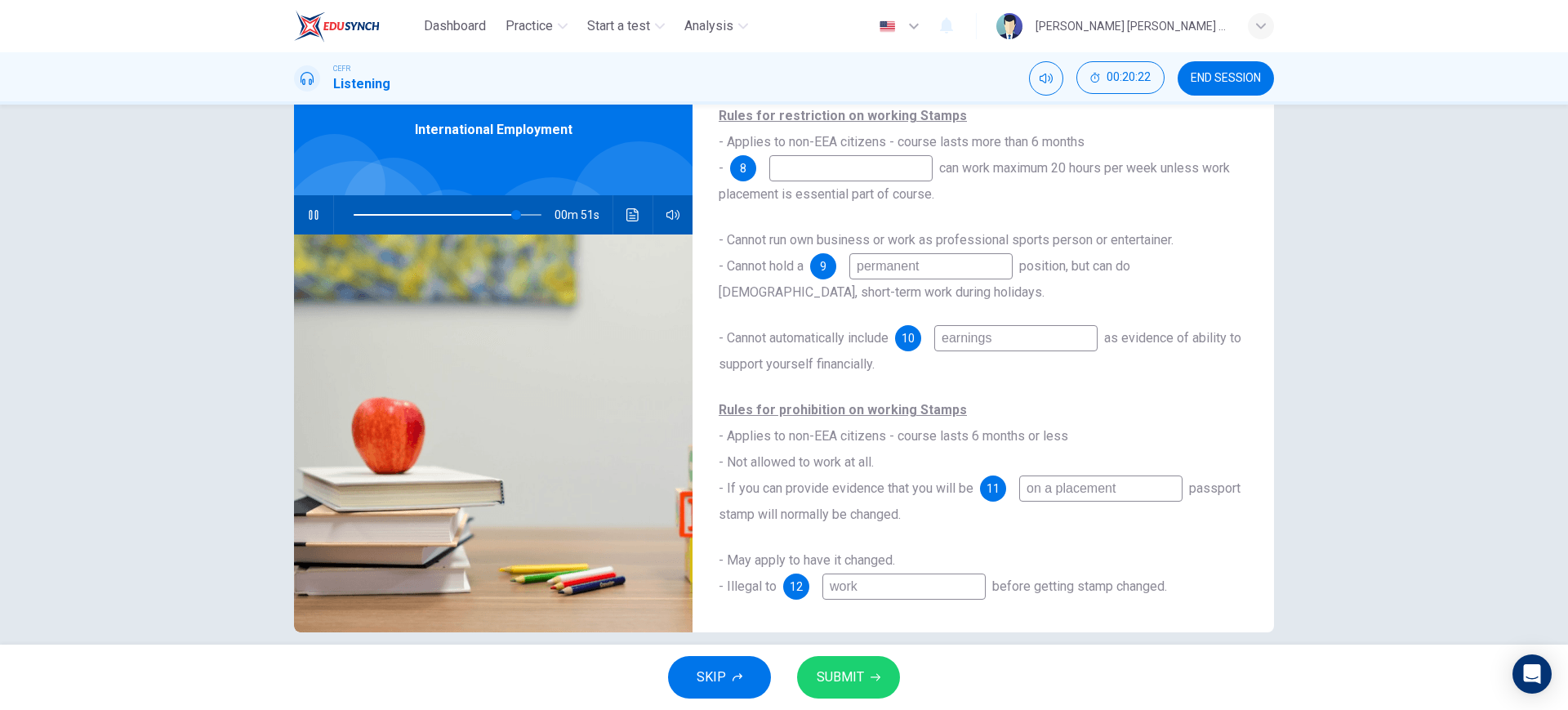 type on "87" 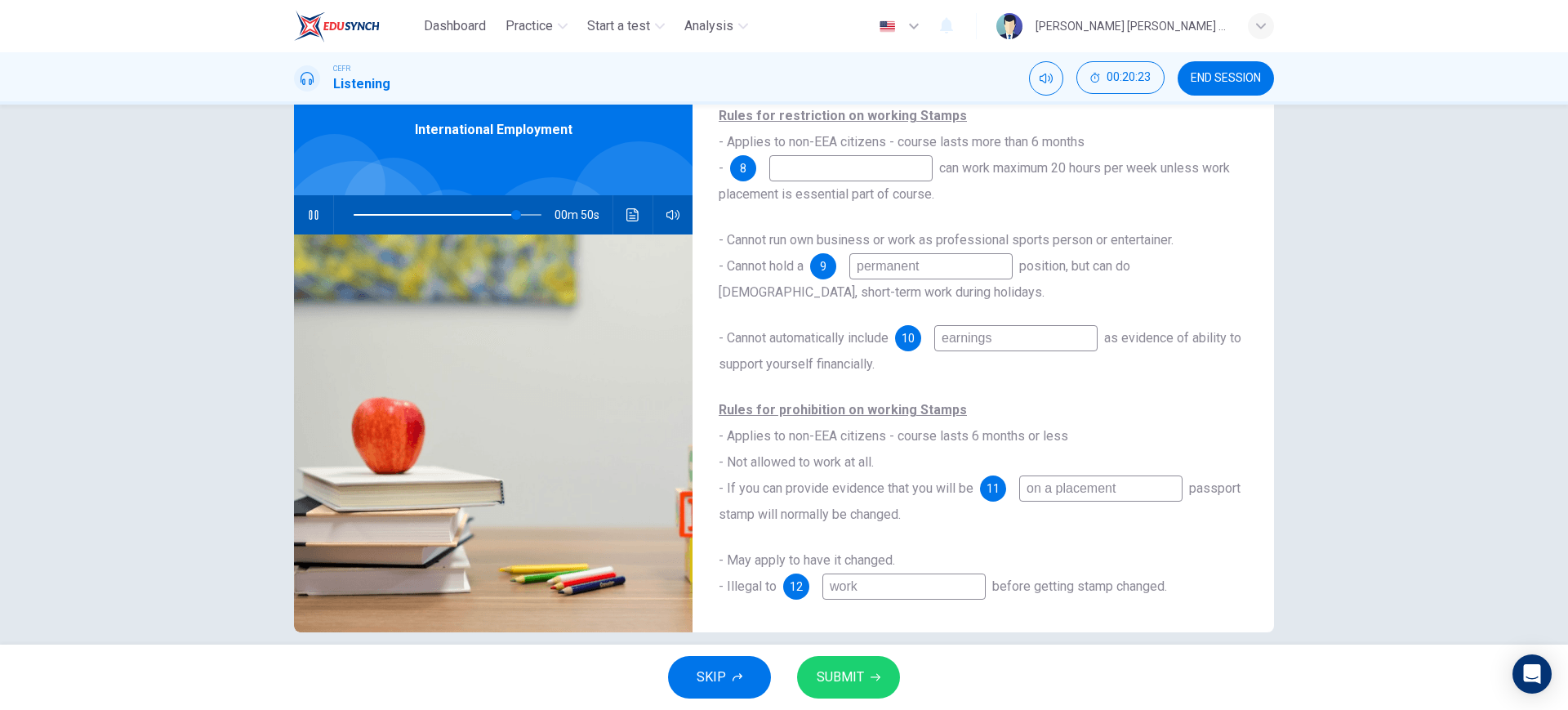 type on "work" 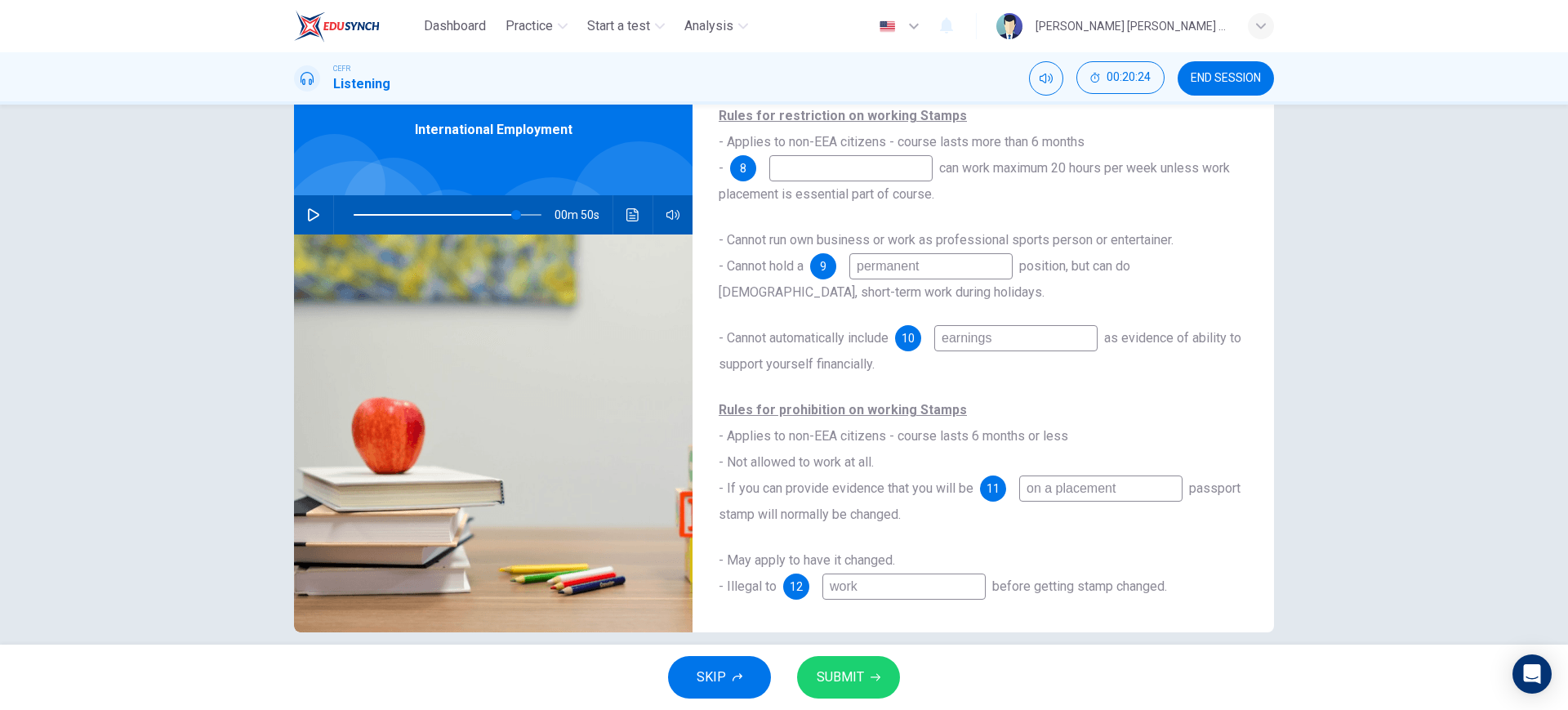 click at bounding box center (851, 168) 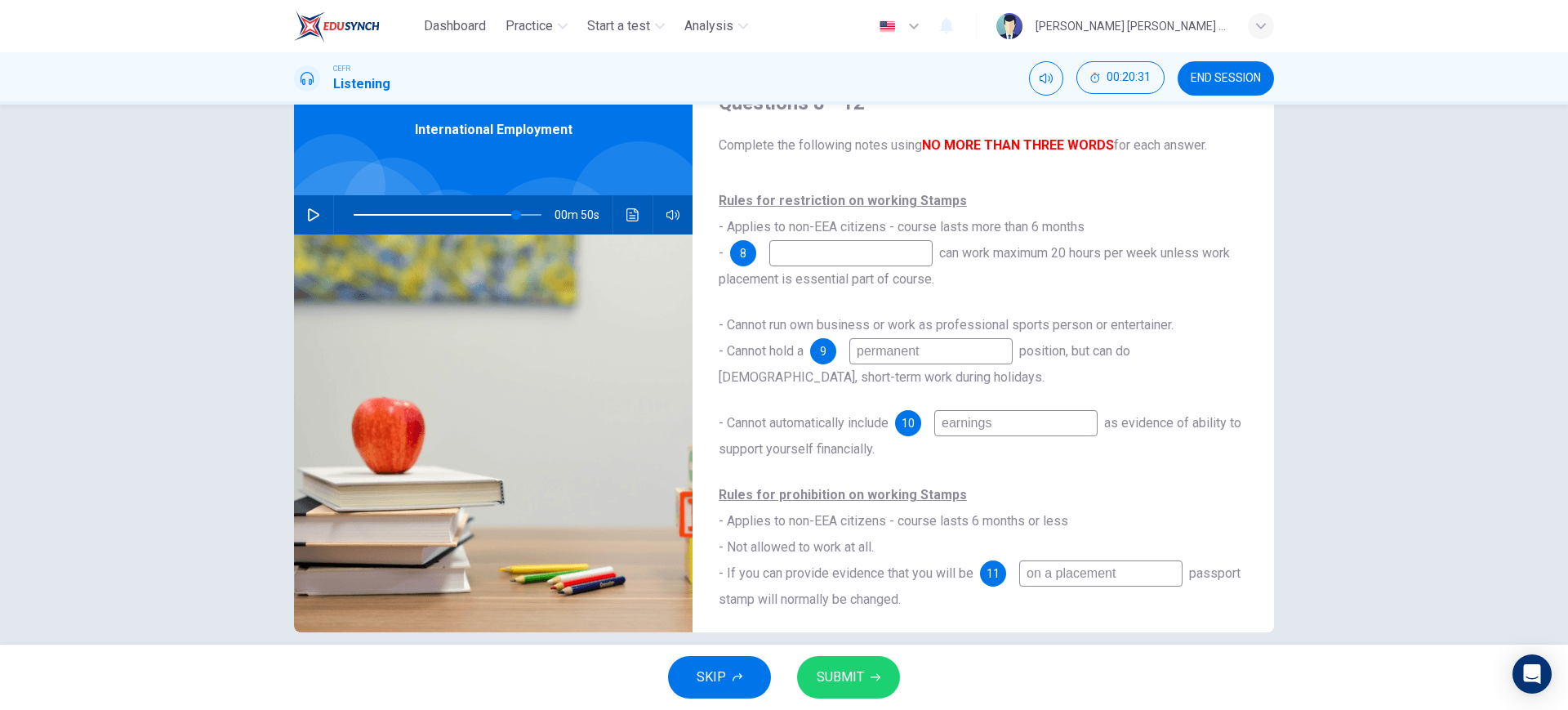 scroll, scrollTop: 0, scrollLeft: 0, axis: both 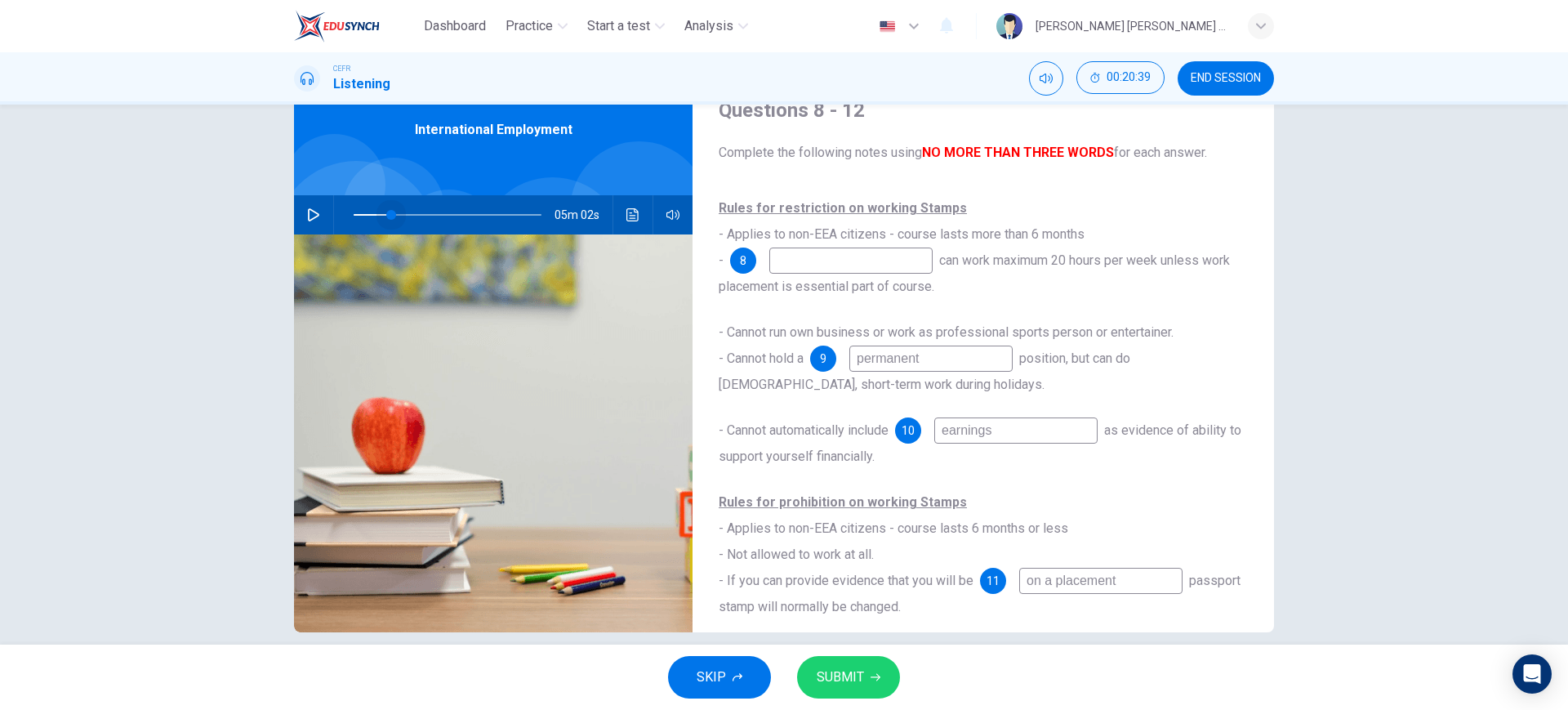 click at bounding box center (448, 215) 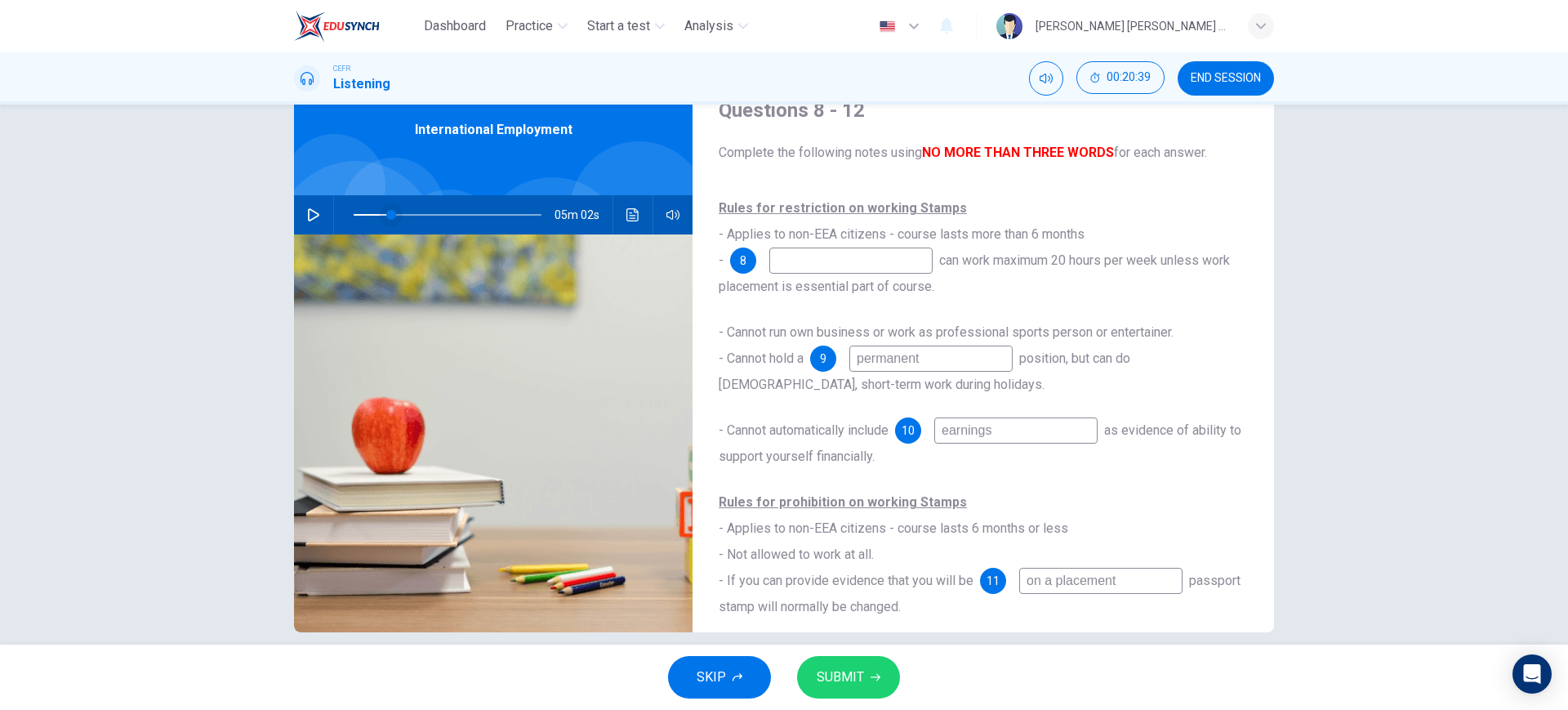 scroll, scrollTop: 93, scrollLeft: 0, axis: vertical 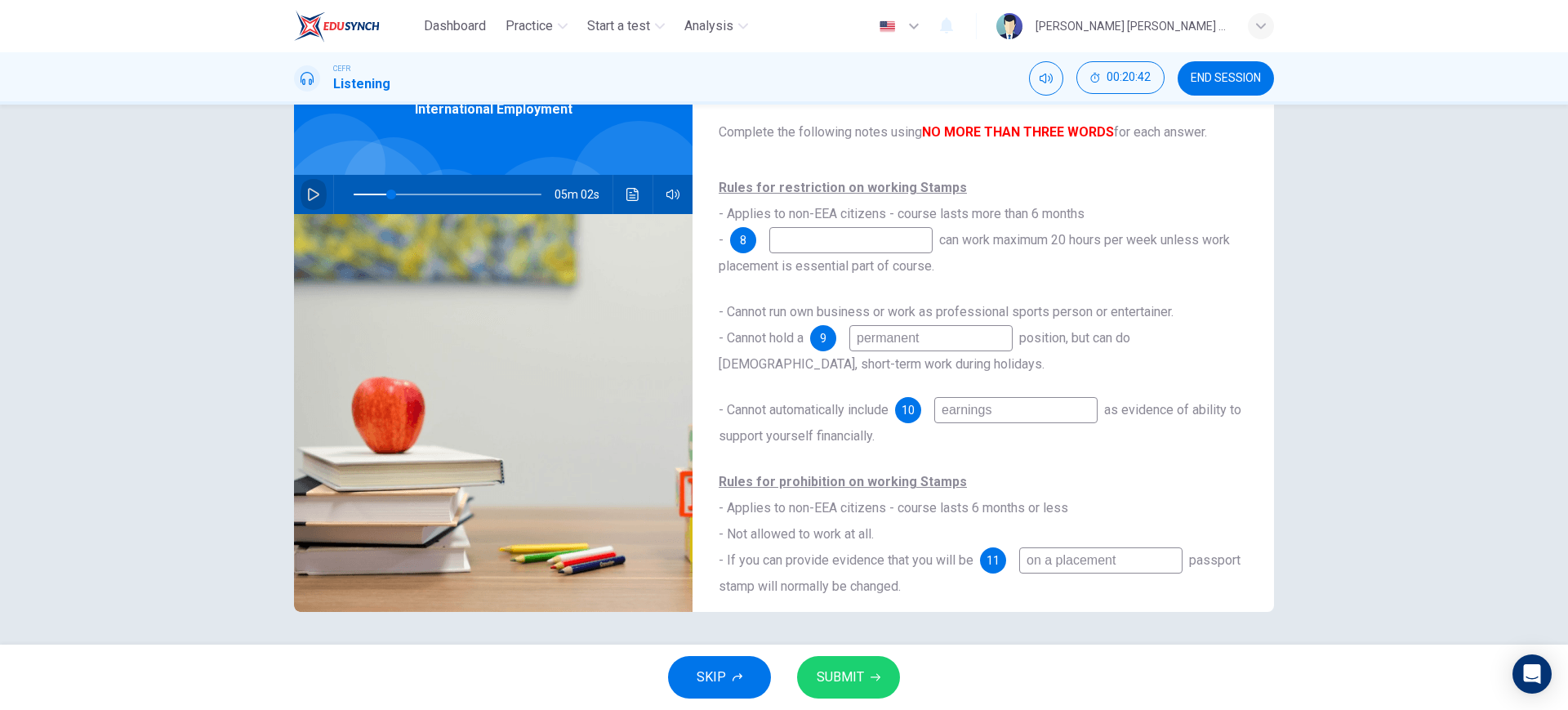 click 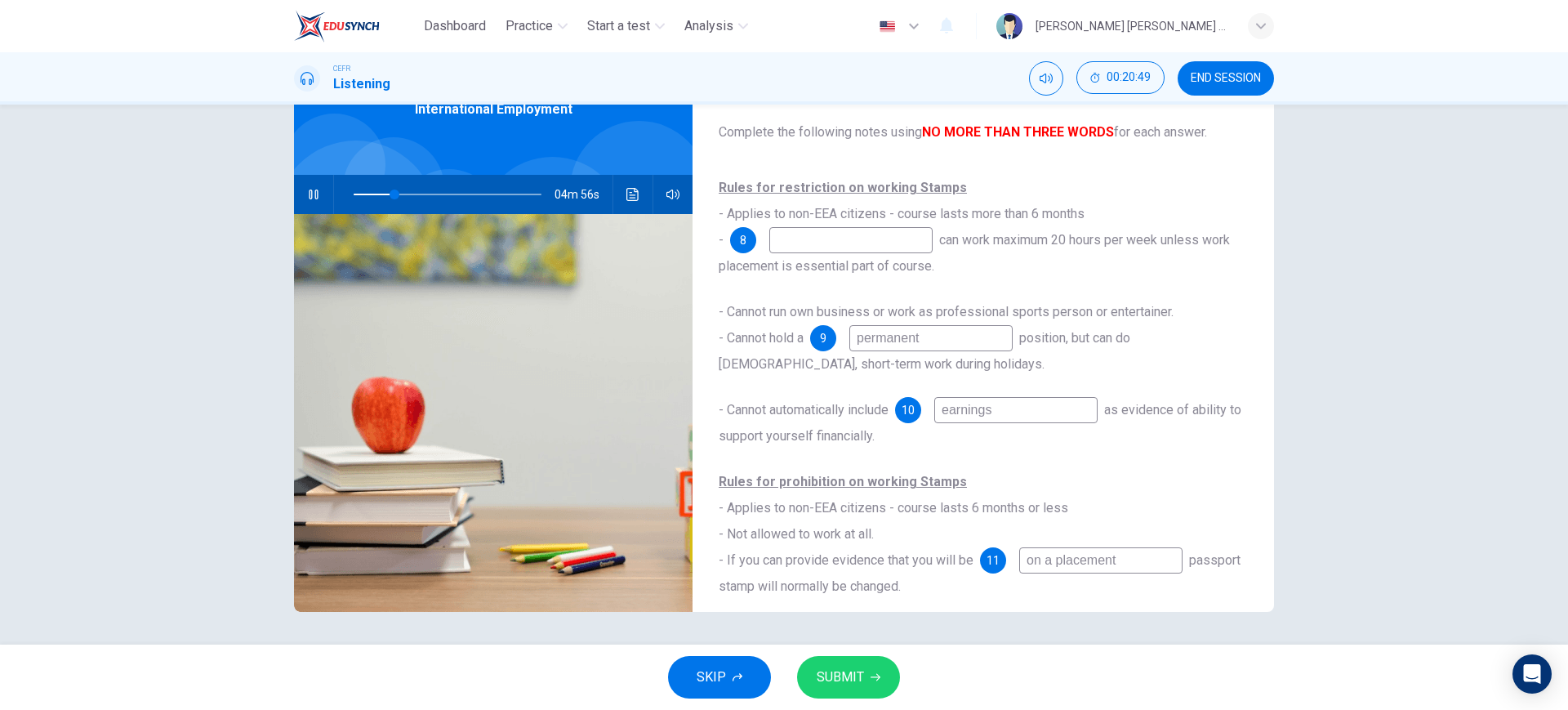 click at bounding box center (851, 240) 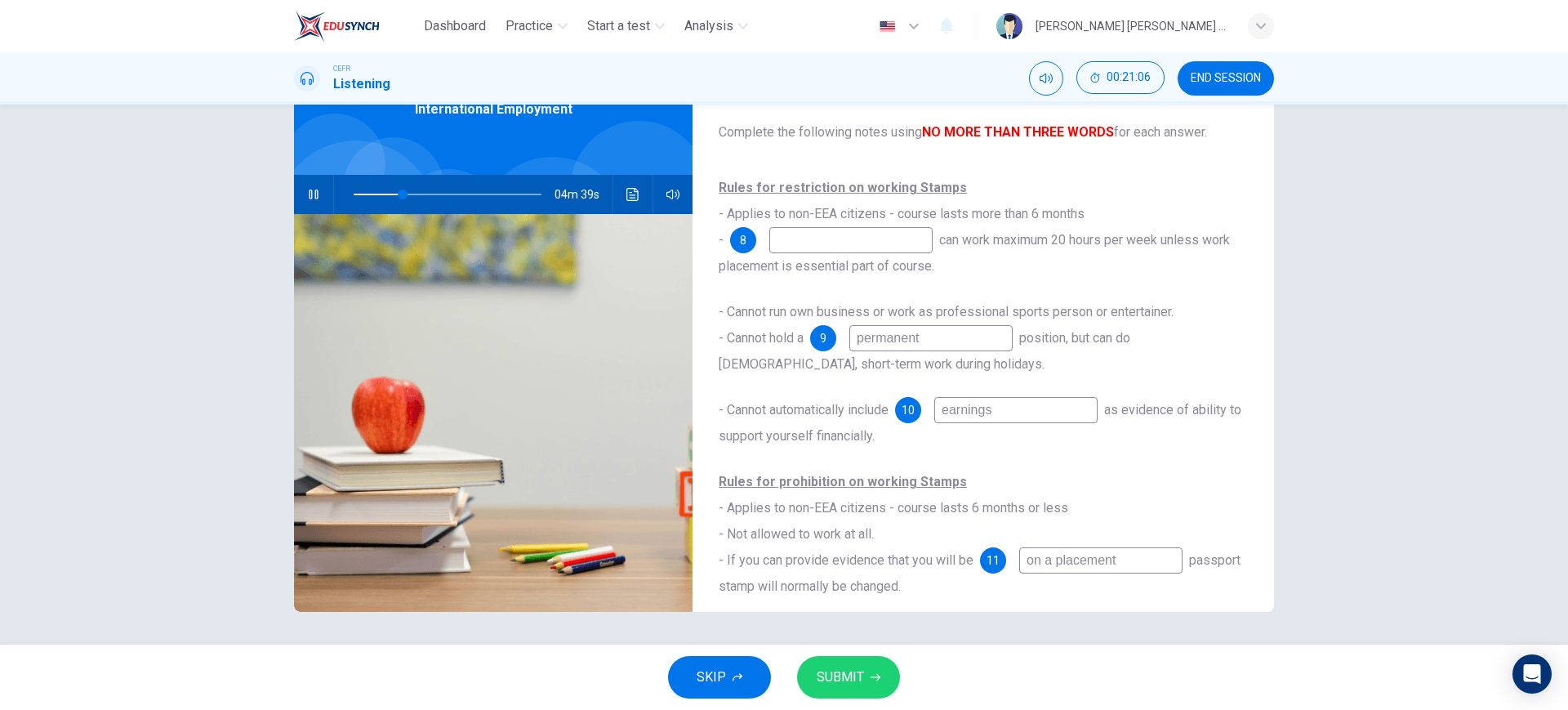 type on "26" 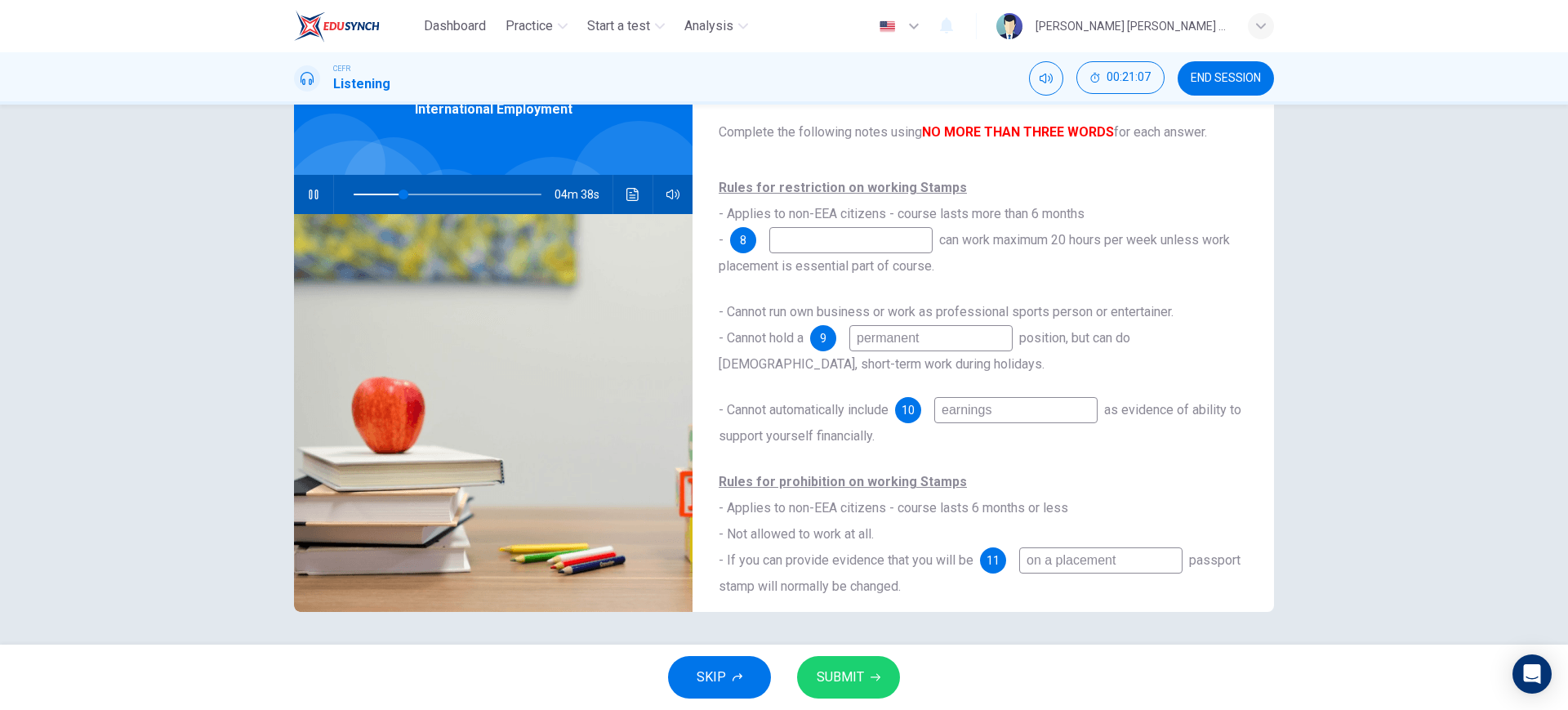 type on "D" 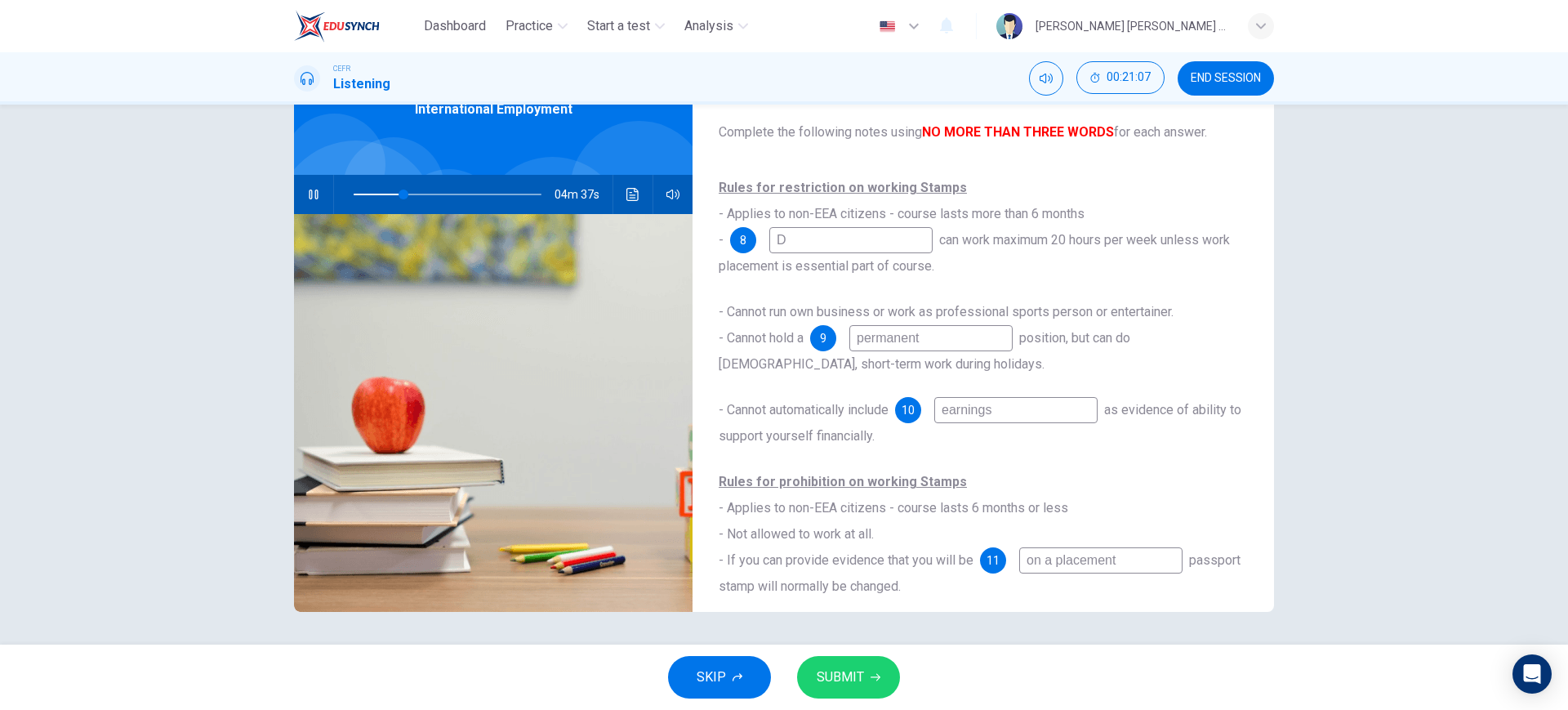 type on "27" 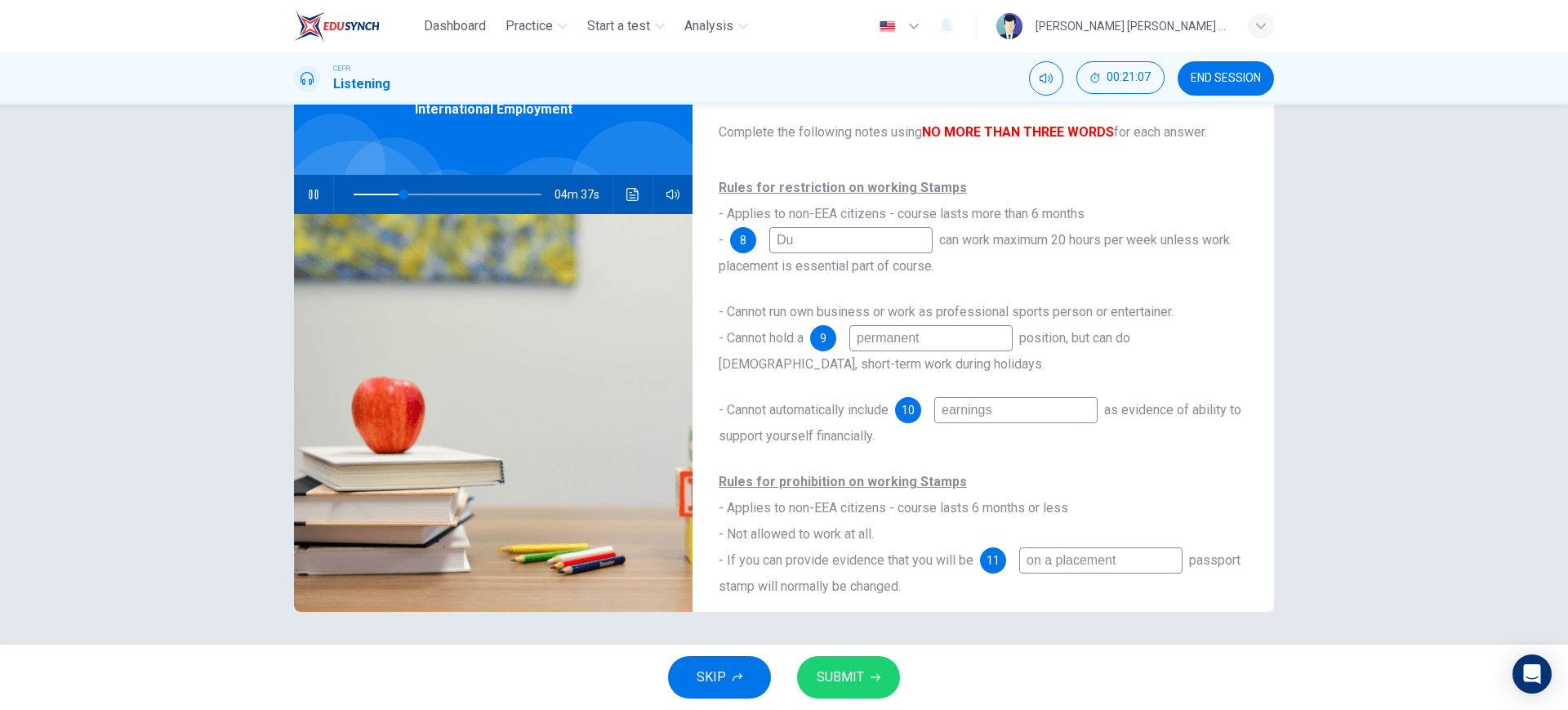 type on "Dur" 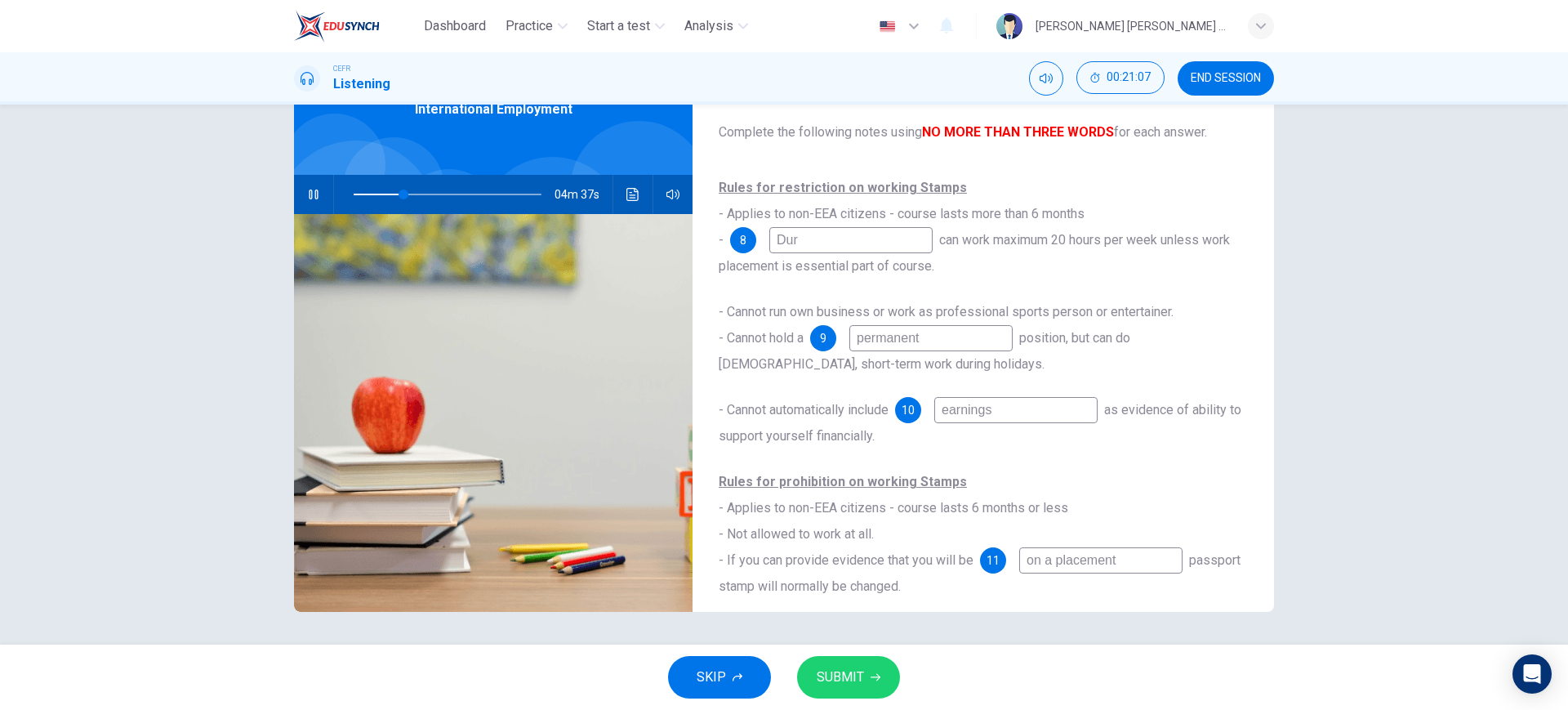type on "27" 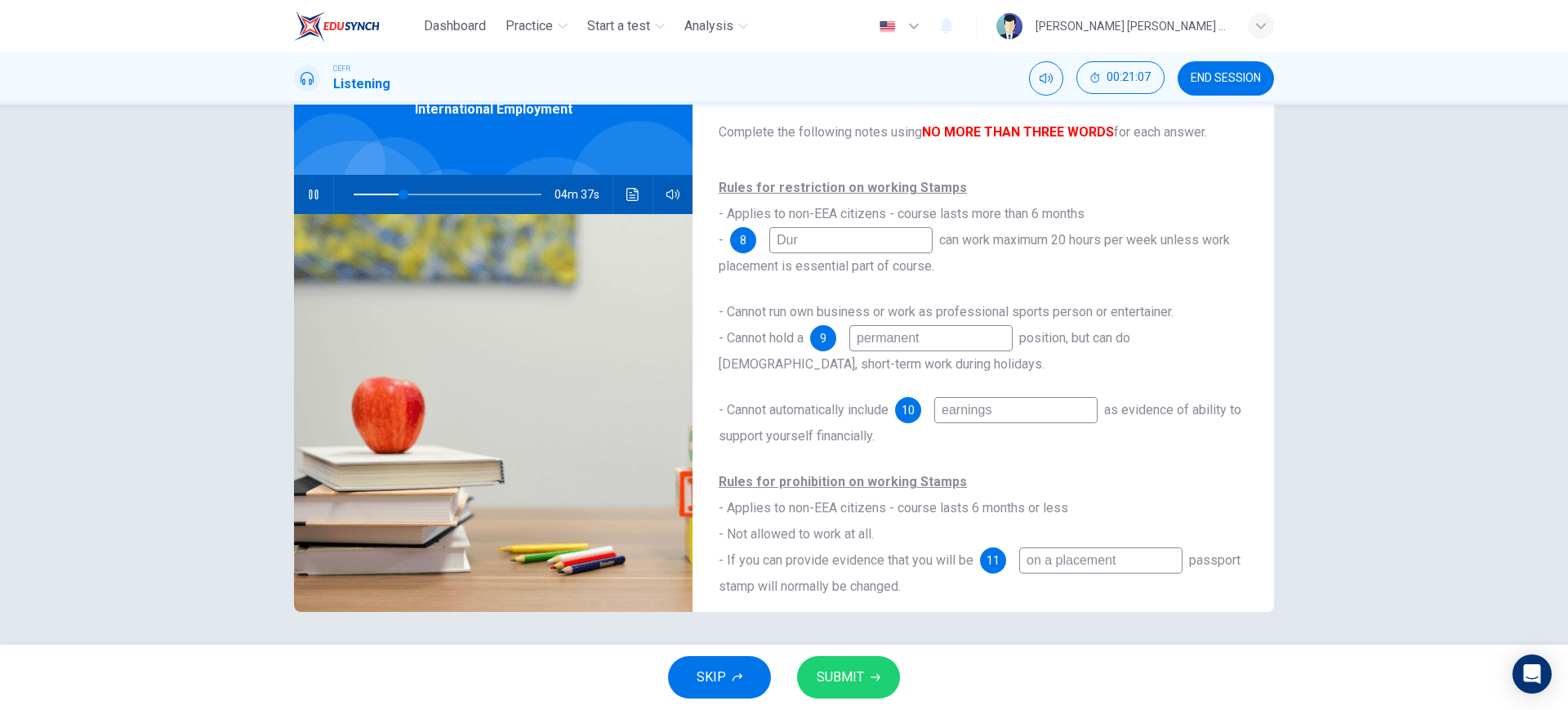 type on "Duri" 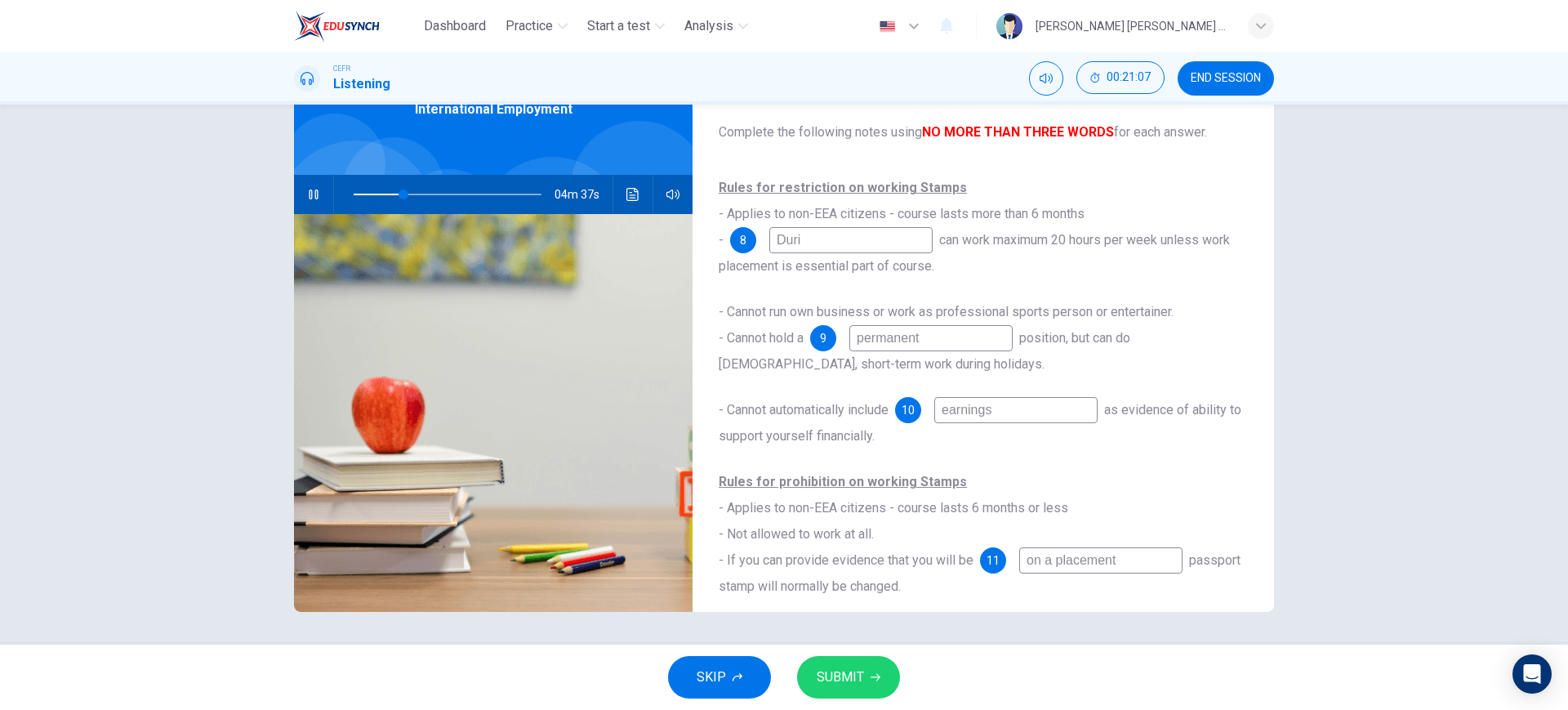 type on "27" 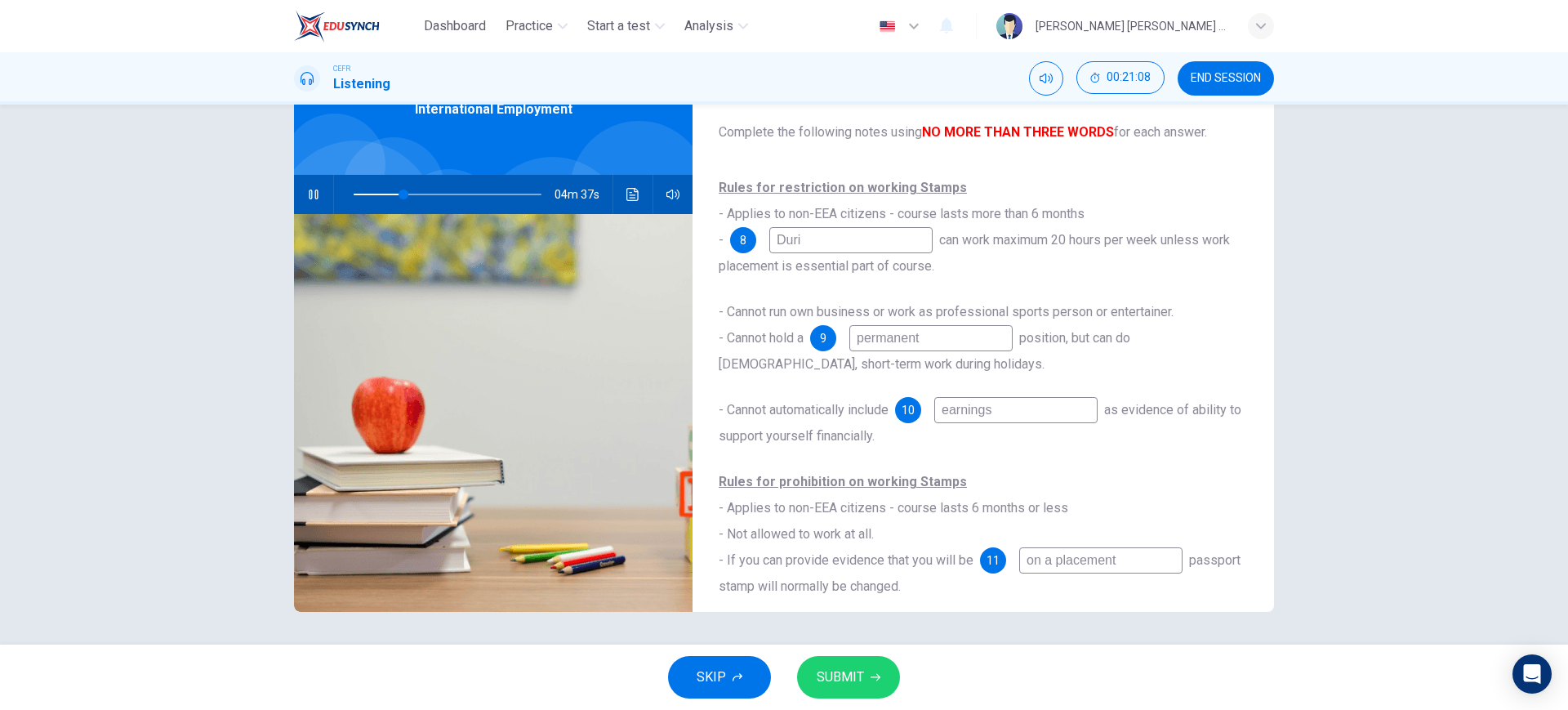 type on "Durin" 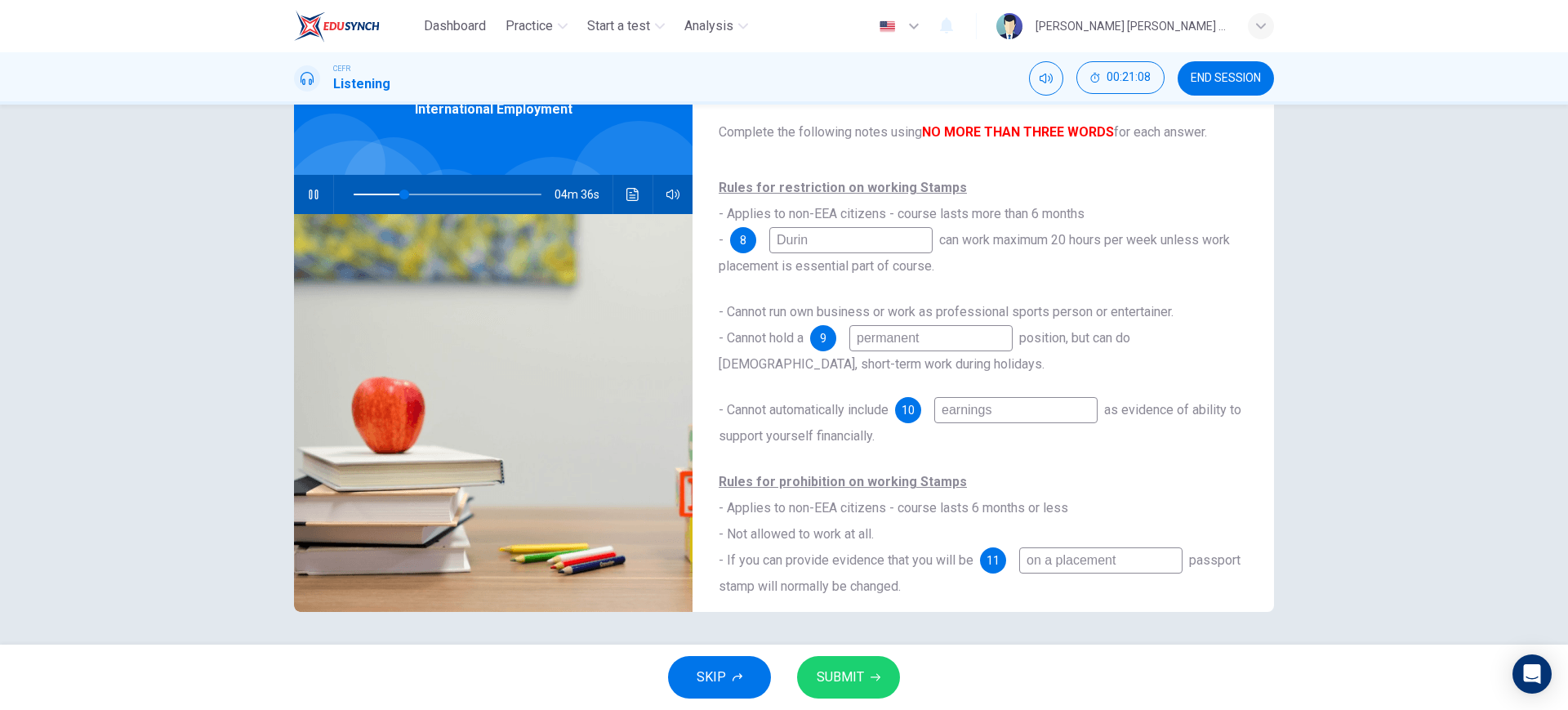 type on "27" 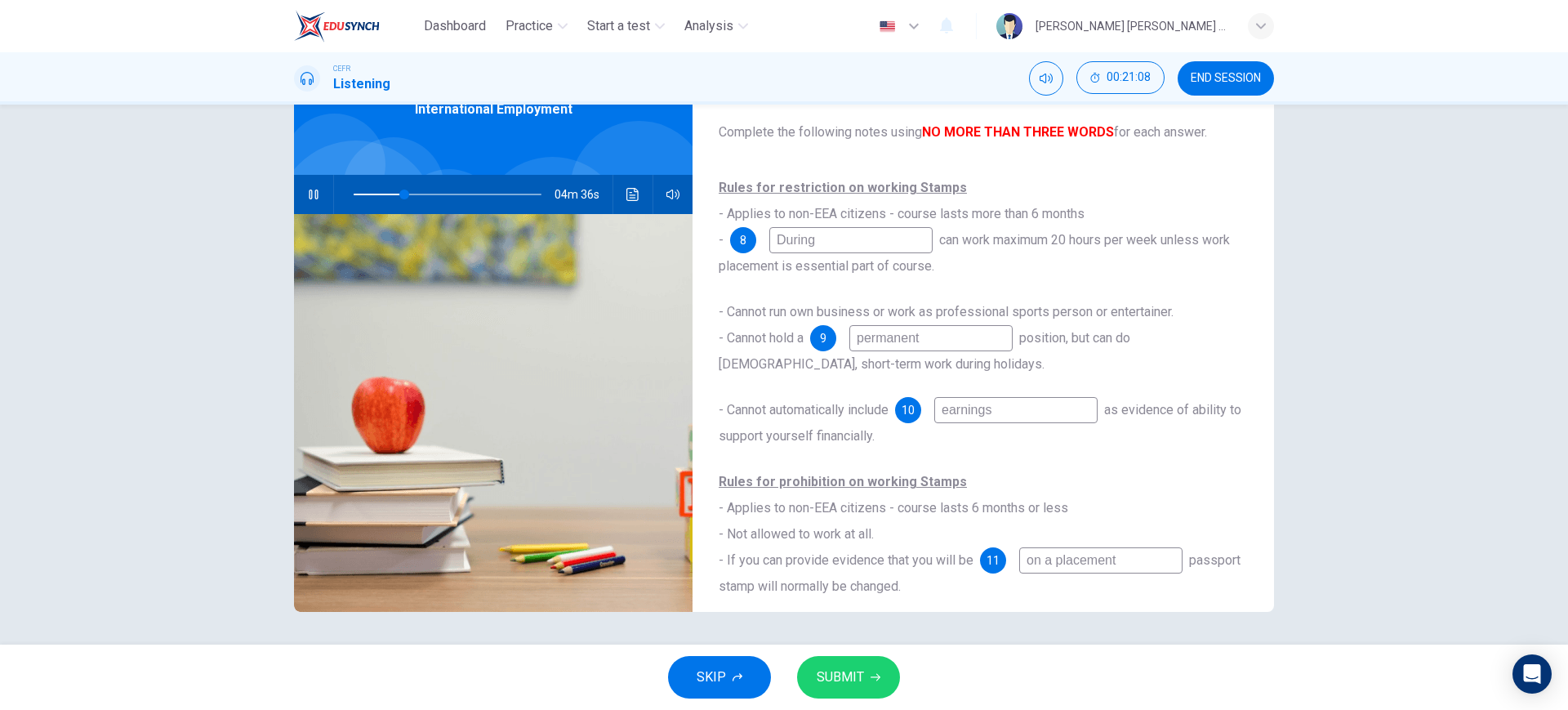 type on "During" 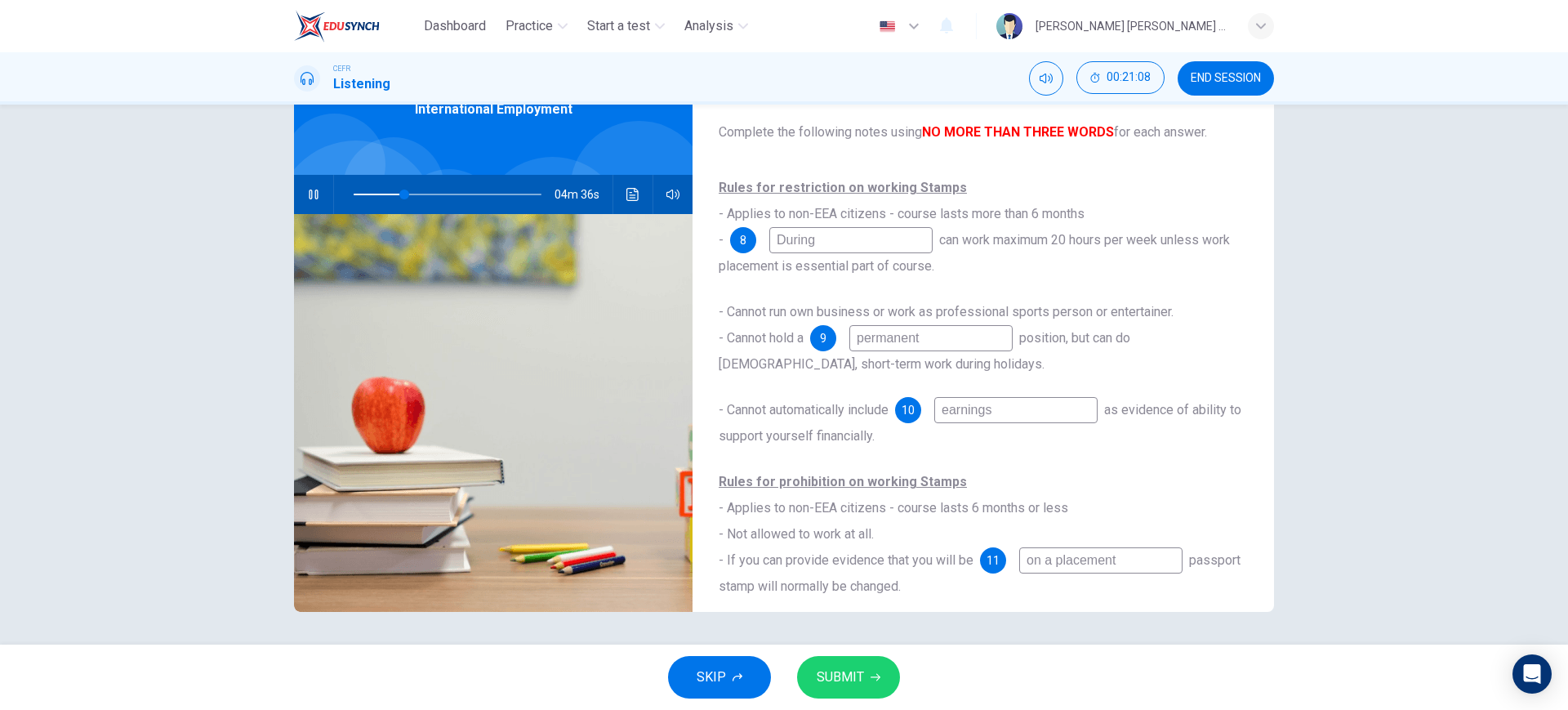 type on "27" 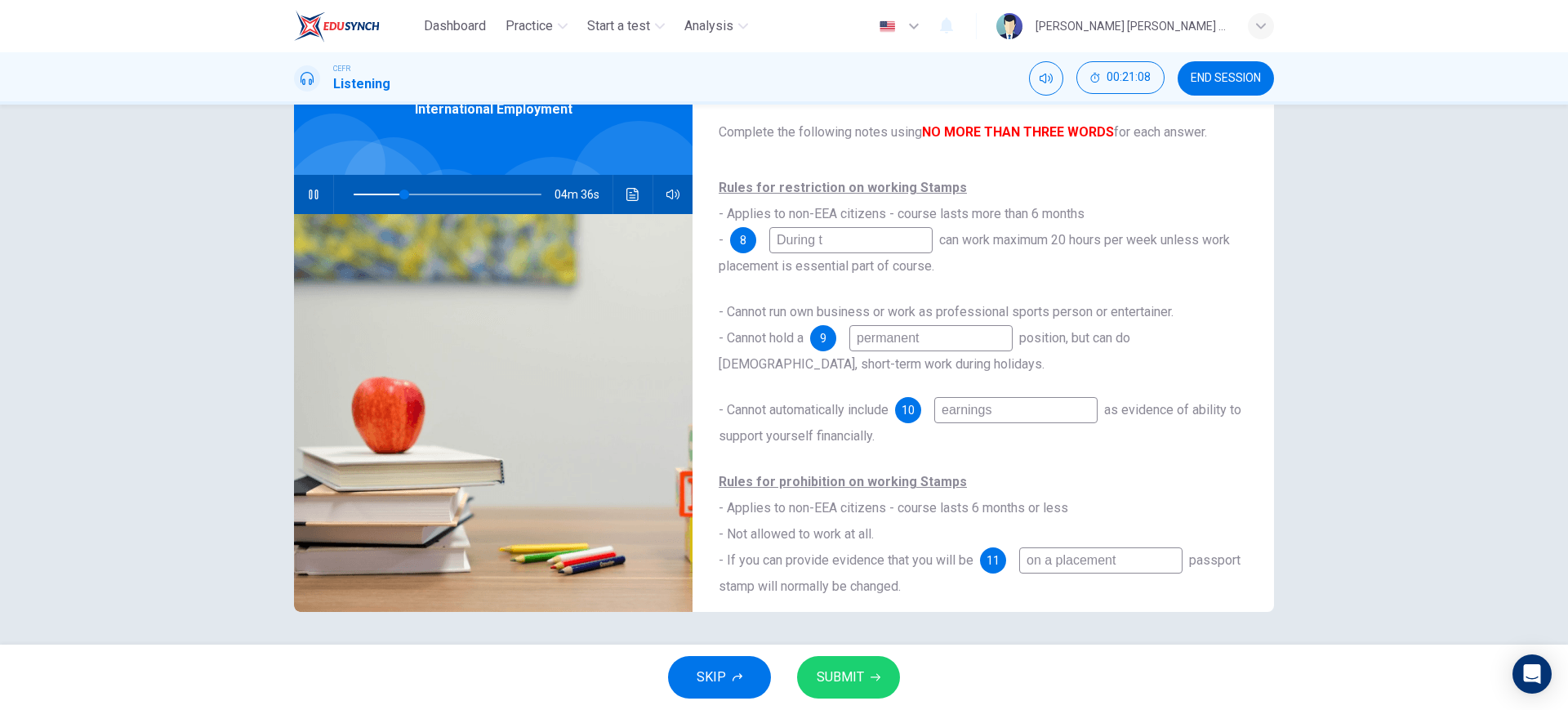 type on "27" 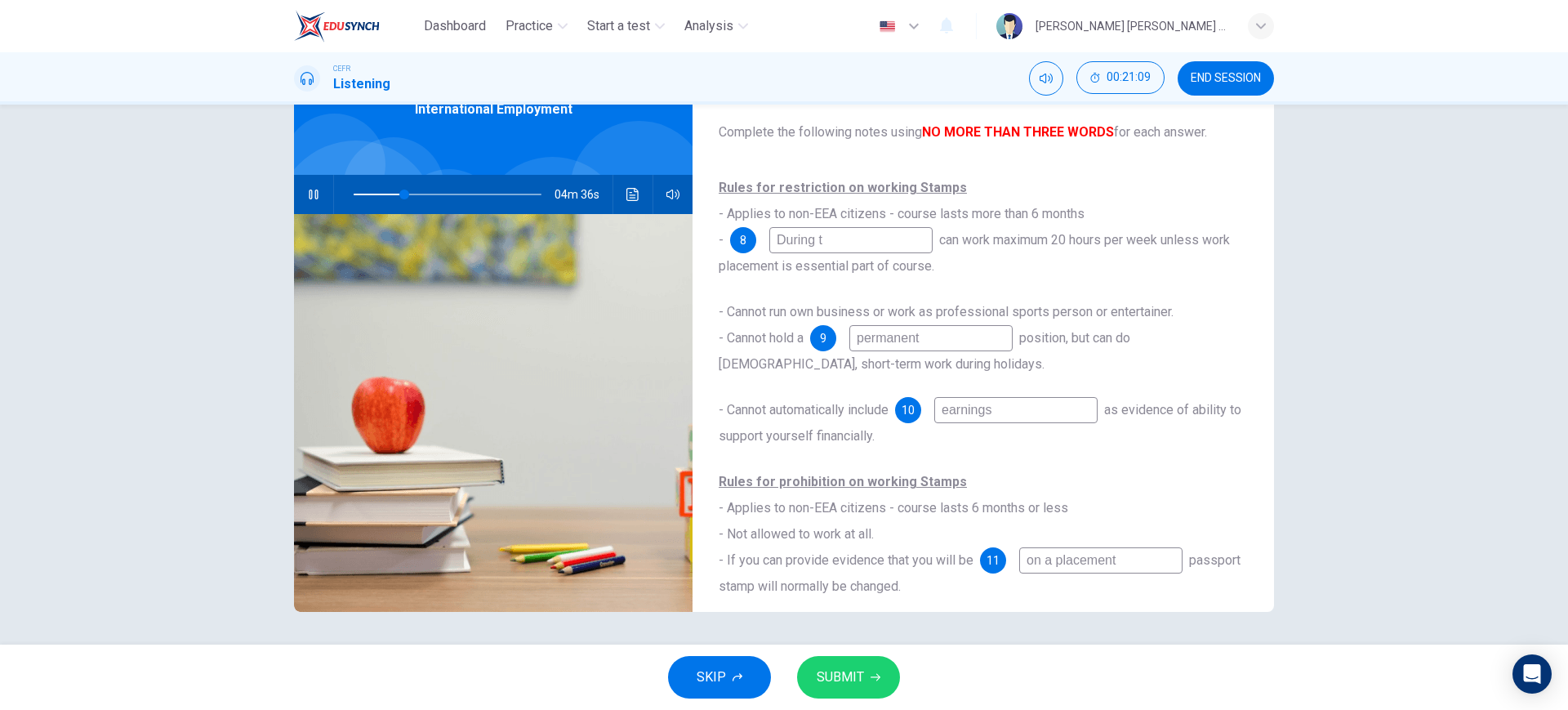 type on "During te" 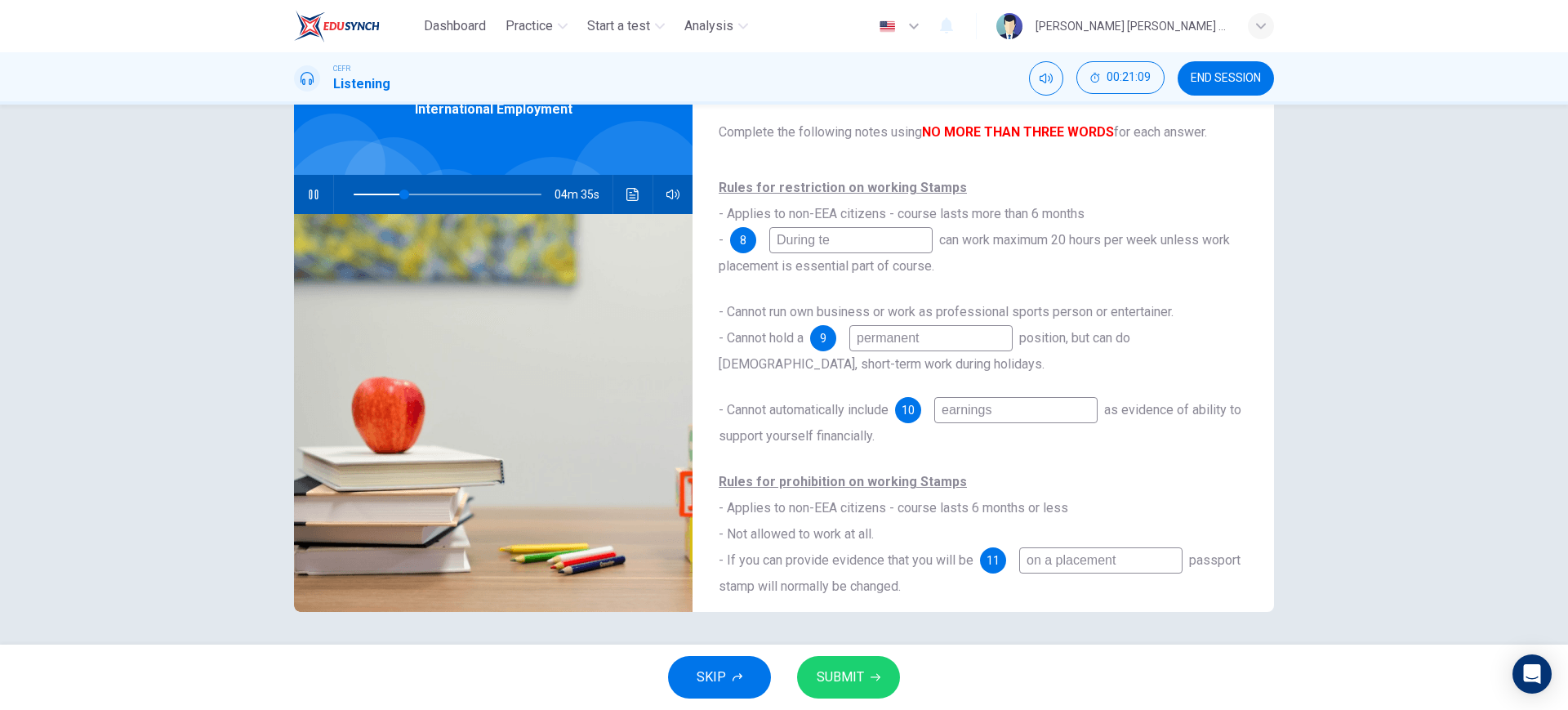 type on "27" 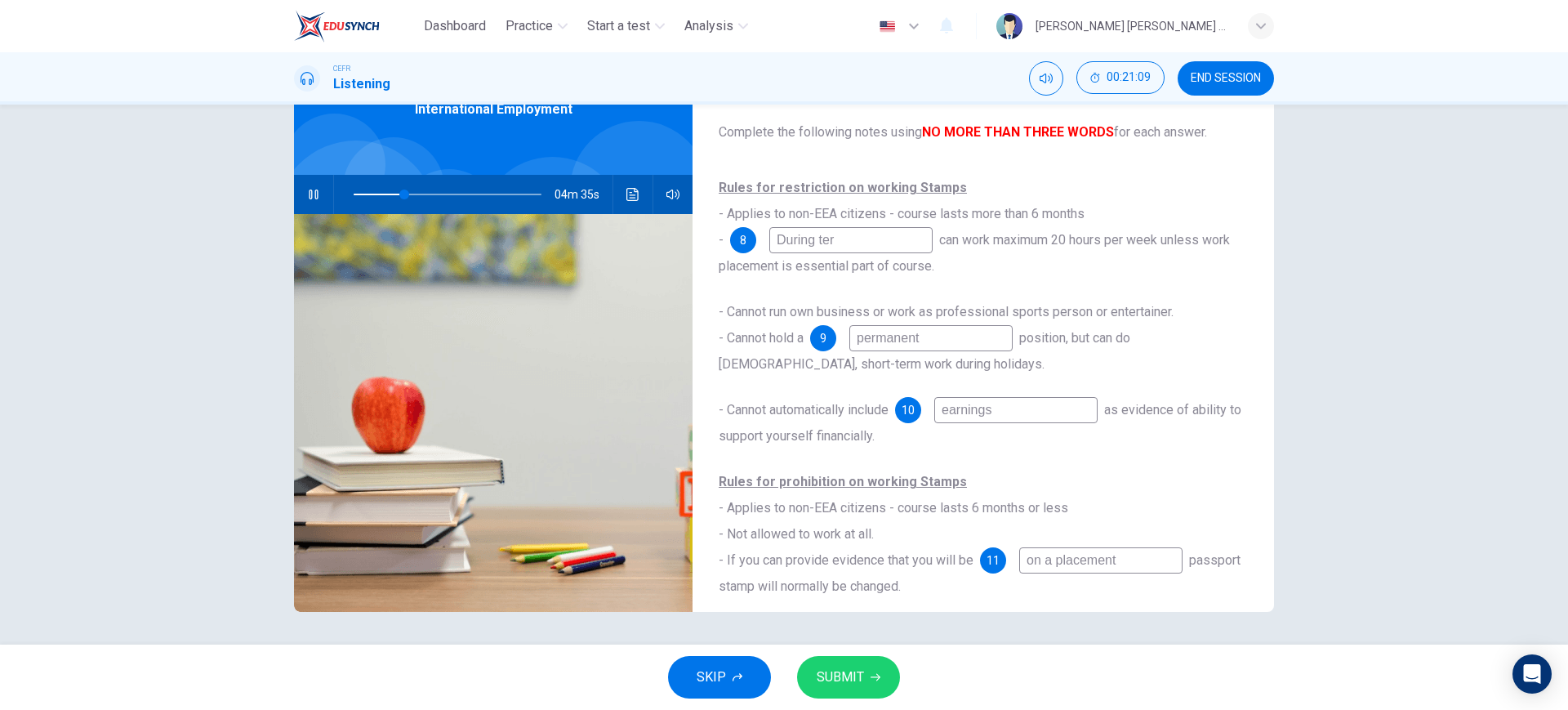 type on "During term" 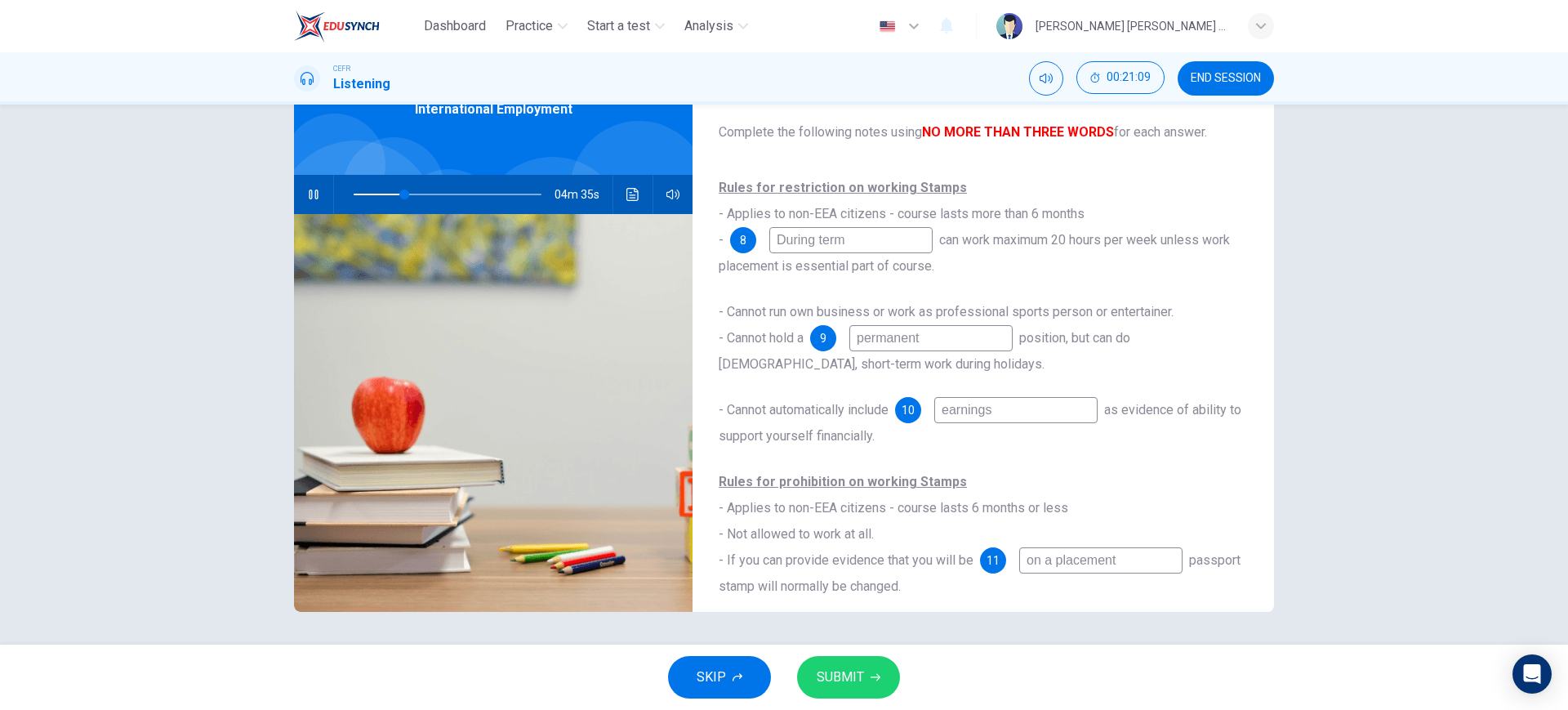 type on "27" 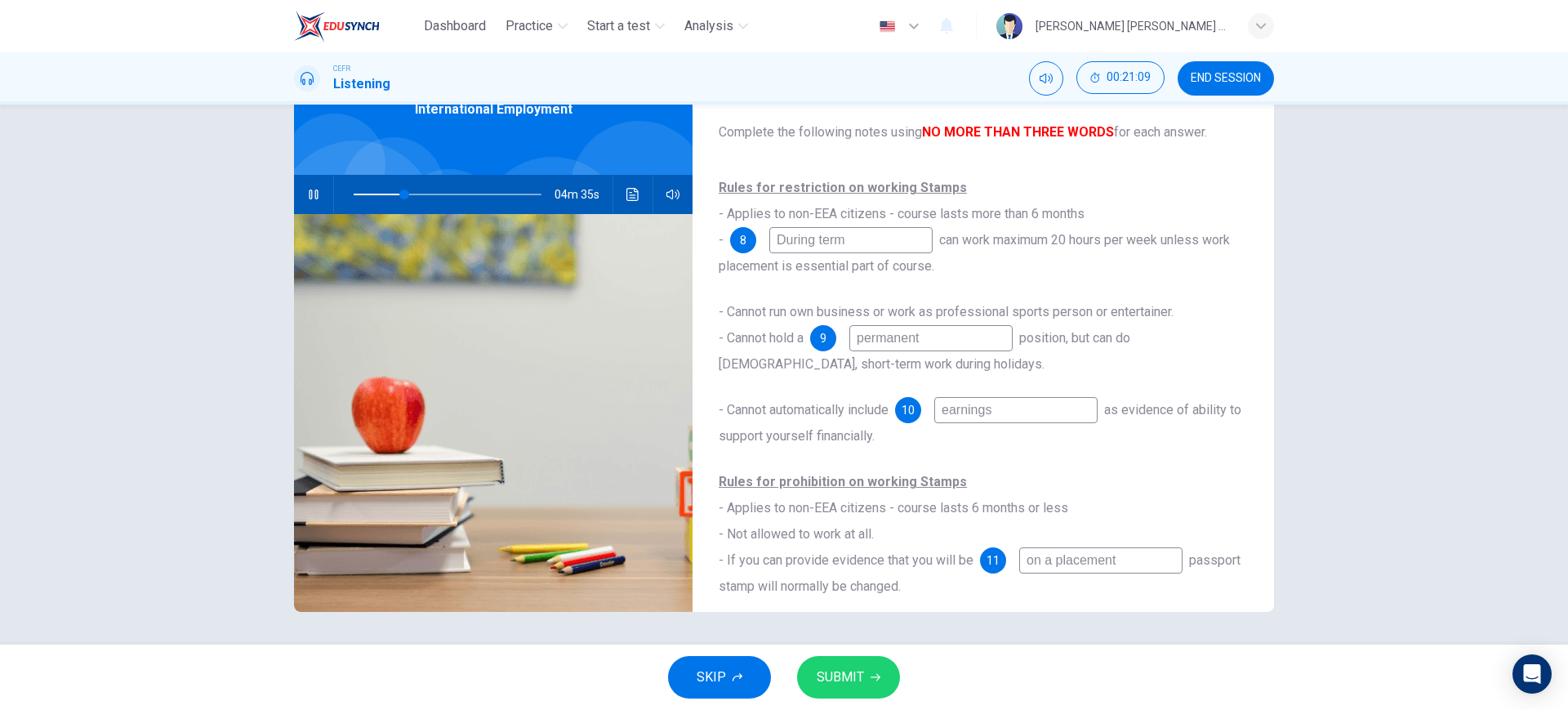 type on "During term" 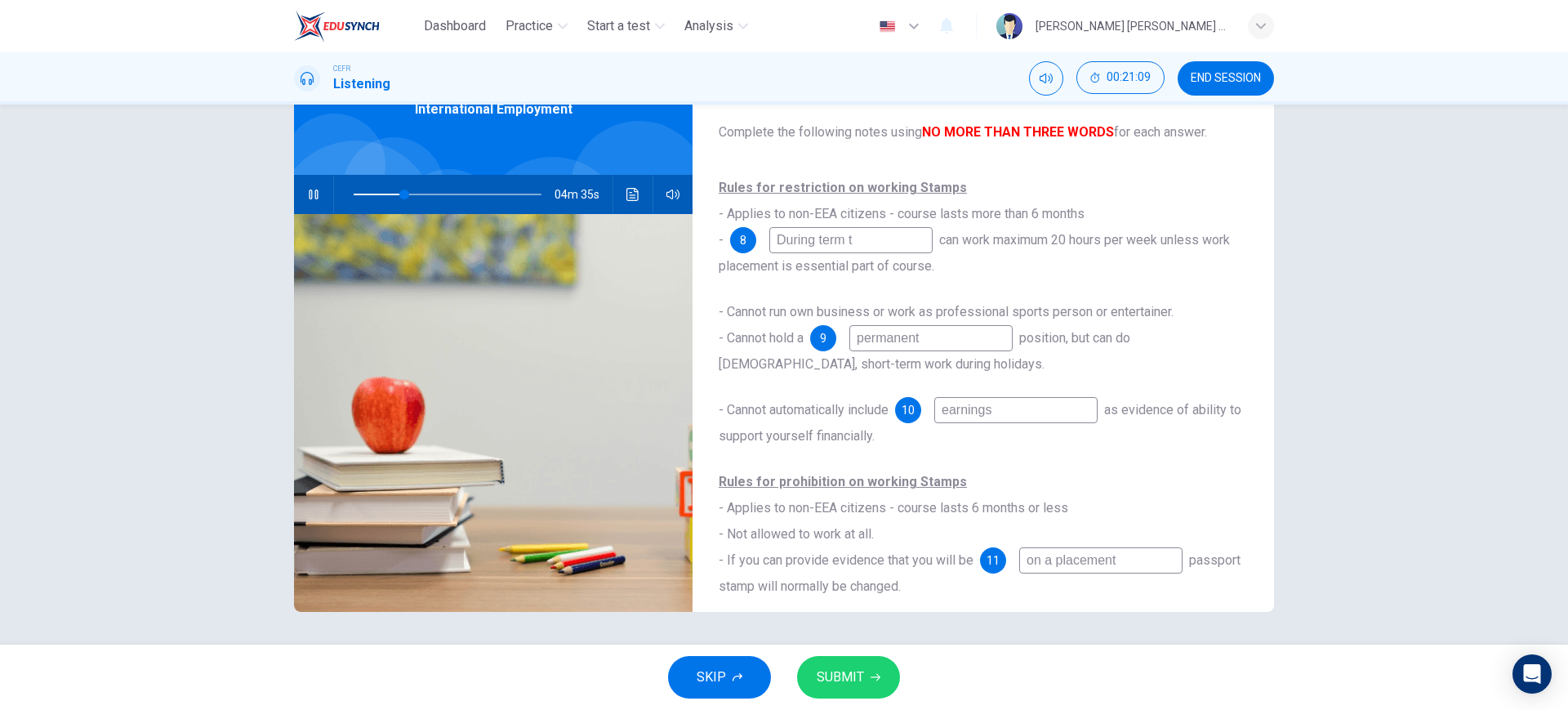 type on "27" 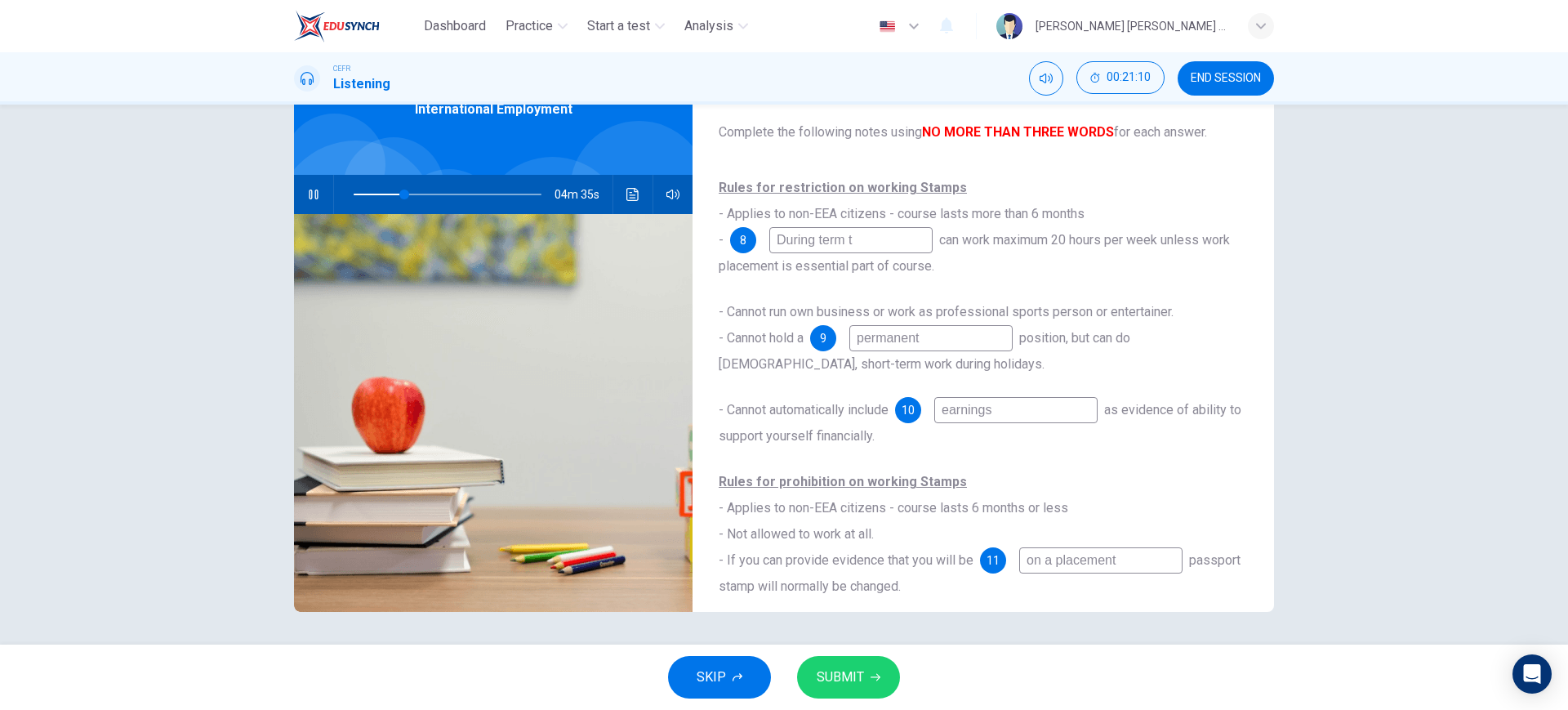 type on "During term ti" 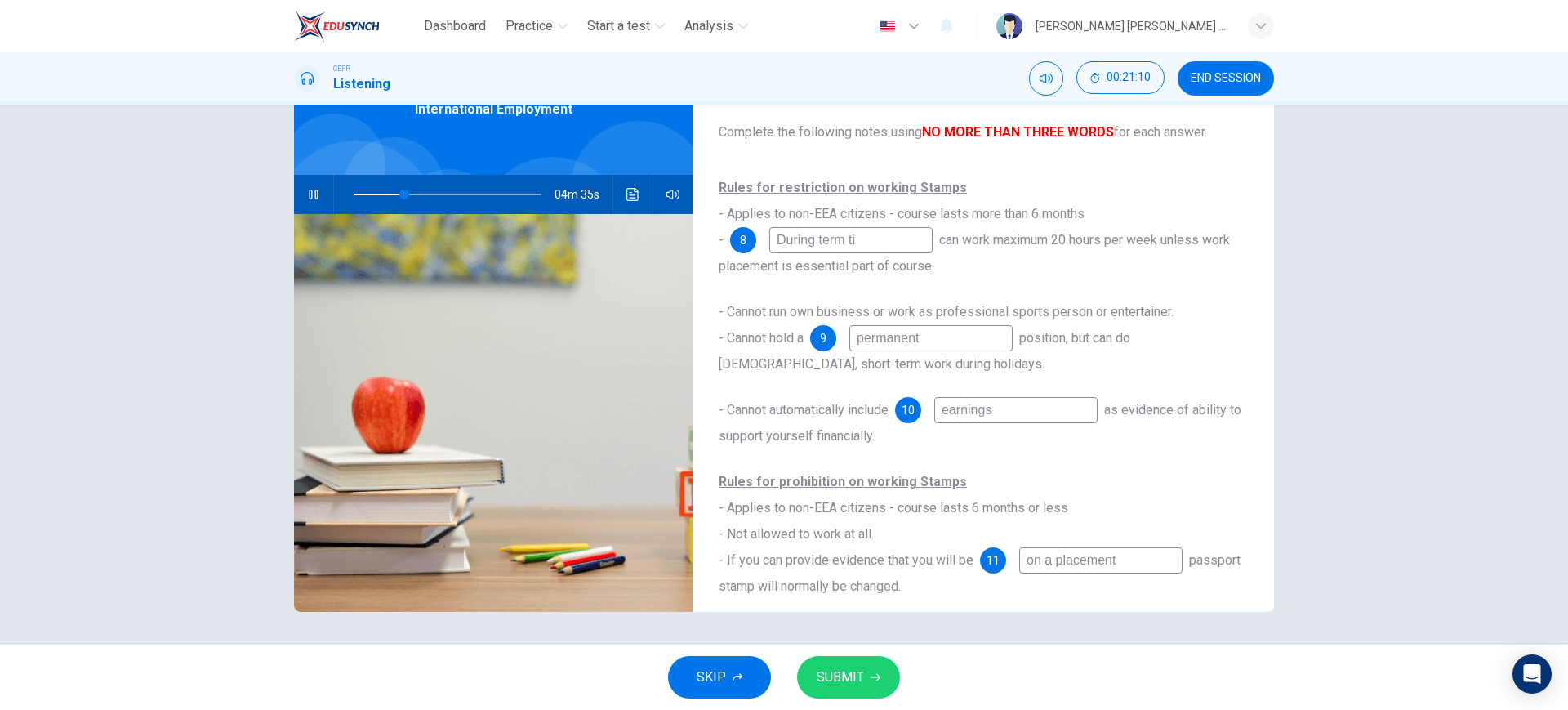 type on "27" 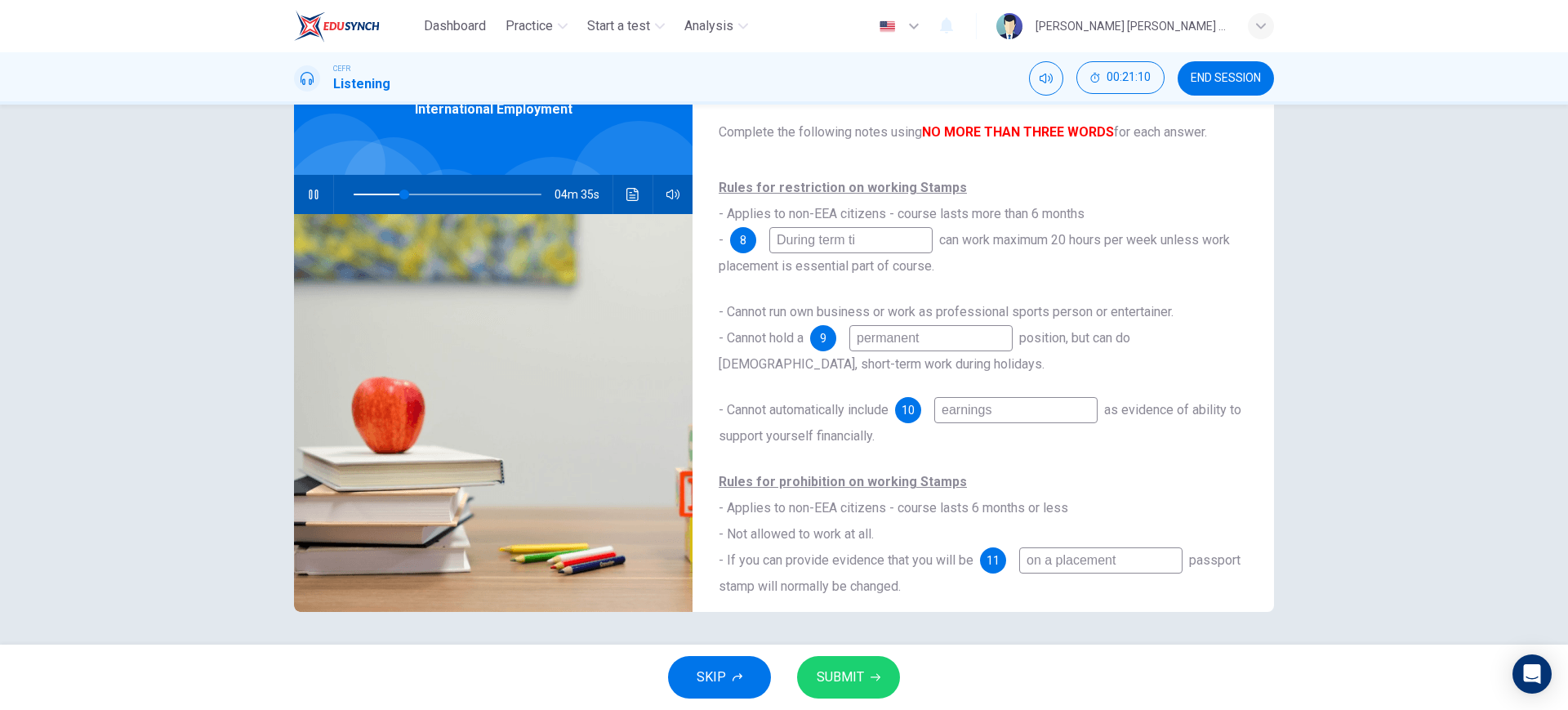 type on "During term tim" 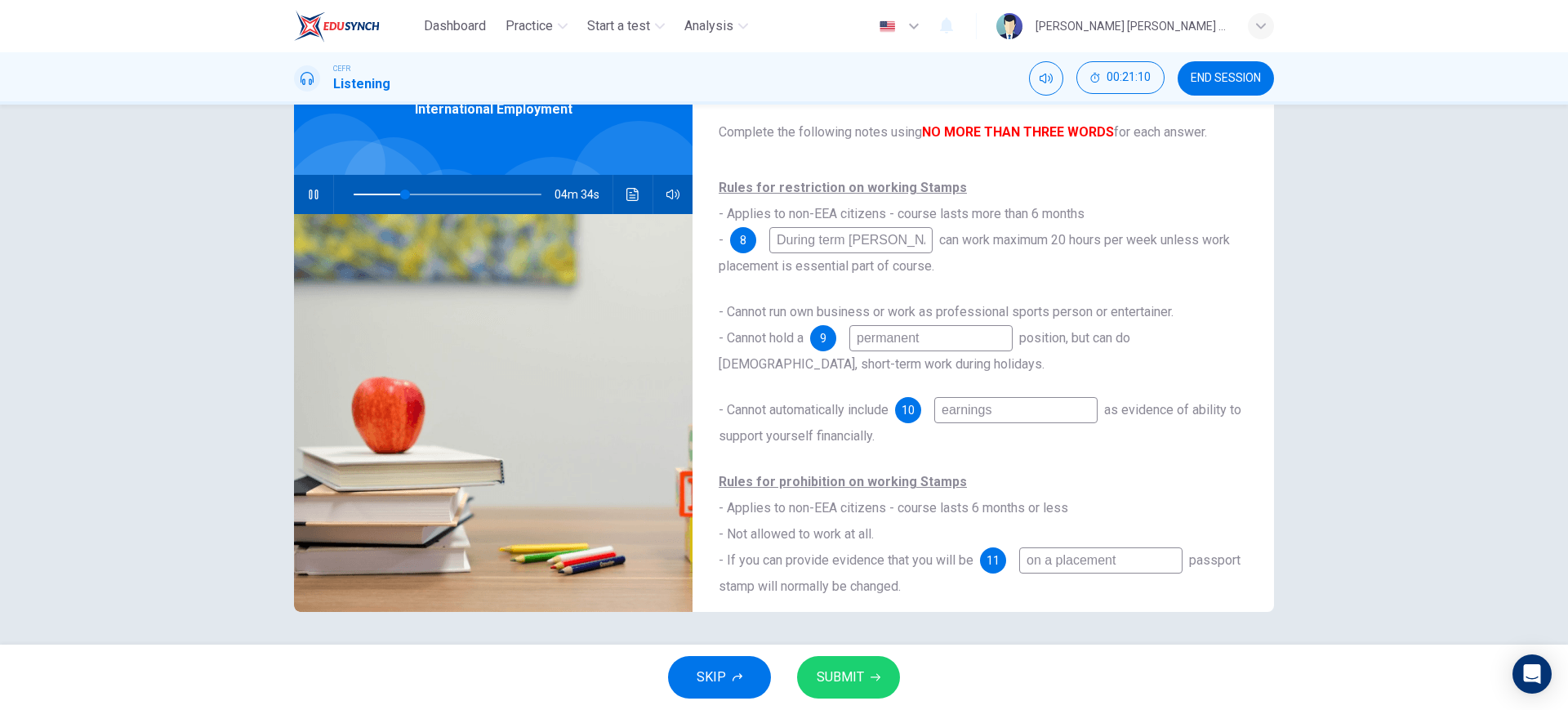 type on "27" 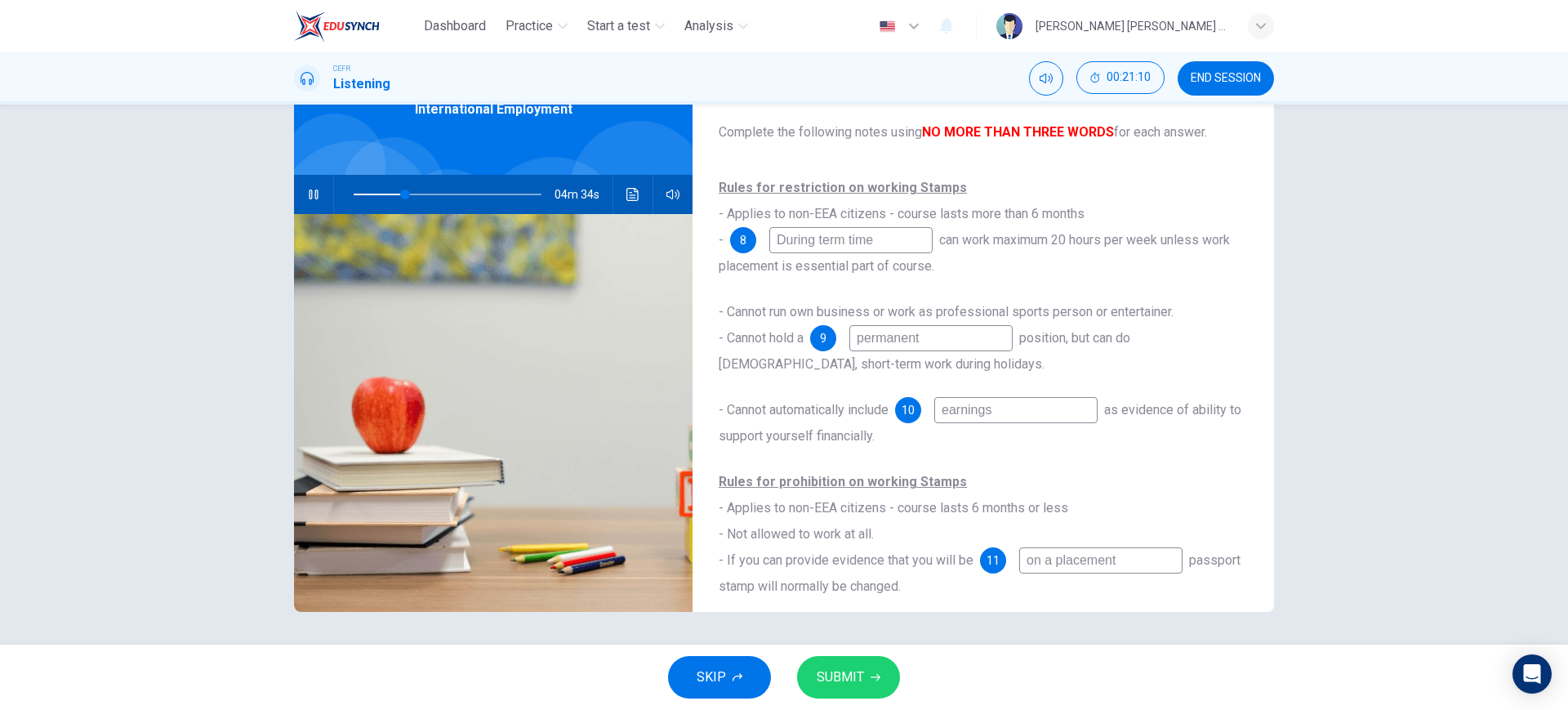 type on "During term time," 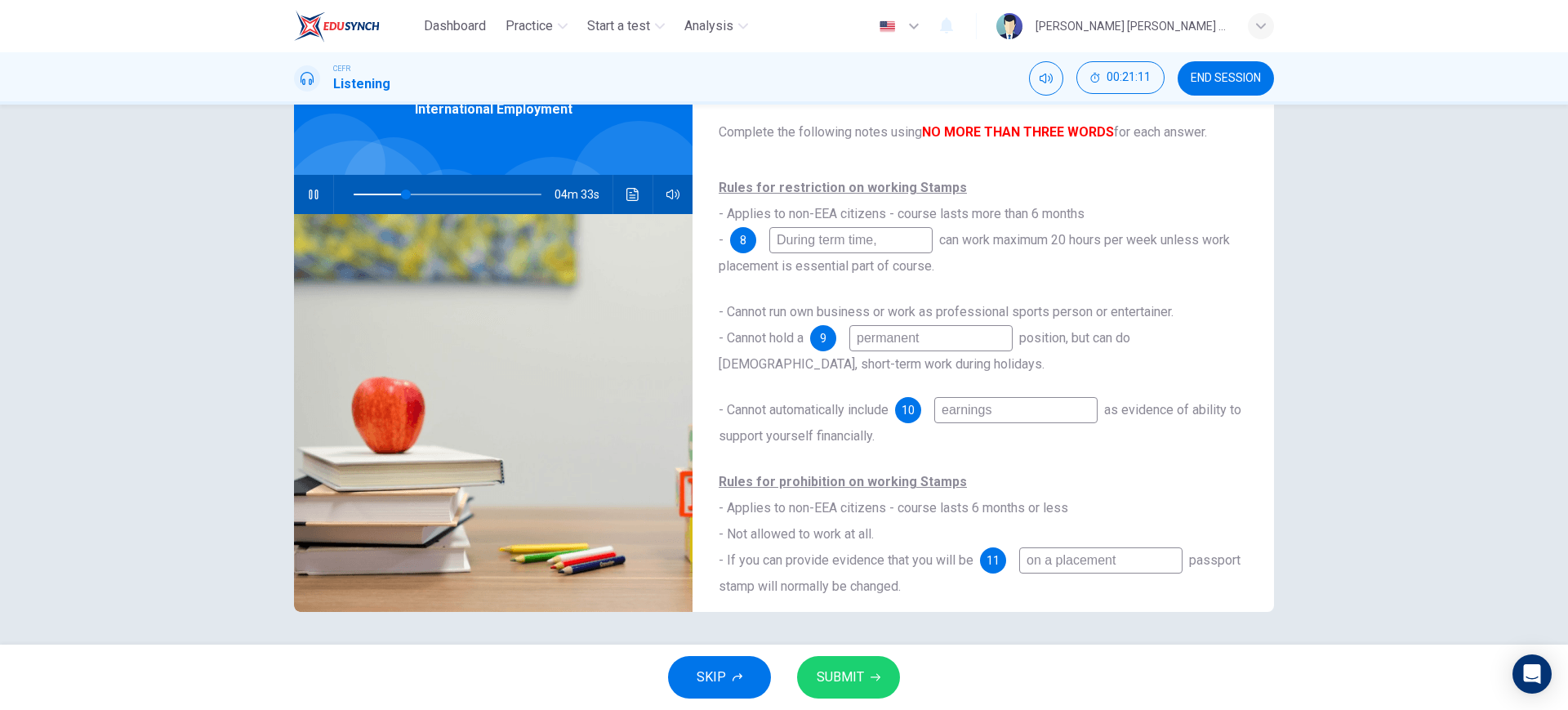 type on "28" 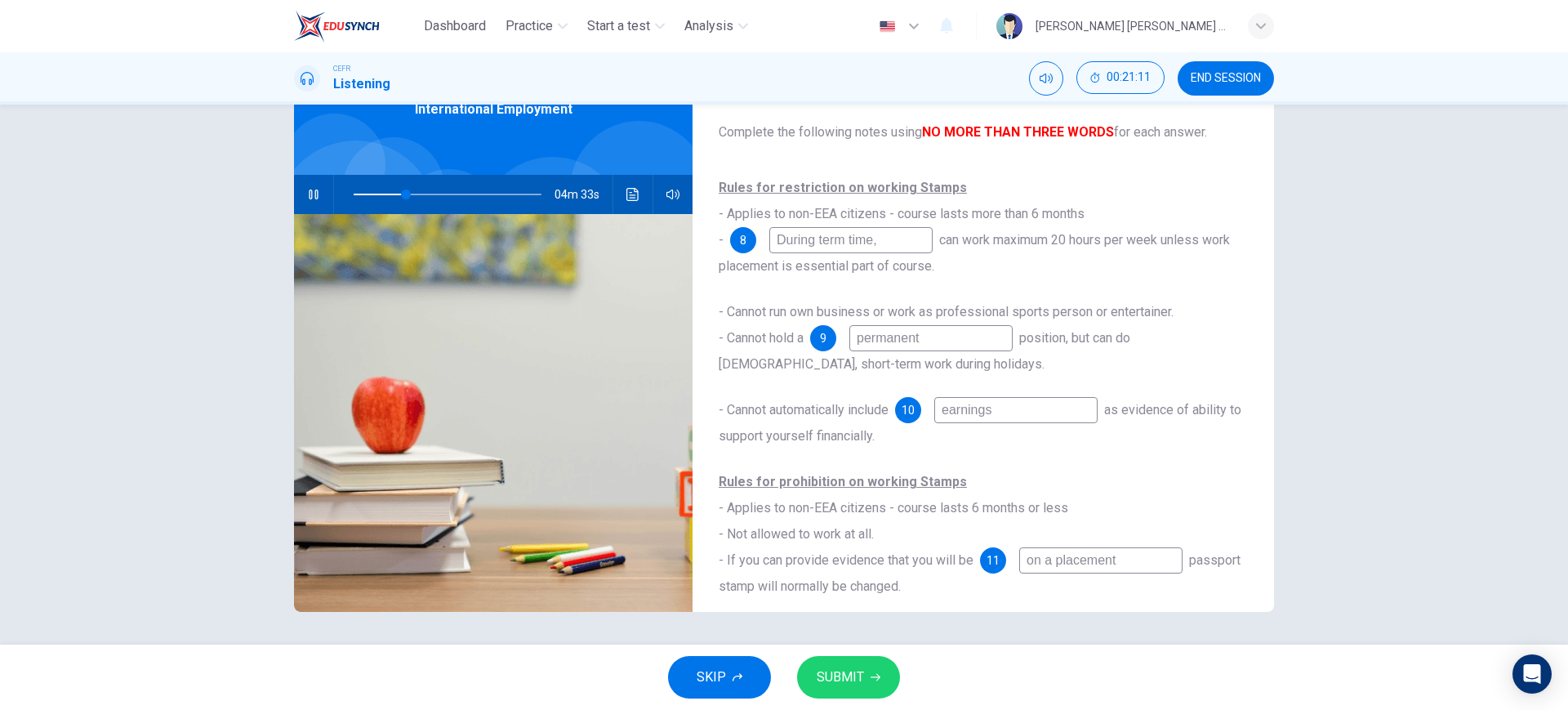 type on "During term time" 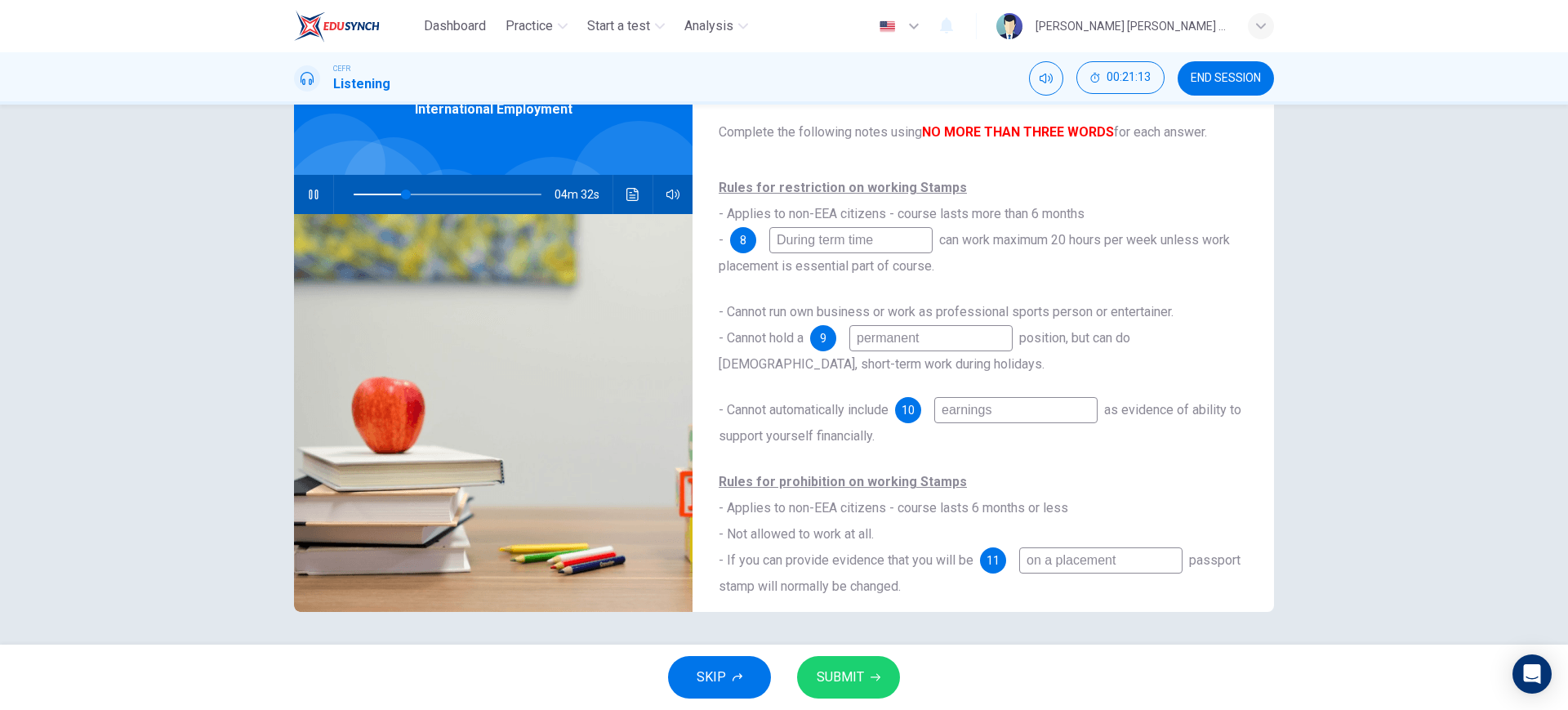 type on "28" 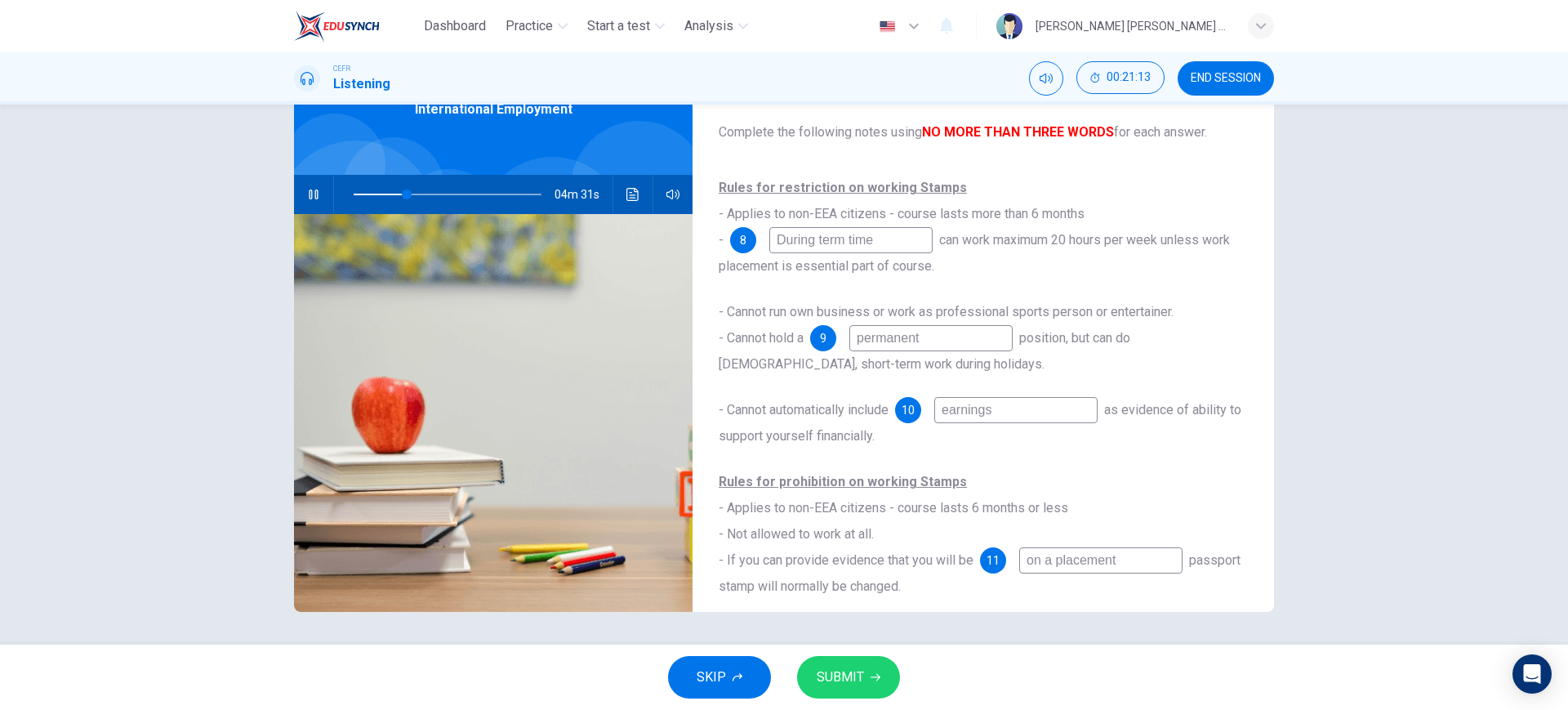 type on "During term time" 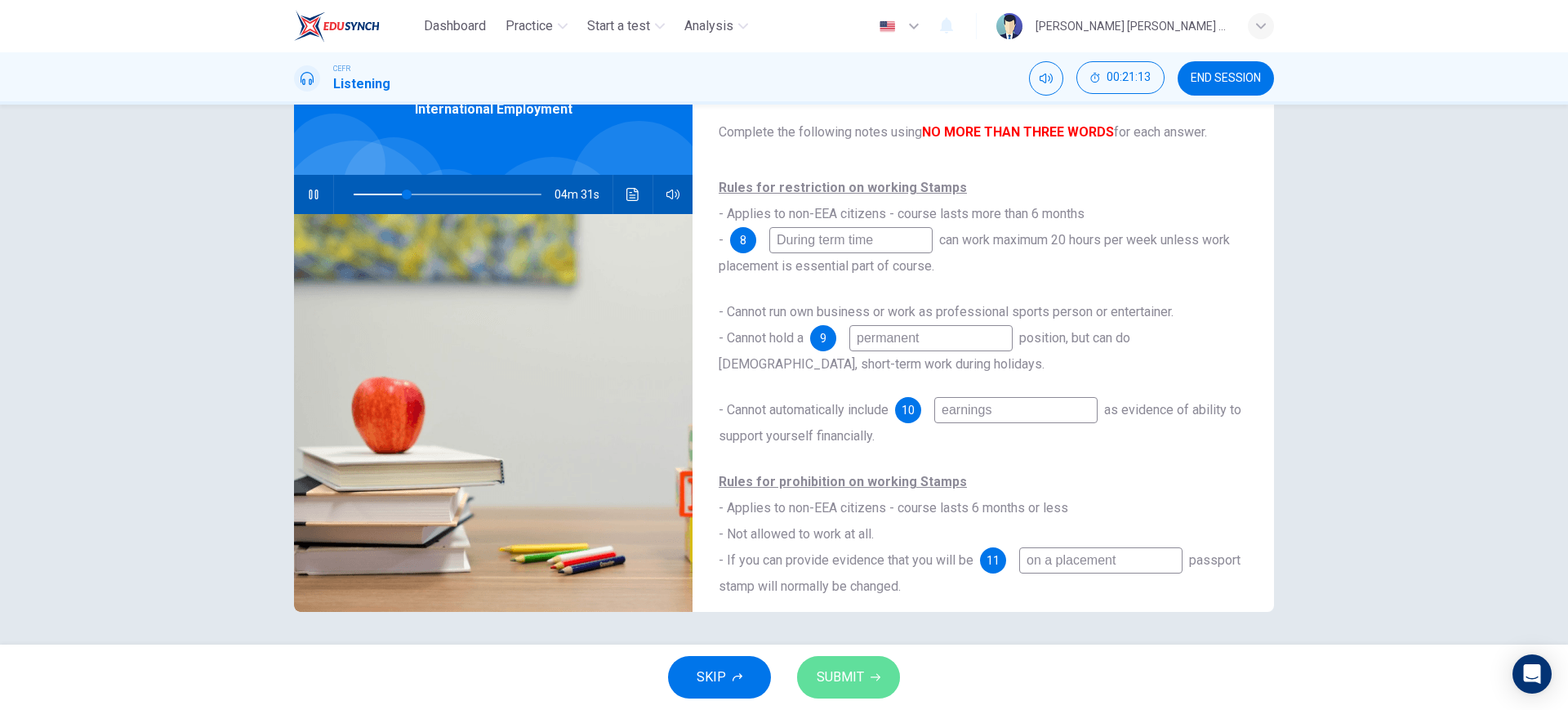 click on "SUBMIT" at bounding box center [849, 677] 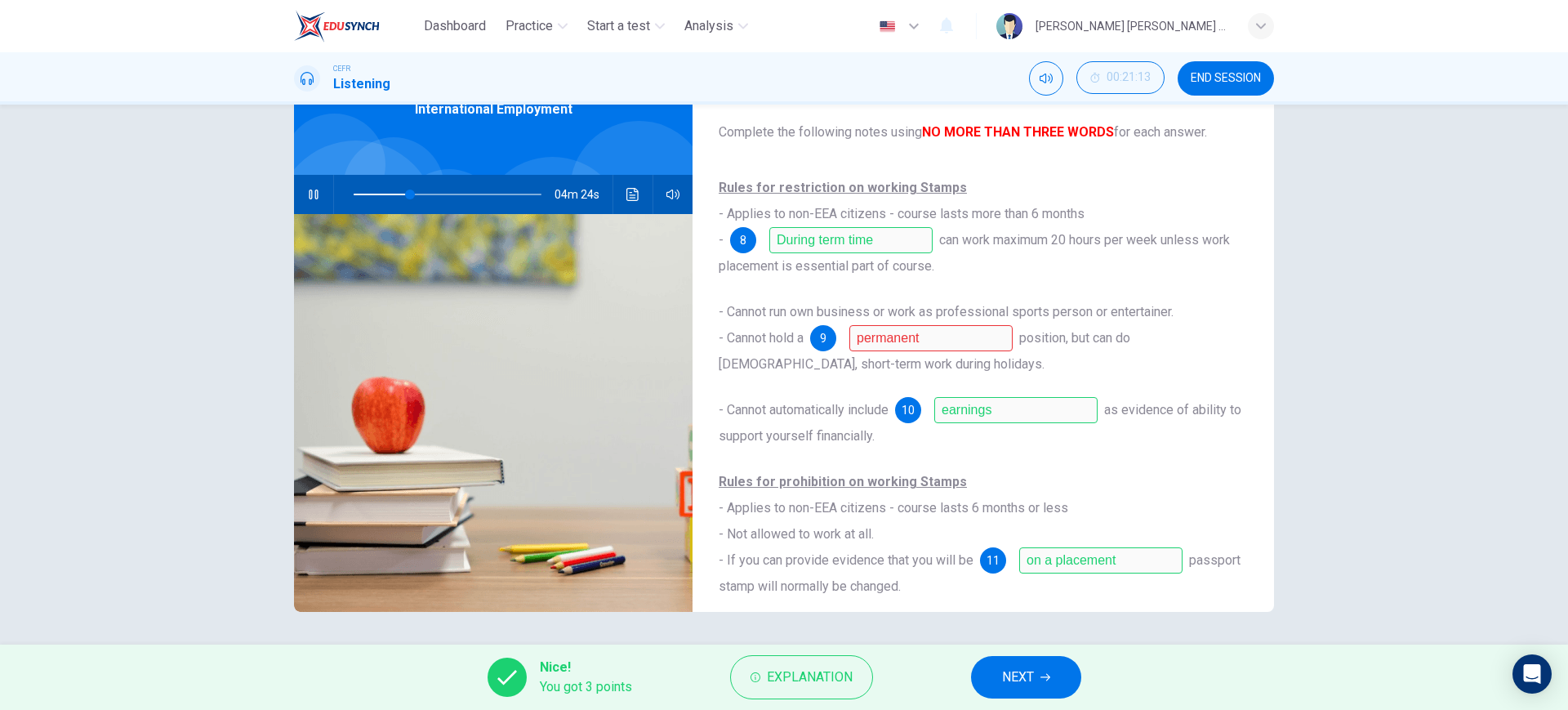 scroll, scrollTop: 96, scrollLeft: 0, axis: vertical 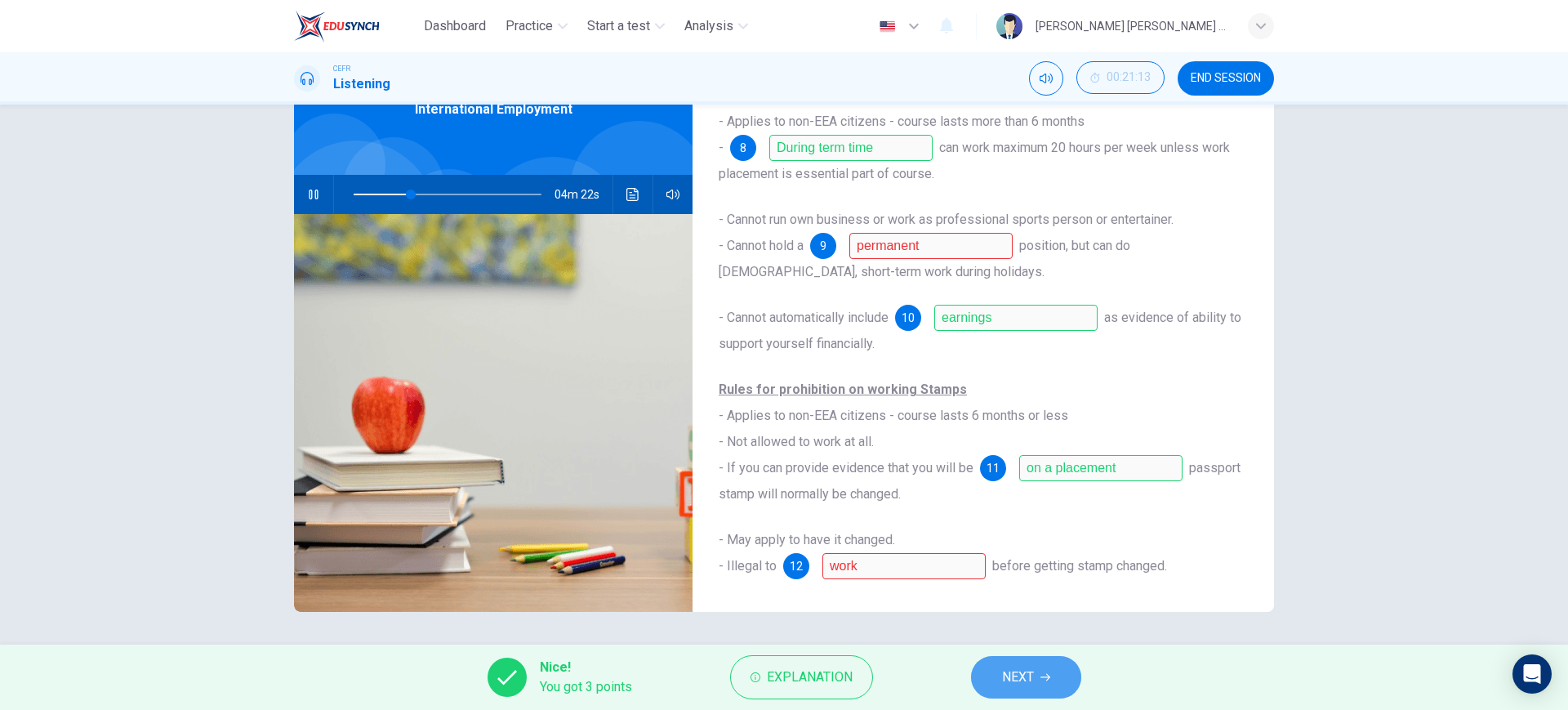 click 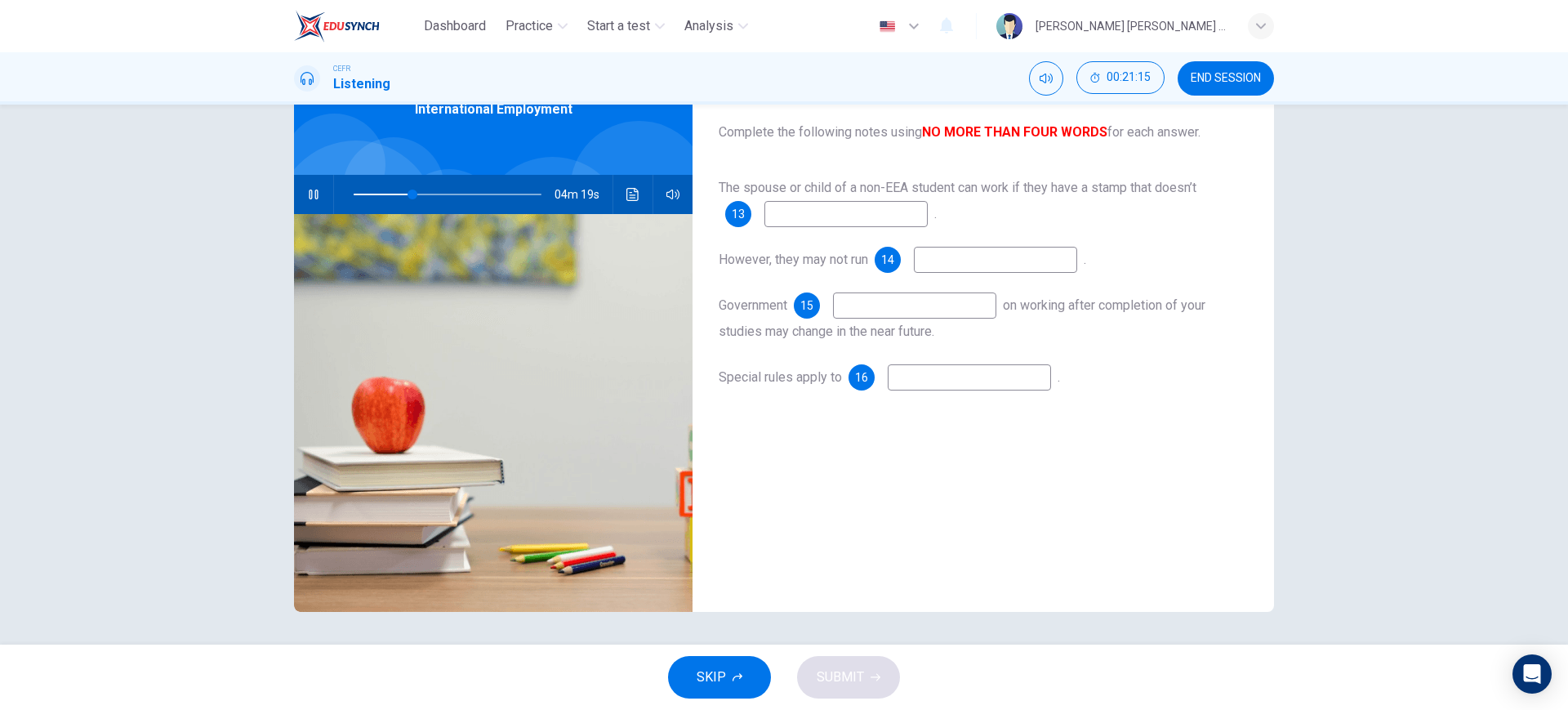 scroll, scrollTop: 0, scrollLeft: 0, axis: both 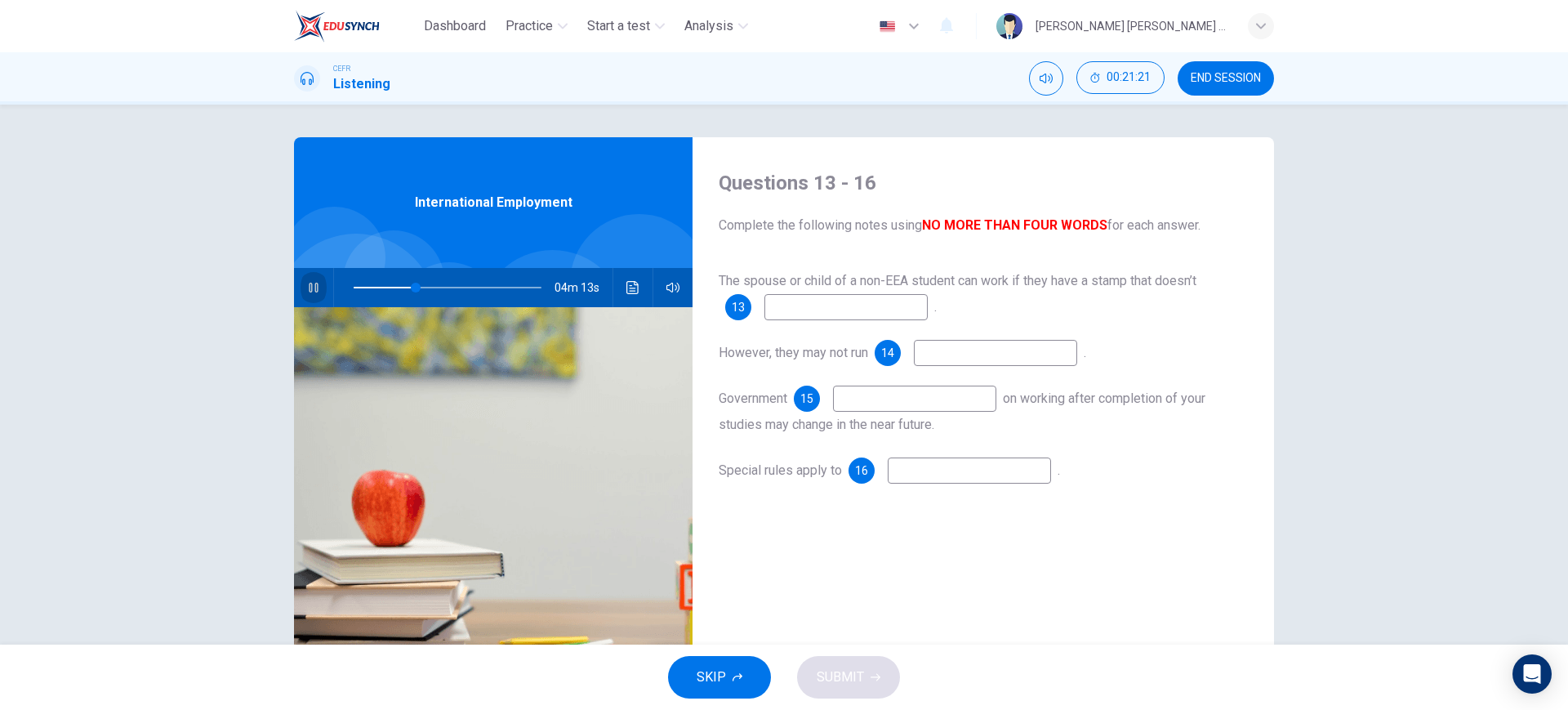 click at bounding box center (314, 288) 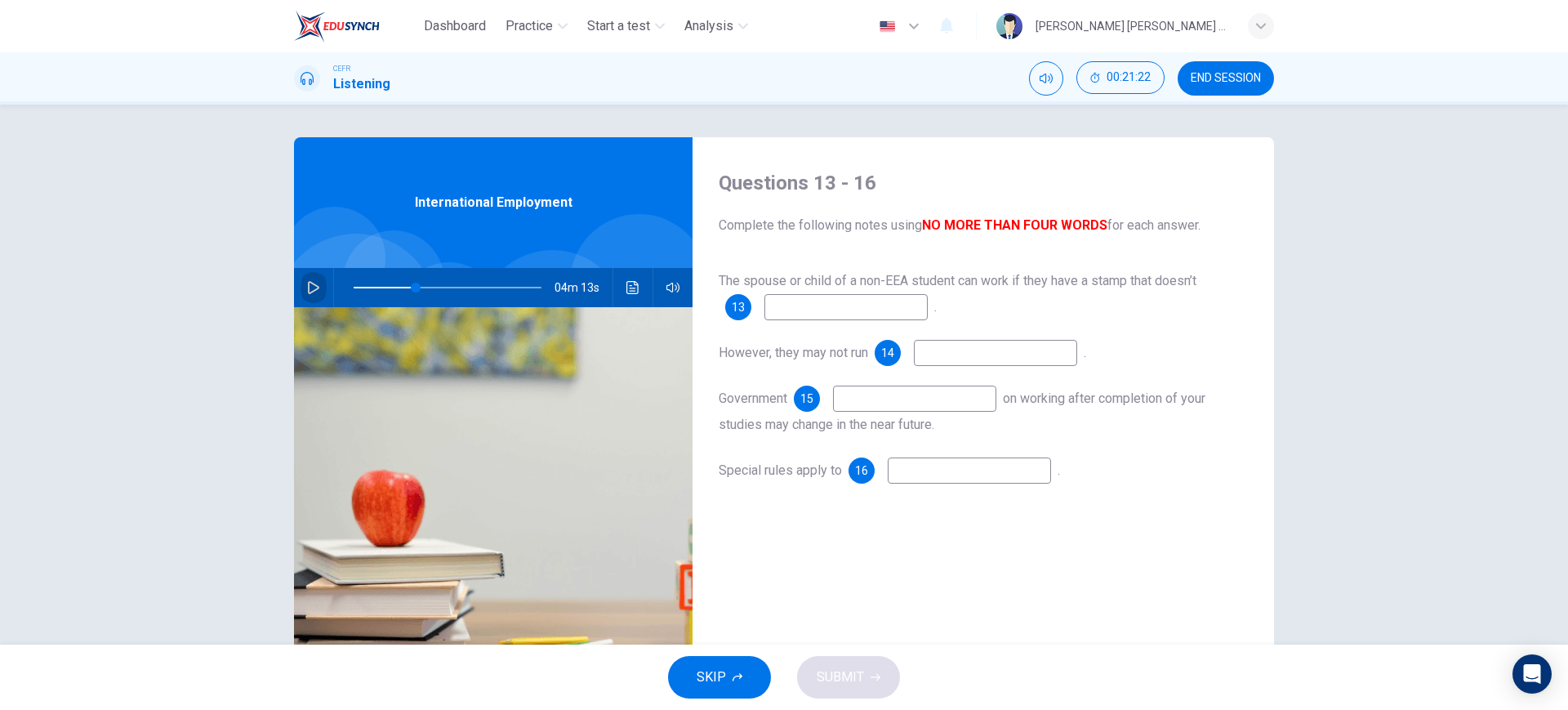 click at bounding box center (314, 288) 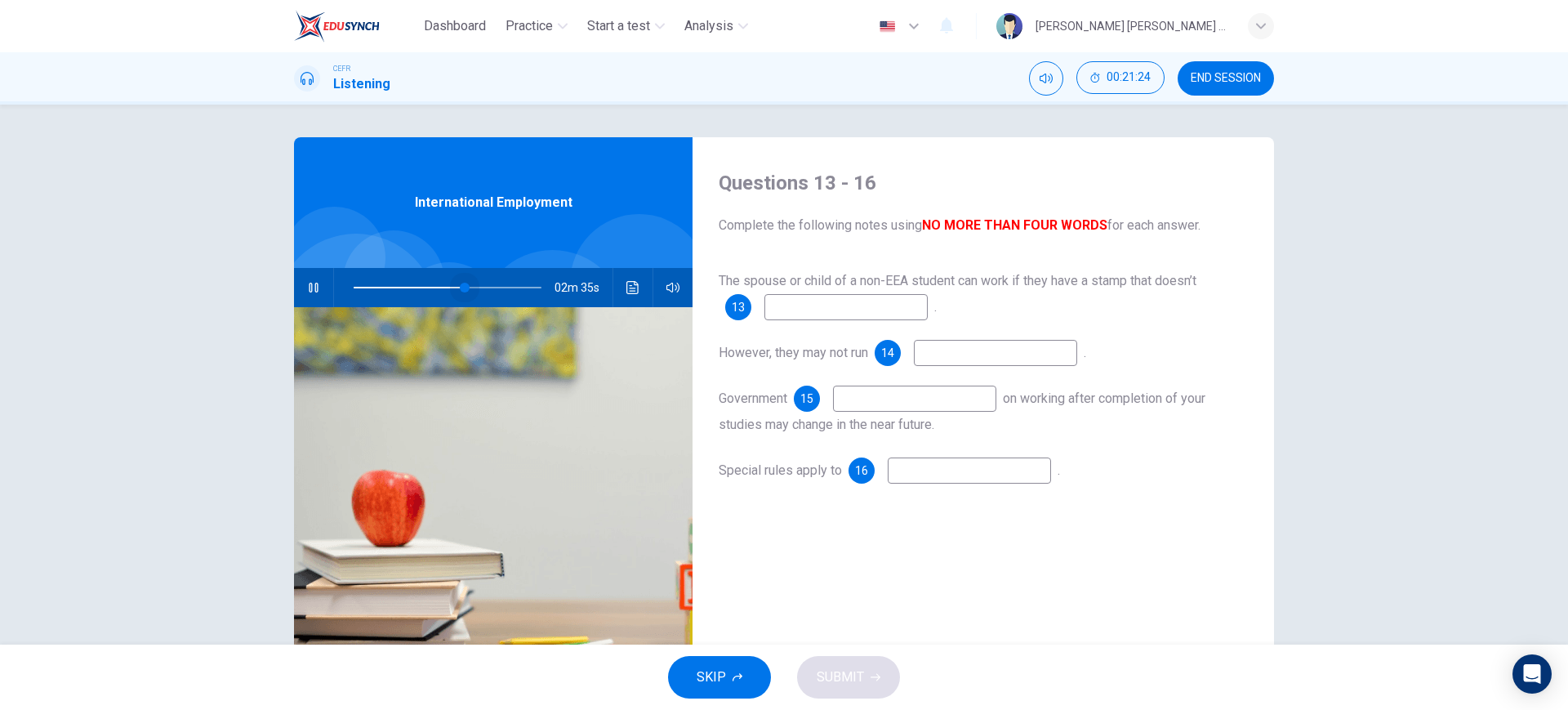 click at bounding box center (448, 288) 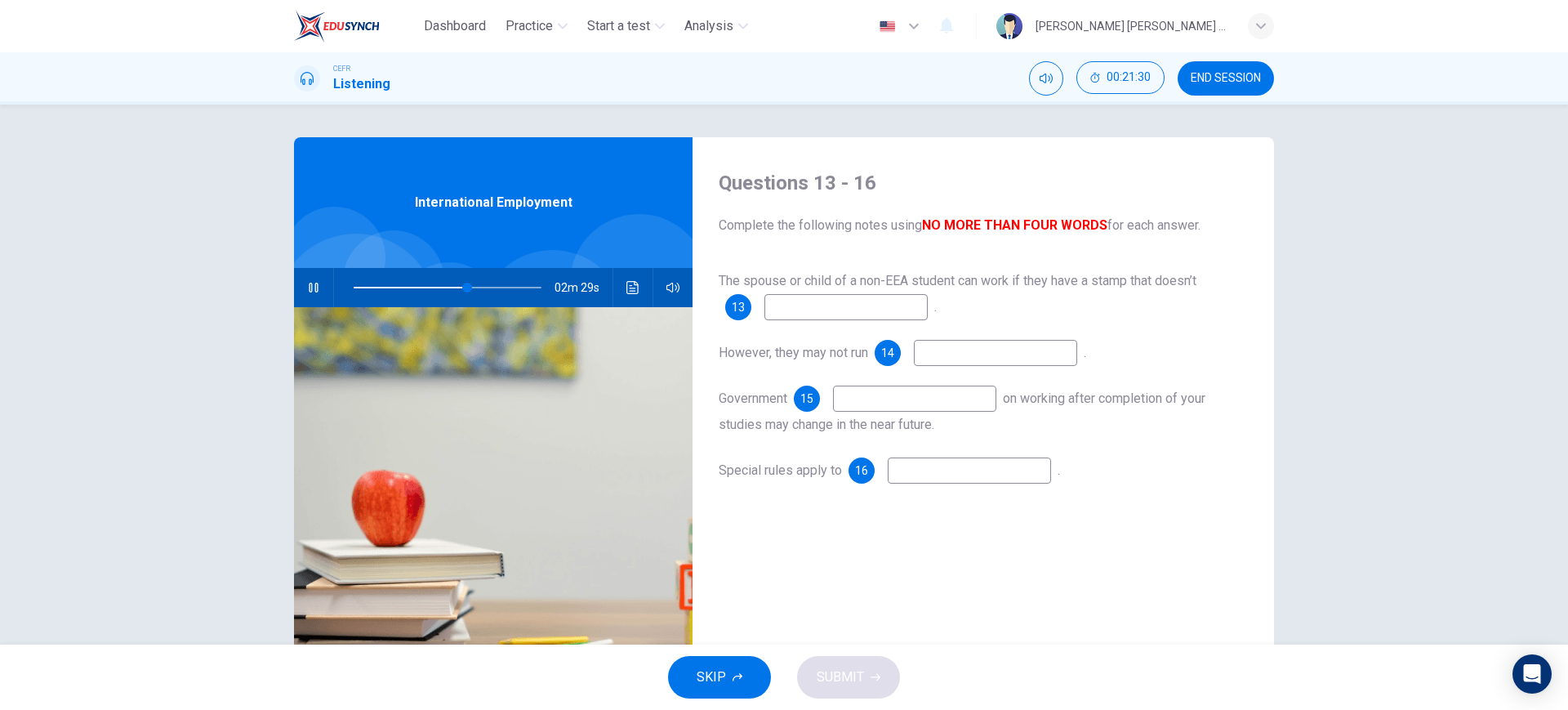 click at bounding box center [846, 307] 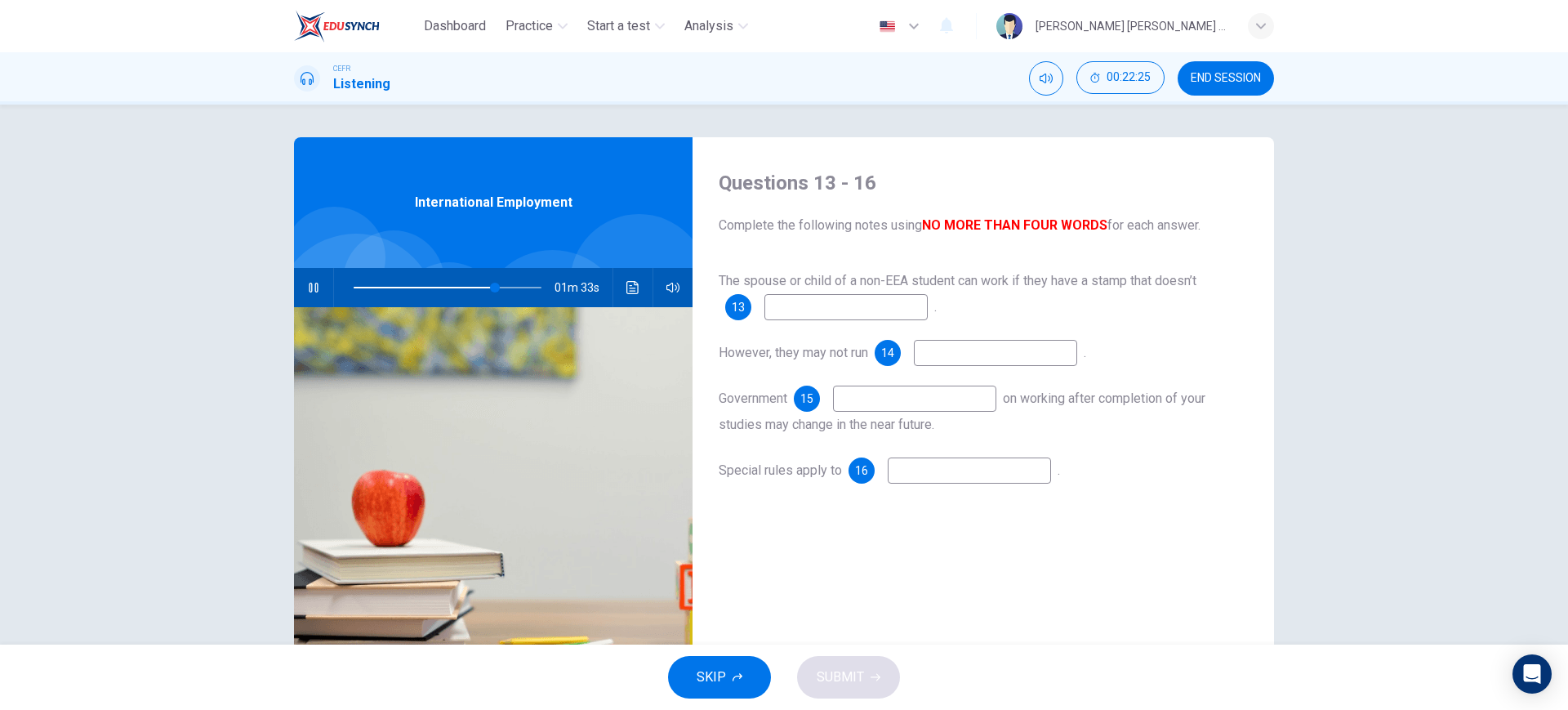 click at bounding box center [846, 307] 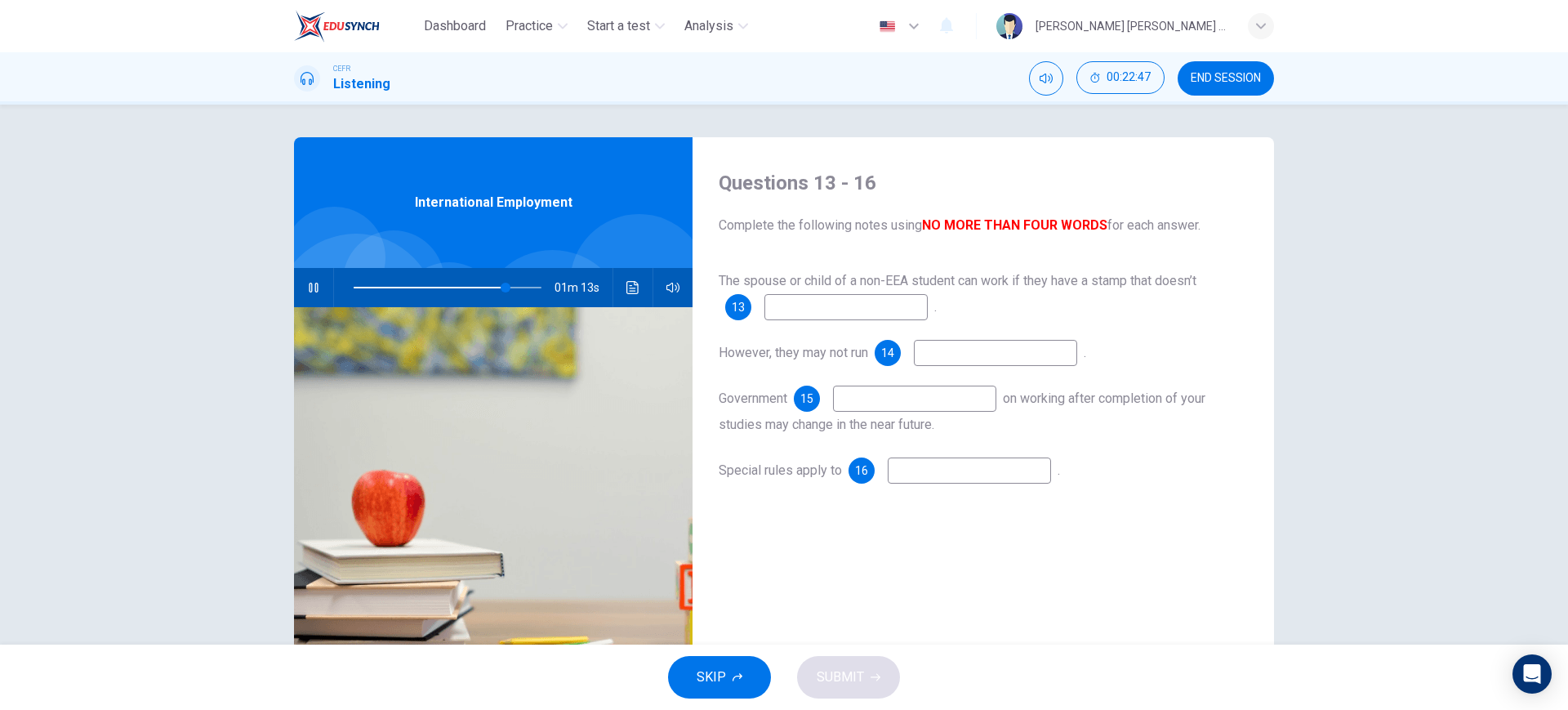 type on "81" 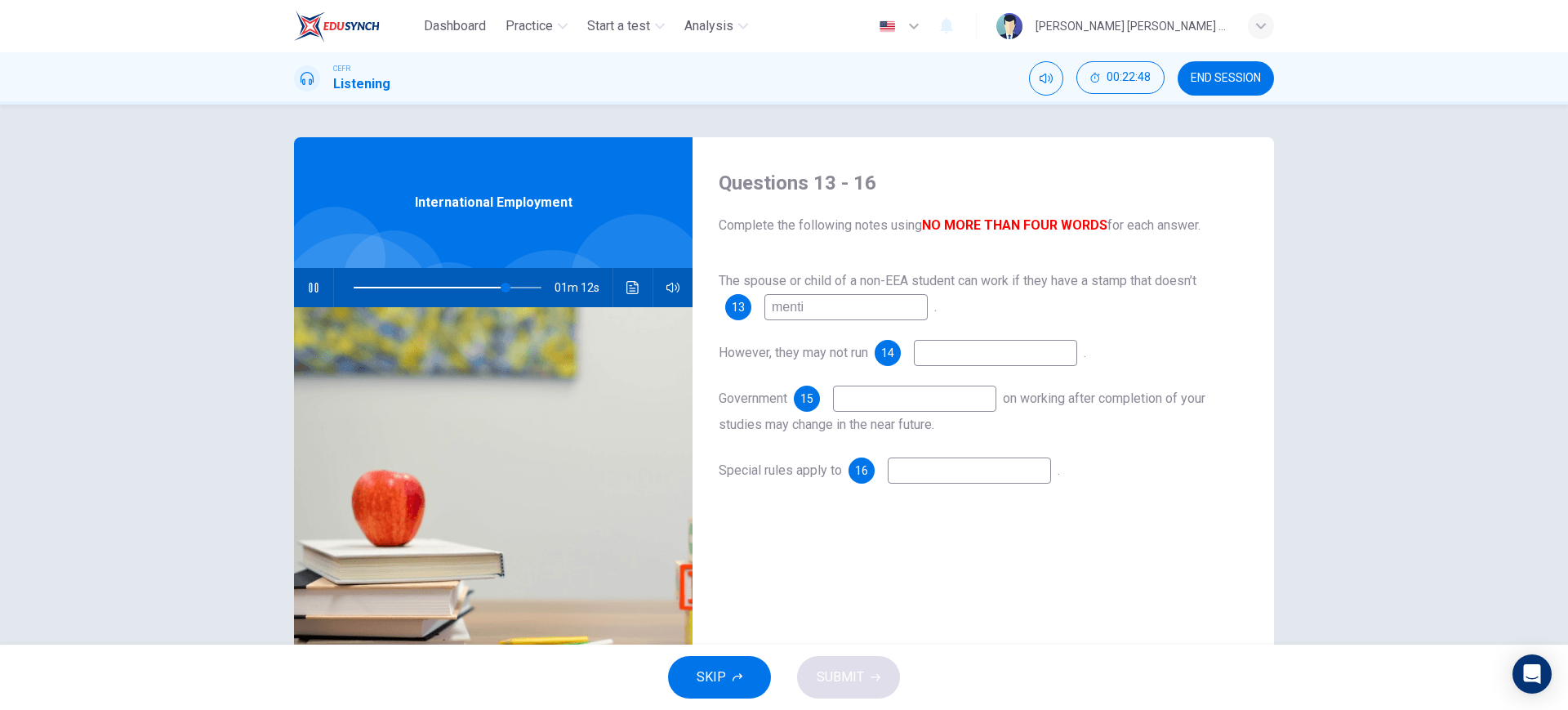 type on "mentio" 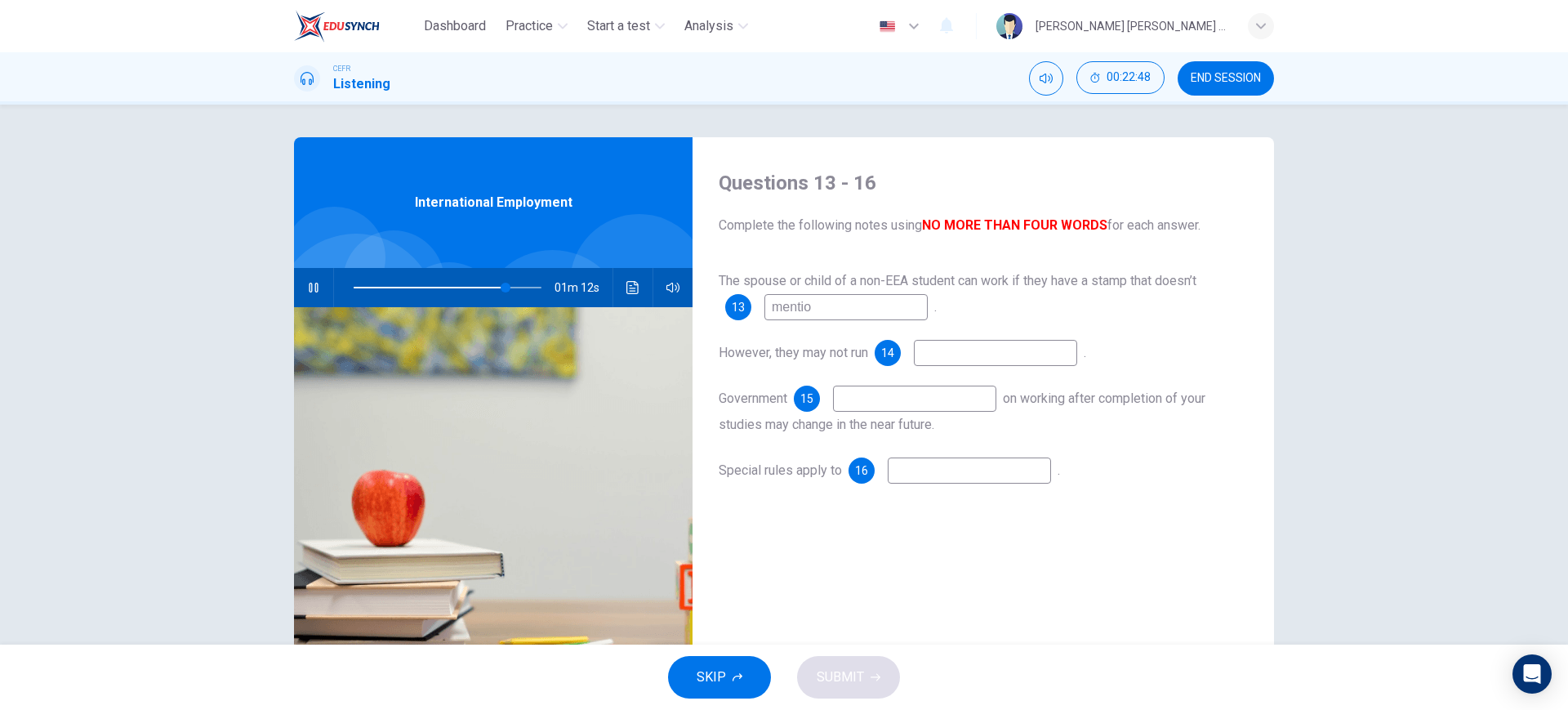 type on "81" 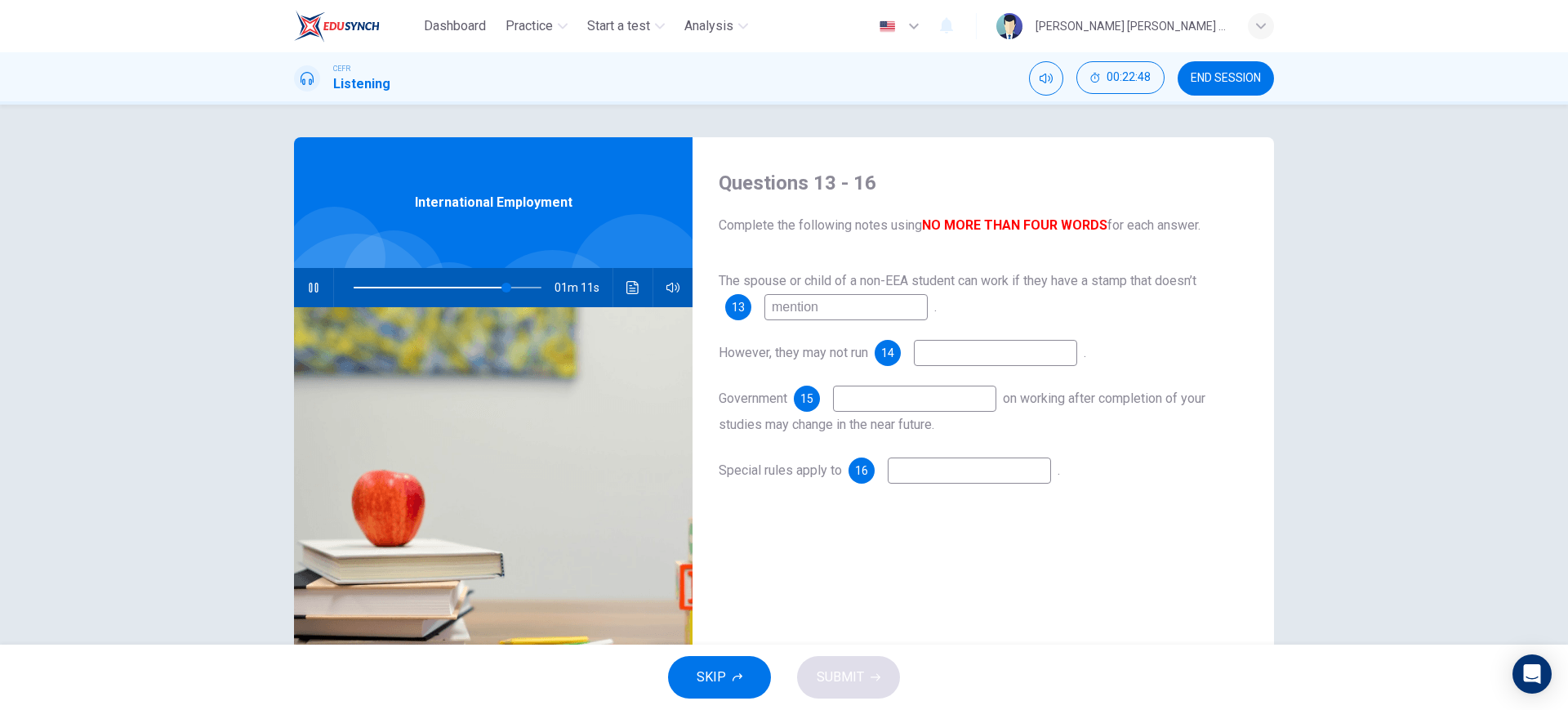 type on "mention e" 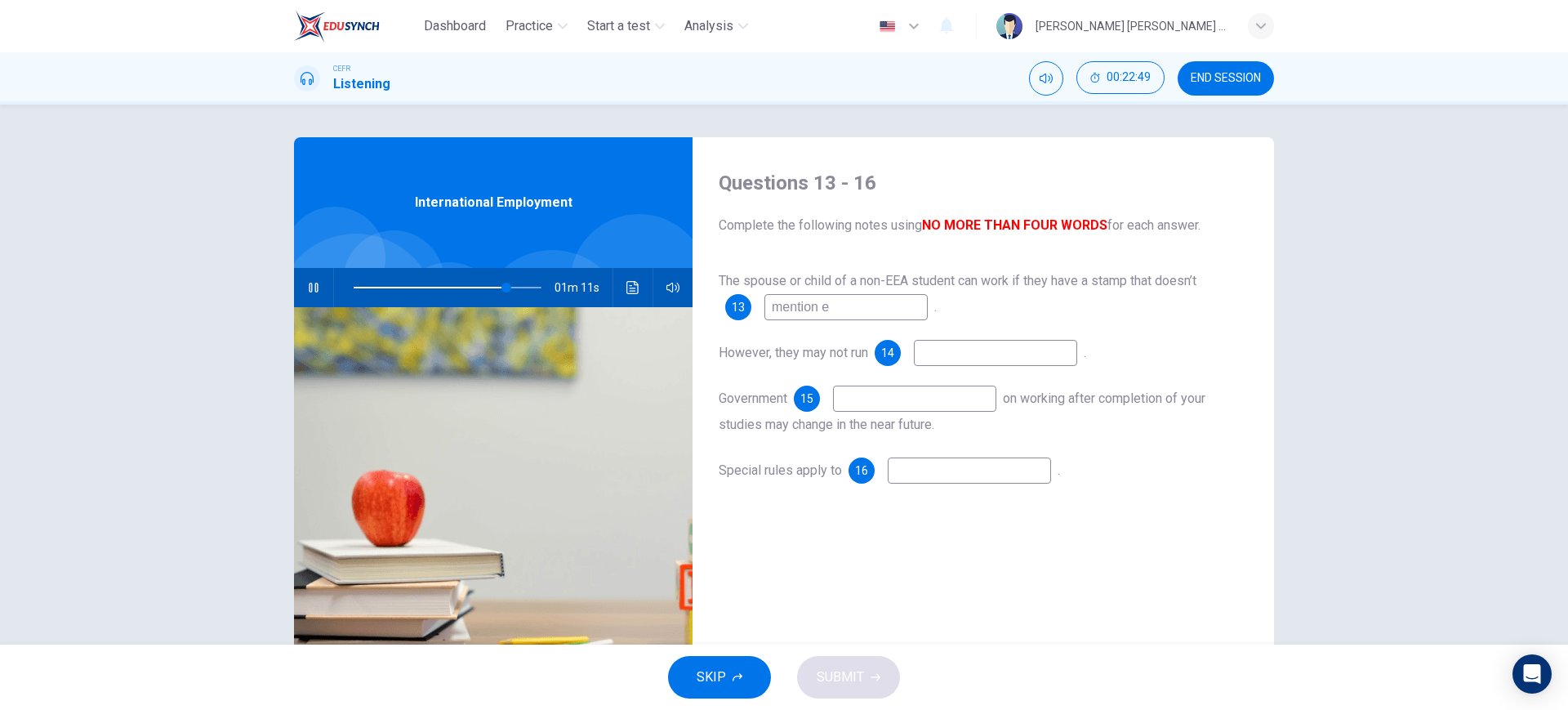 type on "81" 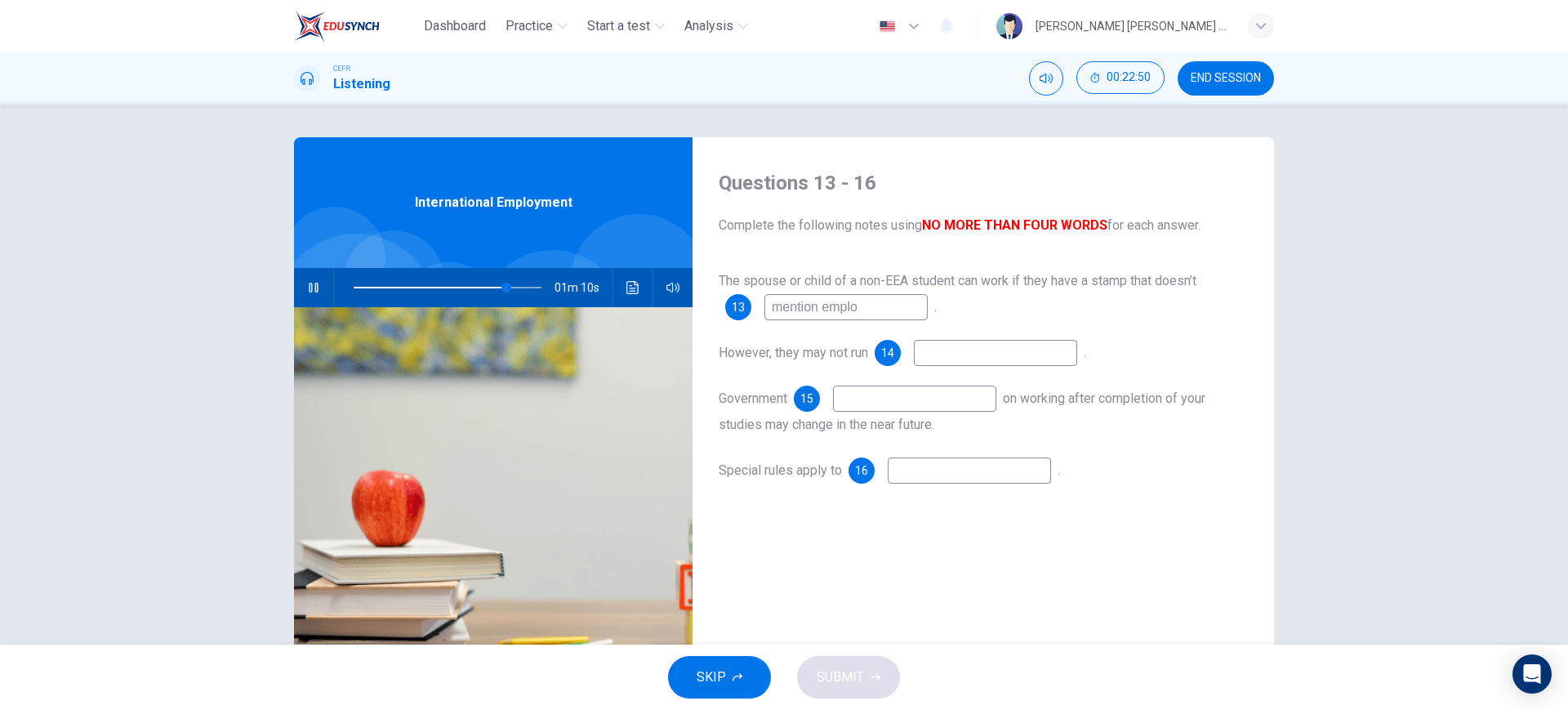 type on "mention employ" 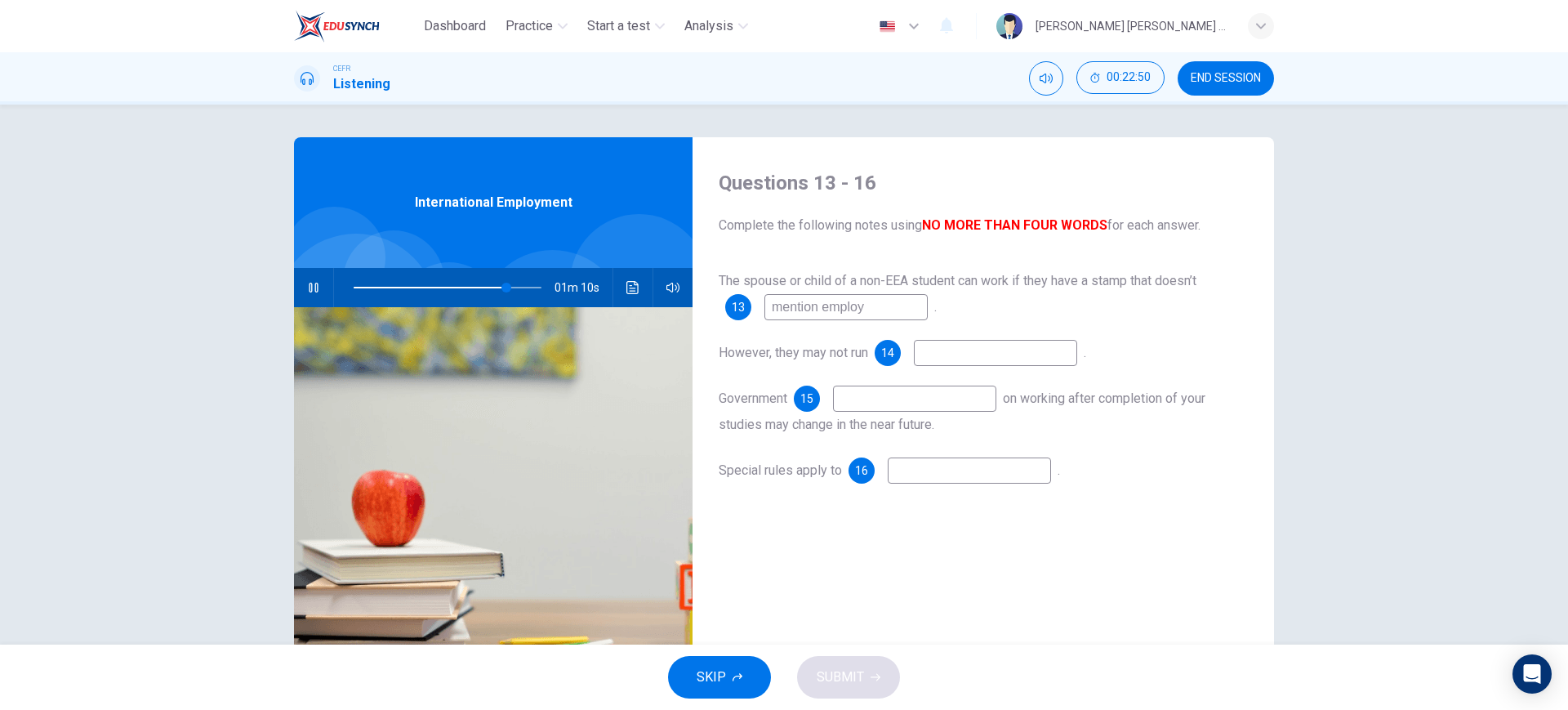 type on "82" 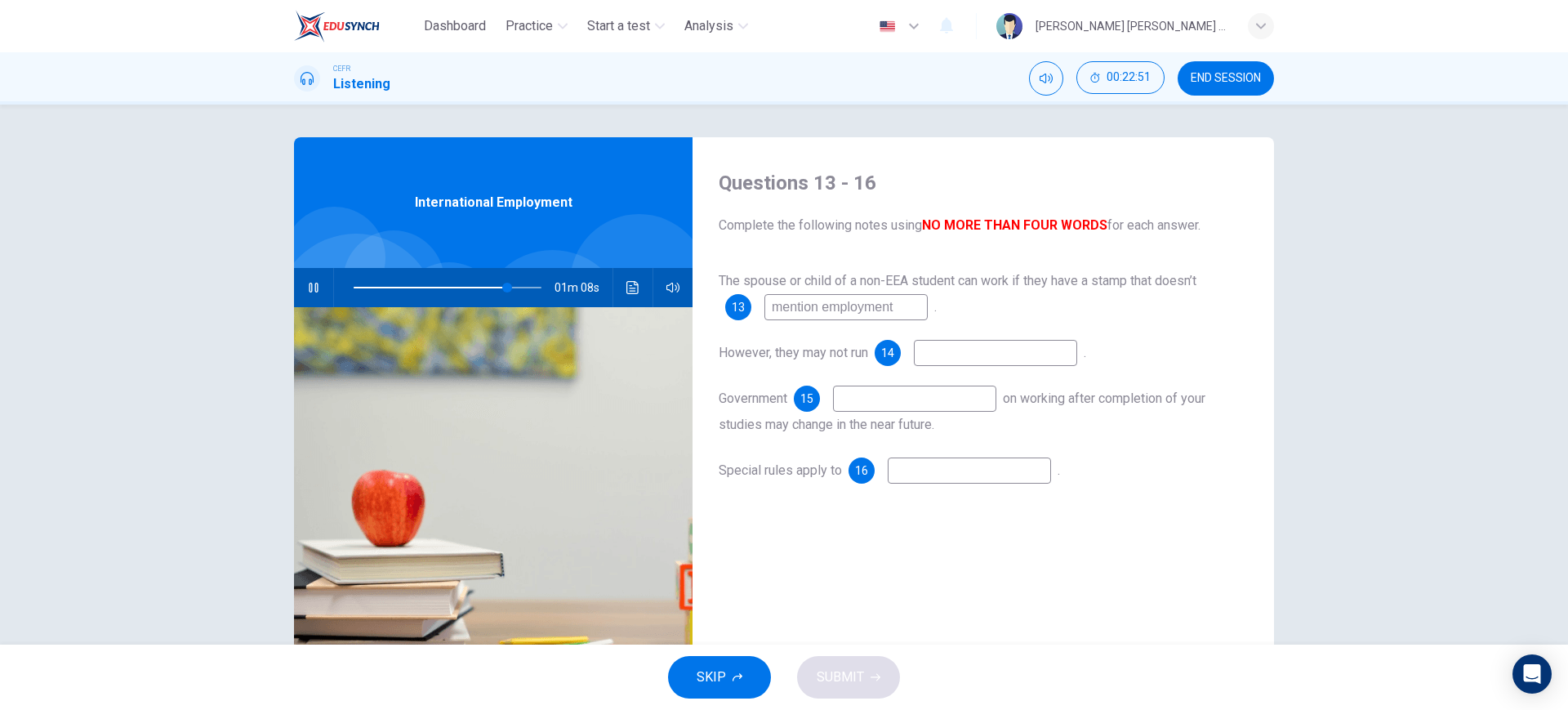 type on "mention employment a" 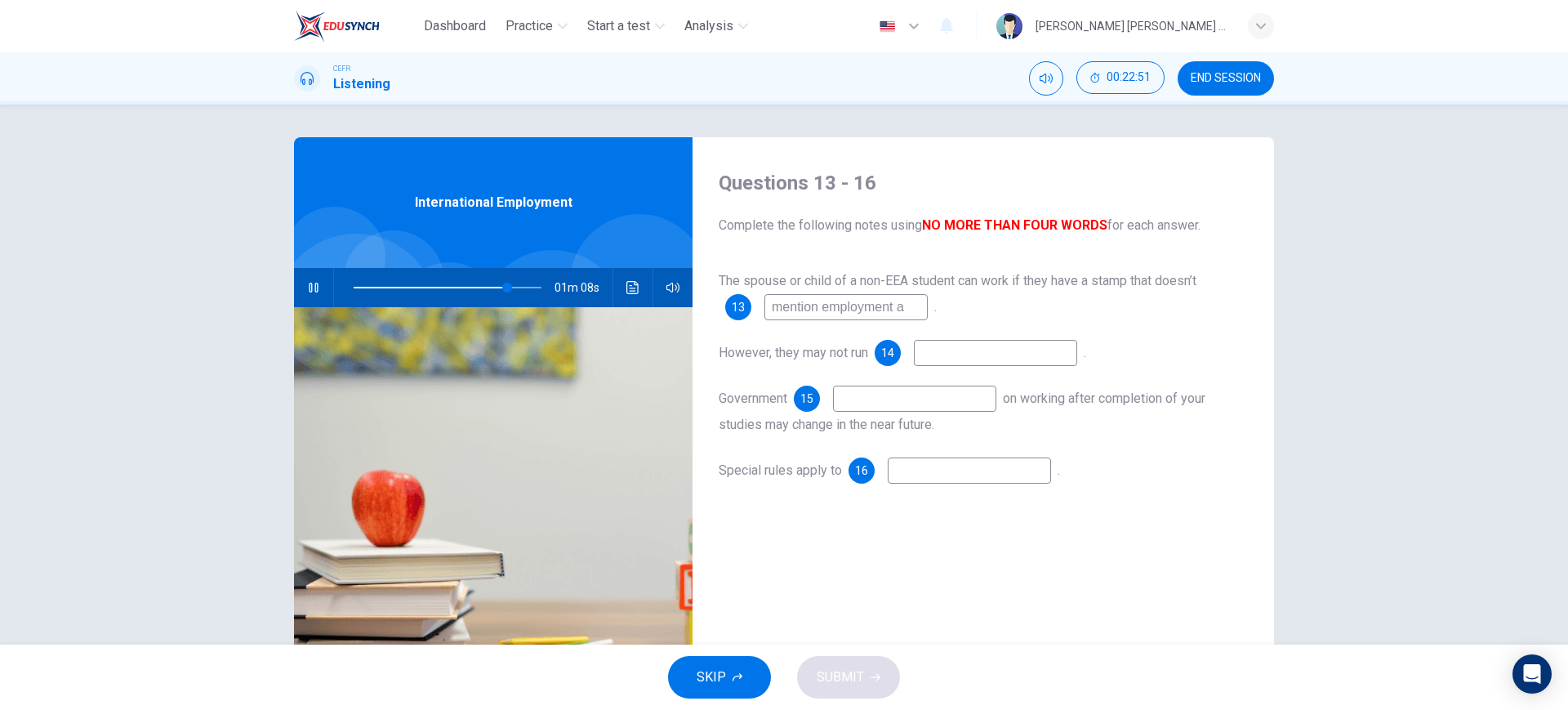 type on "82" 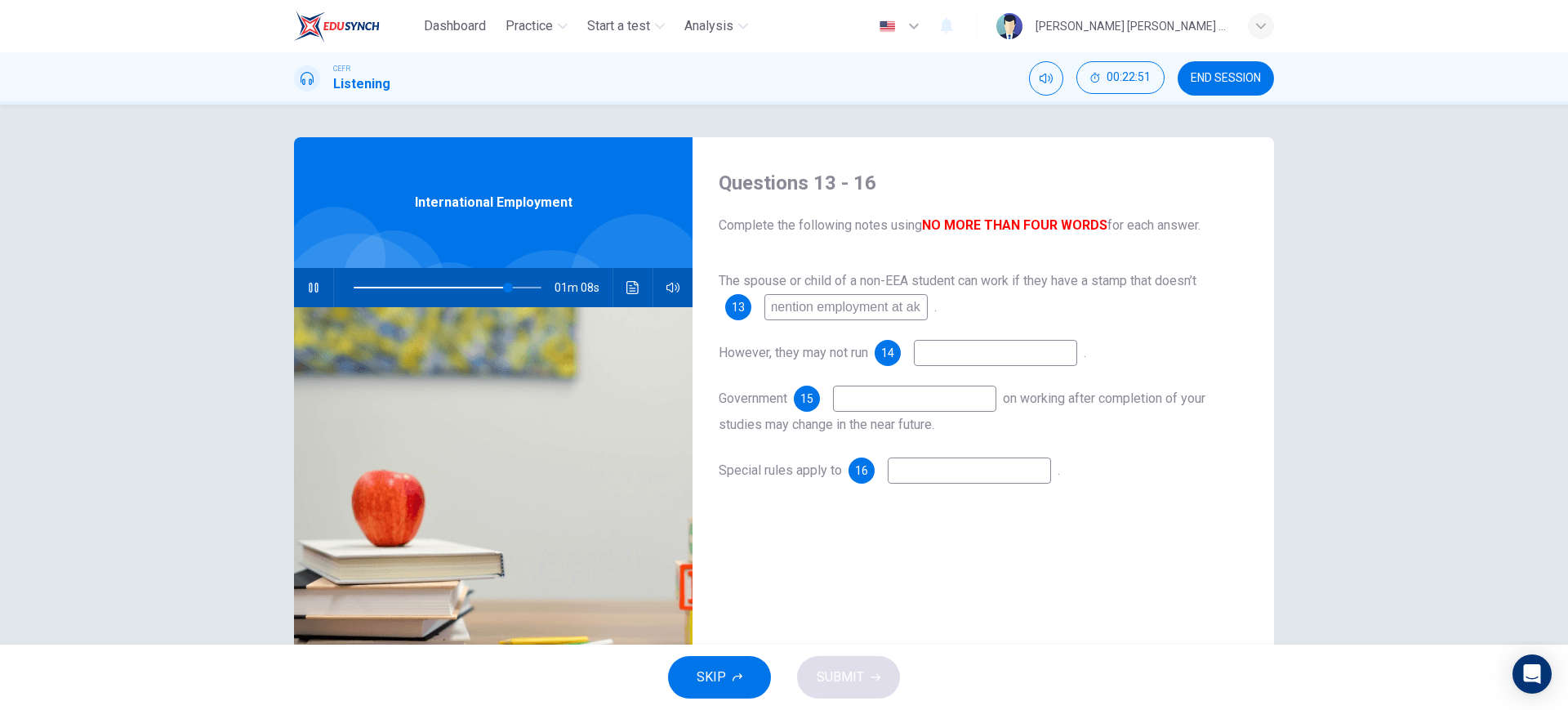 type on "mention employment at akk" 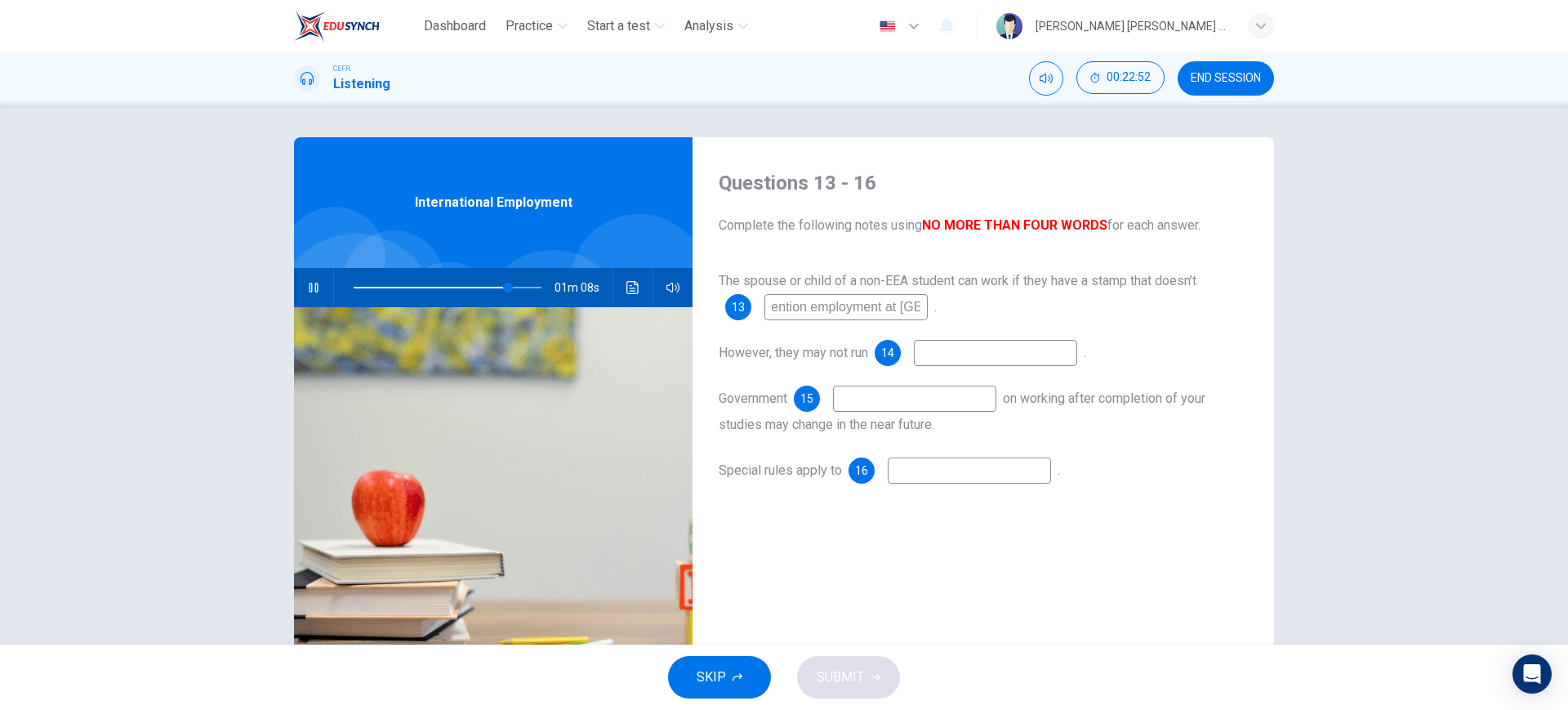 type on "82" 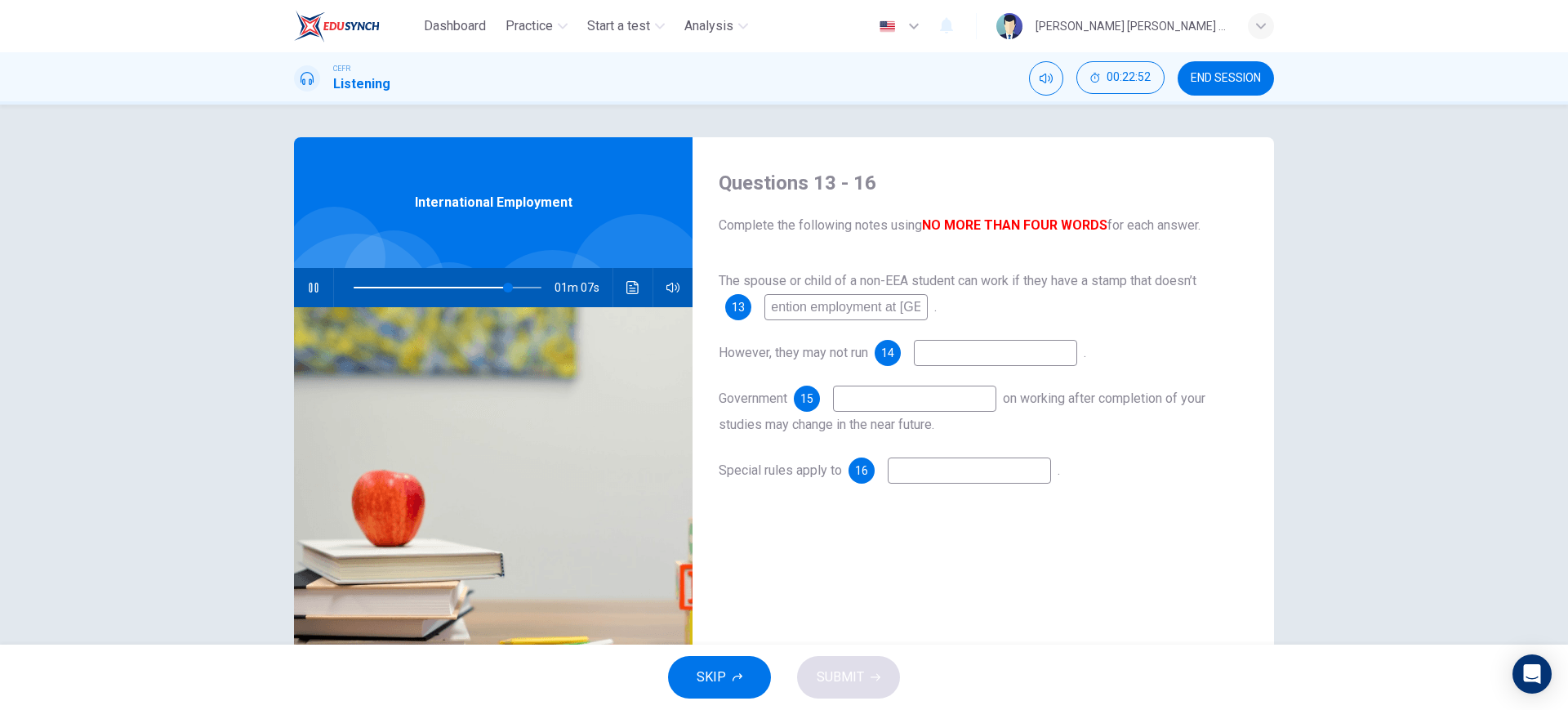 type on "mention employment at akk=" 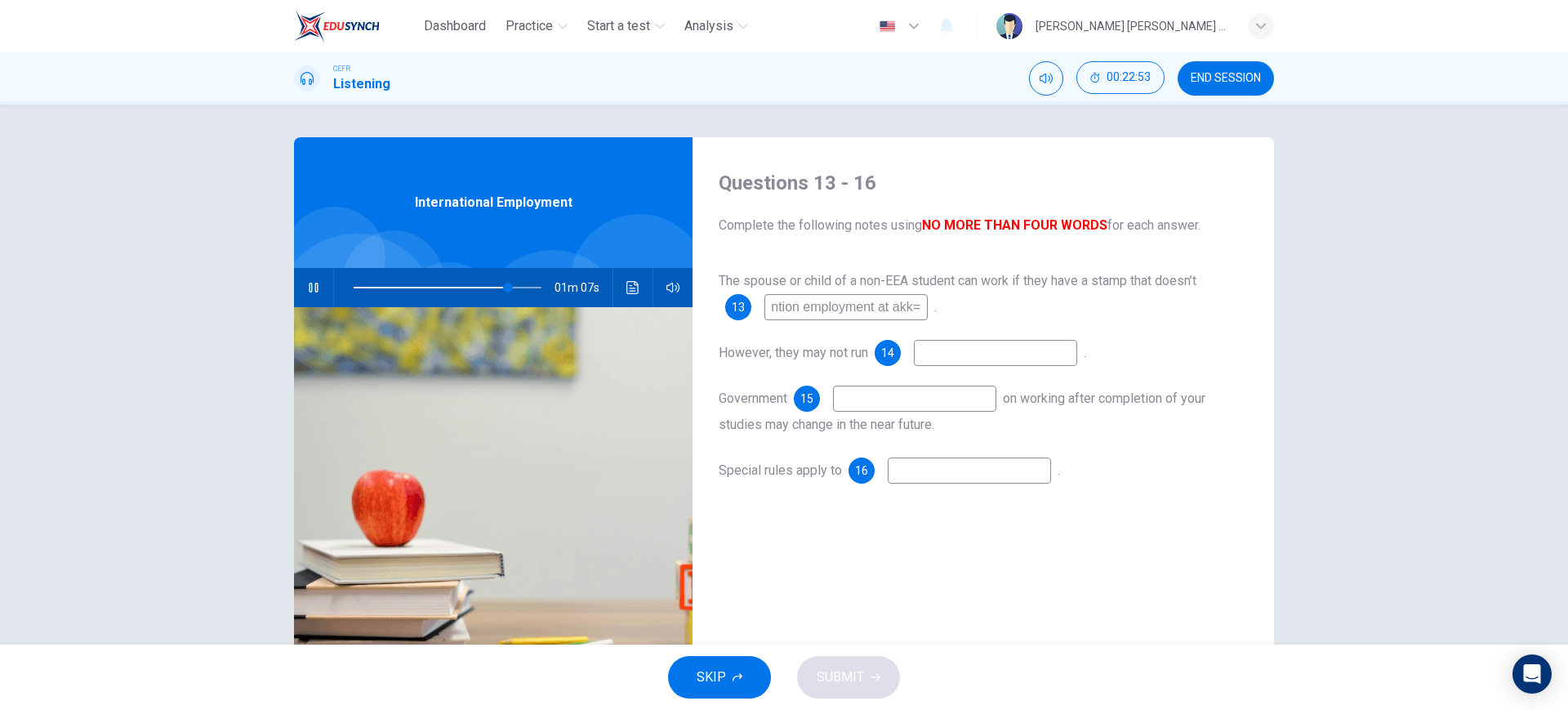 type on "83" 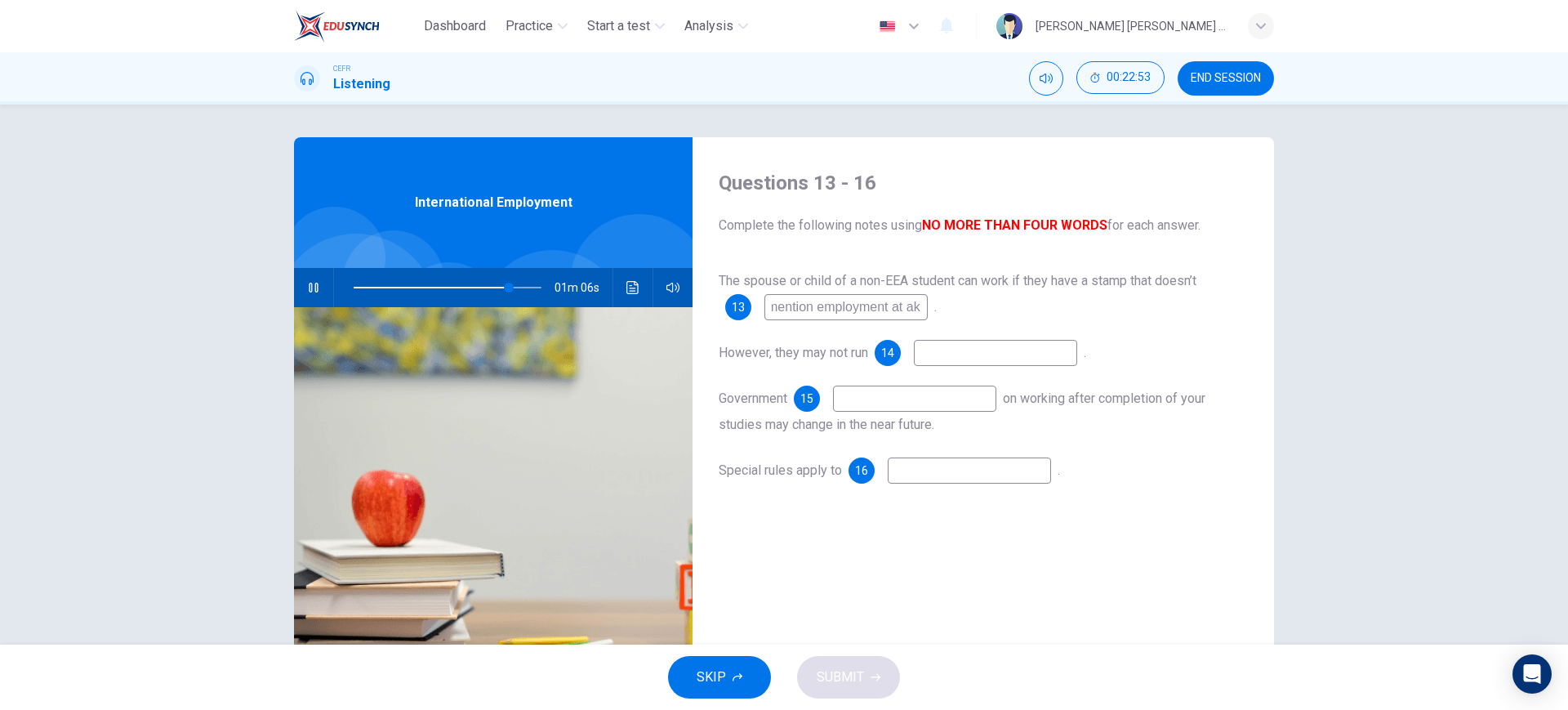 scroll, scrollTop: 0, scrollLeft: 5, axis: horizontal 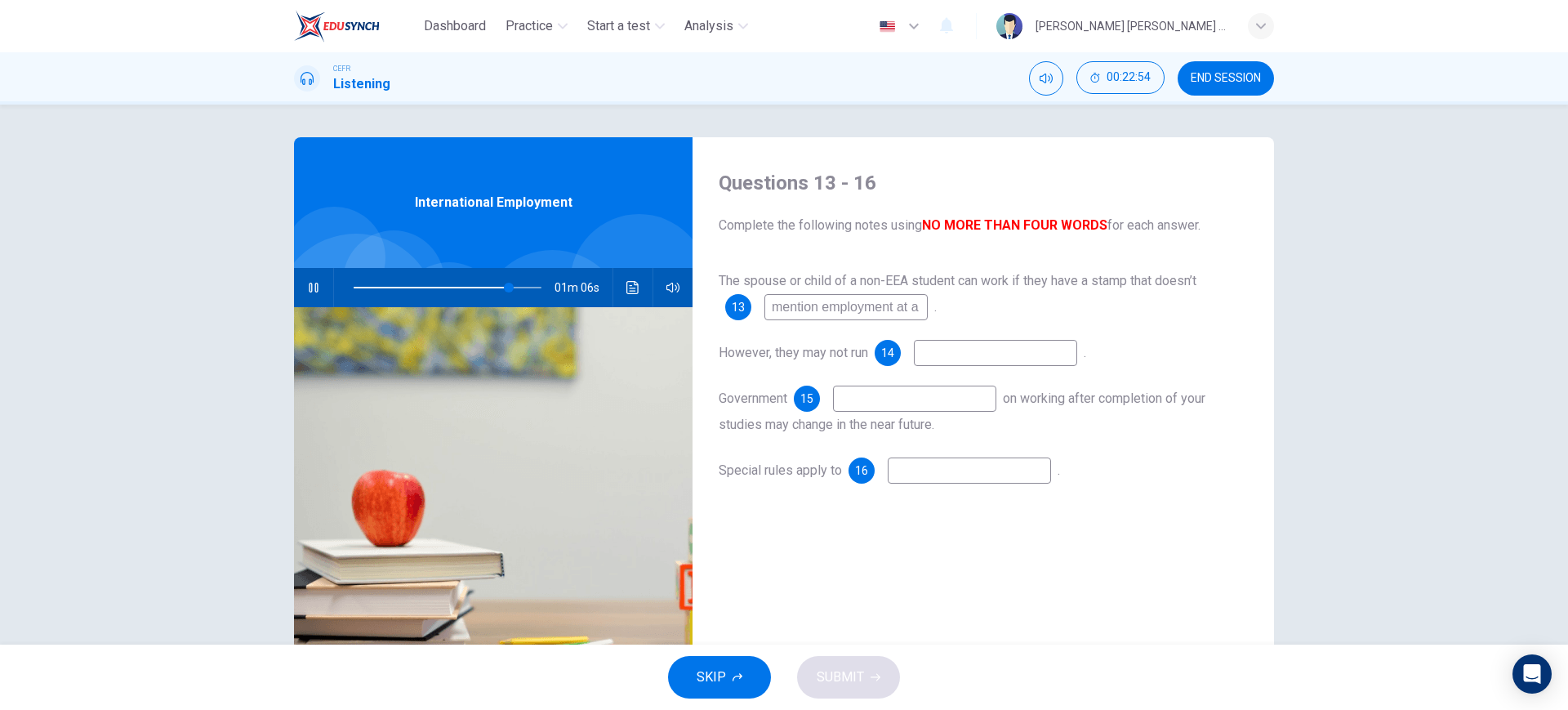 type on "83" 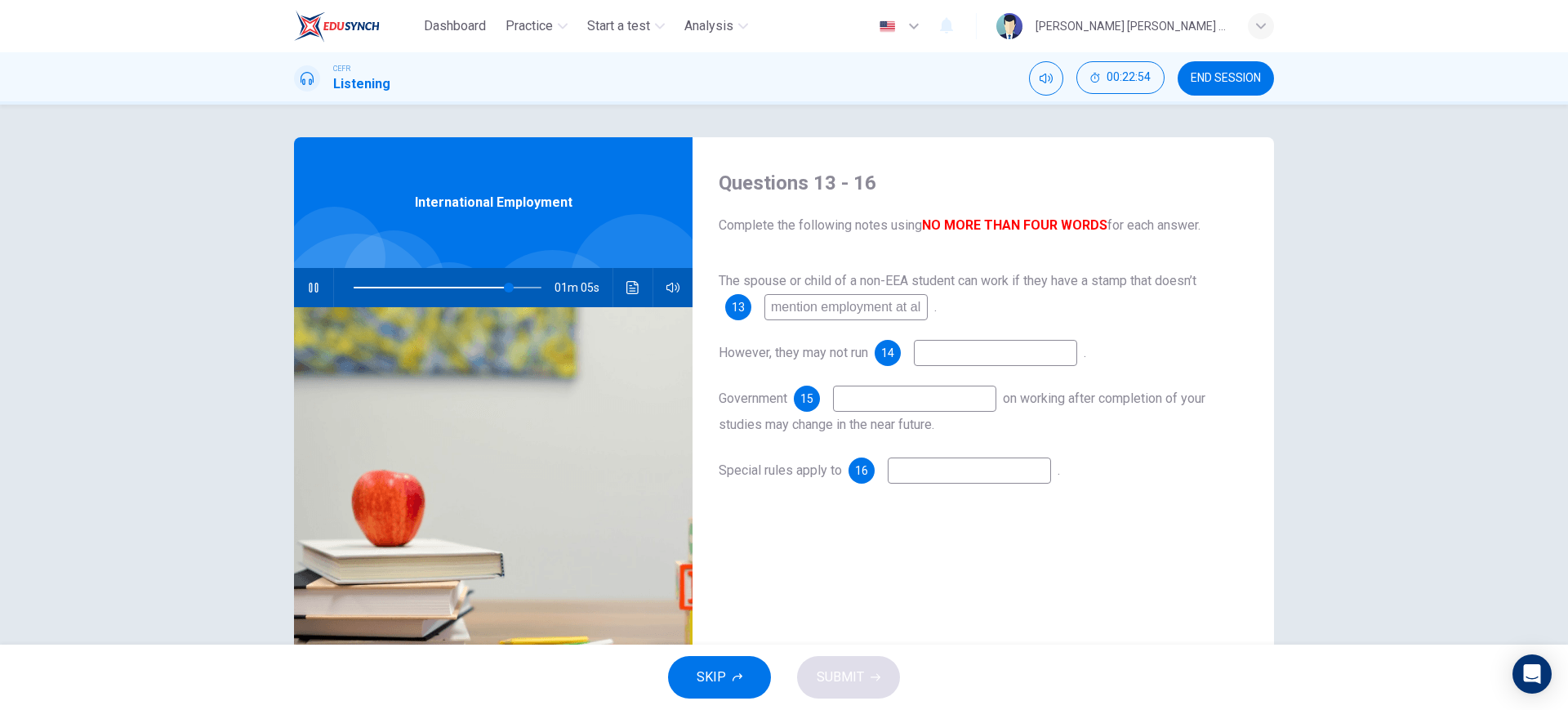 type on "mention employment at all" 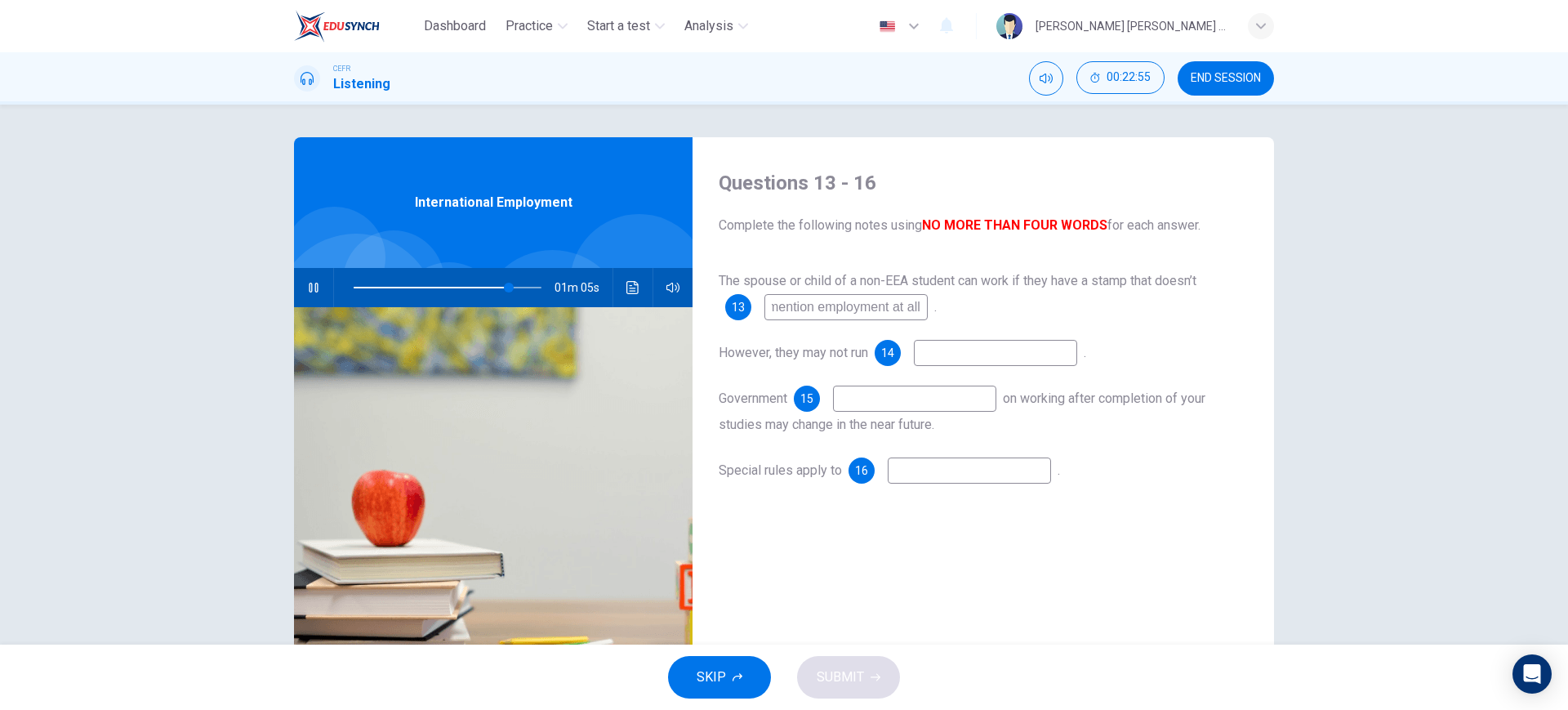 type on "83" 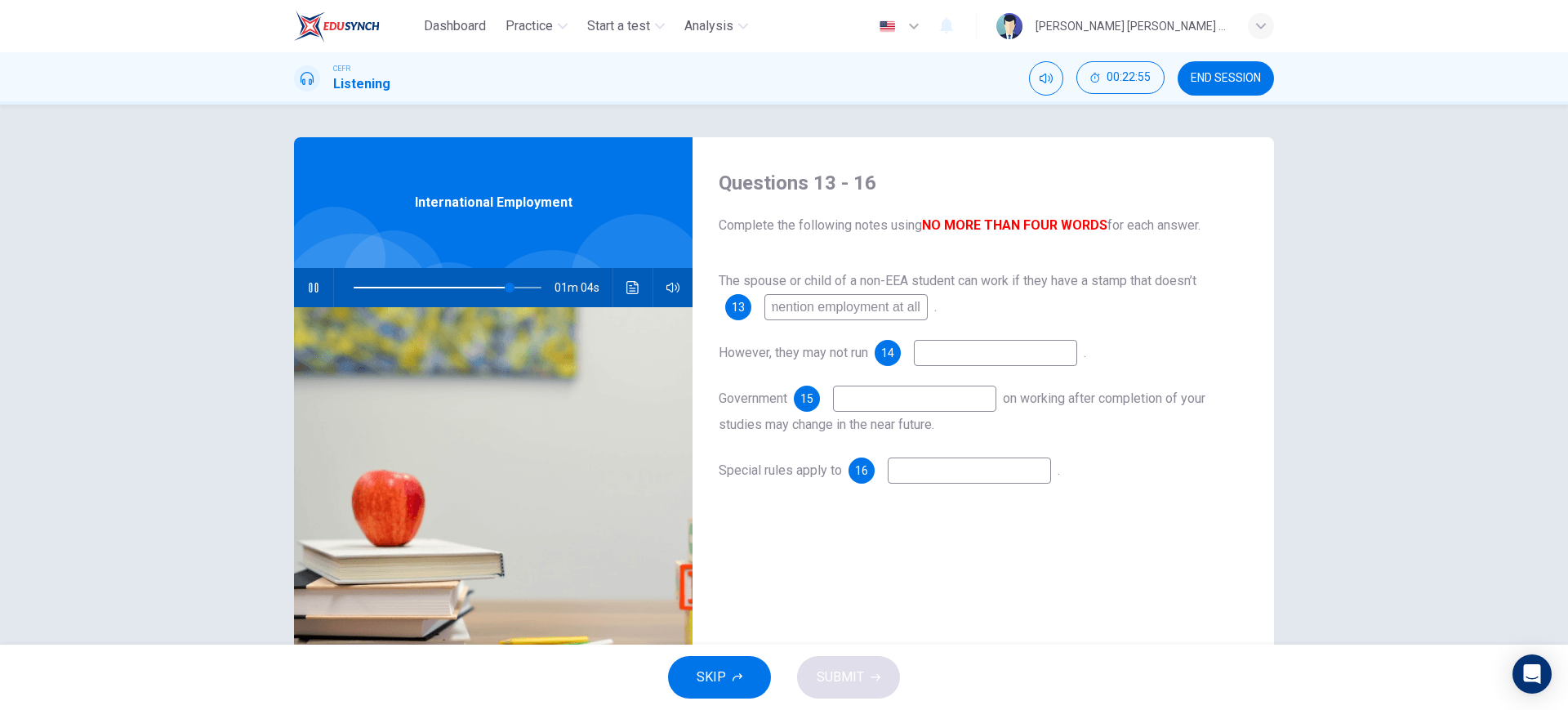 type on "mention employment at all" 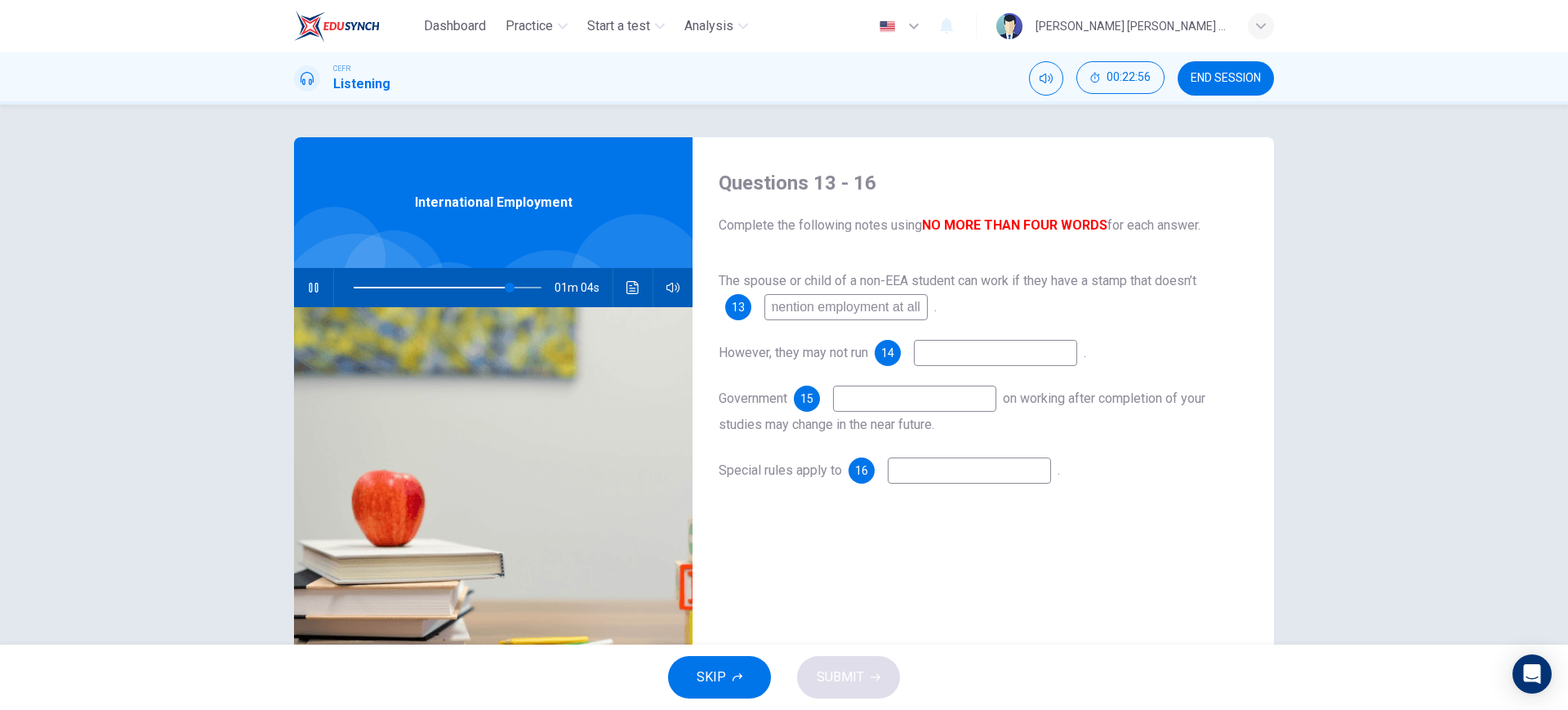scroll, scrollTop: 0, scrollLeft: 0, axis: both 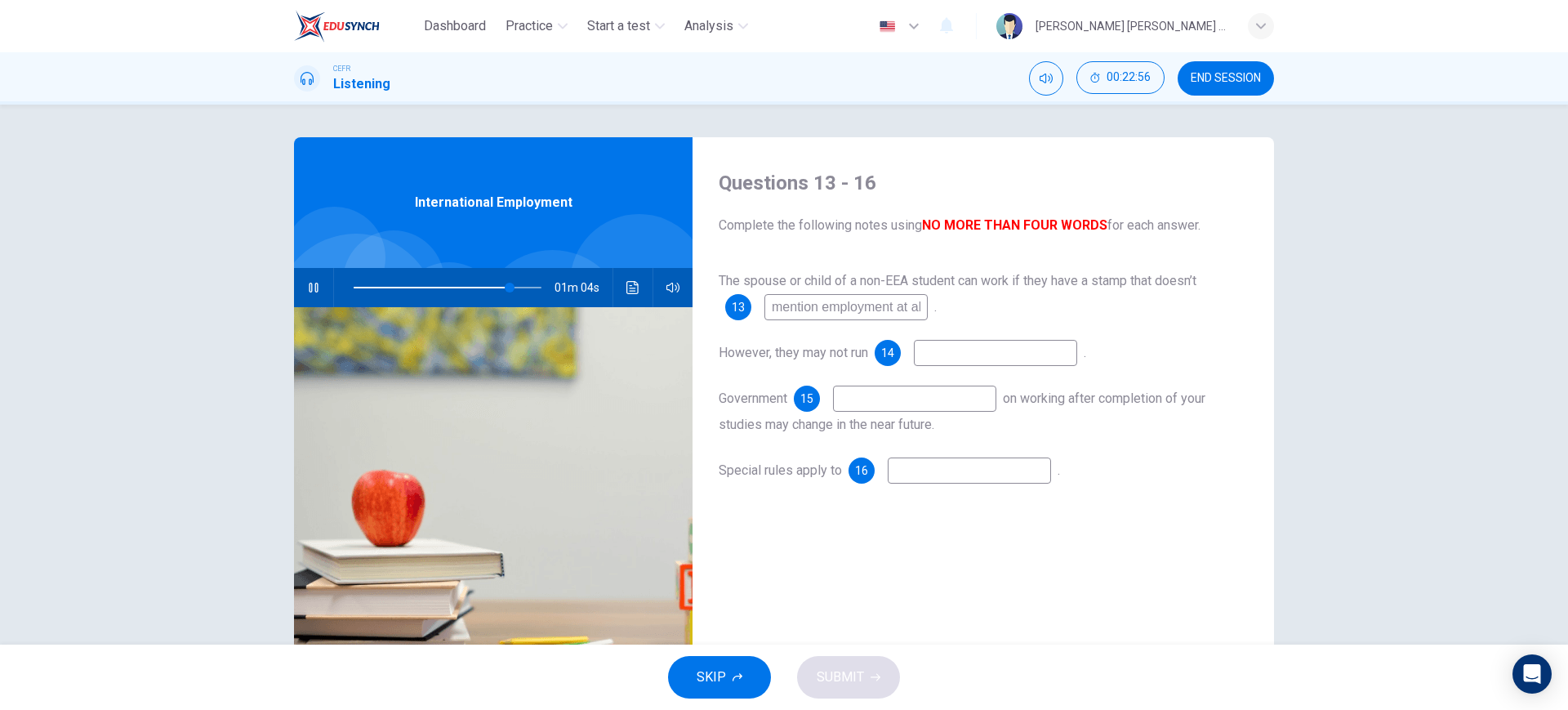 type on "83" 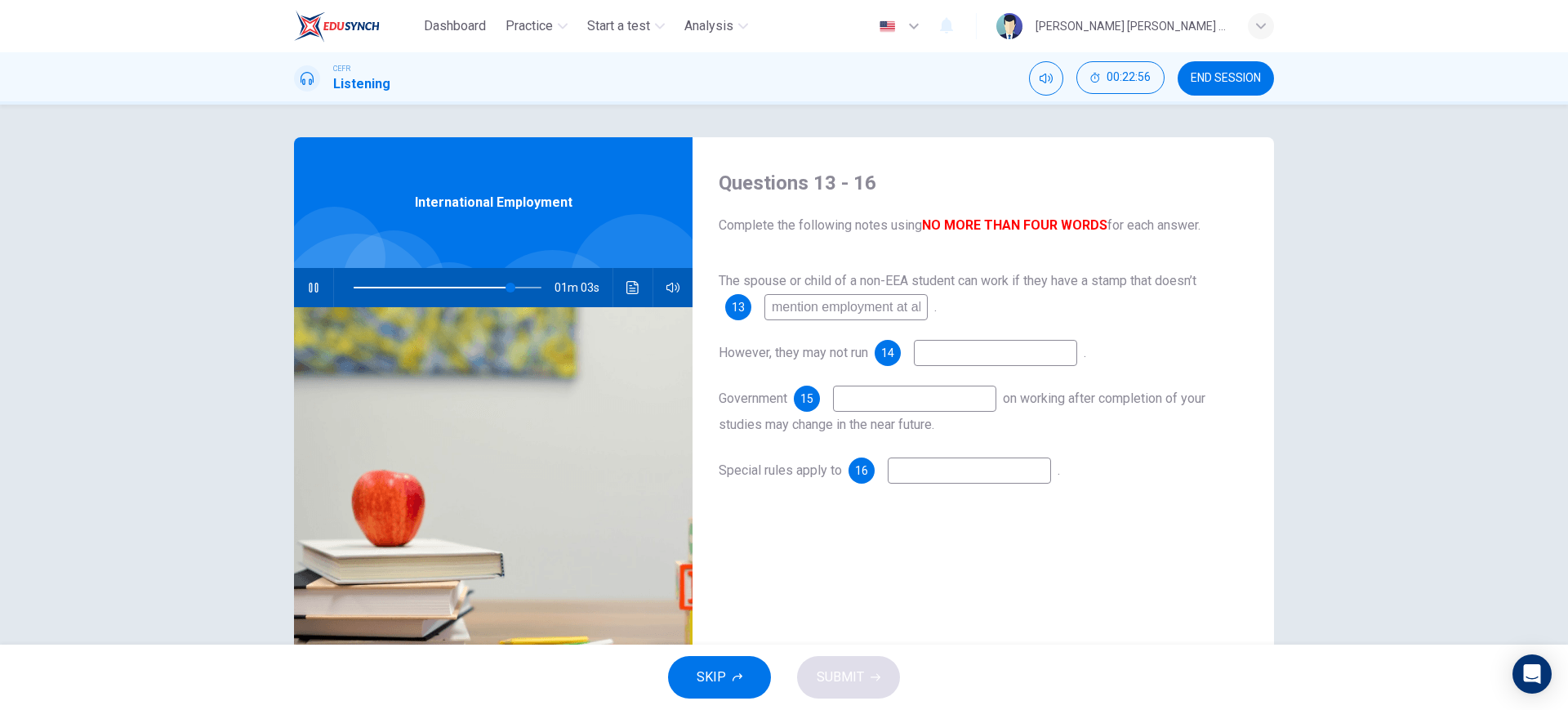 drag, startPoint x: 944, startPoint y: 333, endPoint x: 948, endPoint y: 349, distance: 16.492423 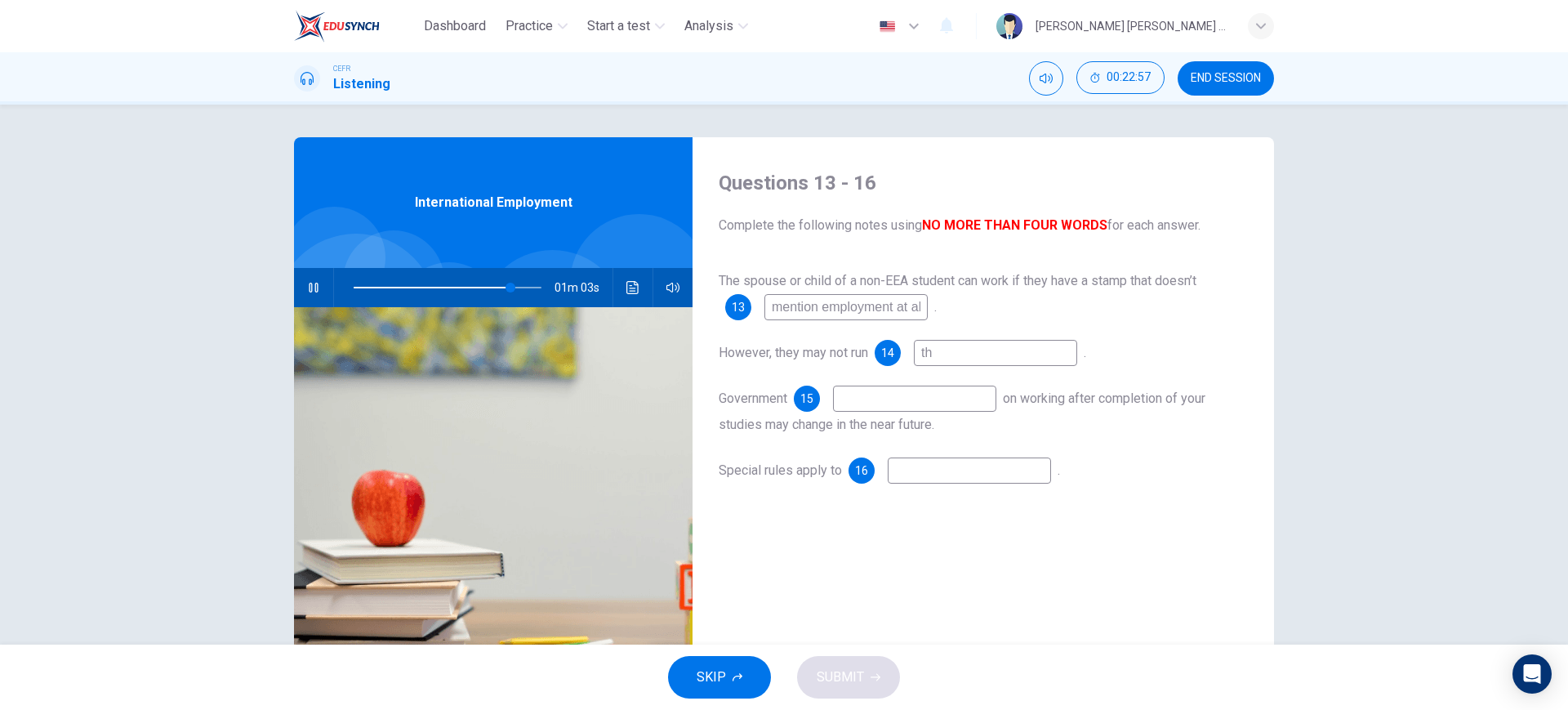 type on "the" 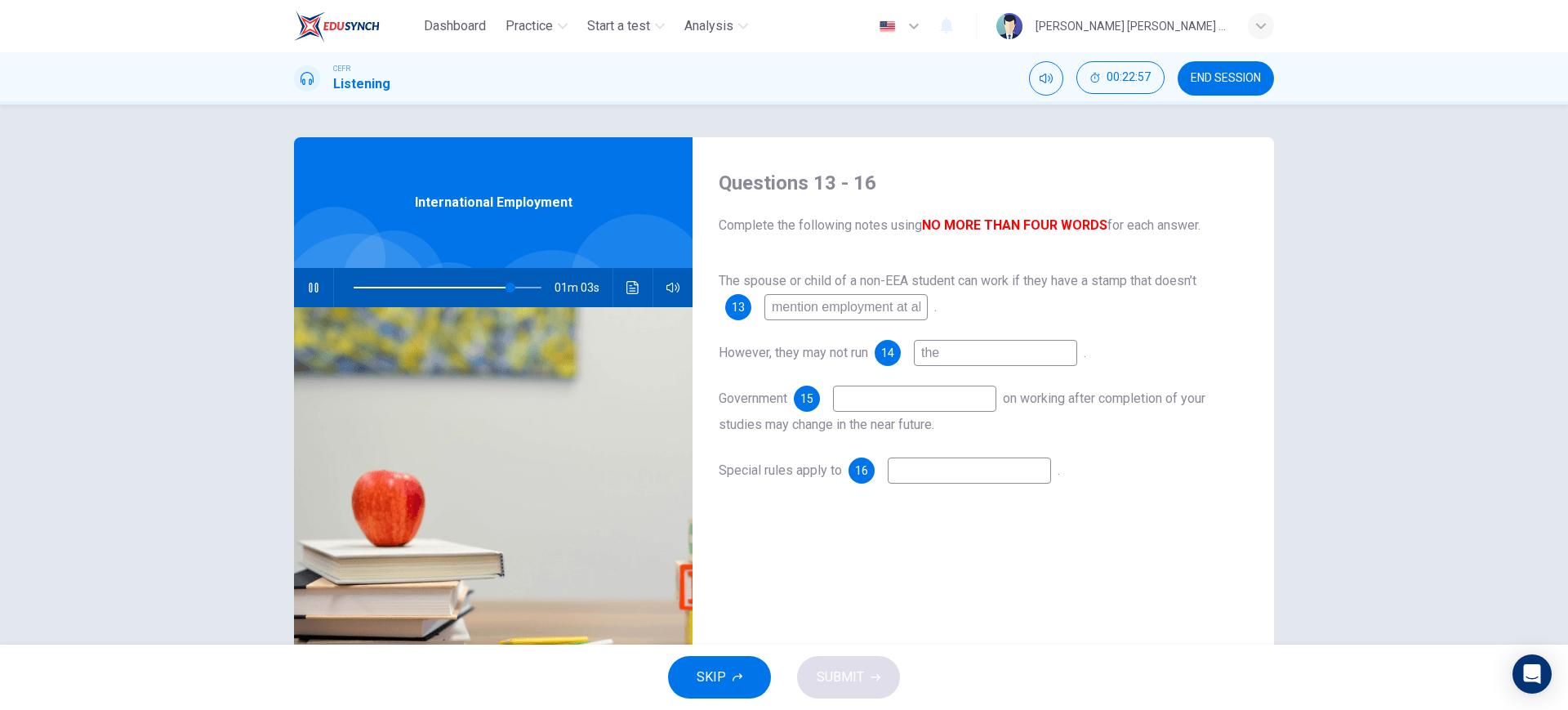 type on "84" 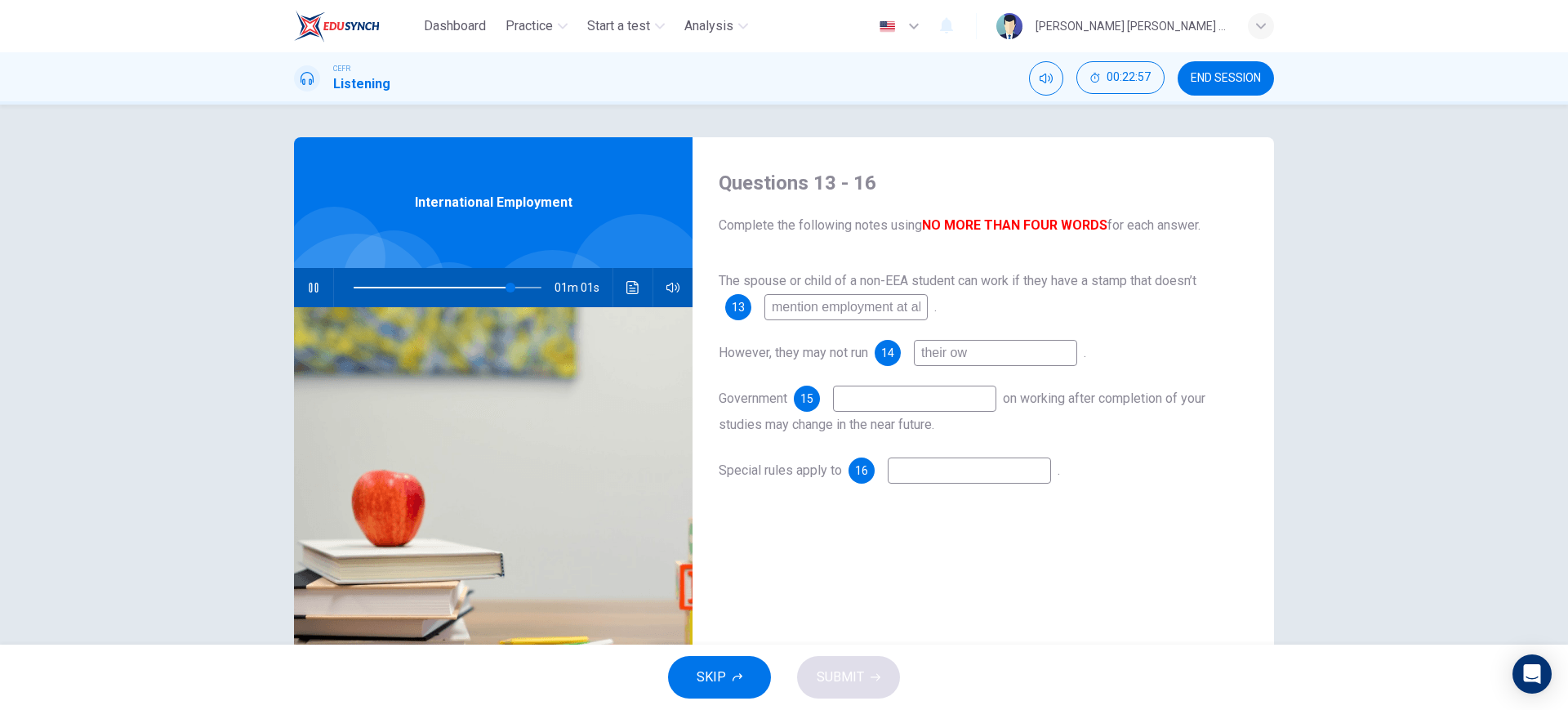 type on "their own" 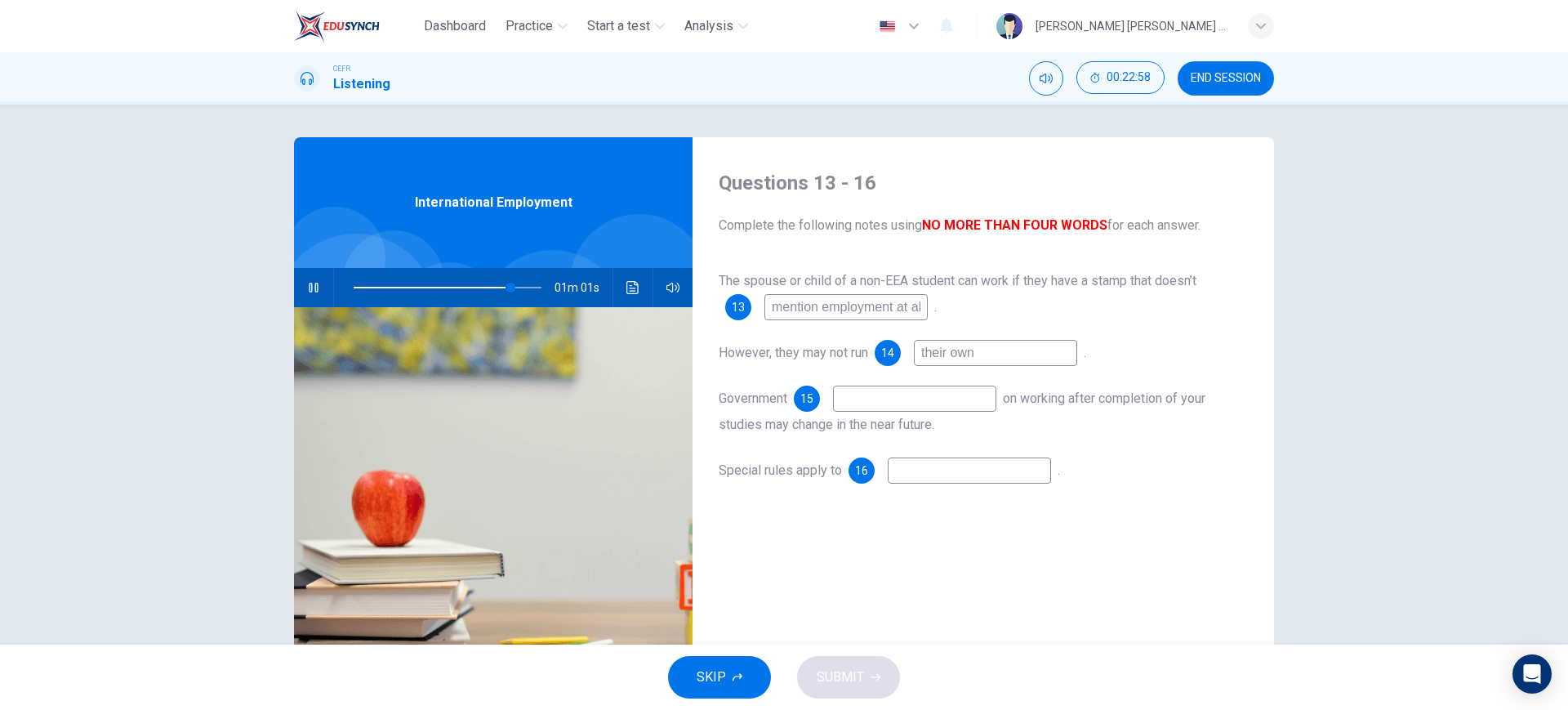 type on "84" 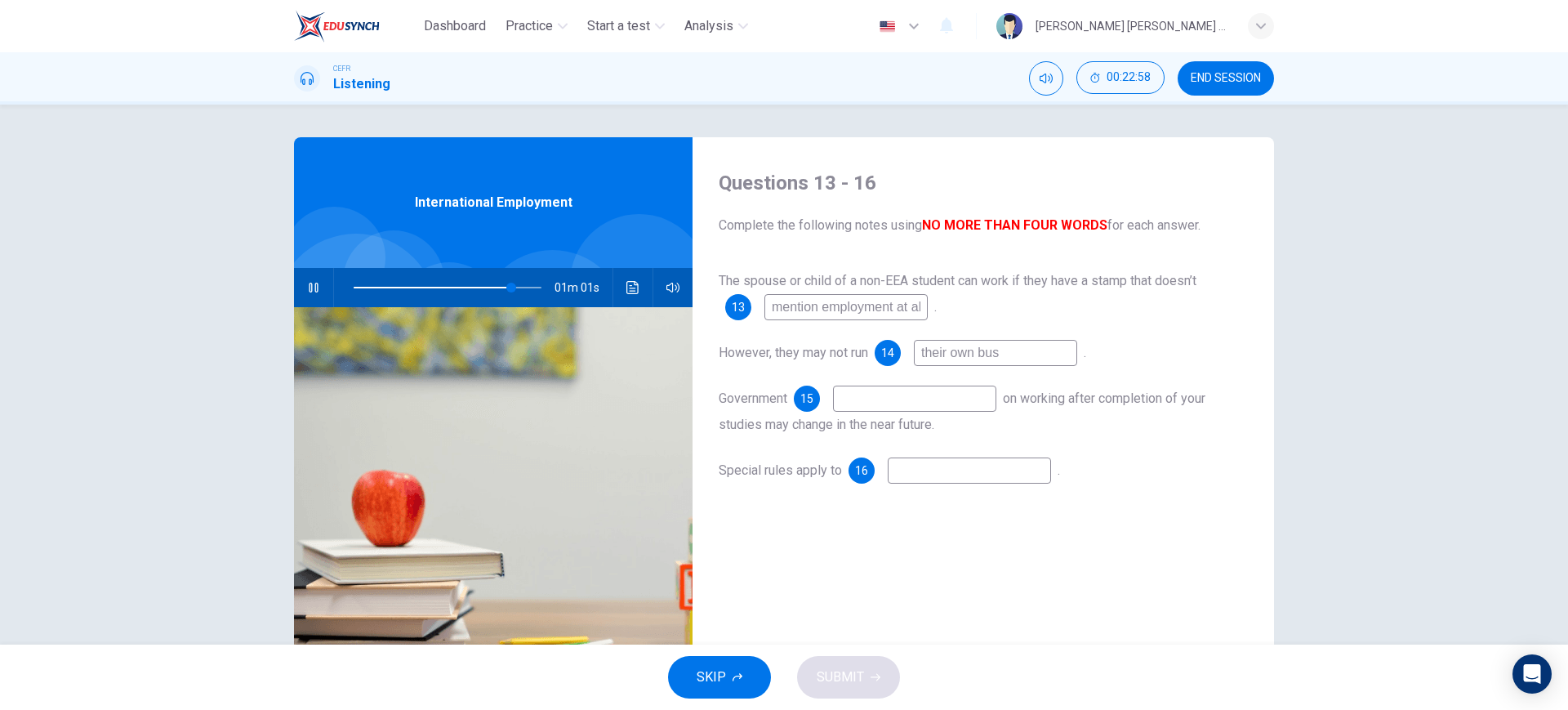 type on "their own busi" 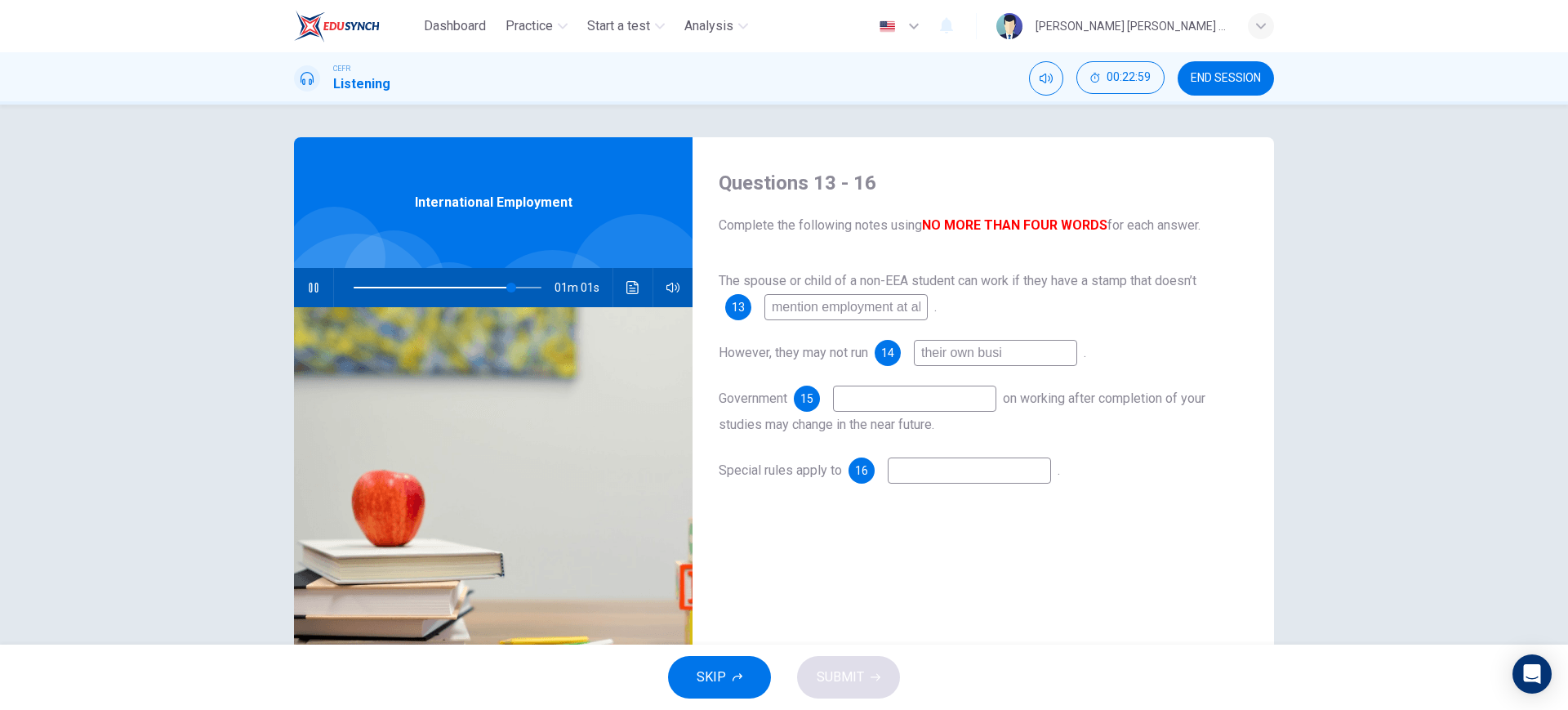 type on "84" 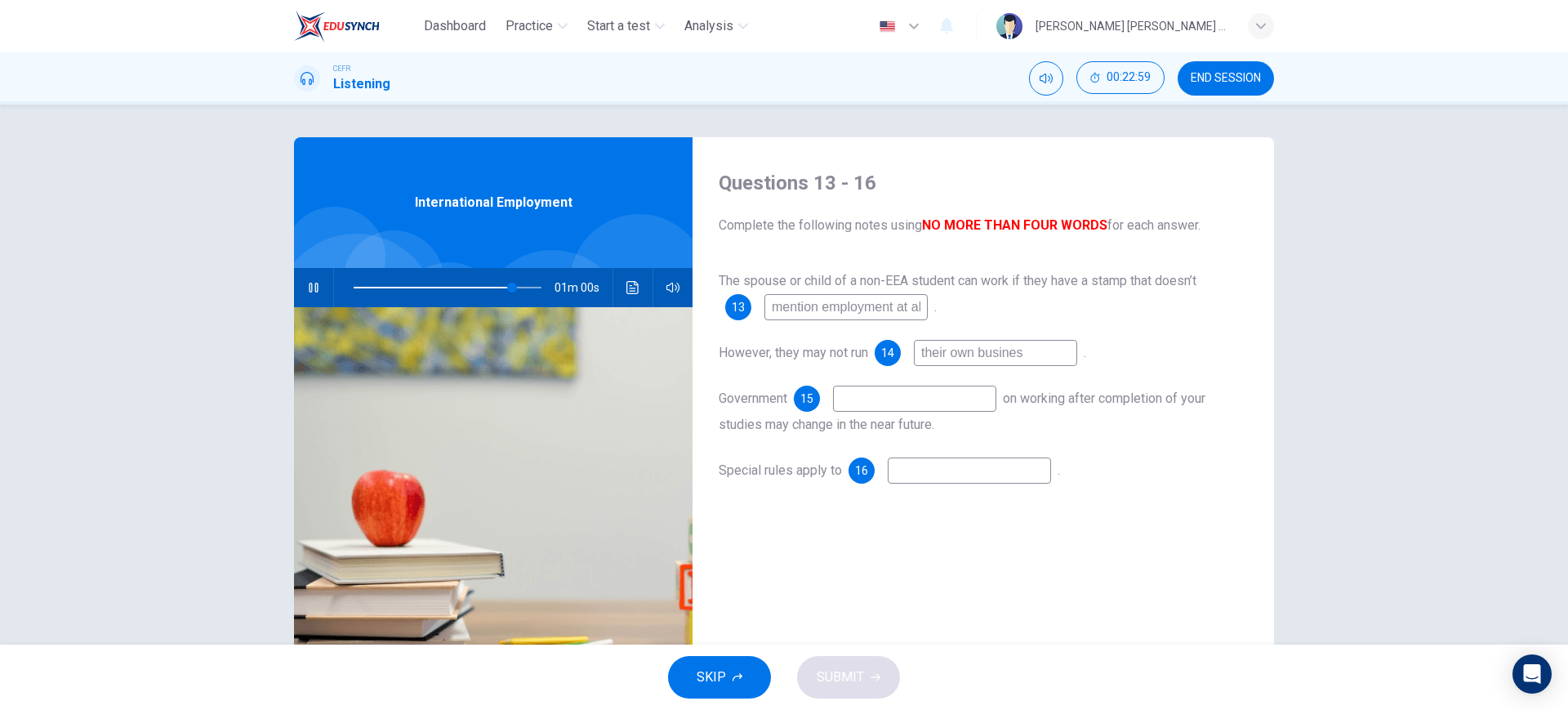 type on "their own business" 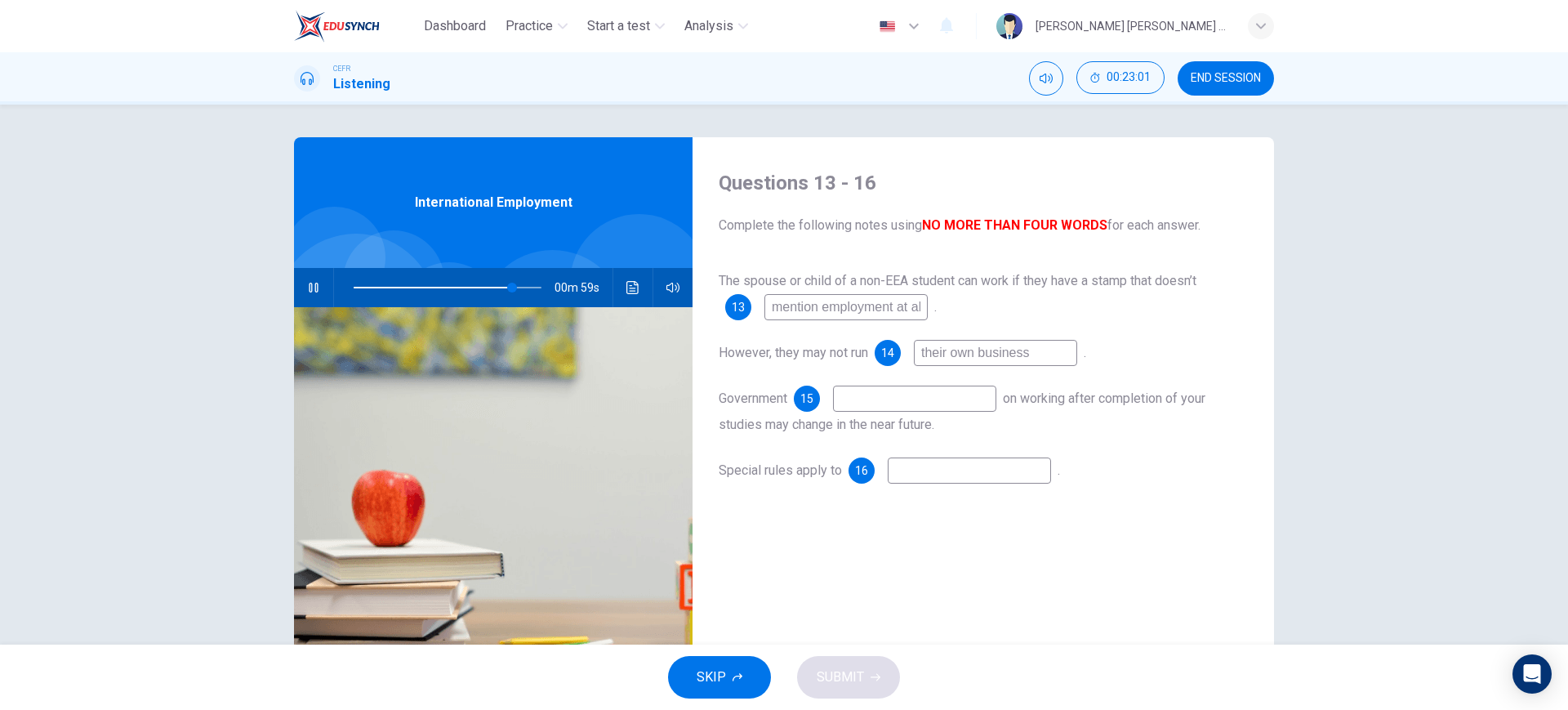 type on "85" 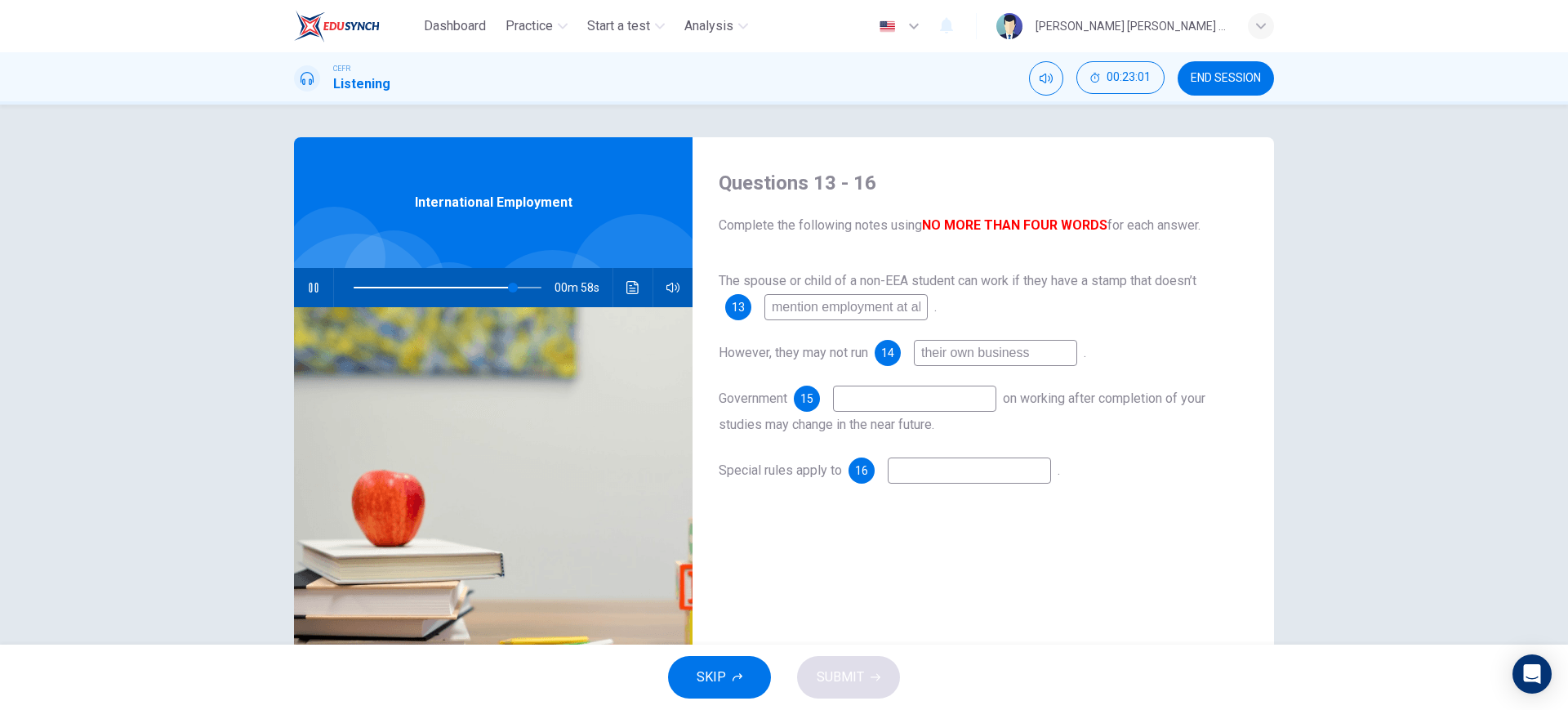 type on "their own business" 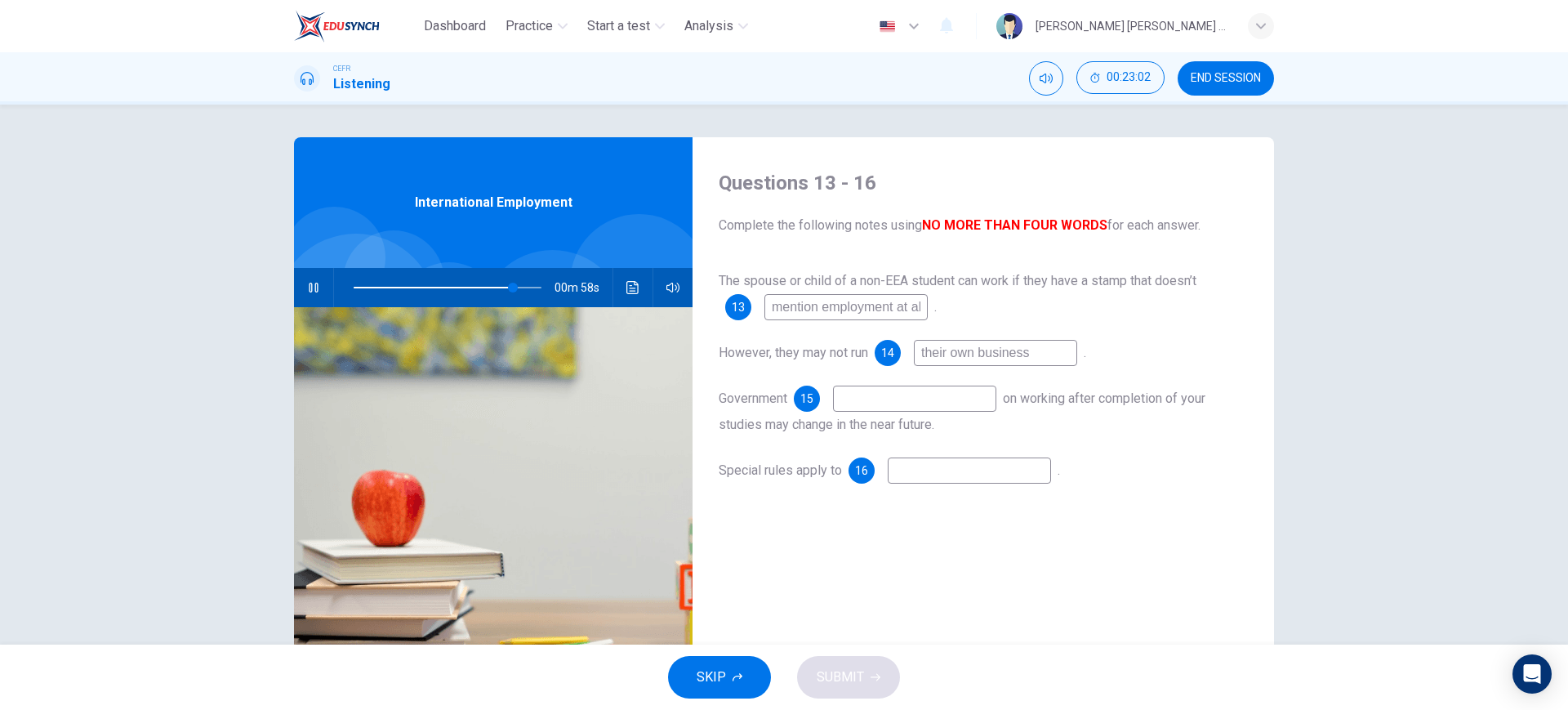 click at bounding box center [915, 399] 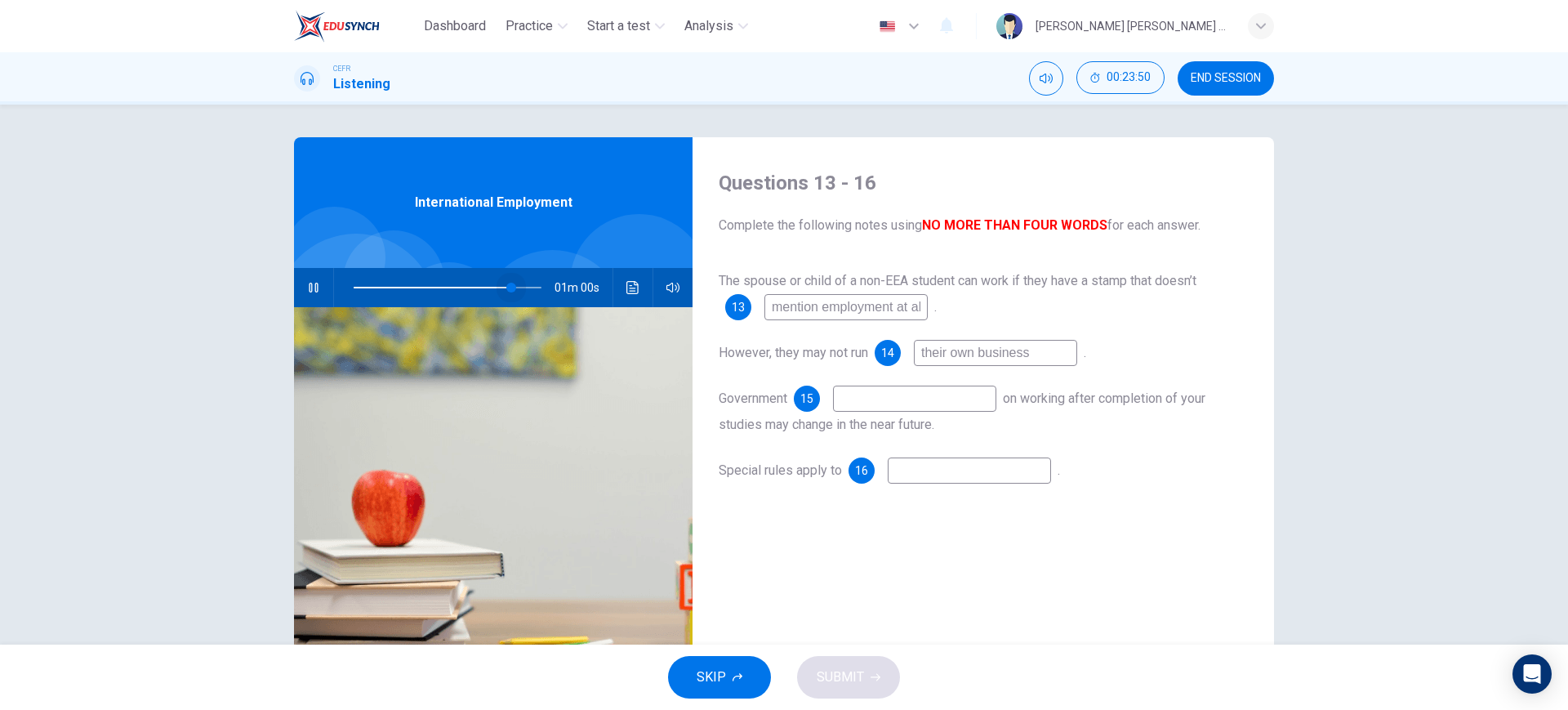 click at bounding box center [448, 288] 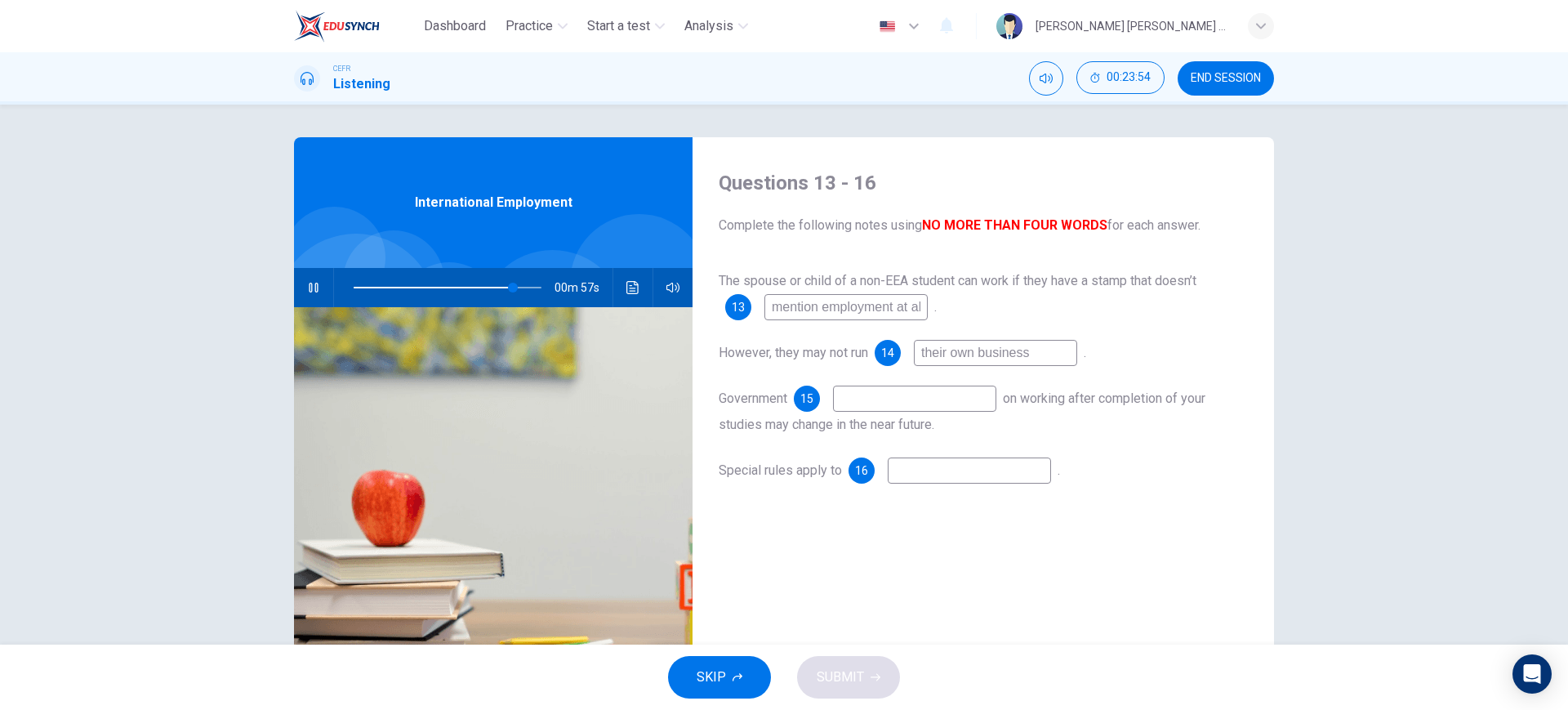 click on "Government  15  on working after completion of your studies may change in the near future." at bounding box center (983, 412) 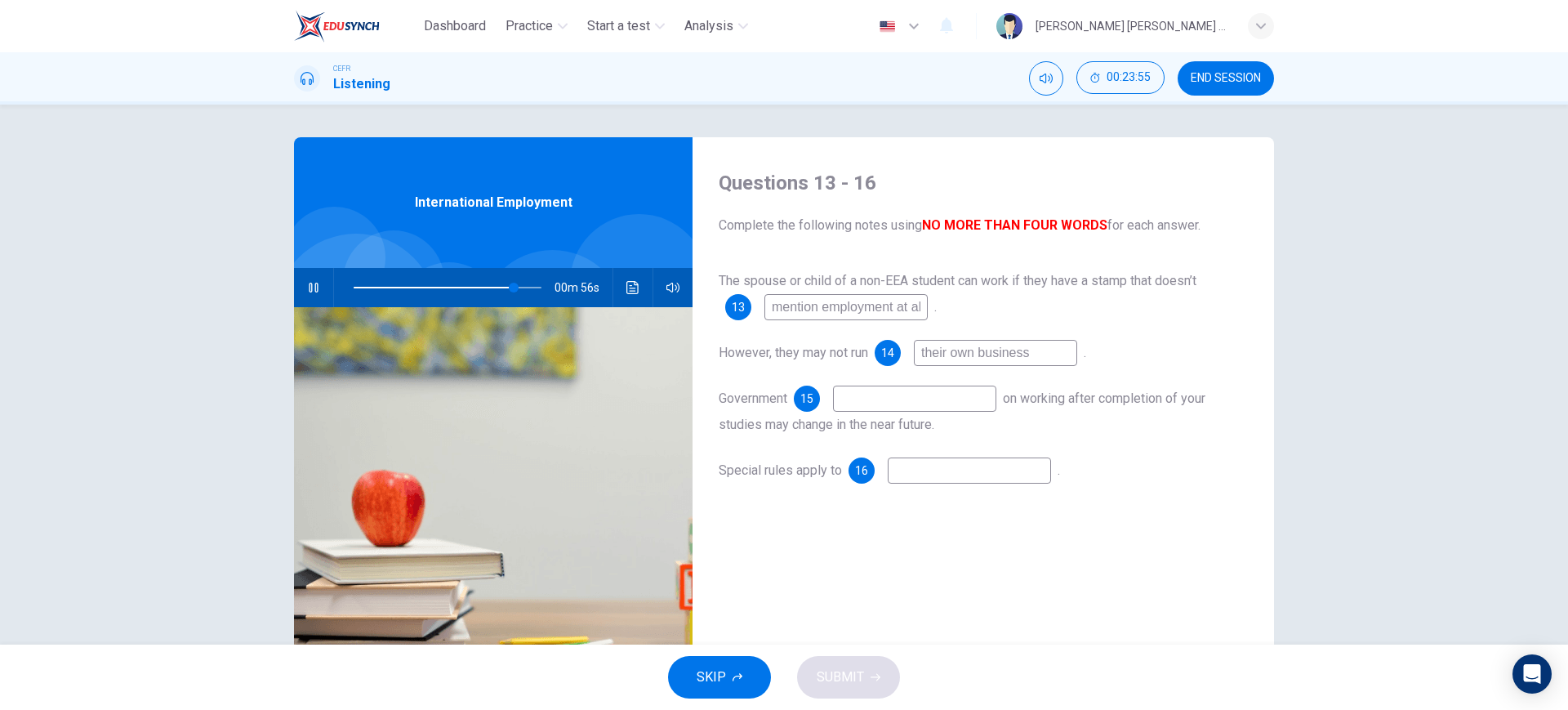 click at bounding box center (915, 399) 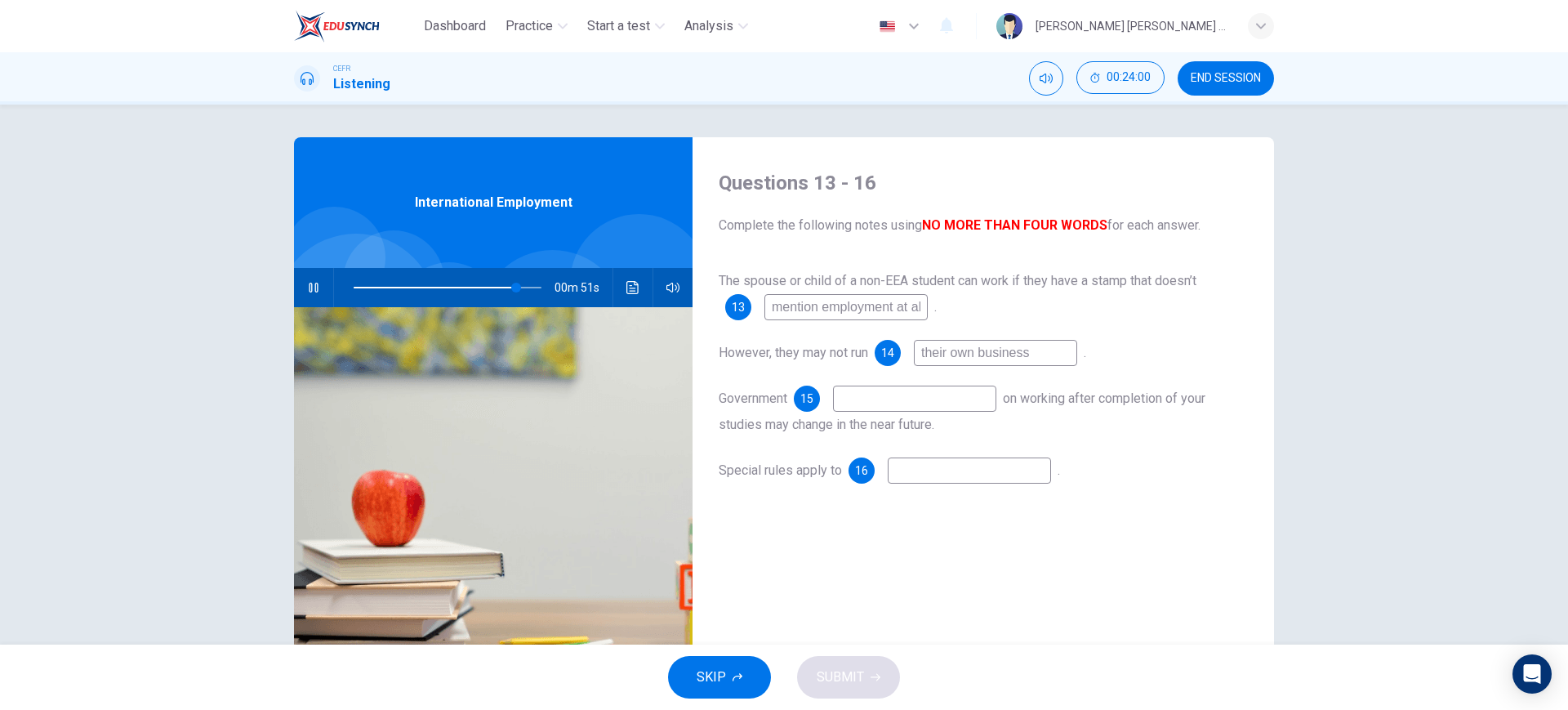 click at bounding box center [969, 471] 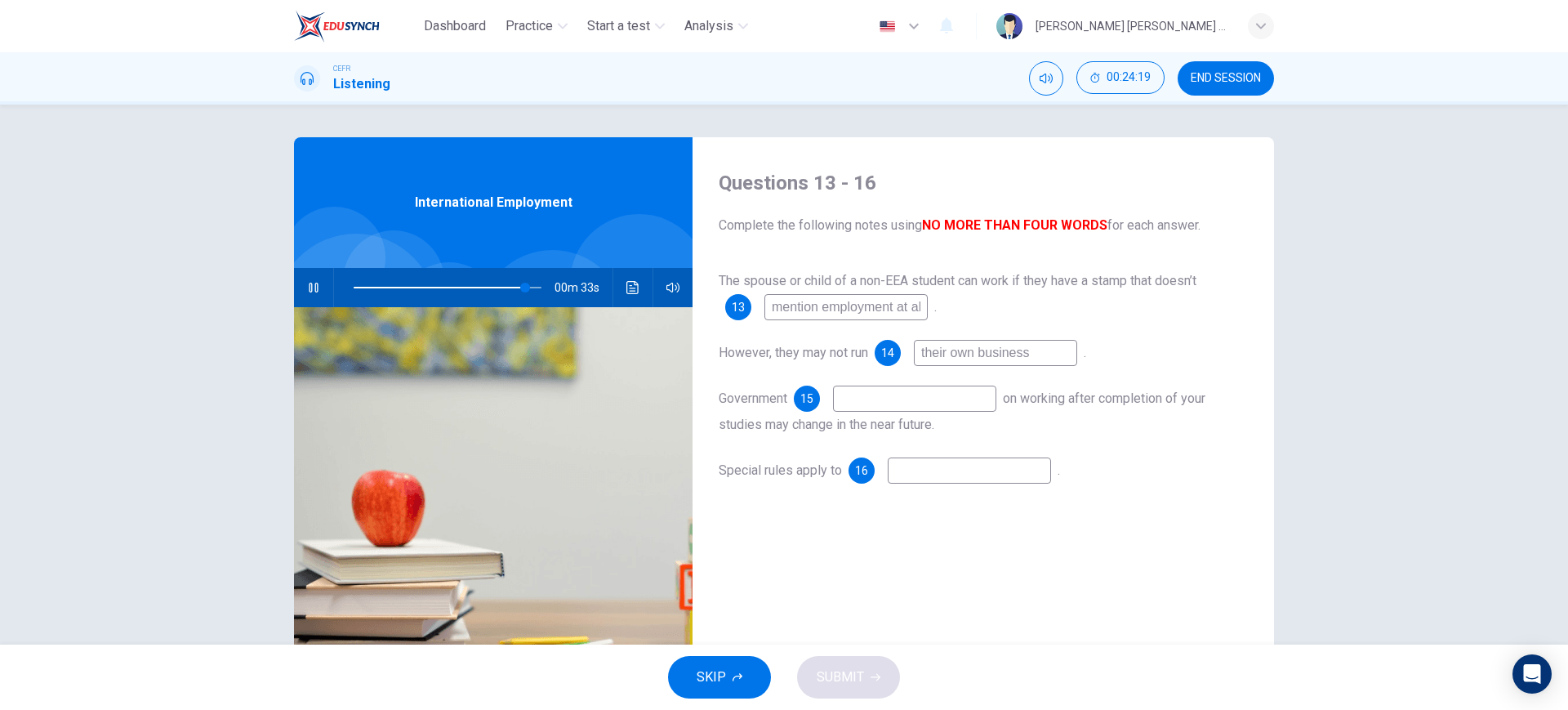 type on "91" 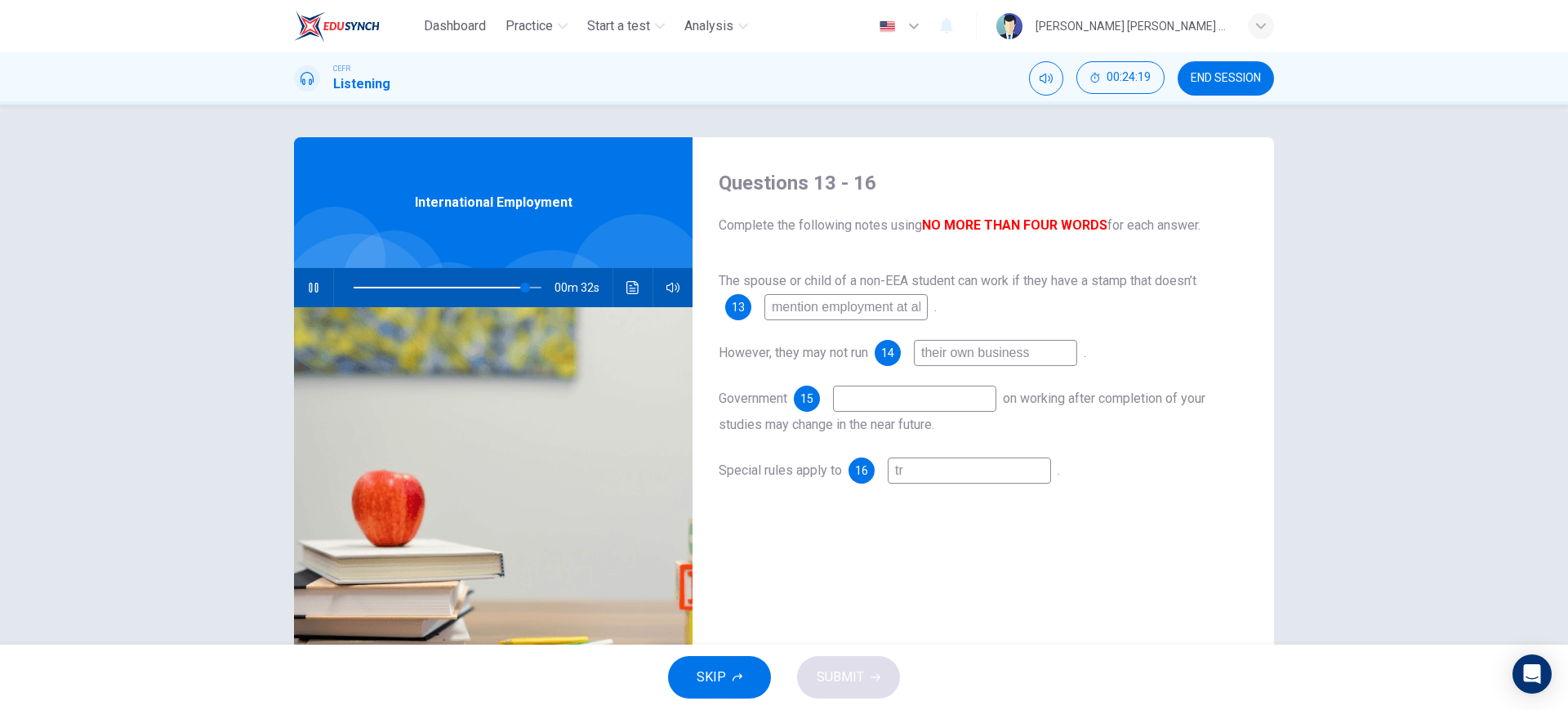 type on "tra" 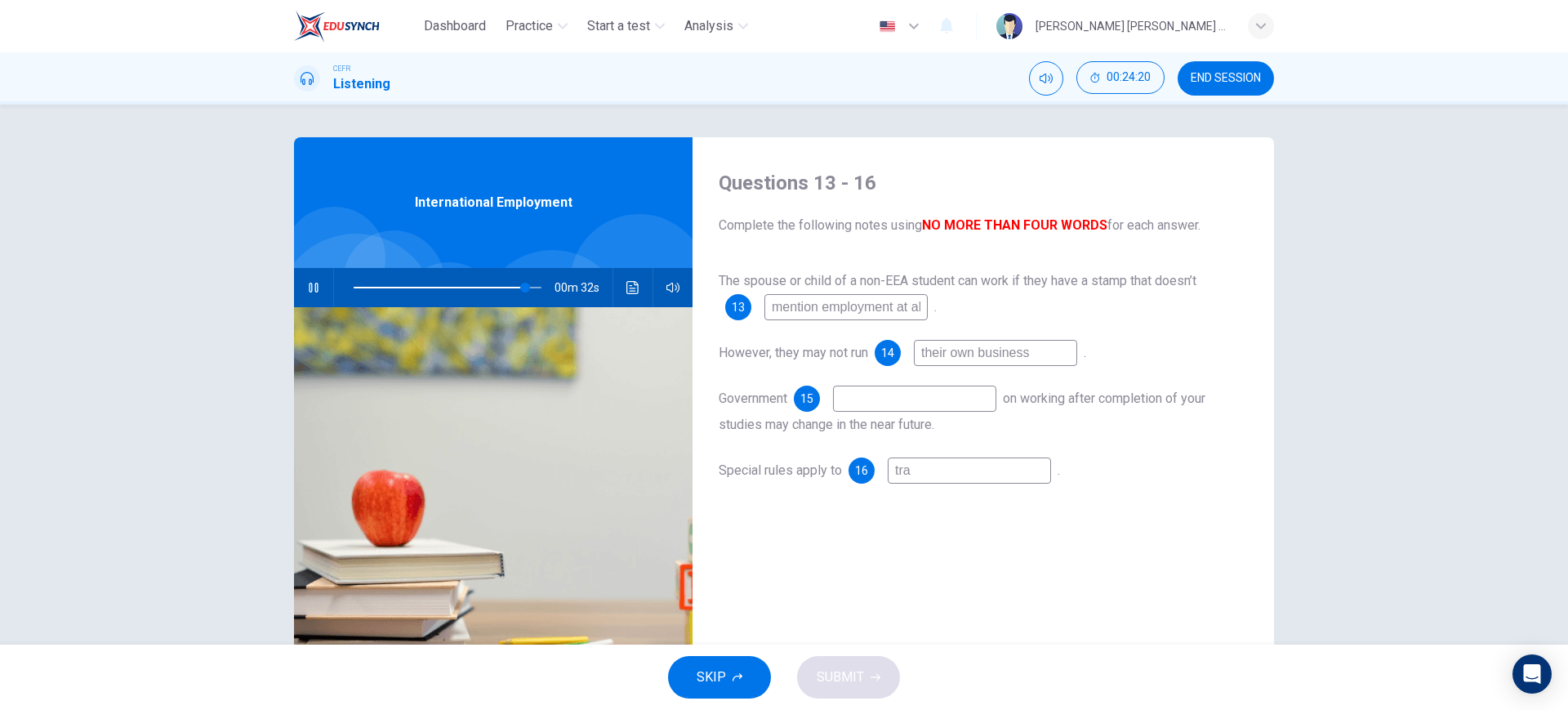 type on "92" 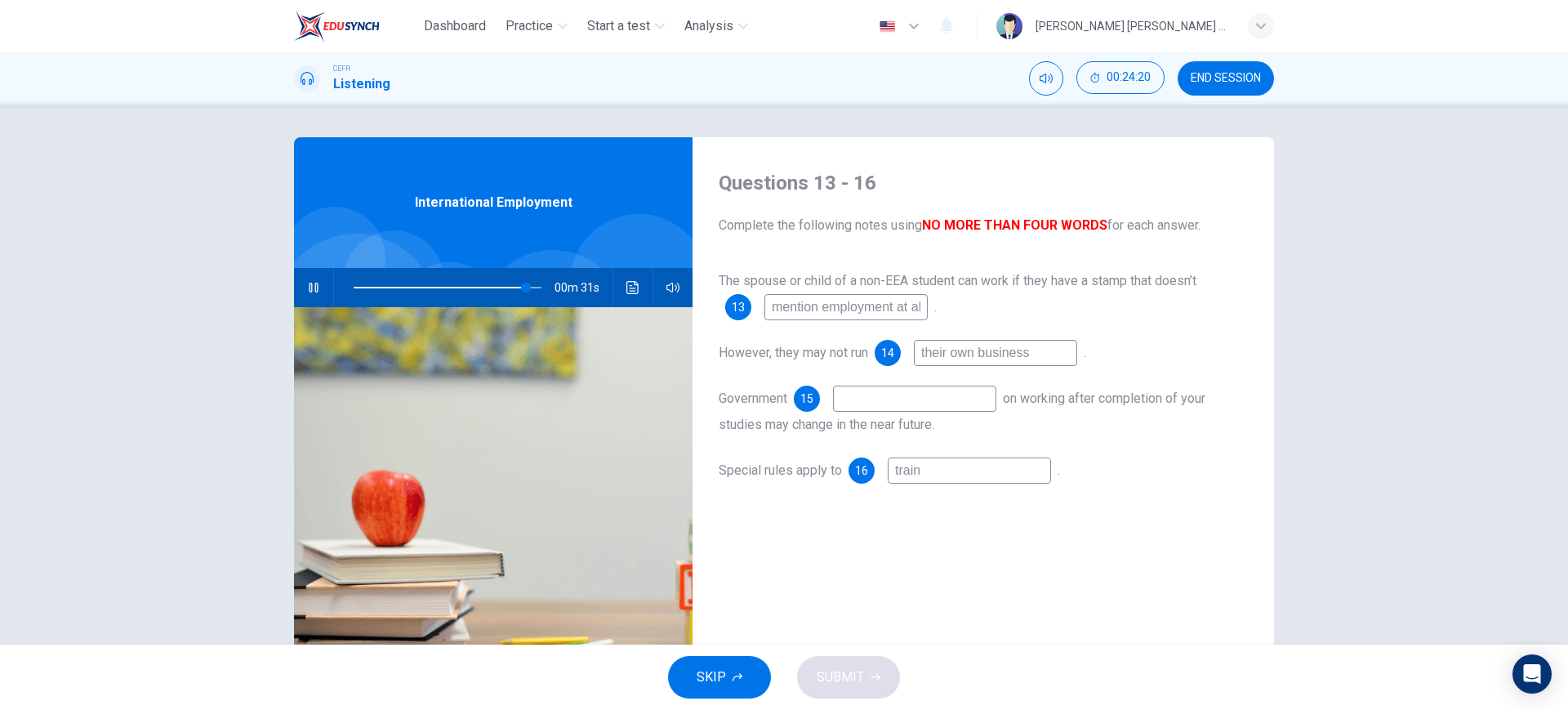 type on "traini" 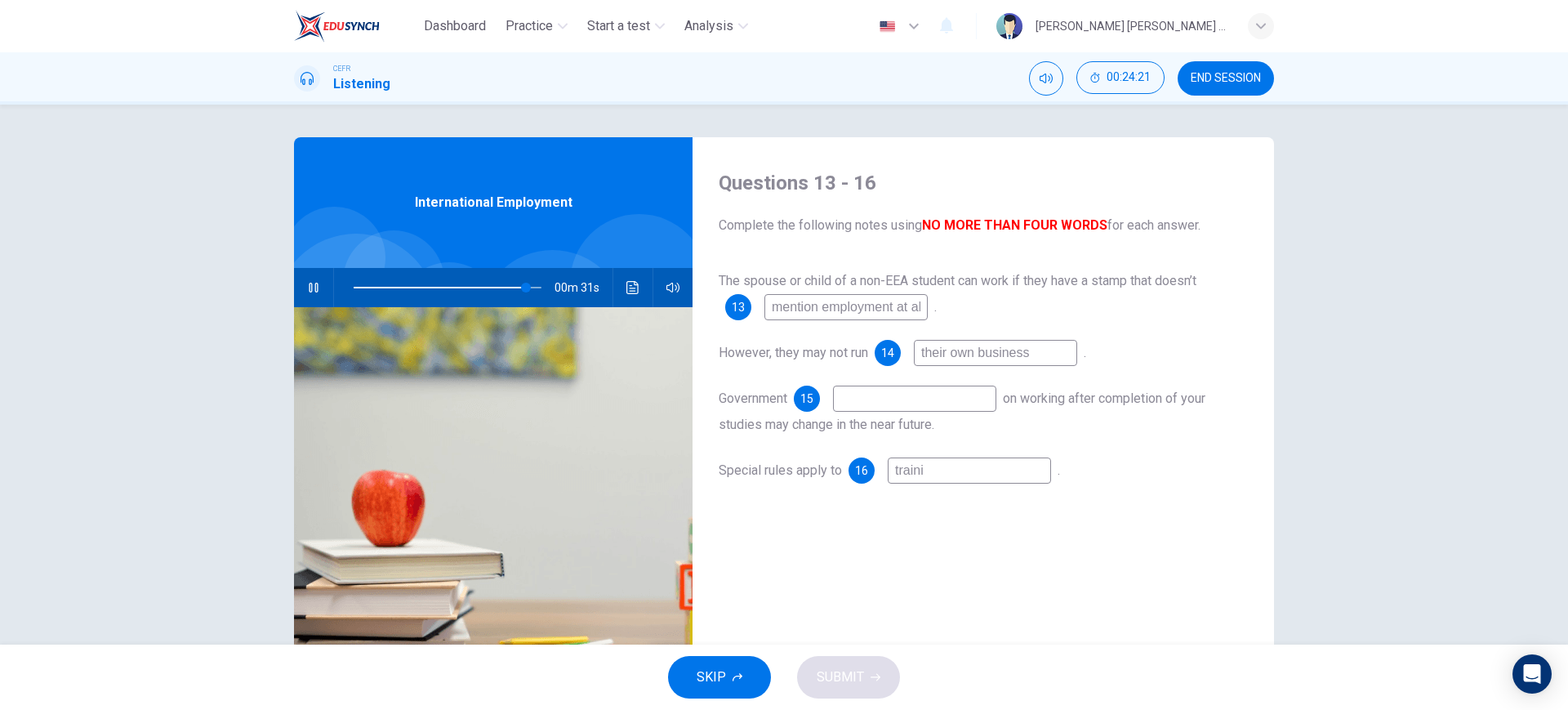 type on "92" 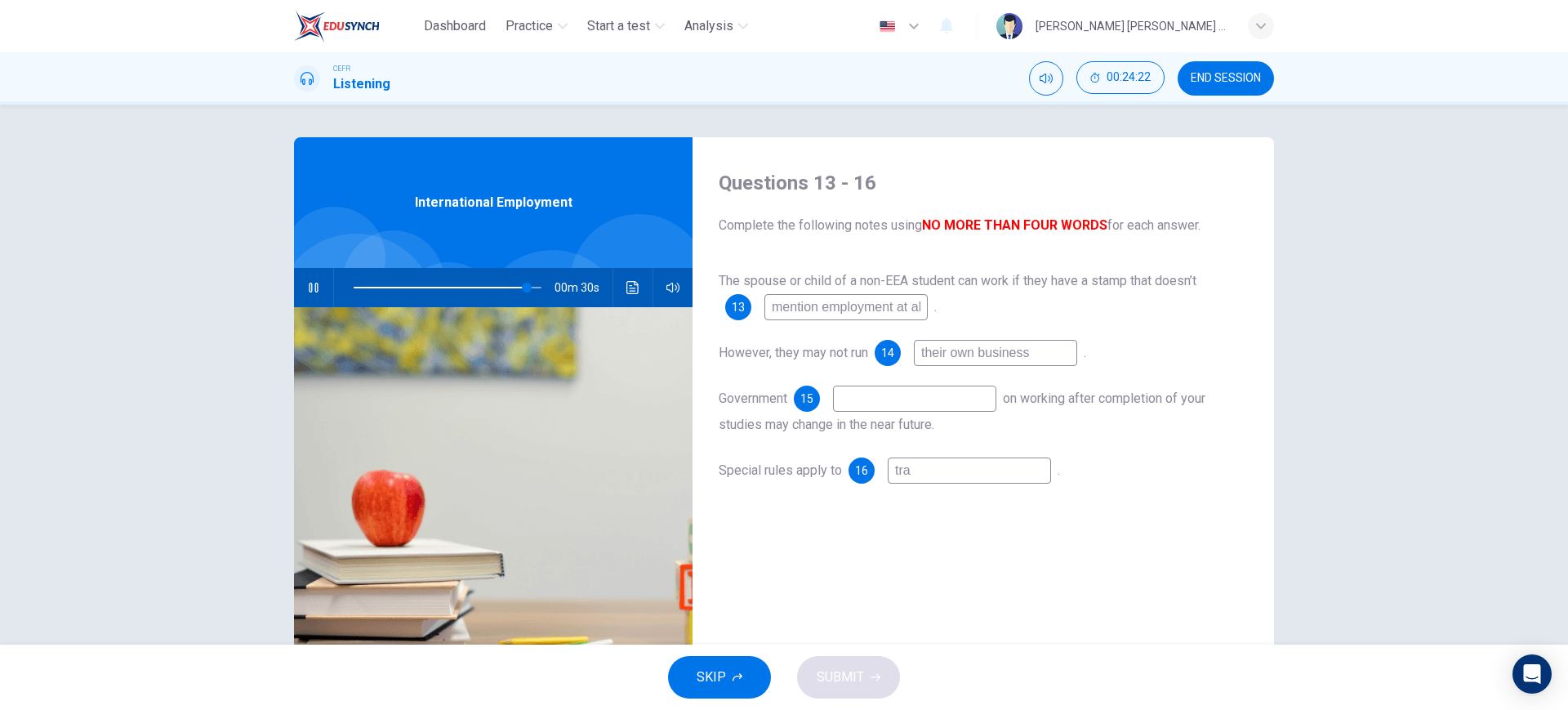 type on "tr" 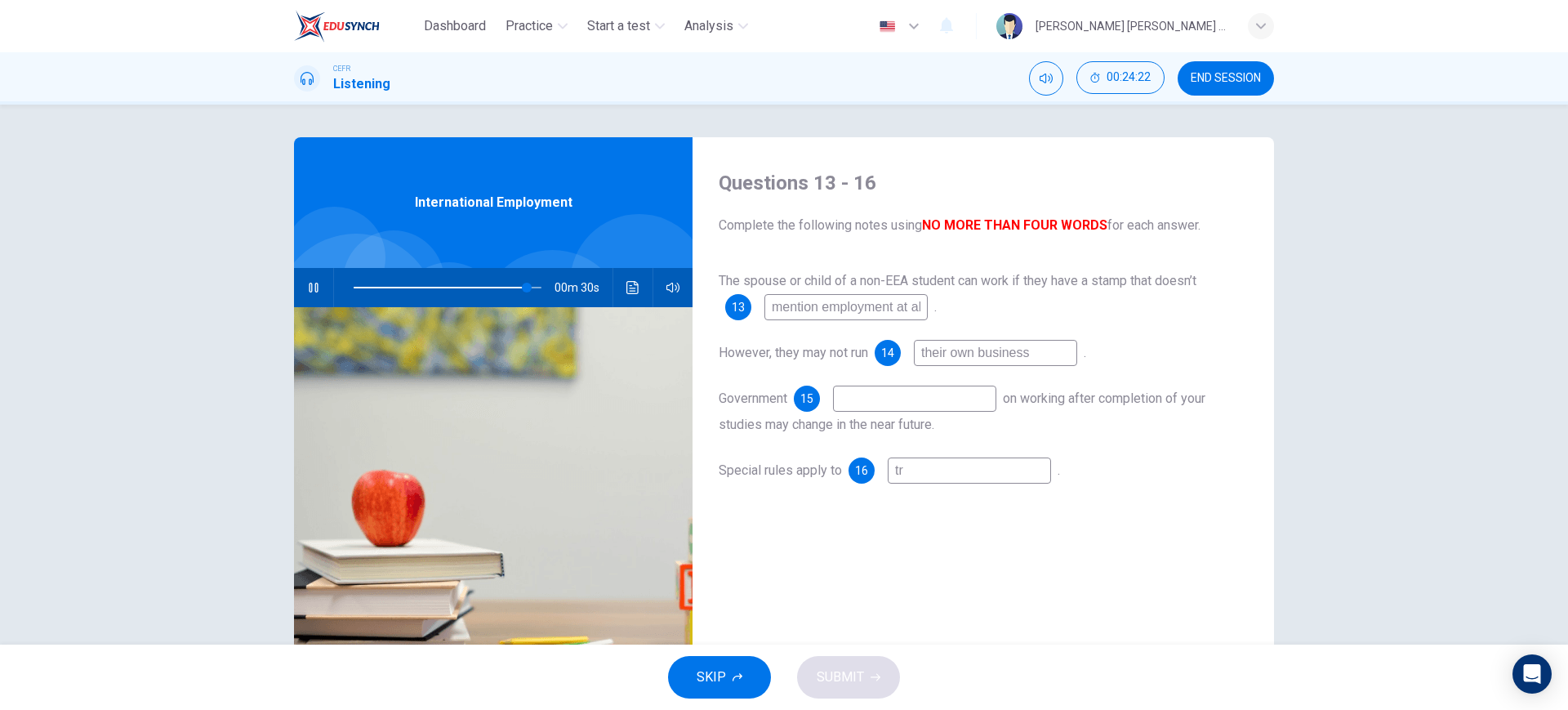 type on "92" 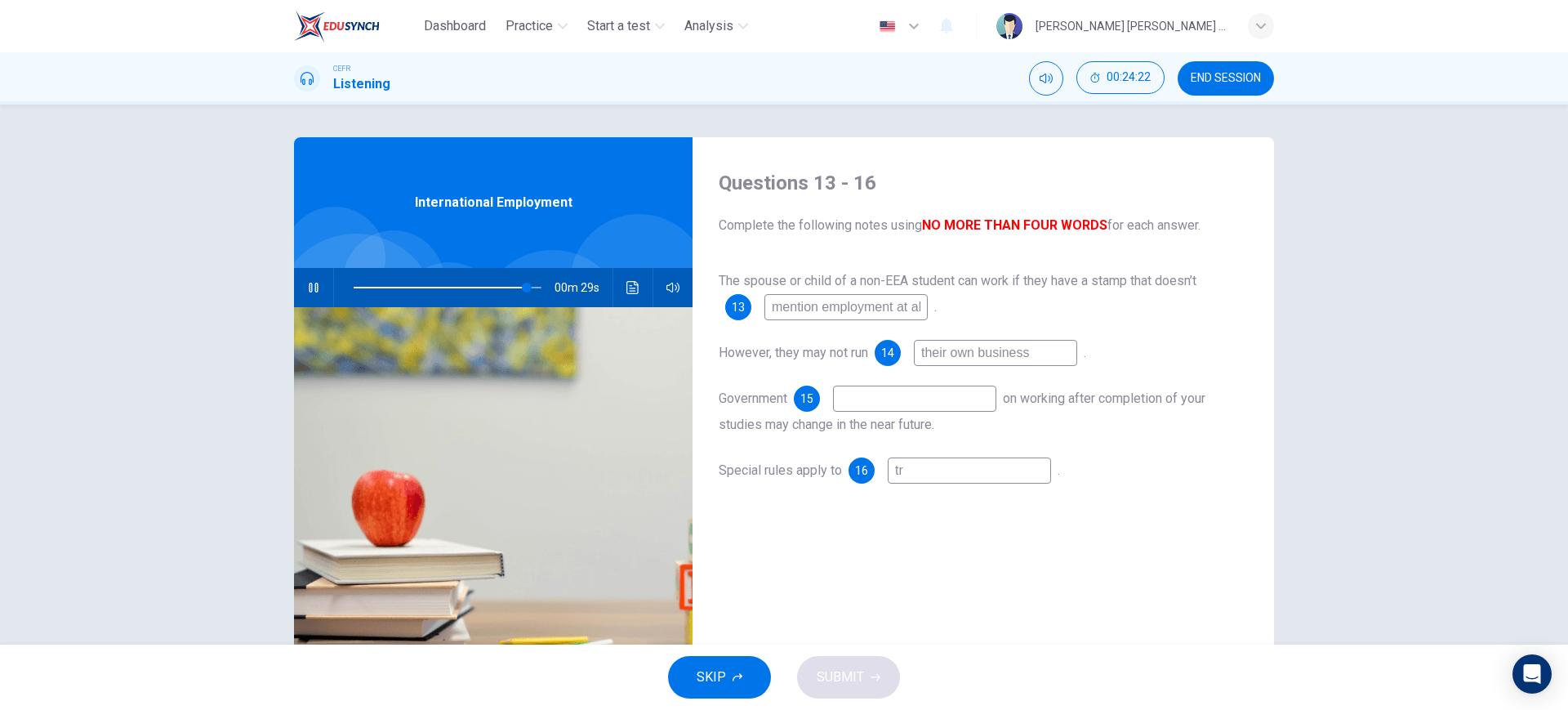 type on "t" 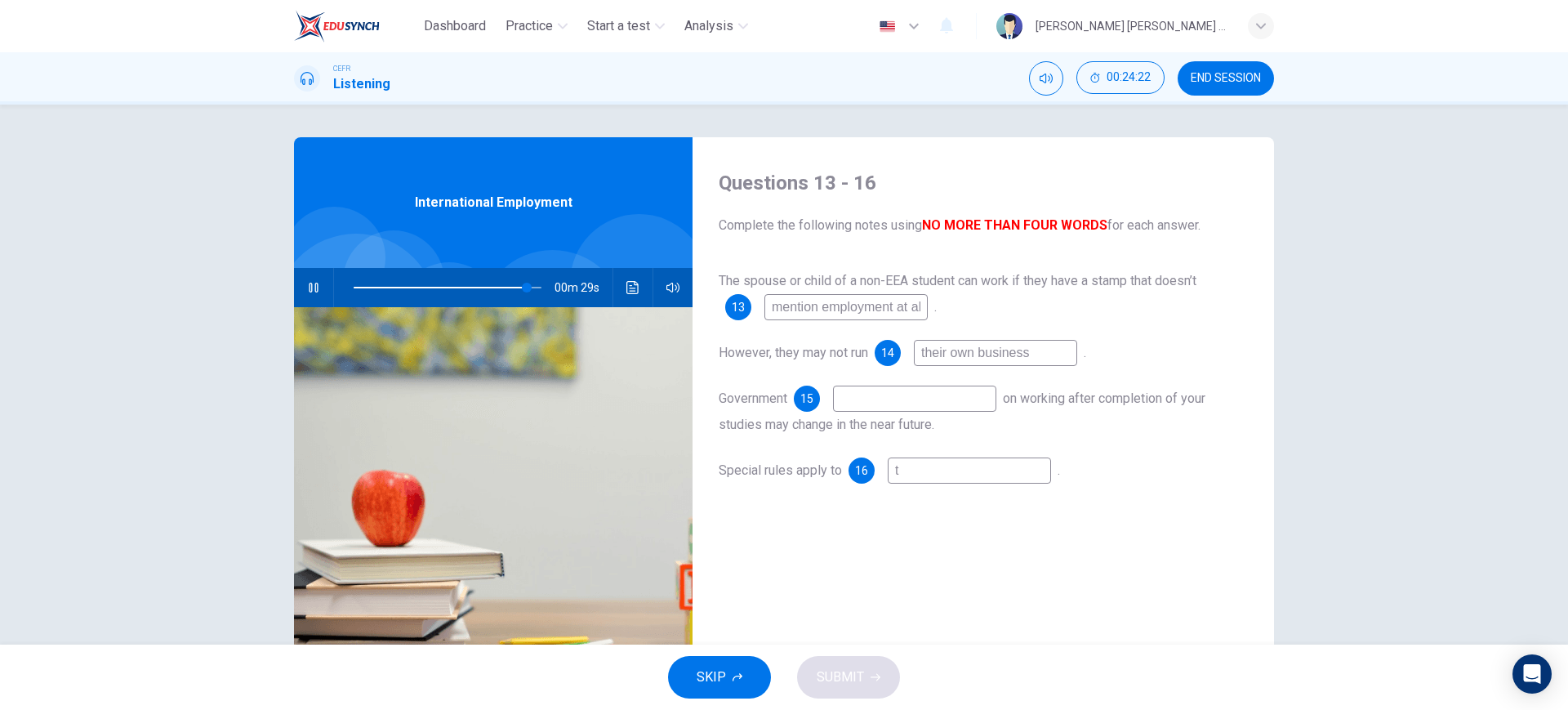 type 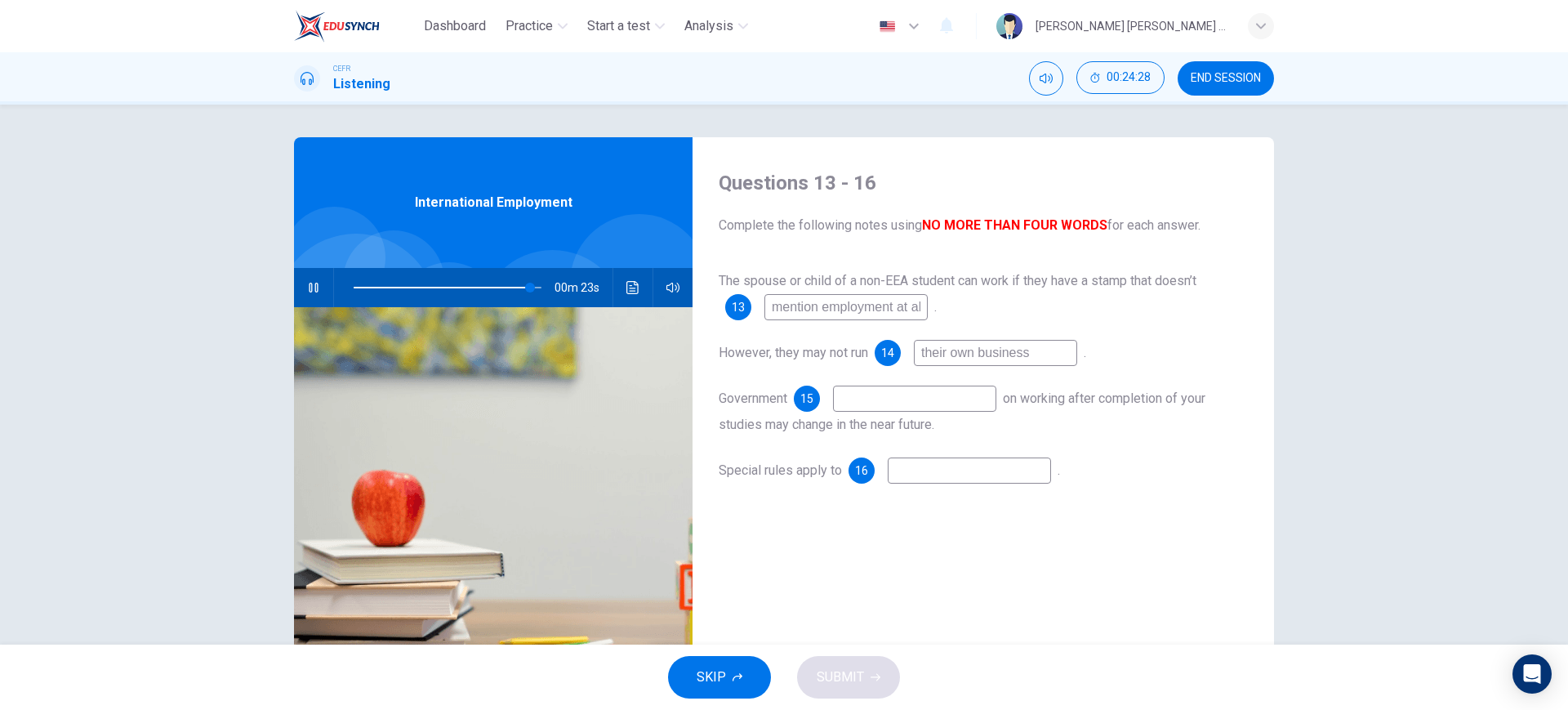 click at bounding box center [915, 399] 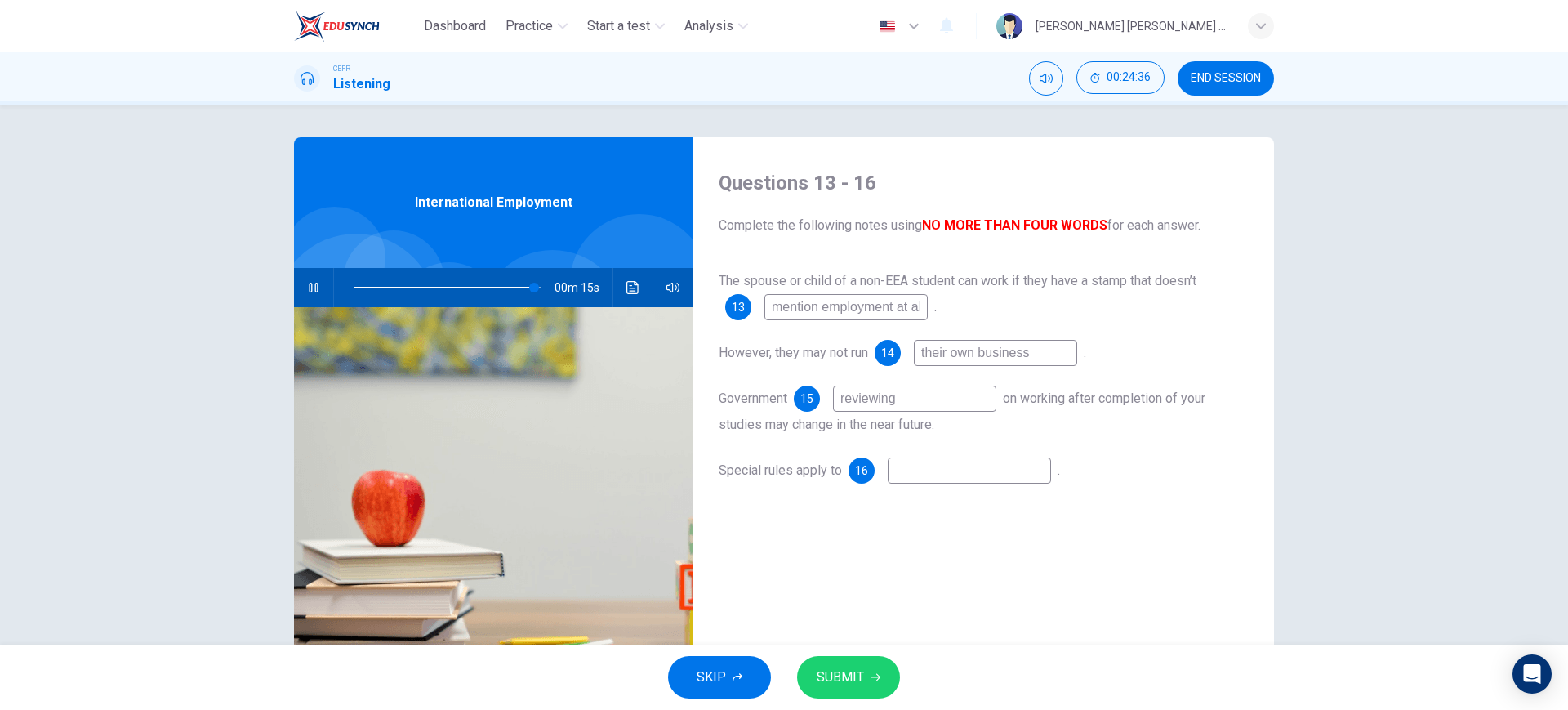 click on "The spouse or child of a non-EEA student can work if they have a stamp that doesn’t  13 mention employment at all . However, they may not run  14 their own business . Government  15 reviewing  on working after completion of your studies may change in the near future. Special rules apply to  16 ." at bounding box center (983, 392) 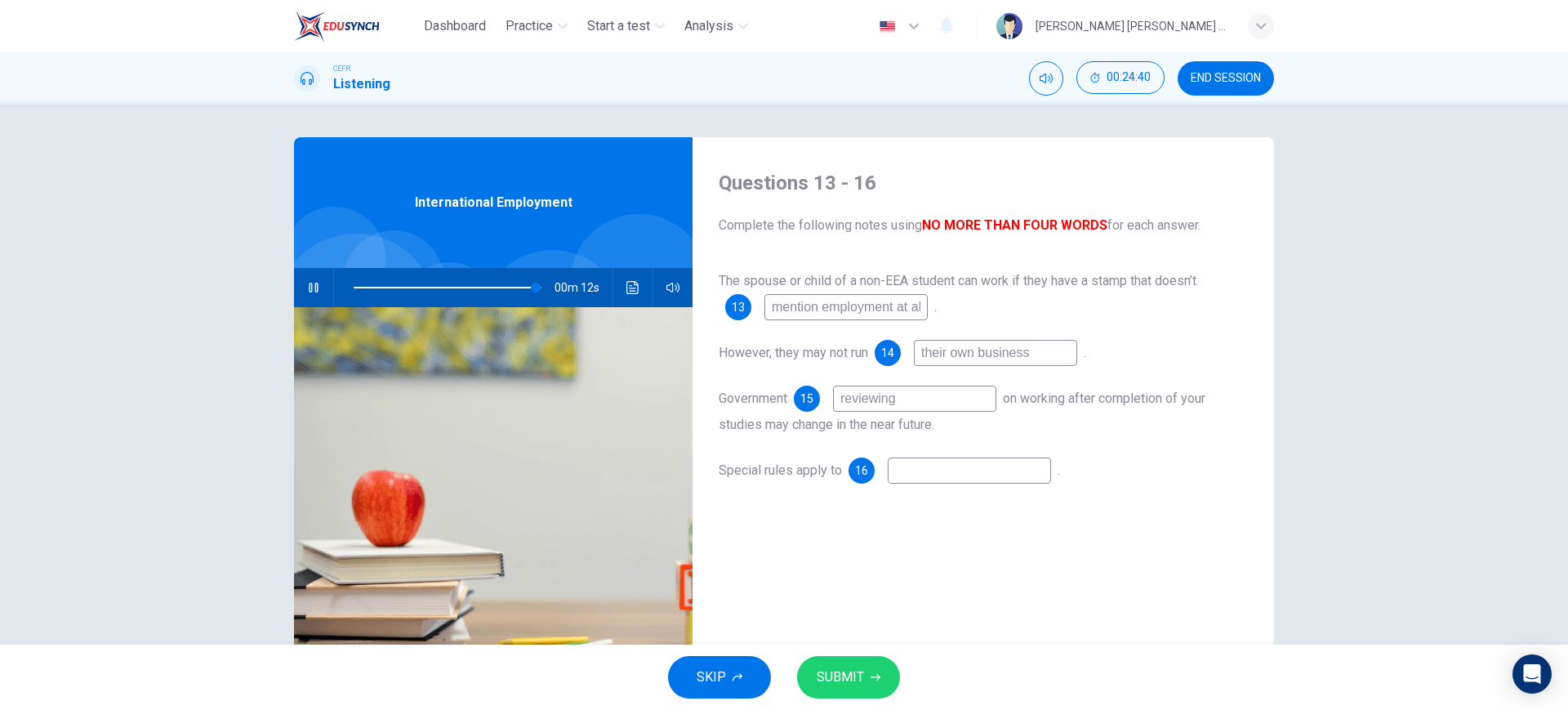 click at bounding box center (969, 471) 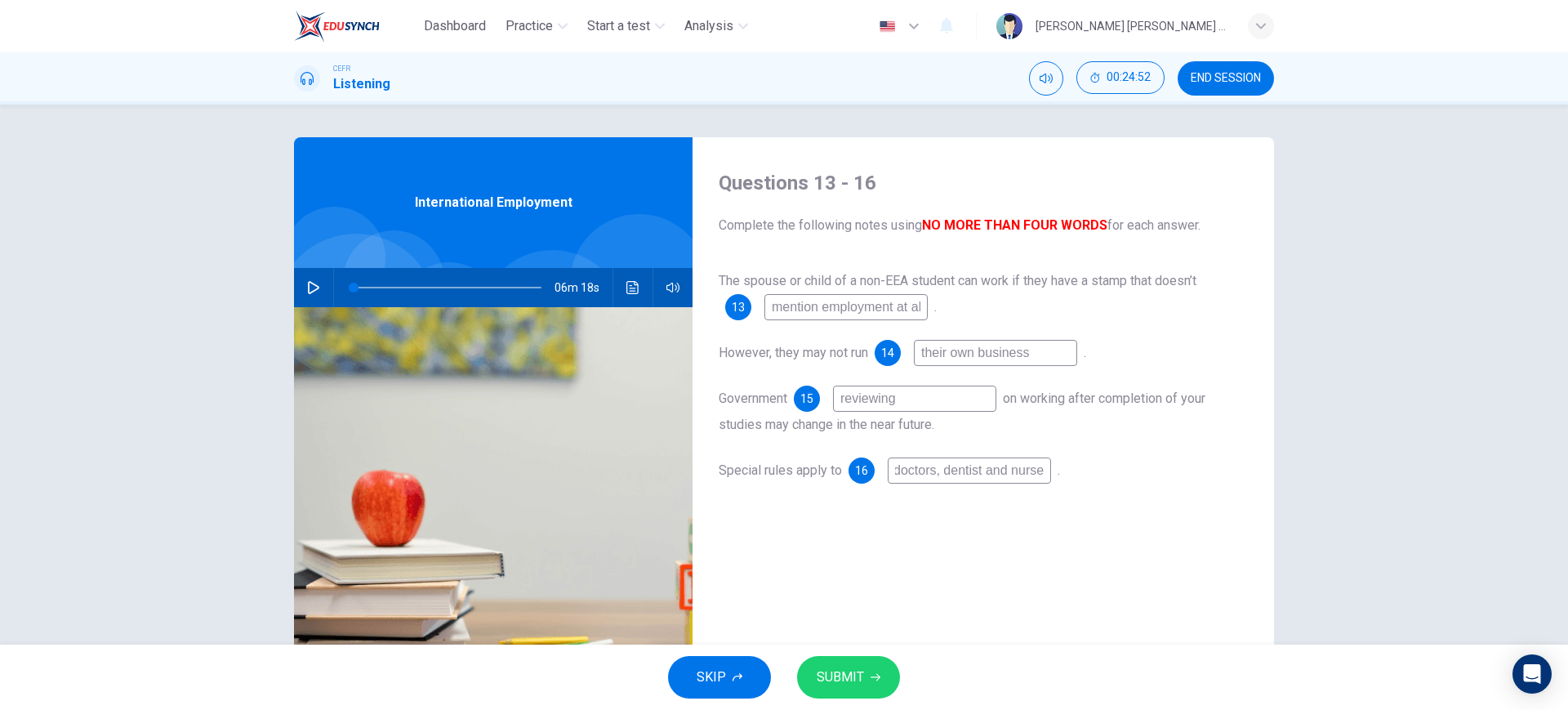 scroll, scrollTop: 0, scrollLeft: 8, axis: horizontal 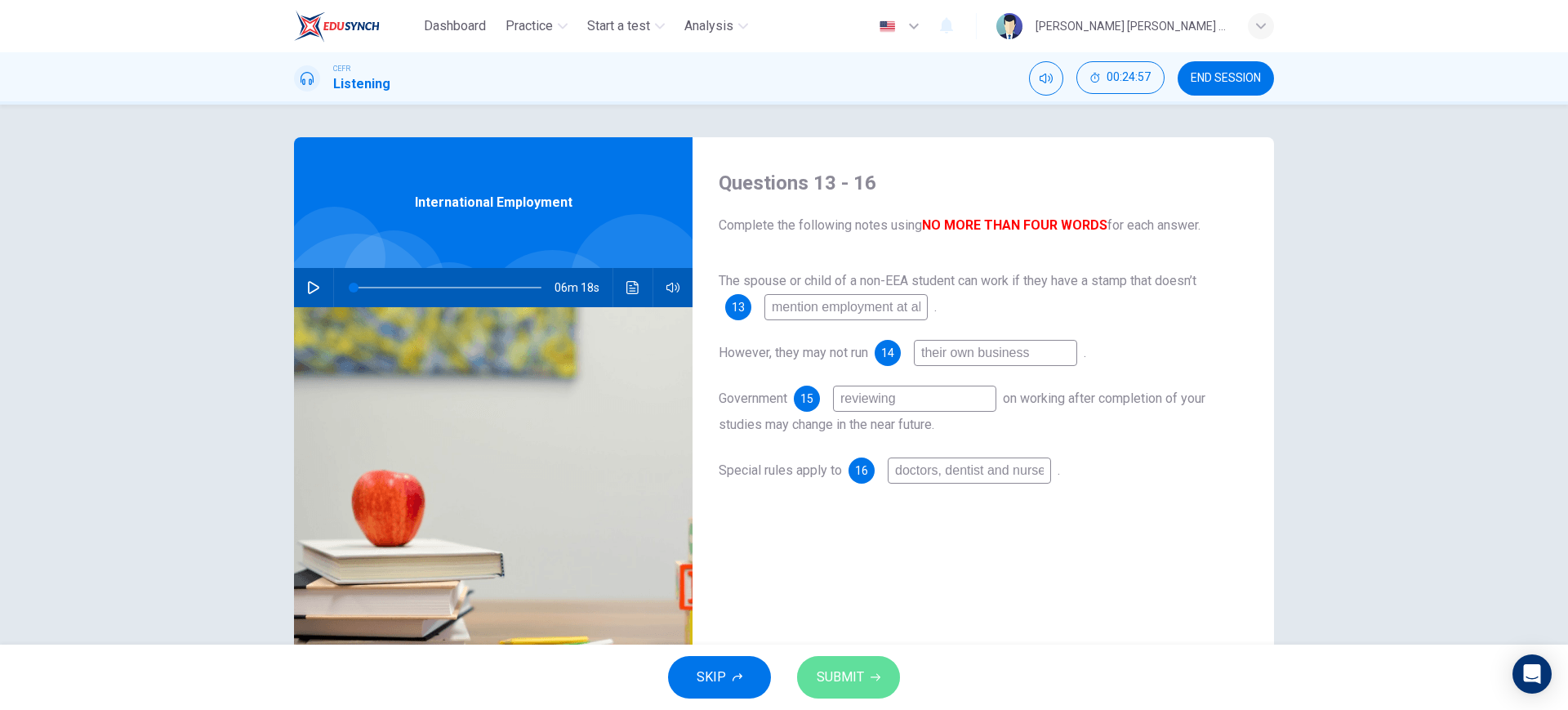 click on "SUBMIT" at bounding box center [849, 677] 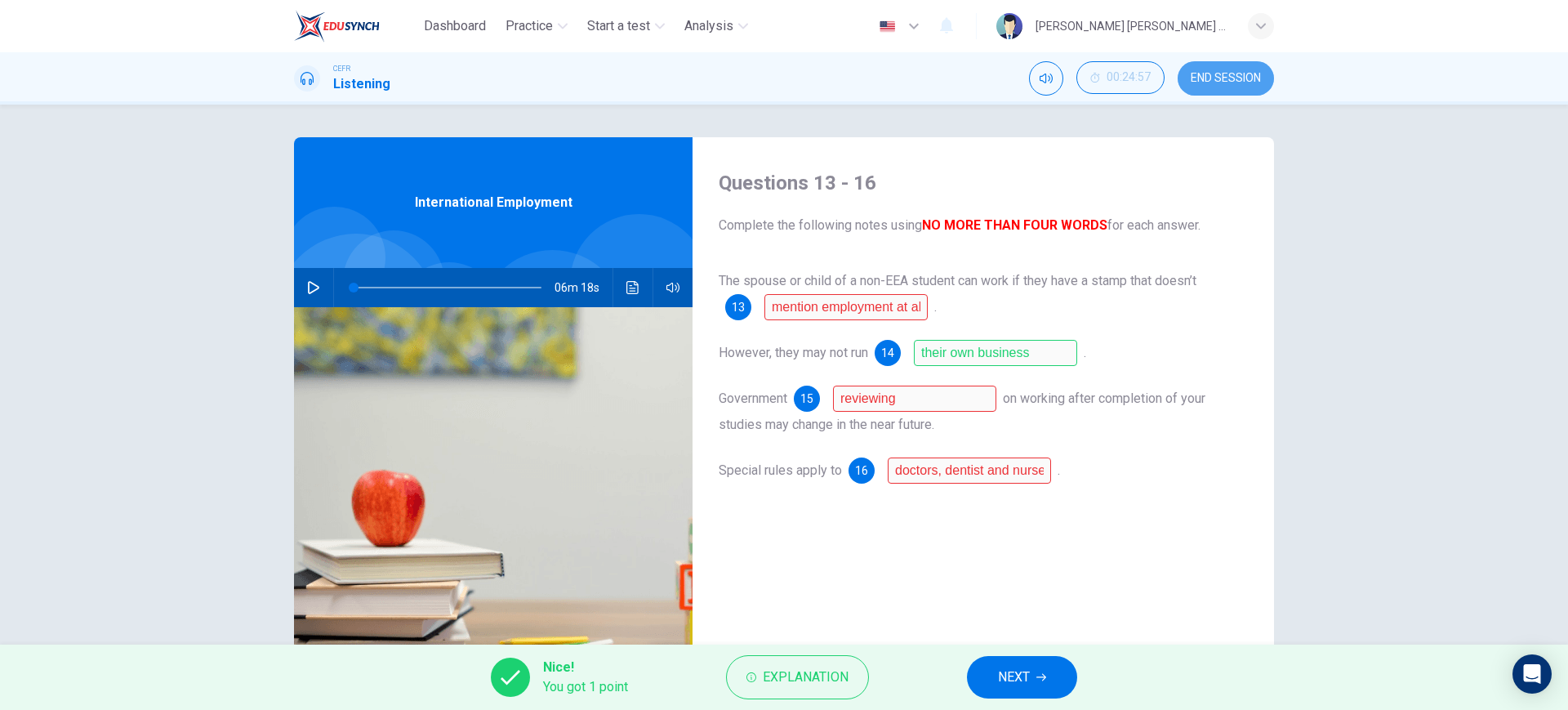 click on "END SESSION" at bounding box center (1226, 78) 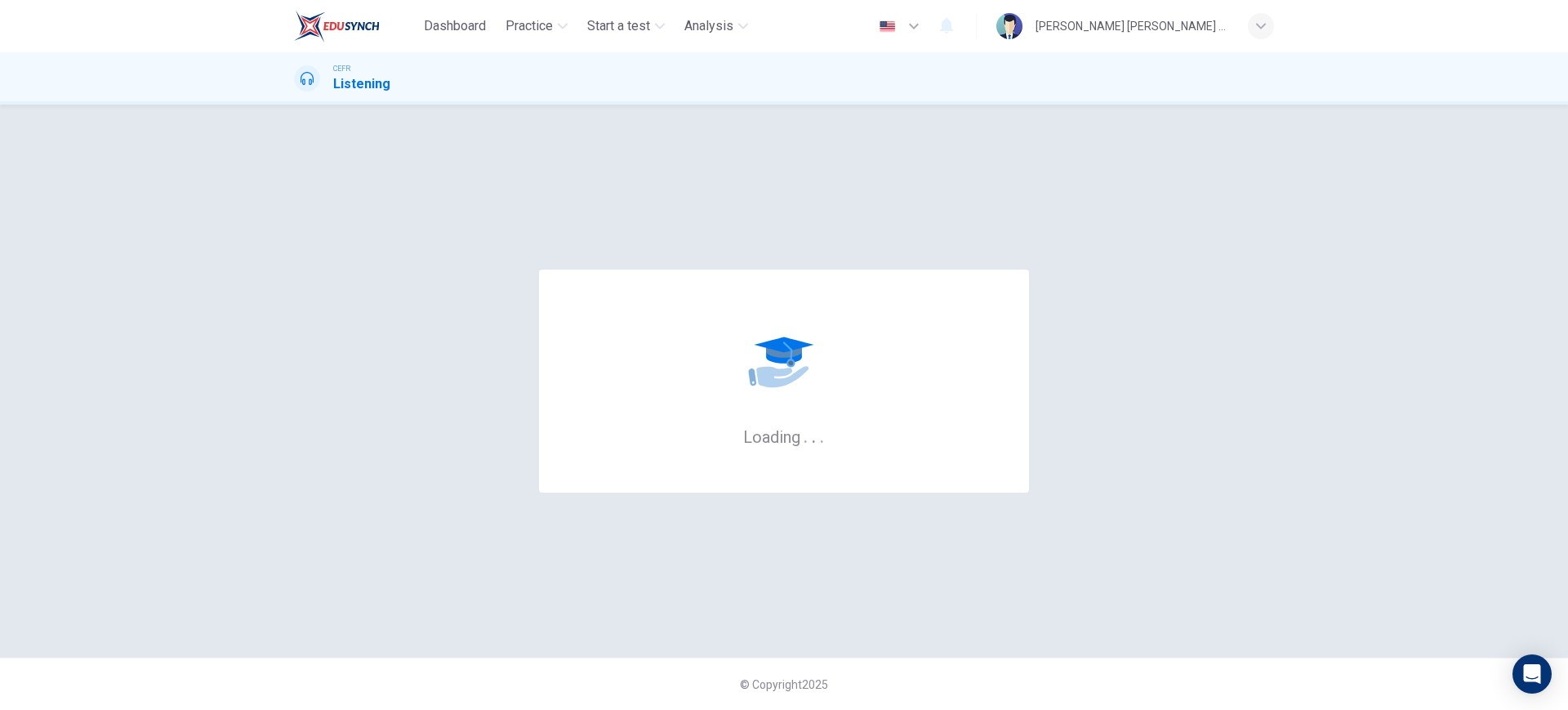 scroll, scrollTop: 0, scrollLeft: 0, axis: both 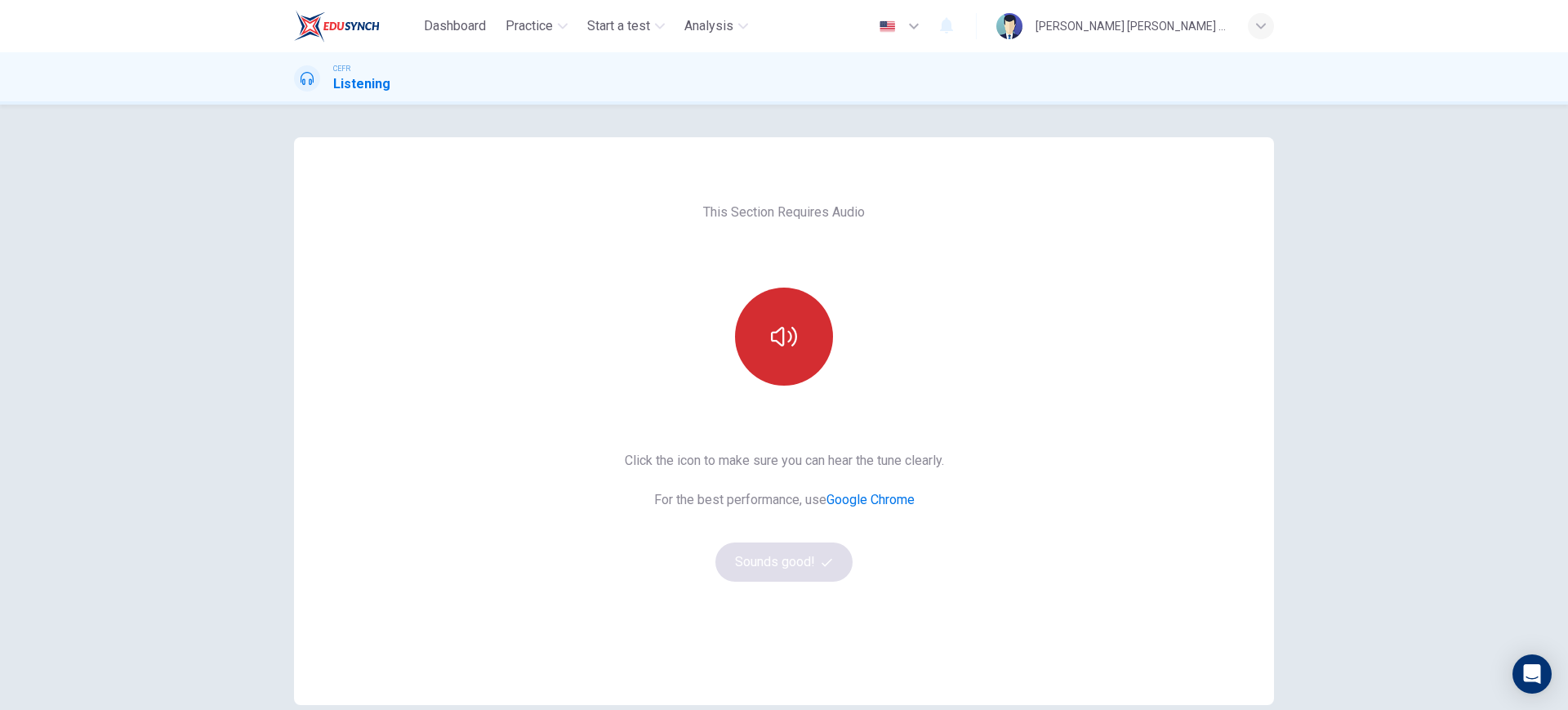 click at bounding box center (784, 337) 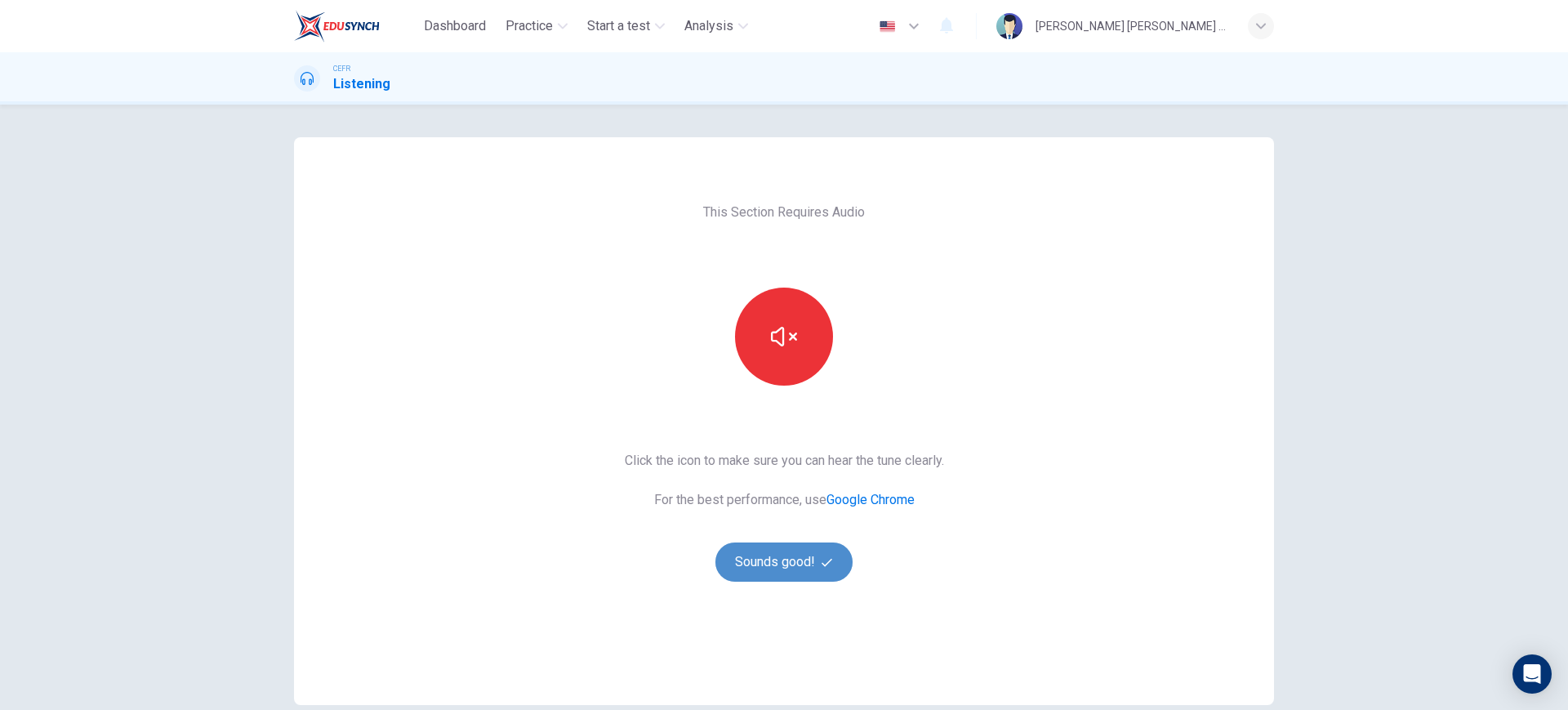 click on "Sounds good!" at bounding box center (784, 562) 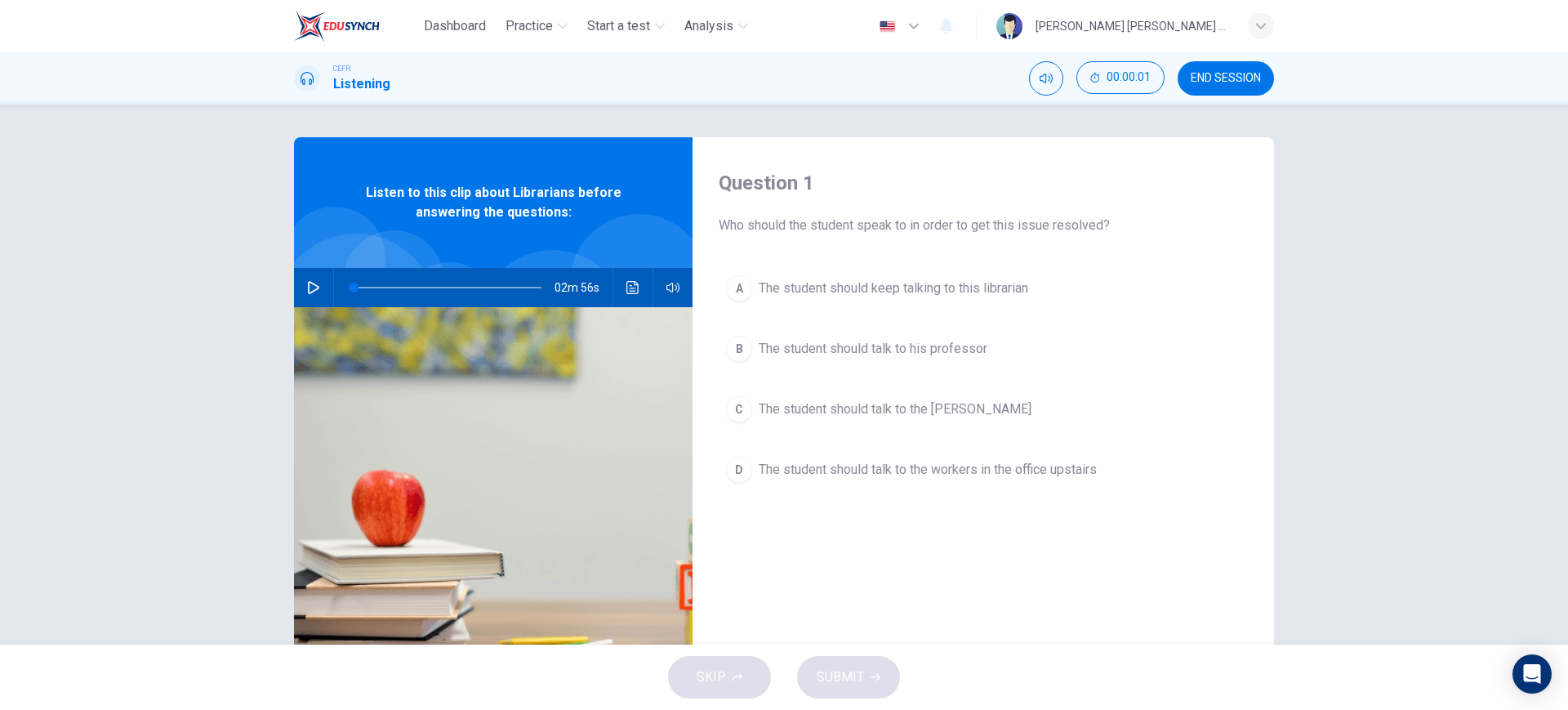 click 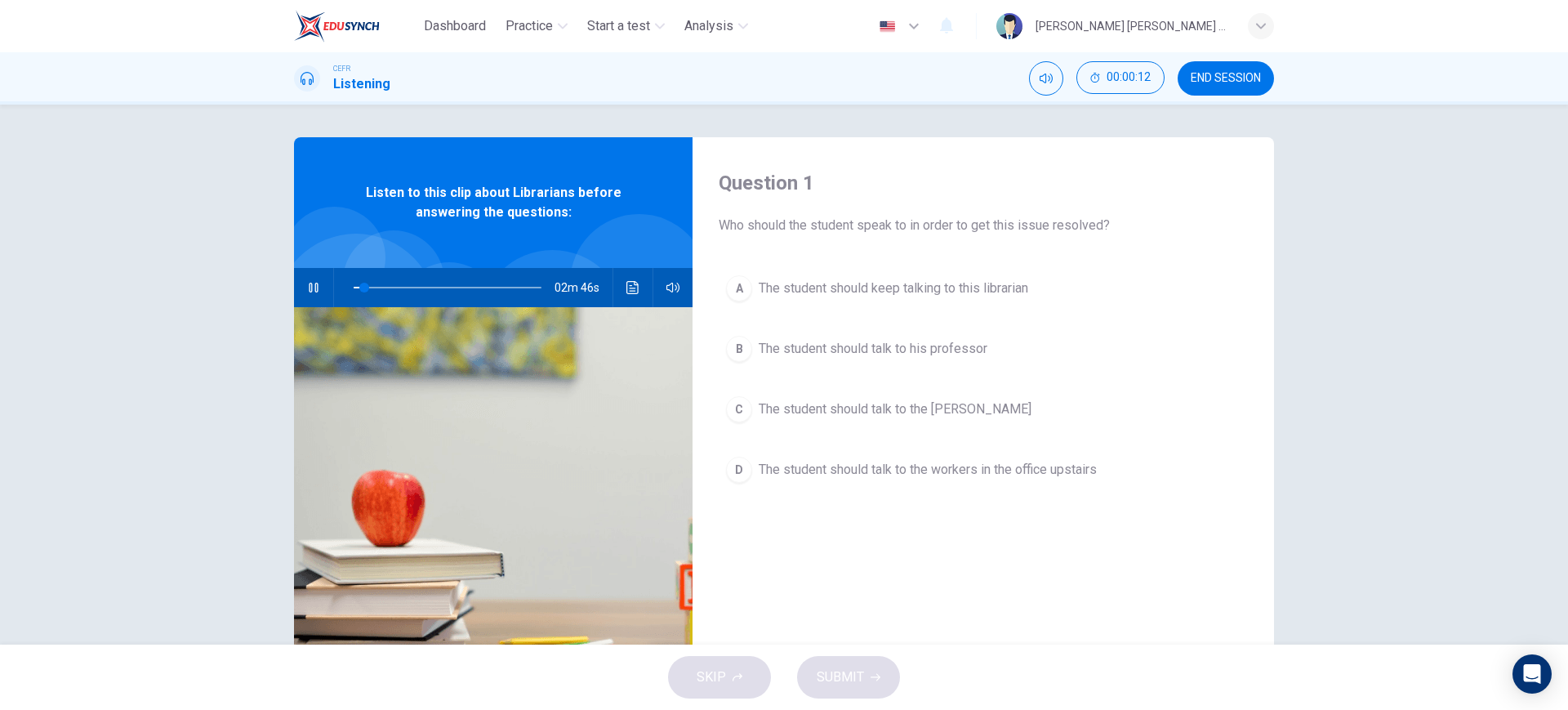 type on "6" 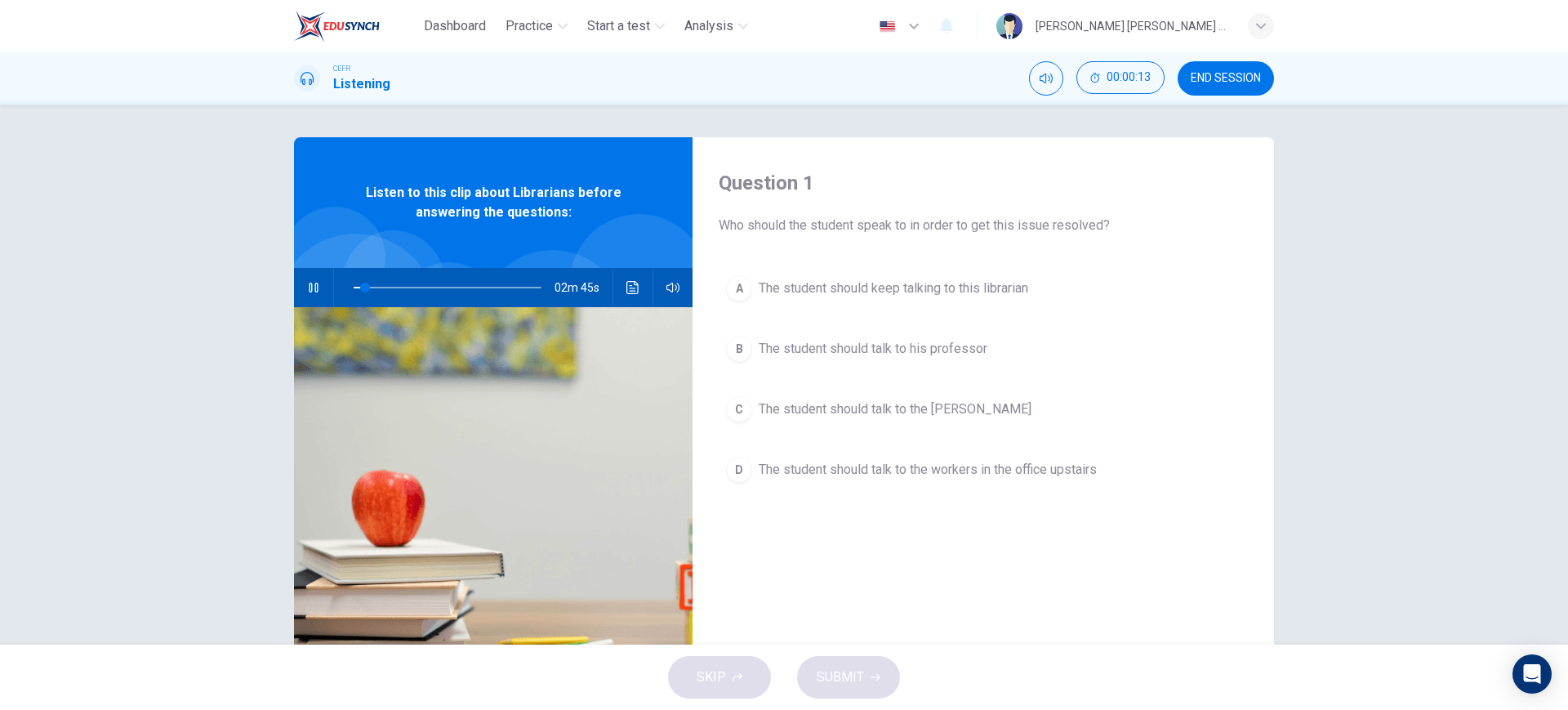 type 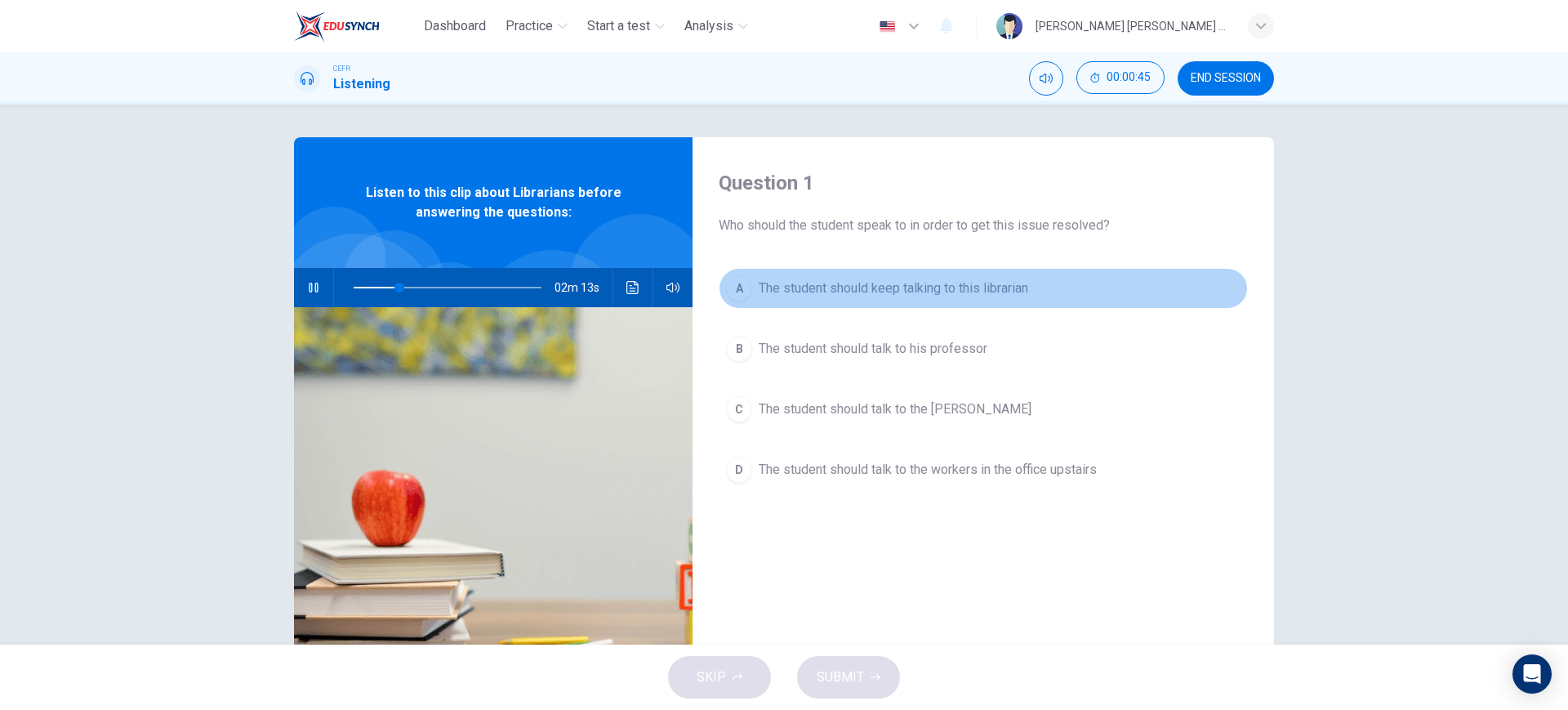 click on "The student should keep talking to this librarian" at bounding box center [893, 288] 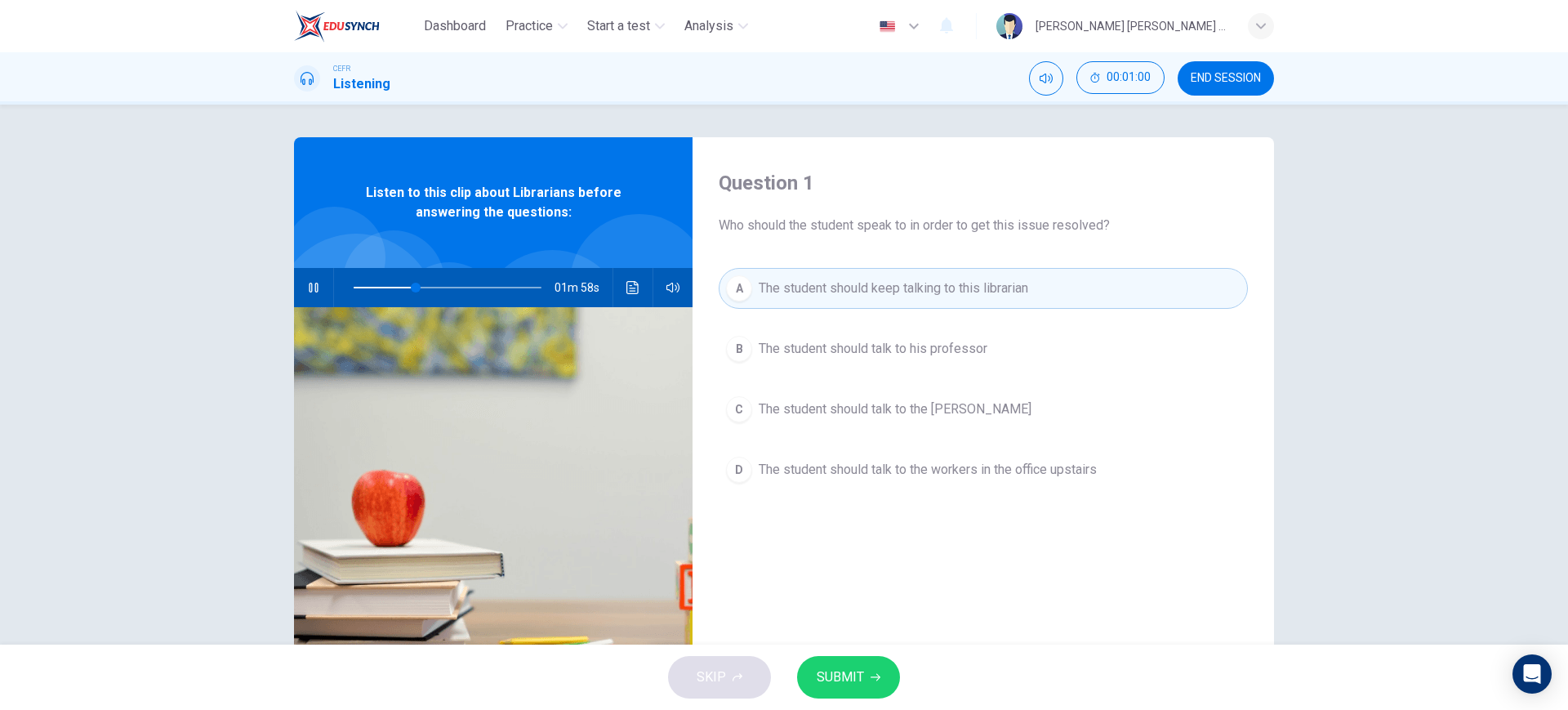 type on "33" 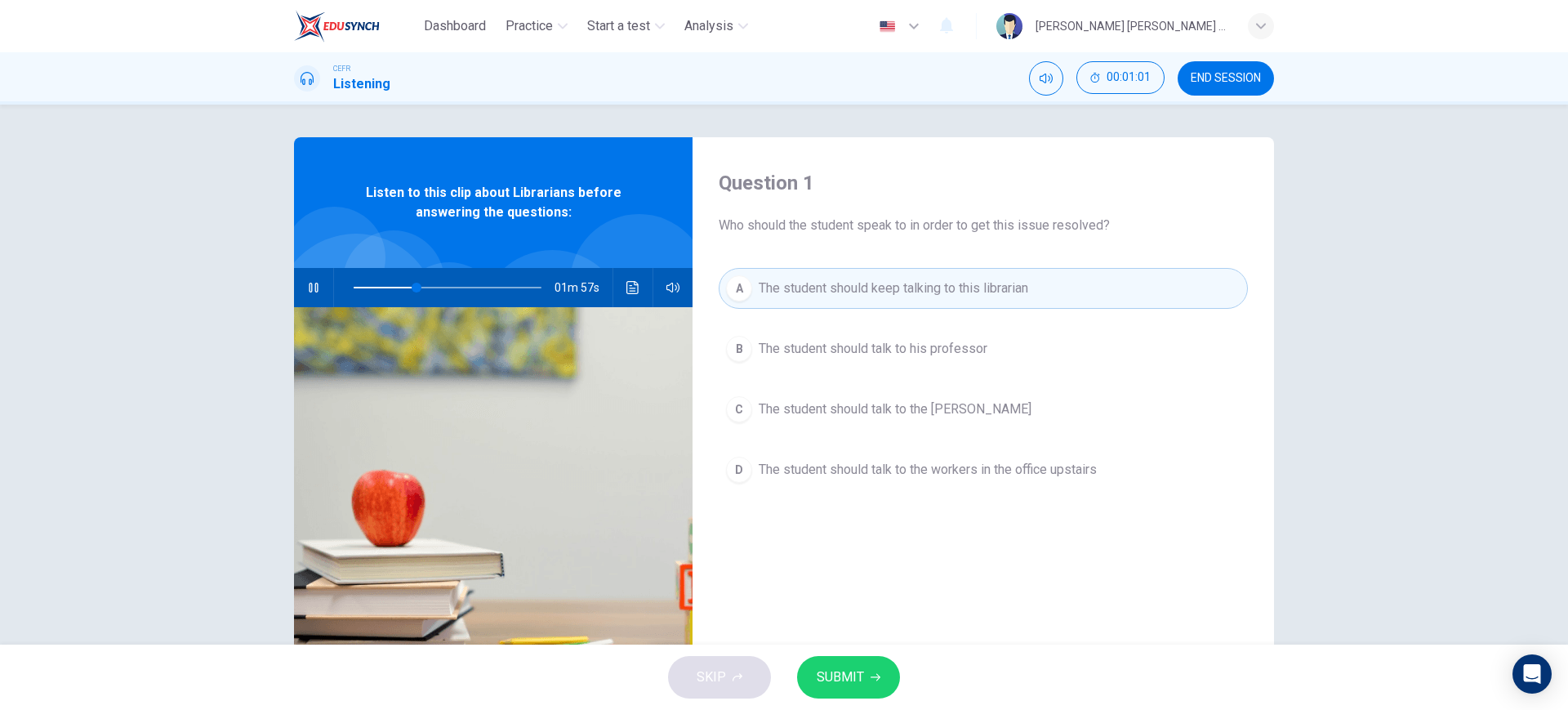 type 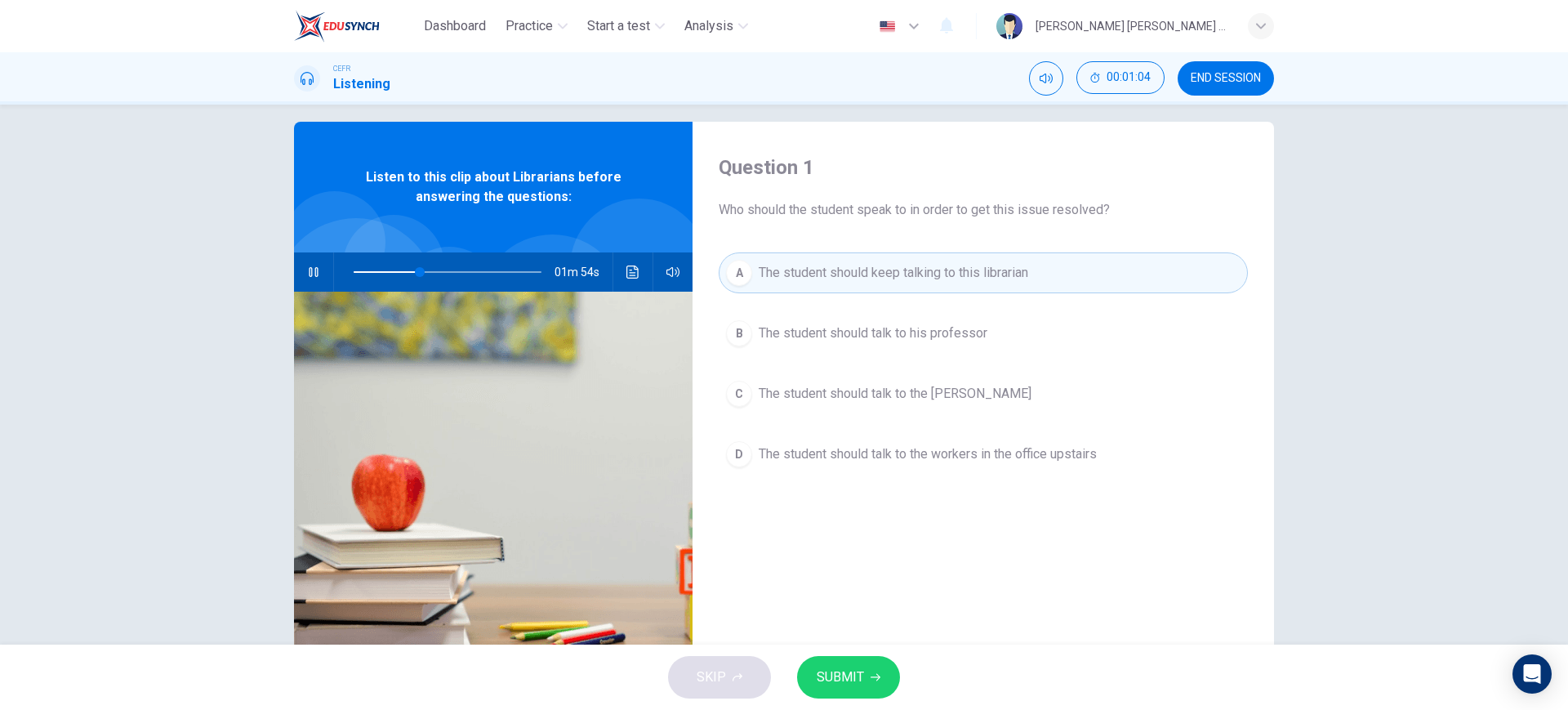 scroll, scrollTop: 0, scrollLeft: 0, axis: both 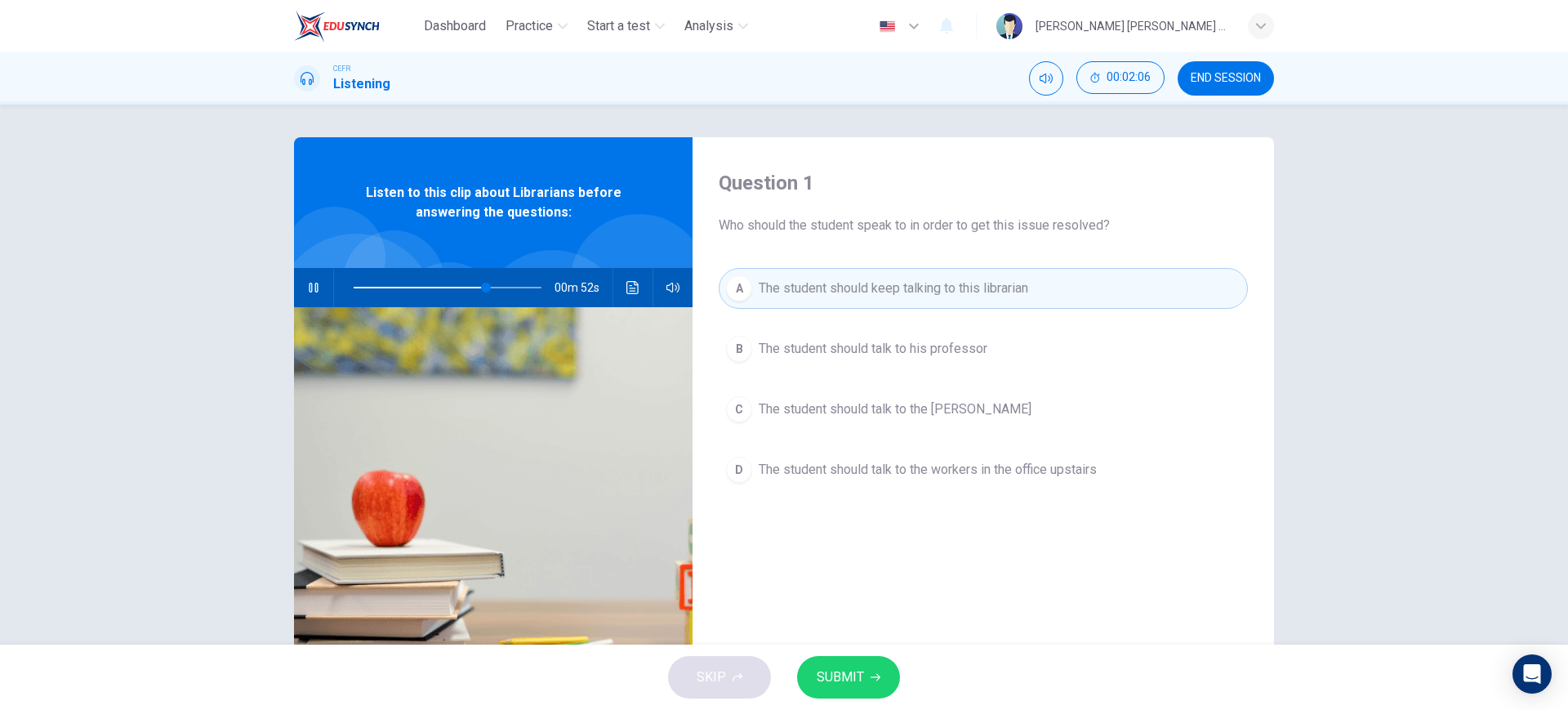 click on "A The student should keep talking to this librarian" at bounding box center (983, 288) 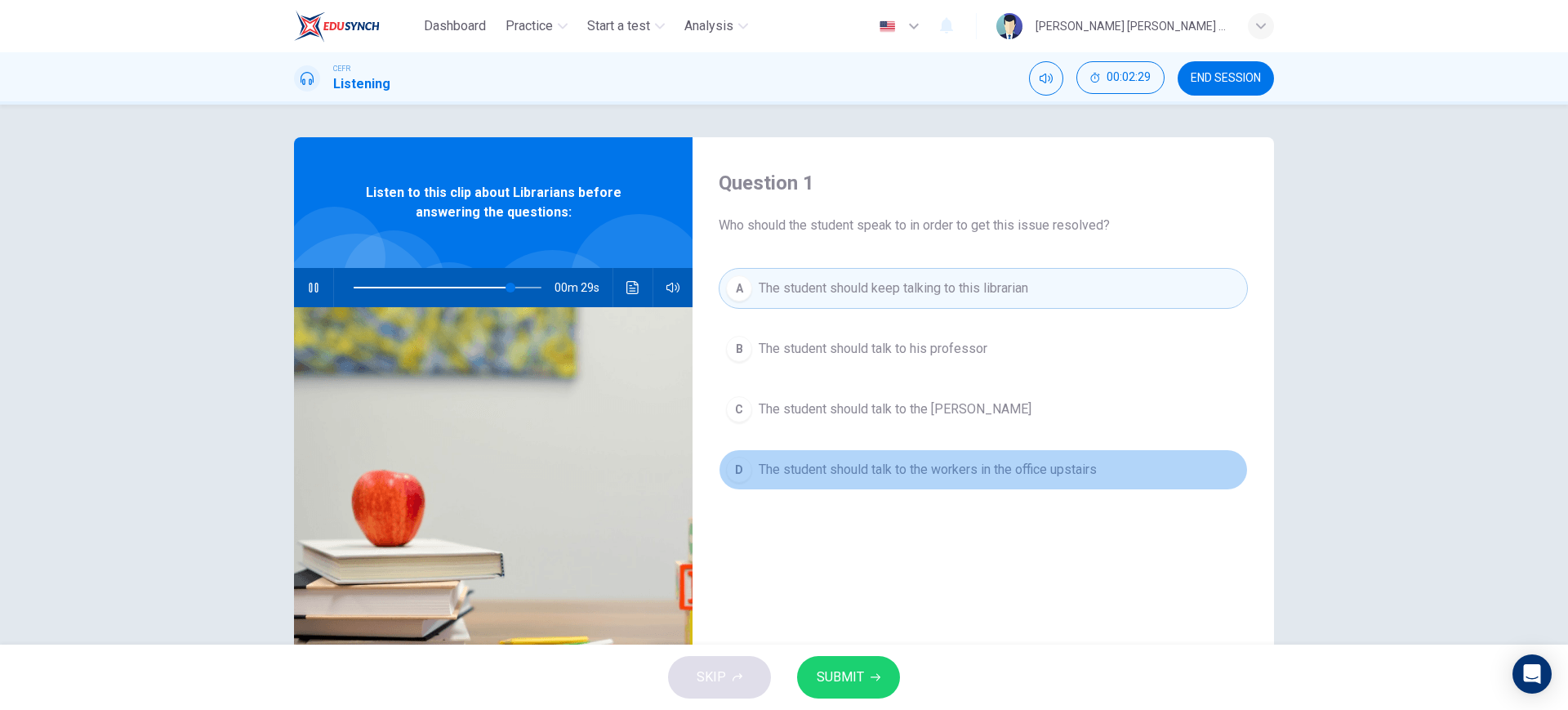 click on "The student should talk to the workers in the office upstairs" at bounding box center (928, 470) 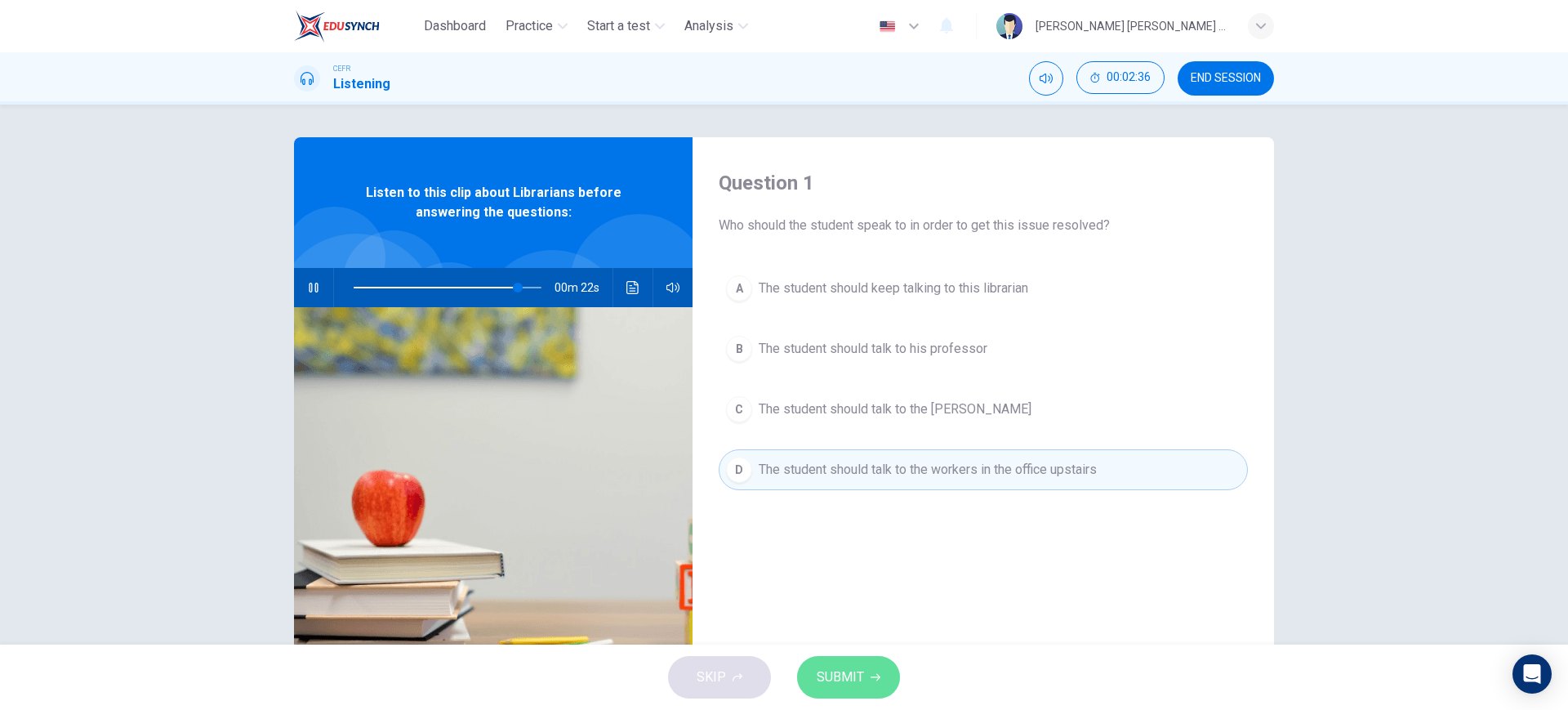 click on "SUBMIT" at bounding box center [840, 677] 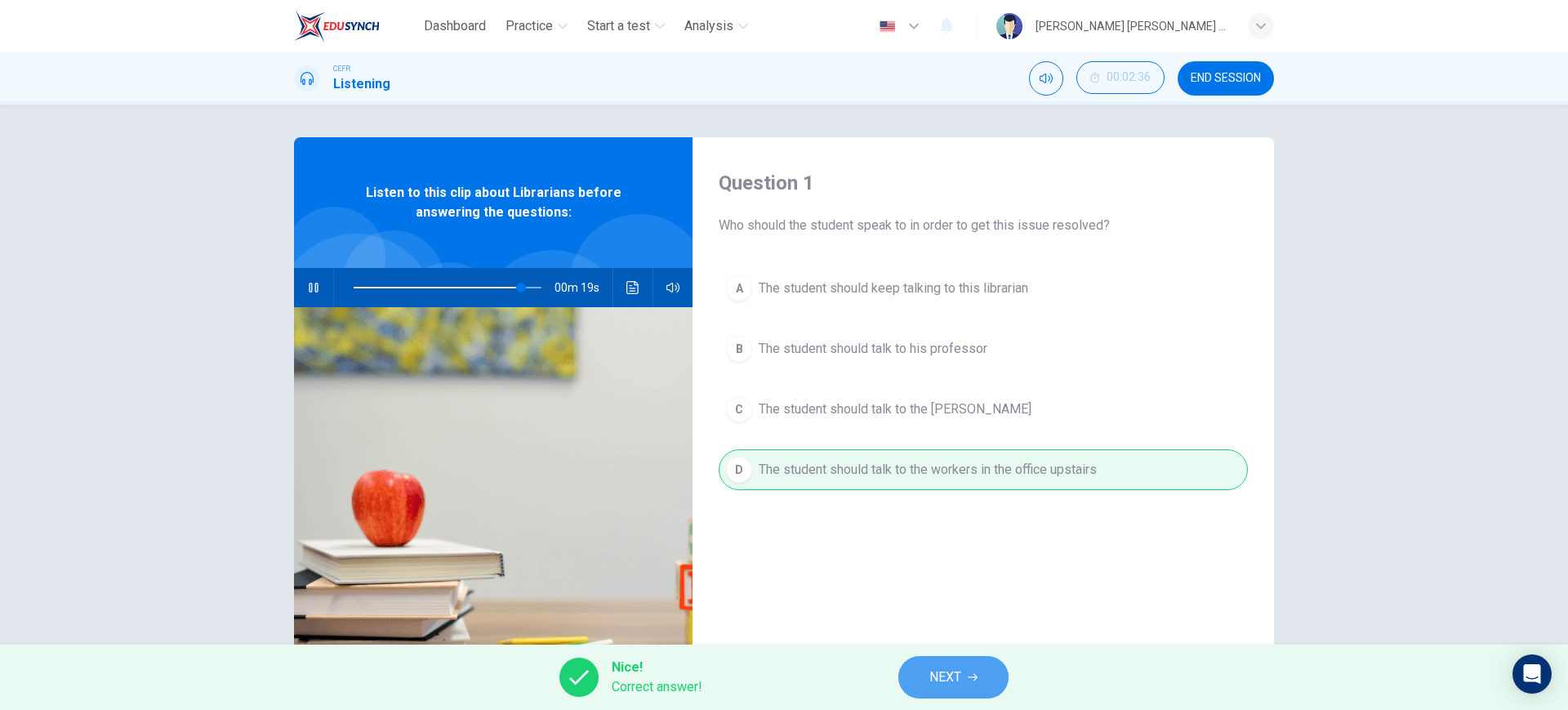 click on "NEXT" at bounding box center (953, 677) 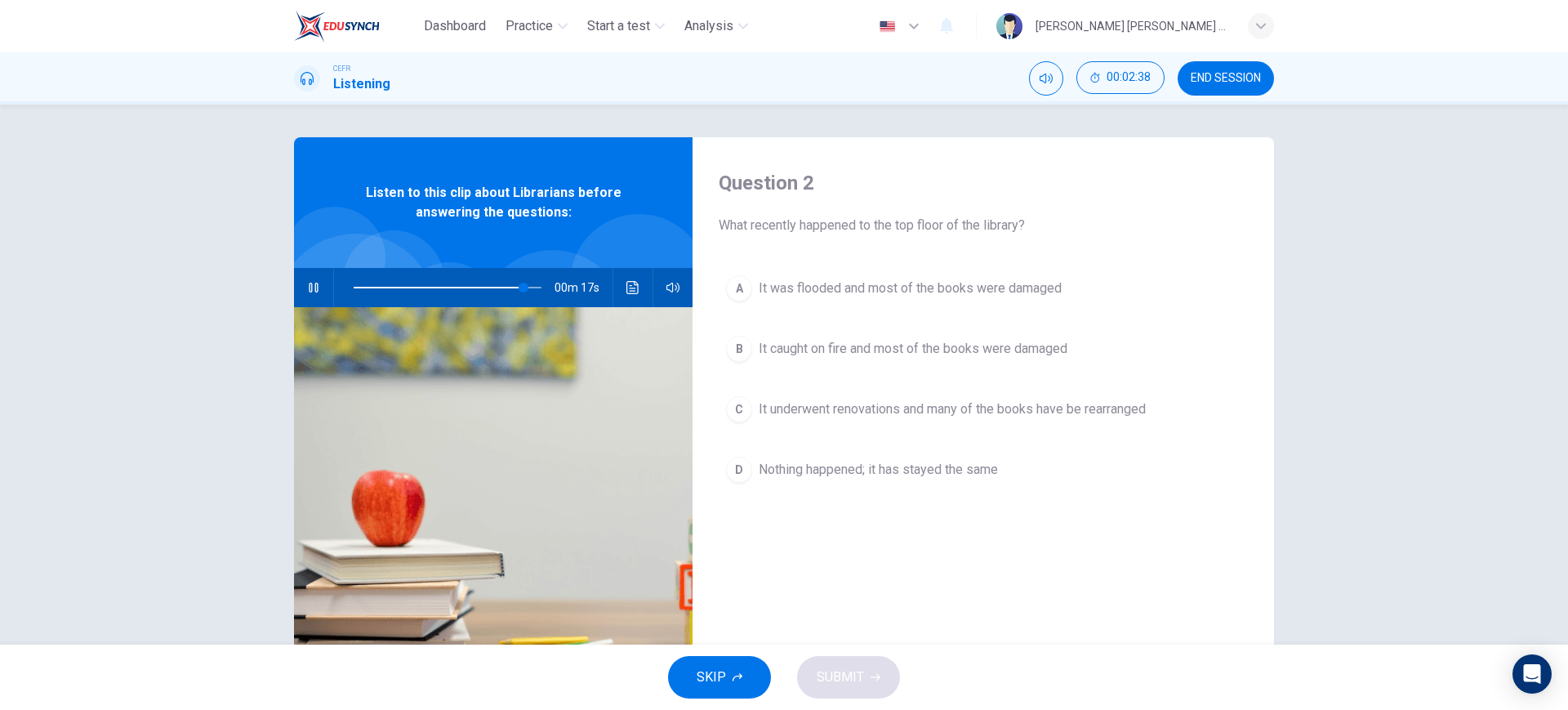 click on "A It was flooded and most of the books were damaged B It caught on fire and most of the books were damaged C It underwent renovations and many of the books have be rearranged D Nothing happened; it has stayed the same" at bounding box center [983, 395] 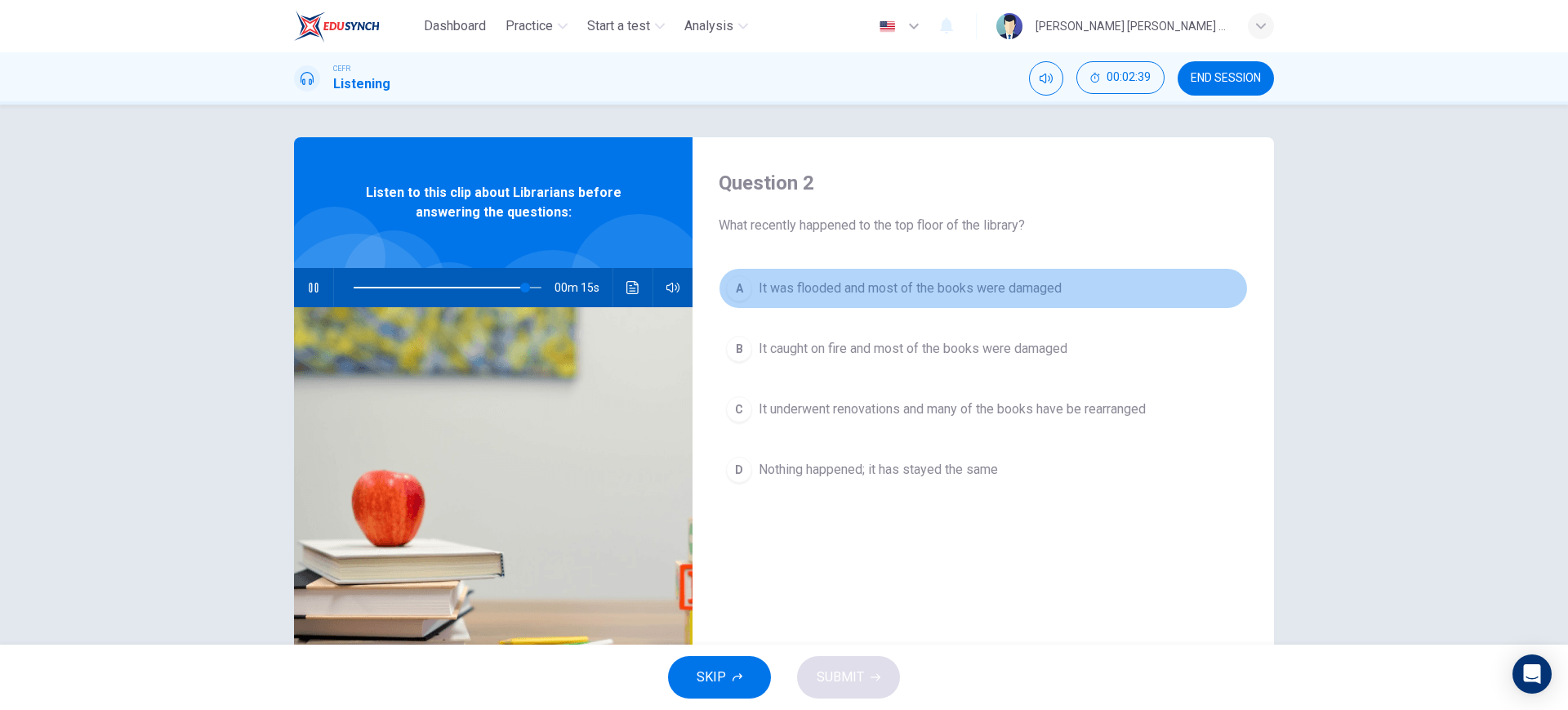 click on "It was flooded and most of the books were damaged" at bounding box center (910, 288) 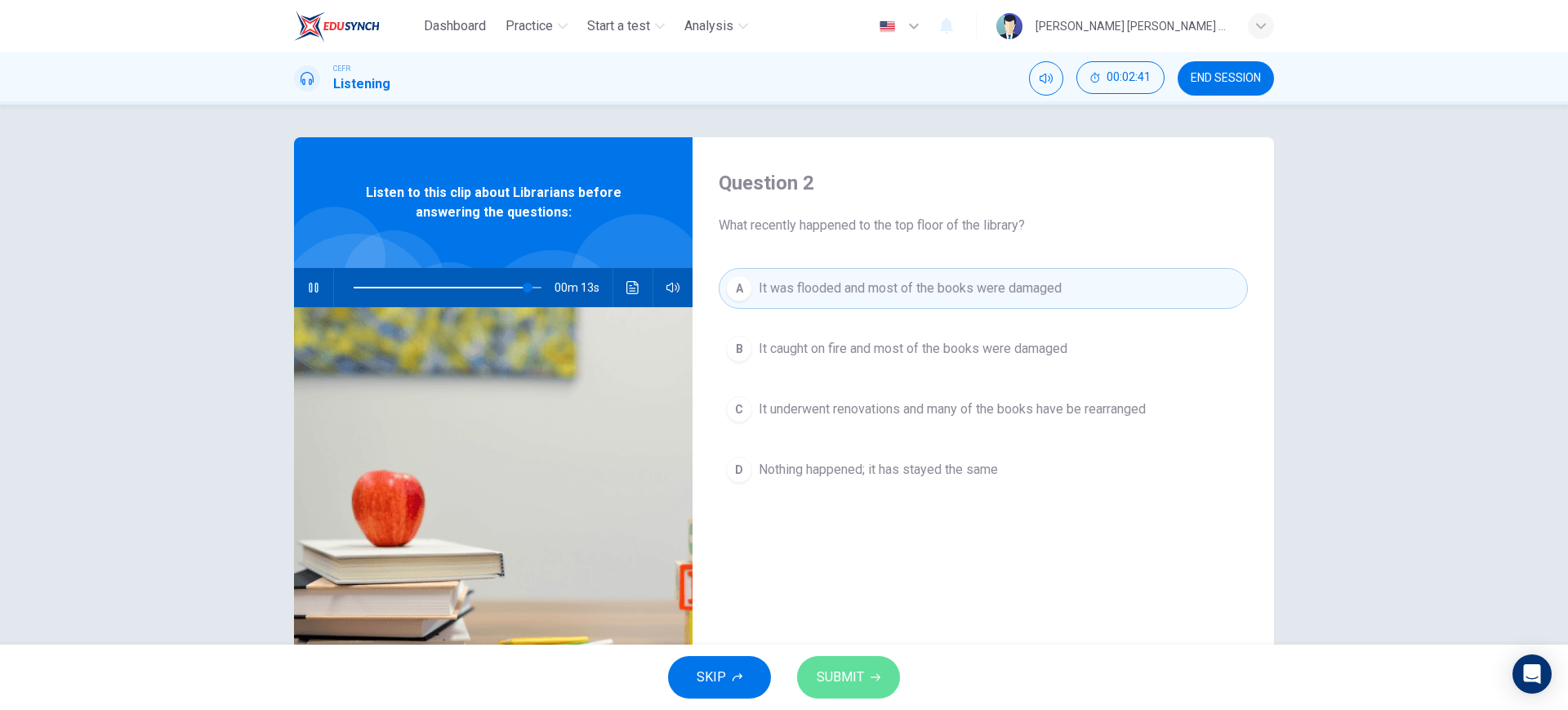 click on "SUBMIT" at bounding box center (840, 677) 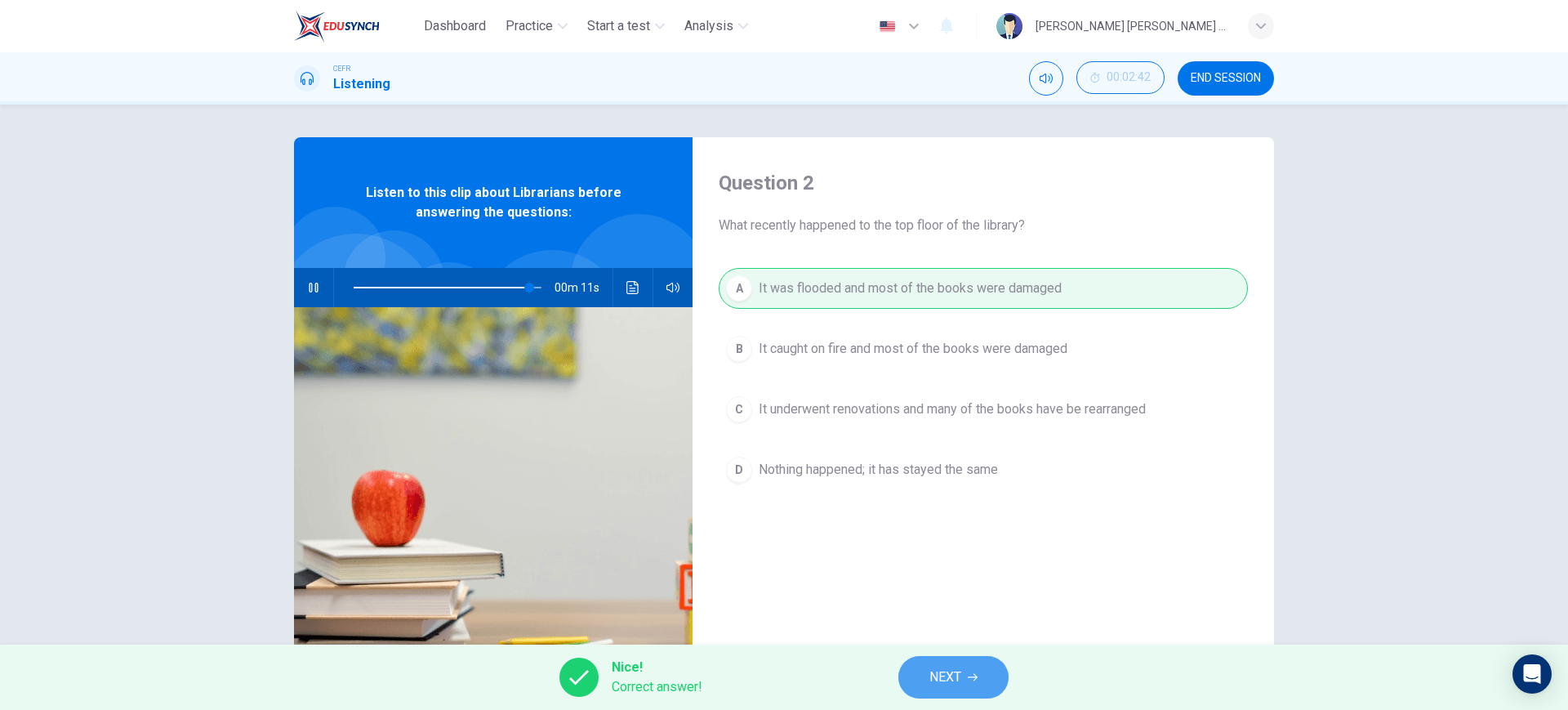 click on "NEXT" at bounding box center (945, 677) 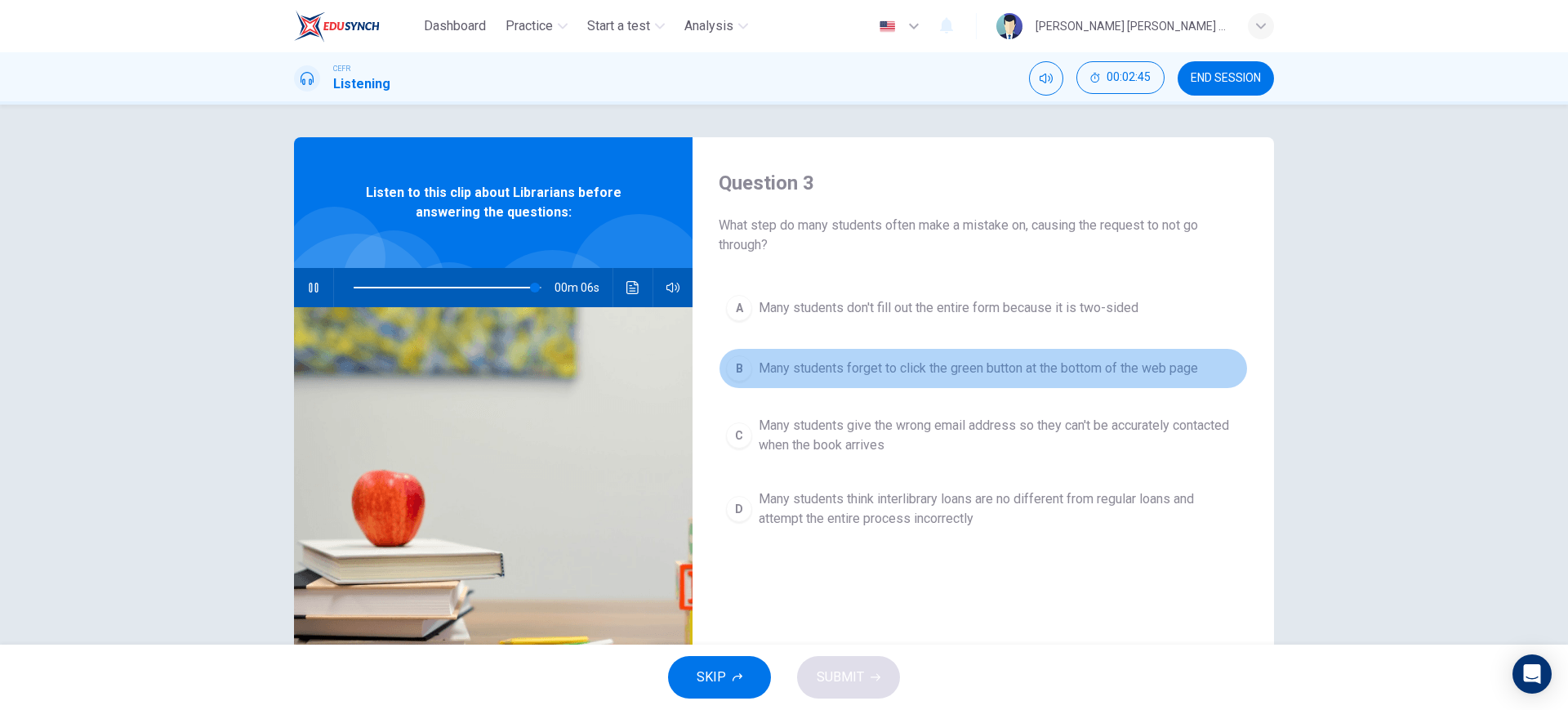 click on "Many students forget to click the green button at the bottom of the web page" at bounding box center (978, 368) 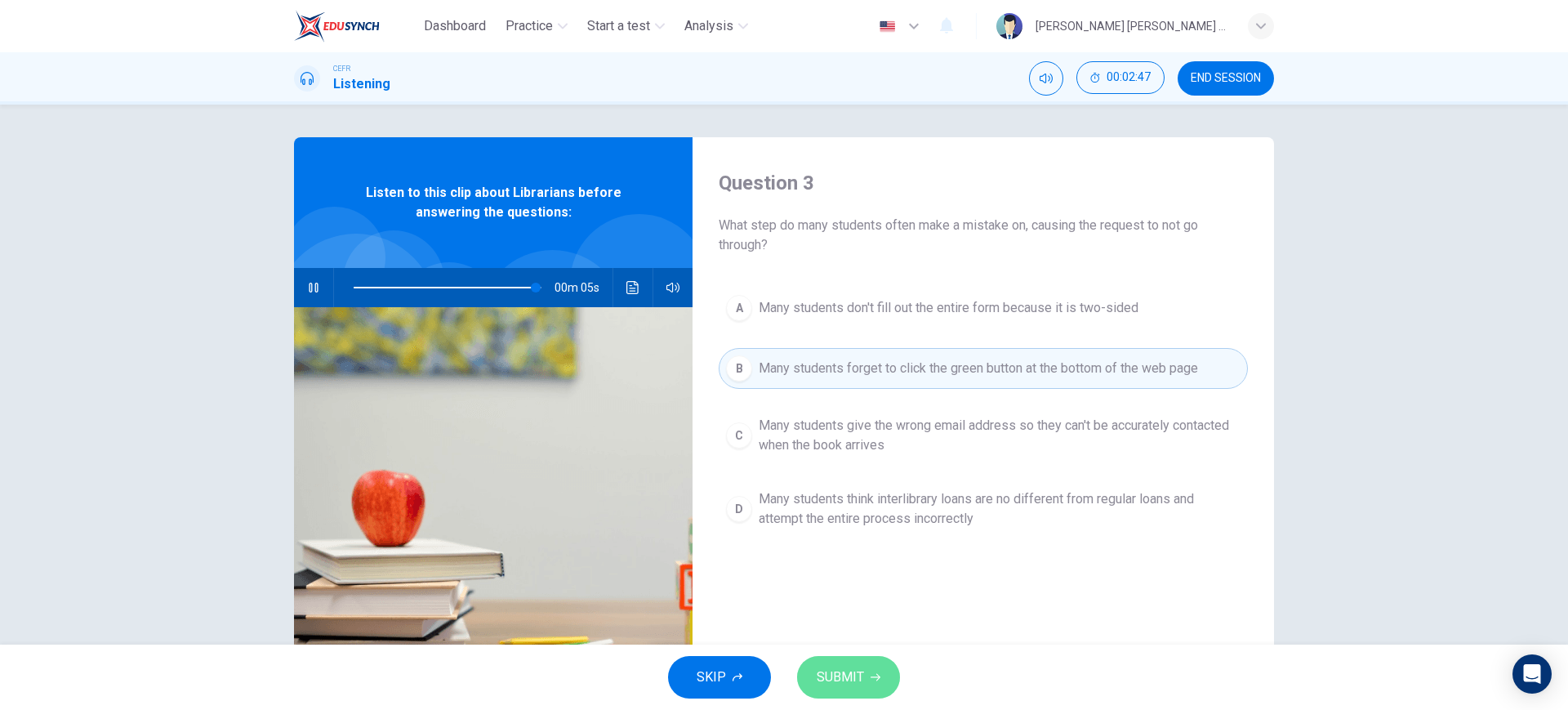 click on "SUBMIT" at bounding box center (849, 677) 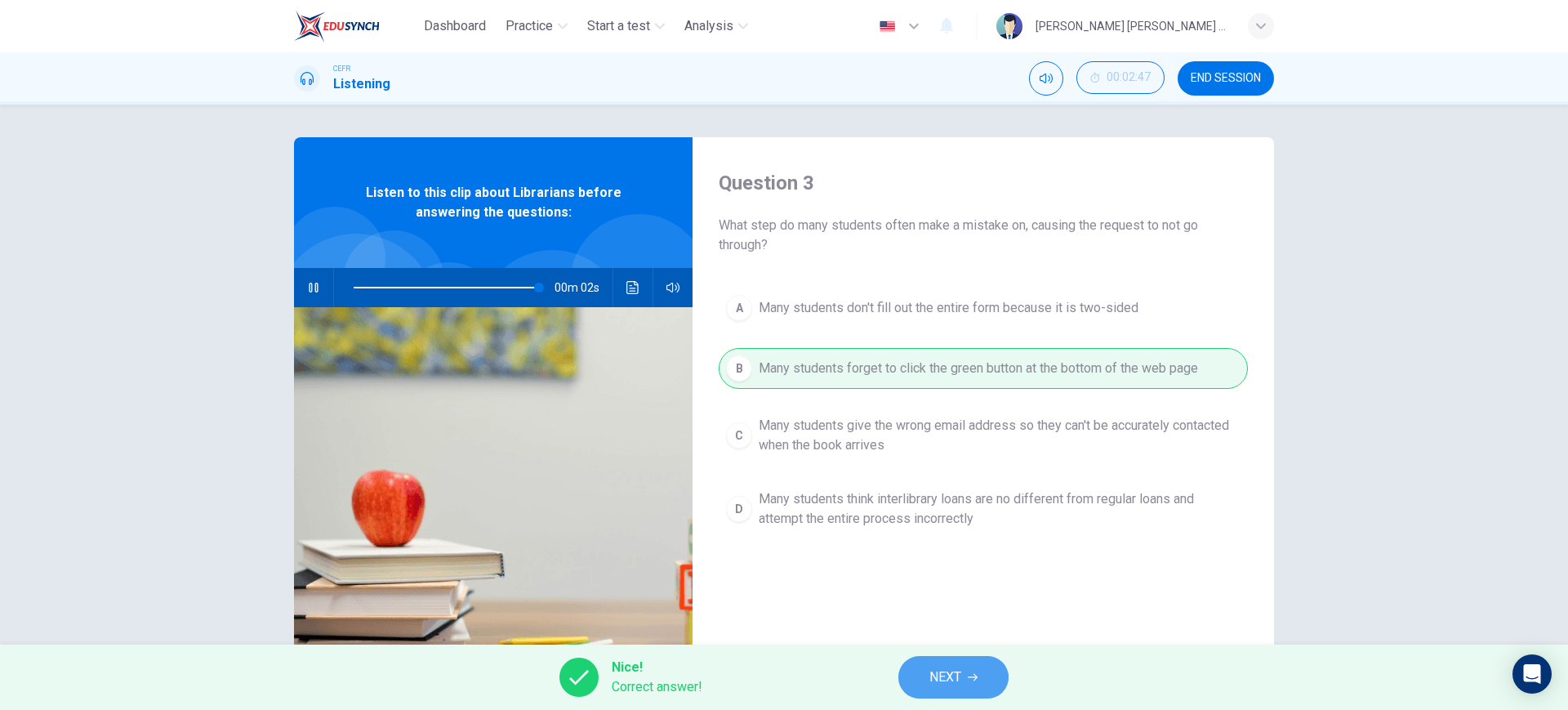 click on "NEXT" at bounding box center (953, 677) 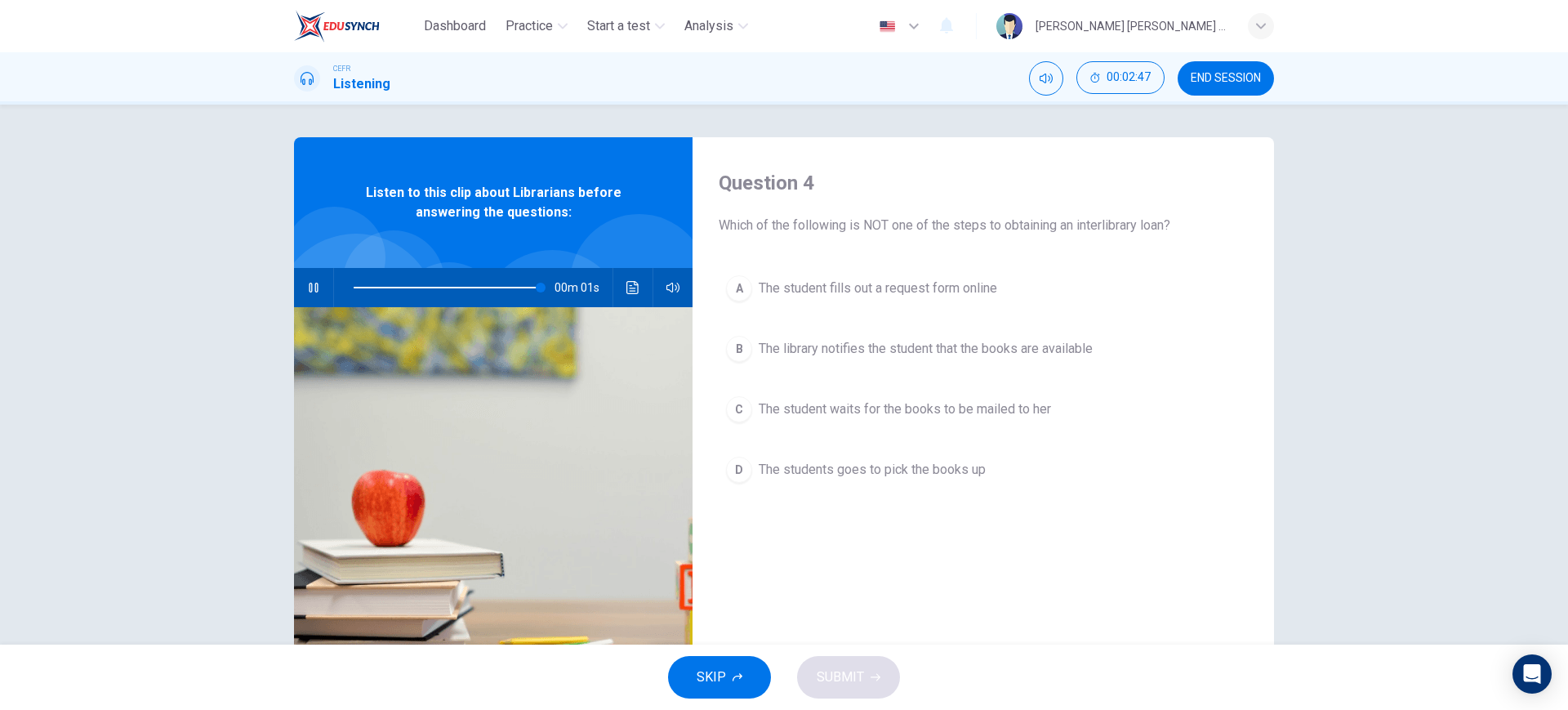 type on "0" 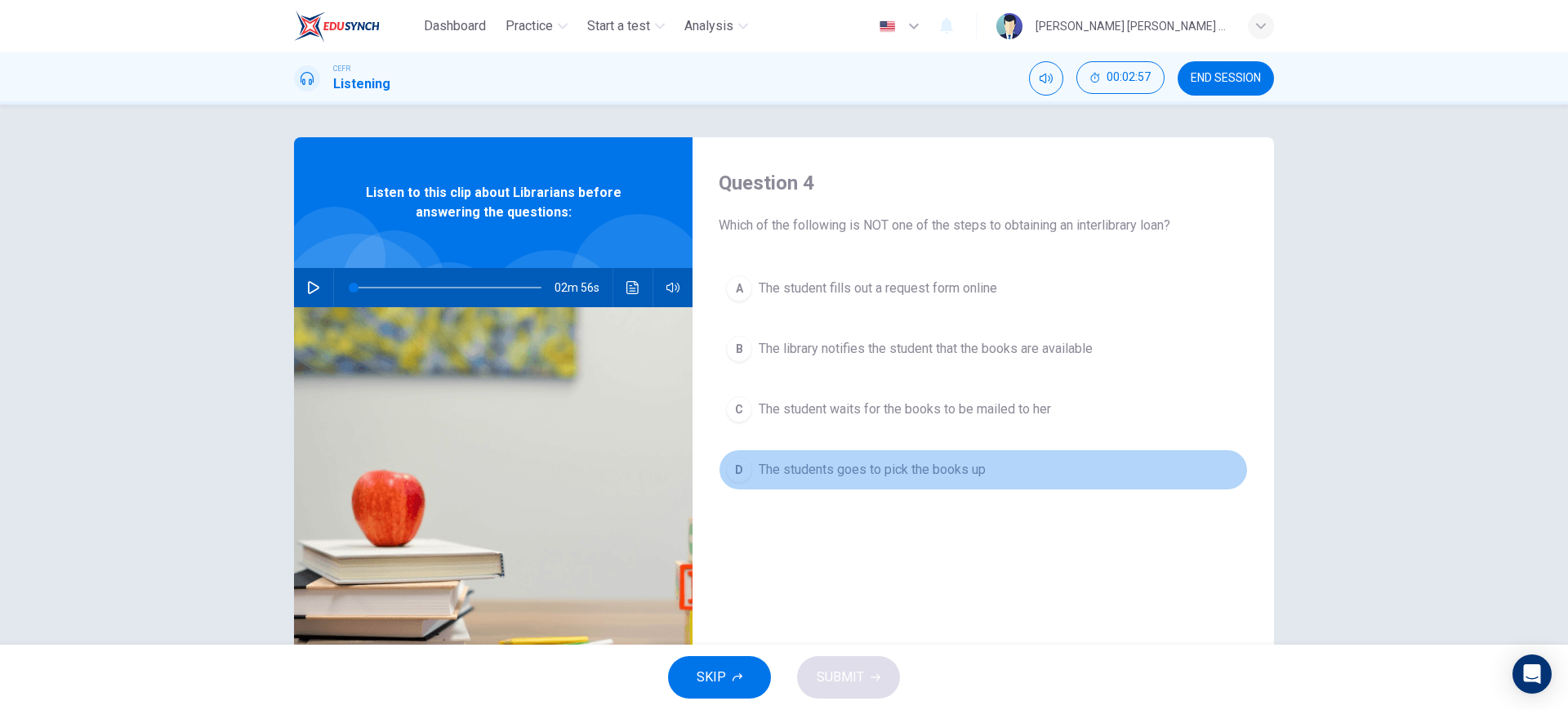 click on "The students goes to pick the books up" at bounding box center (872, 470) 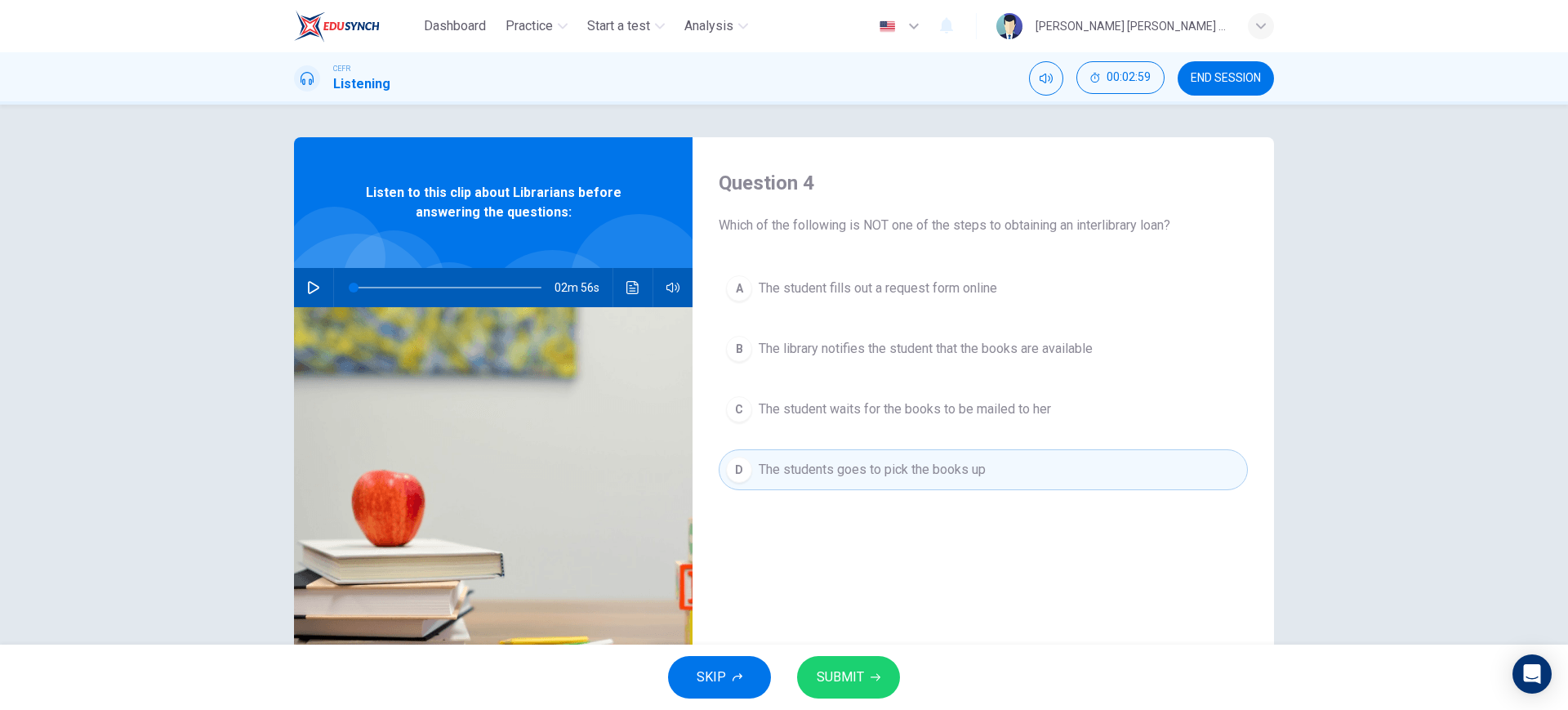 click on "SUBMIT" at bounding box center [840, 677] 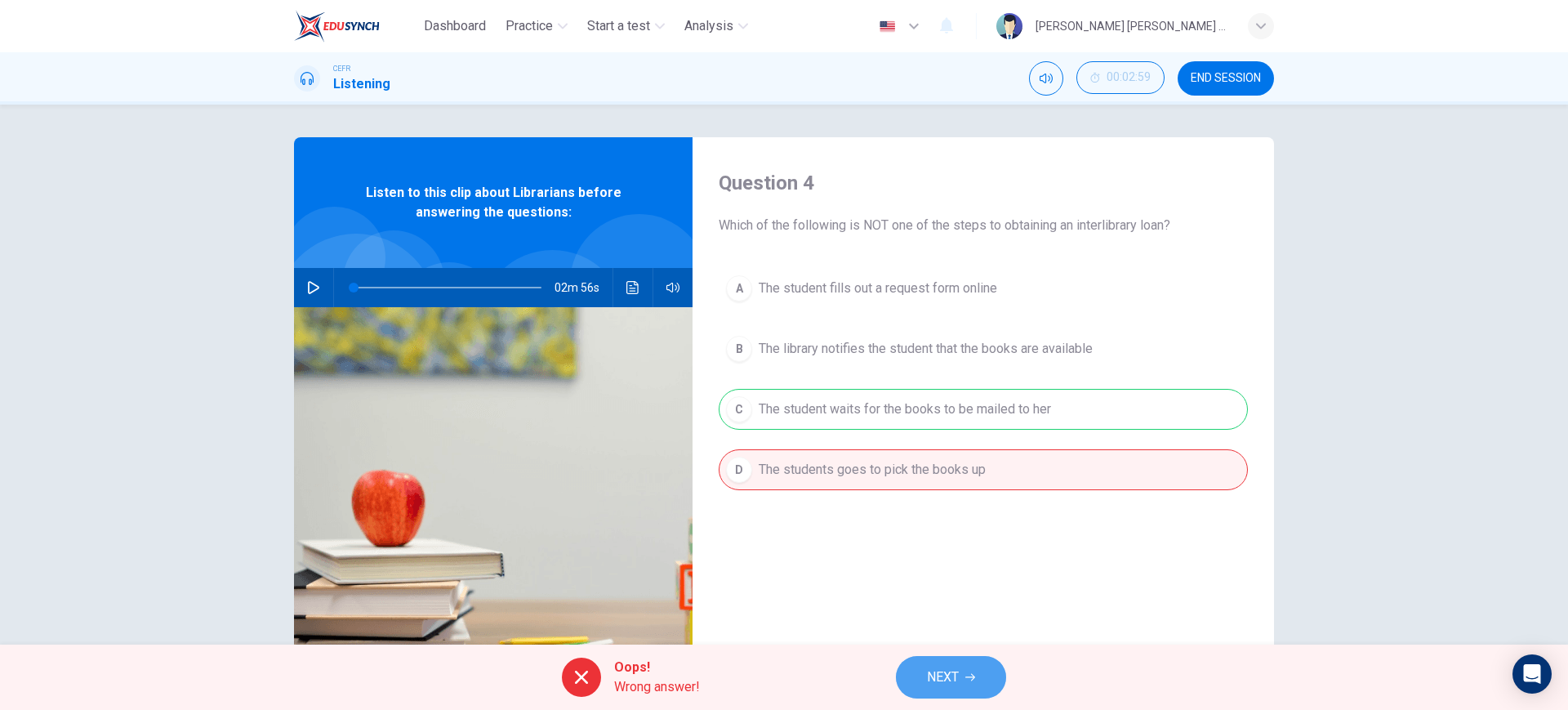 click on "NEXT" at bounding box center [942, 677] 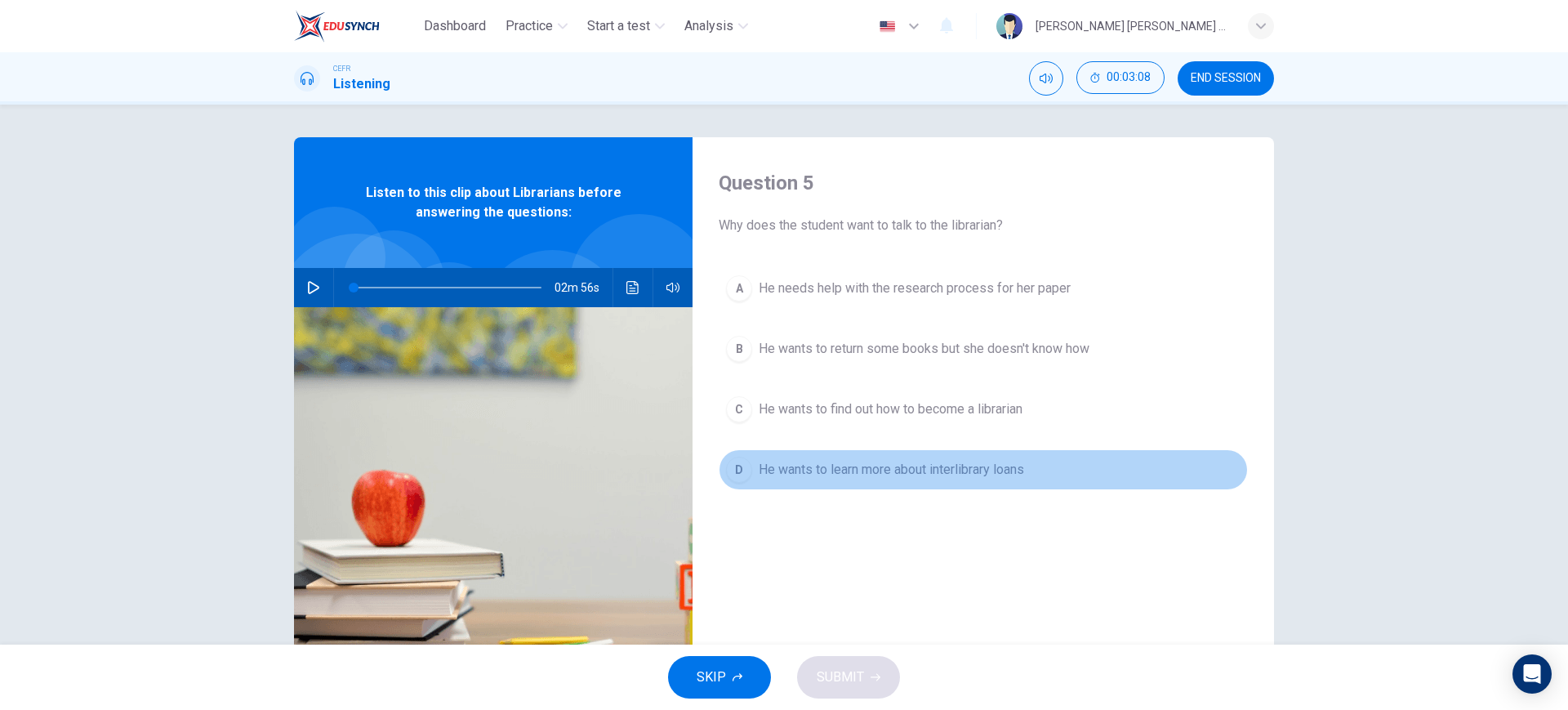 click on "He wants to learn more about interlibrary loans" at bounding box center [891, 470] 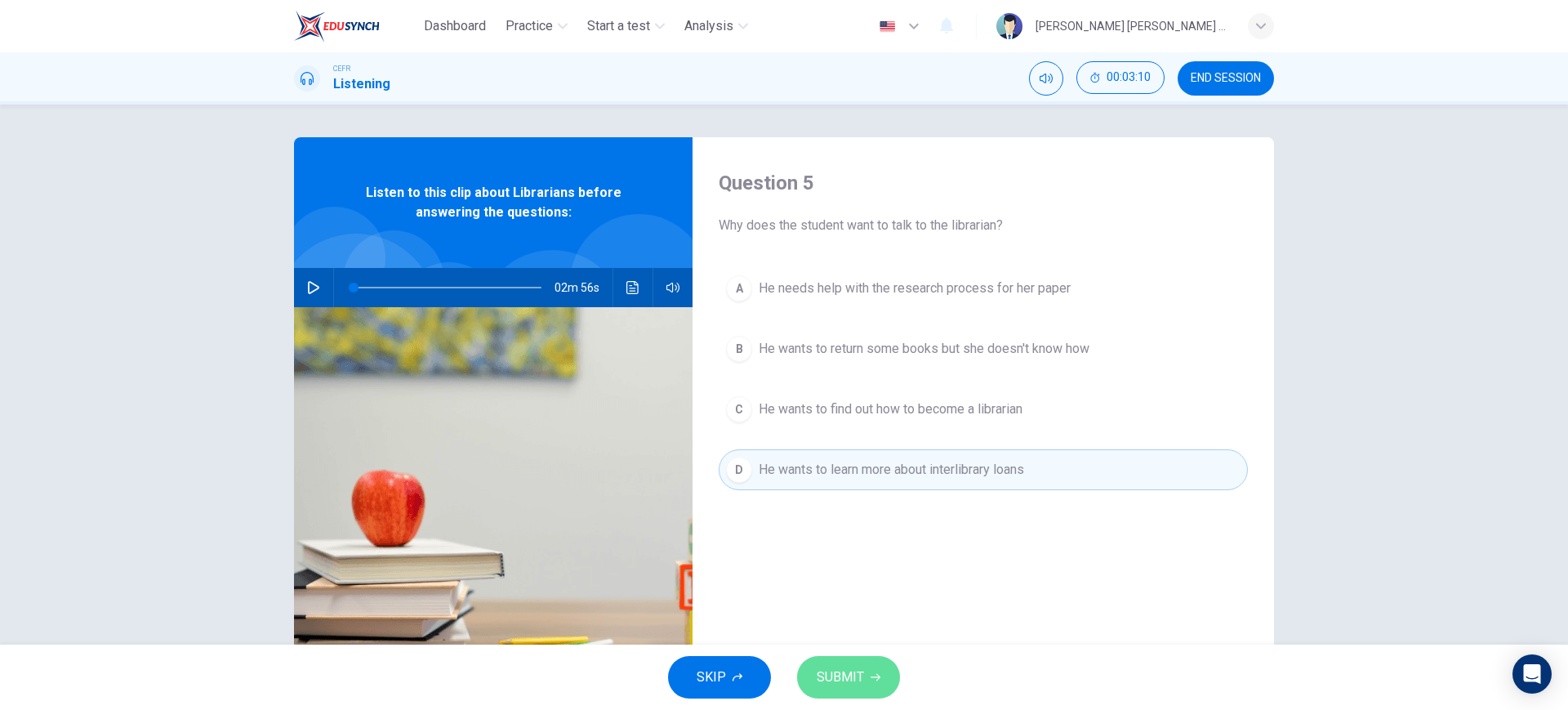 click on "SUBMIT" at bounding box center [849, 677] 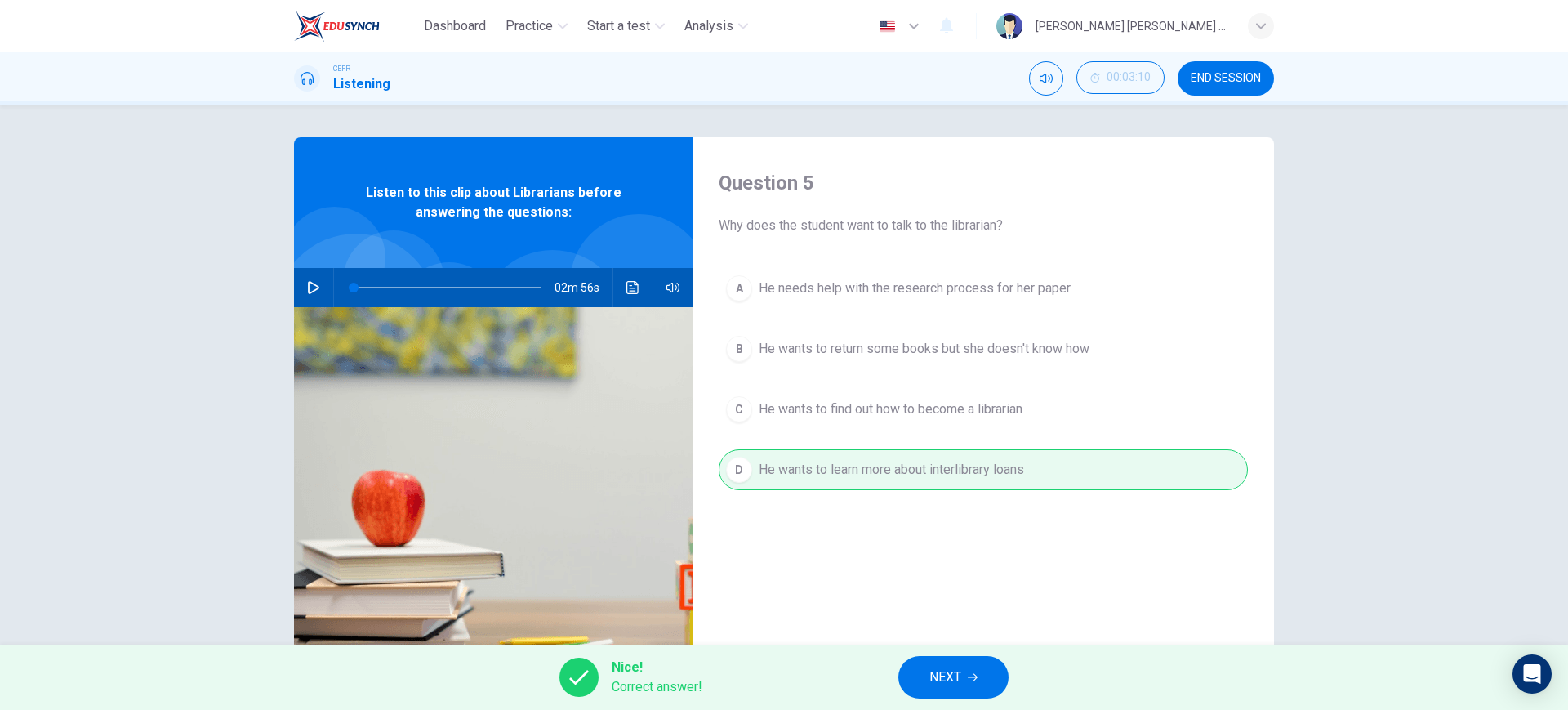 click on "NEXT" at bounding box center [945, 677] 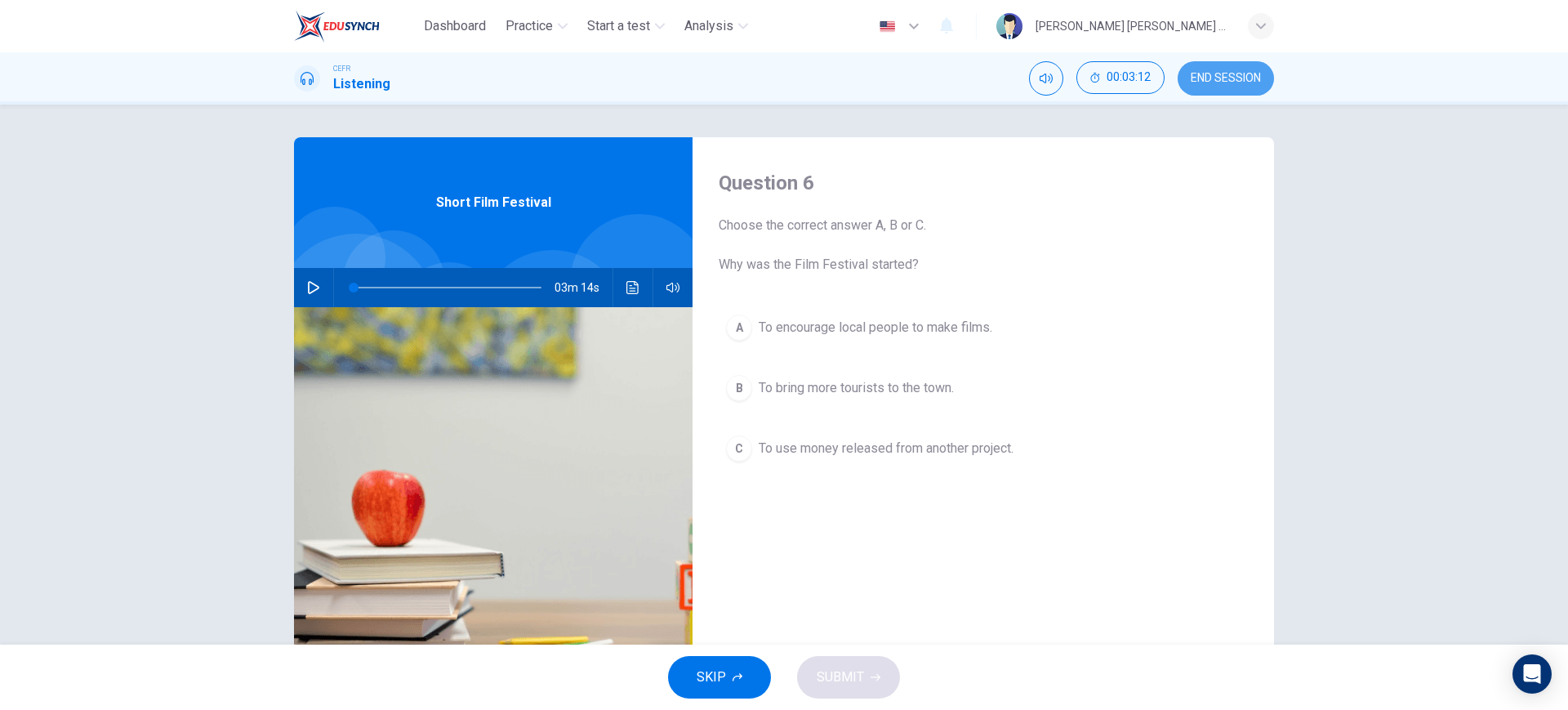 click on "END SESSION" at bounding box center (1226, 78) 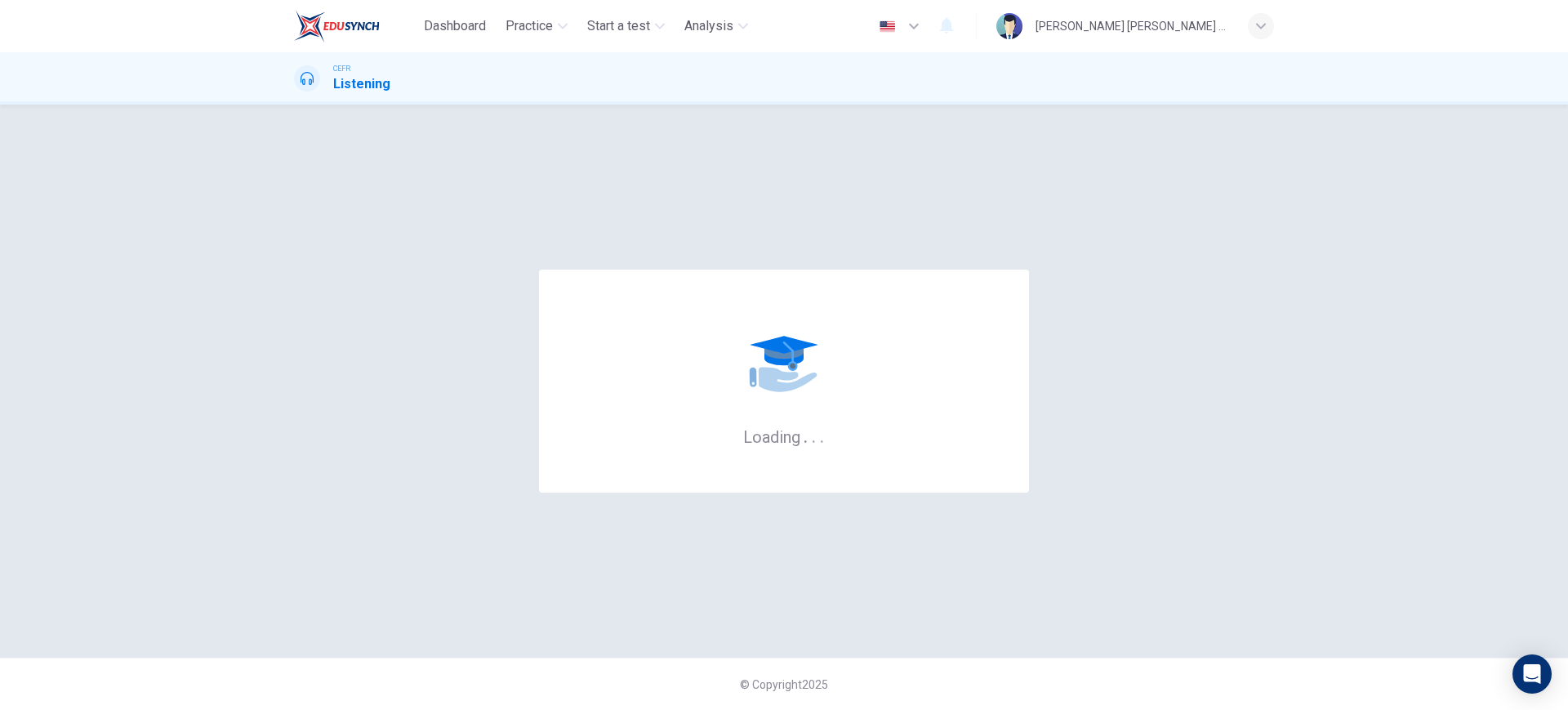 scroll, scrollTop: 0, scrollLeft: 0, axis: both 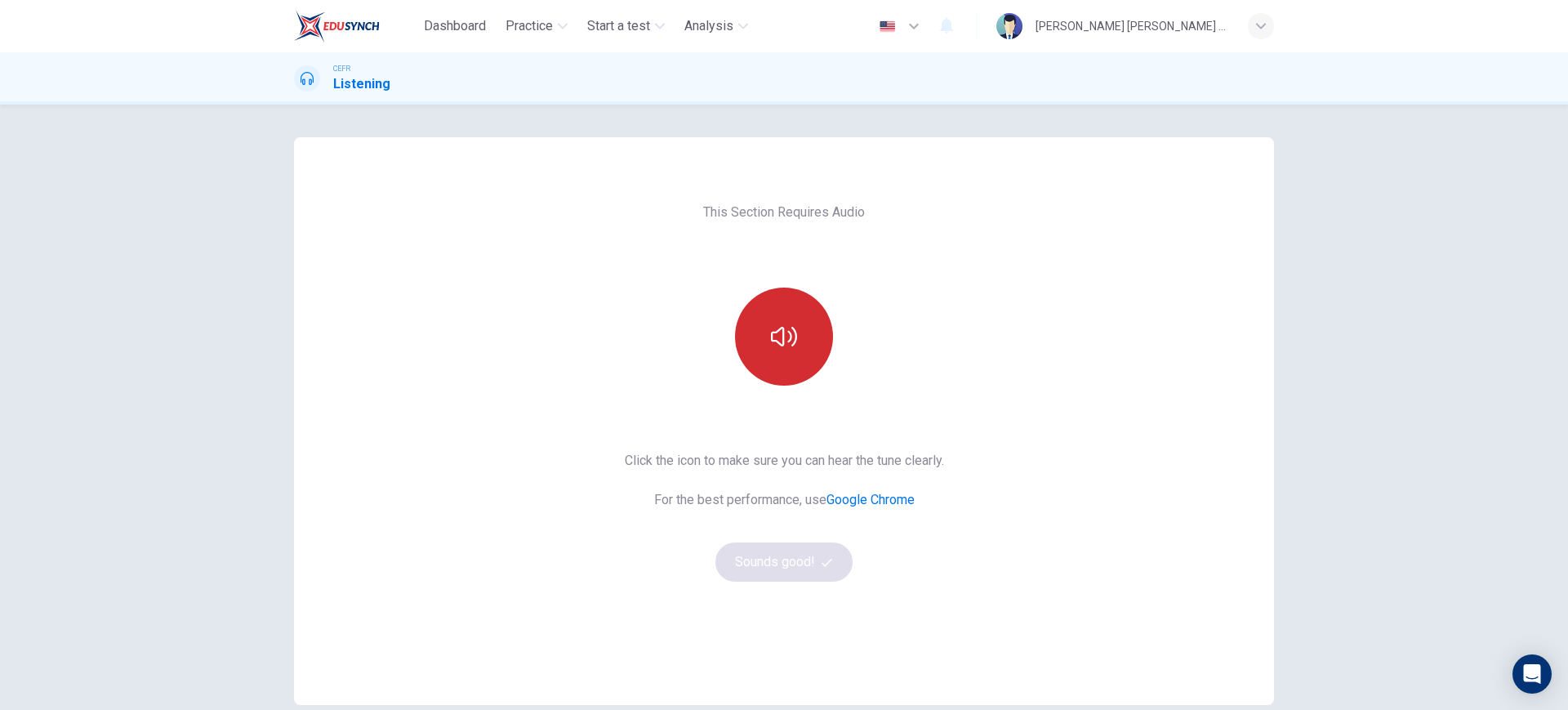 drag, startPoint x: 784, startPoint y: 337, endPoint x: 786, endPoint y: 375, distance: 38.052595 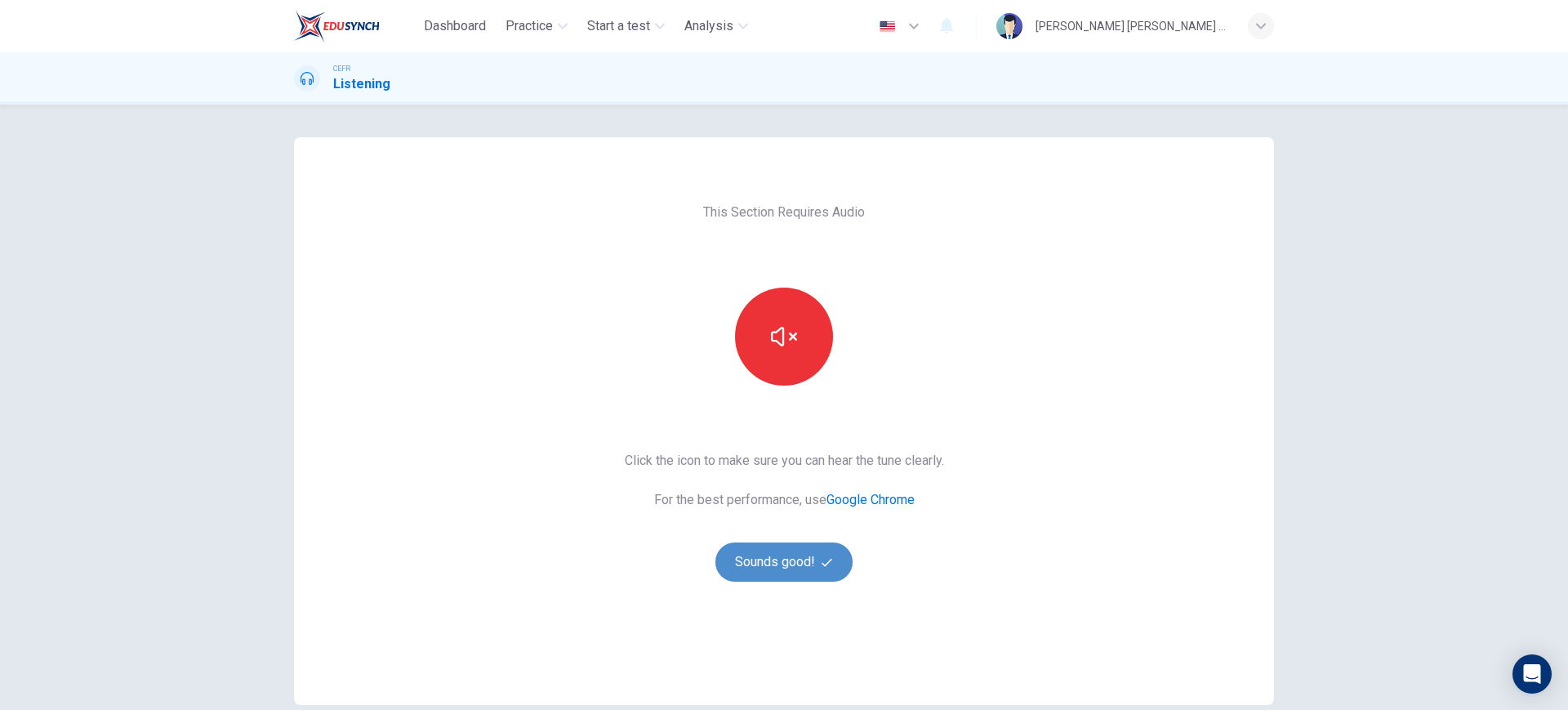 click on "Sounds good!" at bounding box center (784, 562) 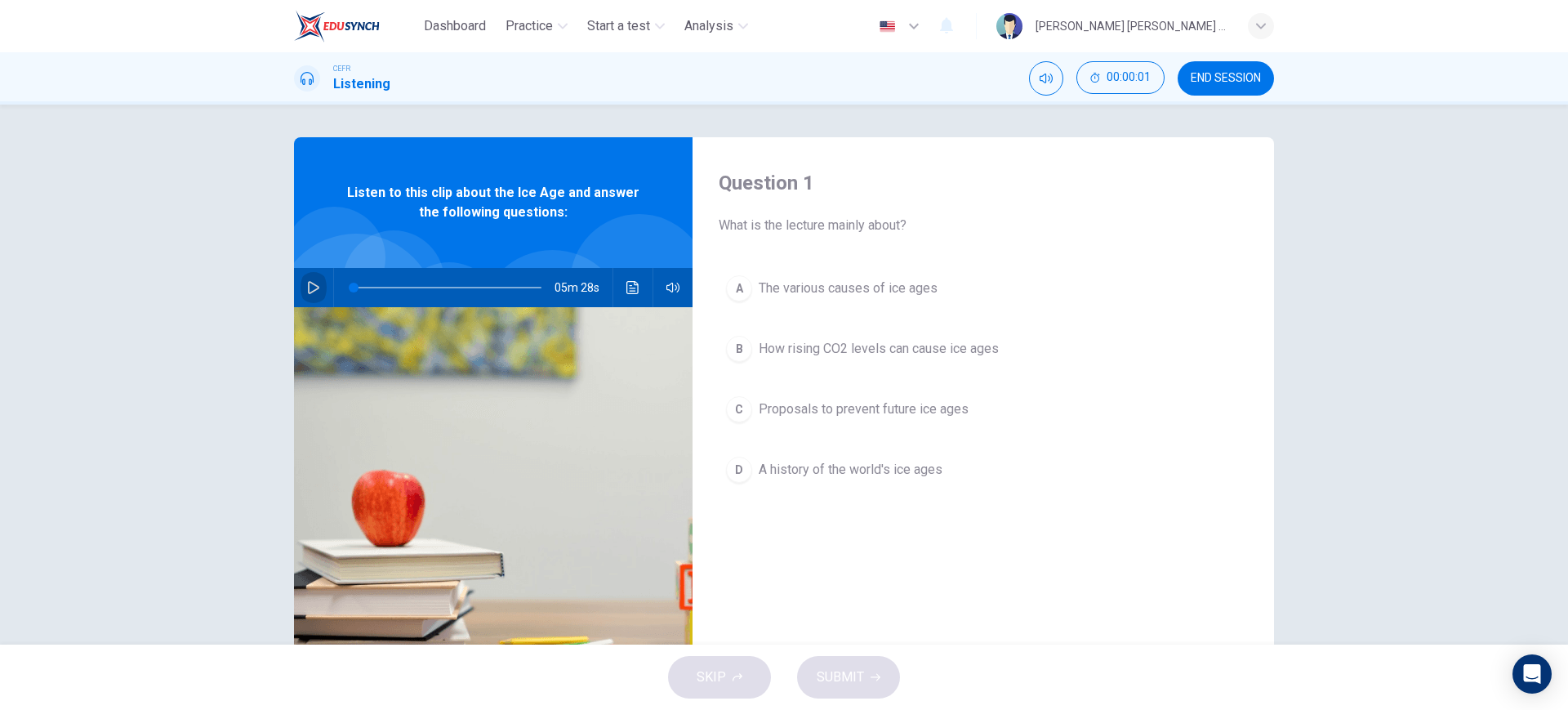 click at bounding box center (314, 288) 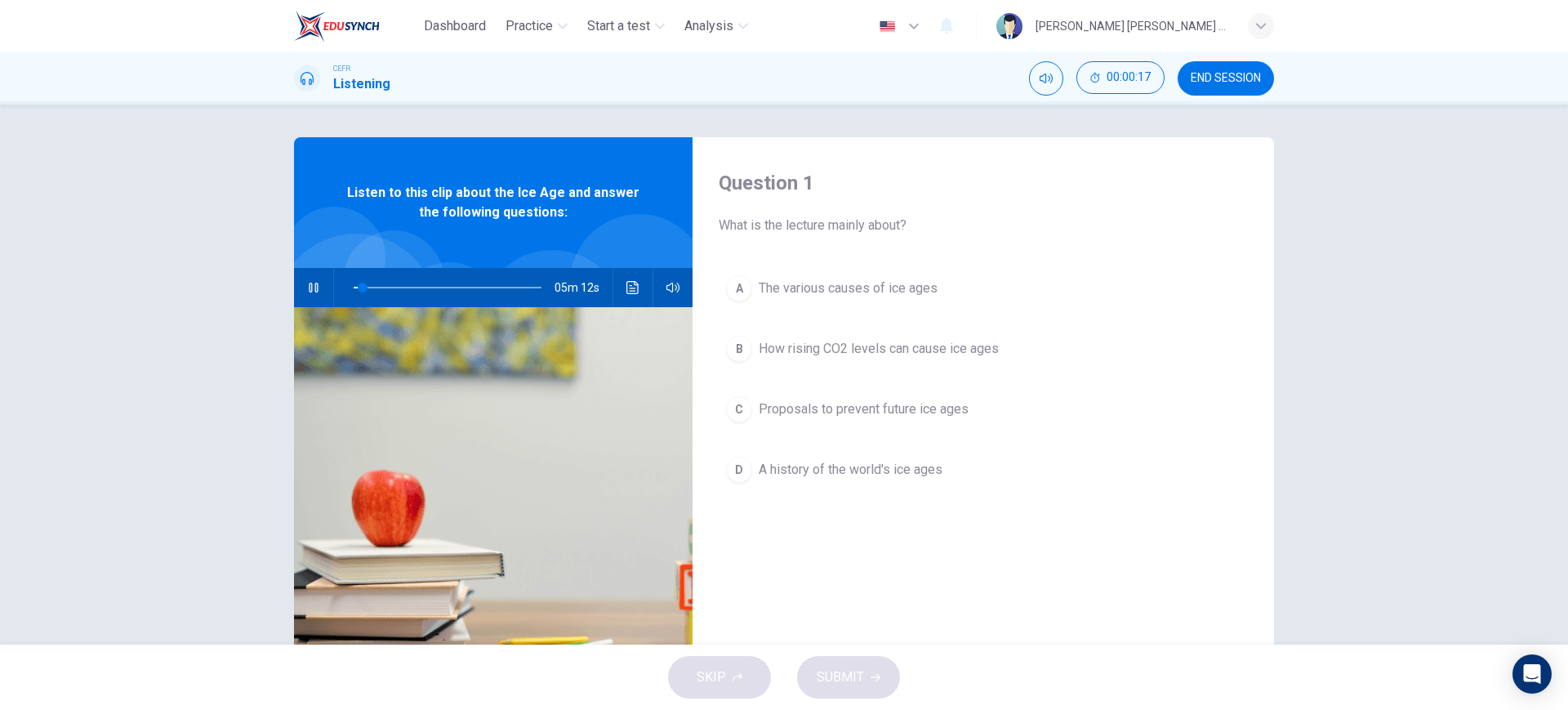 click on "A history of the world's ice ages" at bounding box center (850, 470) 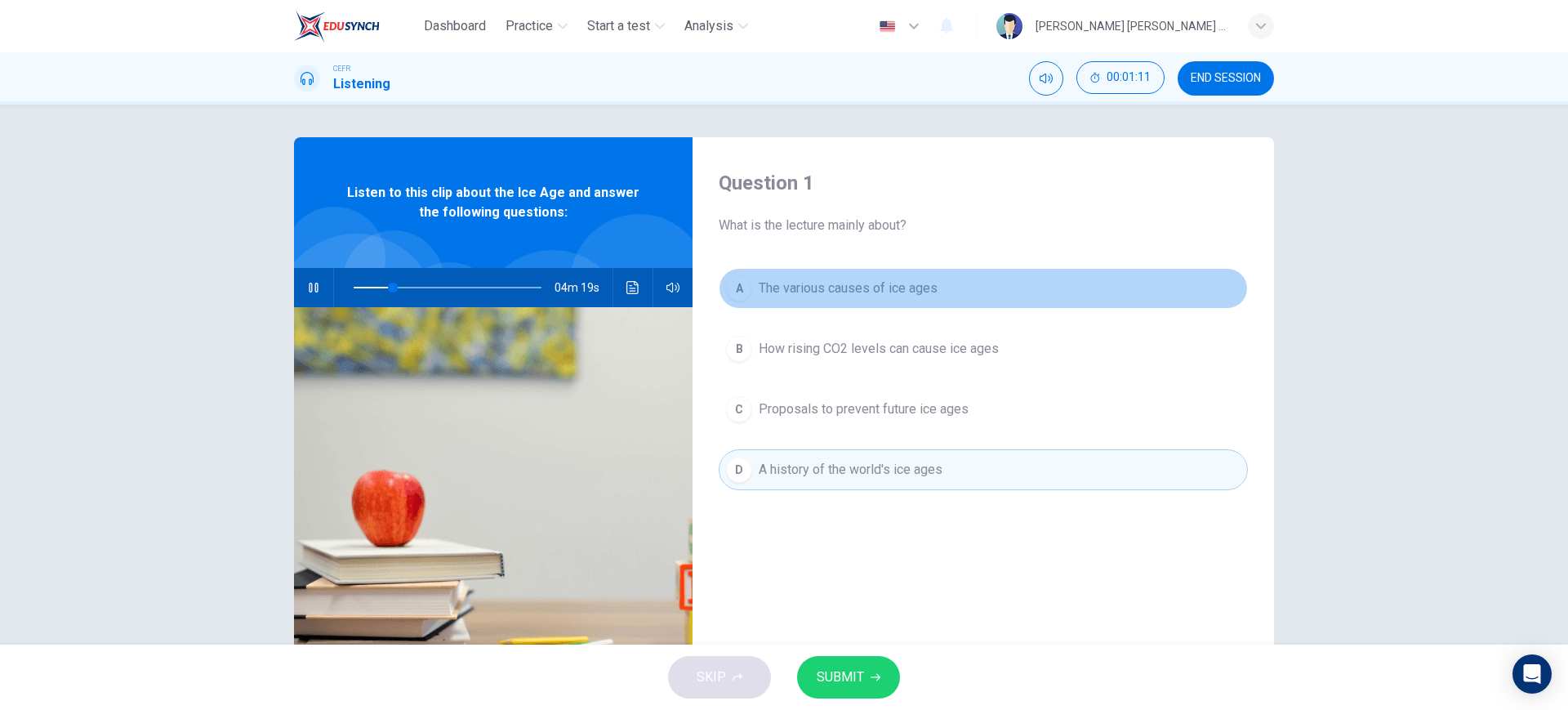 click on "The various causes of ice ages" at bounding box center (848, 288) 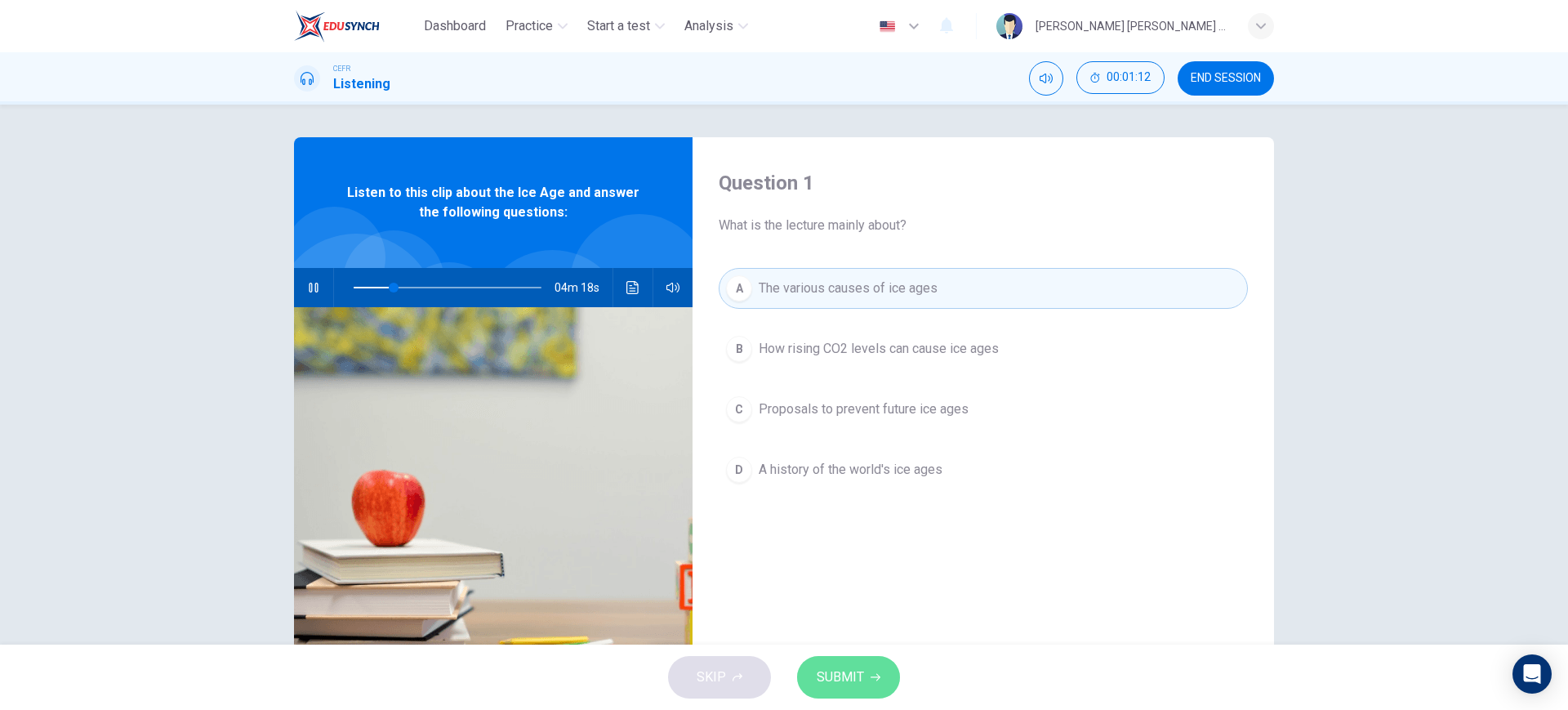 click on "SUBMIT" at bounding box center (849, 677) 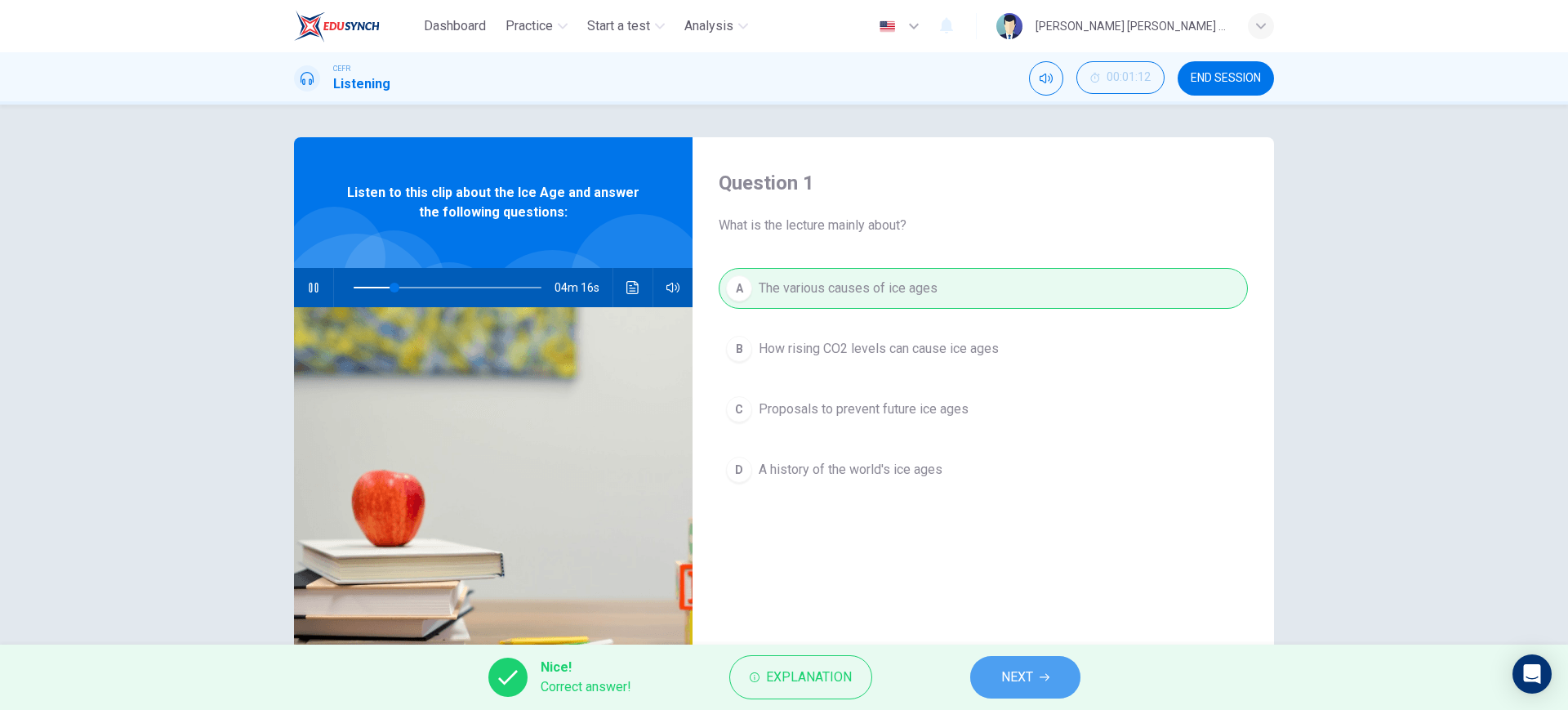 click on "NEXT" at bounding box center [1017, 677] 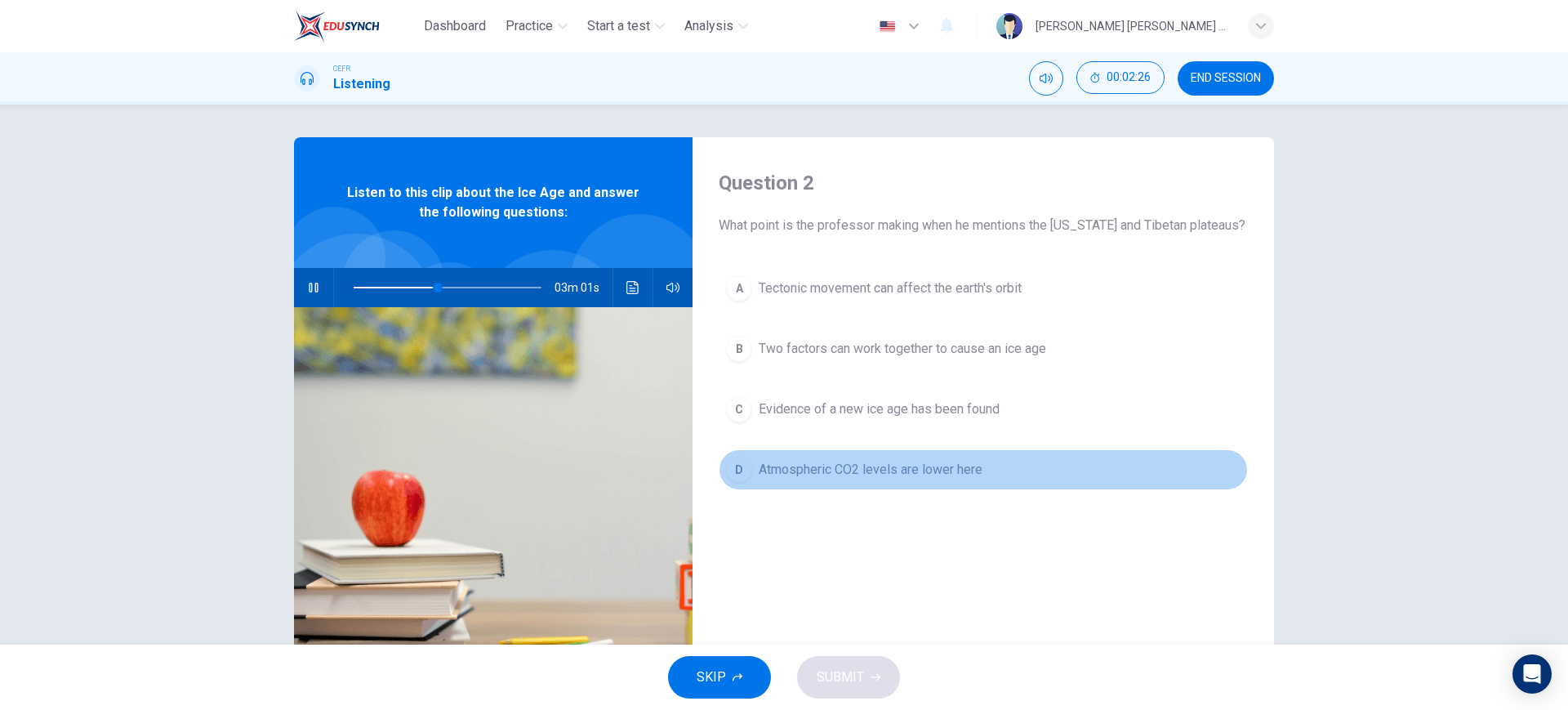 click on "Atmospheric CO2 levels are lower here" at bounding box center [871, 470] 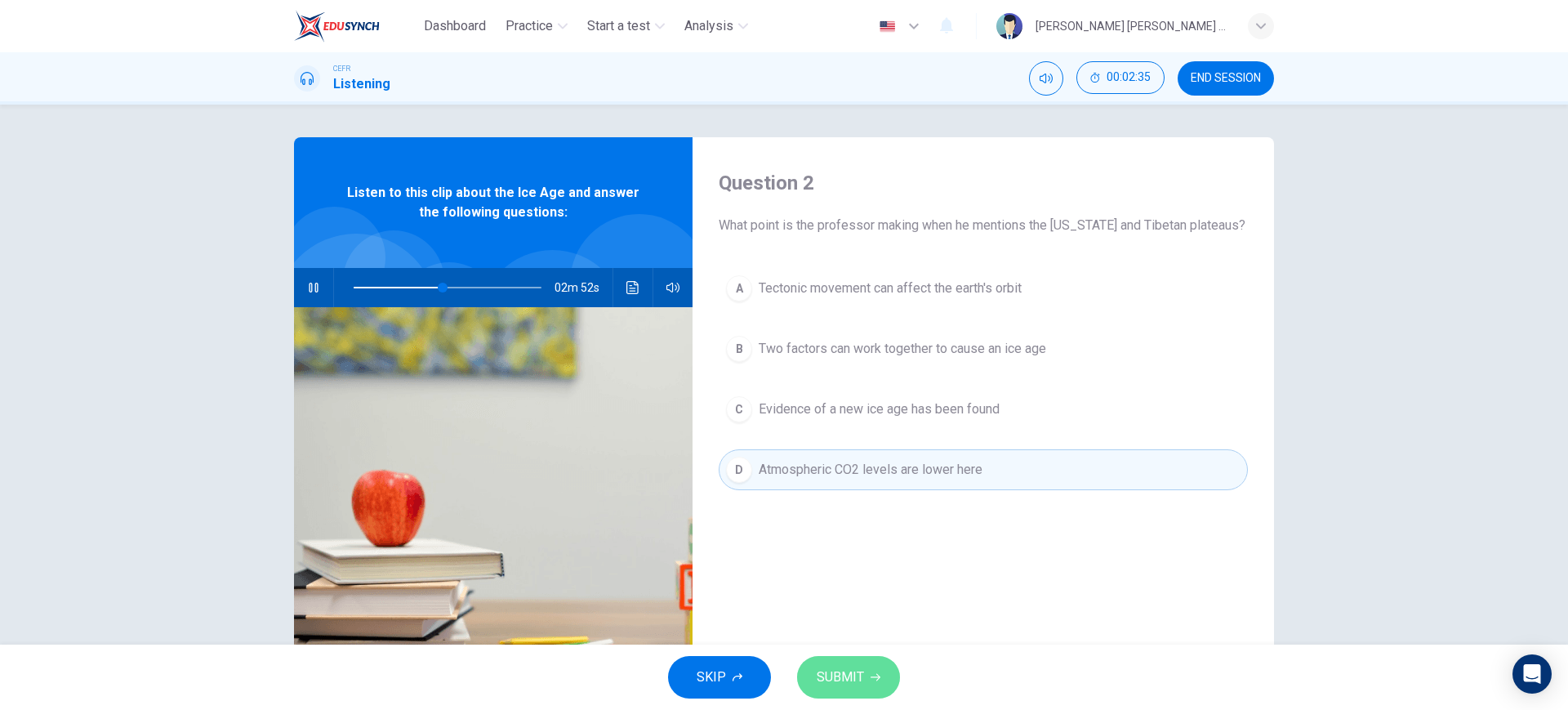 click on "SUBMIT" at bounding box center [840, 677] 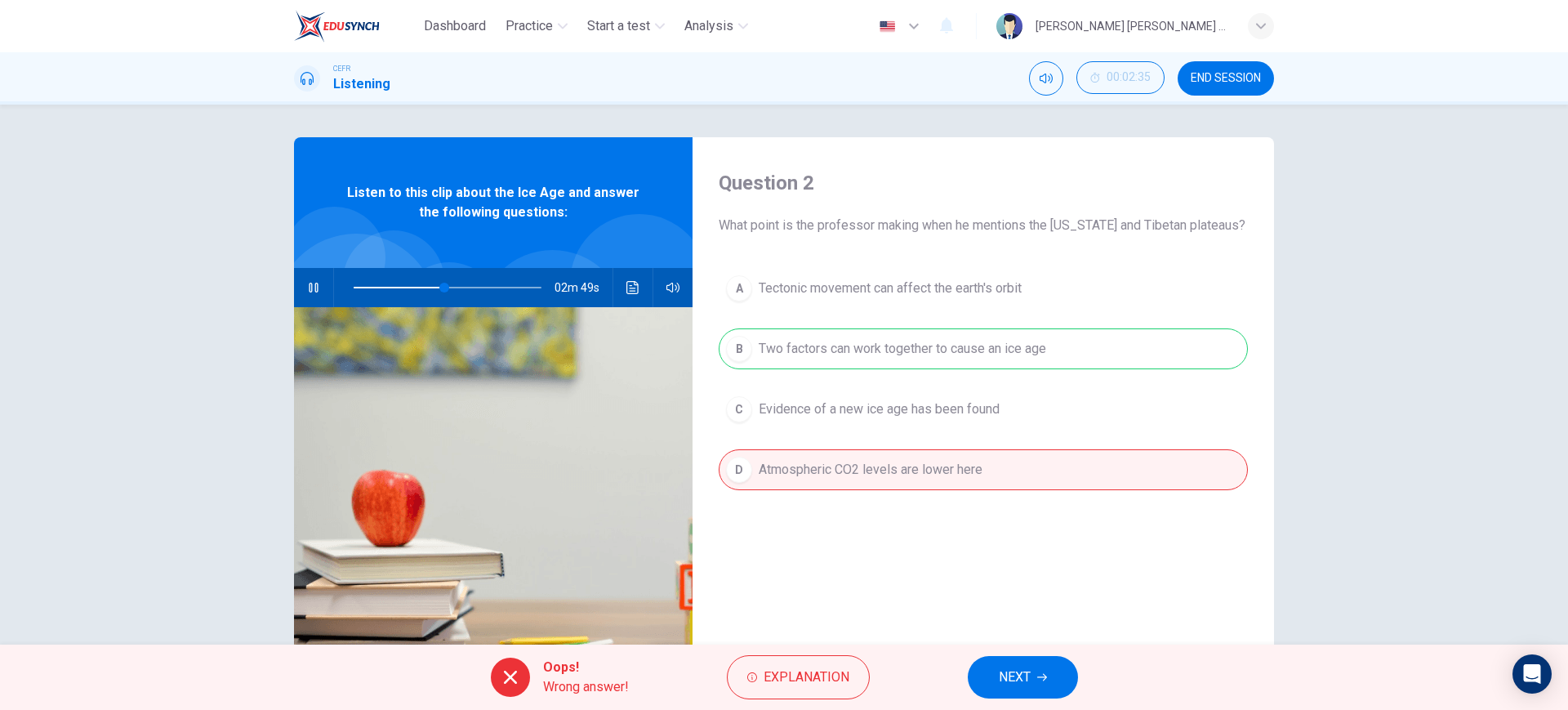 click on "NEXT" at bounding box center (1022, 677) 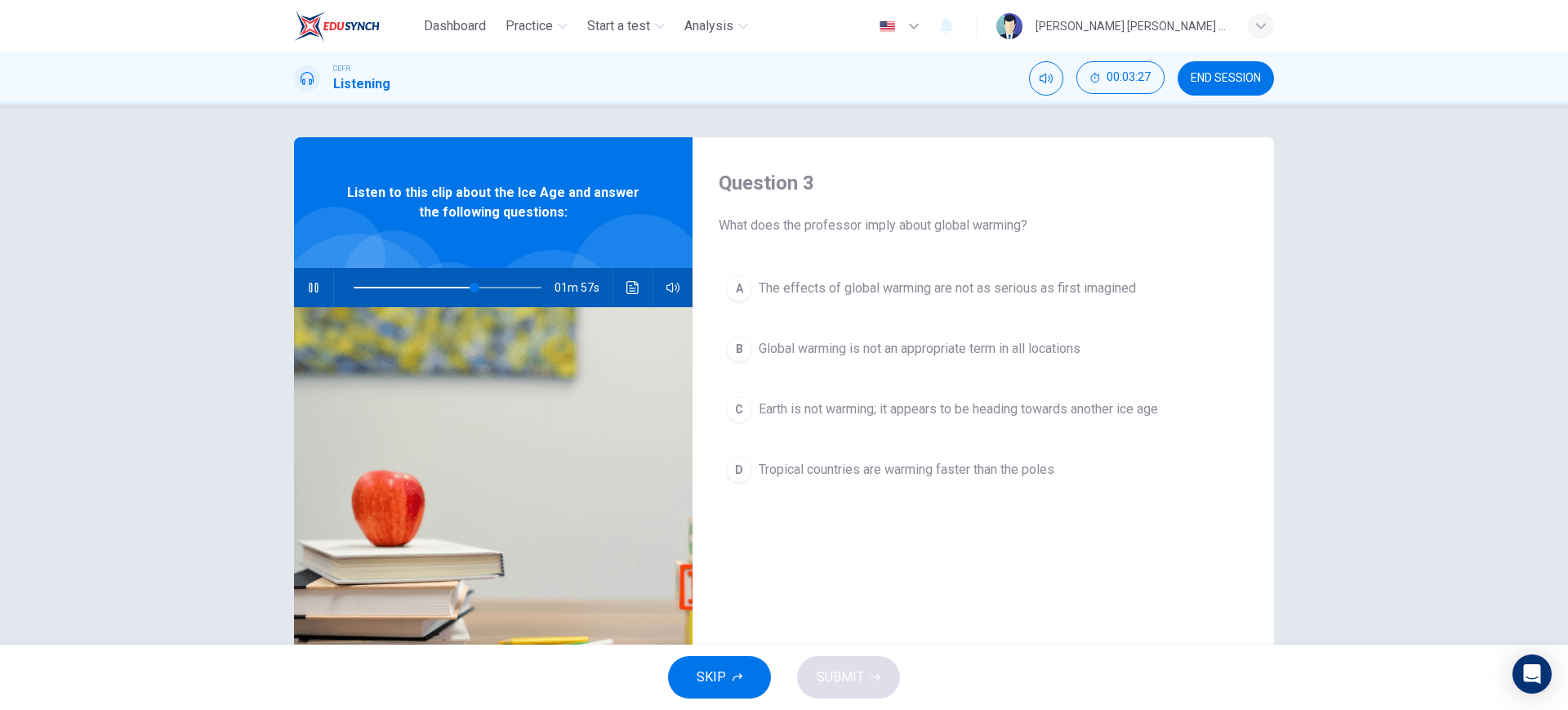 click on "Earth is not warming; it appears to be heading towards another ice age" at bounding box center [958, 409] 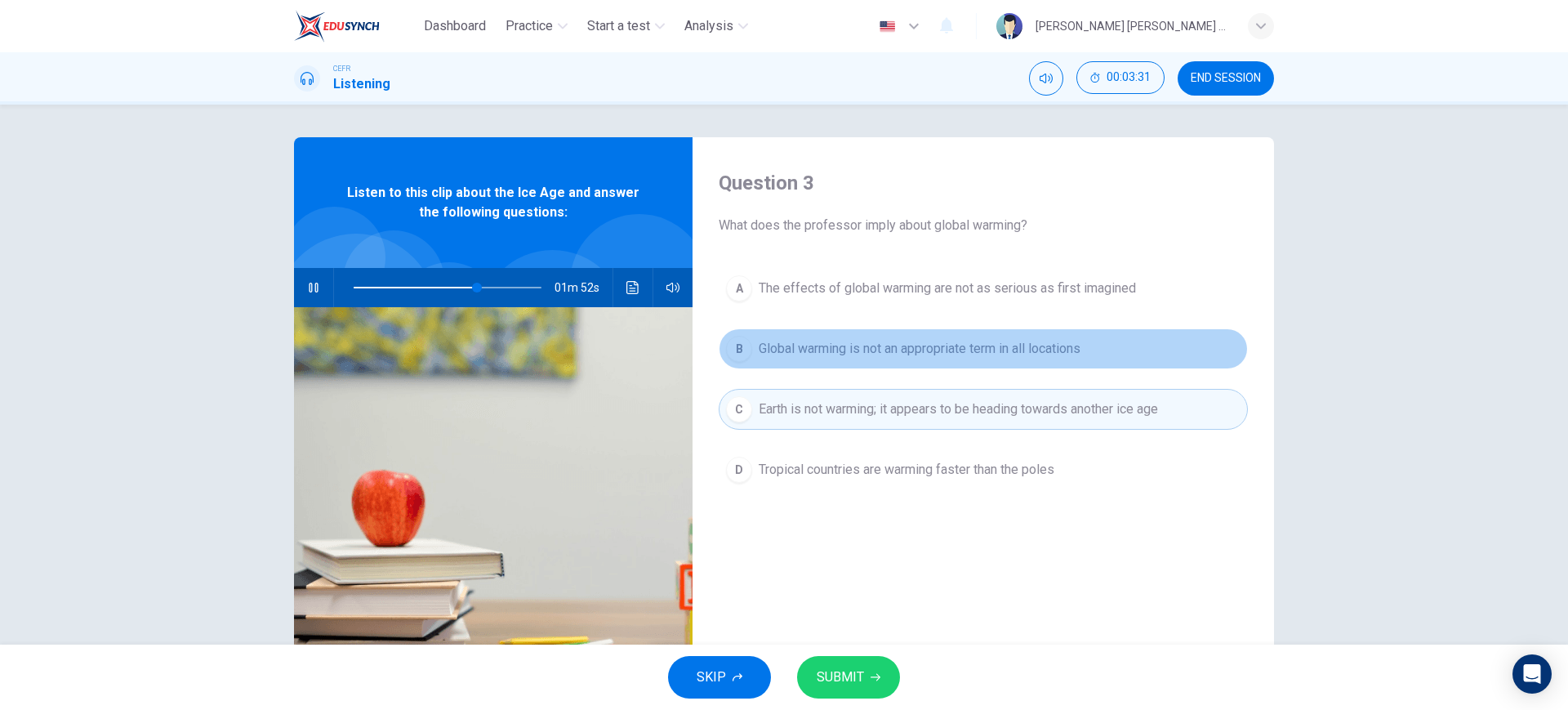 click on "Global warming is not an appropriate term in all locations" at bounding box center [920, 349] 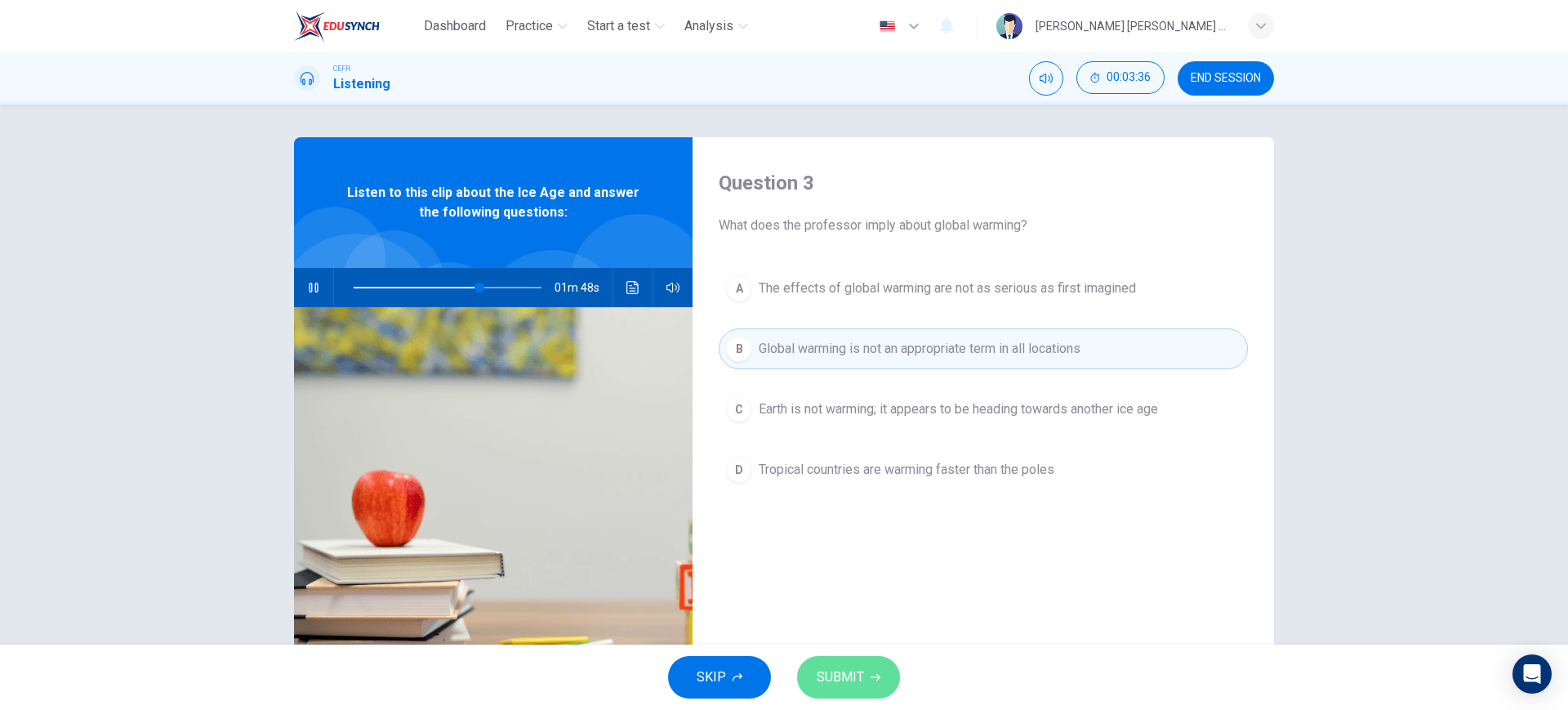 click on "SUBMIT" at bounding box center [840, 677] 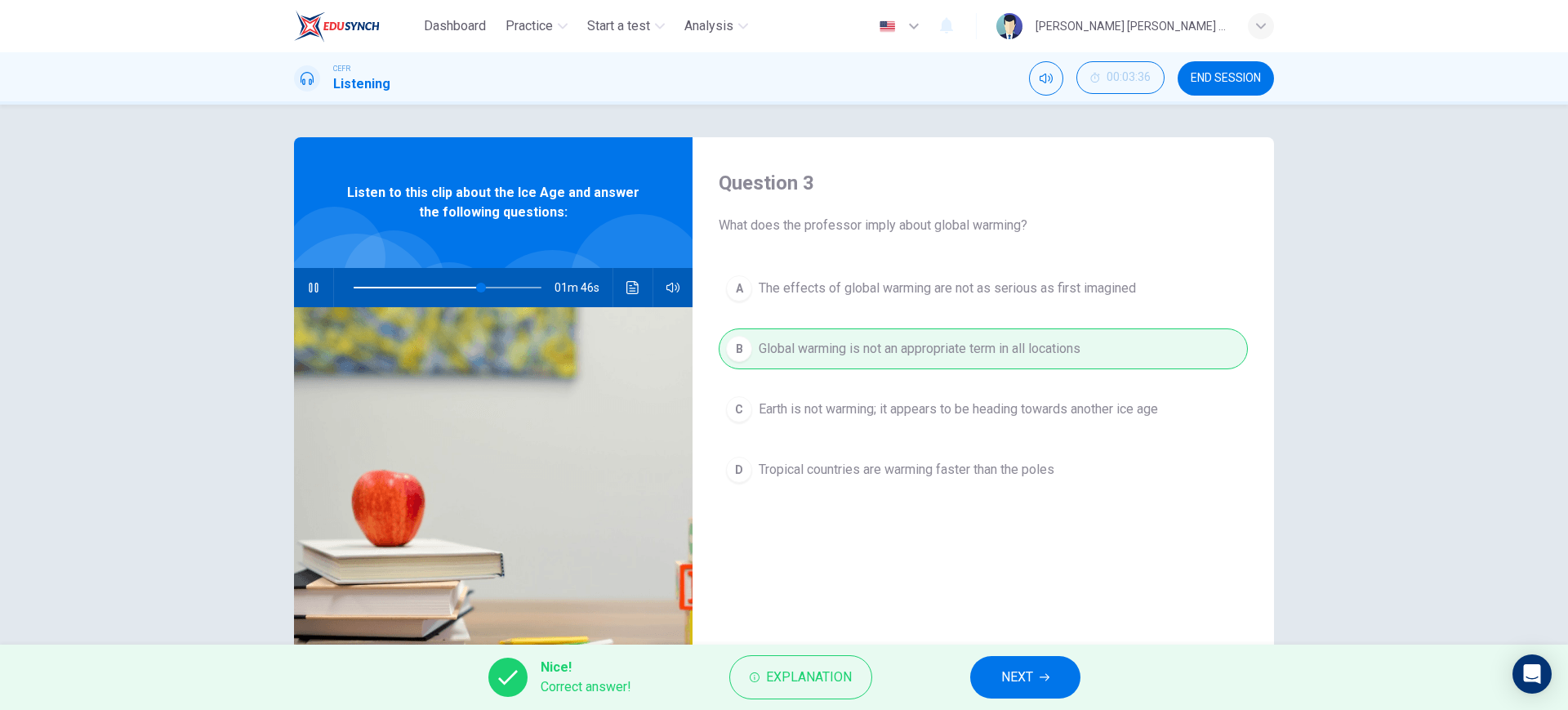 click on "NEXT" at bounding box center (1025, 677) 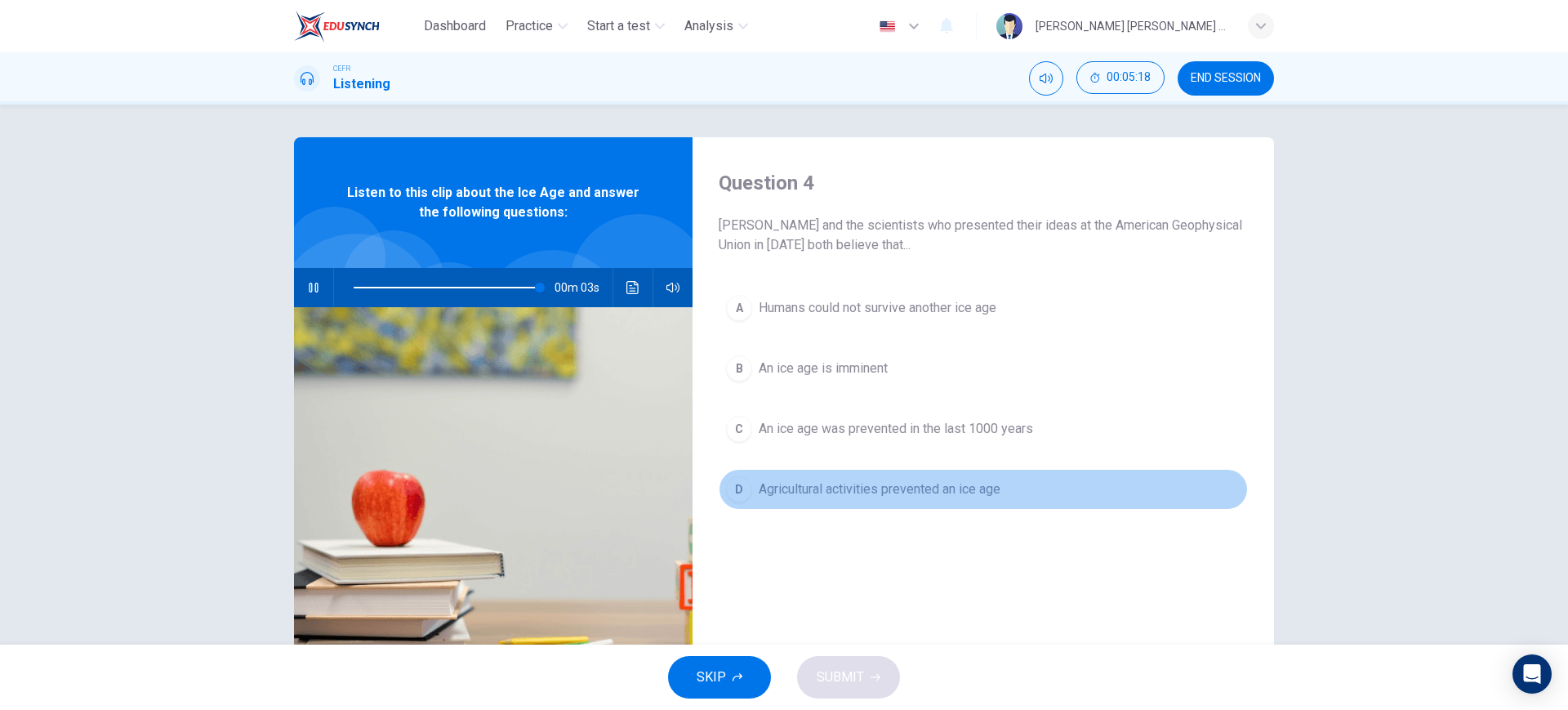 click on "Agricultural activities prevented an ice age" at bounding box center (880, 489) 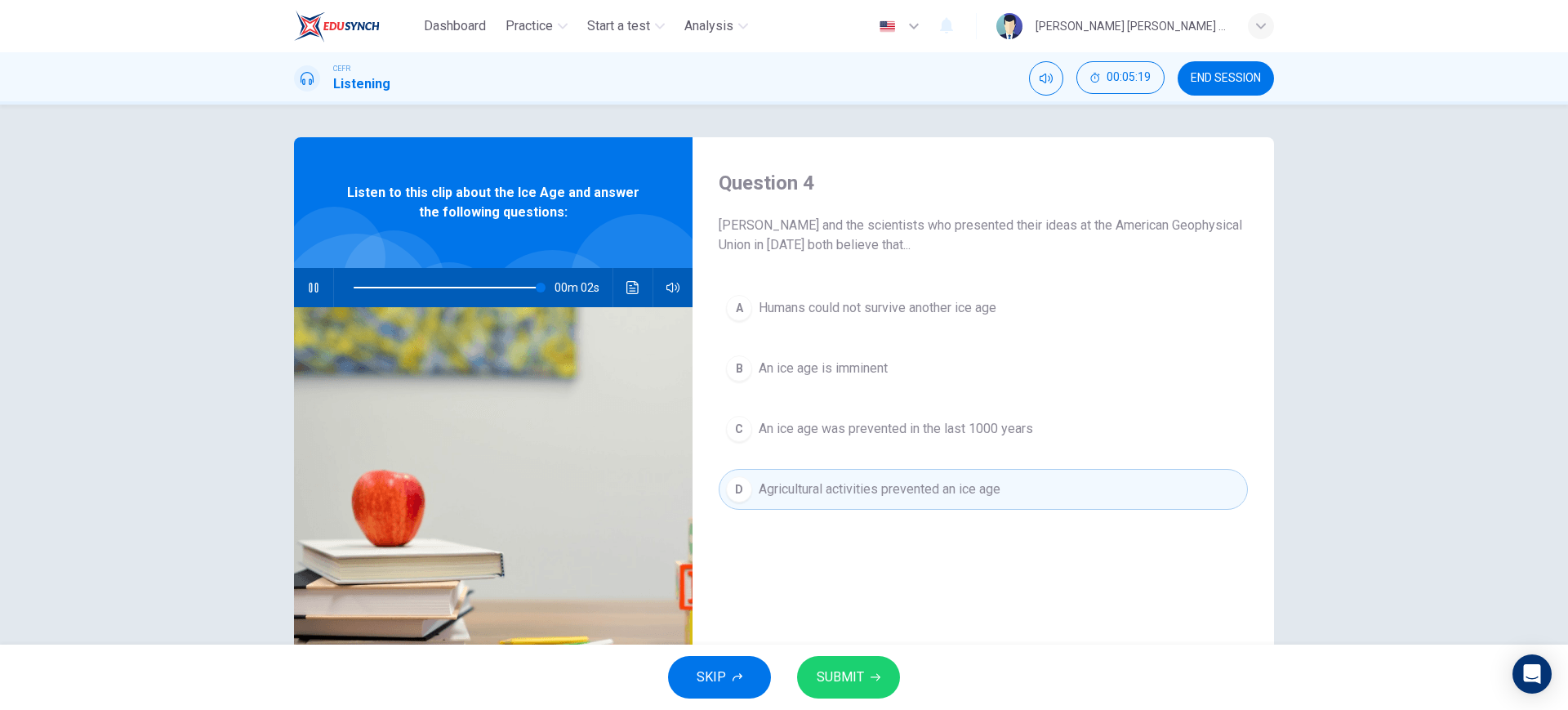 click on "SUBMIT" at bounding box center [849, 677] 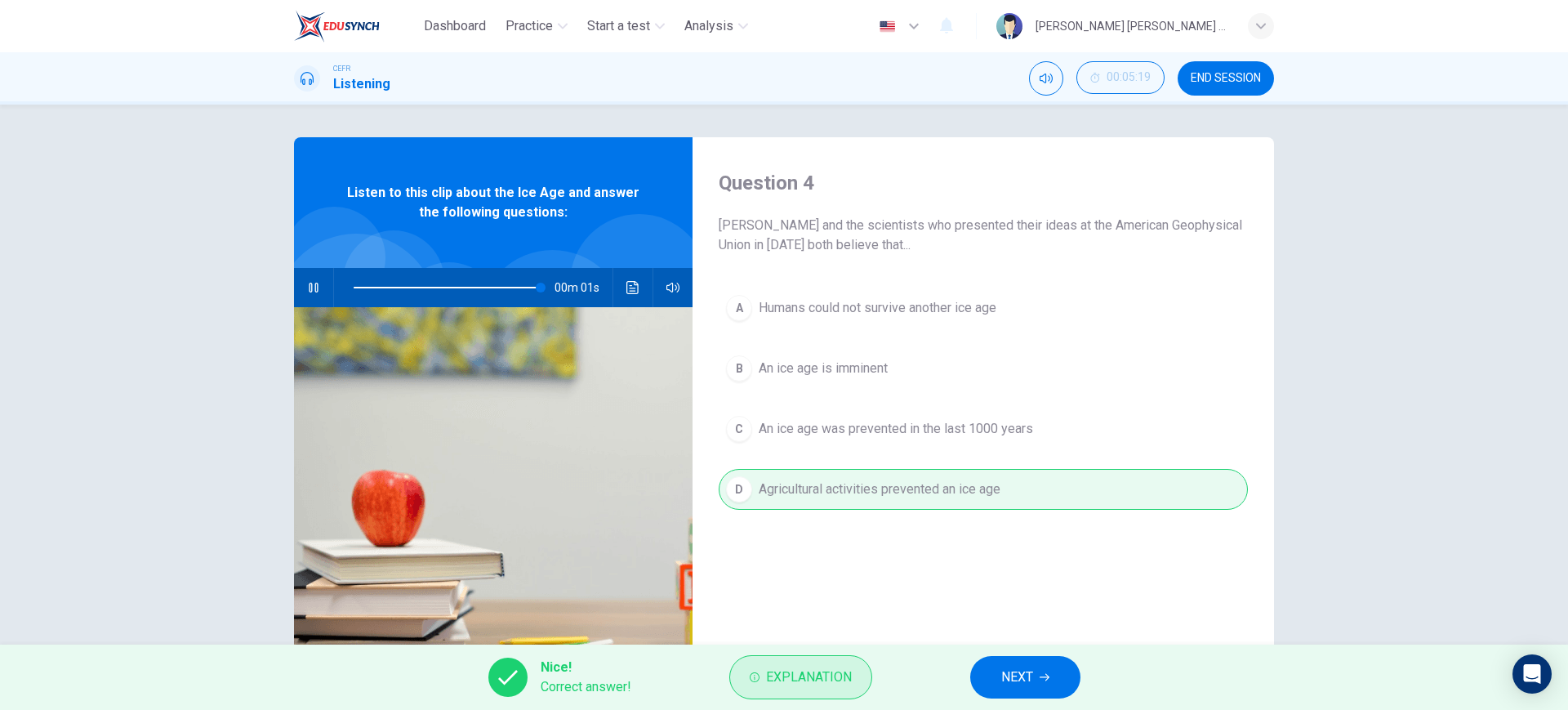 type on "0" 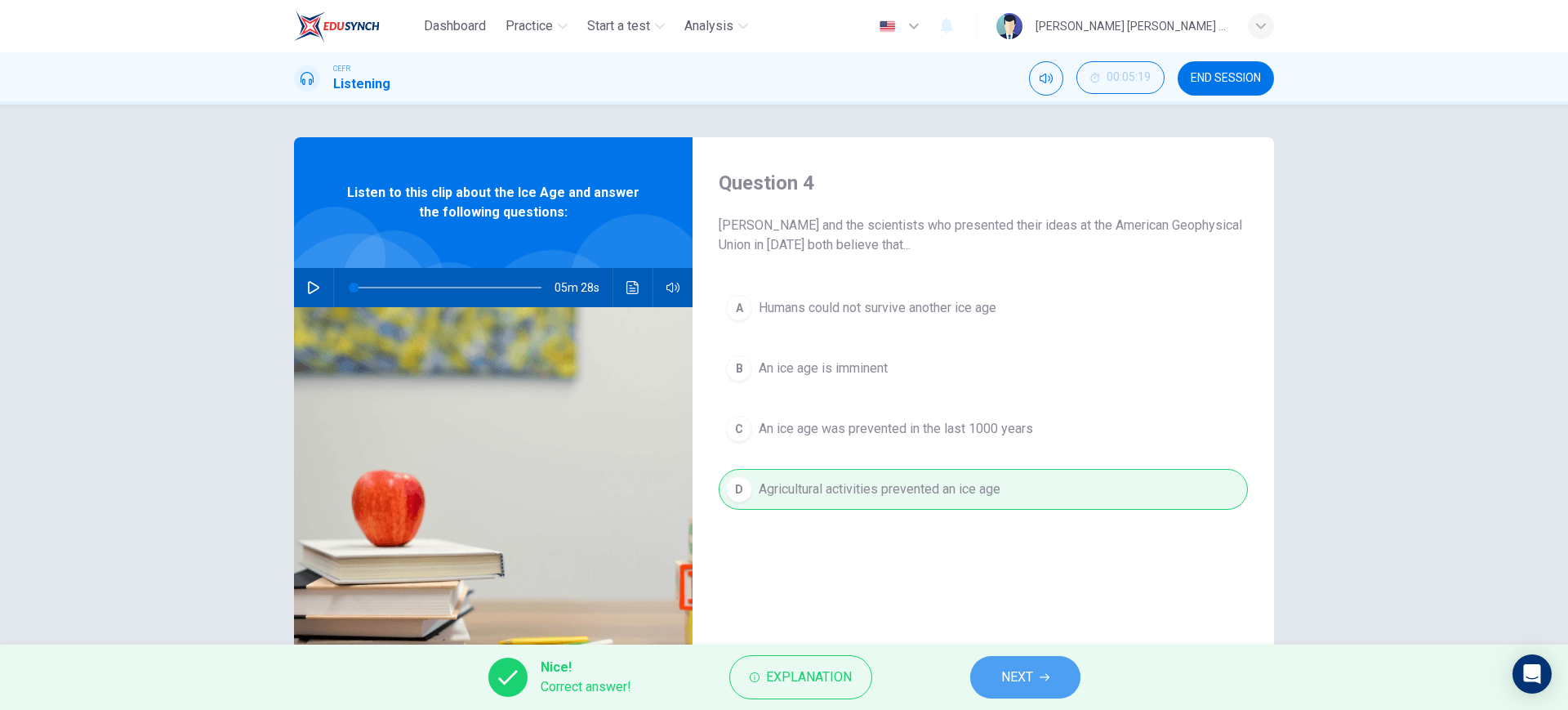 click on "NEXT" at bounding box center [1017, 677] 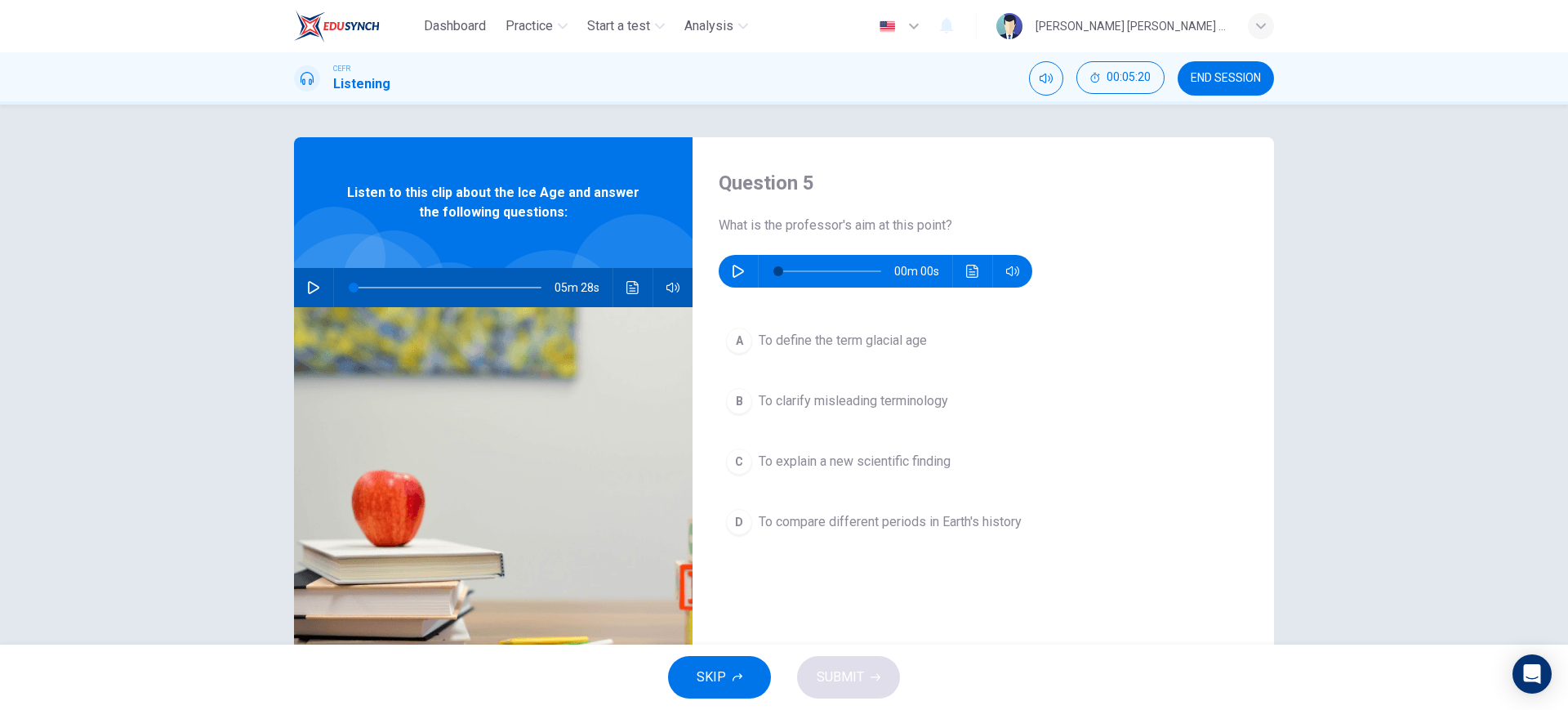 click 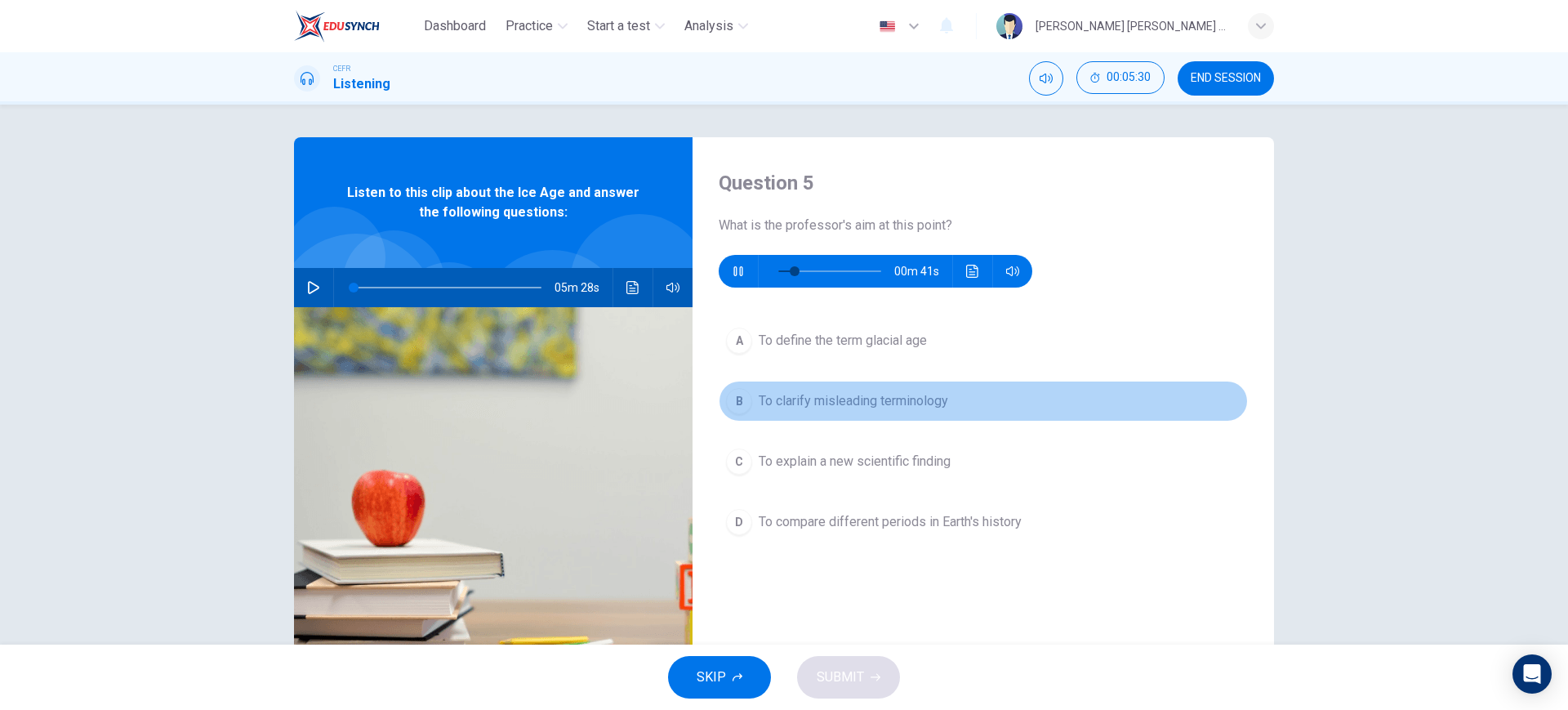 click on "To clarify misleading terminology" at bounding box center [853, 401] 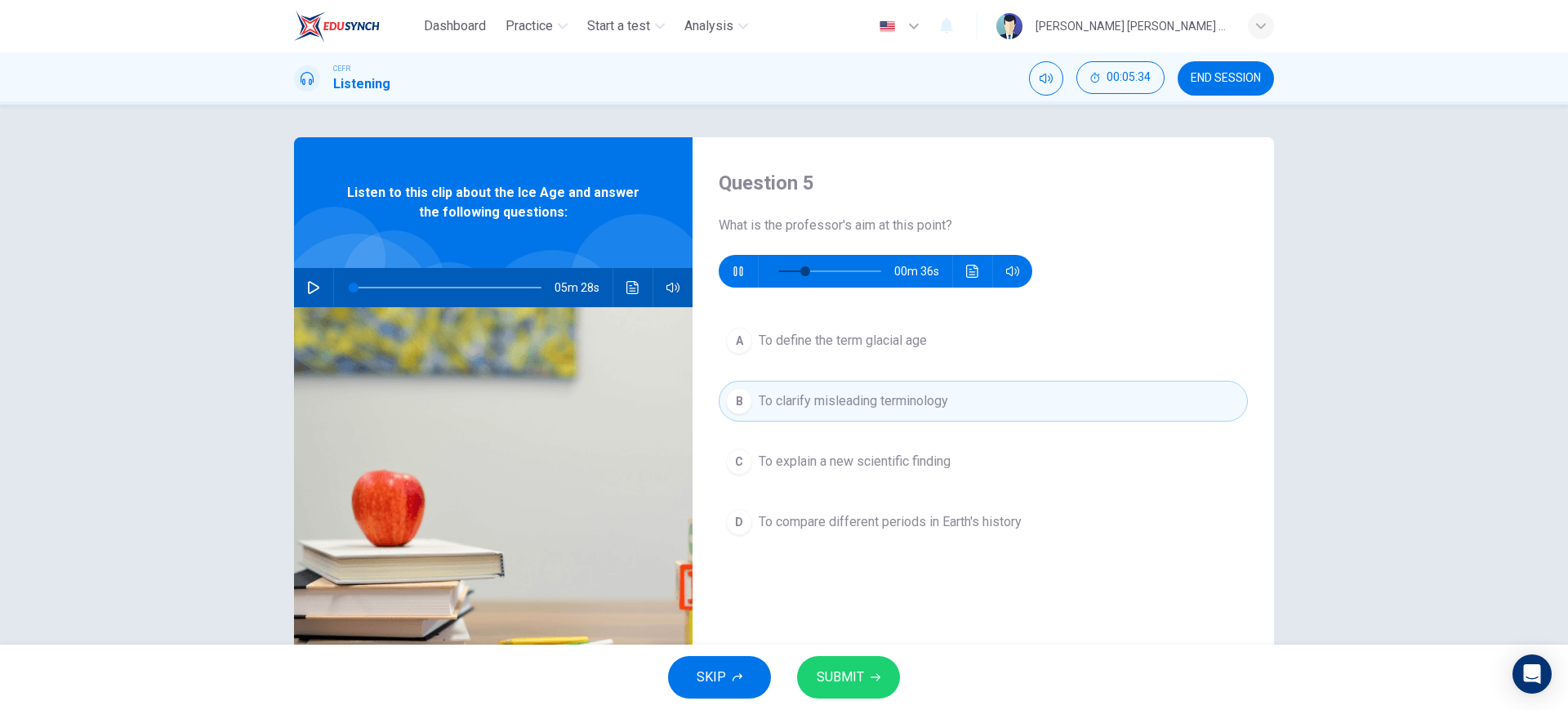 drag, startPoint x: 841, startPoint y: 342, endPoint x: 841, endPoint y: 353, distance: 11 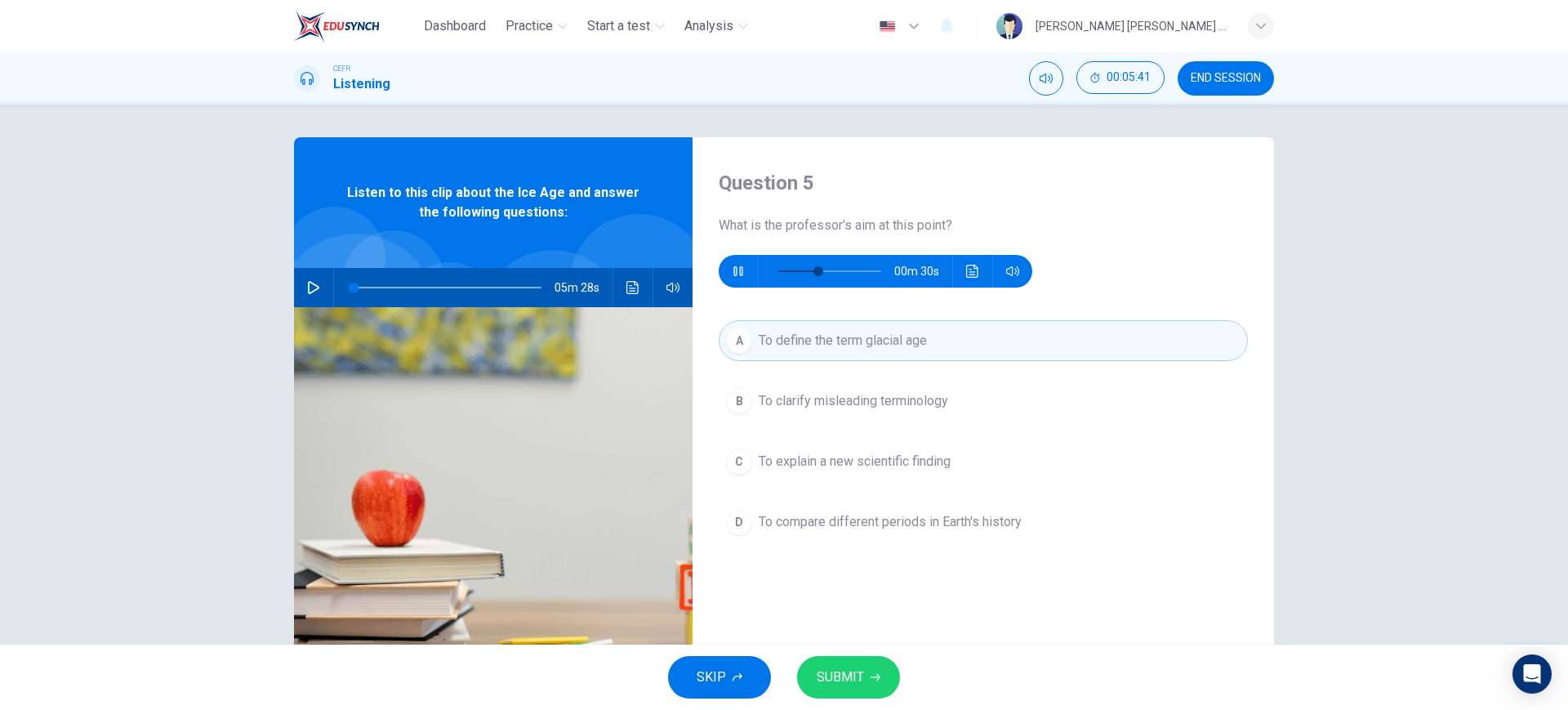 click on "To clarify misleading terminology" at bounding box center [853, 401] 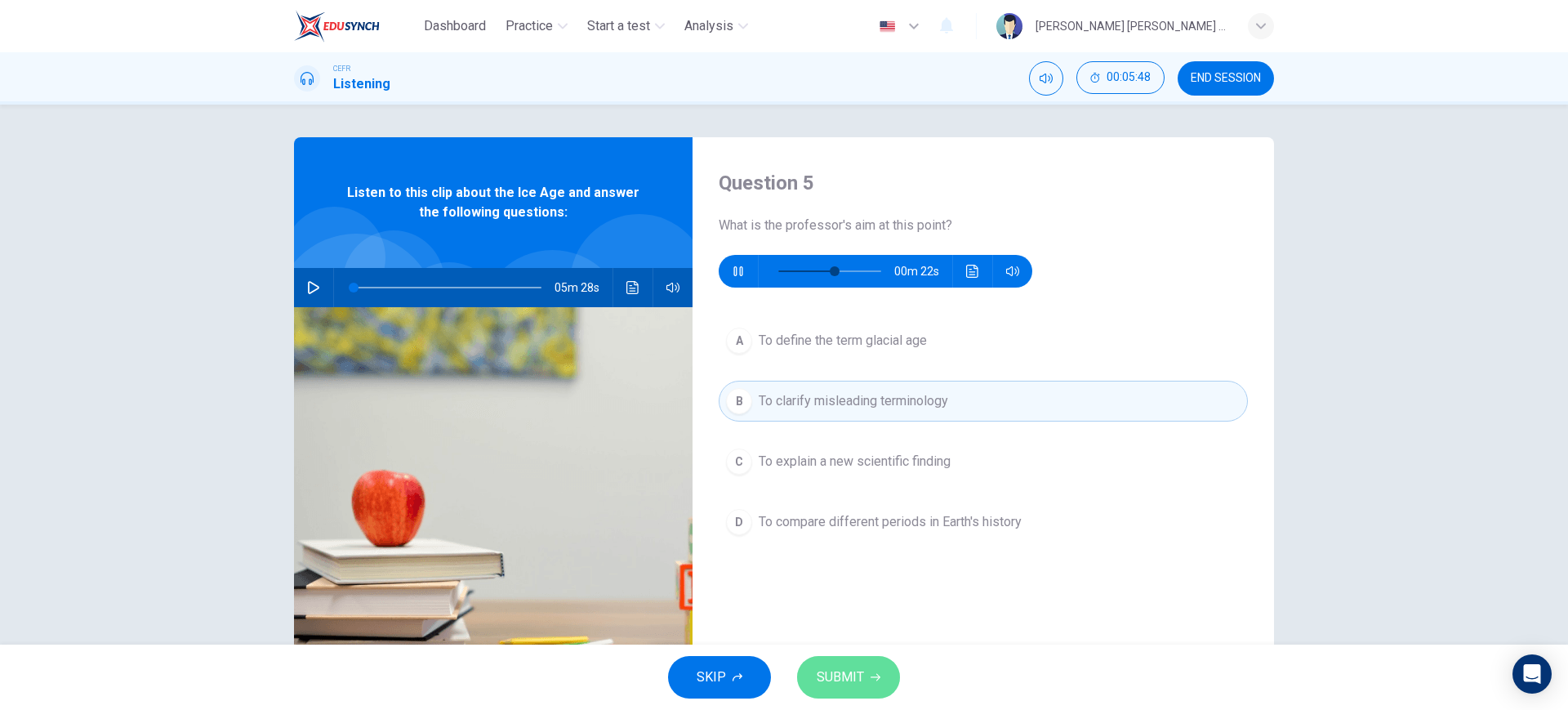 click 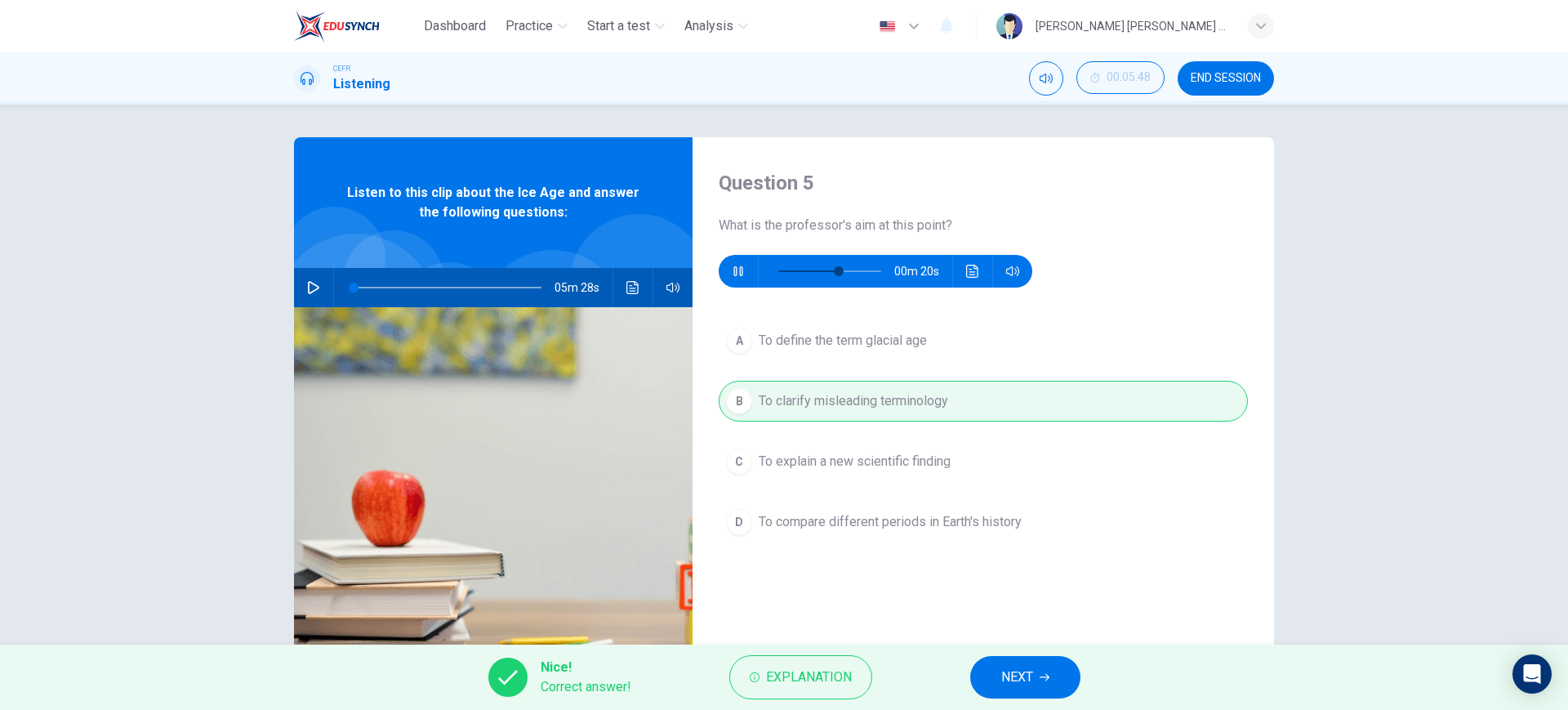 click on "NEXT" at bounding box center (1017, 677) 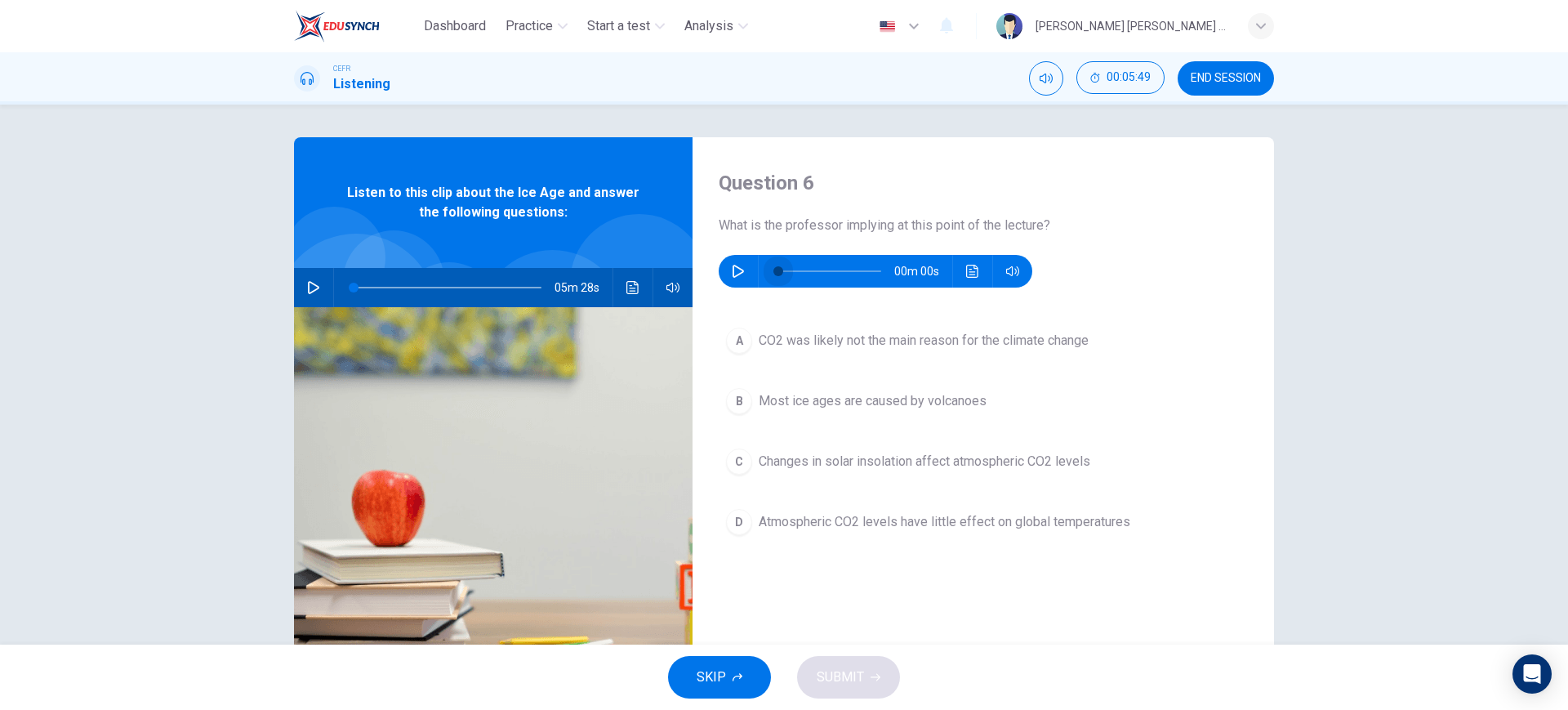 click at bounding box center (778, 271) 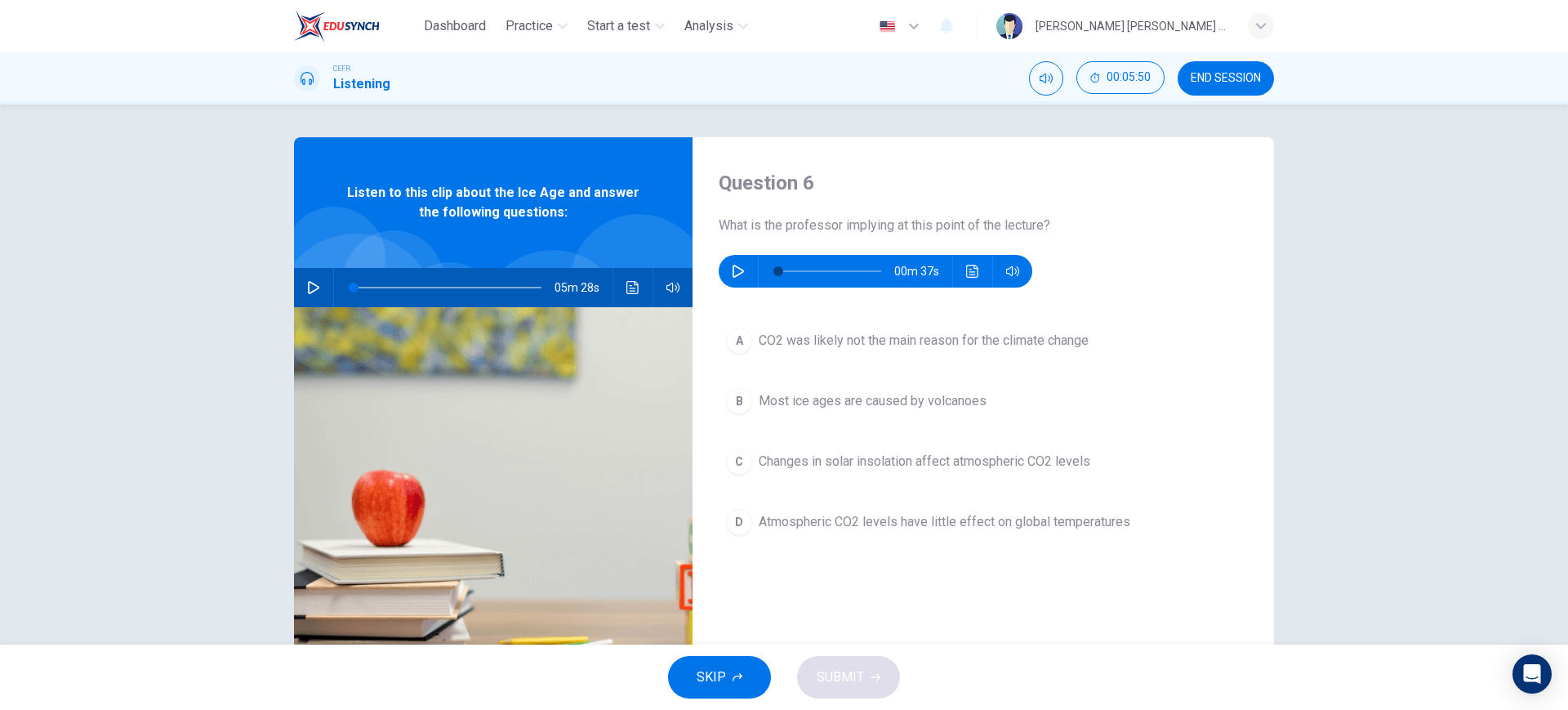 click 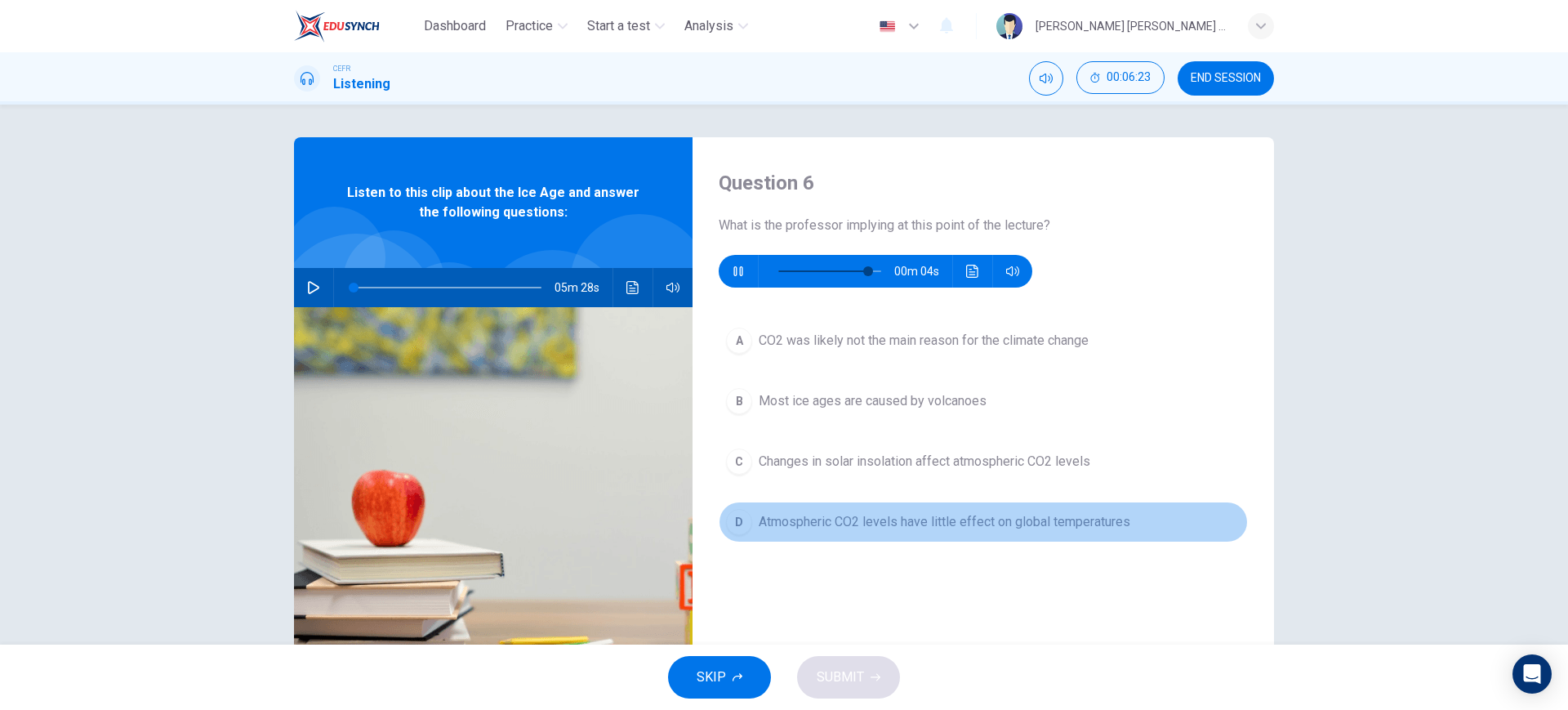 click on "Atmospheric CO2 levels have little effect on global temperatures" at bounding box center (944, 522) 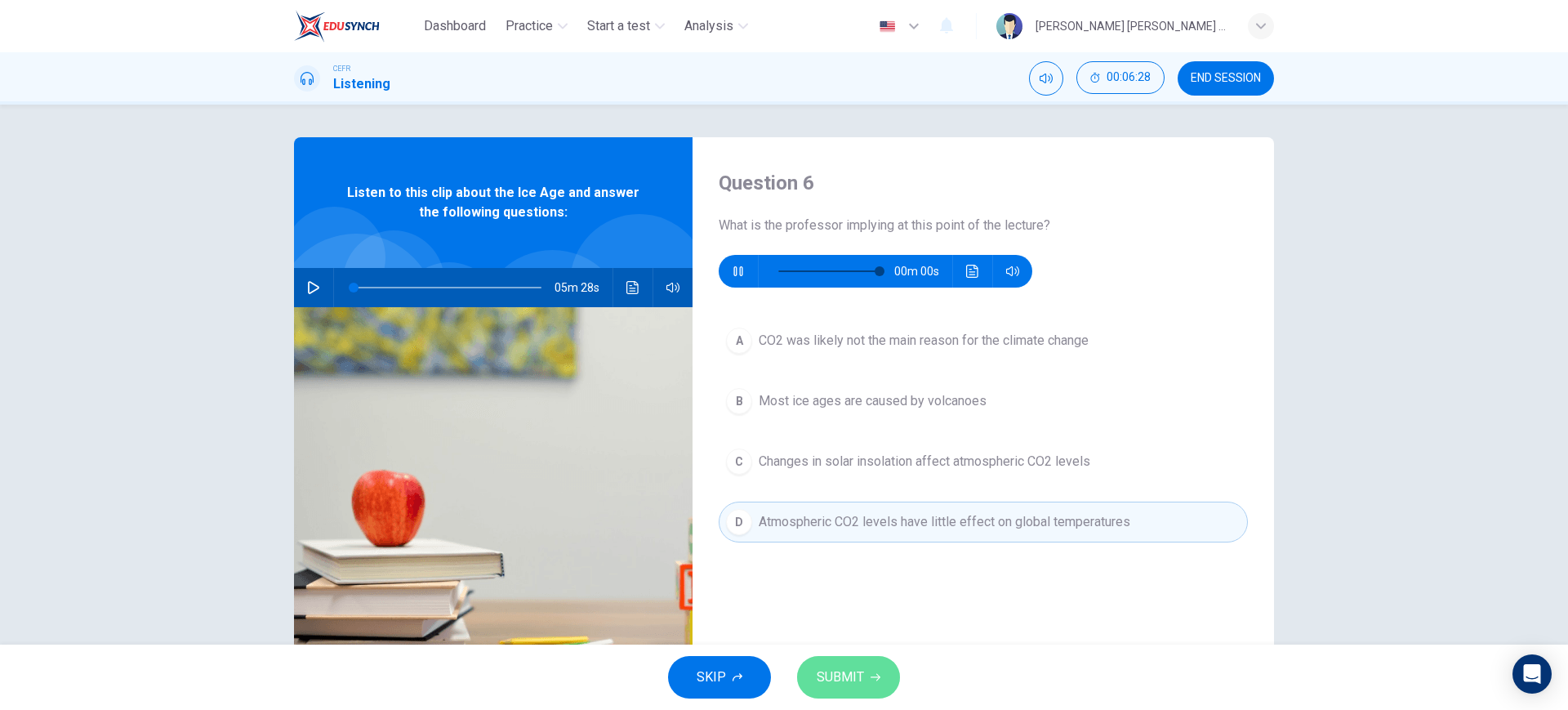 click on "SUBMIT" at bounding box center (840, 677) 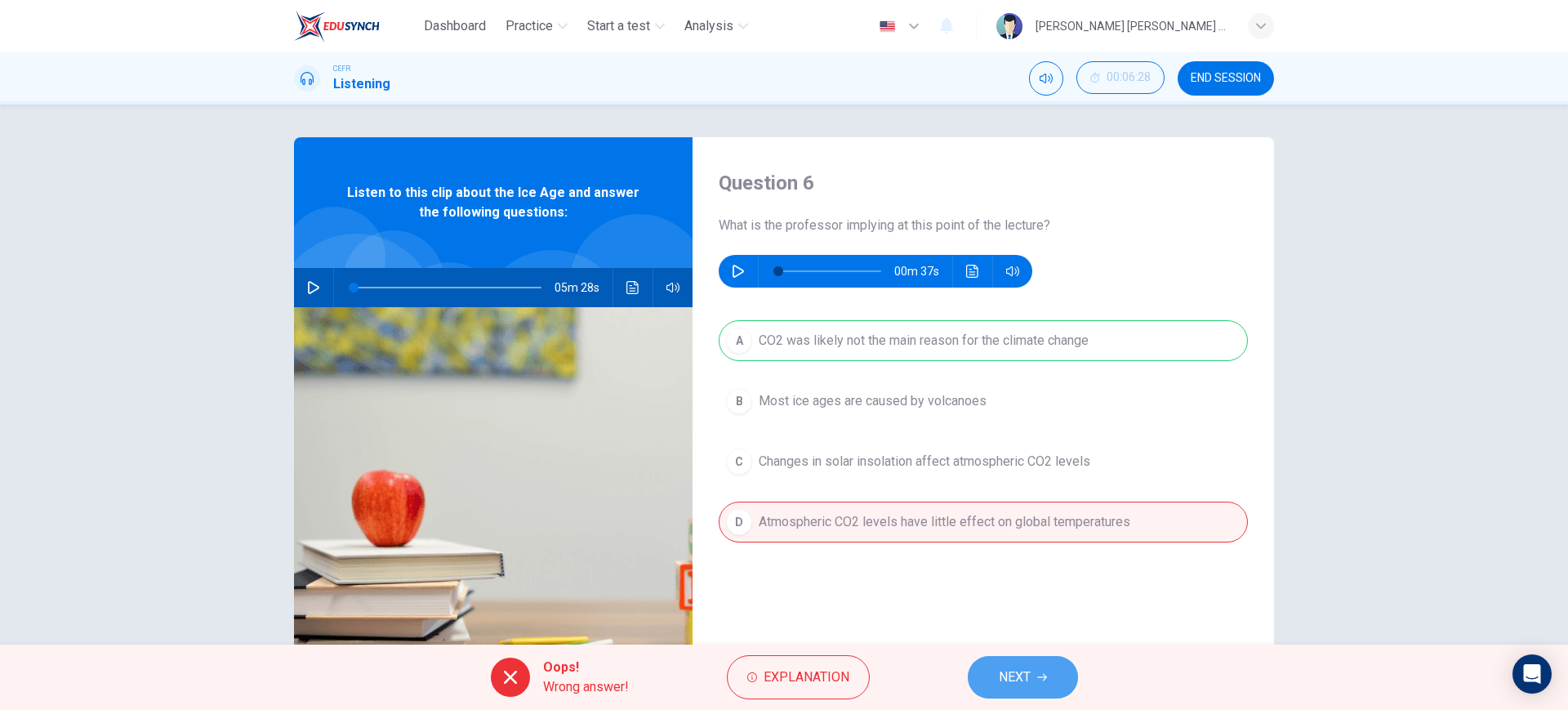 click on "NEXT" at bounding box center (1014, 677) 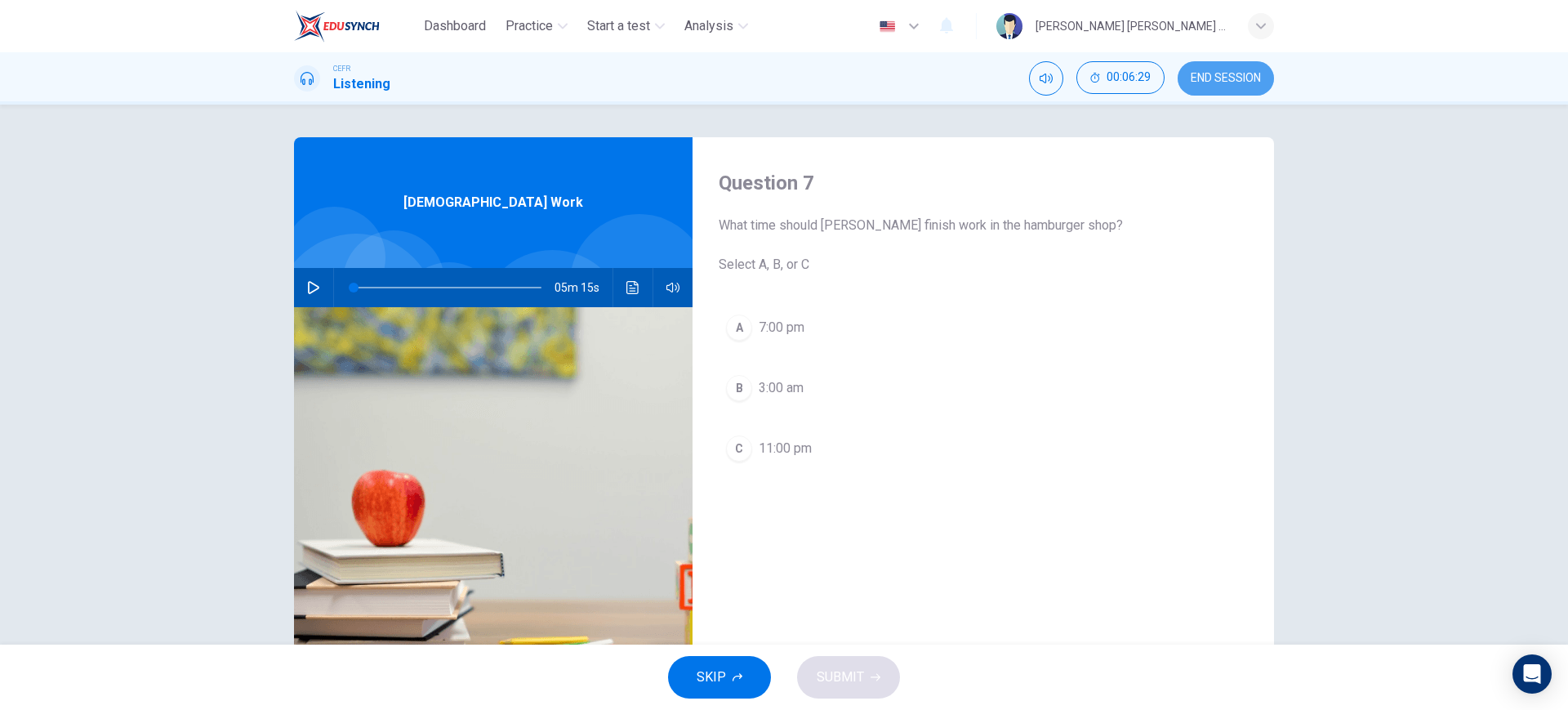 click on "END SESSION" at bounding box center (1226, 78) 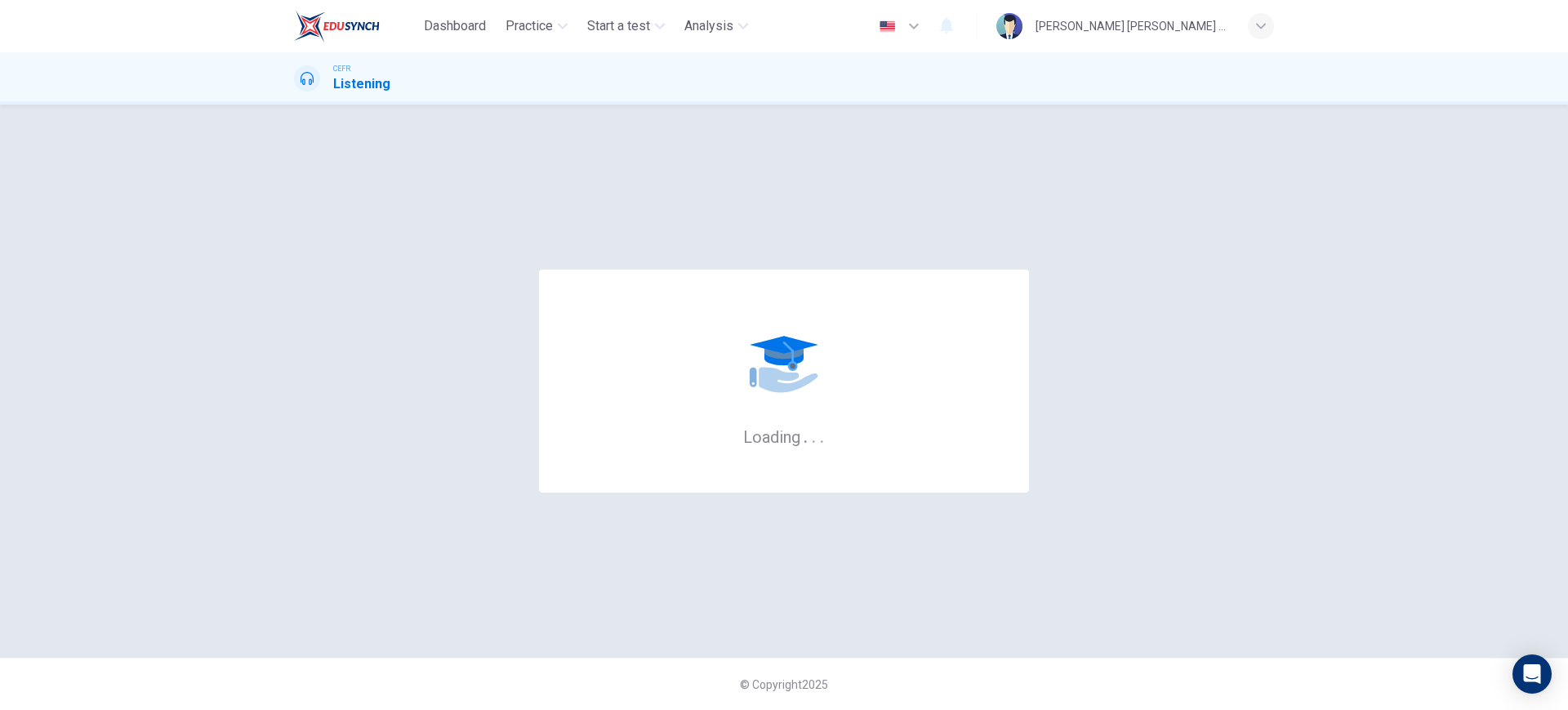 scroll, scrollTop: 0, scrollLeft: 0, axis: both 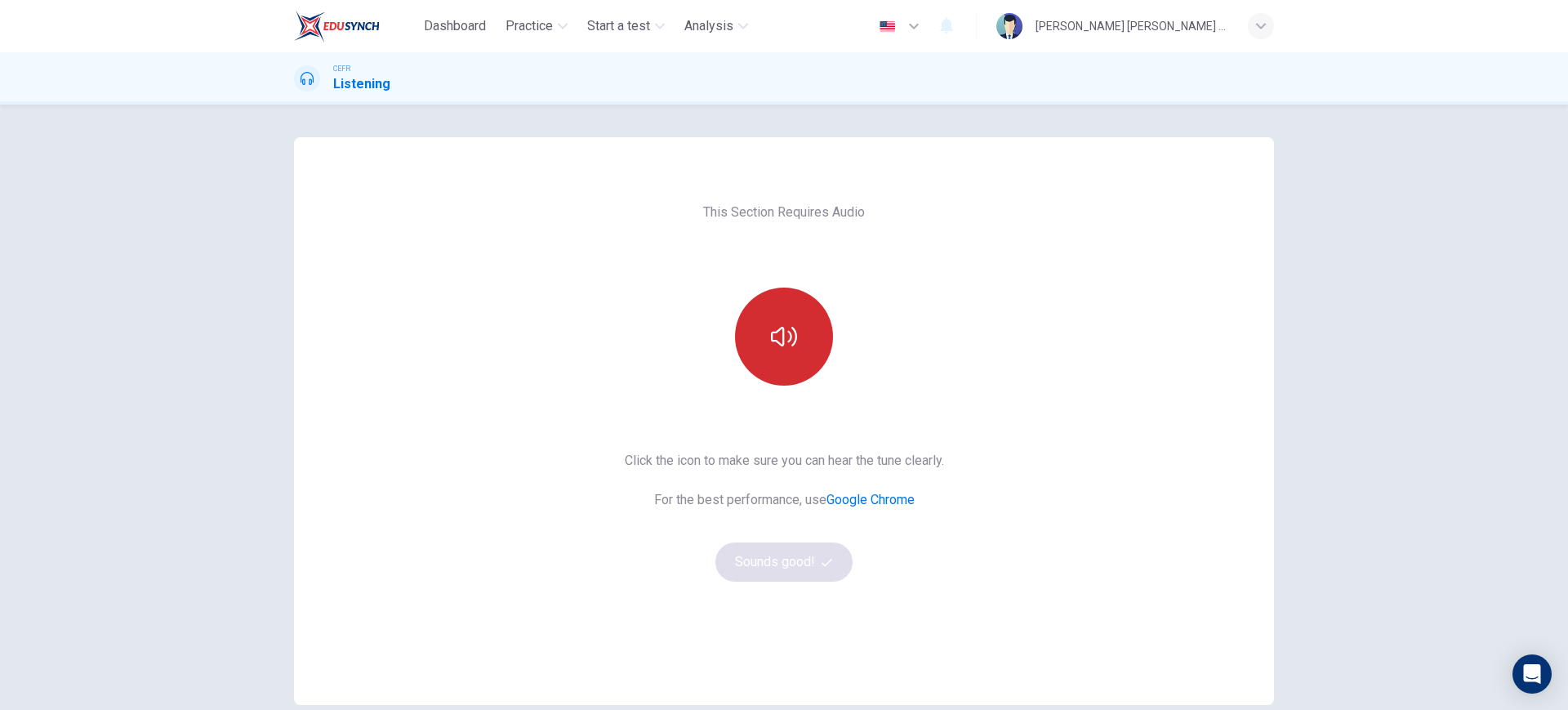 click at bounding box center (784, 337) 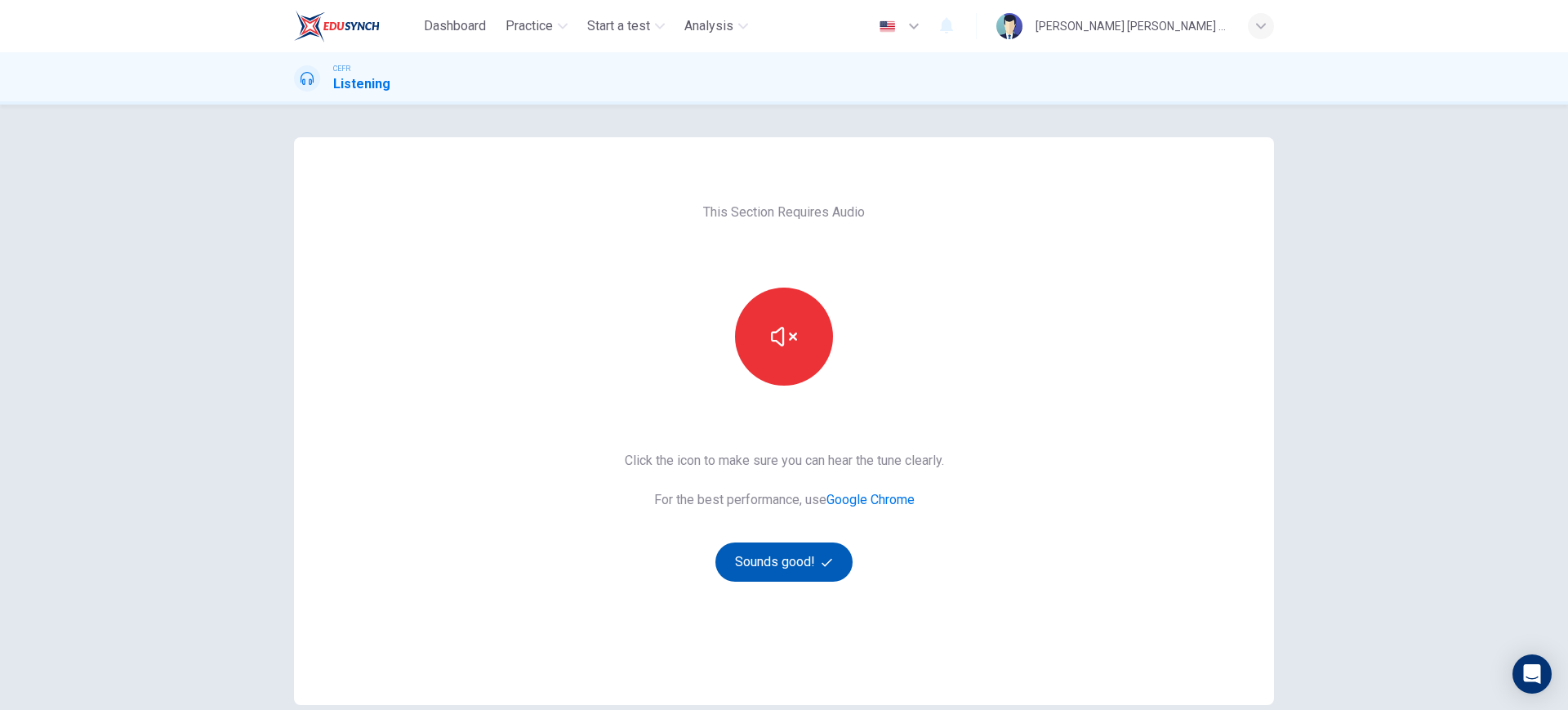 click on "Sounds good!" at bounding box center [784, 562] 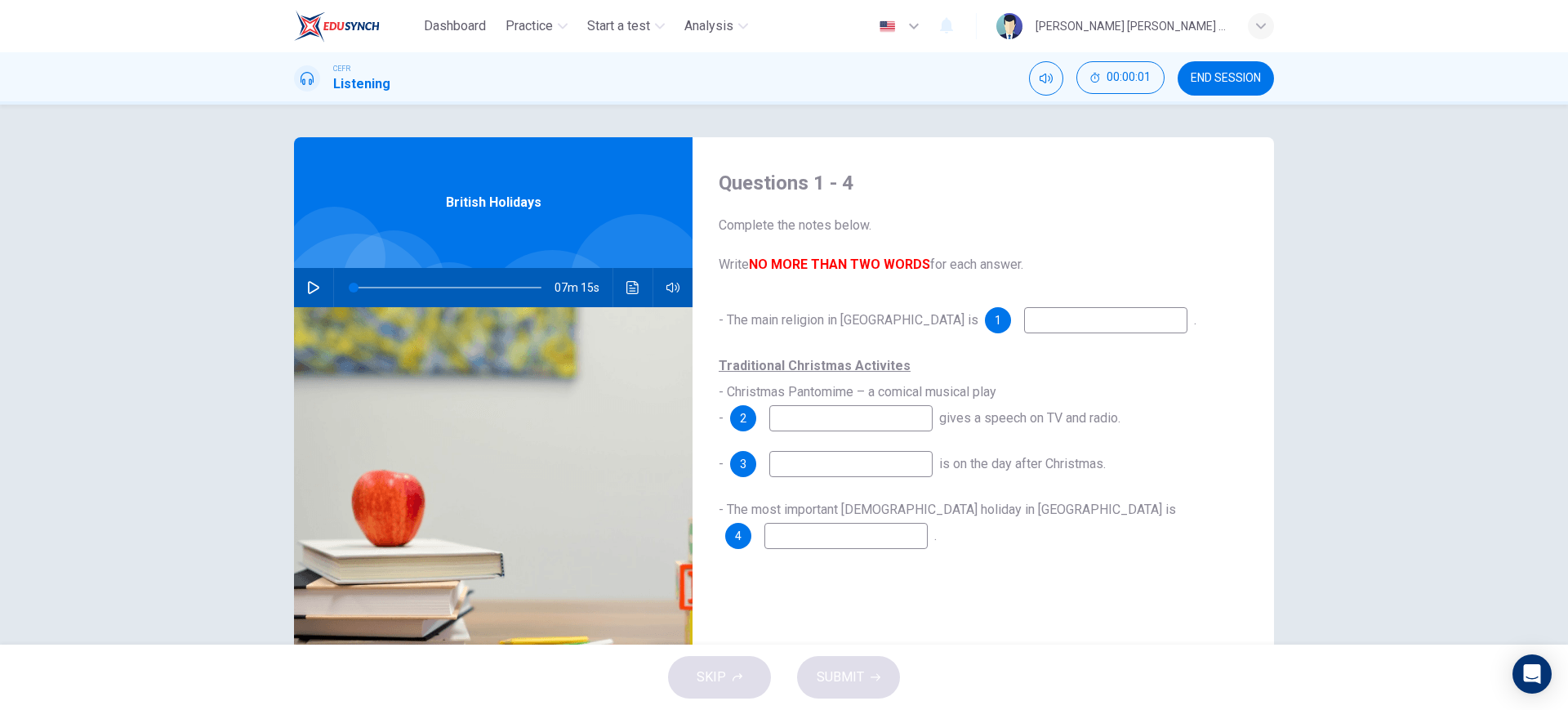 click at bounding box center [314, 288] 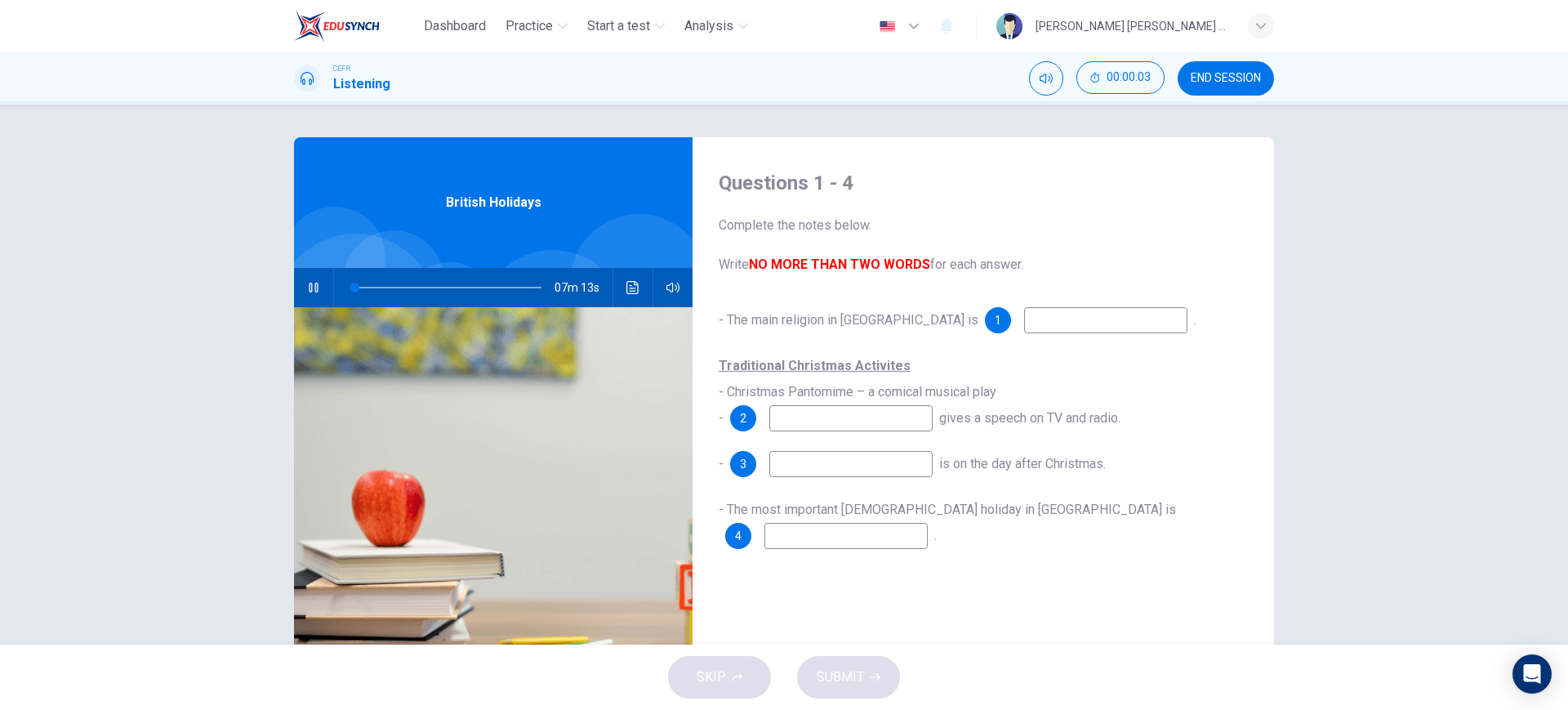 click at bounding box center (1106, 320) 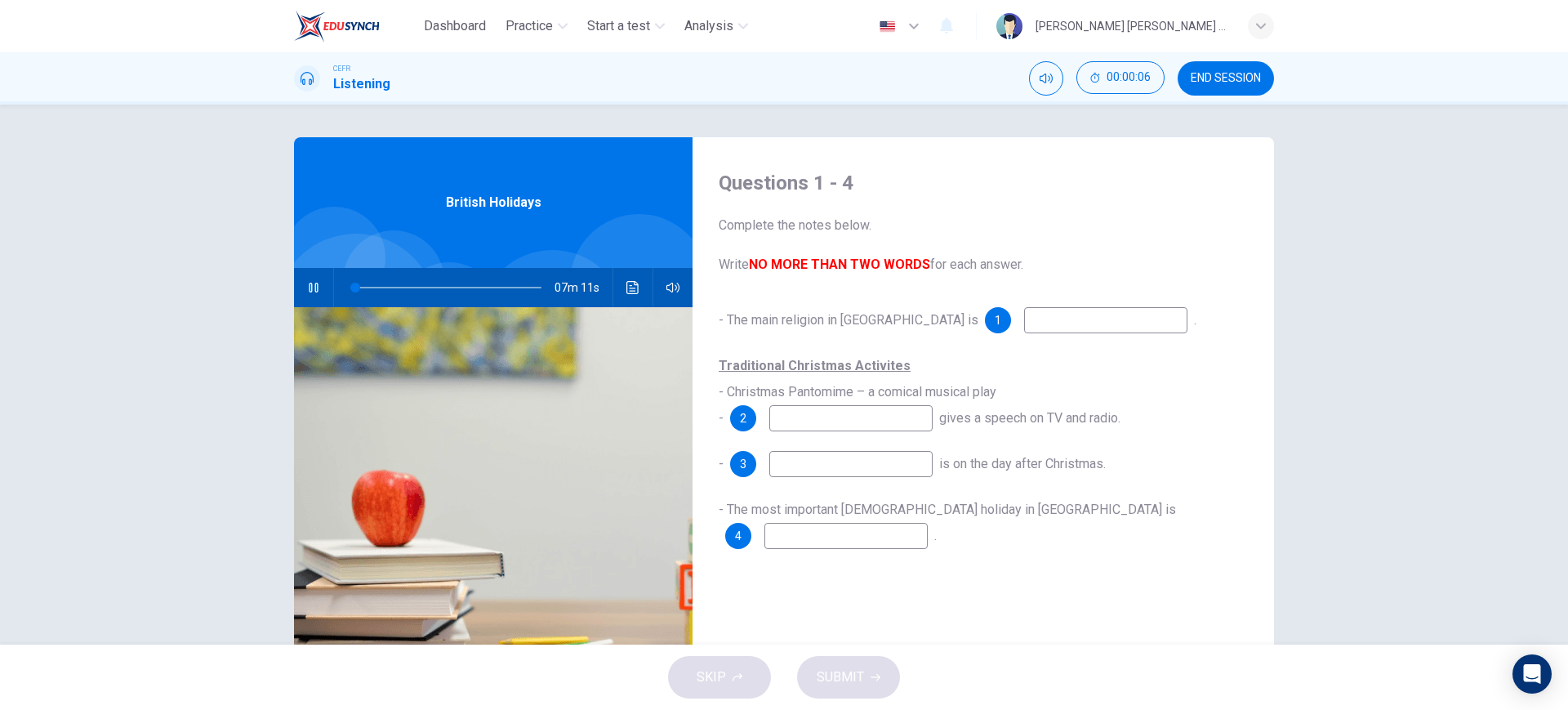 type on "1" 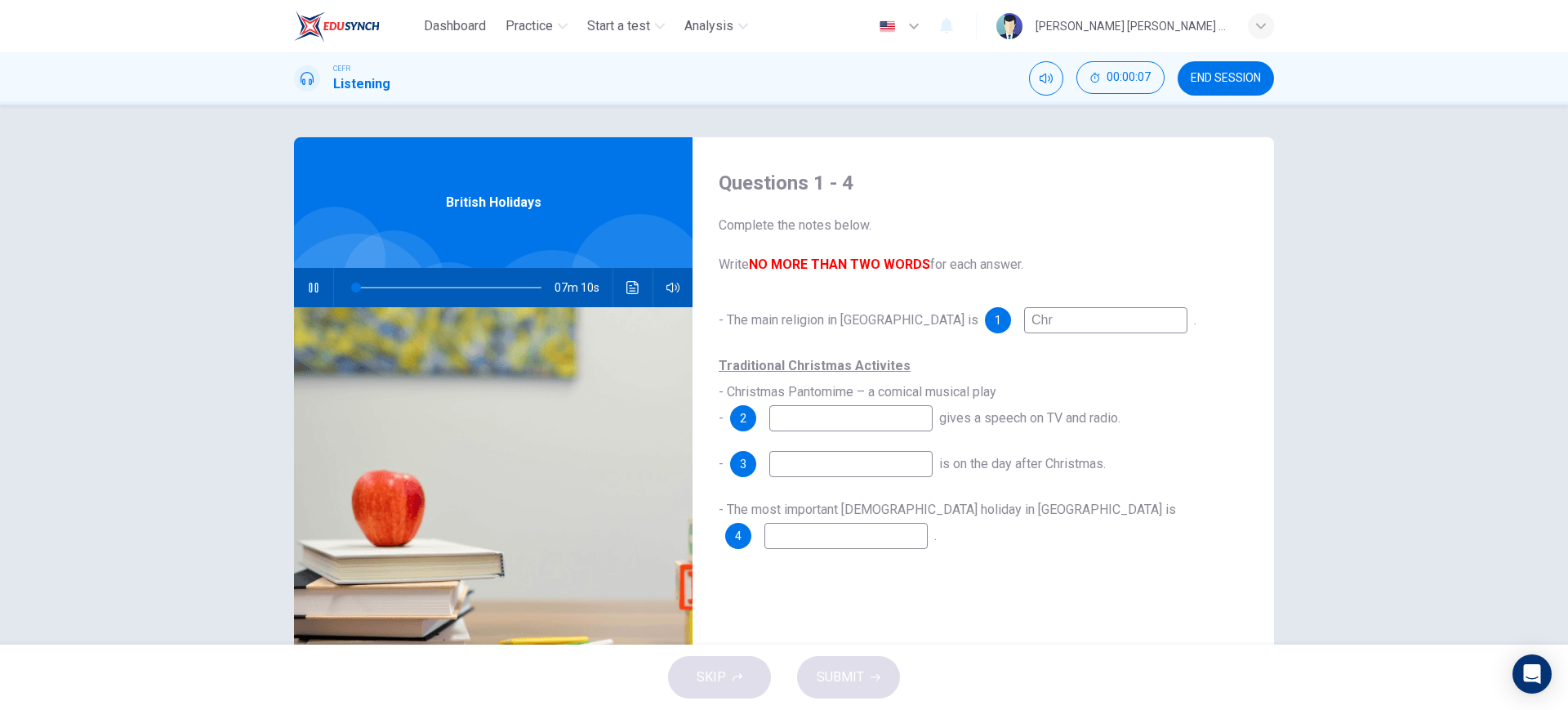 type on "Chri" 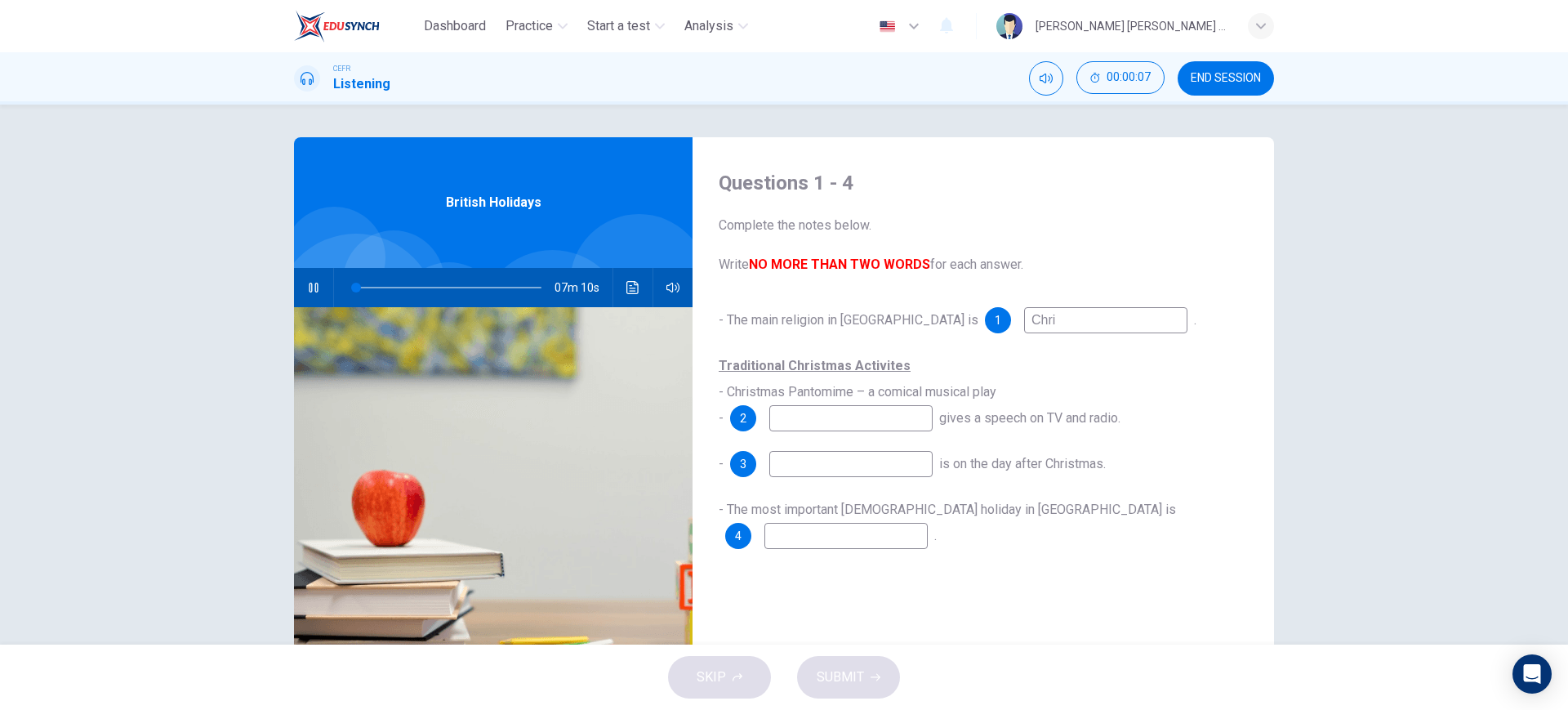 type on "1" 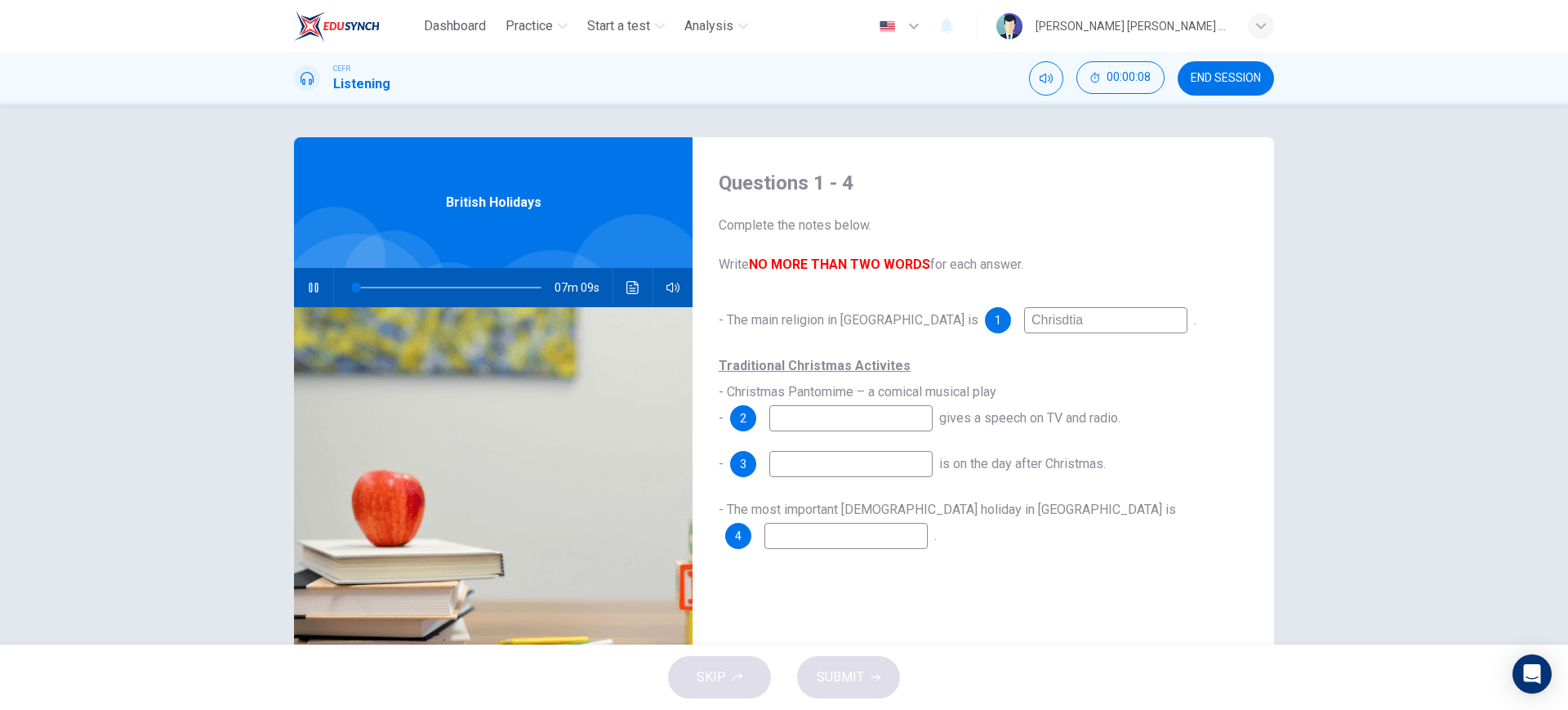 type on "Chrisdti" 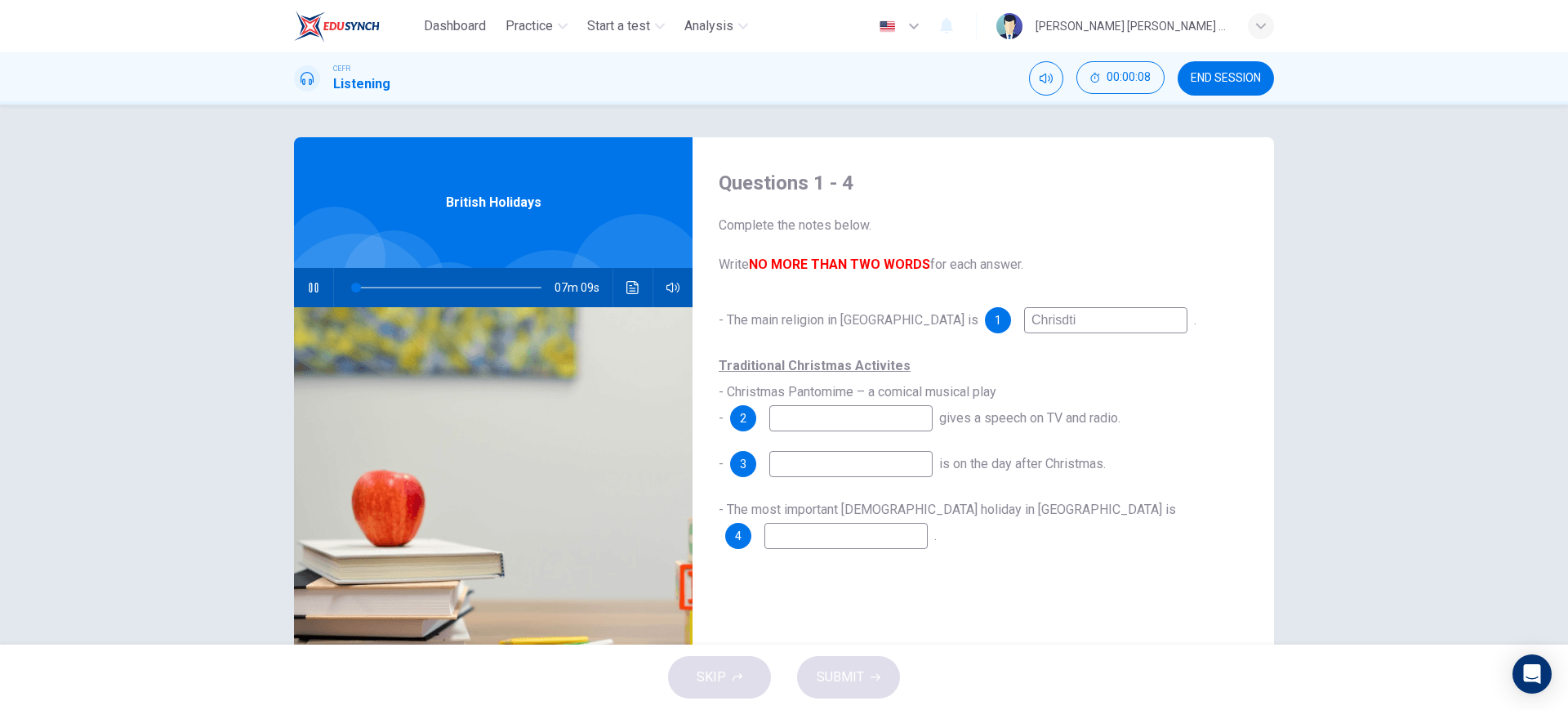 type on "2" 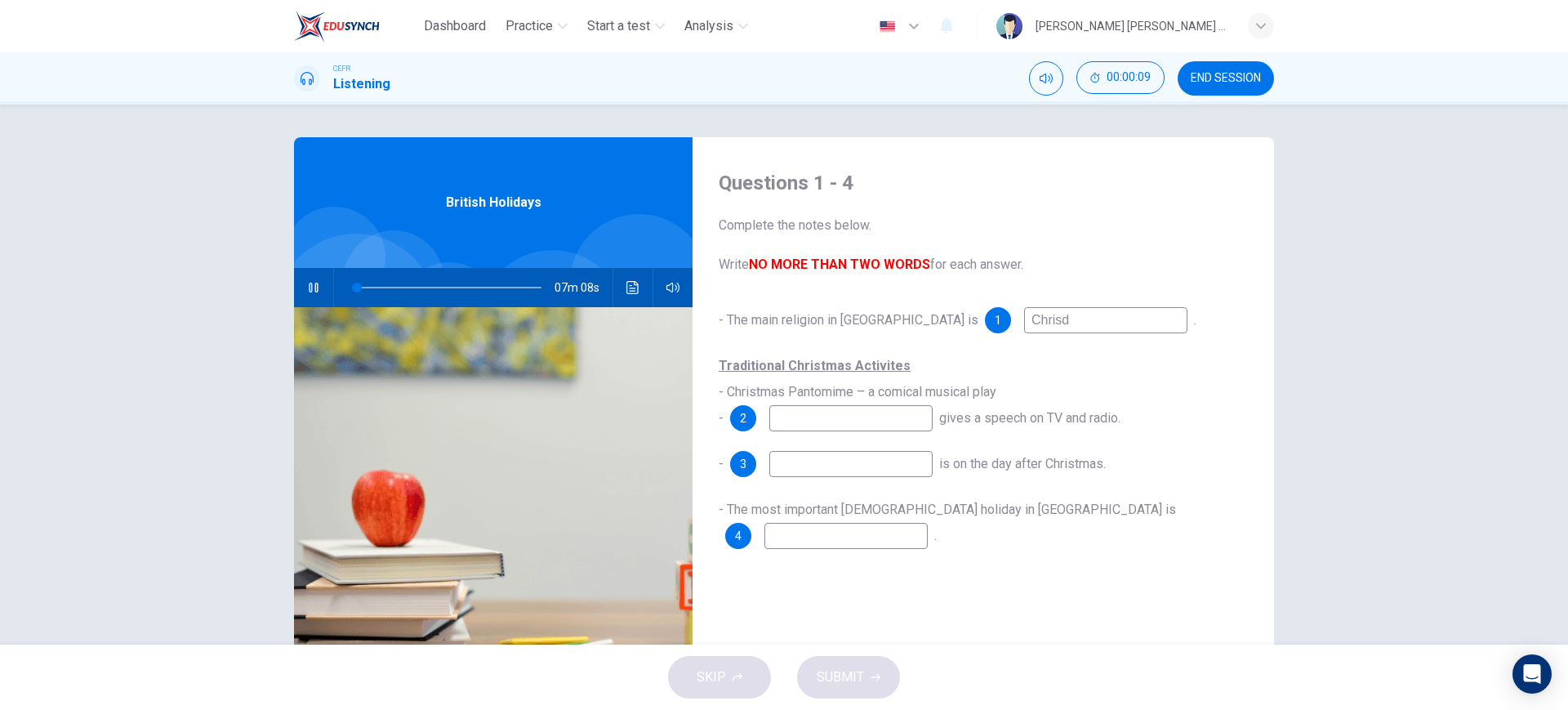 type on "Chris" 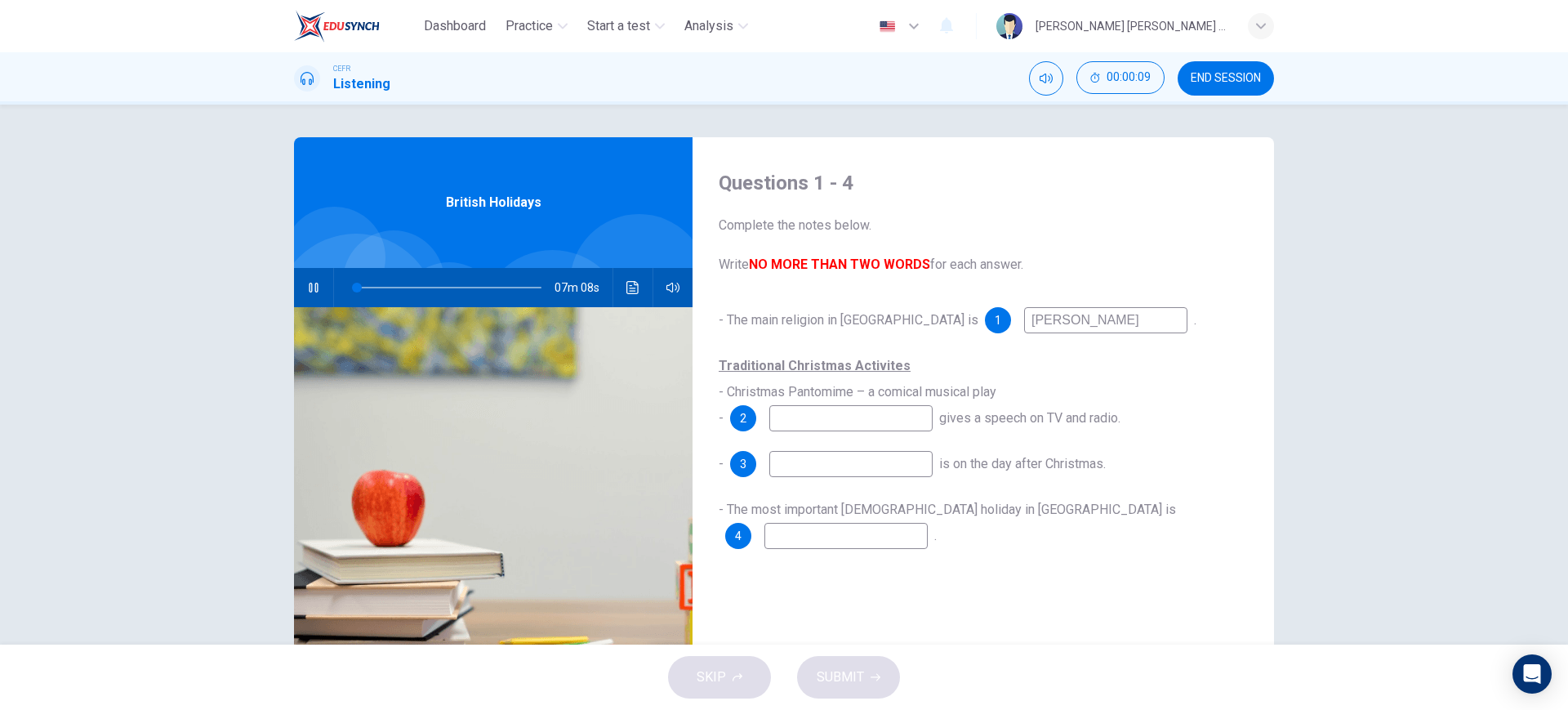 type on "2" 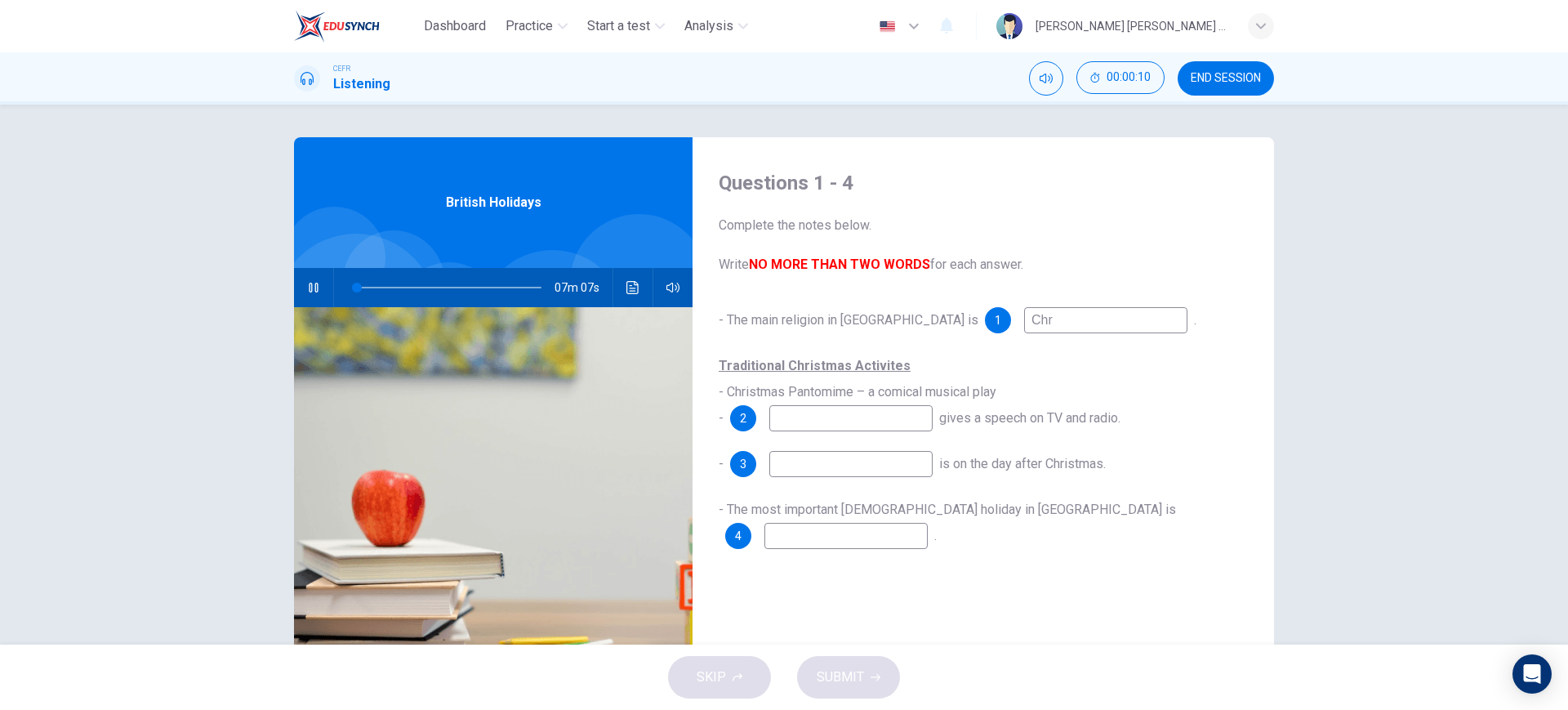 type on "Ch" 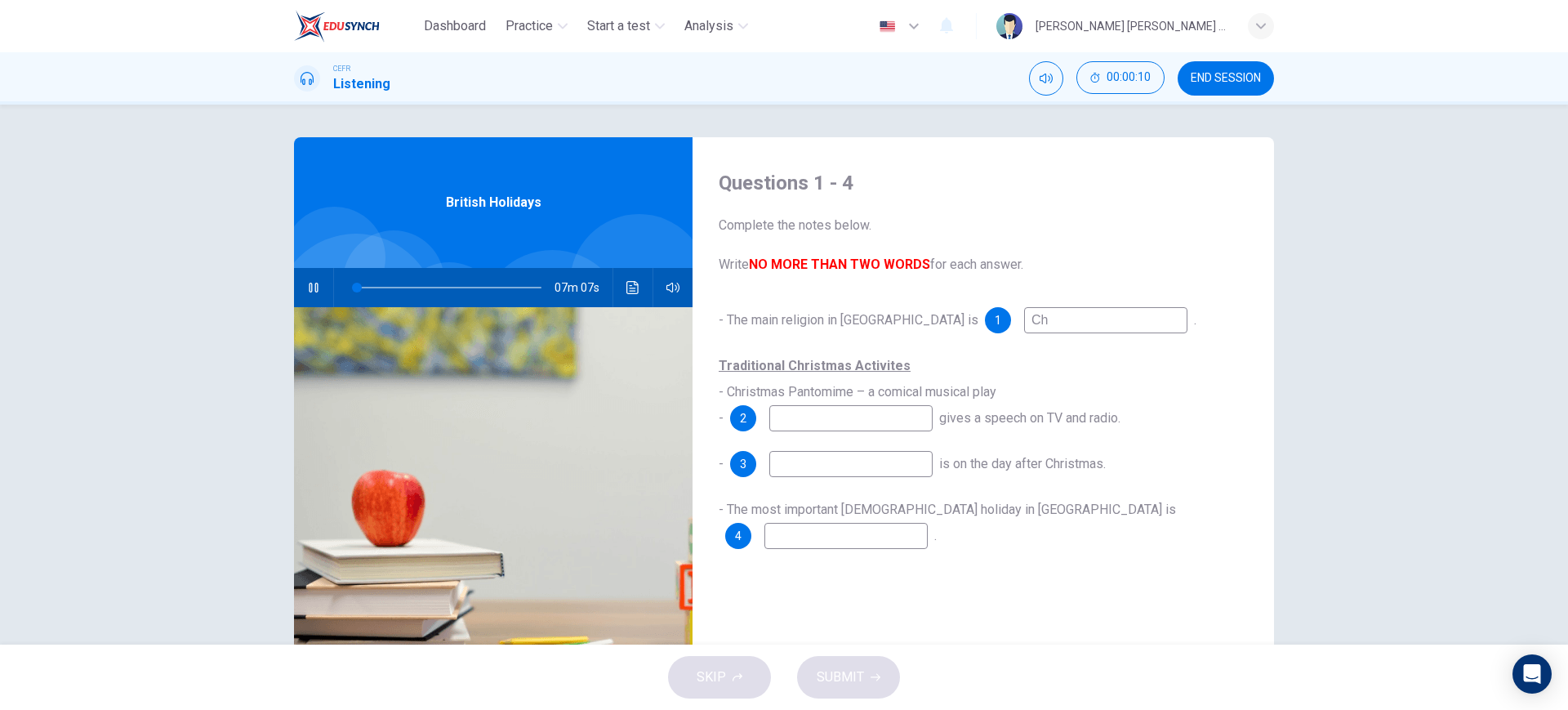 type on "2" 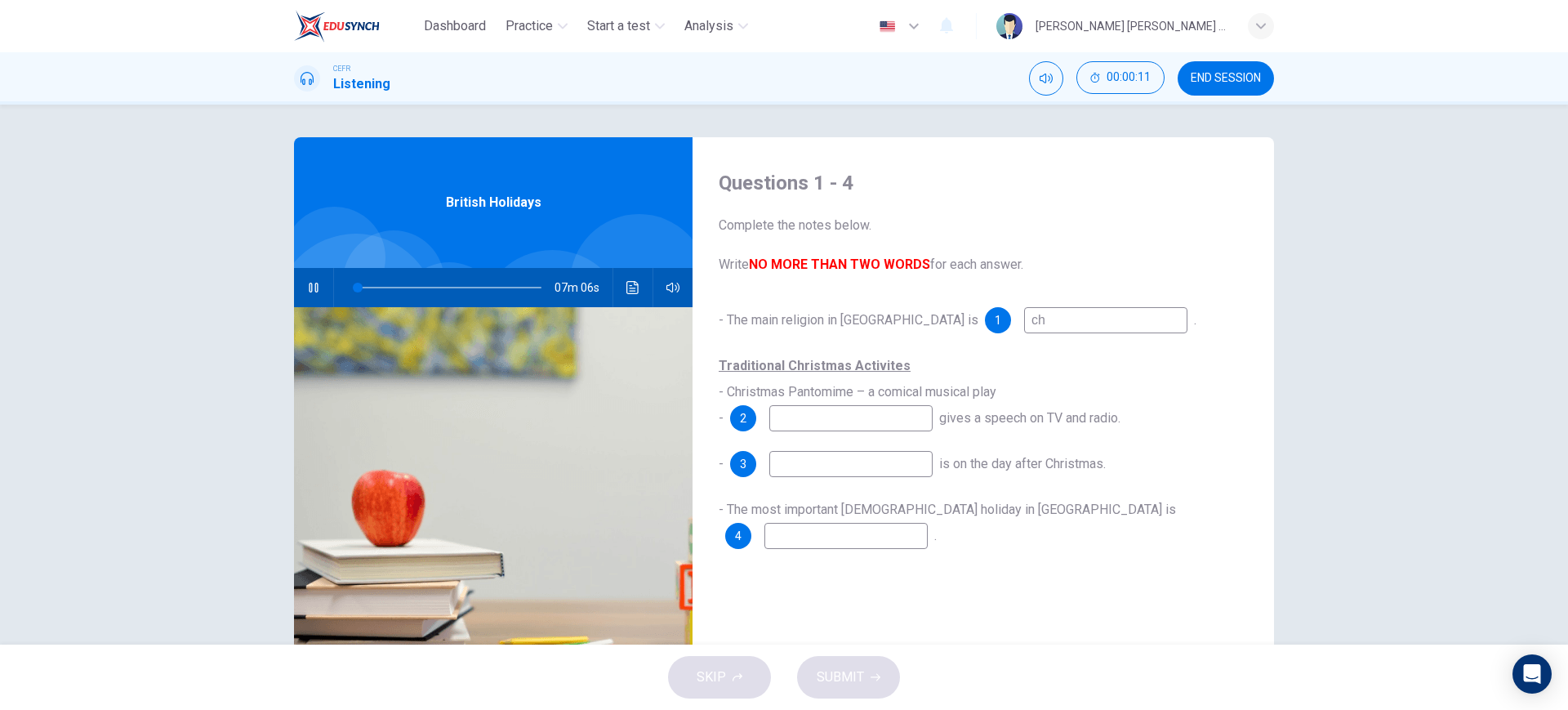 type on "chr" 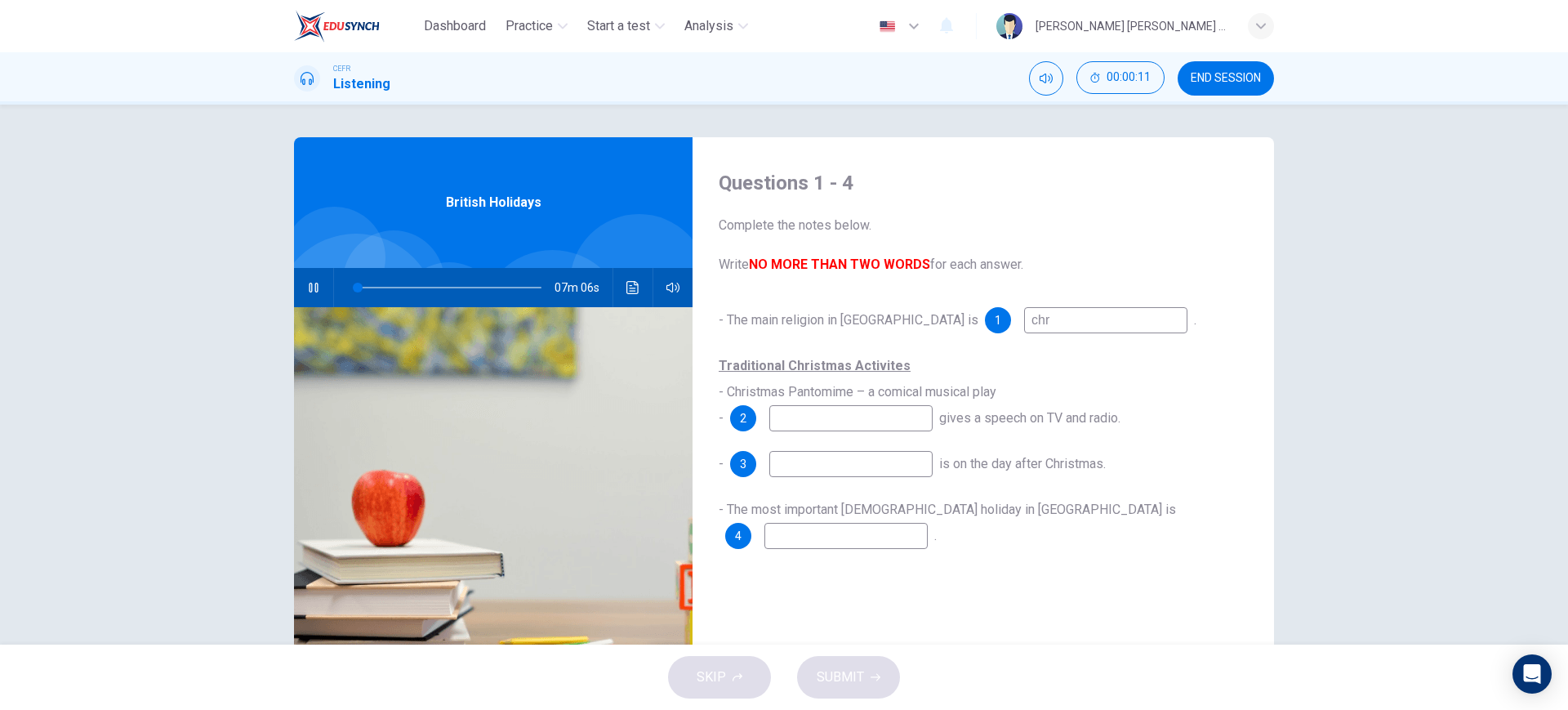 type on "2" 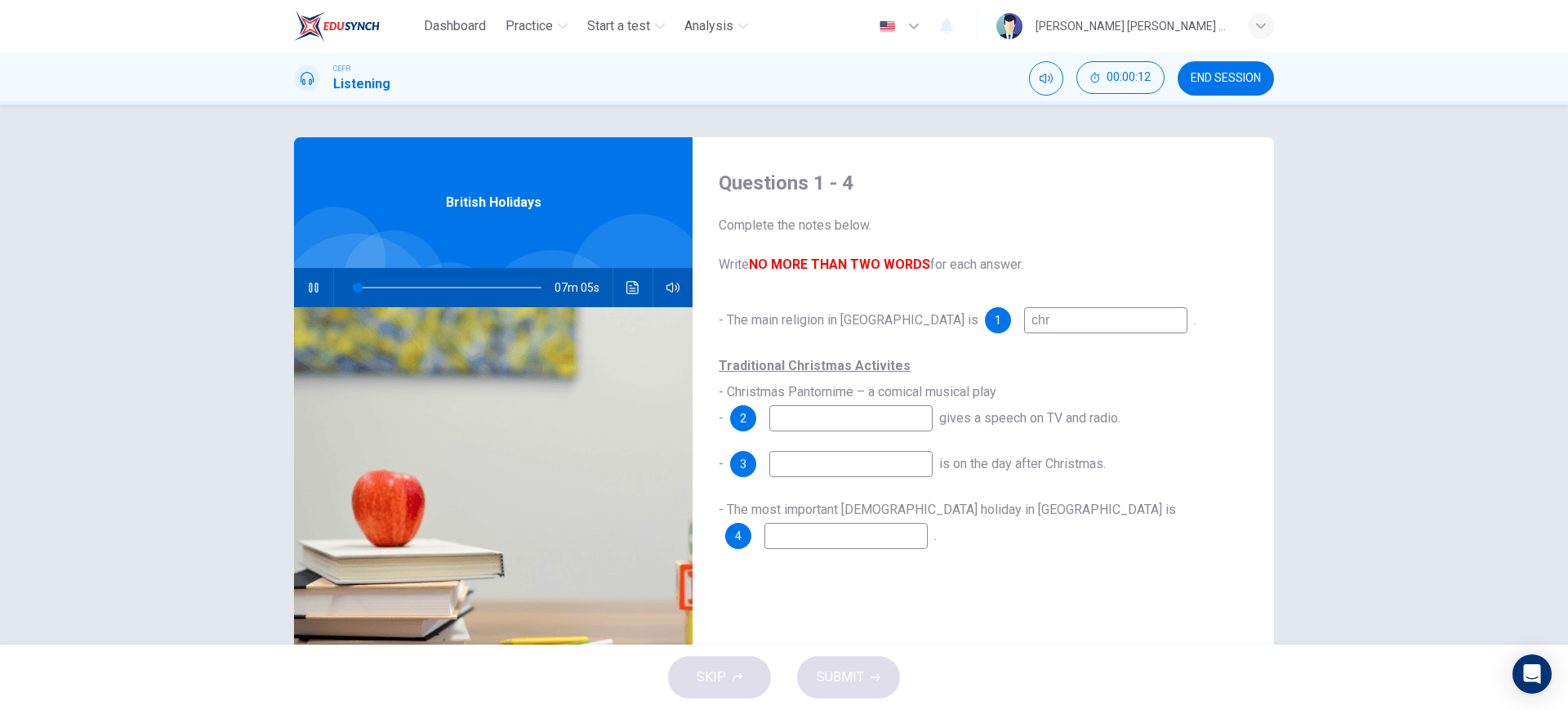 type on "chrr" 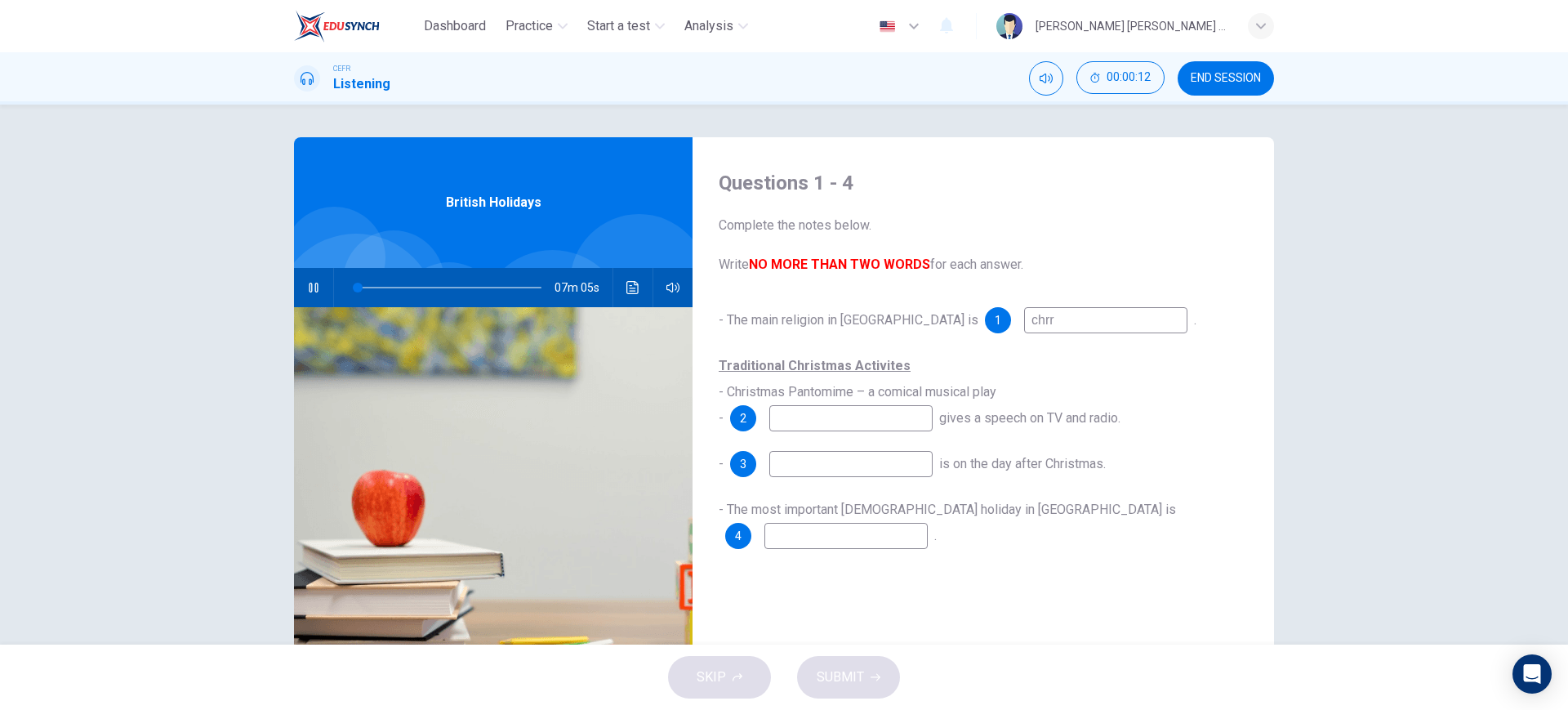 type on "3" 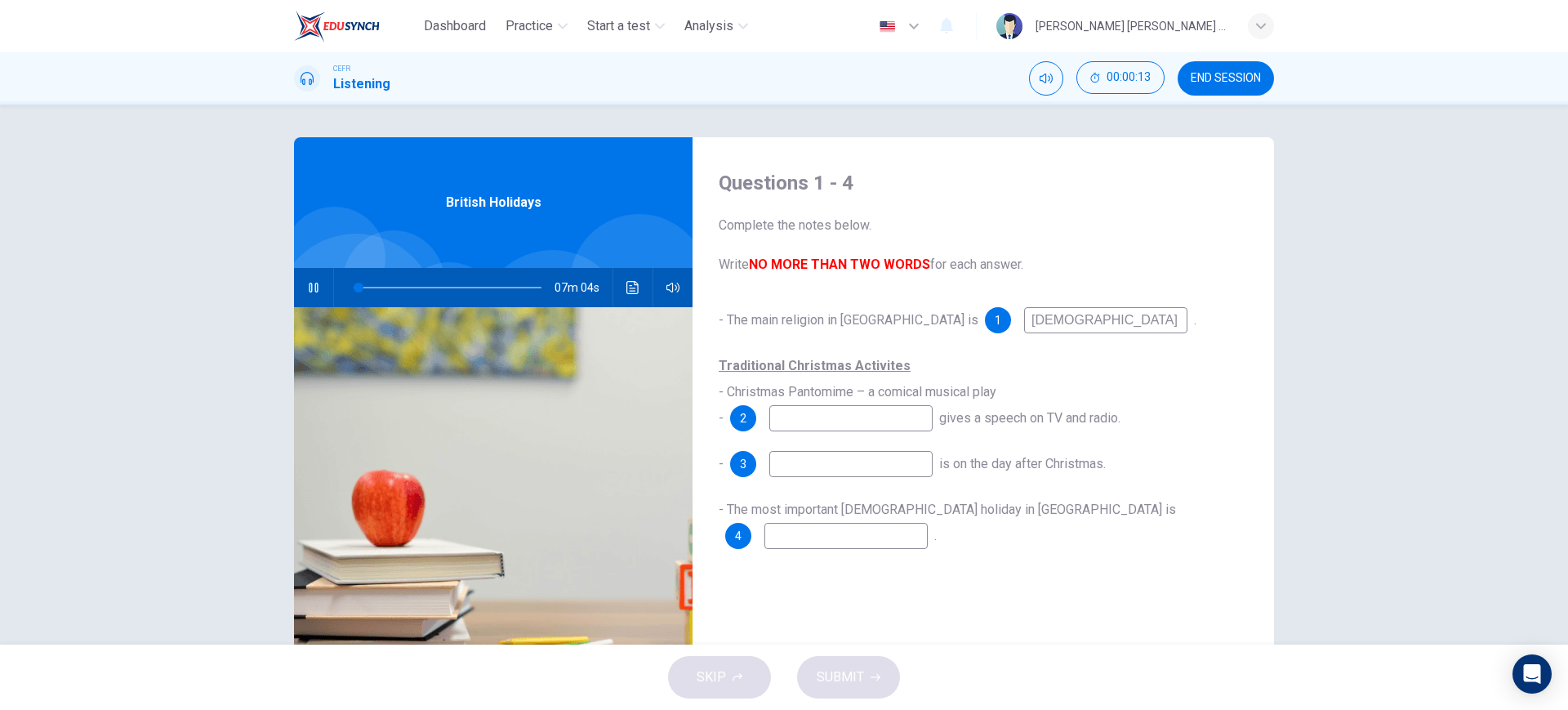 type on "chris" 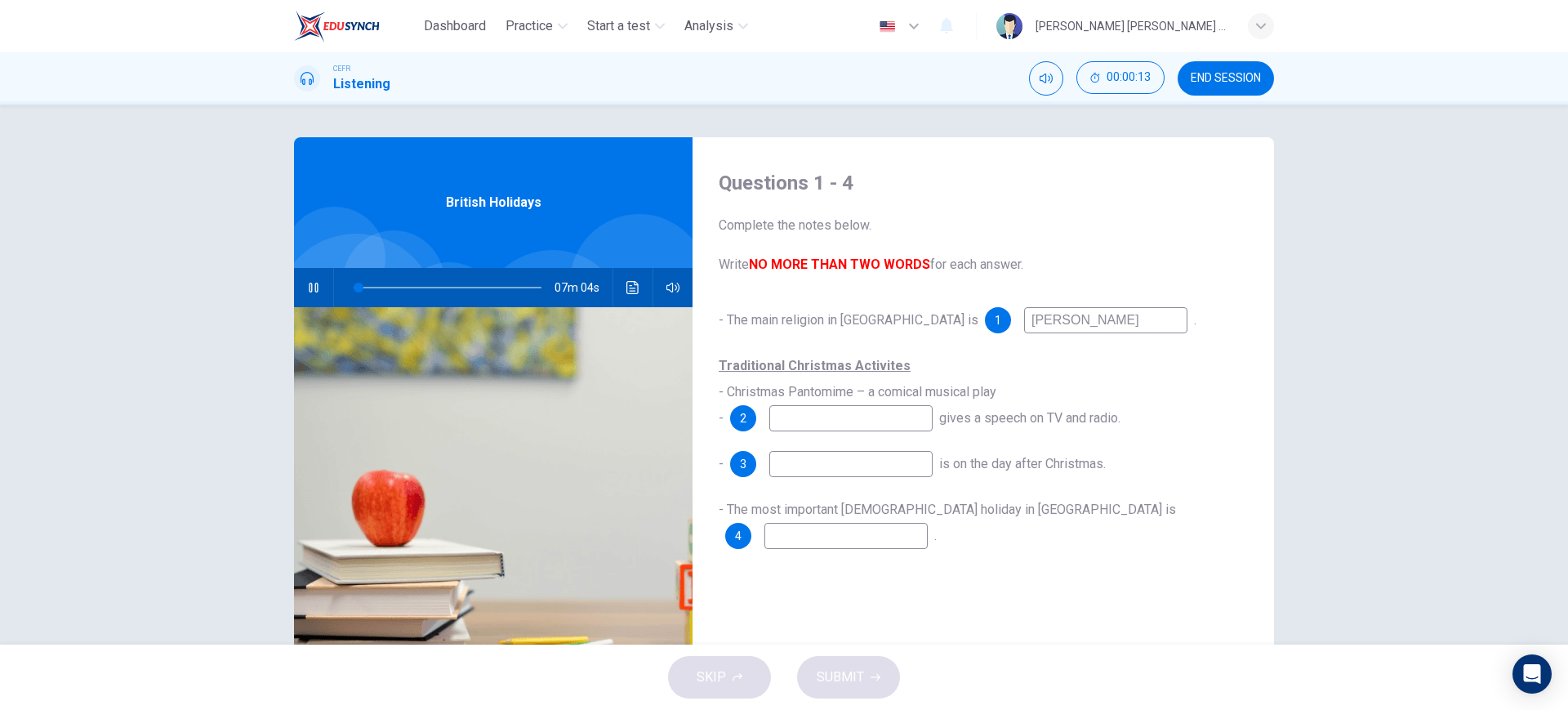 type on "3" 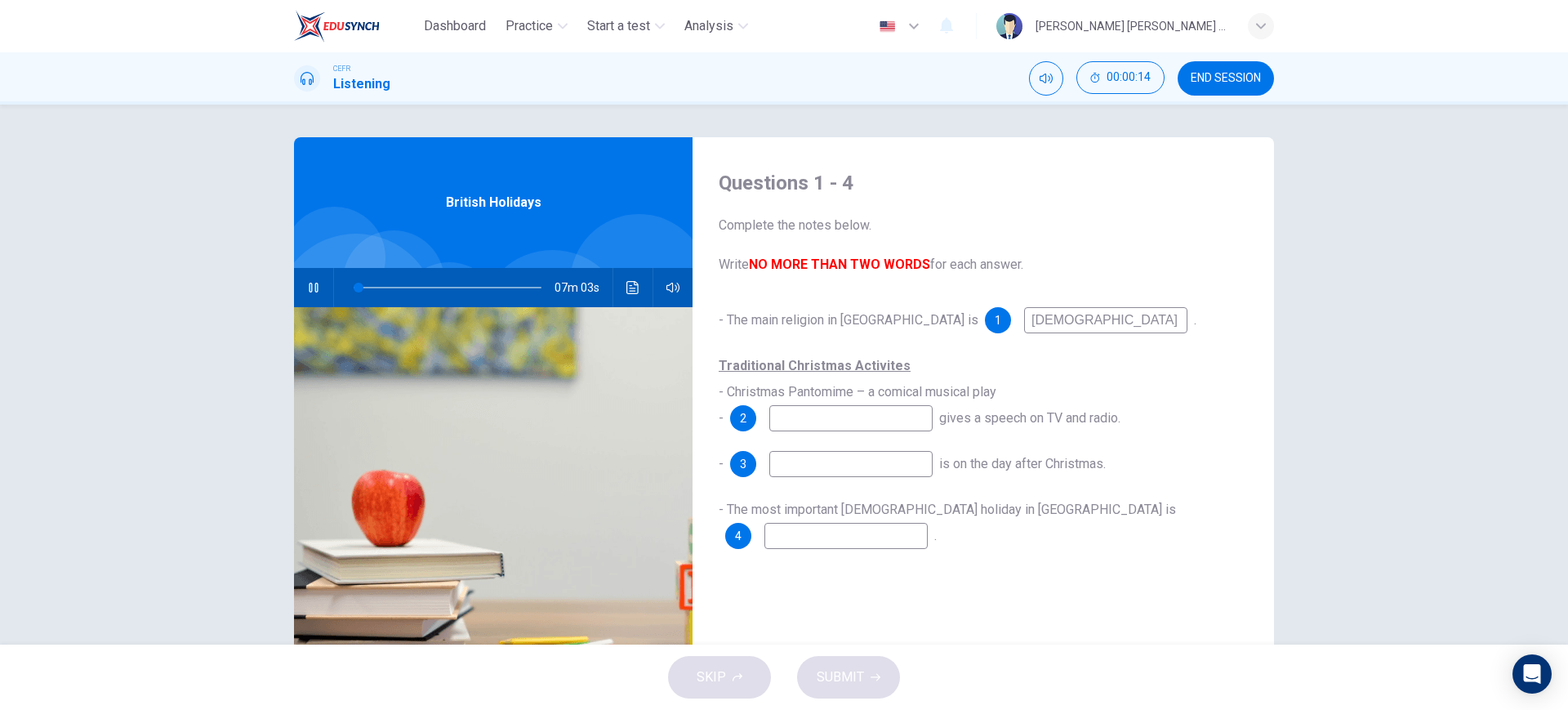 type on "christia" 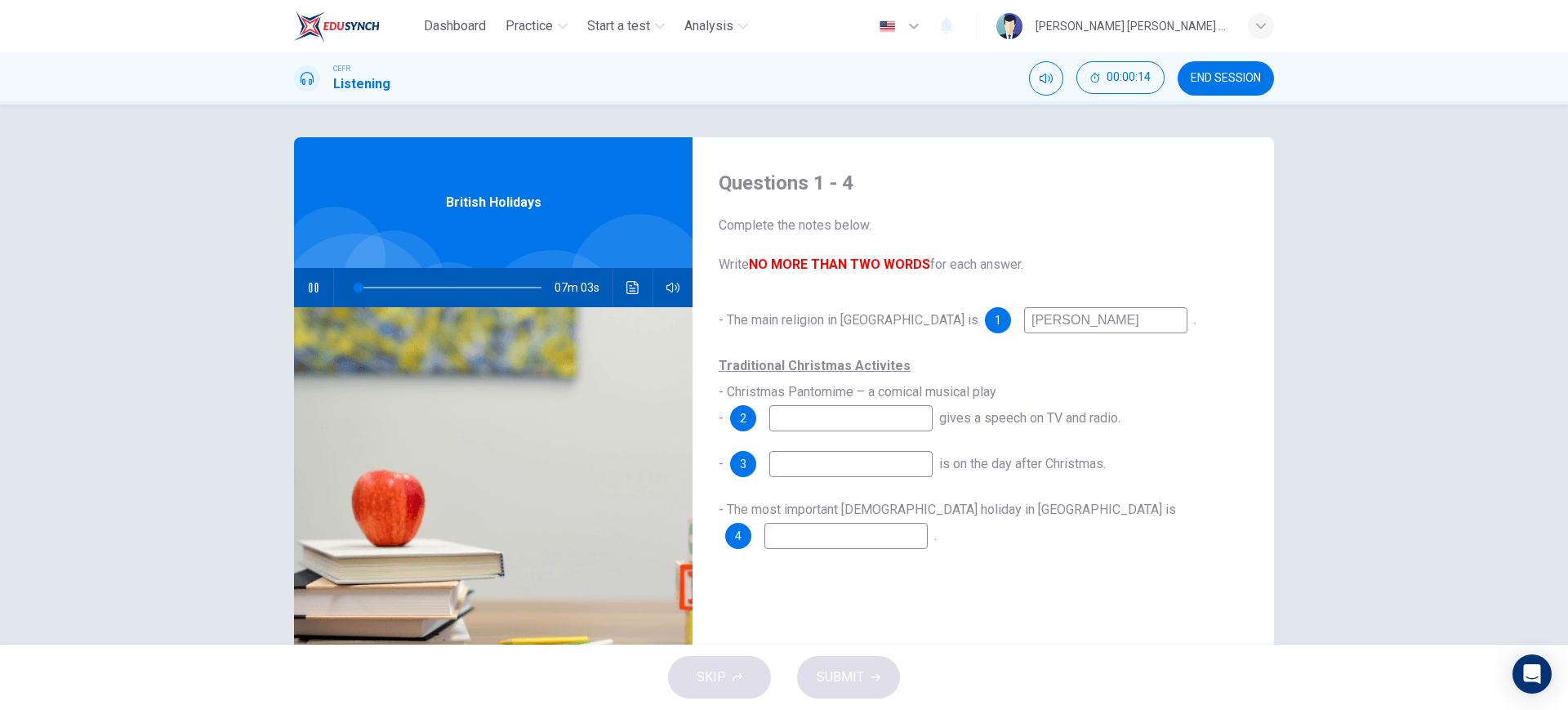 type on "3" 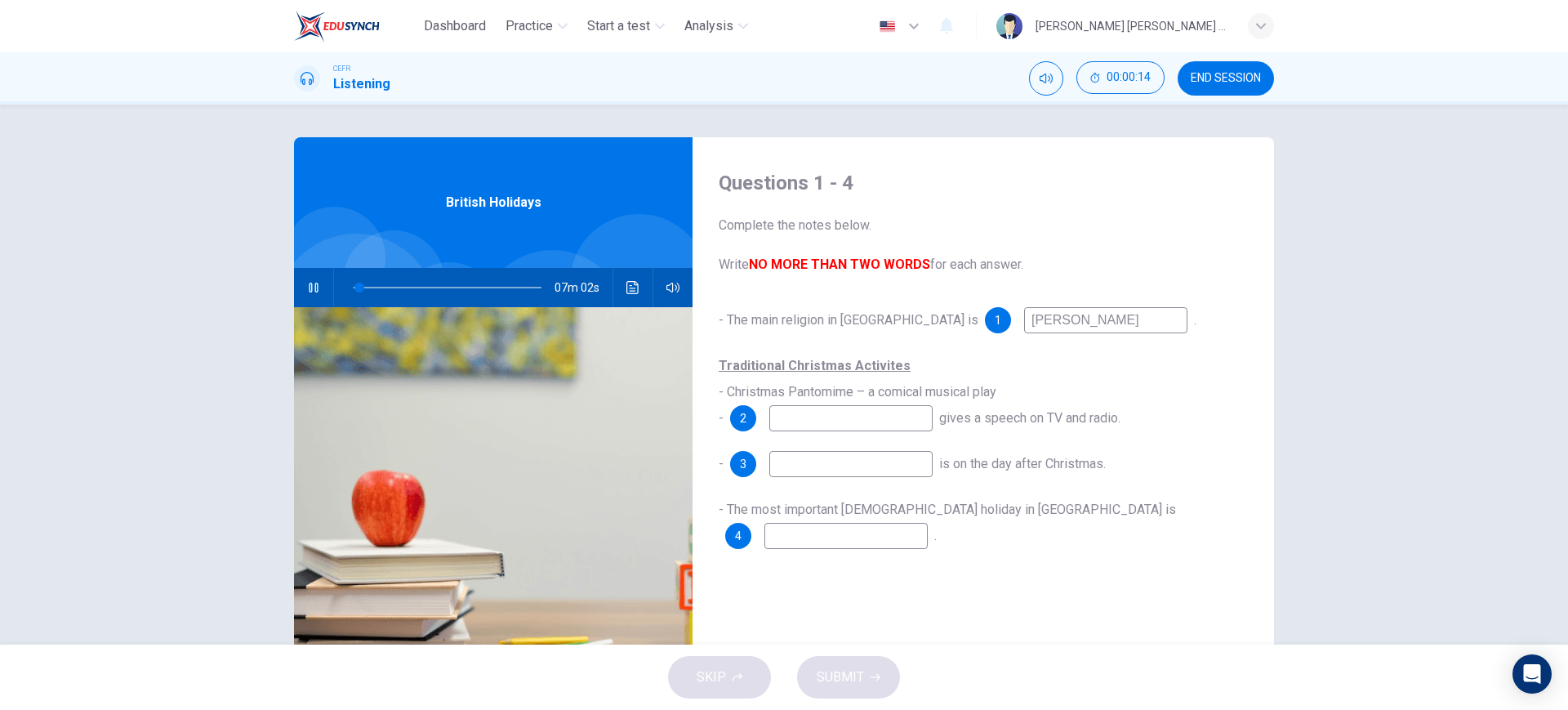 type on "christian" 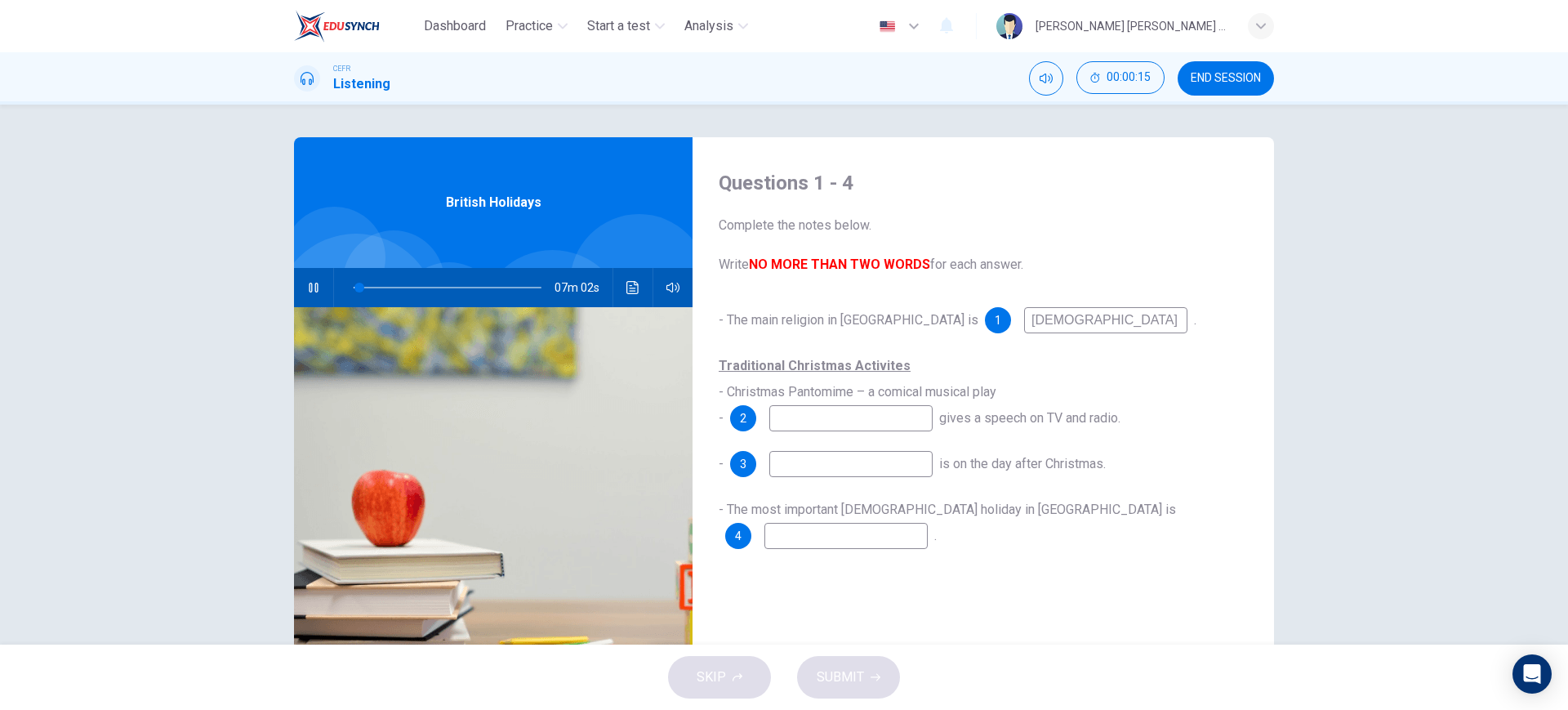 type on "3" 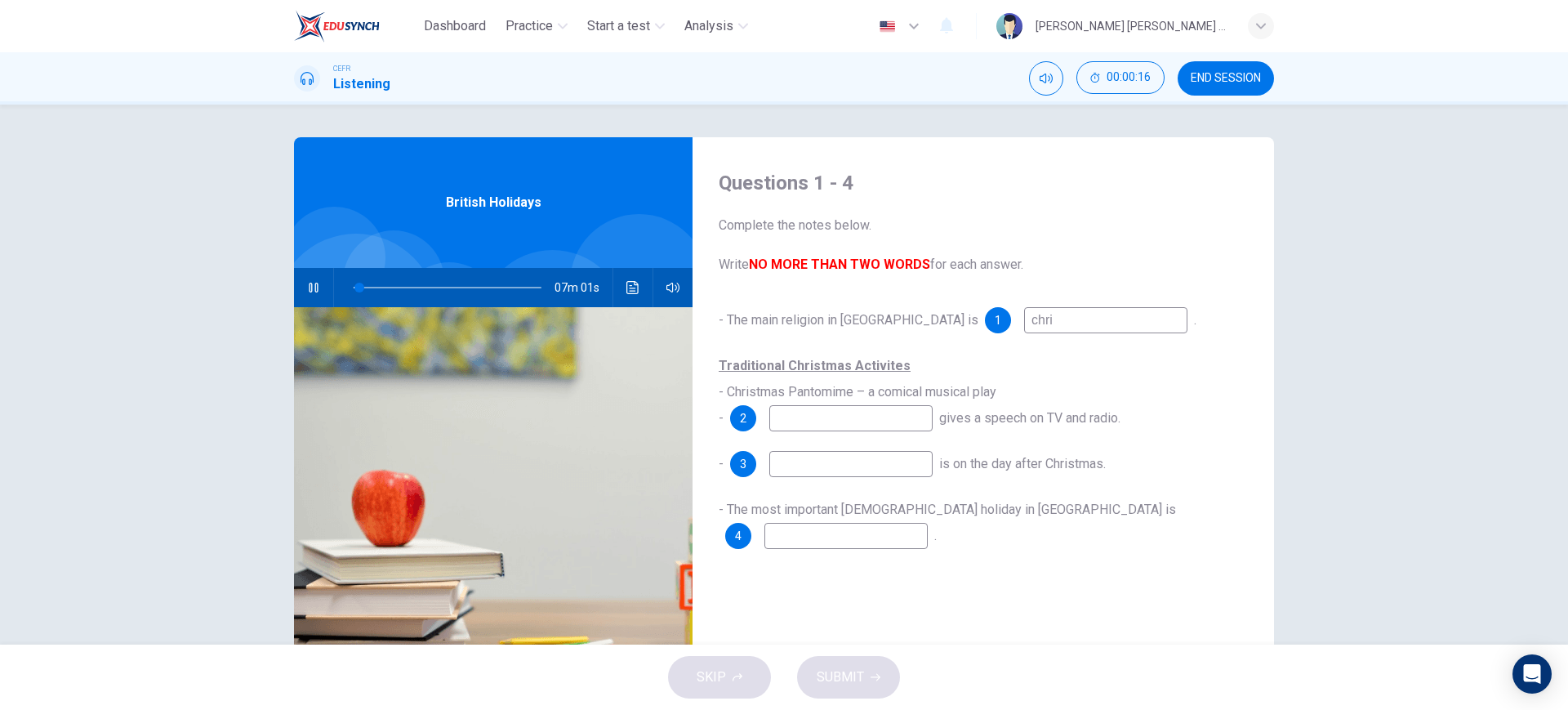 type on "chr" 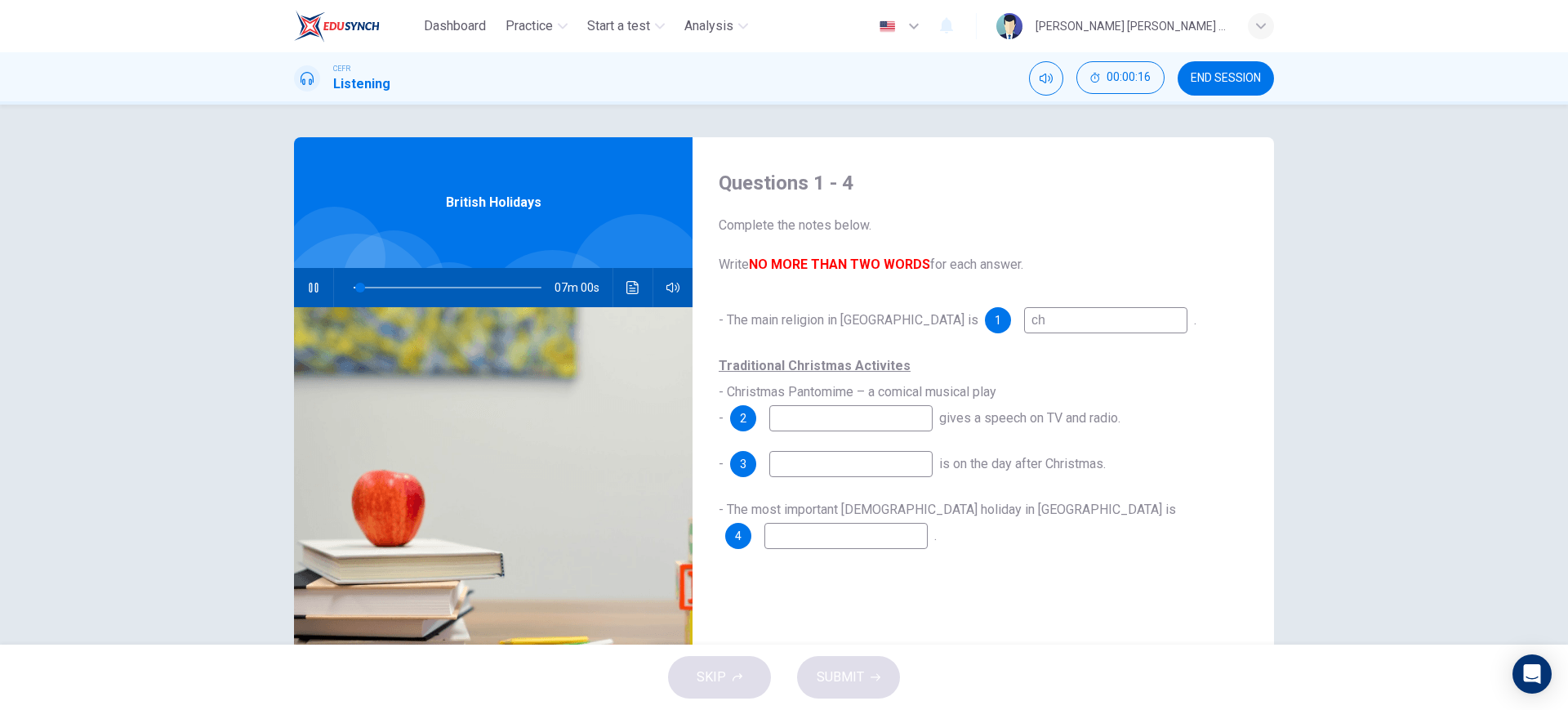 type on "c" 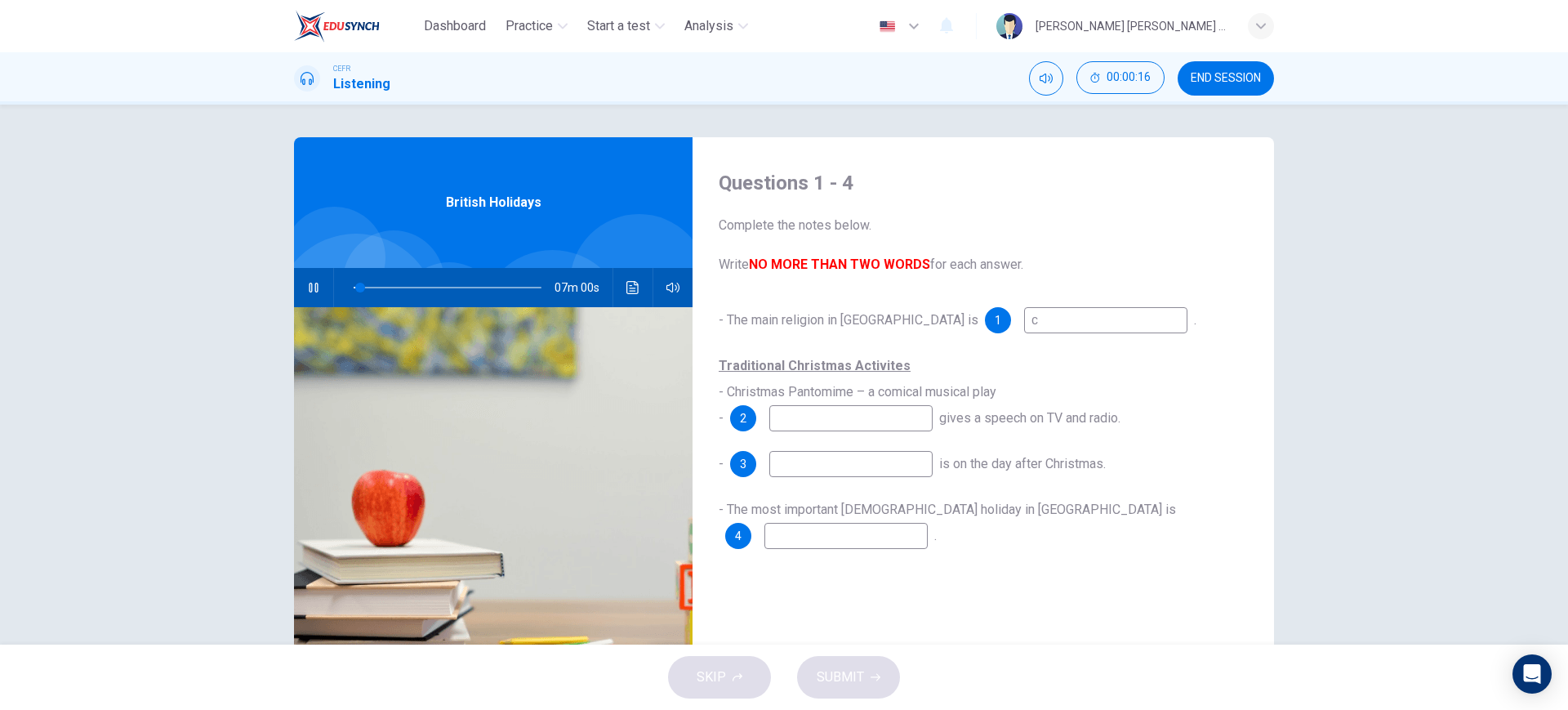 type 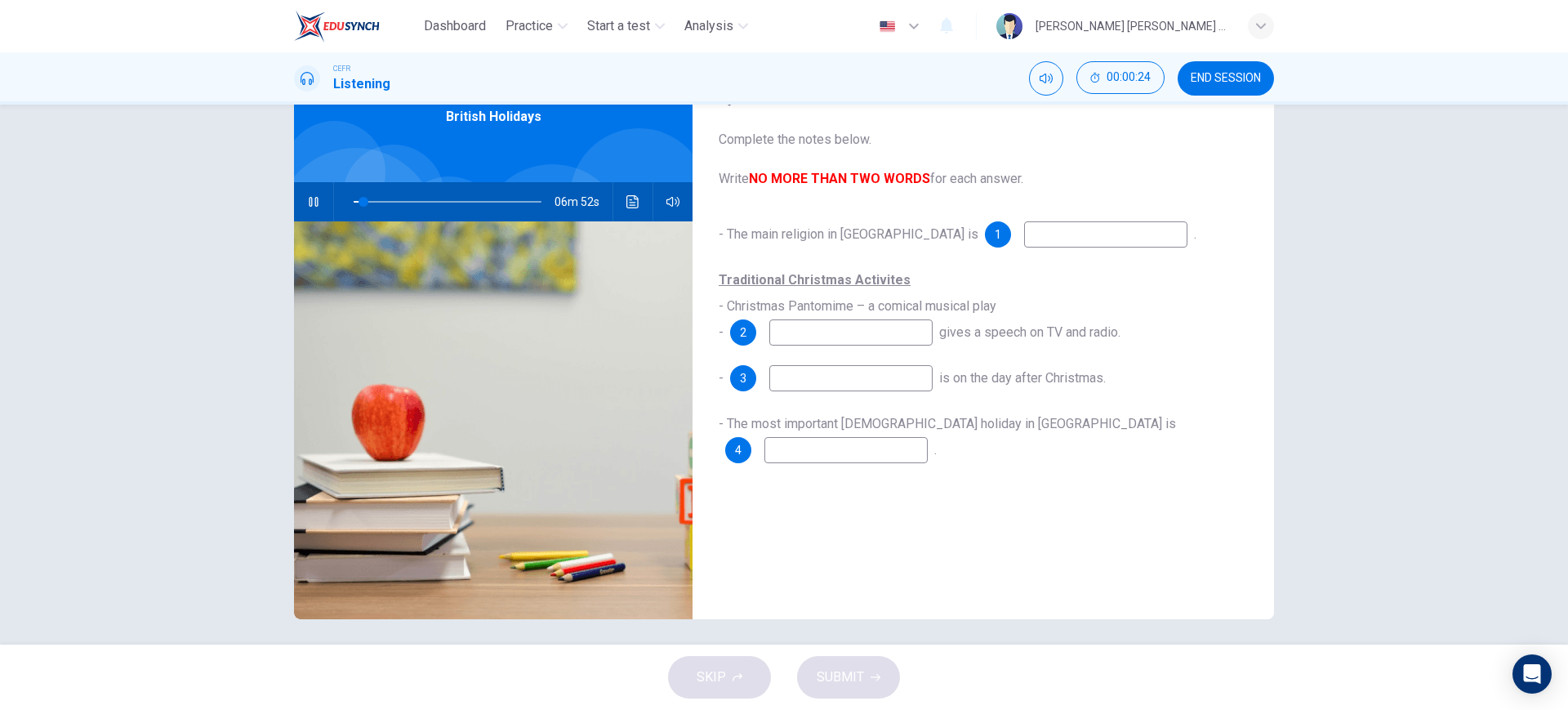 scroll, scrollTop: 93, scrollLeft: 0, axis: vertical 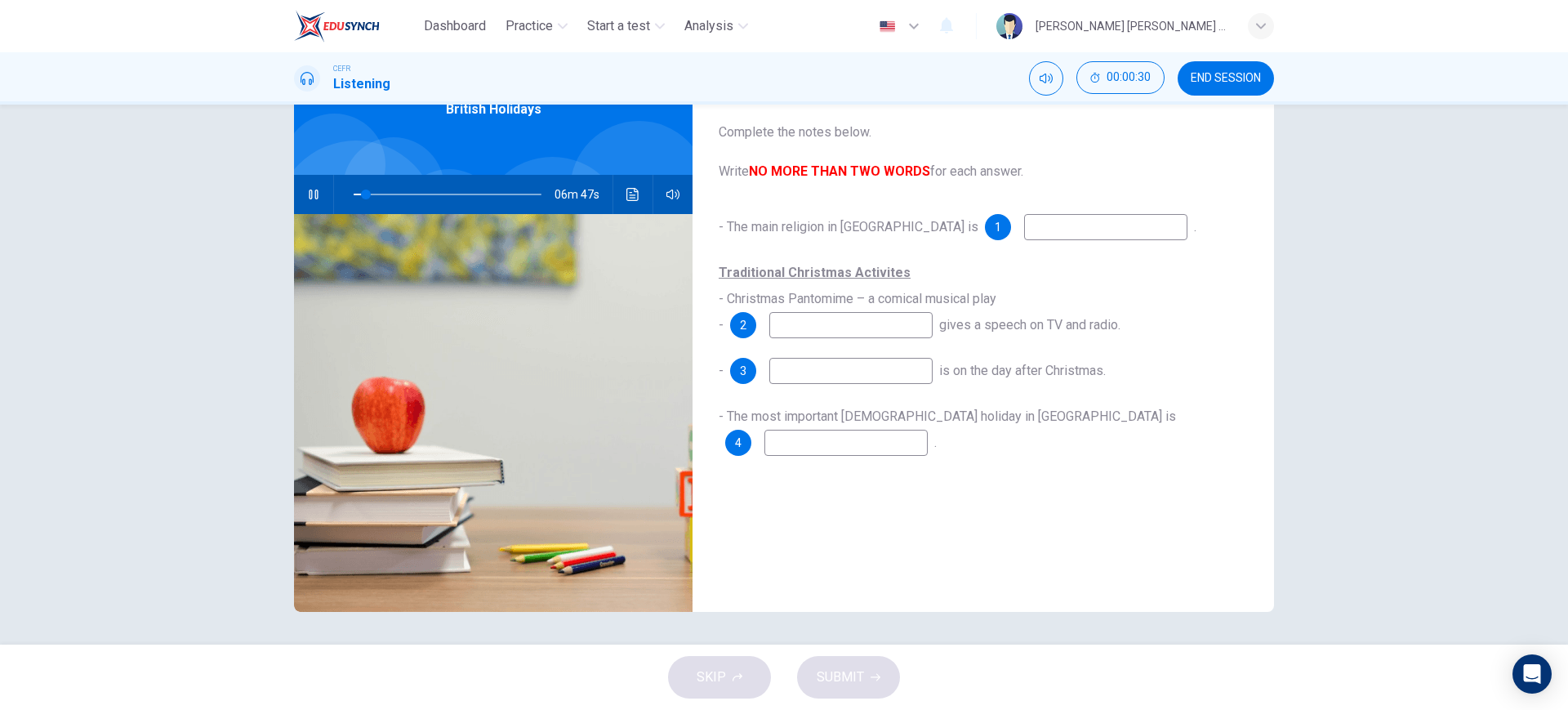 type on "7" 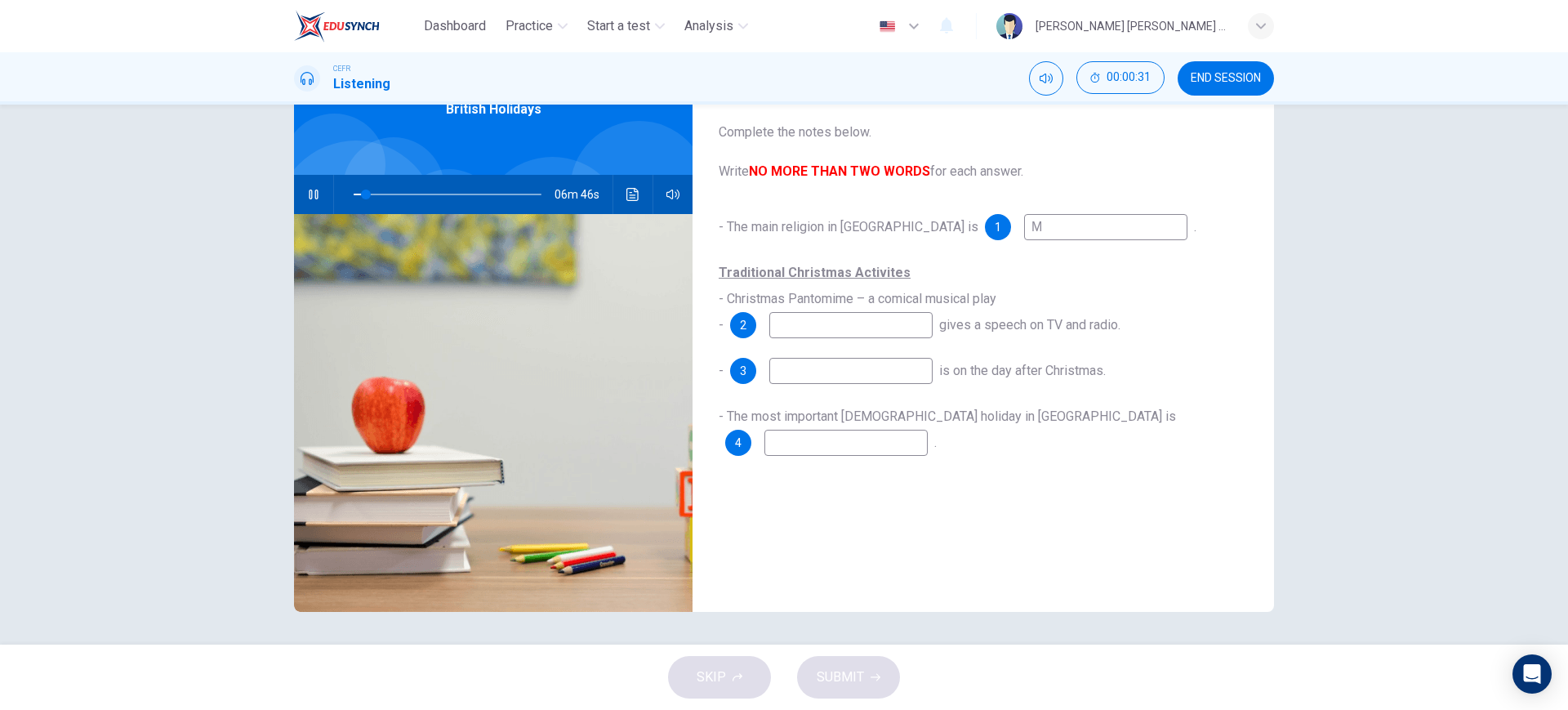 type on "Mu" 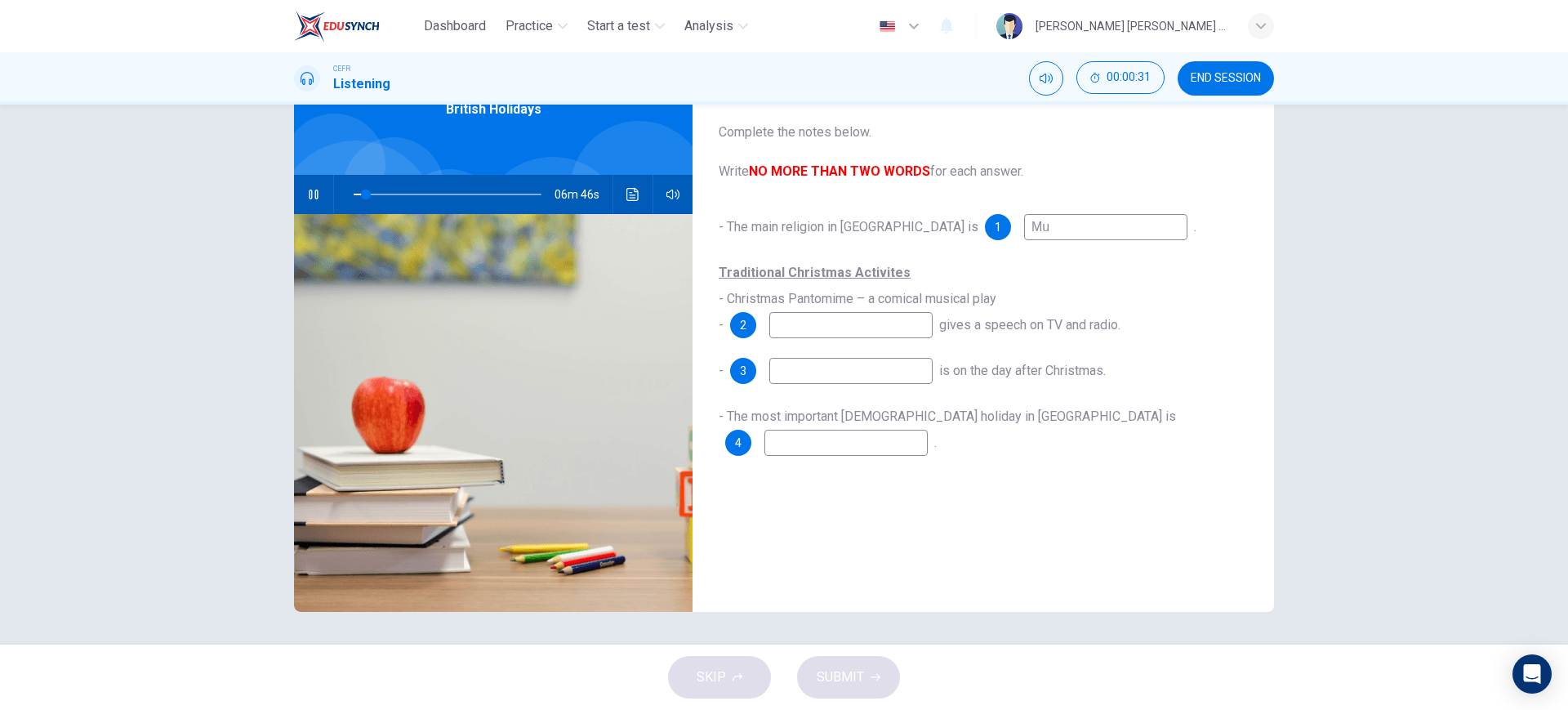 type on "7" 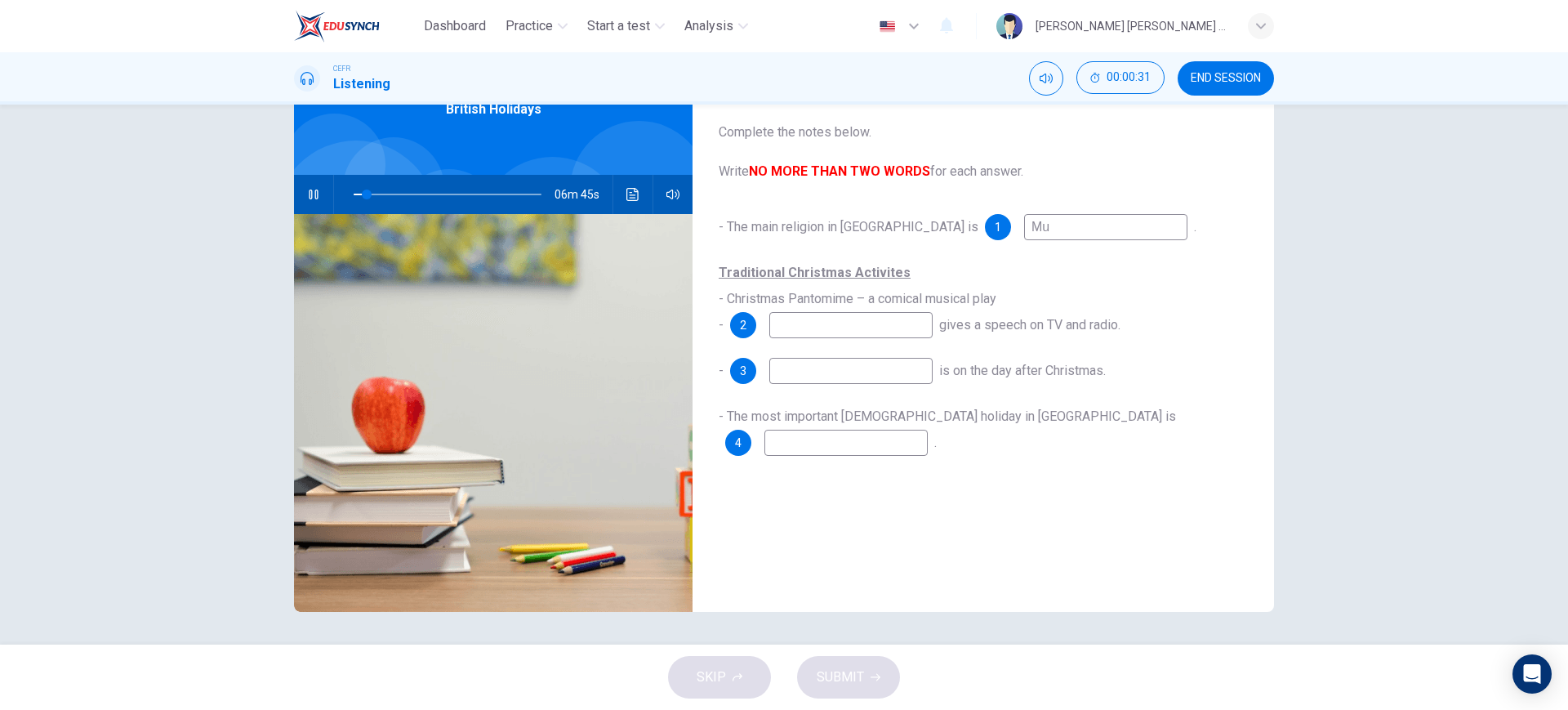 type on "M" 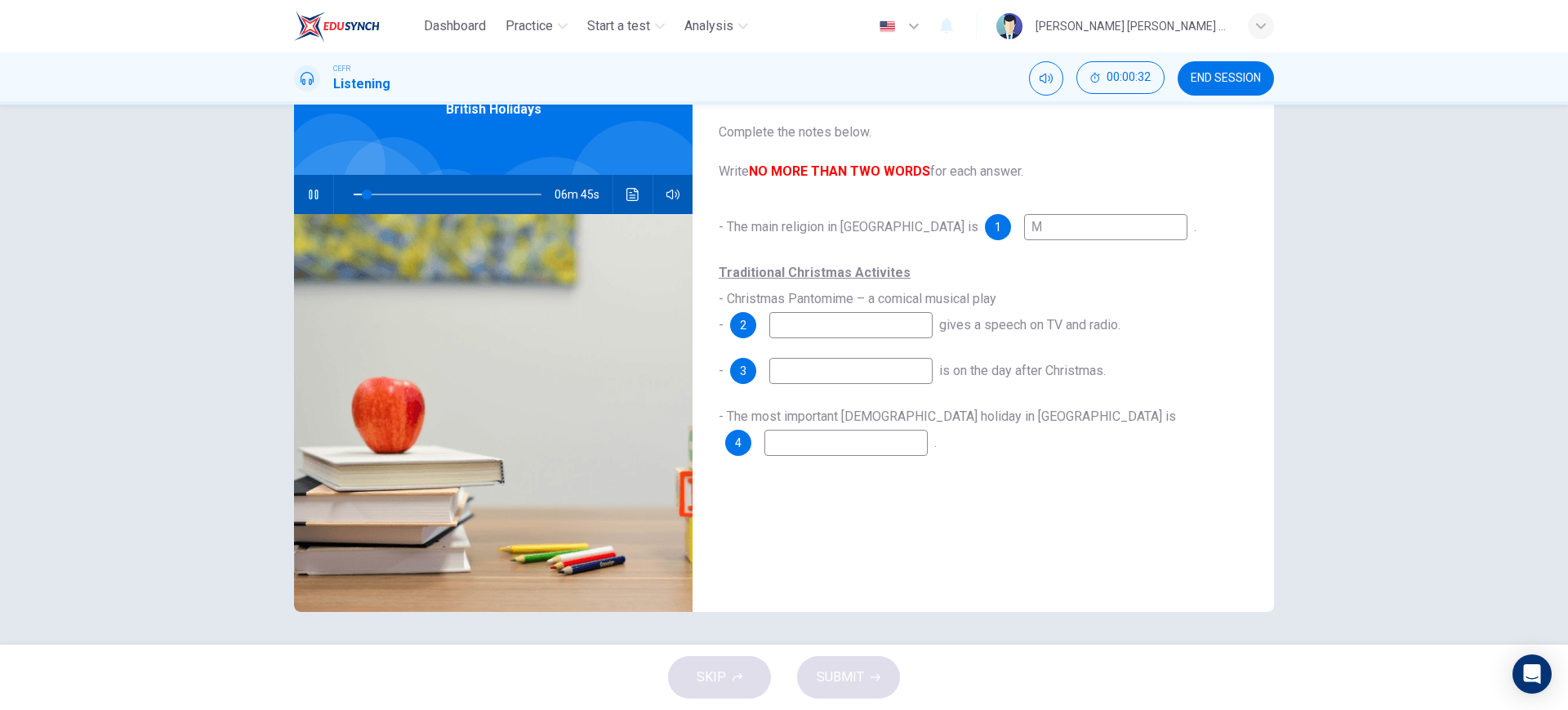 type 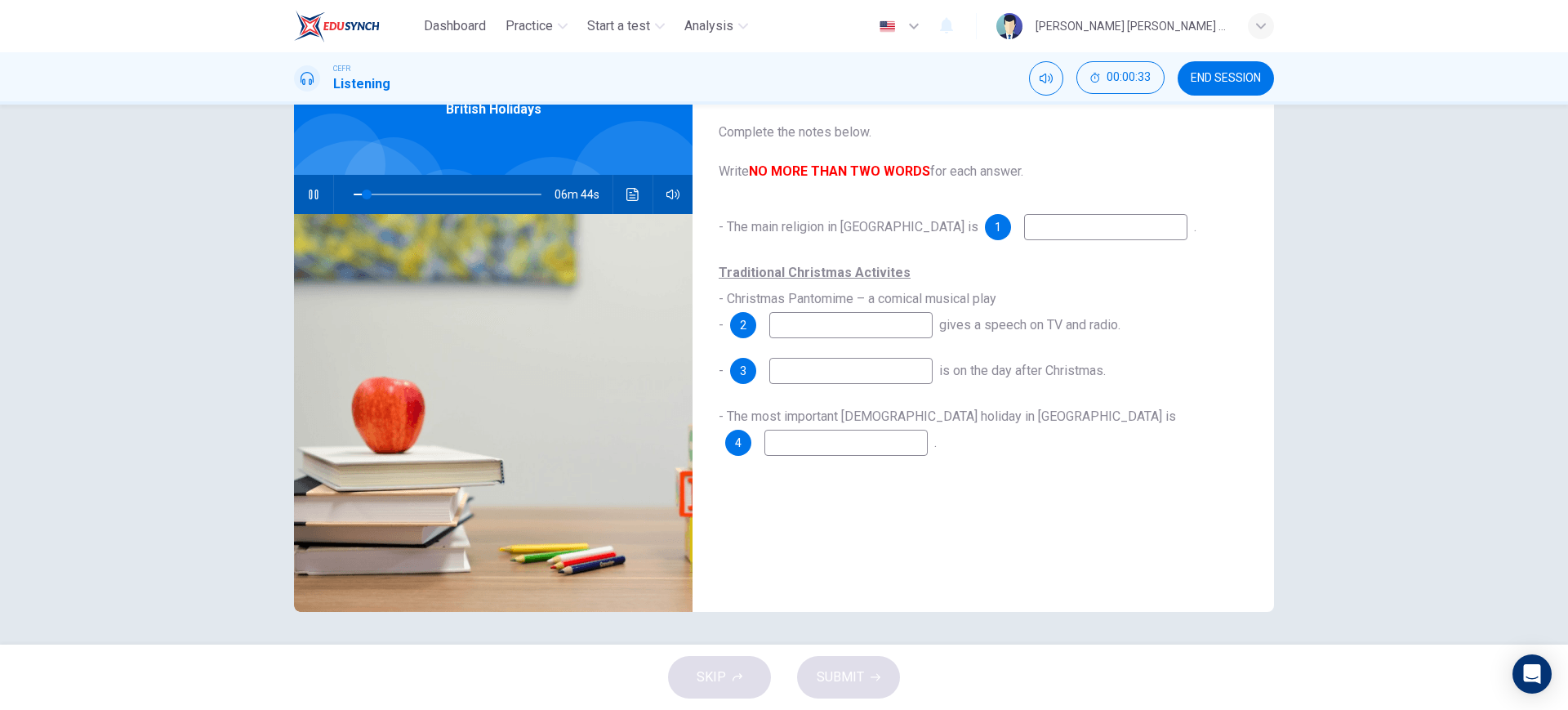 type on "7" 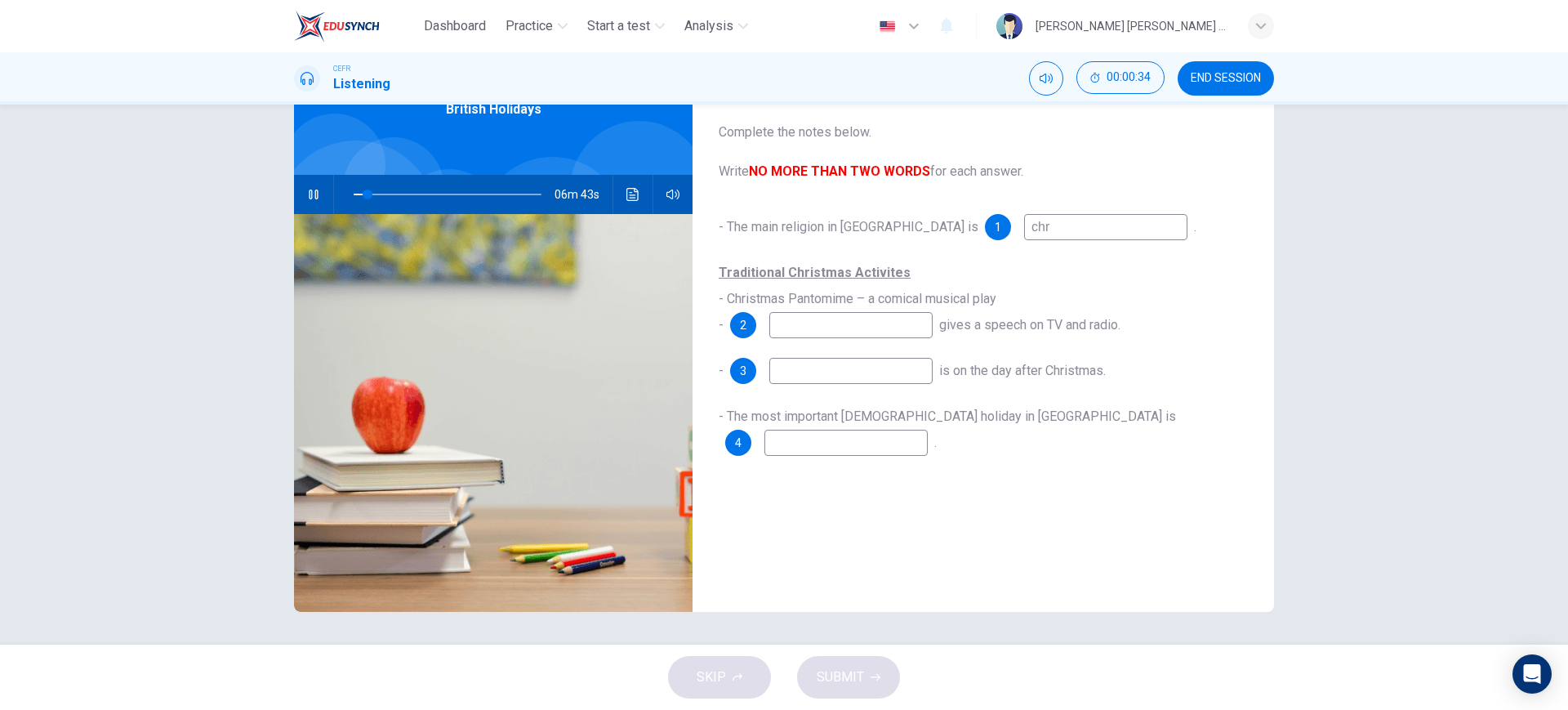 type on "chrs" 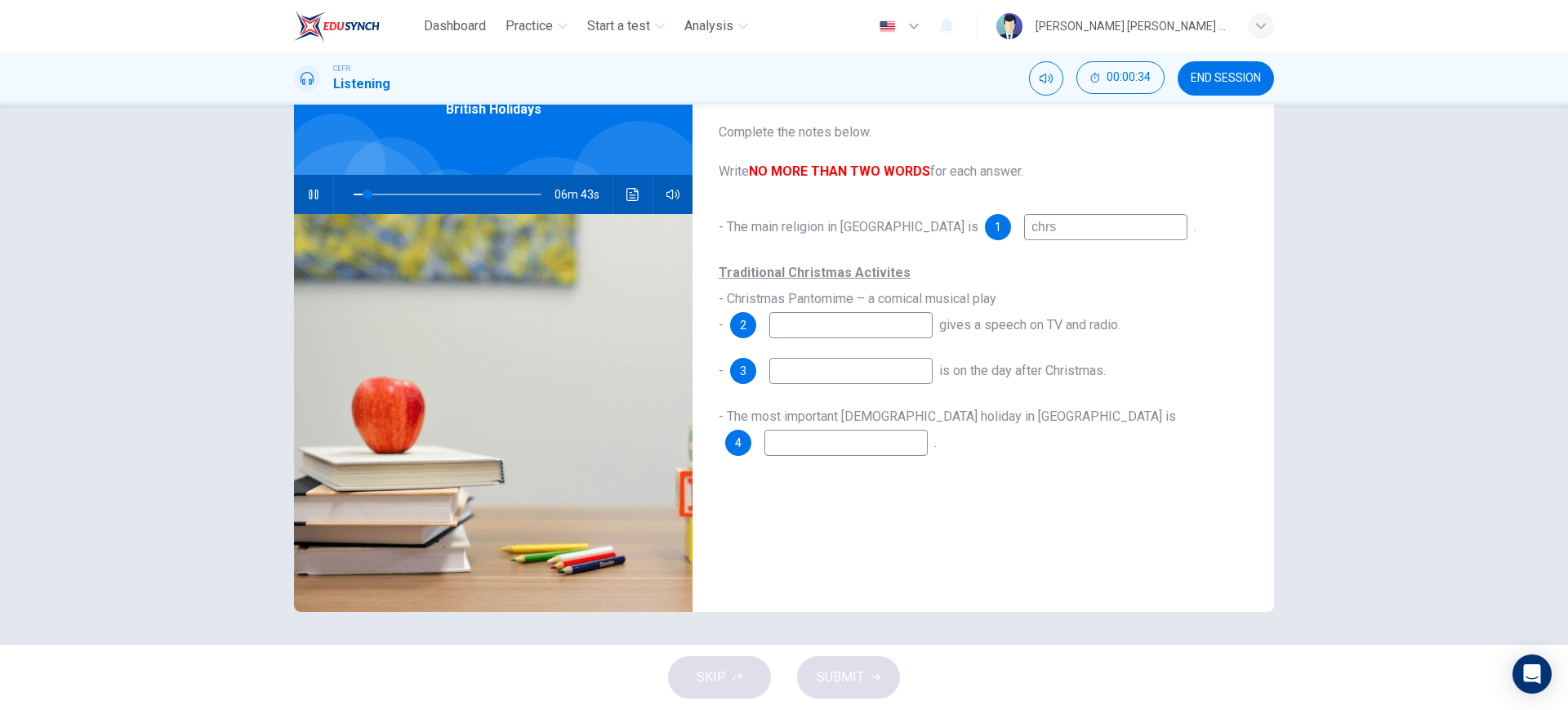 type on "8" 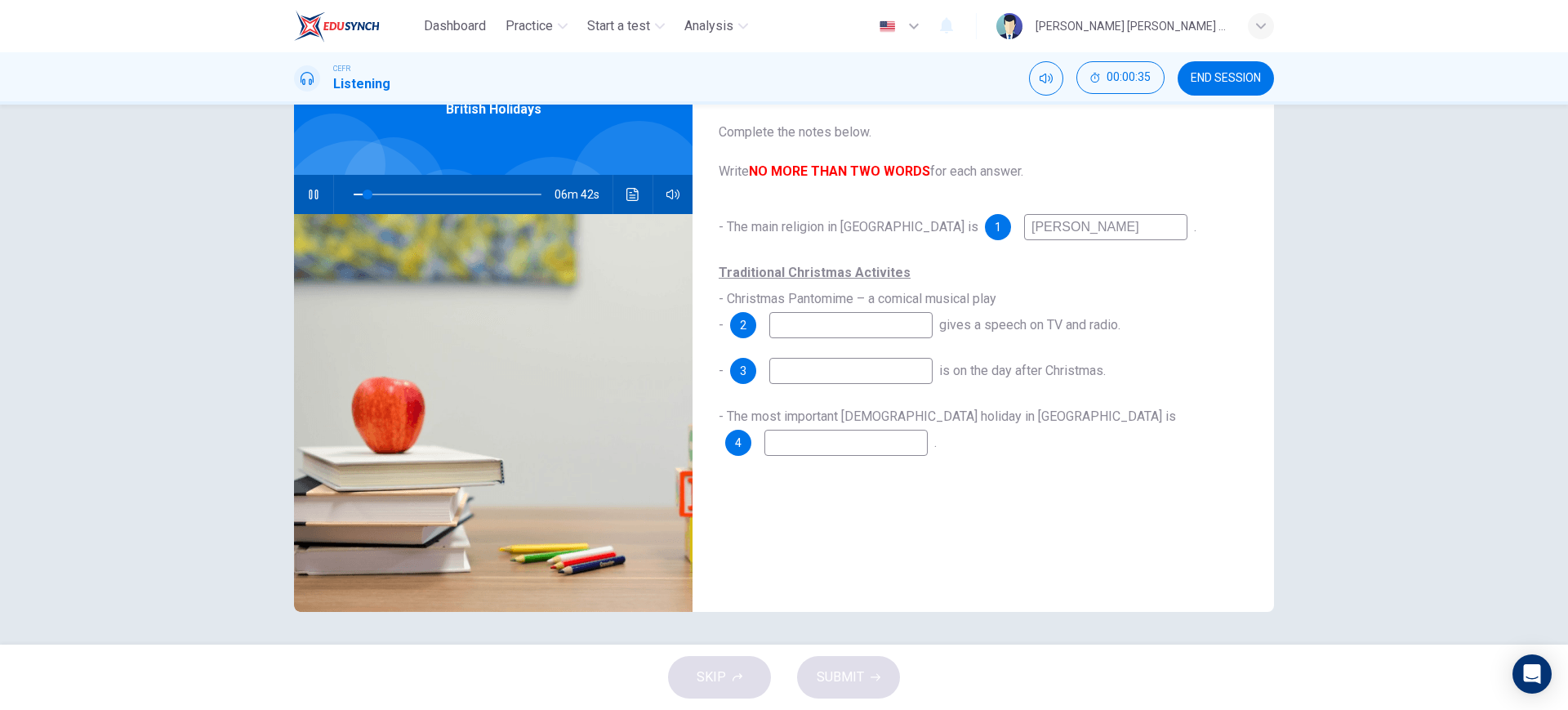 type on "chrisi" 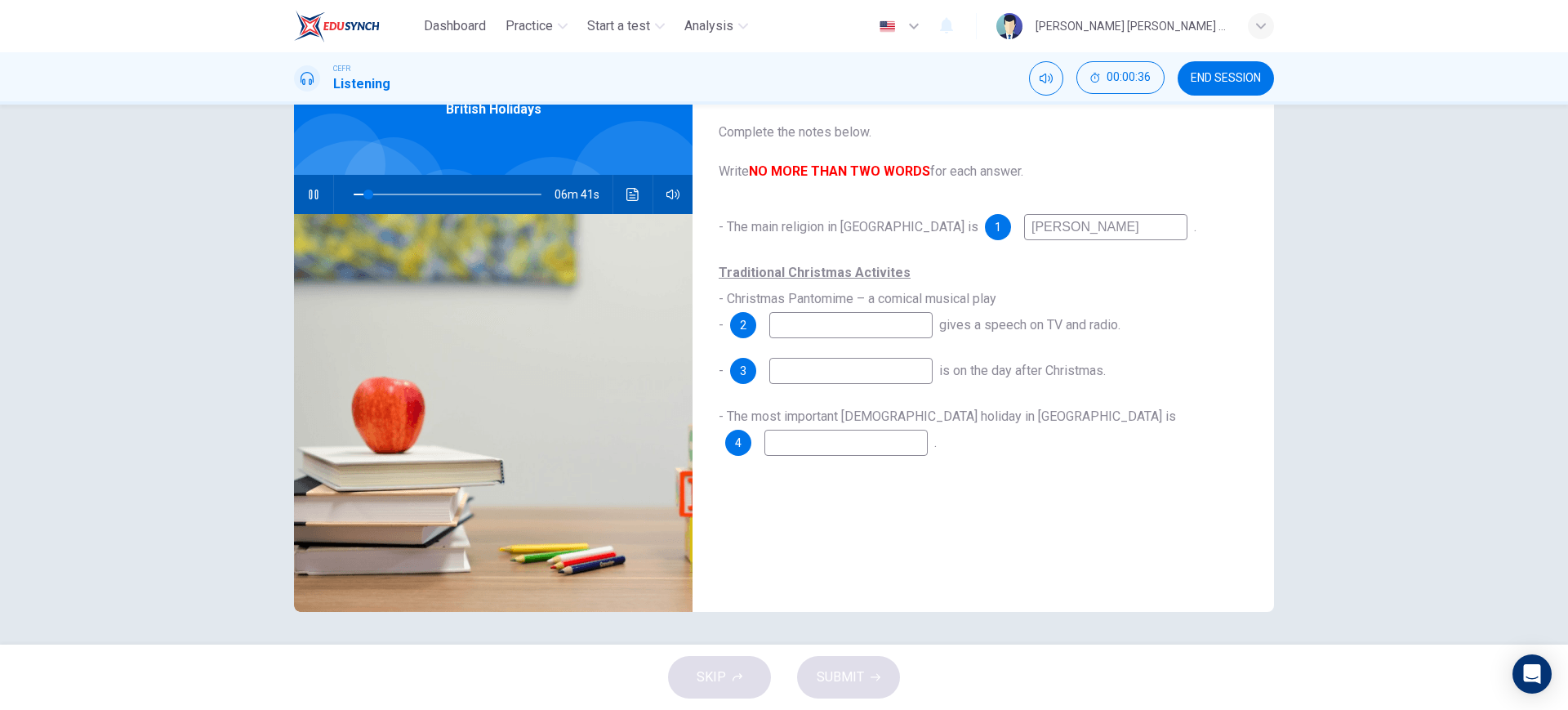 type on "chris" 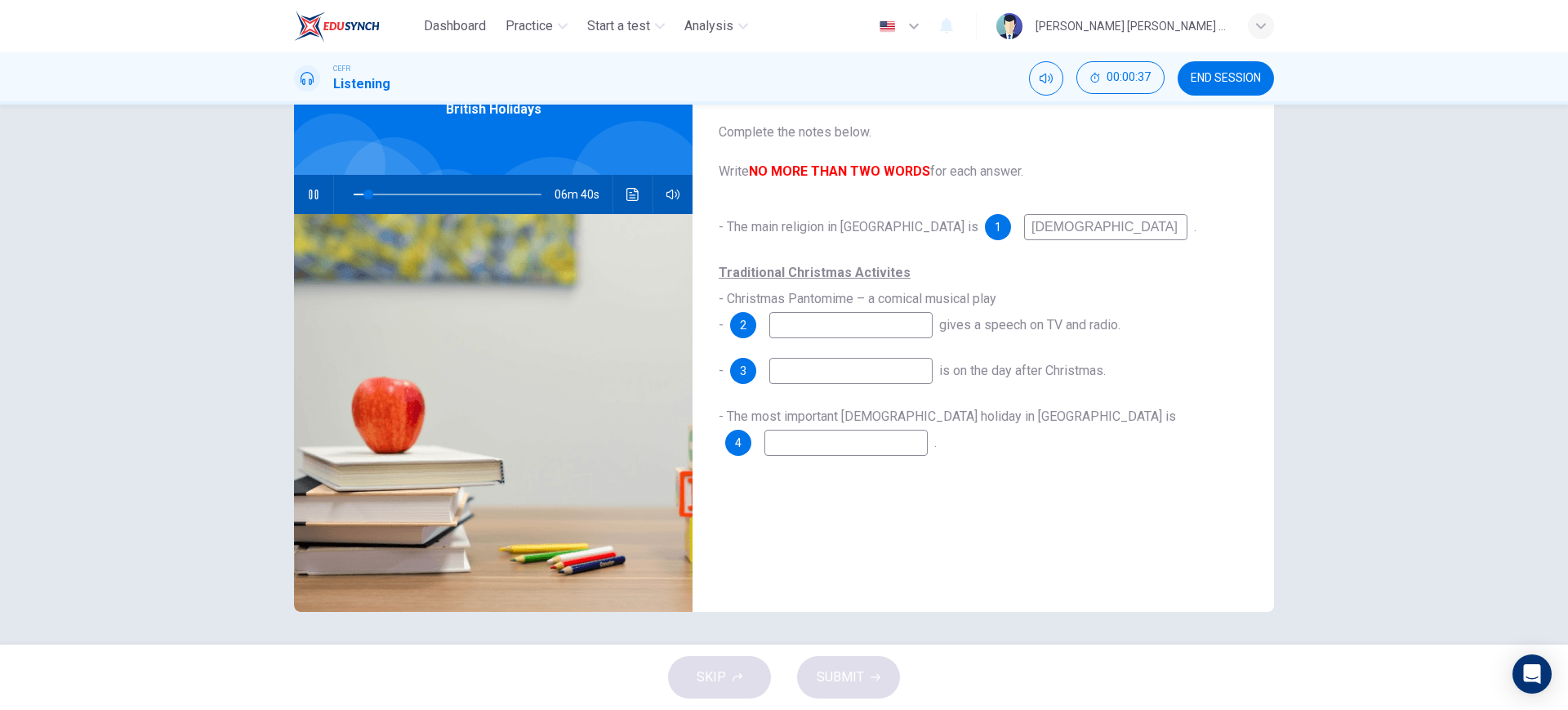 type on "christia" 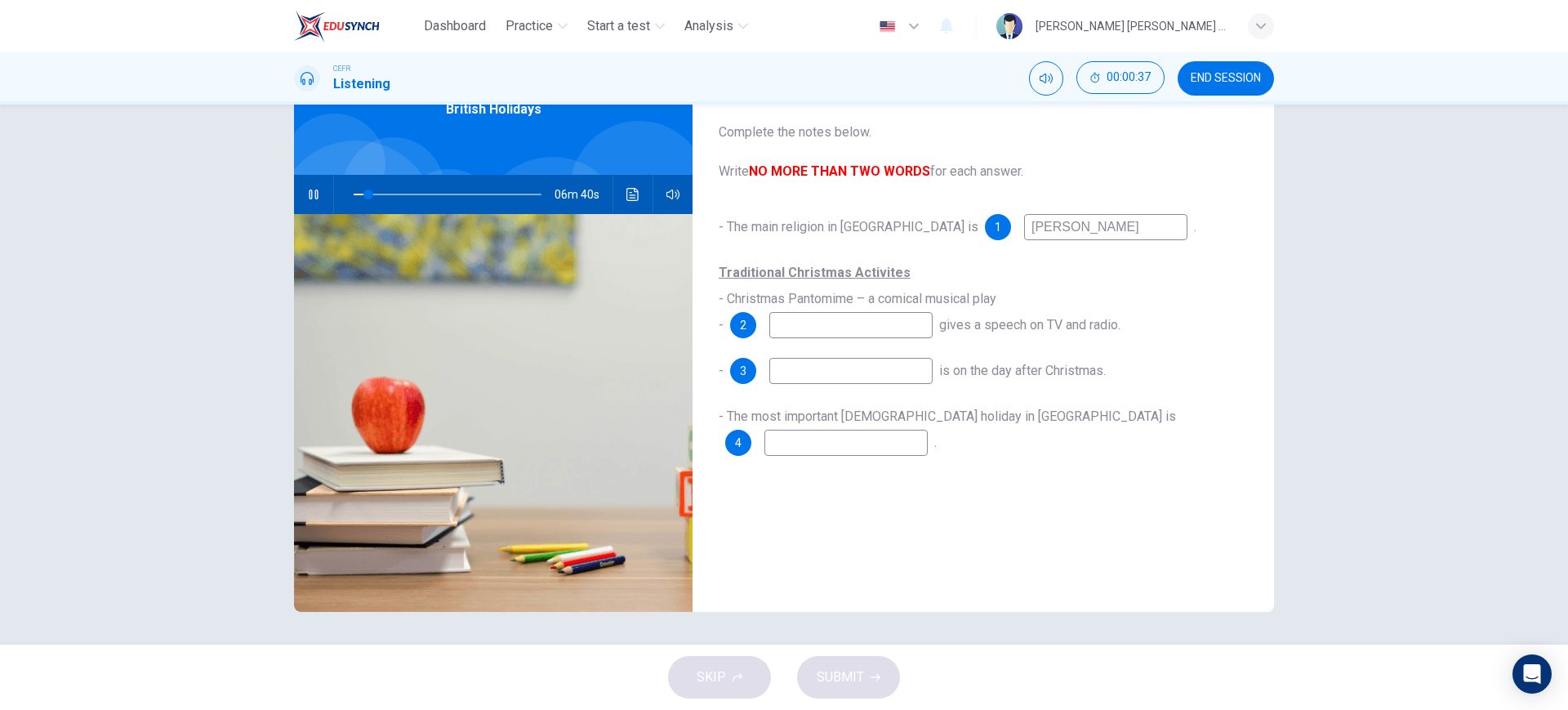 type on "8" 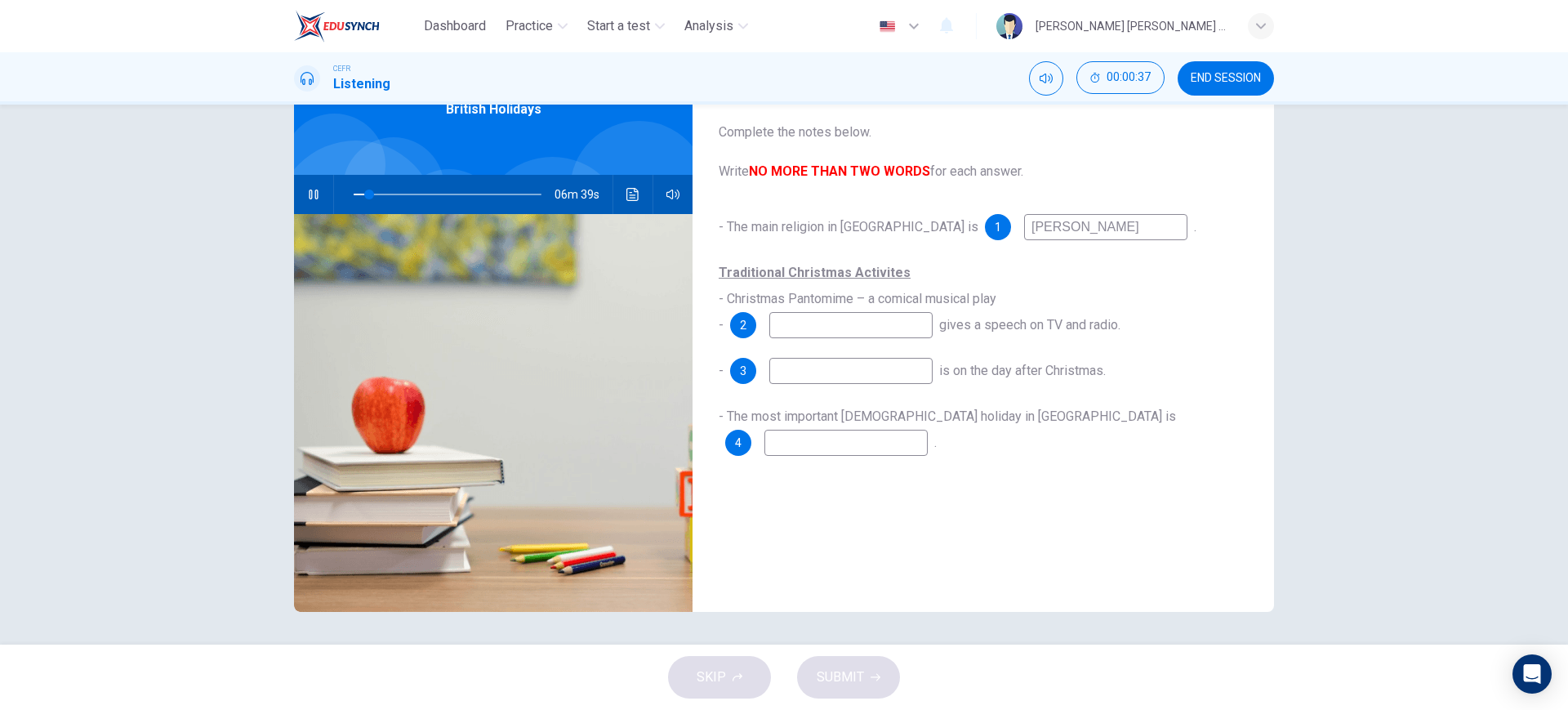 type on "christian" 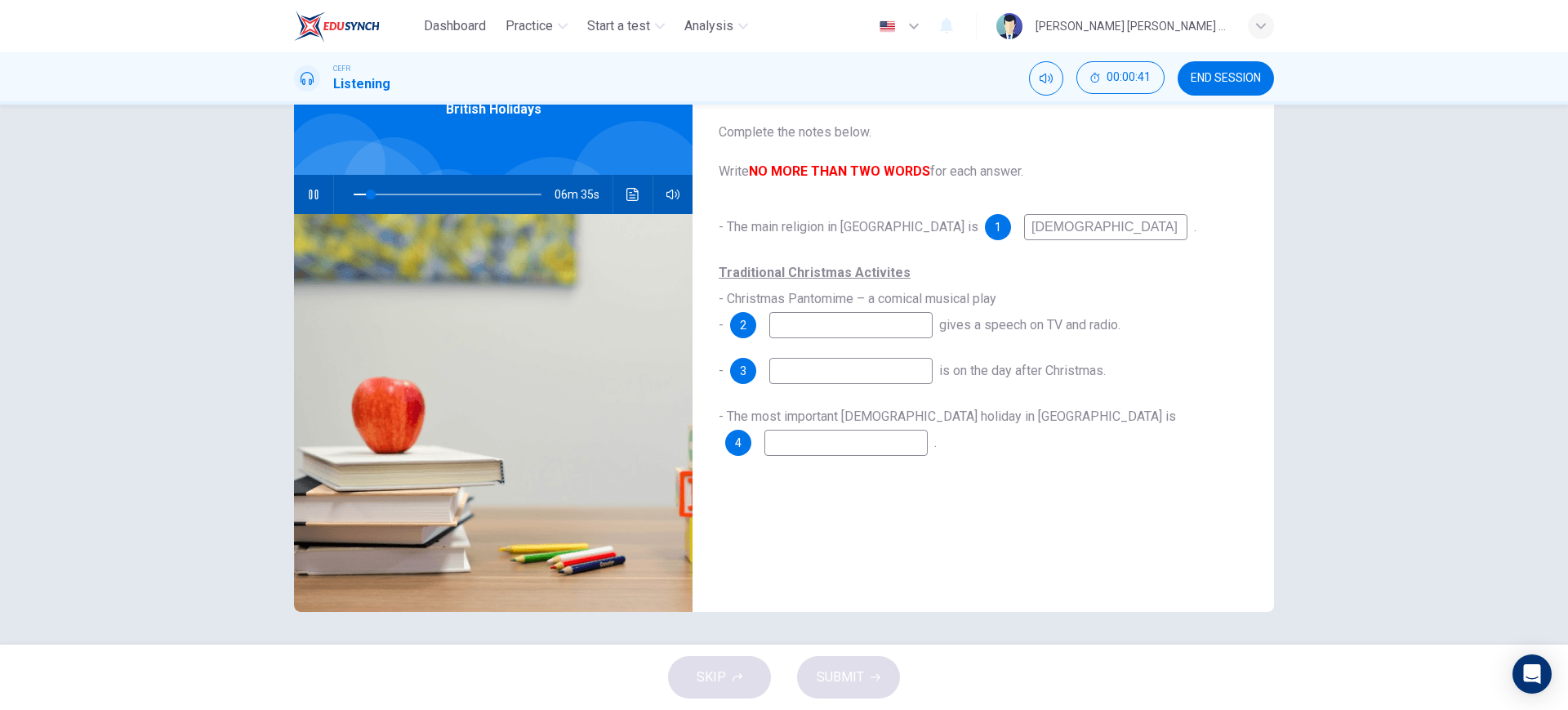 click on "christian" at bounding box center (1106, 227) 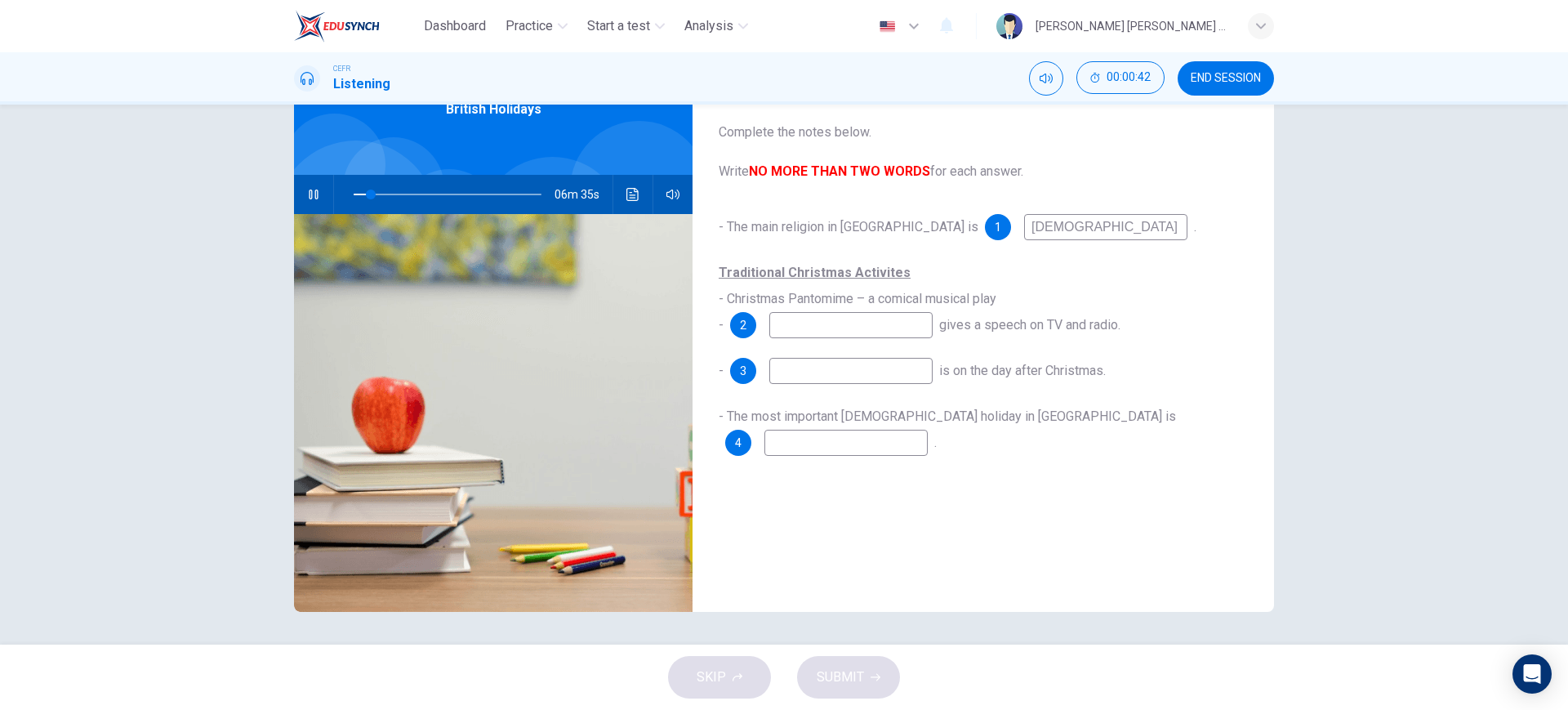 click on "christian" at bounding box center (1106, 227) 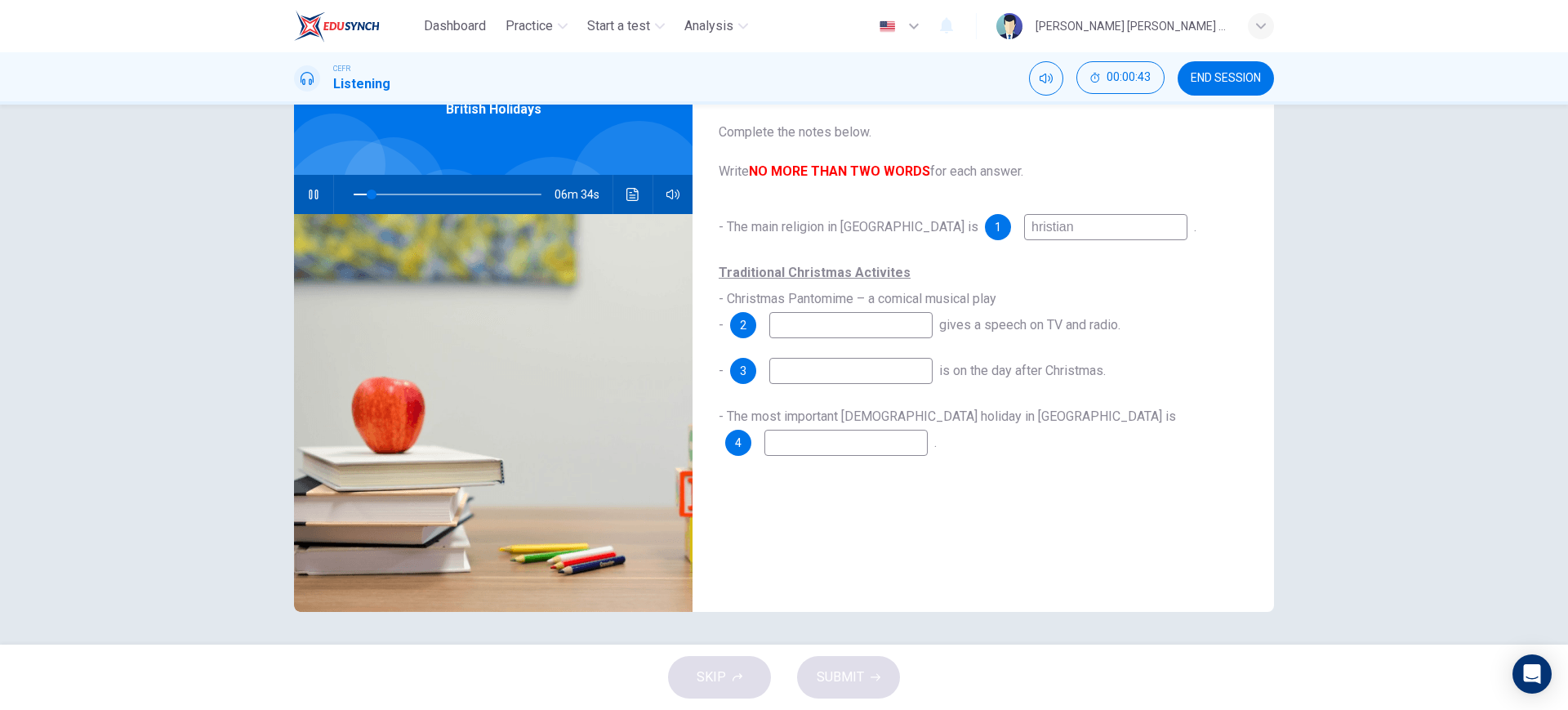 type on "Xhristian" 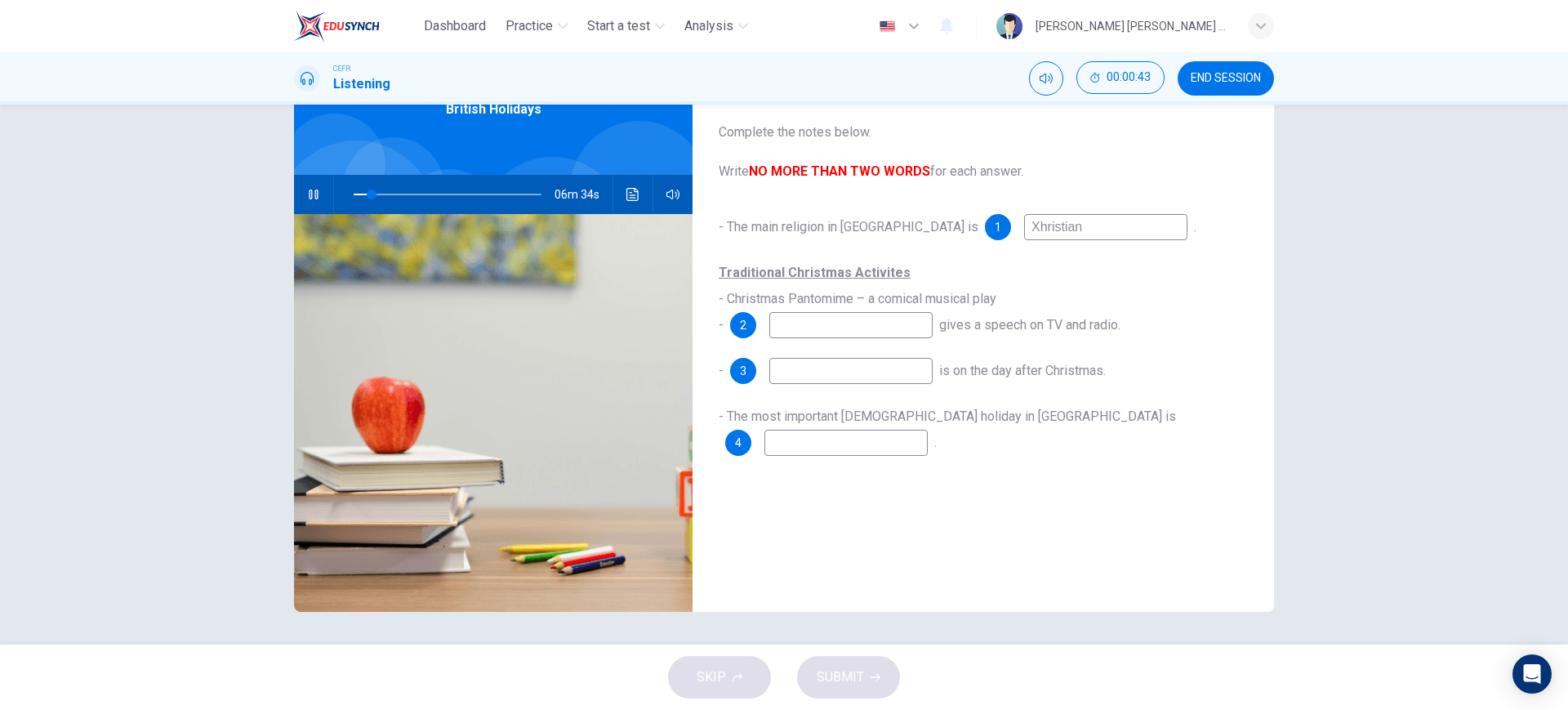 type on "10" 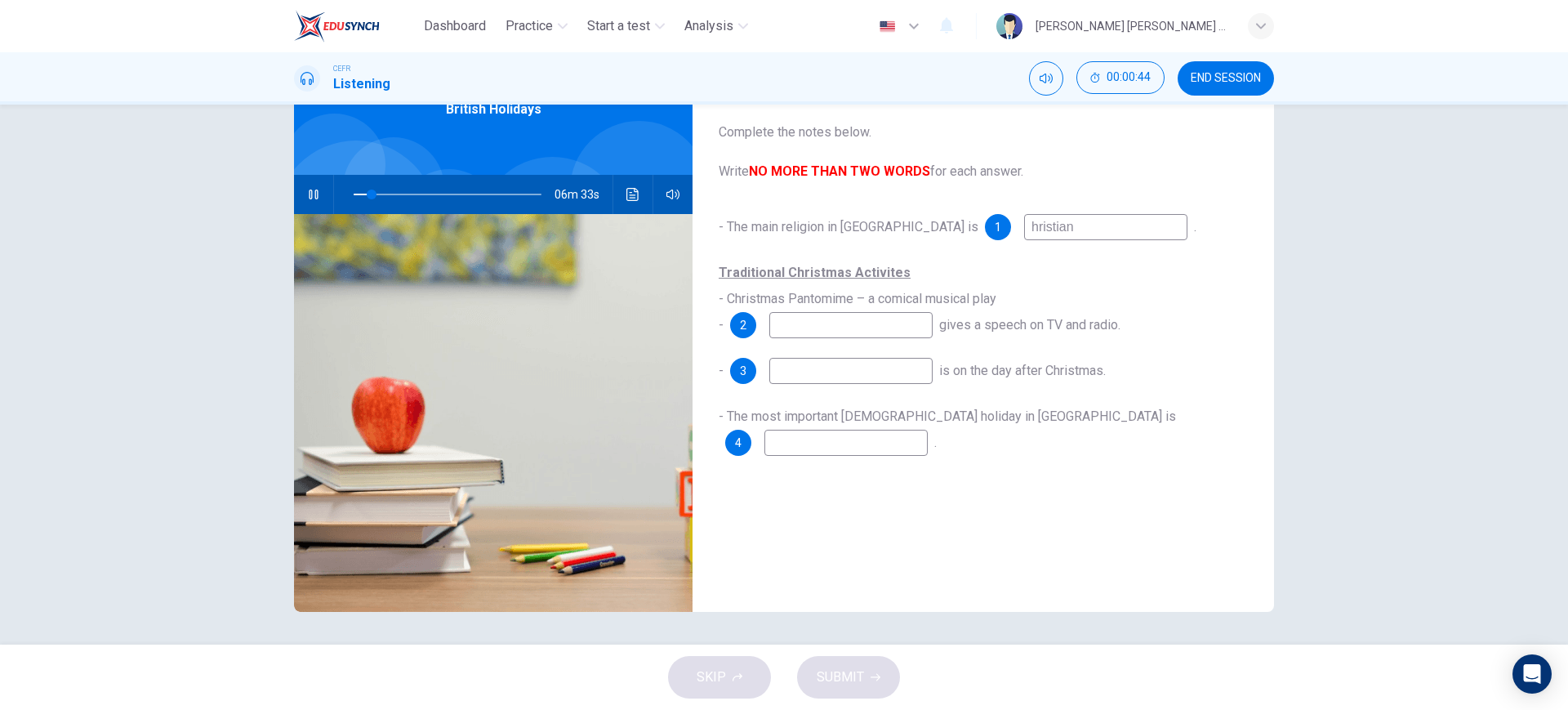 type on "Christian" 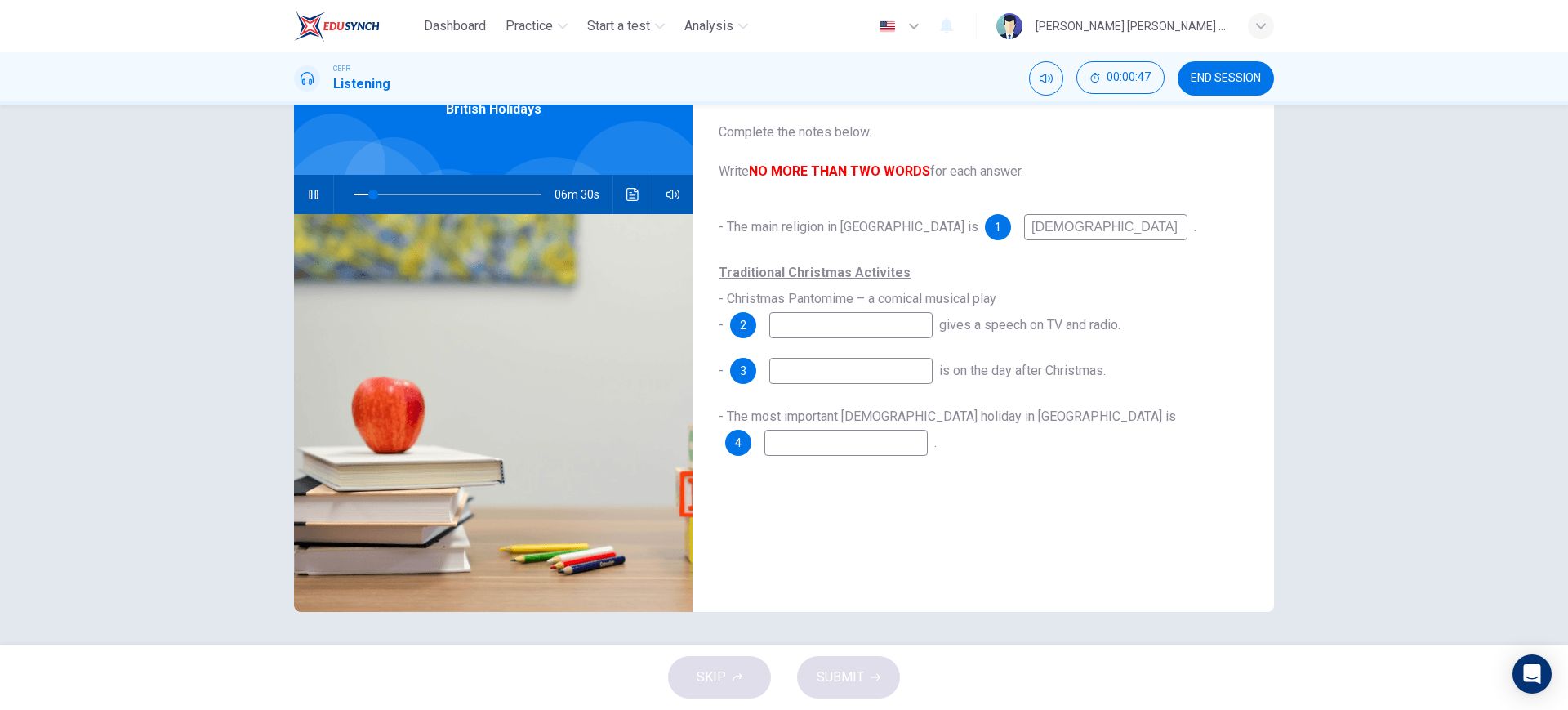 type on "11" 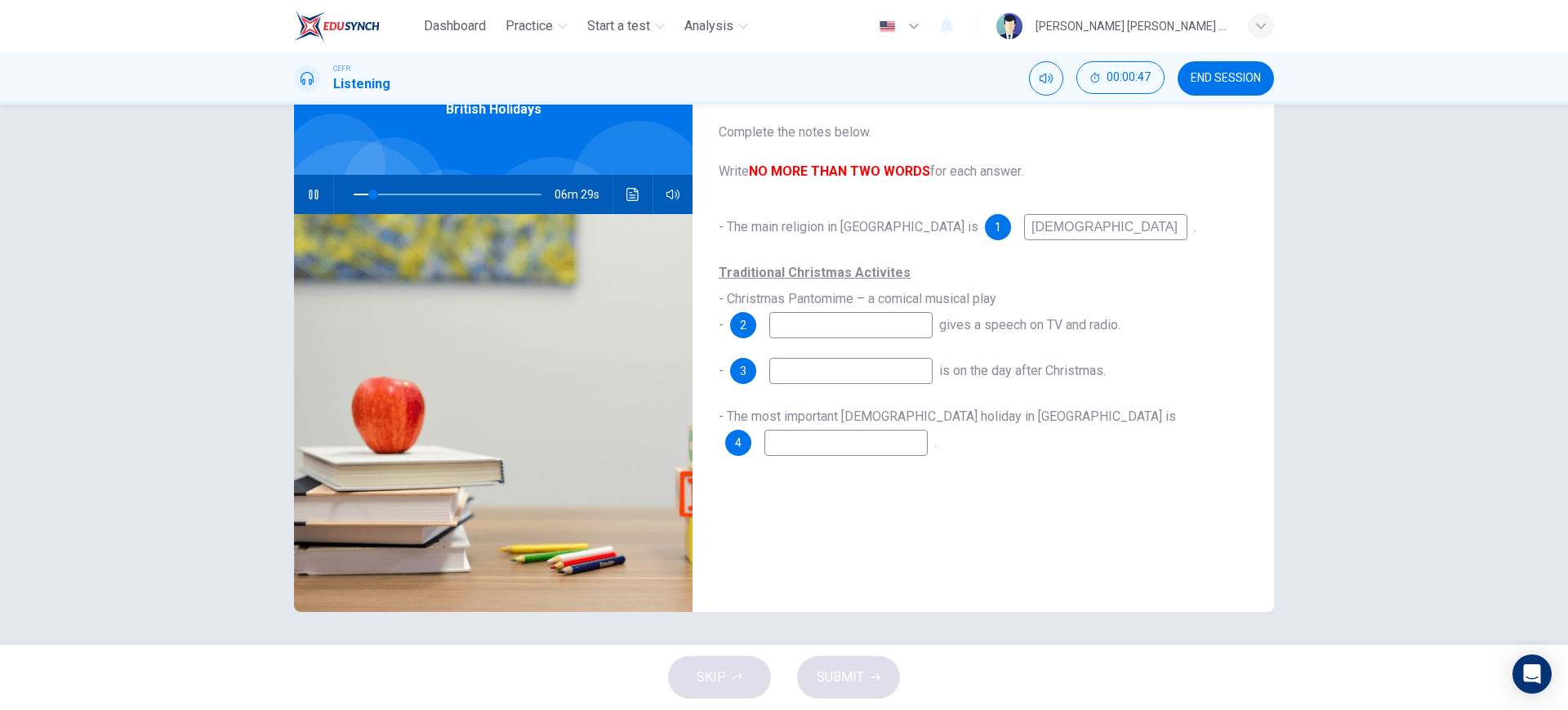 type on "Christian" 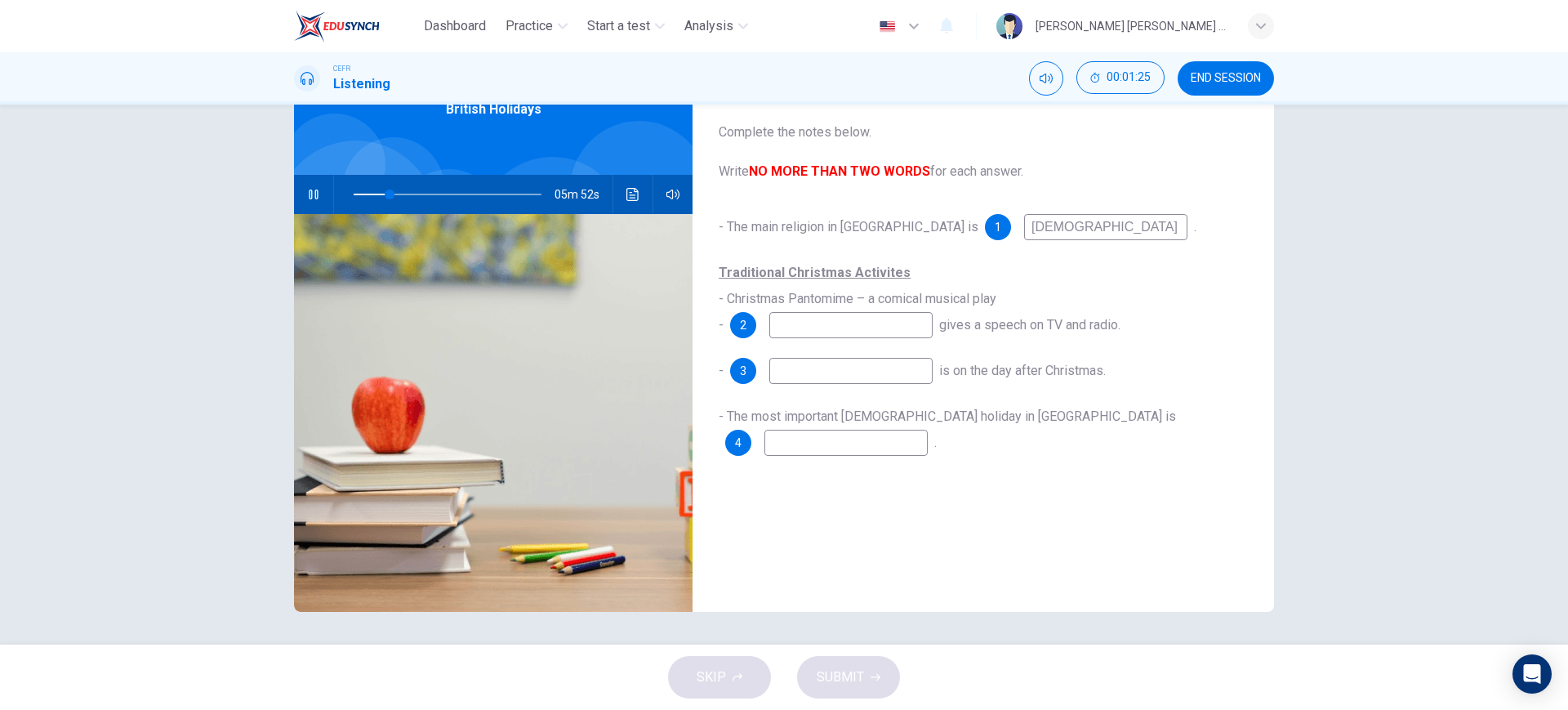 type on "19" 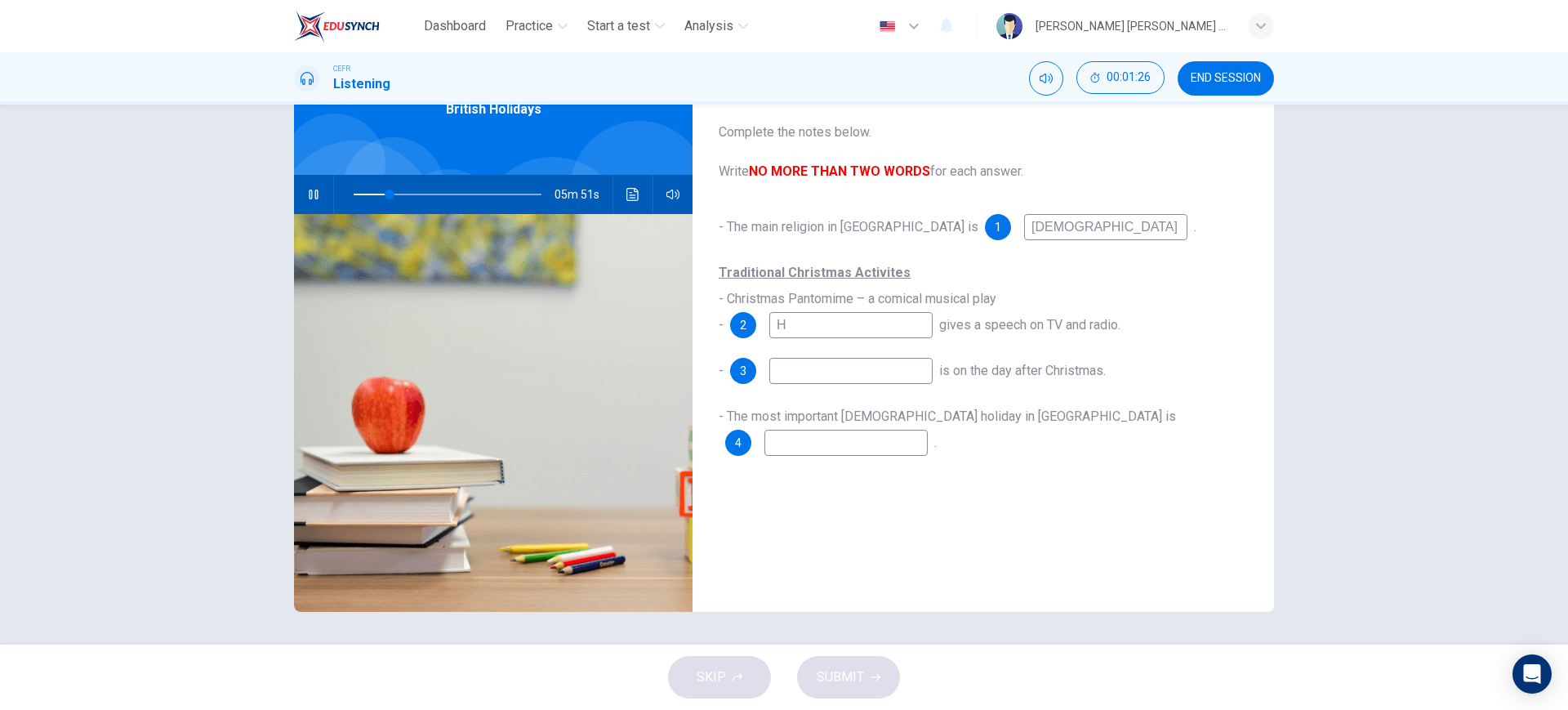 type on "HW" 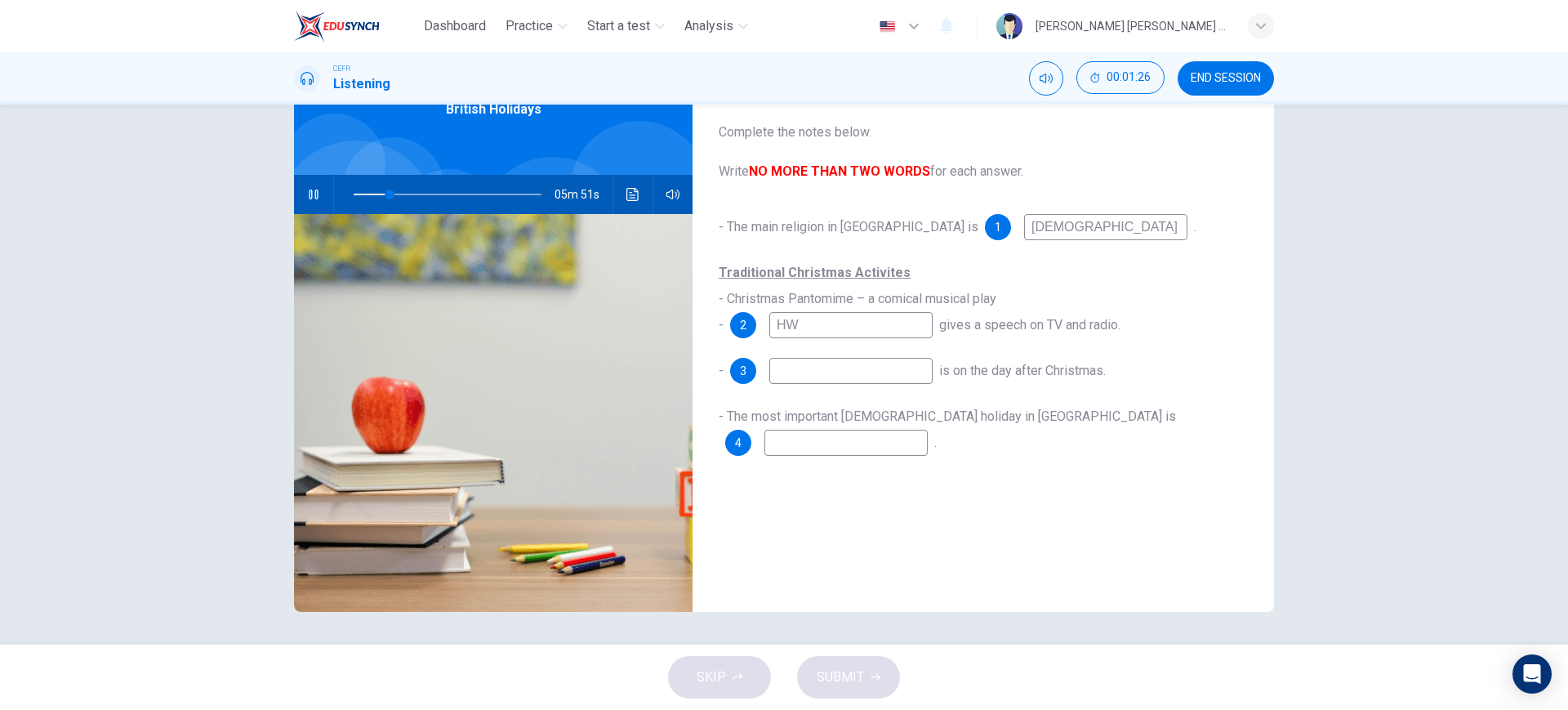 type on "20" 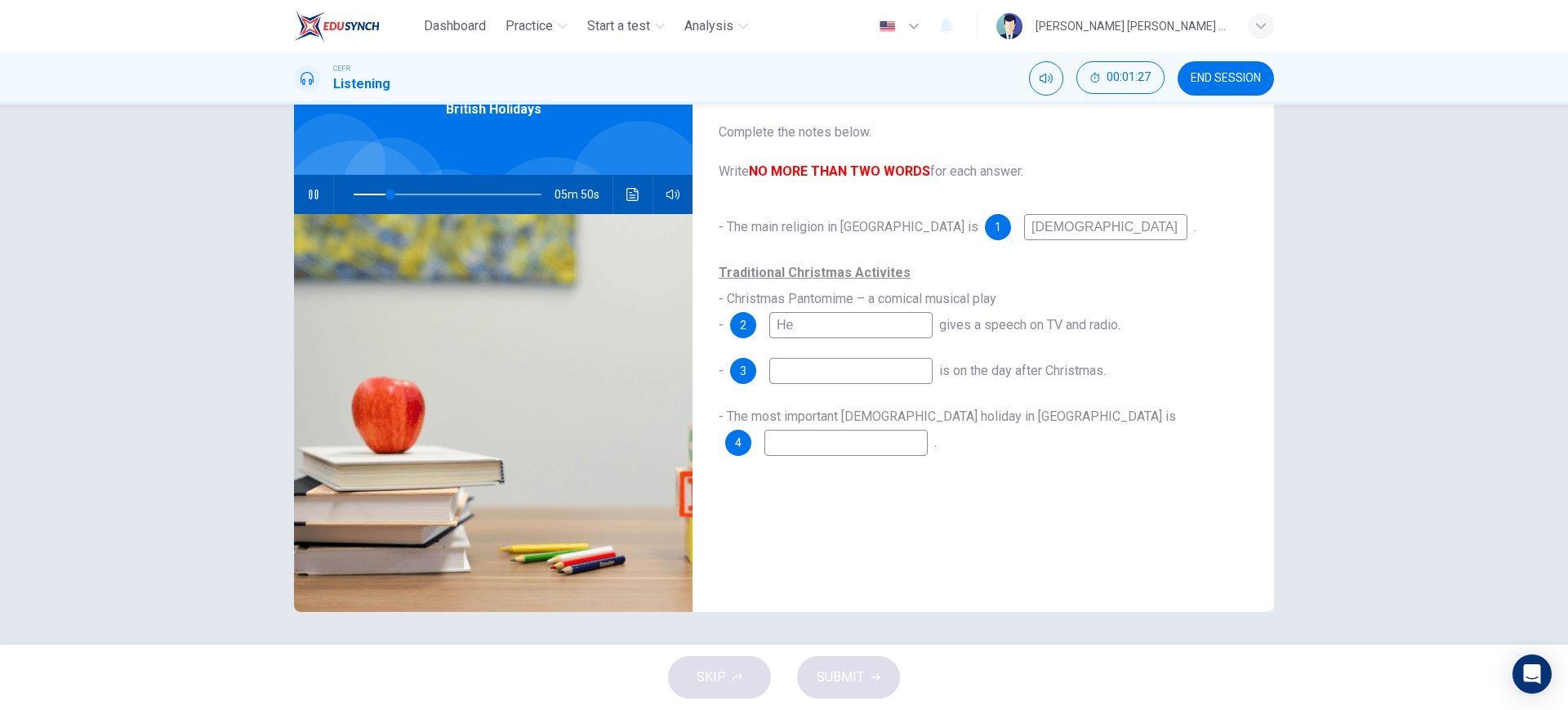 type on "Hea" 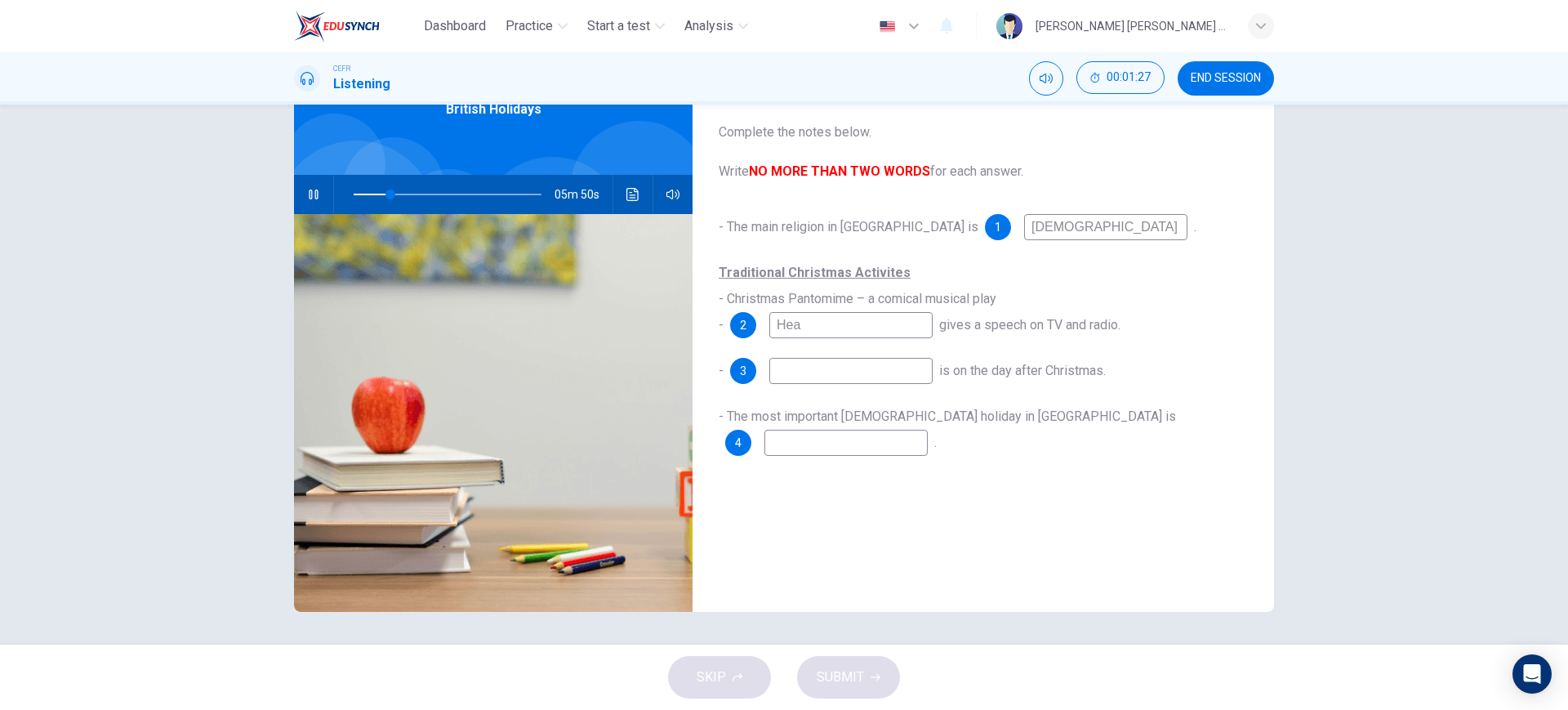 type on "20" 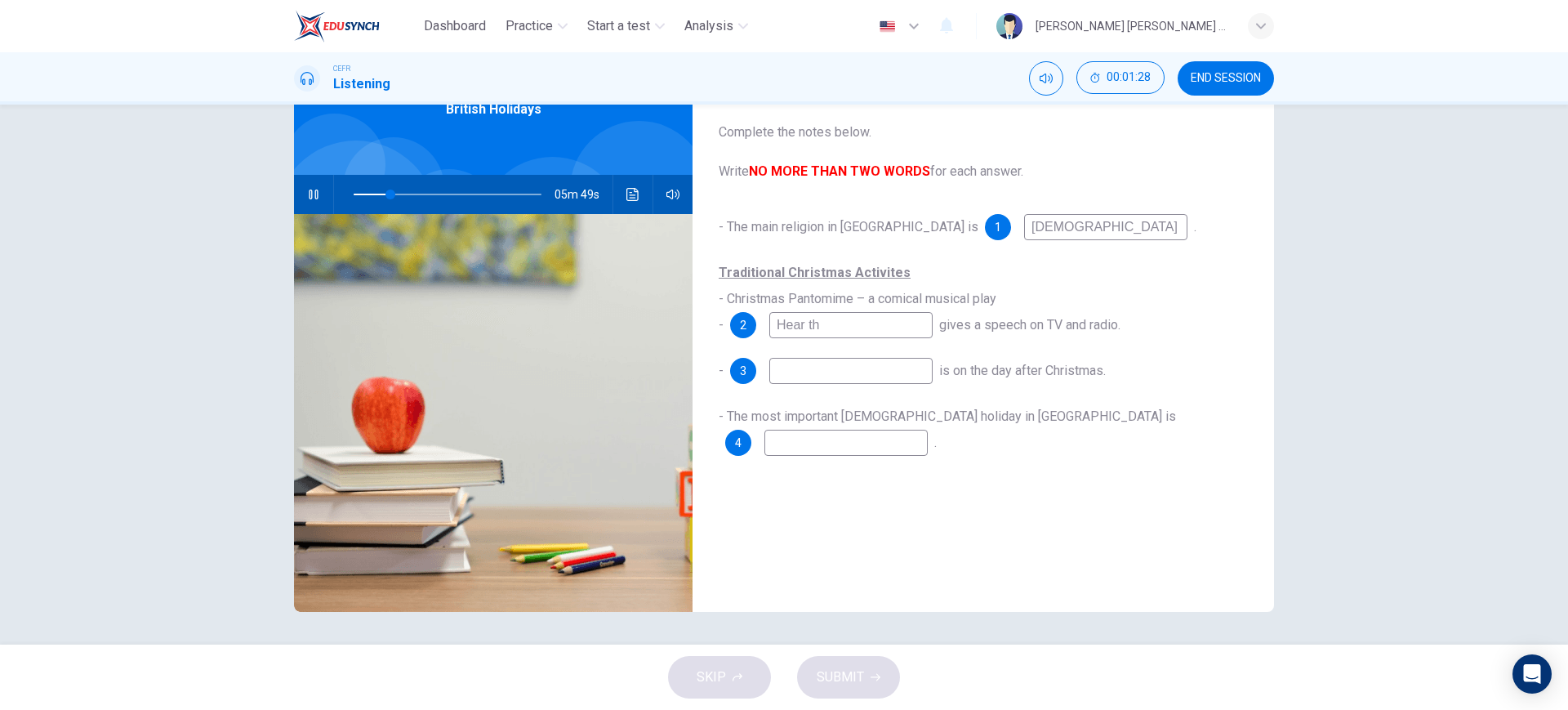 type on "Hear the" 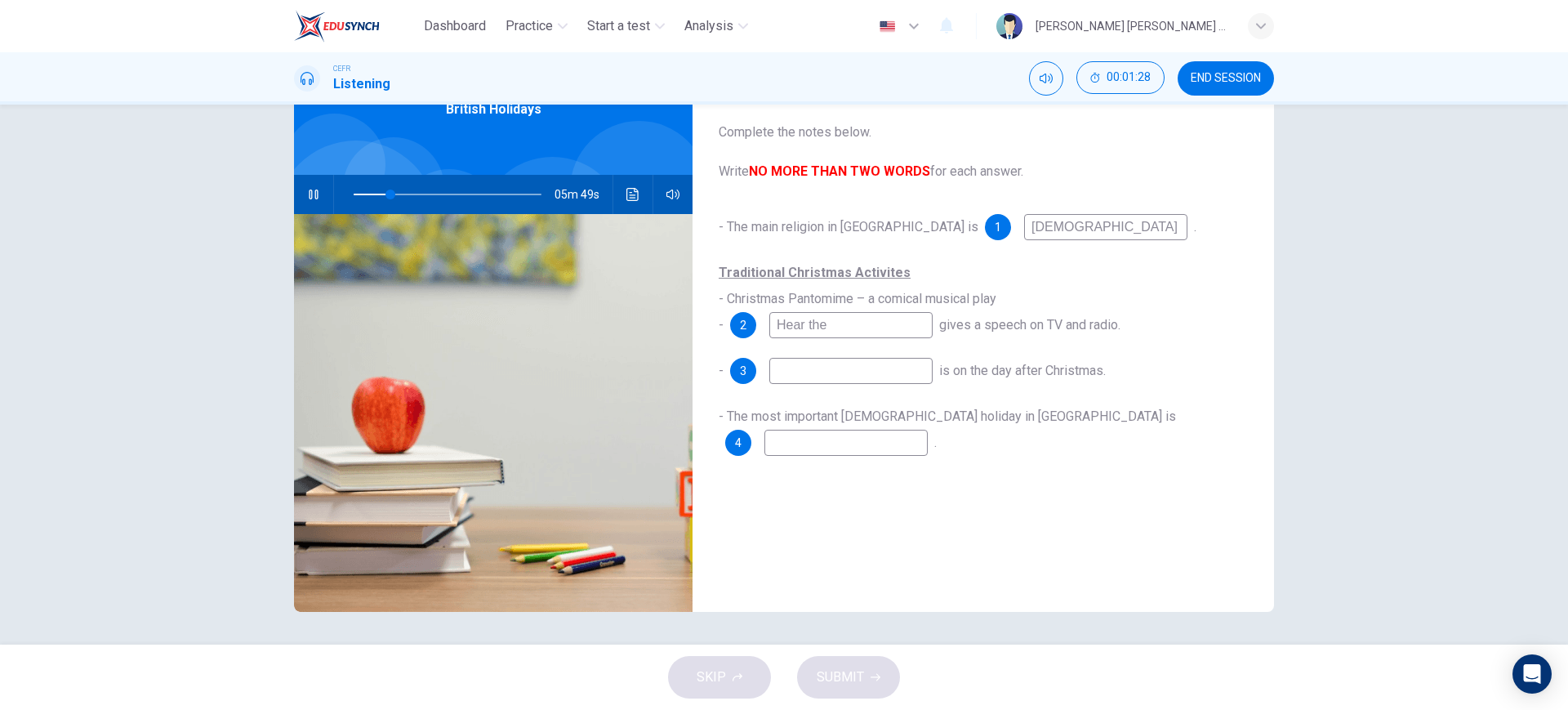 type on "20" 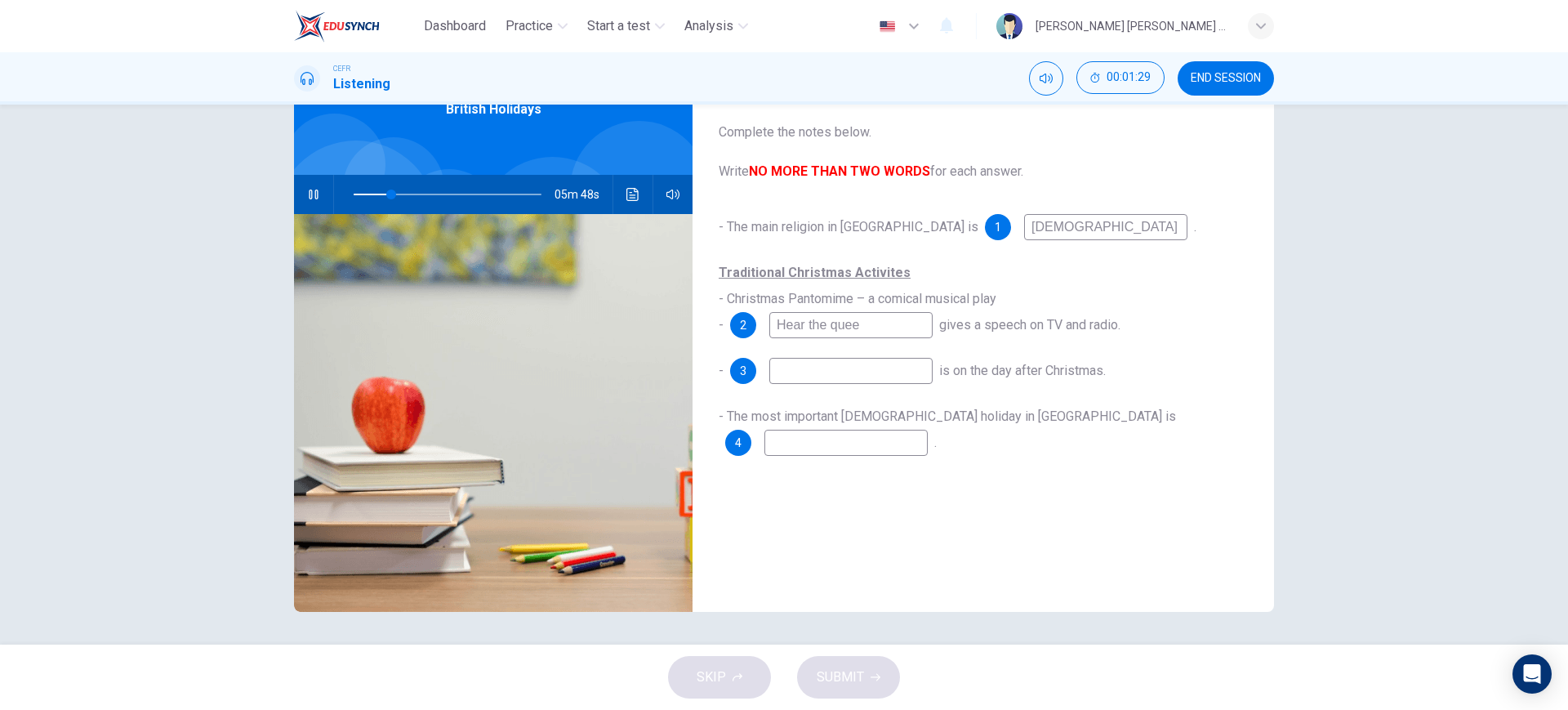 type on "Hear the queen" 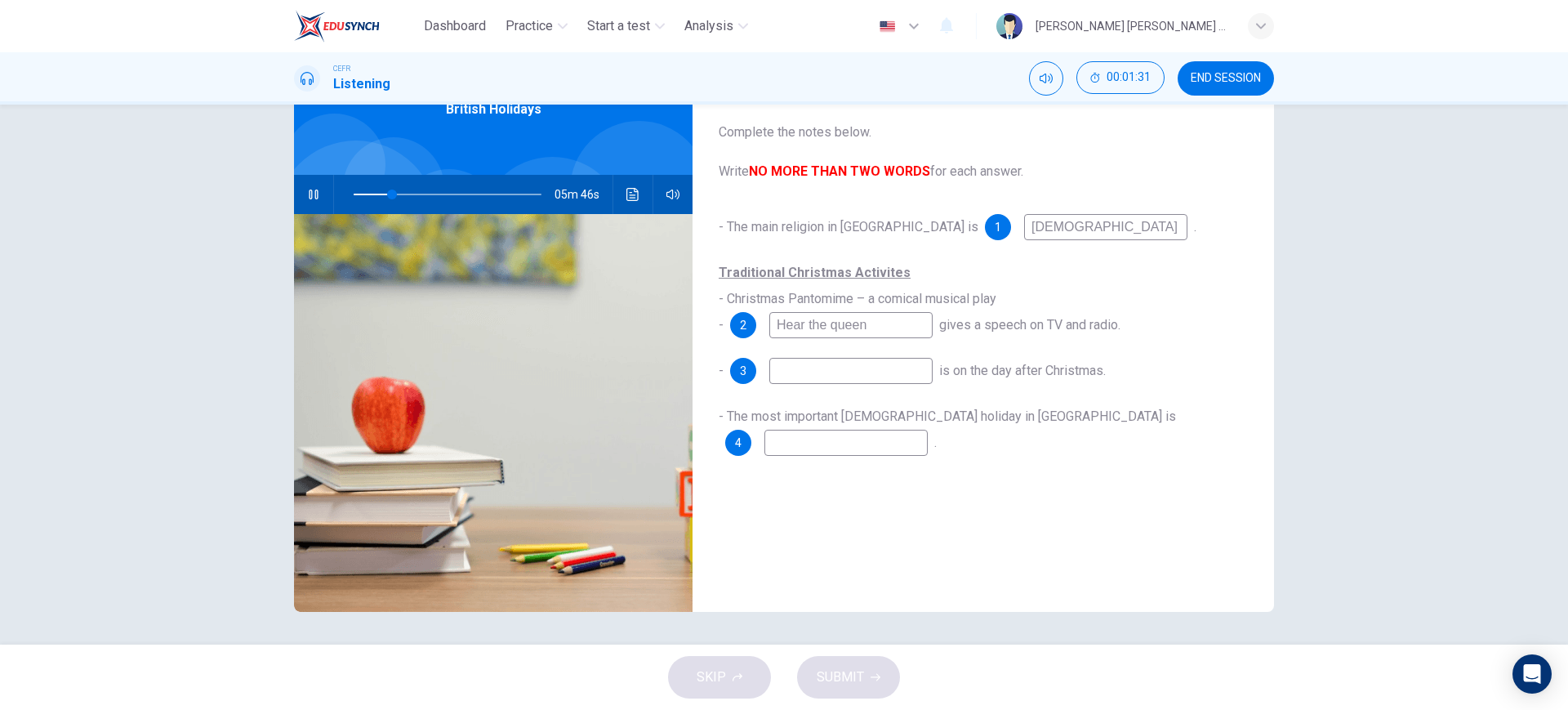 type on "21" 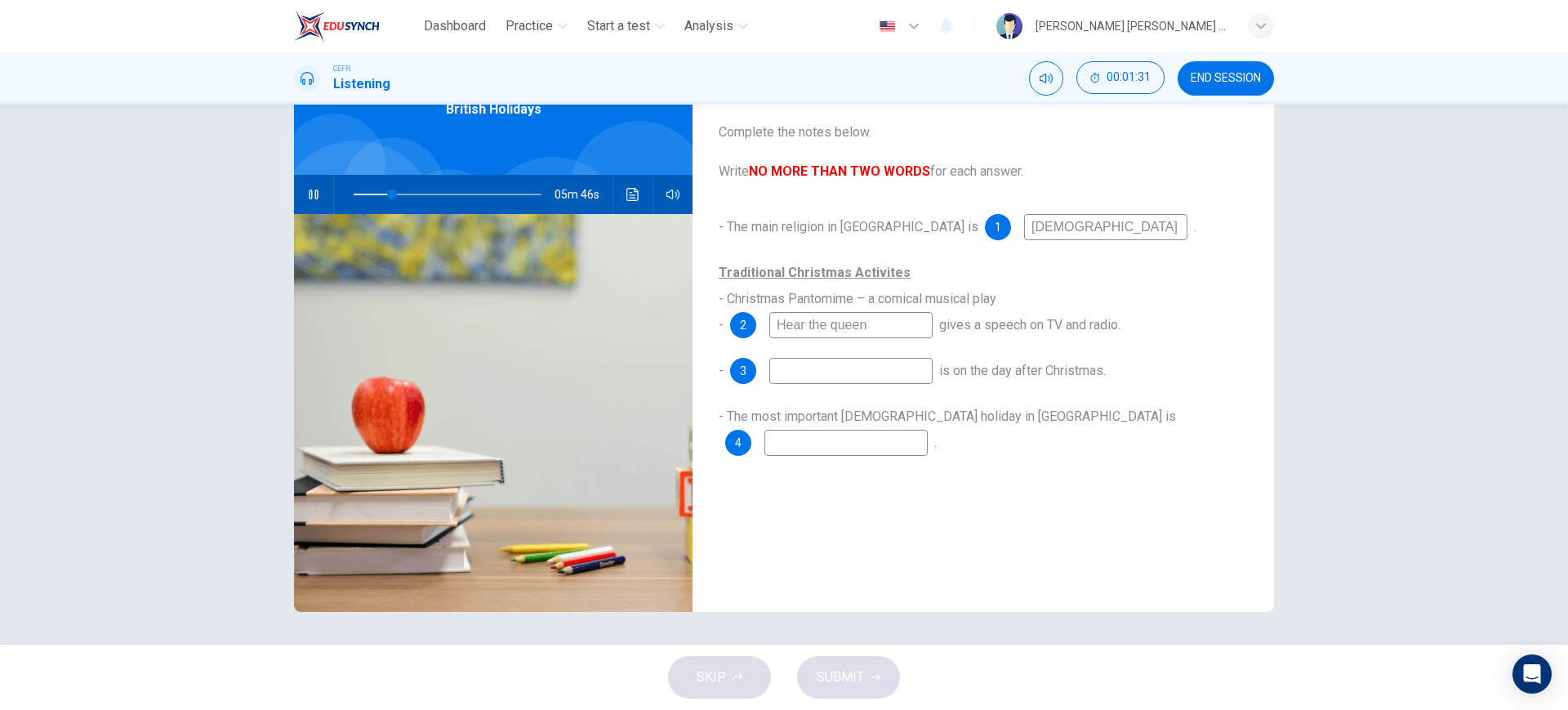 type on "Hear the queen" 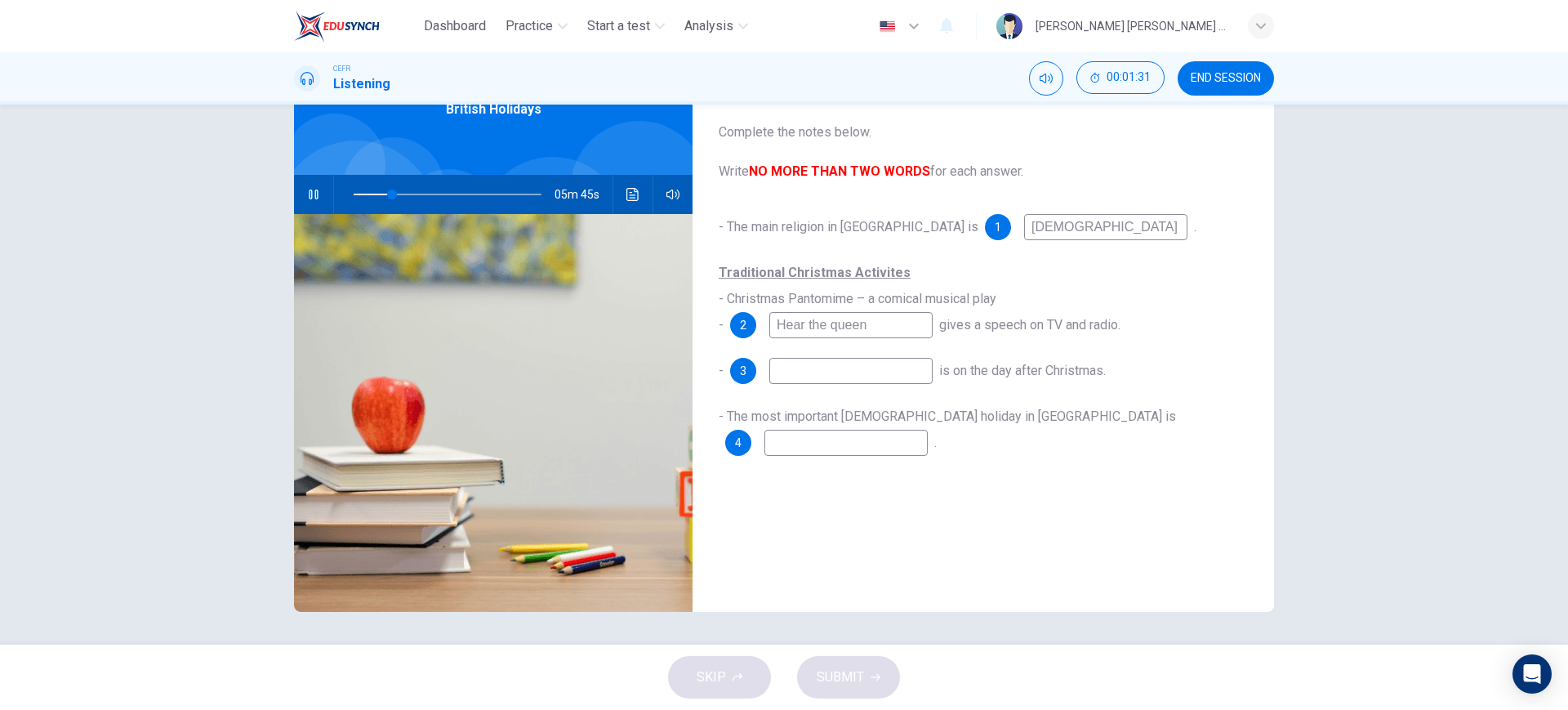 click at bounding box center [851, 371] 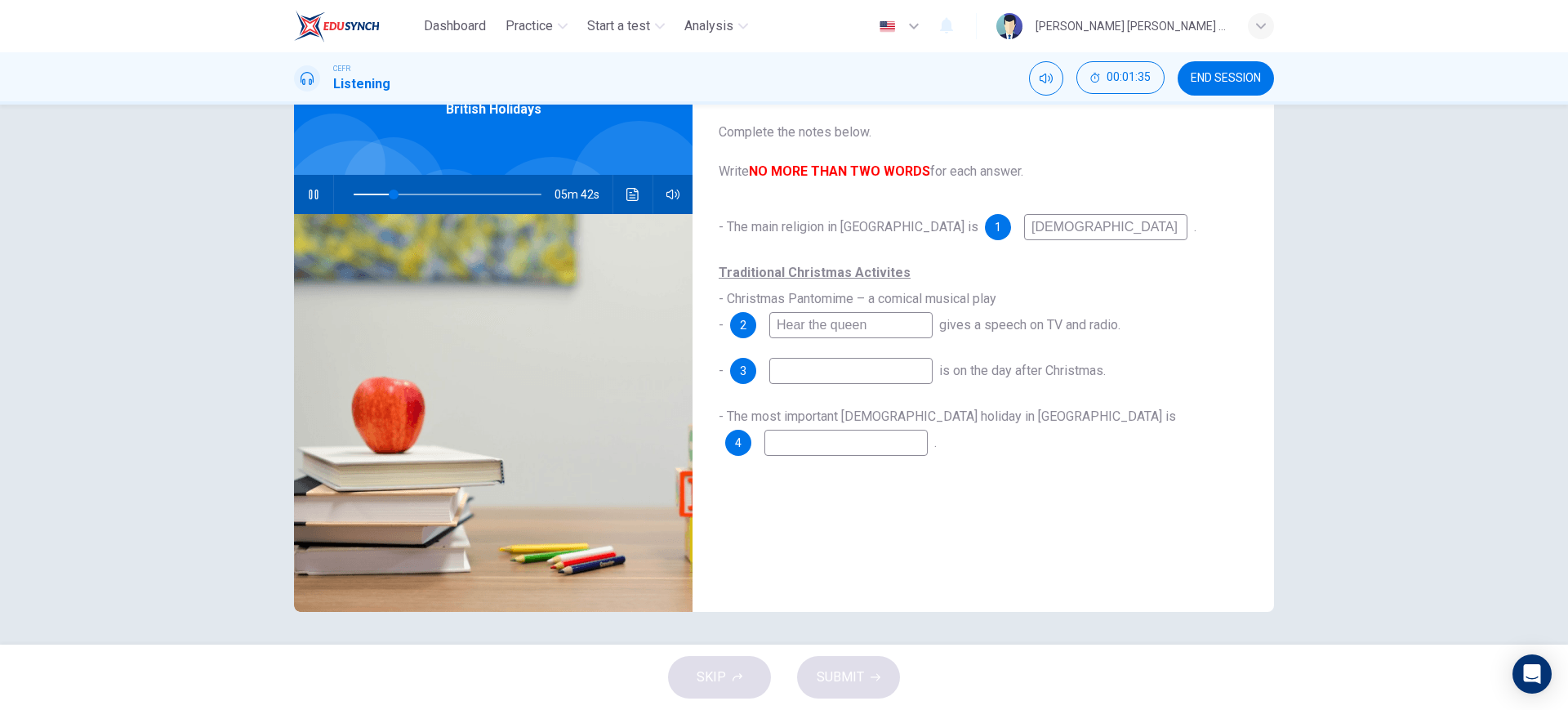 click at bounding box center (851, 371) 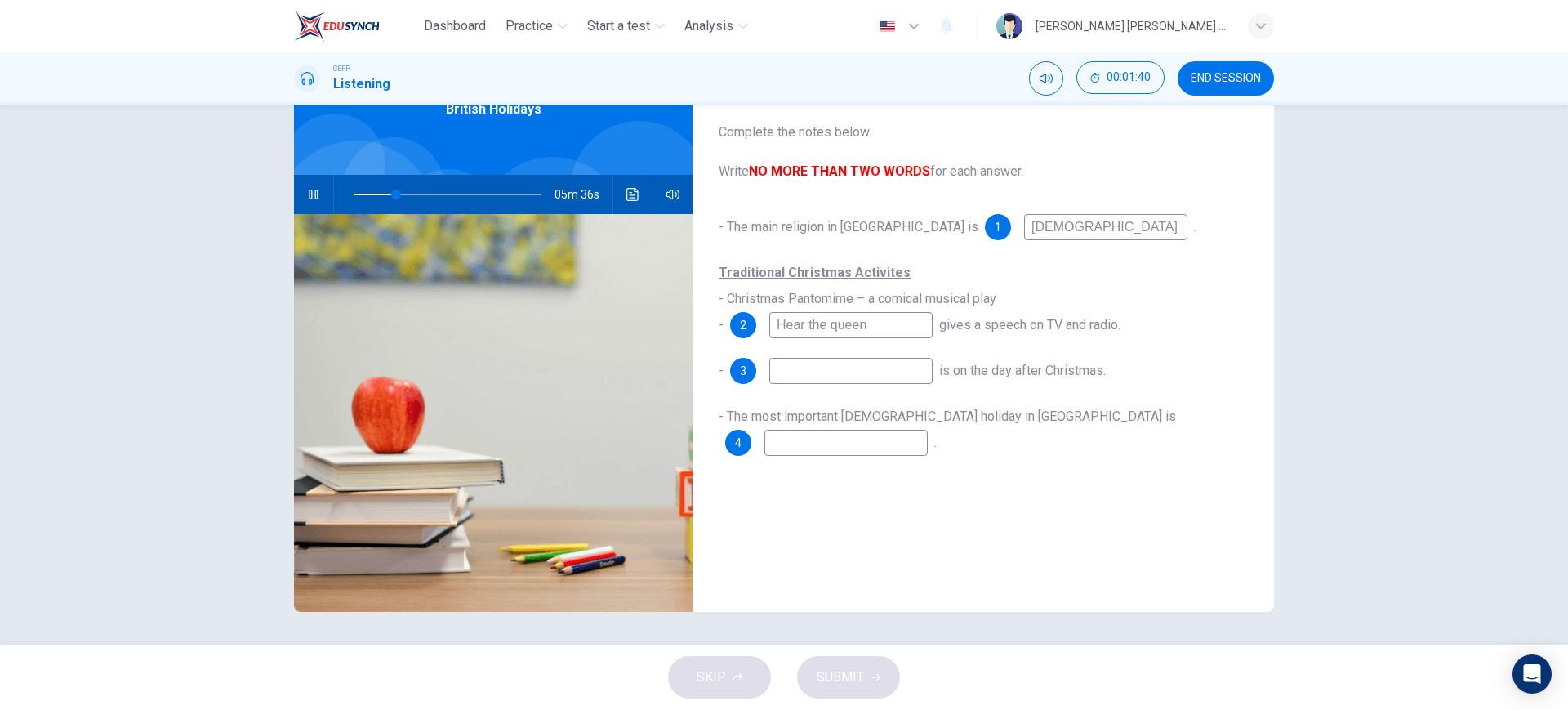 drag, startPoint x: 807, startPoint y: 324, endPoint x: 576, endPoint y: 309, distance: 231.4865 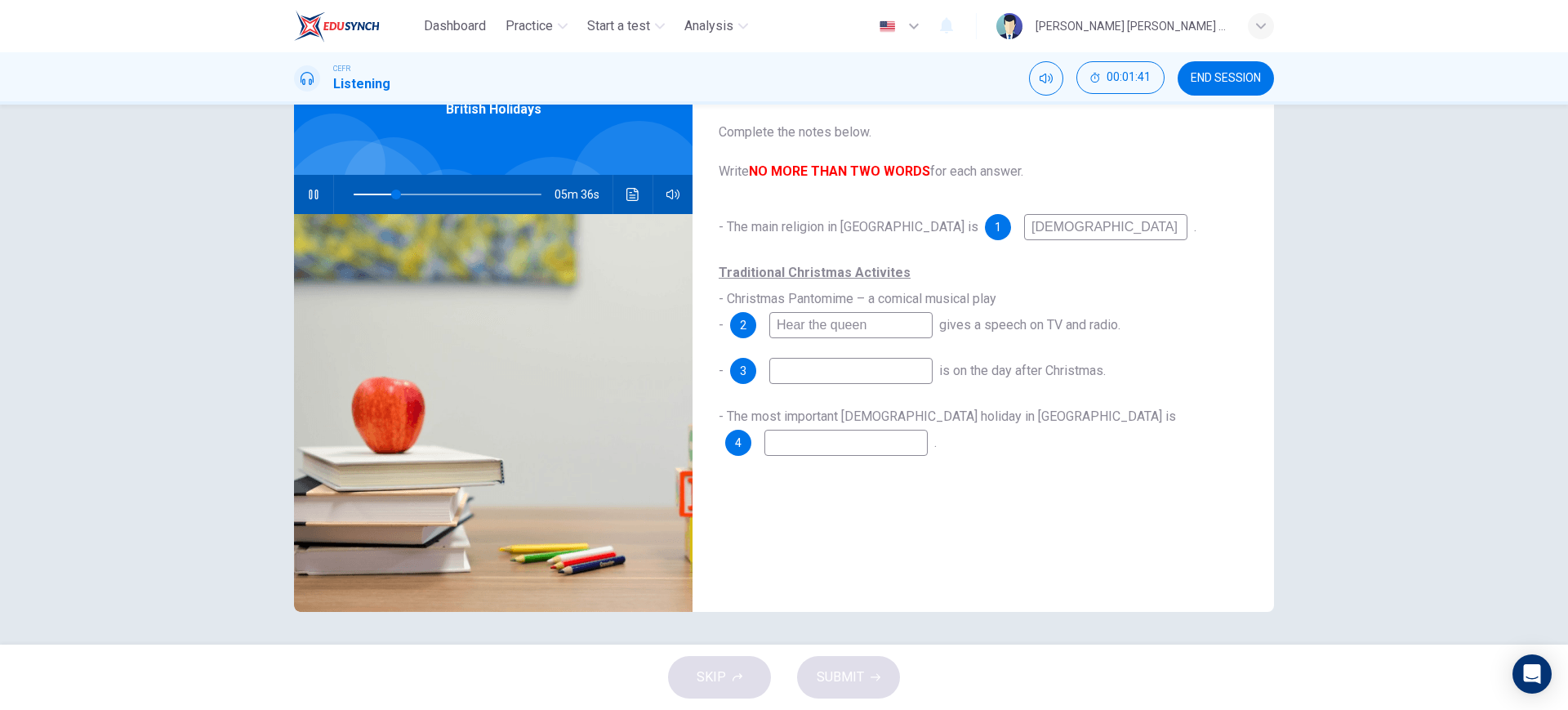 type on "23" 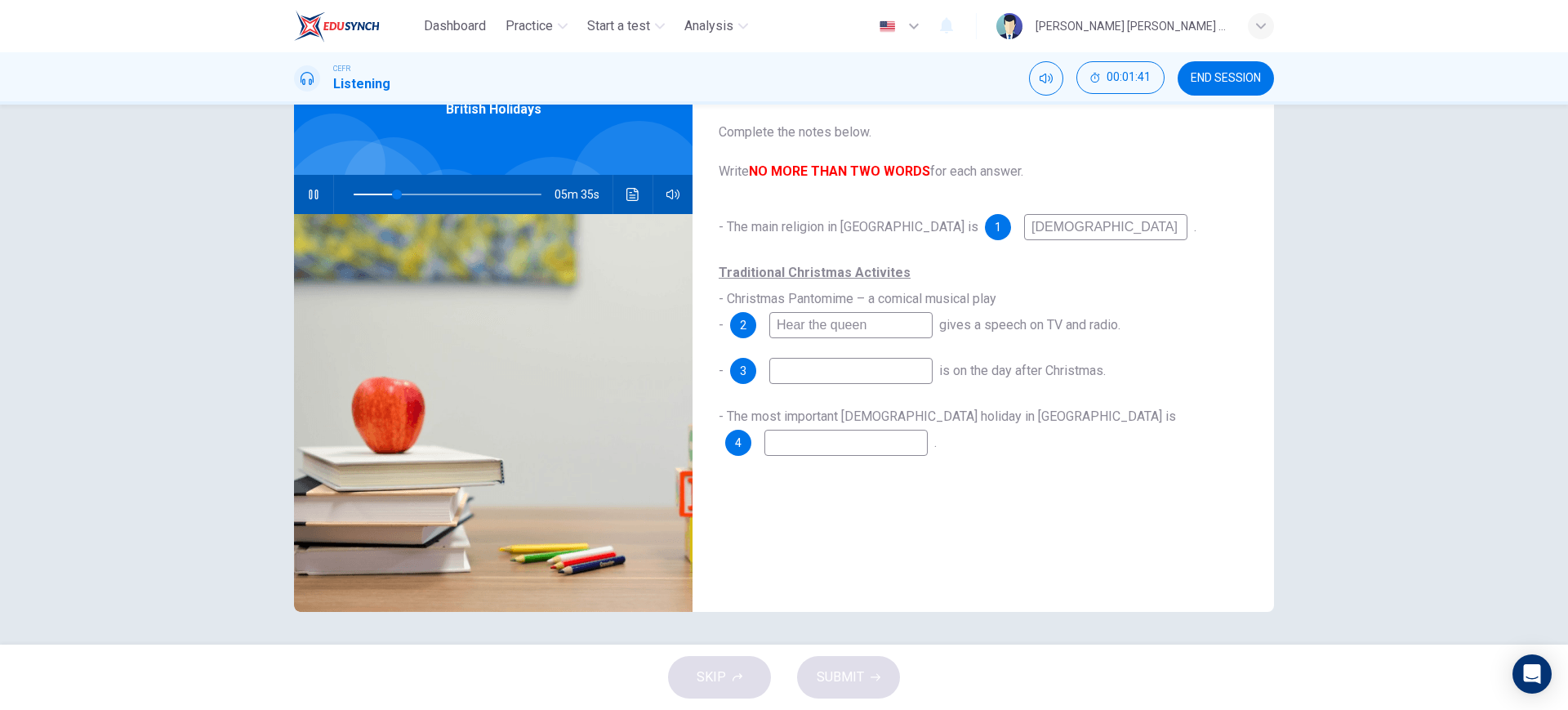 type on "the queen" 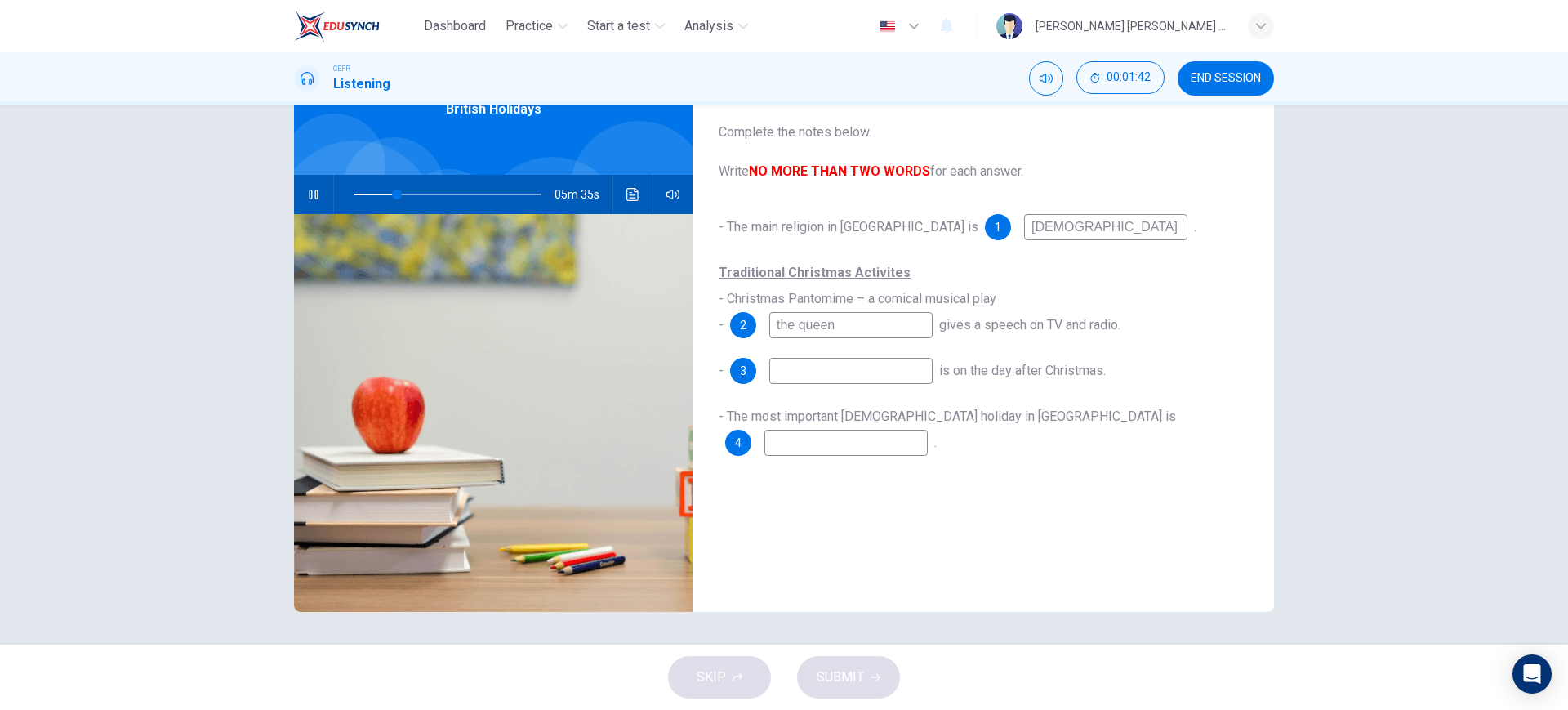 type on "23" 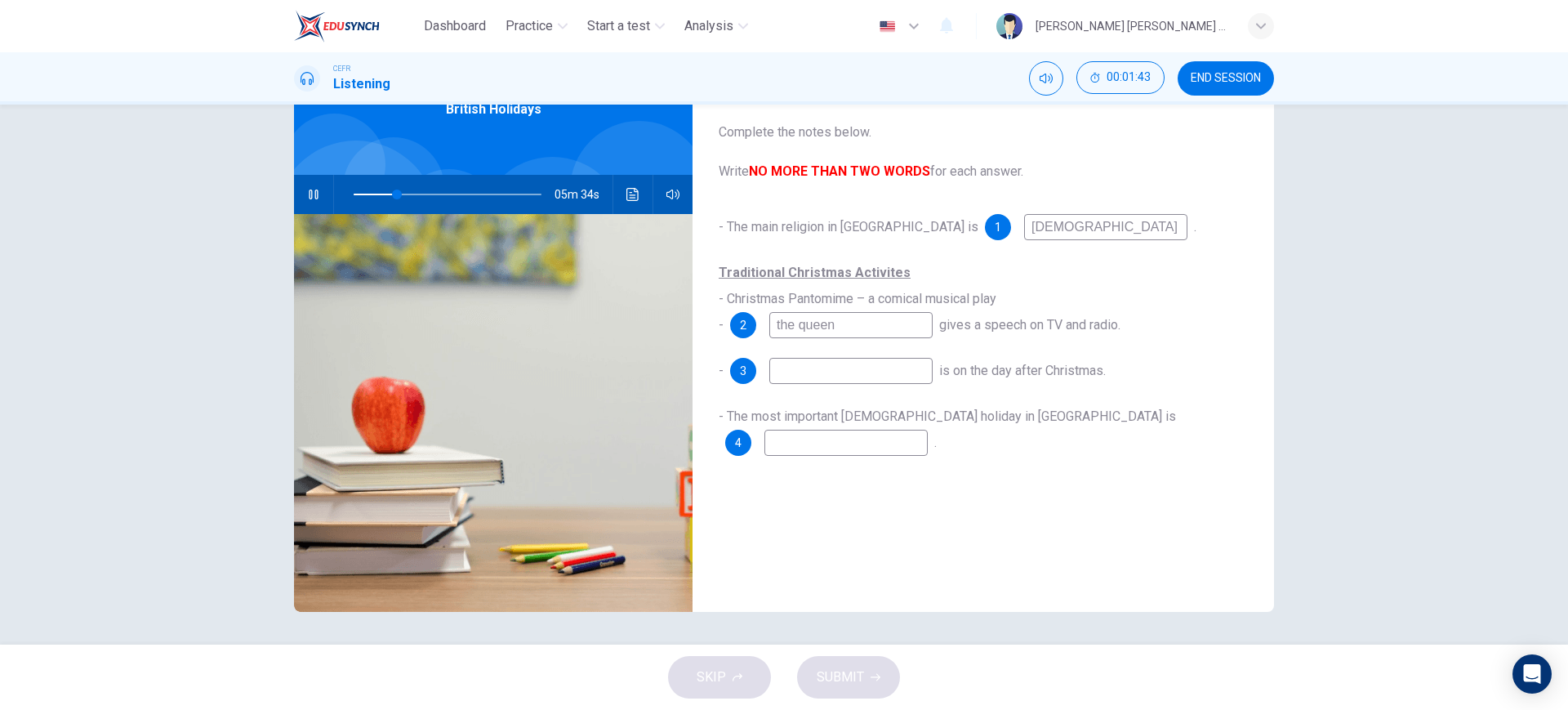 type on "he queen" 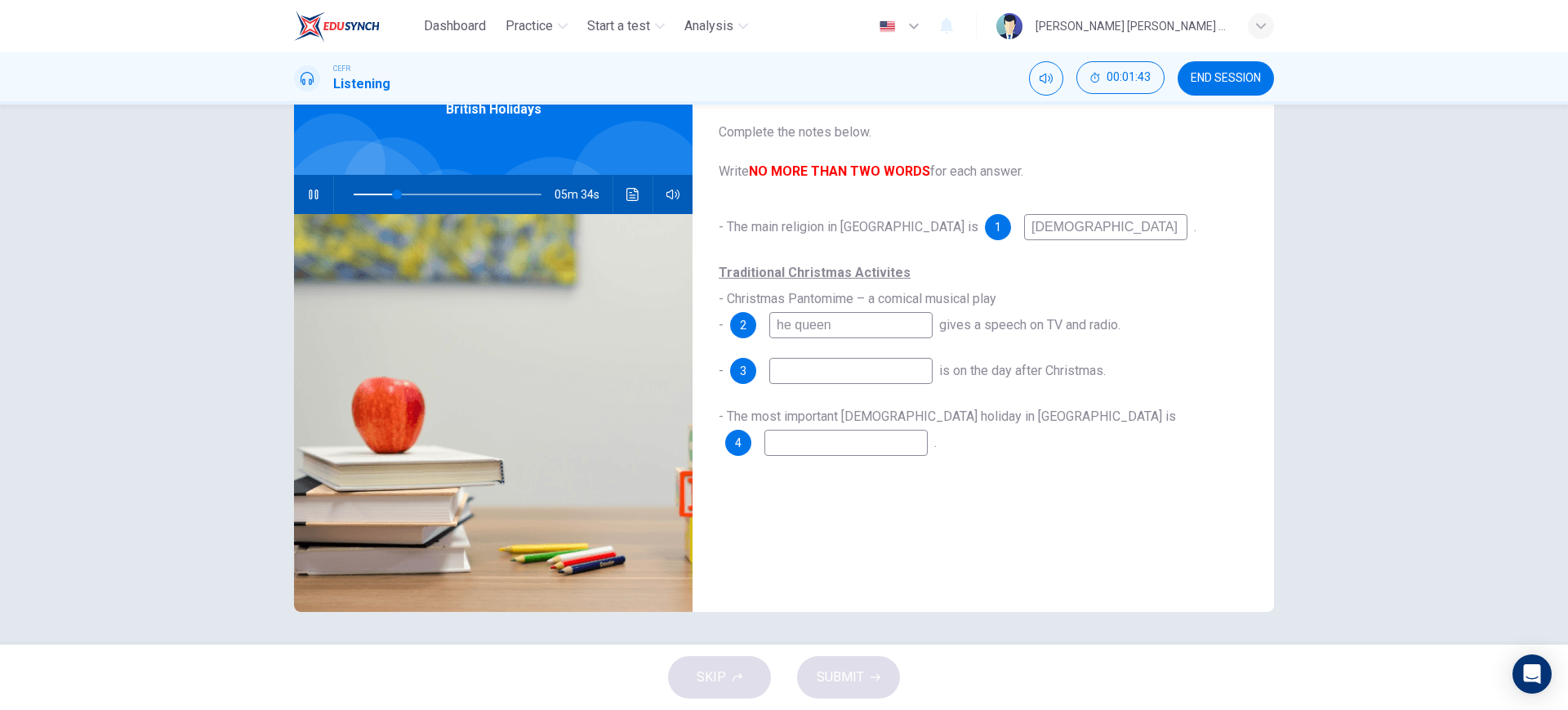 type on "23" 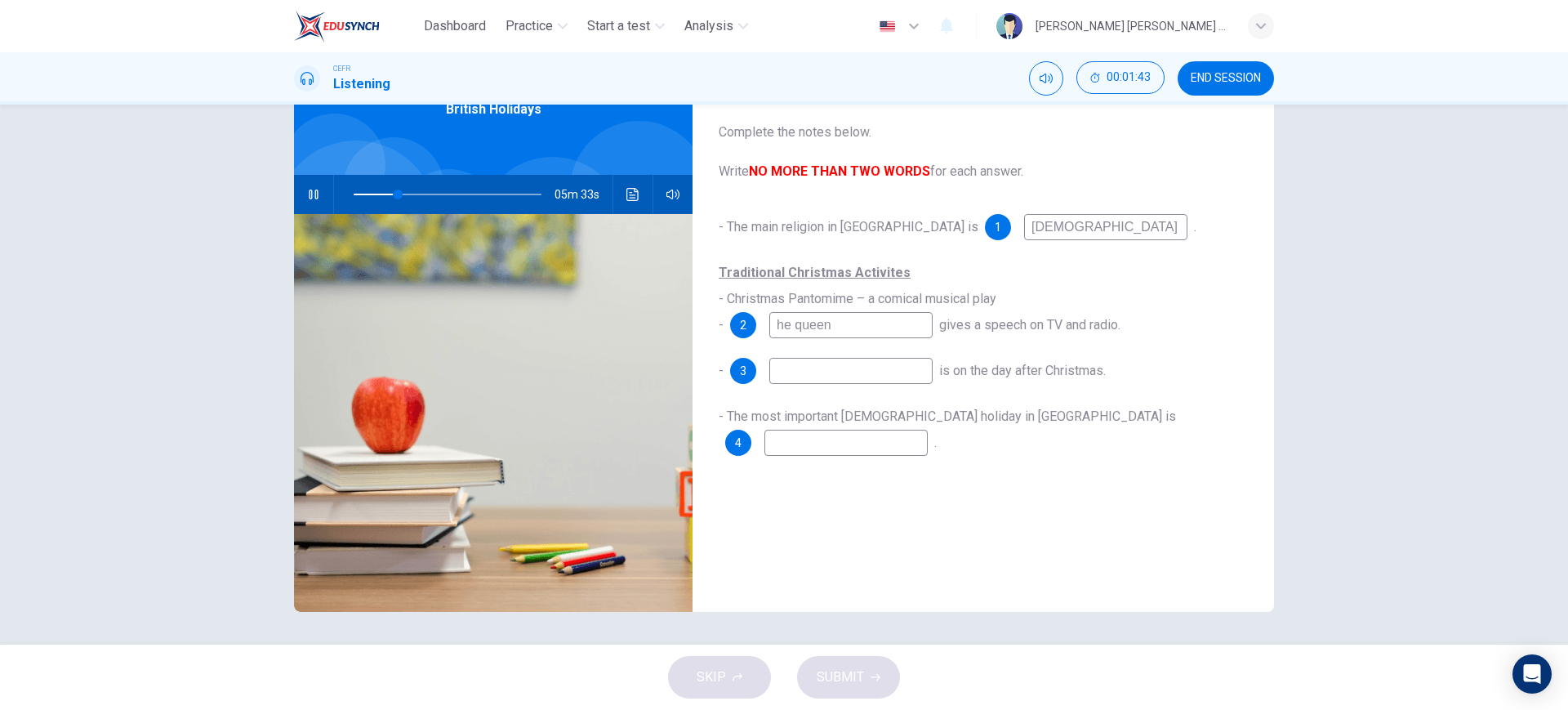 type on "The queen" 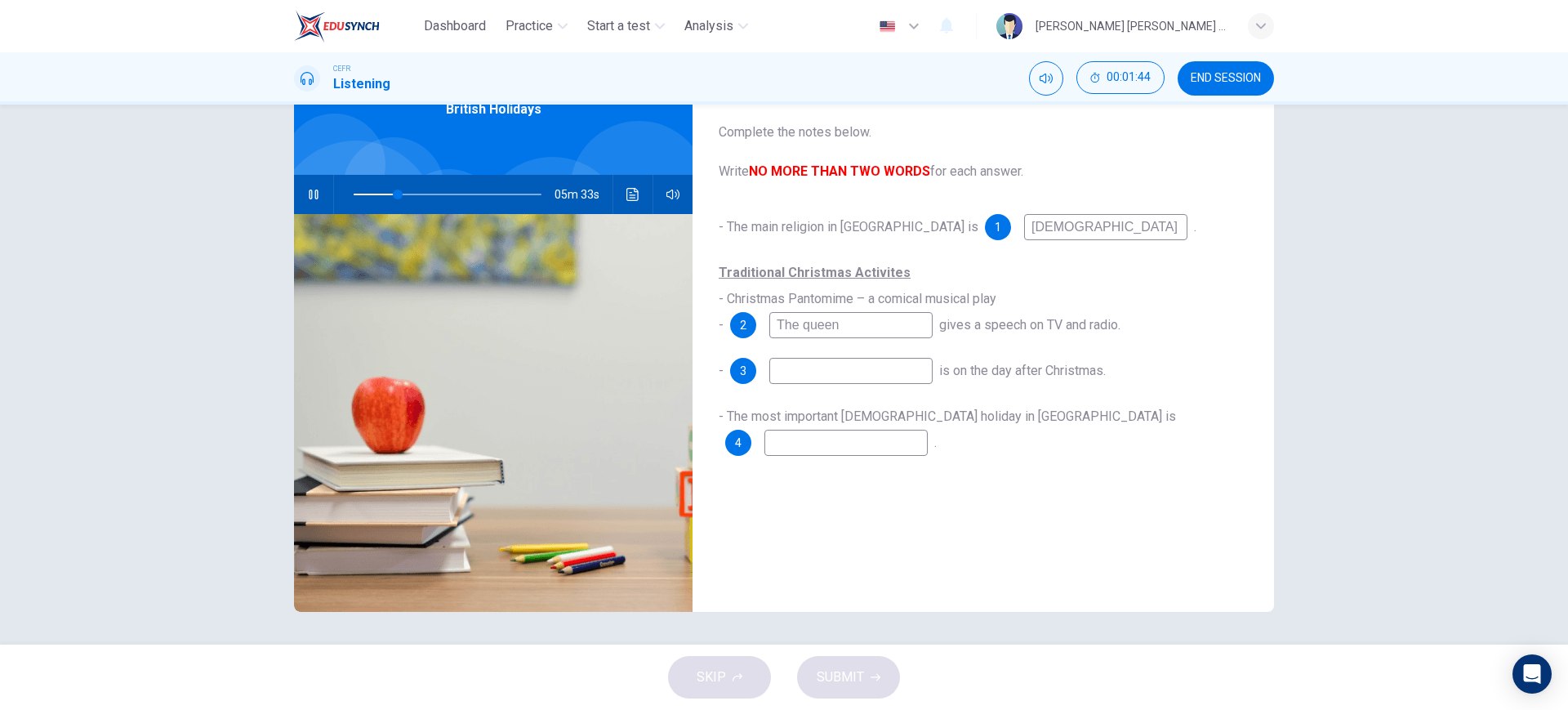 type on "24" 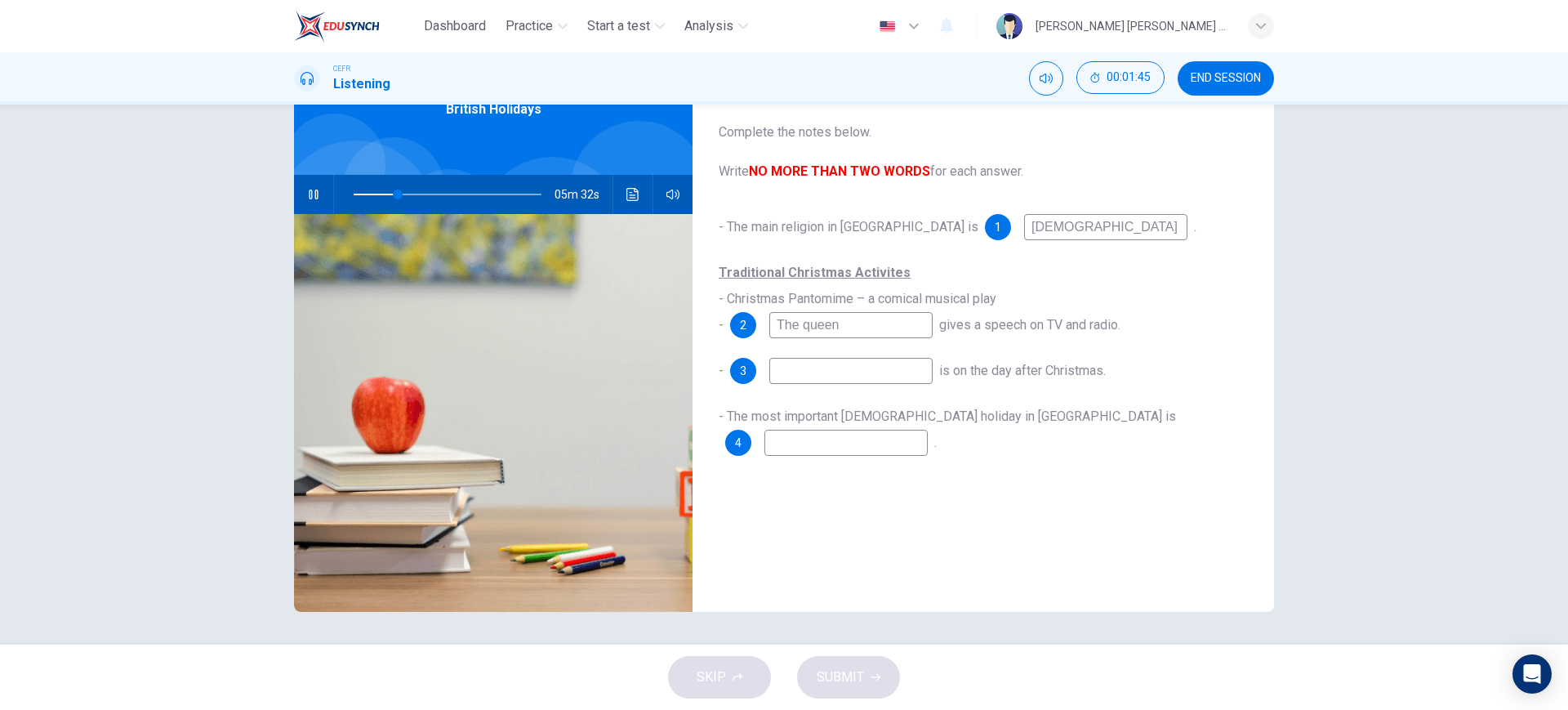 type on "The queen" 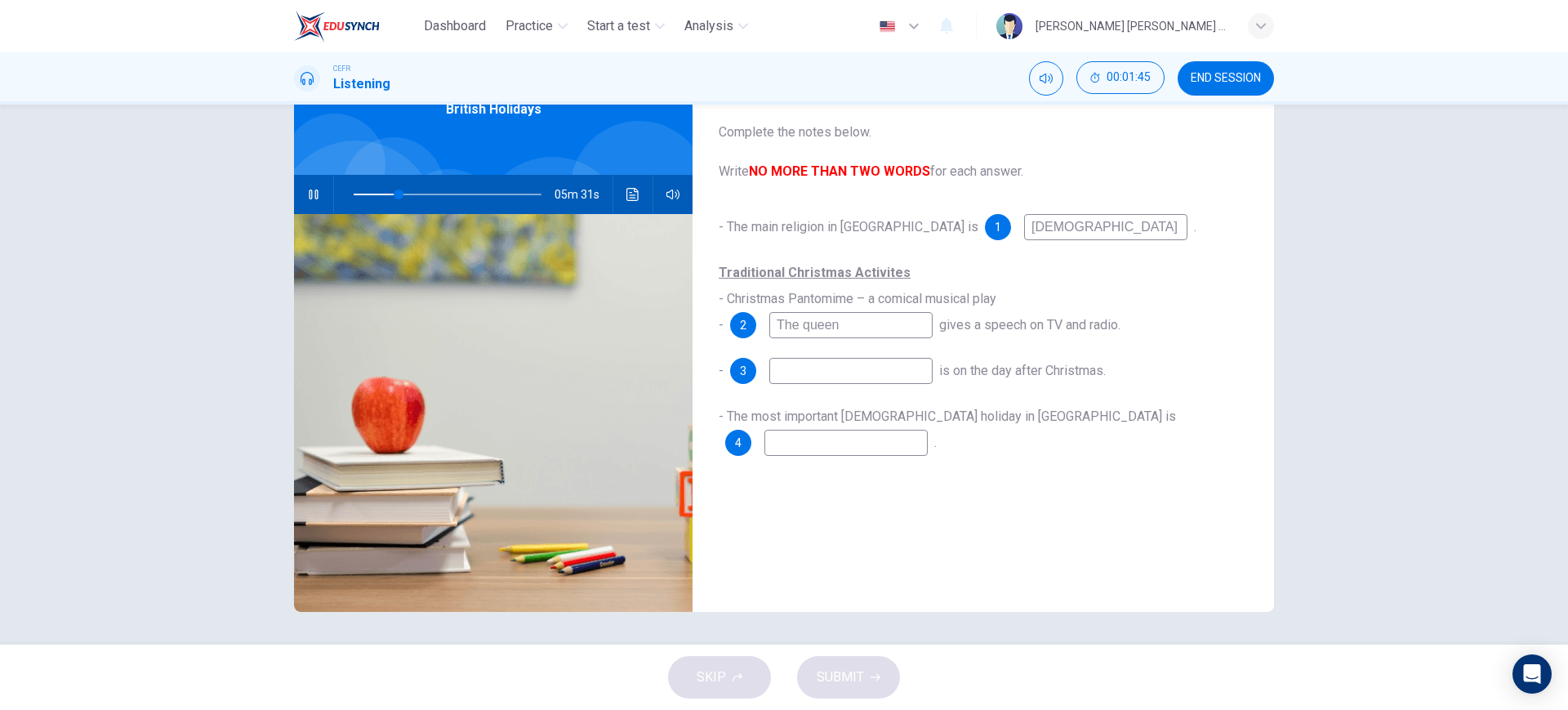 click at bounding box center [851, 371] 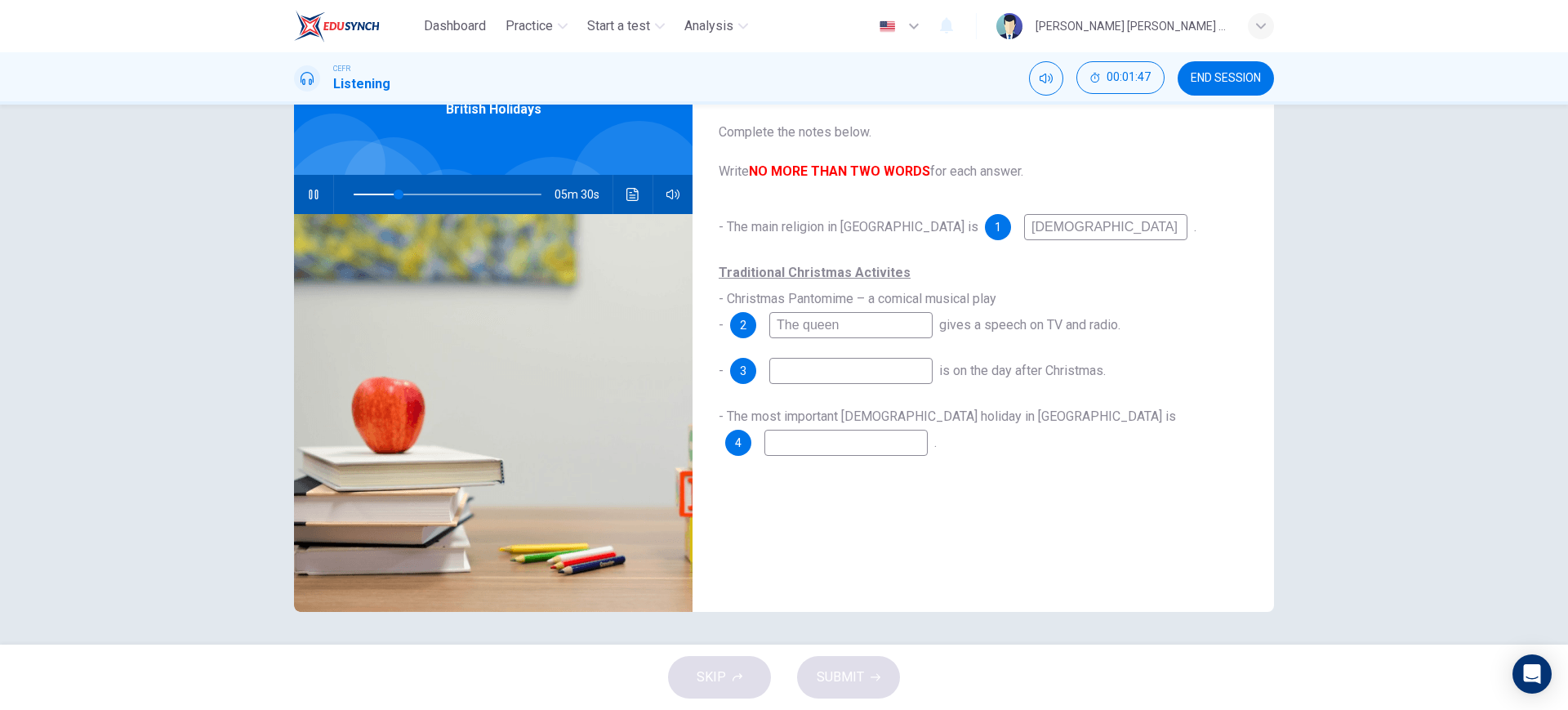 type on "24" 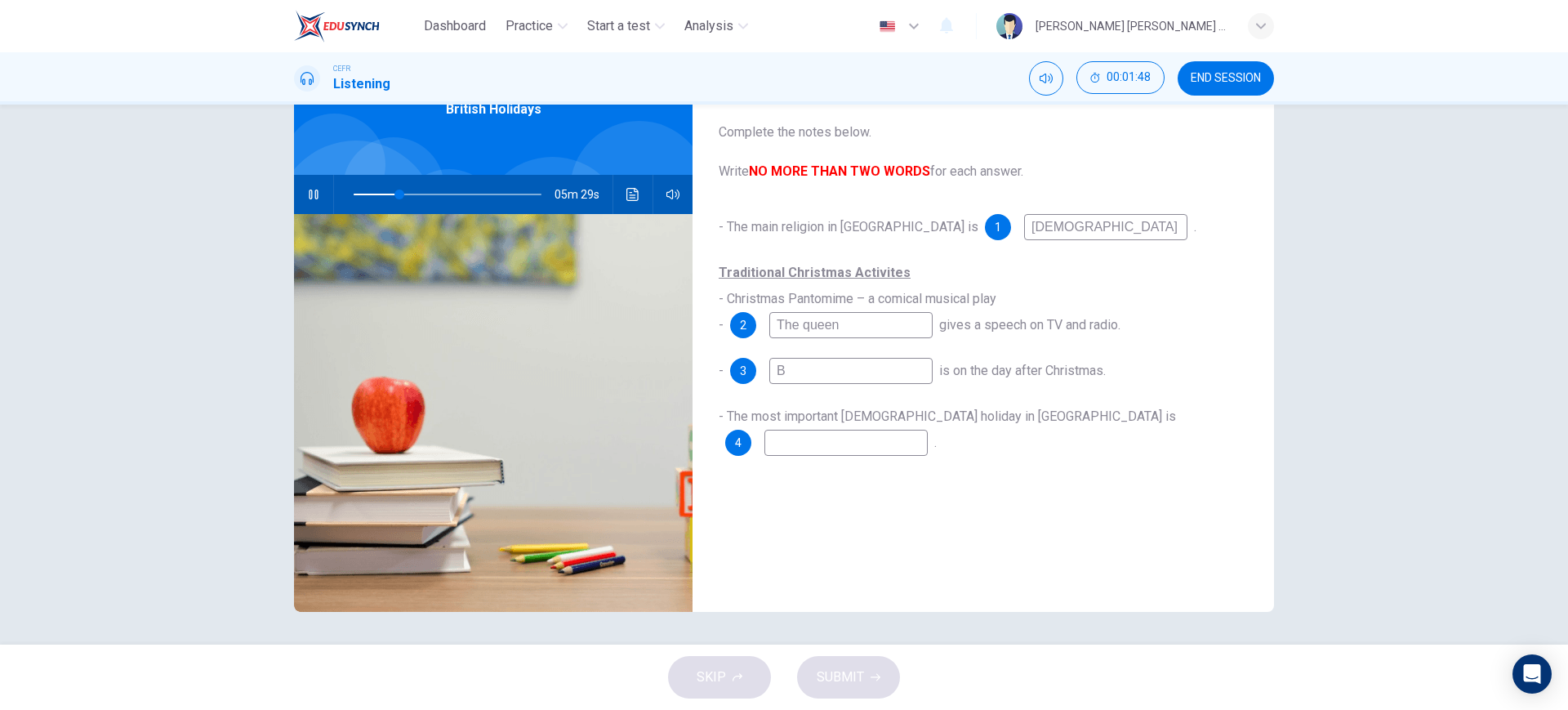 type on "Bo" 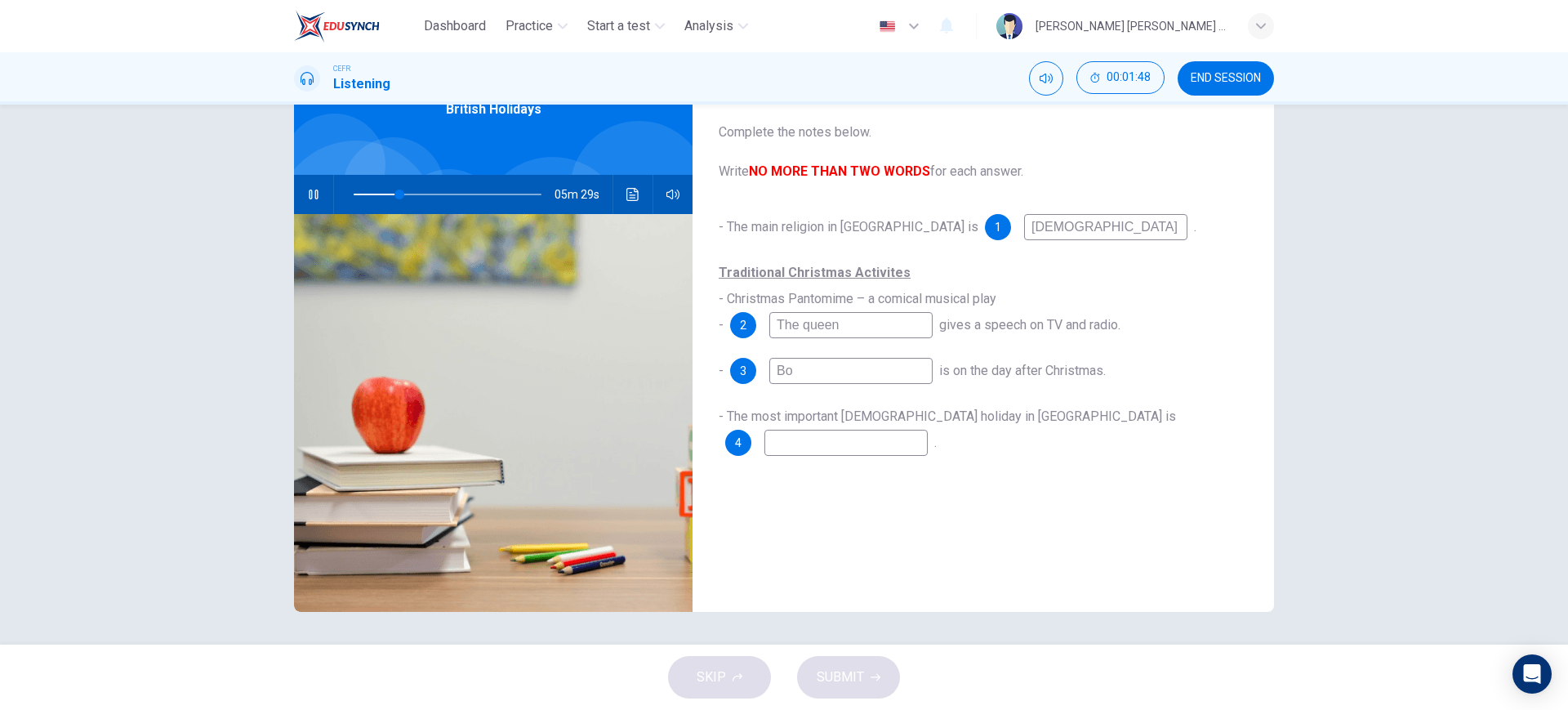 type on "25" 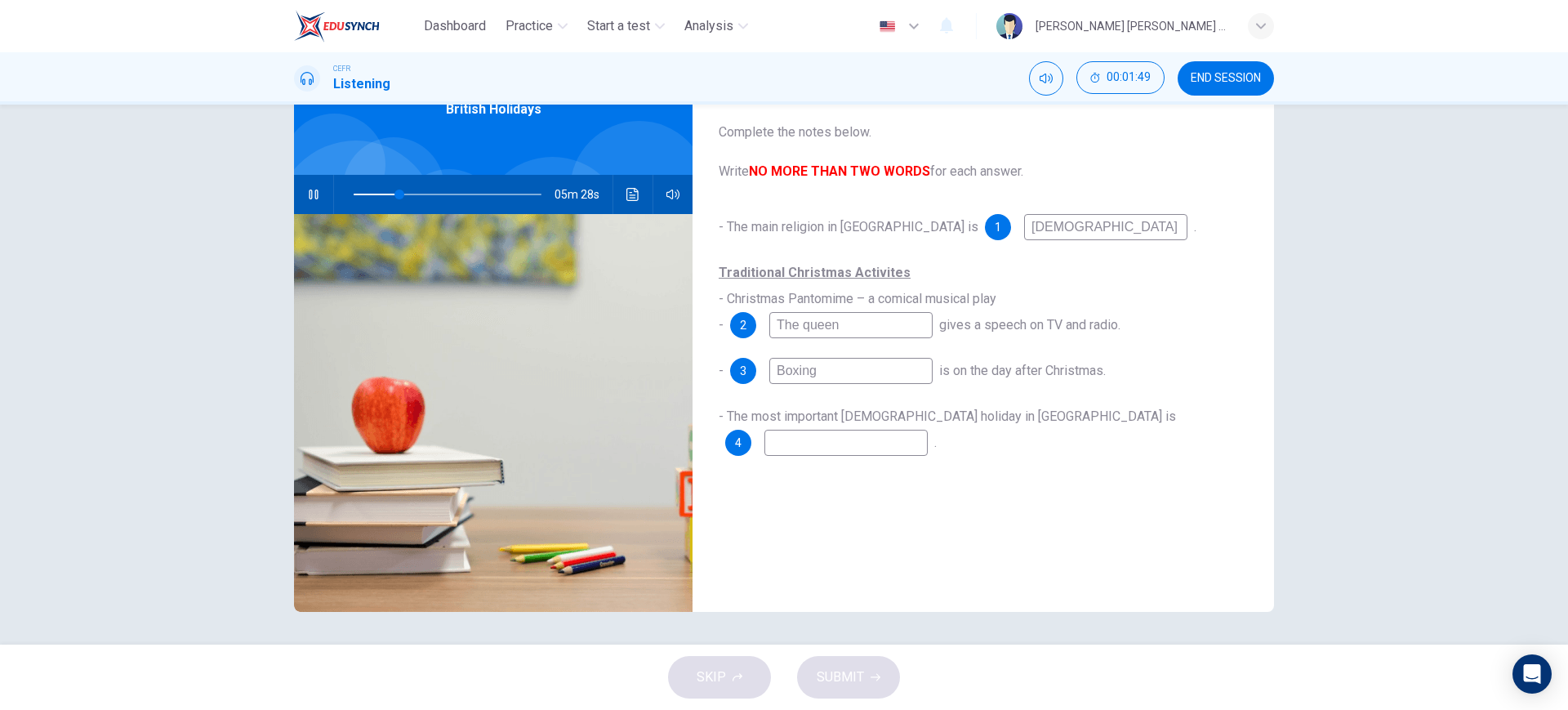 type on "Boxing" 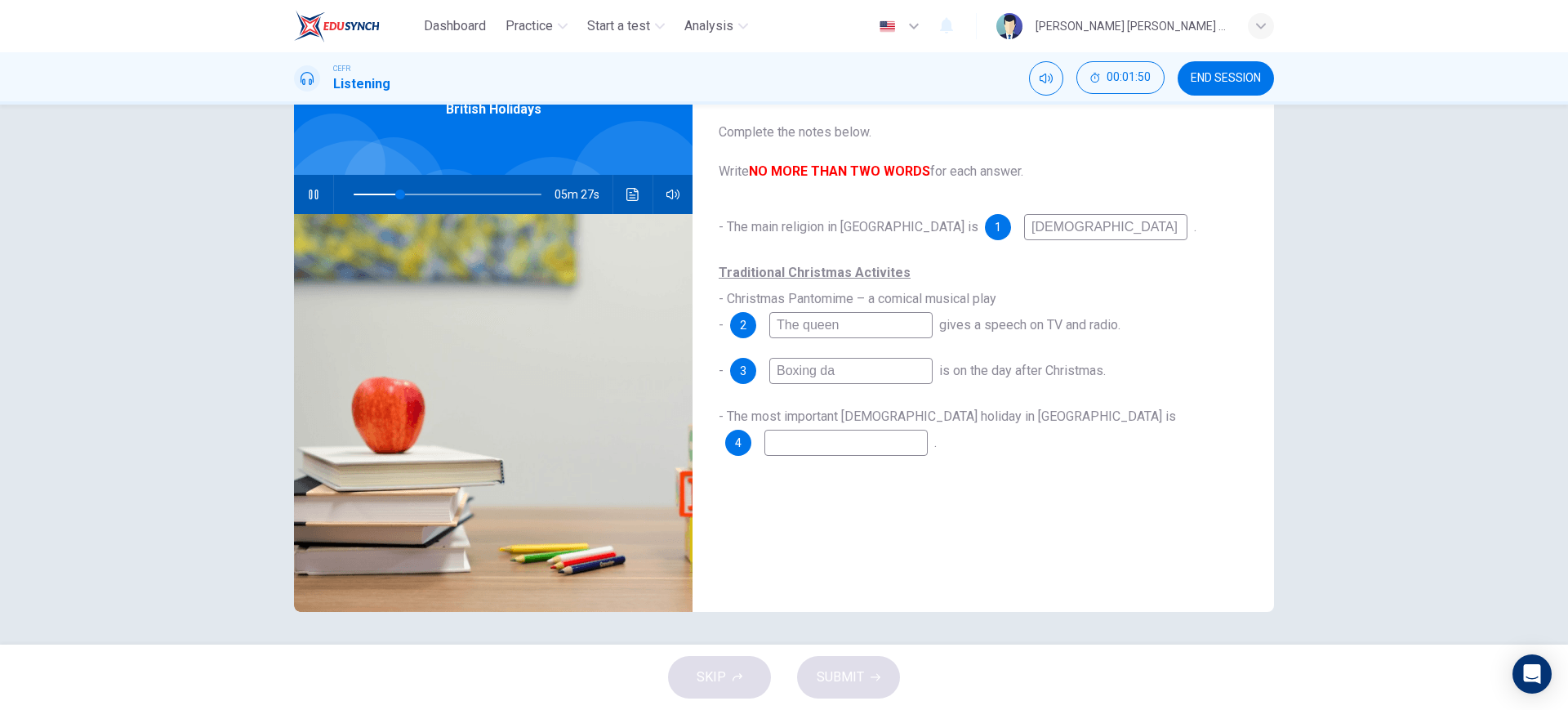 type on "Boxing day" 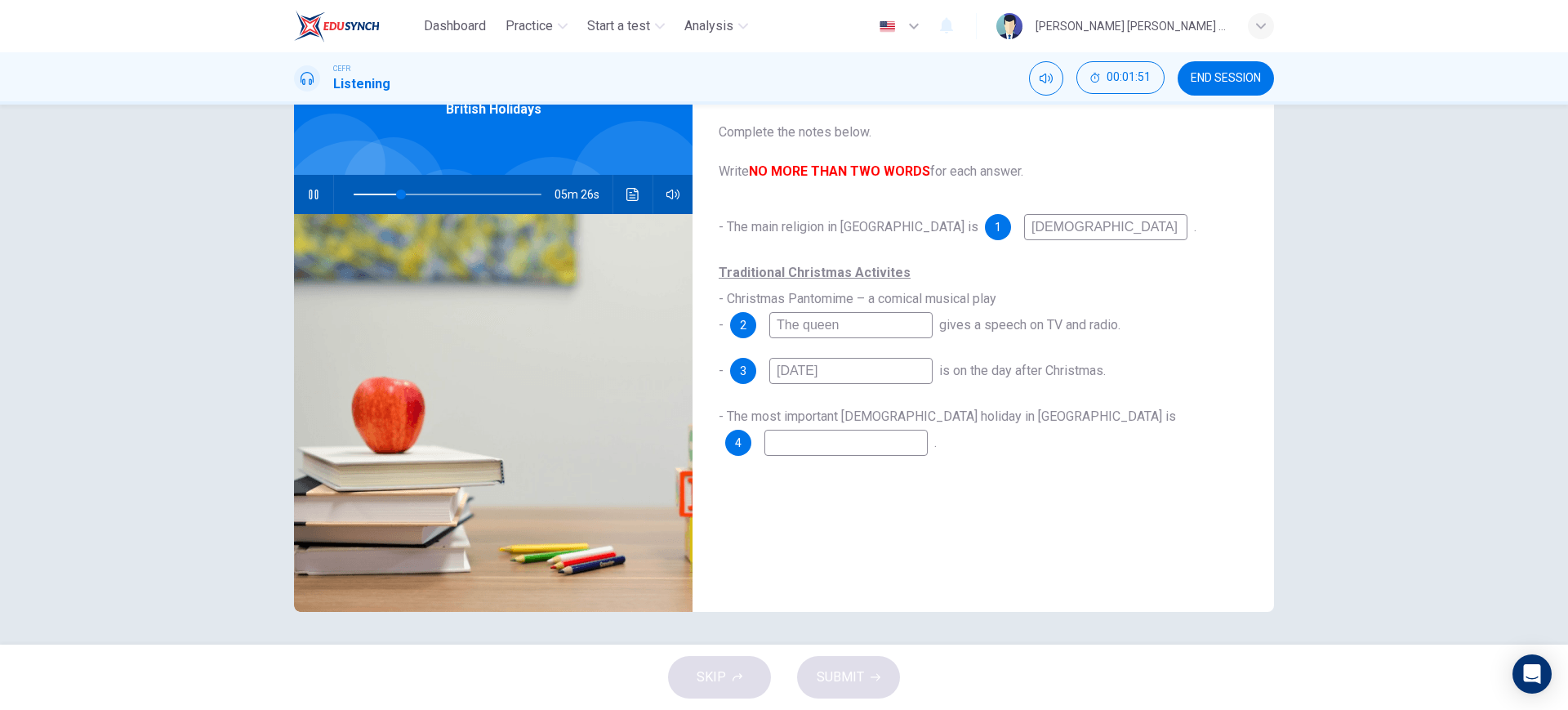 type on "25" 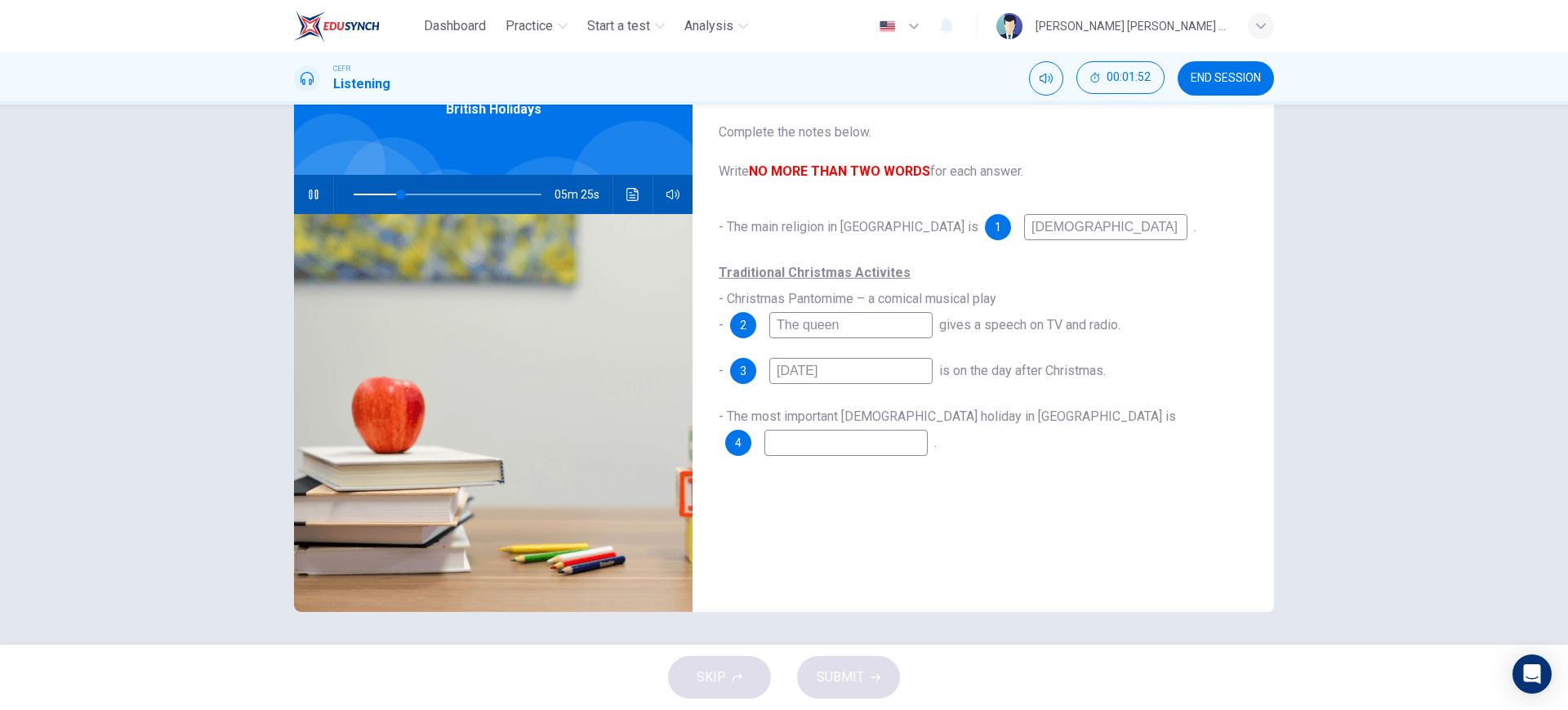 type on "Boxing day" 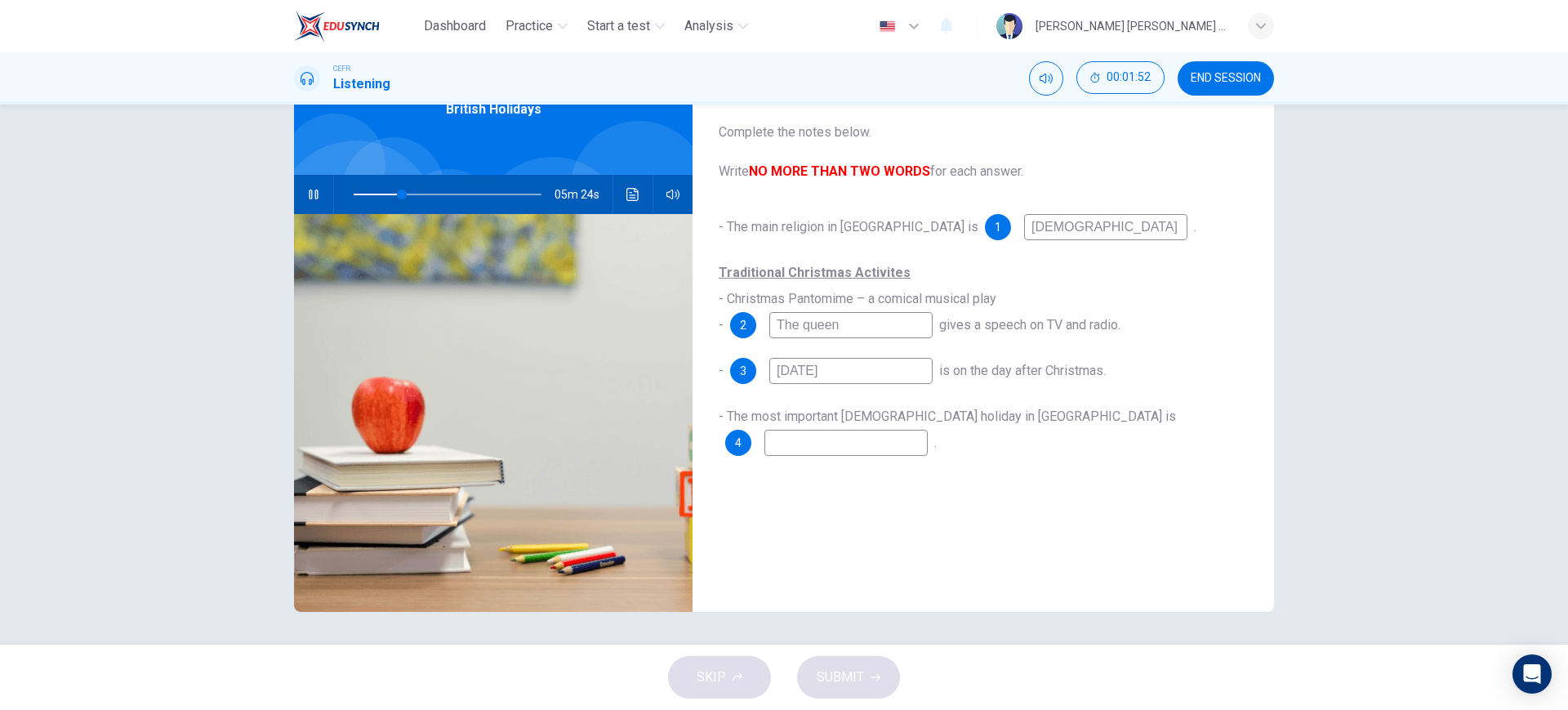 click at bounding box center [846, 443] 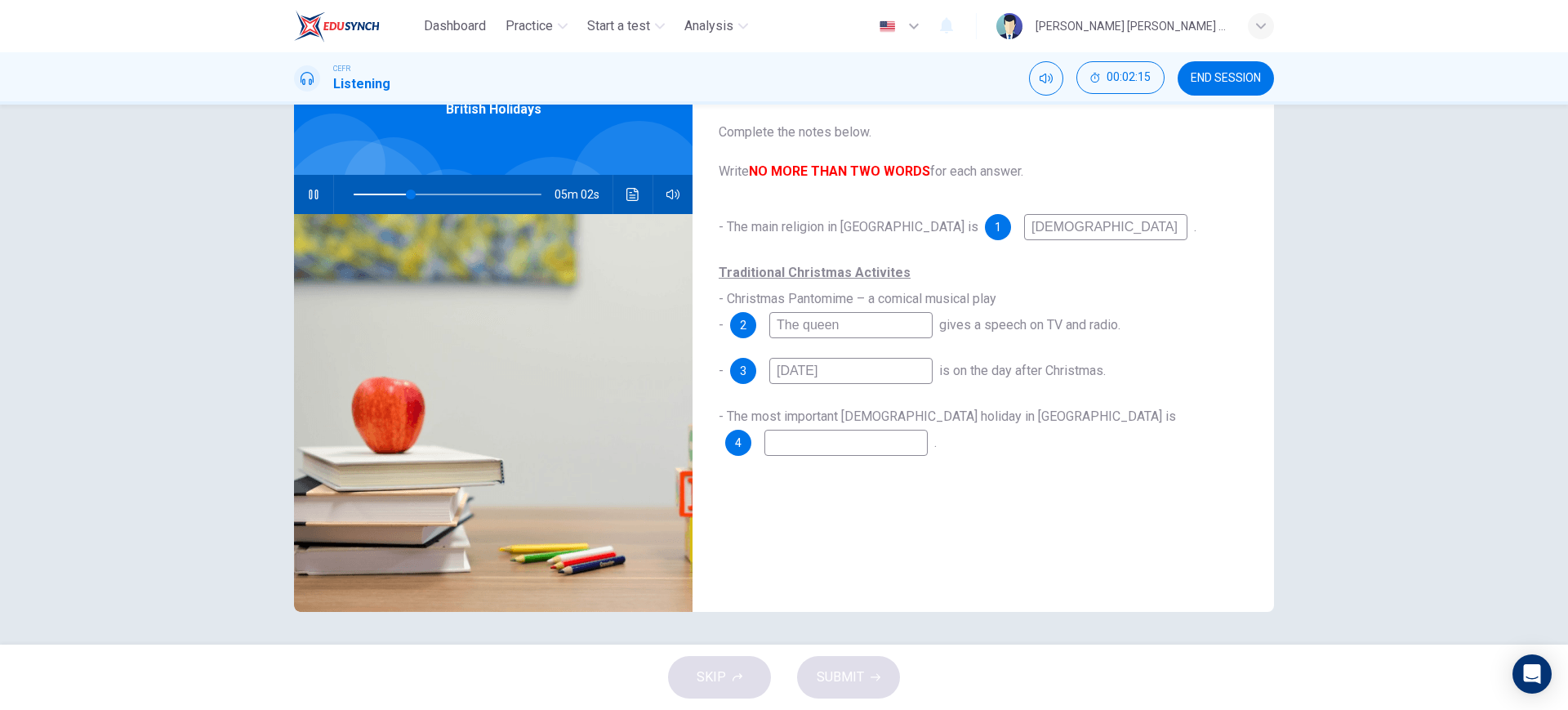 type on "31" 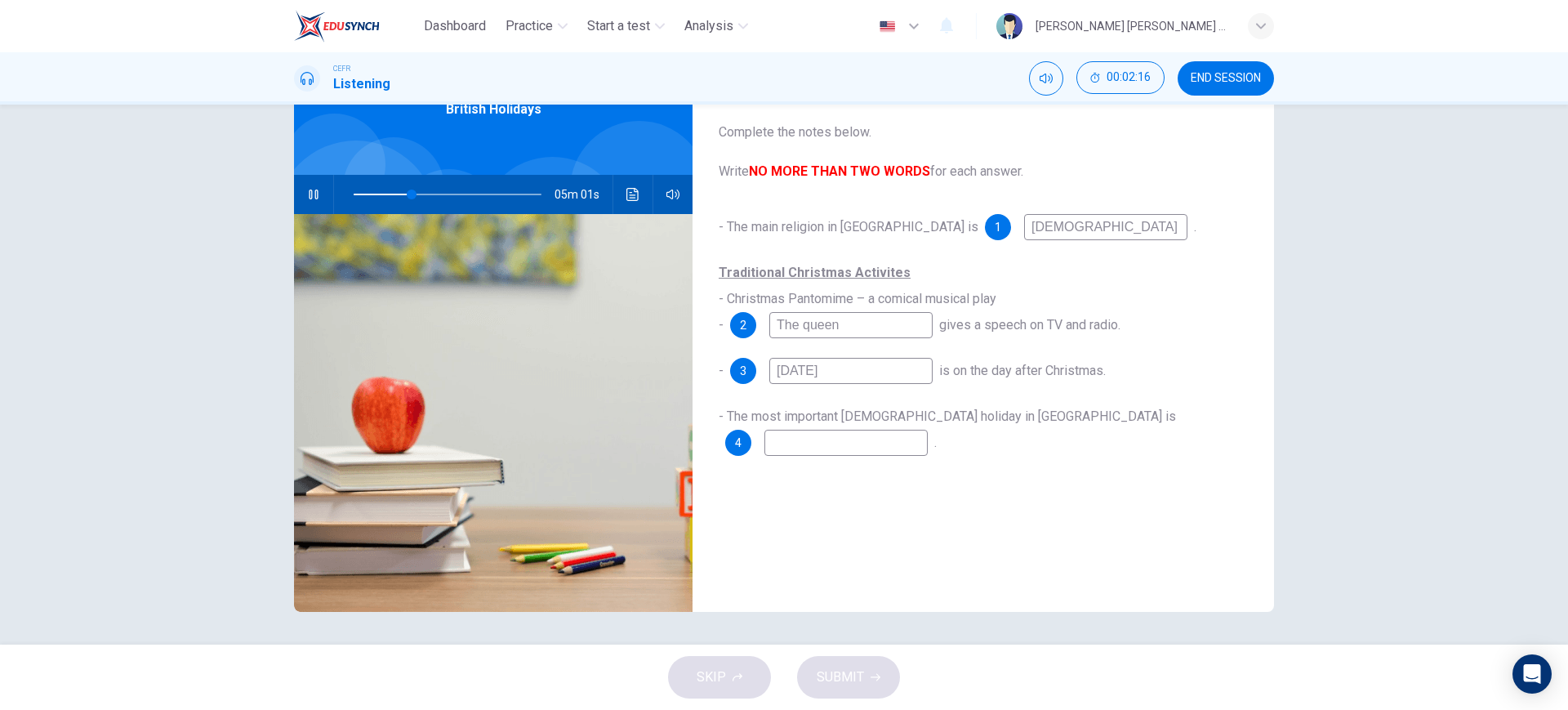 type on "E" 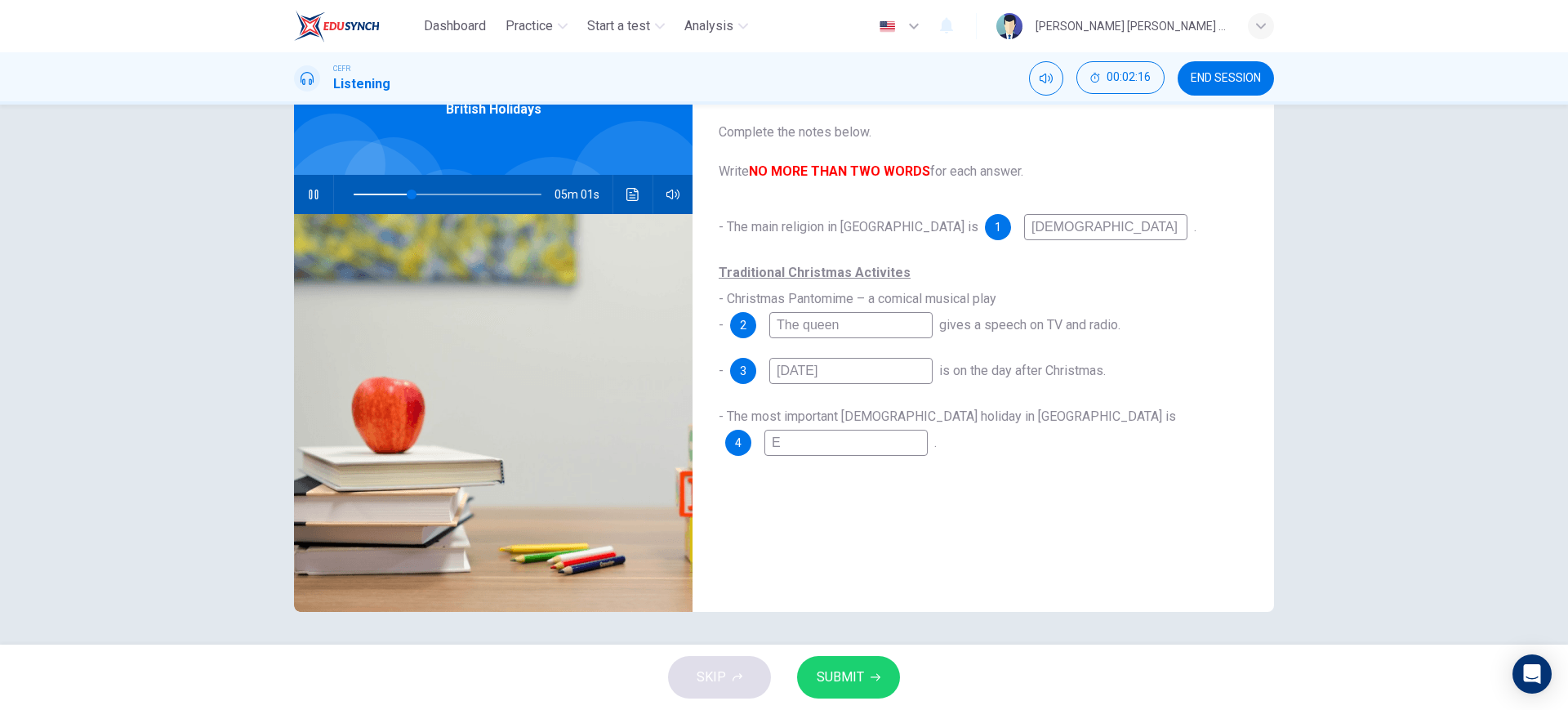 type on "31" 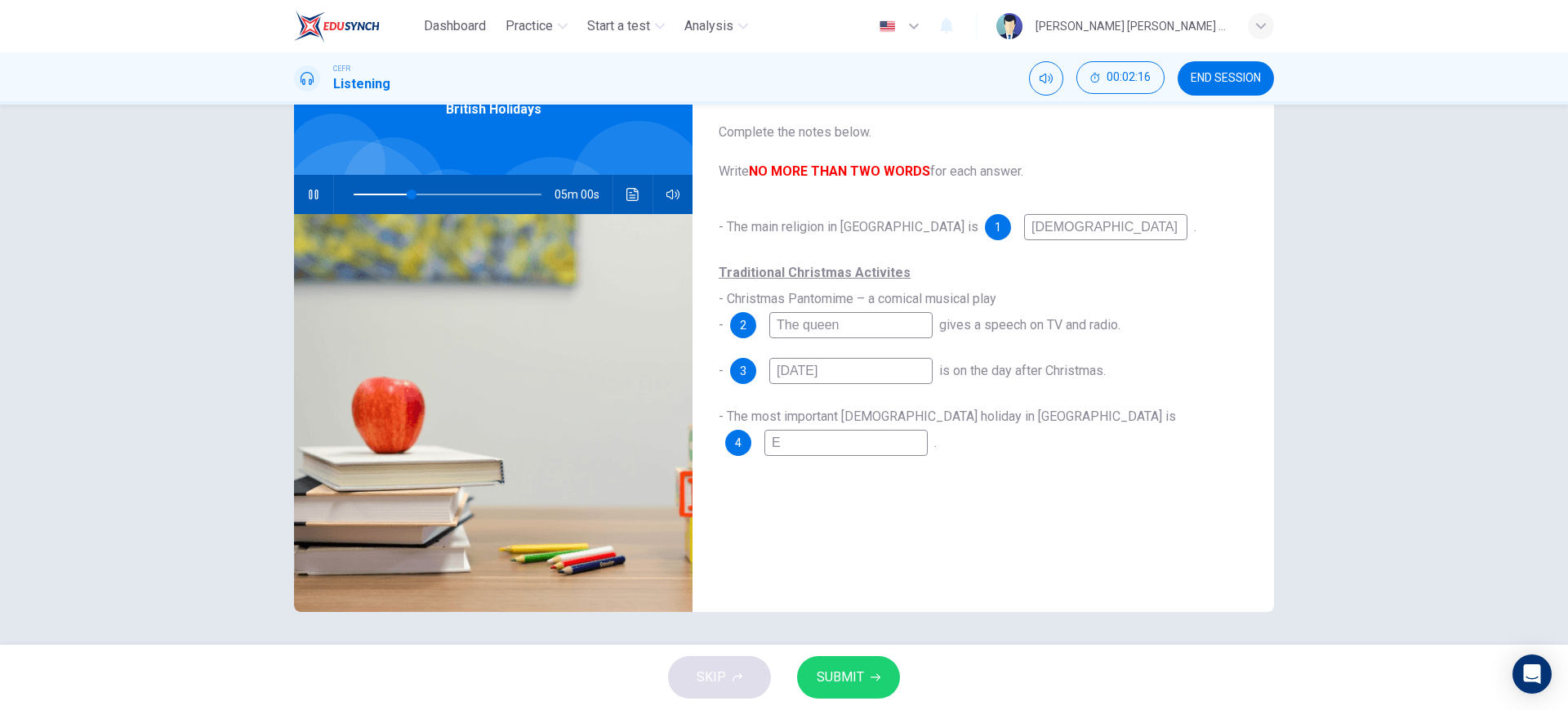 type on "Ea" 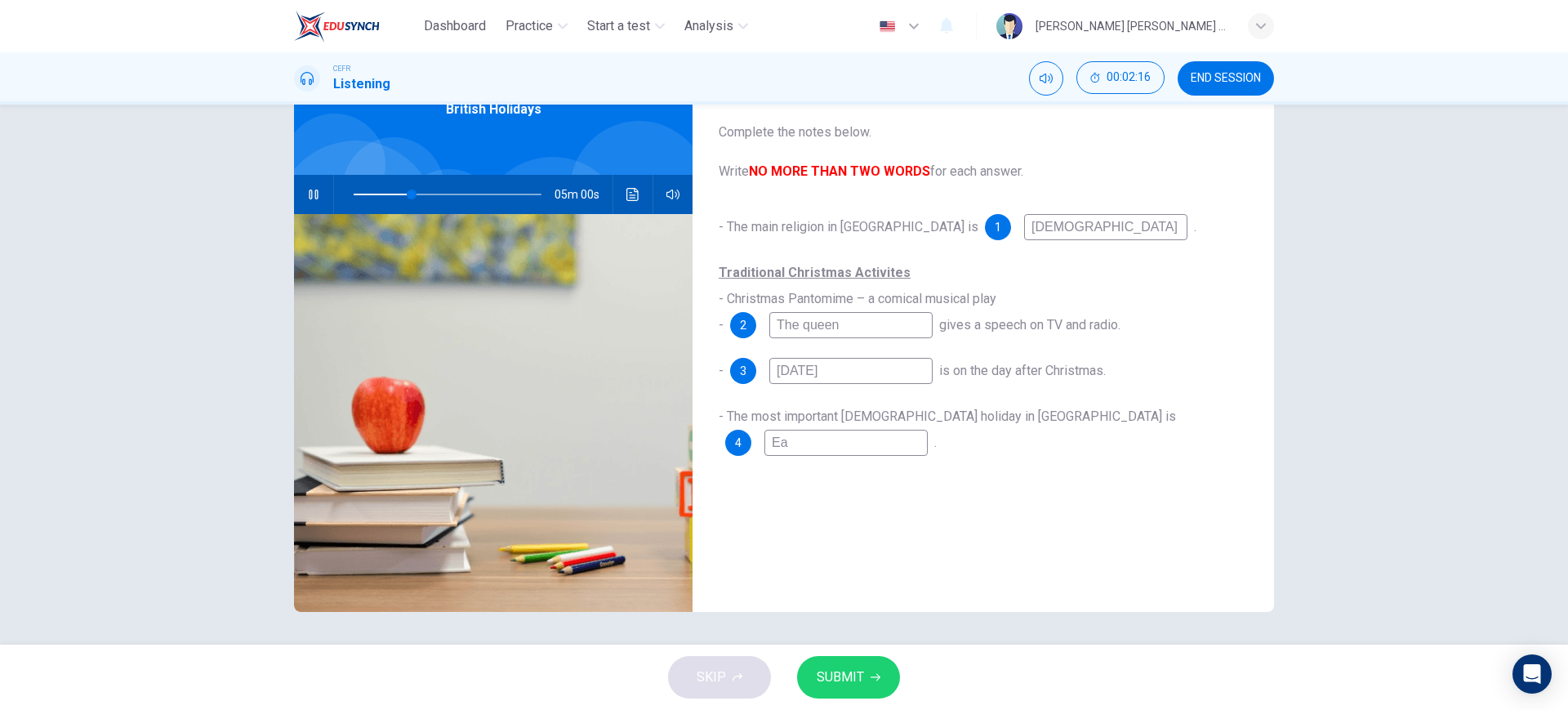 type on "Eas" 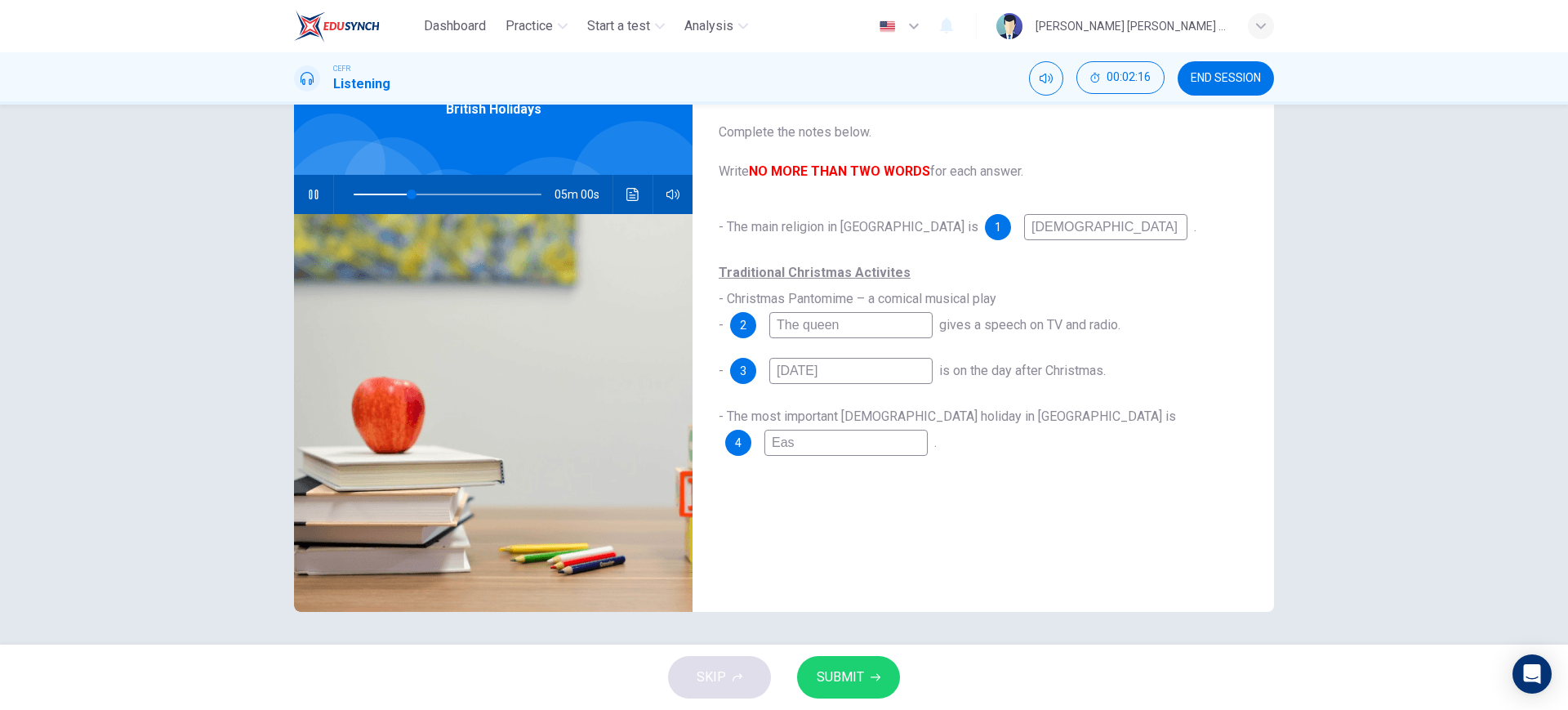 type on "31" 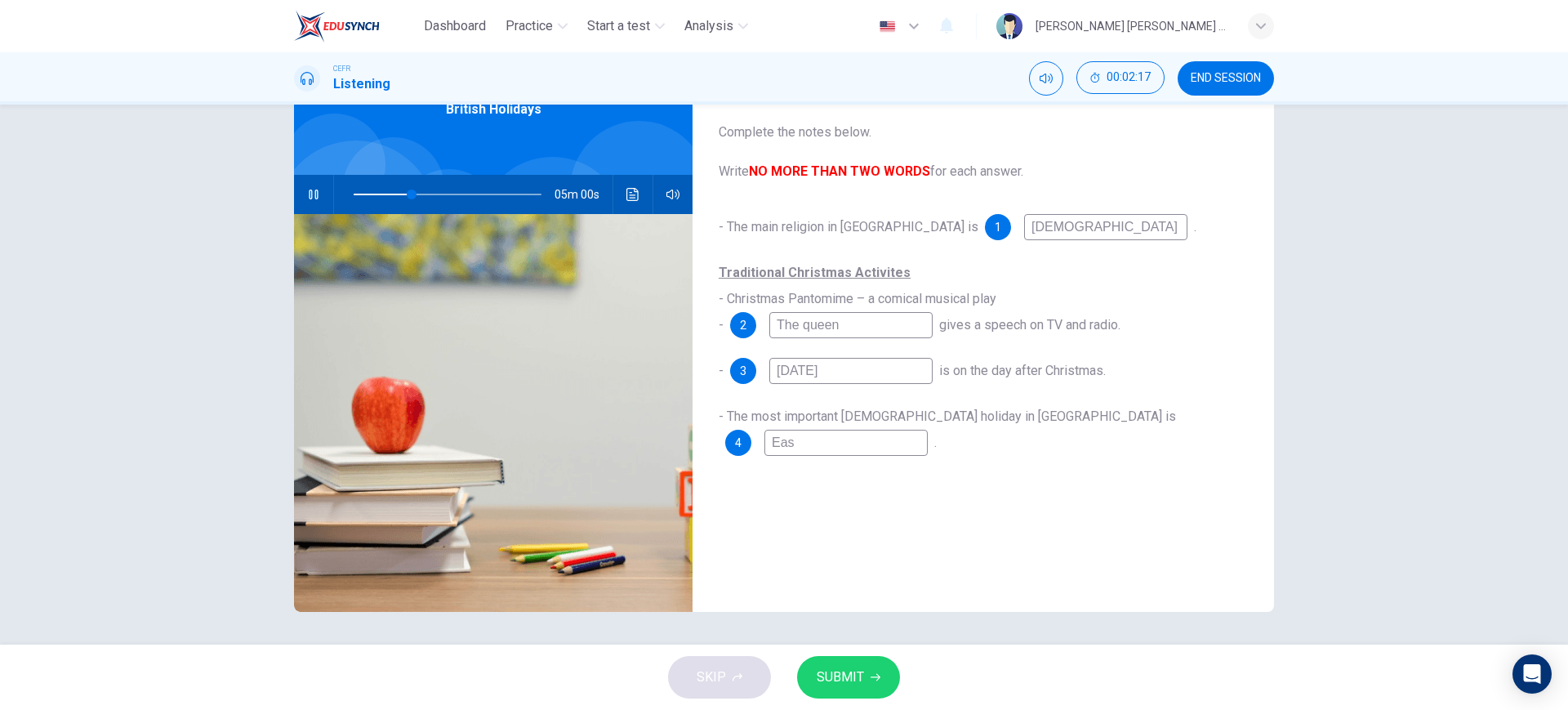 type on "East" 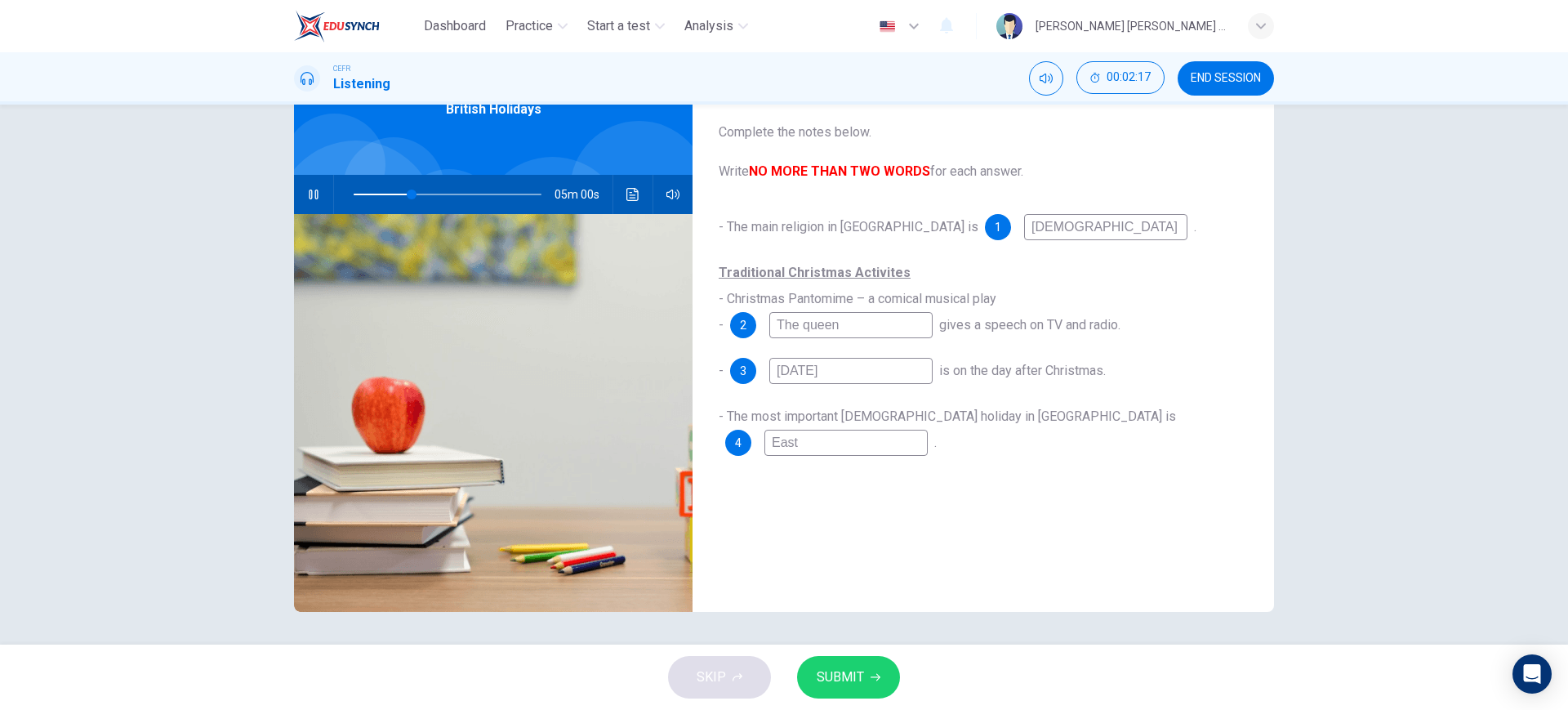 type on "31" 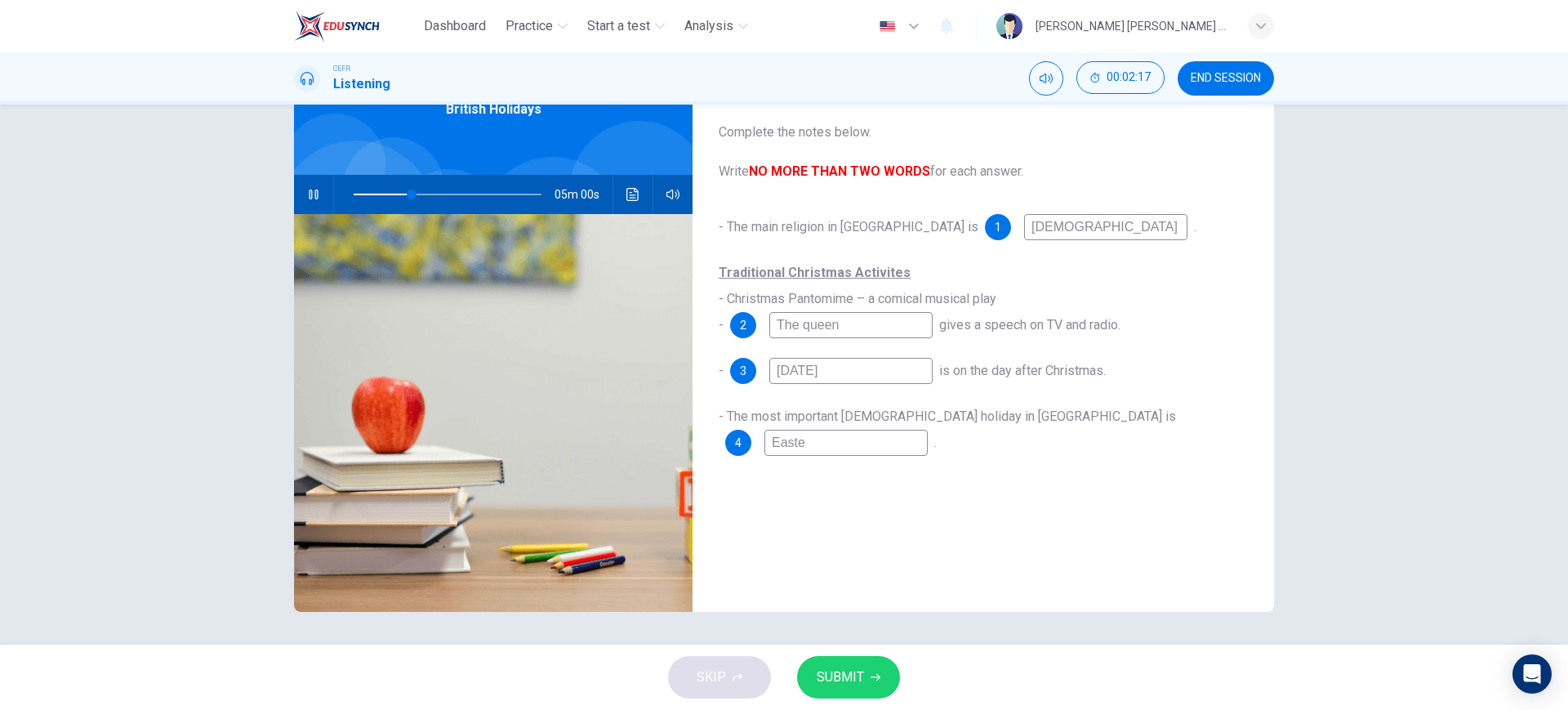 type on "31" 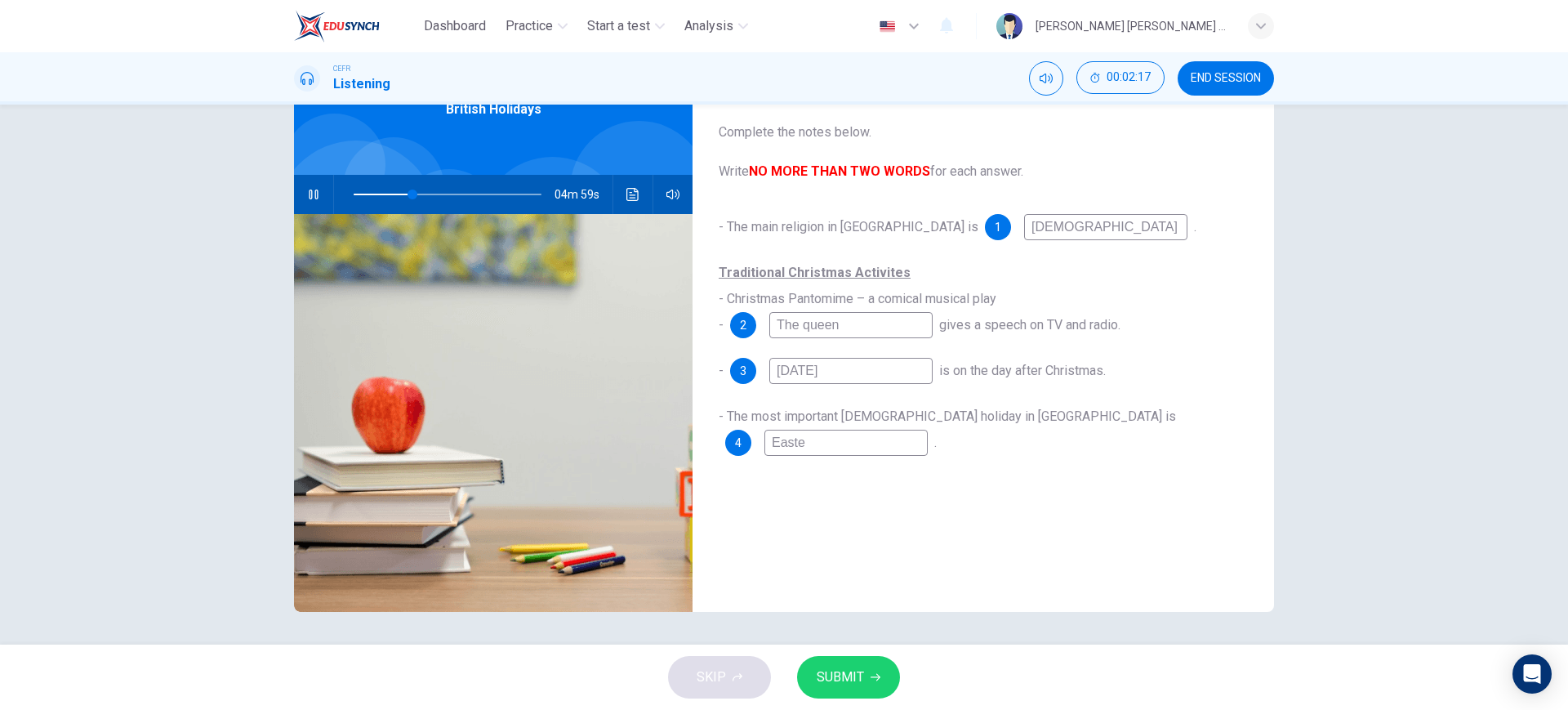 type on "Easter" 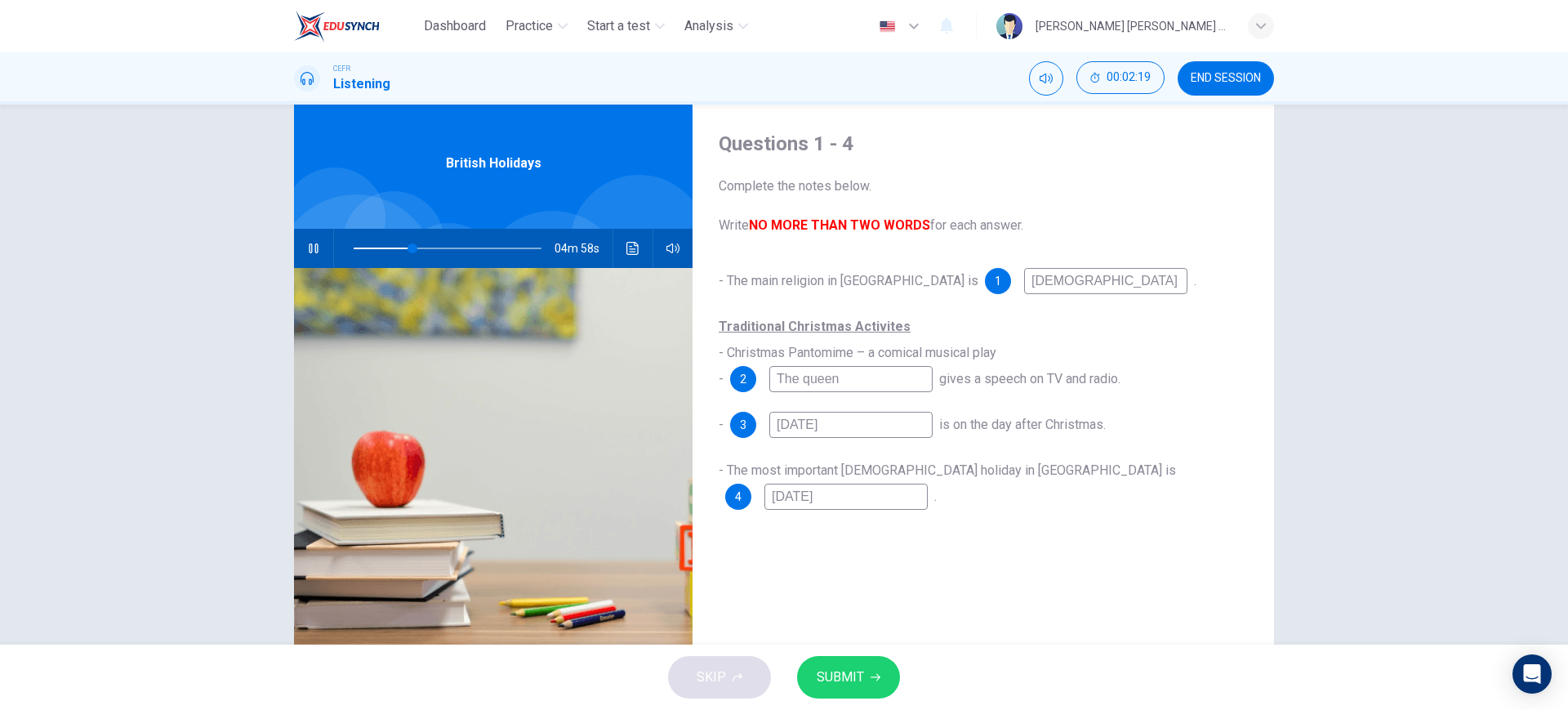 scroll, scrollTop: 40, scrollLeft: 0, axis: vertical 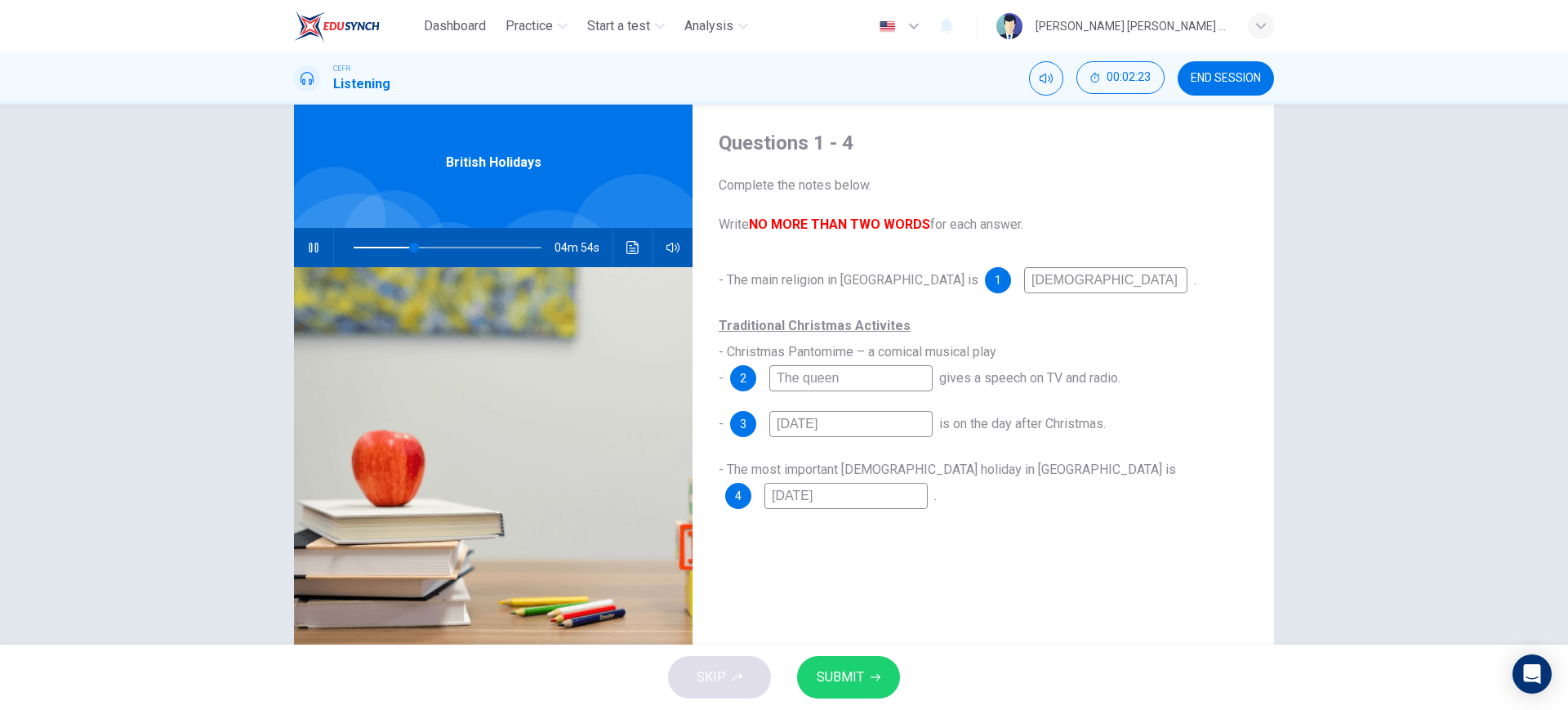 type on "33" 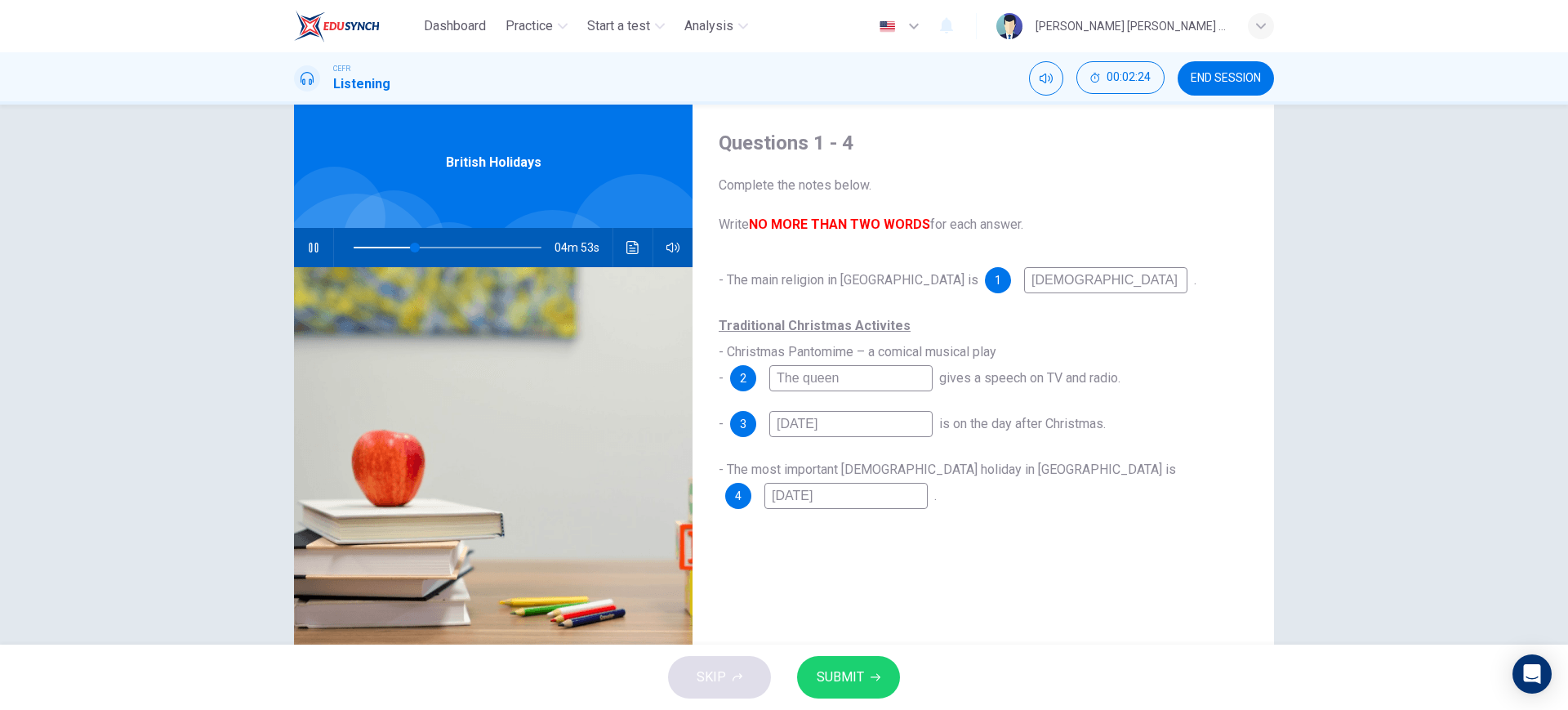 type on "Easter" 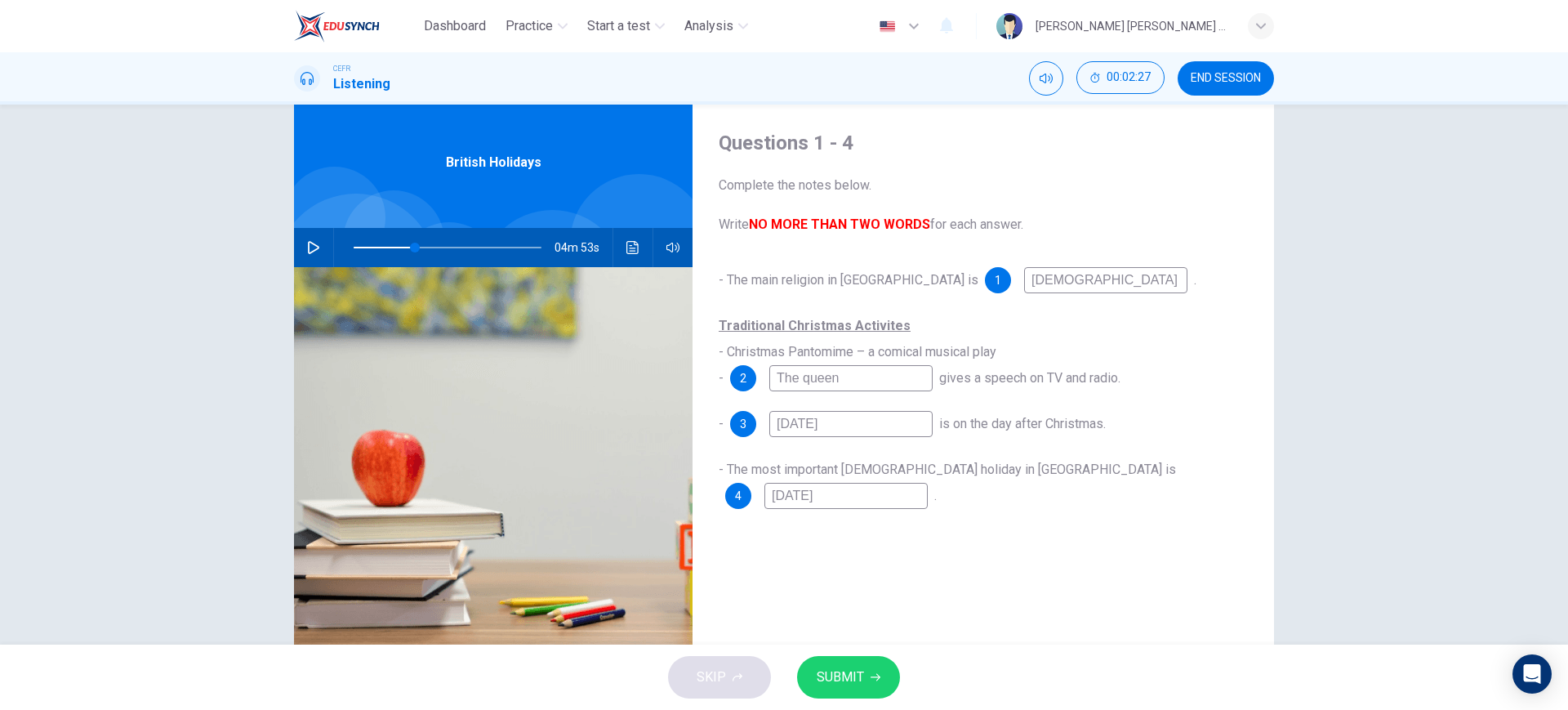 click 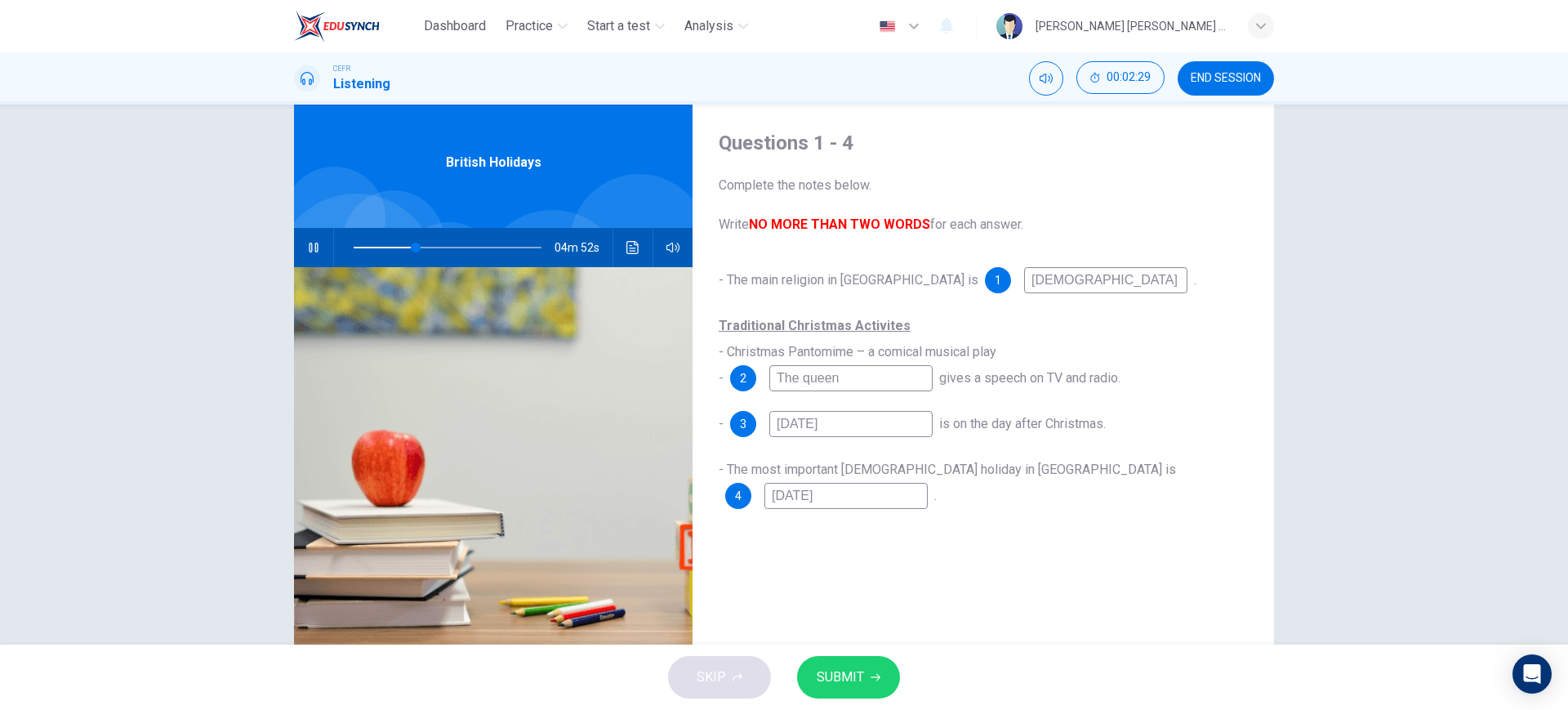click on "The queen" at bounding box center [851, 378] 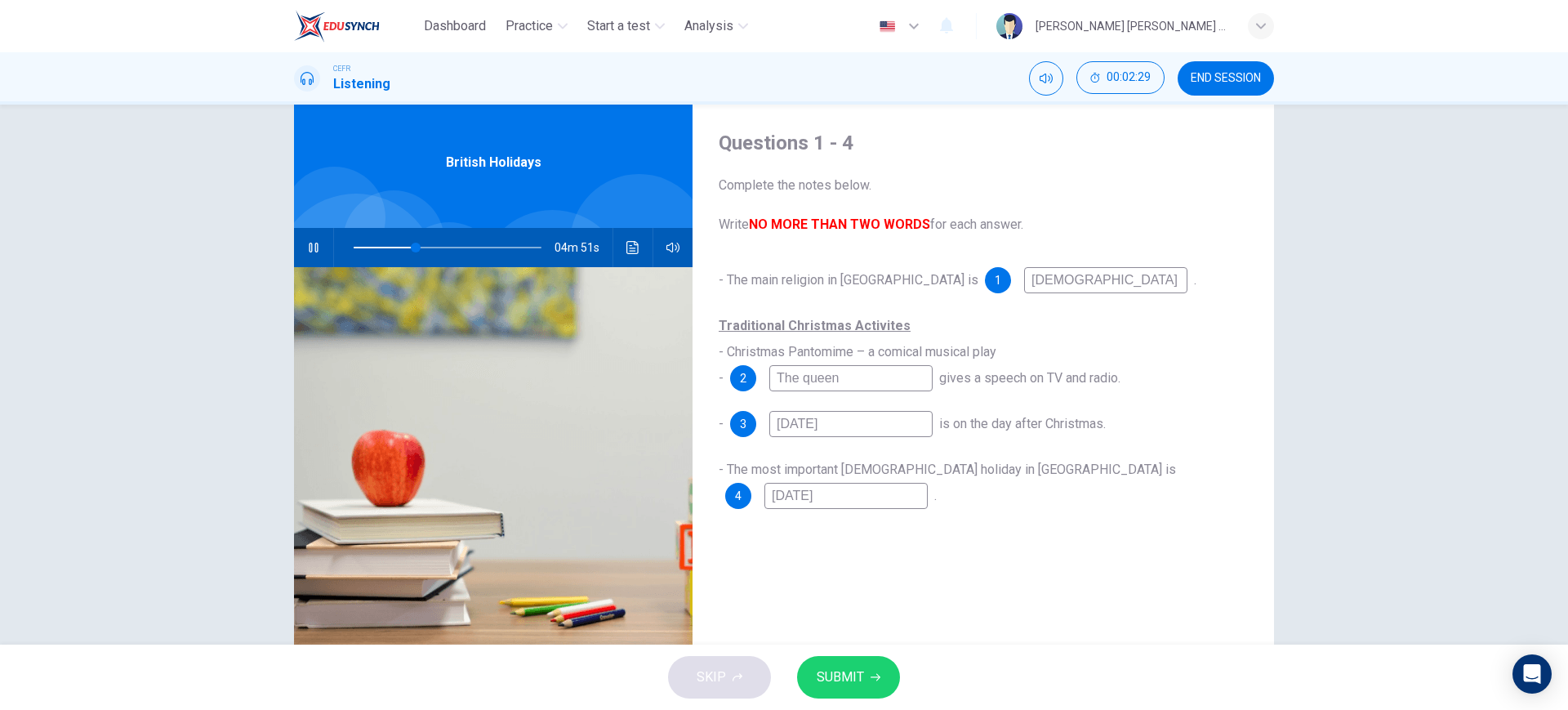type on "The ueen" 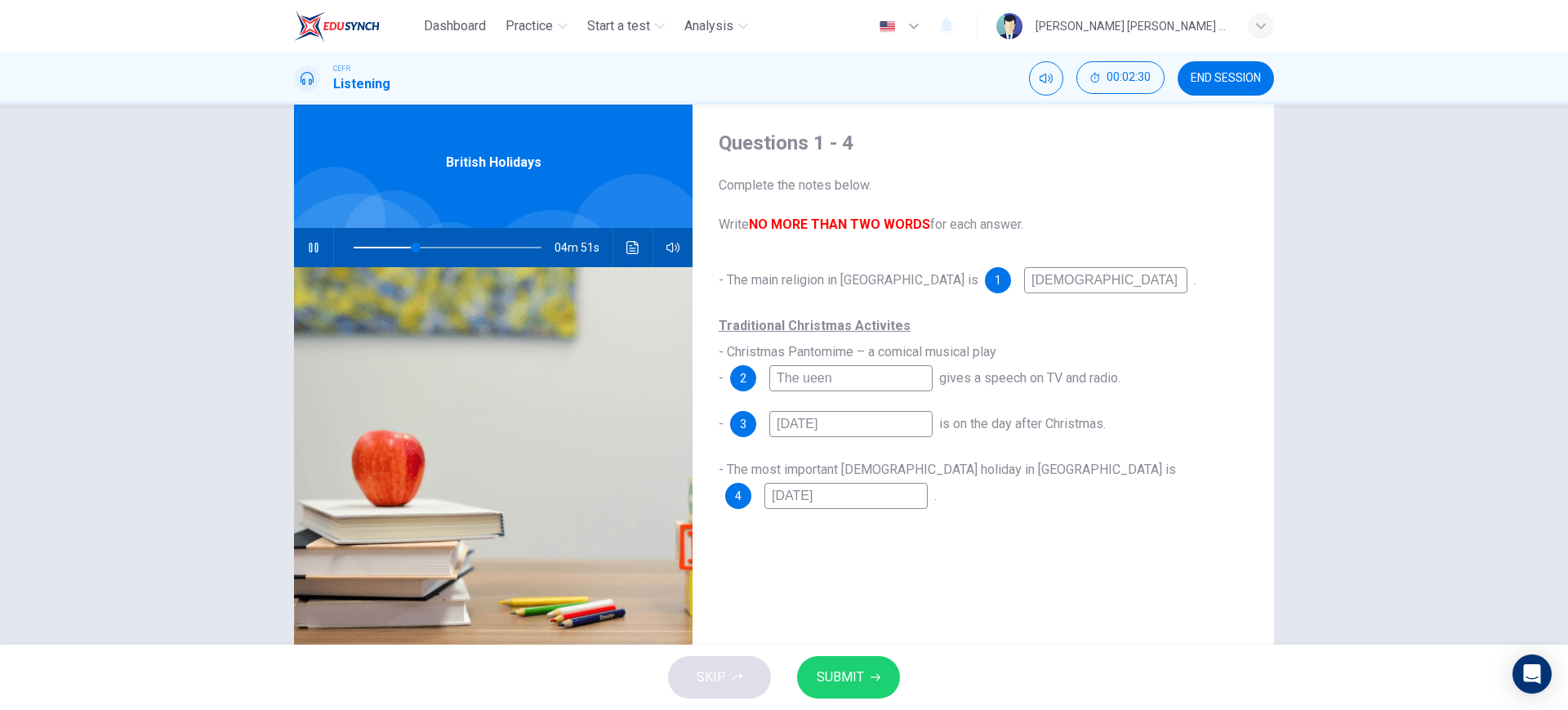 type on "The Queen" 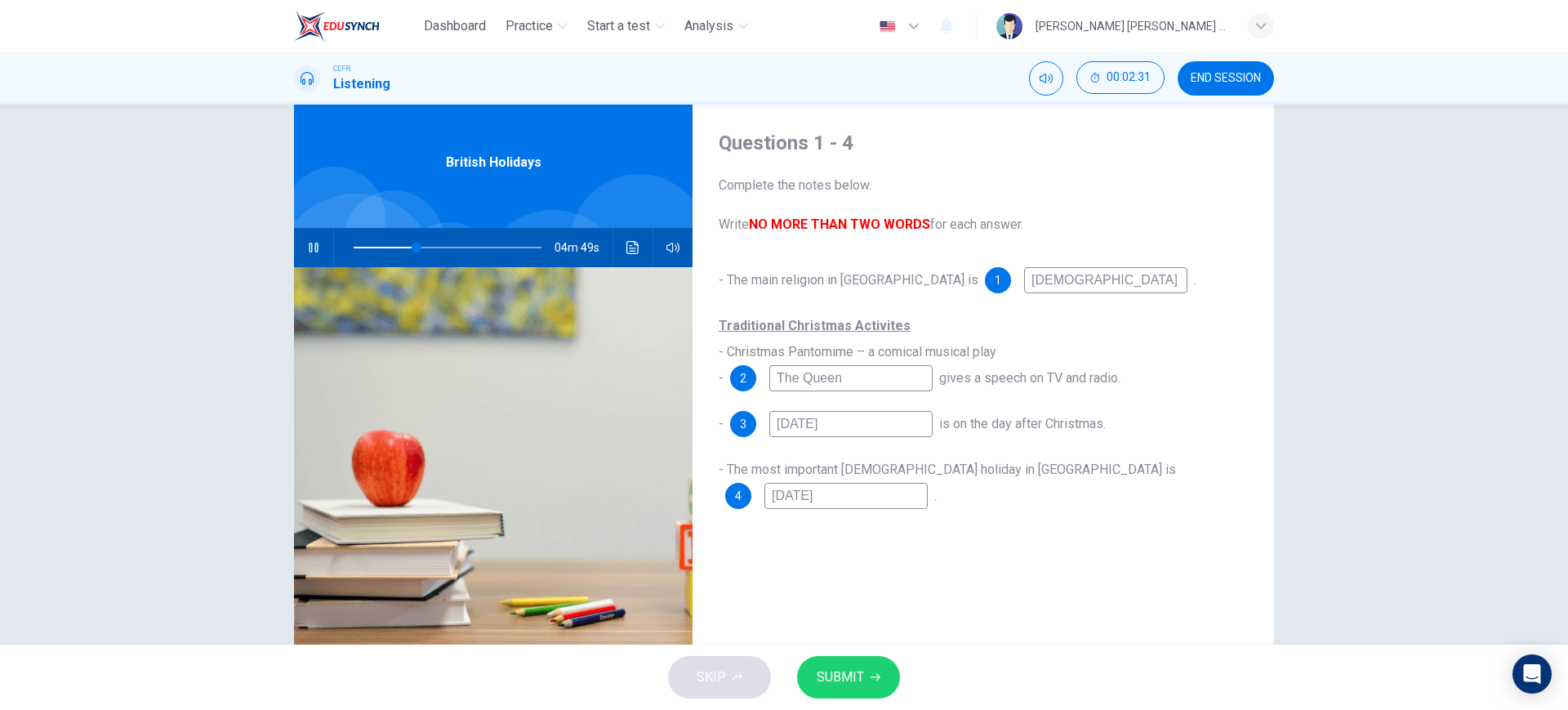type on "34" 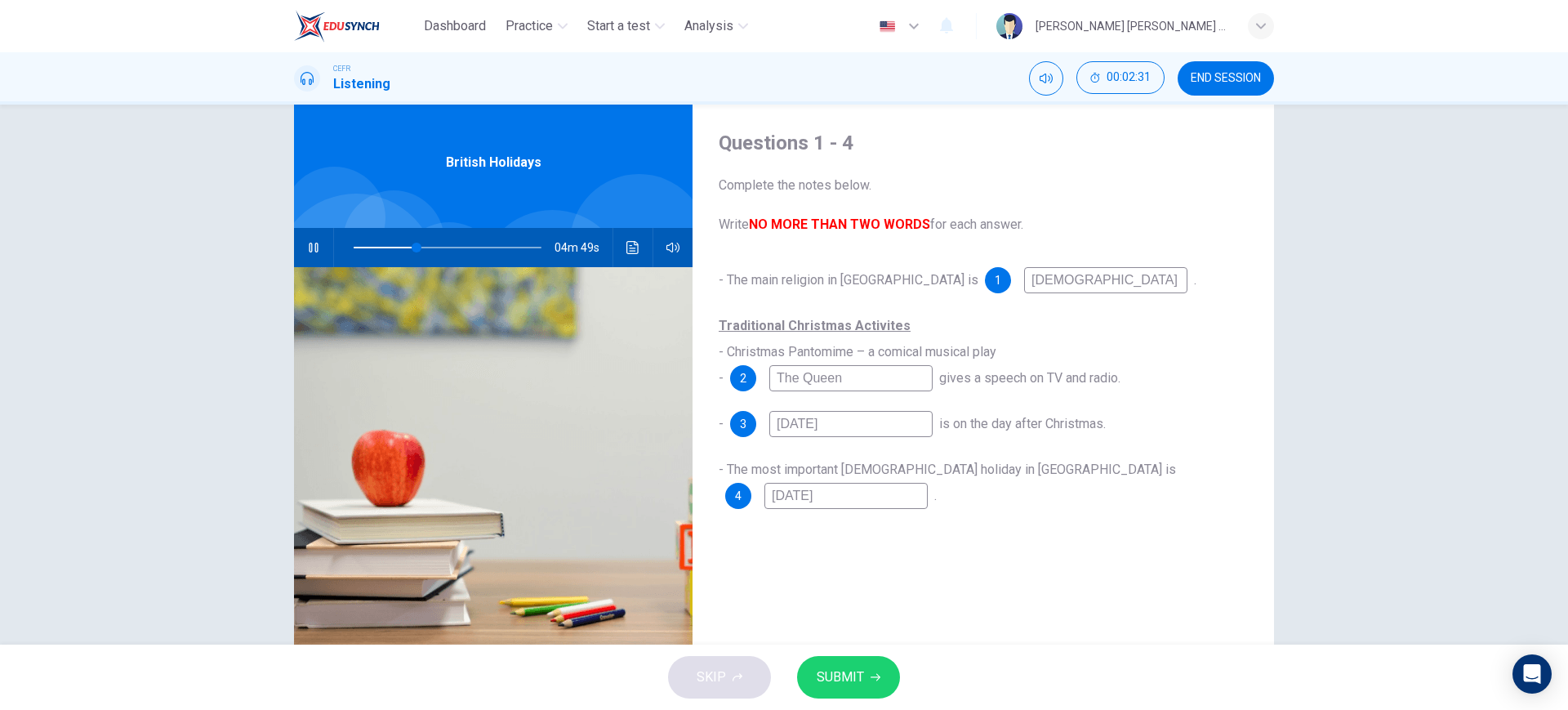 type on "The Queen" 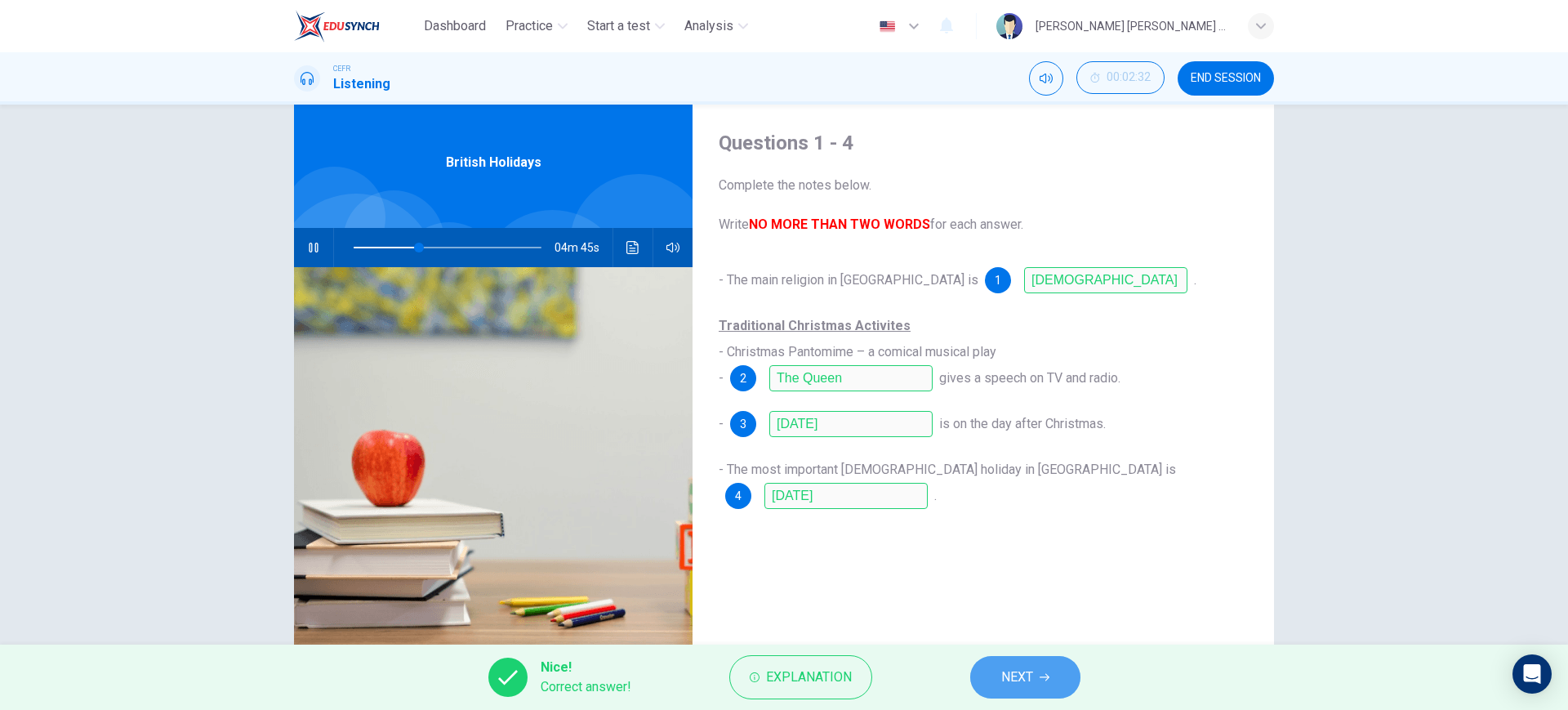 click on "NEXT" at bounding box center [1017, 677] 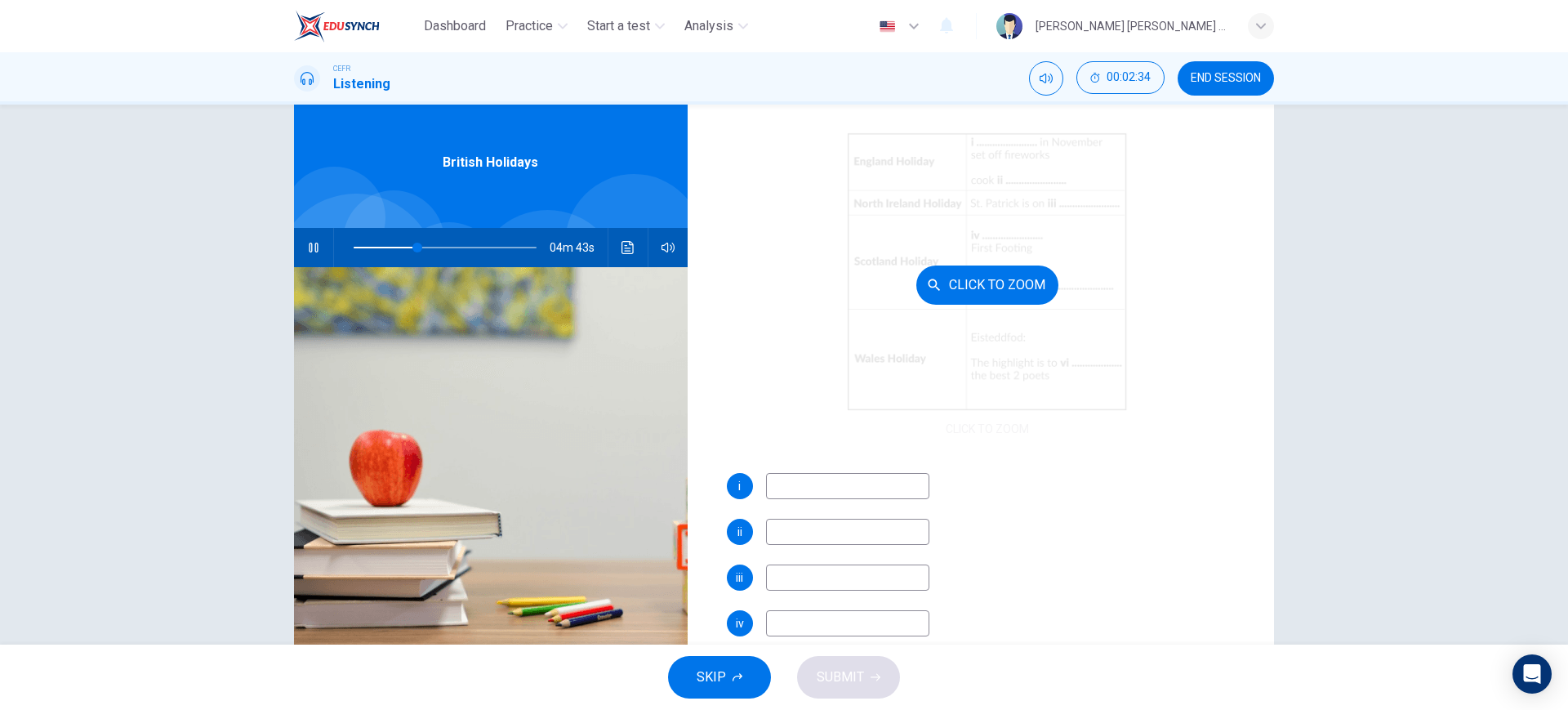 scroll, scrollTop: 138, scrollLeft: 0, axis: vertical 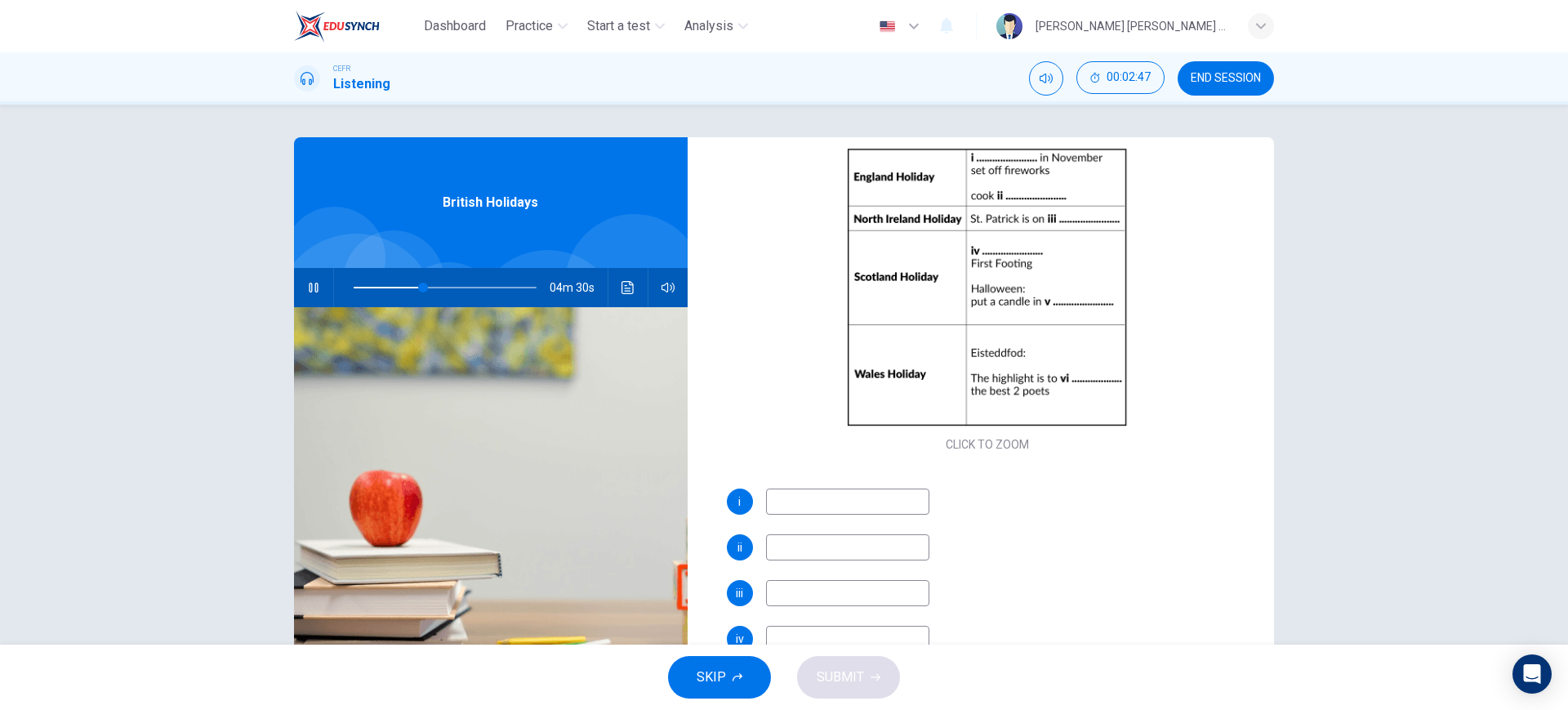 click at bounding box center (848, 502) 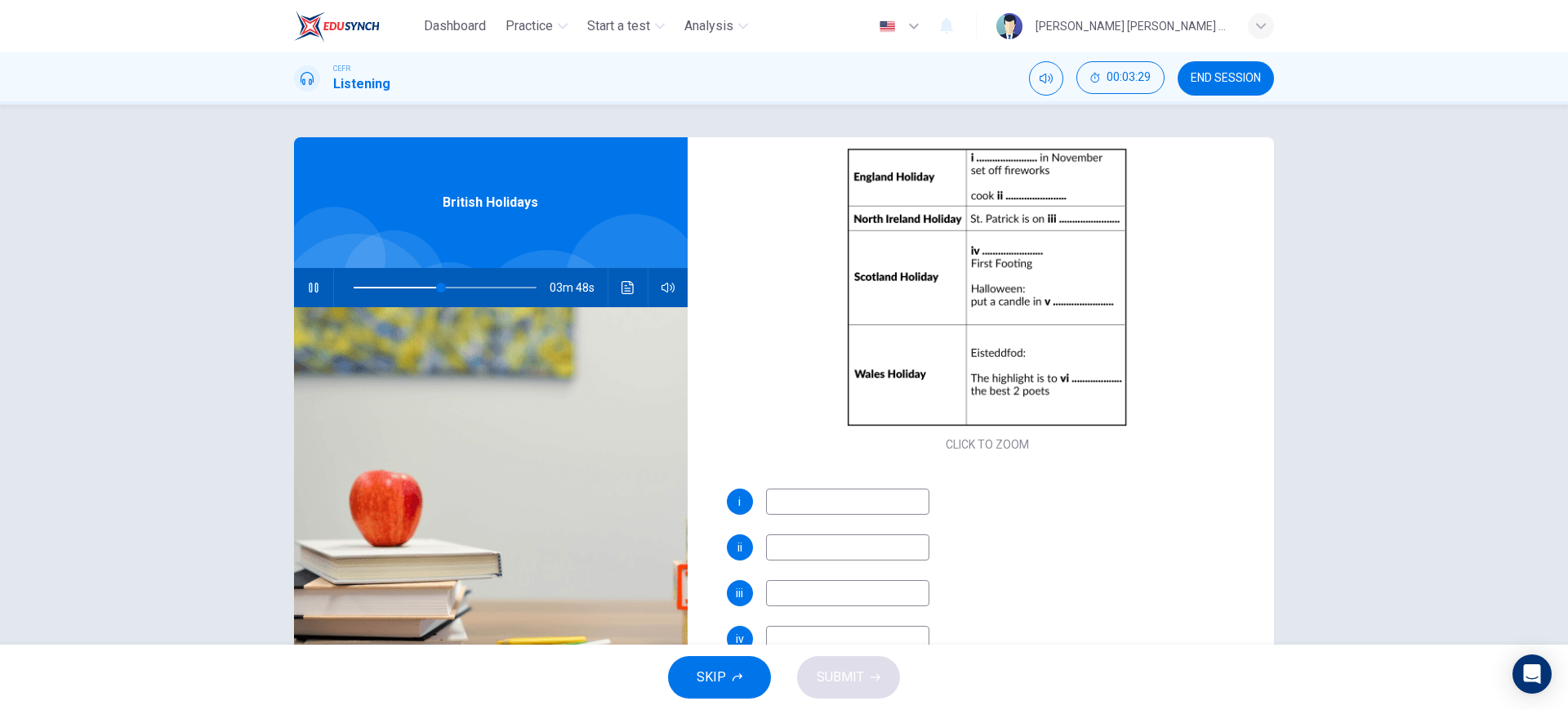 type on "48" 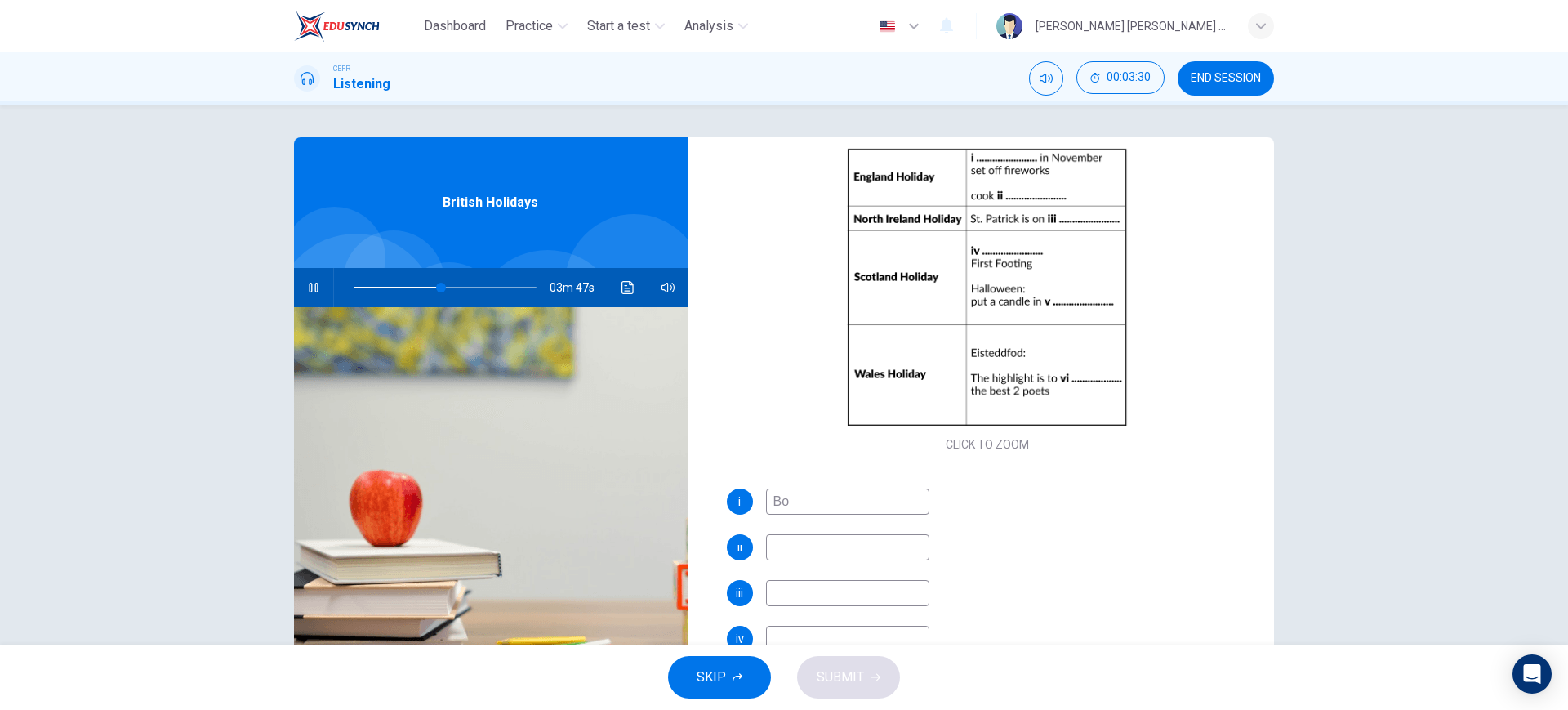 type on "Bor" 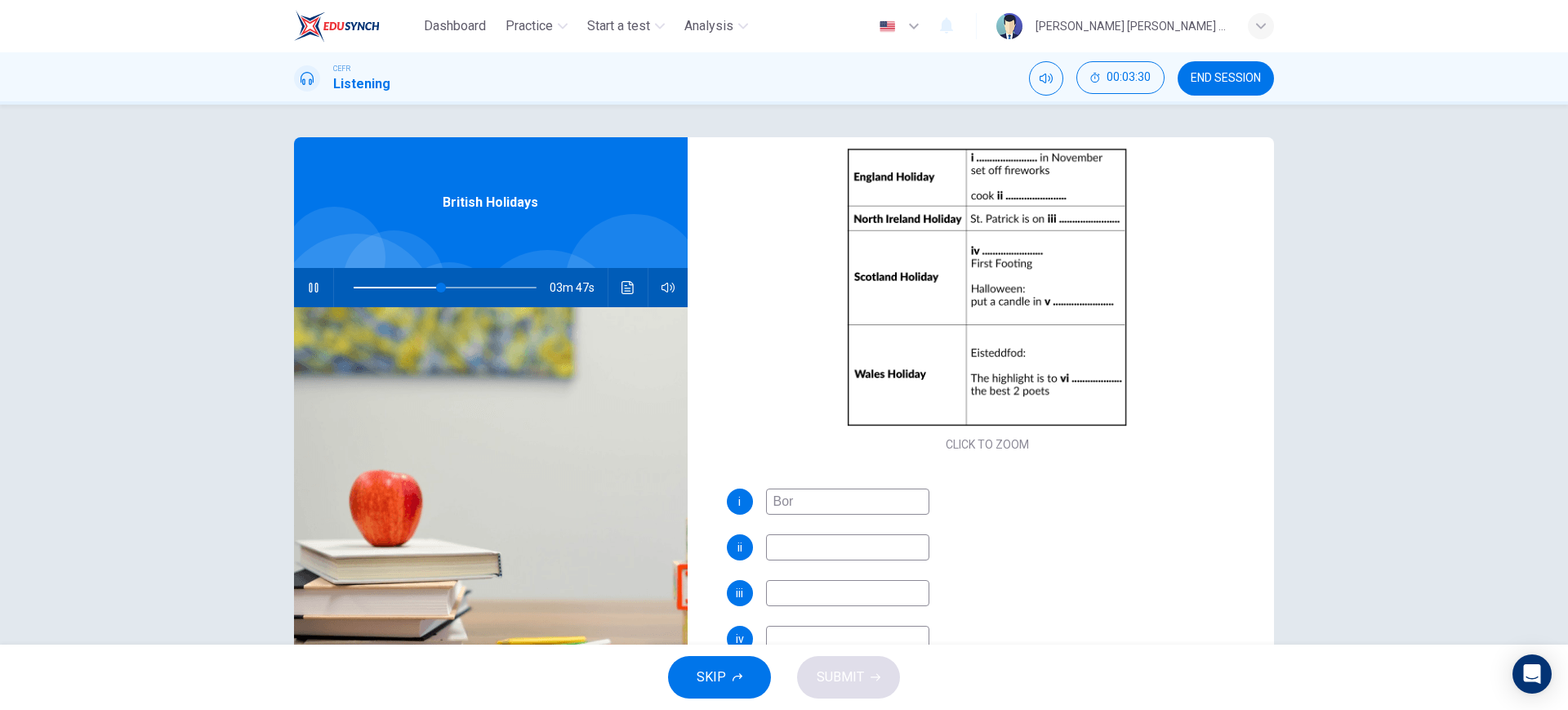 type on "48" 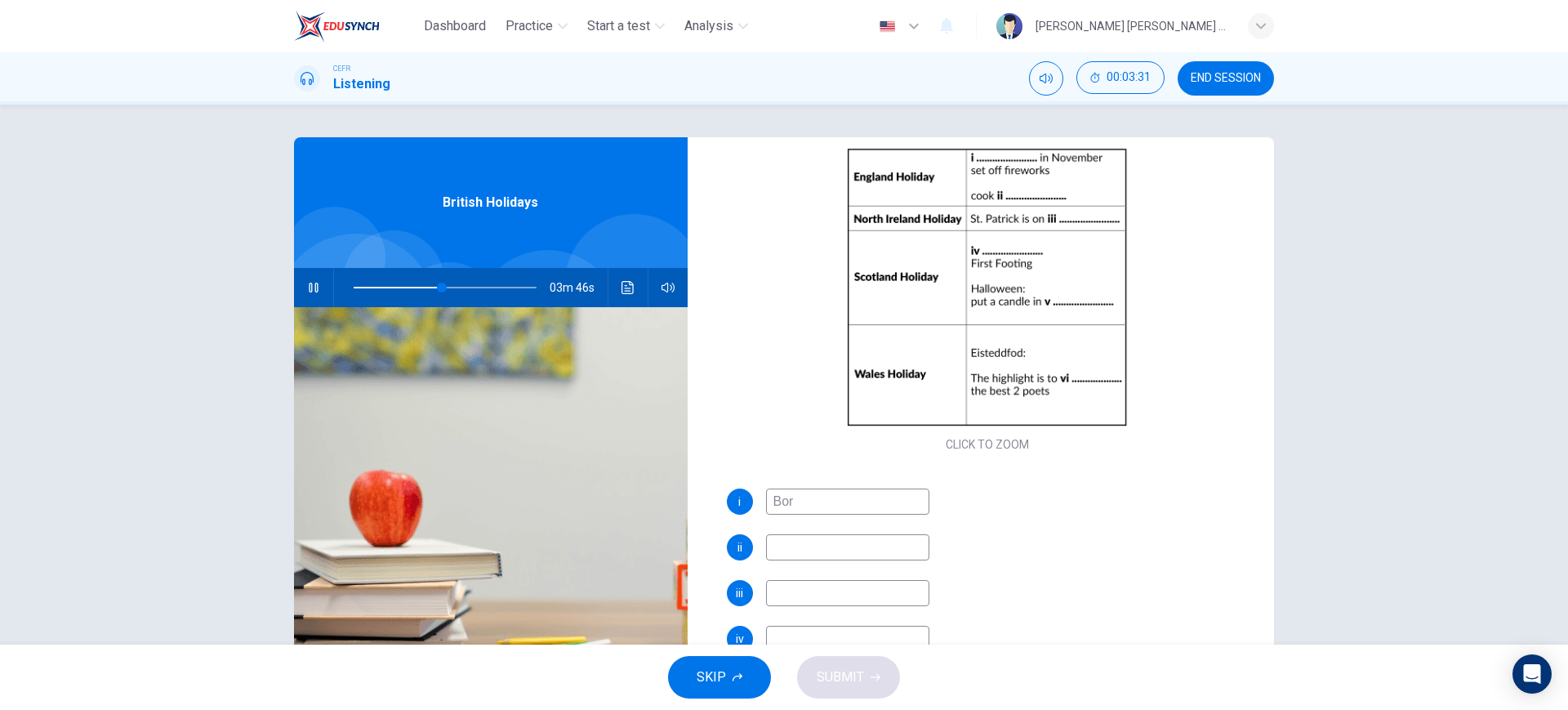 type on "Born" 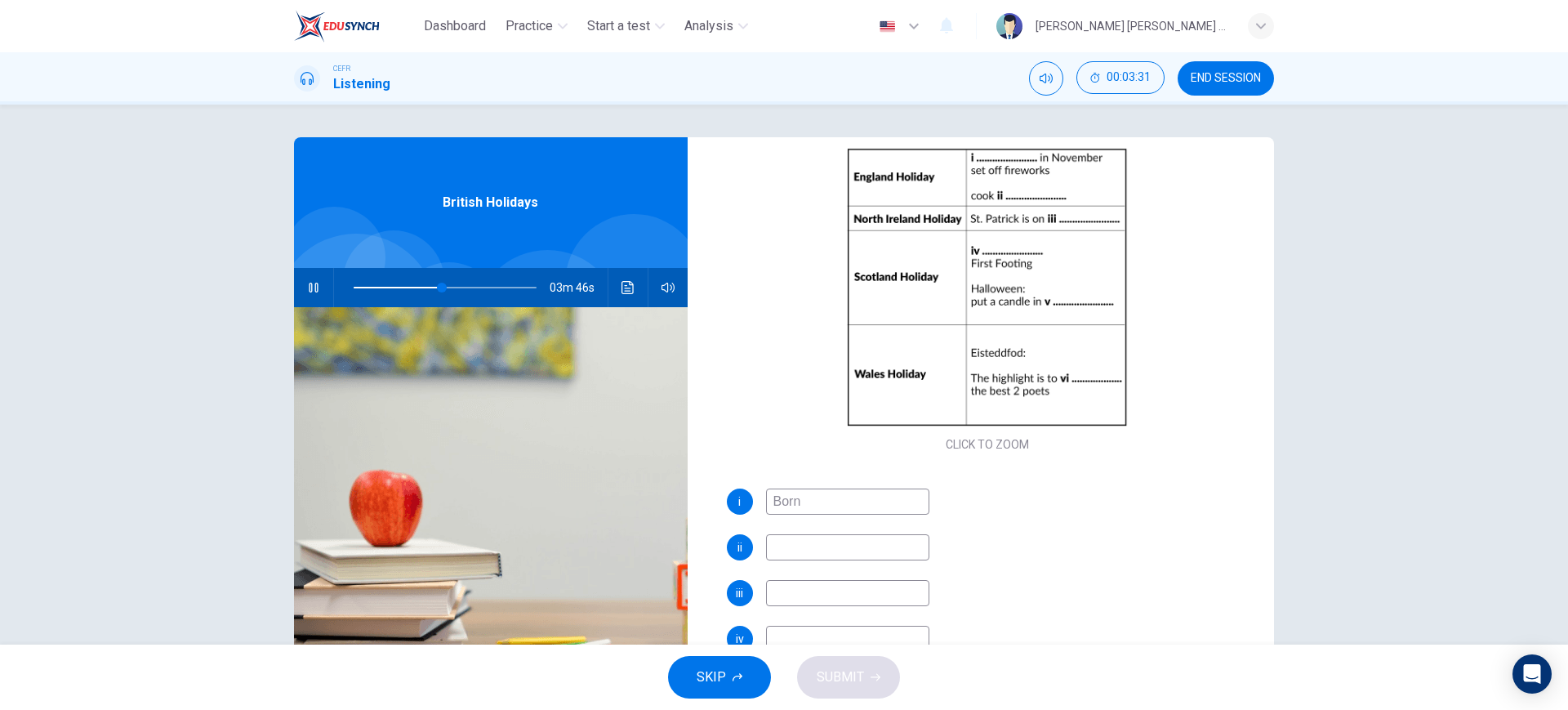 type on "48" 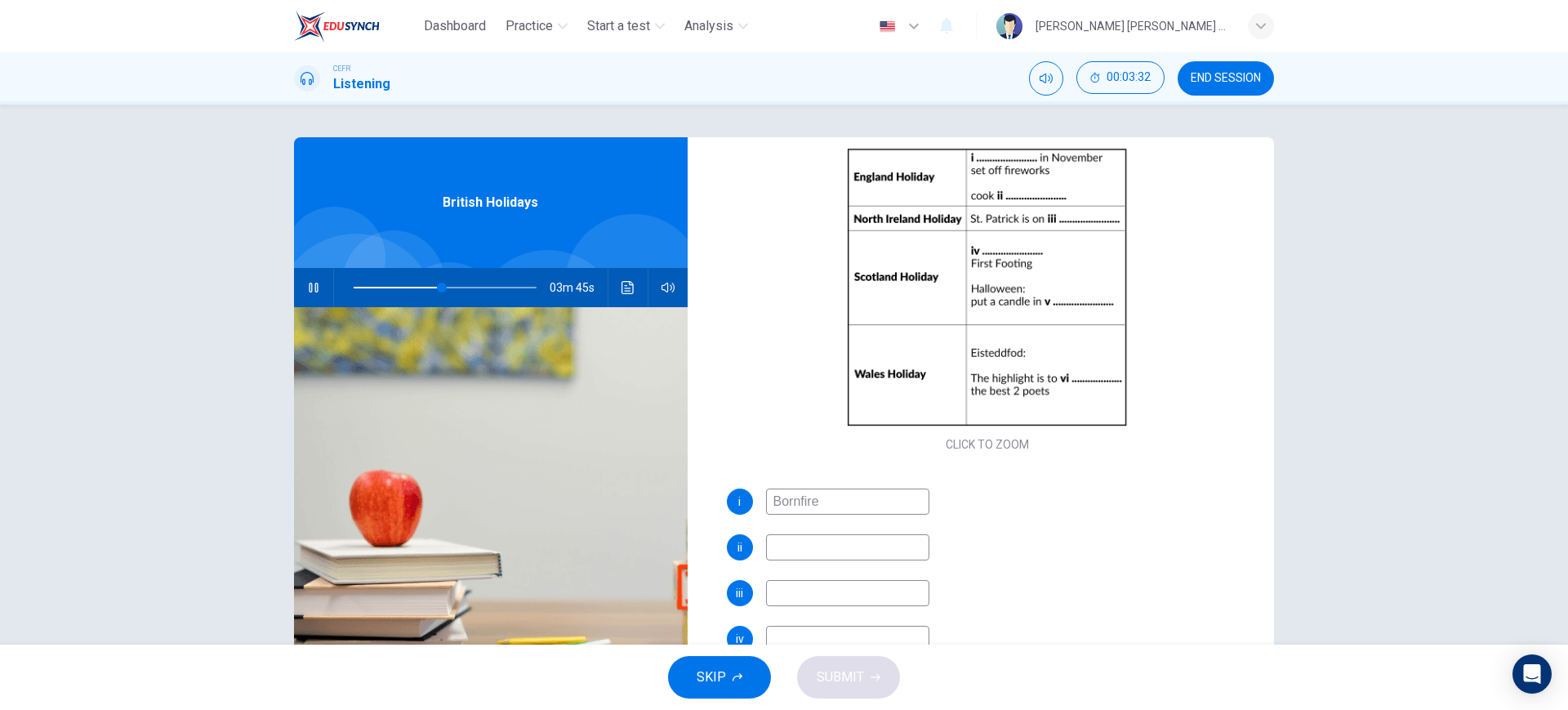 type on "49" 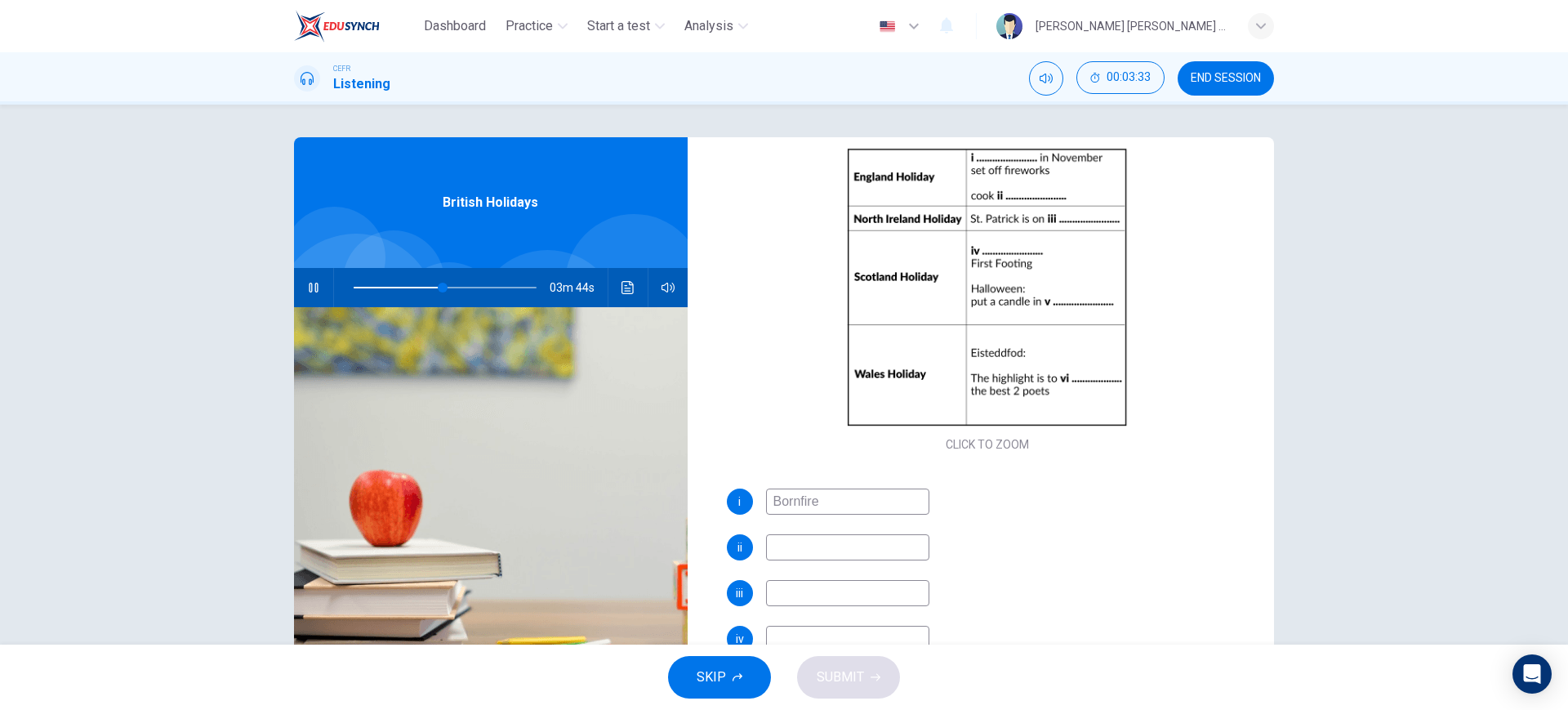 type on "Bornfire N" 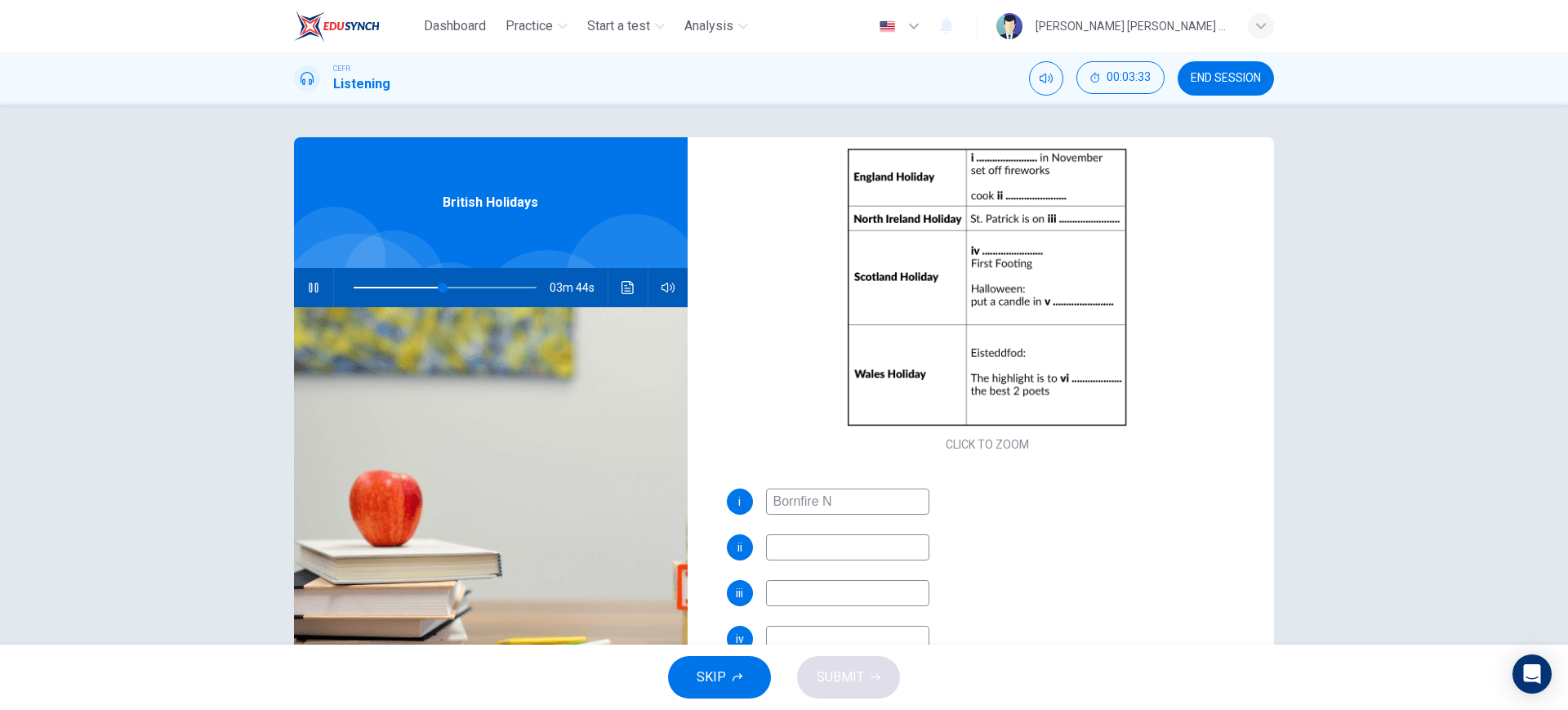type on "49" 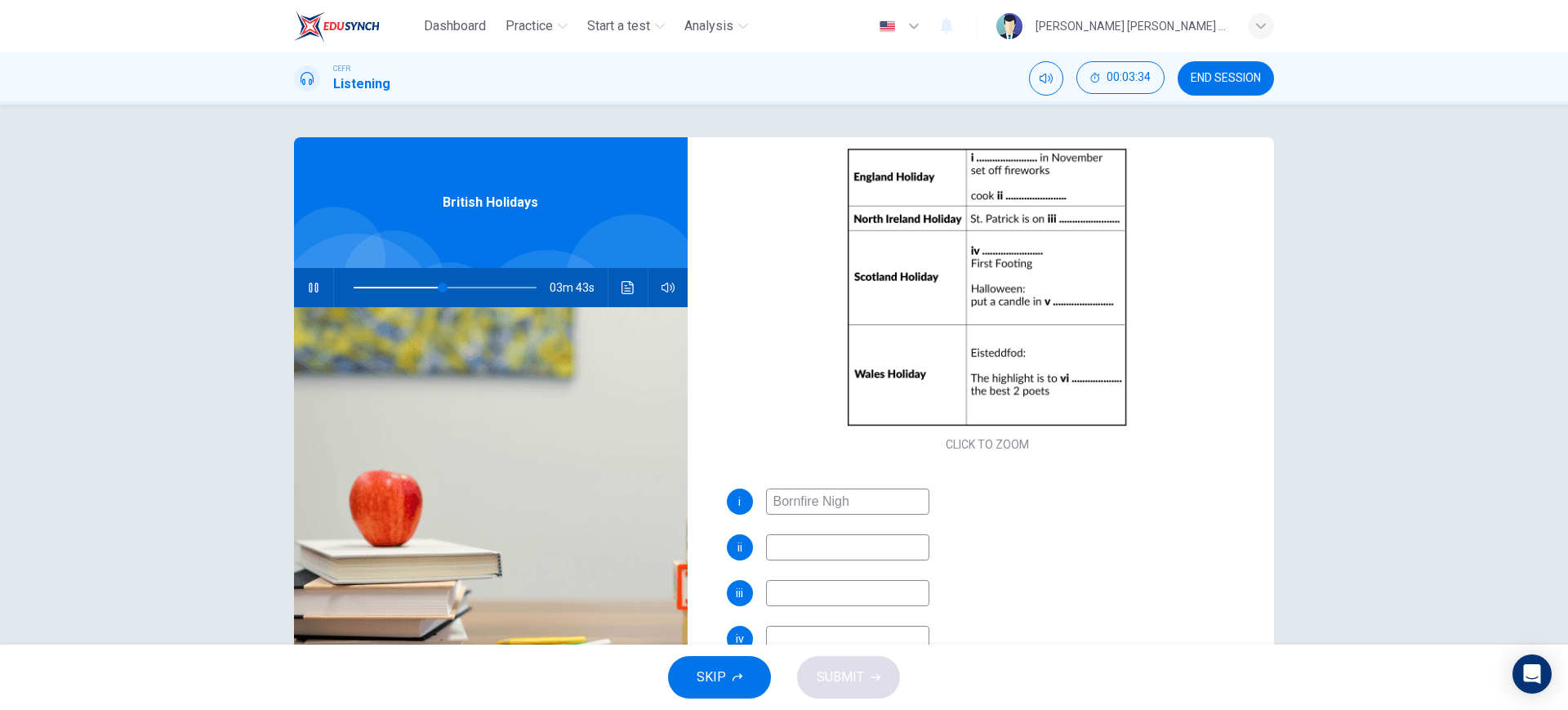type on "Bornfire Night" 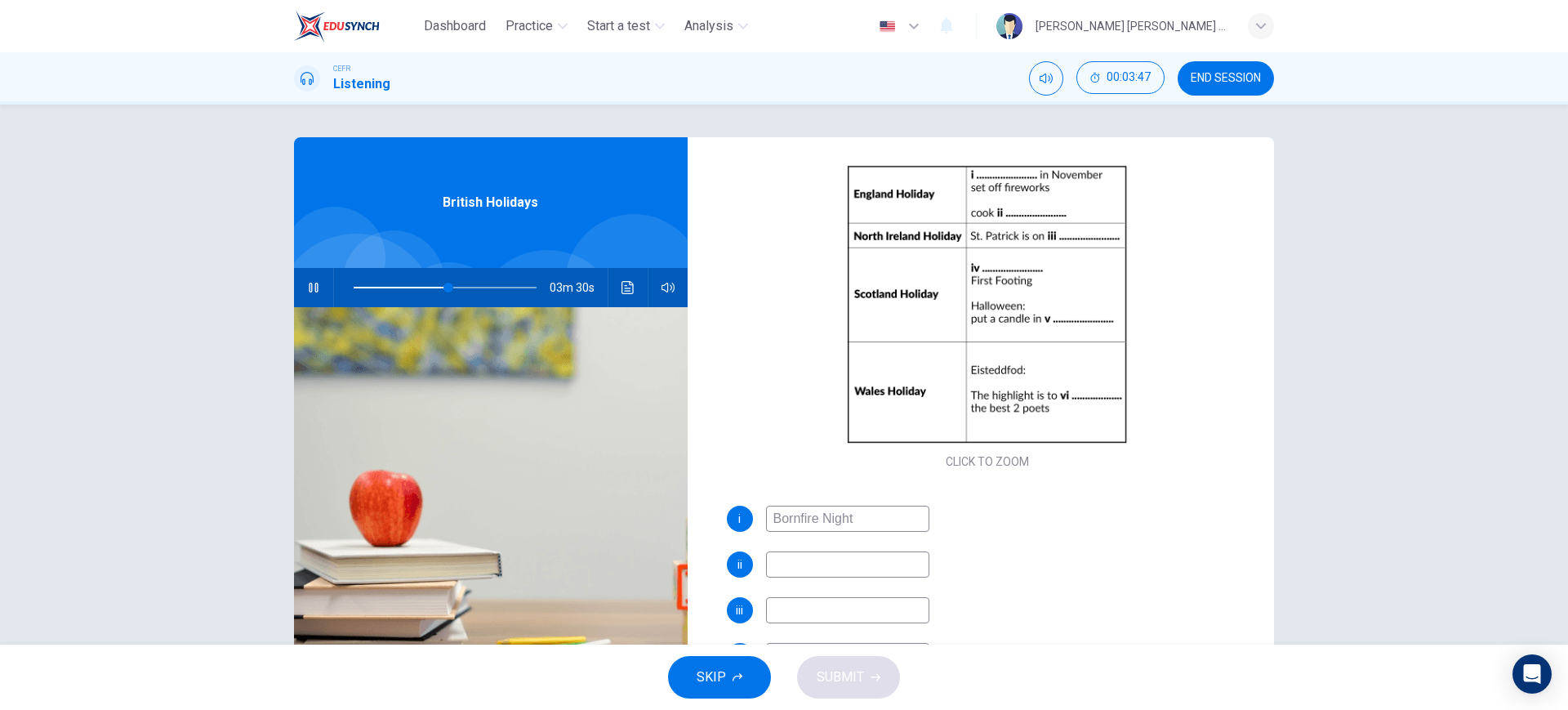 scroll, scrollTop: 145, scrollLeft: 0, axis: vertical 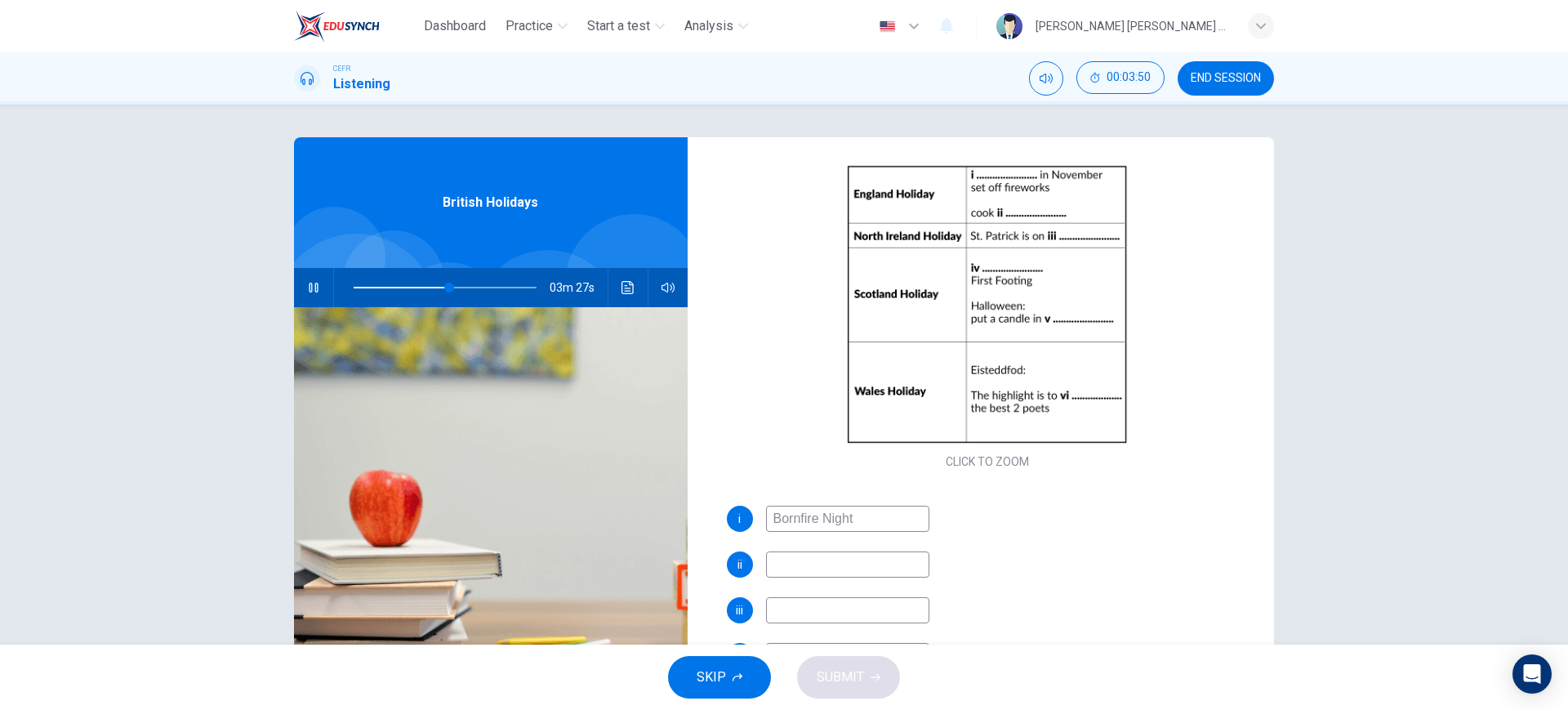 click on "Bornfire Night" at bounding box center [848, 519] 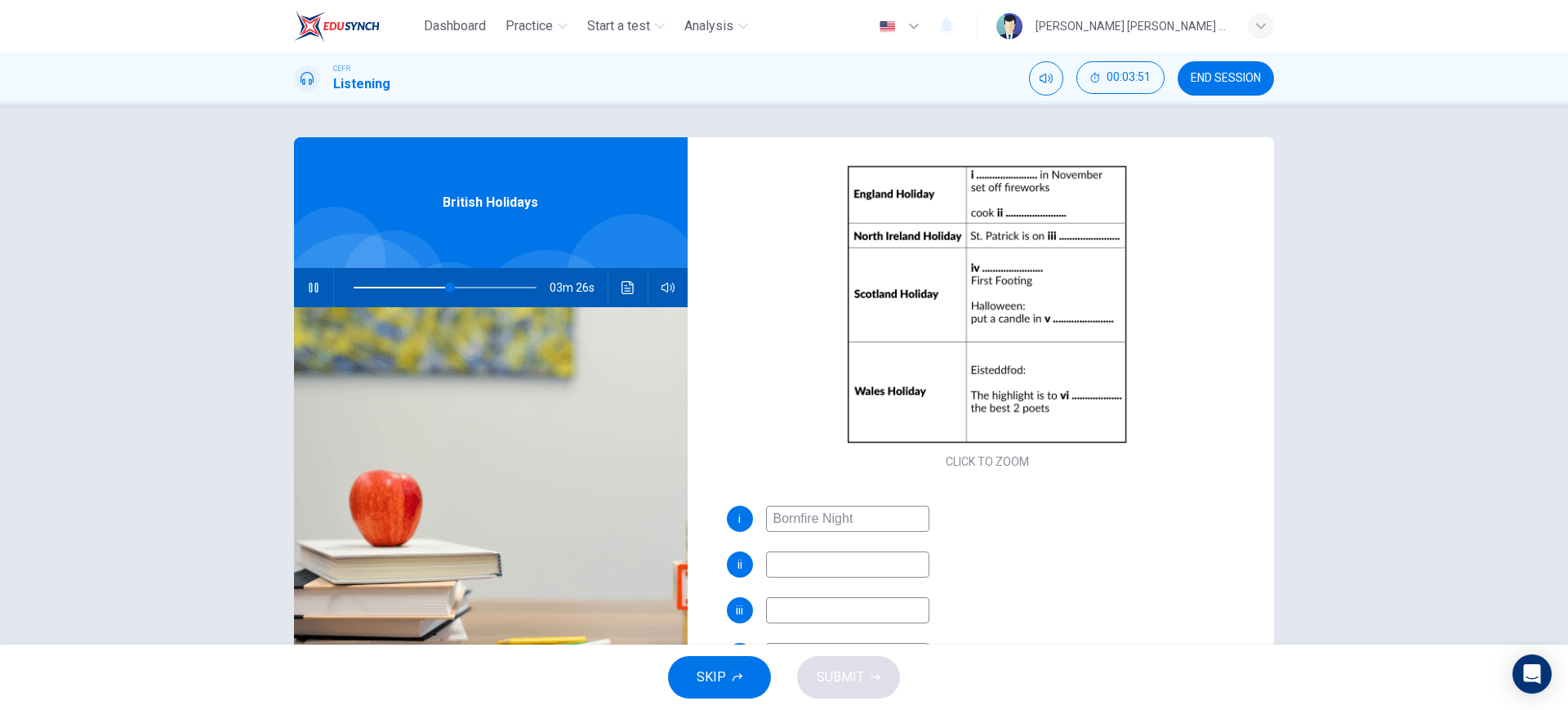 type on "Bonfire Night" 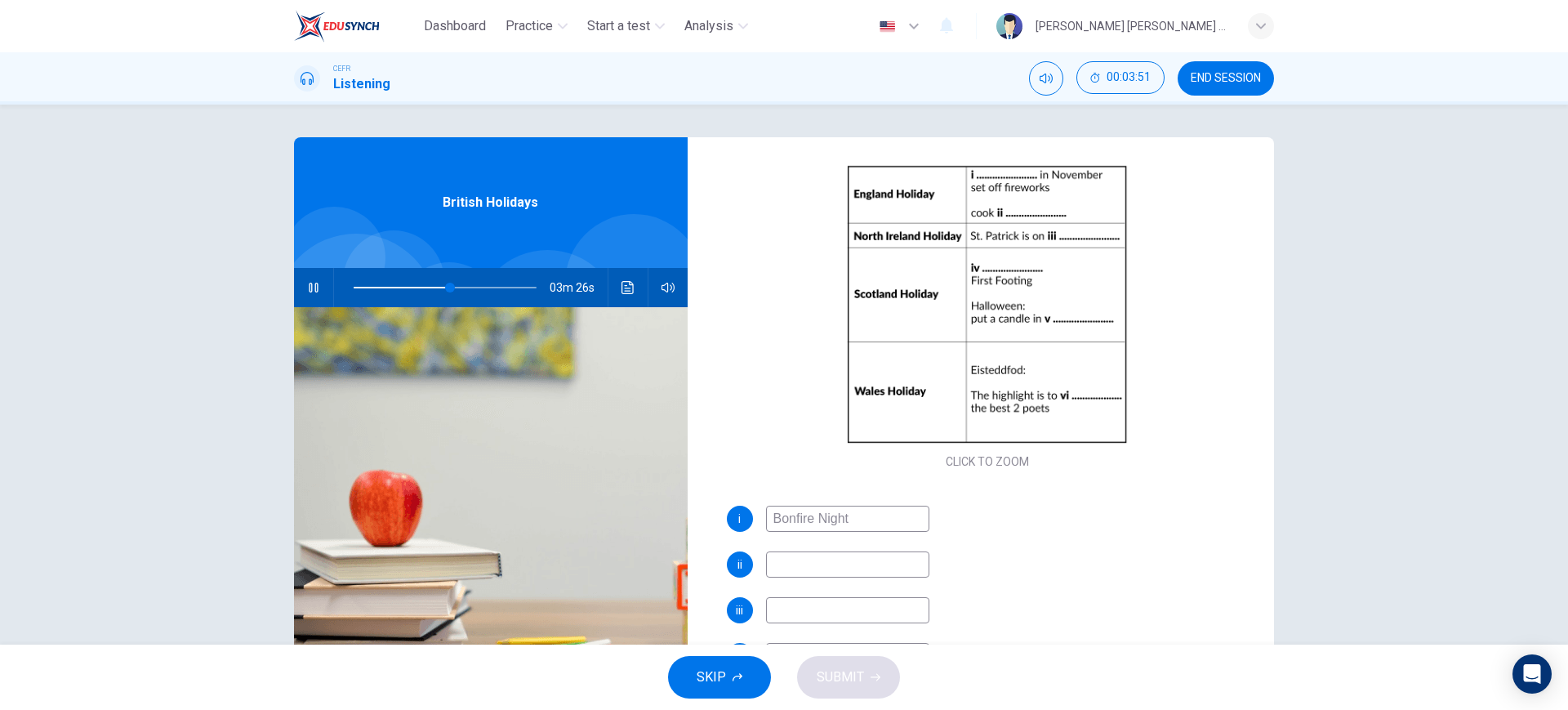 type on "53" 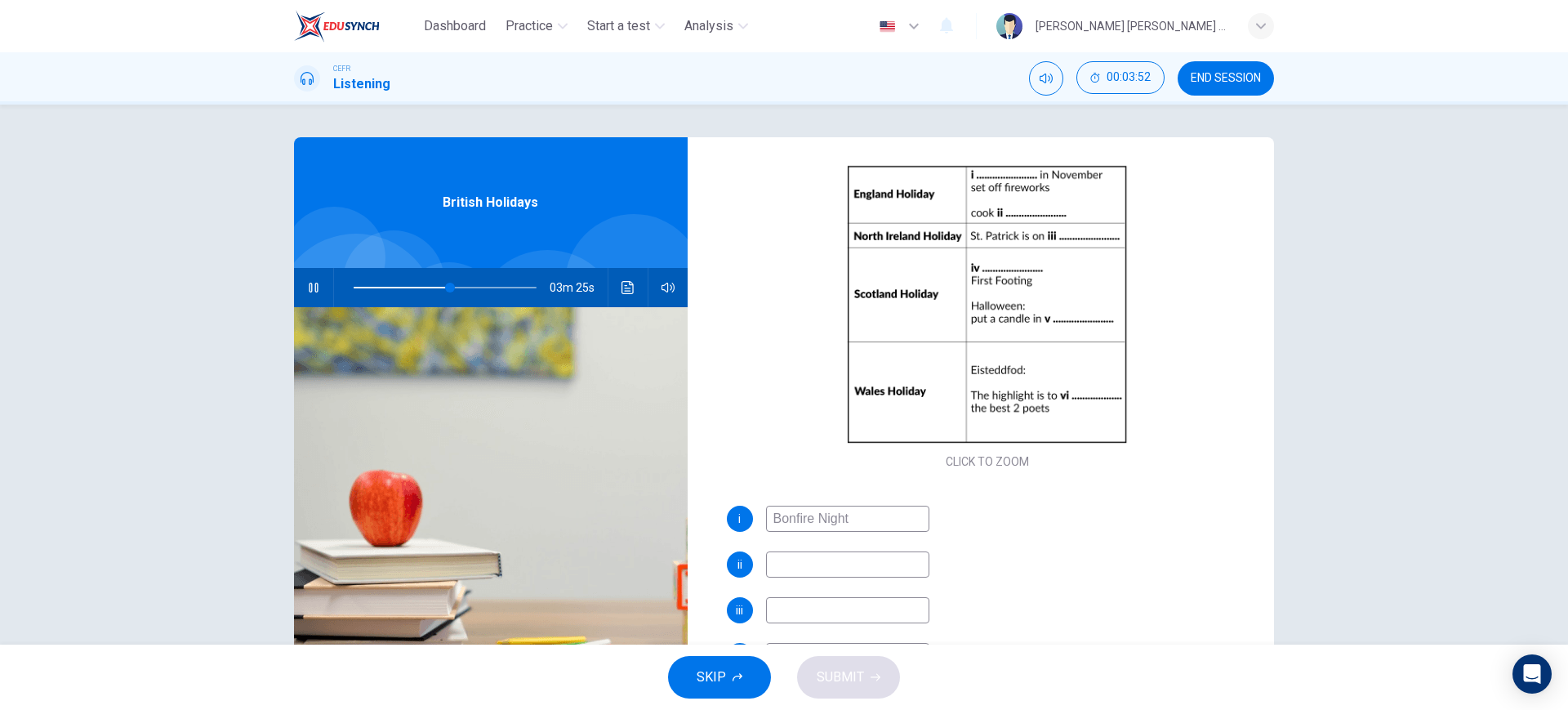 type on "Bonfire Night" 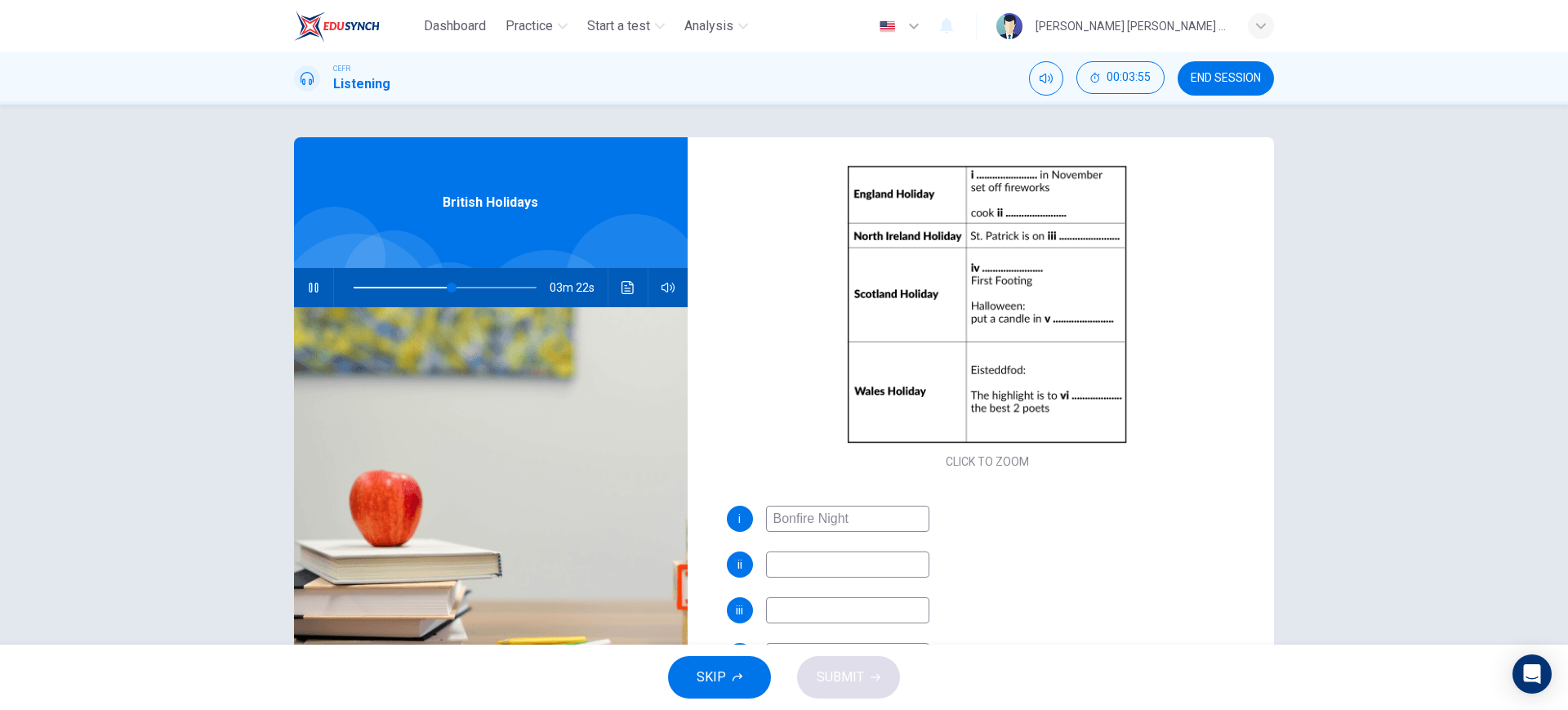 type on "54" 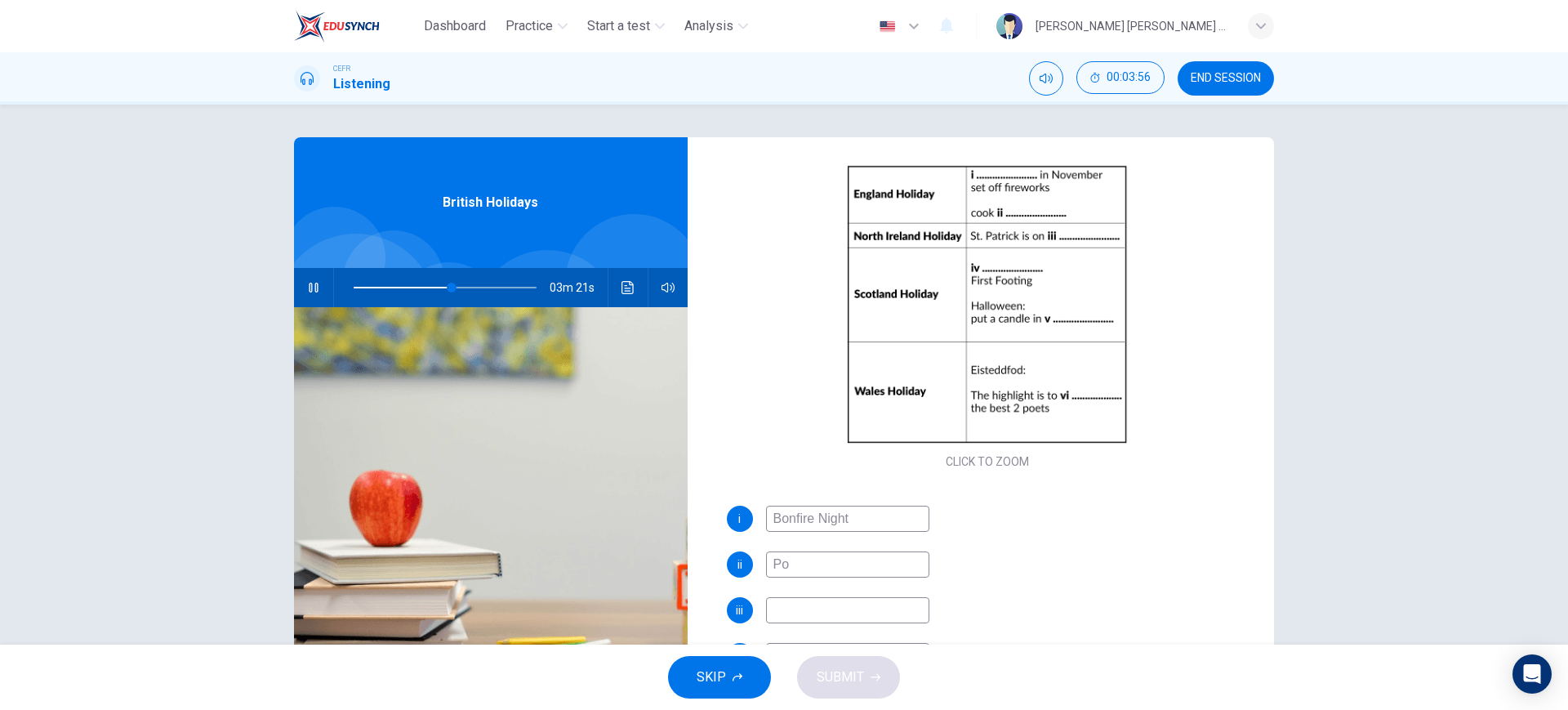 type on "P" 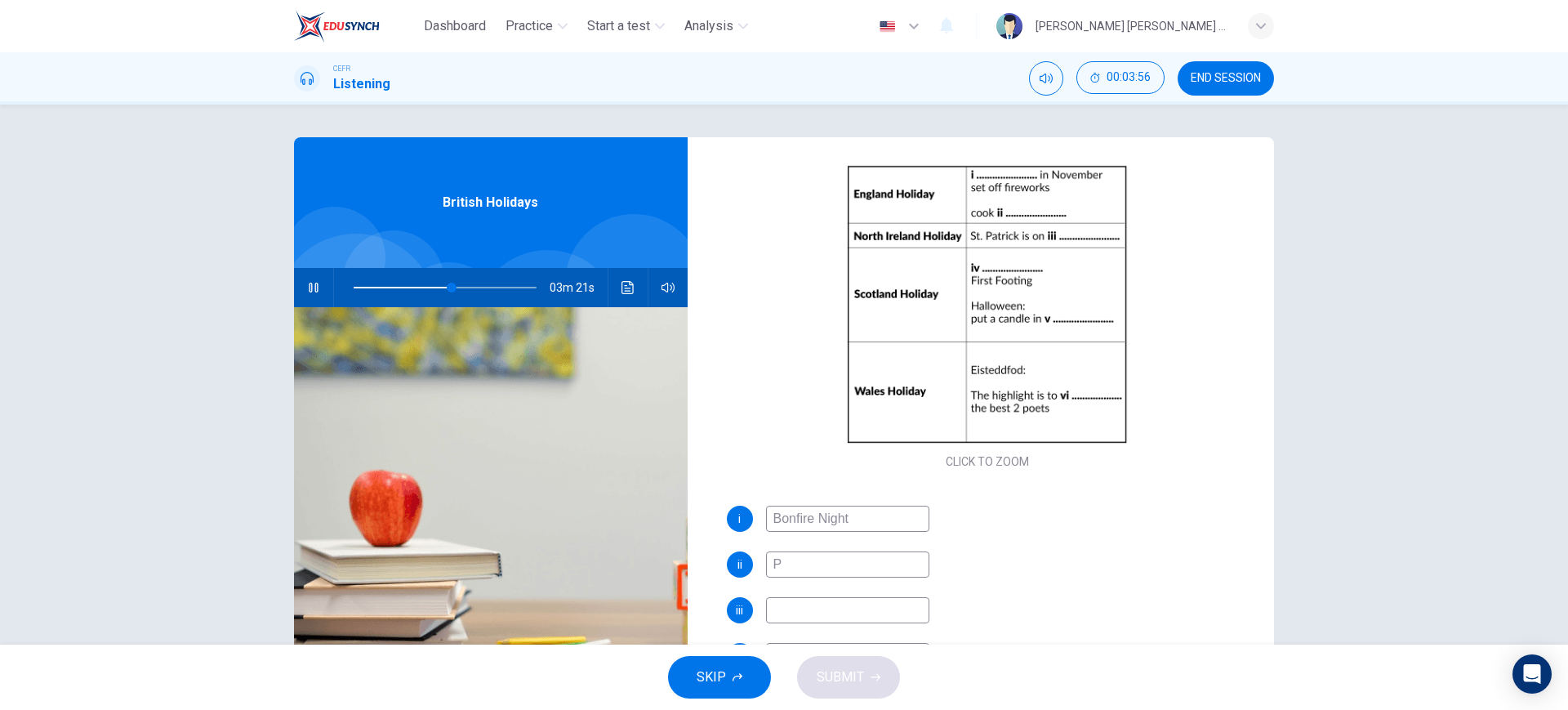 type on "54" 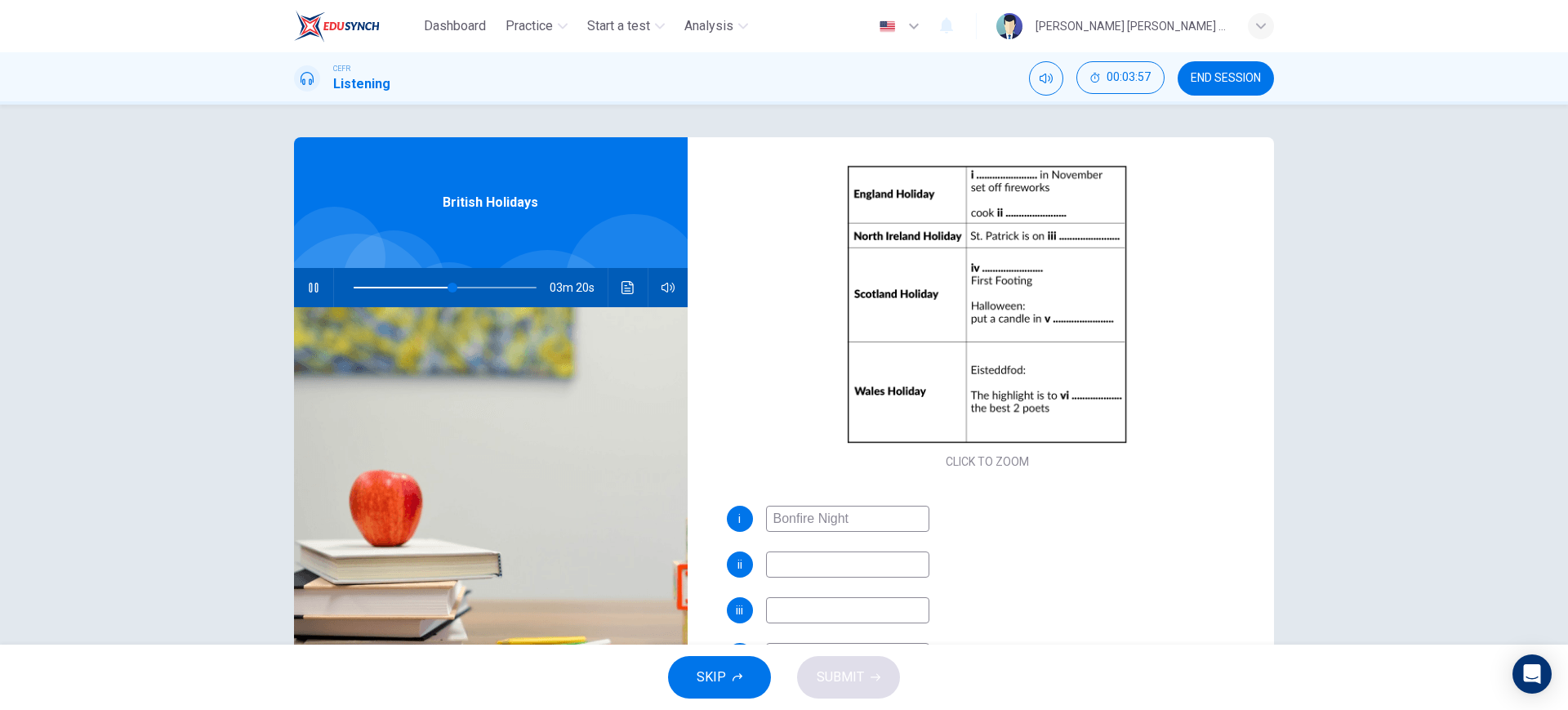 type on "p" 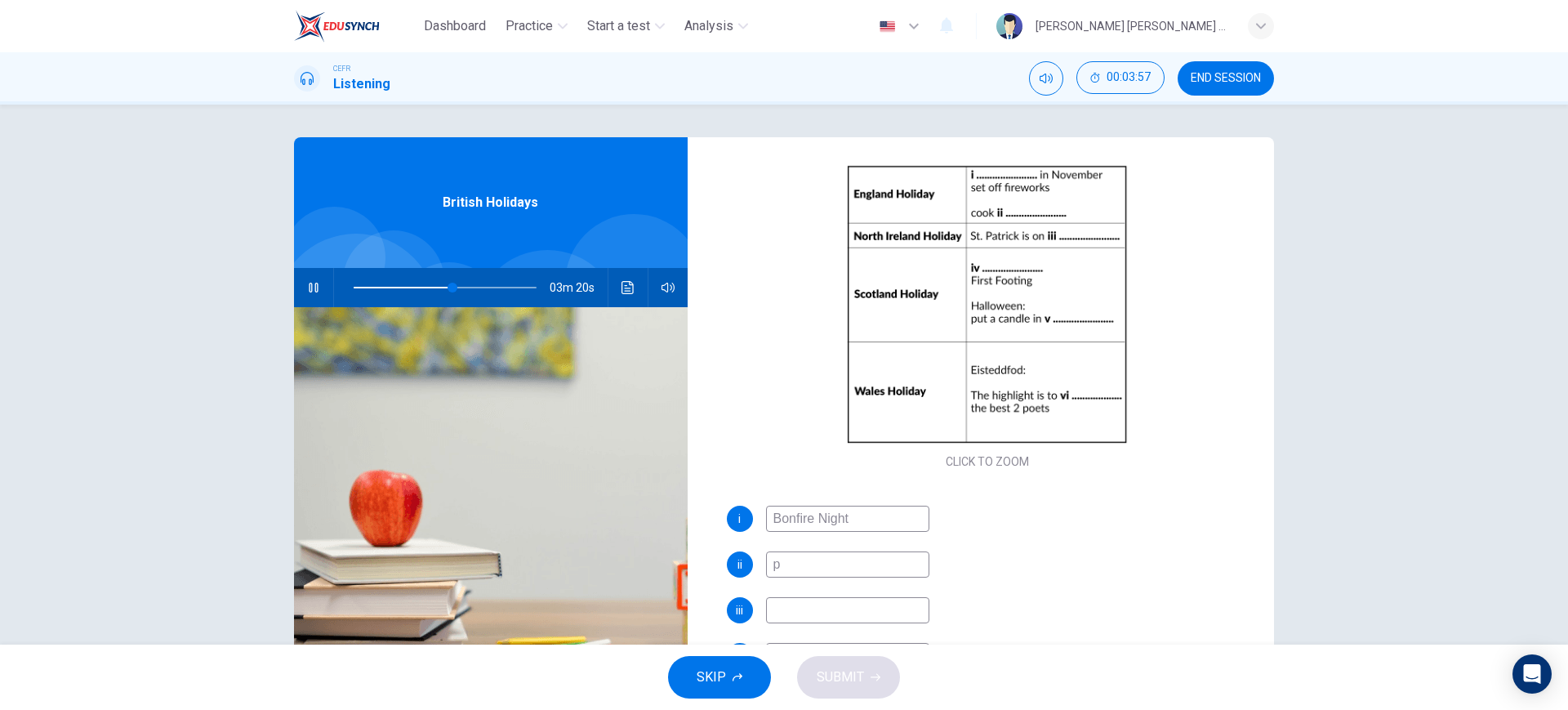 type on "54" 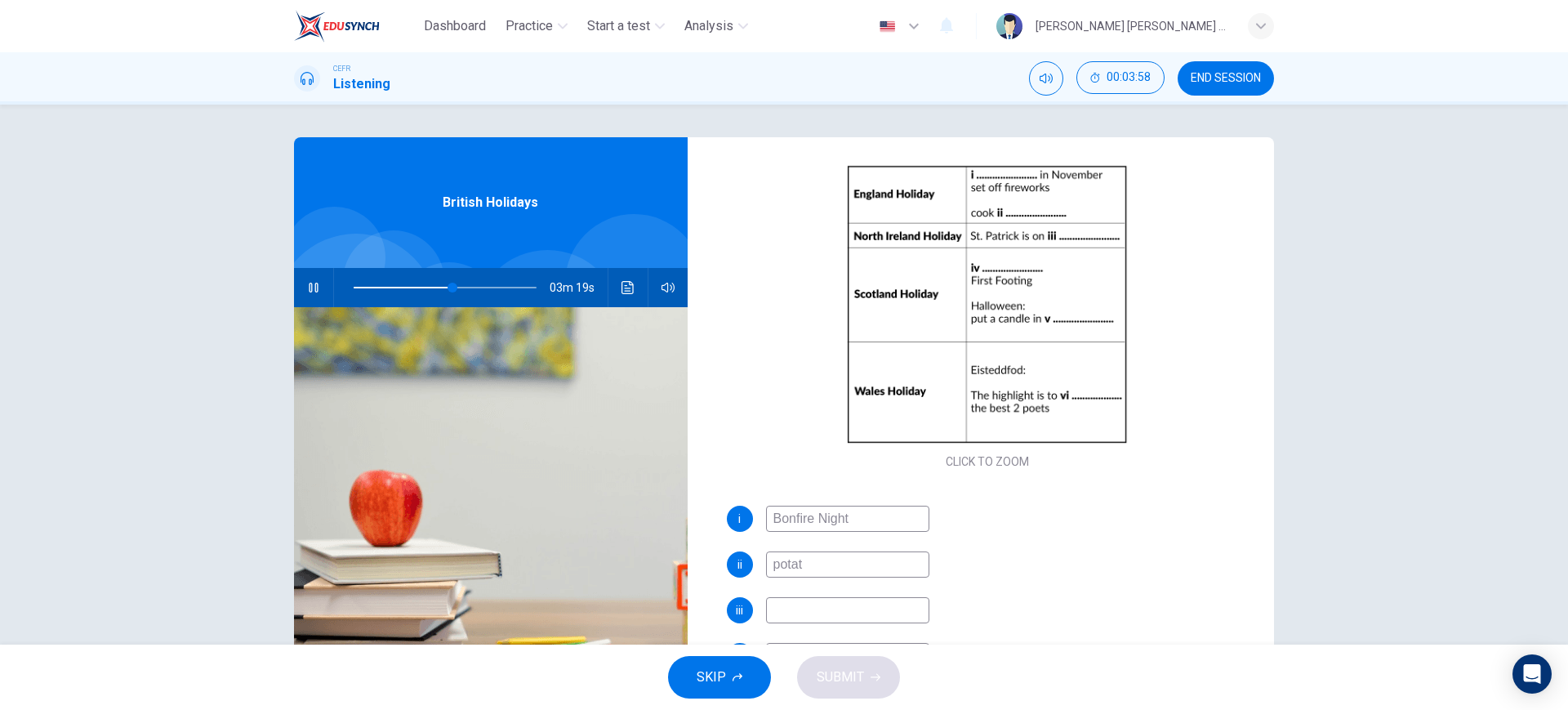 type on "potato" 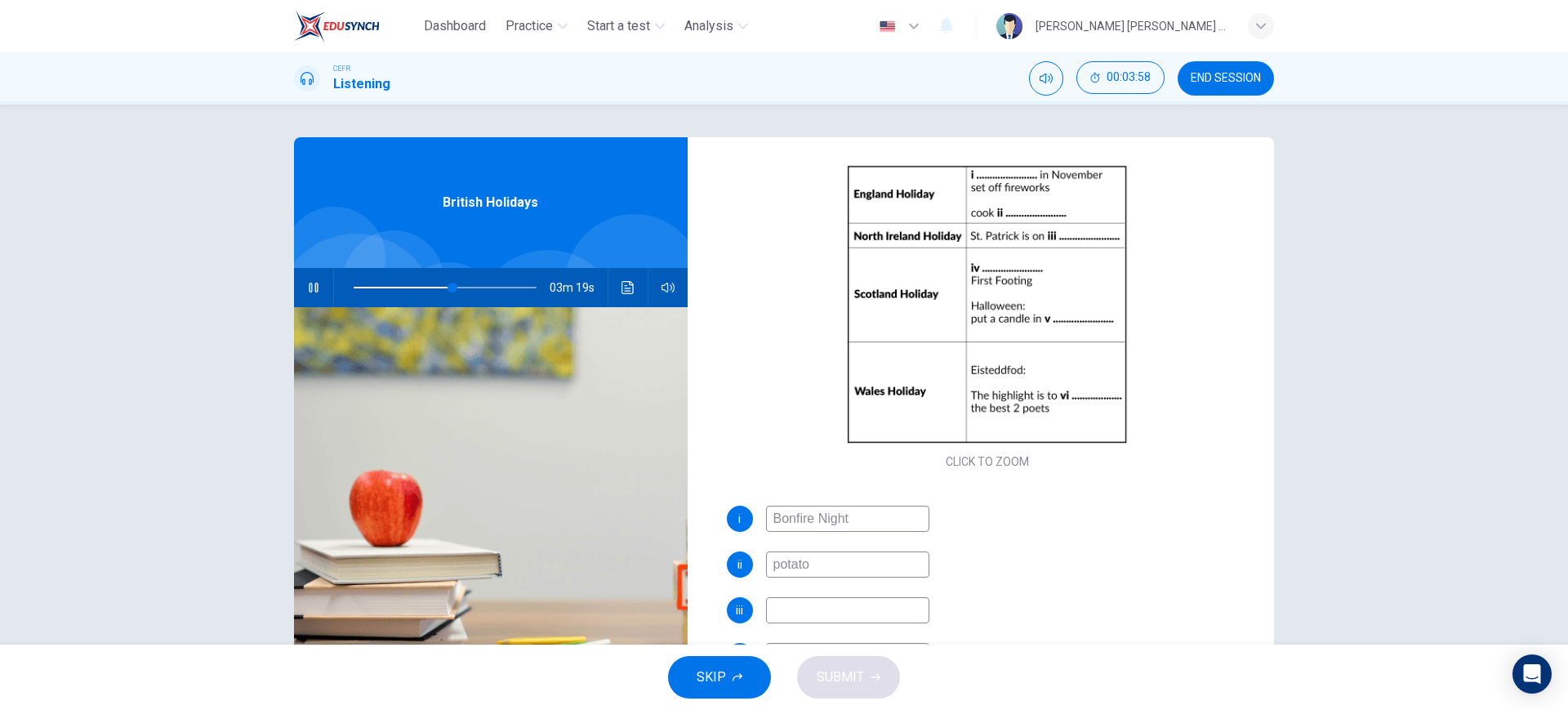 type on "55" 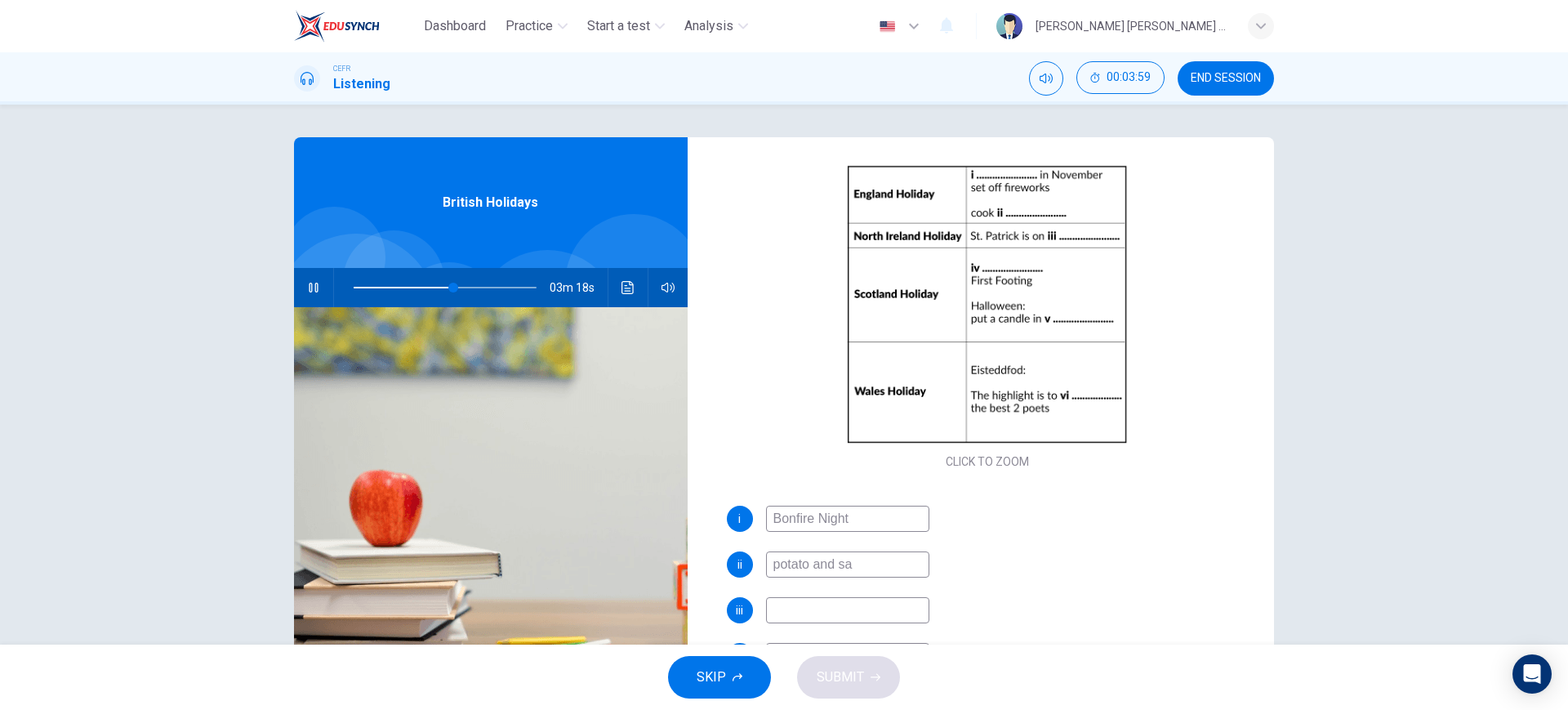 type on "potato and sau" 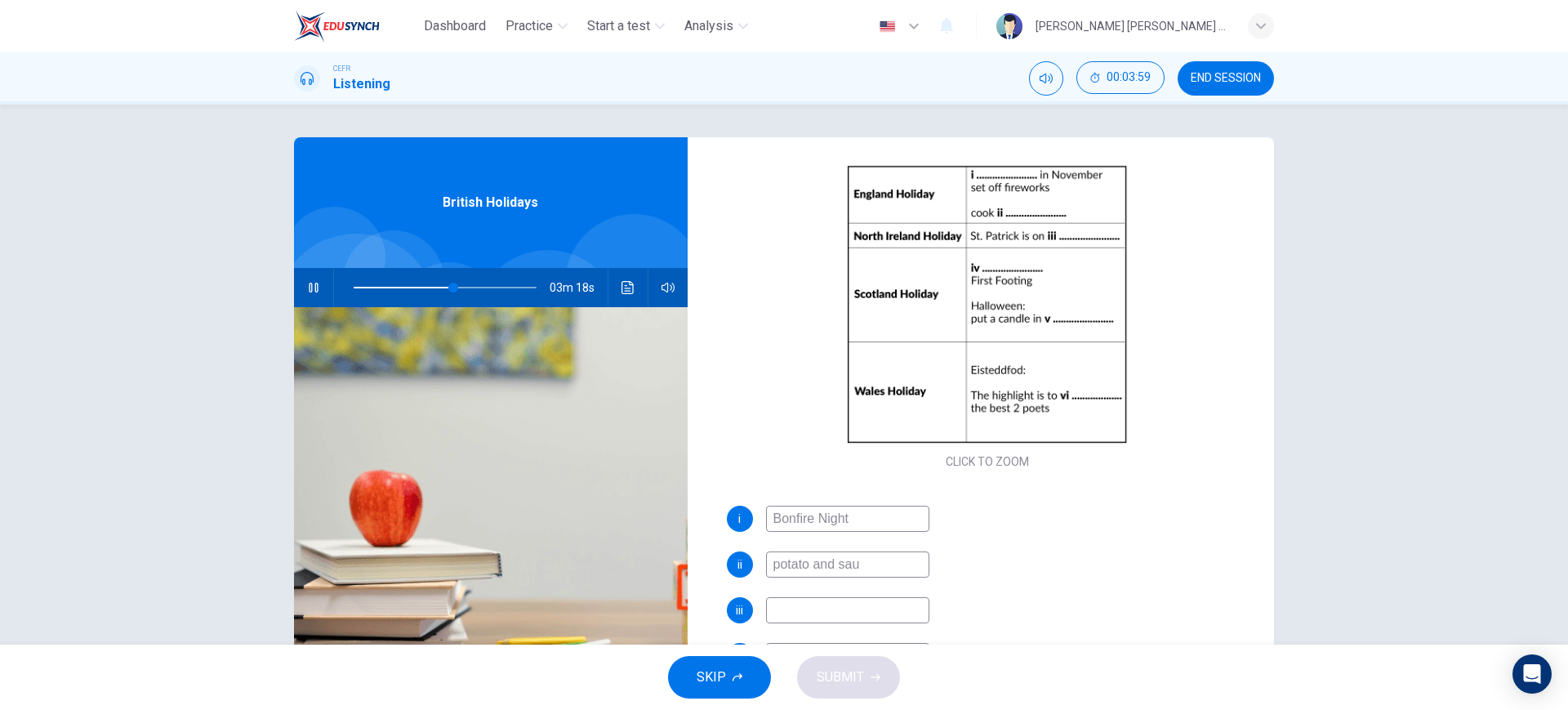 type on "55" 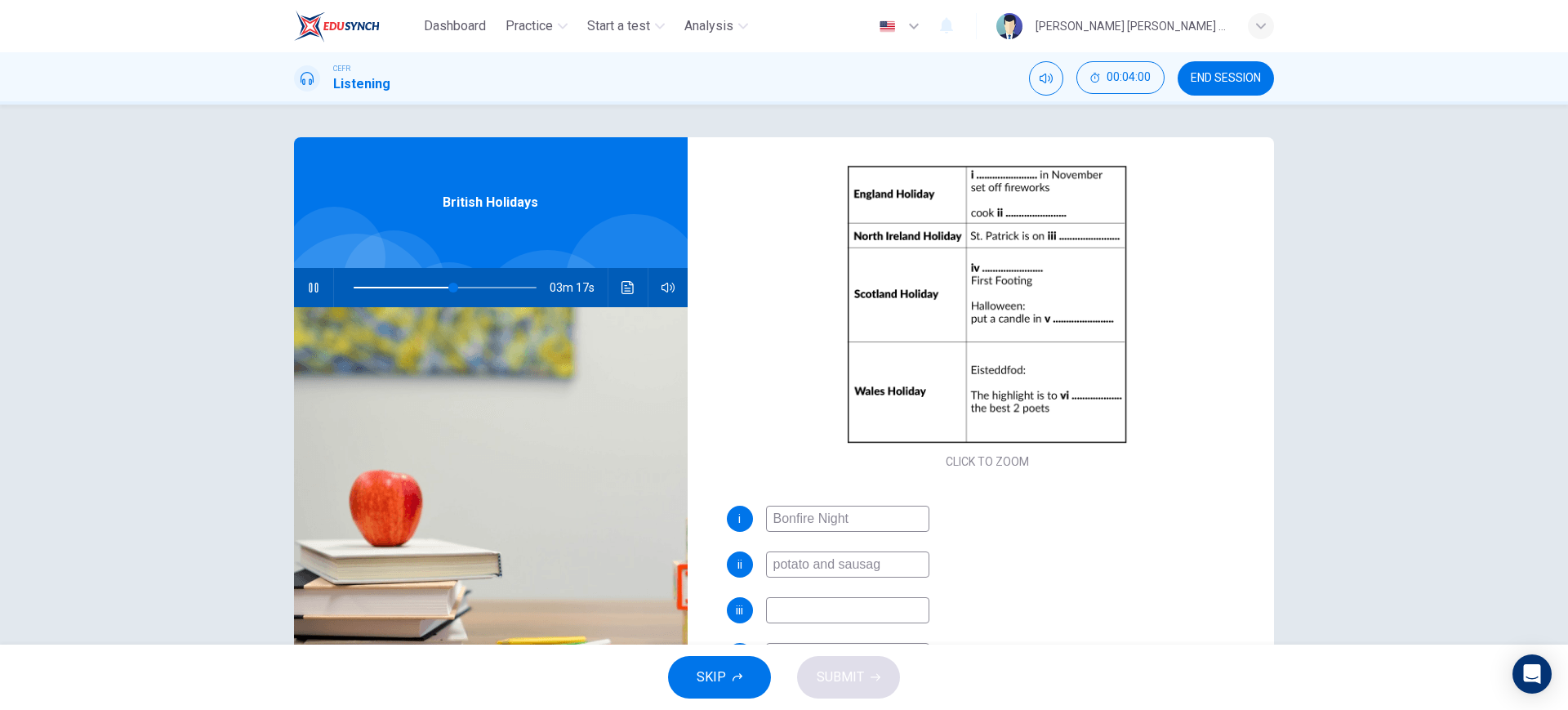 type on "potato and sausage" 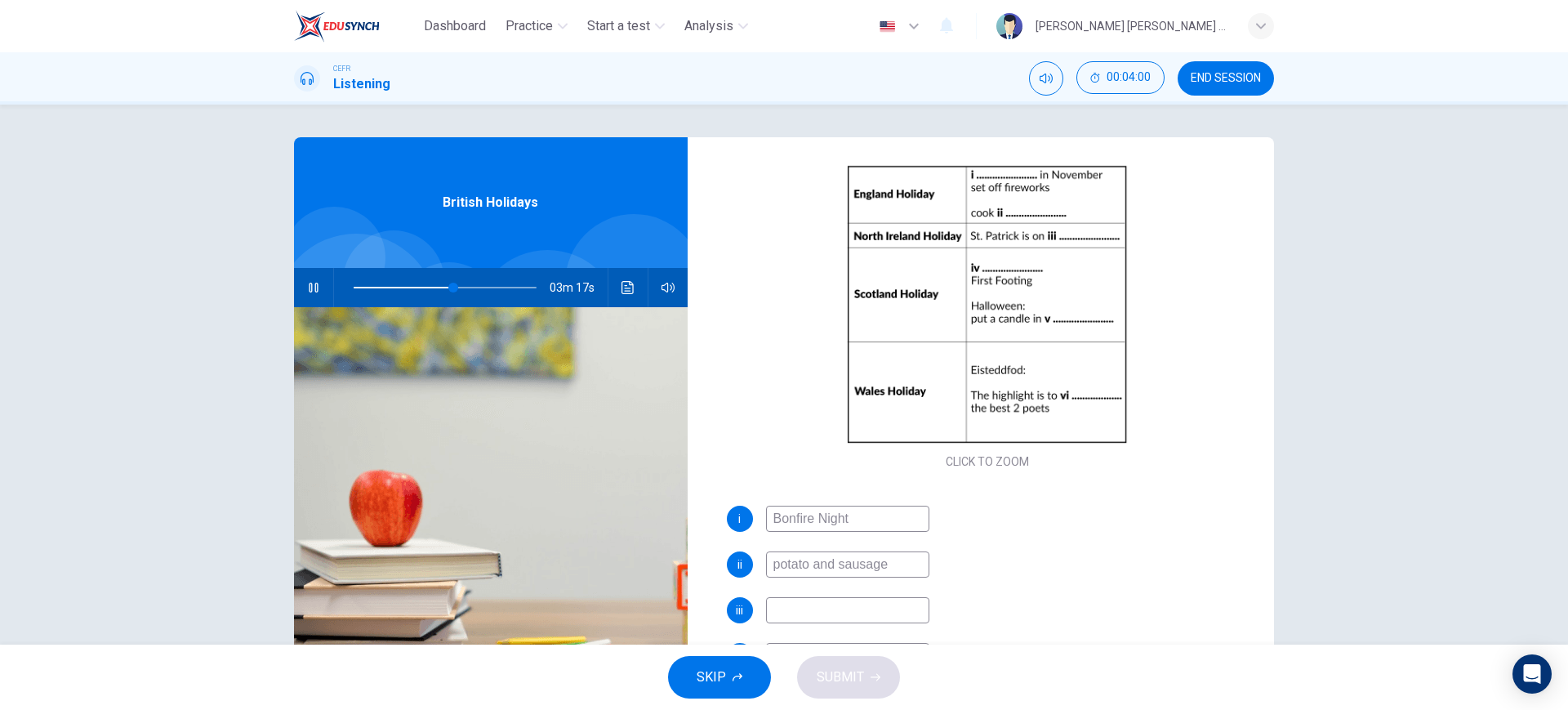 type on "55" 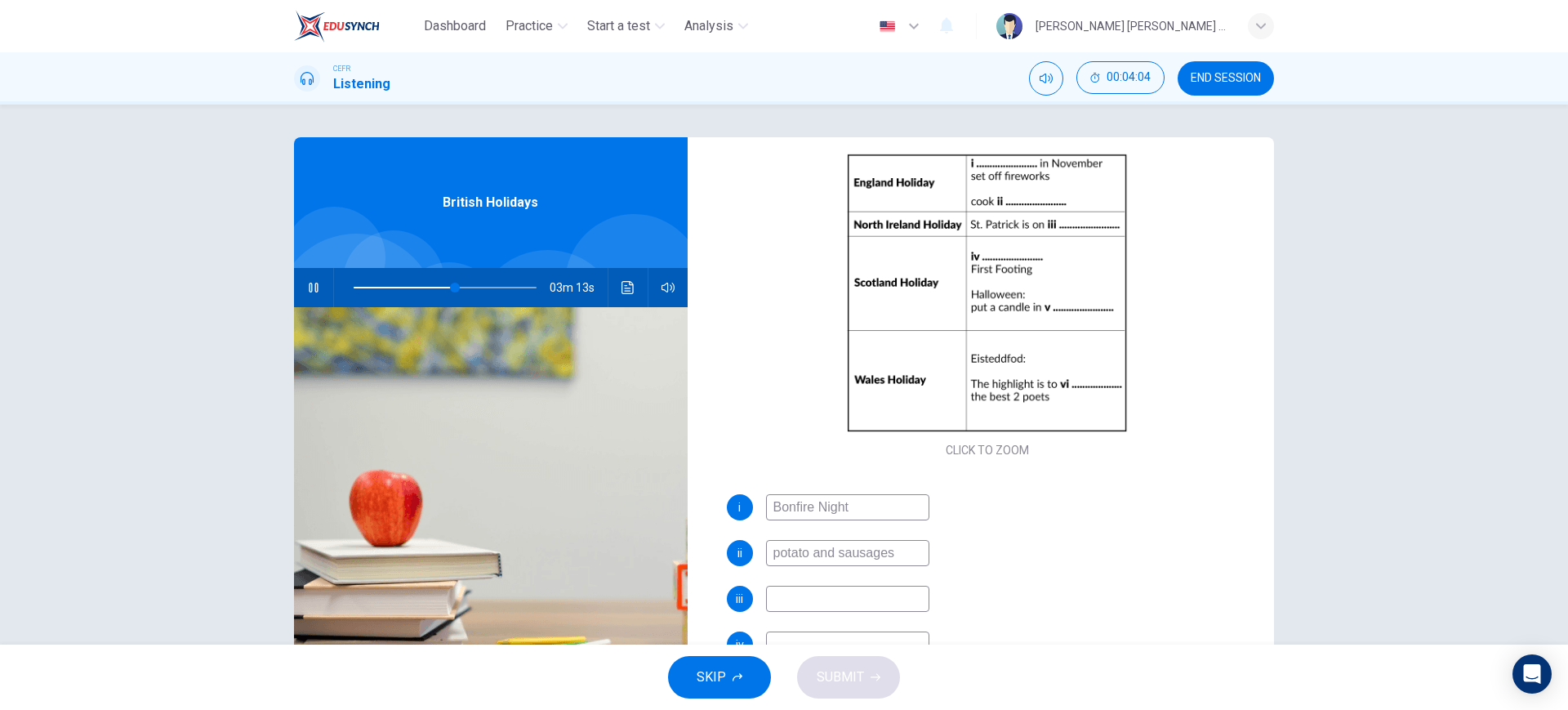 scroll, scrollTop: 179, scrollLeft: 0, axis: vertical 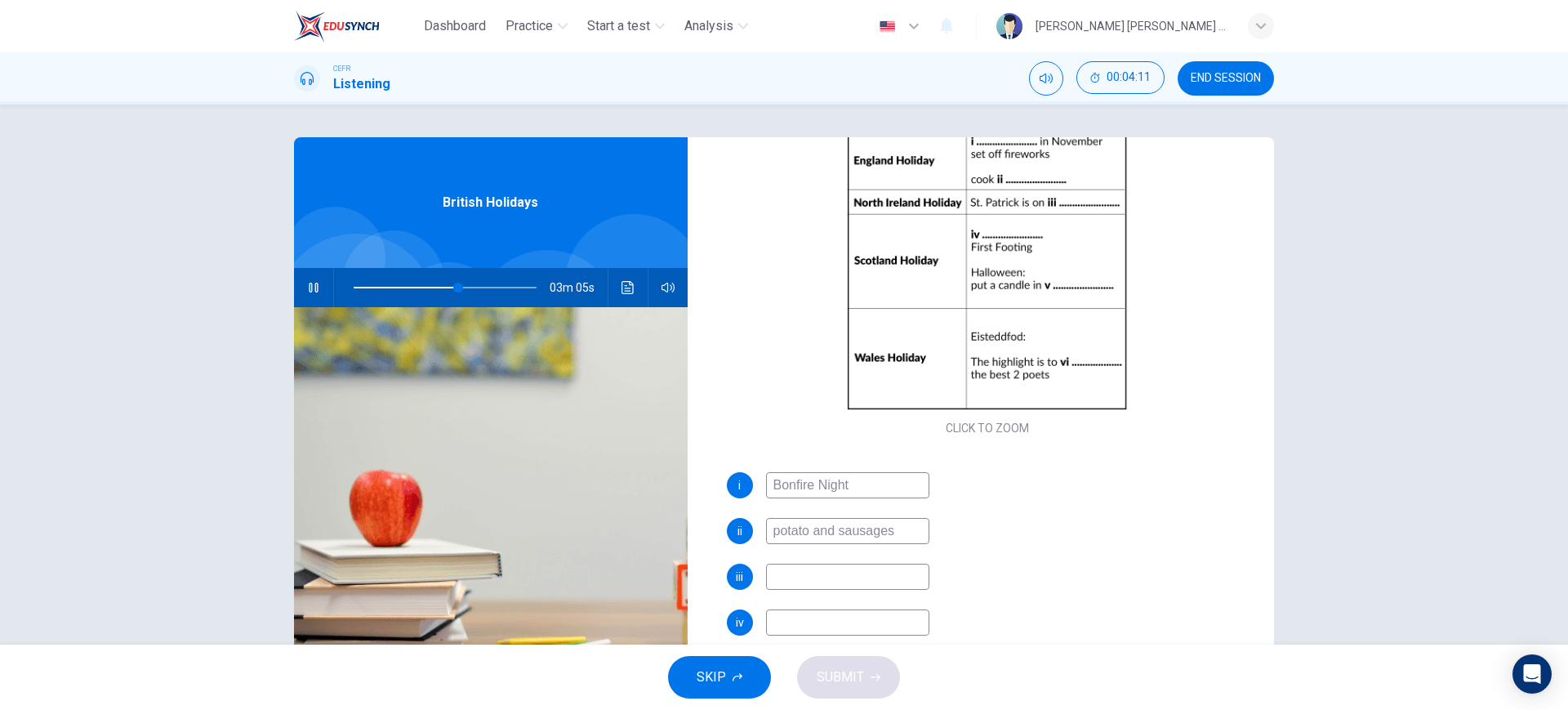 type on "58" 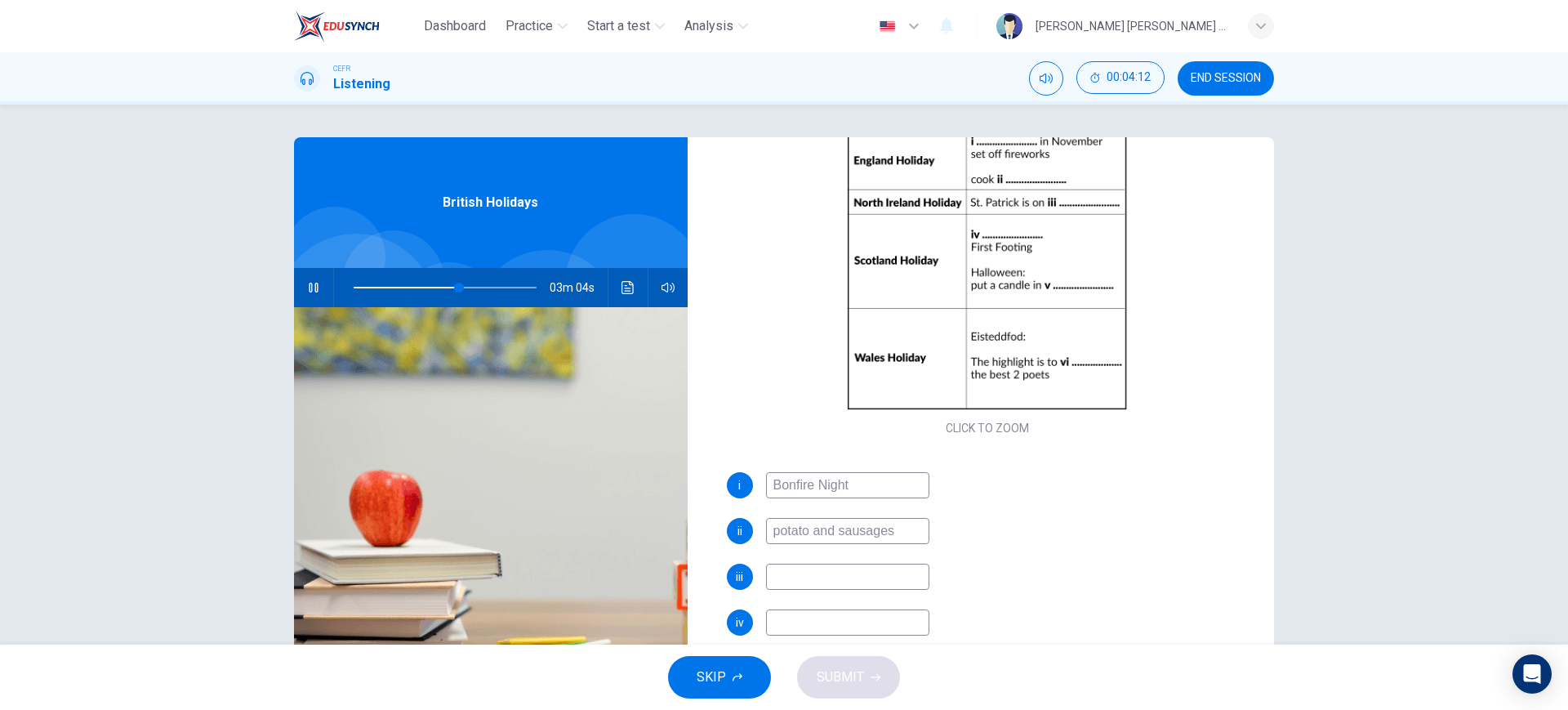 type on "potato and sausages" 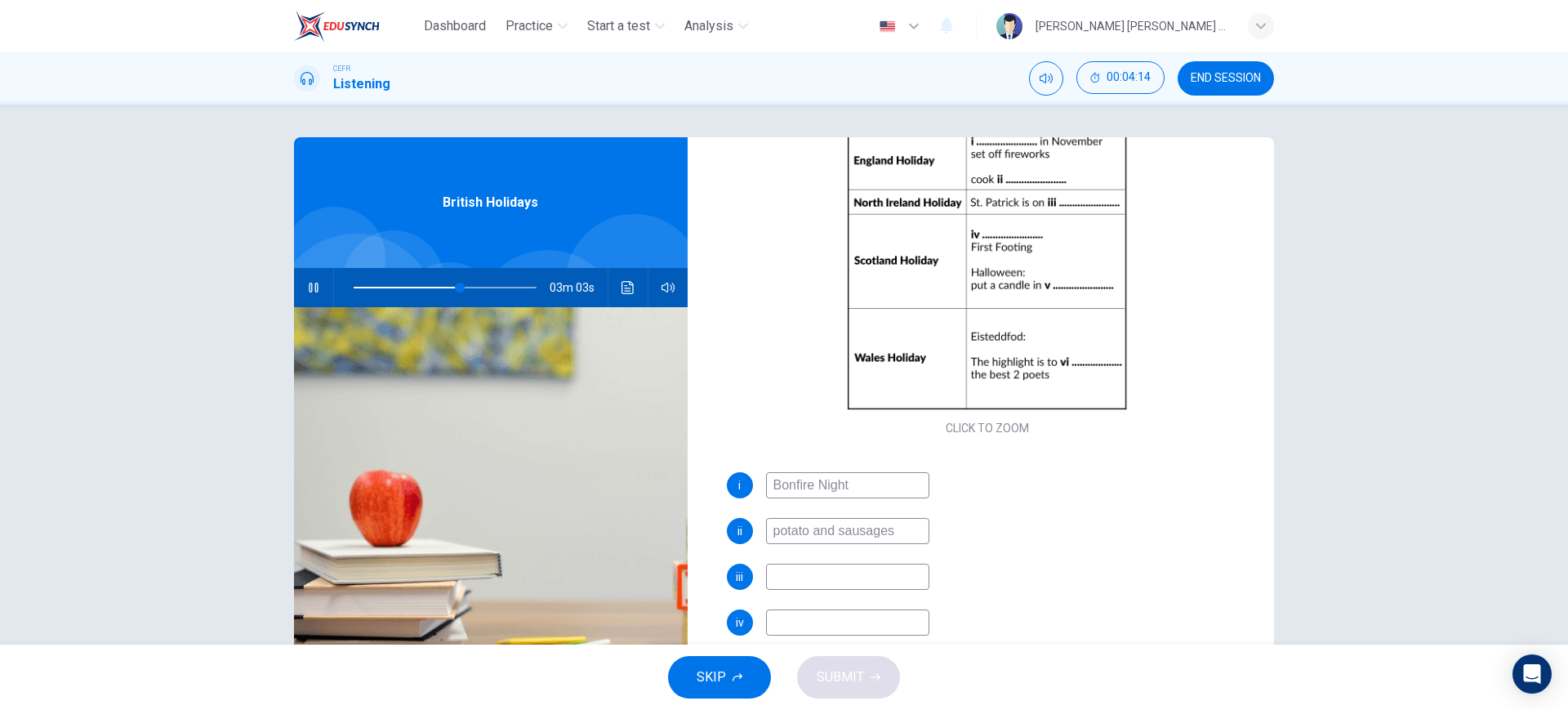 click at bounding box center [848, 577] 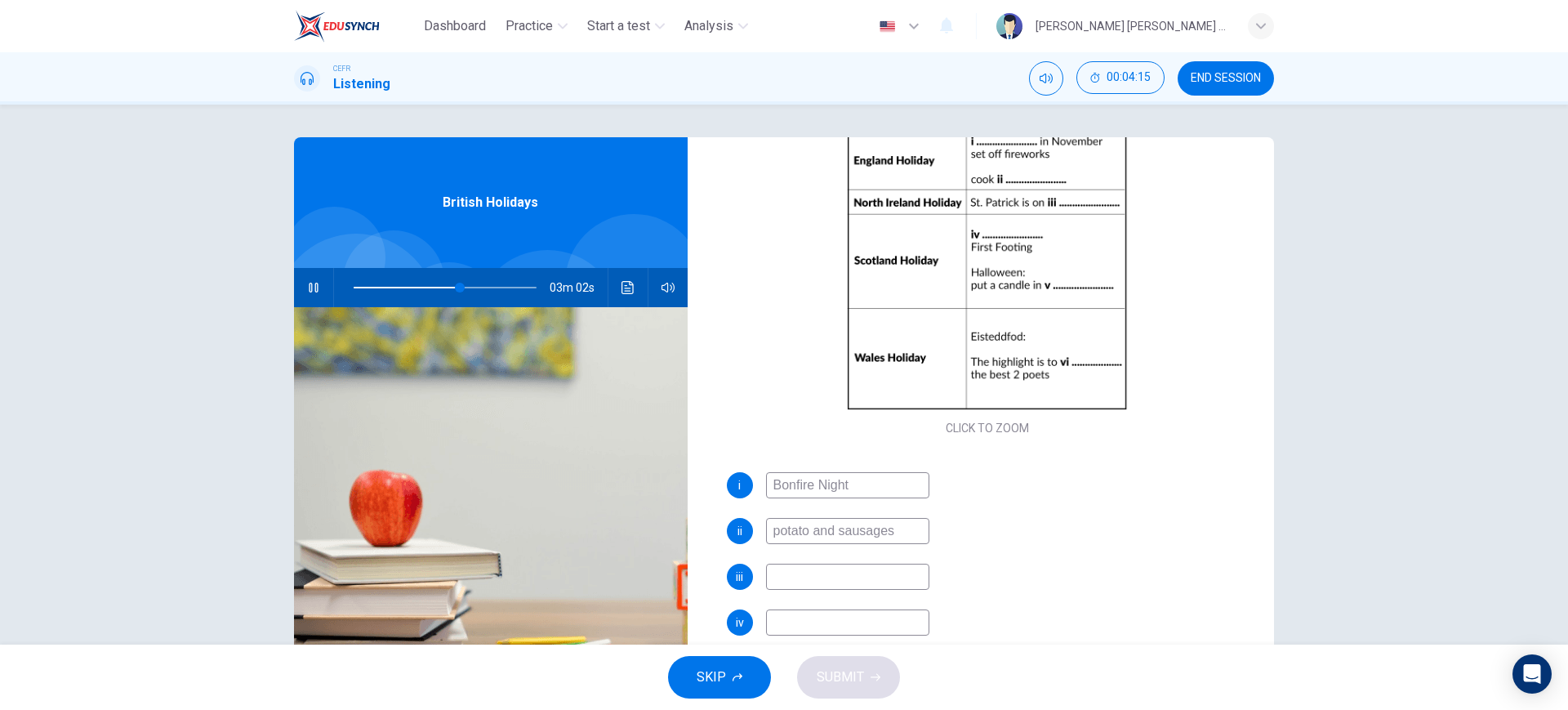 type on "58" 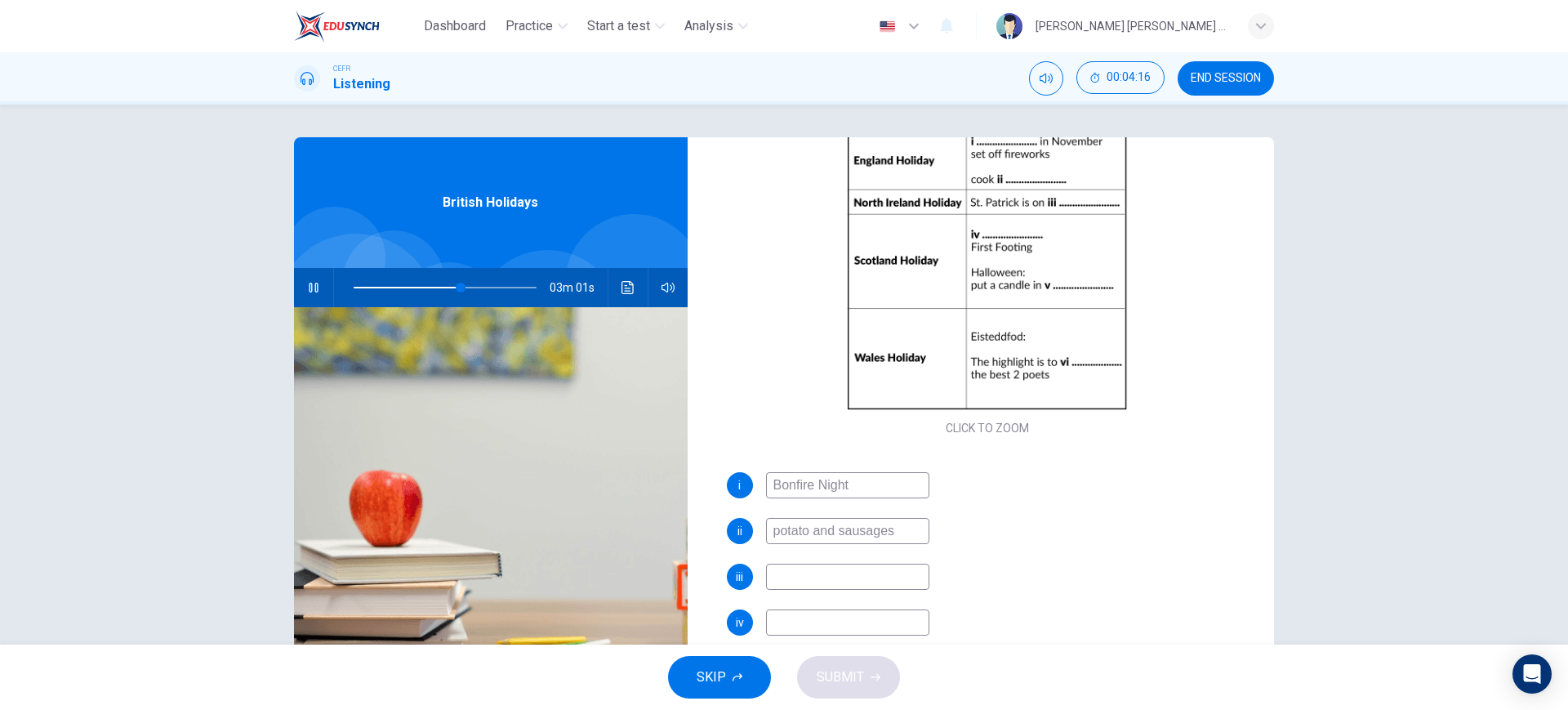 type on "S" 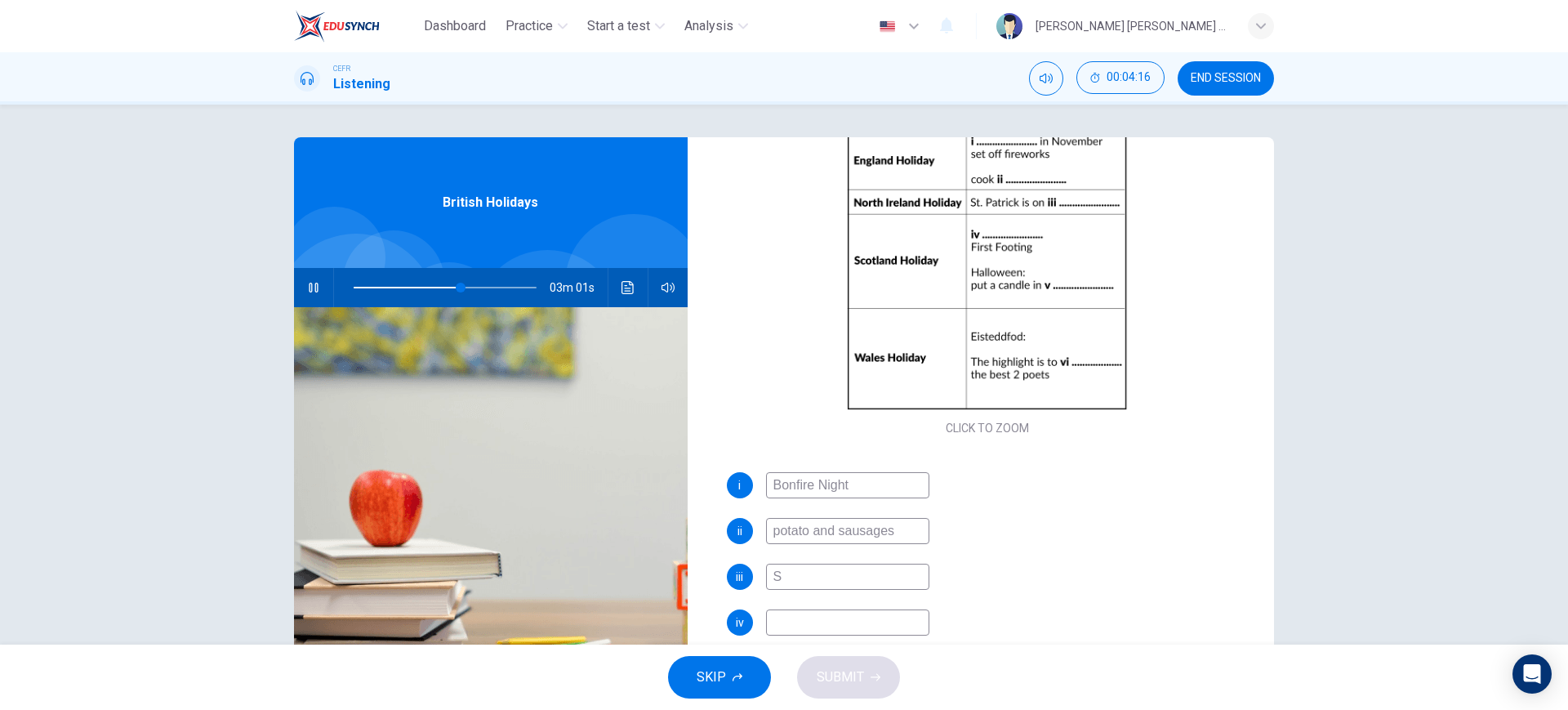 type 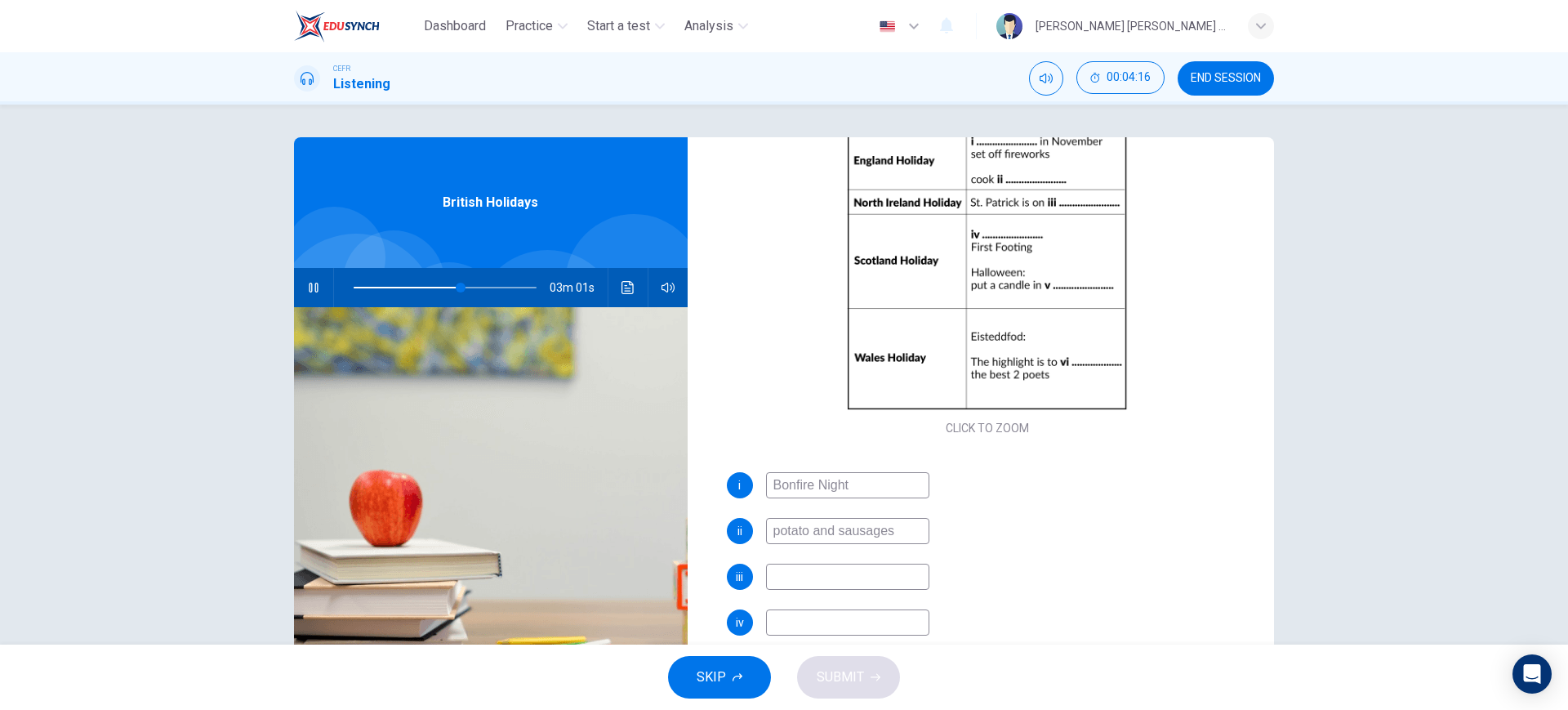 type on "59" 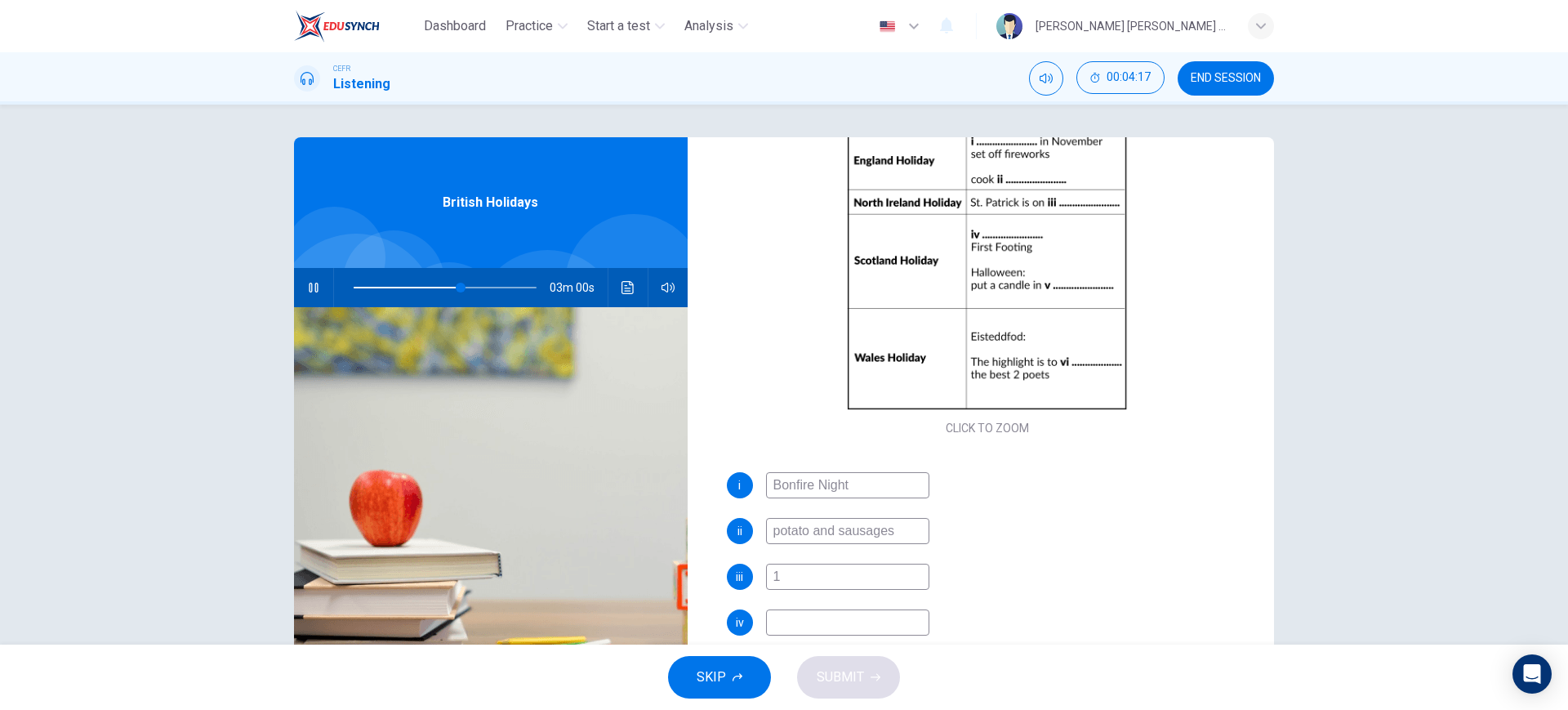 type on "17" 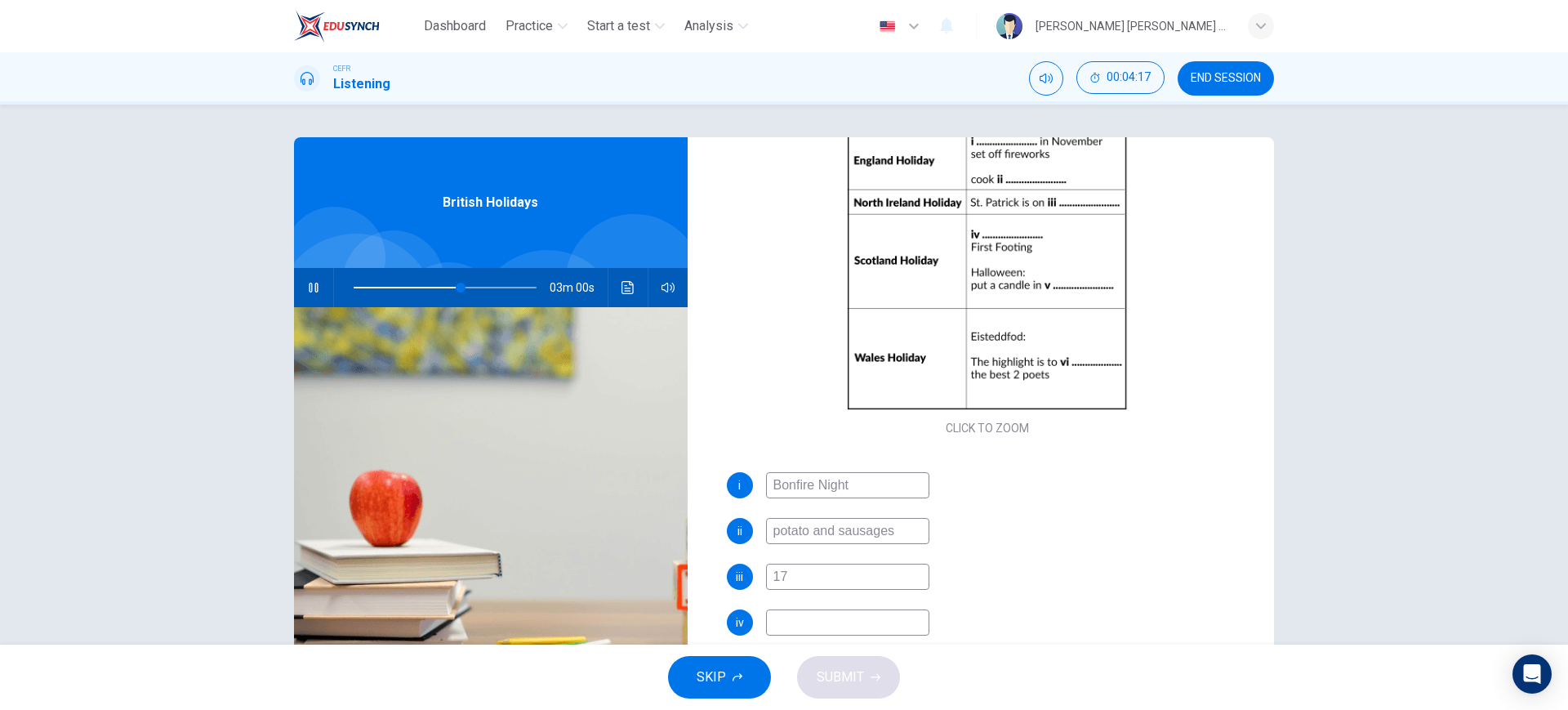type on "59" 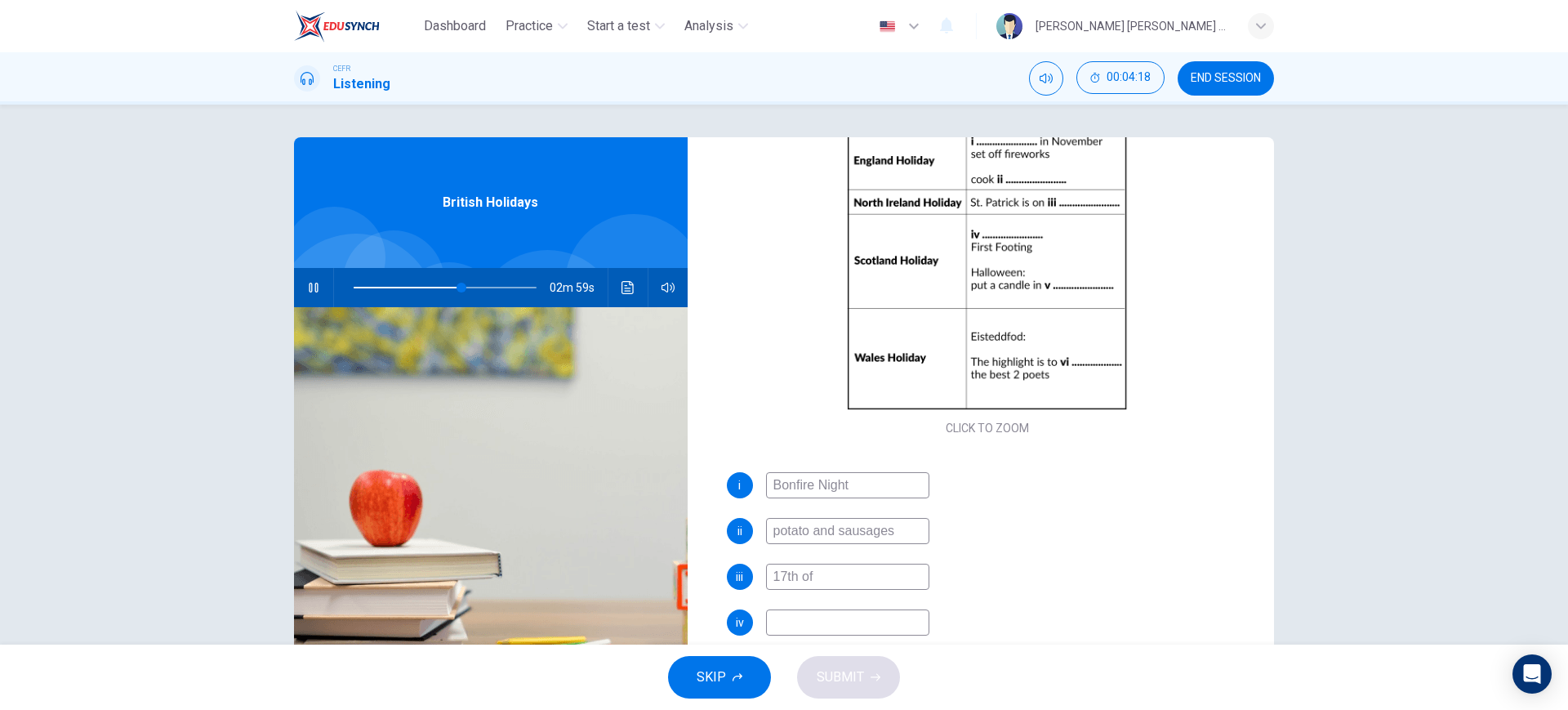type on "17th of" 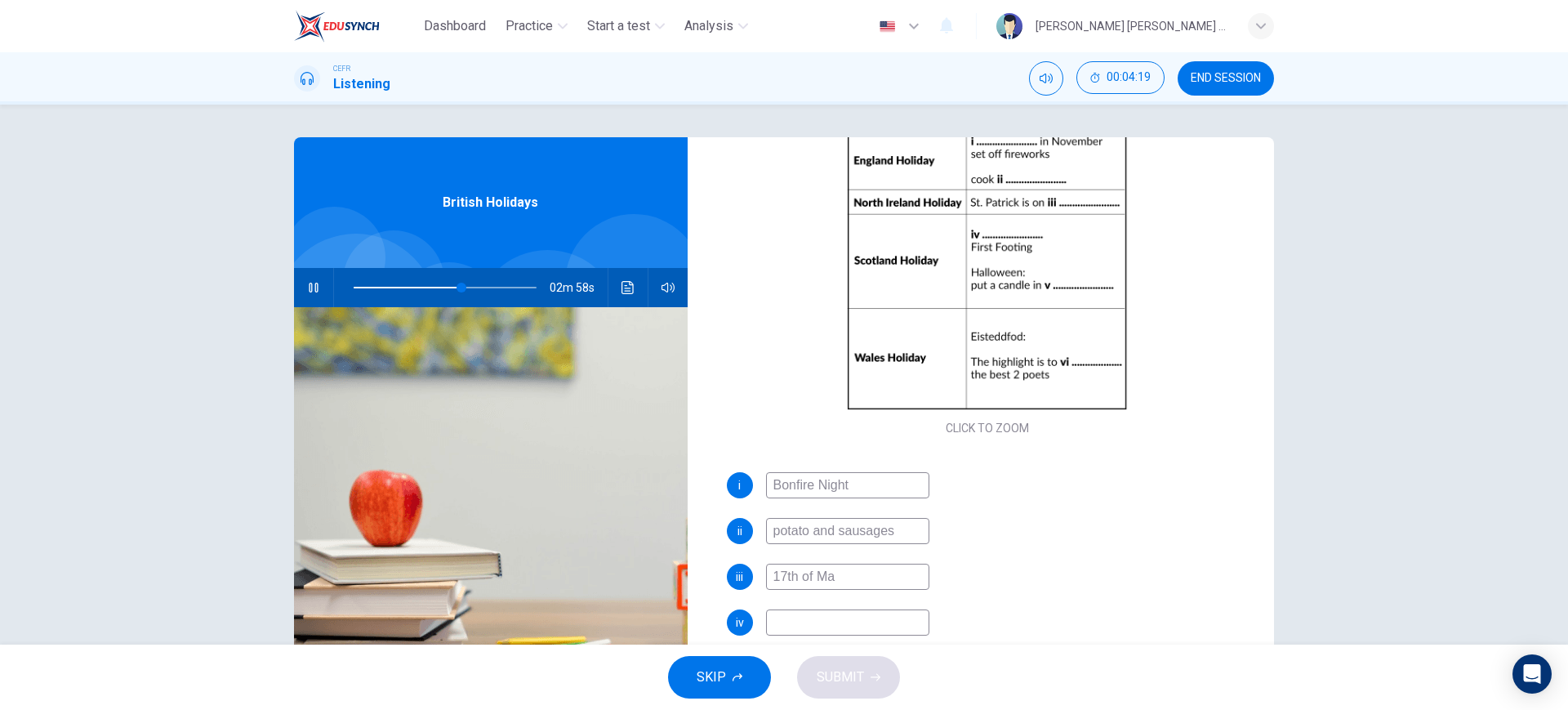 type on "17th of Mar" 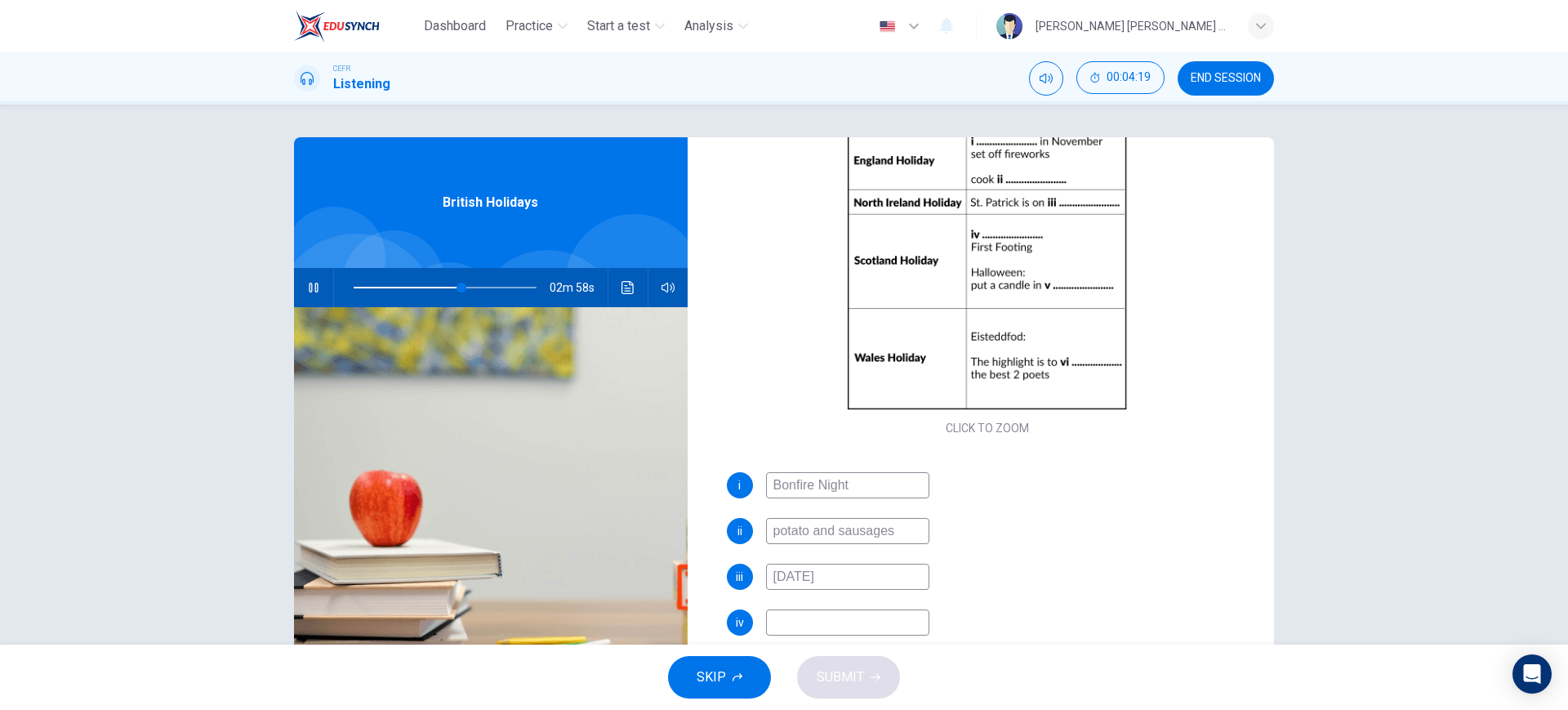 type on "59" 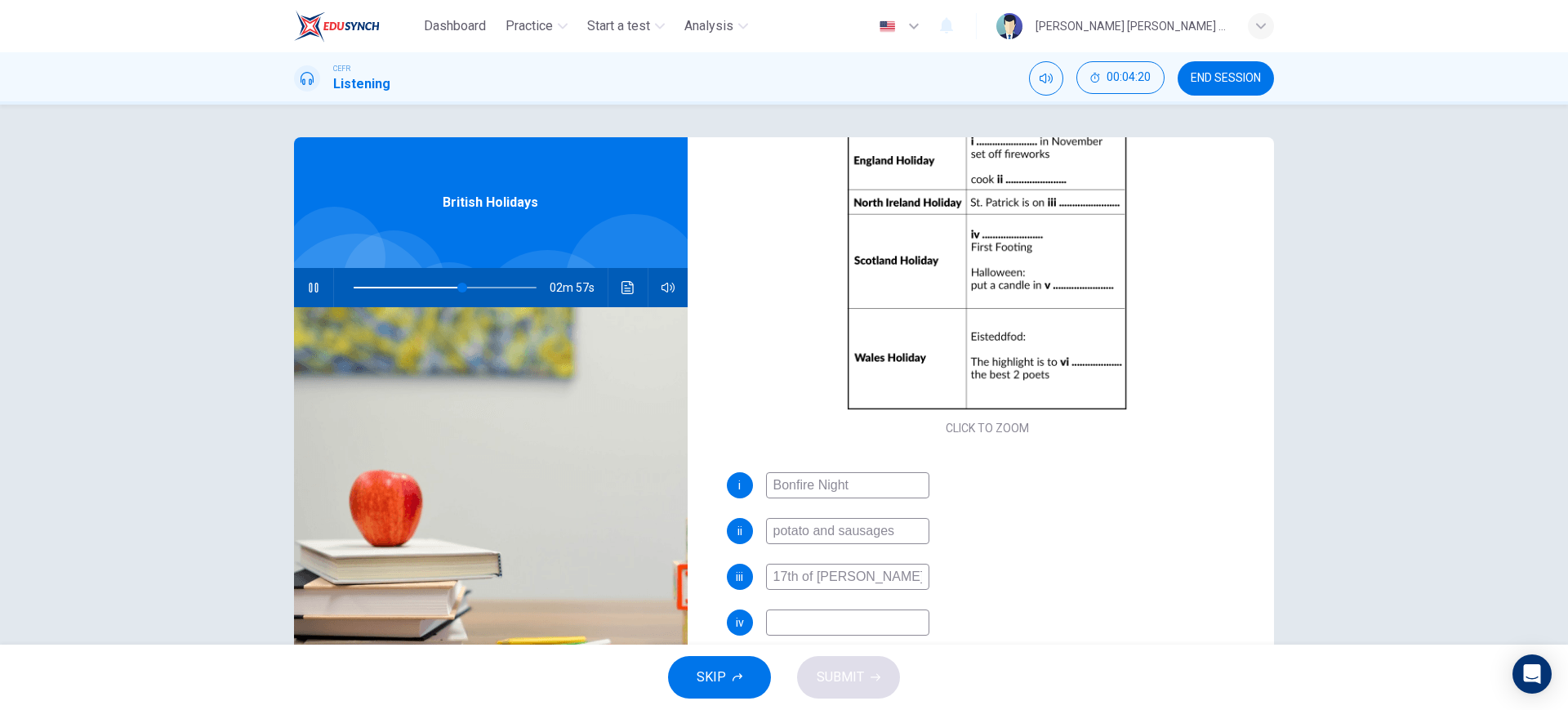 type on "17th of March" 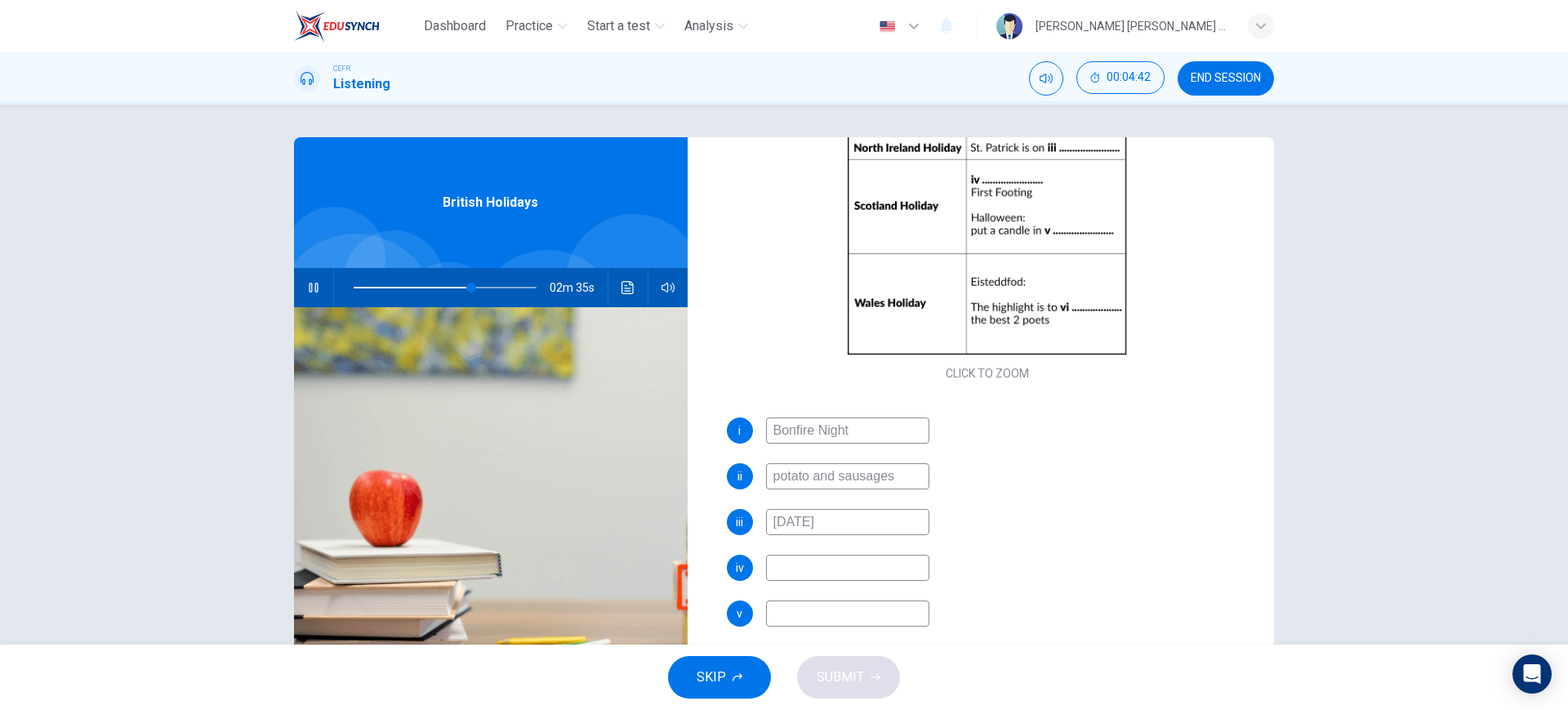 scroll, scrollTop: 233, scrollLeft: 0, axis: vertical 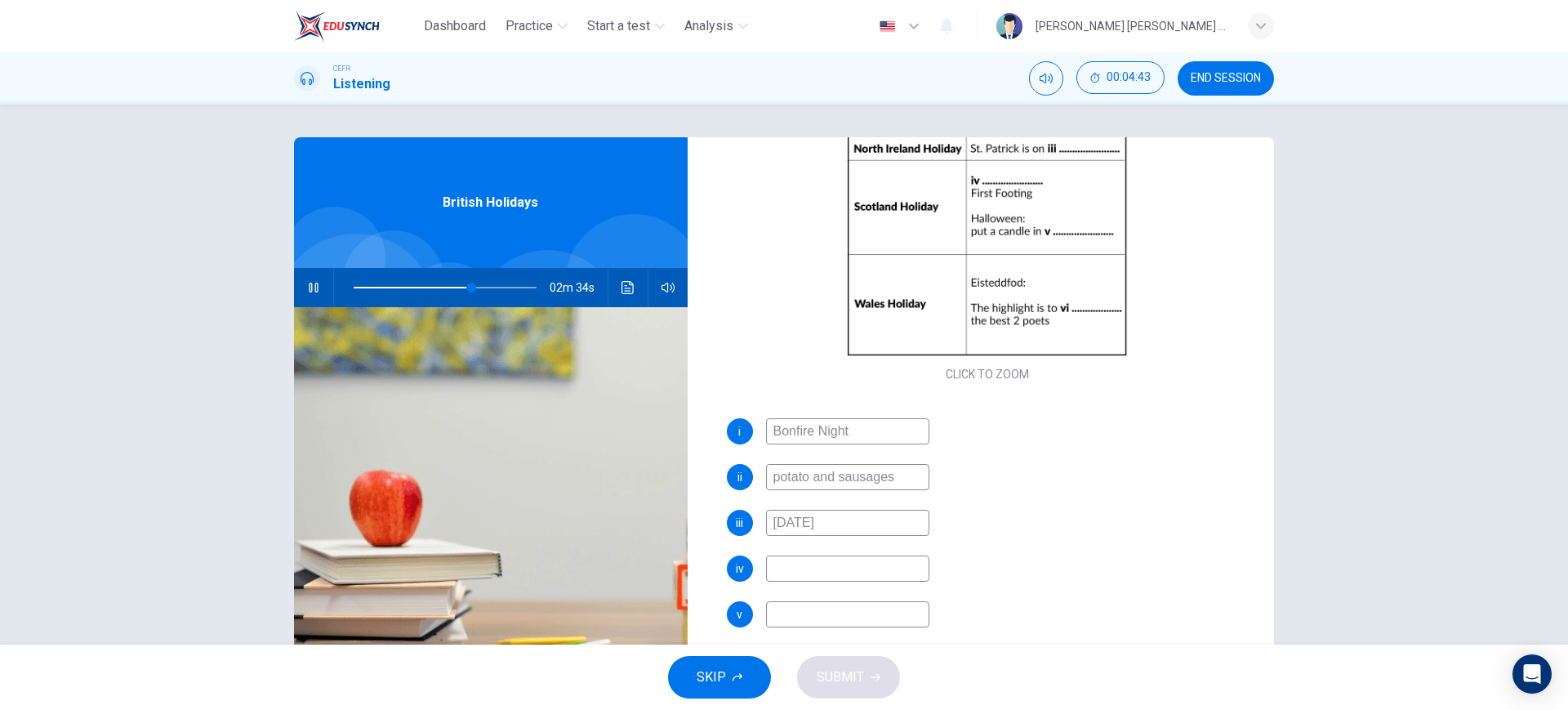 type on "65" 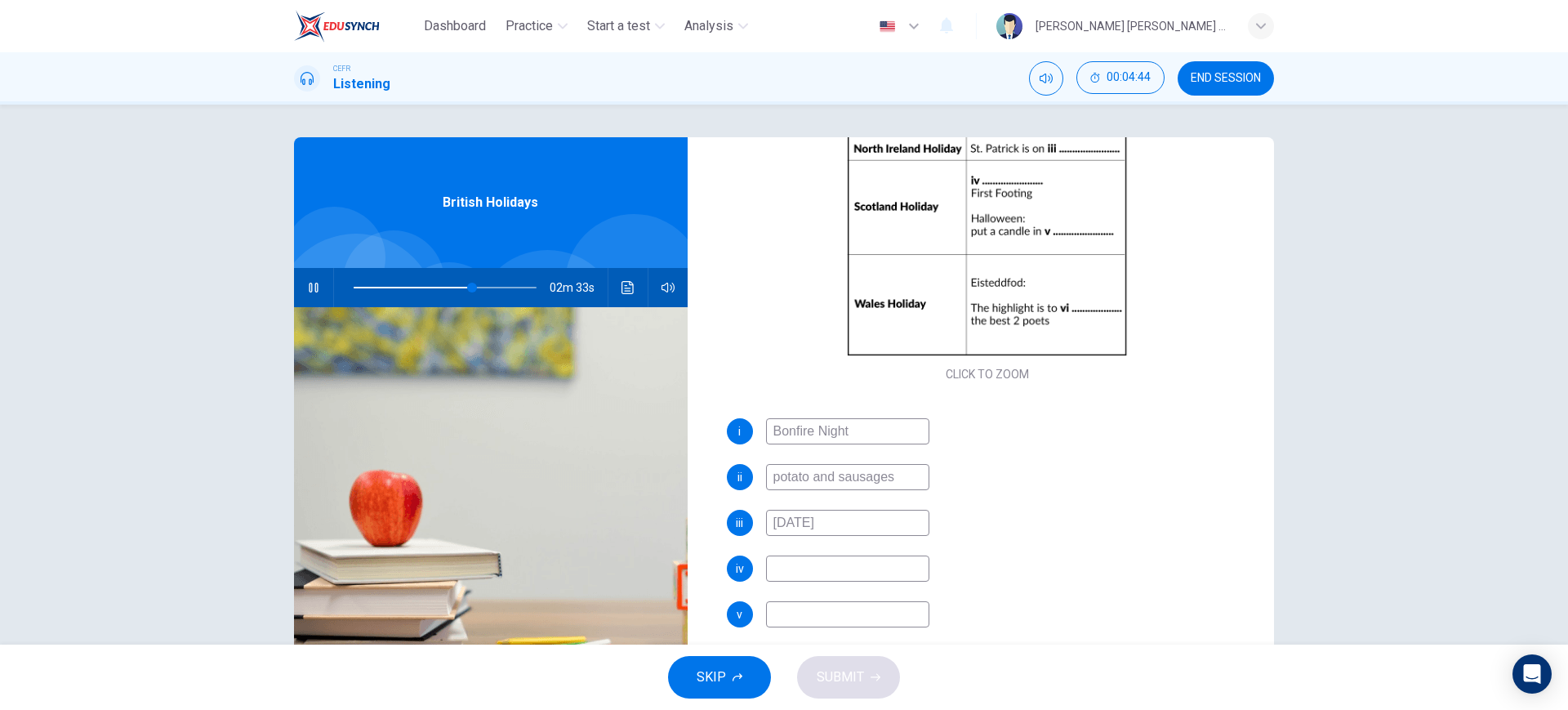 type on "17th of March" 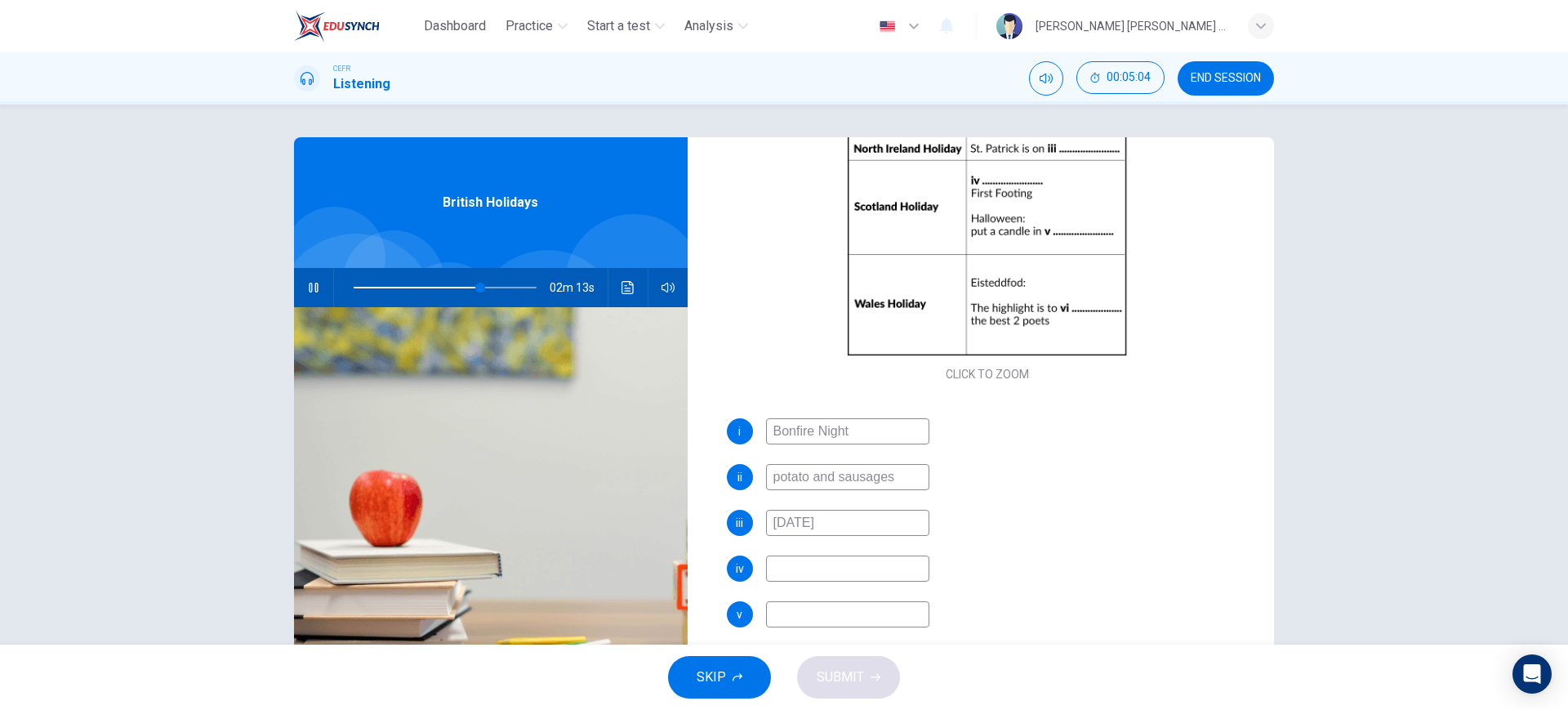 type on "70" 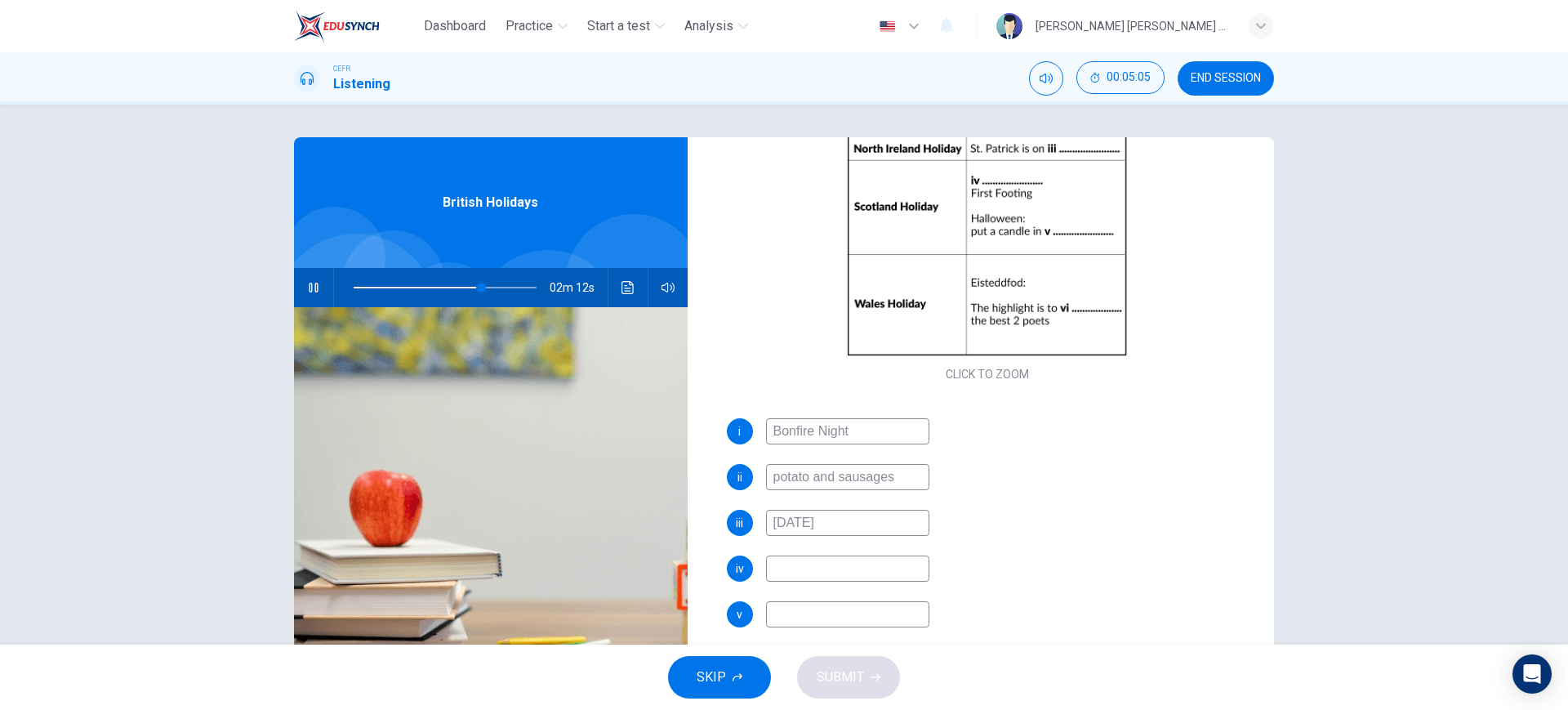 type on "H" 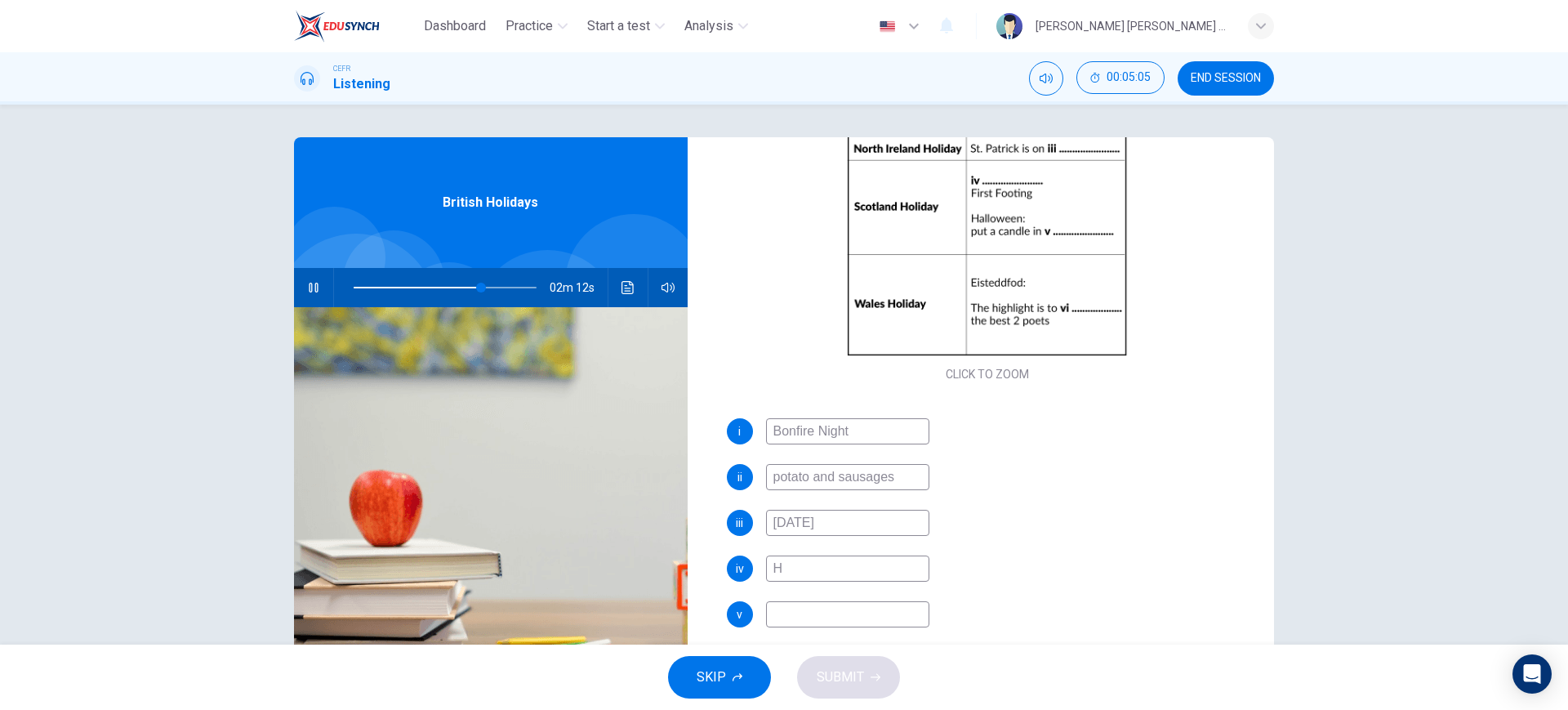 type on "70" 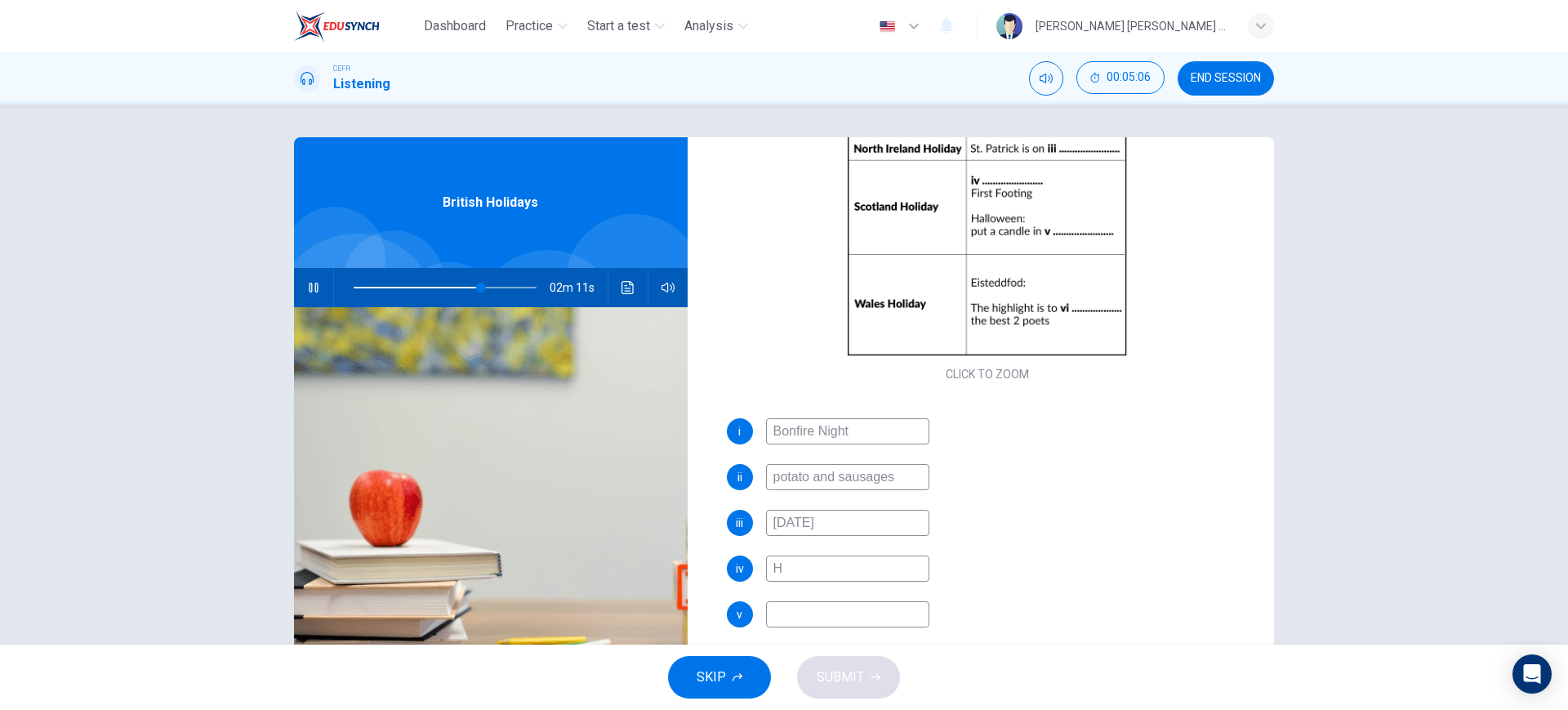 type on "HO" 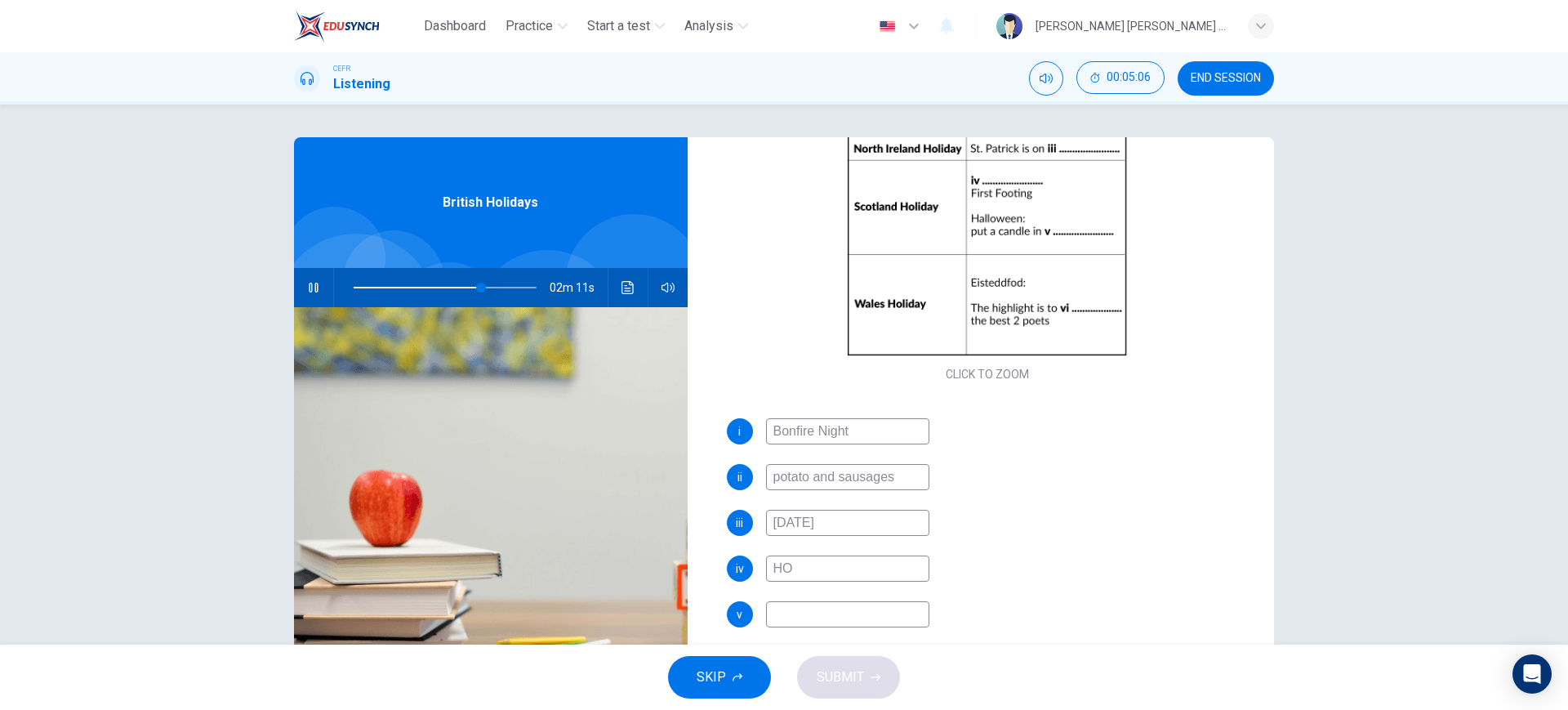 type on "70" 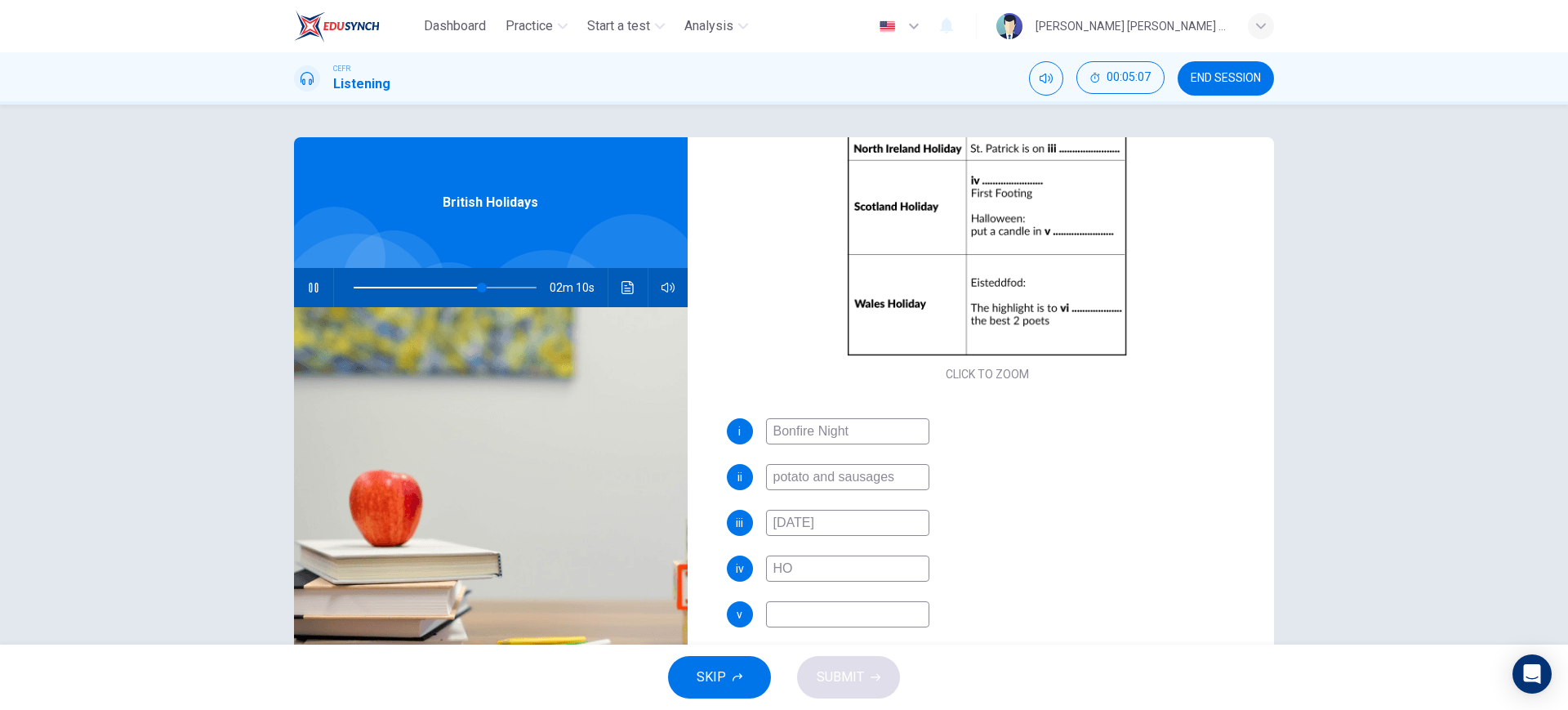 type on "H" 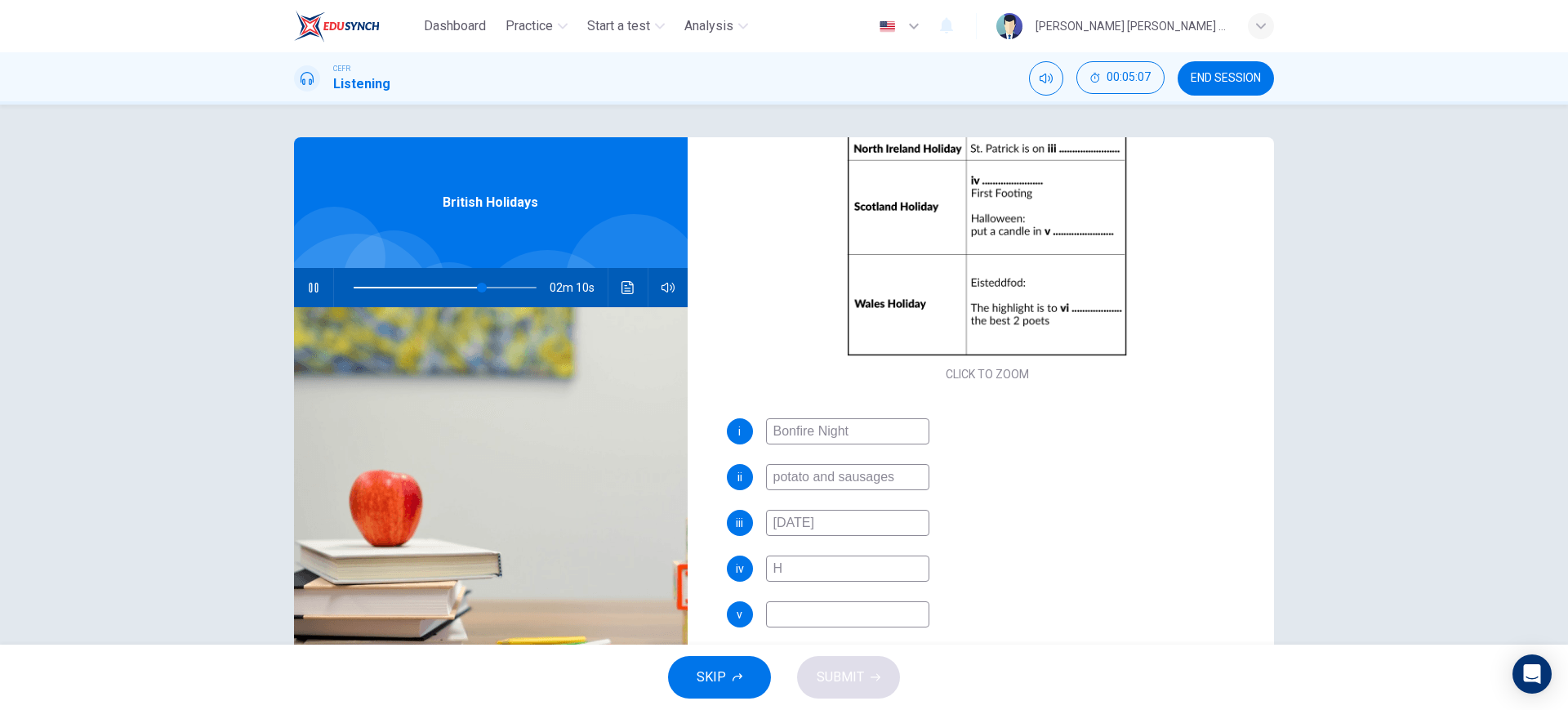 type on "70" 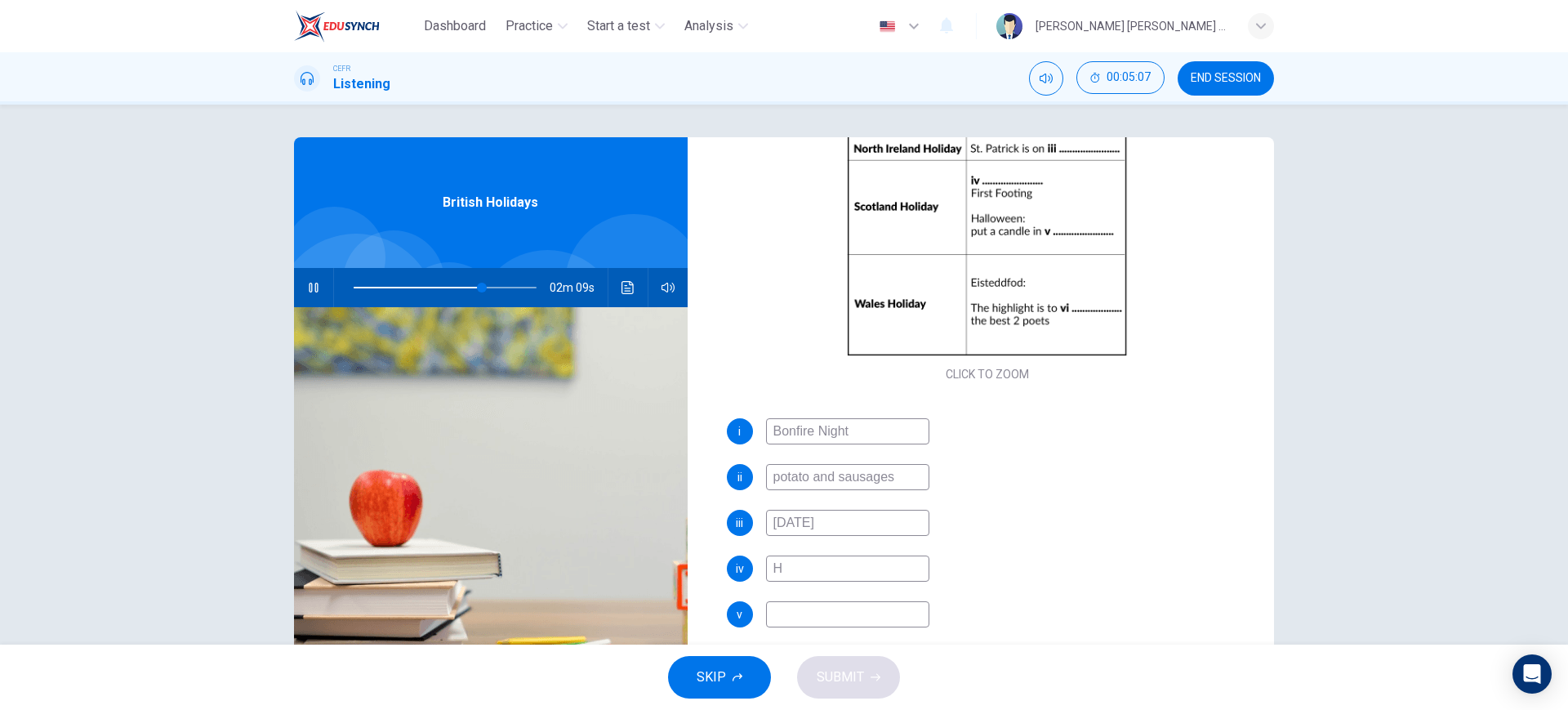 type 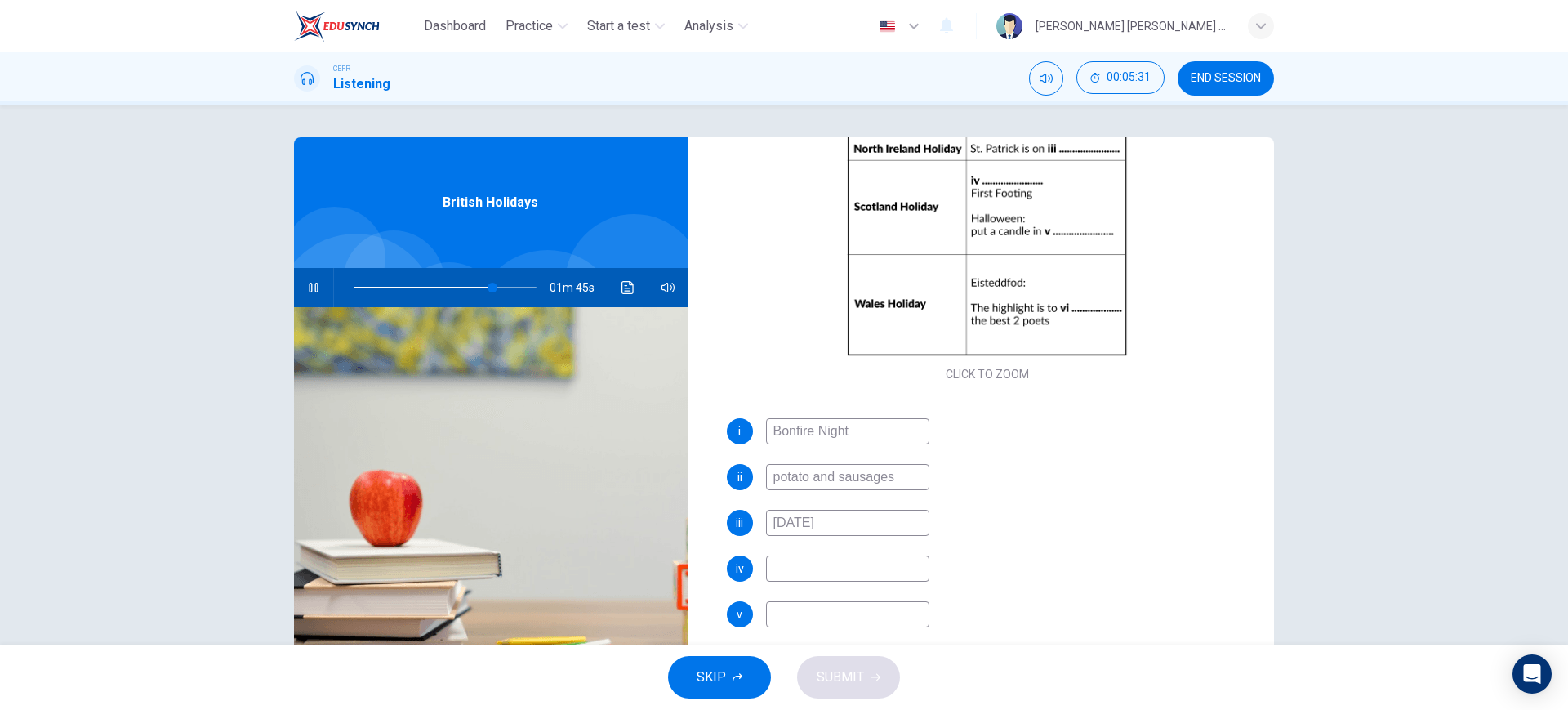 click at bounding box center (848, 569) 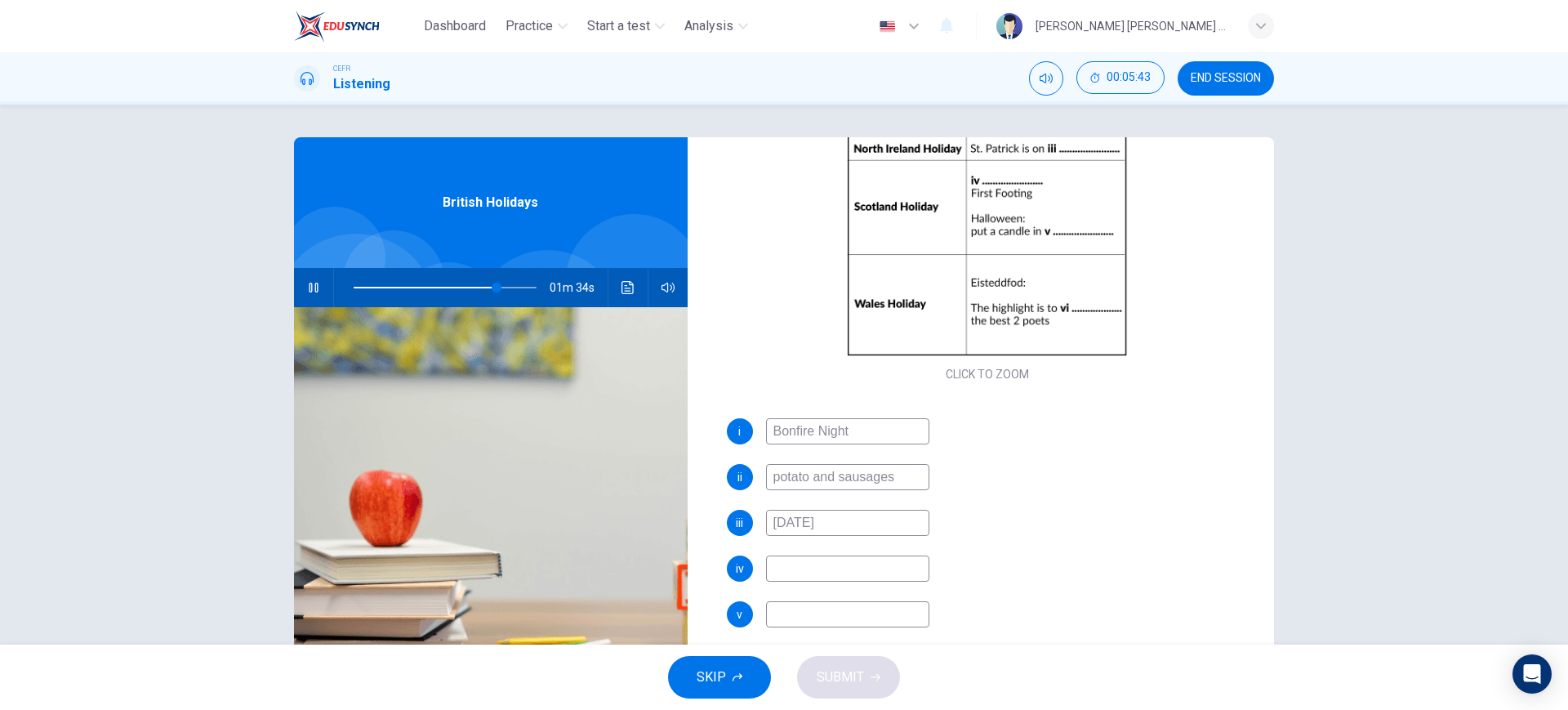 click at bounding box center (848, 614) 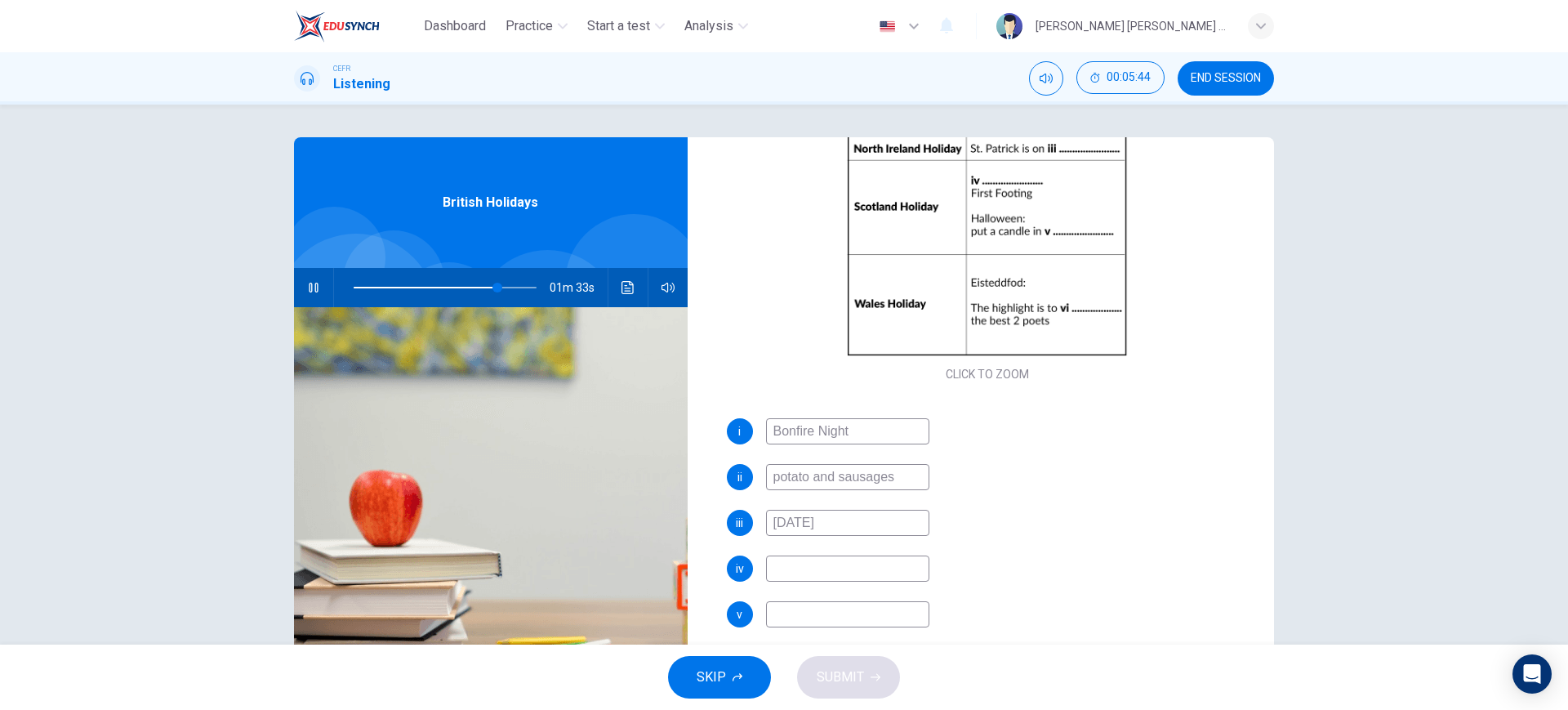 scroll, scrollTop: 234, scrollLeft: 0, axis: vertical 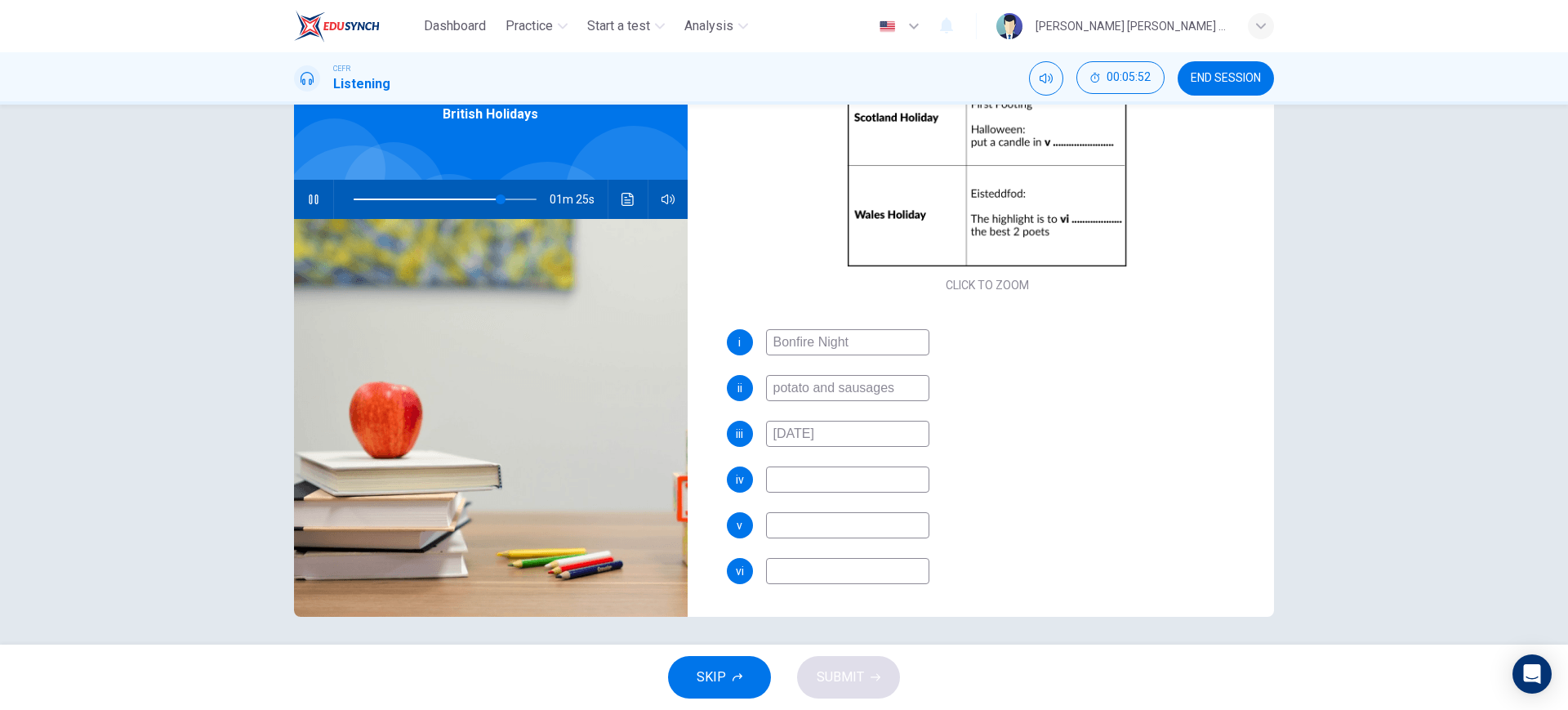 type on "81" 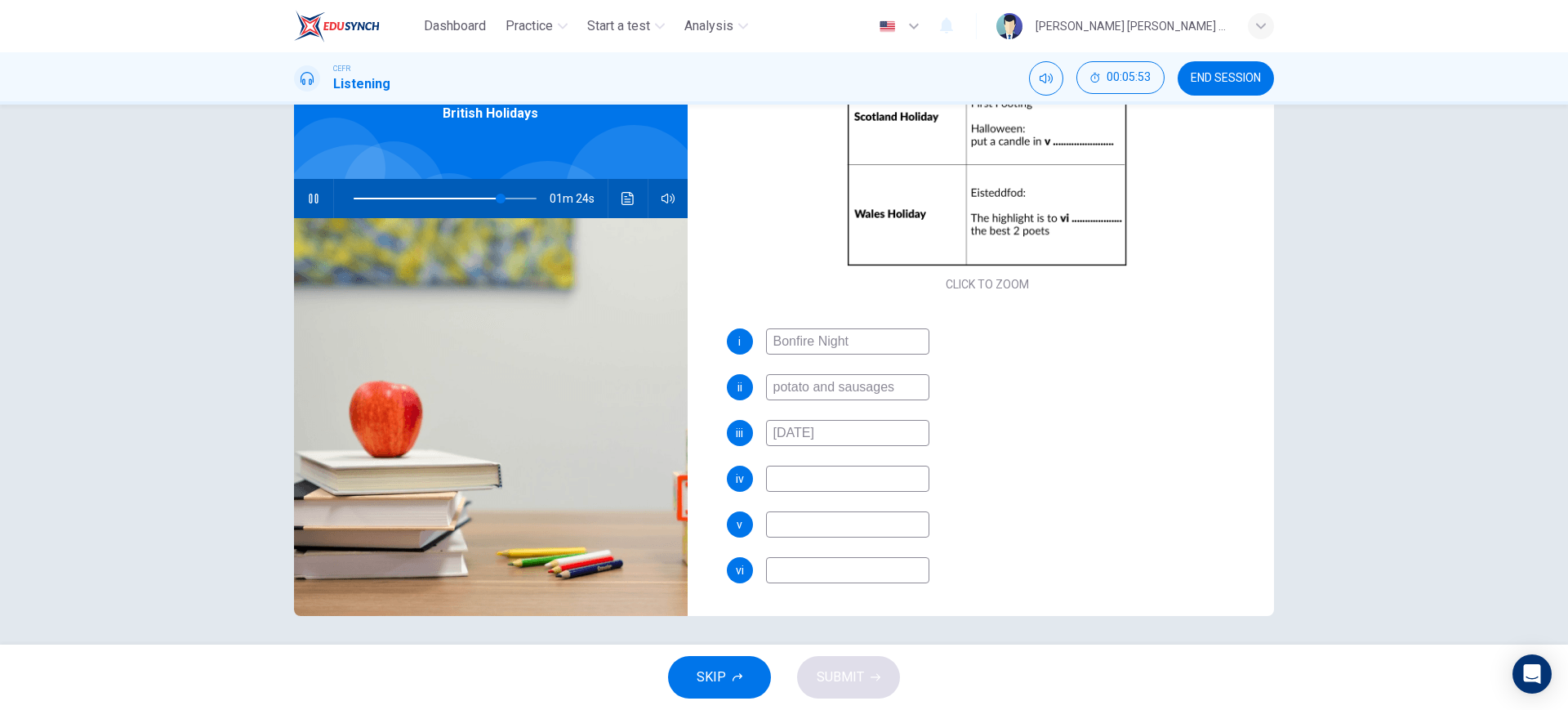 type on "P" 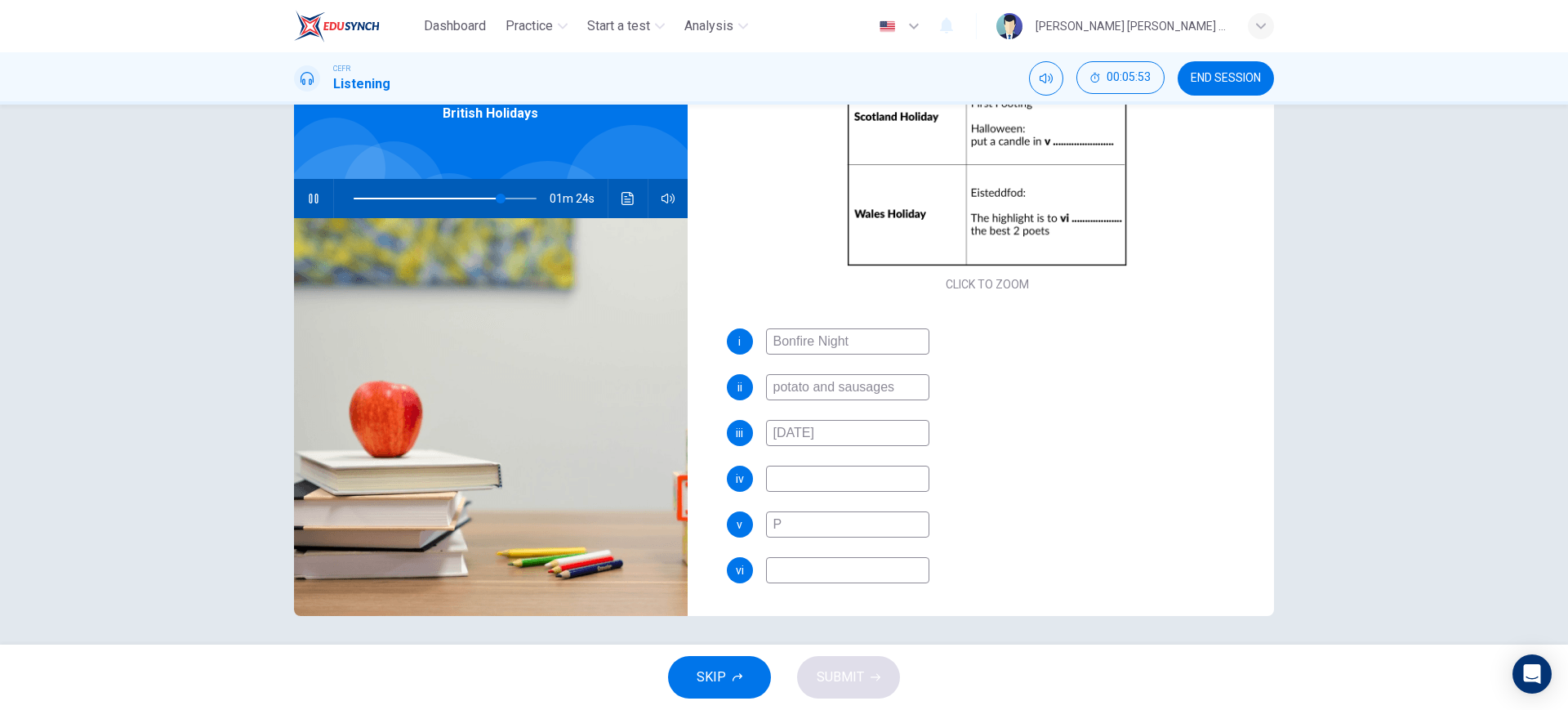 type on "81" 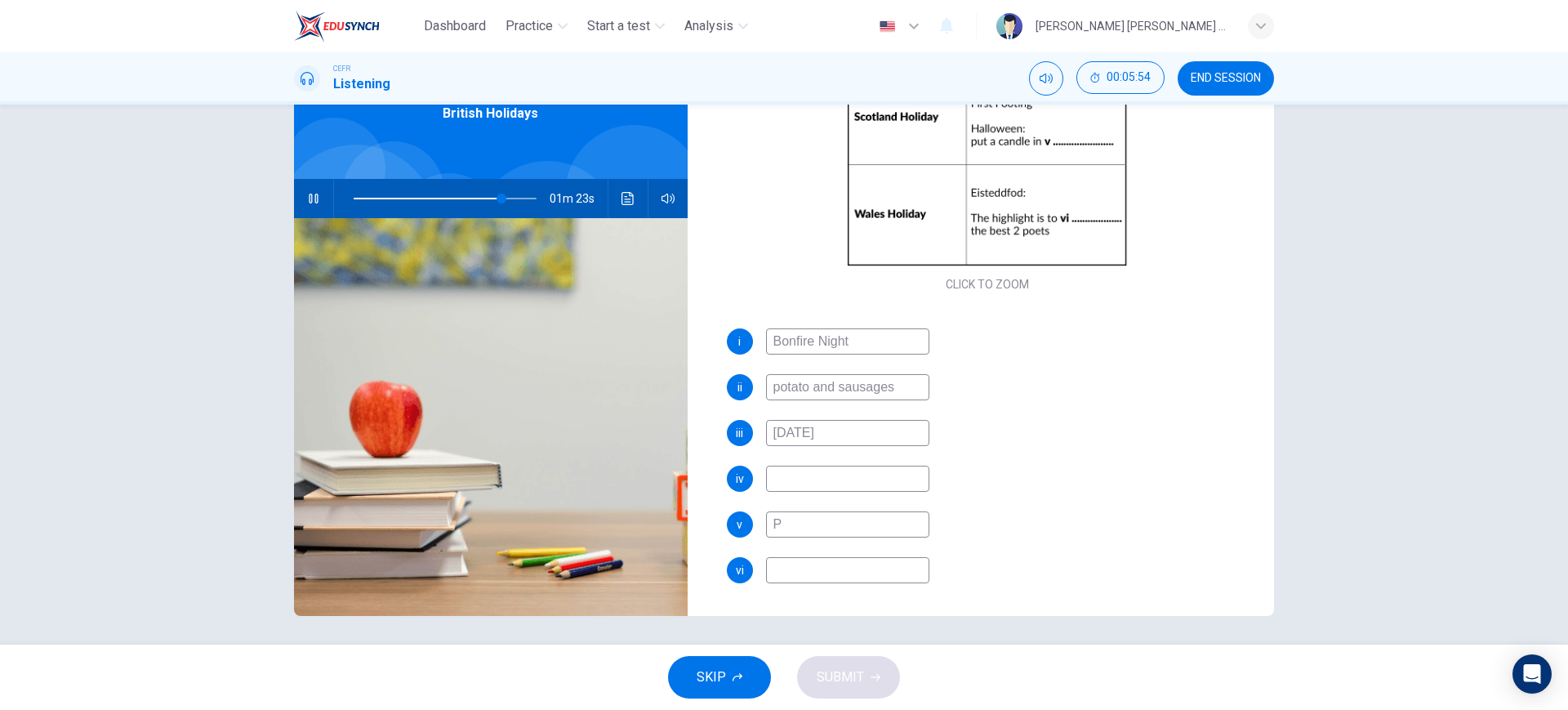 type 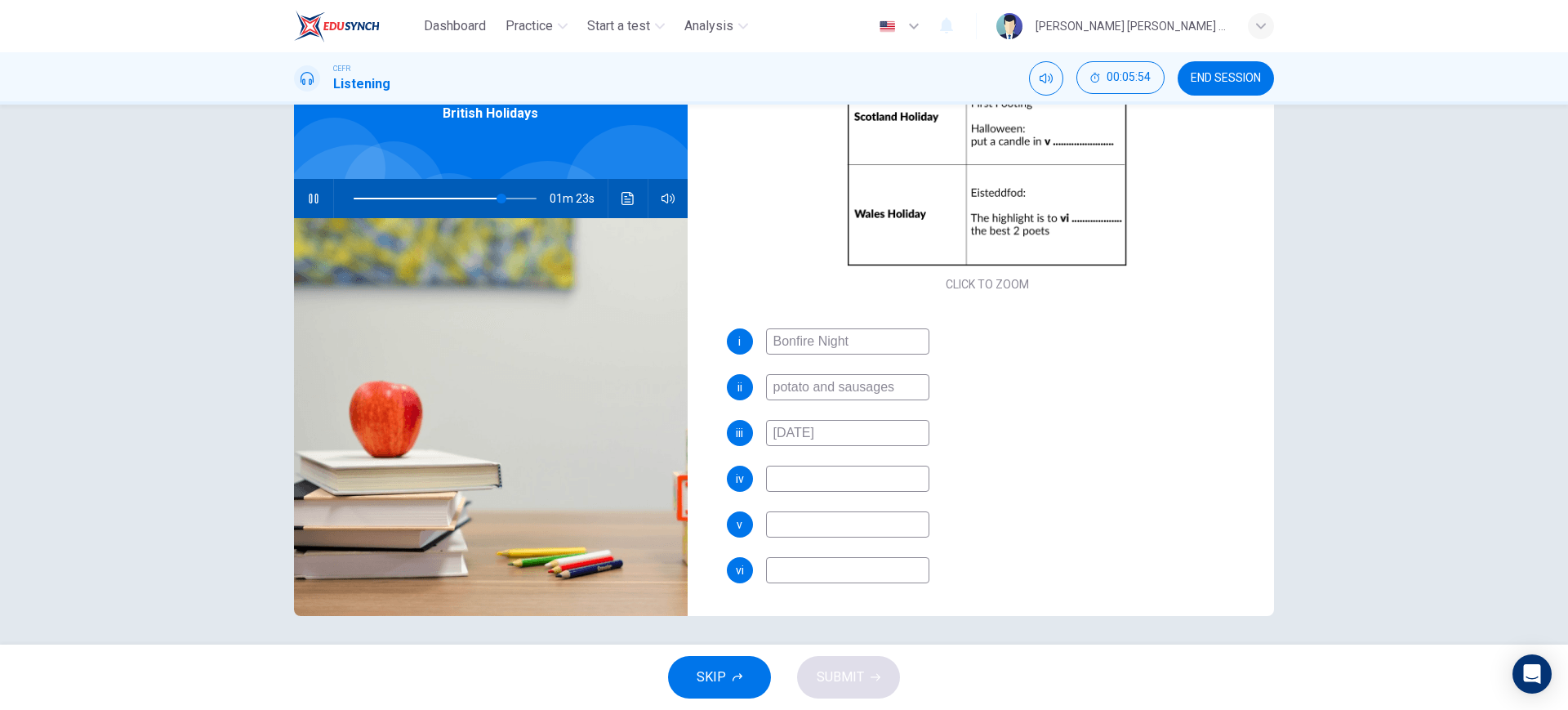 type on "81" 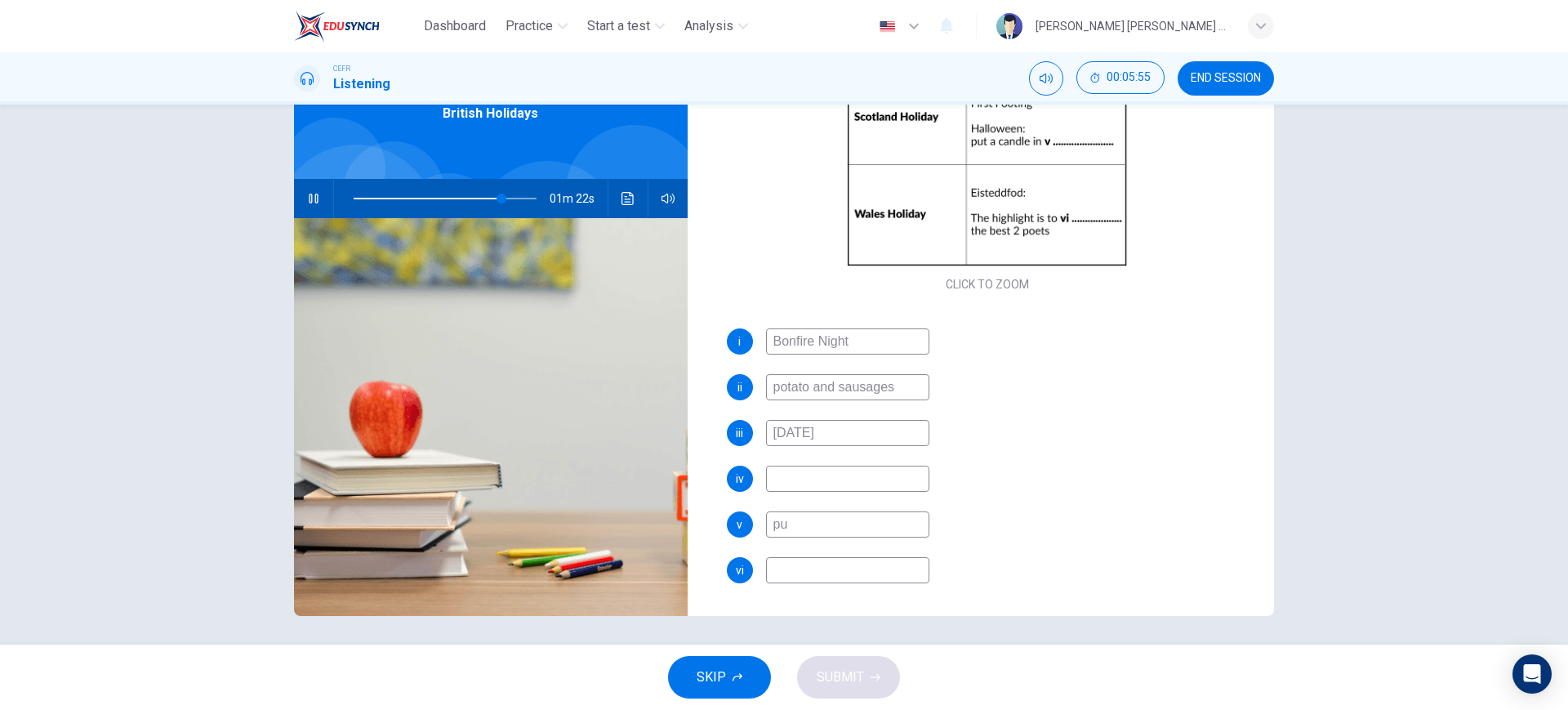 type on "pum" 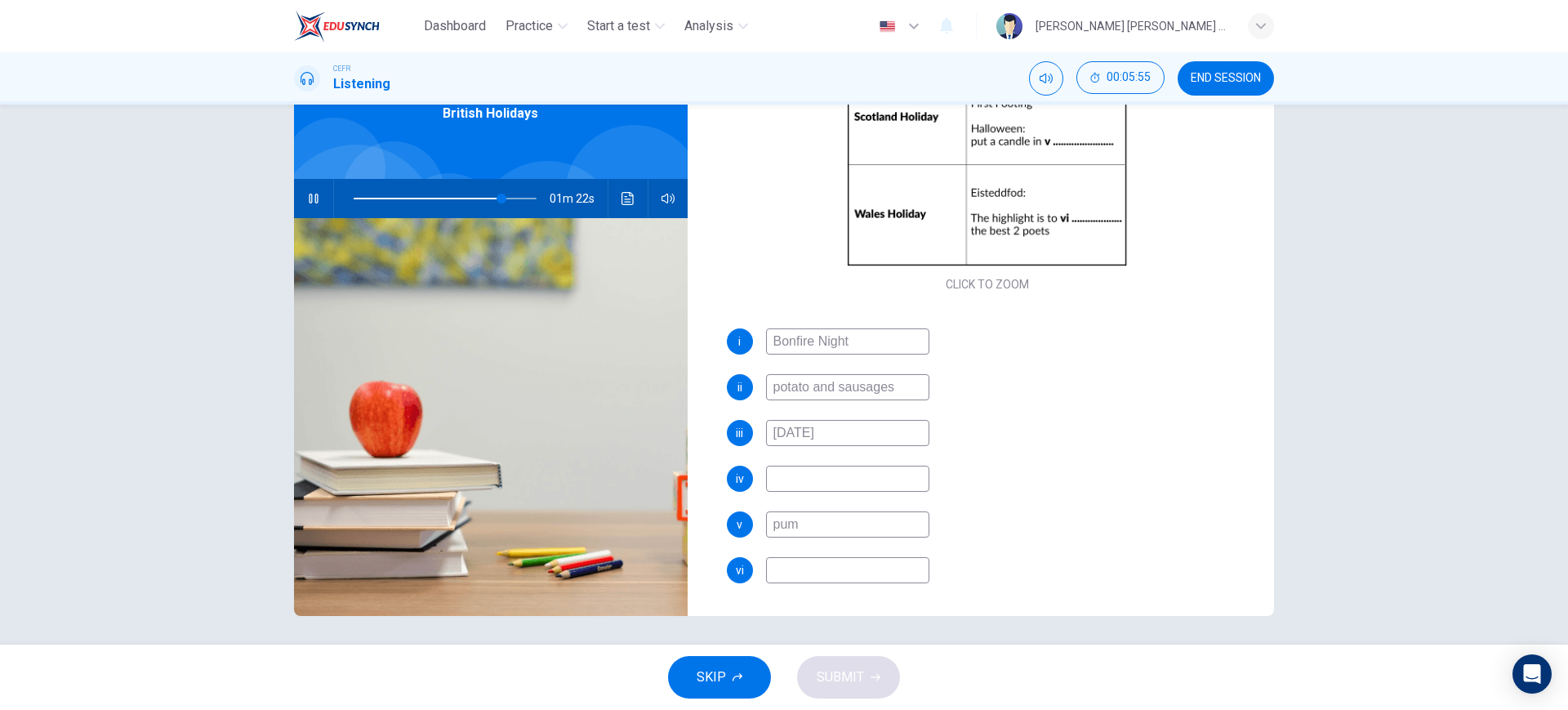 type on "81" 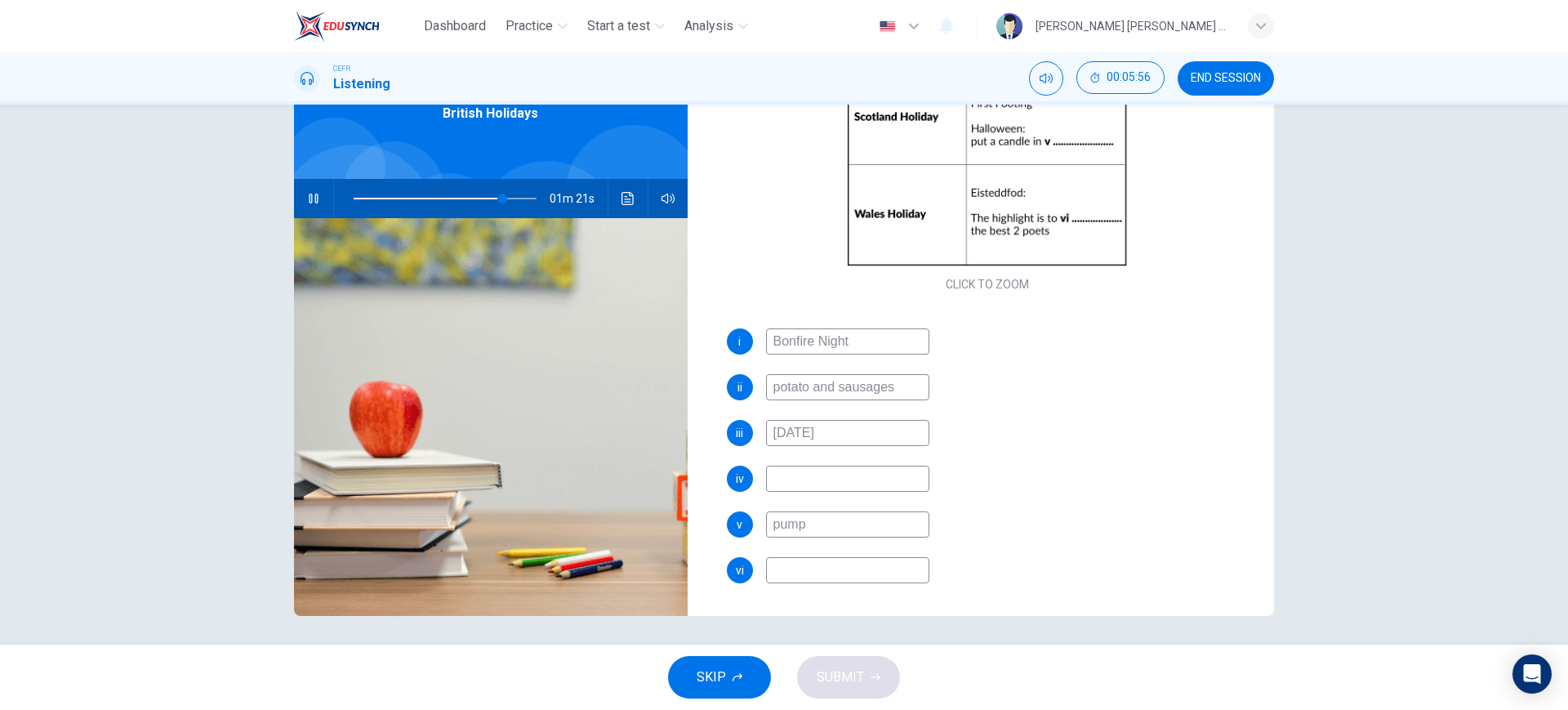type on "pumpk" 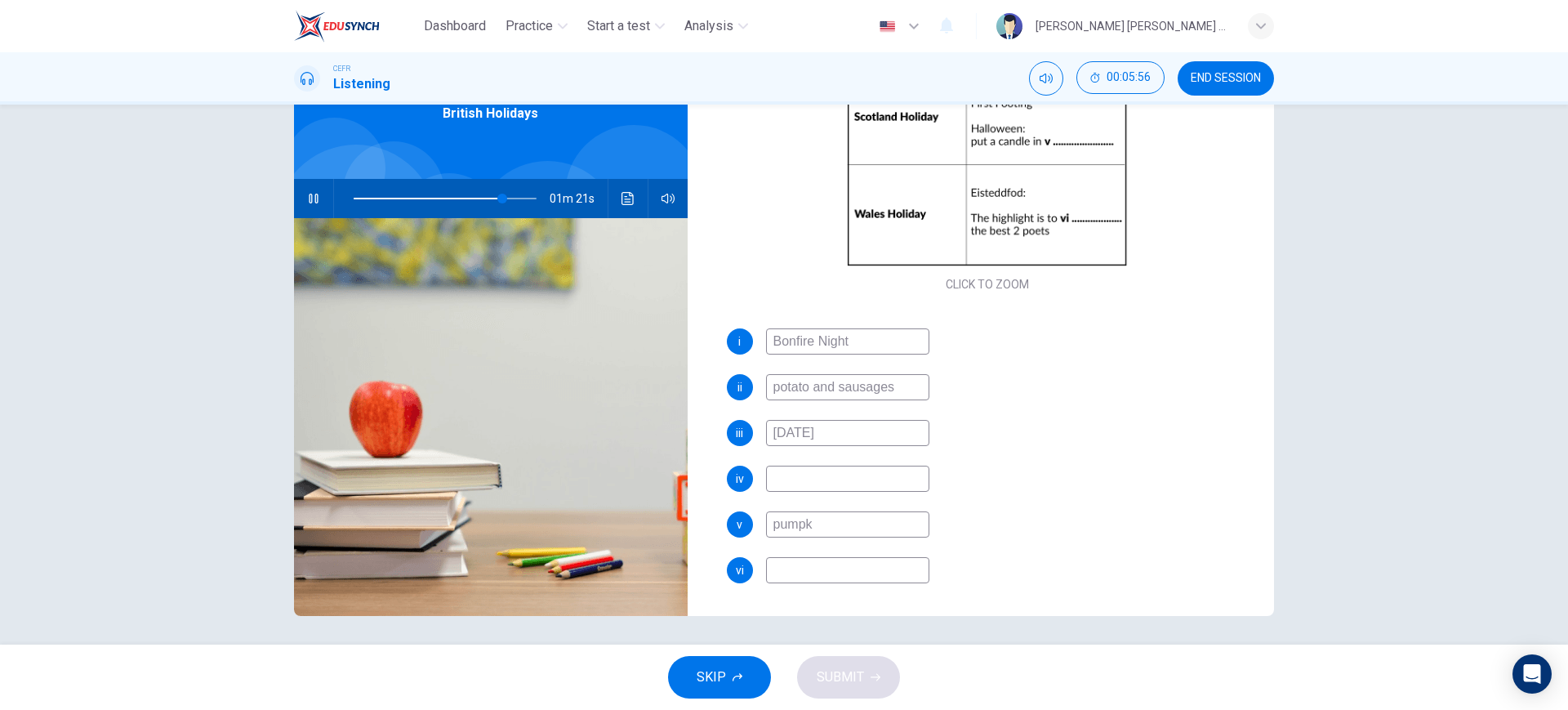 type on "82" 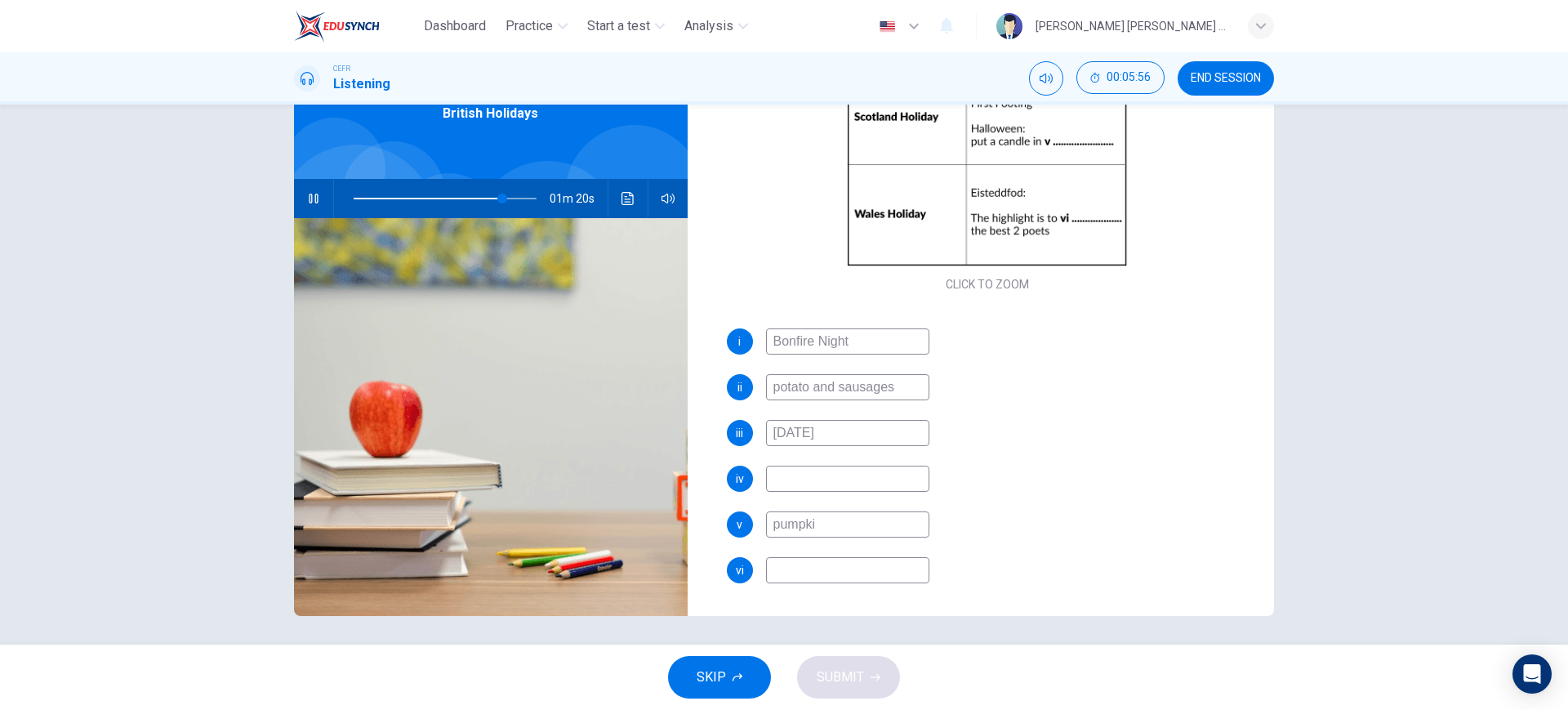 type on "pumpkin" 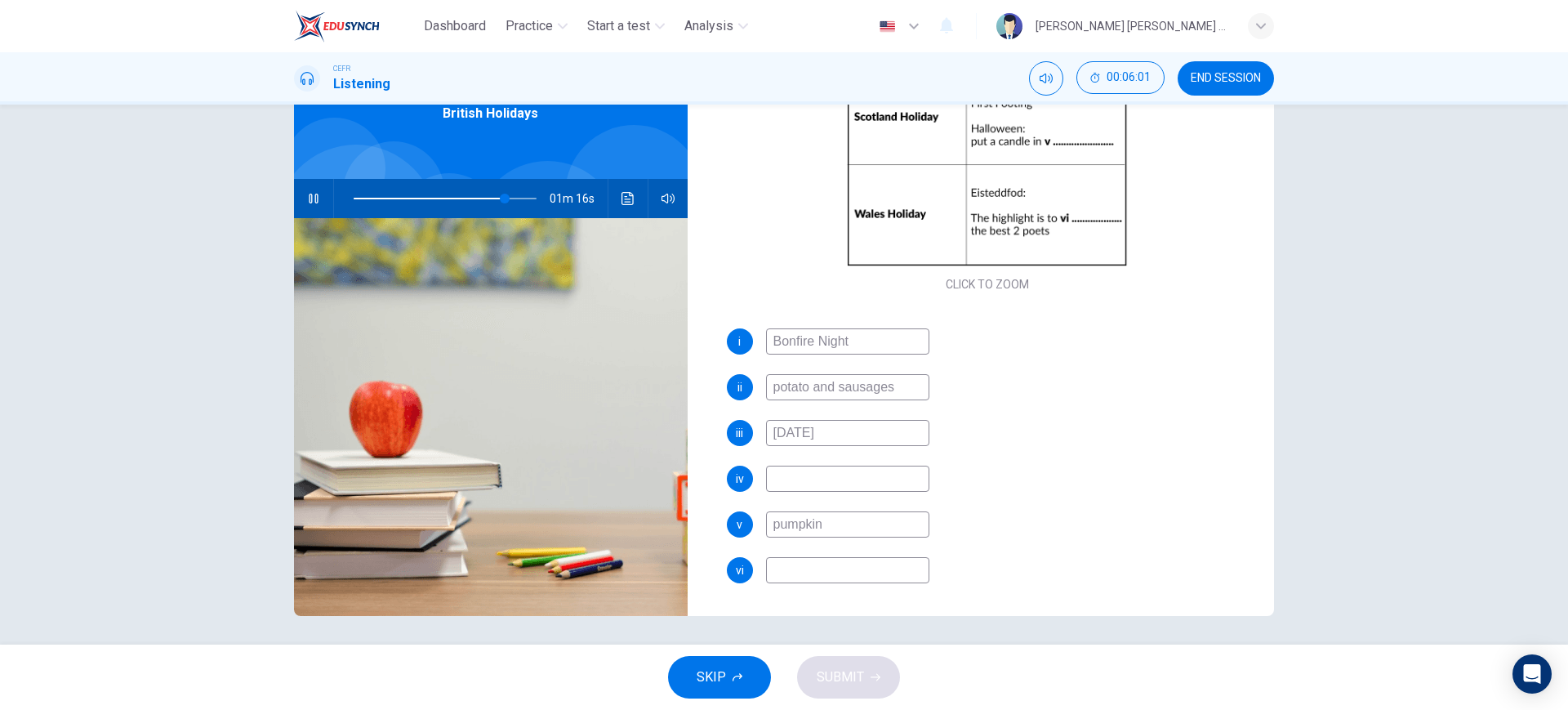 type on "83" 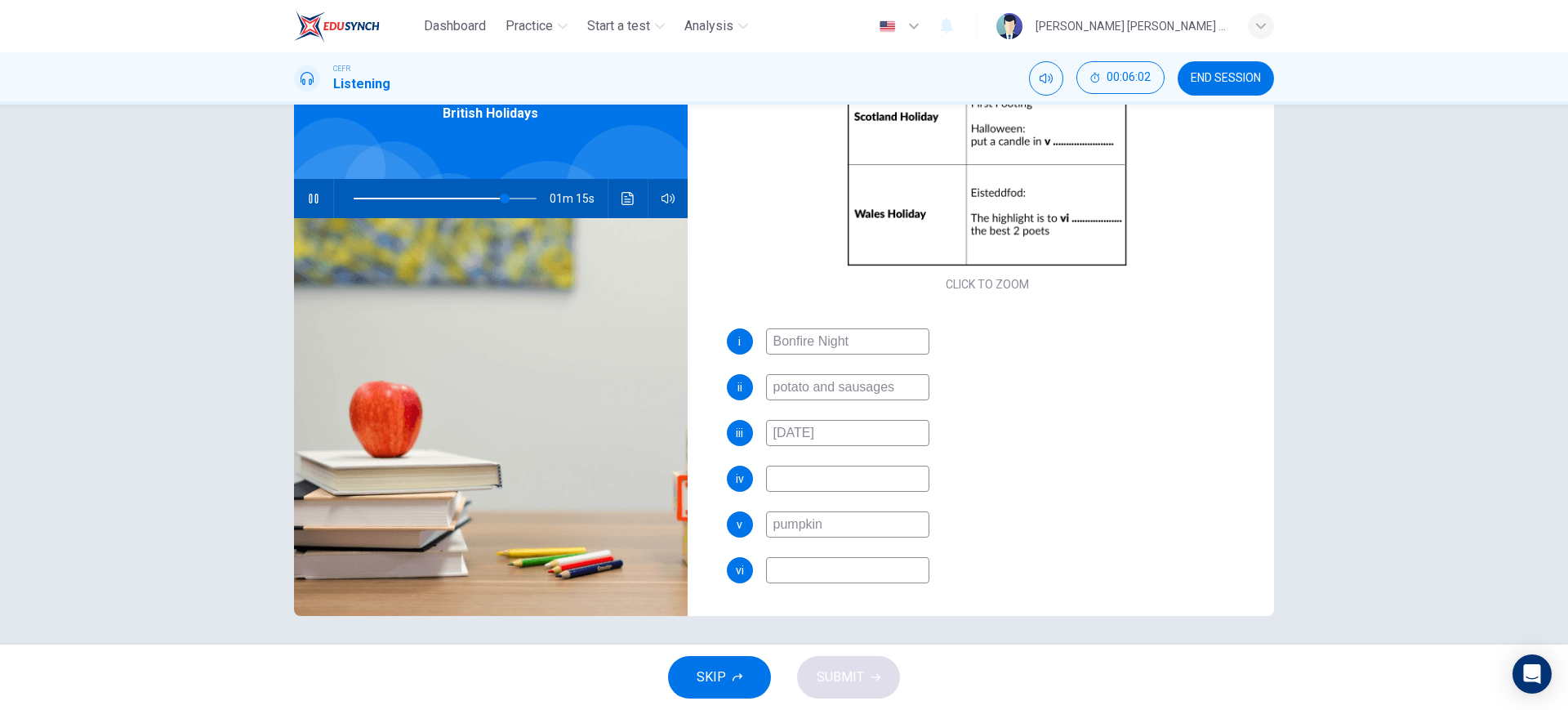type on "pumpki" 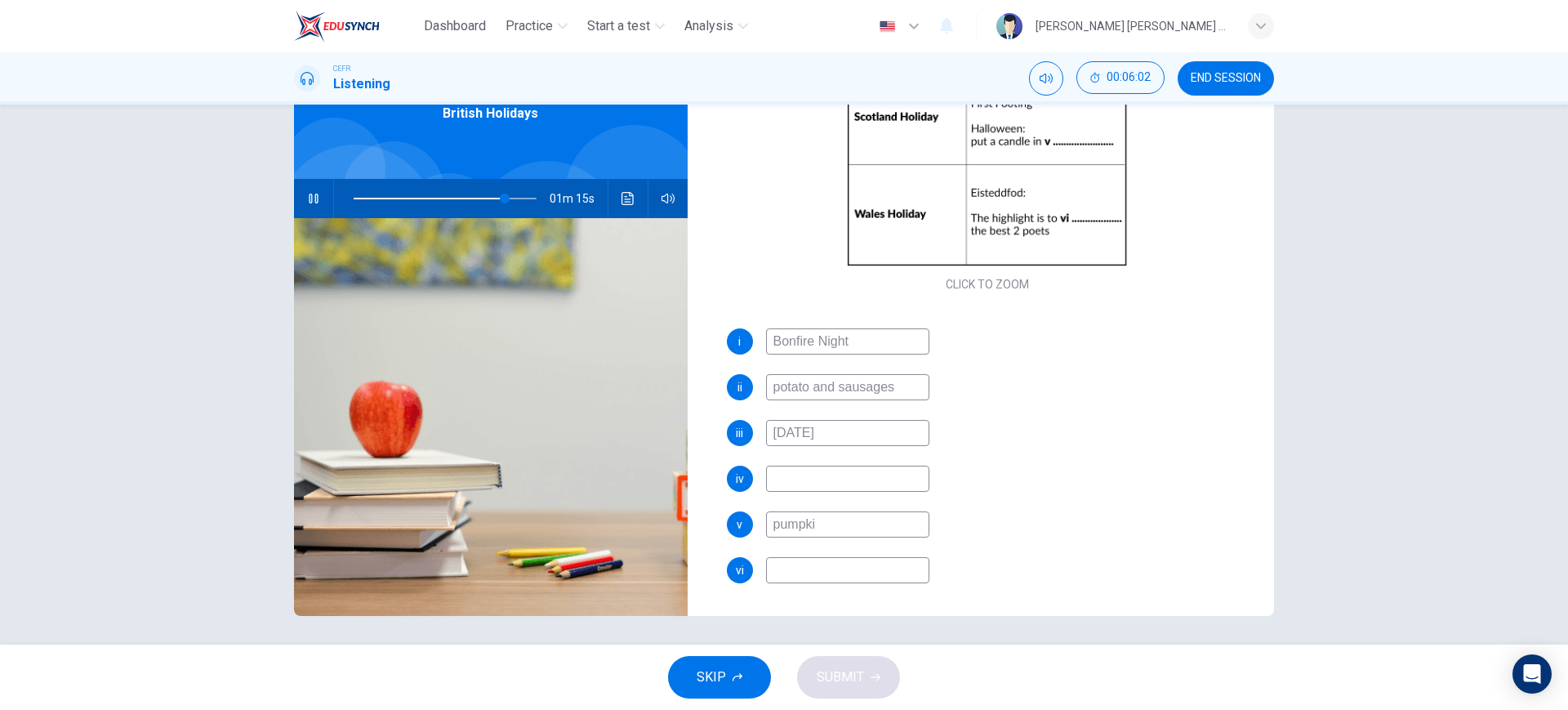 type on "83" 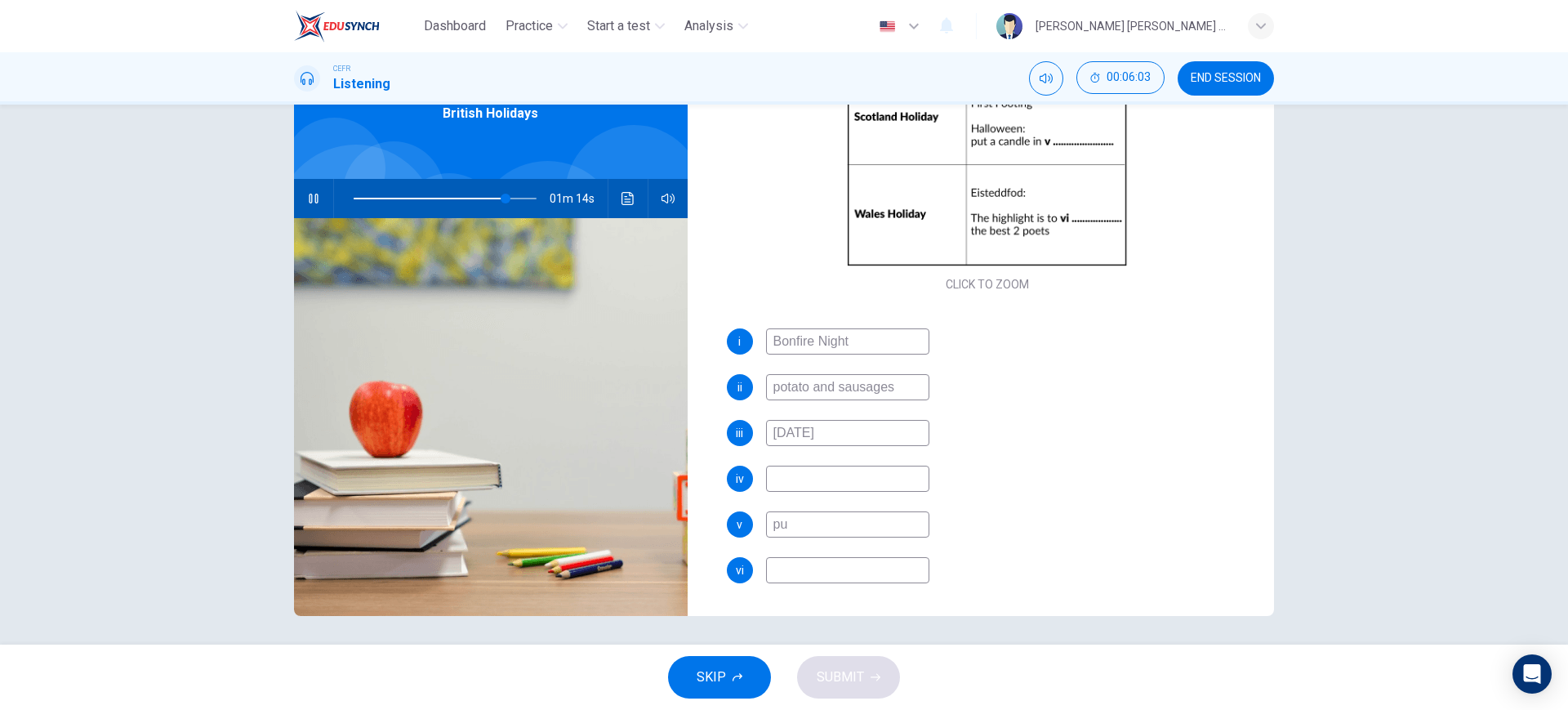 type on "p" 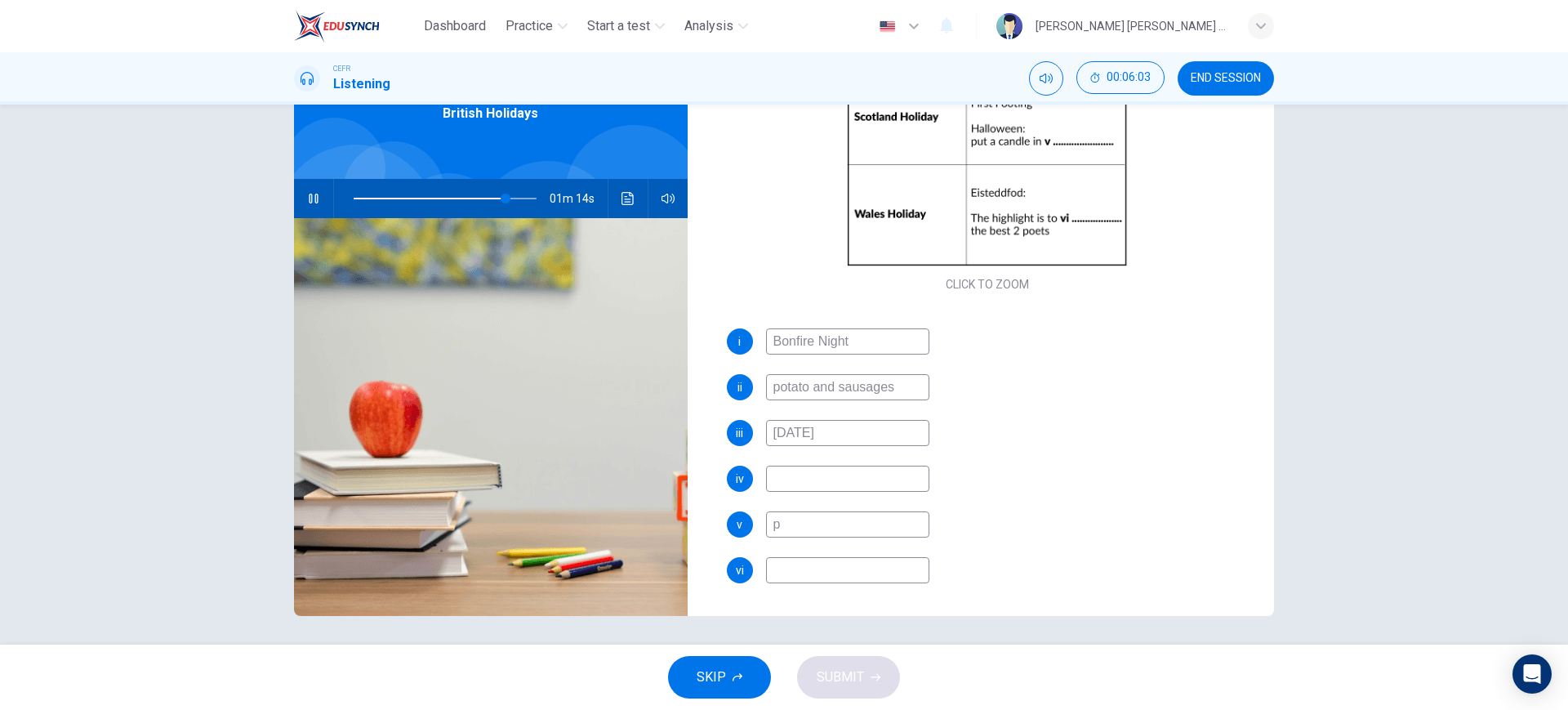 type 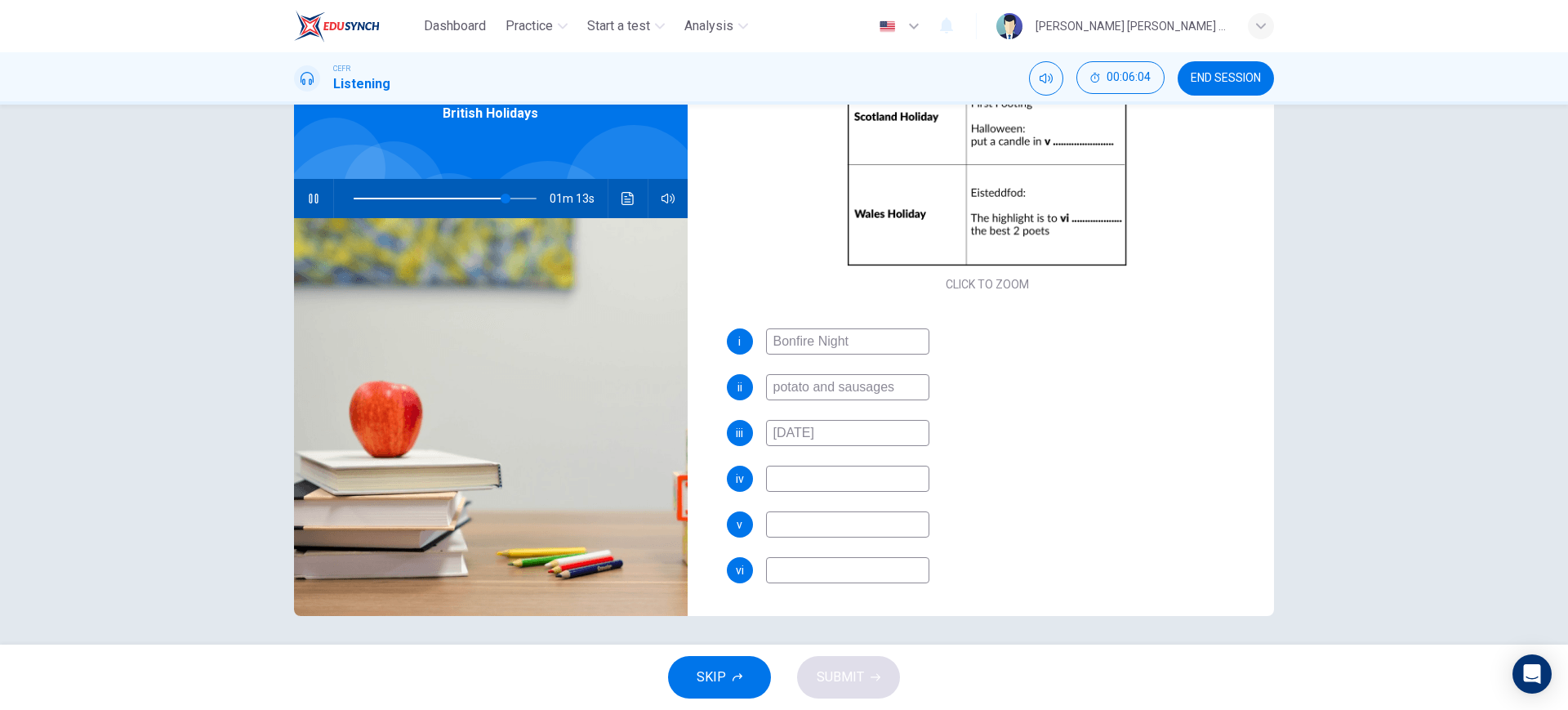 type on "83" 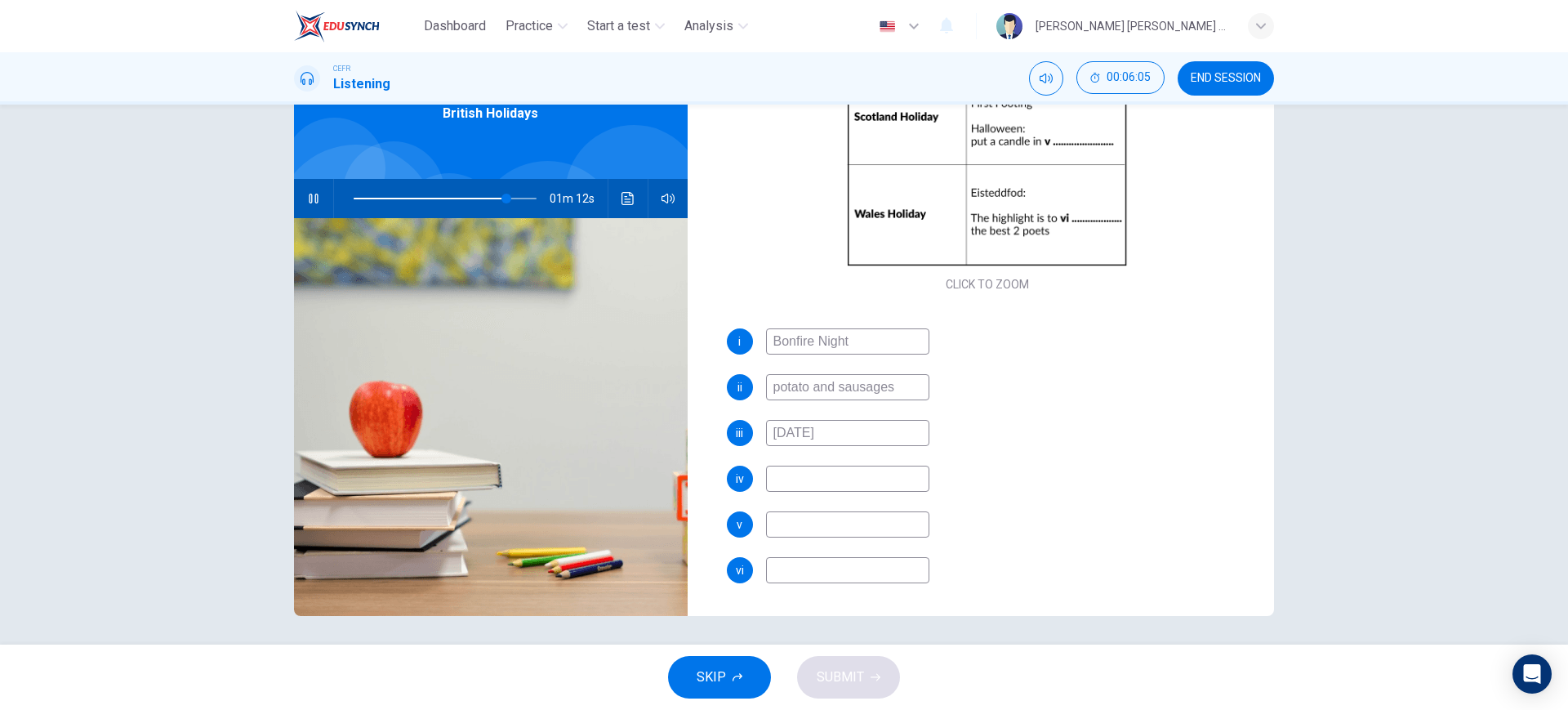 type on "p" 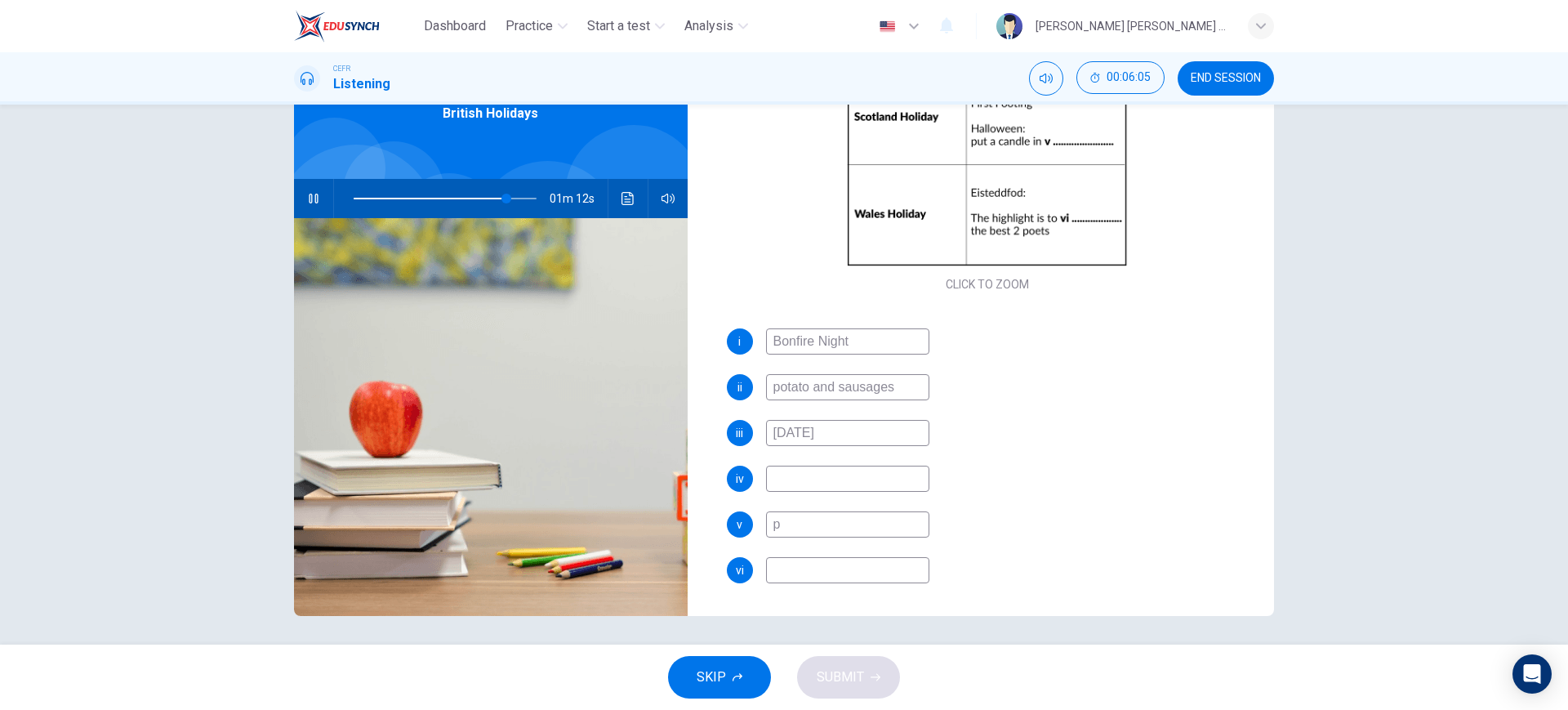 type on "84" 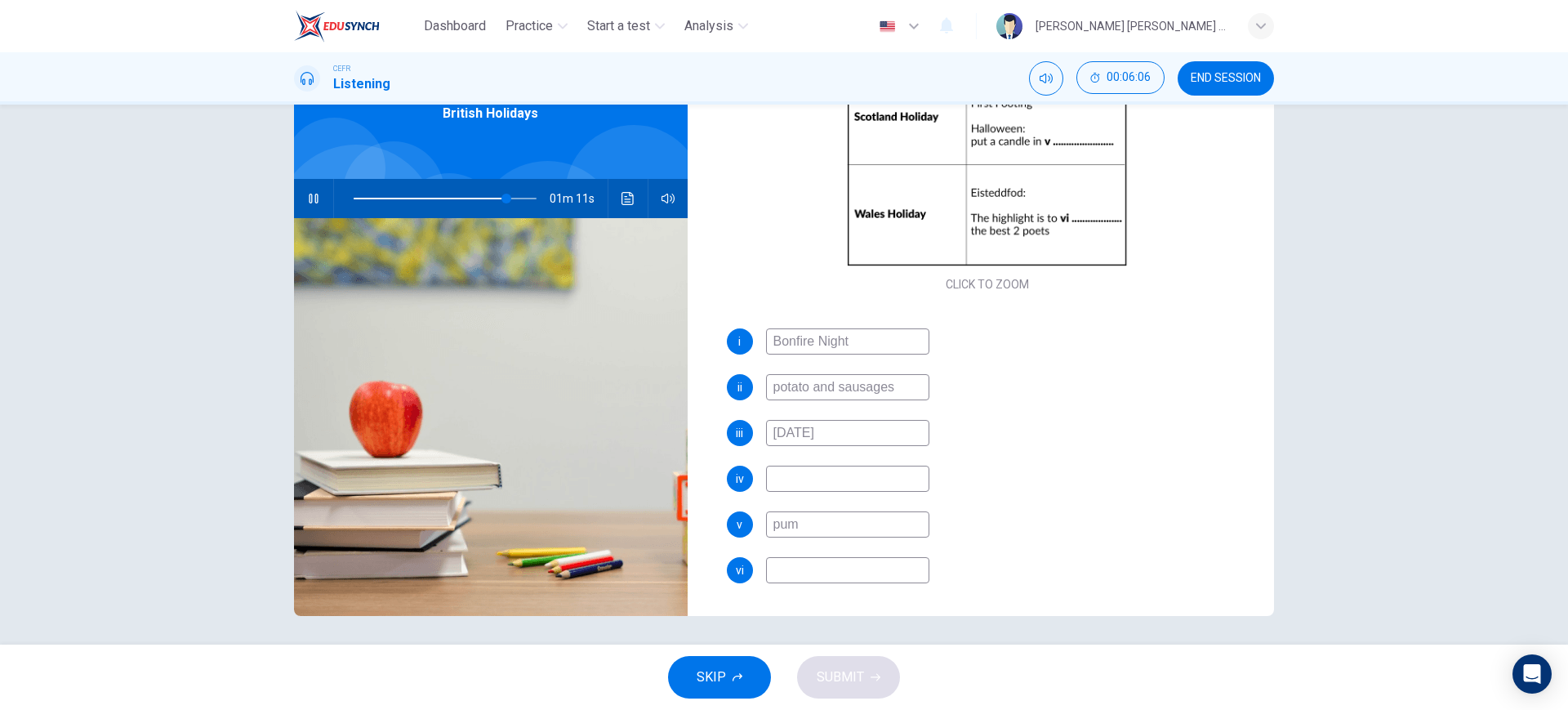type on "pump" 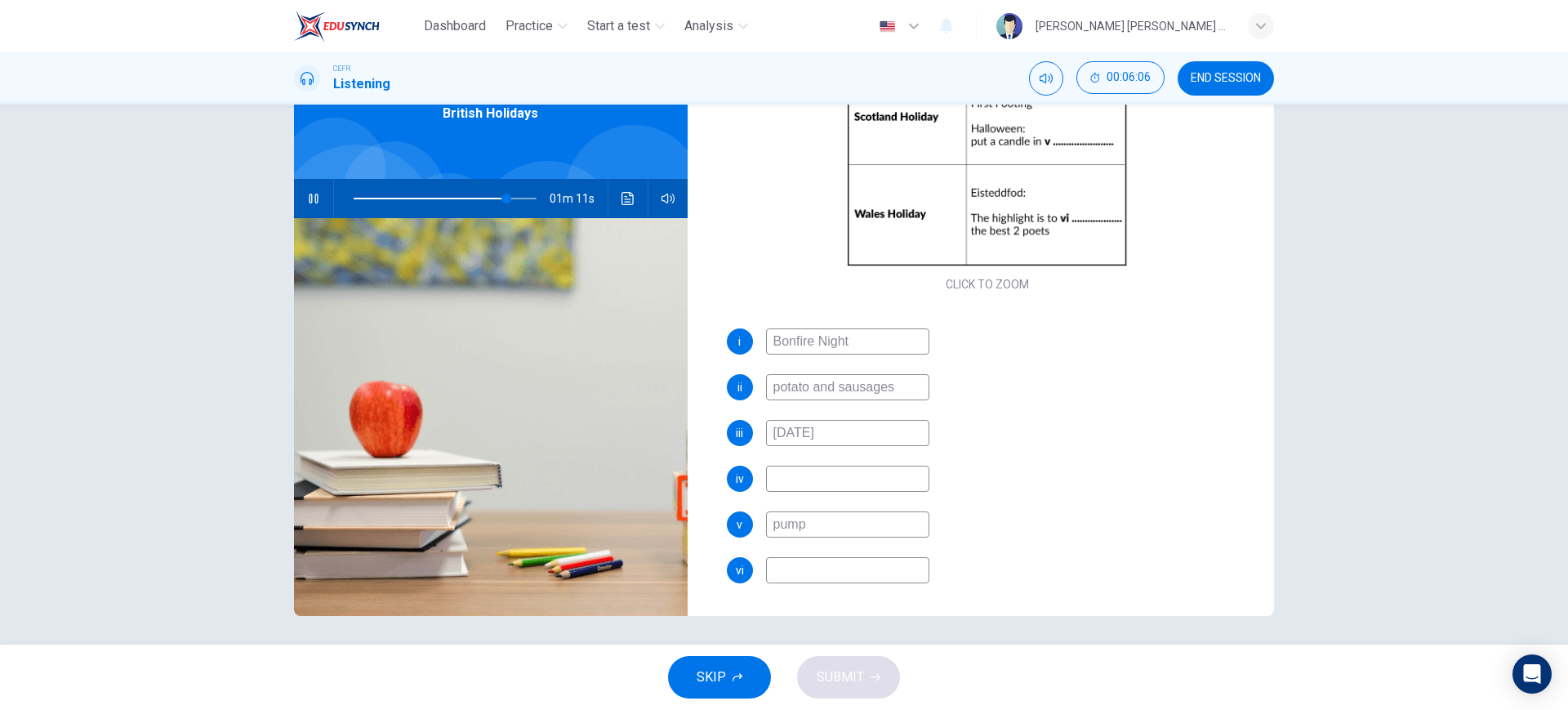type on "84" 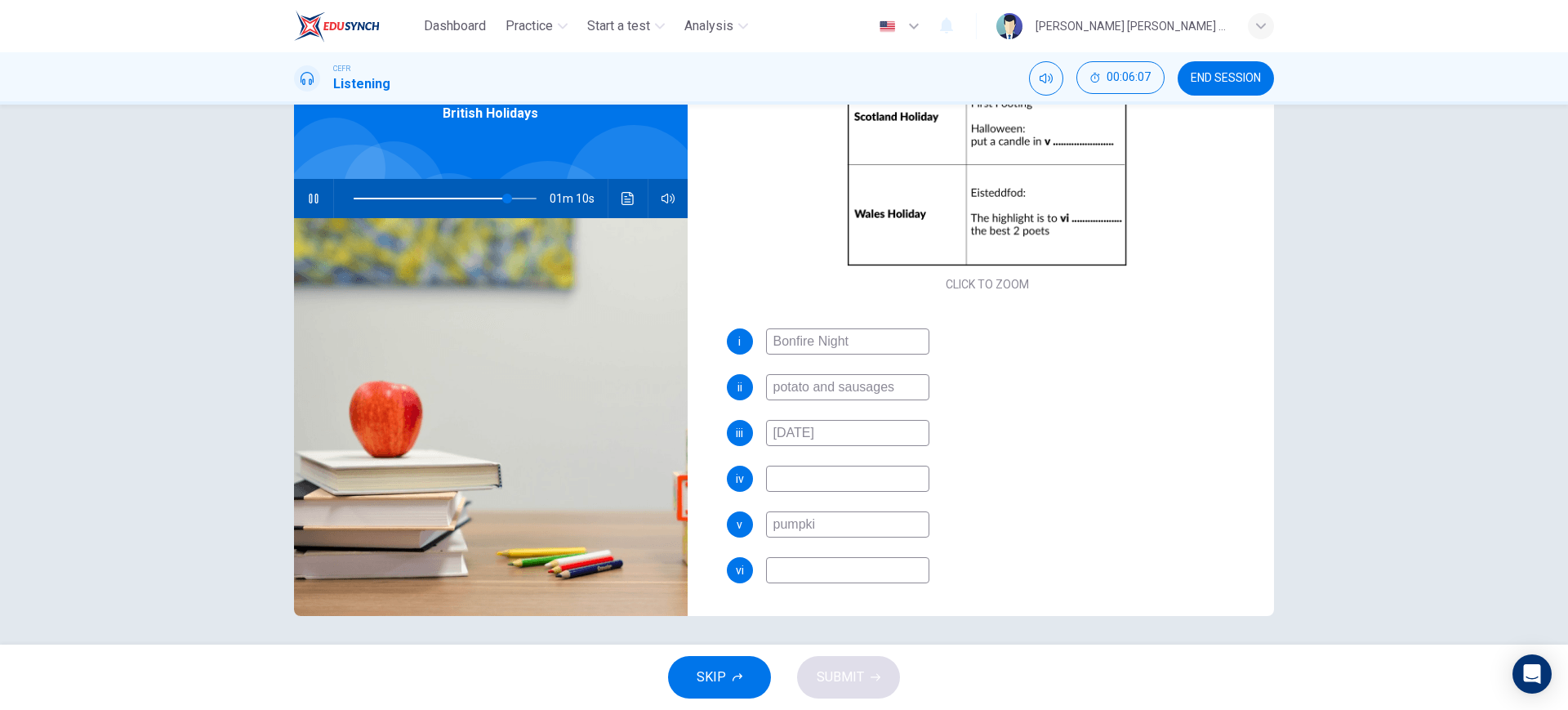 type on "pumpkin" 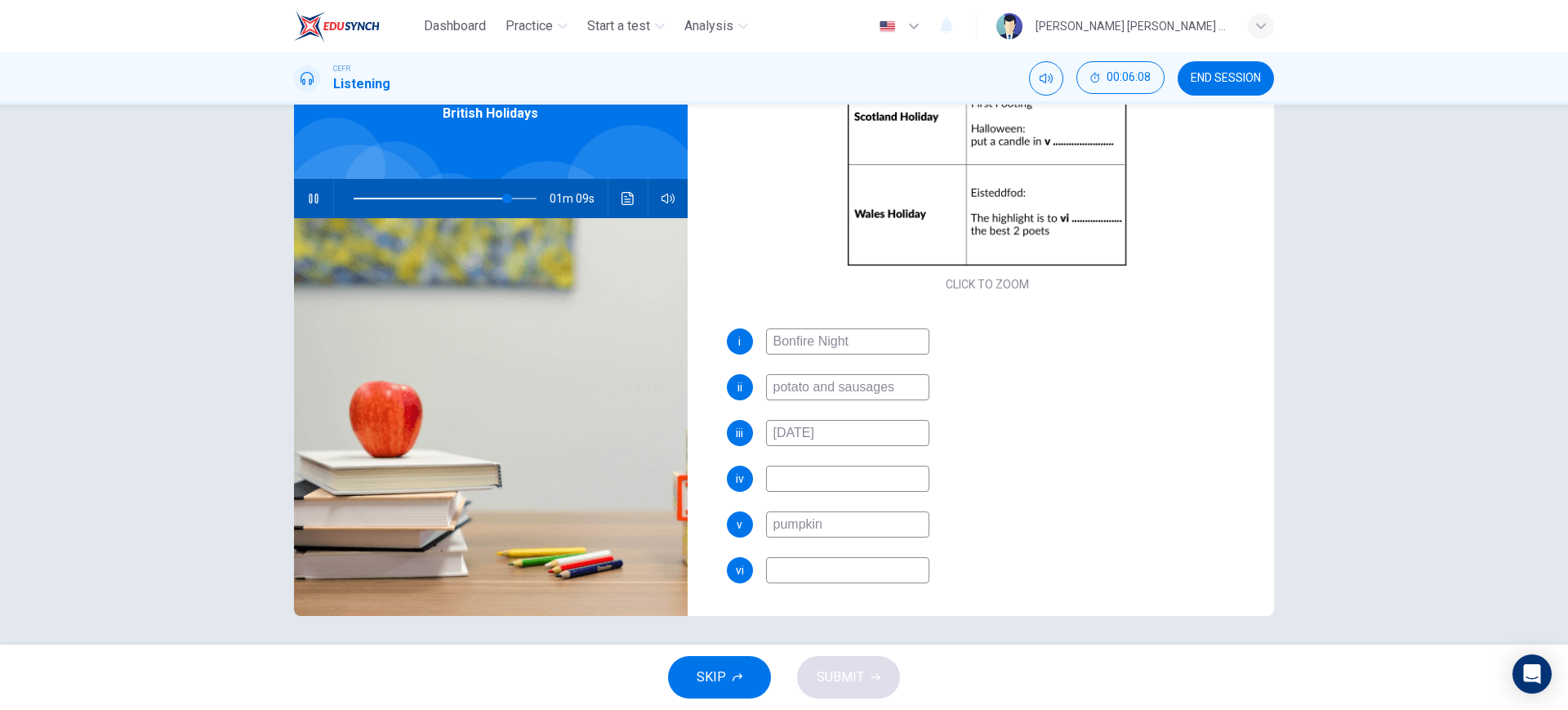 type on "84" 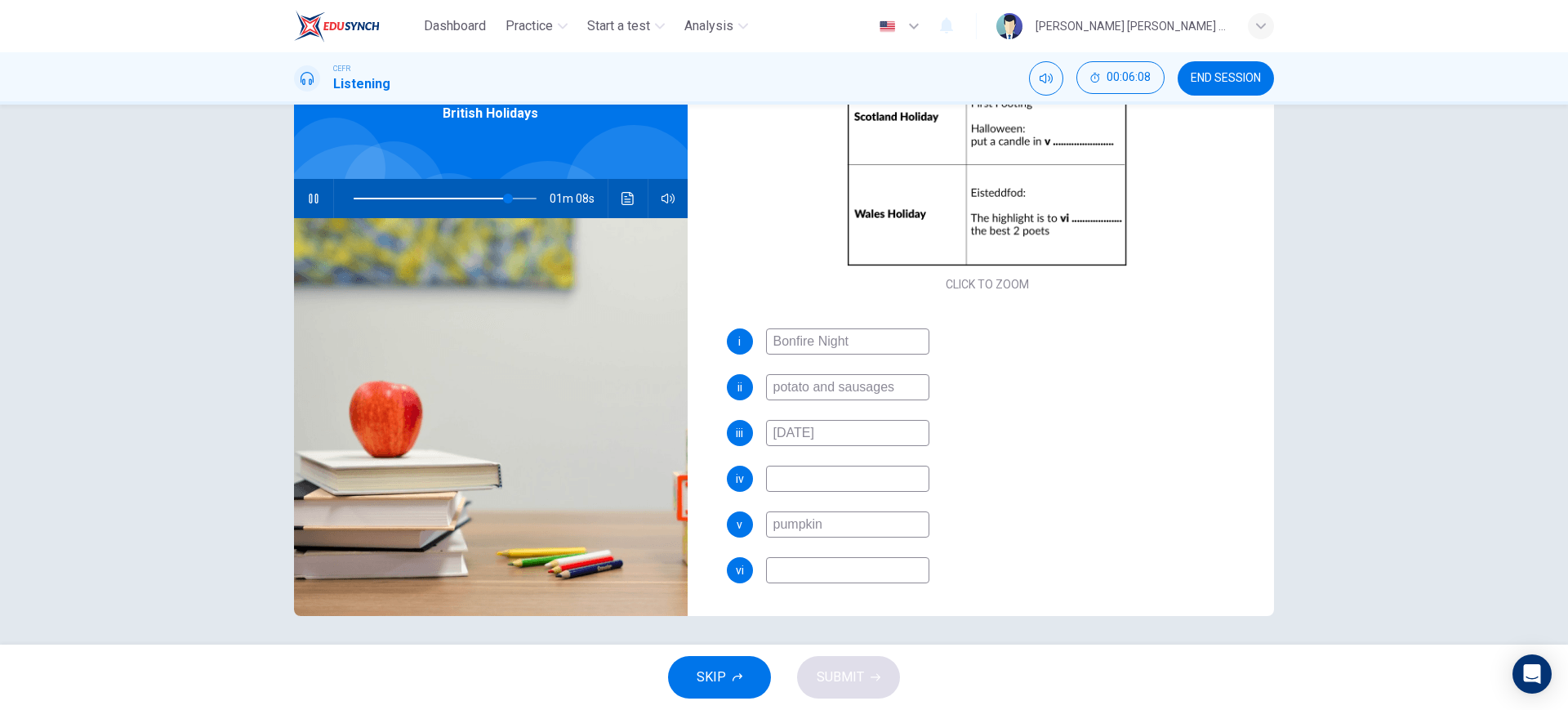 type on "pumpkins" 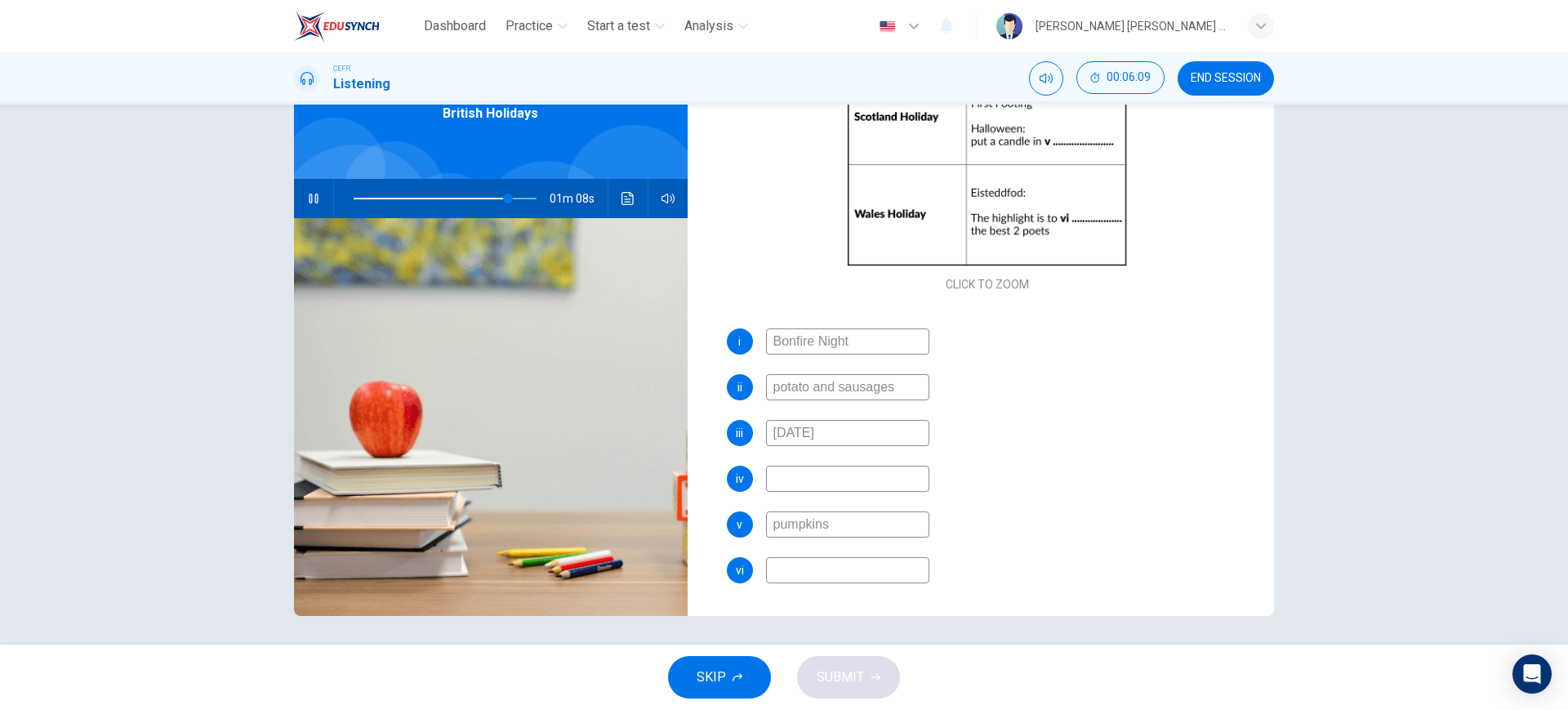 type on "85" 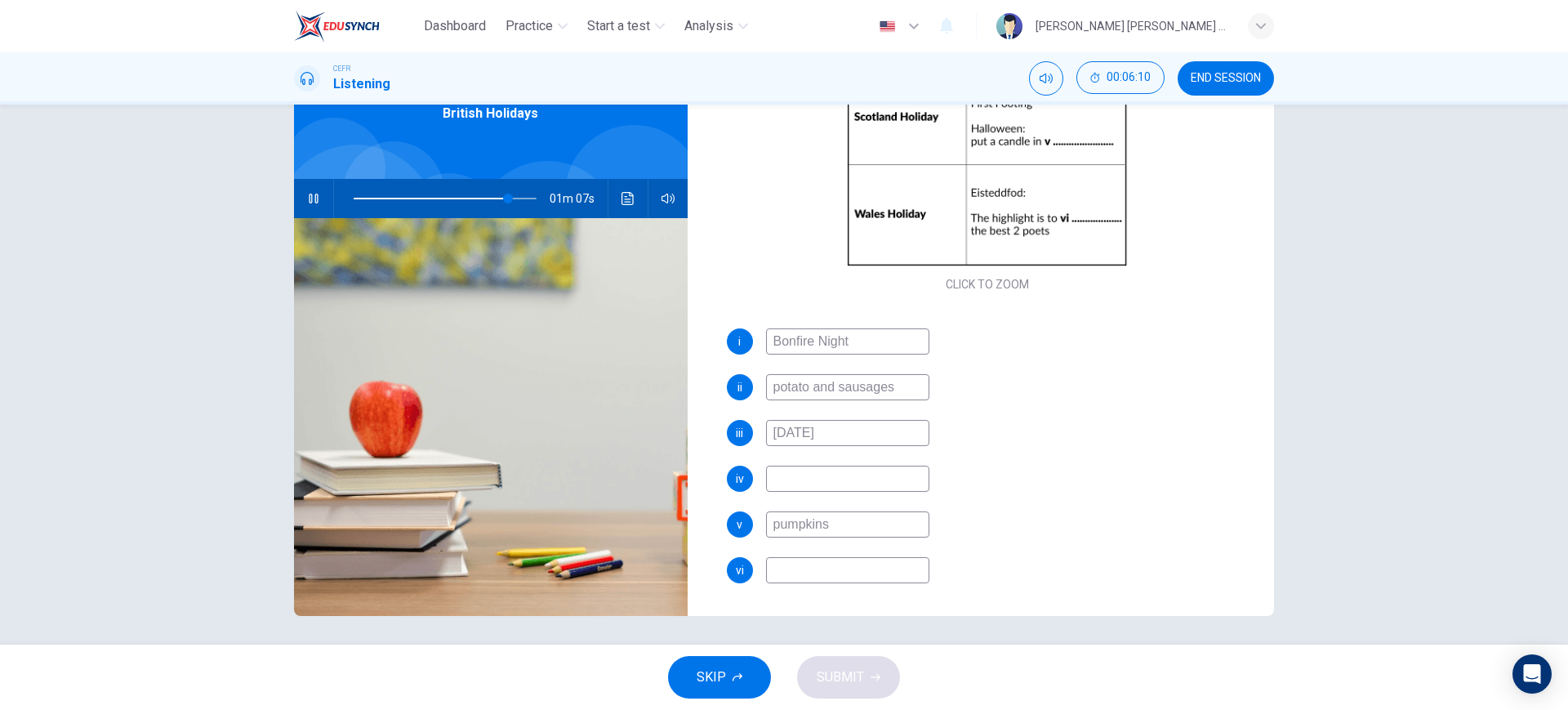 type on "pumpkins" 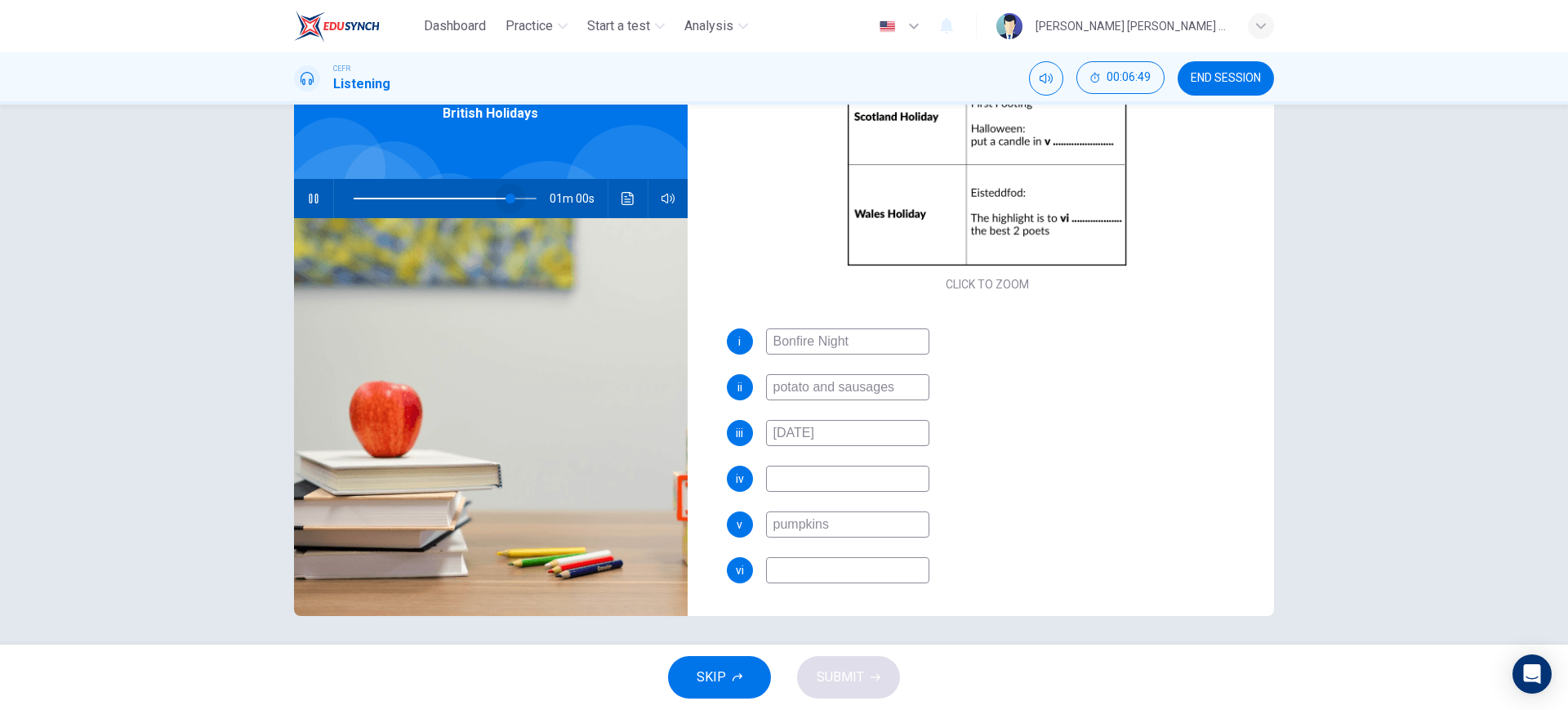 click at bounding box center (510, 199) 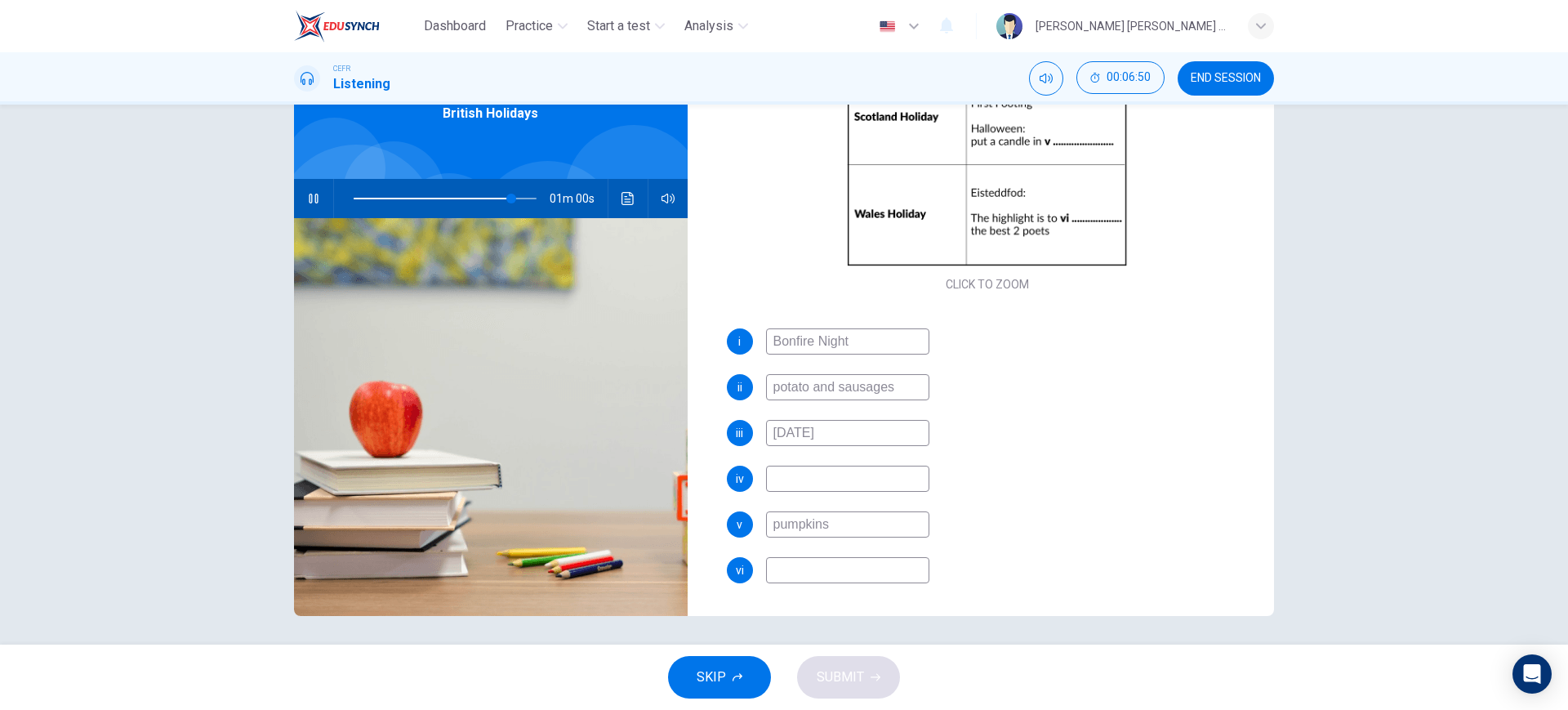 type on "86" 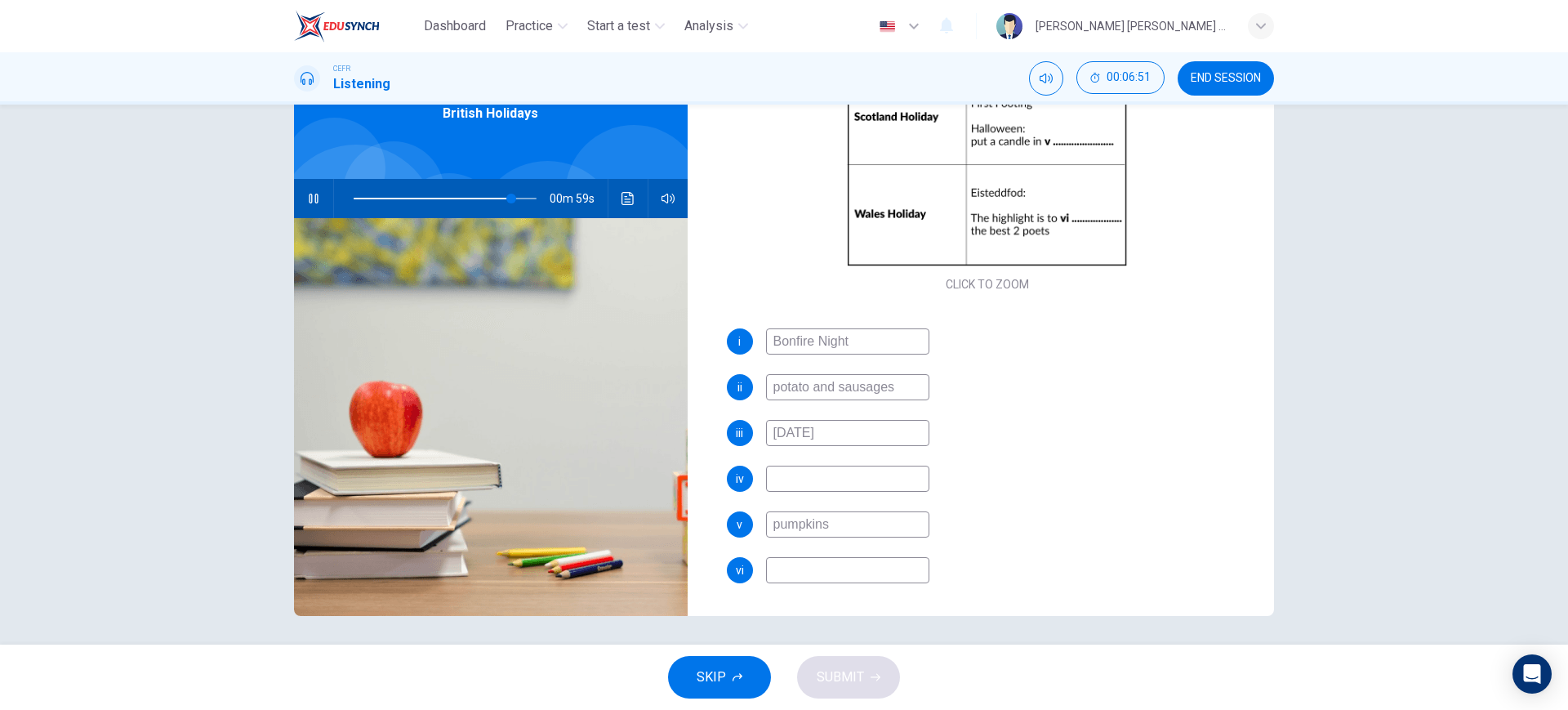 click at bounding box center (848, 570) 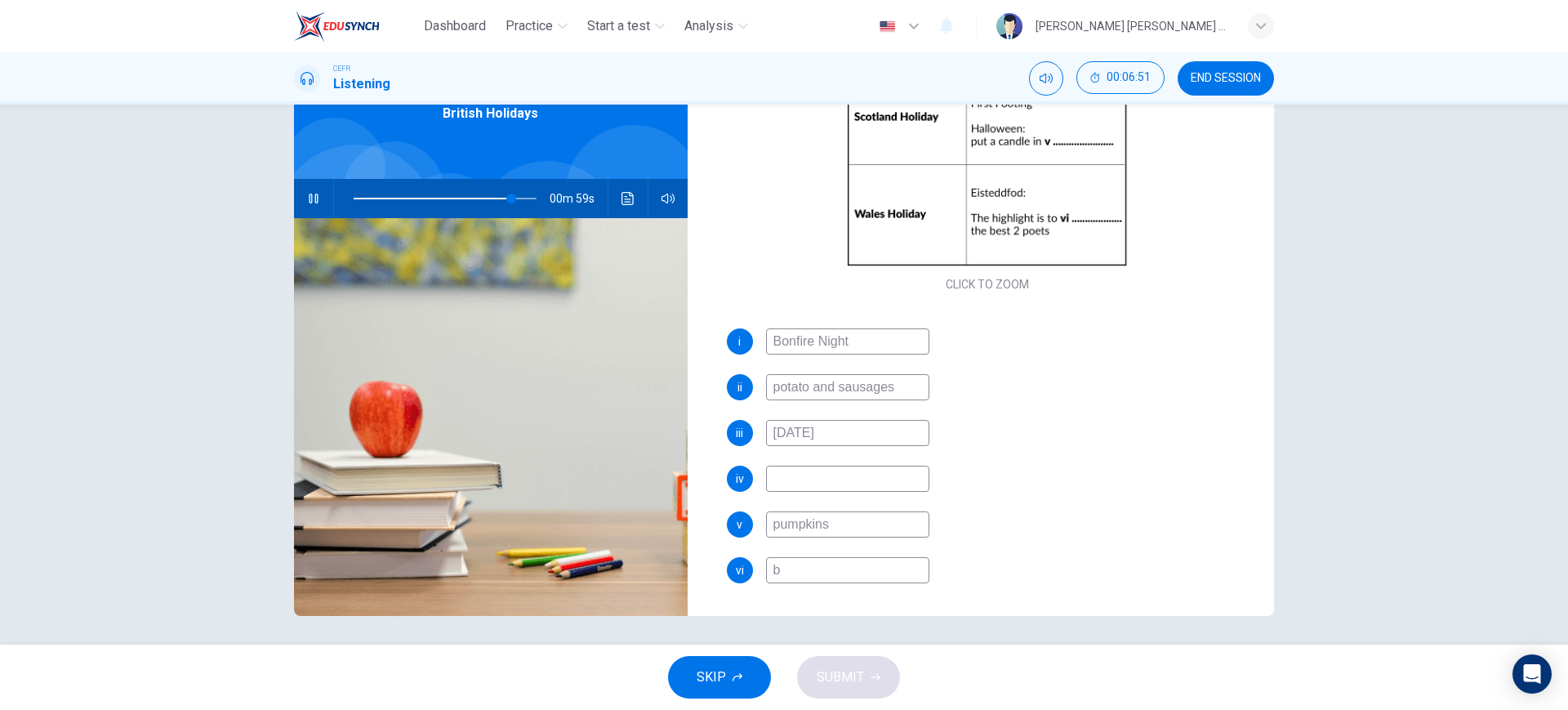 type on "86" 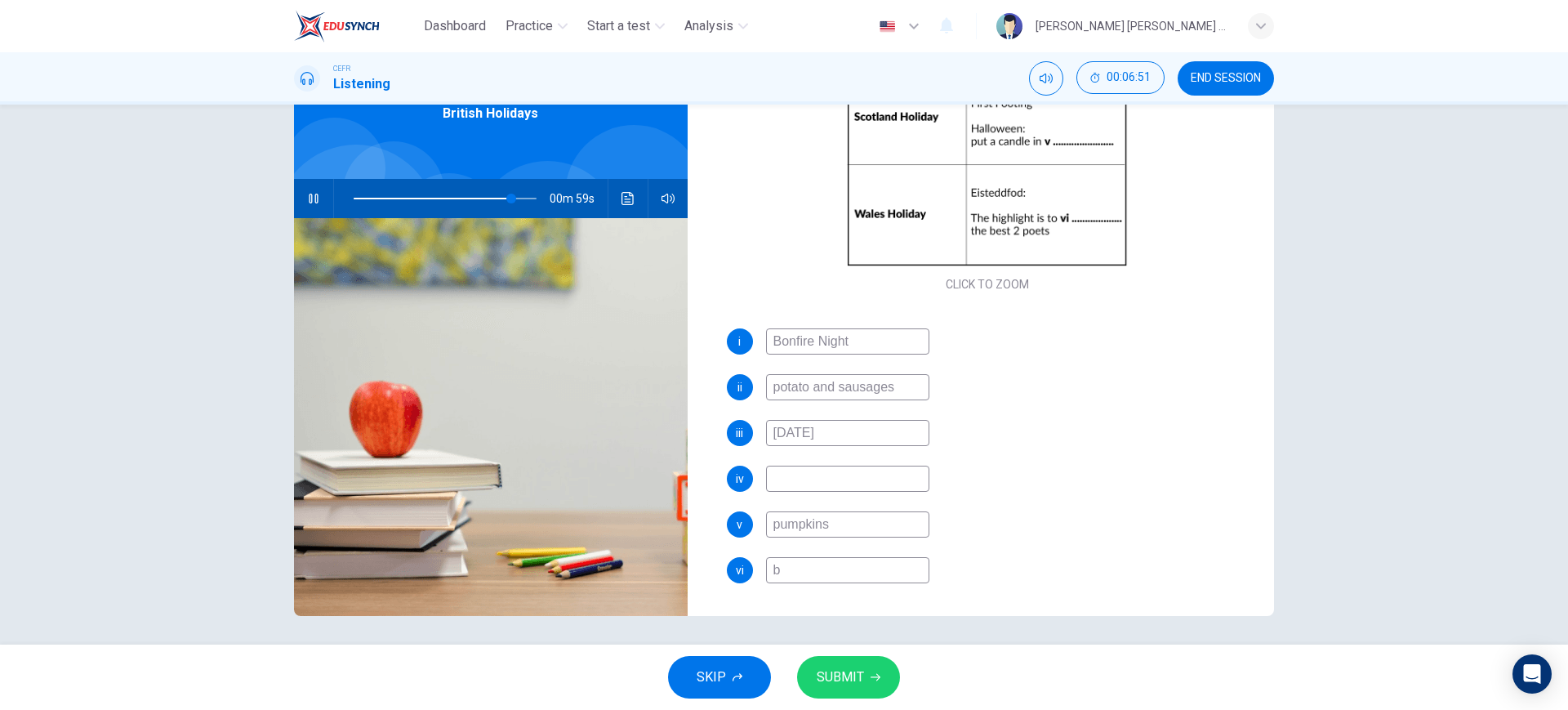 type on "ba" 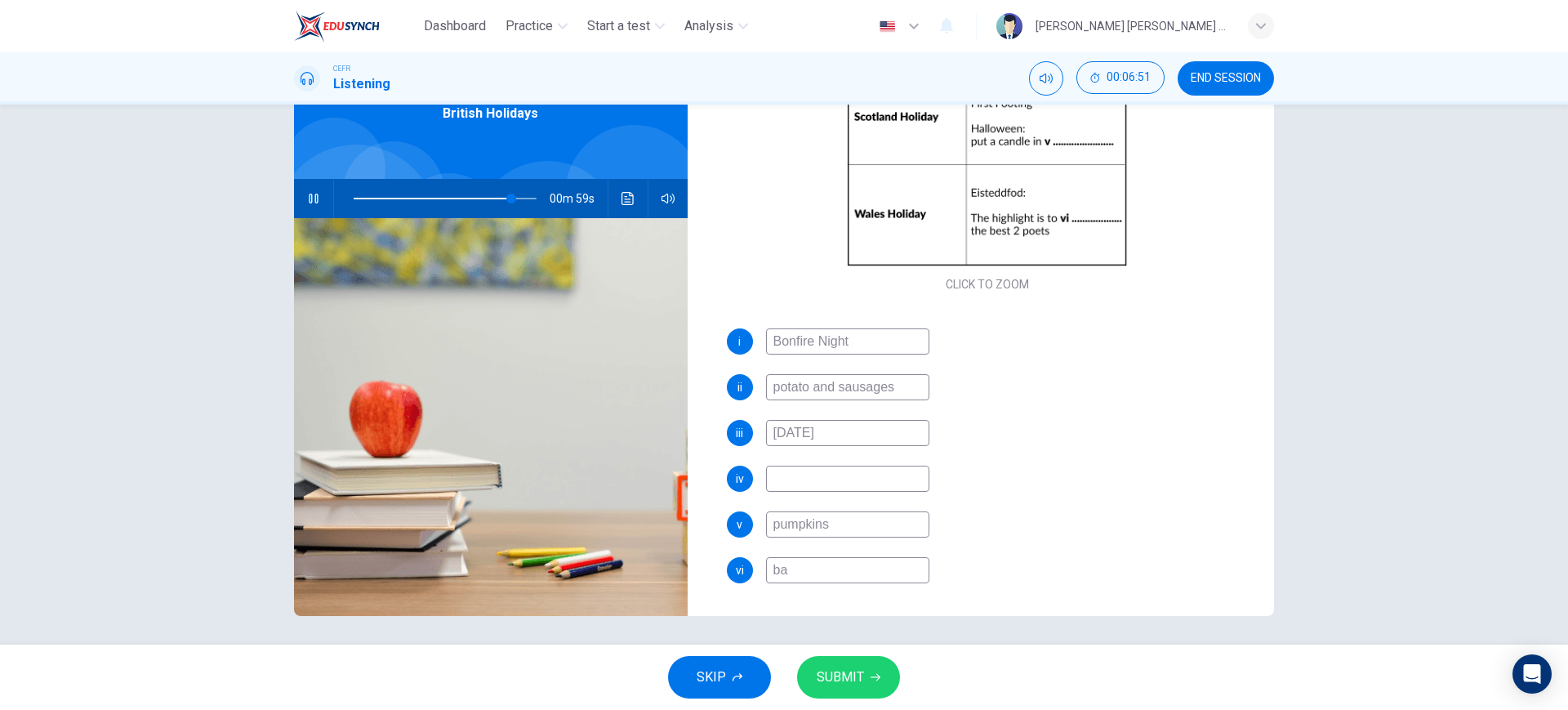 type on "86" 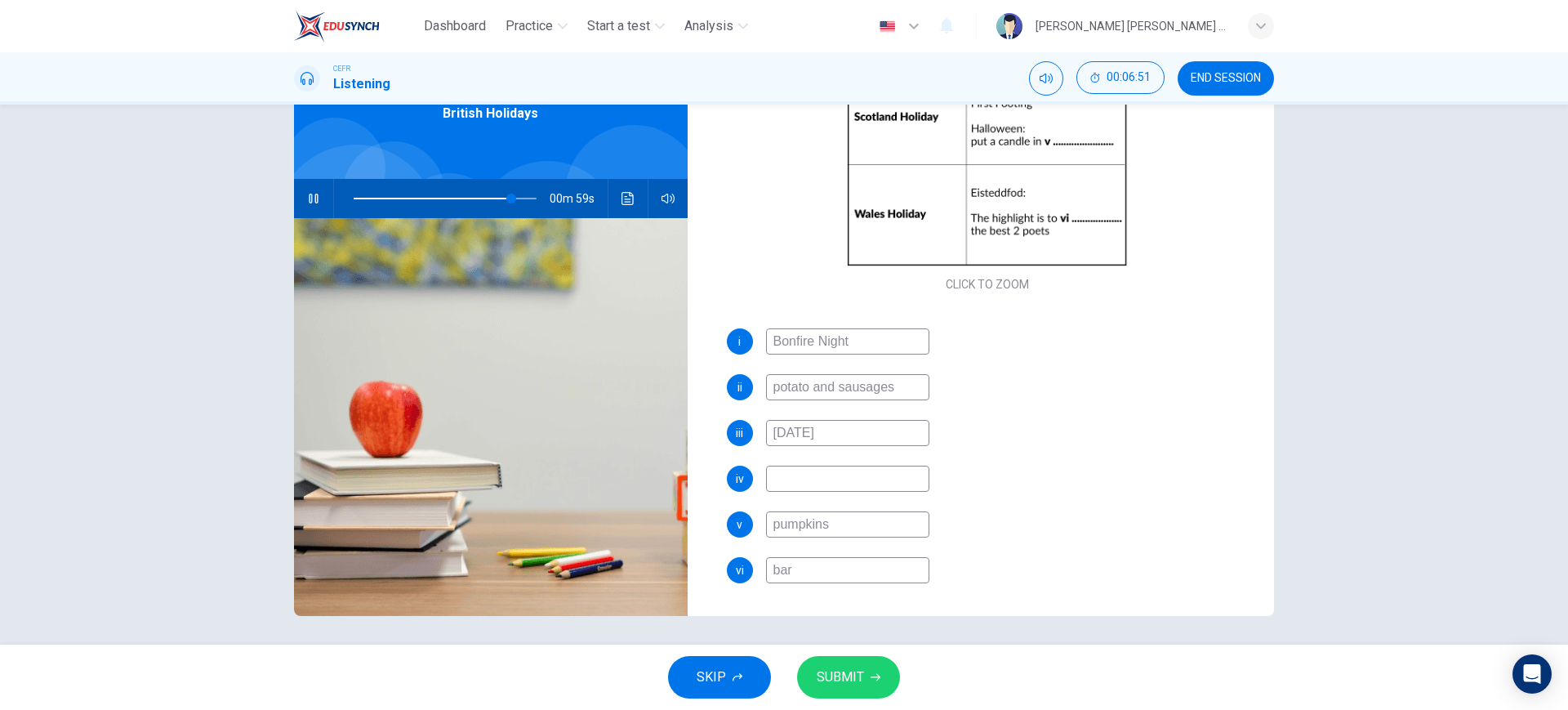 type on "bard" 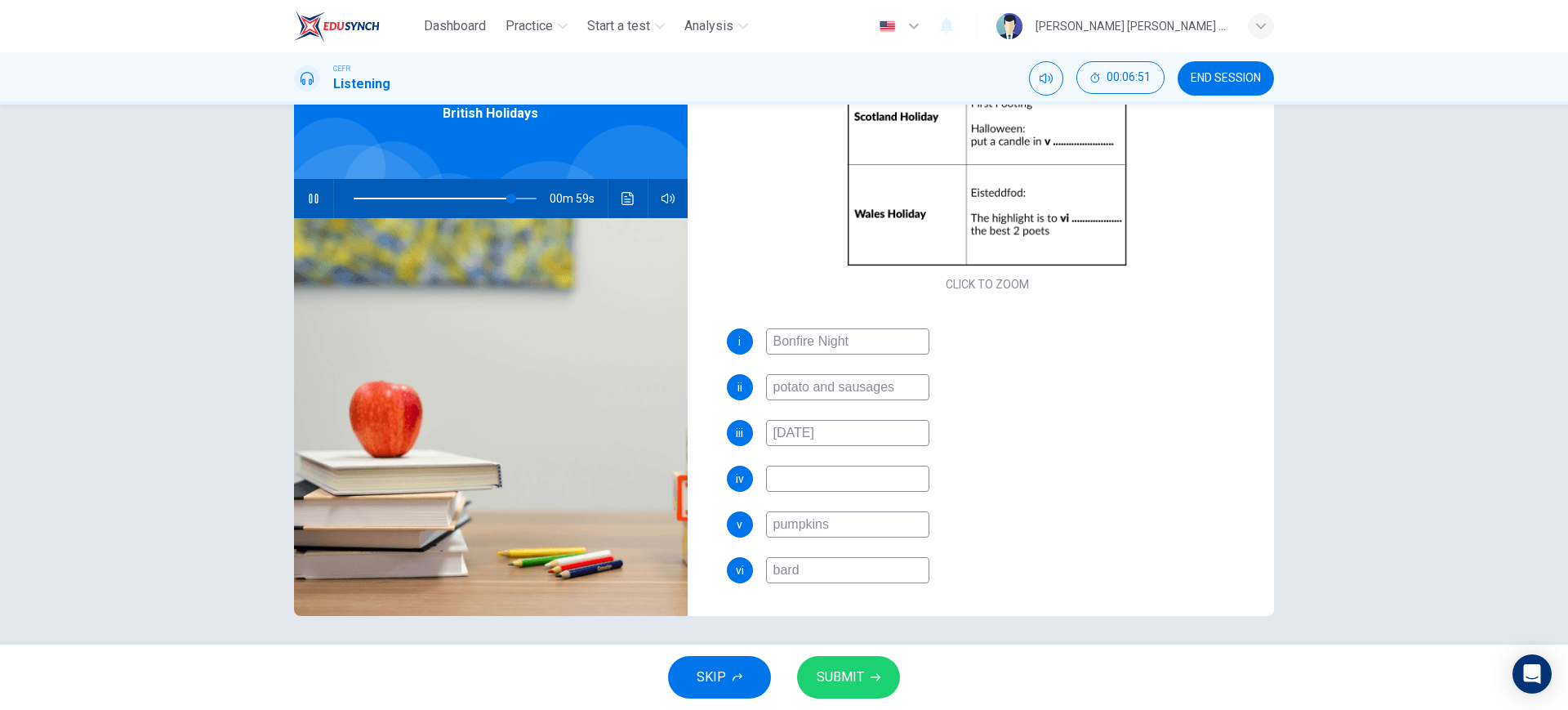 type on "87" 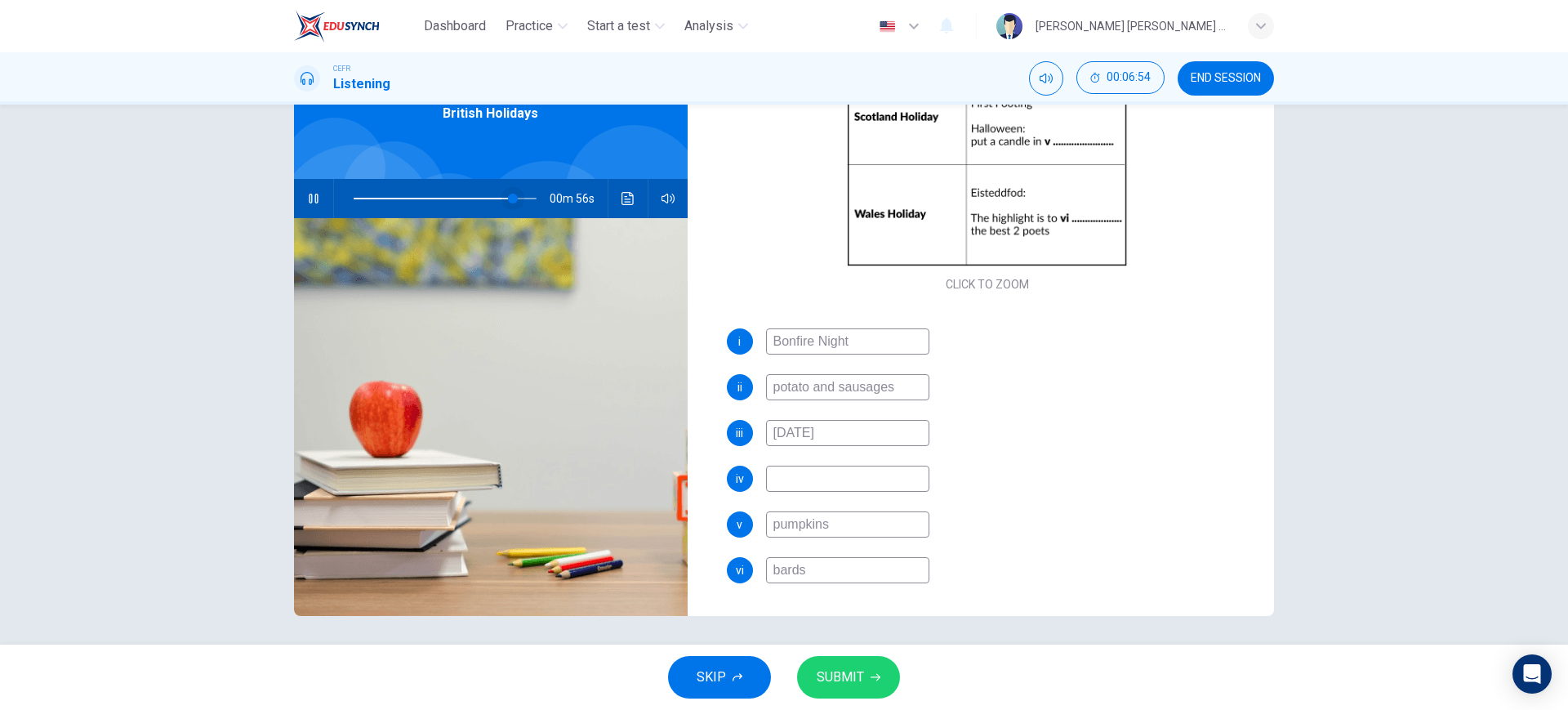 type on "87" 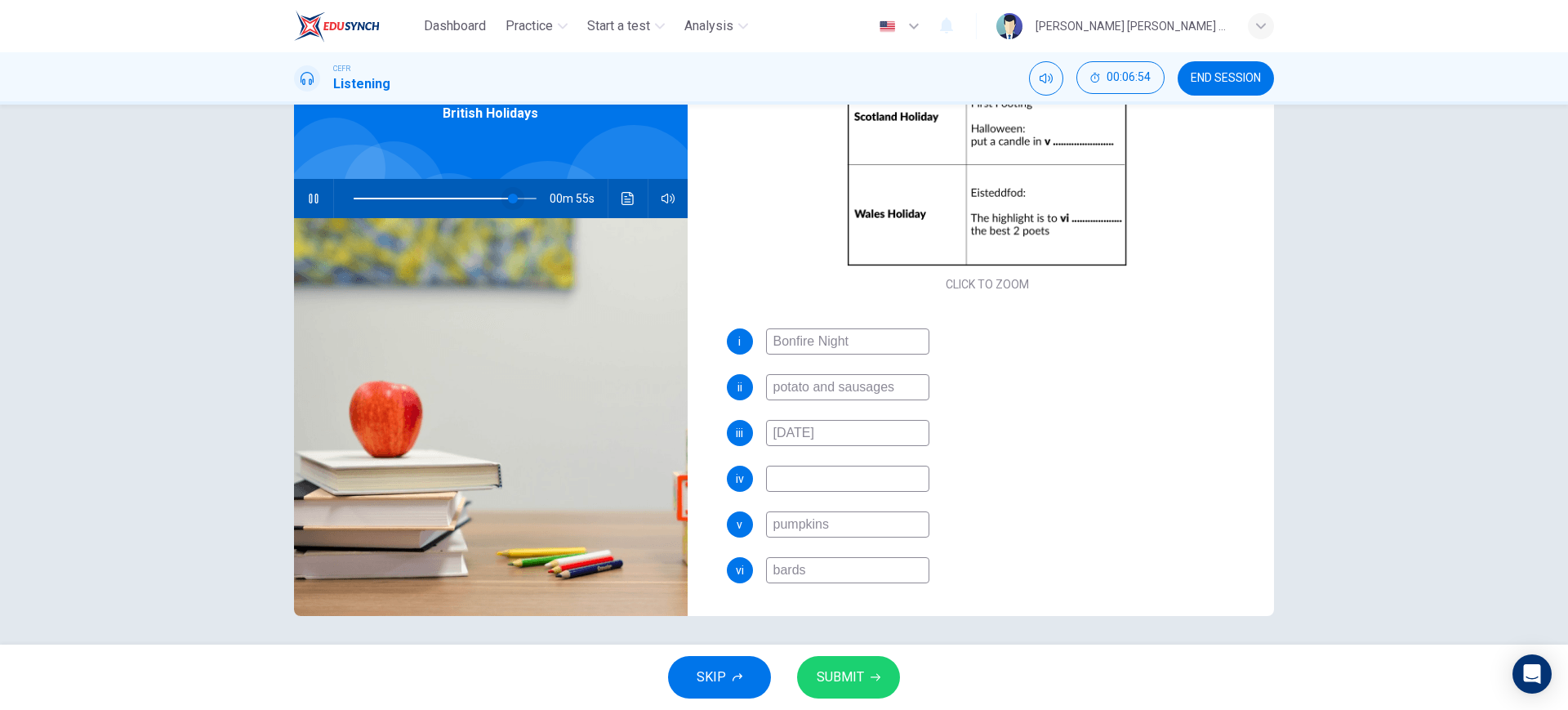 type on "bards" 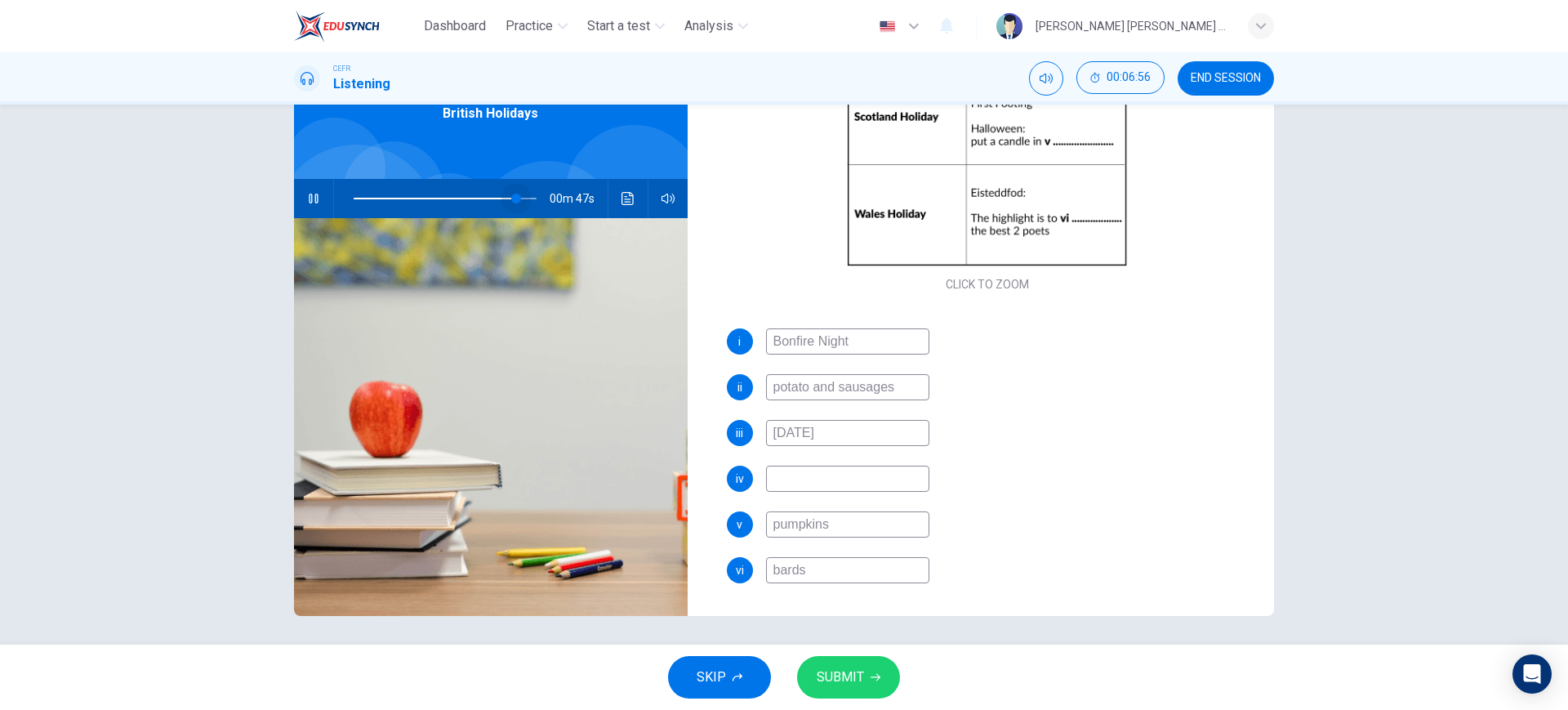 click at bounding box center (516, 199) 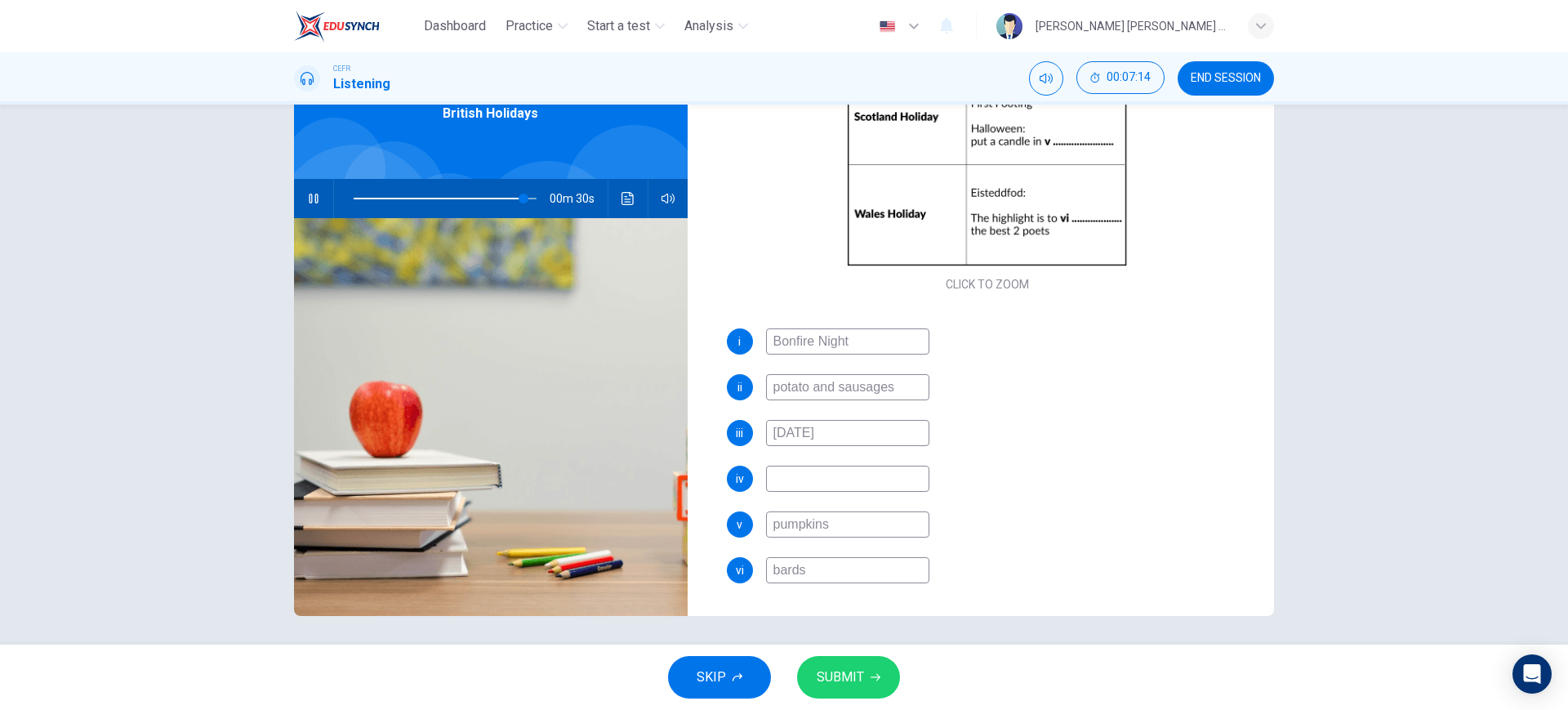 type on "93" 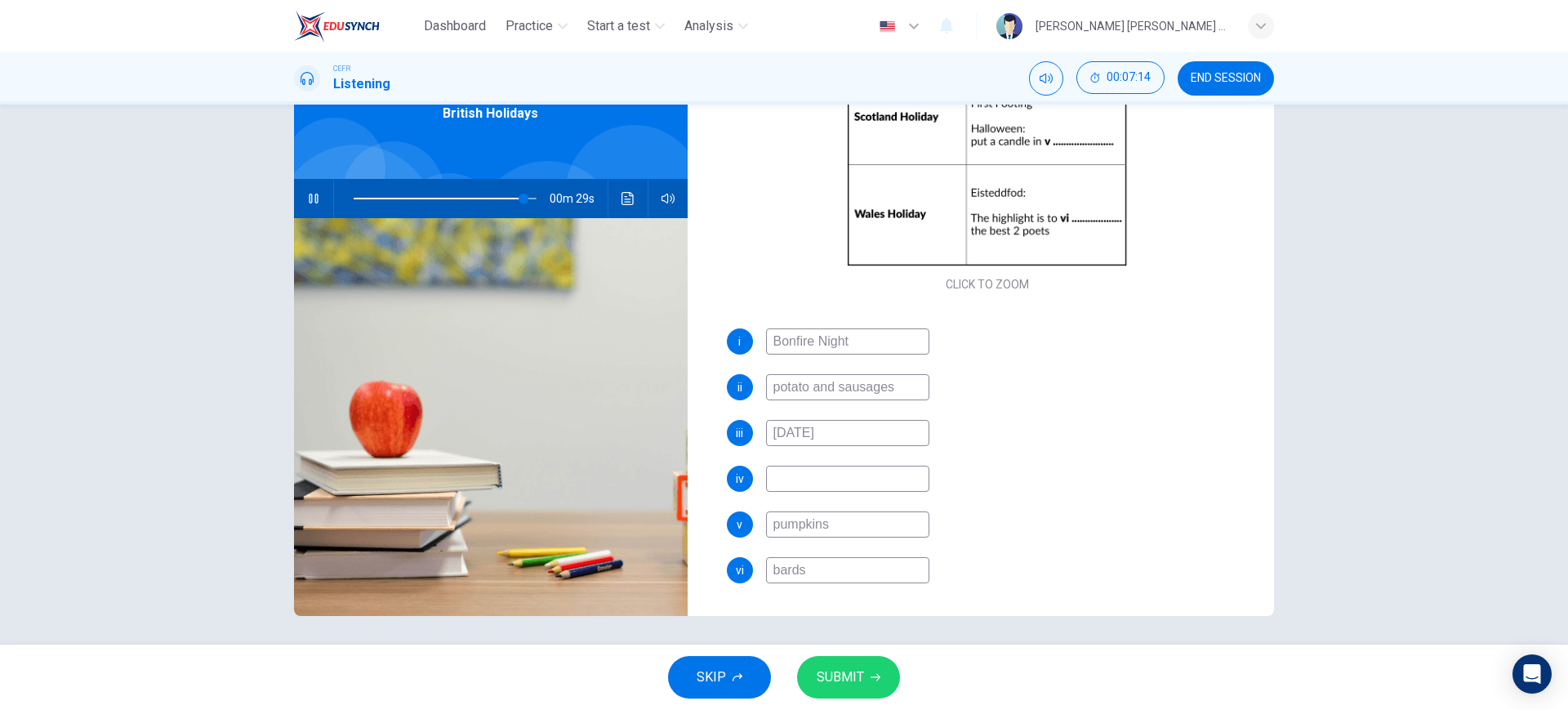 click on "bards" at bounding box center [848, 570] 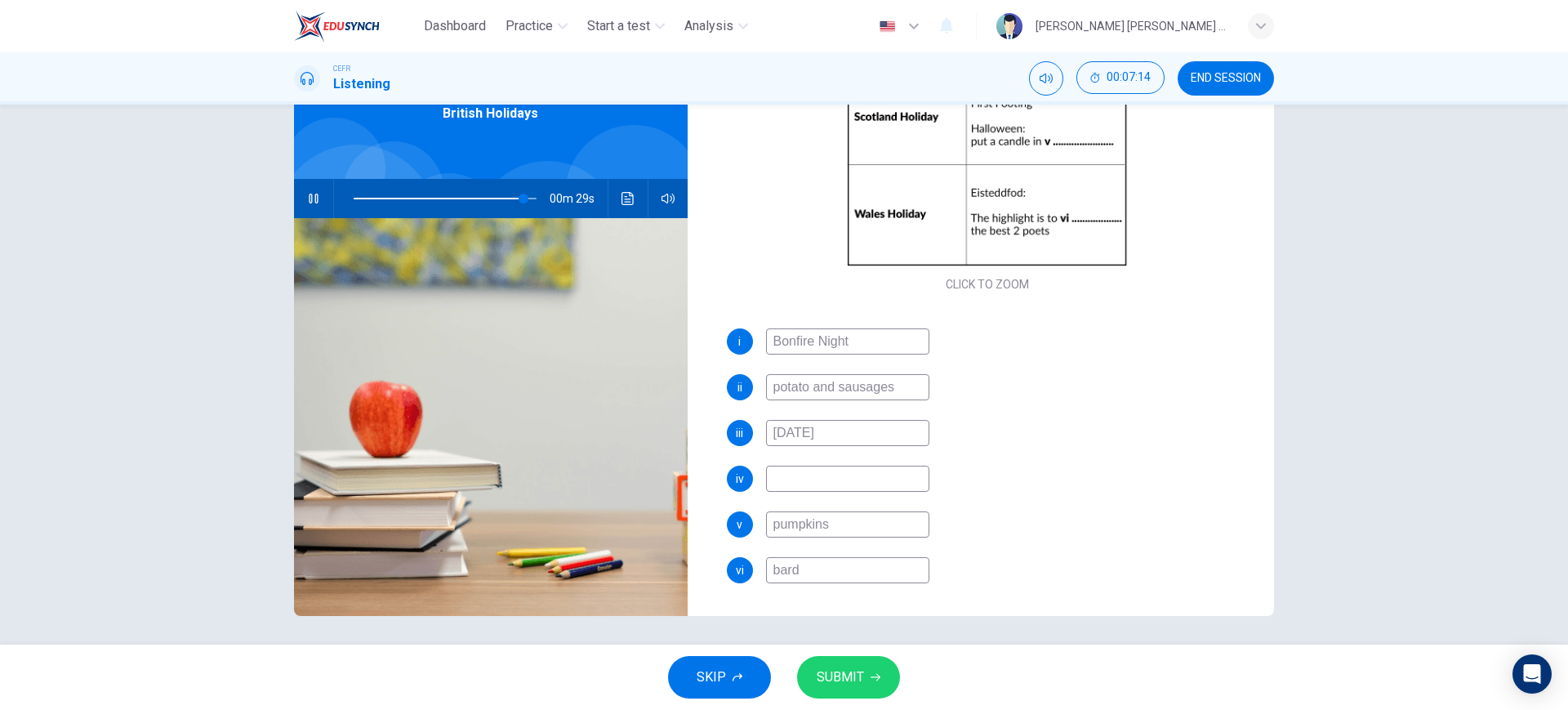 type on "93" 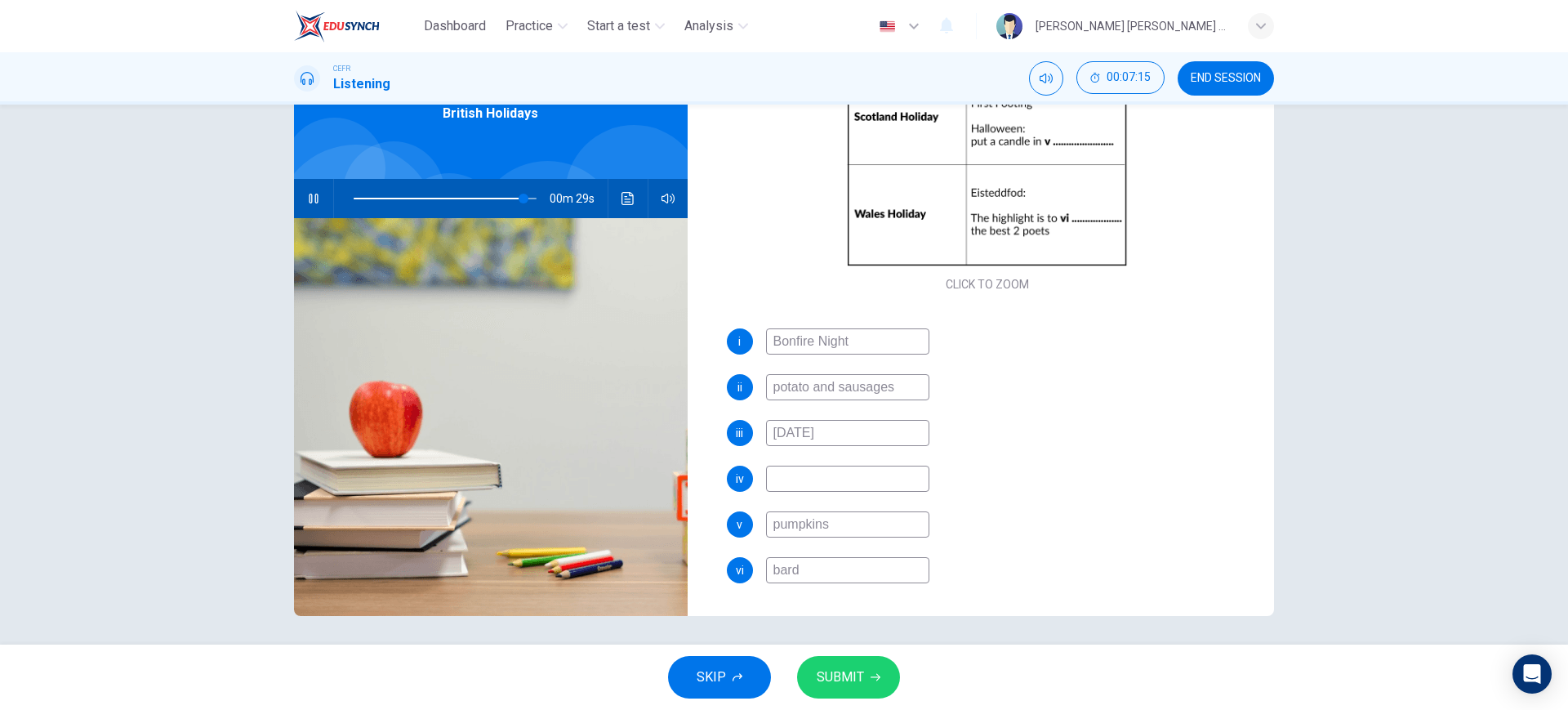 type on "bar" 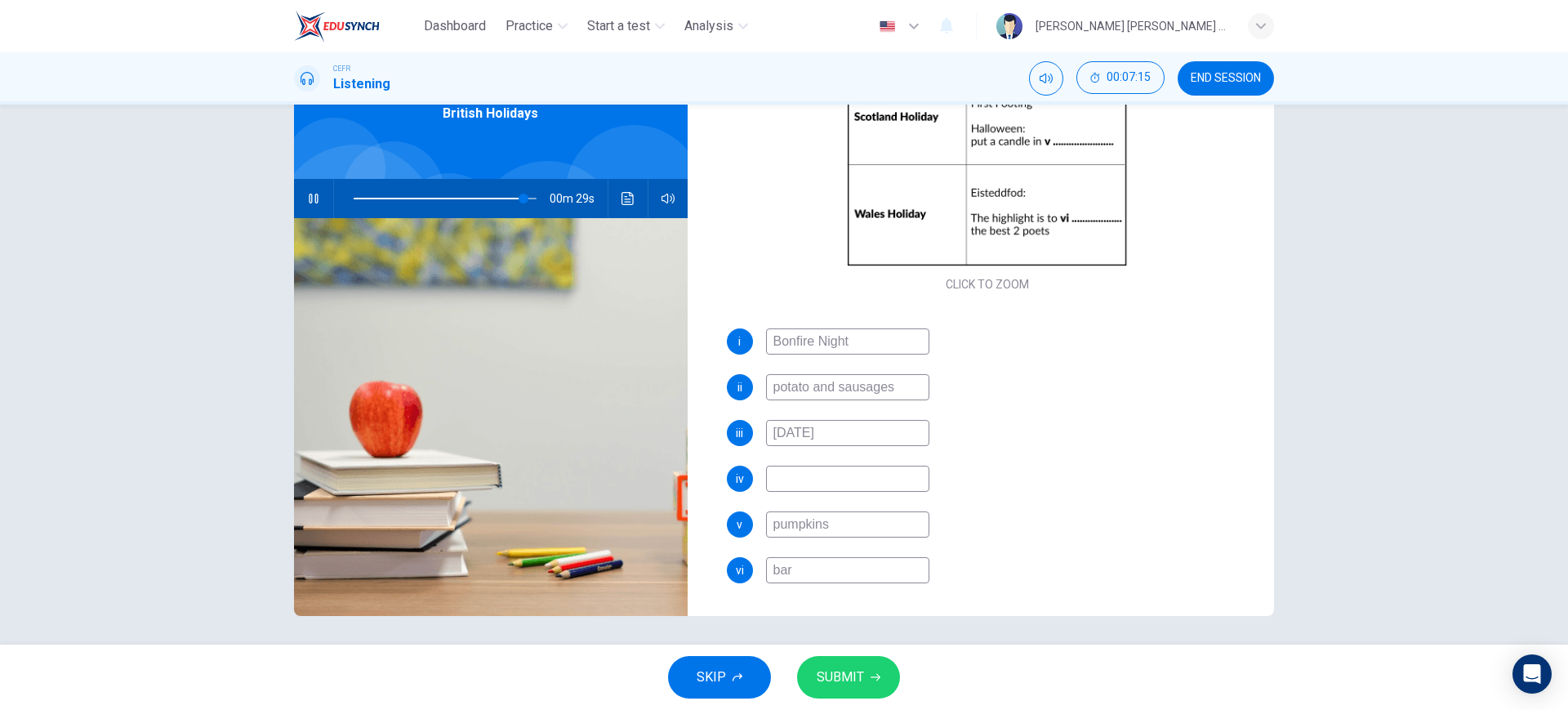 type on "93" 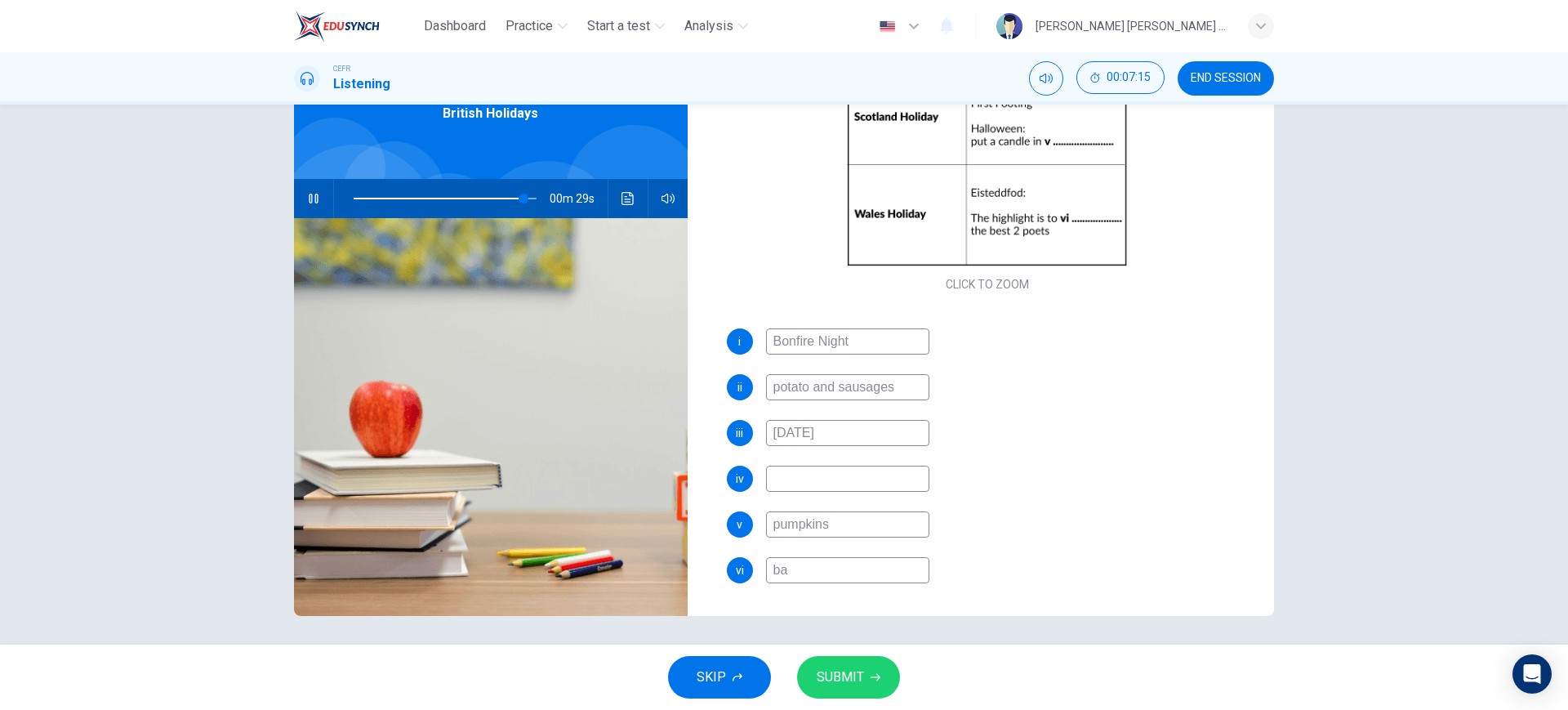 type on "93" 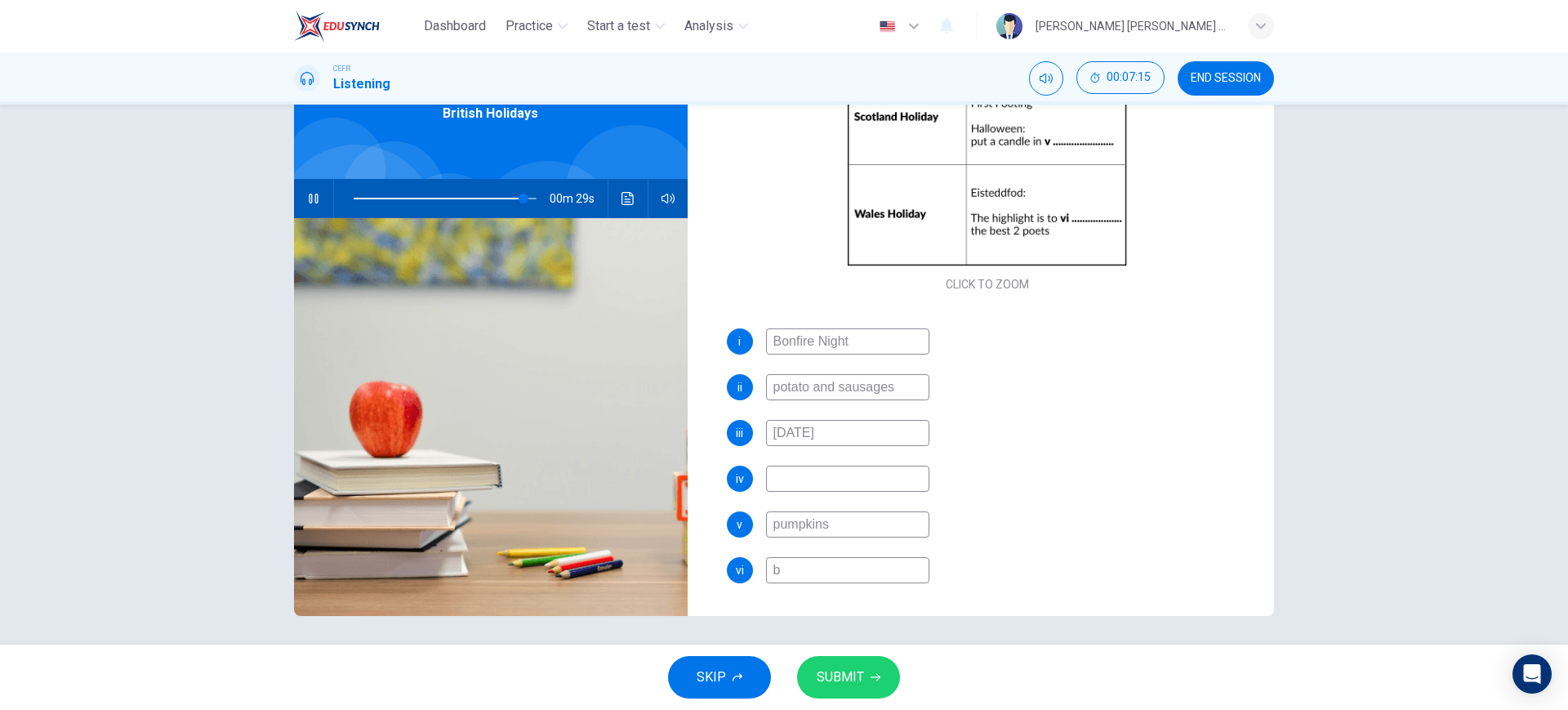 type 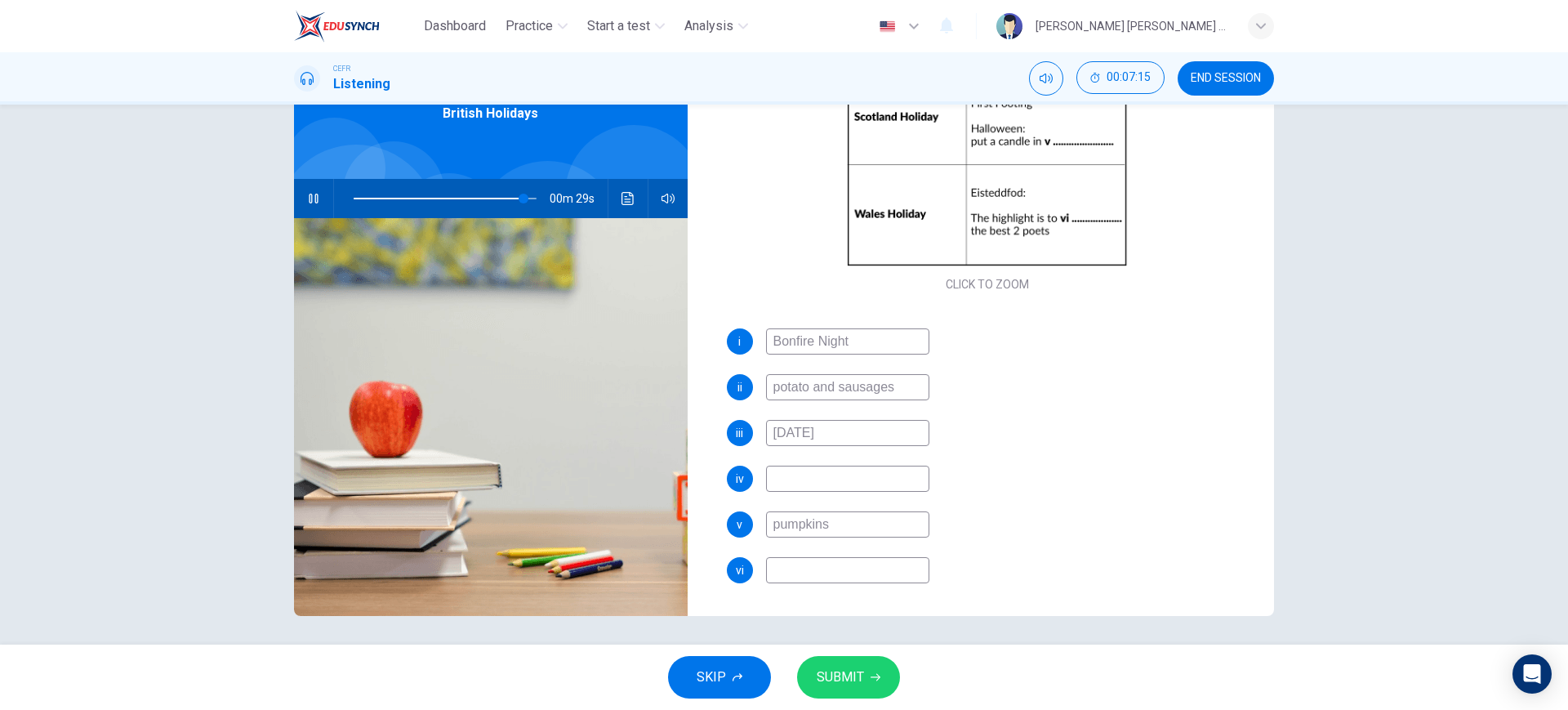 type on "93" 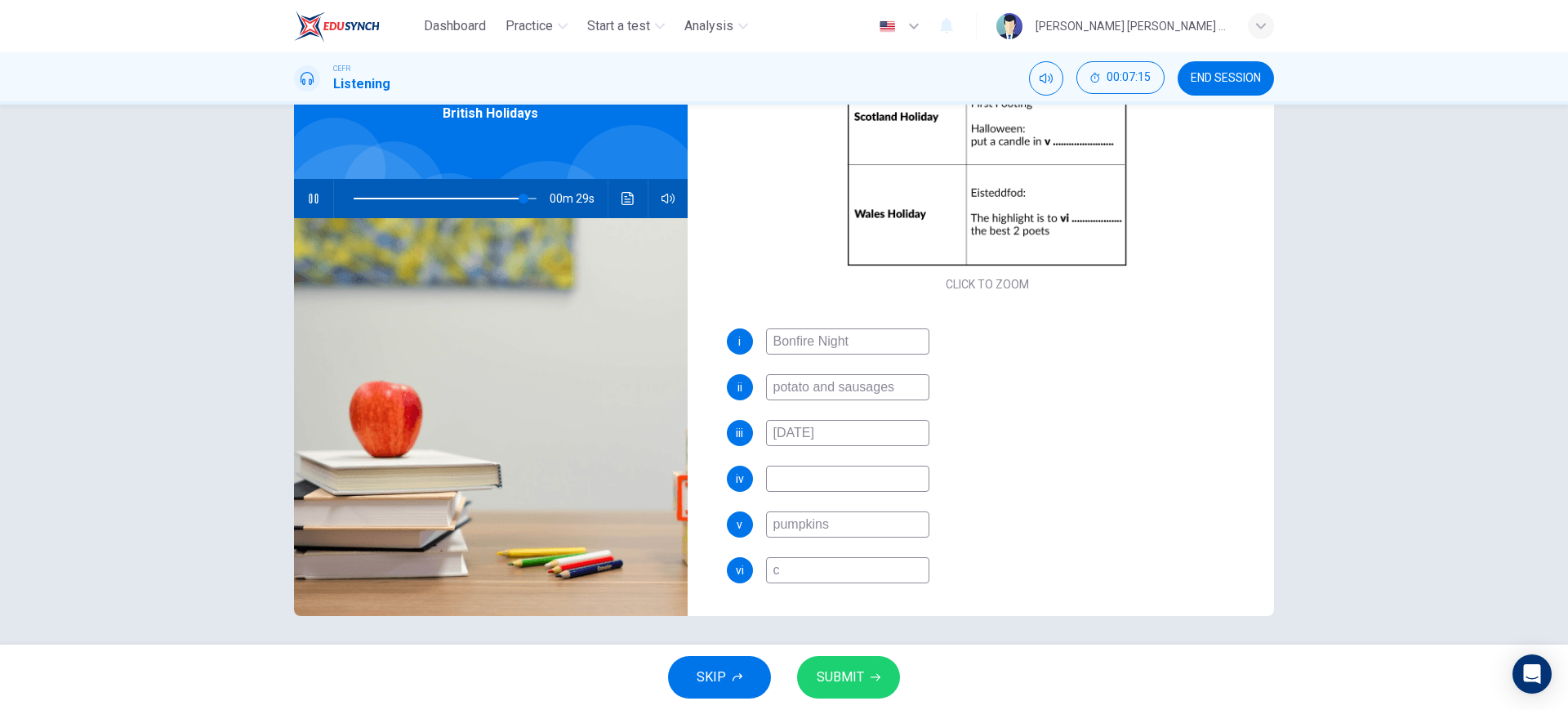 type on "93" 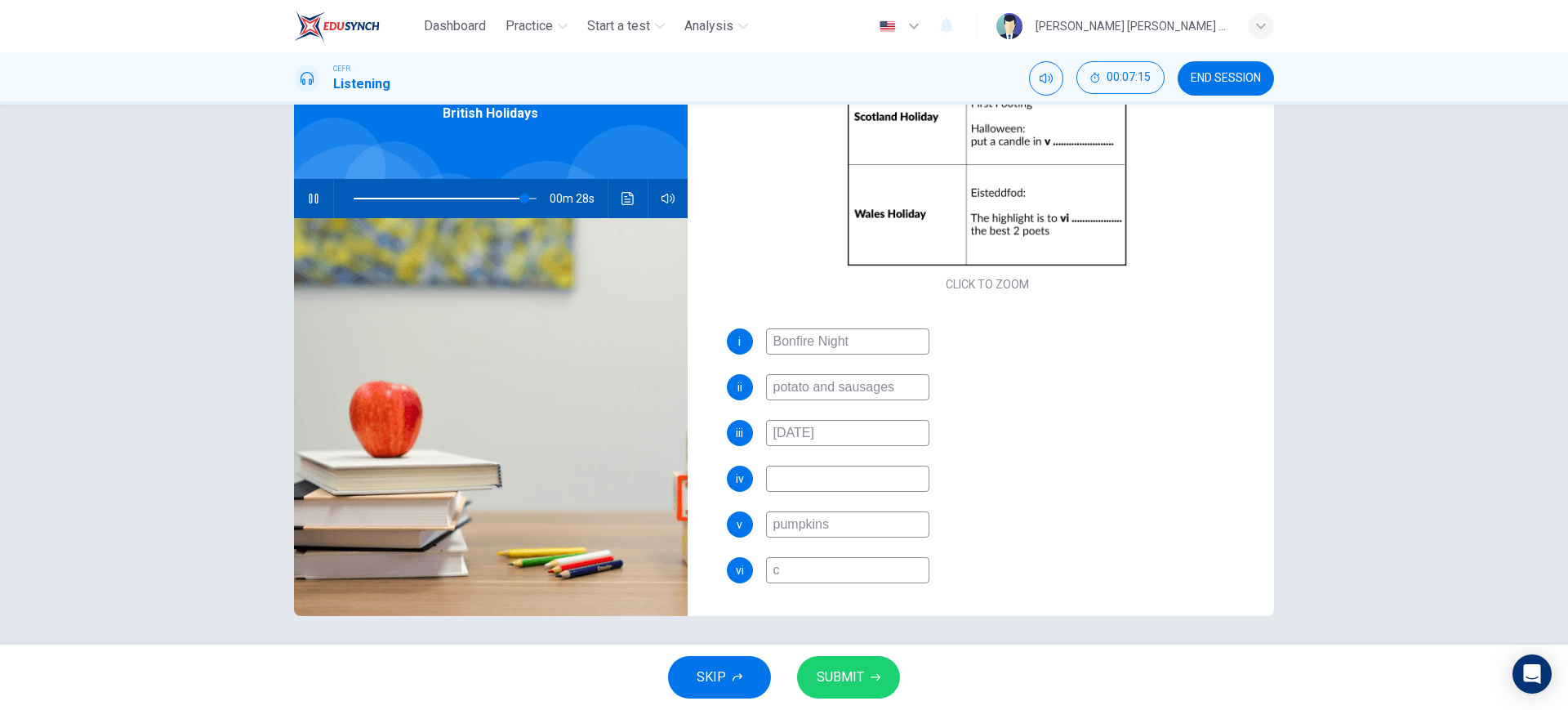 type on "cr" 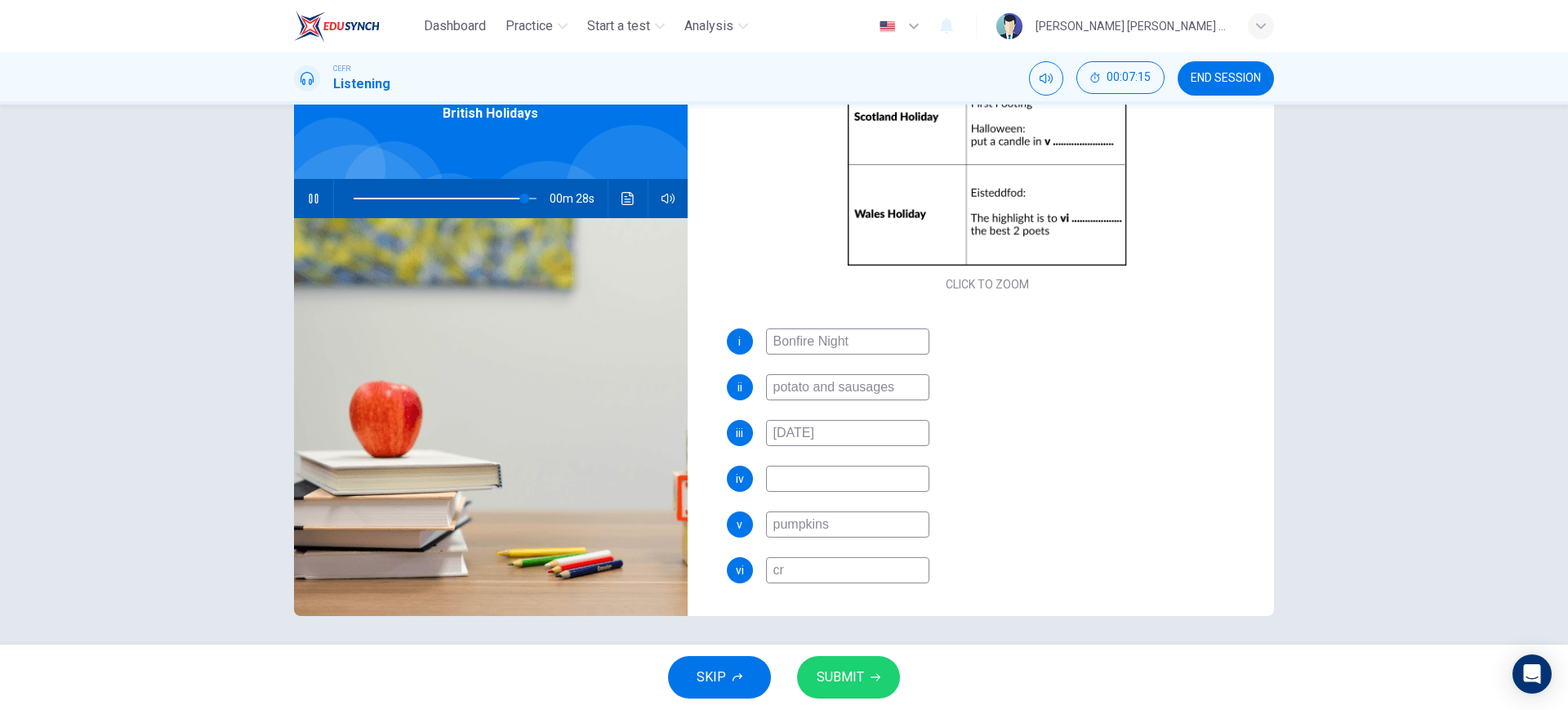 type on "93" 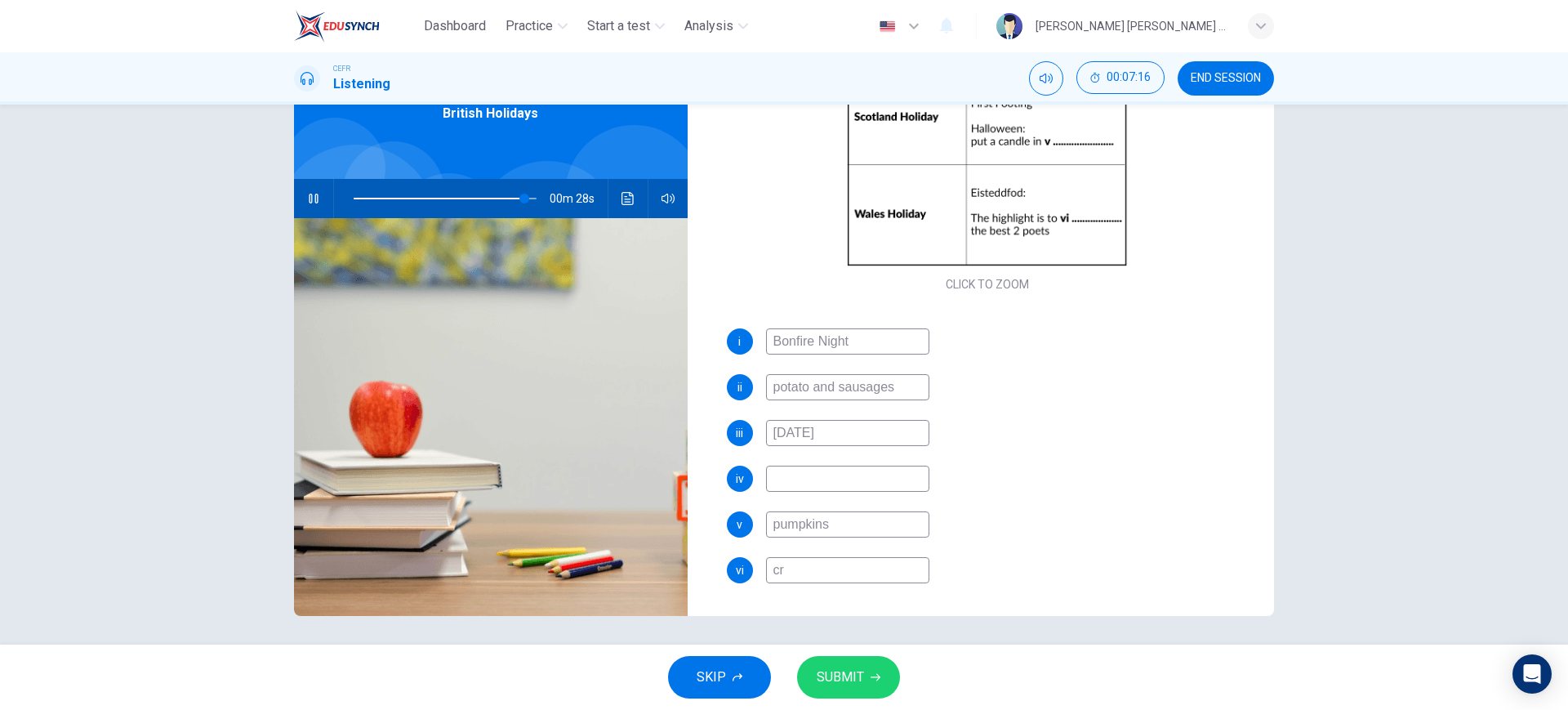 type on "cro" 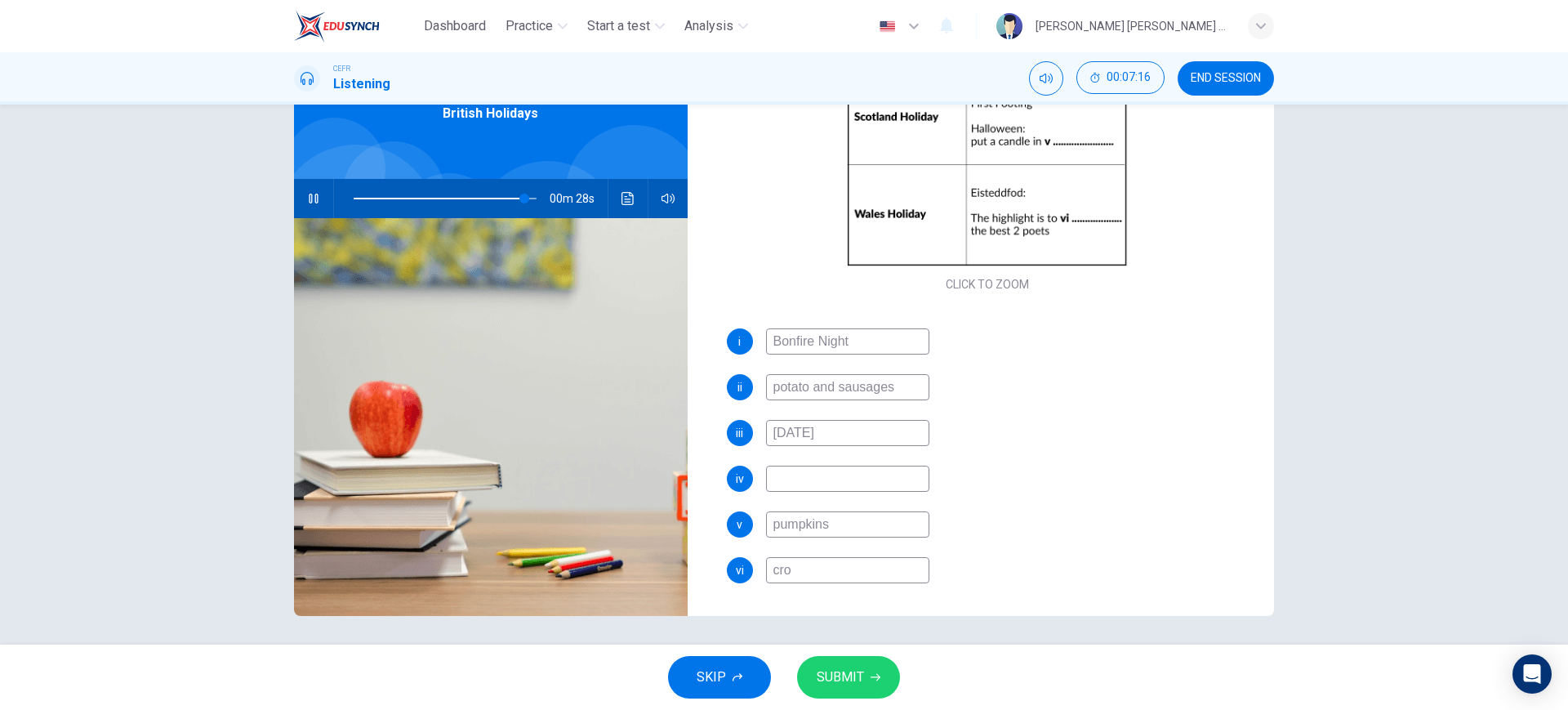 type on "93" 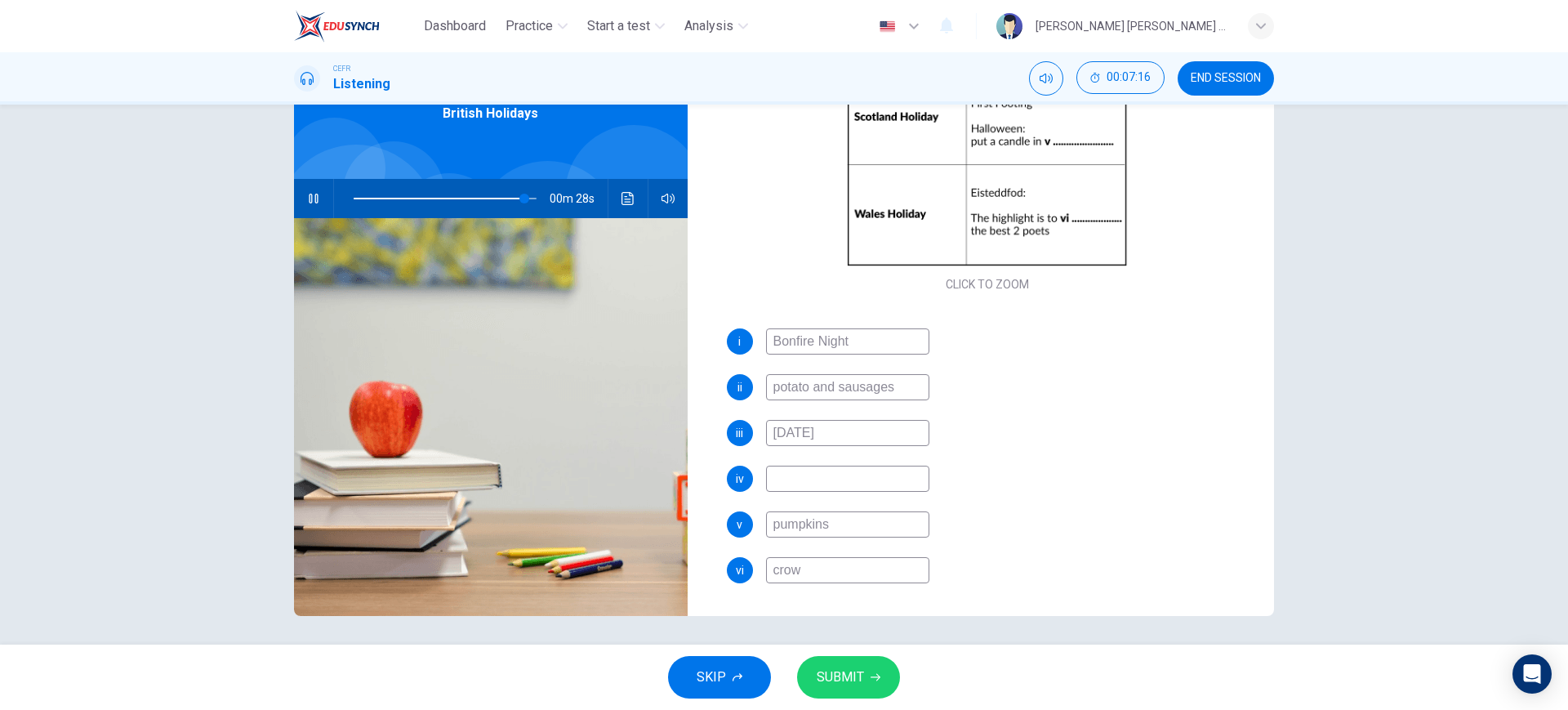 type on "93" 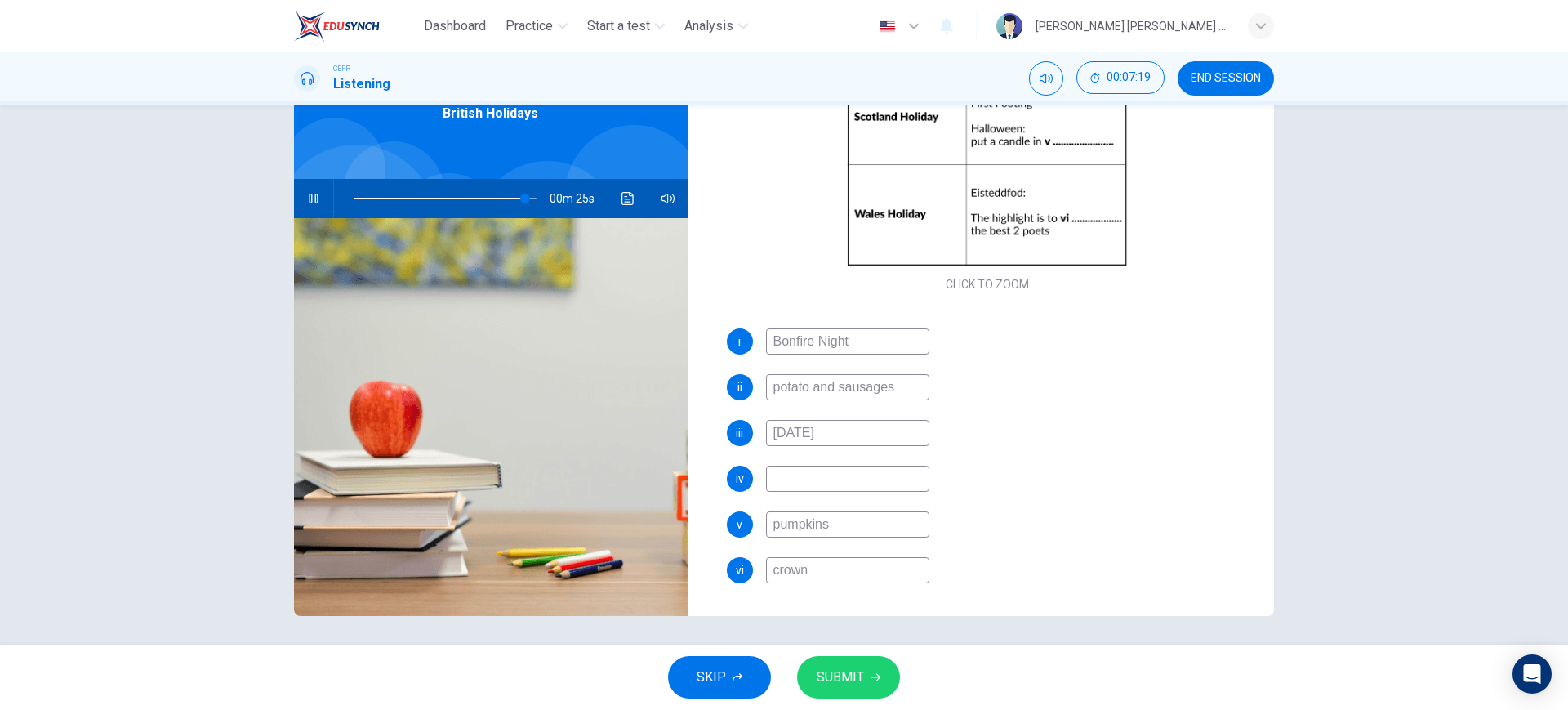 scroll, scrollTop: 123, scrollLeft: 0, axis: vertical 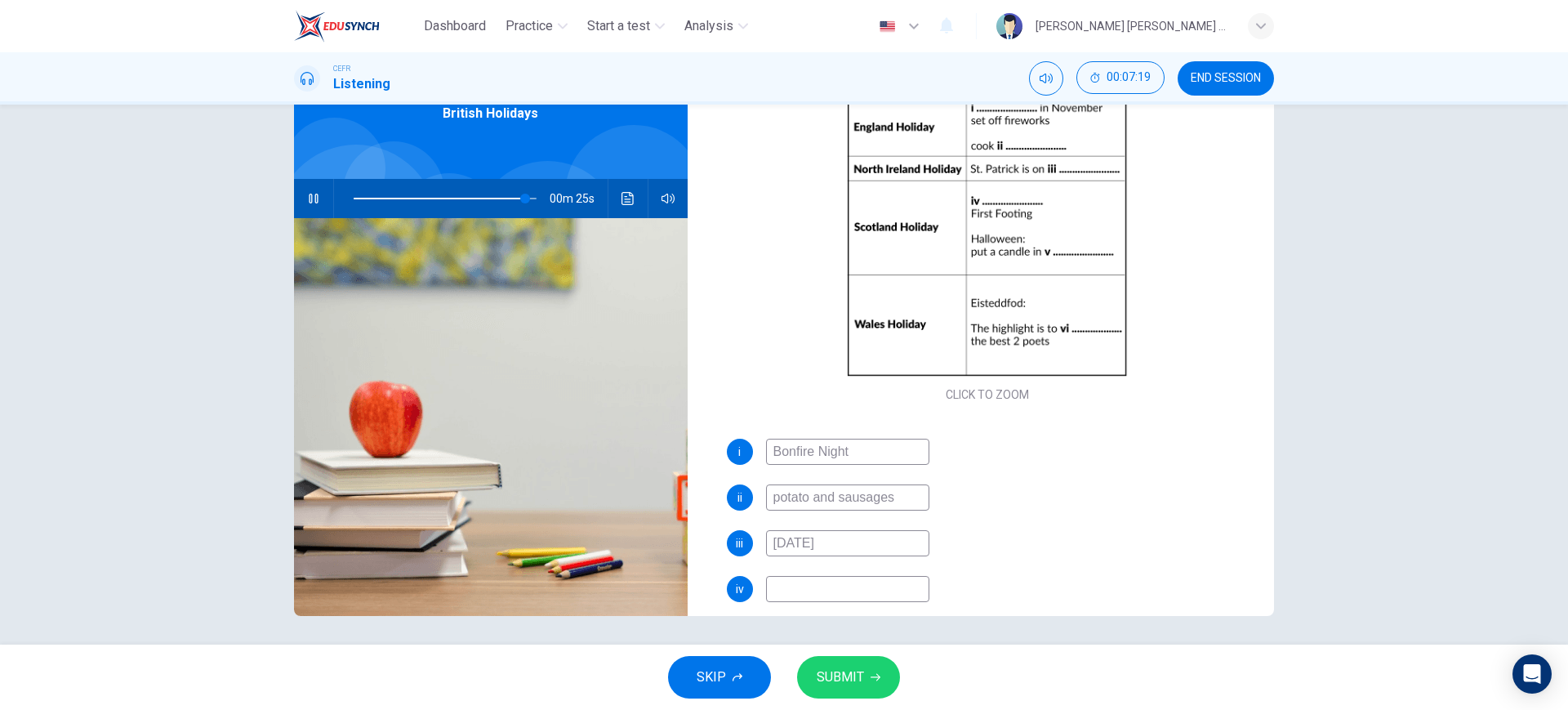 type on "94" 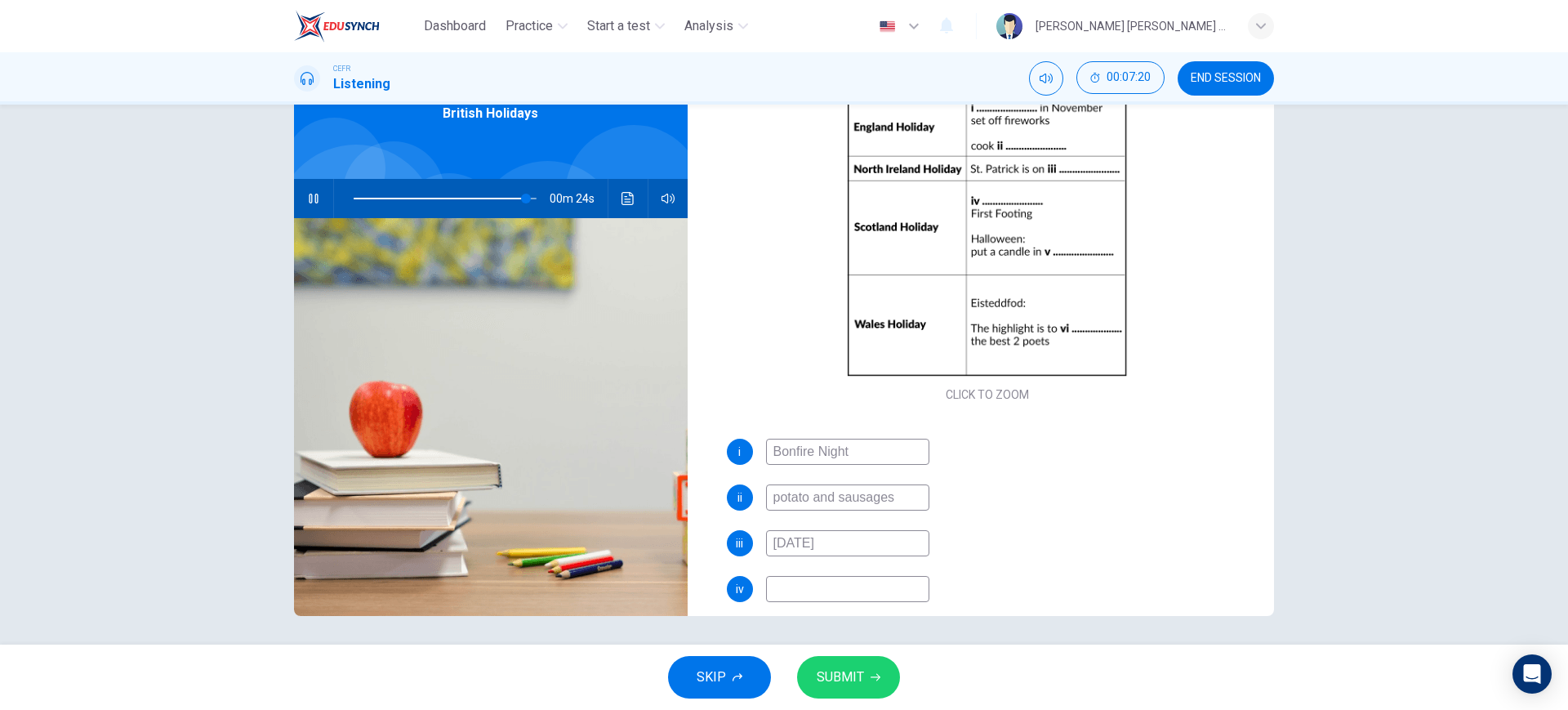 type on "crown" 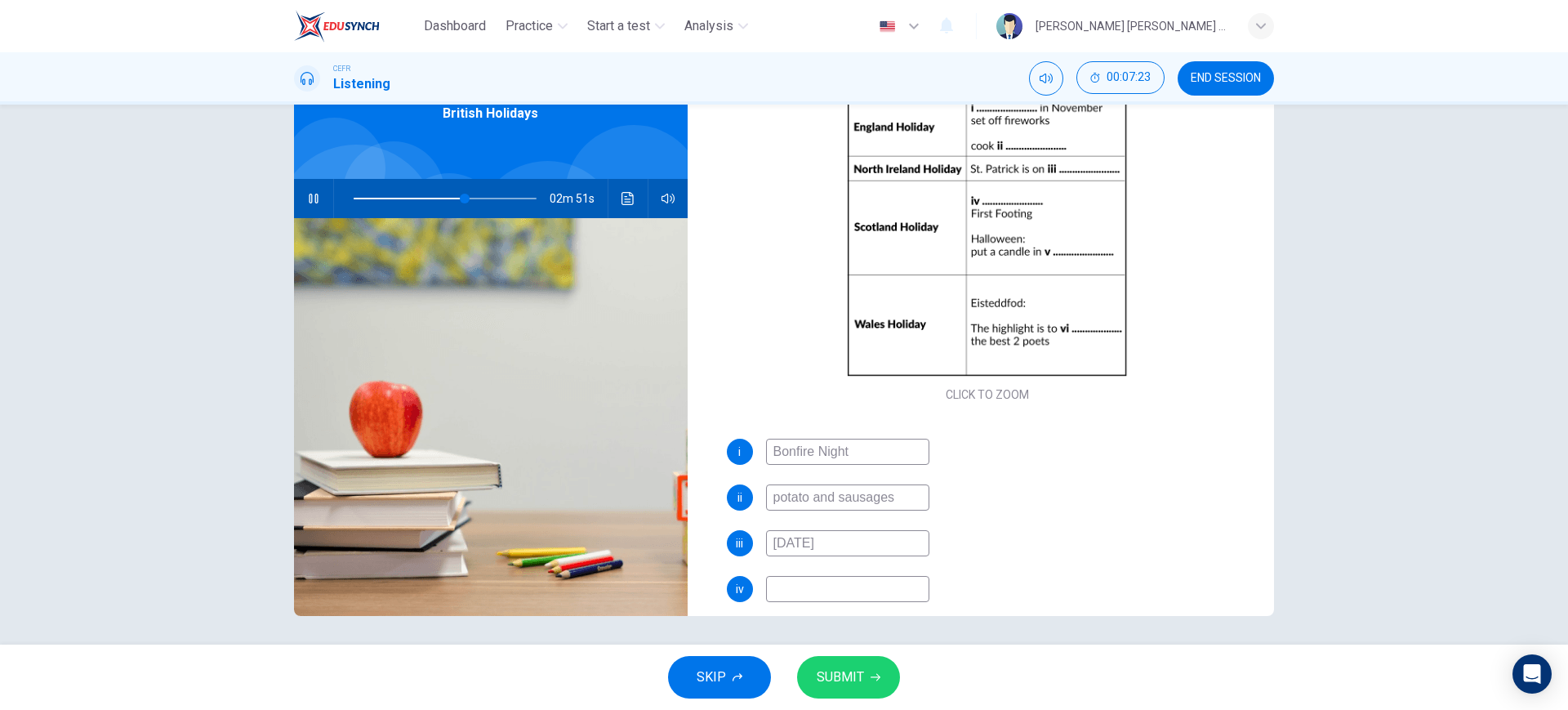 drag, startPoint x: 880, startPoint y: 596, endPoint x: 871, endPoint y: 577, distance: 21.023796 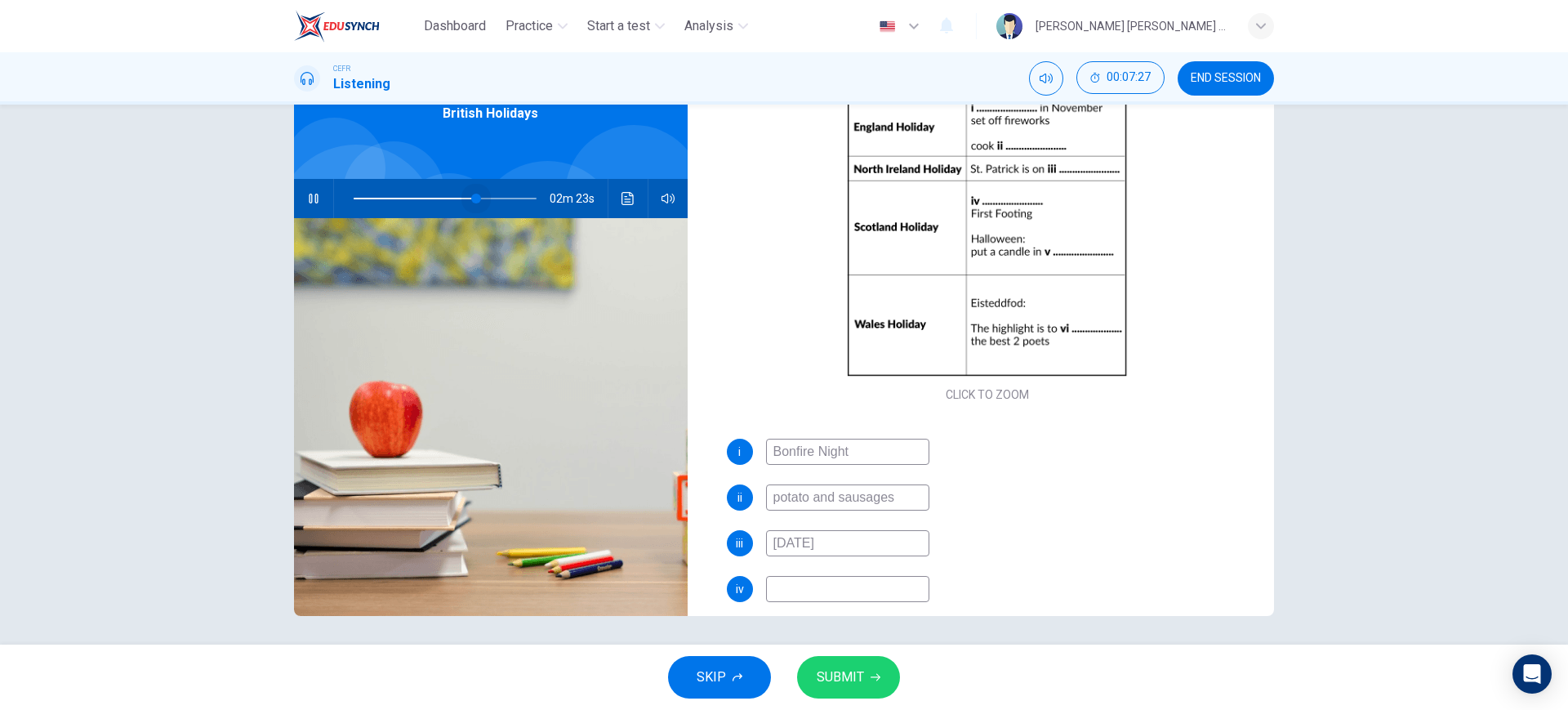 click at bounding box center (476, 199) 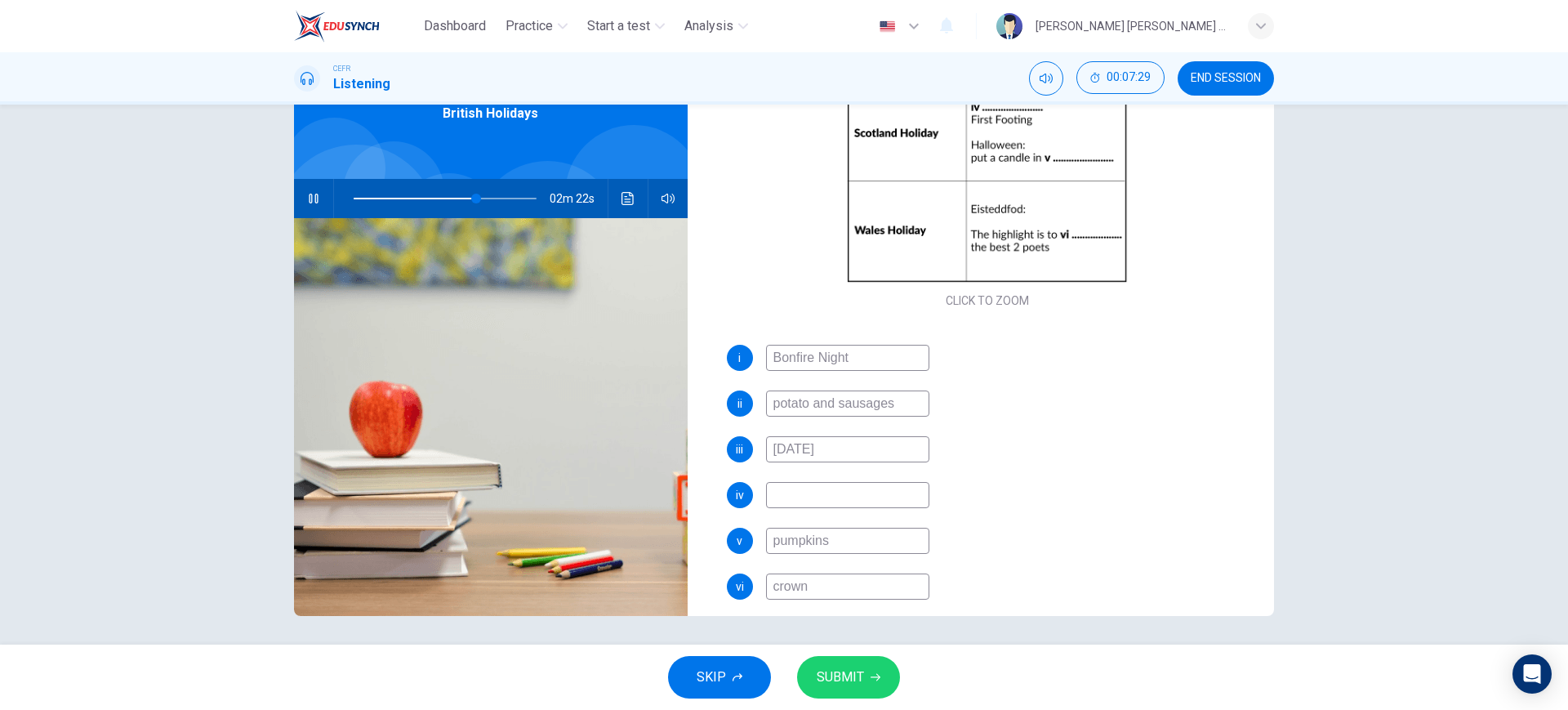 scroll, scrollTop: 217, scrollLeft: 0, axis: vertical 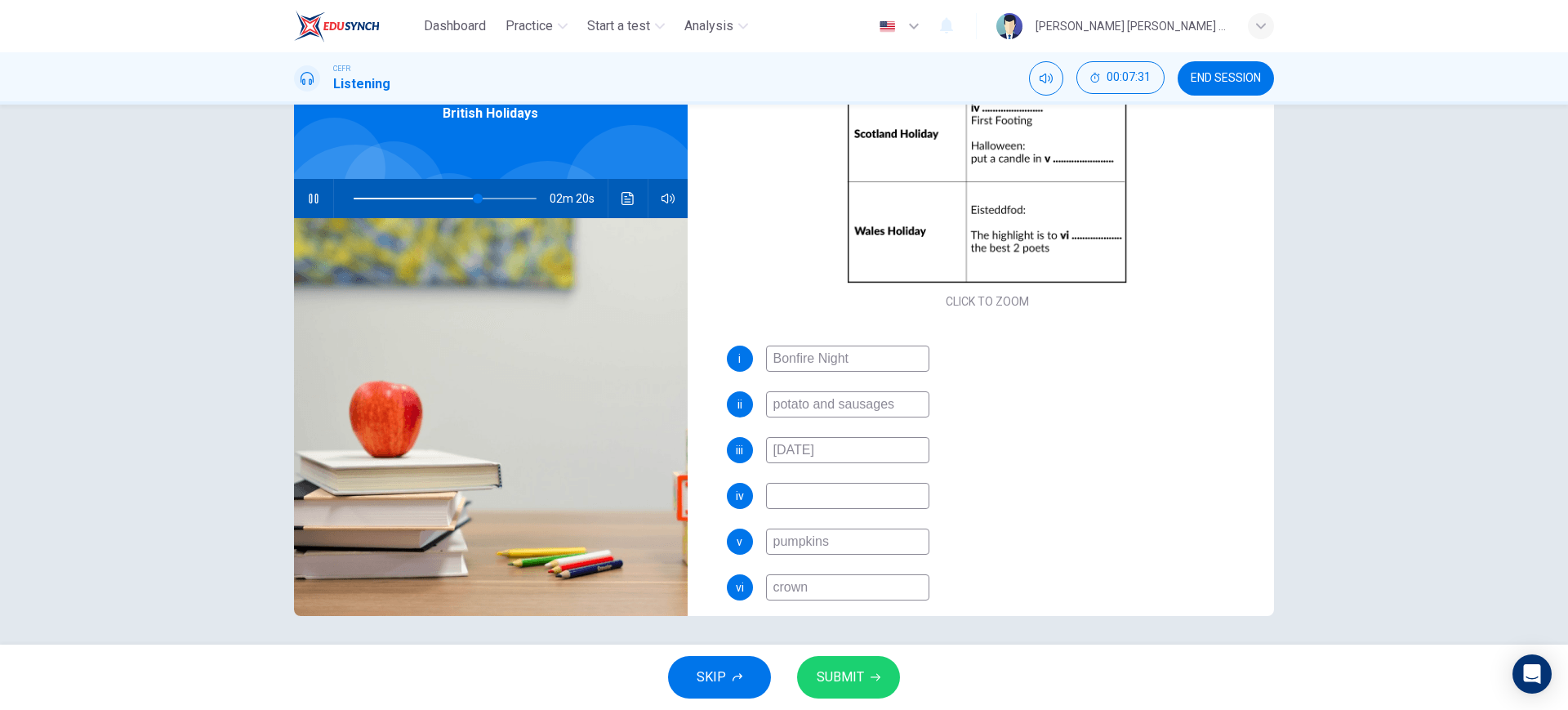 click at bounding box center [848, 496] 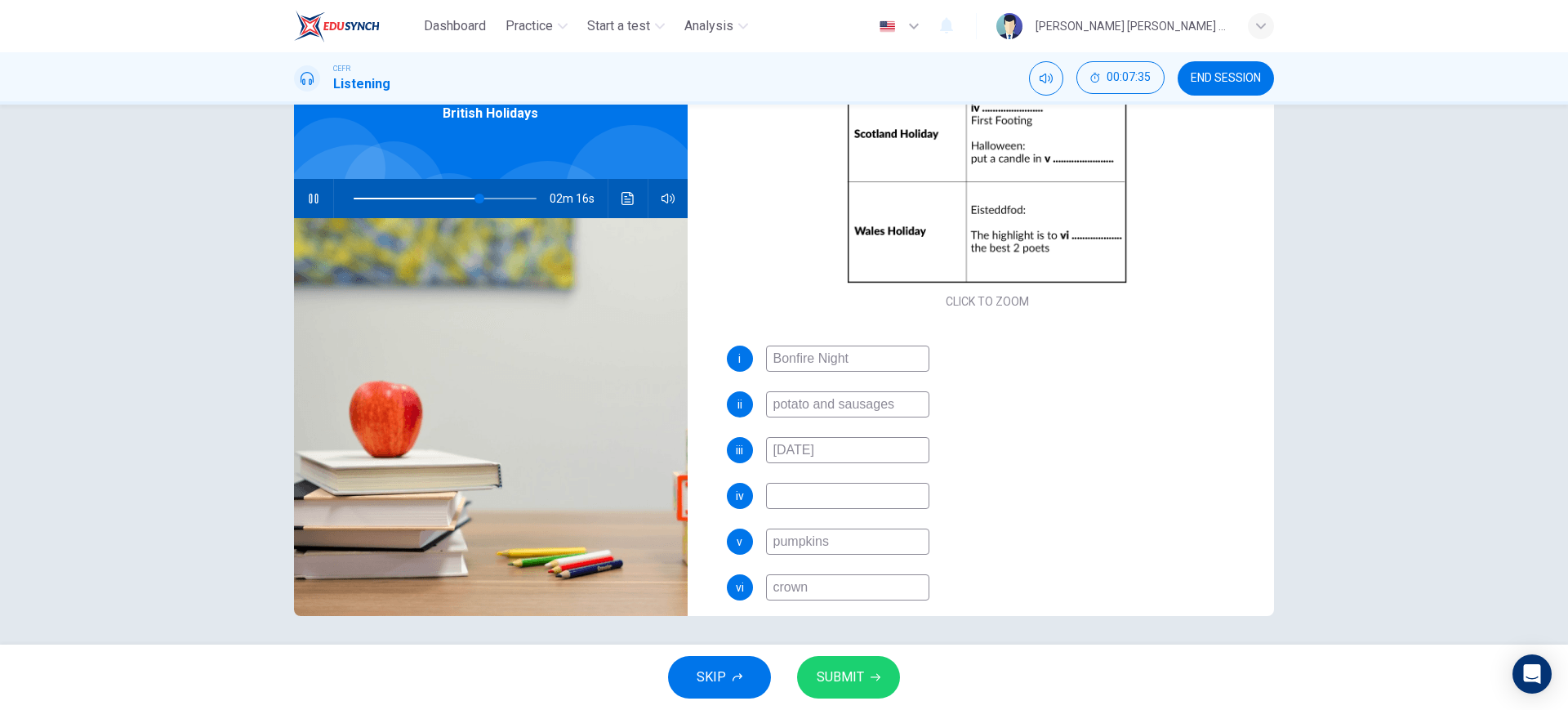 type on "69" 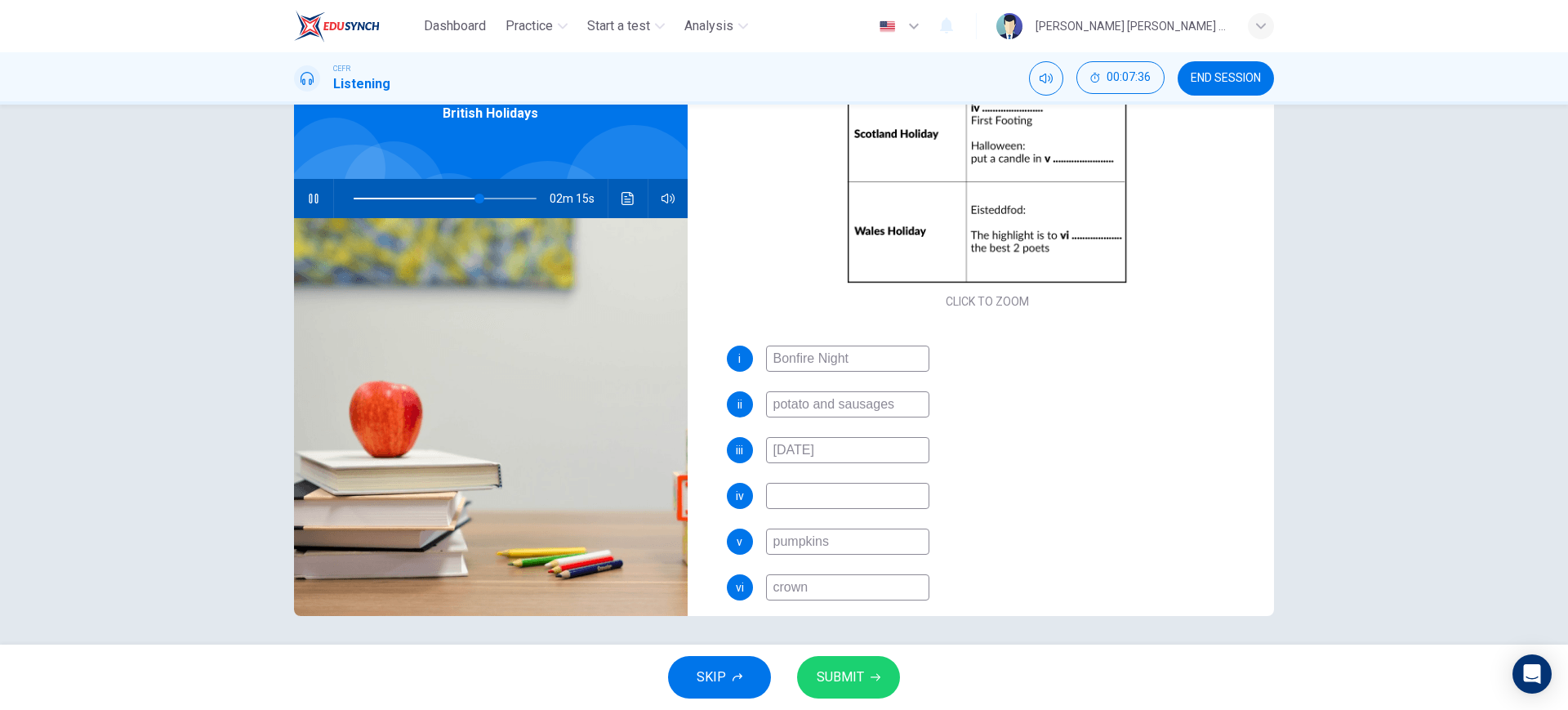 type on "H" 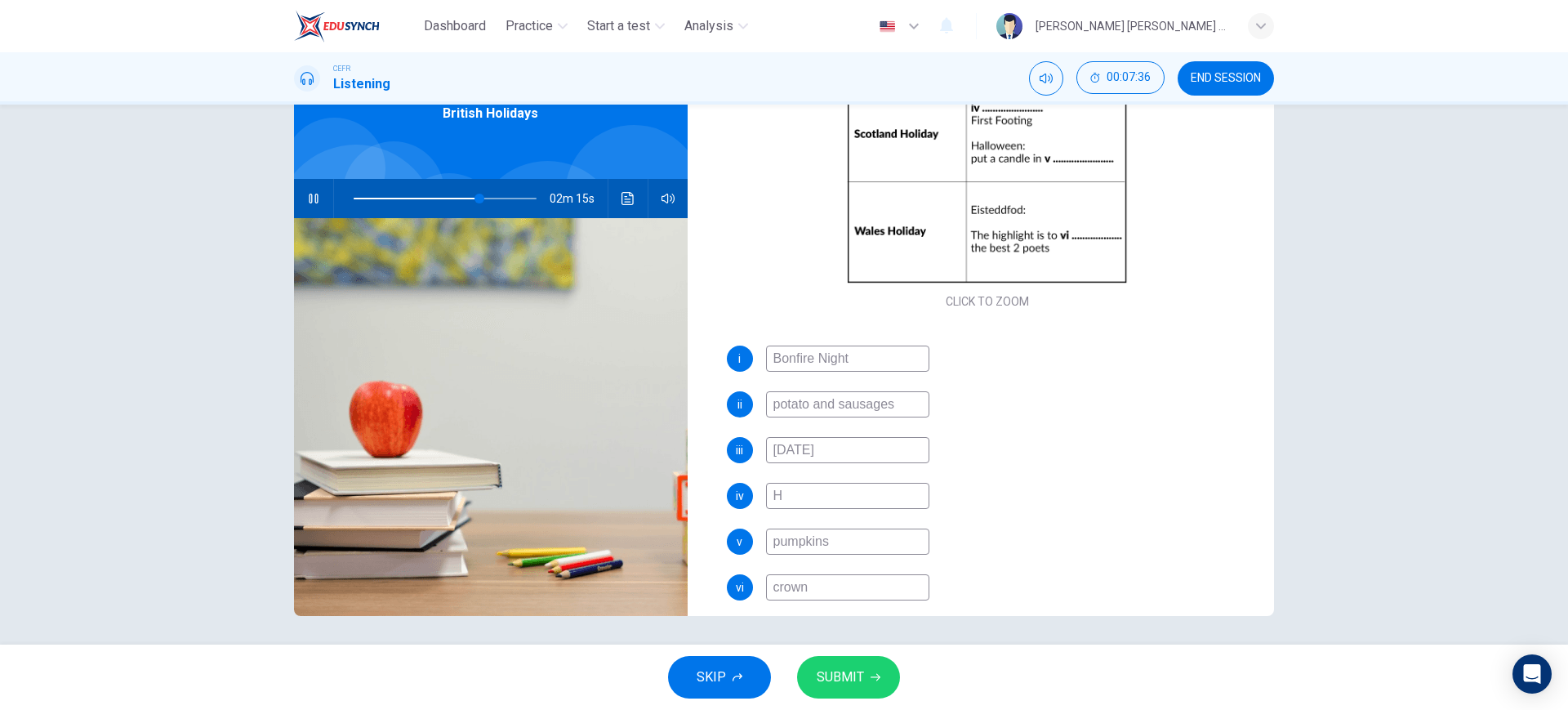 type on "69" 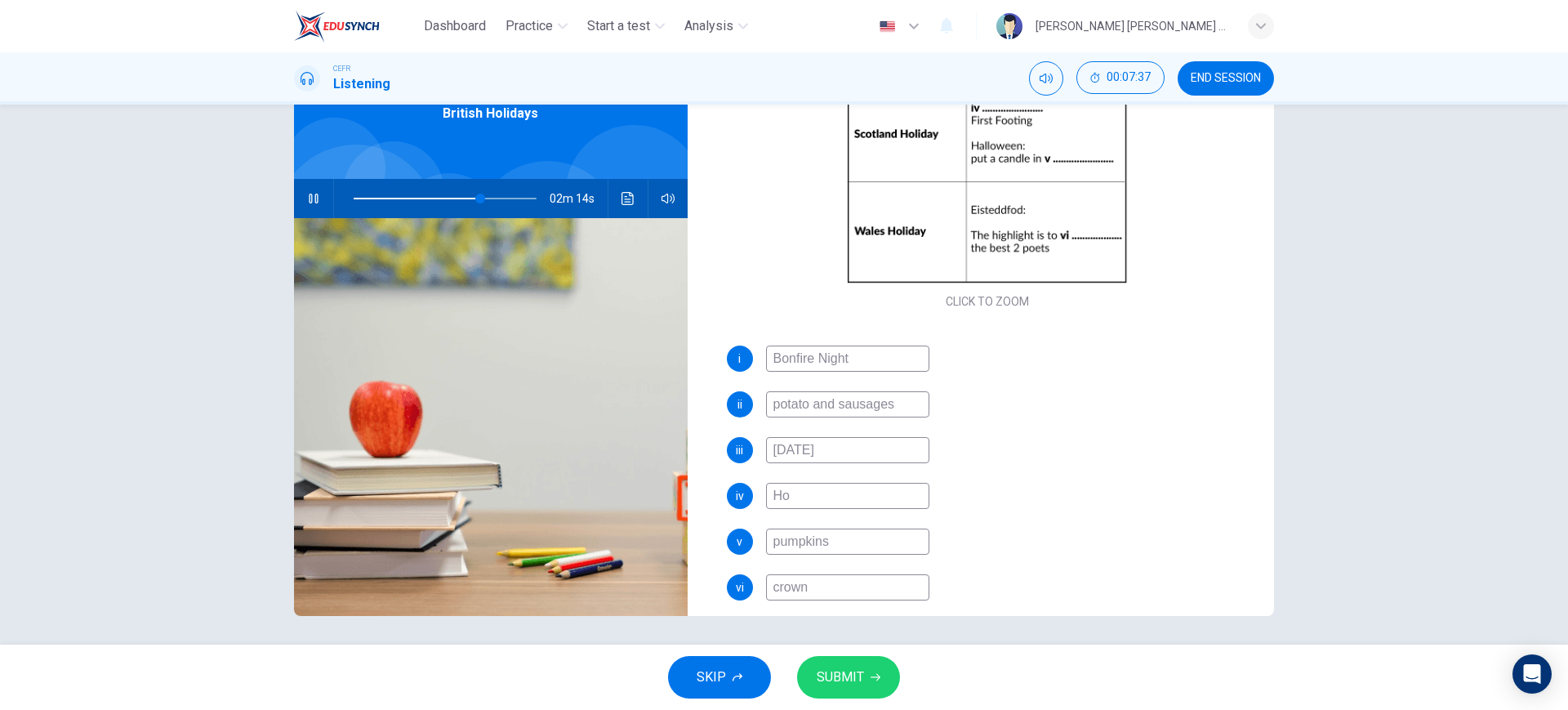 type 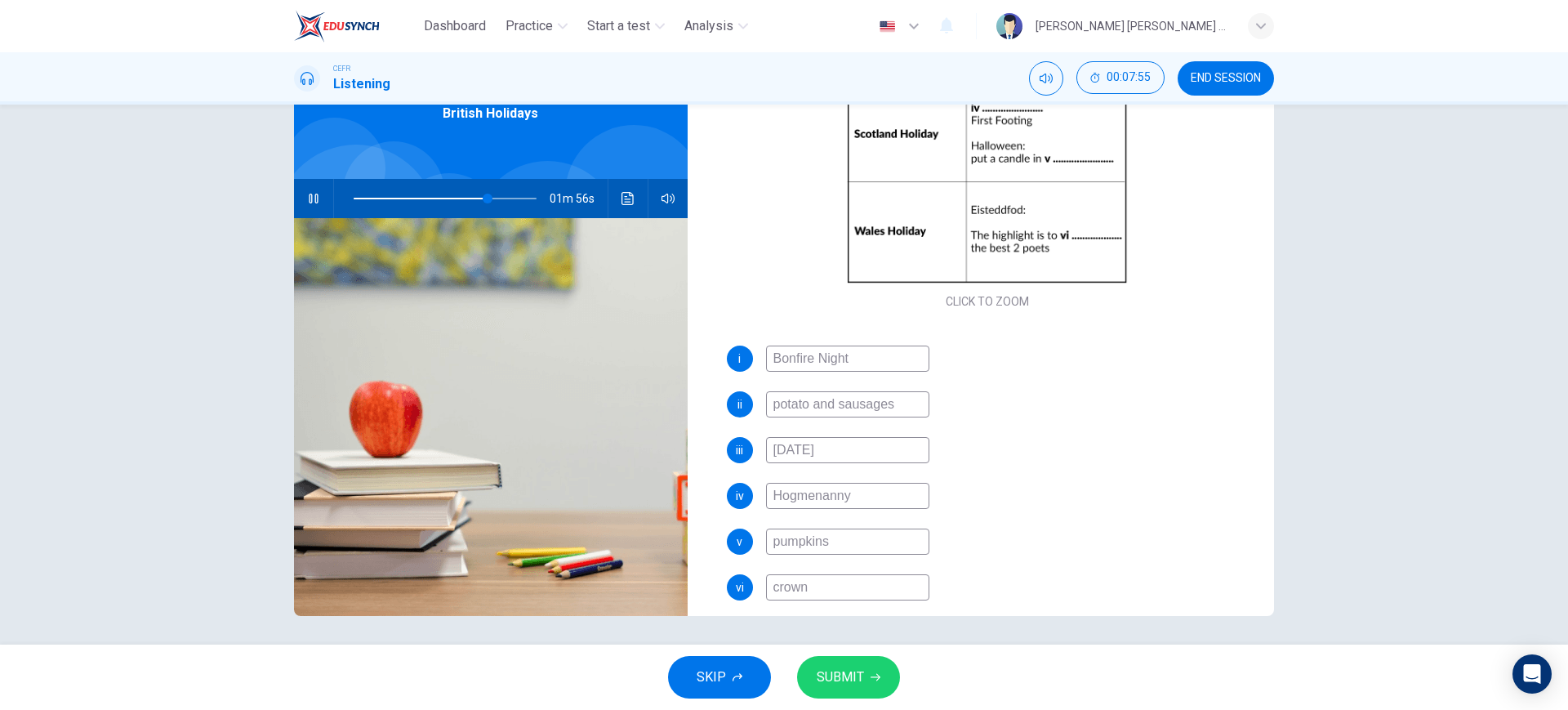 click on "Hogmenanny" at bounding box center [848, 496] 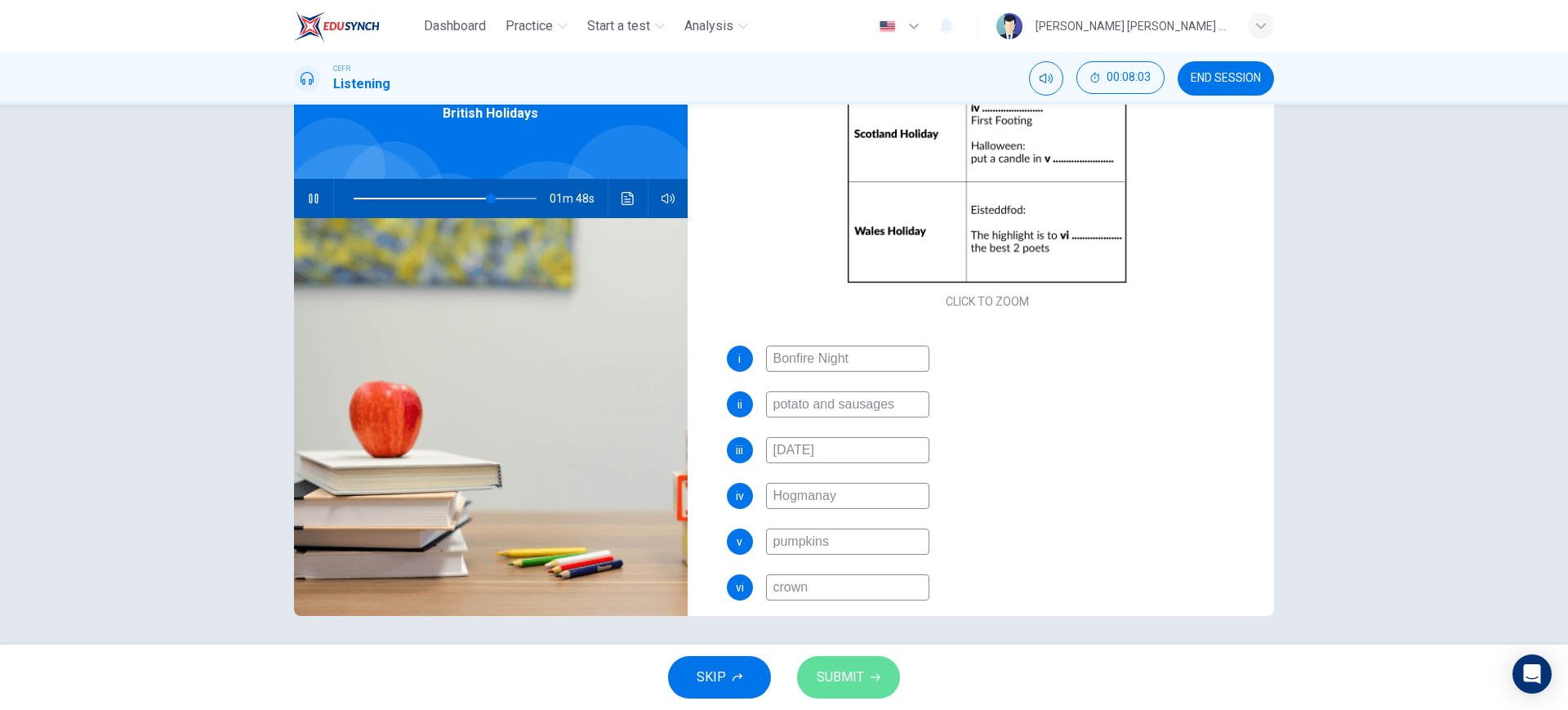 click on "SUBMIT" at bounding box center (840, 677) 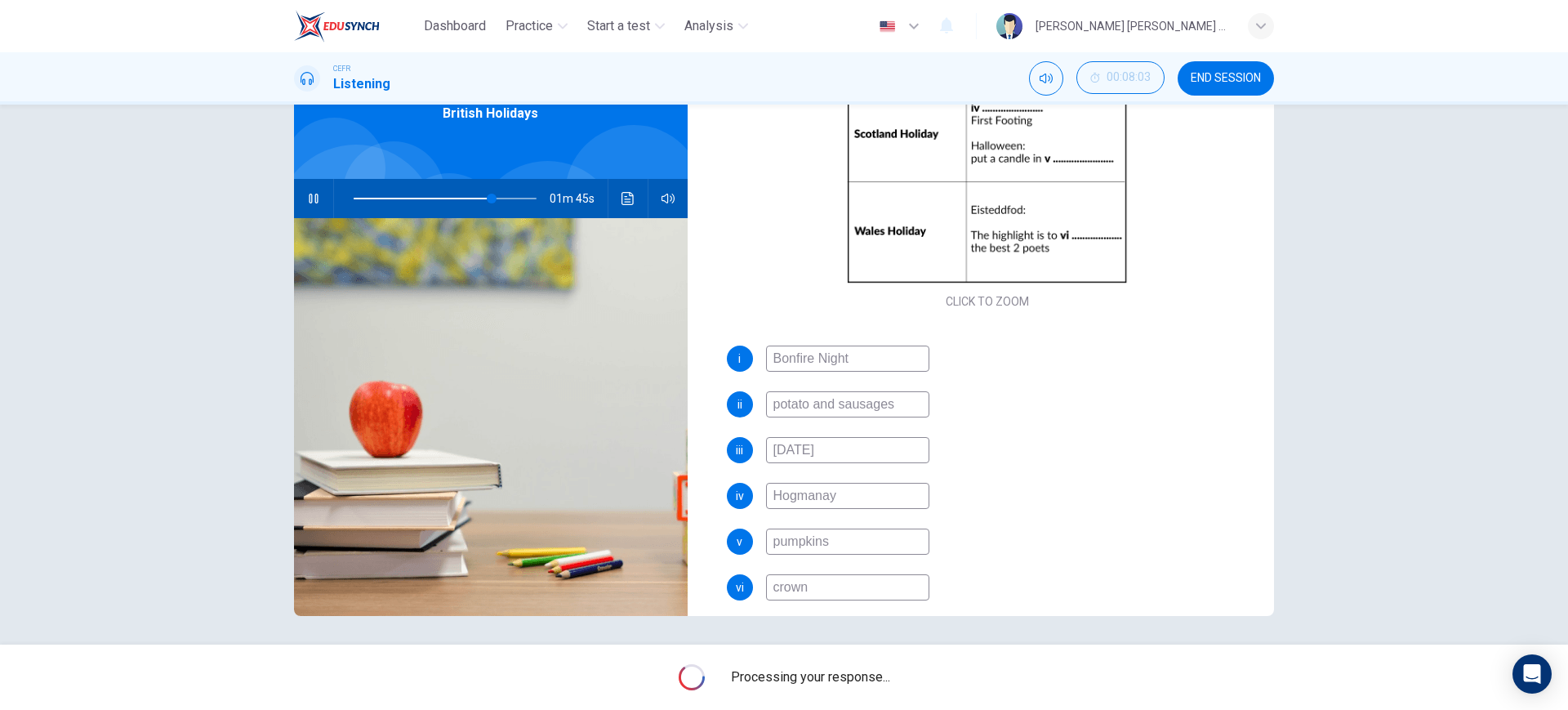 scroll, scrollTop: 234, scrollLeft: 0, axis: vertical 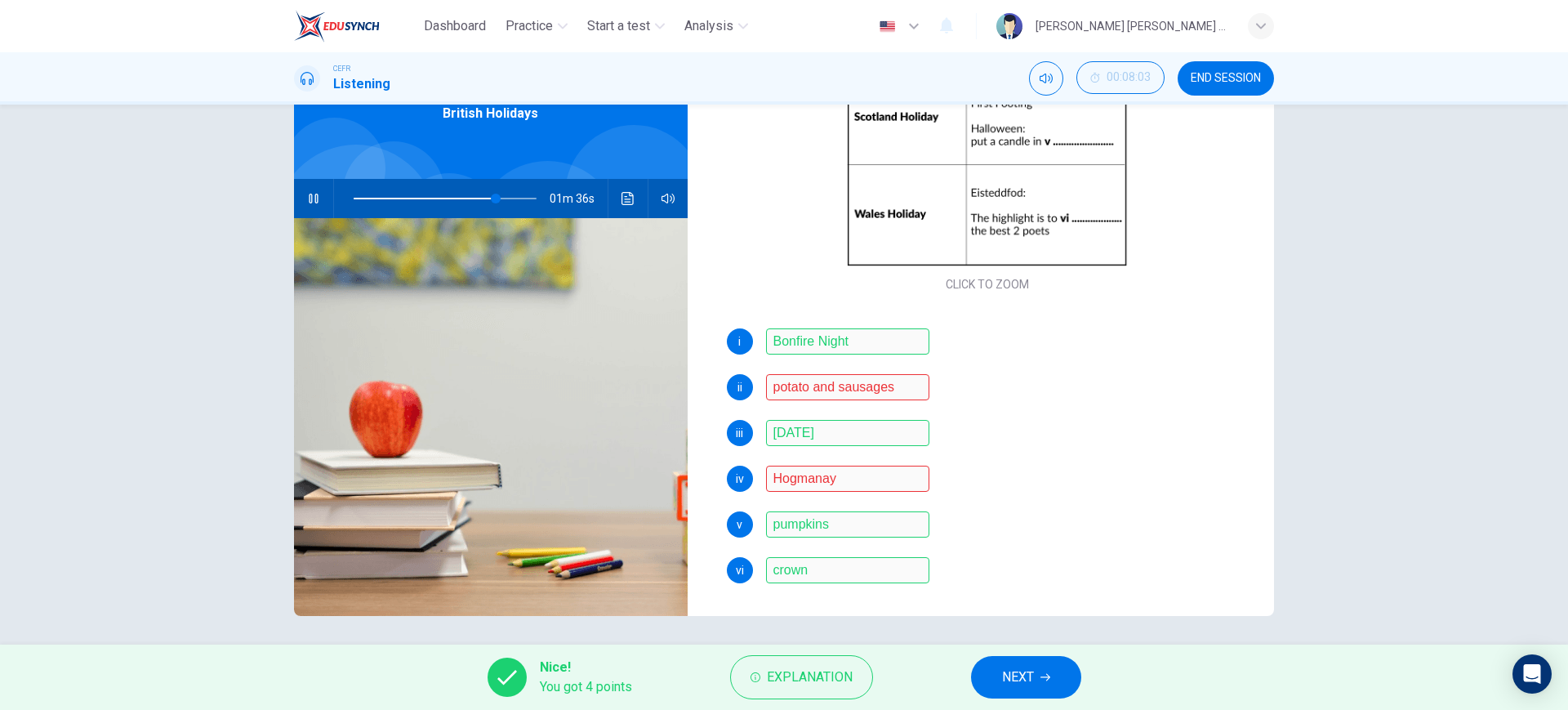 click on "NEXT" at bounding box center [1026, 677] 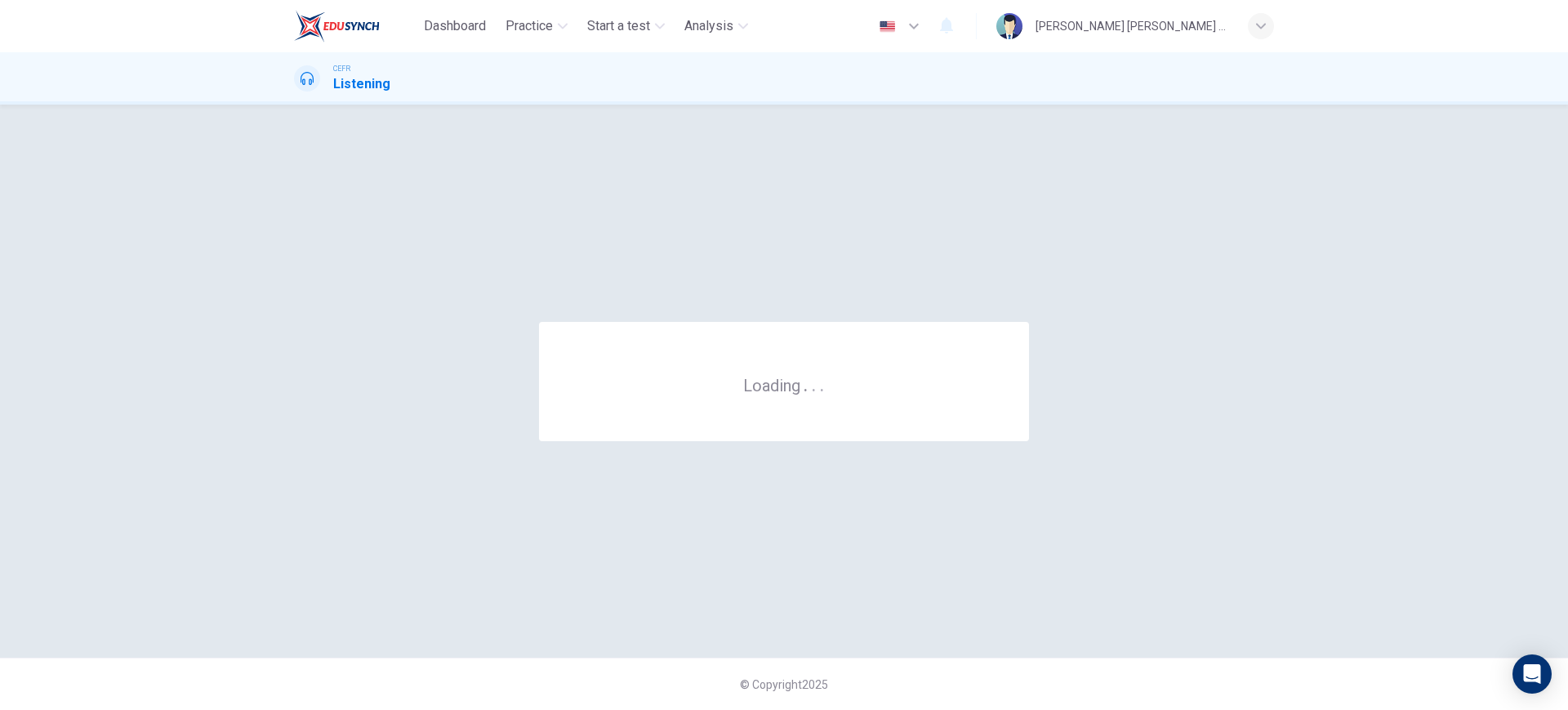 scroll, scrollTop: 0, scrollLeft: 0, axis: both 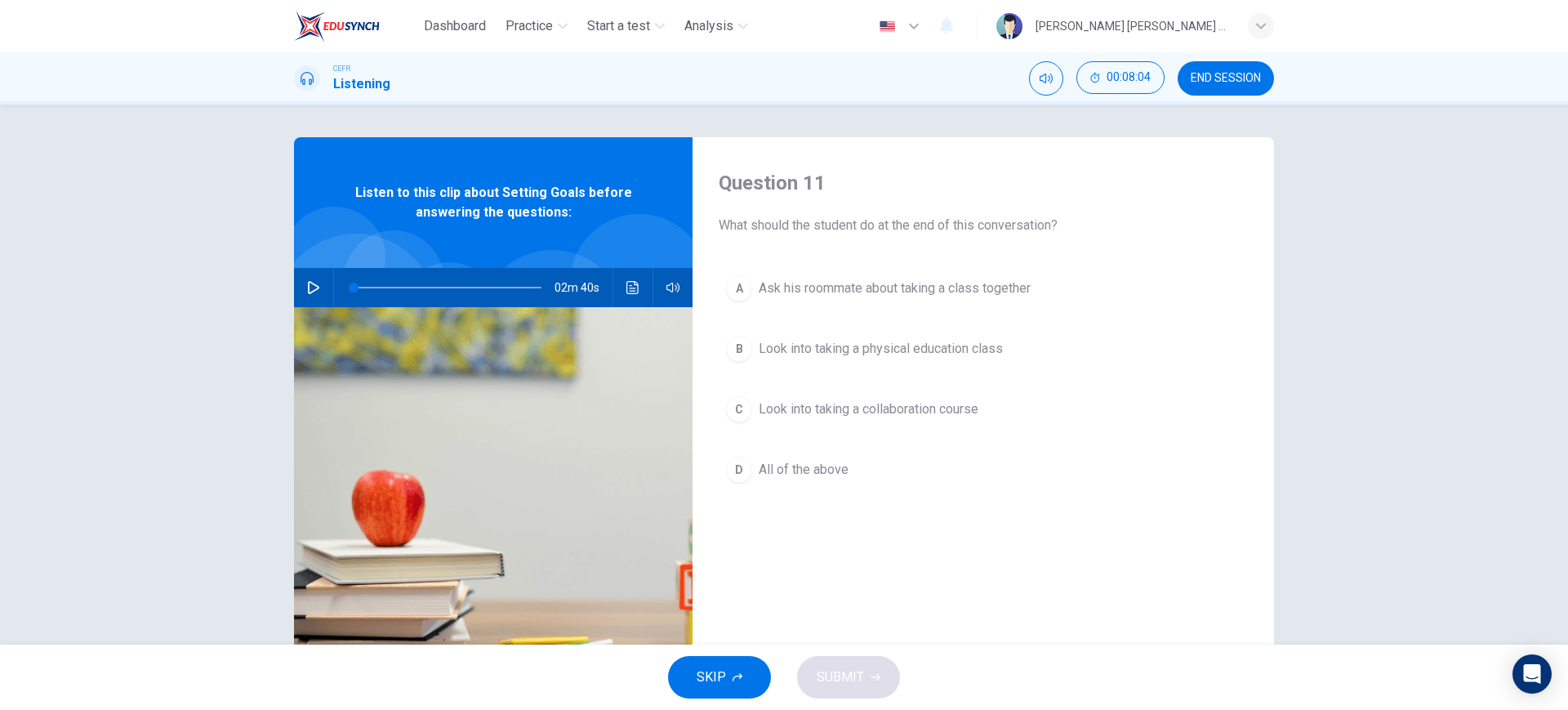 click on "END SESSION" at bounding box center [1226, 78] 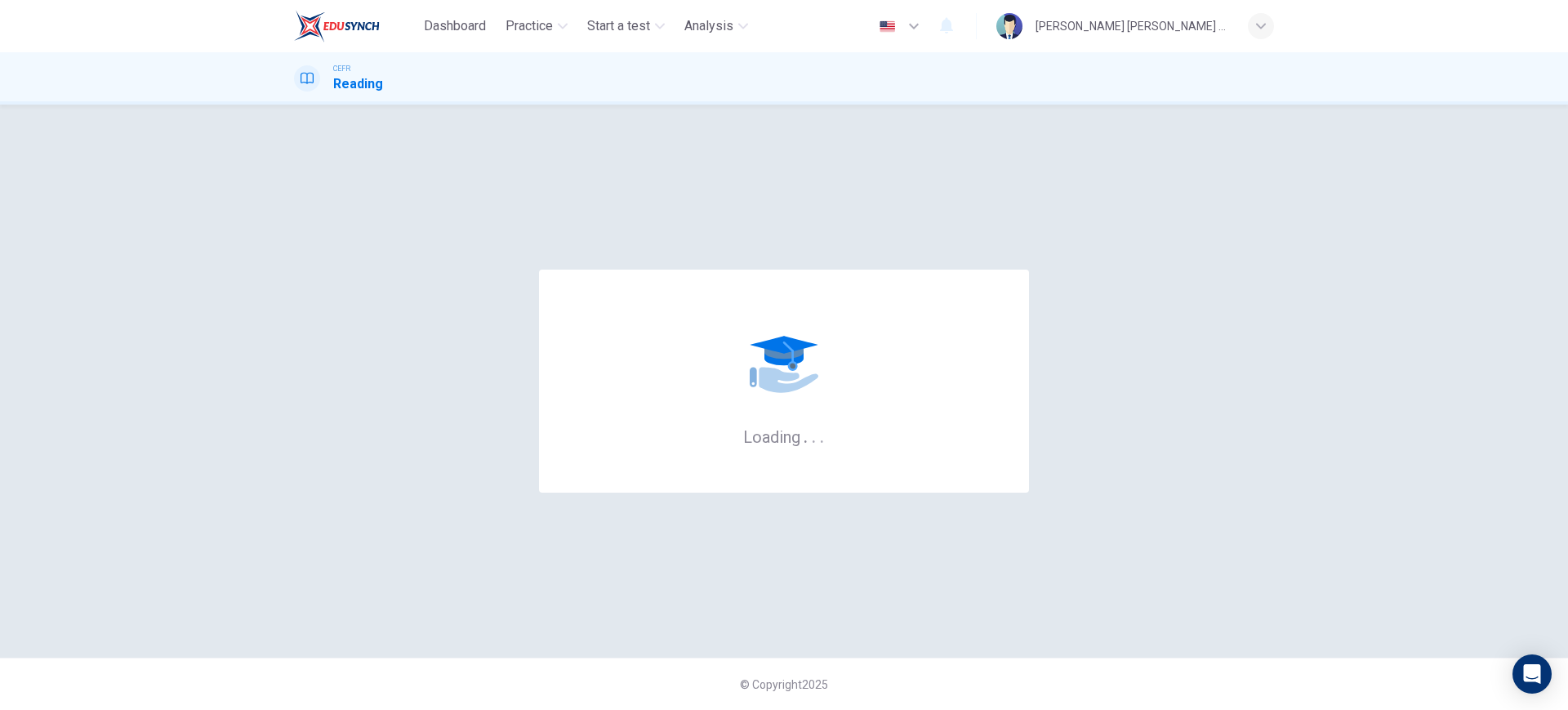 scroll, scrollTop: 0, scrollLeft: 0, axis: both 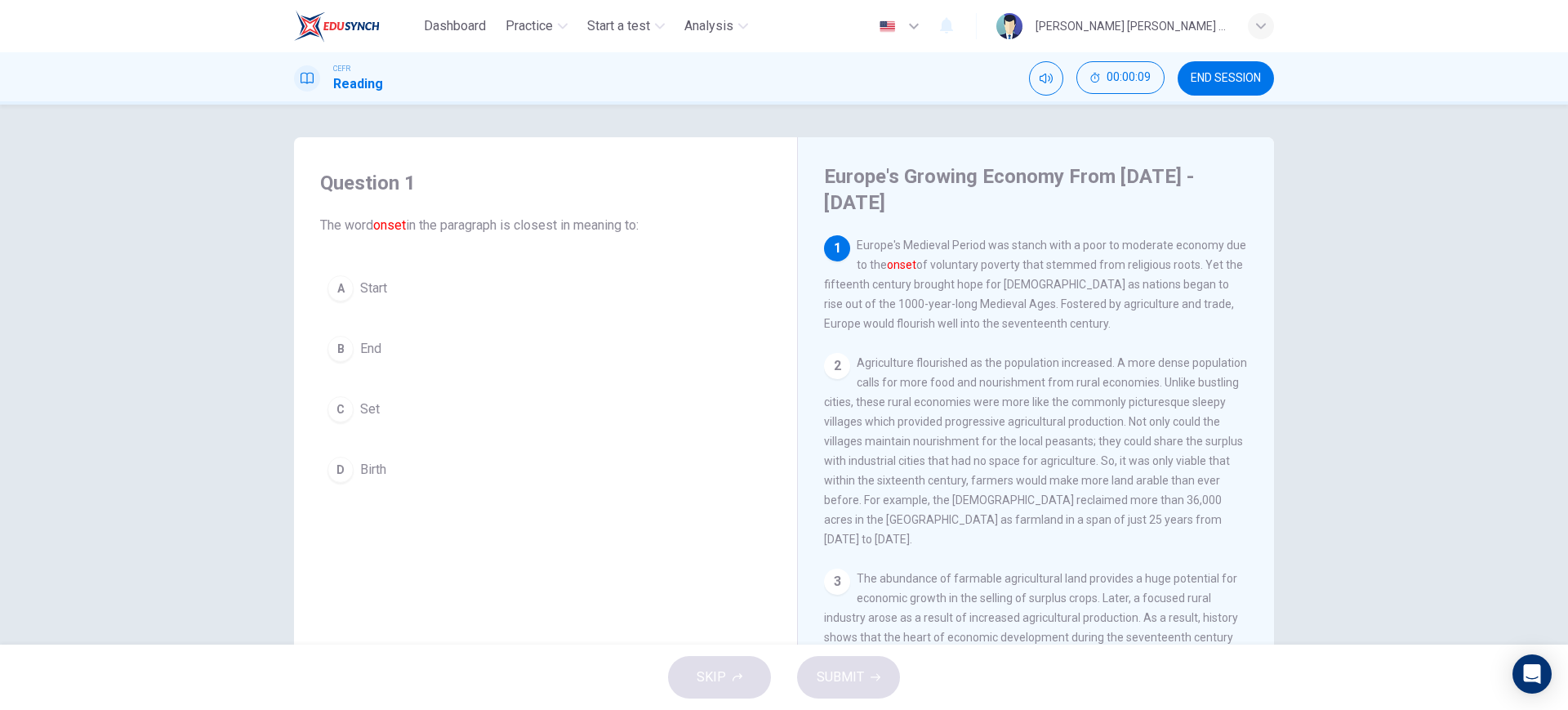 click on "Start" at bounding box center [373, 288] 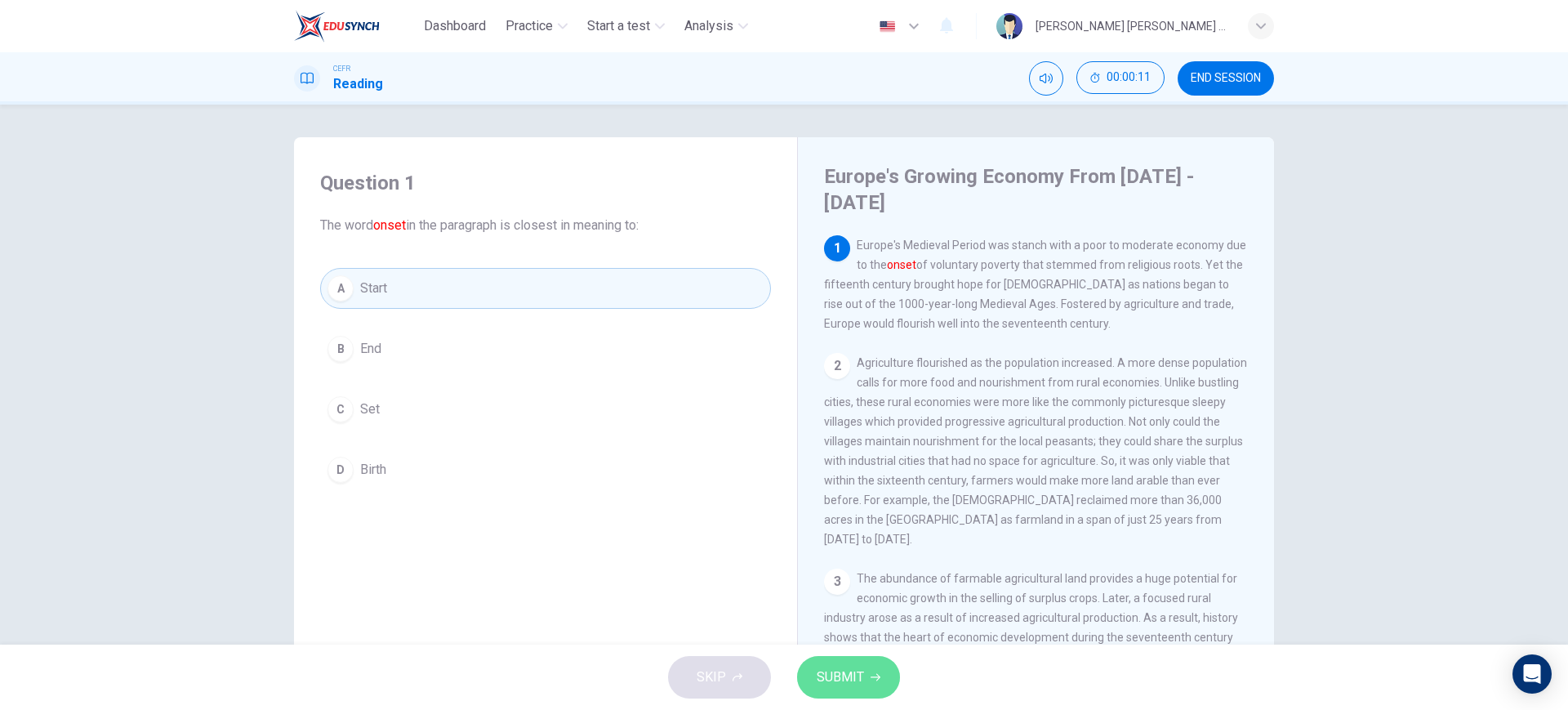 click on "SUBMIT" at bounding box center [840, 677] 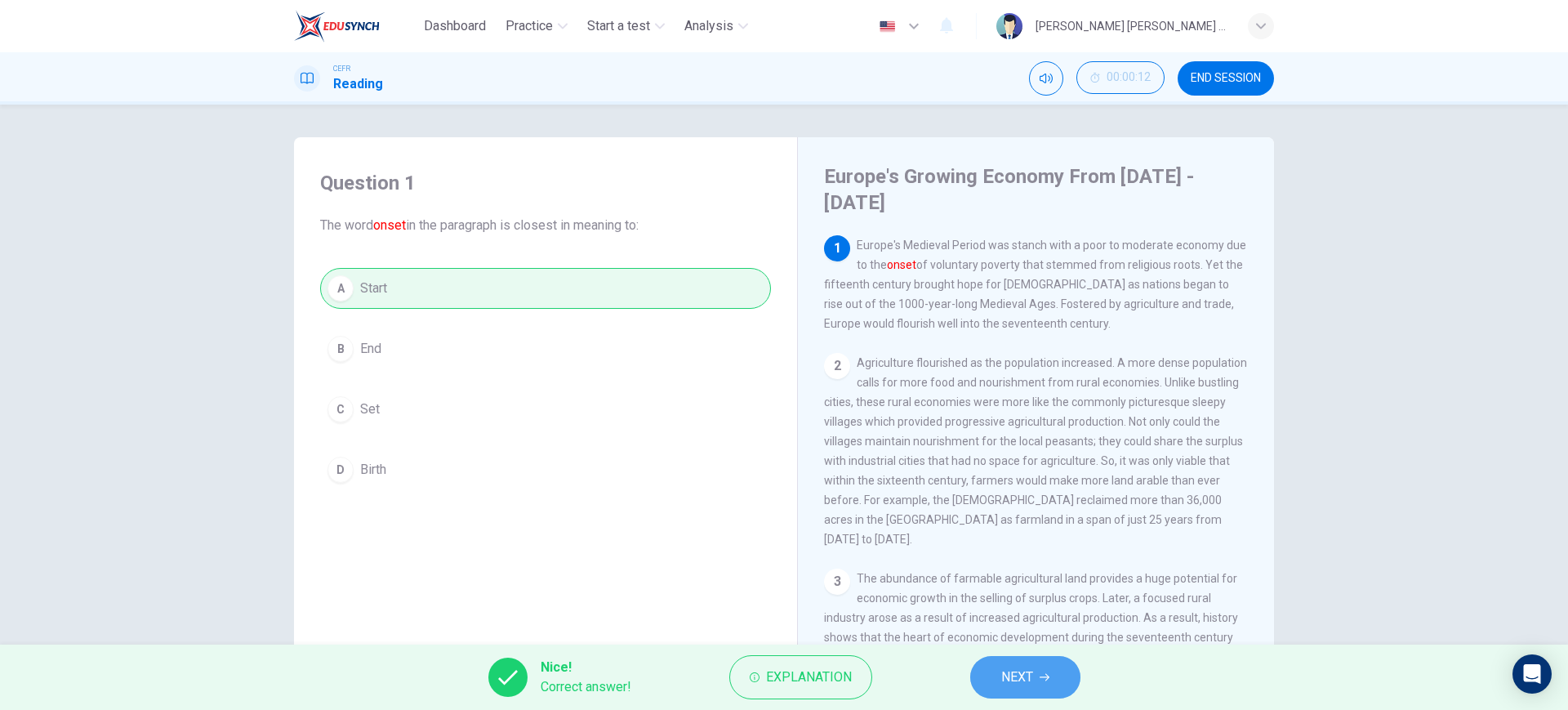 click on "NEXT" at bounding box center [1025, 677] 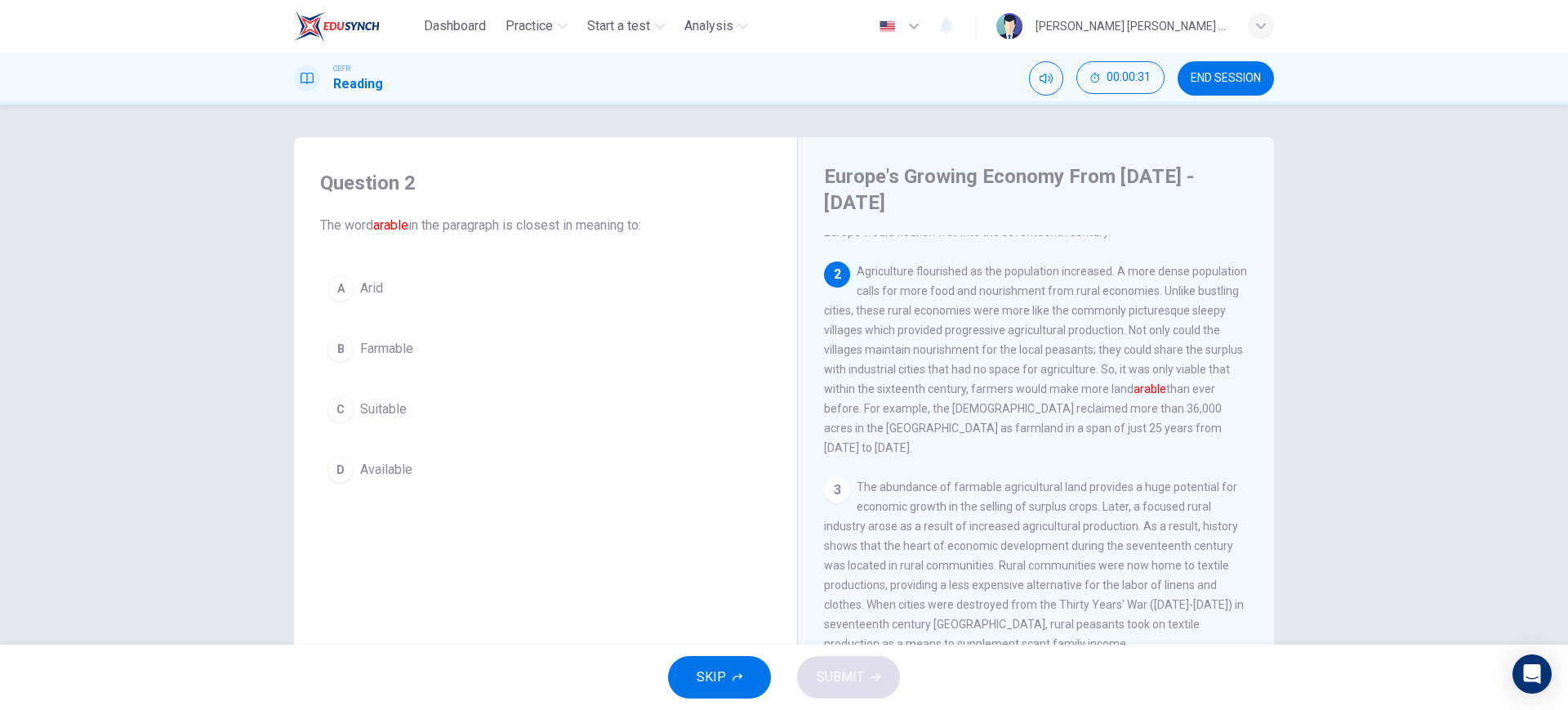 scroll, scrollTop: 102, scrollLeft: 0, axis: vertical 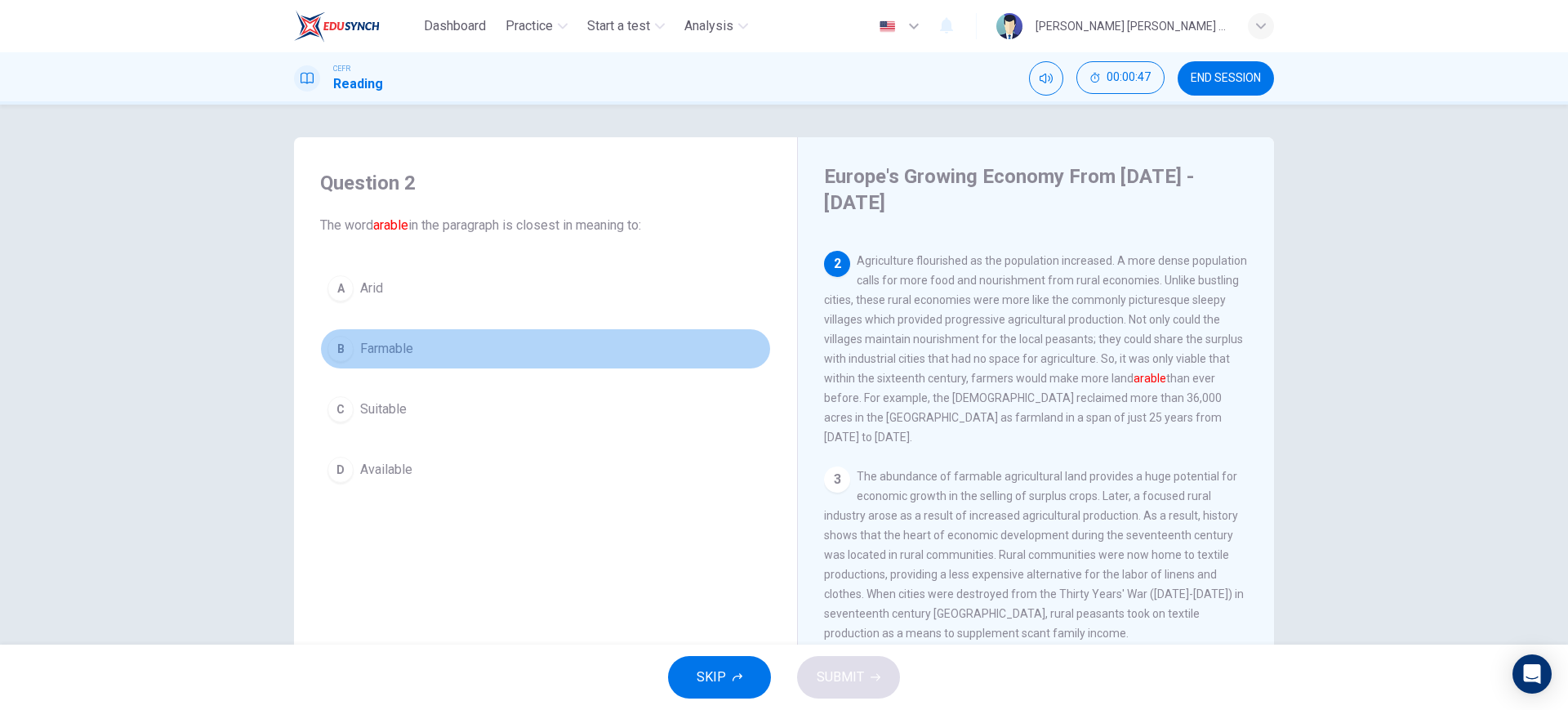 click on "B Farmable" at bounding box center (546, 349) 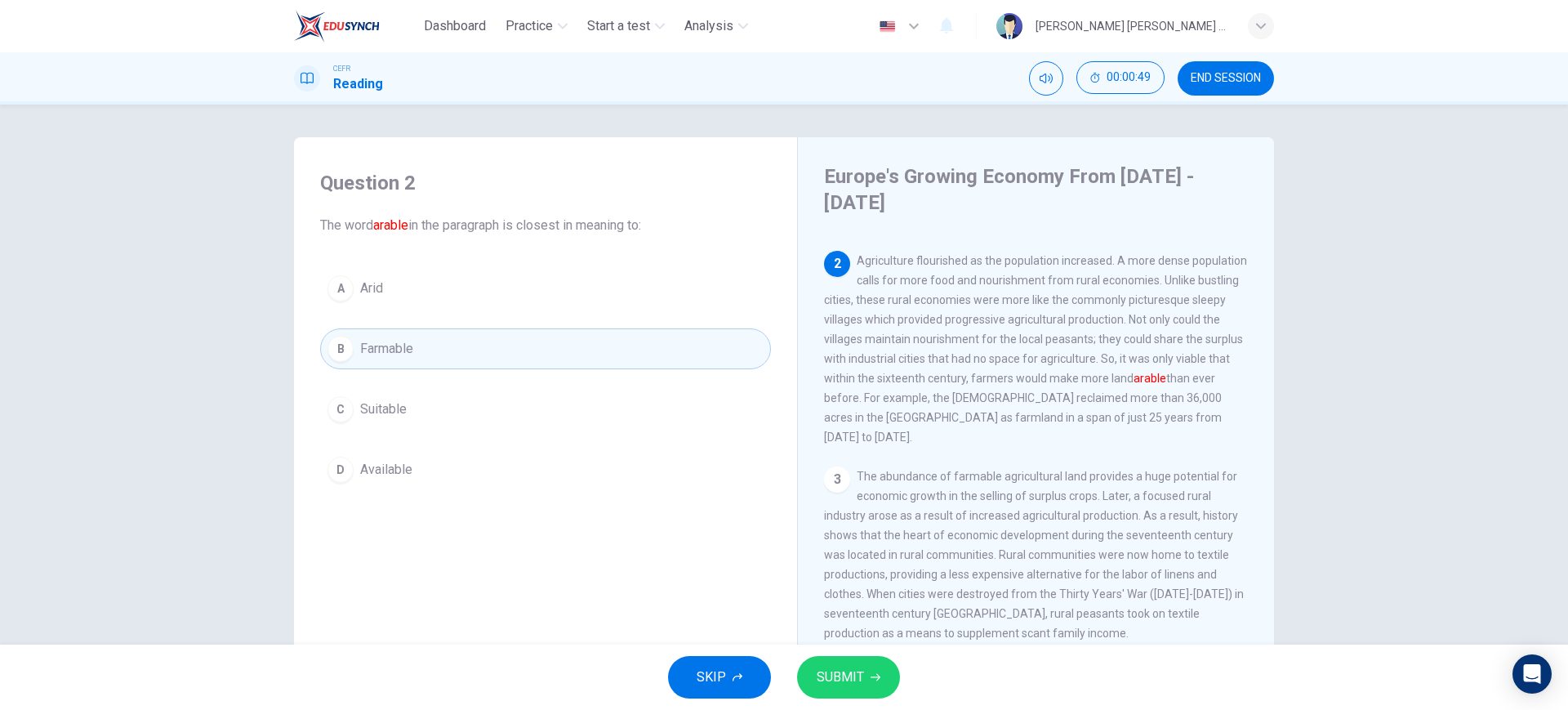 click on "SUBMIT" at bounding box center (849, 677) 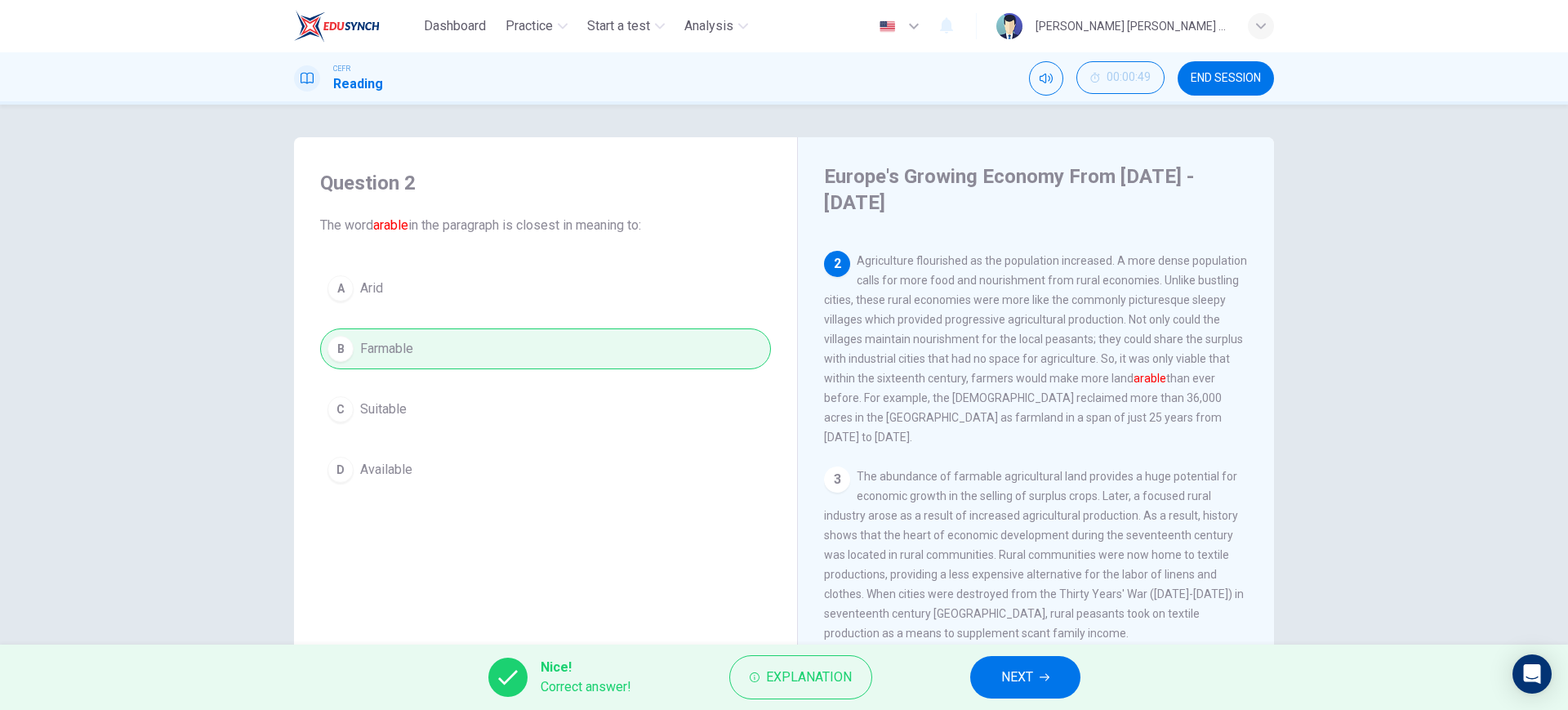click on "NEXT" at bounding box center (1017, 677) 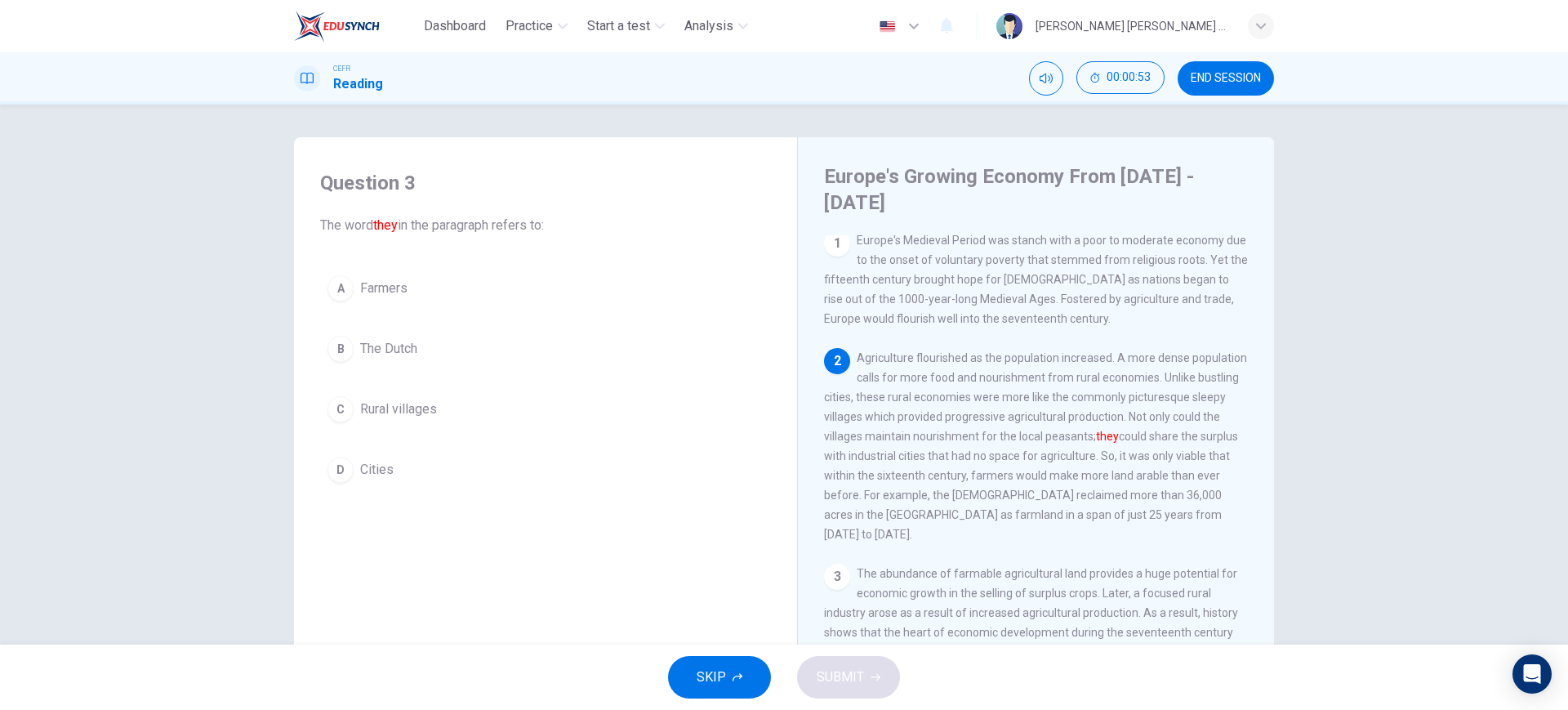 scroll, scrollTop: 0, scrollLeft: 0, axis: both 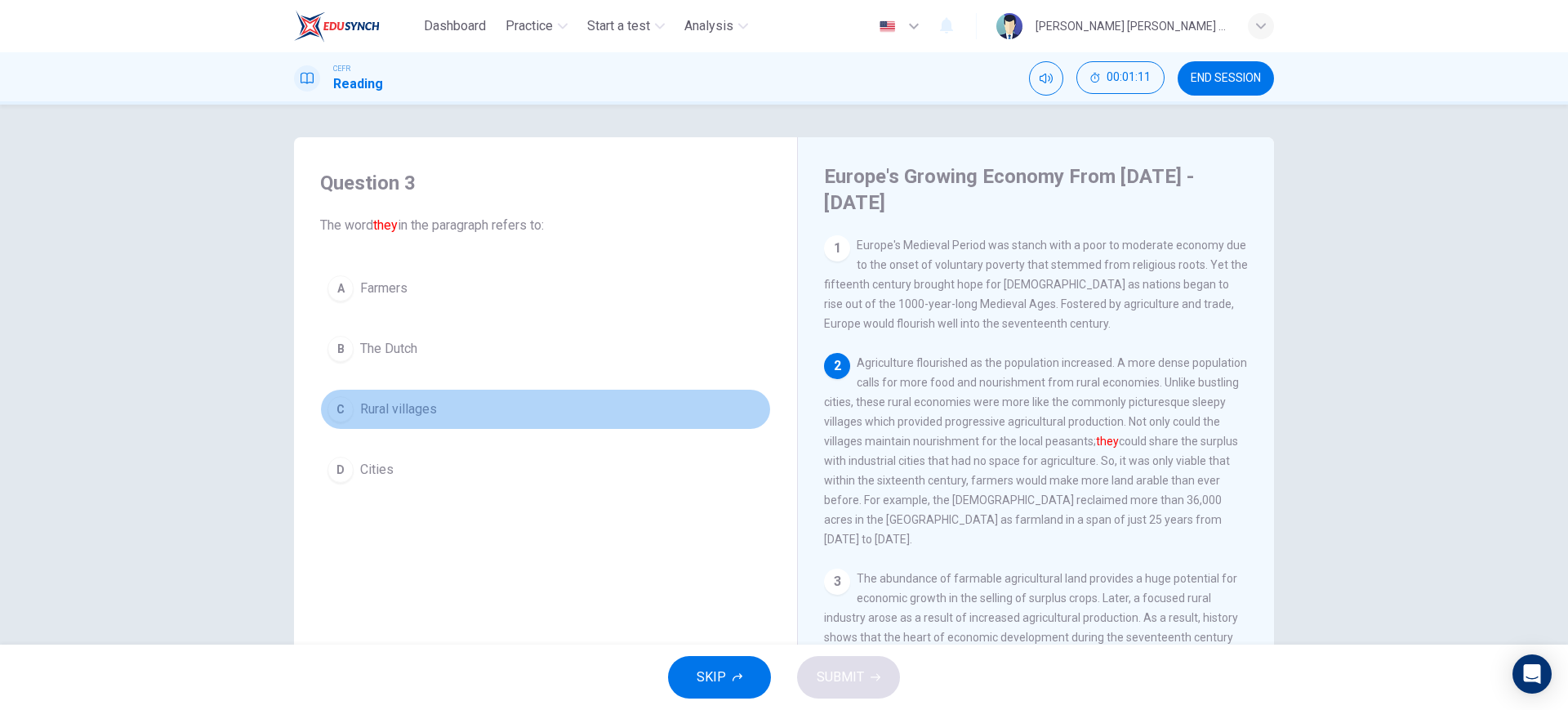click on "Rural villages" at bounding box center [399, 409] 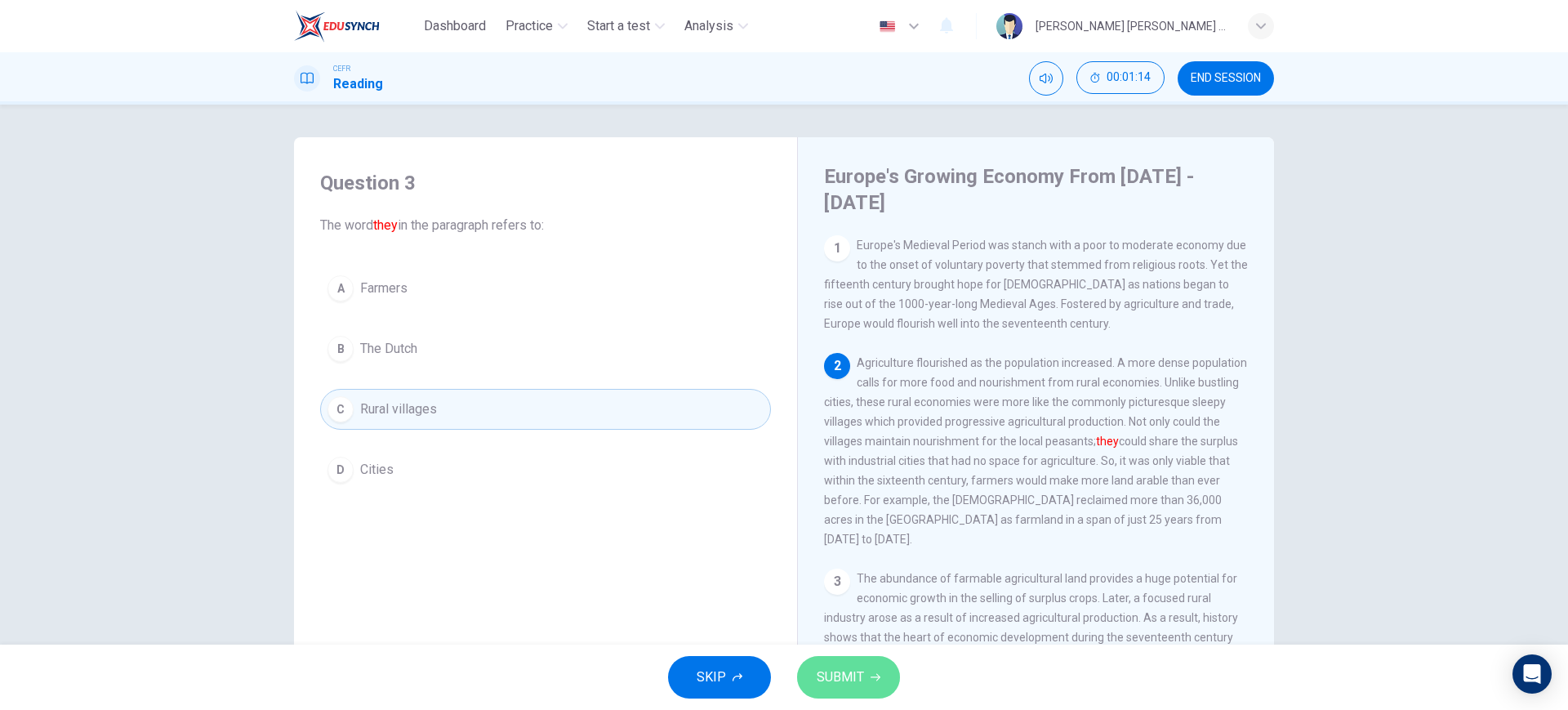 click on "SUBMIT" at bounding box center (840, 677) 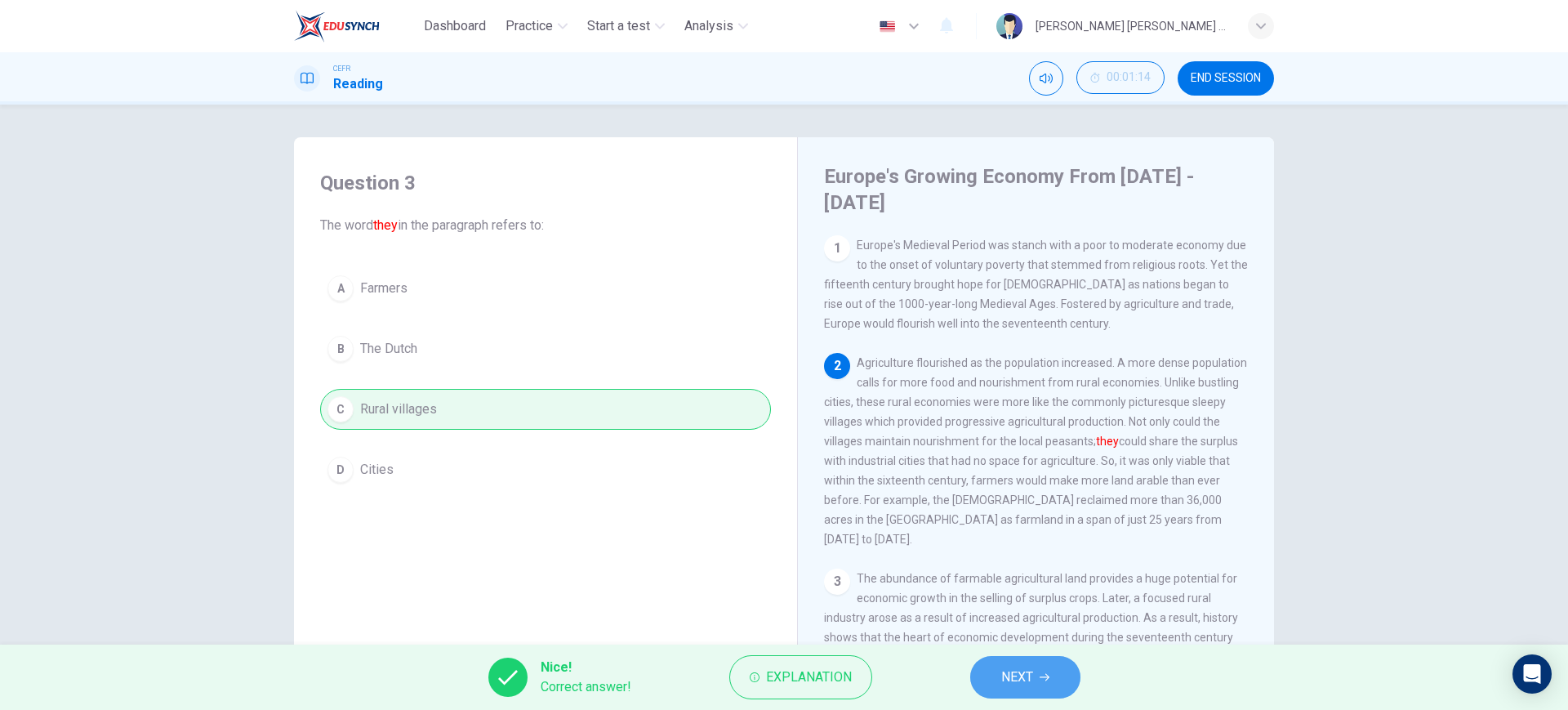 click on "NEXT" at bounding box center (1025, 677) 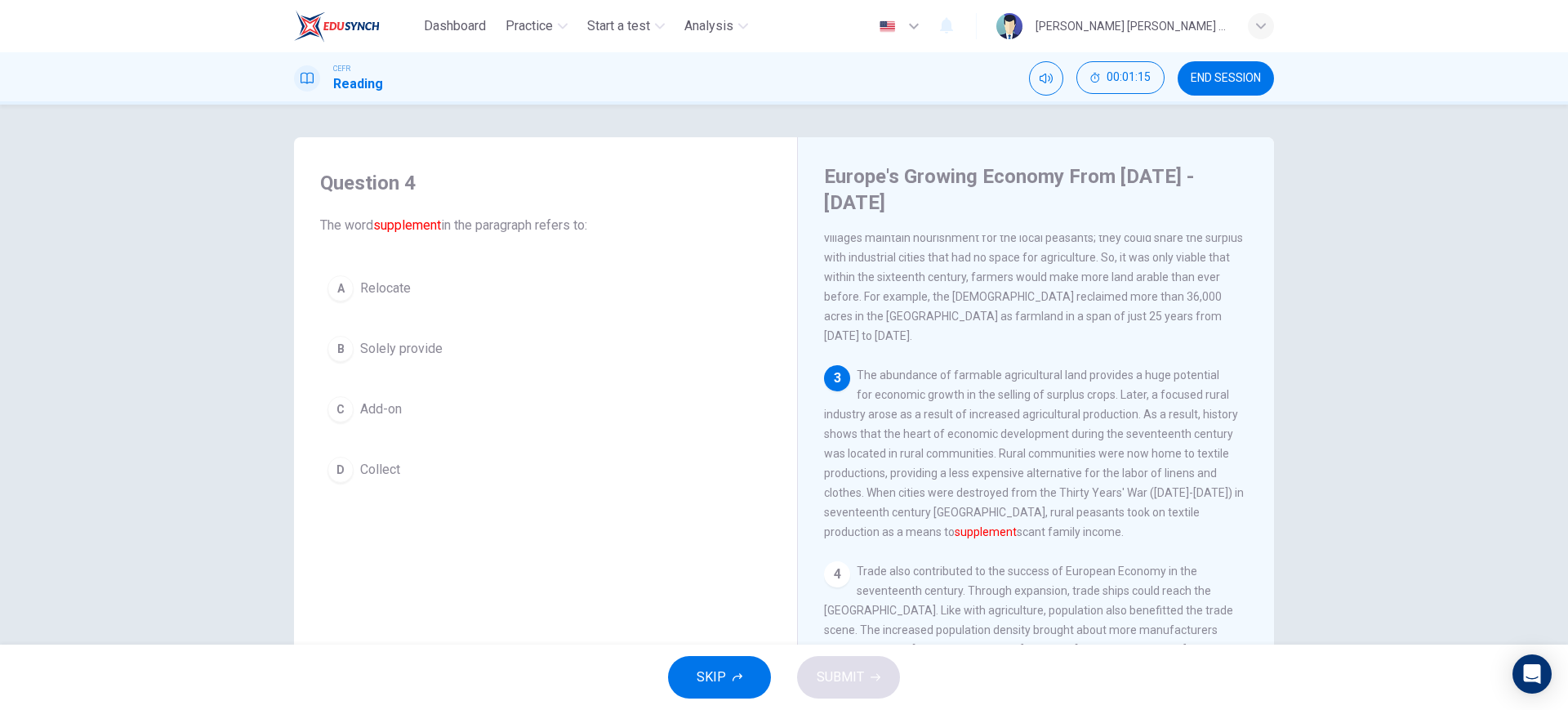 scroll, scrollTop: 204, scrollLeft: 0, axis: vertical 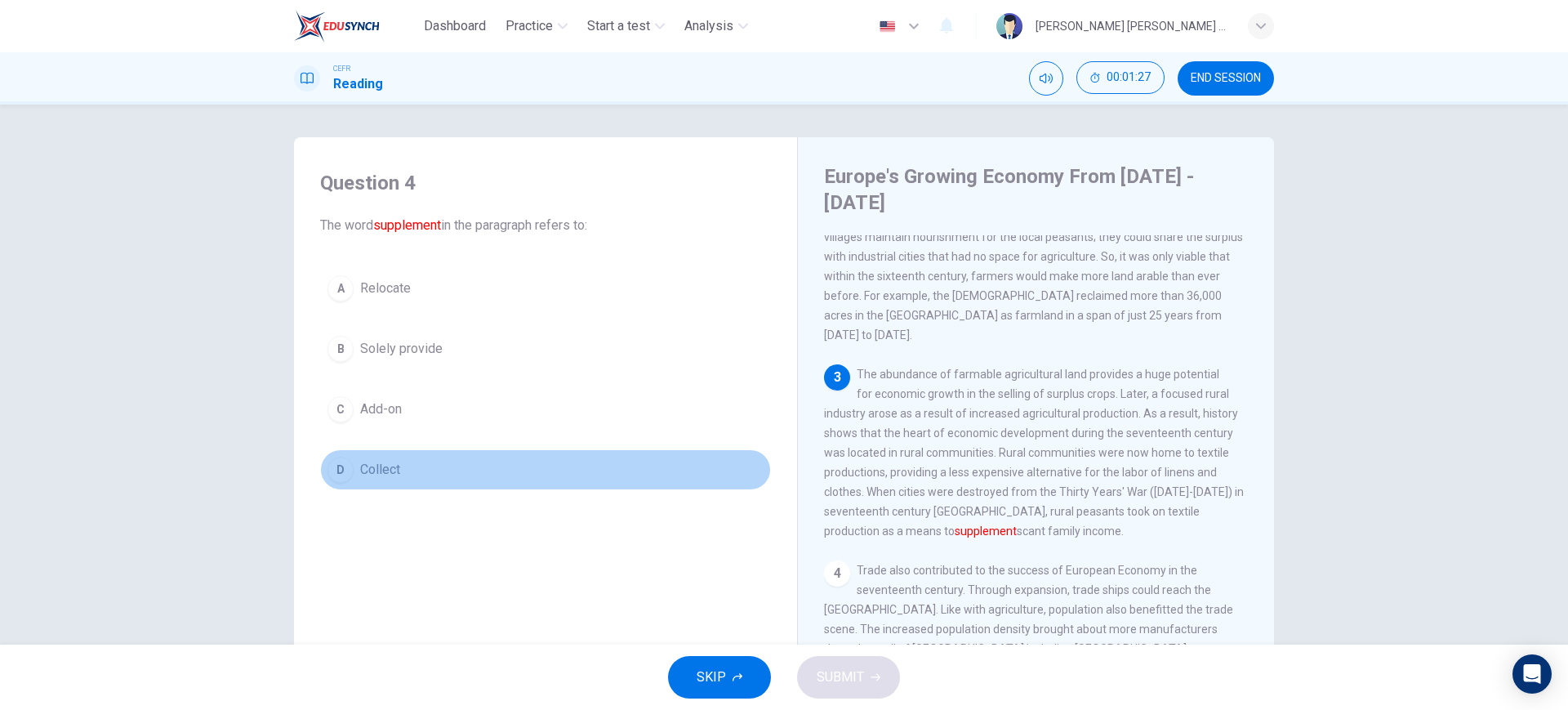 click on "D Collect" at bounding box center [546, 470] 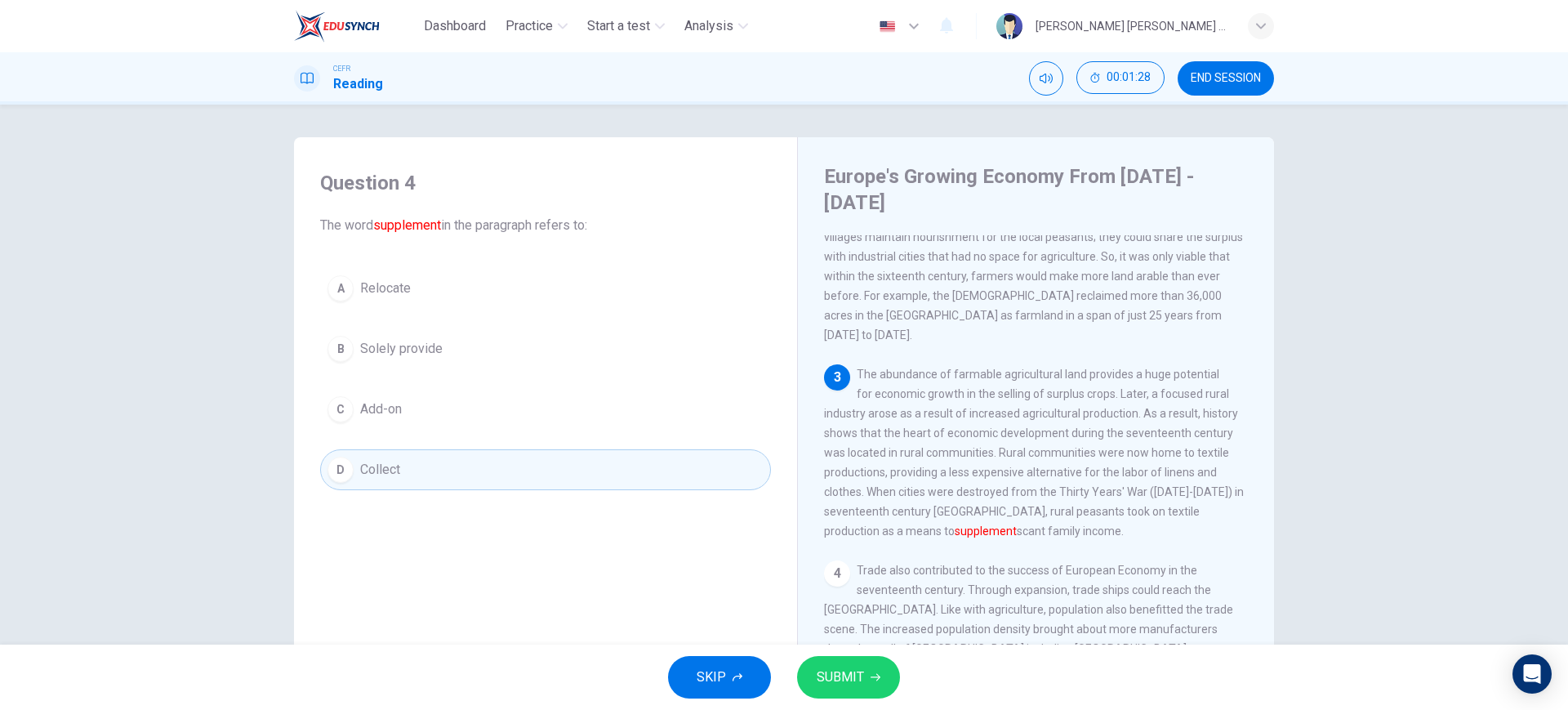 click on "Solely provide" at bounding box center [401, 349] 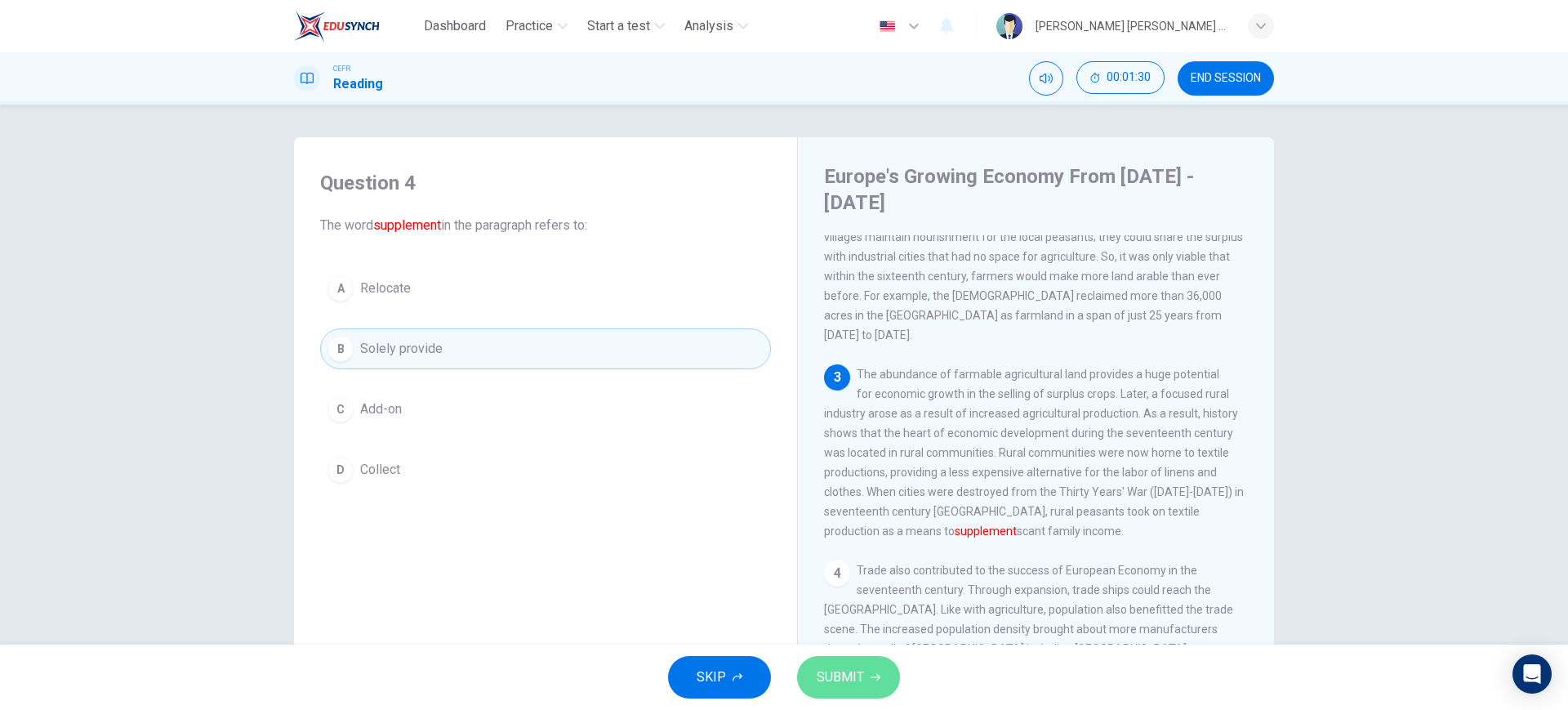 click on "SUBMIT" at bounding box center (849, 677) 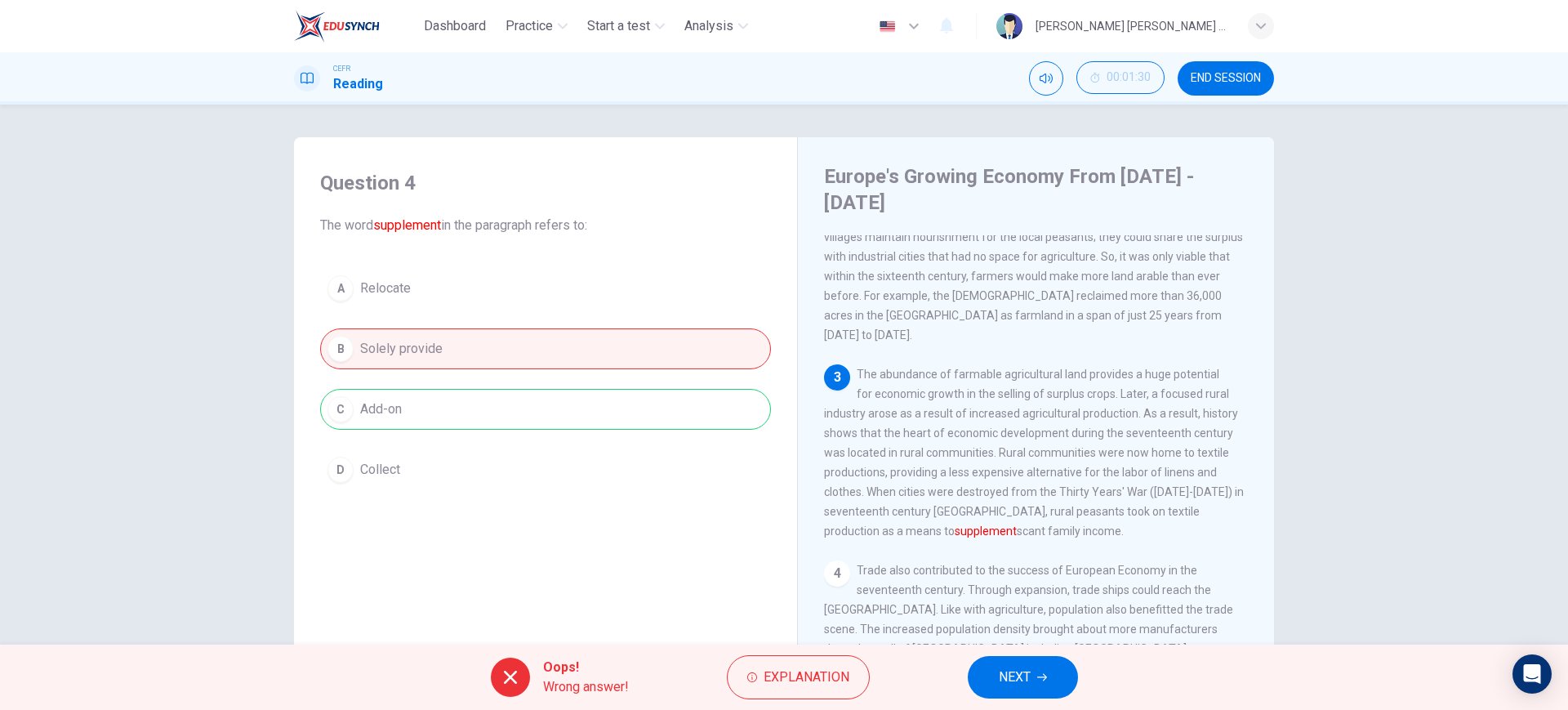 click on "A Relocate B Solely provide C Add-on D Collect" at bounding box center [546, 379] 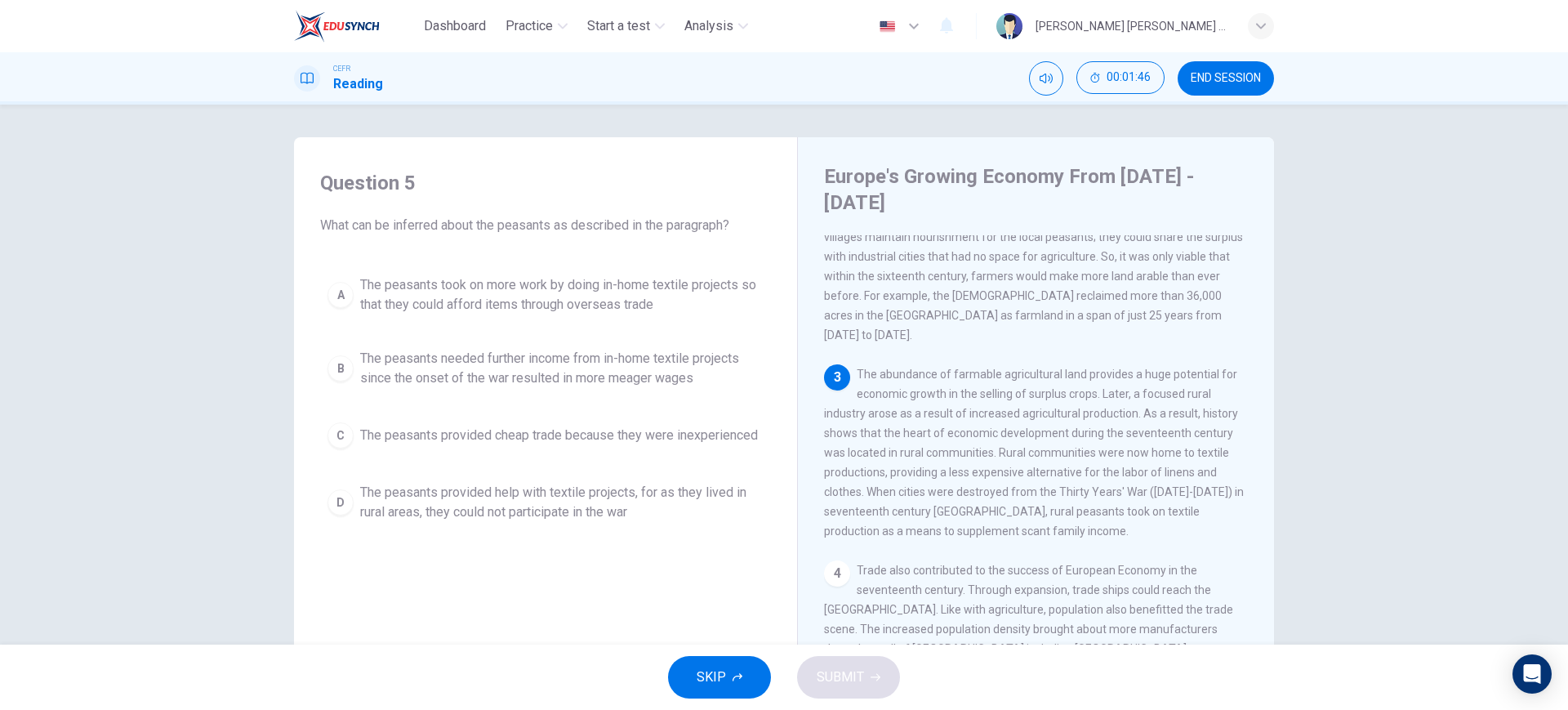 drag, startPoint x: 648, startPoint y: 297, endPoint x: 658, endPoint y: 307, distance: 14.142136 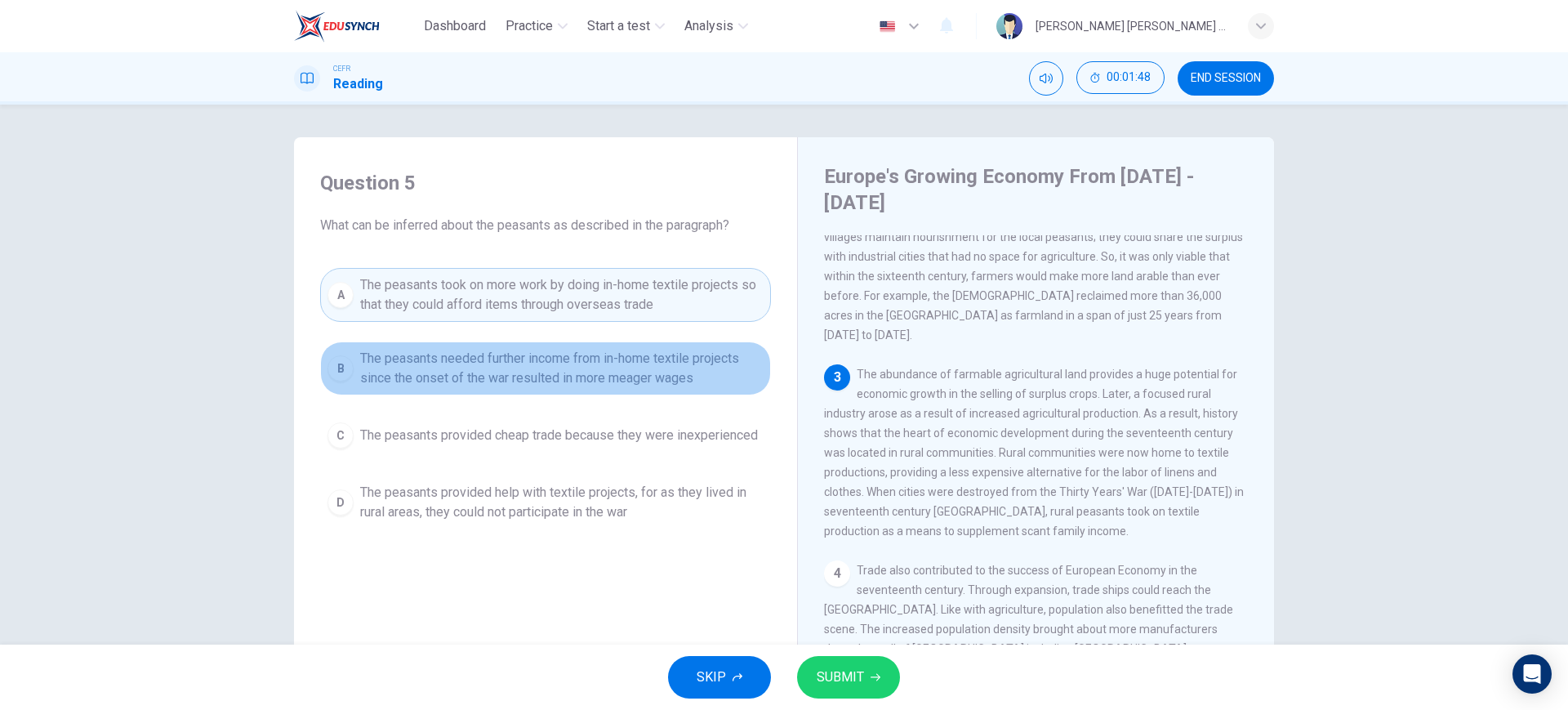 click on "The peasants needed further income from in-home textile projects since the onset of the war resulted in more meager wages" at bounding box center [562, 368] 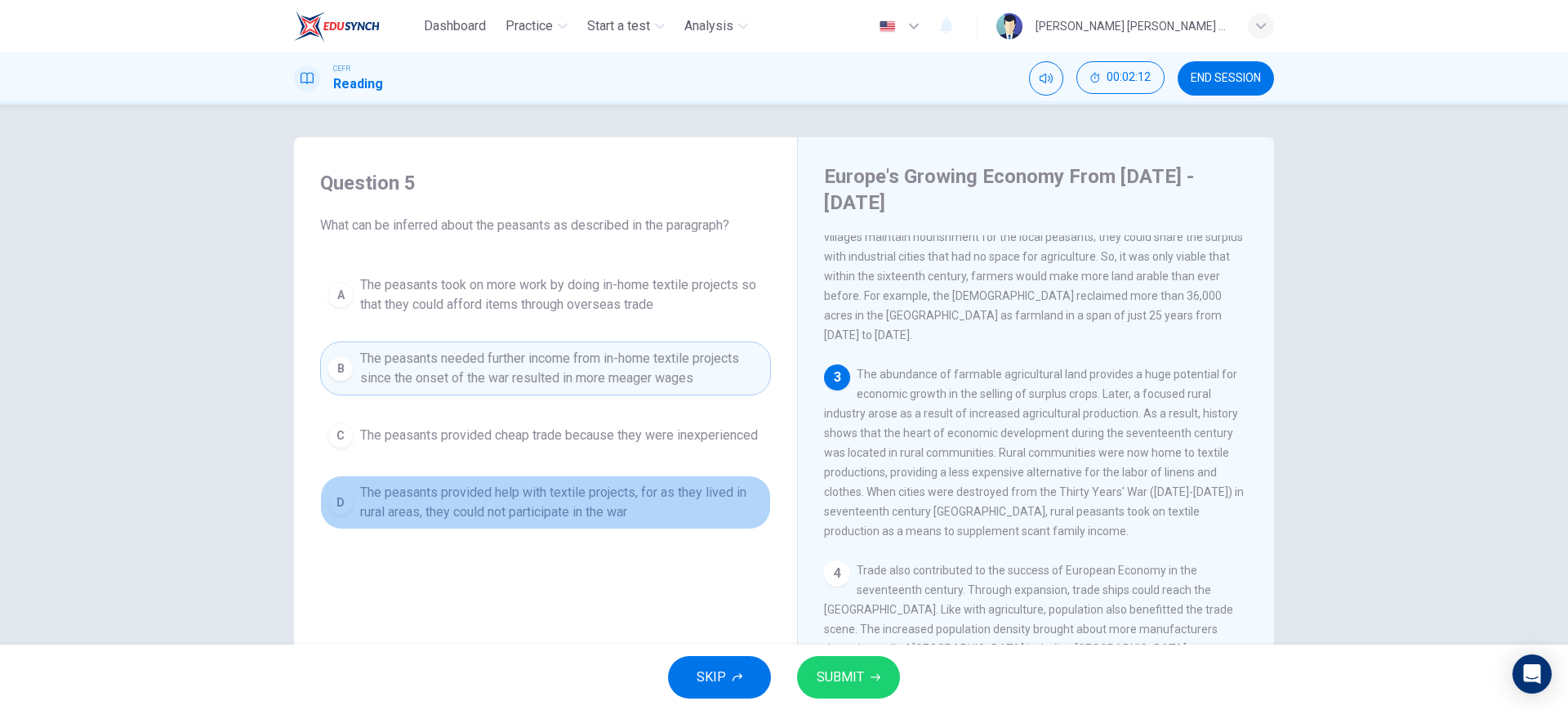 click on "The peasants provided help with textile projects, for as they lived in rural areas, they could not participate in the war" at bounding box center [562, 502] 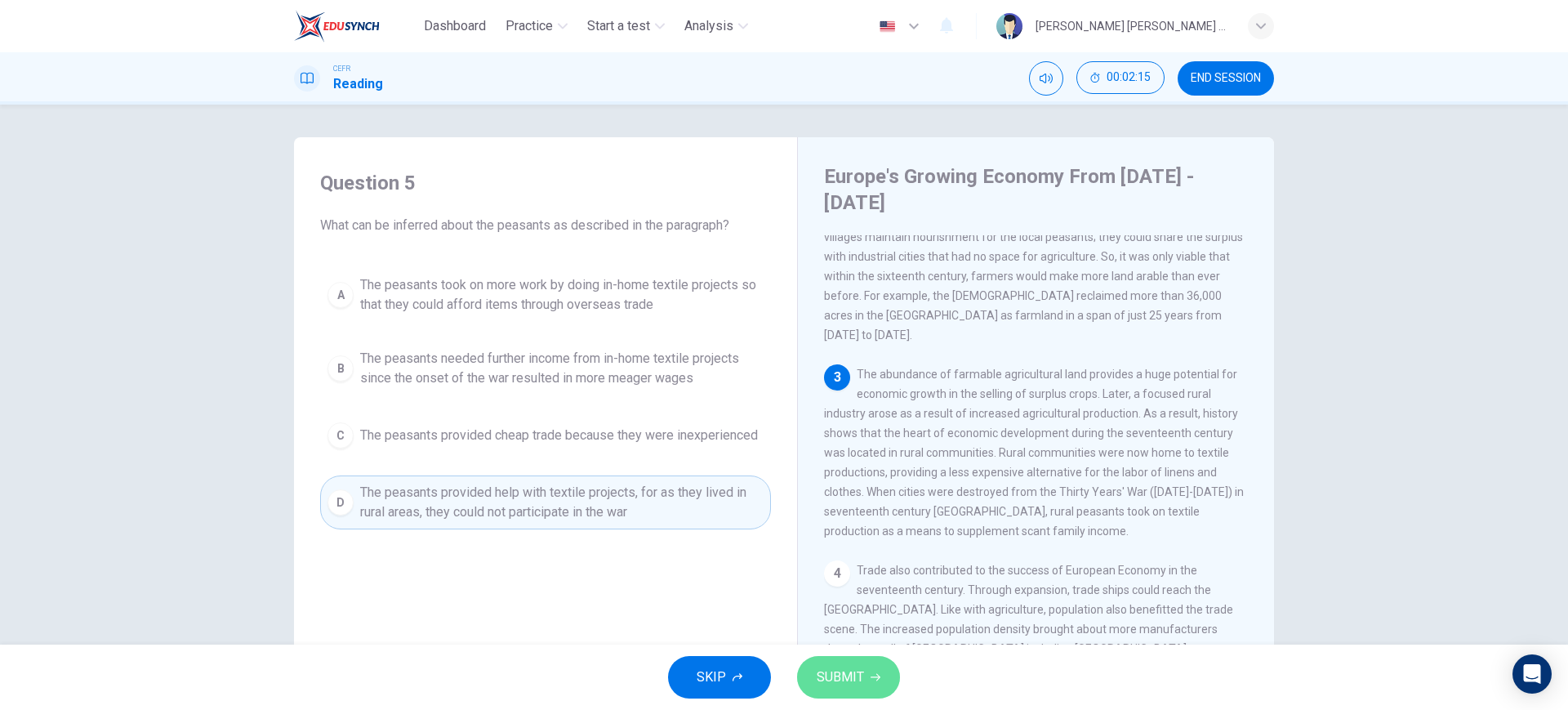 click on "SUBMIT" at bounding box center (840, 677) 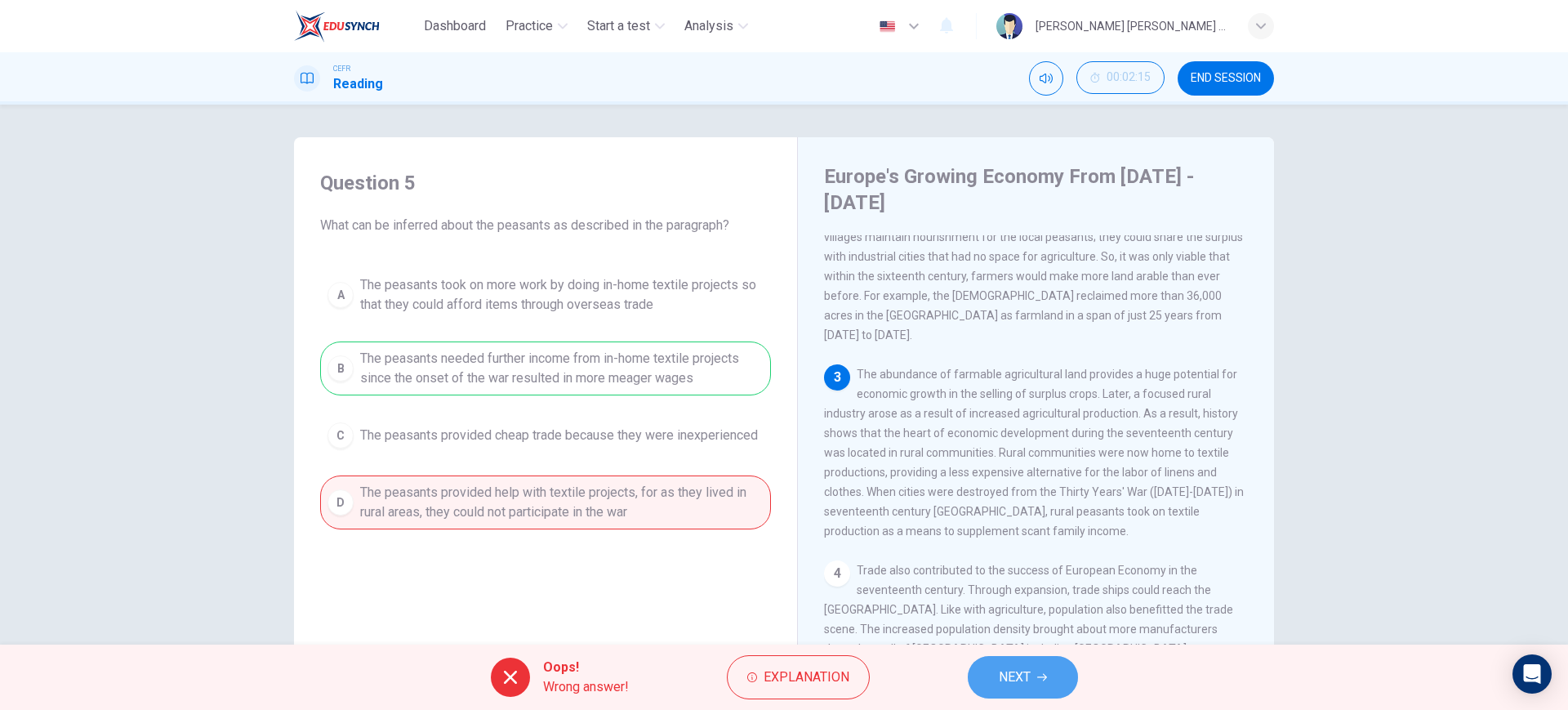 click on "NEXT" at bounding box center (1014, 677) 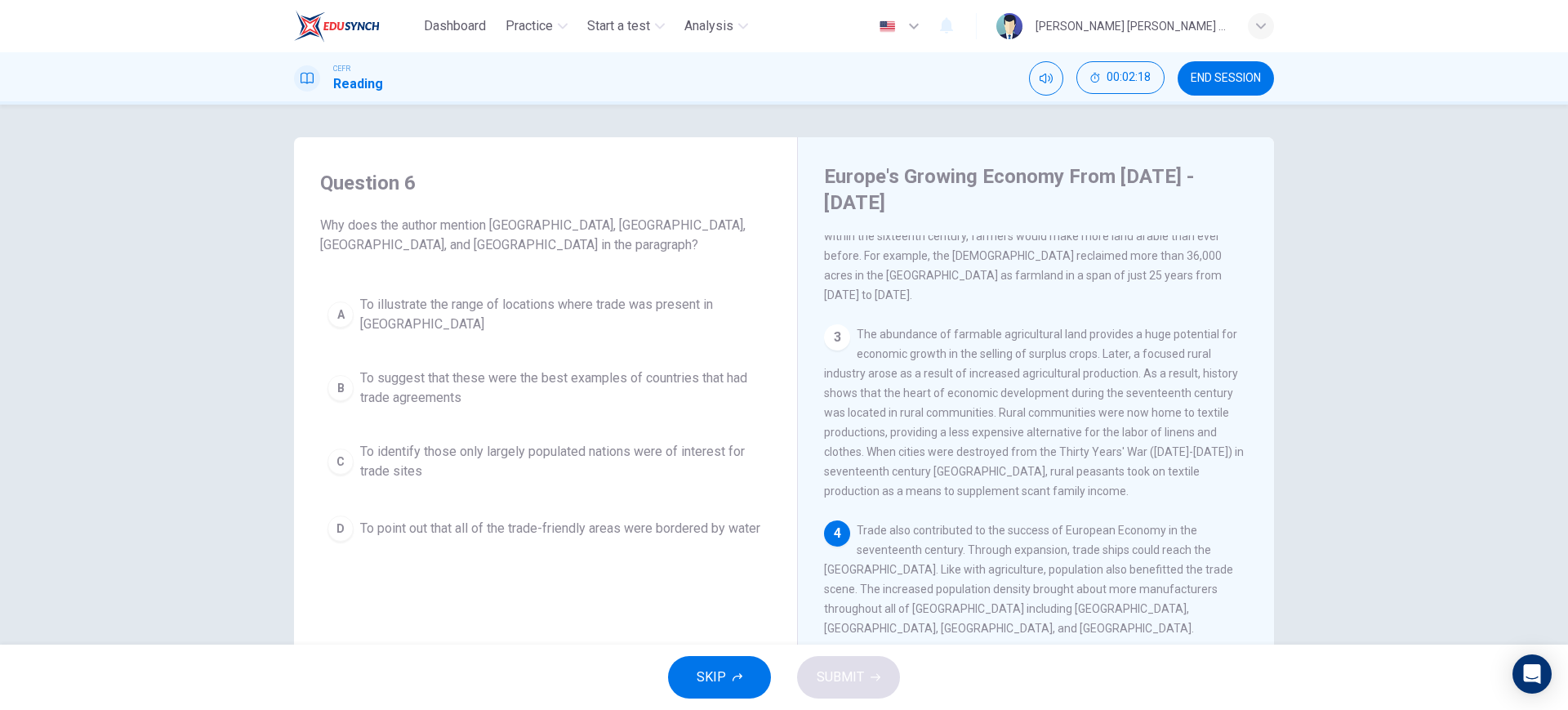 scroll, scrollTop: 409, scrollLeft: 0, axis: vertical 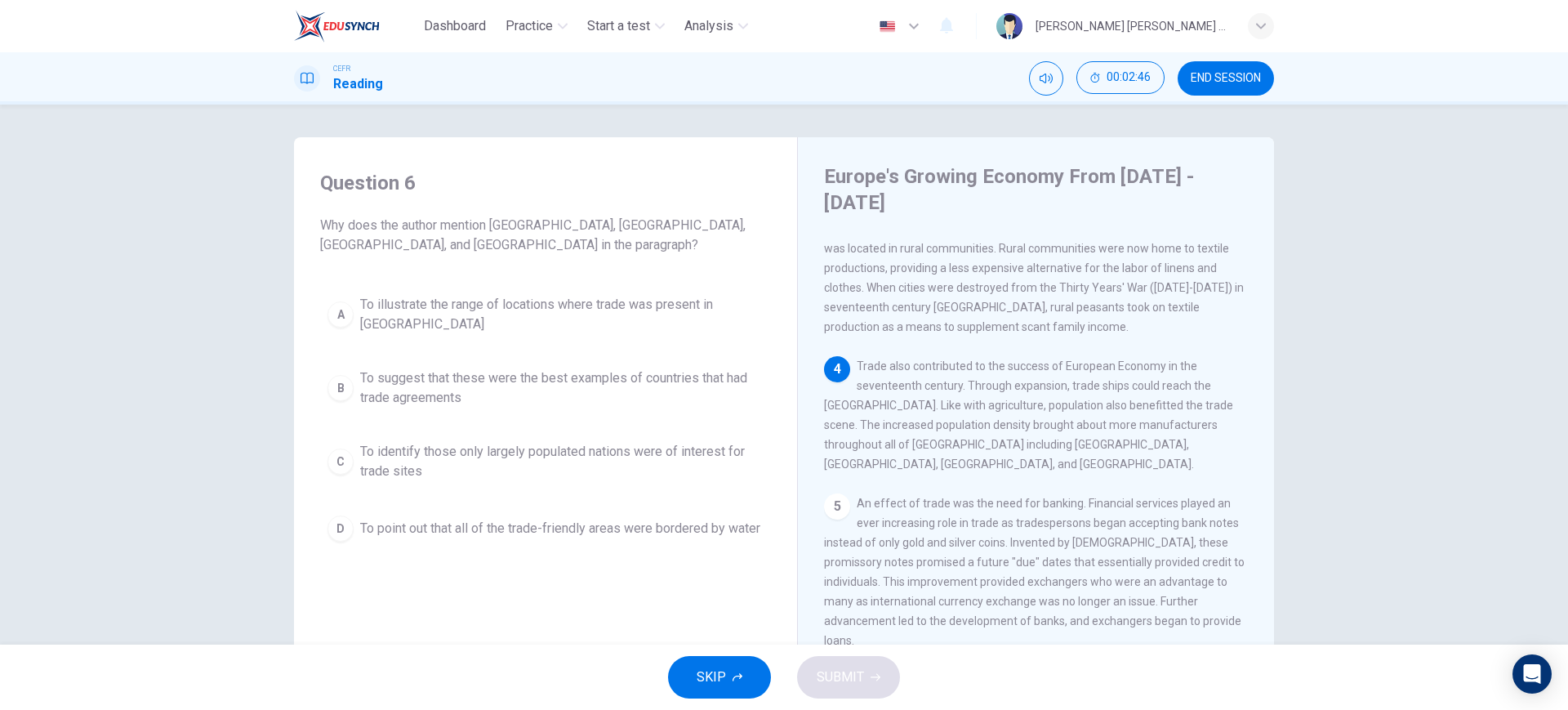 click on "To illustrate the range of locations where trade was present in [GEOGRAPHIC_DATA]" at bounding box center [562, 315] 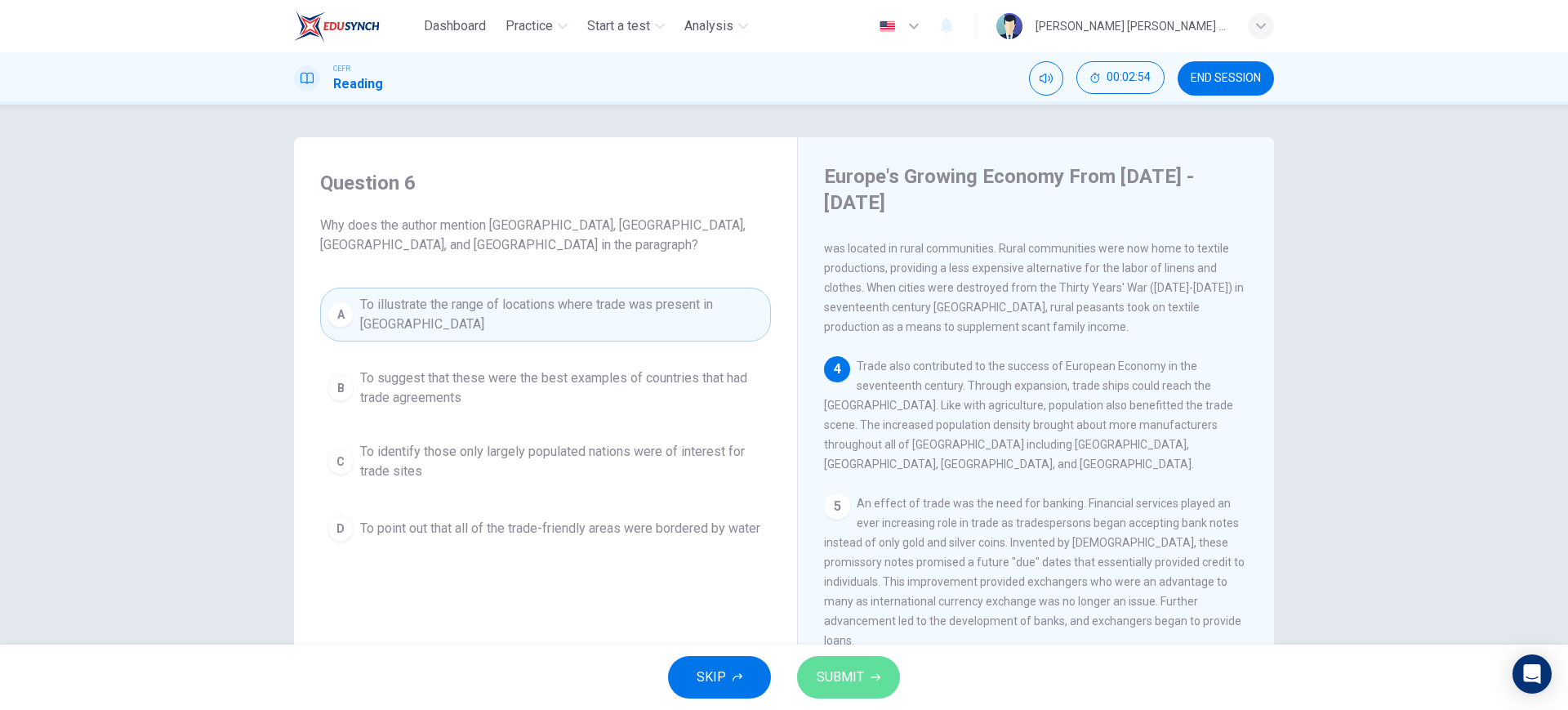click on "SUBMIT" at bounding box center [840, 677] 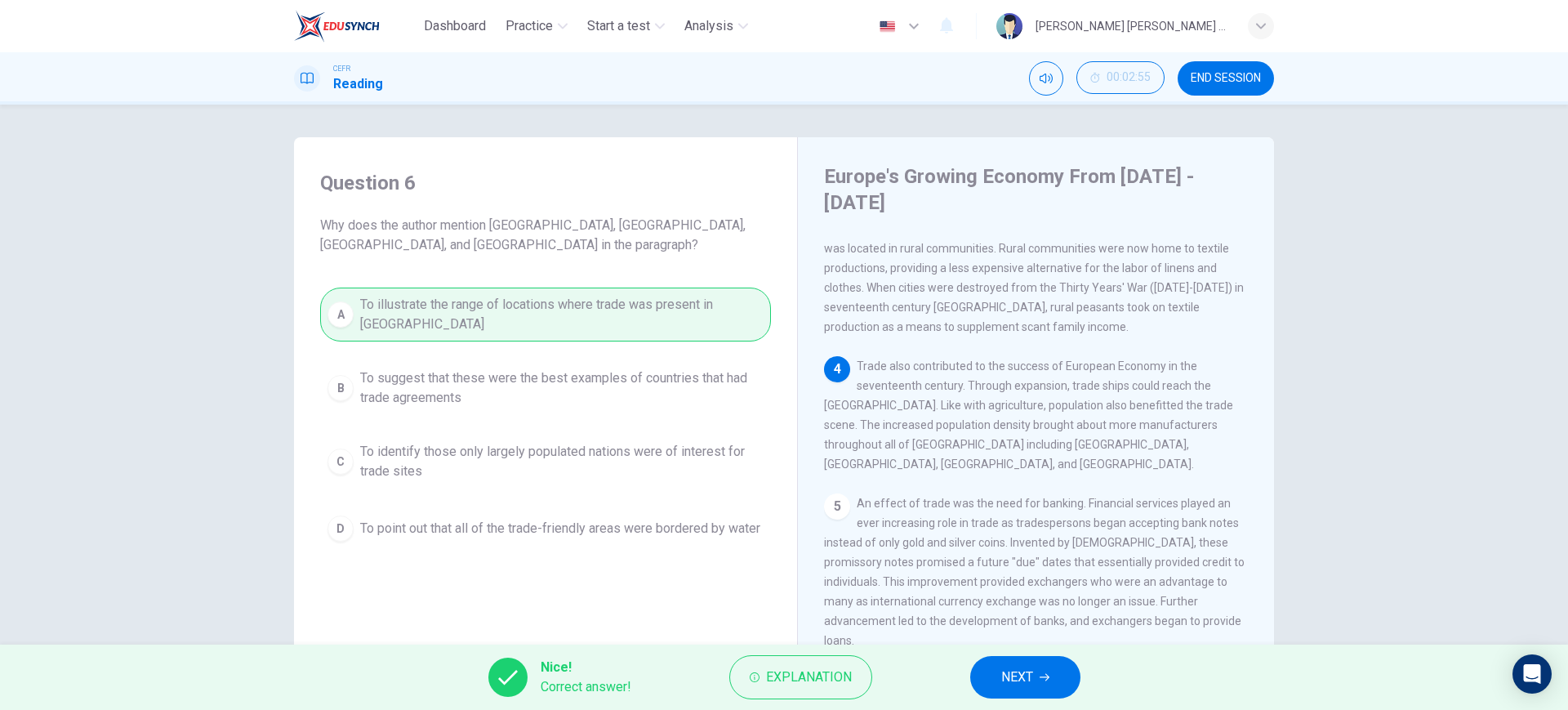 click on "NEXT" at bounding box center [1025, 677] 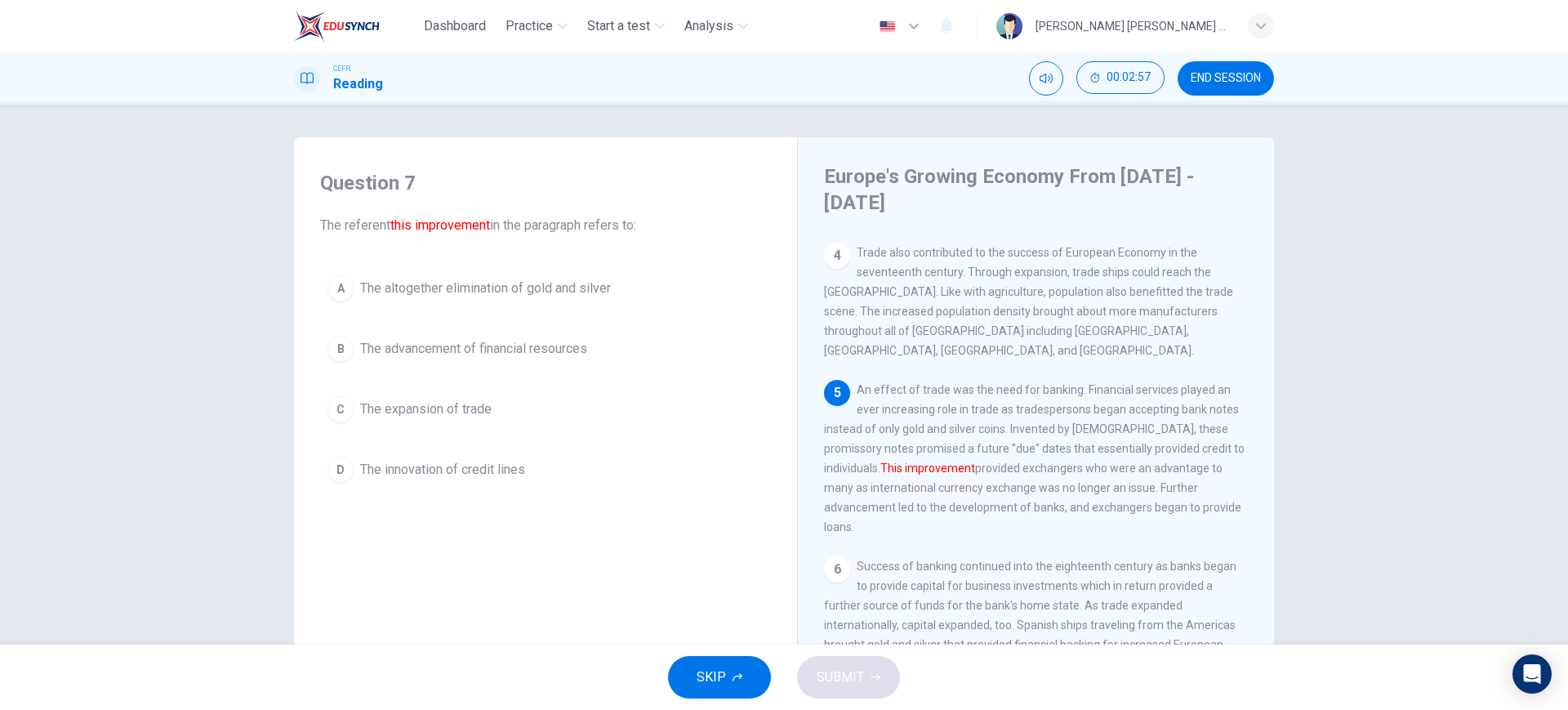 scroll, scrollTop: 561, scrollLeft: 0, axis: vertical 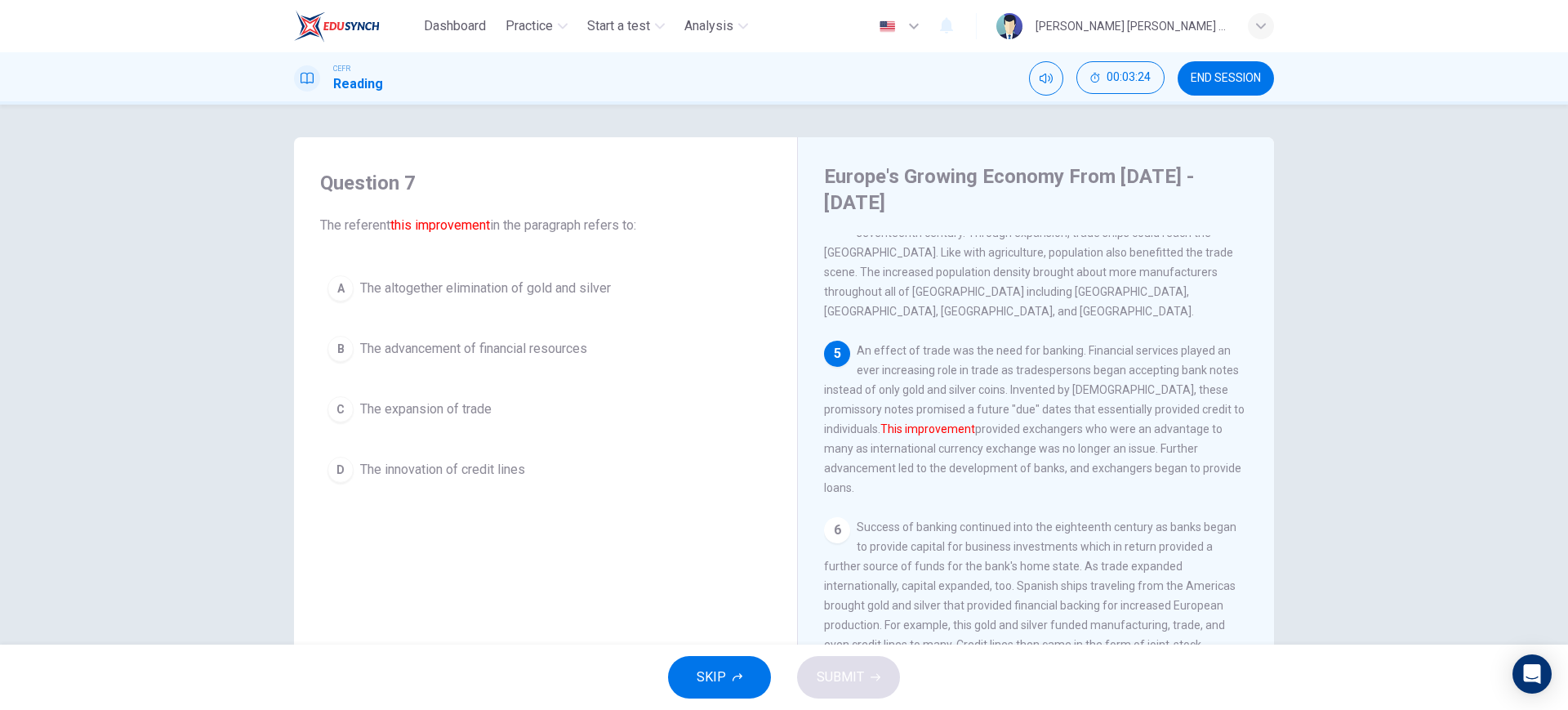 click on "The advancement of financial resources" at bounding box center [474, 349] 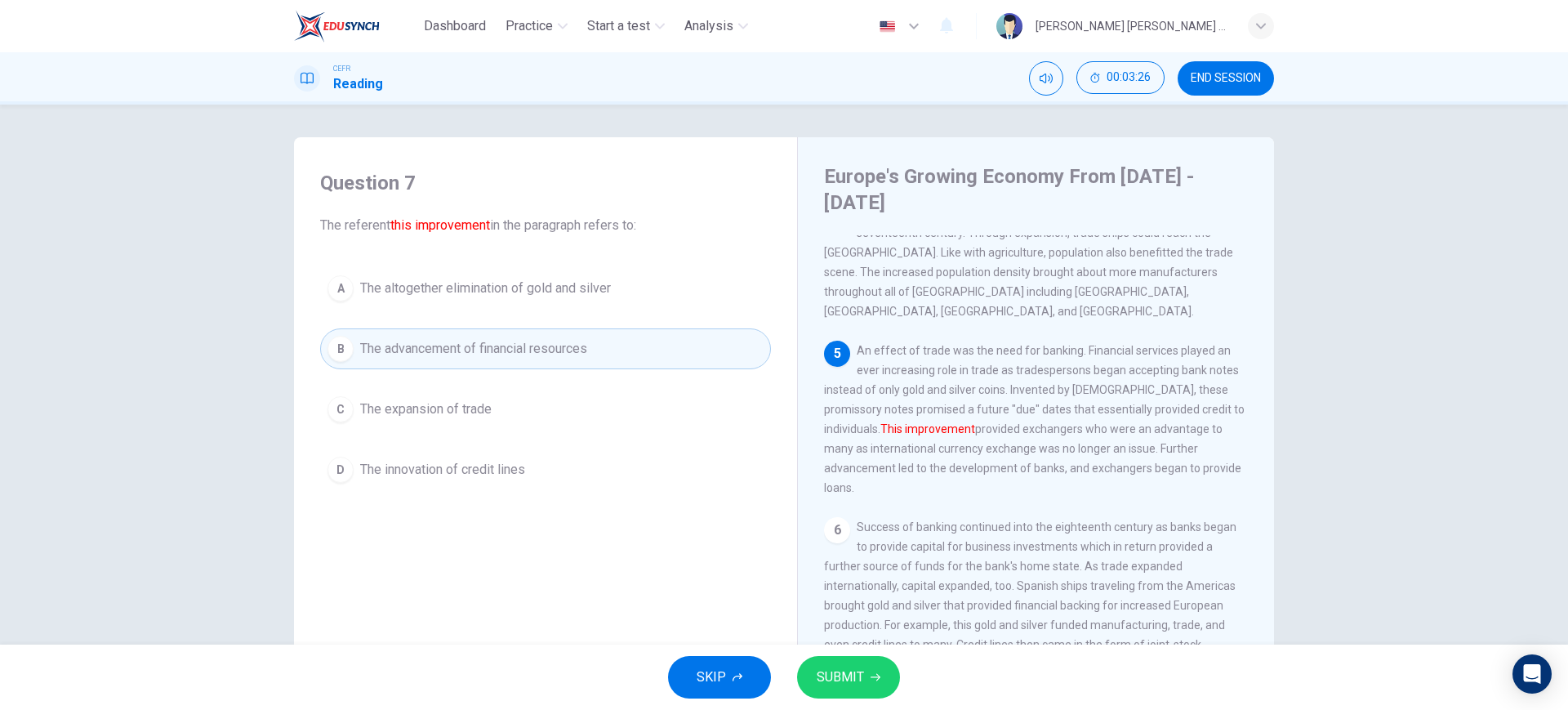 click on "SUBMIT" at bounding box center (840, 677) 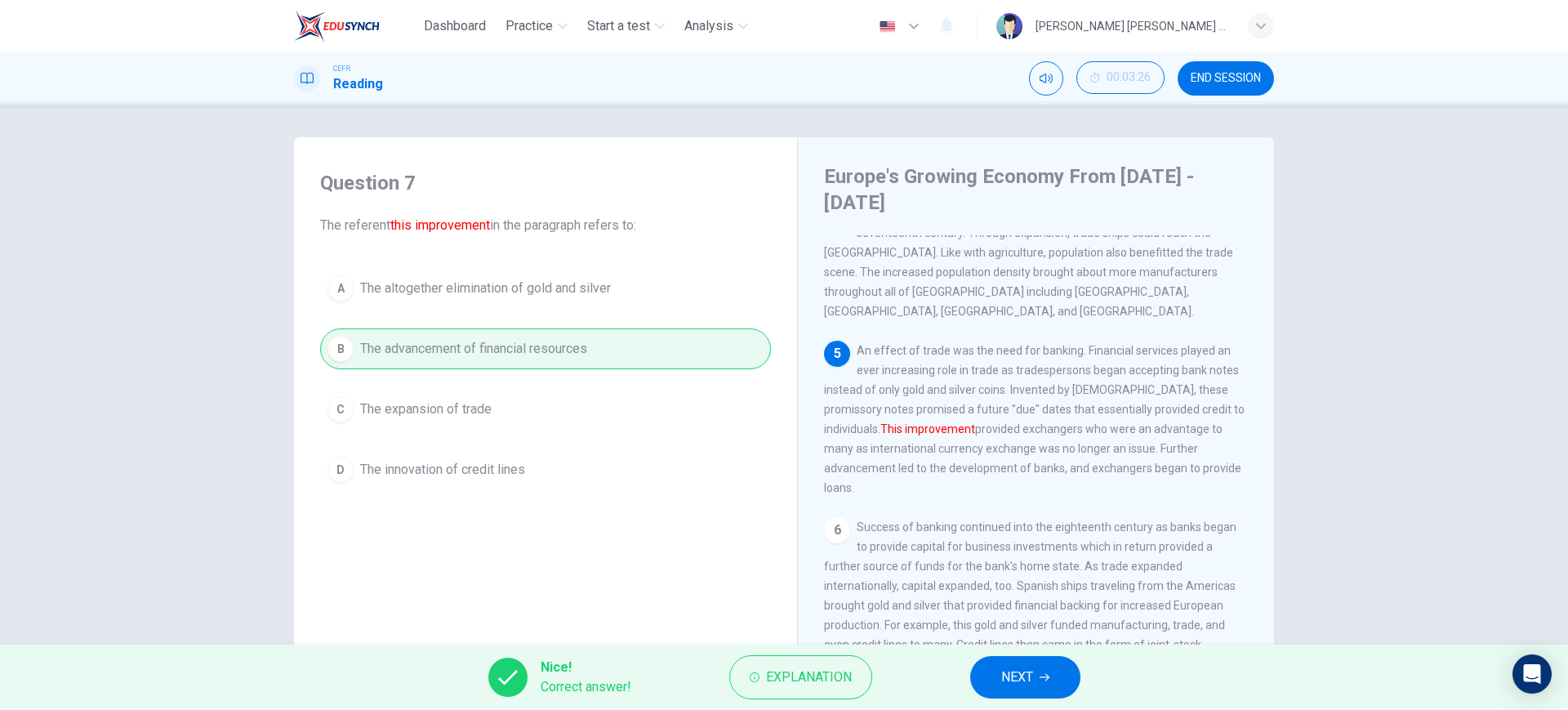 click on "NEXT" at bounding box center (1025, 677) 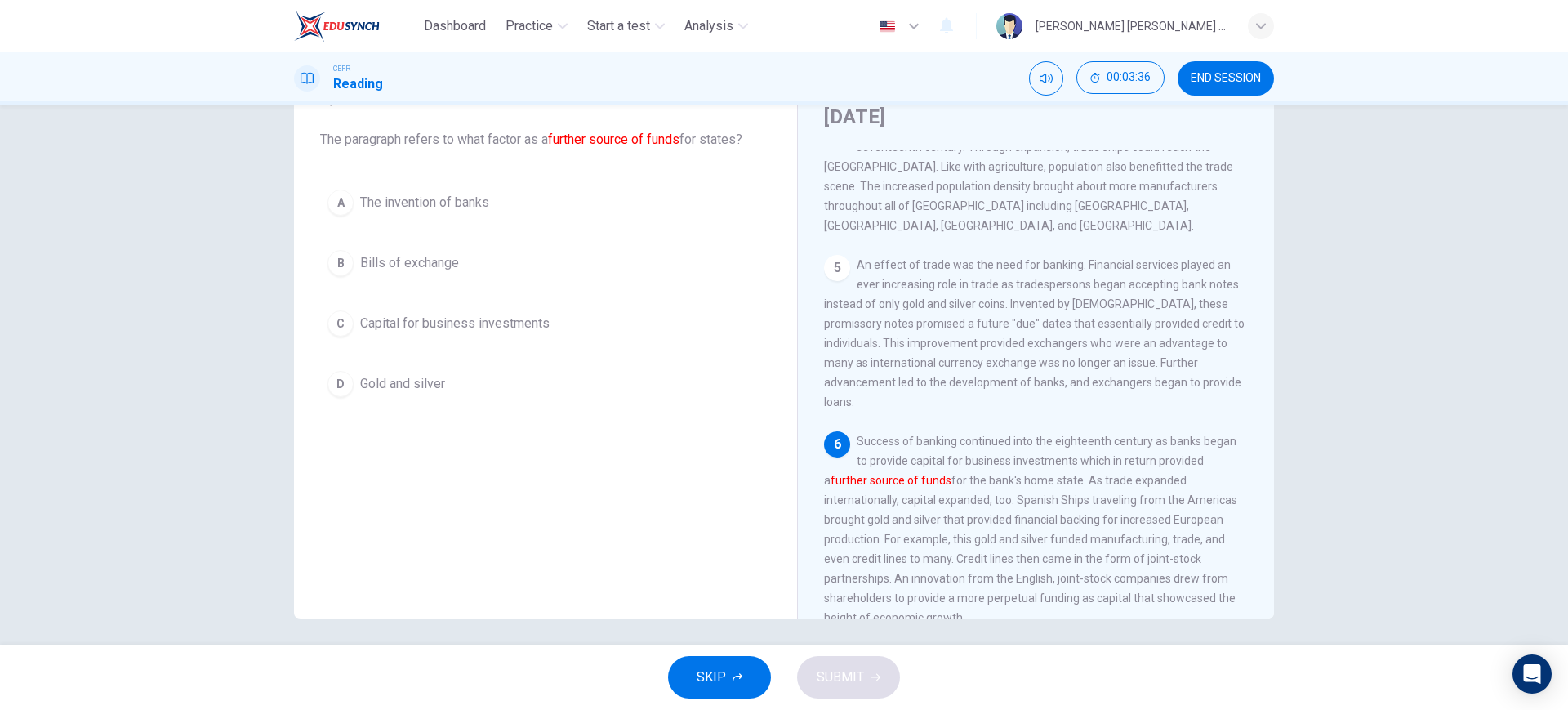 scroll, scrollTop: 93, scrollLeft: 0, axis: vertical 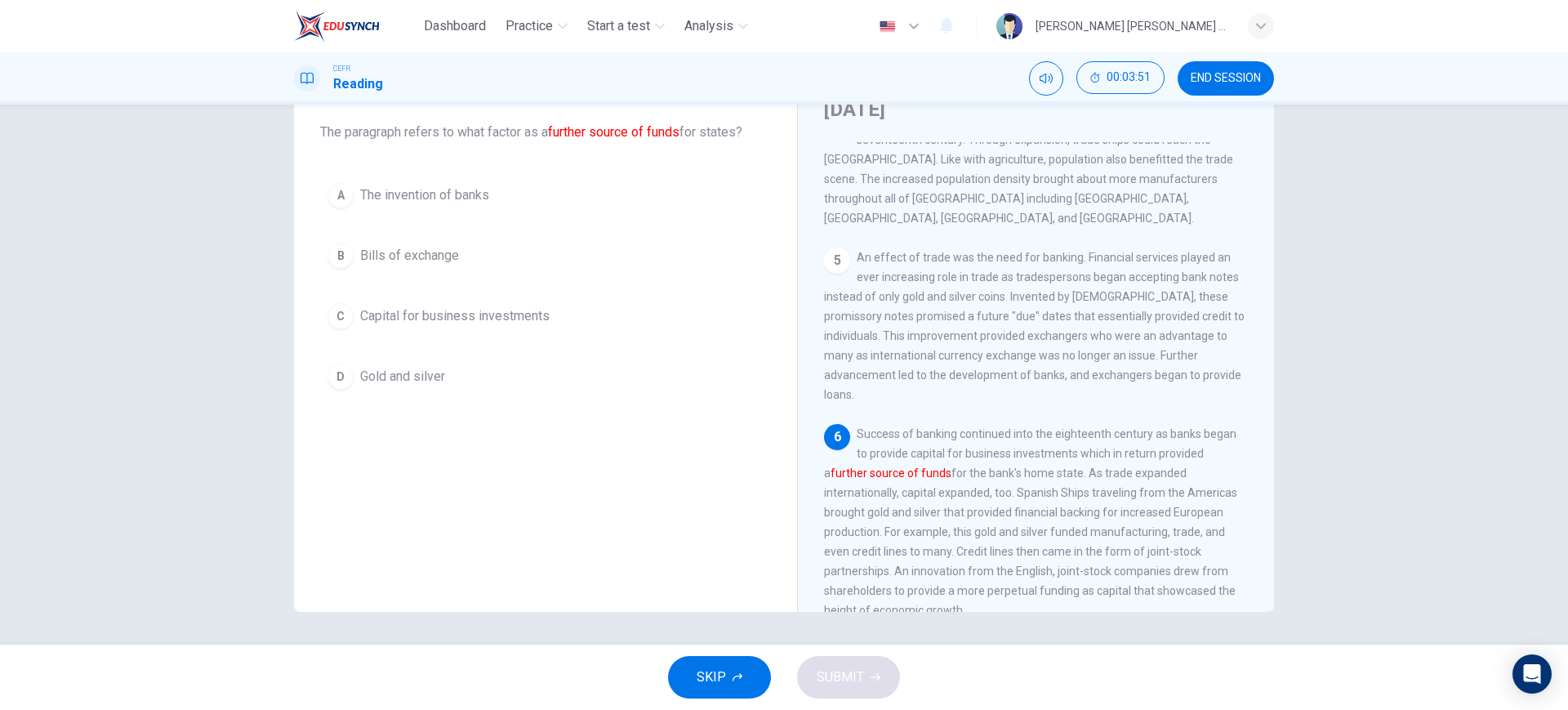 click on "Capital for business investments" at bounding box center [455, 316] 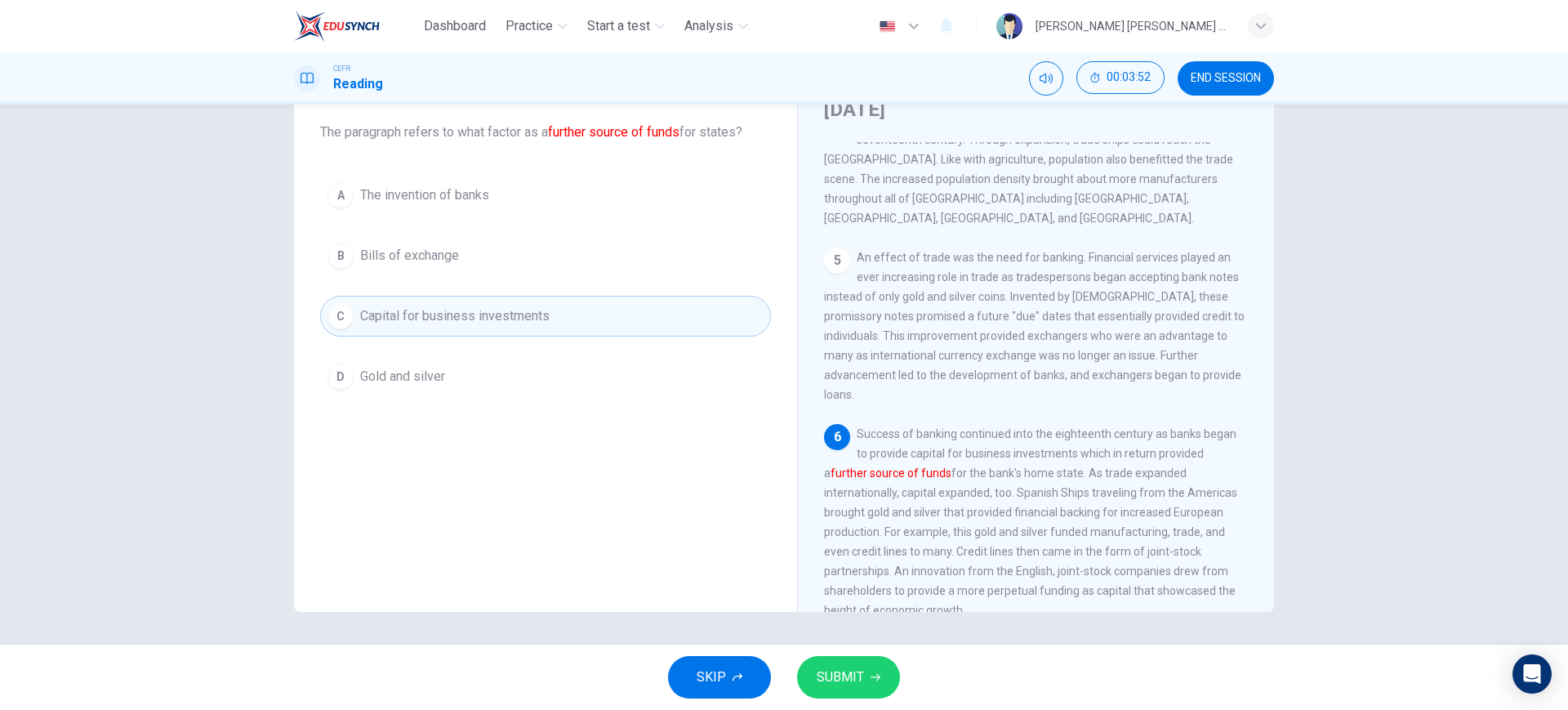 click on "SUBMIT" at bounding box center [840, 677] 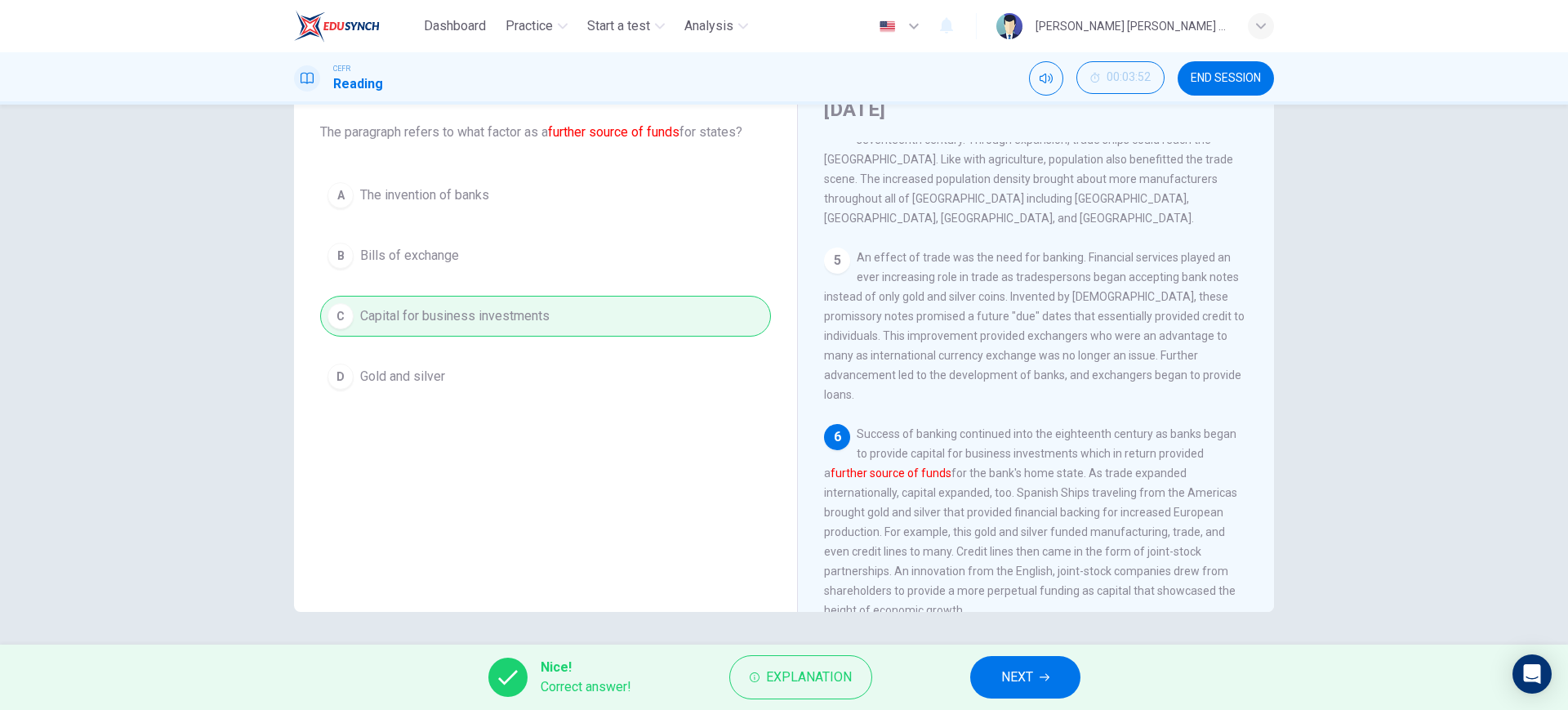 click on "Nice! Correct answer! Explanation NEXT" at bounding box center [784, 677] 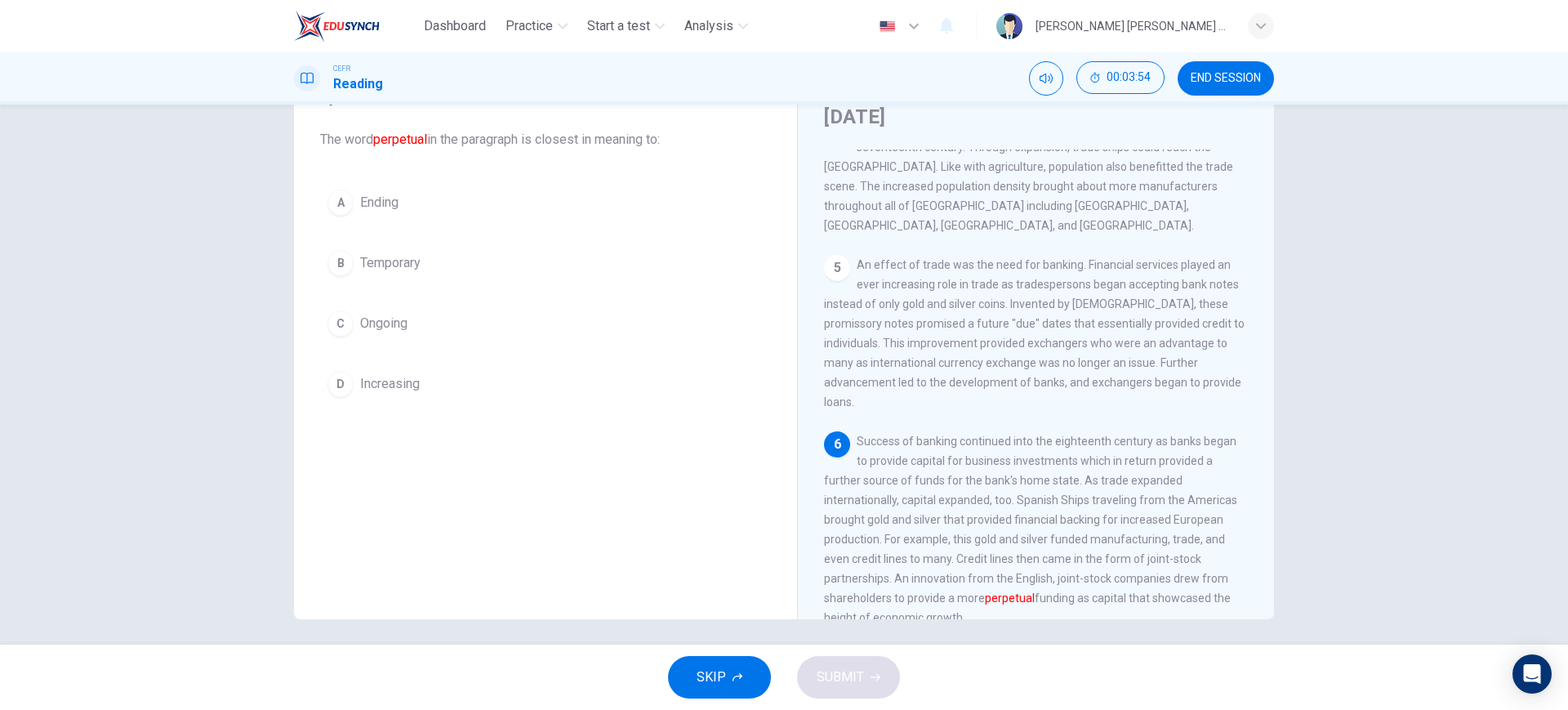 scroll, scrollTop: 93, scrollLeft: 0, axis: vertical 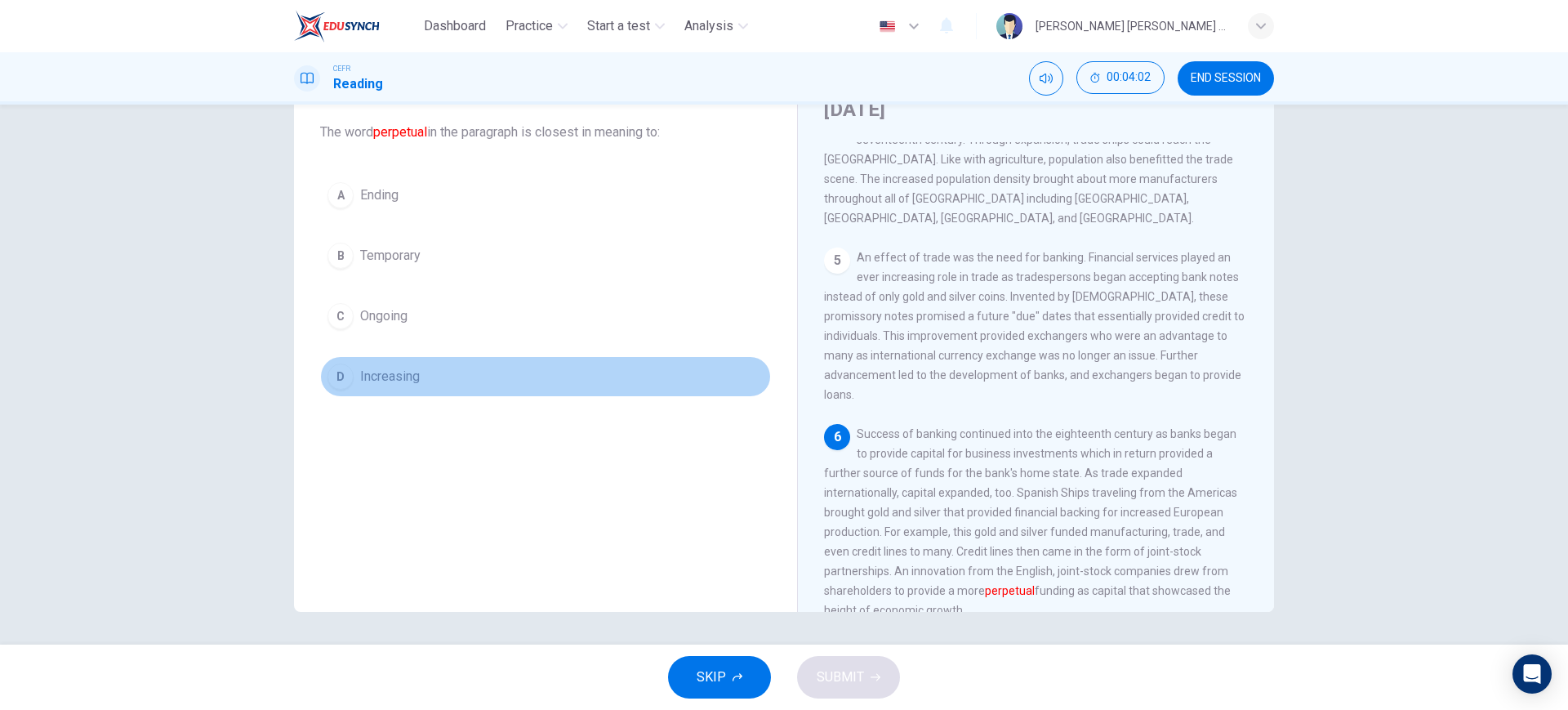 click on "Increasing" at bounding box center [390, 377] 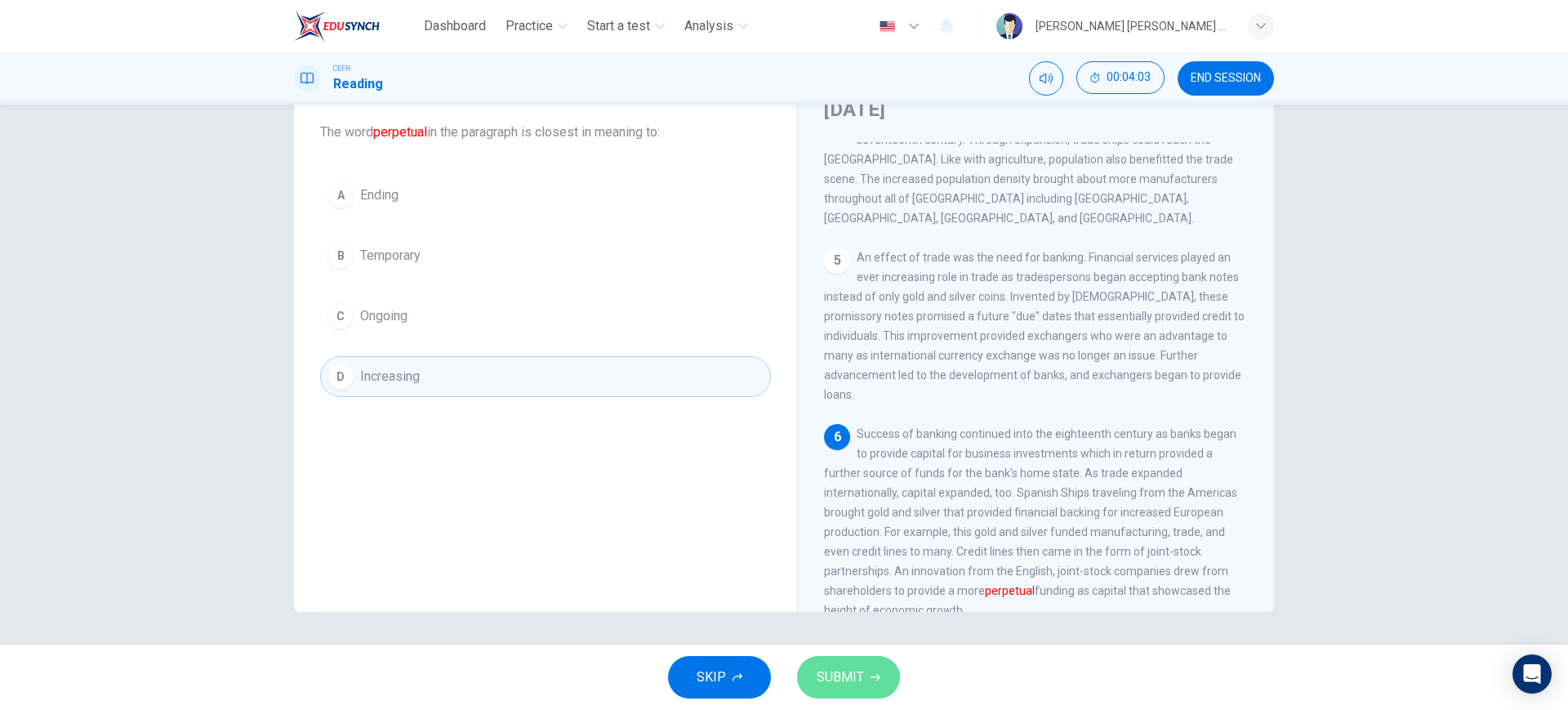 click on "SUBMIT" at bounding box center [840, 677] 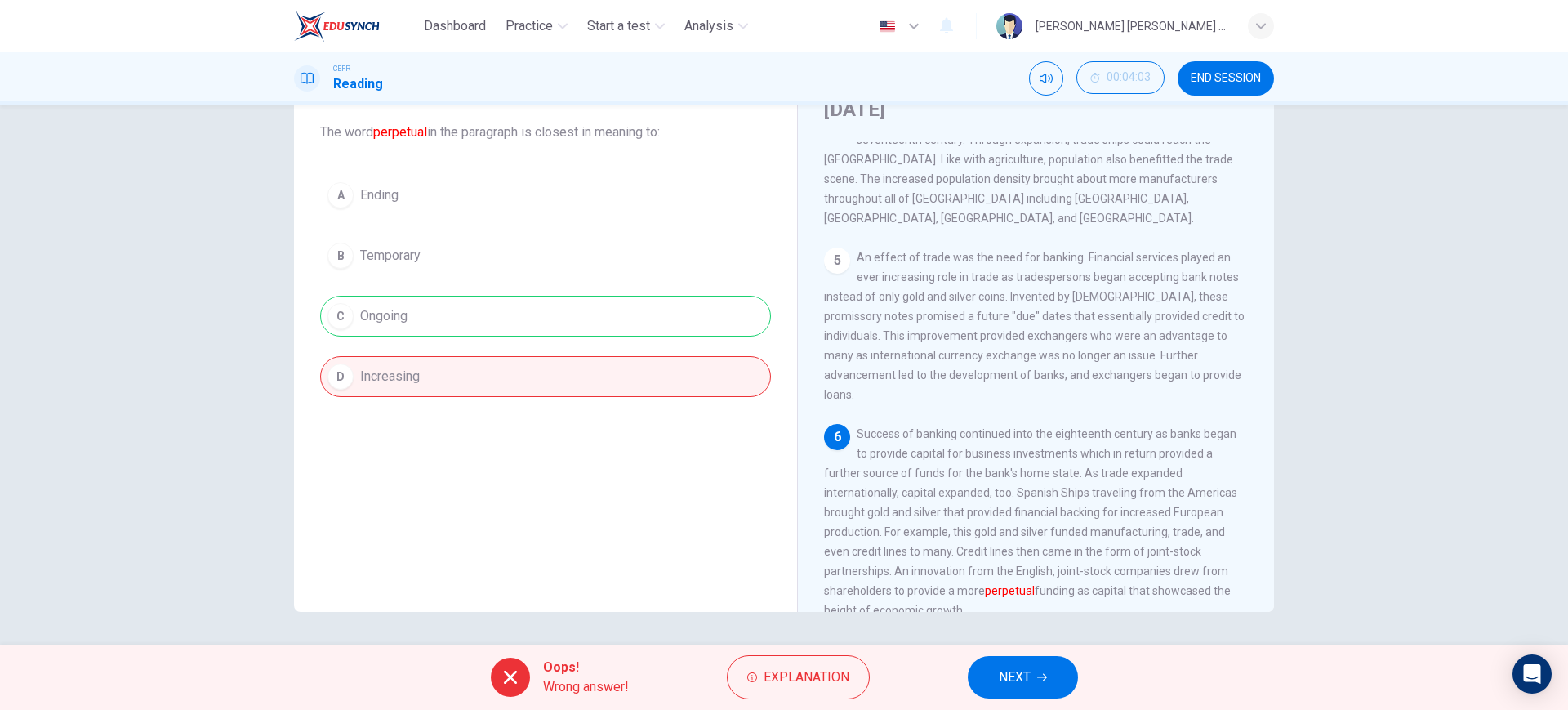 click on "NEXT" at bounding box center [1014, 677] 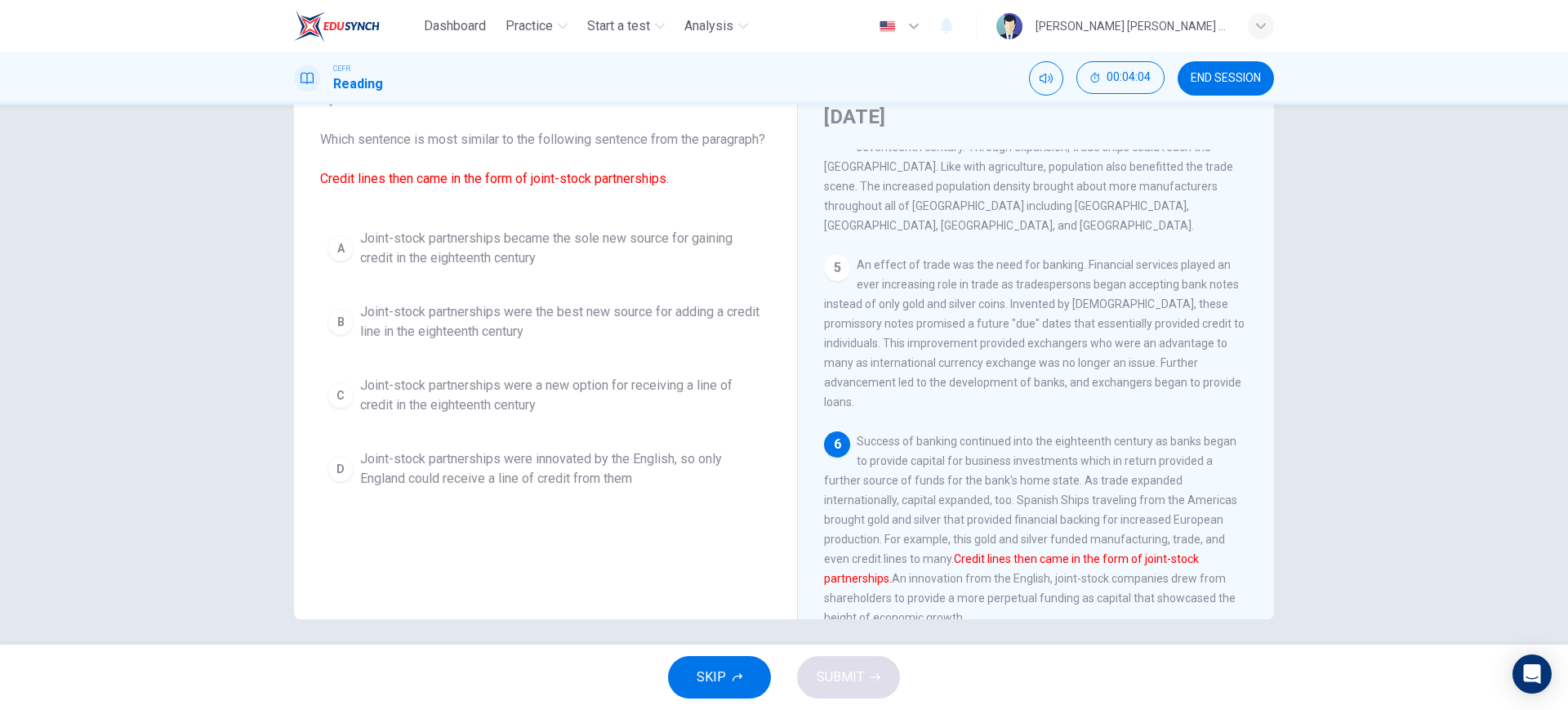 scroll, scrollTop: 93, scrollLeft: 0, axis: vertical 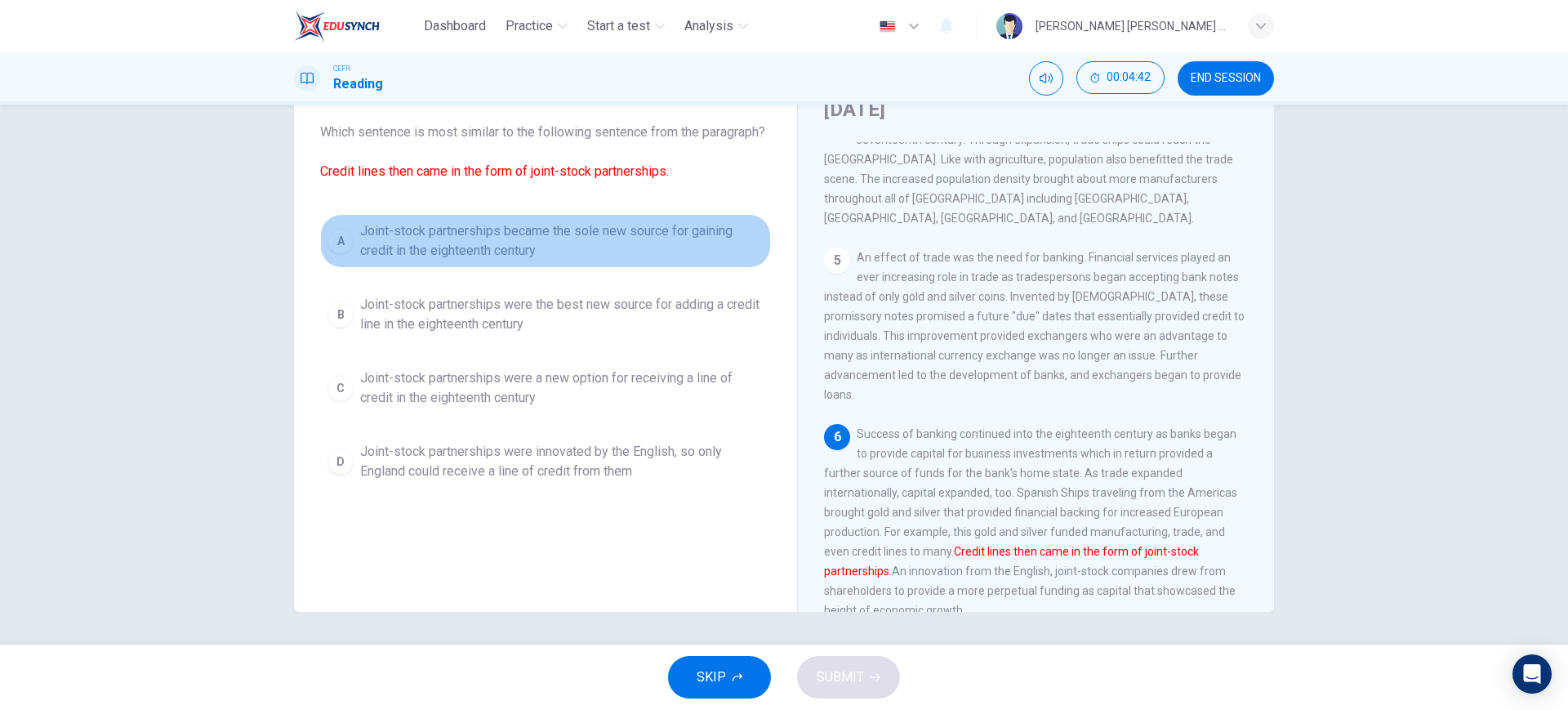 click on "A Joint-stock partnerships became the sole new source for gaining credit in the eighteenth century" at bounding box center [546, 241] 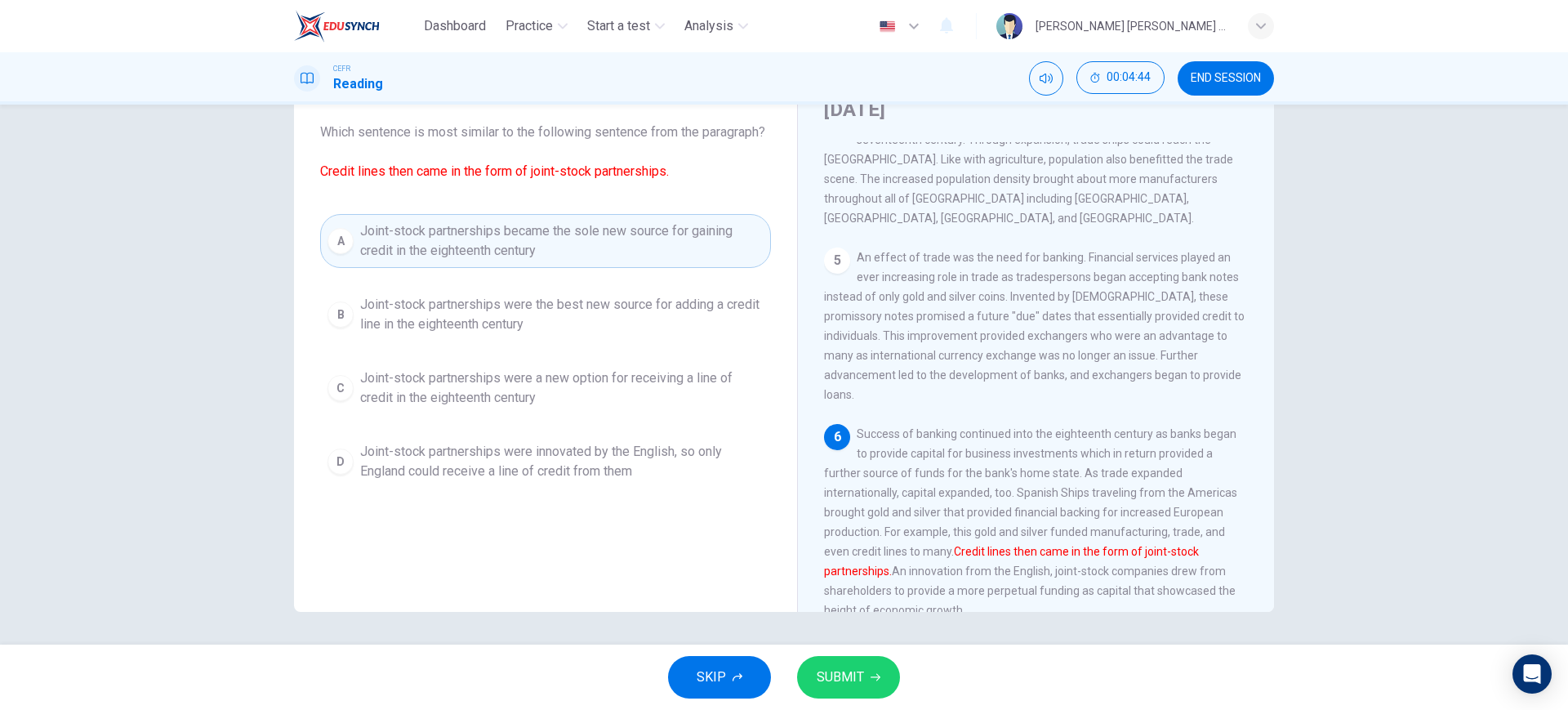 click on "SUBMIT" at bounding box center (840, 677) 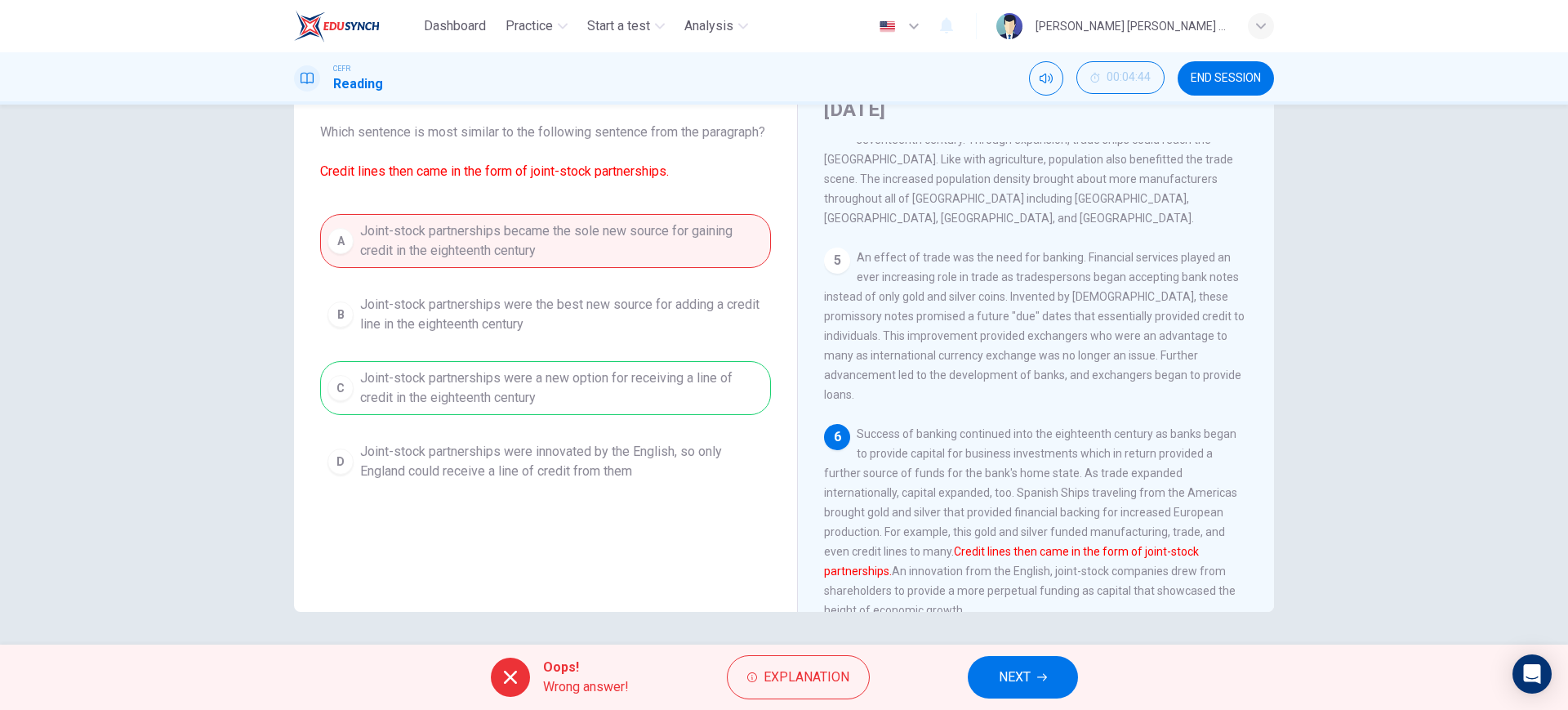 click on "NEXT" at bounding box center [1022, 677] 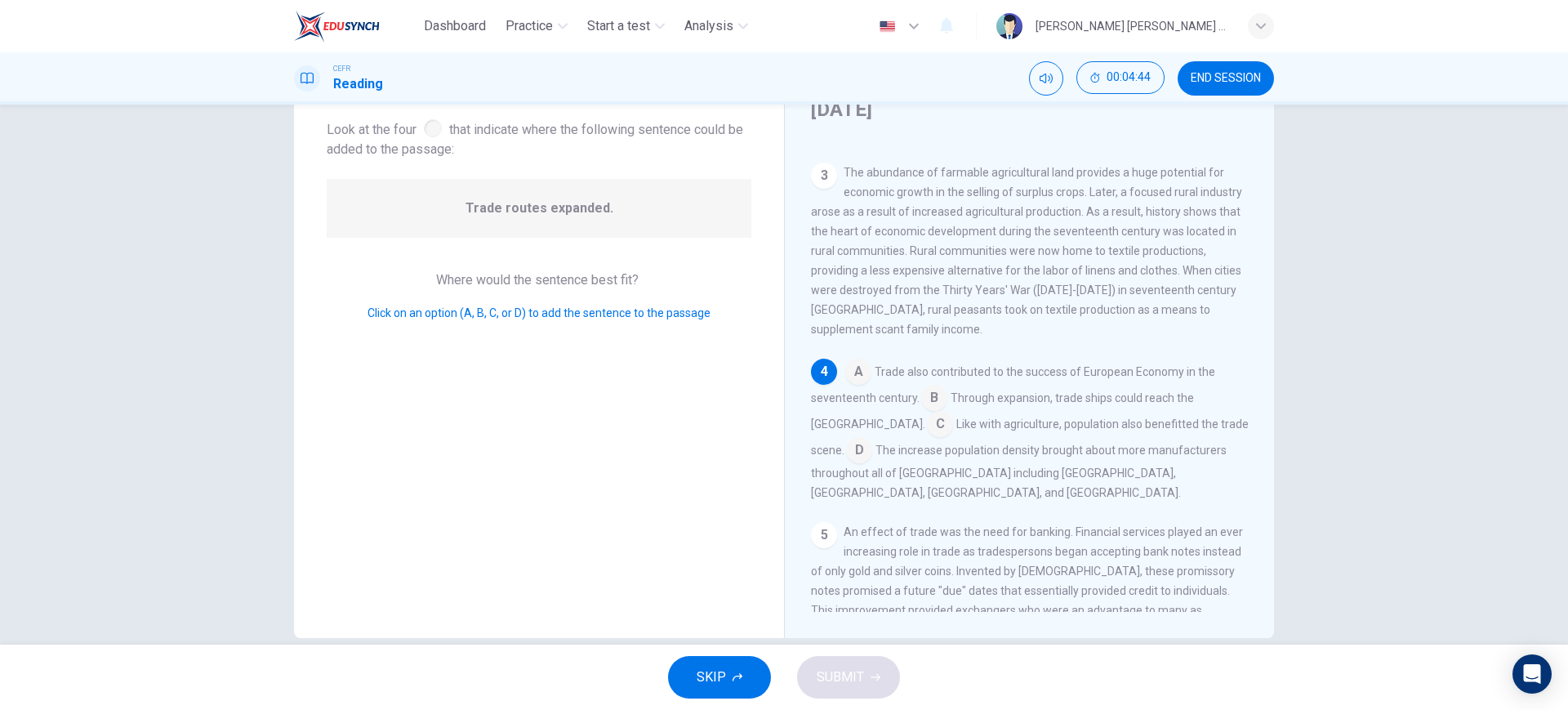 scroll, scrollTop: 346, scrollLeft: 0, axis: vertical 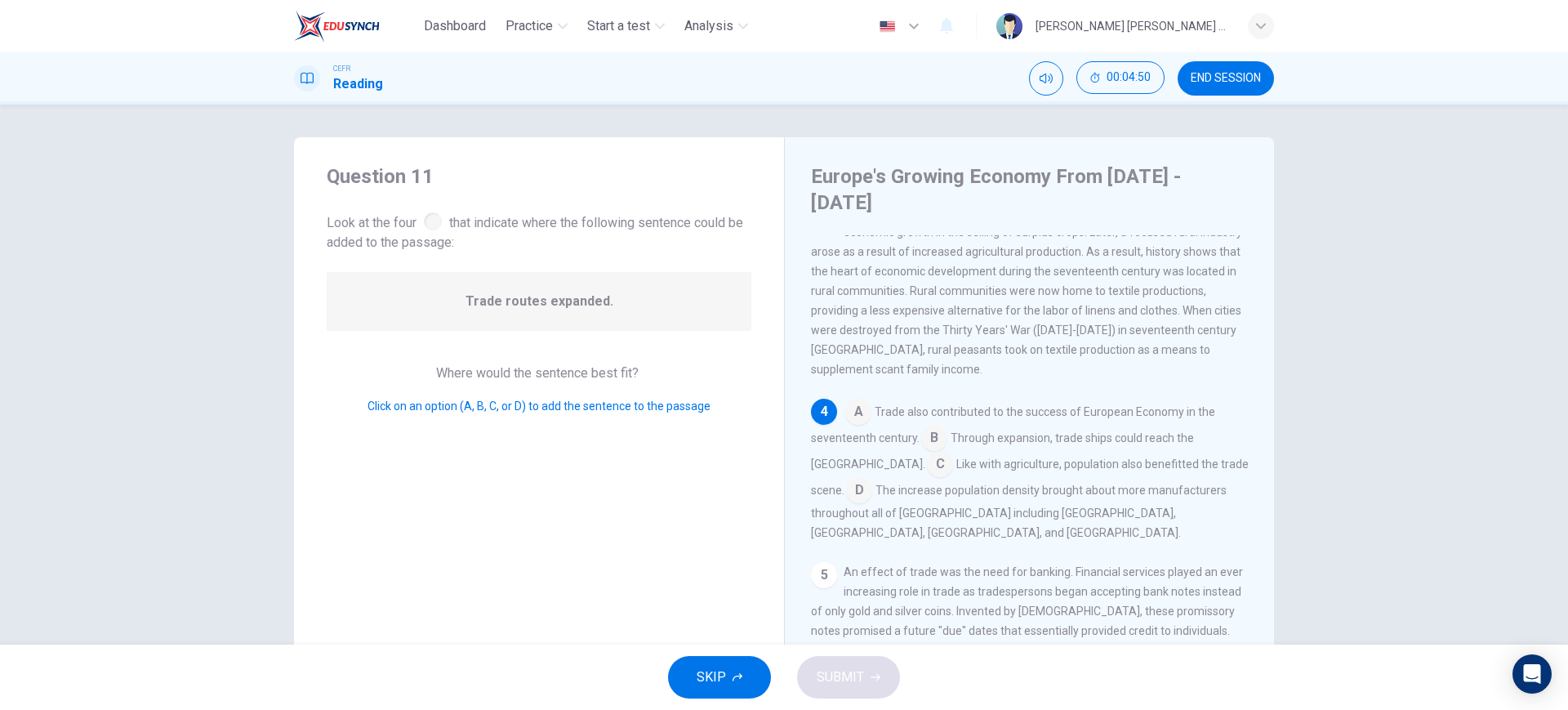 click at bounding box center (858, 413) 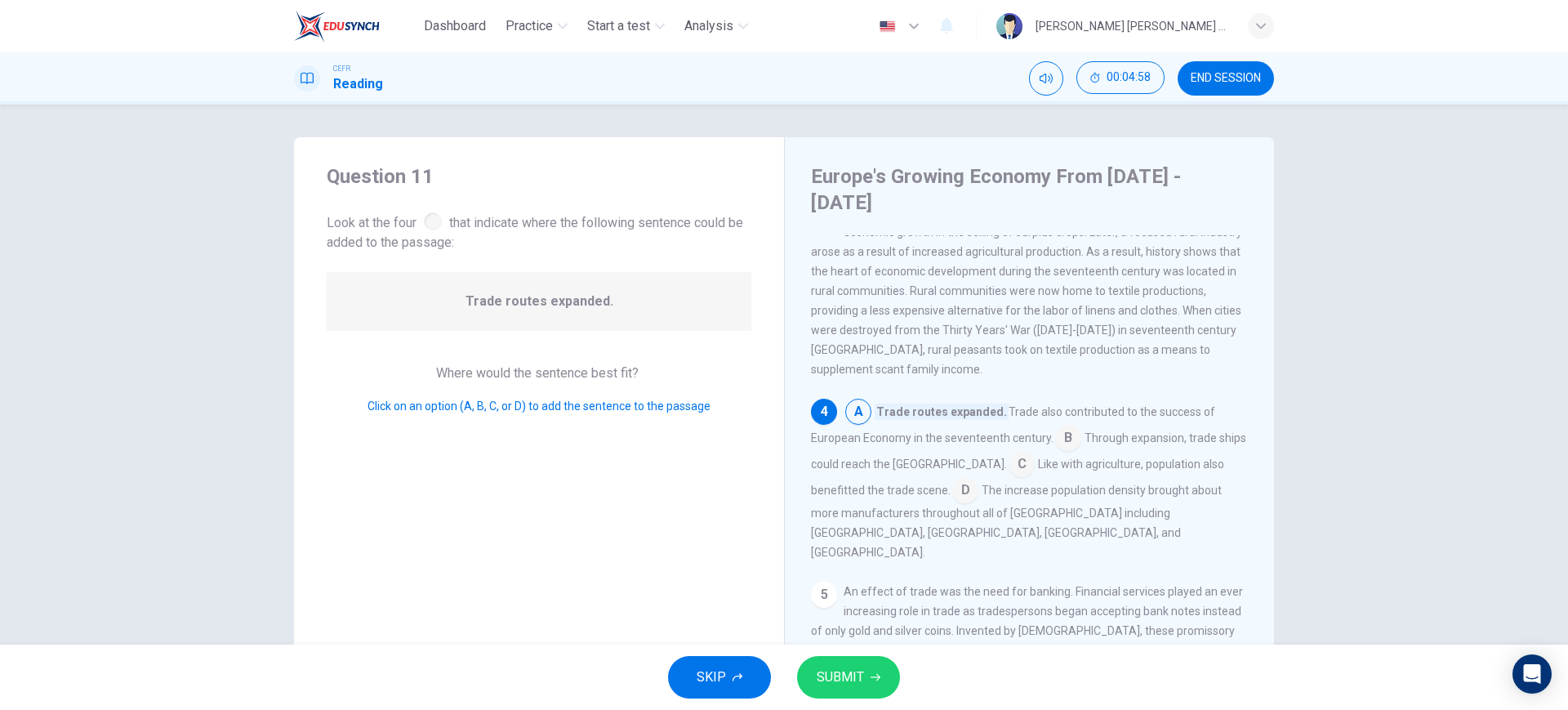 click at bounding box center (1068, 440) 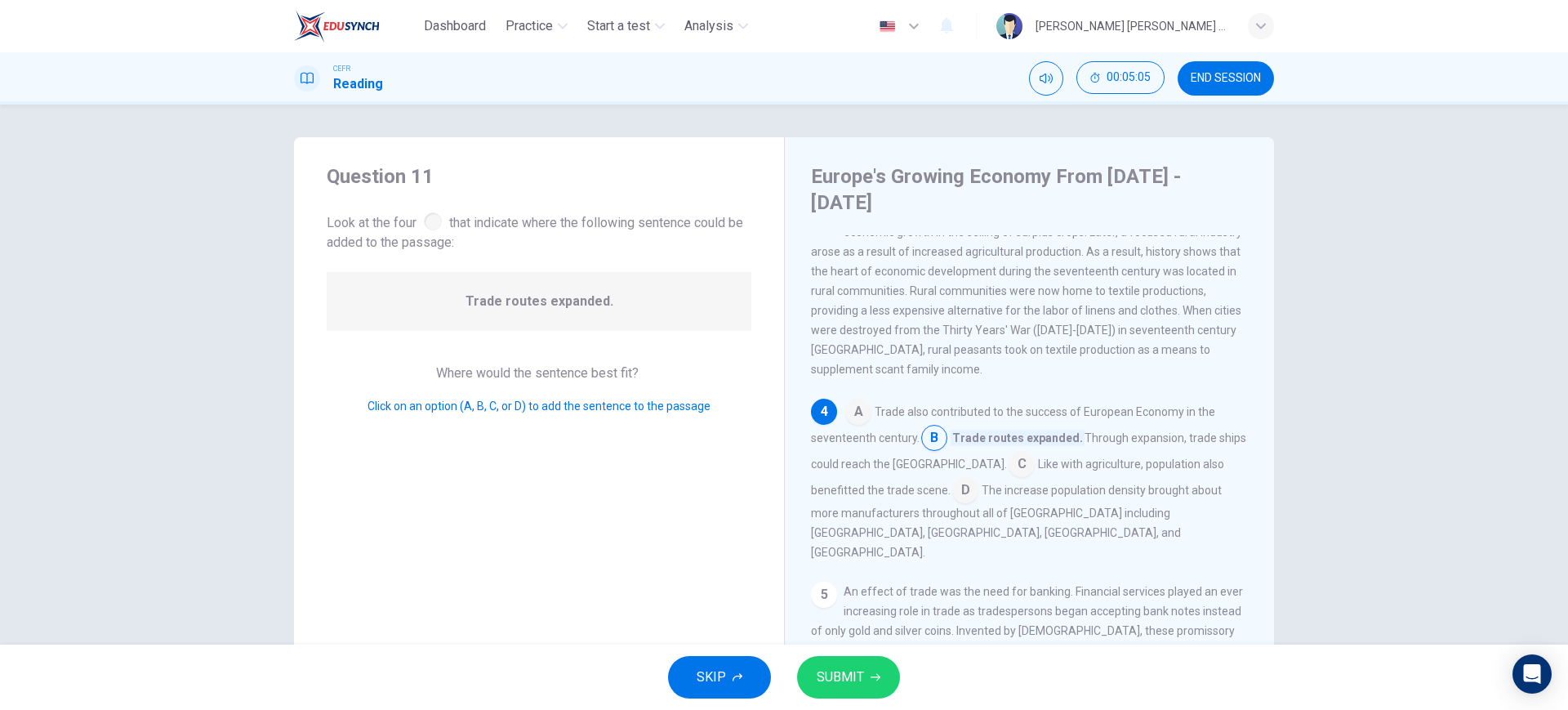 click on "SUBMIT" at bounding box center (840, 677) 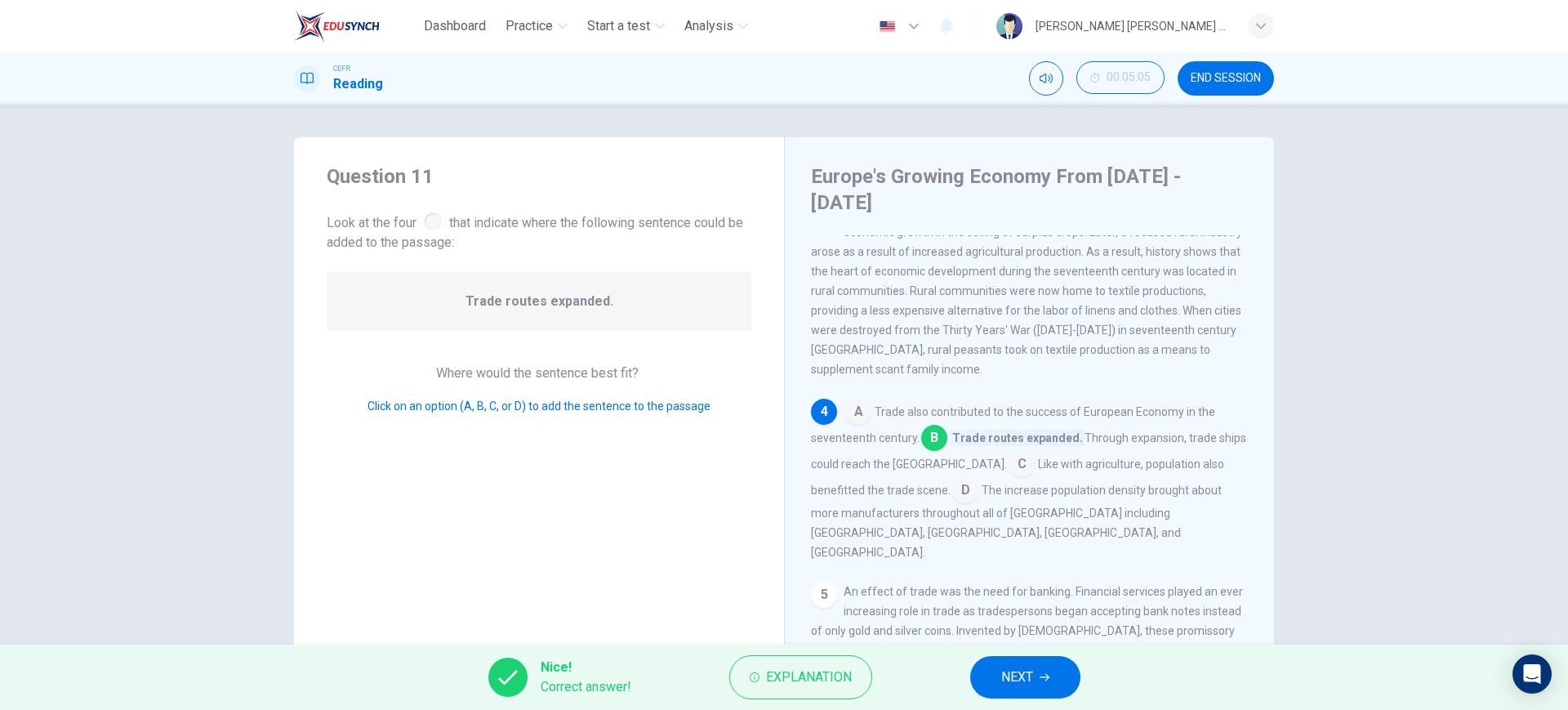 click on "NEXT" at bounding box center (1017, 677) 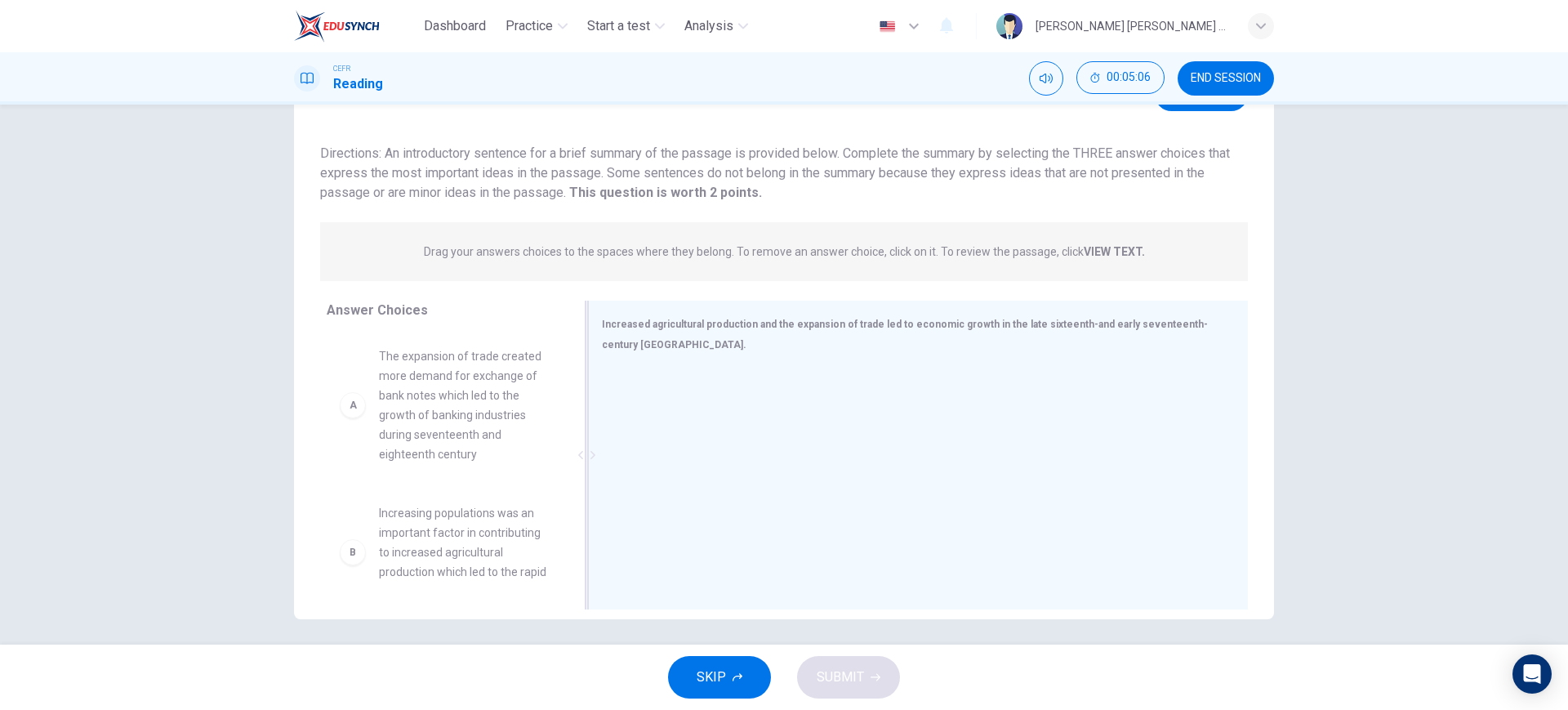 scroll, scrollTop: 93, scrollLeft: 0, axis: vertical 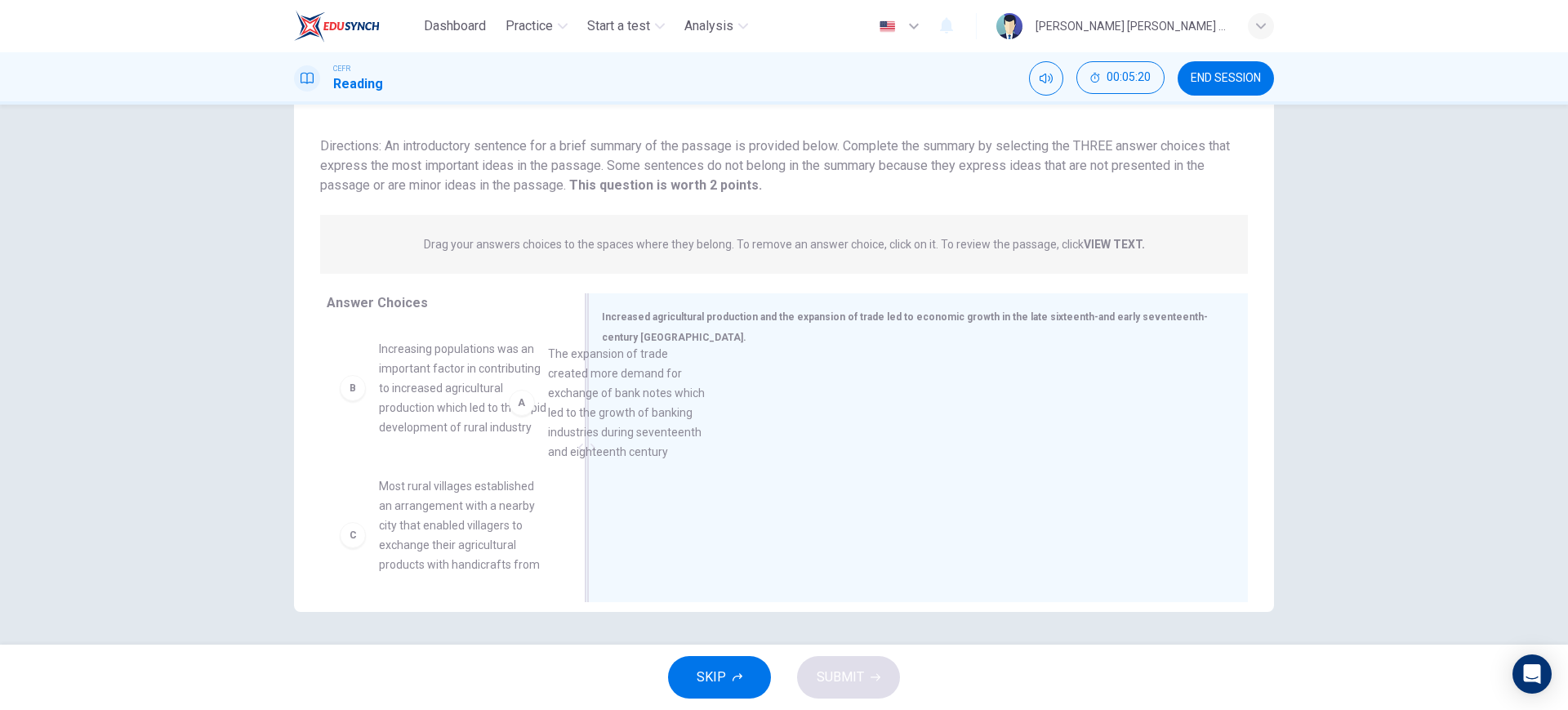 drag, startPoint x: 480, startPoint y: 440, endPoint x: 755, endPoint y: 456, distance: 275.46506 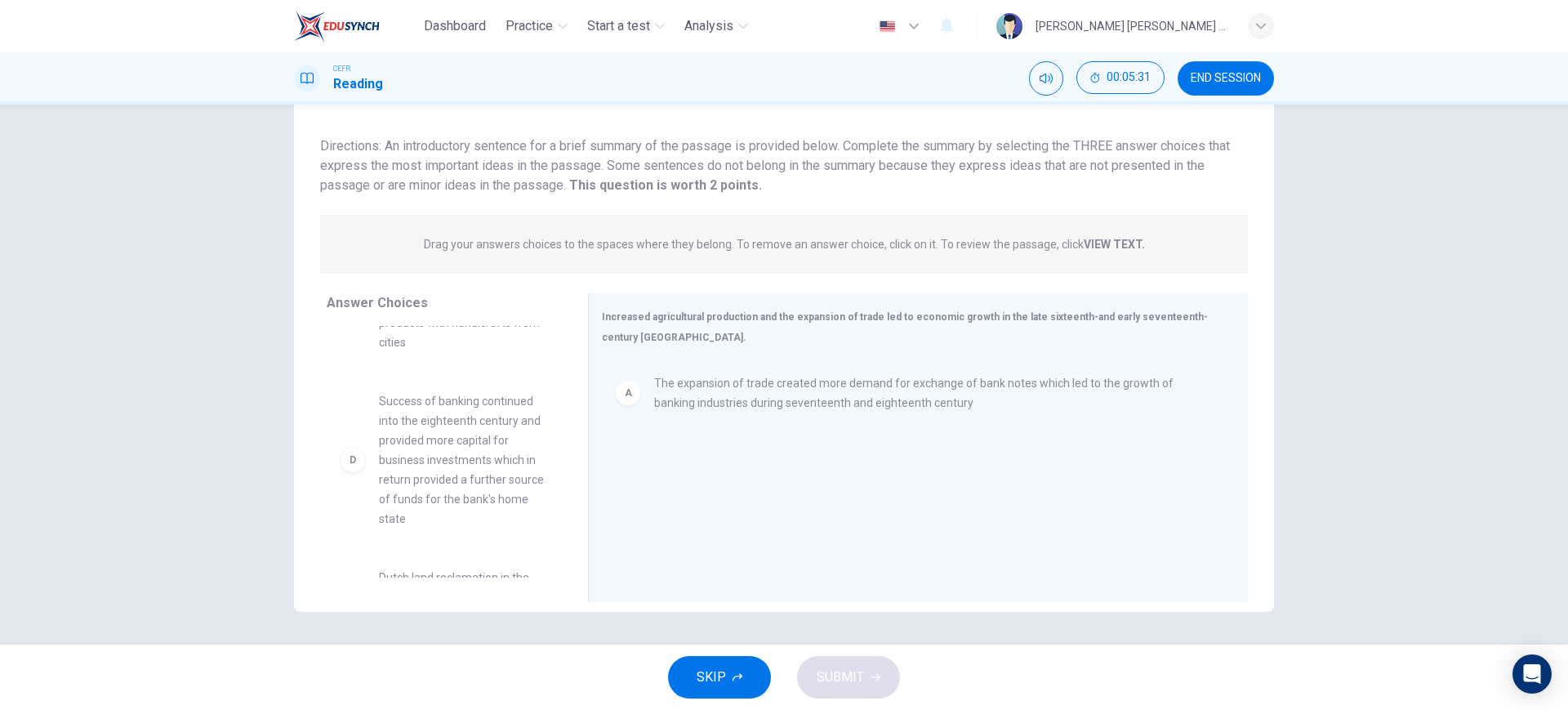 scroll, scrollTop: 306, scrollLeft: 0, axis: vertical 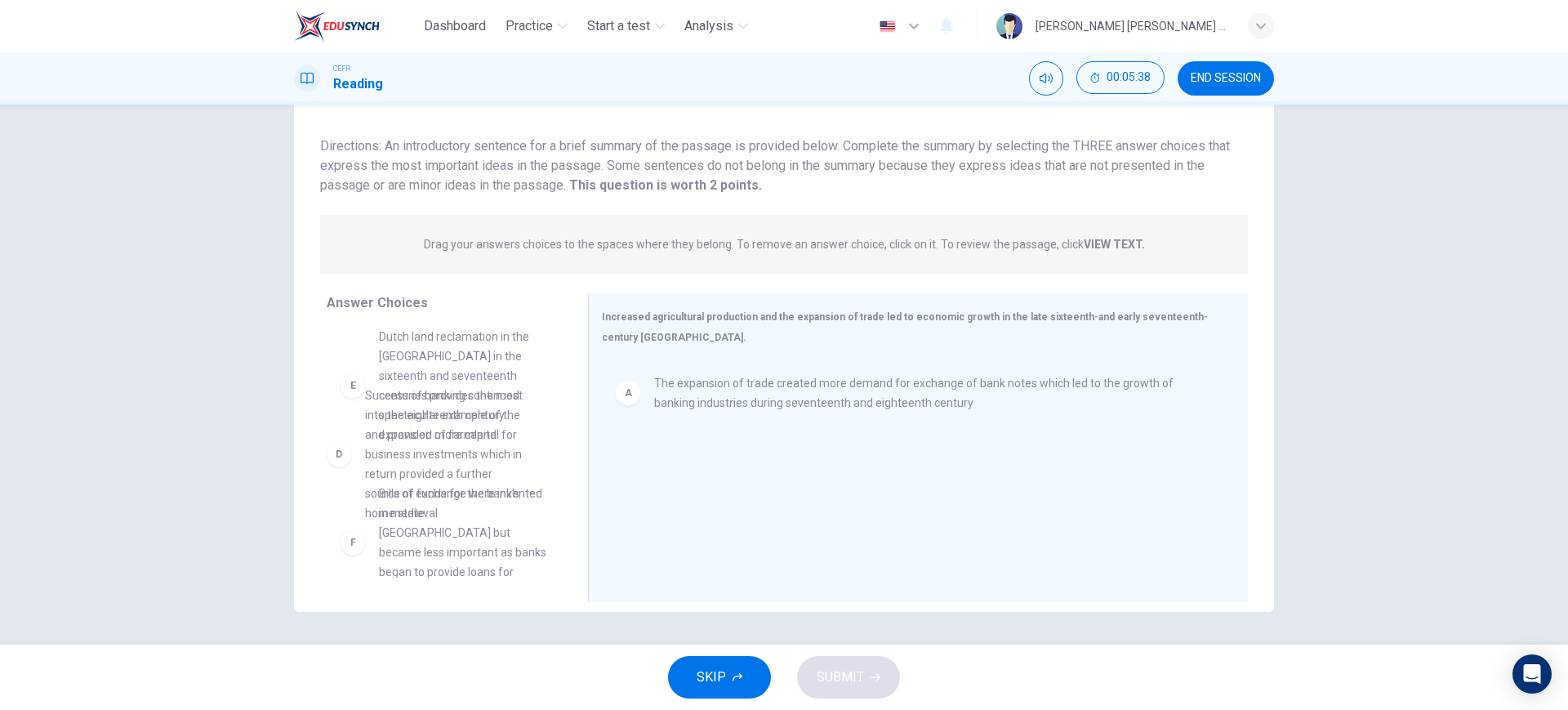 drag, startPoint x: 473, startPoint y: 474, endPoint x: 396, endPoint y: 518, distance: 88.68484 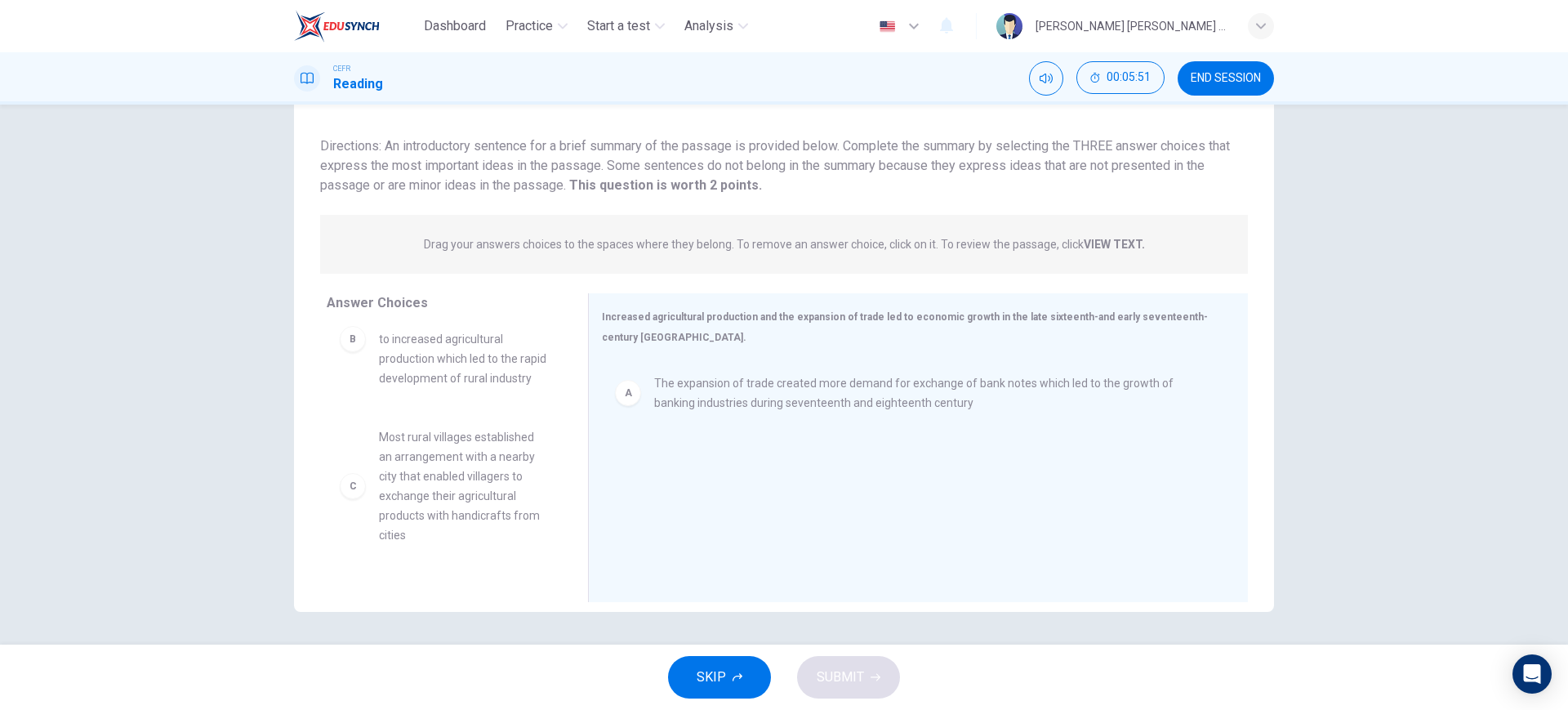 scroll, scrollTop: 0, scrollLeft: 0, axis: both 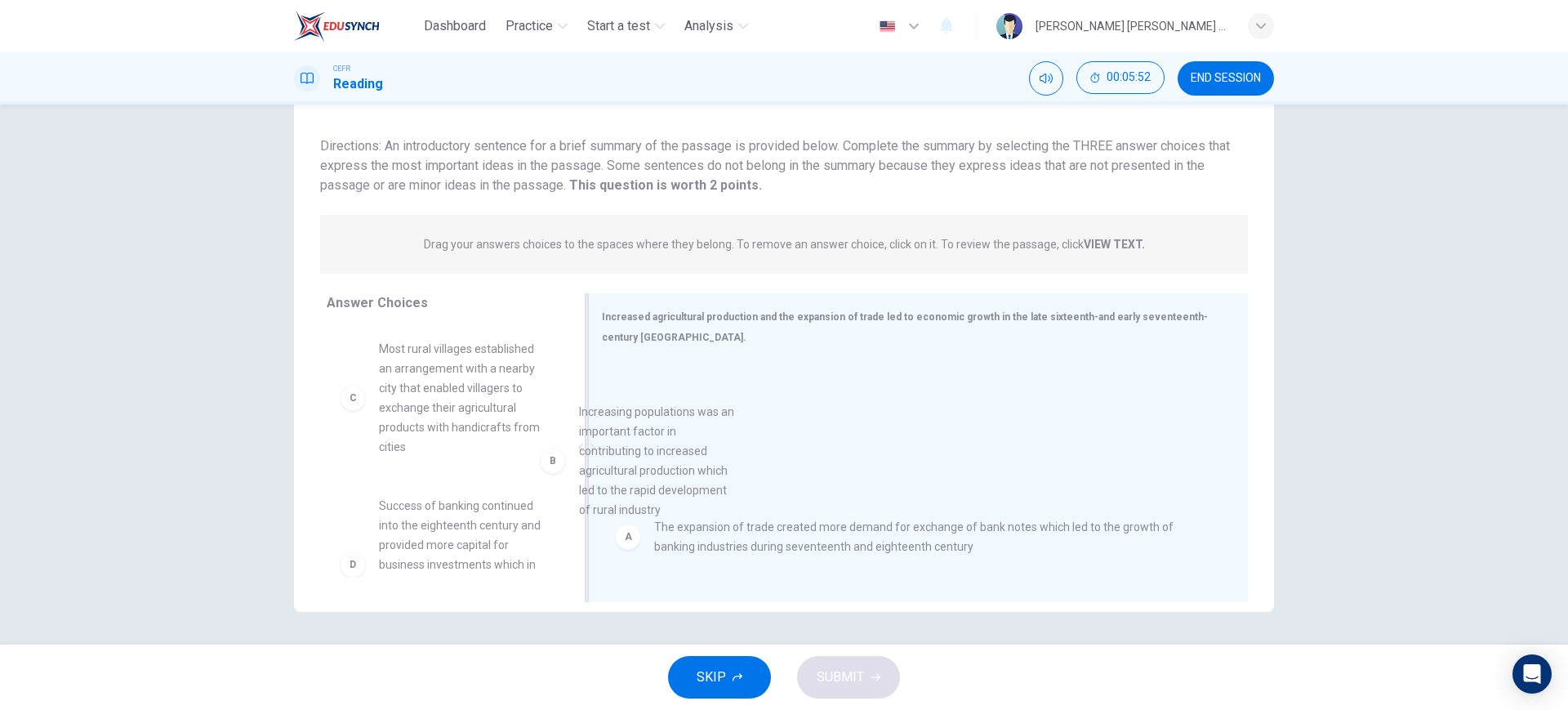 drag, startPoint x: 474, startPoint y: 450, endPoint x: 669, endPoint y: 507, distance: 203.16004 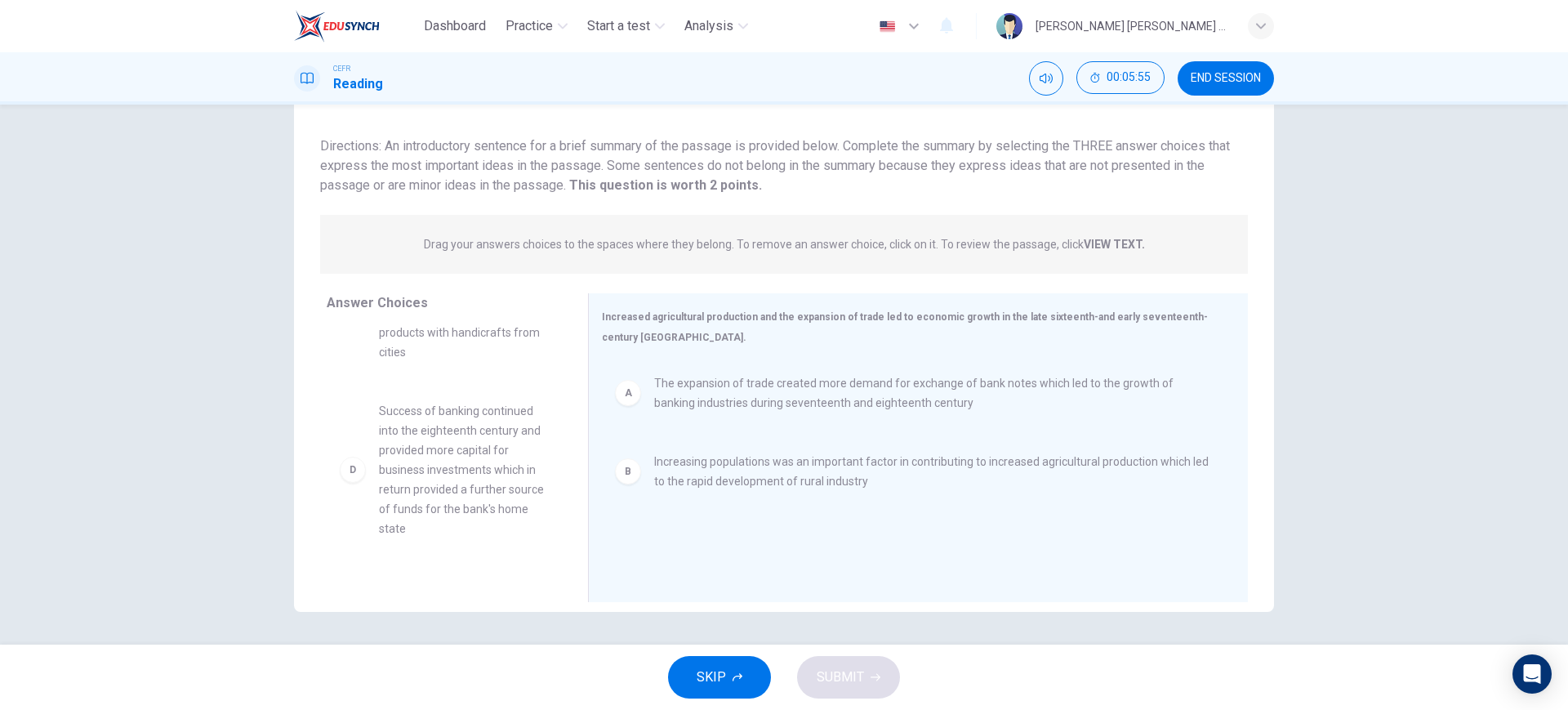 scroll, scrollTop: 102, scrollLeft: 0, axis: vertical 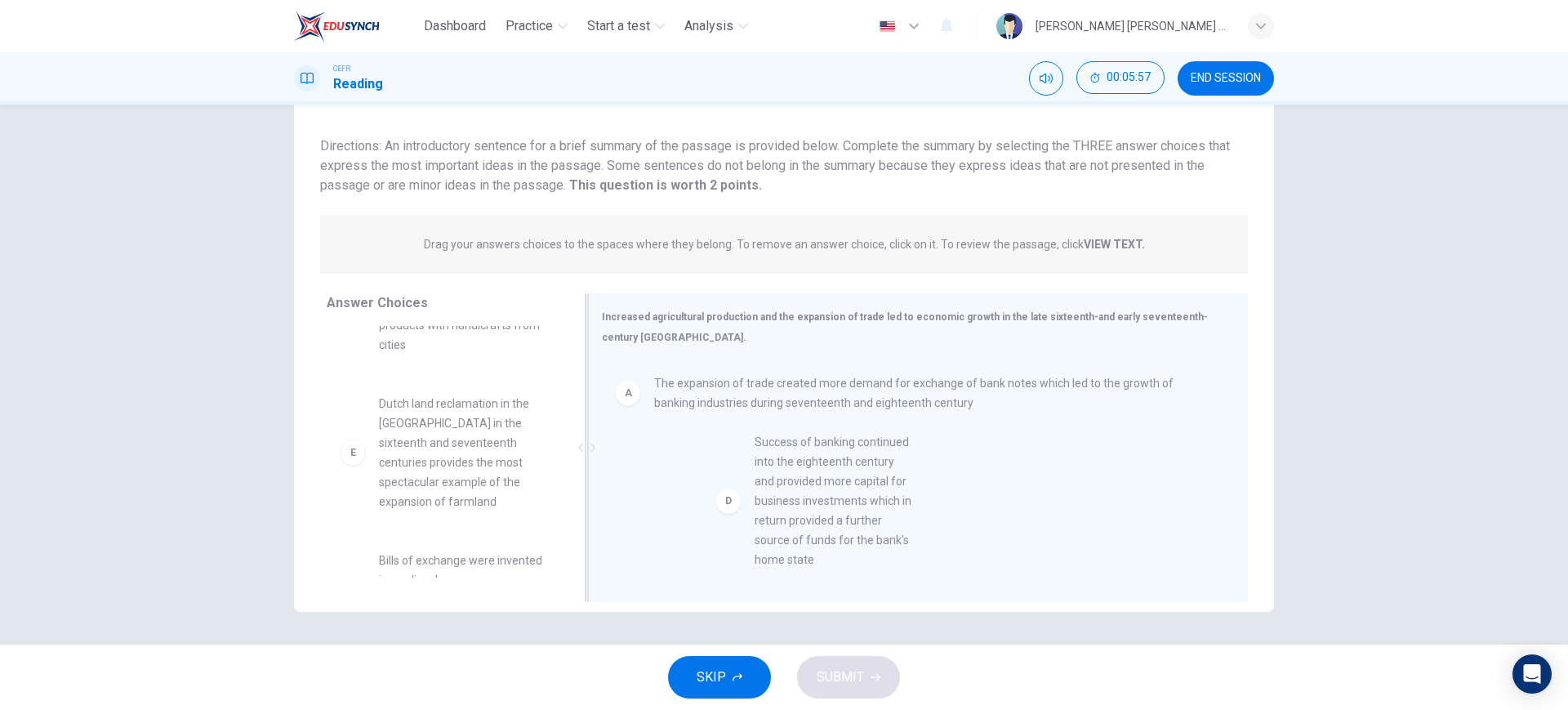drag, startPoint x: 500, startPoint y: 496, endPoint x: 893, endPoint y: 540, distance: 395.45543 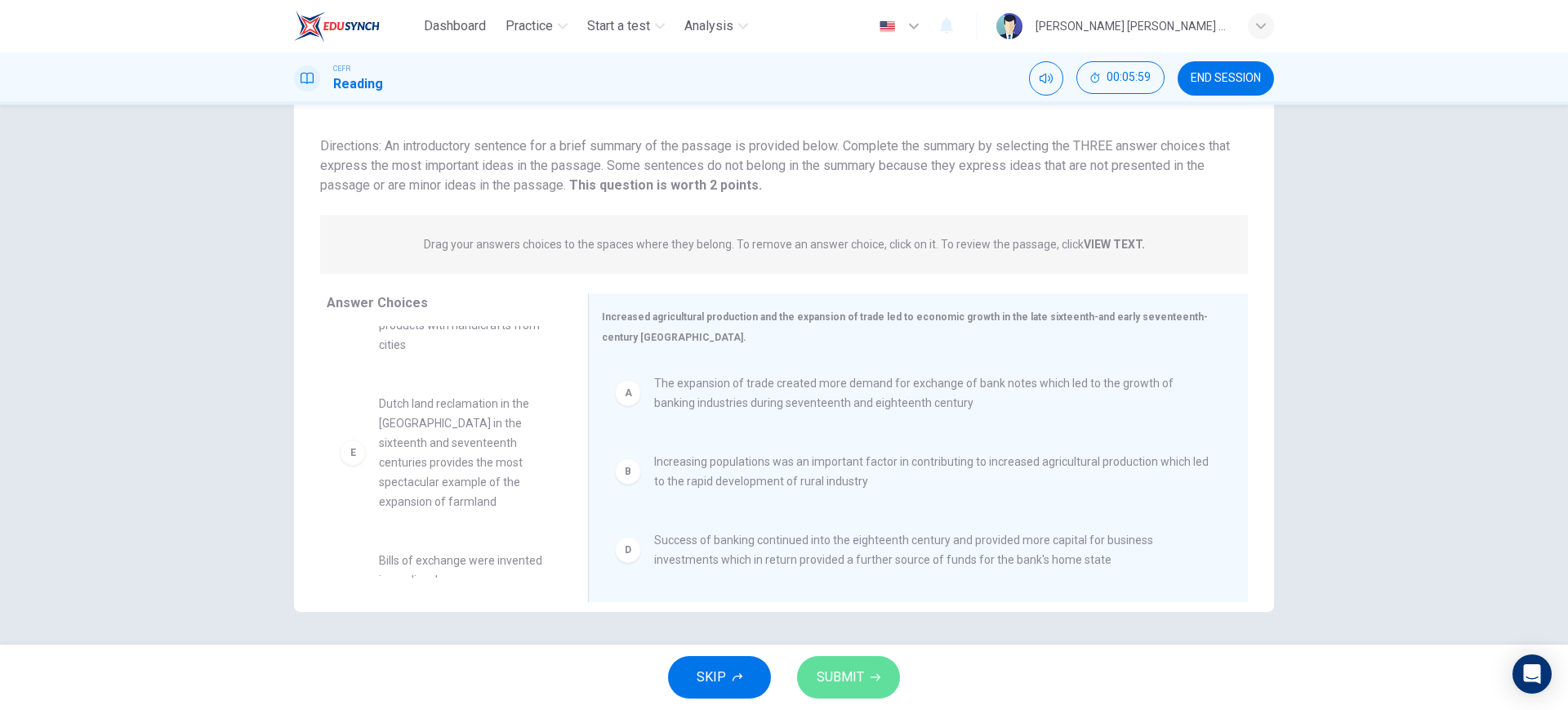 click on "SUBMIT" at bounding box center [840, 677] 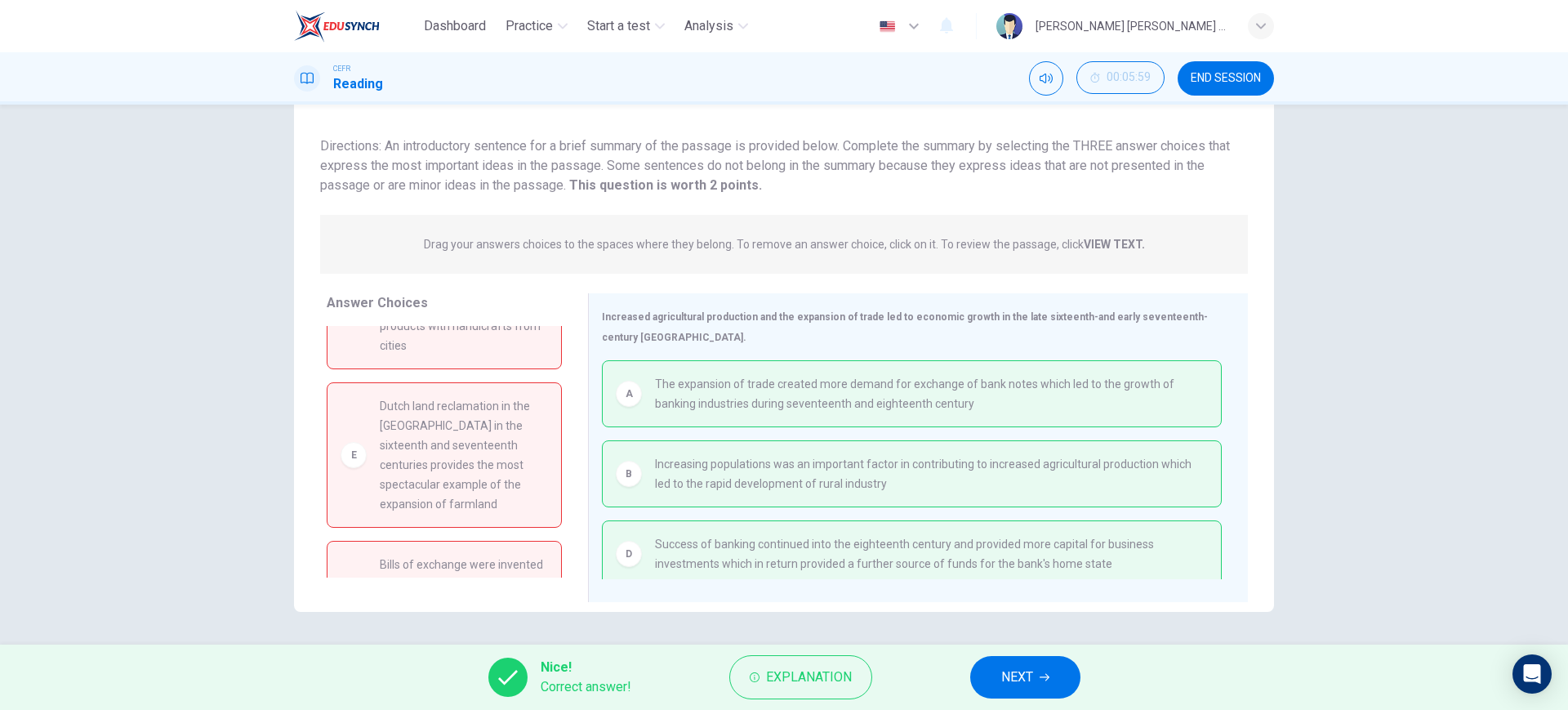 scroll, scrollTop: 8, scrollLeft: 0, axis: vertical 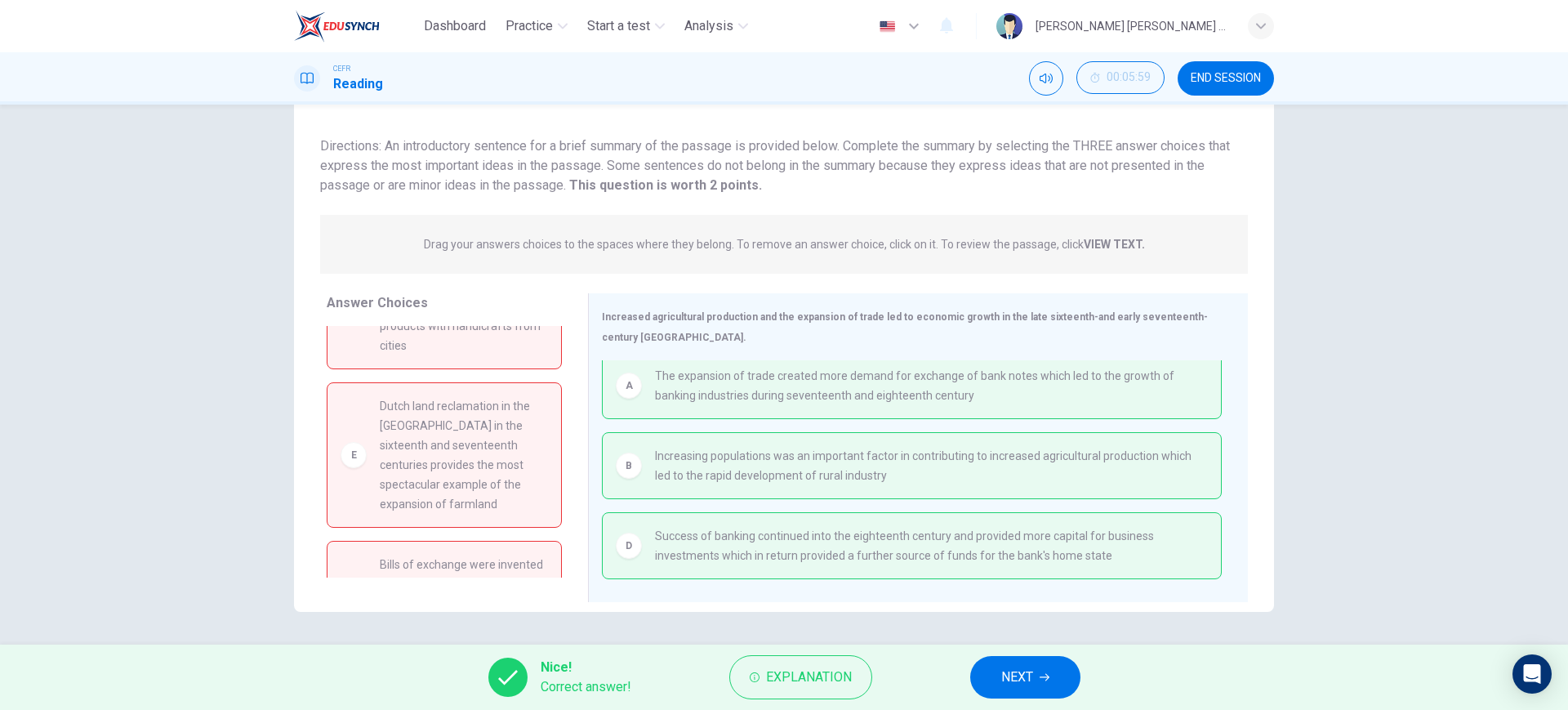 drag, startPoint x: 992, startPoint y: 652, endPoint x: 997, endPoint y: 659, distance: 8.602325 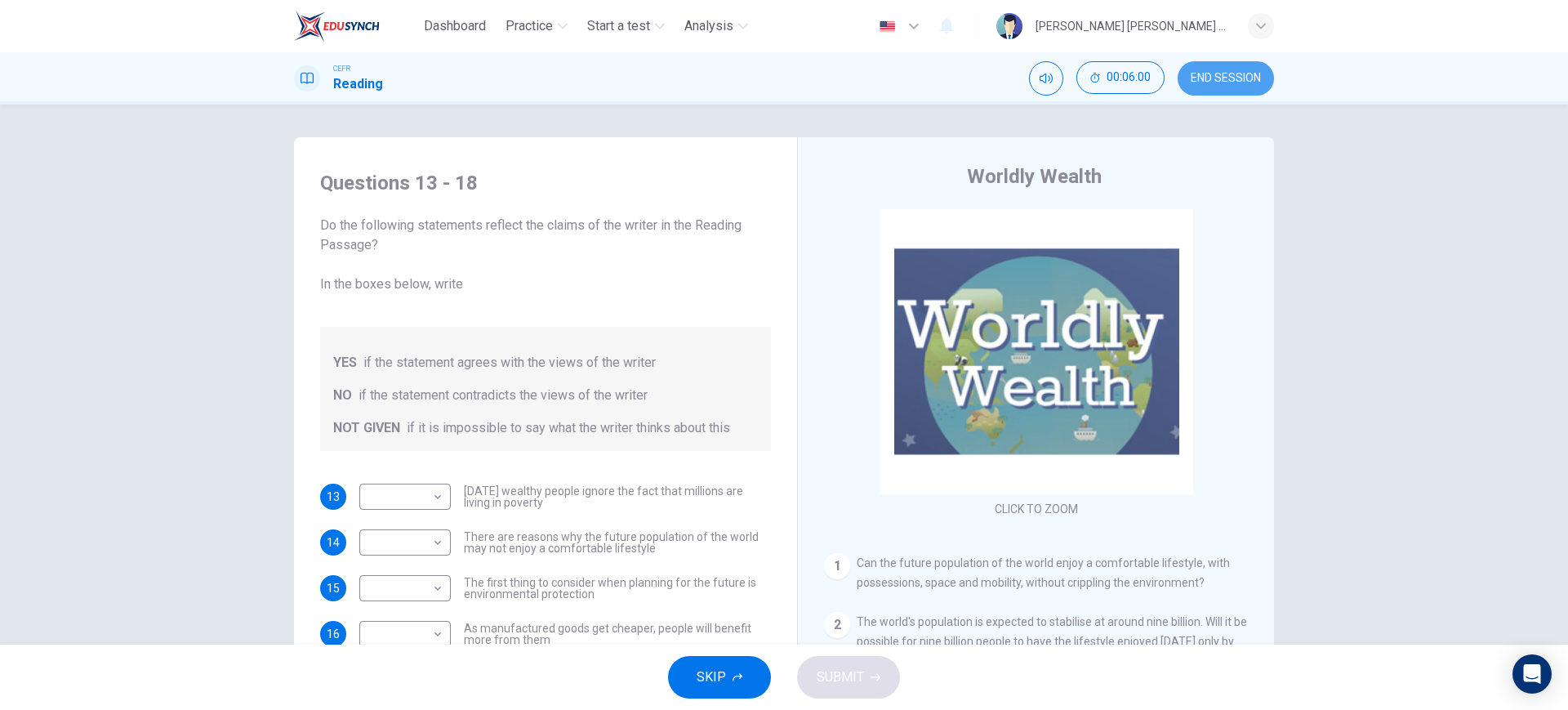 drag, startPoint x: 1239, startPoint y: 70, endPoint x: 874, endPoint y: 87, distance: 365.396 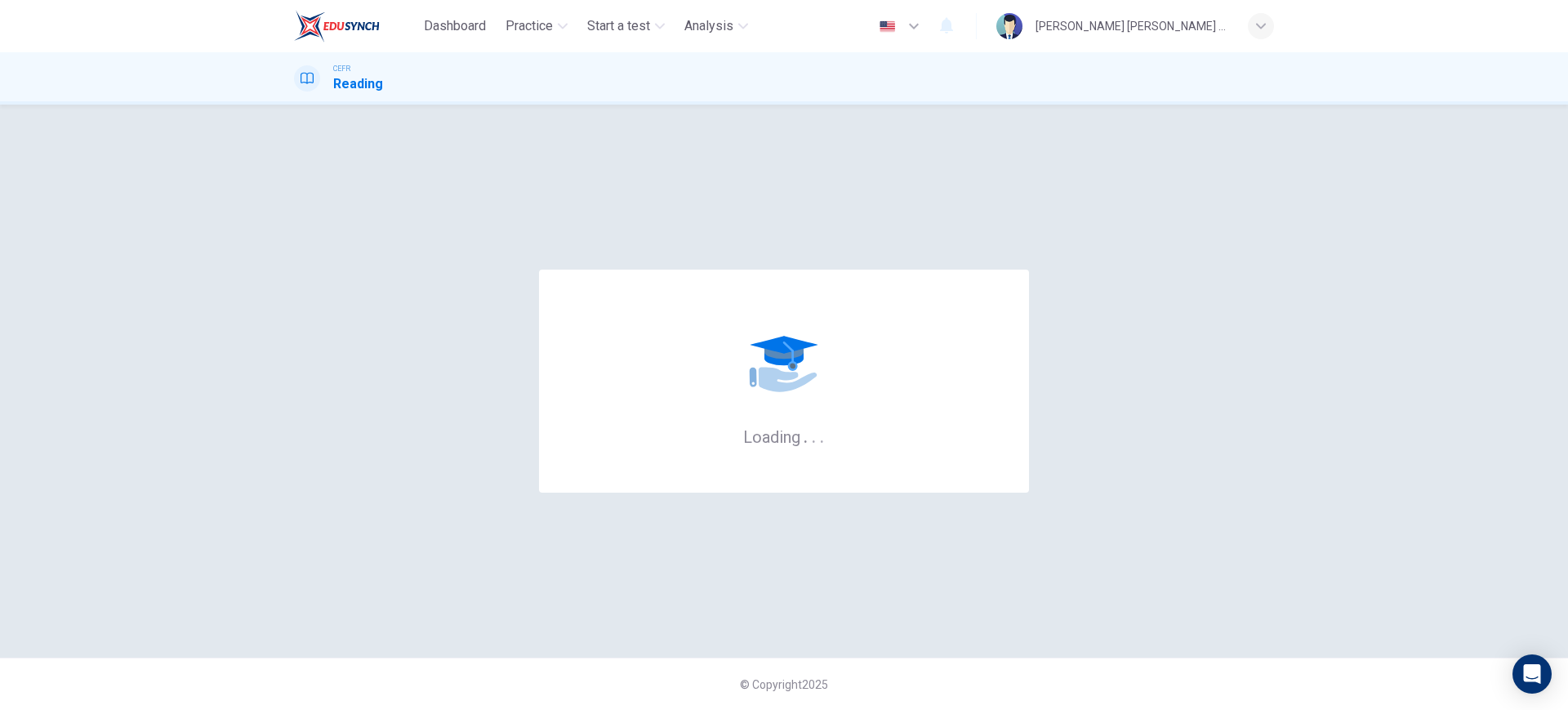 scroll, scrollTop: 0, scrollLeft: 0, axis: both 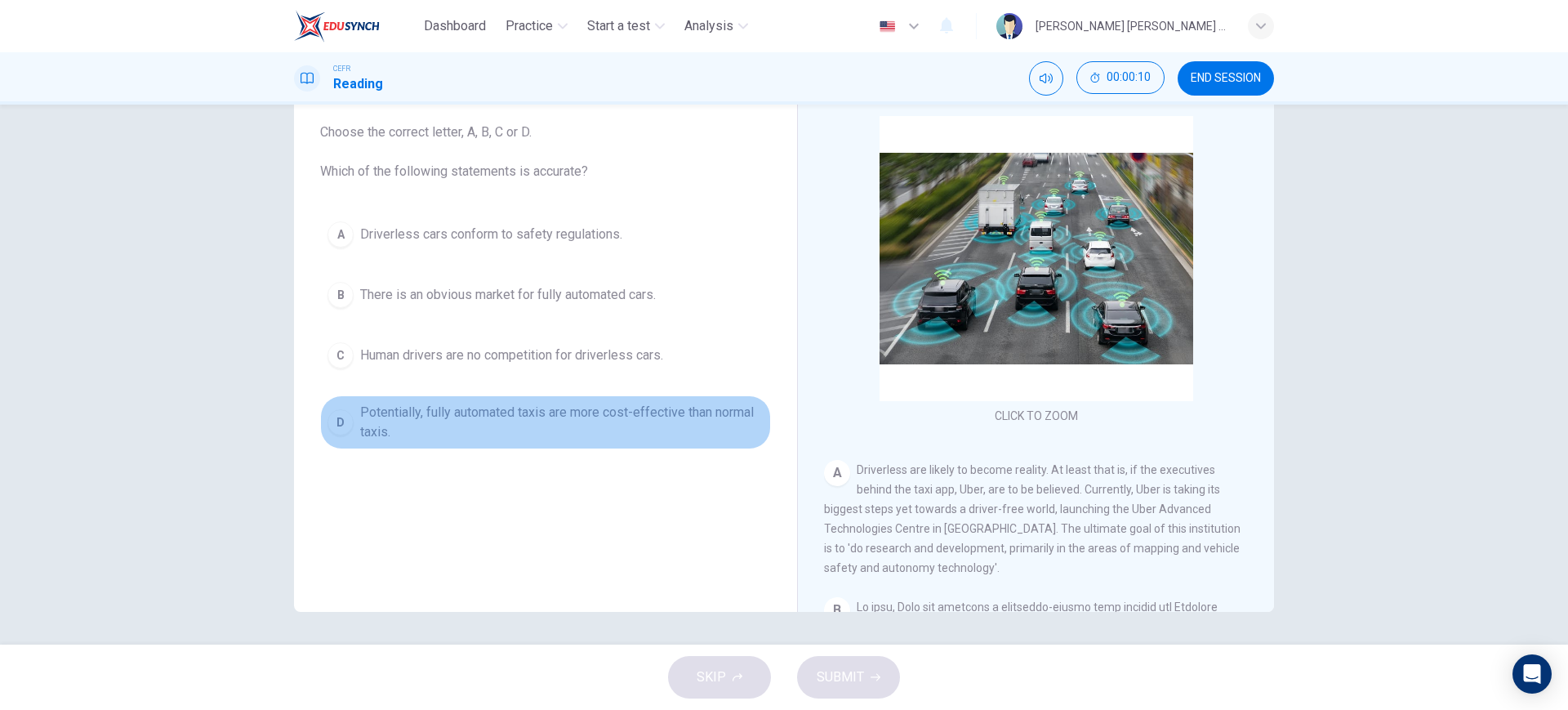 click on "Potentially, fully automated taxis are more cost-effective than normal taxis." at bounding box center [562, 422] 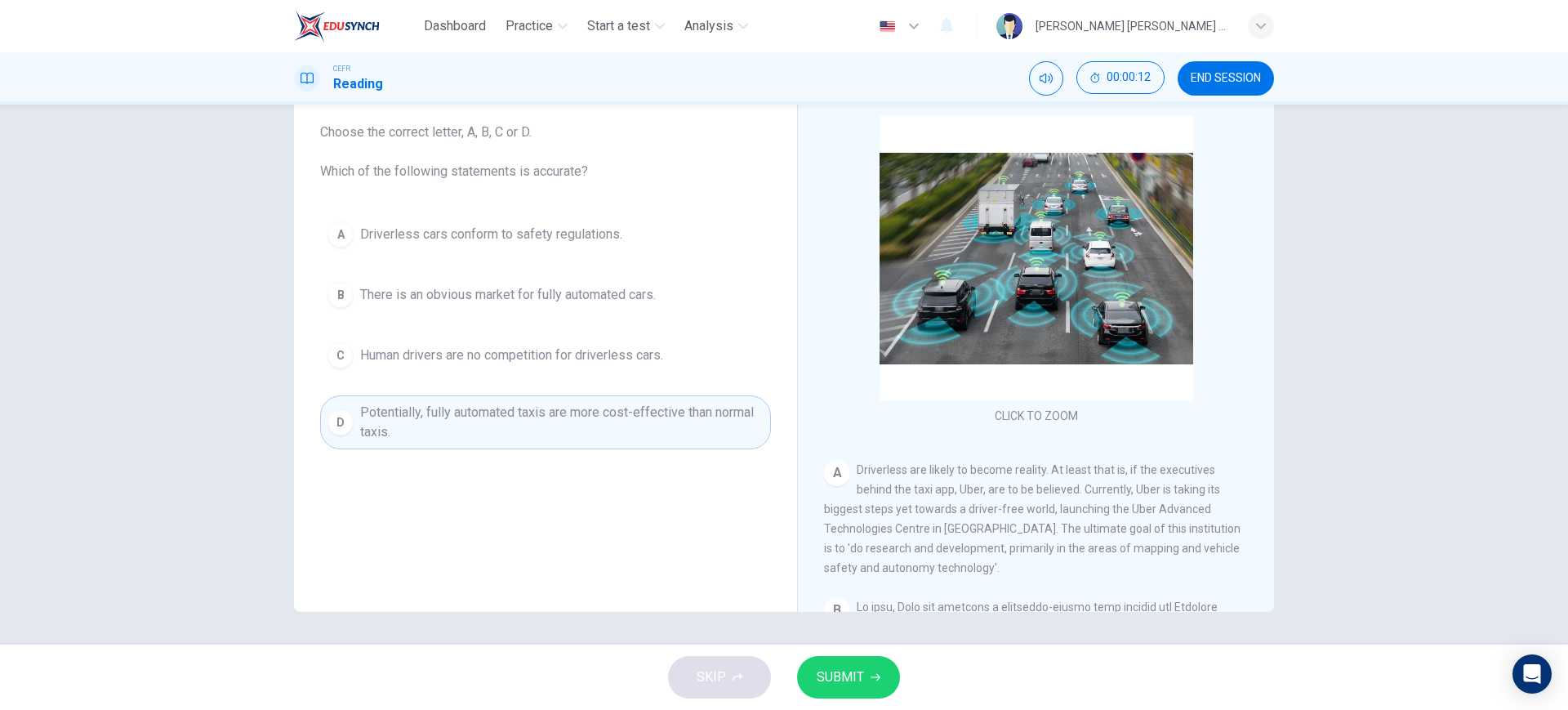click on "SUBMIT" at bounding box center [840, 677] 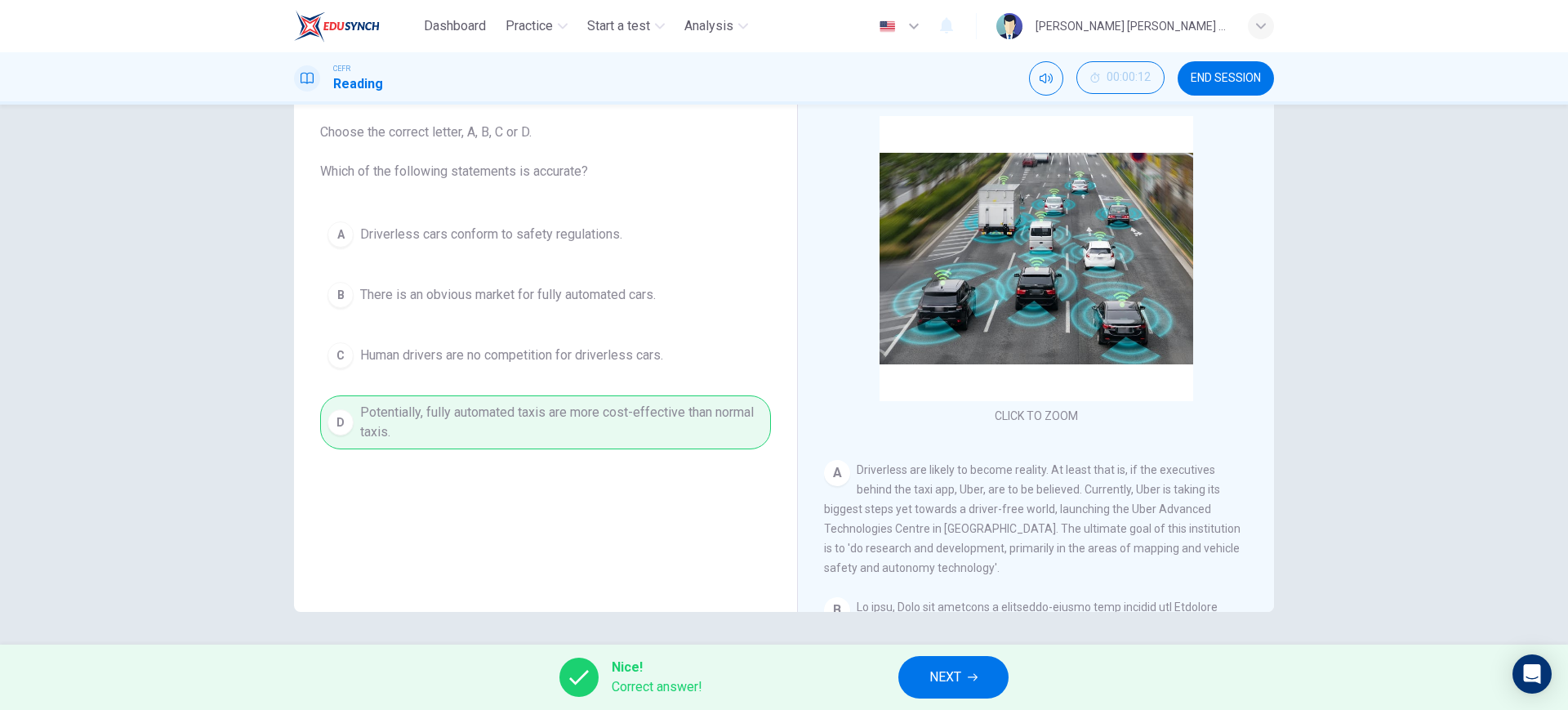 click on "NEXT" at bounding box center [953, 677] 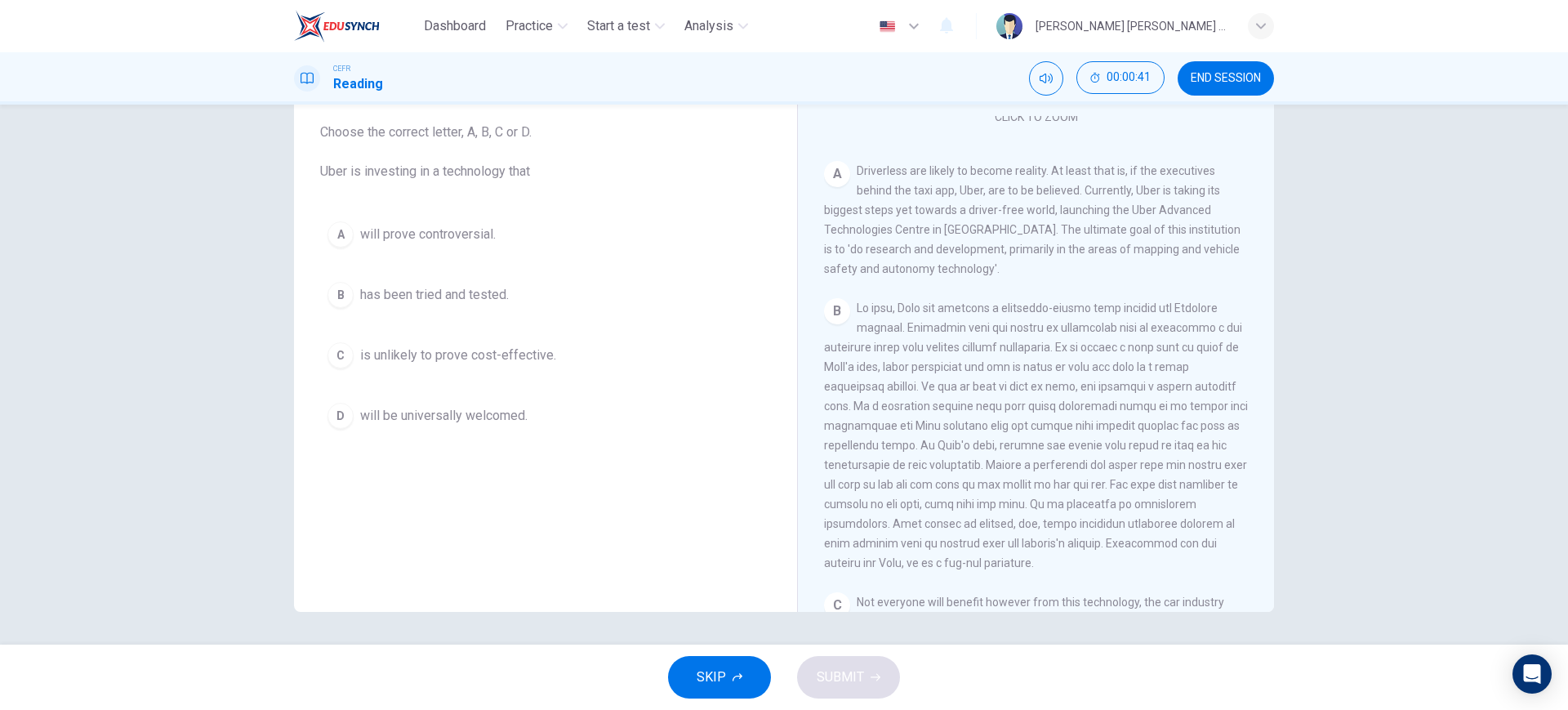 scroll, scrollTop: 306, scrollLeft: 0, axis: vertical 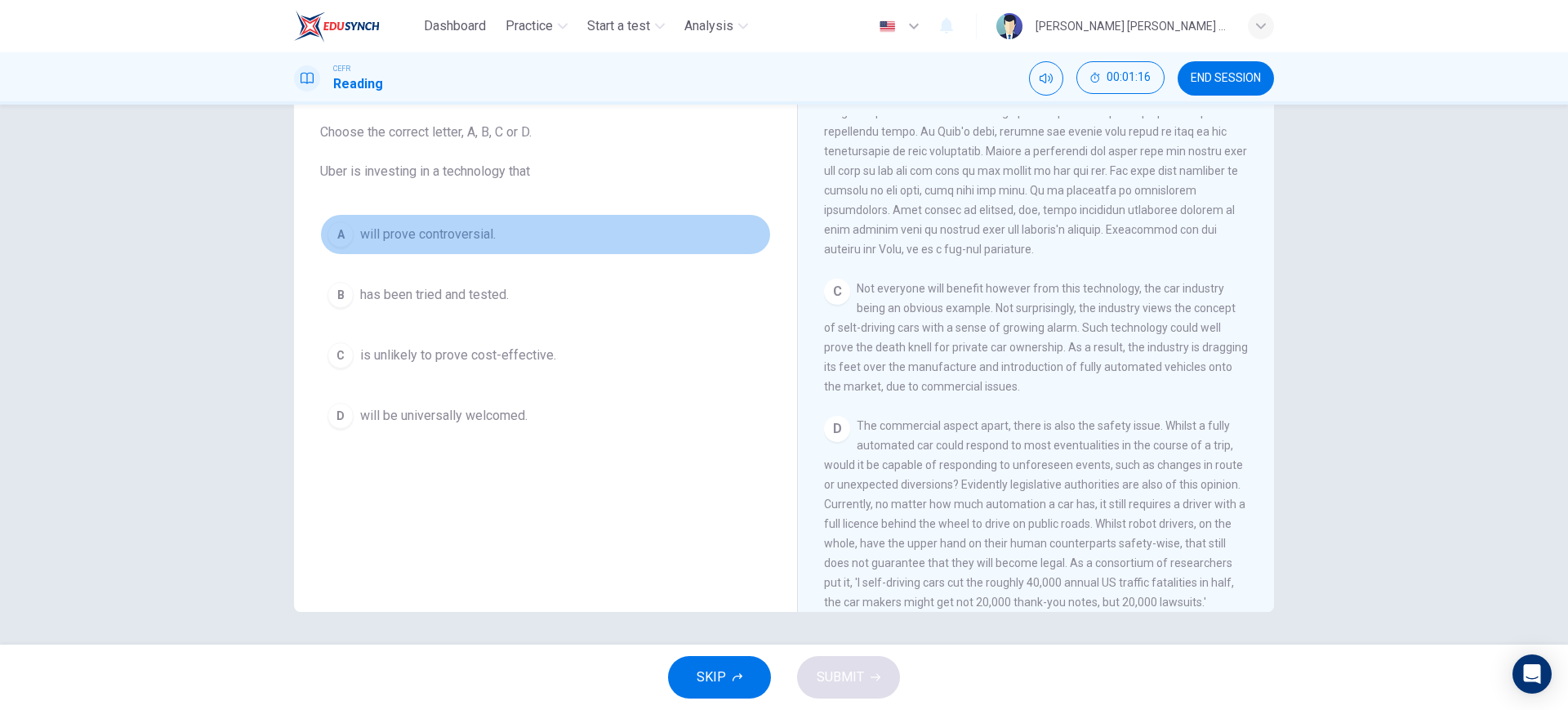 click on "will prove controversial." at bounding box center [428, 234] 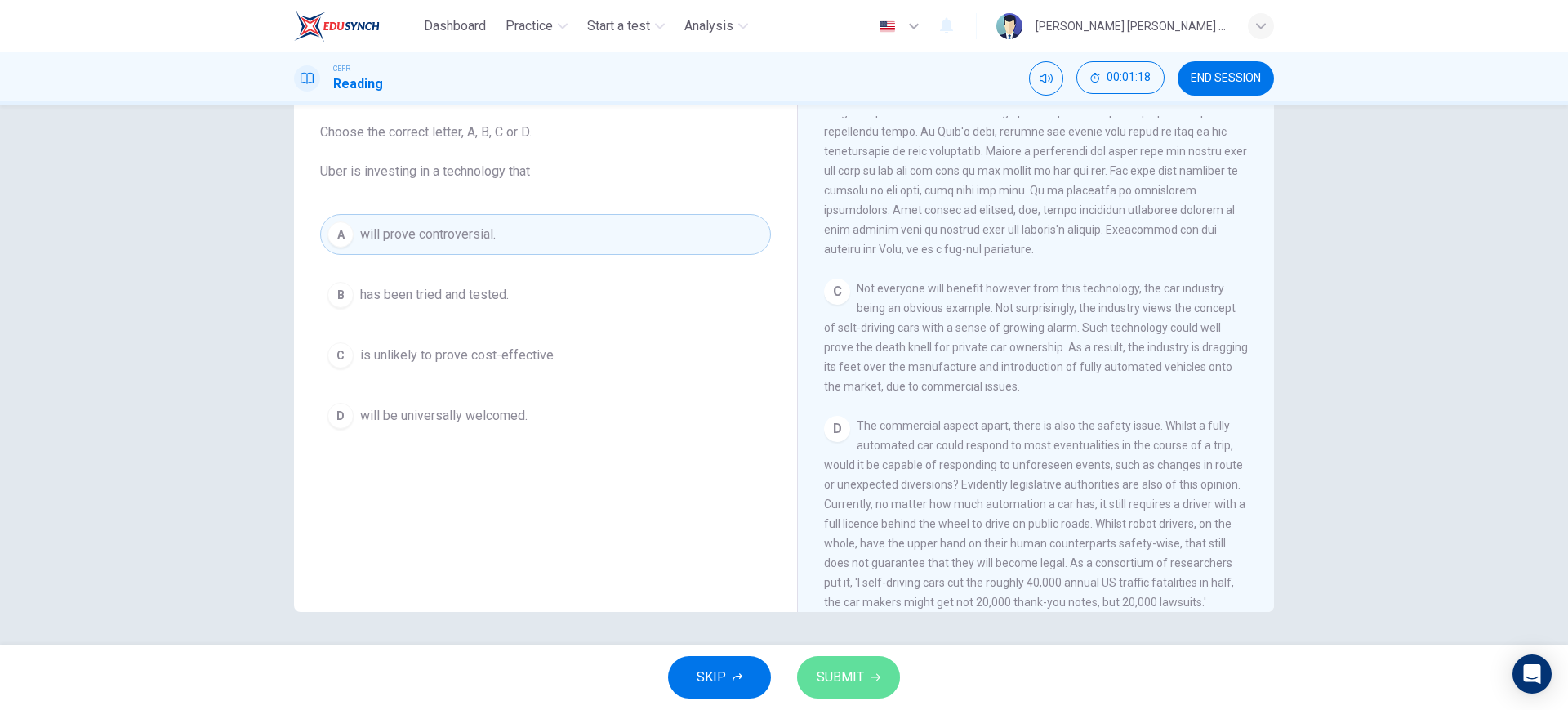 click on "SUBMIT" at bounding box center [840, 677] 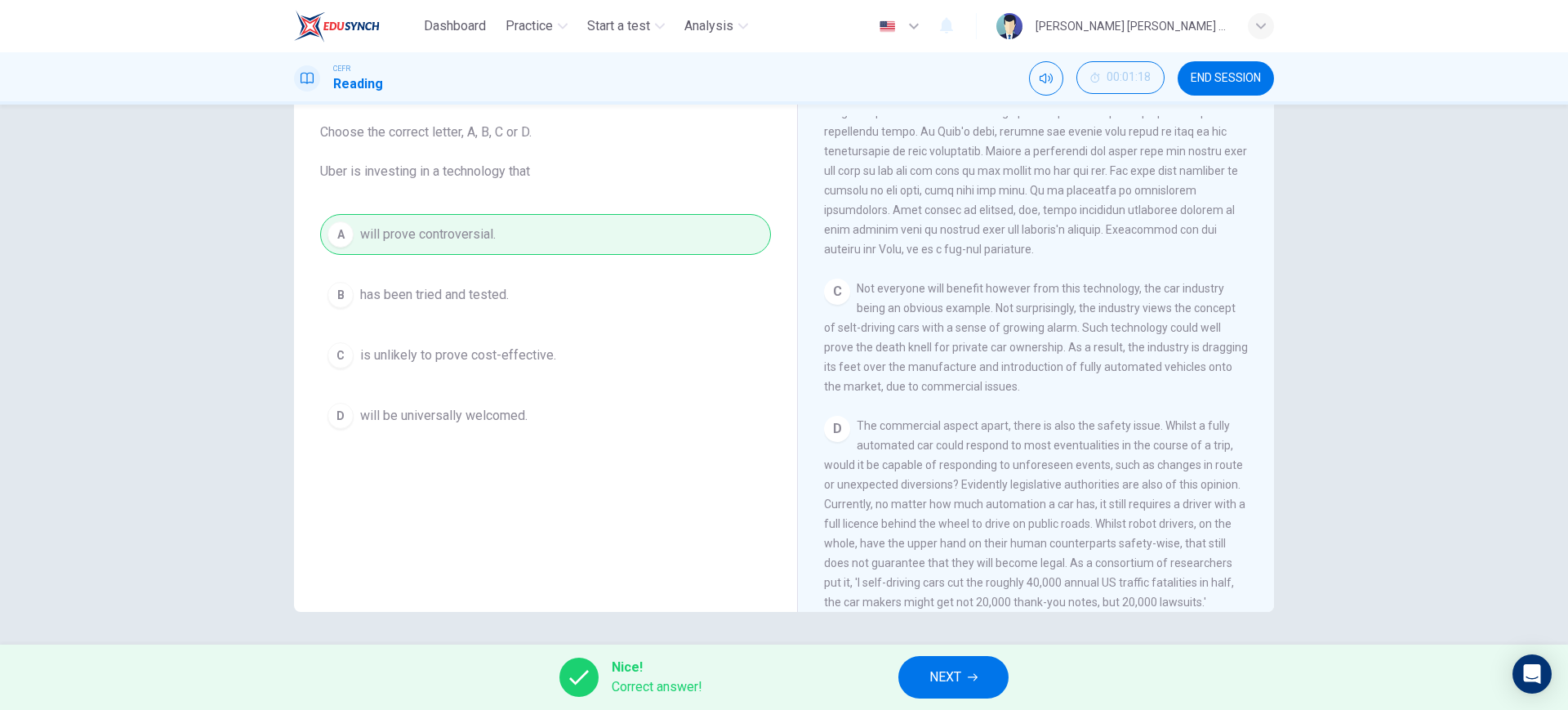 click on "NEXT" at bounding box center [953, 677] 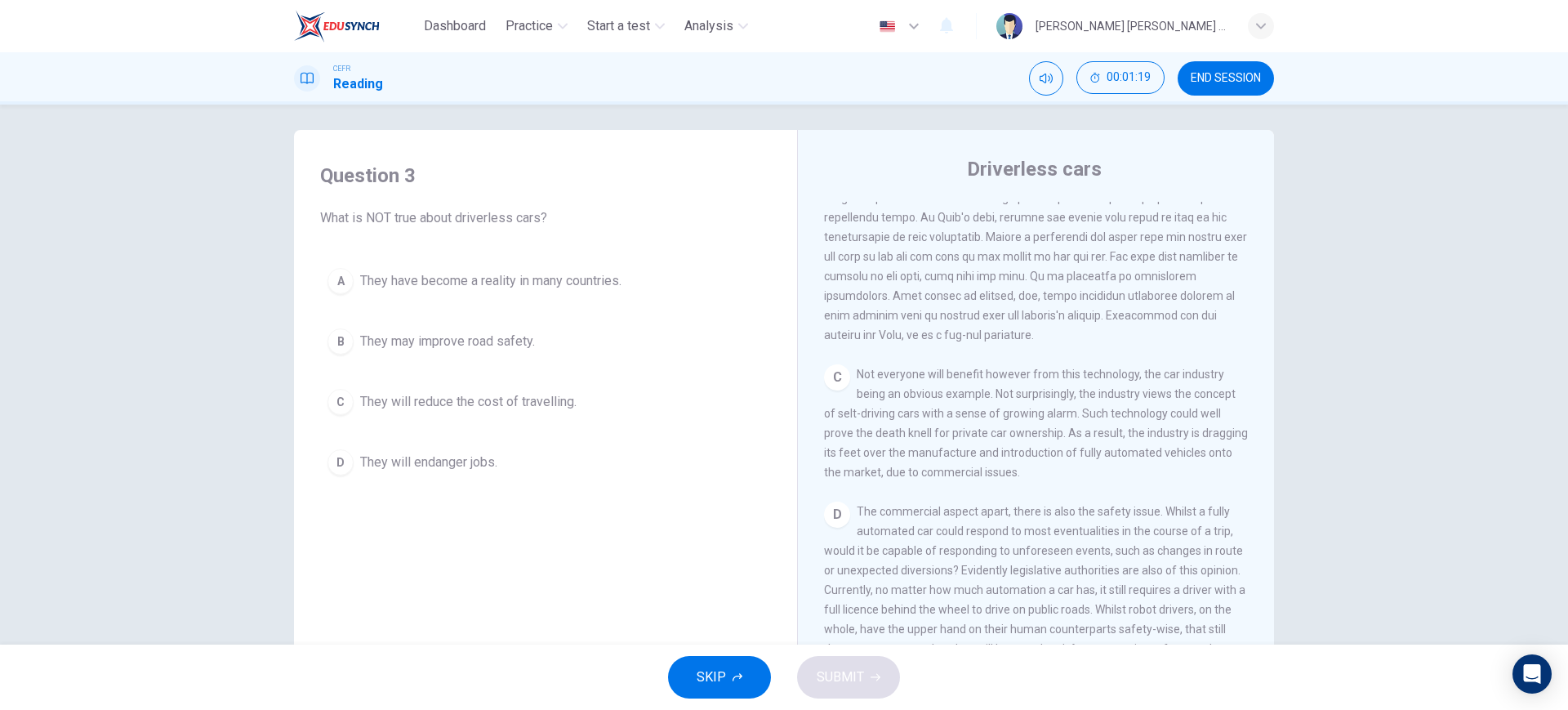 scroll, scrollTop: 0, scrollLeft: 0, axis: both 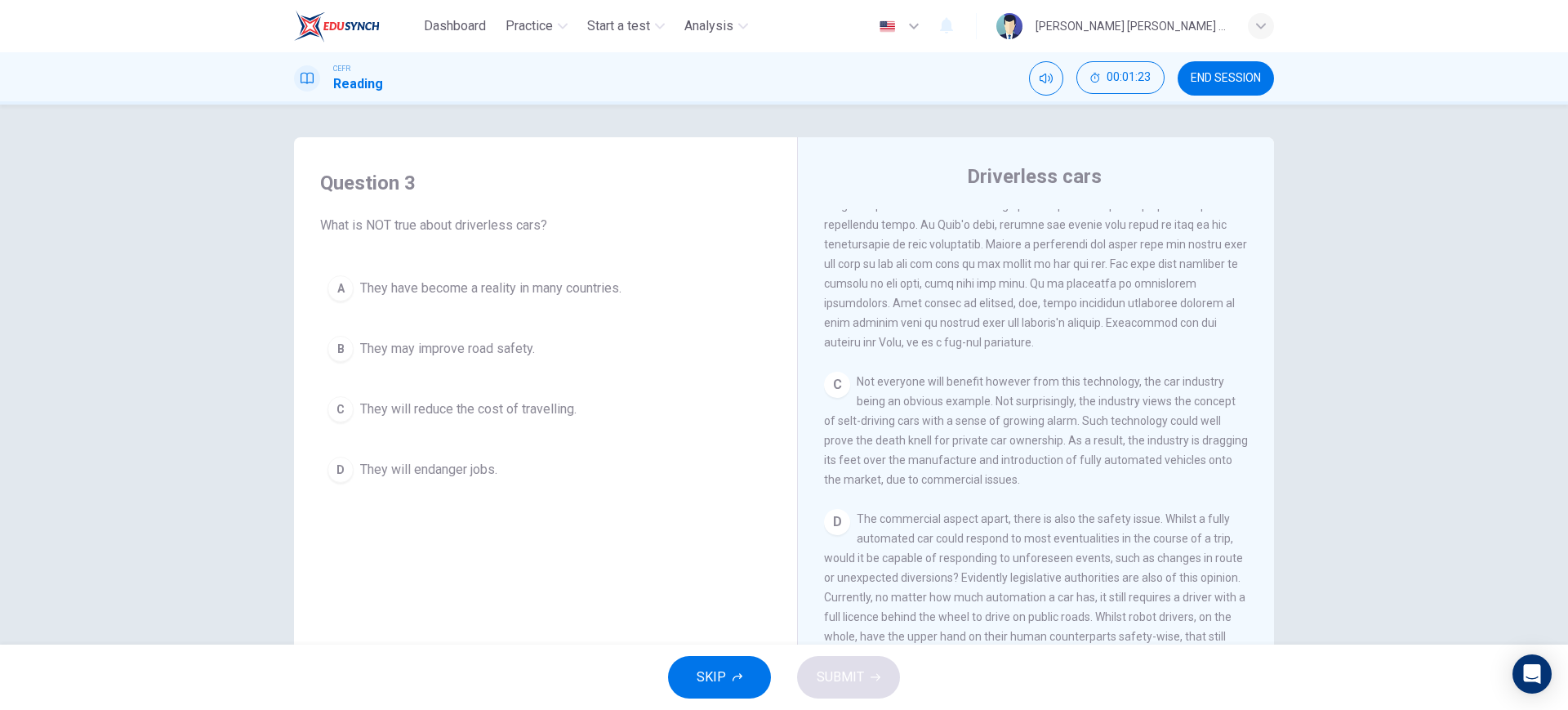 click on "They have become a reality in many countries." at bounding box center [491, 288] 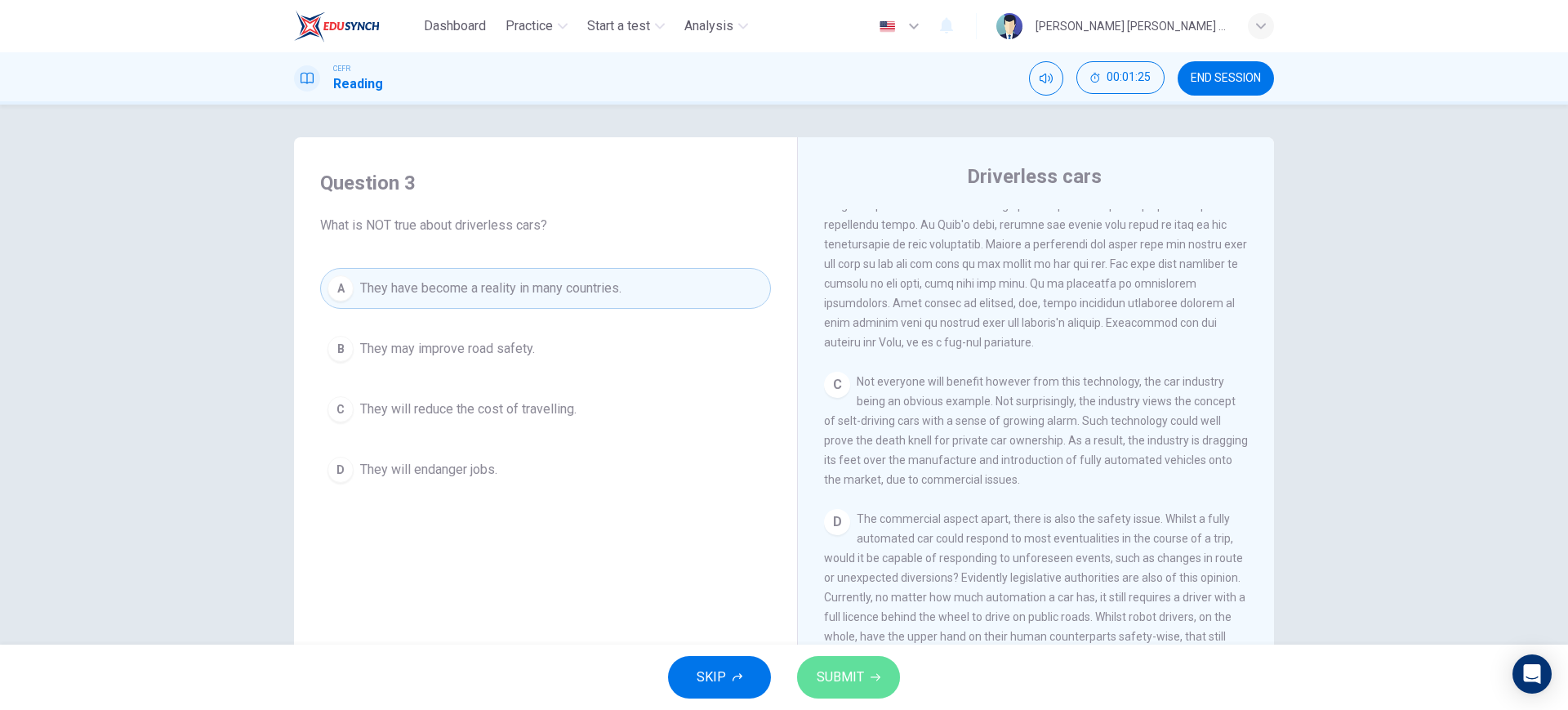 click on "SUBMIT" at bounding box center (840, 677) 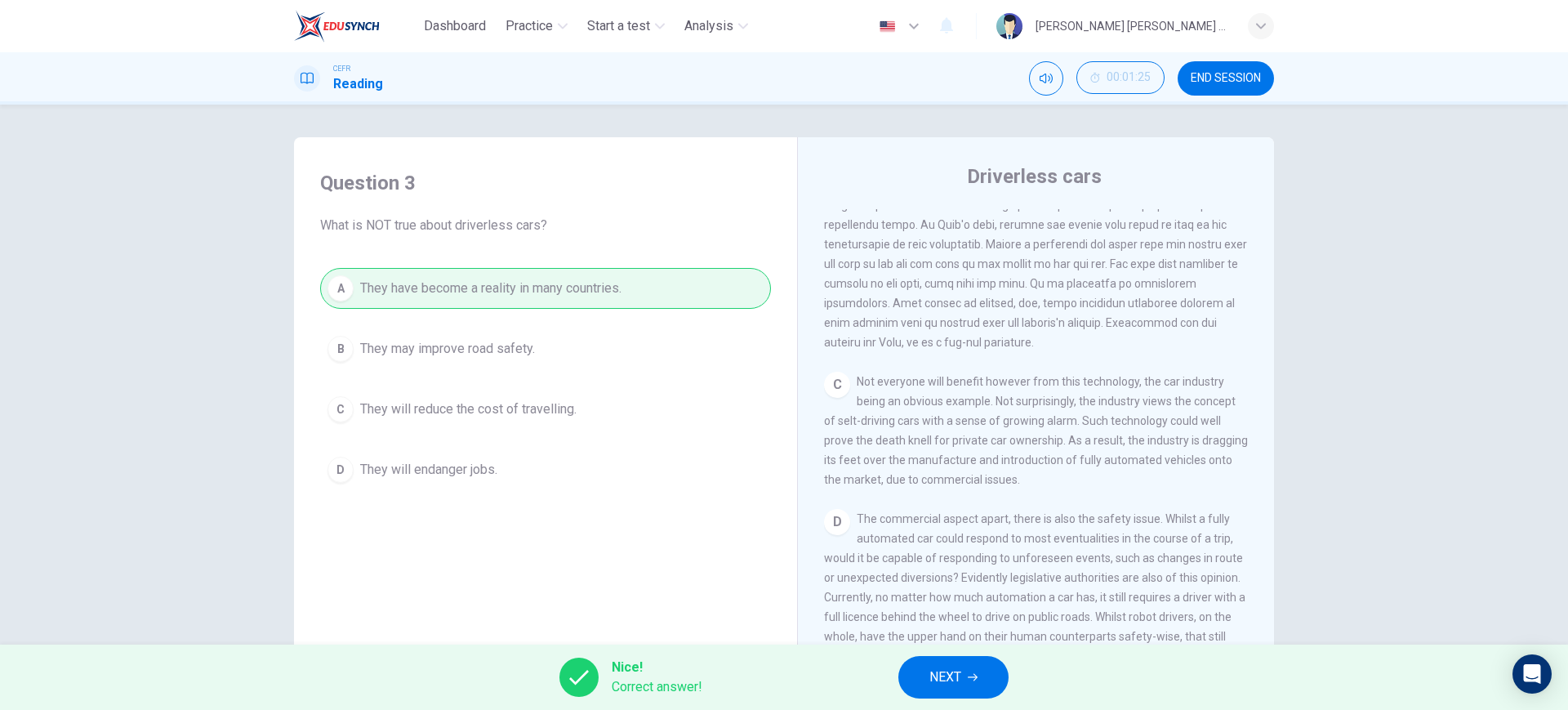 click on "NEXT" at bounding box center (953, 677) 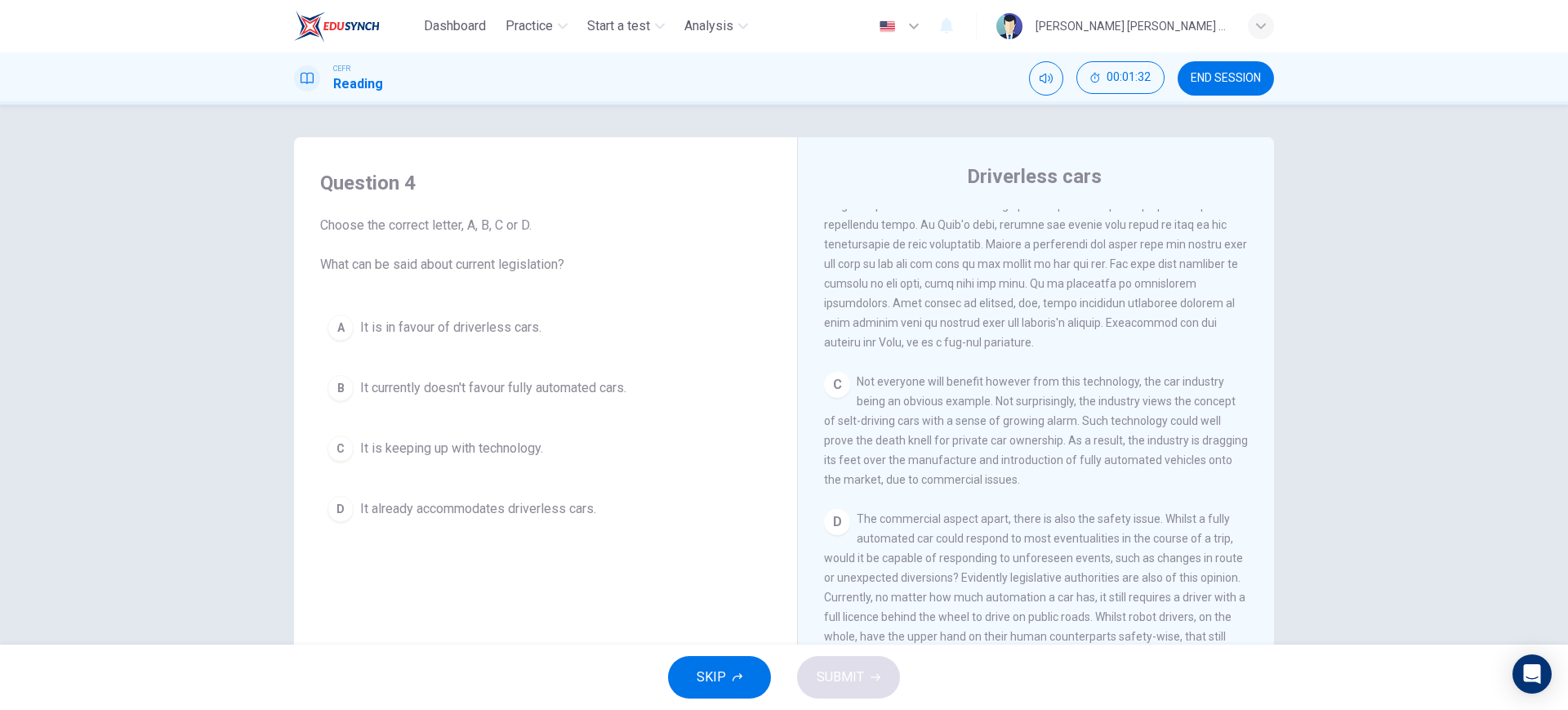 click on "It currently doesn't favour fully automated cars." at bounding box center [493, 388] 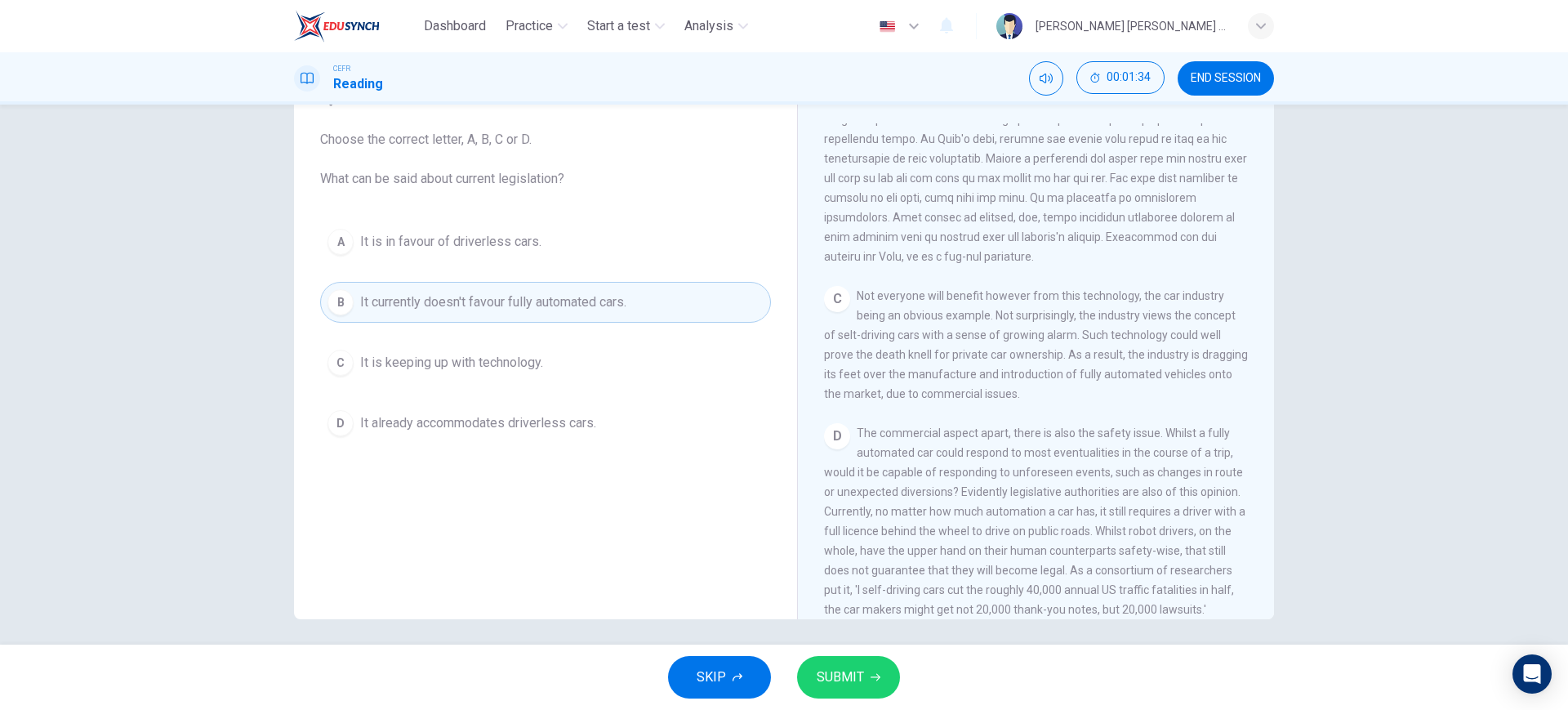 scroll, scrollTop: 93, scrollLeft: 0, axis: vertical 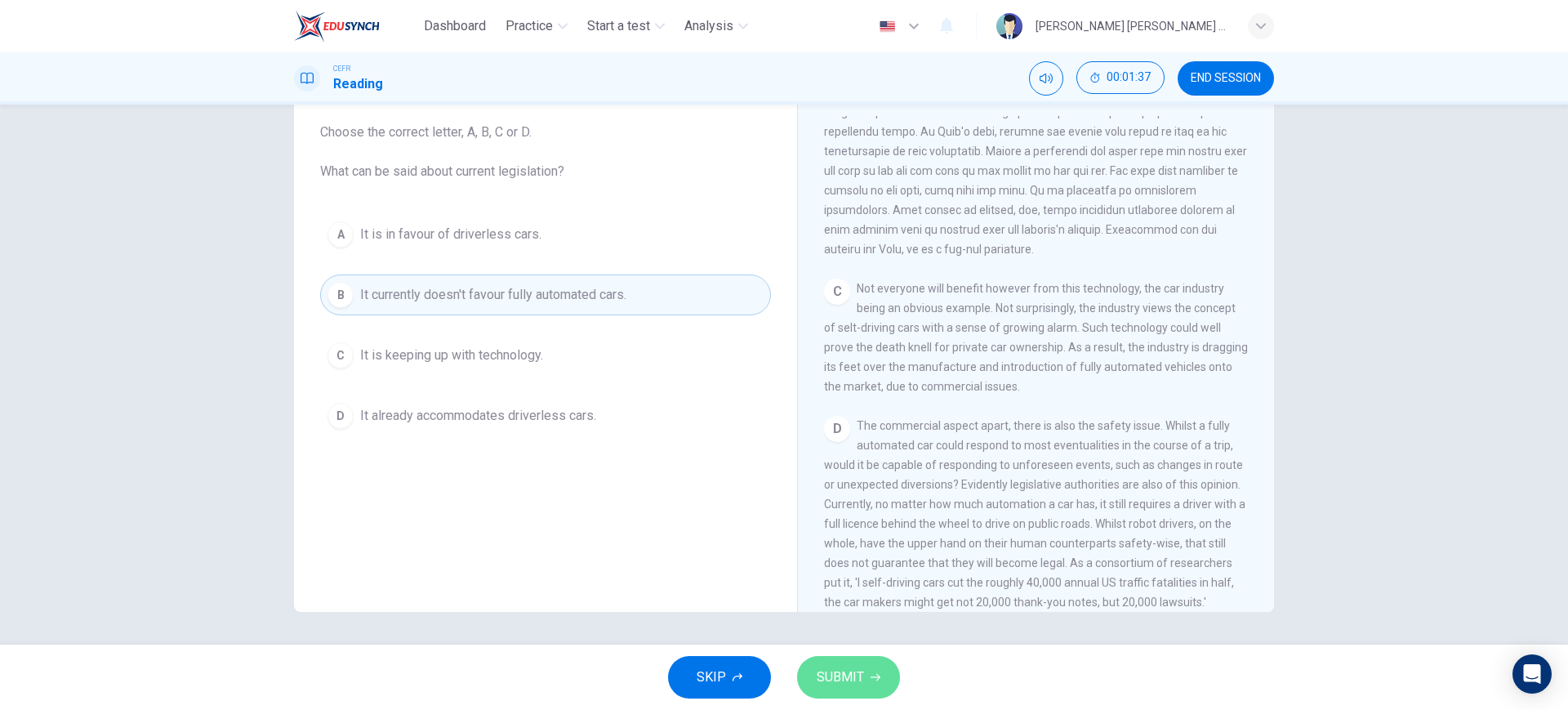 click on "SUBMIT" at bounding box center (849, 677) 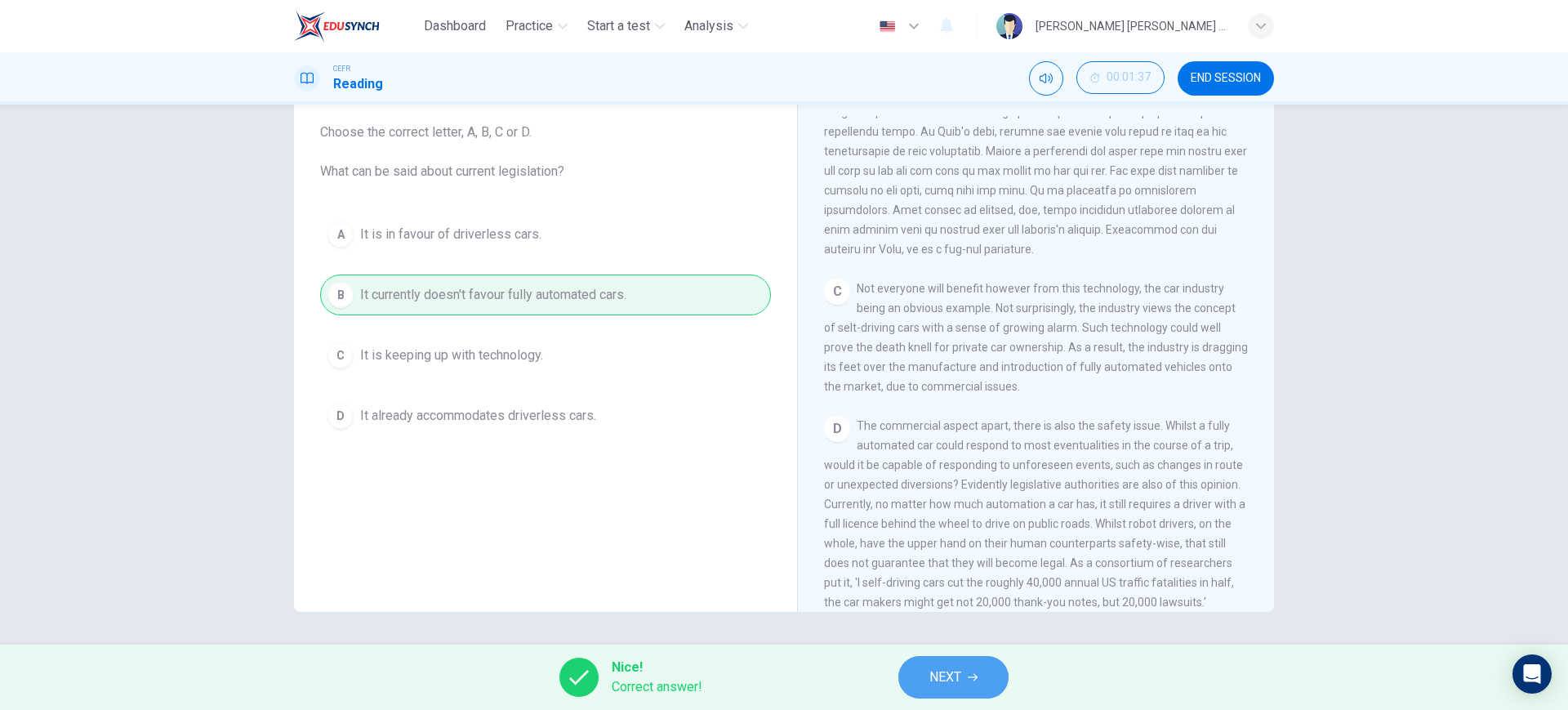 drag, startPoint x: 927, startPoint y: 670, endPoint x: 916, endPoint y: 663, distance: 13.038405 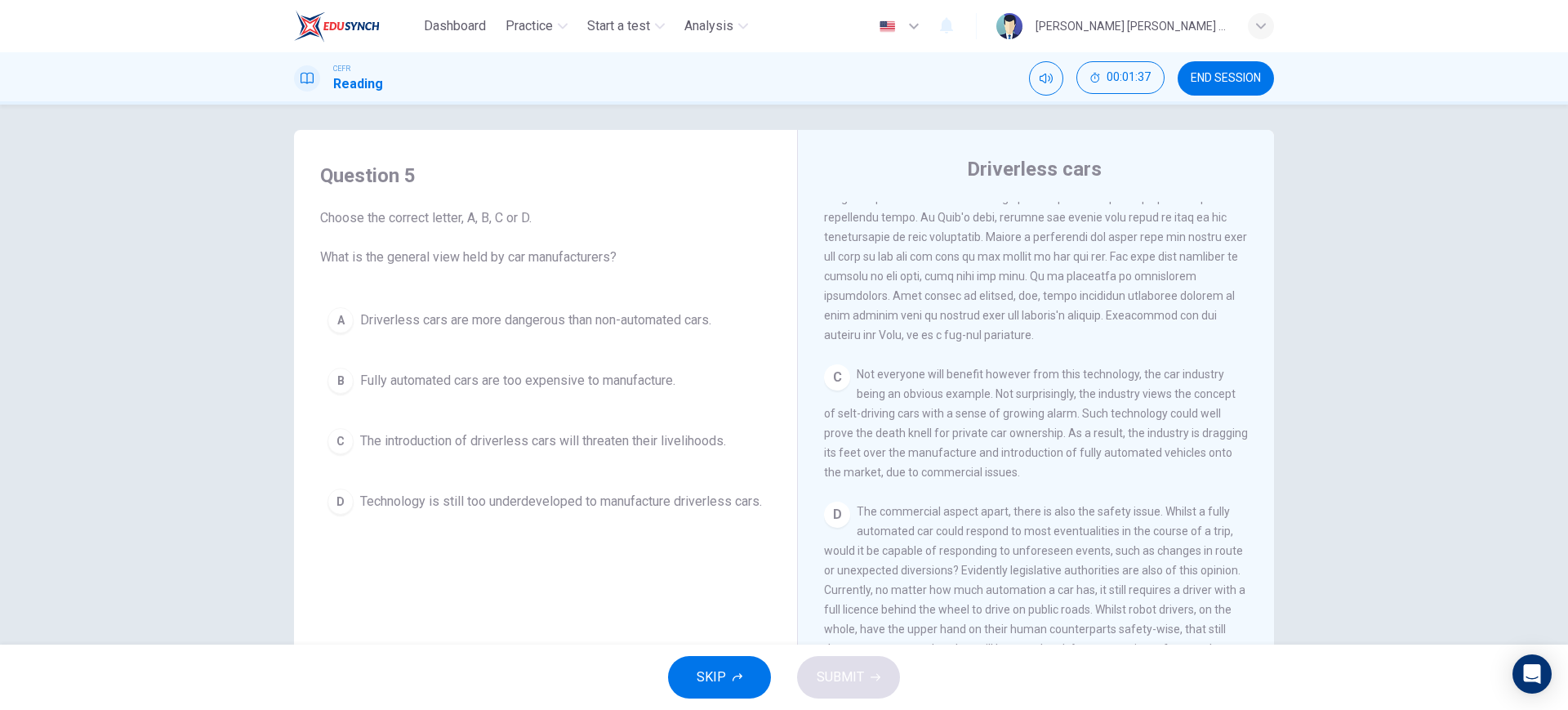scroll, scrollTop: 0, scrollLeft: 0, axis: both 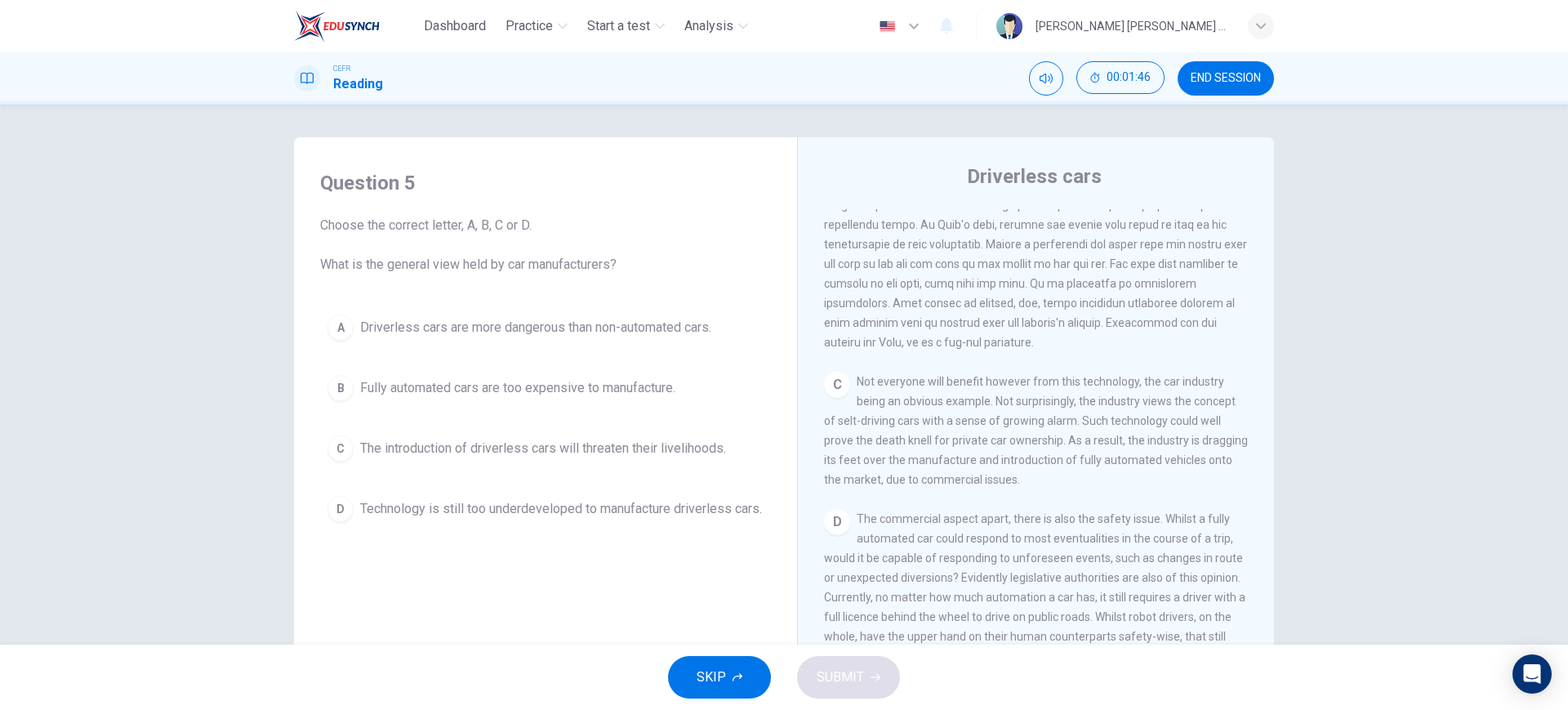 click on "The introduction of driverless cars will threaten their livelihoods." at bounding box center [543, 449] 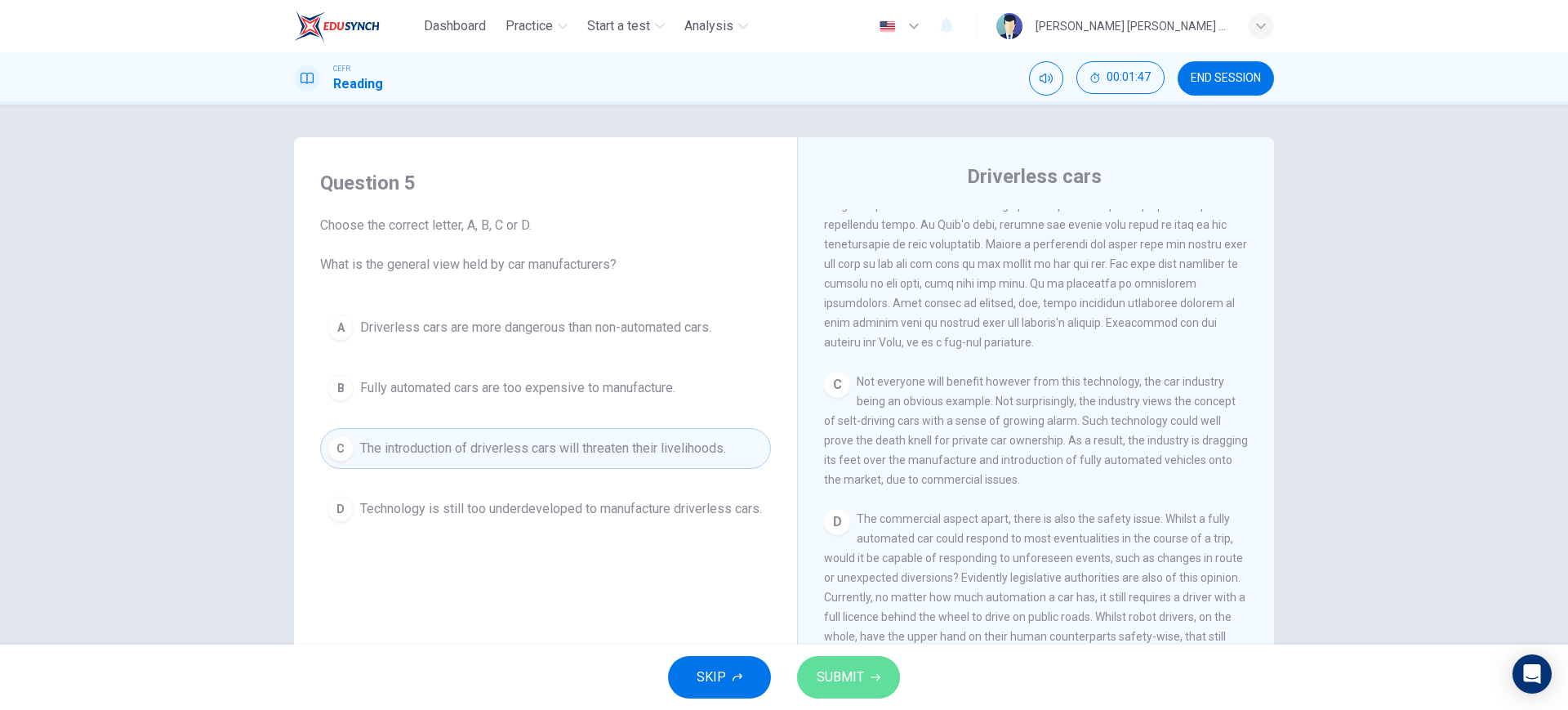 click on "SUBMIT" at bounding box center [840, 677] 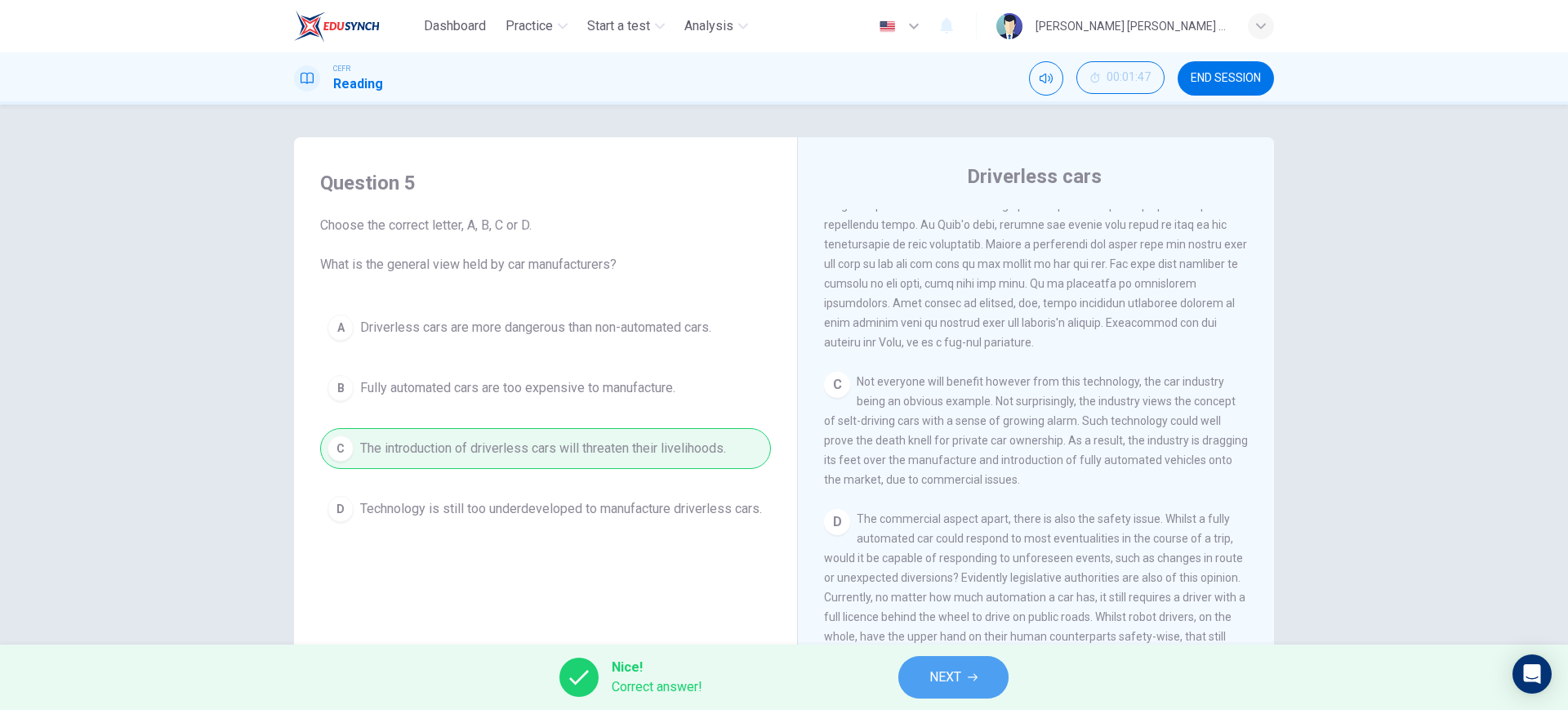 click on "NEXT" at bounding box center [945, 677] 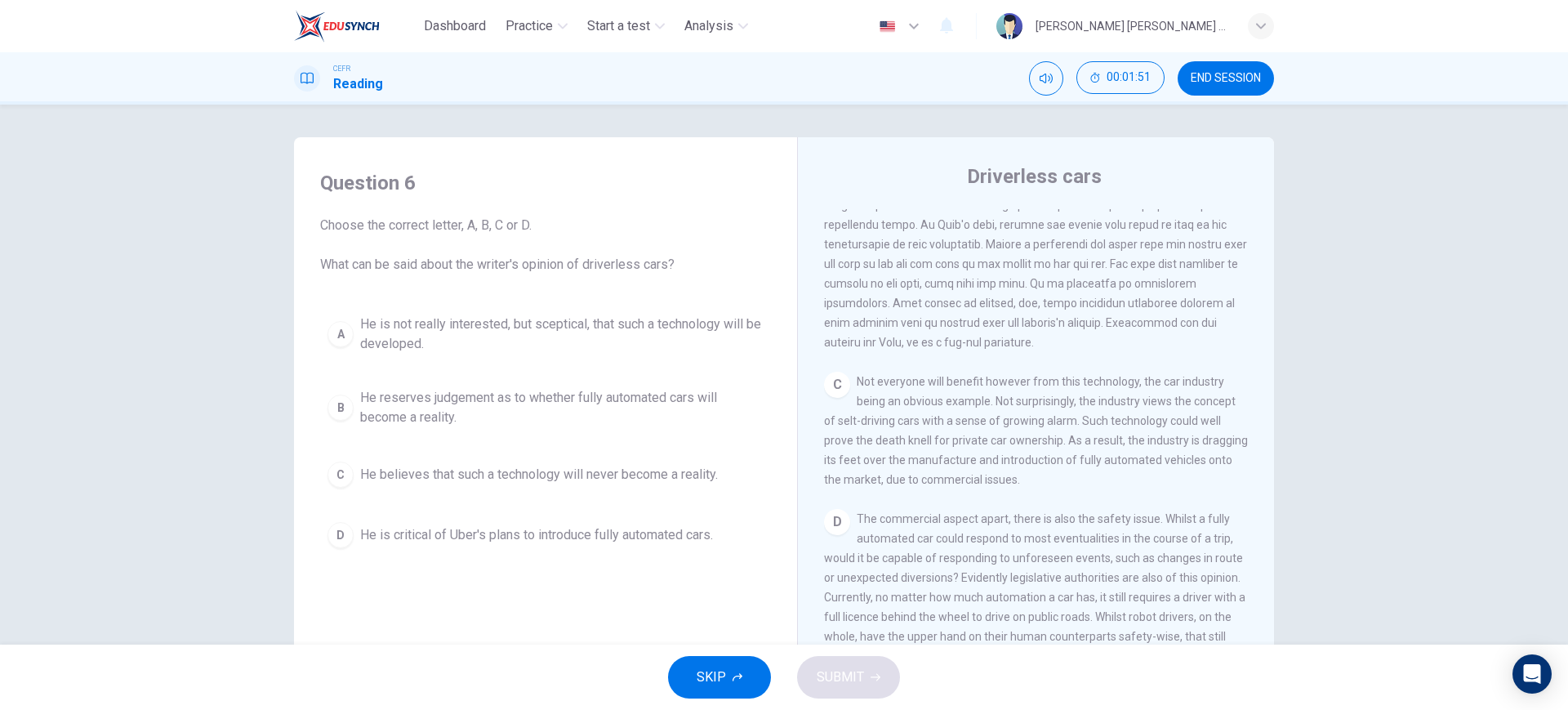 click on "He reserves judgement as to whether fully automated cars will become a reality." at bounding box center [562, 408] 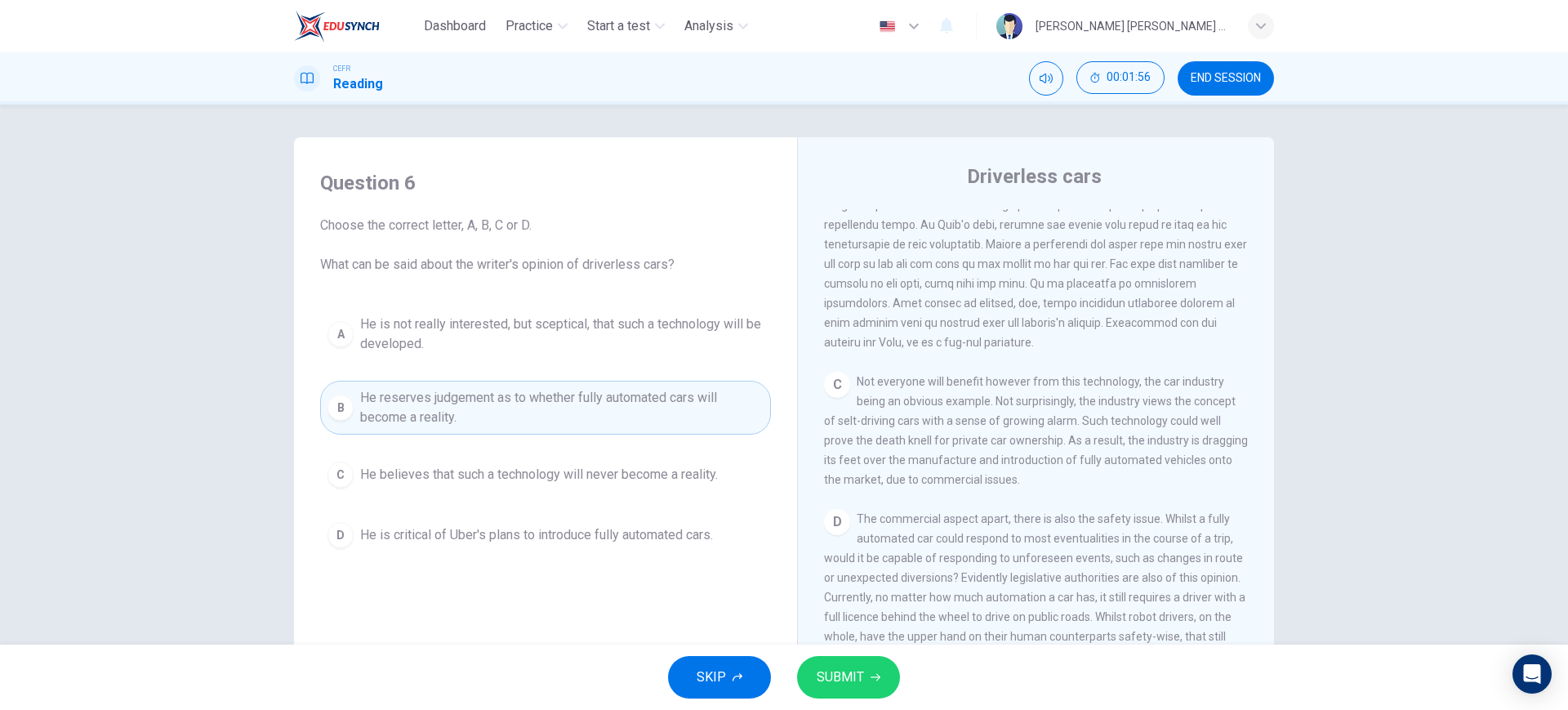 click on "SUBMIT" at bounding box center [840, 677] 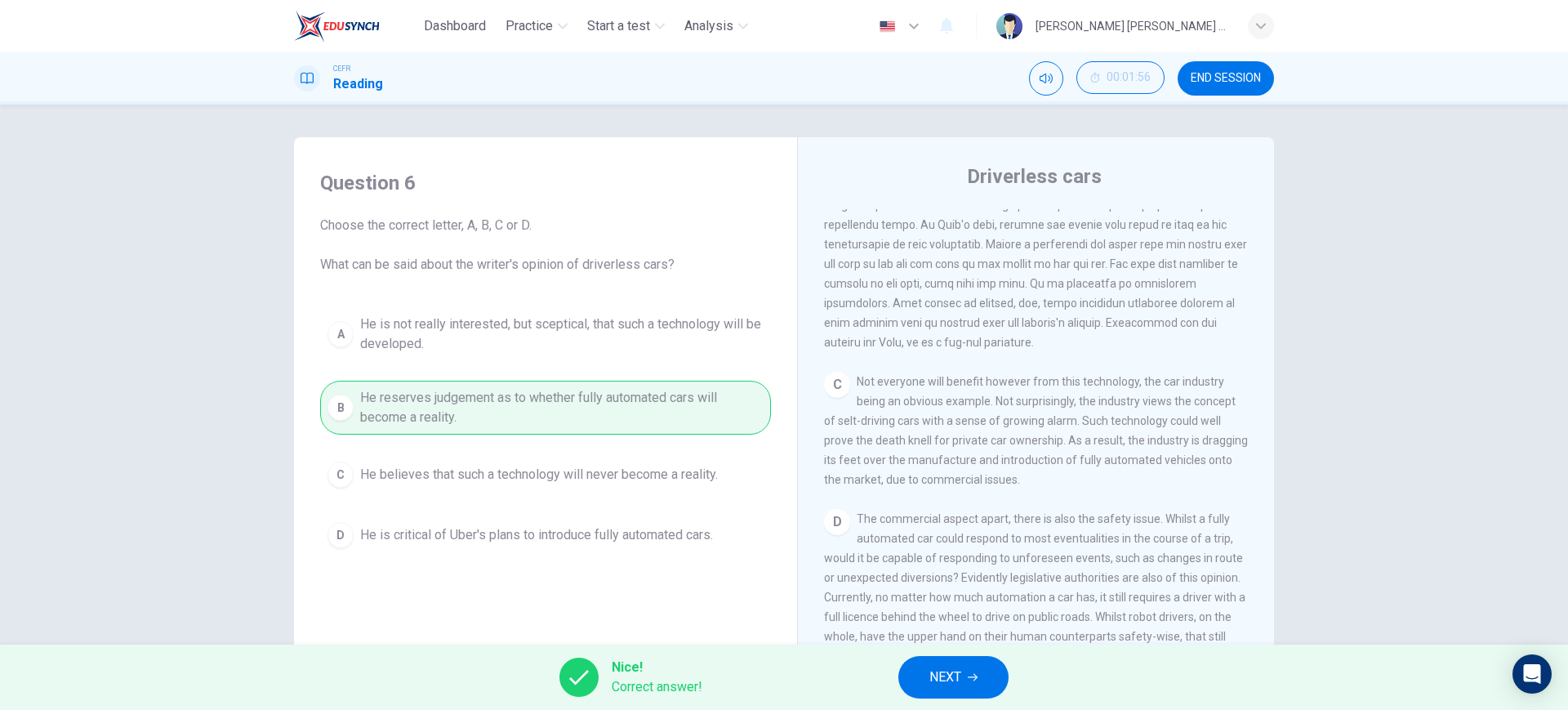 click on "NEXT" at bounding box center (945, 677) 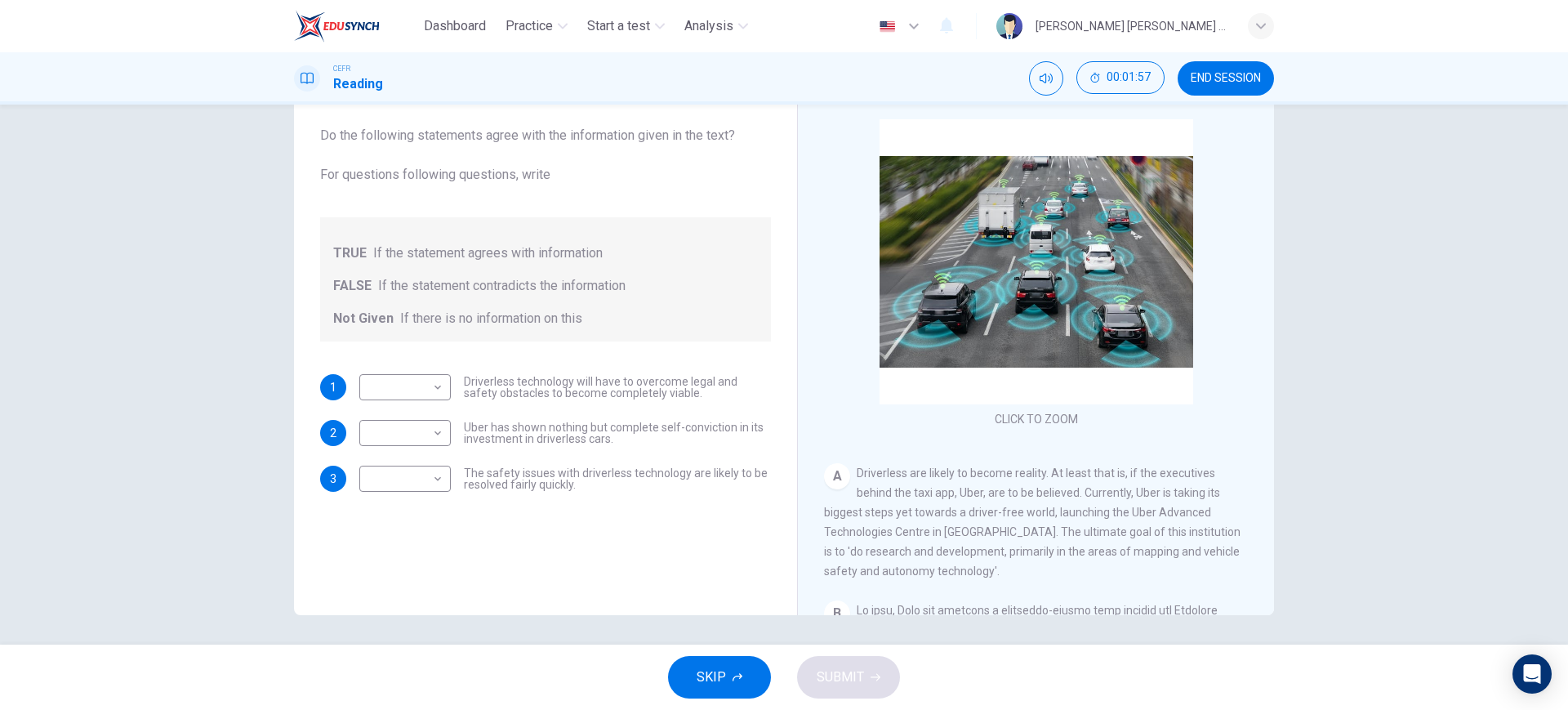 scroll, scrollTop: 93, scrollLeft: 0, axis: vertical 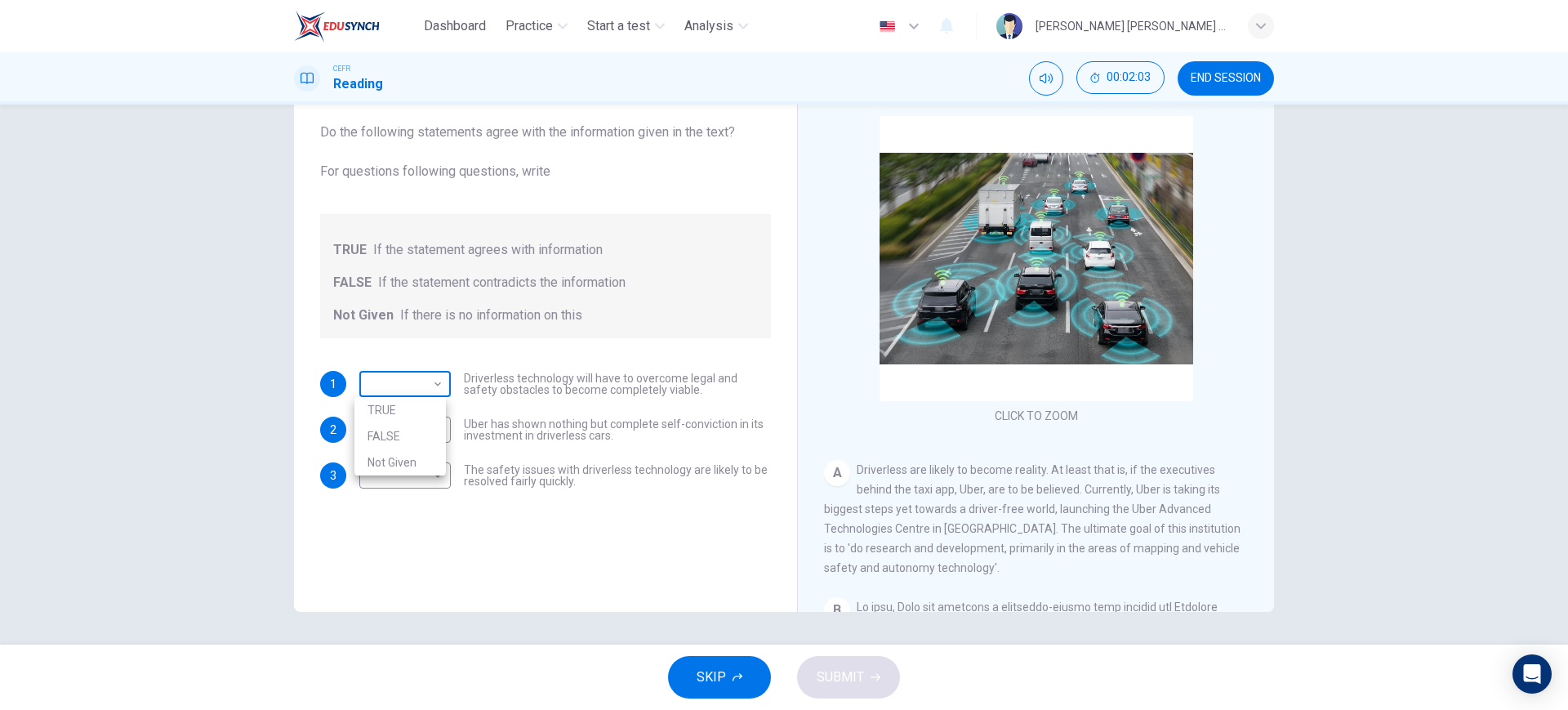 click on "Dashboard Practice Start a test Analysis English en ​ NATHALIA NATASHA BINTI MOHD SUFRI CEFR Reading 00:02:03 END SESSION Question 7 Do the following statements agree with the information given in the text? For questions following questions, write TRUE If the statement agrees with information FALSE If the statement contradicts the information Not Given If there is no information on this 1 ​ ​ Driverless technology will have to overcome legal and safety obstacles to become completely viable. 2 ​ ​ Uber has shown nothing but complete self-conviction in its investment in driverless cars. 3 ​ ​ The safety issues with driverless technology are likely to be resolved fairly quickly. Driverless cars CLICK TO ZOOM Click to Zoom A B C D E F G H SKIP SUBMIT EduSynch - Online Language Proficiency Testing
Dashboard Practice Start a test Analysis Notifications © Copyright  2025 TRUE FALSE Not Given" at bounding box center [784, 355] 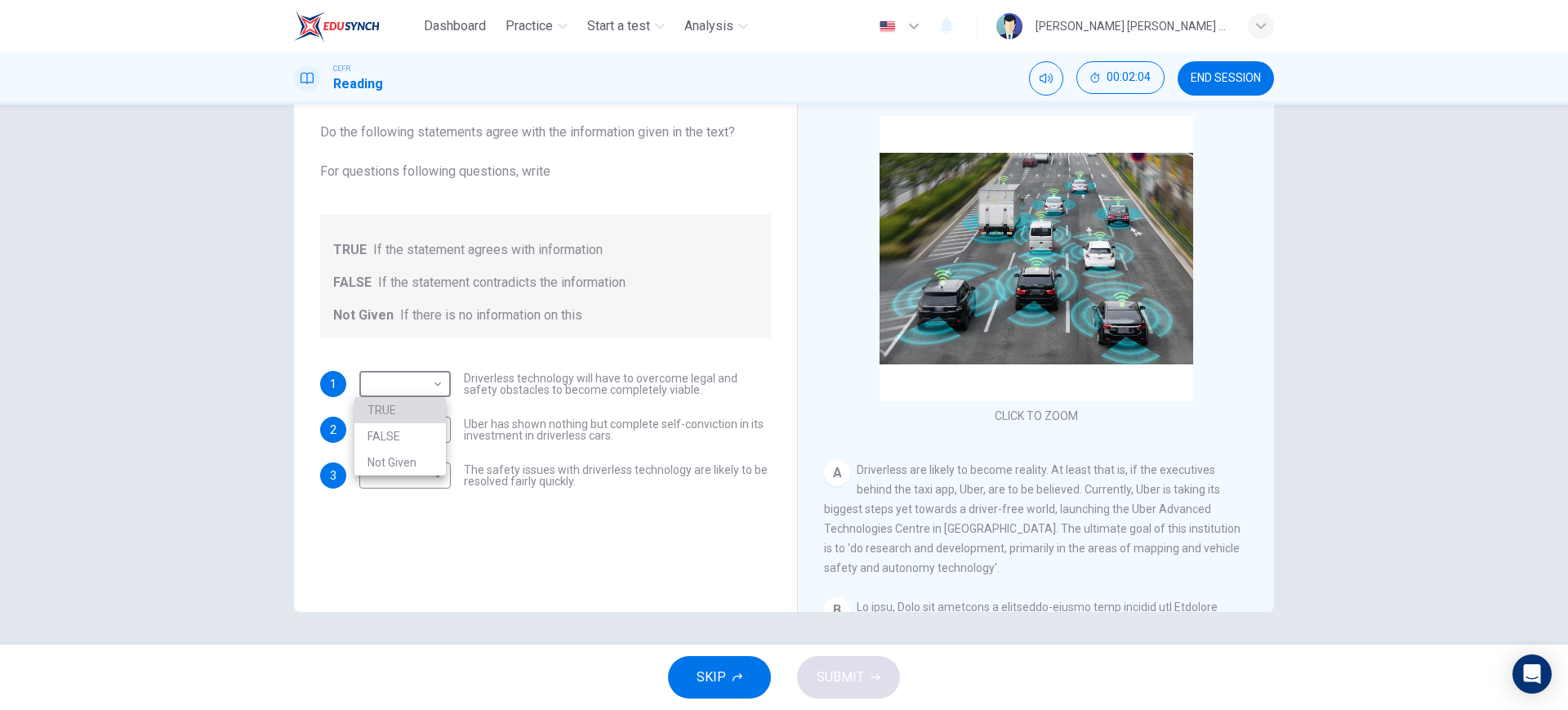click on "TRUE" at bounding box center (400, 410) 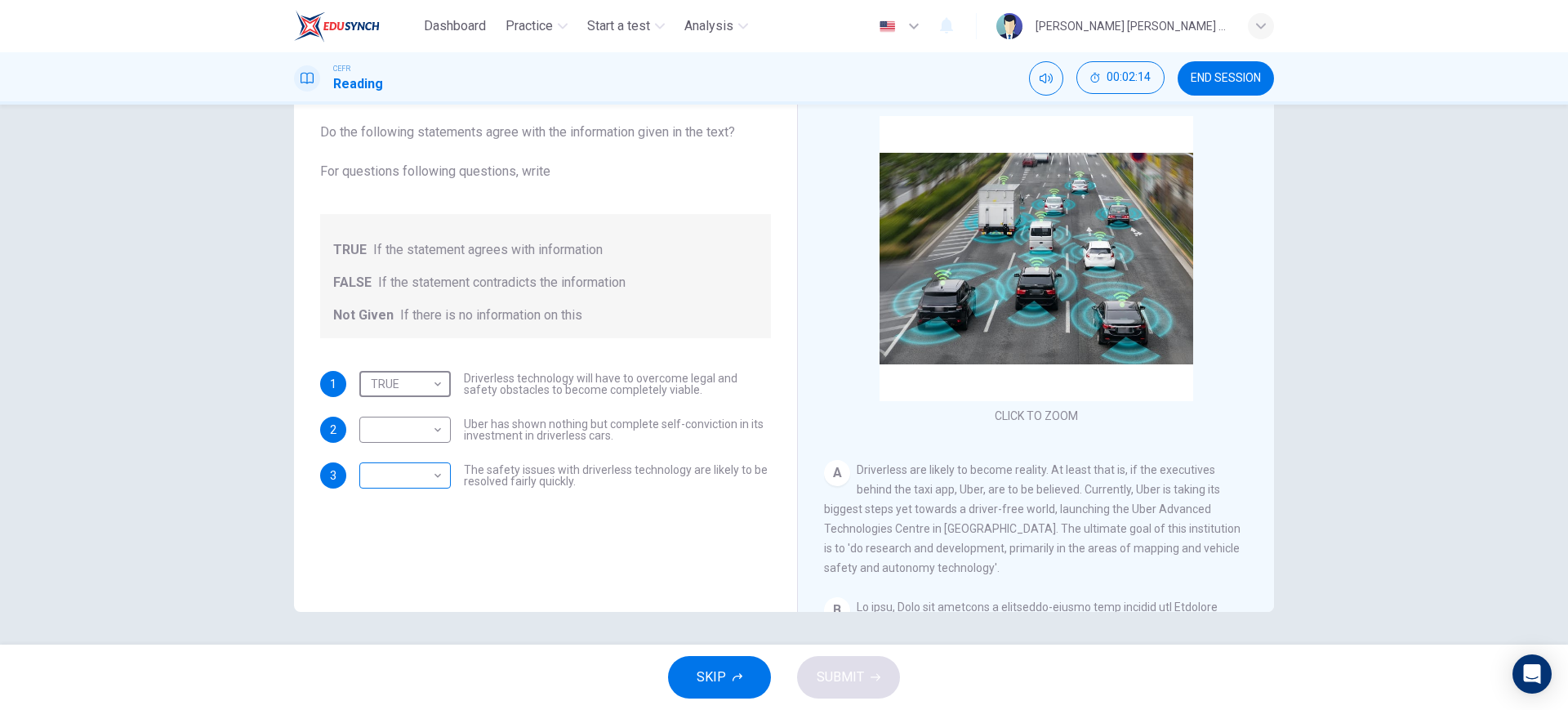 click on "Dashboard Practice Start a test Analysis English en ​ NATHALIA NATASHA BINTI MOHD SUFRI CEFR Reading 00:02:14 END SESSION Question 7 Do the following statements agree with the information given in the text? For questions following questions, write TRUE If the statement agrees with information FALSE If the statement contradicts the information Not Given If there is no information on this 1 TRUE TRUE ​ Driverless technology will have to overcome legal and safety obstacles to become completely viable. 2 ​ ​ Uber has shown nothing but complete self-conviction in its investment in driverless cars. 3 ​ ​ The safety issues with driverless technology are likely to be resolved fairly quickly. Driverless cars CLICK TO ZOOM Click to Zoom A B C D E F G H SKIP SUBMIT EduSynch - Online Language Proficiency Testing
Dashboard Practice Start a test Analysis Notifications © Copyright  2025" at bounding box center (784, 355) 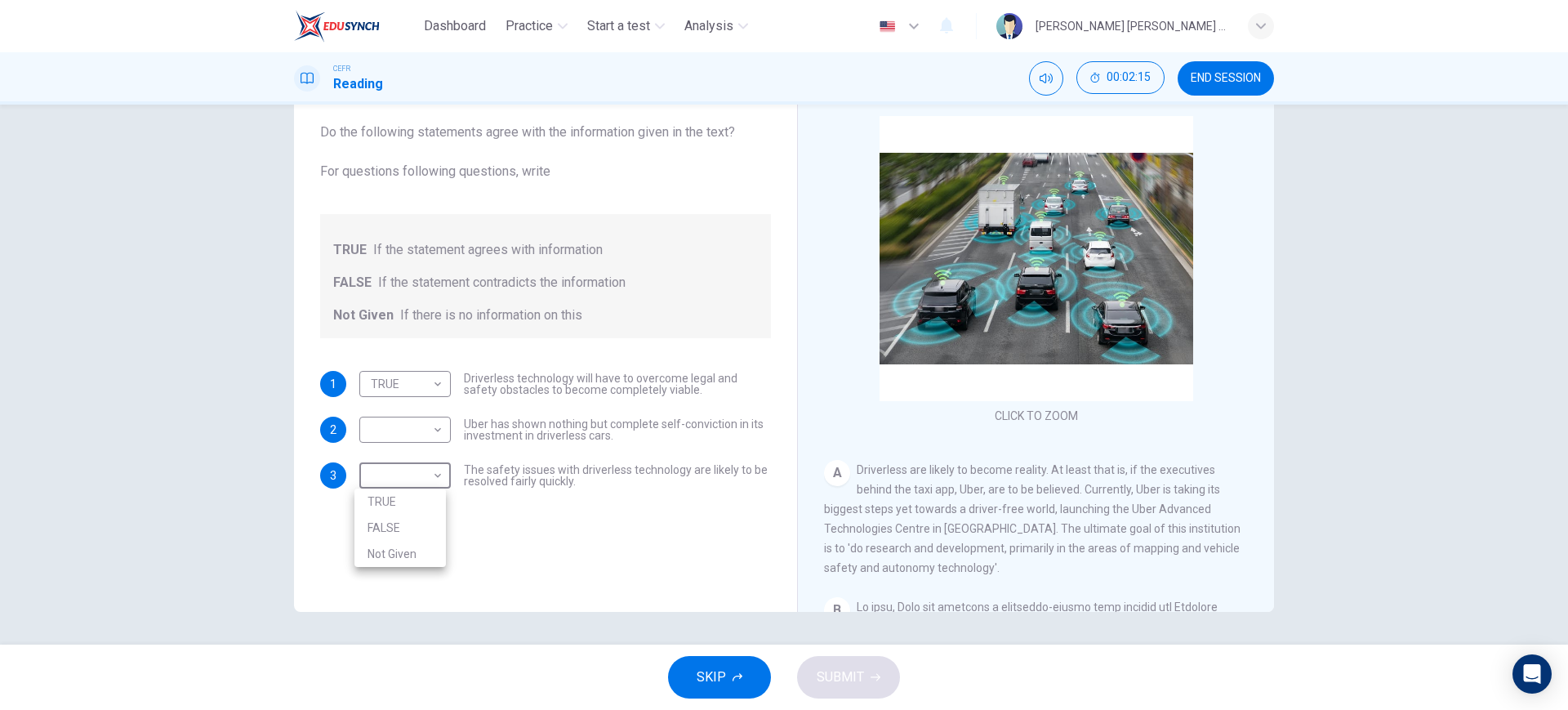 drag, startPoint x: 427, startPoint y: 553, endPoint x: 423, endPoint y: 527, distance: 26.30589 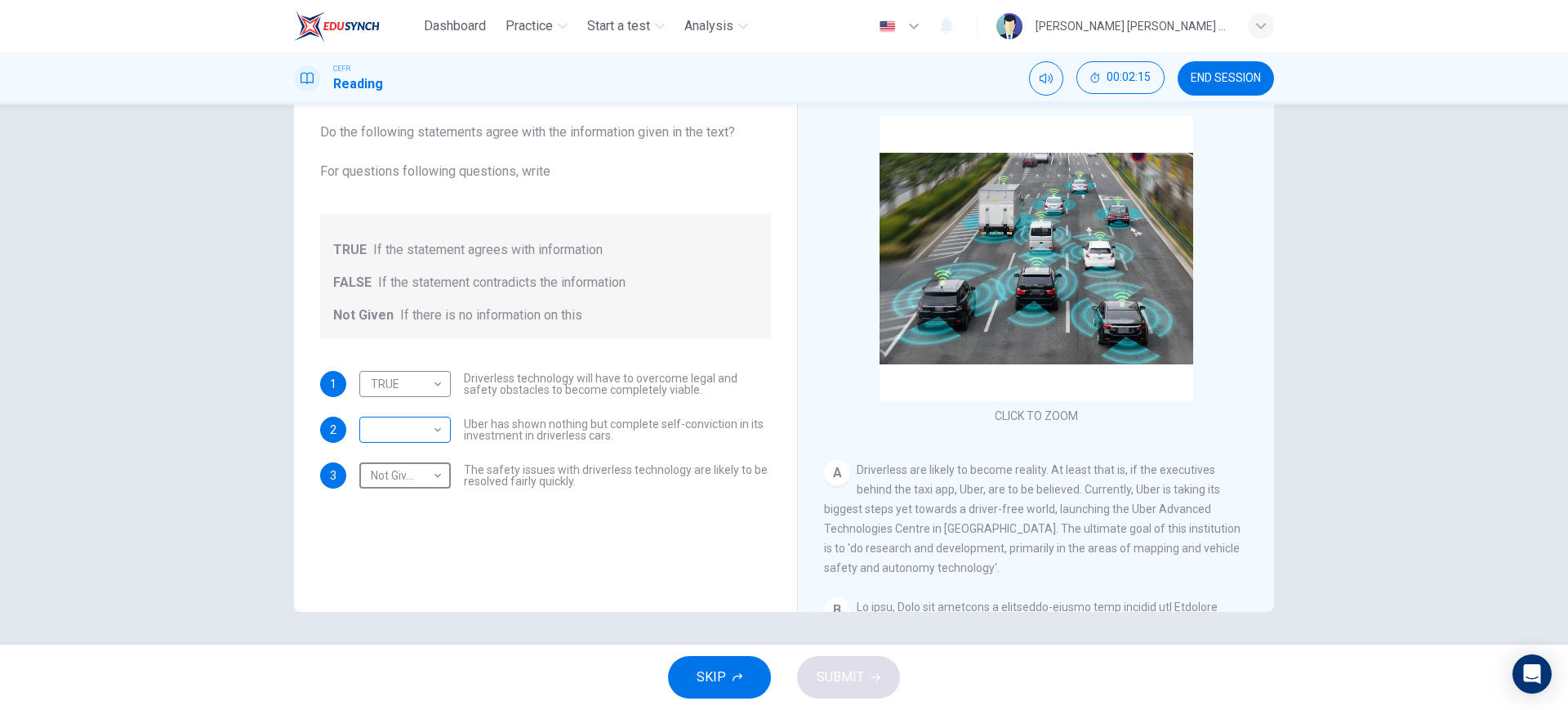 click on "Dashboard Practice Start a test Analysis English en ​ NATHALIA NATASHA BINTI MOHD SUFRI CEFR Reading 00:02:15 END SESSION Question 7 Do the following statements agree with the information given in the text? For questions following questions, write TRUE If the statement agrees with information FALSE If the statement contradicts the information Not Given If there is no information on this 1 TRUE TRUE ​ Driverless technology will have to overcome legal and safety obstacles to become completely viable. 2 ​ ​ Uber has shown nothing but complete self-conviction in its investment in driverless cars. 3 Not Given Not Given ​ The safety issues with driverless technology are likely to be resolved fairly quickly. Driverless cars CLICK TO ZOOM Click to Zoom A B C D E F G H SKIP SUBMIT EduSynch - Online Language Proficiency Testing
Dashboard Practice Start a test Analysis Notifications © Copyright  2025" at bounding box center [784, 355] 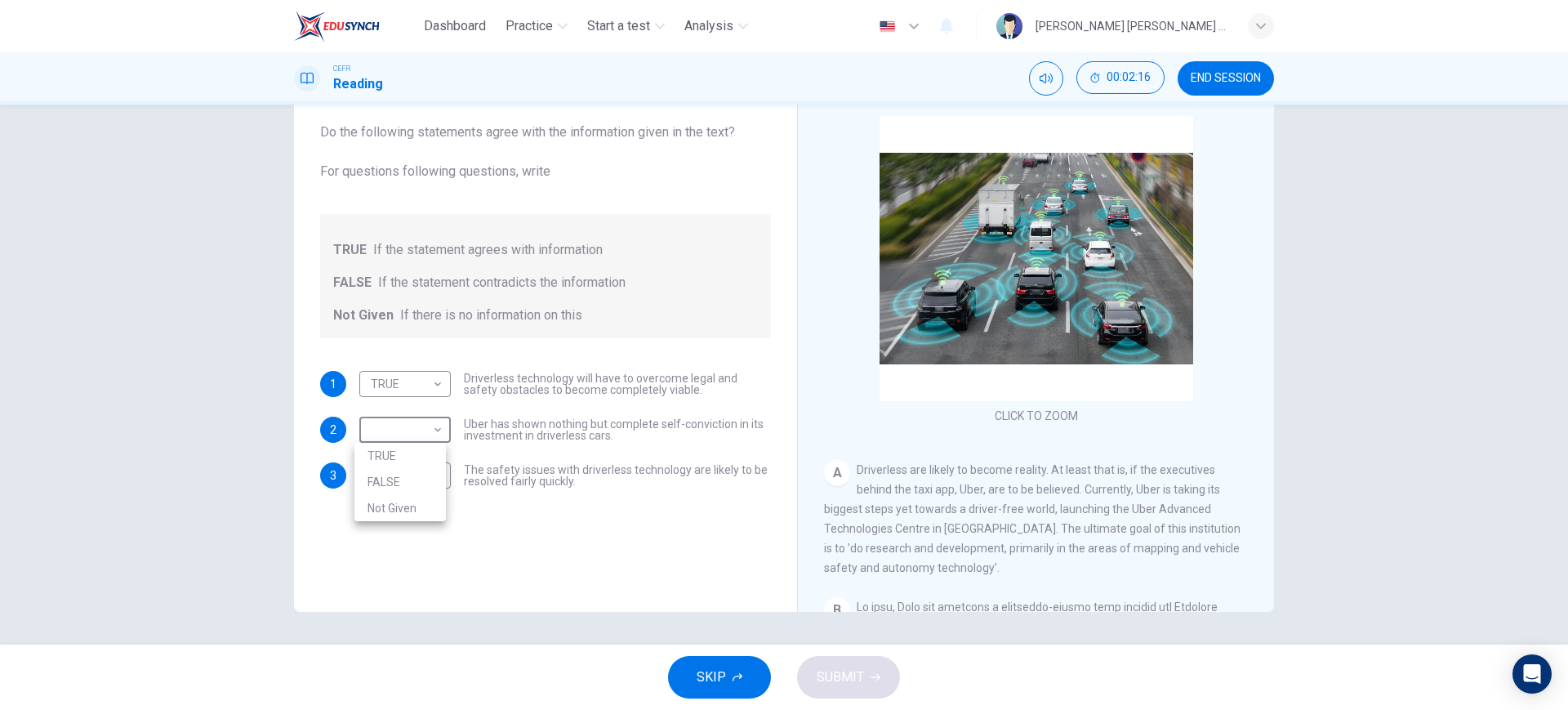 click on "FALSE" at bounding box center [400, 482] 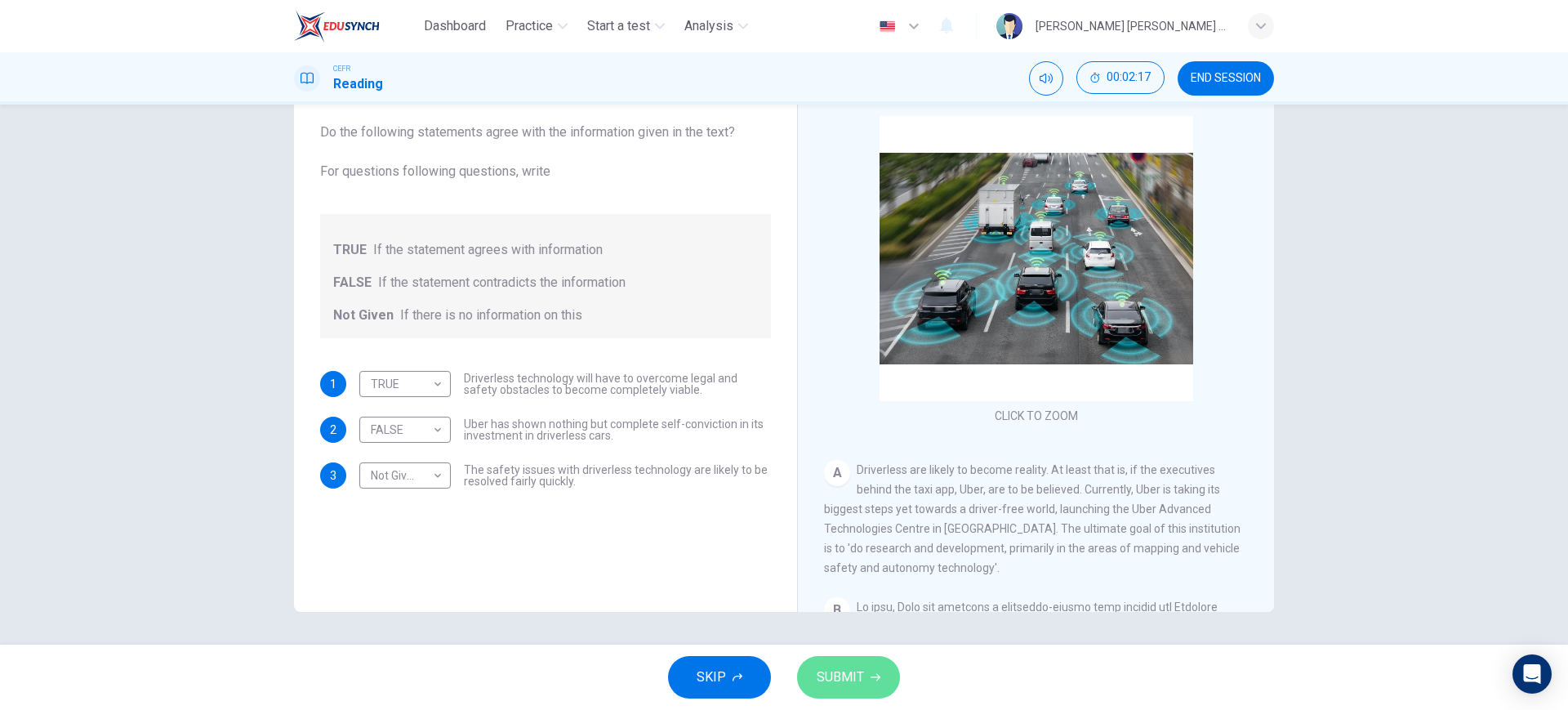 click on "SUBMIT" at bounding box center [849, 677] 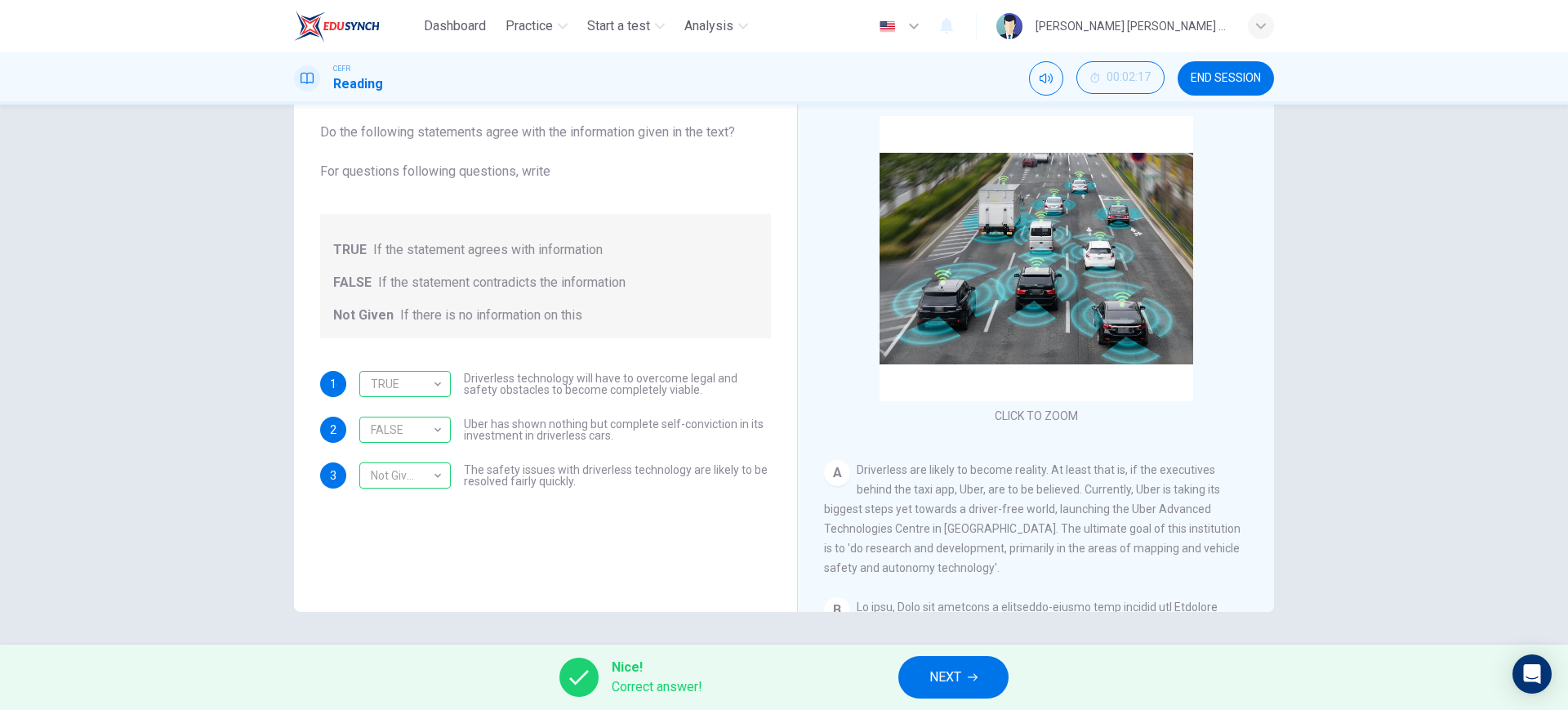 drag, startPoint x: 946, startPoint y: 669, endPoint x: 933, endPoint y: 663, distance: 14.317821 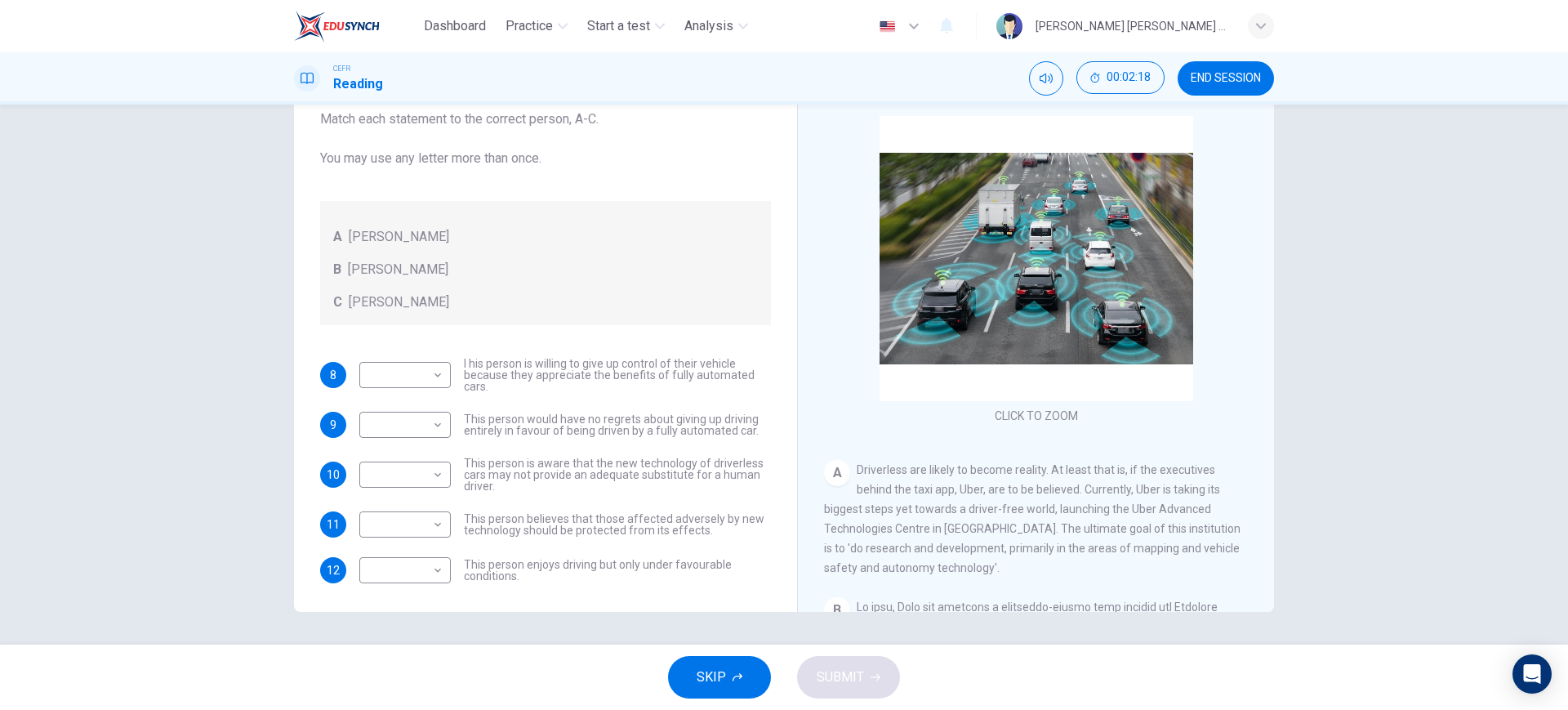 scroll, scrollTop: 56, scrollLeft: 0, axis: vertical 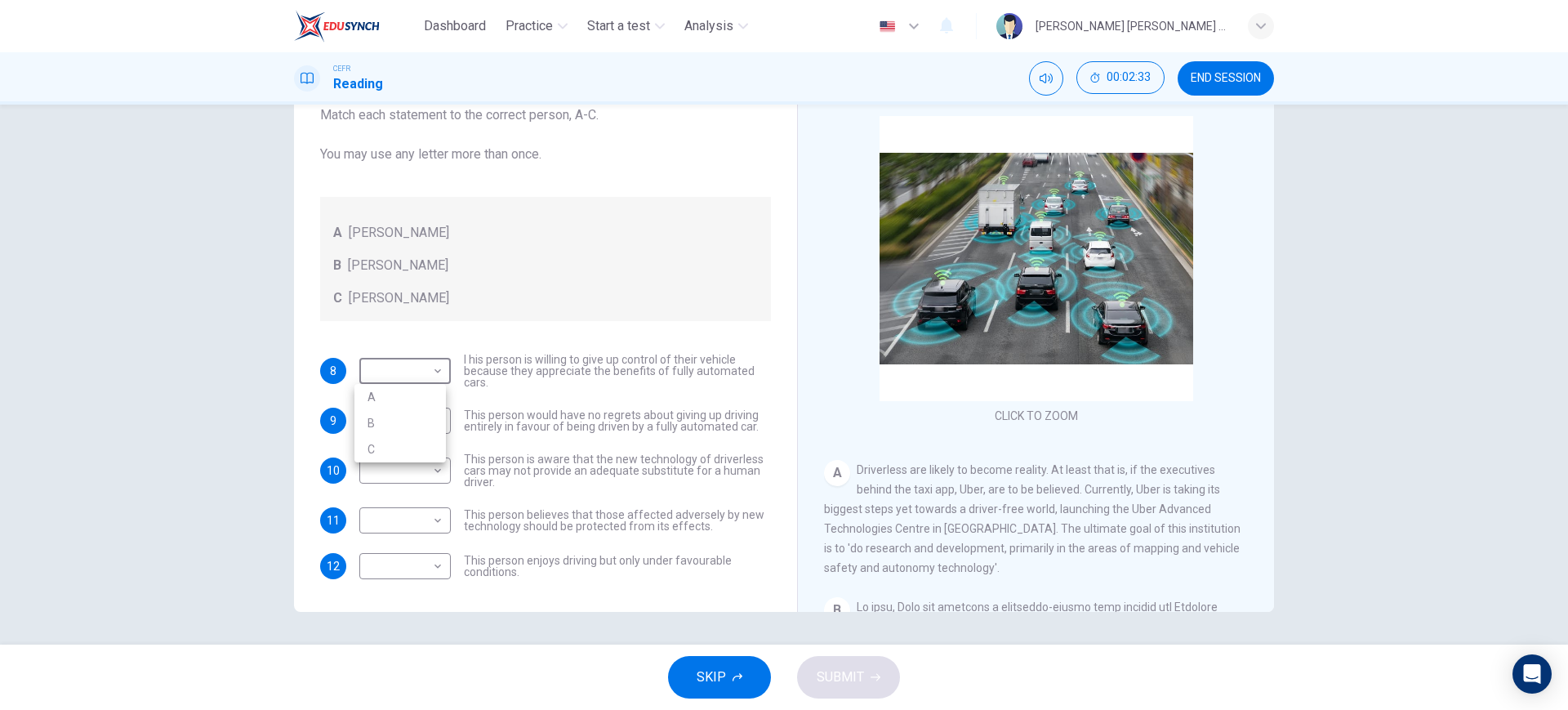 click on "Dashboard Practice Start a test Analysis English en ​ NATHALIA NATASHA BINTI MOHD SUFRI CEFR Reading 00:02:33 END SESSION Questions 8 - 12 Look at the following statements, and the list of people. Match each statement to the correct person, A-C. You may use any letter more than once.
A John Reynolds B Susie Greenacre C Jason Steiner 8 ​ ​ I his person is willing to give up control of their vehicle because they appreciate the benefits of fully automated cars. 9 ​ ​ This person would have no regrets about giving up driving entirely in favour of being driven by a fully automated car. 10 ​ ​ This person is aware that the new technology of driverless cars may not provide an adequate substitute for a human driver. 11 ​ ​ This person believes that those affected adversely by new technology should be protected from its effects. 12 ​ ​ This person enjoys driving but only under favourable conditions. Driverless cars CLICK TO ZOOM Click to Zoom A B C D E F G H SKIP SUBMIT
Dashboard 2025 A" at bounding box center [784, 355] 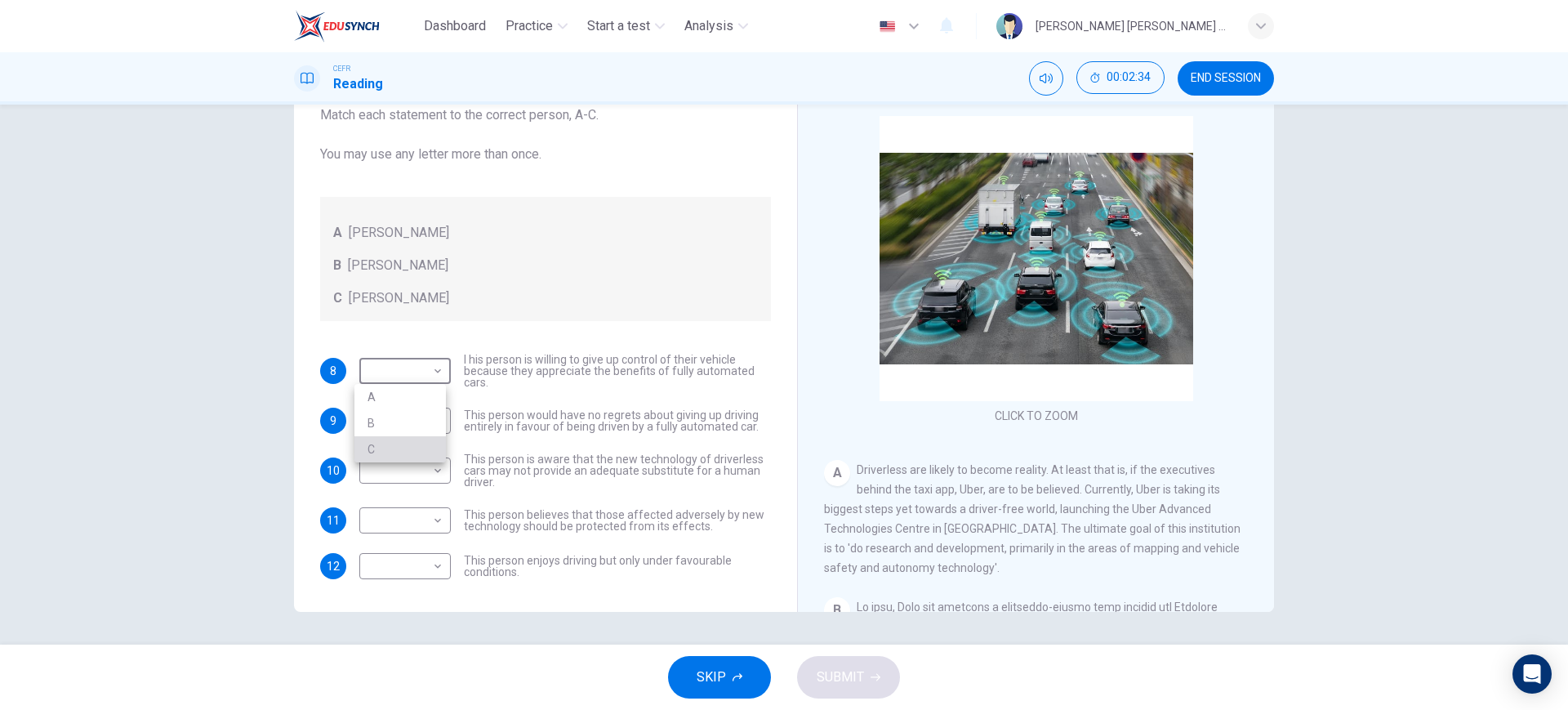 click on "C" at bounding box center (400, 449) 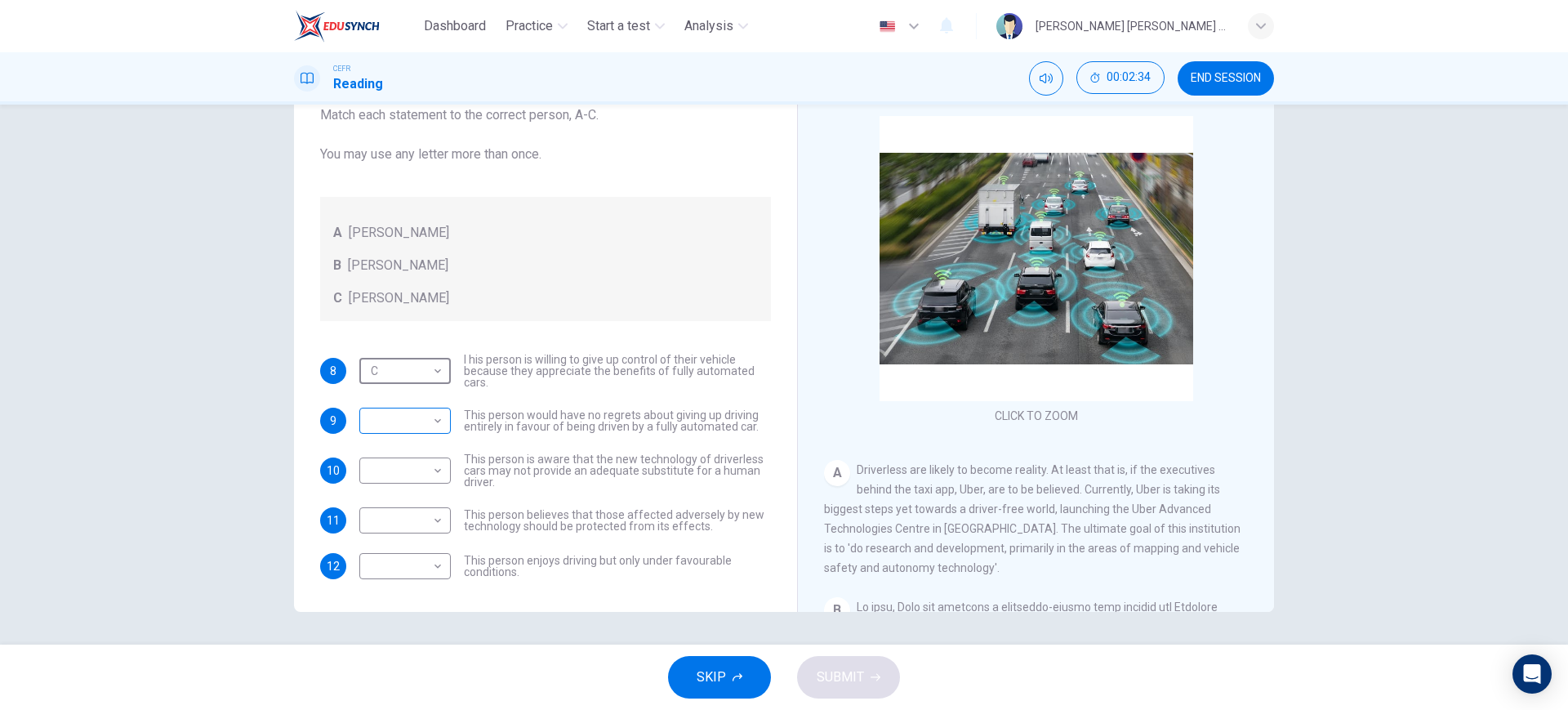 click on "Dashboard Practice Start a test Analysis English en ​ NATHALIA NATASHA BINTI MOHD SUFRI CEFR Reading 00:02:34 END SESSION Questions 8 - 12 Look at the following statements, and the list of people. Match each statement to the correct person, A-C. You may use any letter more than once.
A John Reynolds B Susie Greenacre C Jason Steiner 8 C C ​ I his person is willing to give up control of their vehicle because they appreciate the benefits of fully automated cars. 9 ​ ​ This person would have no regrets about giving up driving entirely in favour of being driven by a fully automated car. 10 ​ ​ This person is aware that the new technology of driverless cars may not provide an adequate substitute for a human driver. 11 ​ ​ This person believes that those affected adversely by new technology should be protected from its effects. 12 ​ ​ This person enjoys driving but only under favourable conditions. Driverless cars CLICK TO ZOOM Click to Zoom A B C D E F G H SKIP SUBMIT
Dashboard 2025" at bounding box center [784, 355] 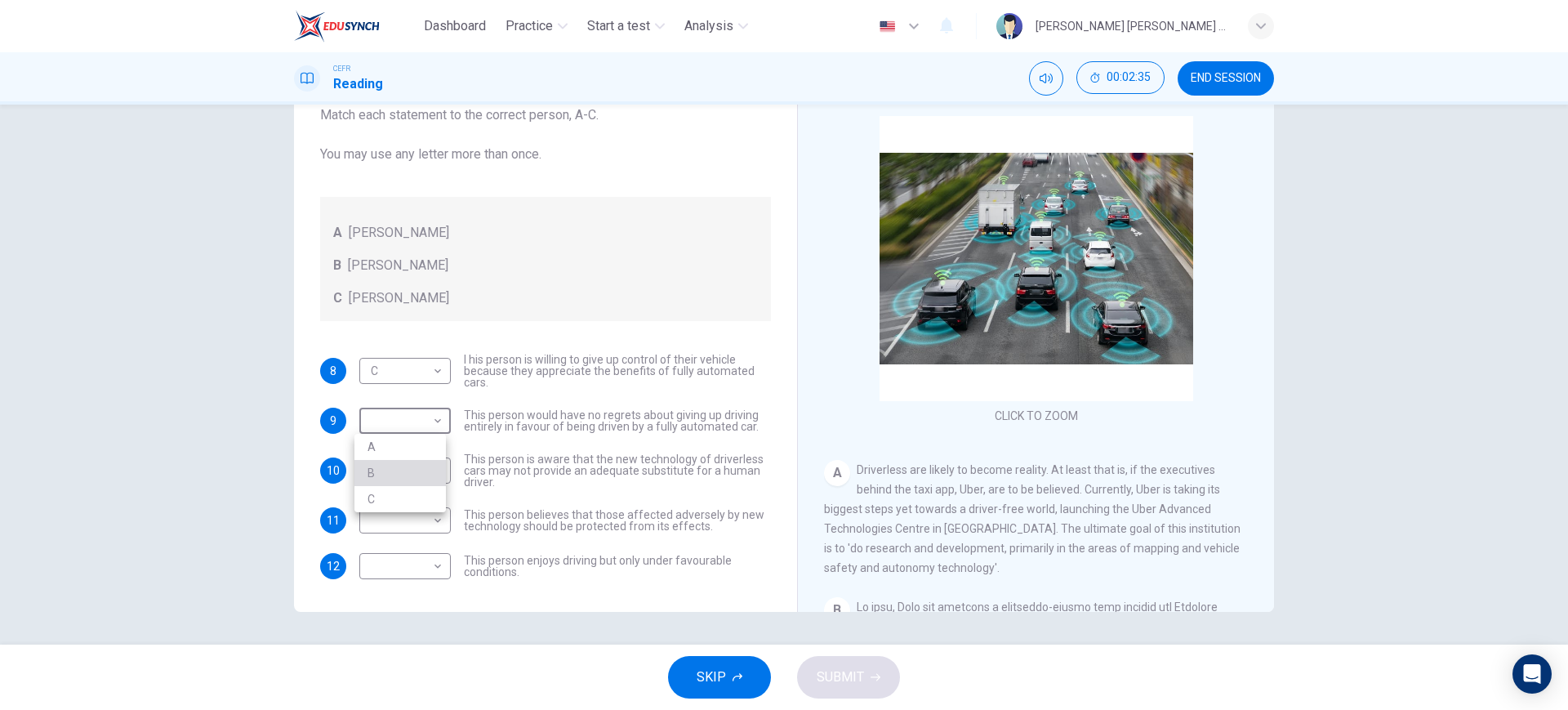 click on "B" at bounding box center [400, 473] 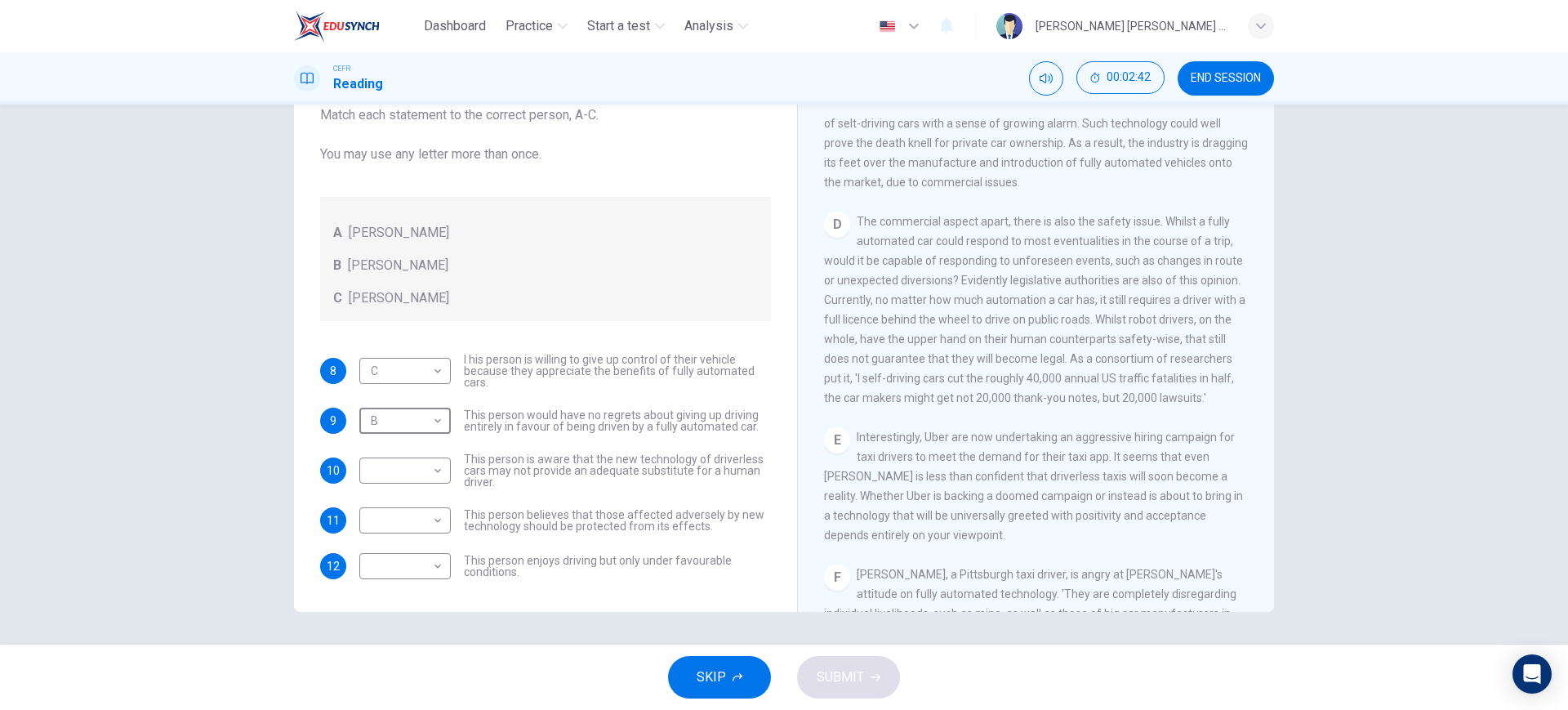 scroll, scrollTop: 1210, scrollLeft: 0, axis: vertical 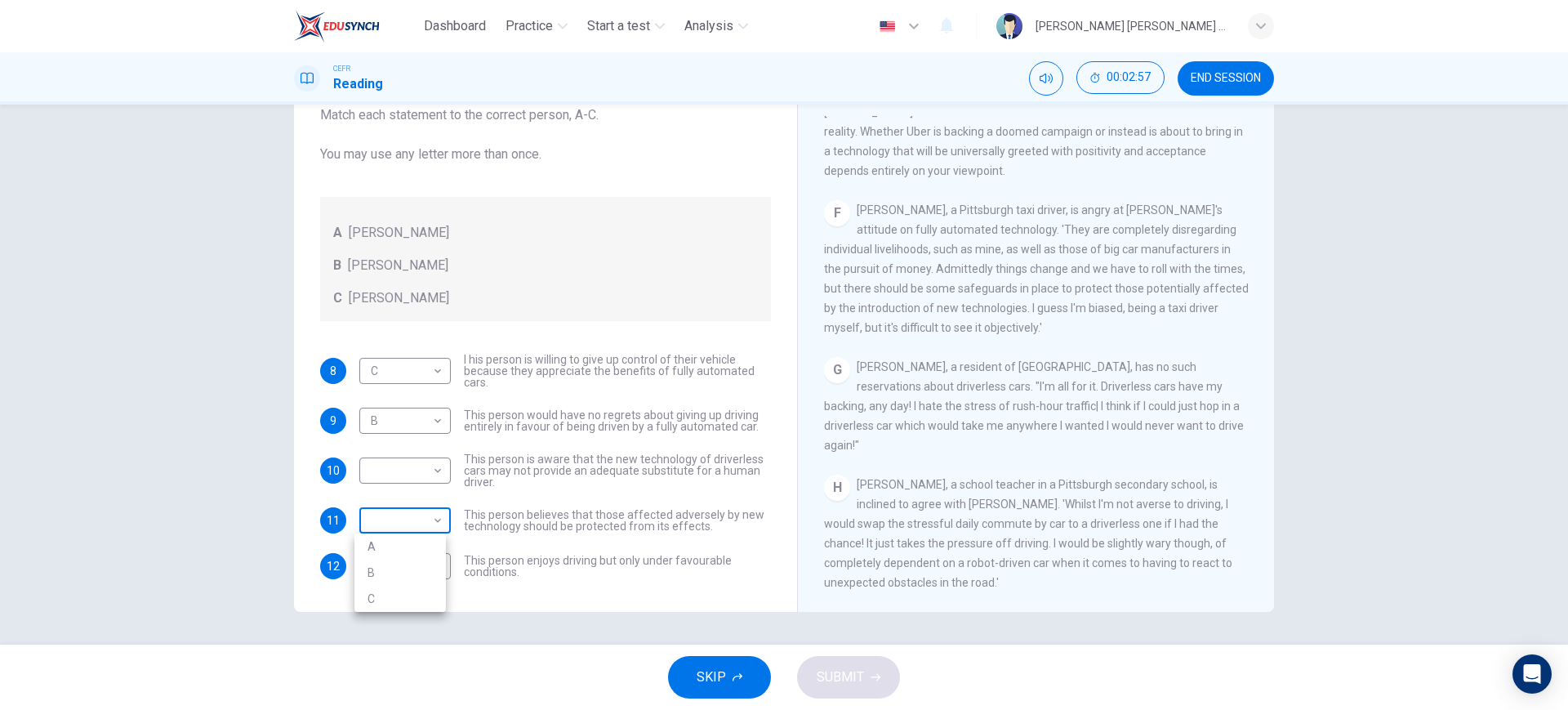 click on "Dashboard Practice Start a test Analysis English en ​ NATHALIA NATASHA BINTI MOHD SUFRI CEFR Reading 00:02:57 END SESSION Questions 8 - 12 Look at the following statements, and the list of people. Match each statement to the correct person, A-C. You may use any letter more than once.
A John Reynolds B Susie Greenacre C Jason Steiner 8 C C ​ I his person is willing to give up control of their vehicle because they appreciate the benefits of fully automated cars. 9 B B ​ This person would have no regrets about giving up driving entirely in favour of being driven by a fully automated car. 10 ​ ​ This person is aware that the new technology of driverless cars may not provide an adequate substitute for a human driver. 11 ​ ​ This person believes that those affected adversely by new technology should be protected from its effects. 12 ​ ​ This person enjoys driving but only under favourable conditions. Driverless cars CLICK TO ZOOM Click to Zoom A B C D E F G H SKIP SUBMIT
Dashboard 2025 A" at bounding box center (784, 355) 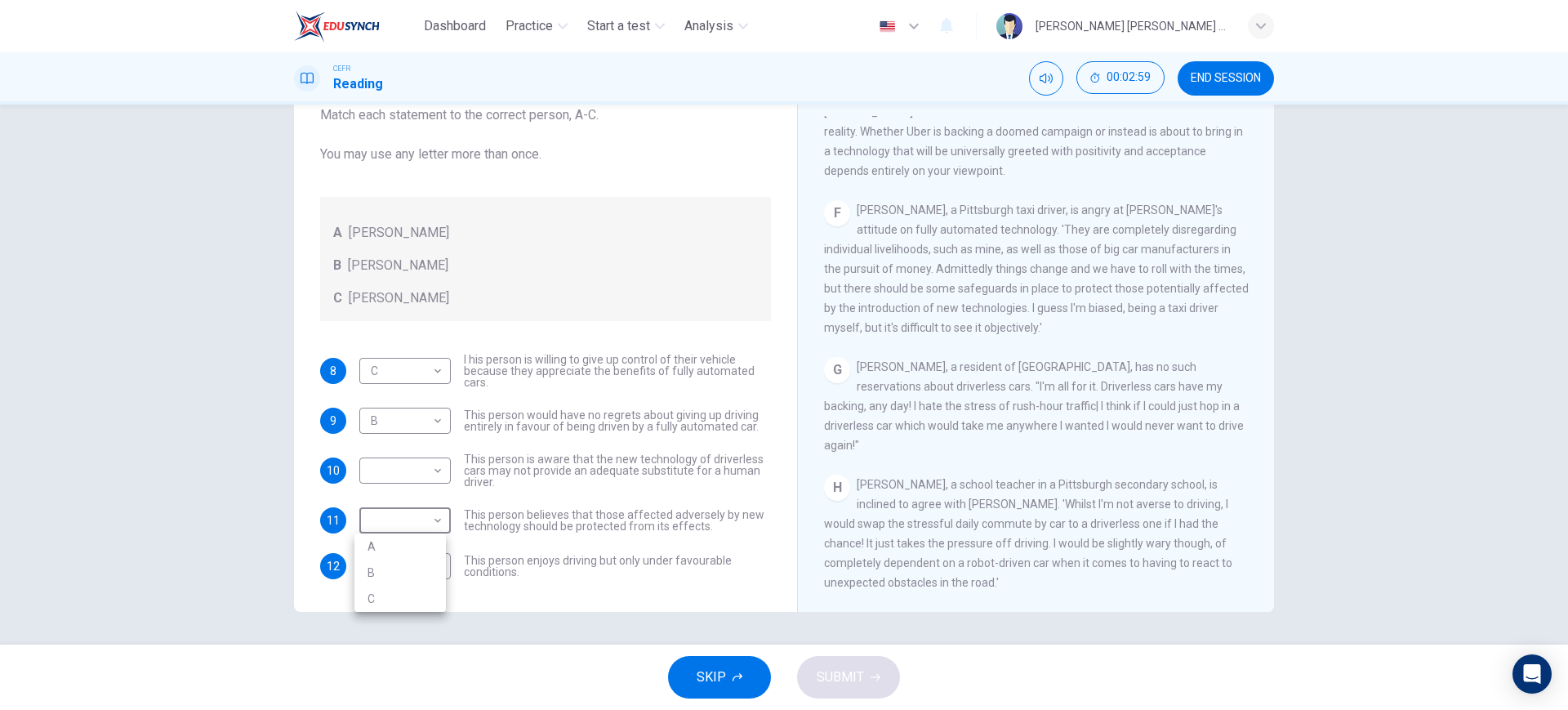 click on "A" at bounding box center [400, 547] 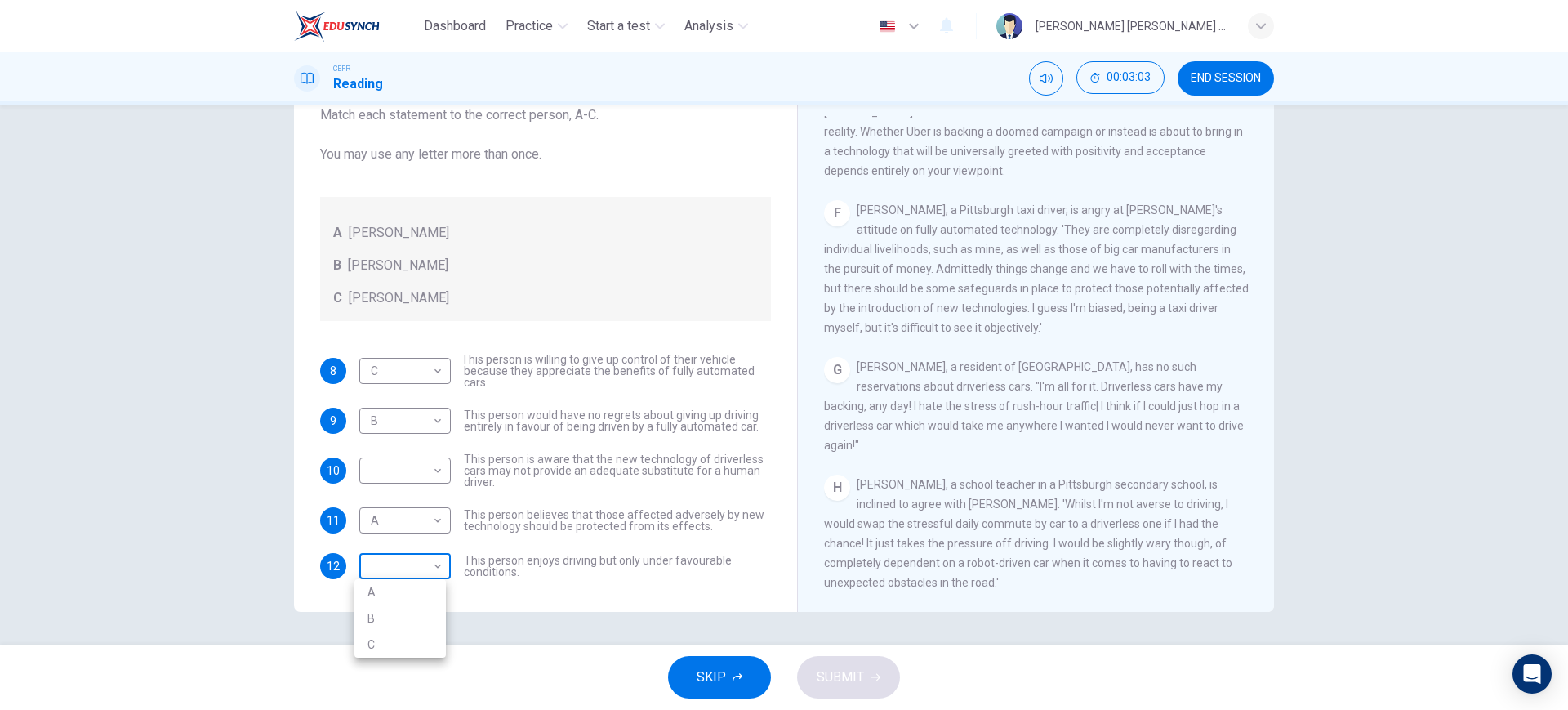 click on "Dashboard Practice Start a test Analysis English en ​ NATHALIA NATASHA BINTI MOHD SUFRI CEFR Reading 00:03:03 END SESSION Questions 8 - 12 Look at the following statements, and the list of people. Match each statement to the correct person, A-C. You may use any letter more than once.
A John Reynolds B Susie Greenacre C Jason Steiner 8 C C ​ I his person is willing to give up control of their vehicle because they appreciate the benefits of fully automated cars. 9 B B ​ This person would have no regrets about giving up driving entirely in favour of being driven by a fully automated car. 10 ​ ​ This person is aware that the new technology of driverless cars may not provide an adequate substitute for a human driver. 11 A A ​ This person believes that those affected adversely by new technology should be protected from its effects. 12 ​ ​ This person enjoys driving but only under favourable conditions. Driverless cars CLICK TO ZOOM Click to Zoom A B C D E F G H SKIP SUBMIT
Dashboard 2025 A" at bounding box center (784, 355) 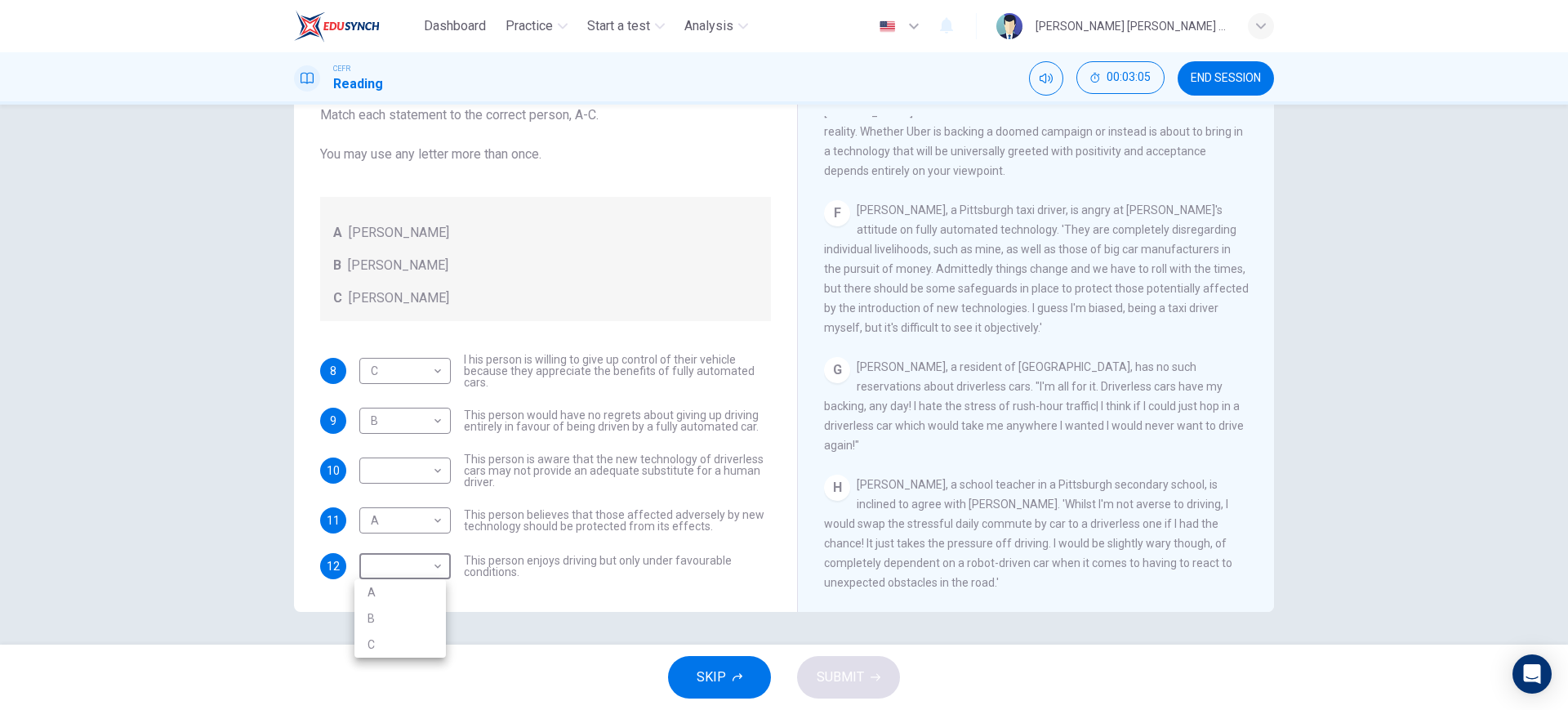 click on "C" at bounding box center (400, 645) 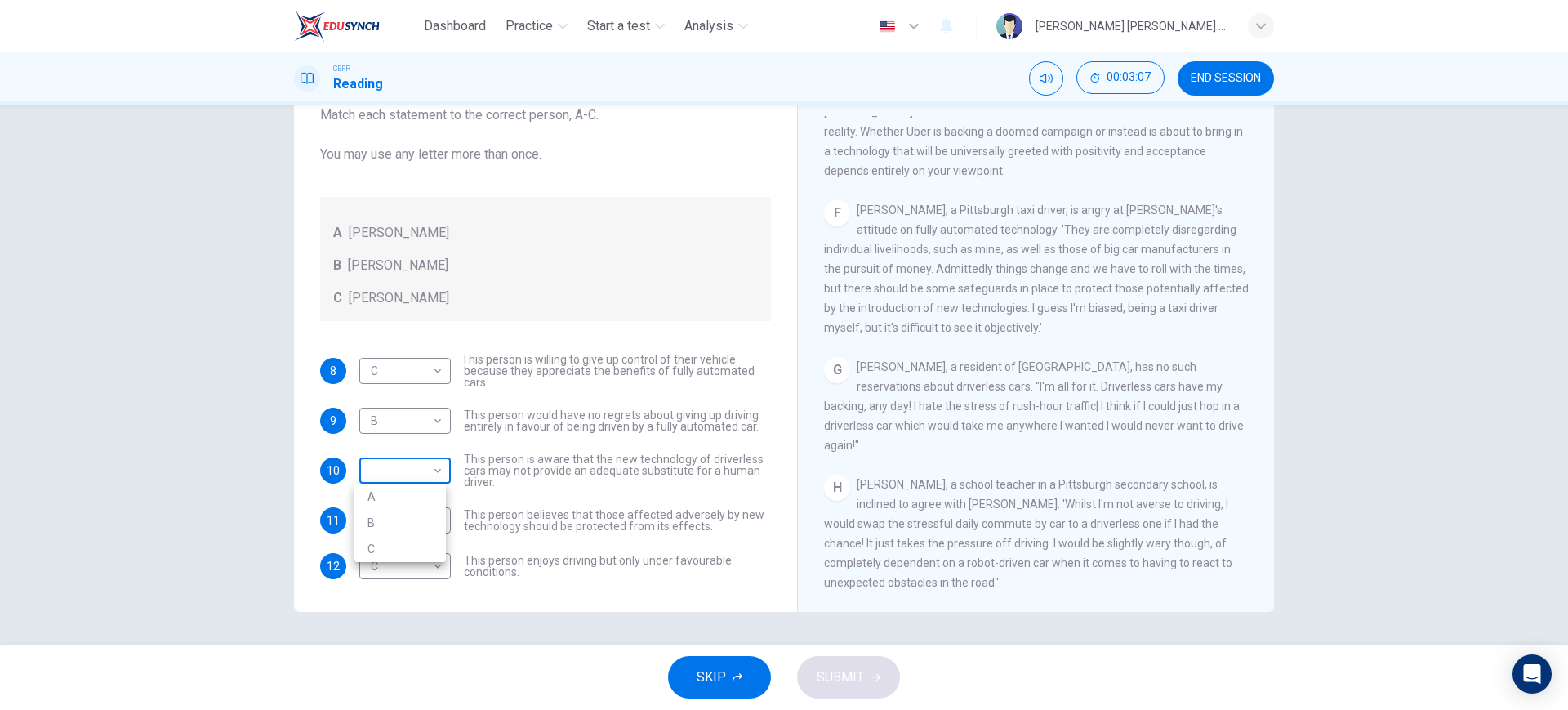 click on "Dashboard Practice Start a test Analysis English en ​ NATHALIA NATASHA BINTI MOHD SUFRI CEFR Reading 00:03:07 END SESSION Questions 8 - 12 Look at the following statements, and the list of people. Match each statement to the correct person, A-C. You may use any letter more than once.
A John Reynolds B Susie Greenacre C Jason Steiner 8 C C ​ I his person is willing to give up control of their vehicle because they appreciate the benefits of fully automated cars. 9 B B ​ This person would have no regrets about giving up driving entirely in favour of being driven by a fully automated car. 10 ​ ​ This person is aware that the new technology of driverless cars may not provide an adequate substitute for a human driver. 11 A A ​ This person believes that those affected adversely by new technology should be protected from its effects. 12 C C ​ This person enjoys driving but only under favourable conditions. Driverless cars CLICK TO ZOOM Click to Zoom A B C D E F G H SKIP SUBMIT
Dashboard 2025 A" at bounding box center [784, 355] 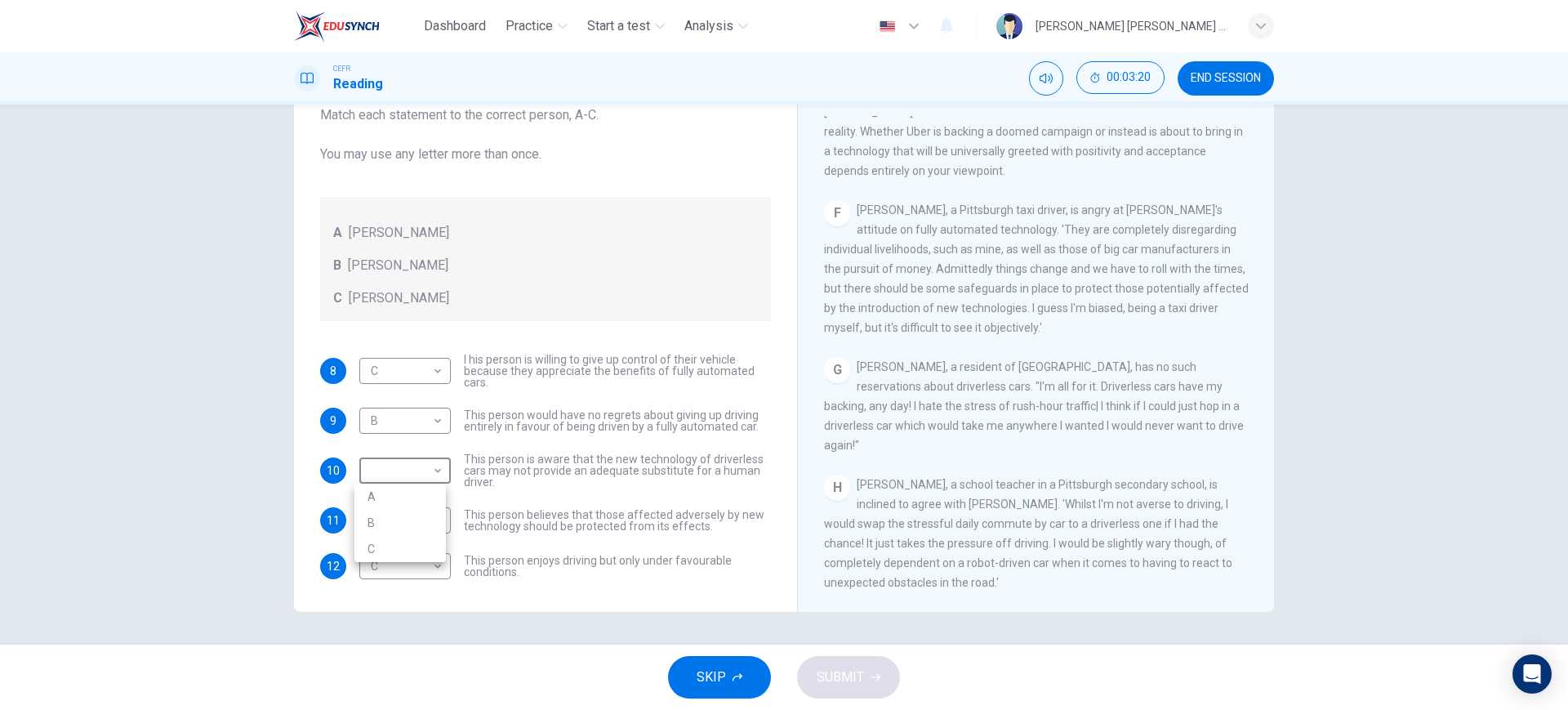 click on "A" at bounding box center [400, 497] 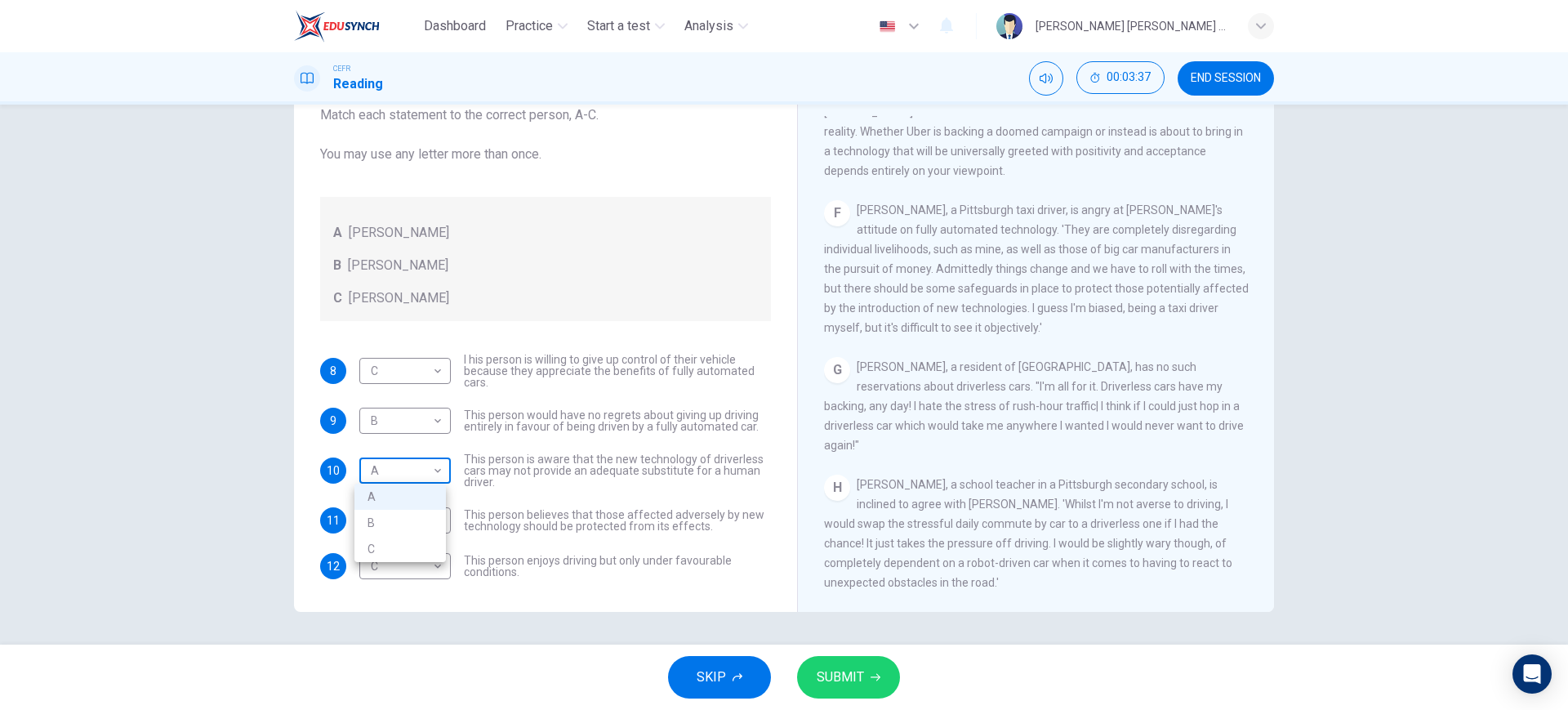 click on "Dashboard Practice Start a test Analysis English en ​ NATHALIA NATASHA BINTI MOHD SUFRI CEFR Reading 00:03:37 END SESSION Questions 8 - 12 Look at the following statements, and the list of people. Match each statement to the correct person, A-C. You may use any letter more than once.
A John Reynolds B Susie Greenacre C Jason Steiner 8 C C ​ I his person is willing to give up control of their vehicle because they appreciate the benefits of fully automated cars. 9 B B ​ This person would have no regrets about giving up driving entirely in favour of being driven by a fully automated car. 10 A A ​ This person is aware that the new technology of driverless cars may not provide an adequate substitute for a human driver. 11 A A ​ This person believes that those affected adversely by new technology should be protected from its effects. 12 C C ​ This person enjoys driving but only under favourable conditions. Driverless cars CLICK TO ZOOM Click to Zoom A B C D E F G H SKIP SUBMIT
Dashboard 2025 A" at bounding box center (784, 355) 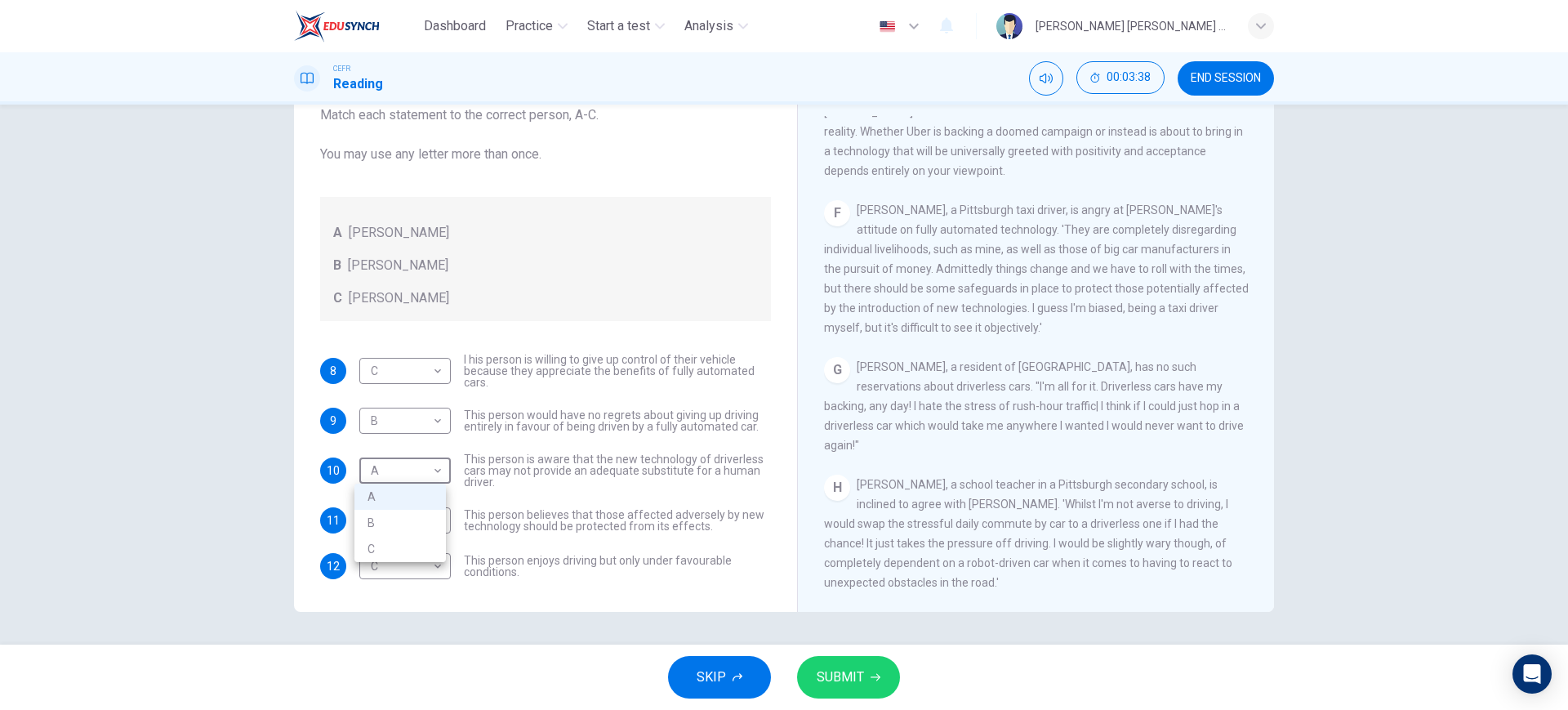 click on "C" at bounding box center (400, 549) 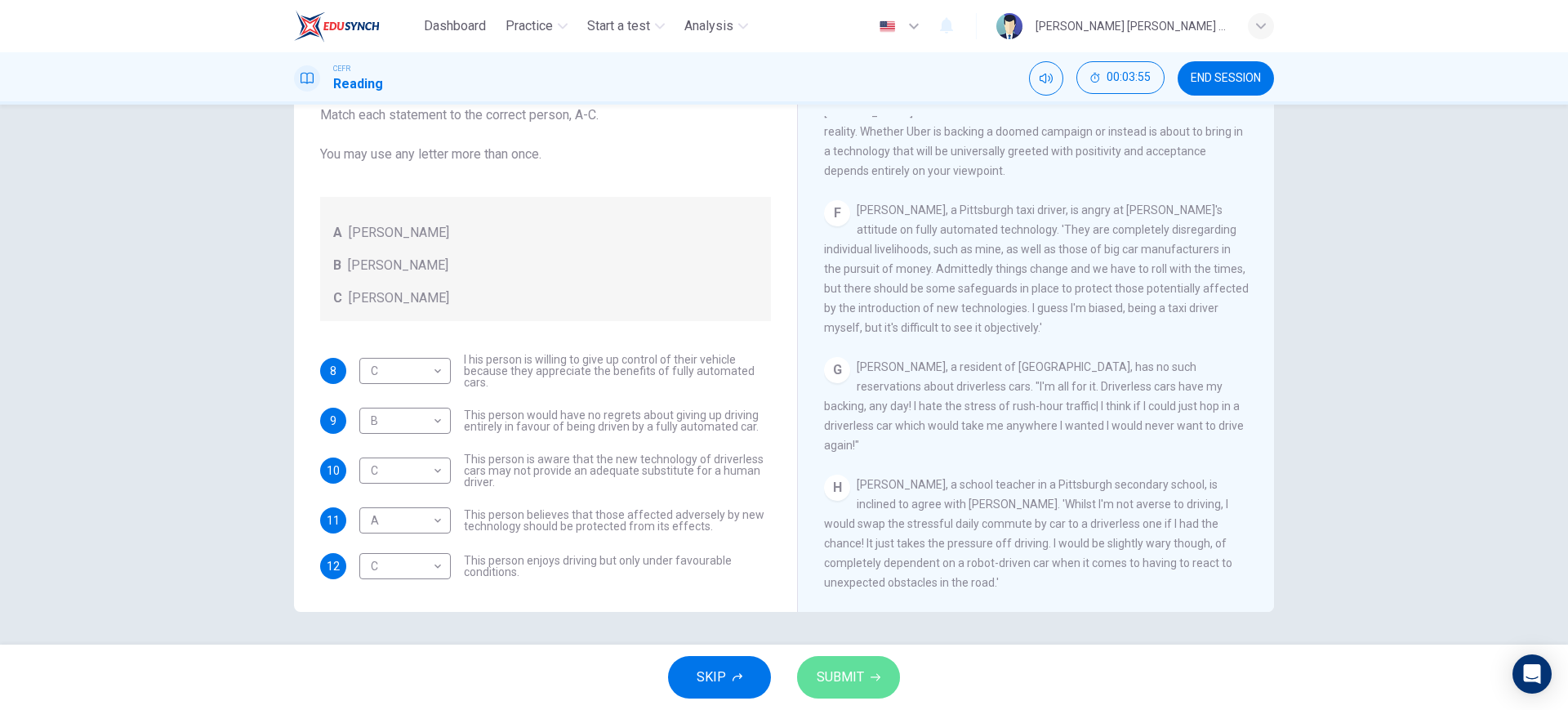 click on "SUBMIT" at bounding box center [840, 677] 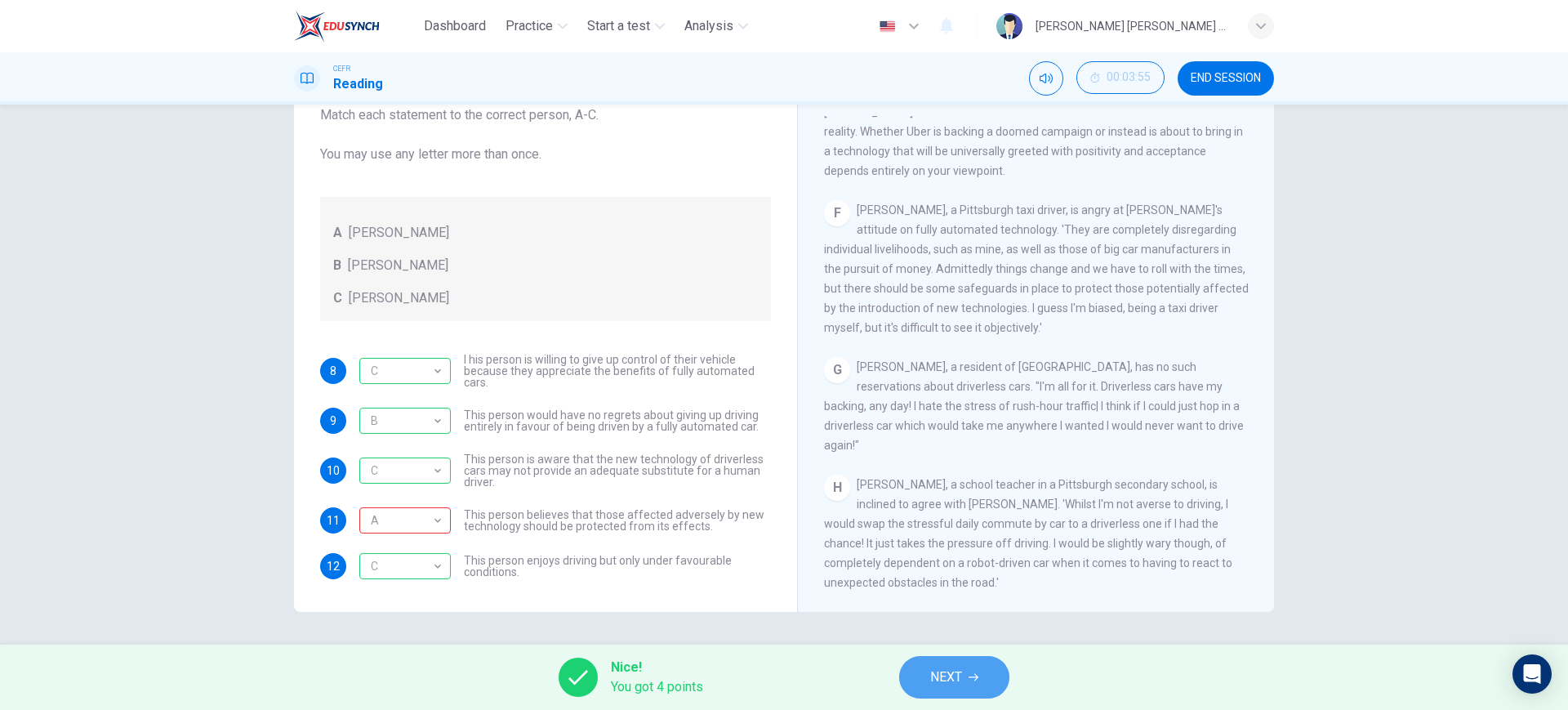 click on "NEXT" at bounding box center [946, 677] 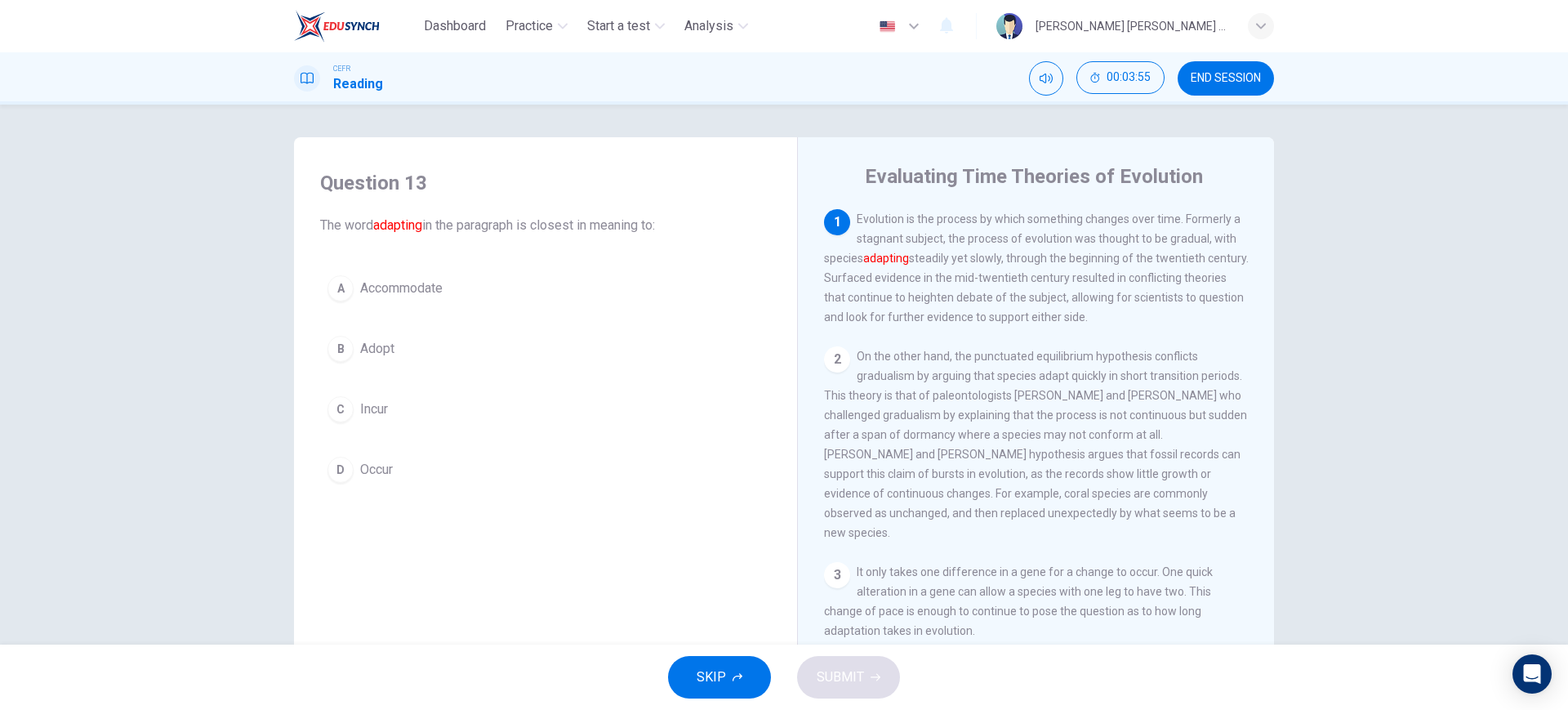 click on "END SESSION" at bounding box center [1226, 78] 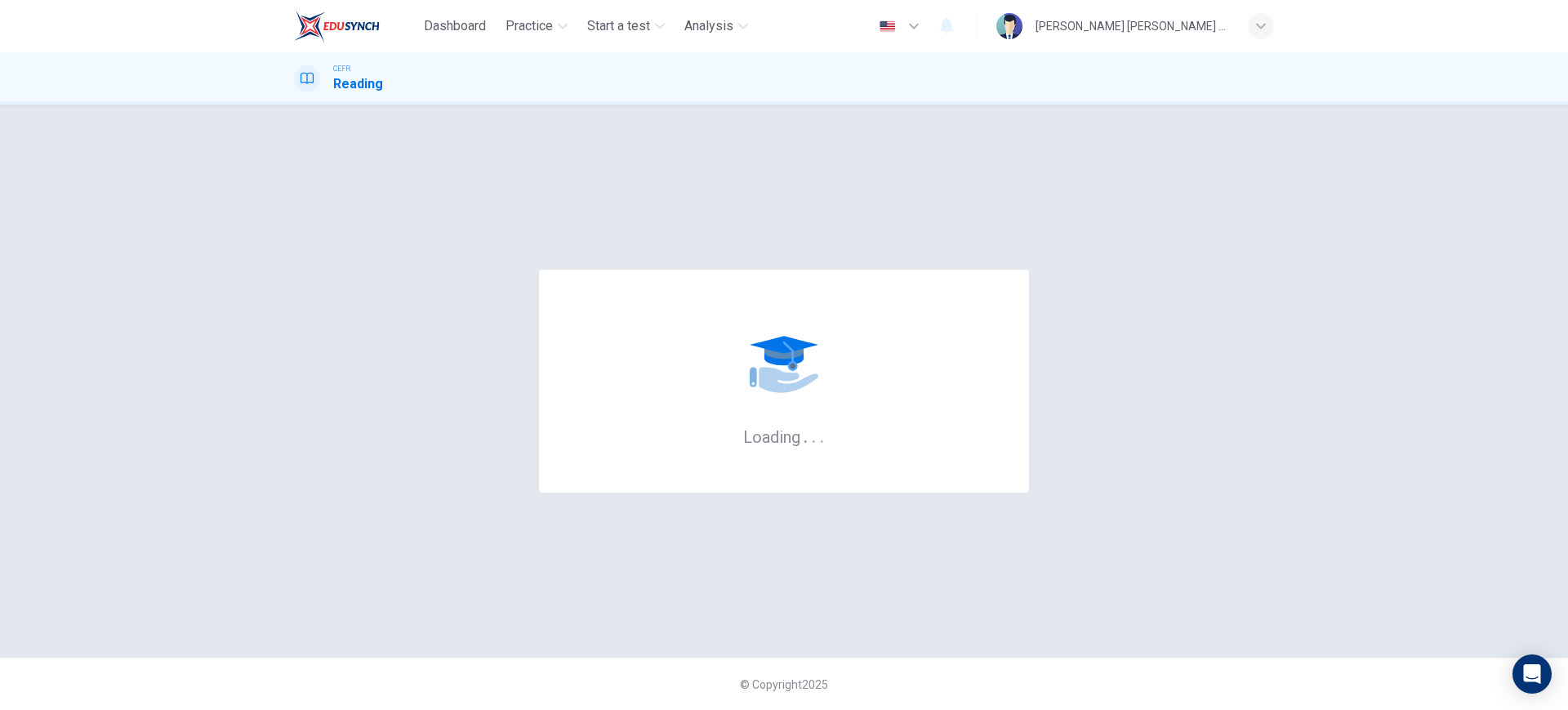 scroll, scrollTop: 0, scrollLeft: 0, axis: both 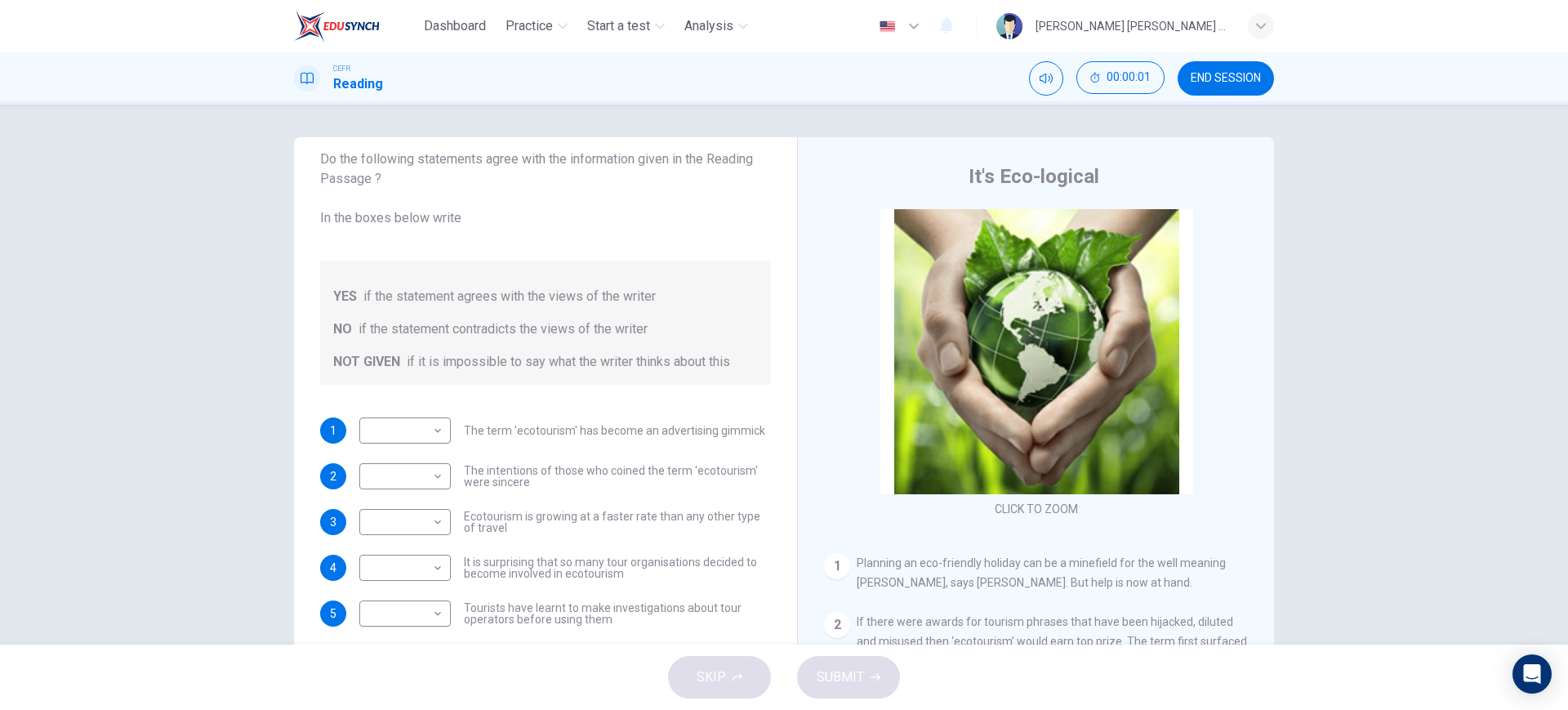 click on "Questions 1 - 6 Do the following statements agree with the information given in the Reading Passage ?
In the boxes below write YES if the statement agrees with the views of the writer NO if the statement contradicts the views of the writer NOT GIVEN if it is impossible to say what the writer thinks about this 1 ​ ​ The term 'ecotourism' has become an advertising gimmick 2 ​ ​ The intentions of those who coined the term 'ecotourism' were sincere 3 ​ ​ Ecotourism is growing at a faster rate than any other type of travel 4 ​ ​ It is surprising that so many tour organisations decided to become involved in ecotourism 5 ​ ​ Tourists have learnt to make investigations about tour operators before using them 6 ​ ​ Tourists have had bad experiences on ecotour holidays It's Eco-logical CLICK TO ZOOM Click to Zoom 1 Planning an eco-friendly holiday can be a minefield for the well meaning traveller, says [PERSON_NAME]. But help is now at hand. 2 3 4 5 6 7 8" at bounding box center (784, 374) 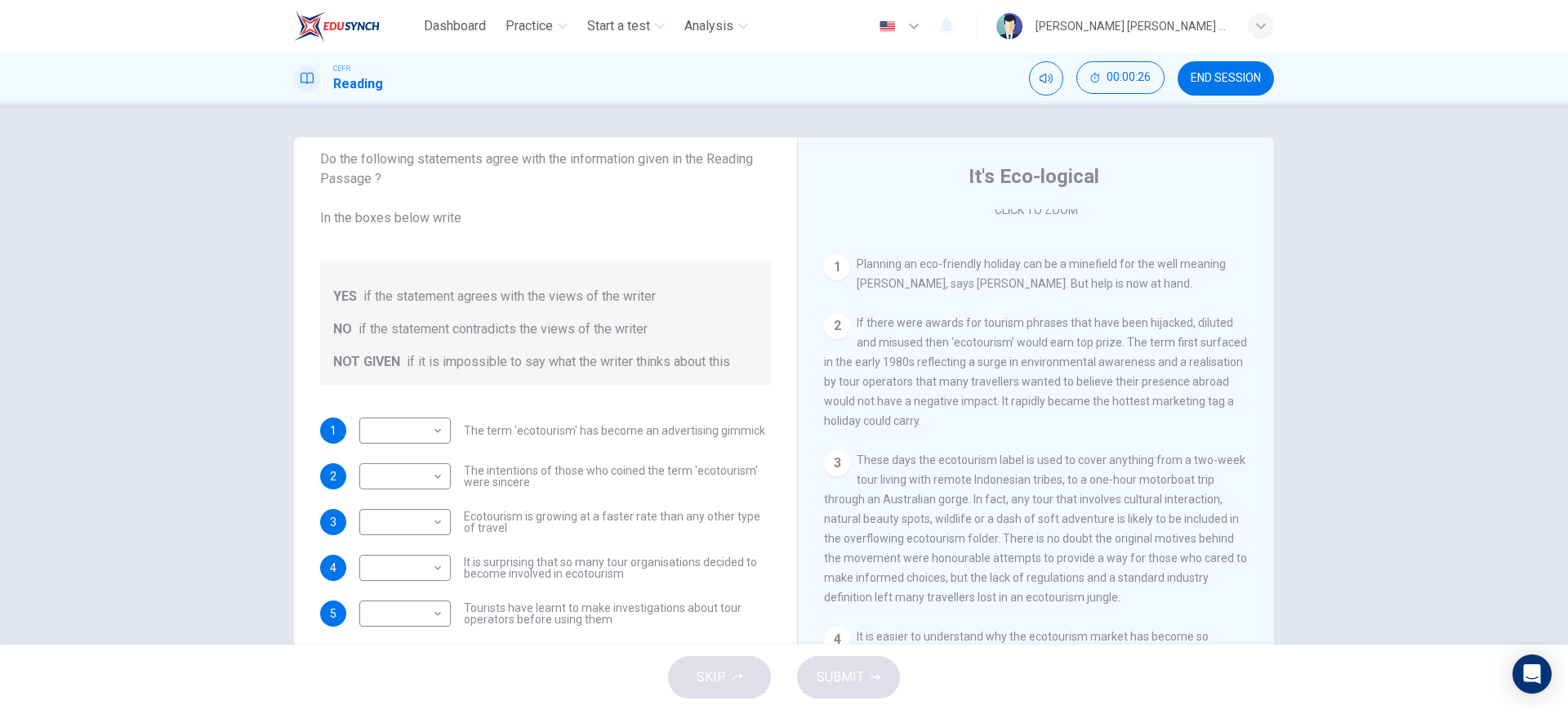 scroll, scrollTop: 306, scrollLeft: 0, axis: vertical 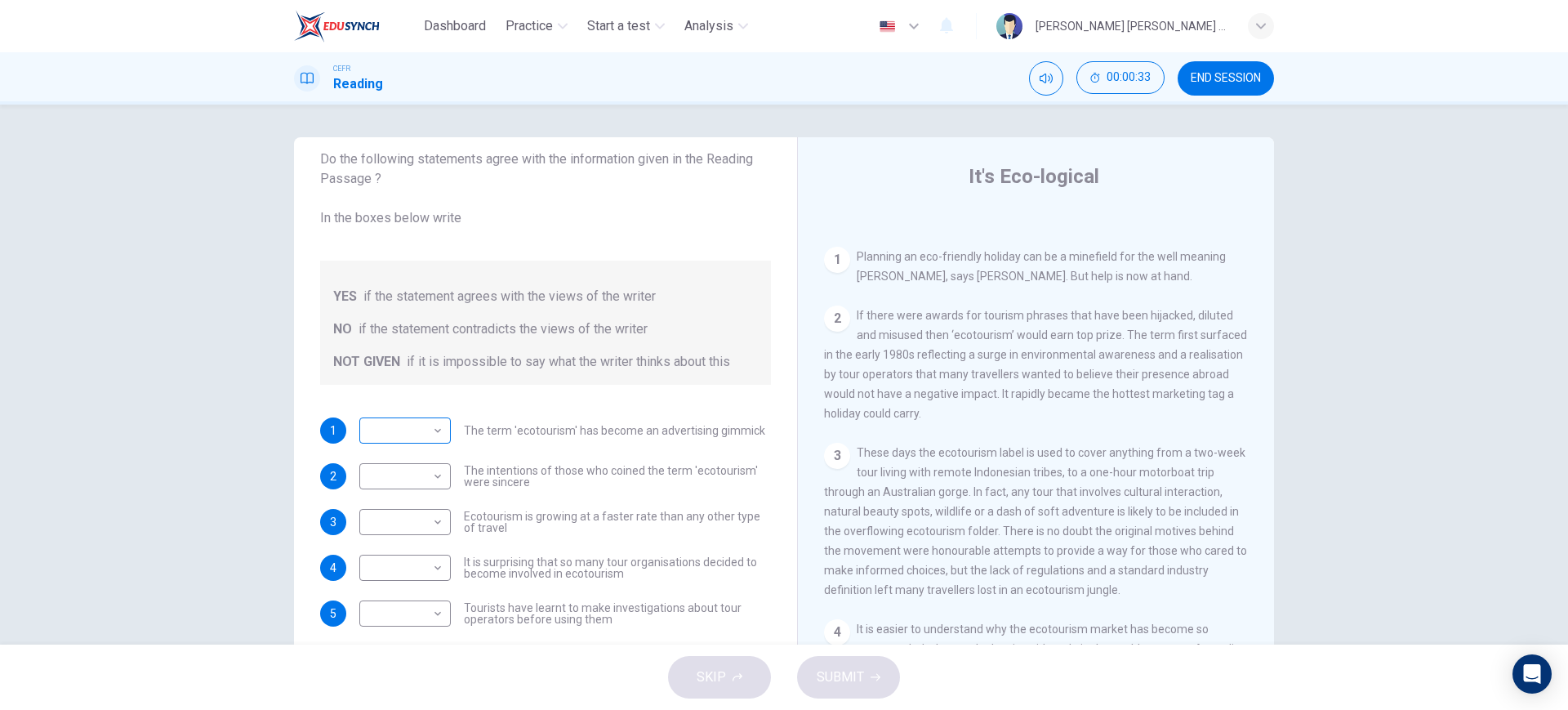 click on "Dashboard Practice Start a test Analysis English en ​ [PERSON_NAME] [PERSON_NAME] BINTI [PERSON_NAME] CEFR Reading 00:00:33 END SESSION Questions 1 - 6 Do the following statements agree with the information given in the Reading Passage ?
In the boxes below write YES if the statement agrees with the views of the writer NO if the statement contradicts the views of the writer NOT GIVEN if it is impossible to say what the writer thinks about this 1 ​ ​ The term 'ecotourism' has become an advertising gimmick 2 ​ ​ The intentions of those who coined the term 'ecotourism' were sincere 3 ​ ​ Ecotourism is growing at a faster rate than any other type of travel 4 ​ ​ It is surprising that so many tour organisations decided to become involved in ecotourism 5 ​ ​ Tourists have learnt to make investigations about tour operators before using them 6 ​ ​ Tourists have had bad experiences on ecotour holidays It's Eco-logical CLICK TO ZOOM Click to Zoom 1 2 3 4 5 6 7 8 SKIP SUBMIT
Dashboard Practice 2025" at bounding box center (784, 355) 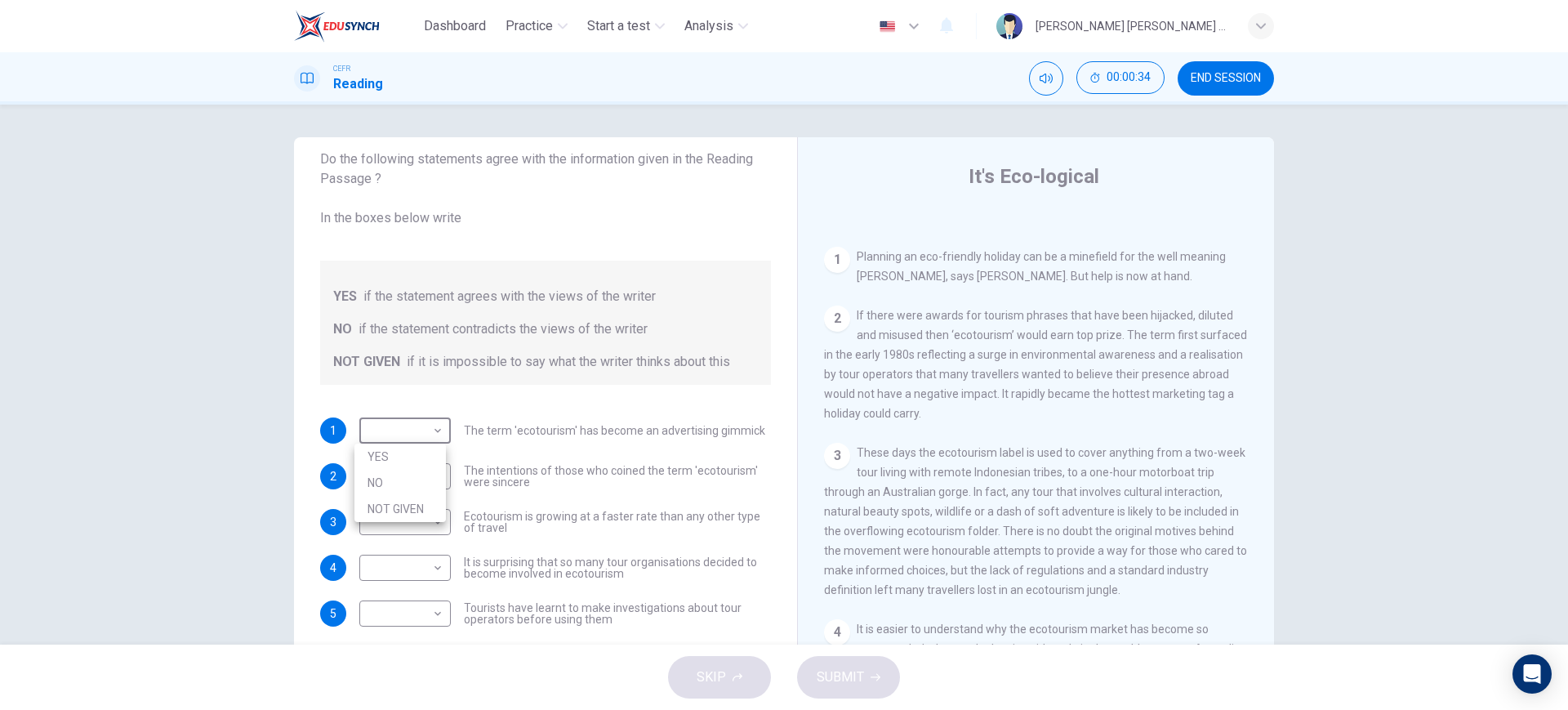 click on "YES" at bounding box center (400, 457) 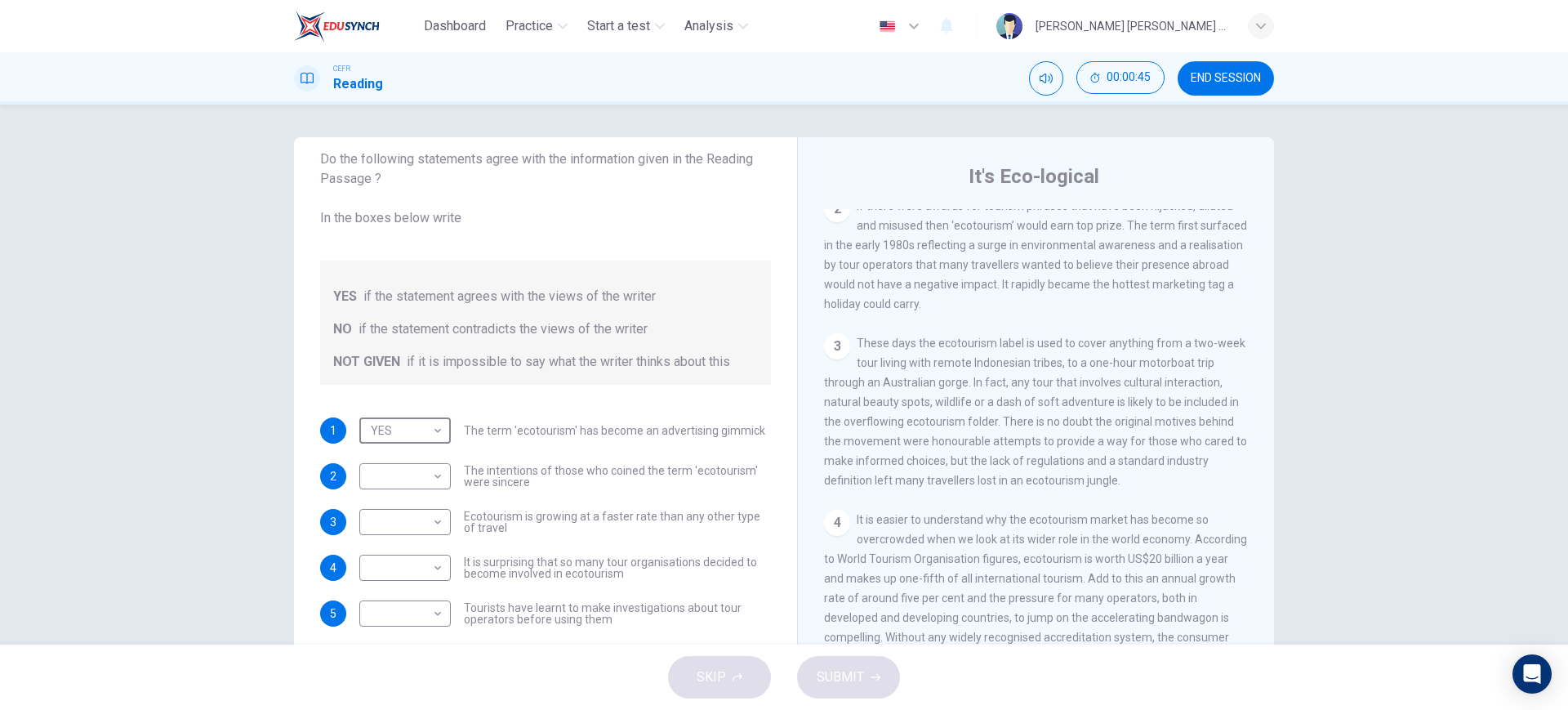 scroll, scrollTop: 409, scrollLeft: 0, axis: vertical 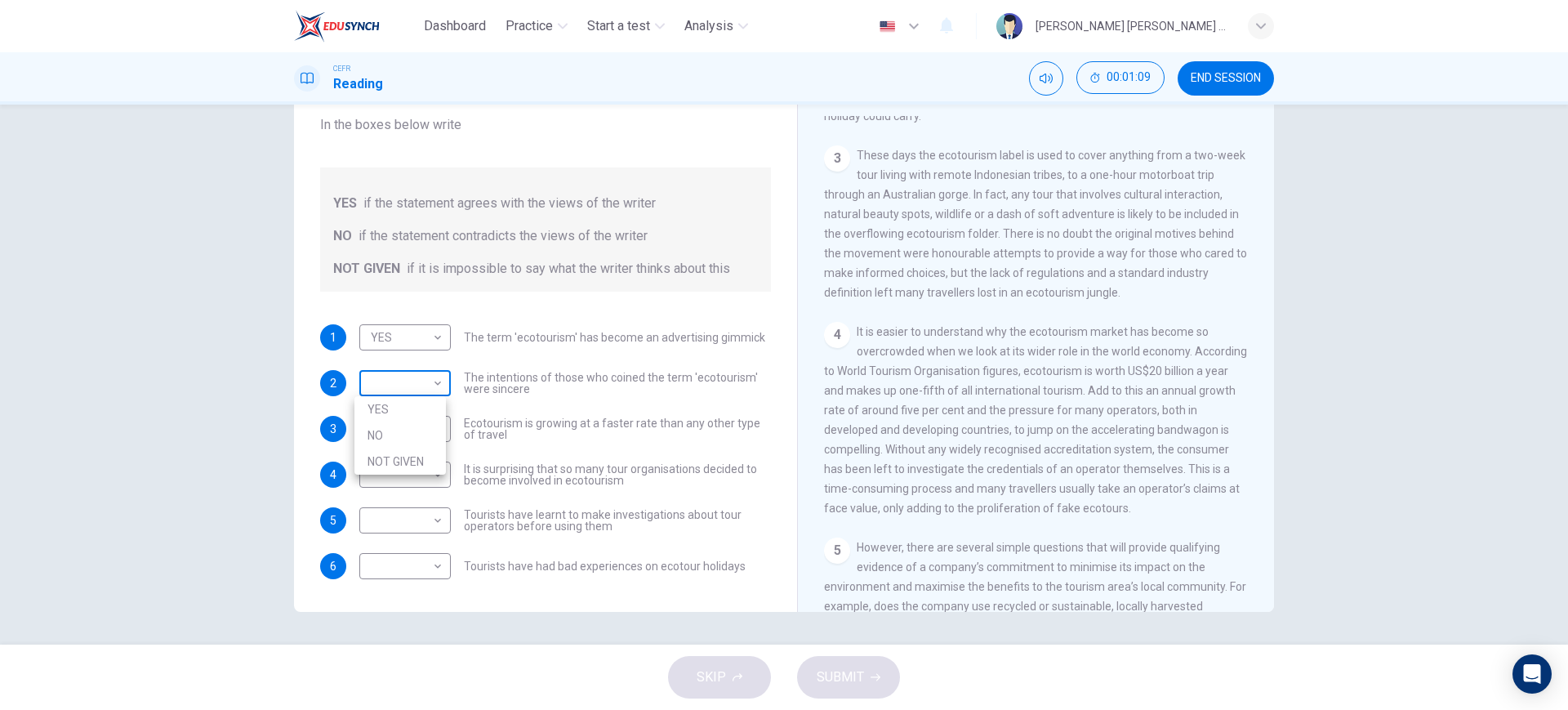 click on "Dashboard Practice Start a test Analysis English en ​ [PERSON_NAME] [PERSON_NAME] BINTI [PERSON_NAME] CEFR Reading 00:01:09 END SESSION Questions 1 - 6 Do the following statements agree with the information given in the Reading Passage ?
In the boxes below write YES if the statement agrees with the views of the writer NO if the statement contradicts the views of the writer NOT GIVEN if it is impossible to say what the writer thinks about this 1 YES YES ​ The term 'ecotourism' has become an advertising gimmick 2 ​ ​ The intentions of those who coined the term 'ecotourism' were sincere 3 ​ ​ Ecotourism is growing at a faster rate than any other type of travel 4 ​ ​ It is surprising that so many tour organisations decided to become involved in ecotourism 5 ​ ​ Tourists have learnt to make investigations about tour operators before using them 6 ​ ​ Tourists have had bad experiences on ecotour holidays It's Eco-logical CLICK TO ZOOM Click to Zoom 1 2 3 4 5 6 7 8 SKIP SUBMIT
Dashboard Practice" at bounding box center (784, 355) 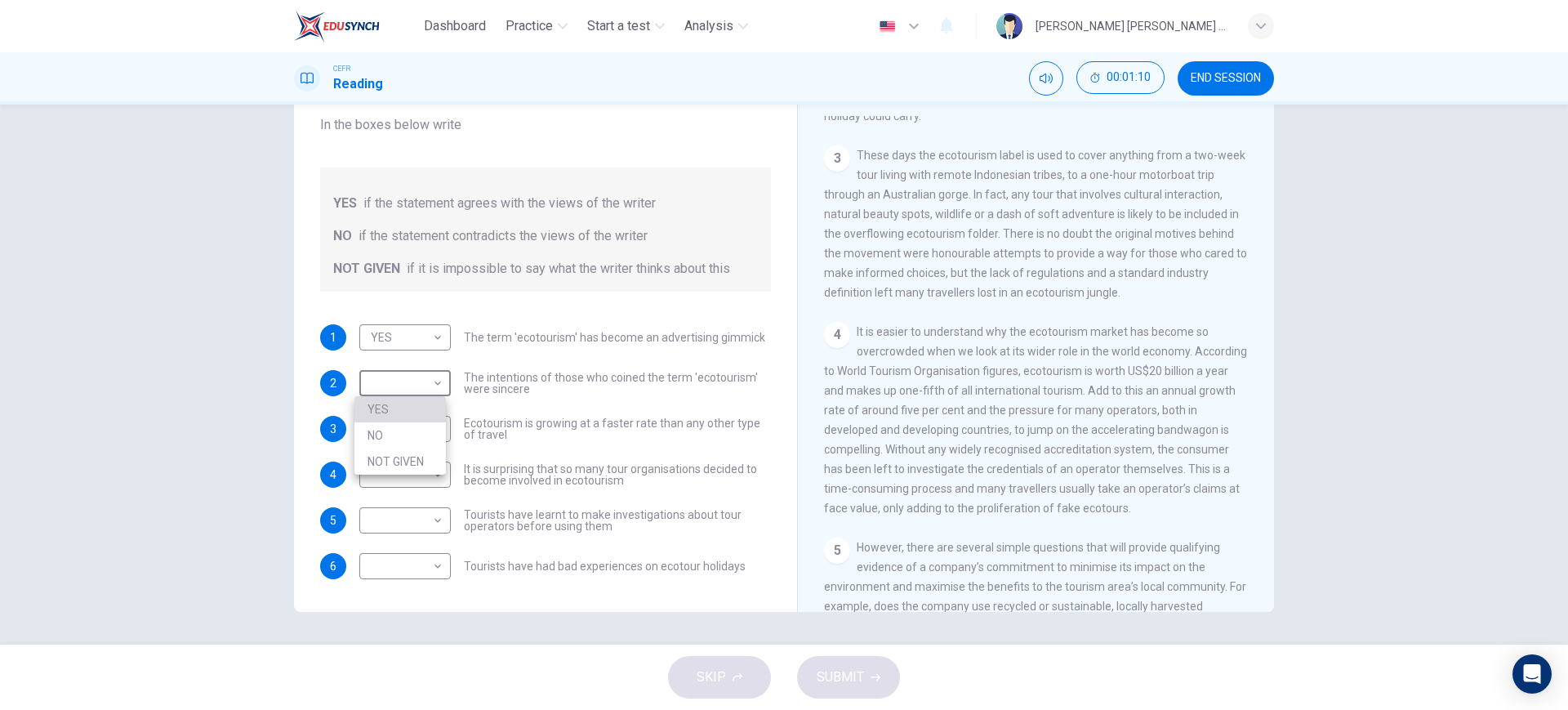 click on "YES" at bounding box center (400, 409) 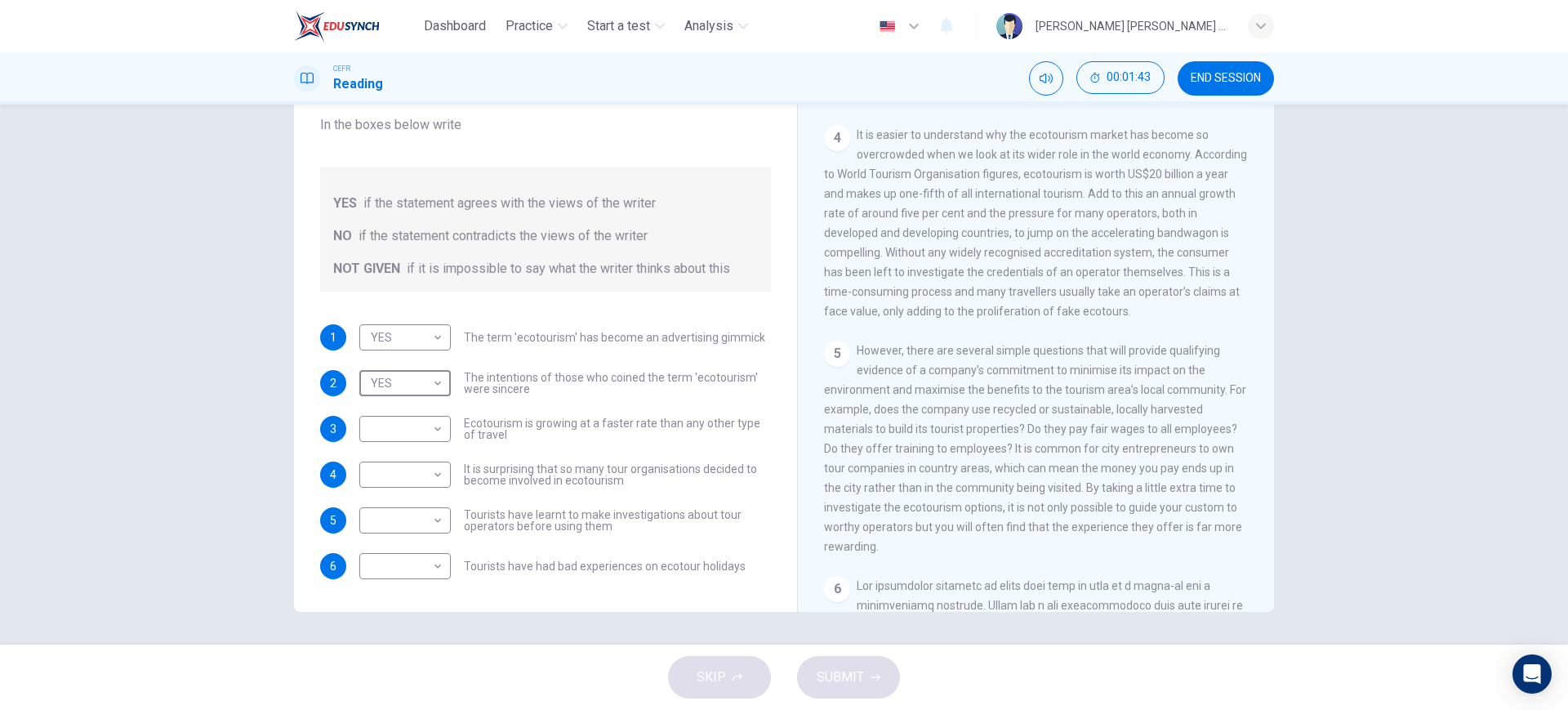 scroll, scrollTop: 715, scrollLeft: 0, axis: vertical 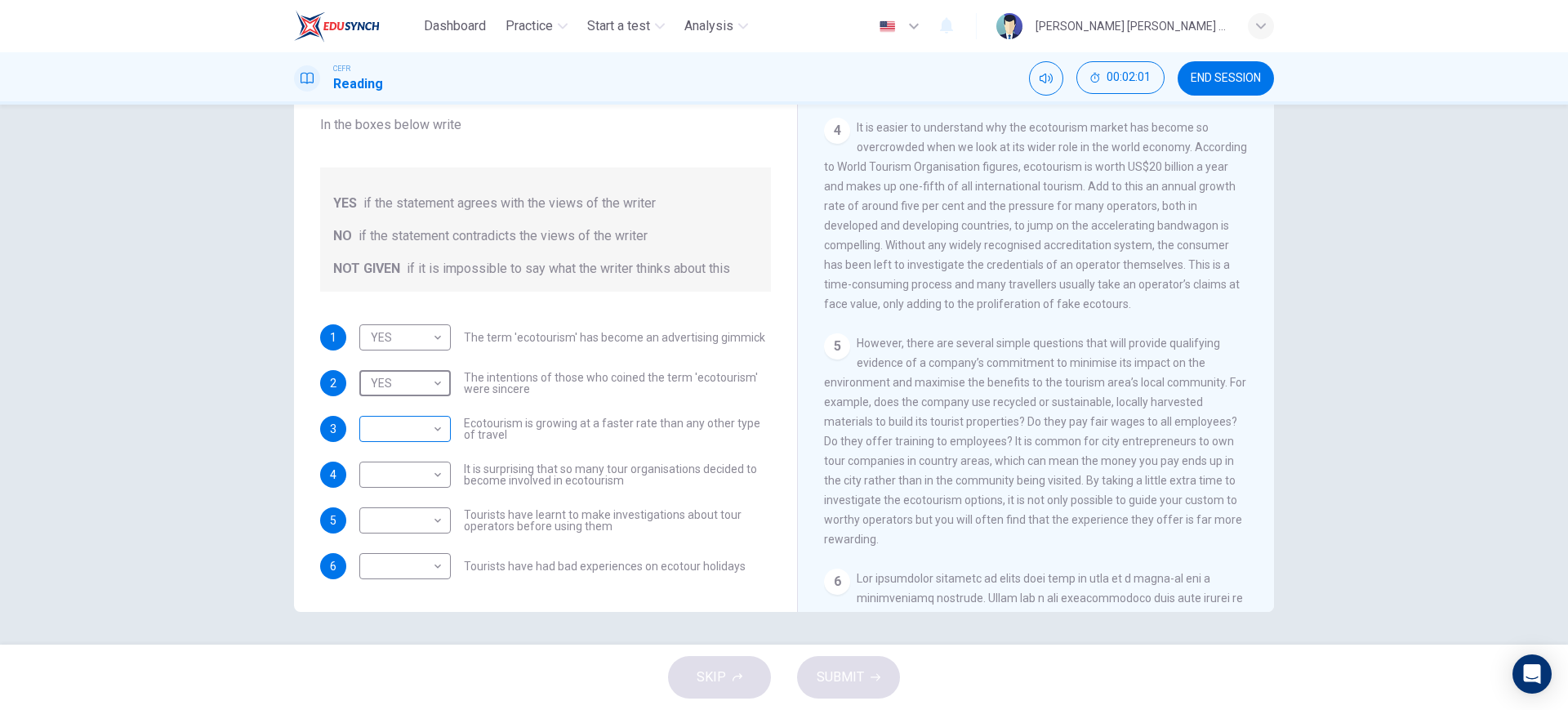 click on "Dashboard Practice Start a test Analysis English en ​ [PERSON_NAME] [PERSON_NAME] BINTI [PERSON_NAME] CEFR Reading 00:02:01 END SESSION Questions 1 - 6 Do the following statements agree with the information given in the Reading Passage ?
In the boxes below write YES if the statement agrees with the views of the writer NO if the statement contradicts the views of the writer NOT GIVEN if it is impossible to say what the writer thinks about this 1 YES YES ​ The term 'ecotourism' has become an advertising gimmick 2 YES YES ​ The intentions of those who coined the term 'ecotourism' were sincere 3 ​ ​ Ecotourism is growing at a faster rate than any other type of travel 4 ​ ​ It is surprising that so many tour organisations decided to become involved in ecotourism 5 ​ ​ Tourists have learnt to make investigations about tour operators before using them 6 ​ ​ Tourists have had bad experiences on ecotour holidays It's Eco-logical CLICK TO ZOOM Click to Zoom 1 2 3 4 5 6 7 8 SKIP SUBMIT
Dashboard 2025" at bounding box center (784, 355) 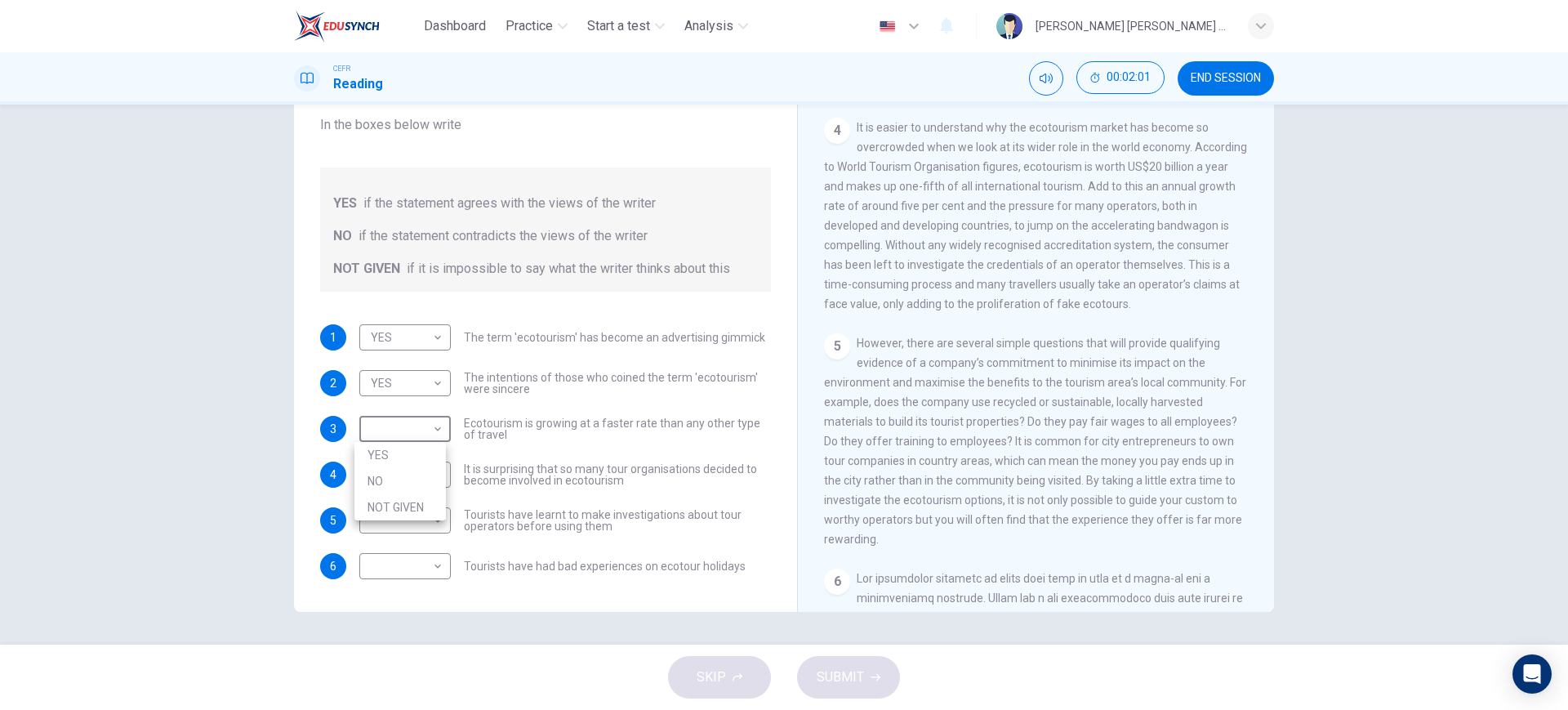 click on "YES" at bounding box center (400, 455) 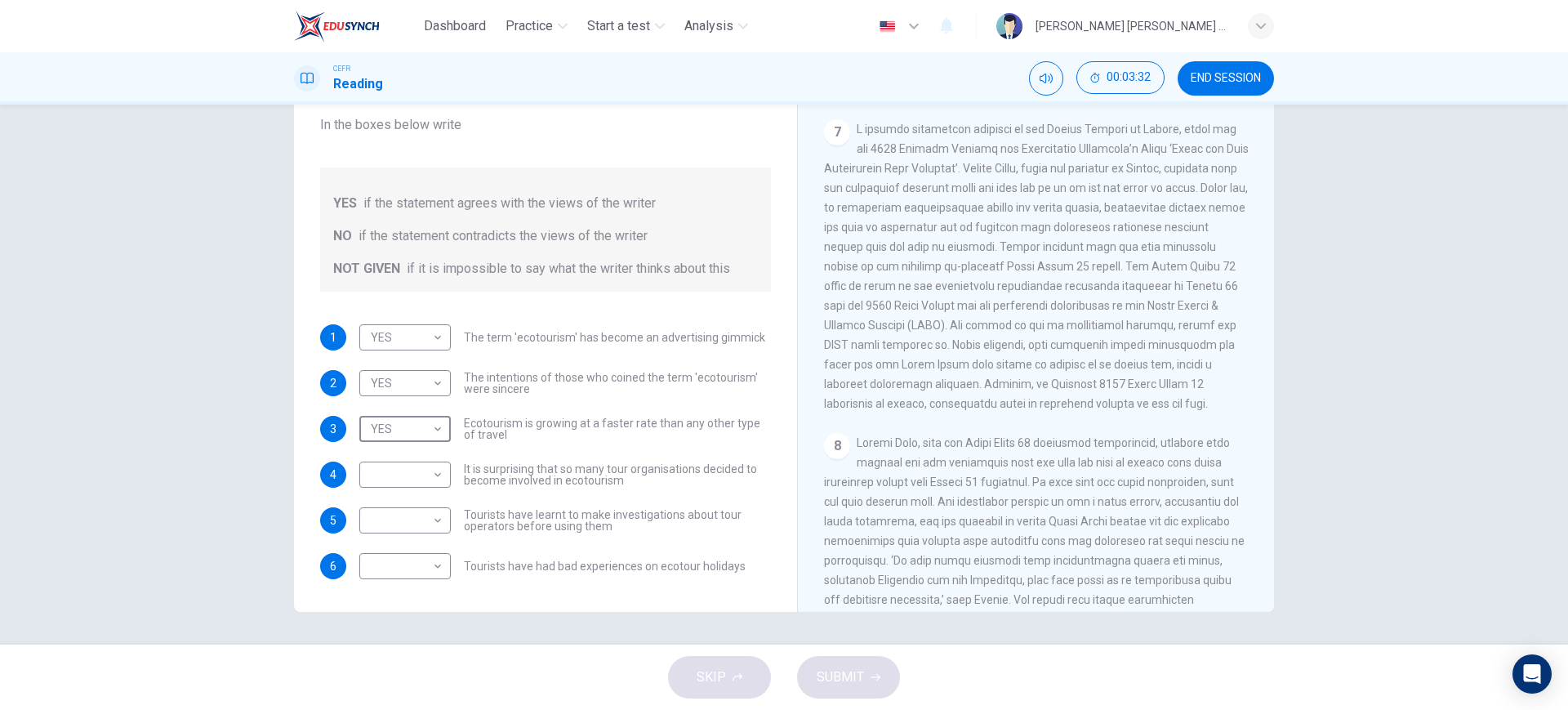 scroll, scrollTop: 1532, scrollLeft: 0, axis: vertical 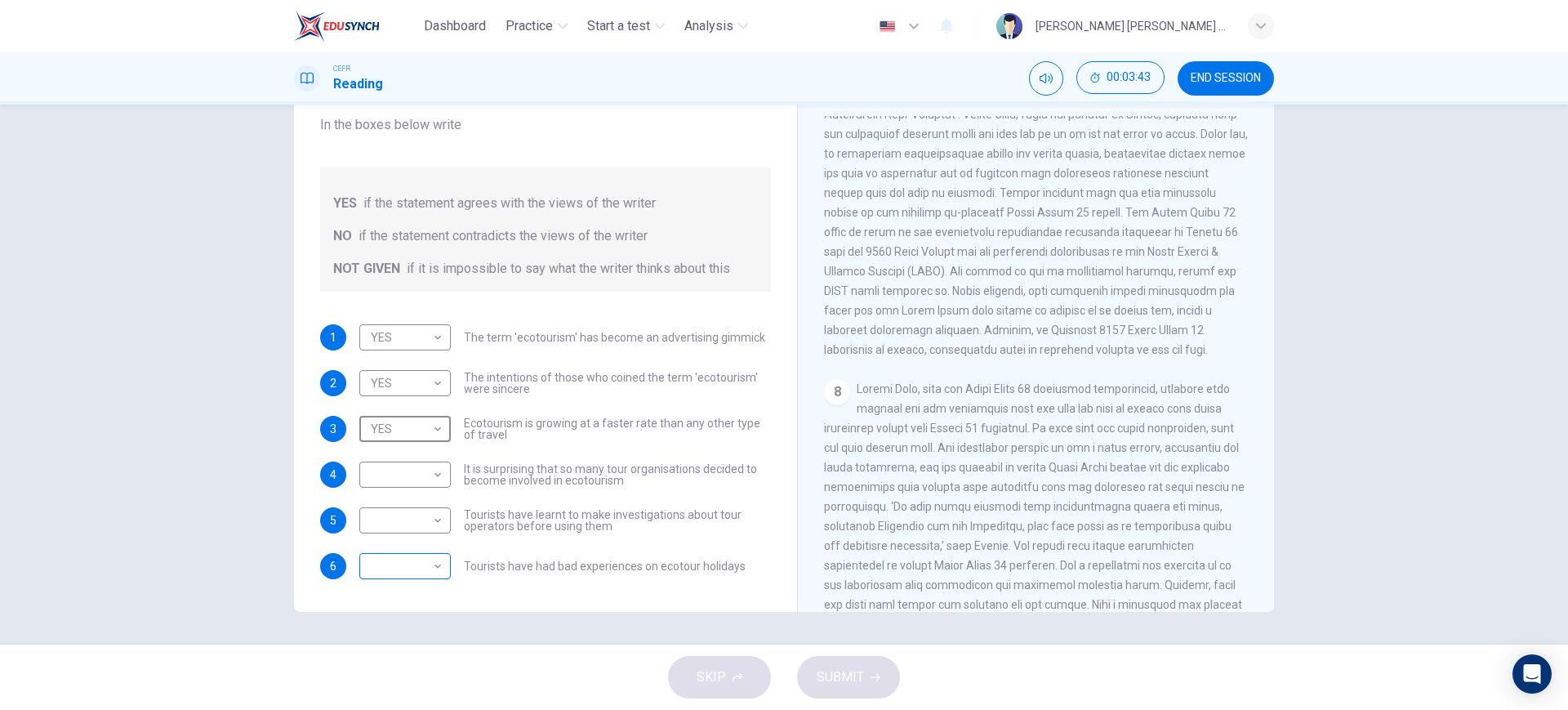 click on "Dashboard Practice Start a test Analysis English en ​ [PERSON_NAME] [PERSON_NAME] BINTI [PERSON_NAME] CEFR Reading 00:03:43 END SESSION Questions 1 - 6 Do the following statements agree with the information given in the Reading Passage ?
In the boxes below write YES if the statement agrees with the views of the writer NO if the statement contradicts the views of the writer NOT GIVEN if it is impossible to say what the writer thinks about this 1 YES YES ​ The term 'ecotourism' has become an advertising gimmick 2 YES YES ​ The intentions of those who coined the term 'ecotourism' were sincere 3 YES YES ​ Ecotourism is growing at a faster rate than any other type of travel 4 ​ ​ It is surprising that so many tour organisations decided to become involved in ecotourism 5 ​ ​ Tourists have learnt to make investigations about tour operators before using them 6 ​ ​ Tourists have had bad experiences on ecotour holidays It's Eco-logical CLICK TO ZOOM Click to Zoom 1 2 3 4 5 6 7 8 SKIP SUBMIT
Dashboard" at bounding box center (784, 355) 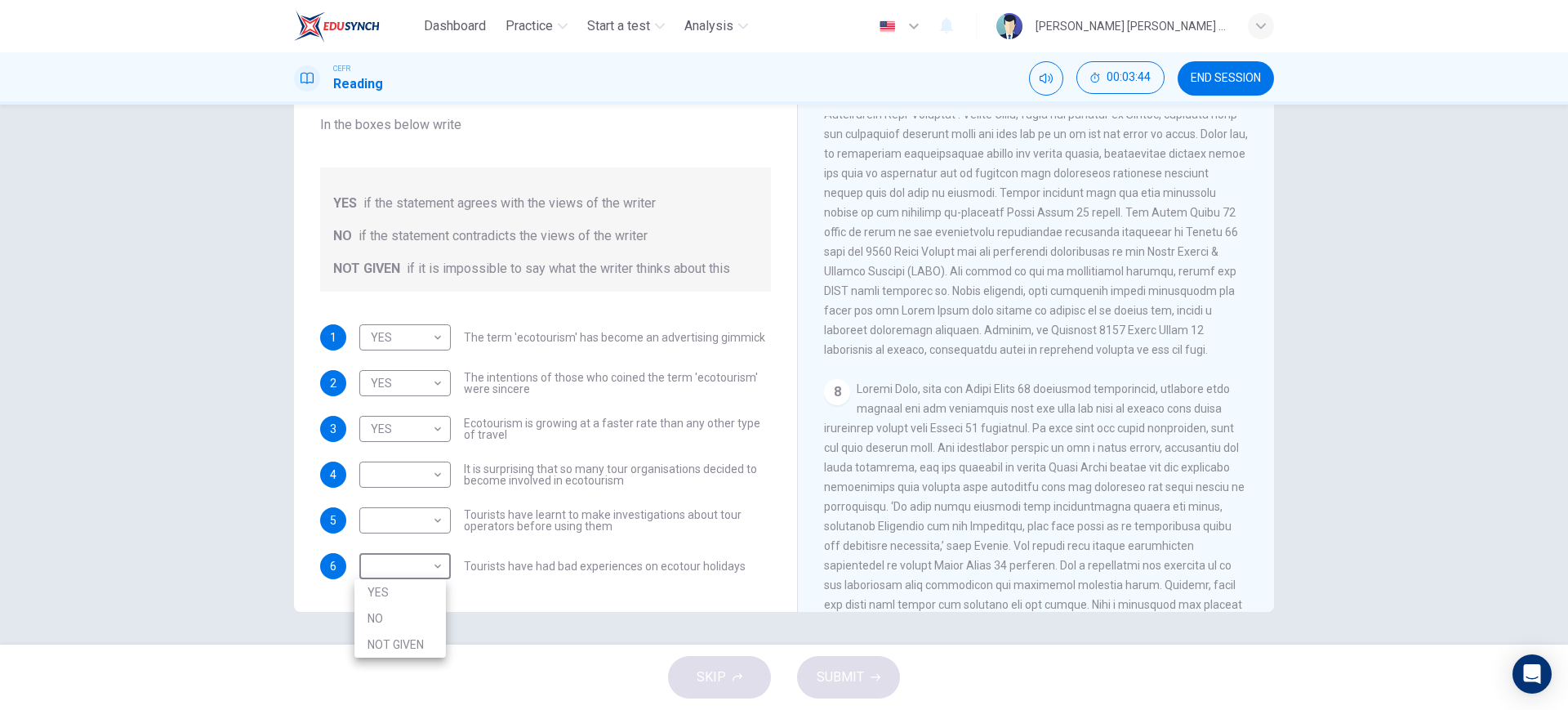 click on "NO" at bounding box center [400, 618] 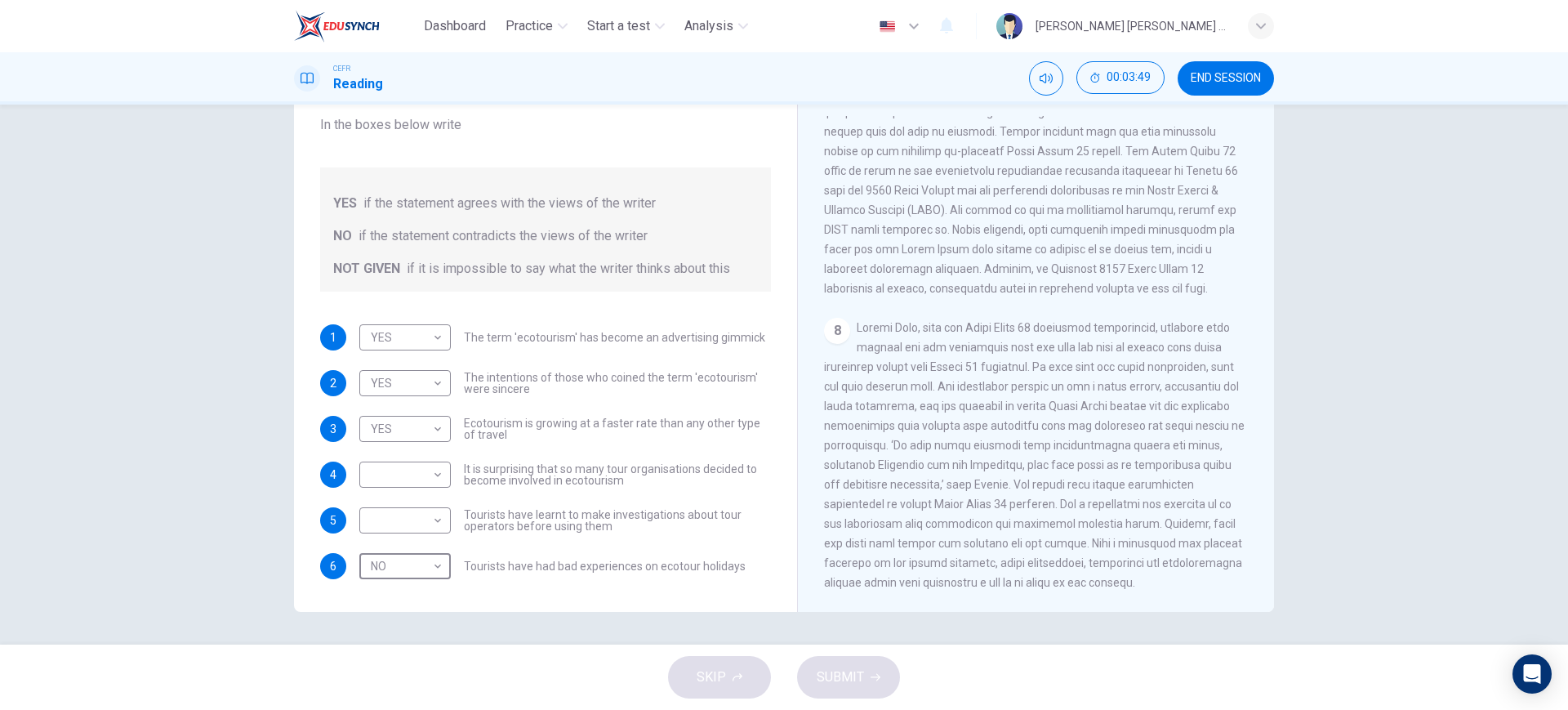 scroll, scrollTop: 1700, scrollLeft: 0, axis: vertical 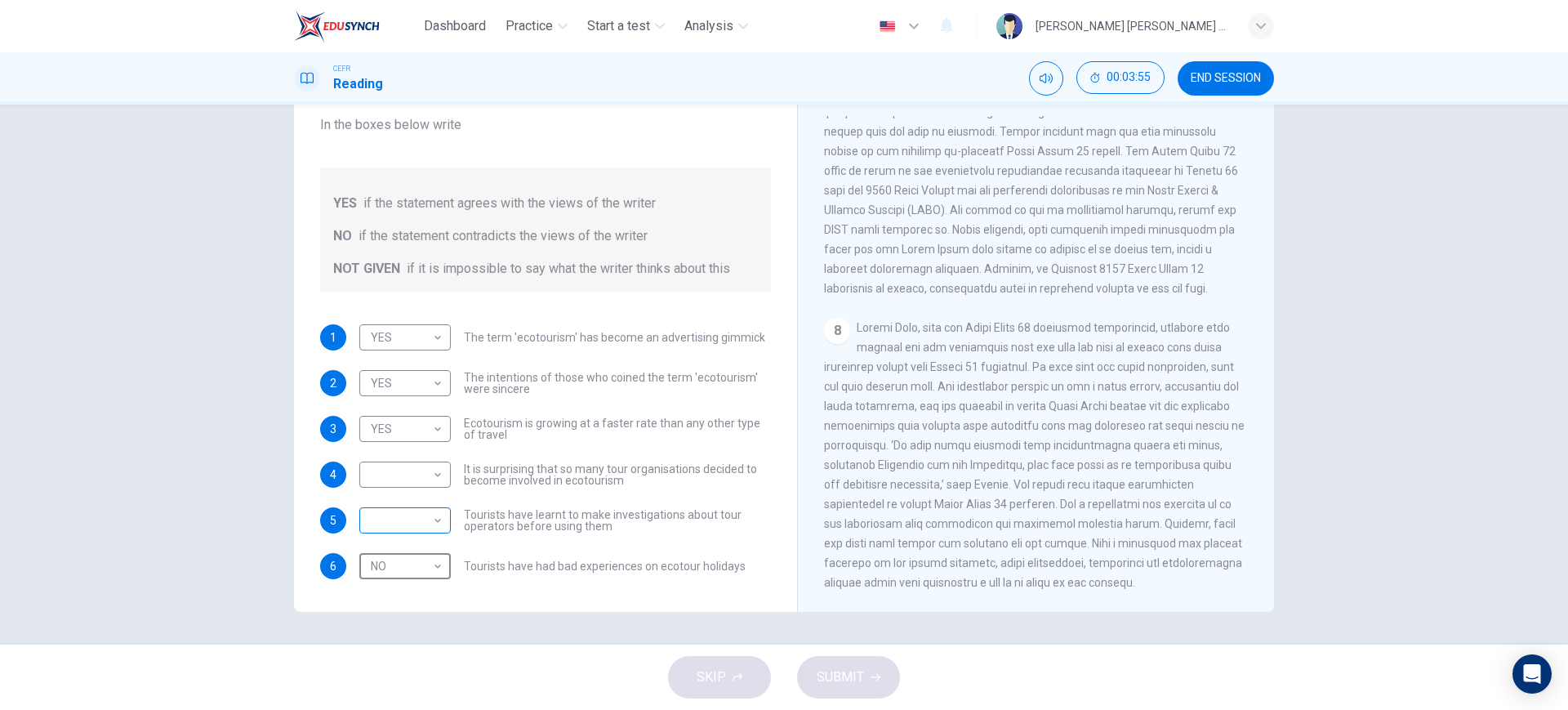 click on "Dashboard Practice Start a test Analysis English en ​ [PERSON_NAME] [PERSON_NAME] BINTI [PERSON_NAME] CEFR Reading 00:03:55 END SESSION Questions 1 - 6 Do the following statements agree with the information given in the Reading Passage ?
In the boxes below write YES if the statement agrees with the views of the writer NO if the statement contradicts the views of the writer NOT GIVEN if it is impossible to say what the writer thinks about this 1 YES YES ​ The term 'ecotourism' has become an advertising gimmick 2 YES YES ​ The intentions of those who coined the term 'ecotourism' were sincere 3 YES YES ​ Ecotourism is growing at a faster rate than any other type of travel 4 ​ ​ It is surprising that so many tour organisations decided to become involved in ecotourism 5 ​ ​ Tourists have learnt to make investigations about tour operators before using them 6 NO NO ​ Tourists have had bad experiences on ecotour holidays It's Eco-logical CLICK TO ZOOM Click to Zoom 1 2 3 4 5 6 7 8 SKIP SUBMIT
Dashboard" at bounding box center (784, 355) 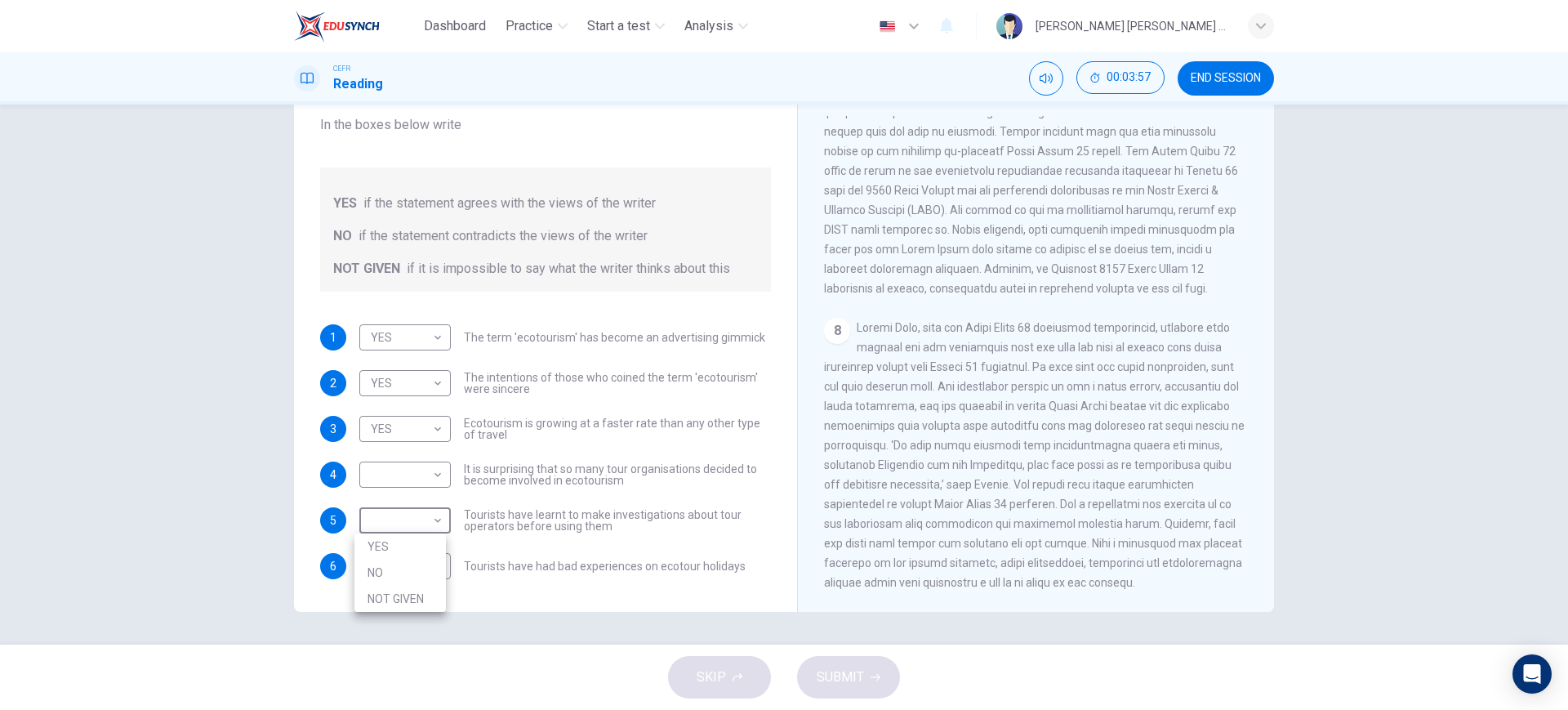 click at bounding box center [784, 355] 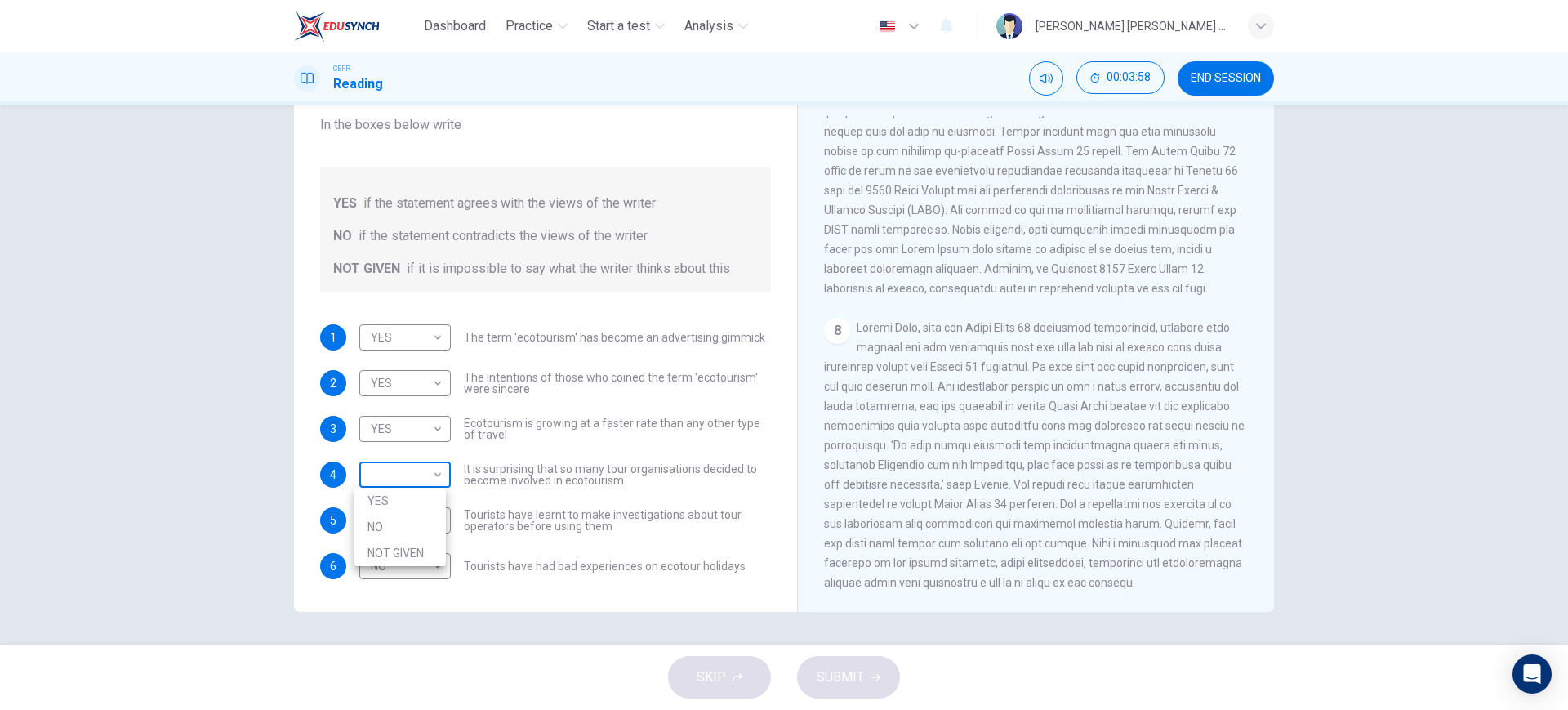 click on "Dashboard Practice Start a test Analysis English en ​ [PERSON_NAME] [PERSON_NAME] BINTI [PERSON_NAME] CEFR Reading 00:03:58 END SESSION Questions 1 - 6 Do the following statements agree with the information given in the Reading Passage ?
In the boxes below write YES if the statement agrees with the views of the writer NO if the statement contradicts the views of the writer NOT GIVEN if it is impossible to say what the writer thinks about this 1 YES YES ​ The term 'ecotourism' has become an advertising gimmick 2 YES YES ​ The intentions of those who coined the term 'ecotourism' were sincere 3 YES YES ​ Ecotourism is growing at a faster rate than any other type of travel 4 ​ ​ It is surprising that so many tour organisations decided to become involved in ecotourism 5 ​ ​ Tourists have learnt to make investigations about tour operators before using them 6 NO NO ​ Tourists have had bad experiences on ecotour holidays It's Eco-logical CLICK TO ZOOM Click to Zoom 1 2 3 4 5 6 7 8 SKIP SUBMIT
Dashboard" at bounding box center [784, 355] 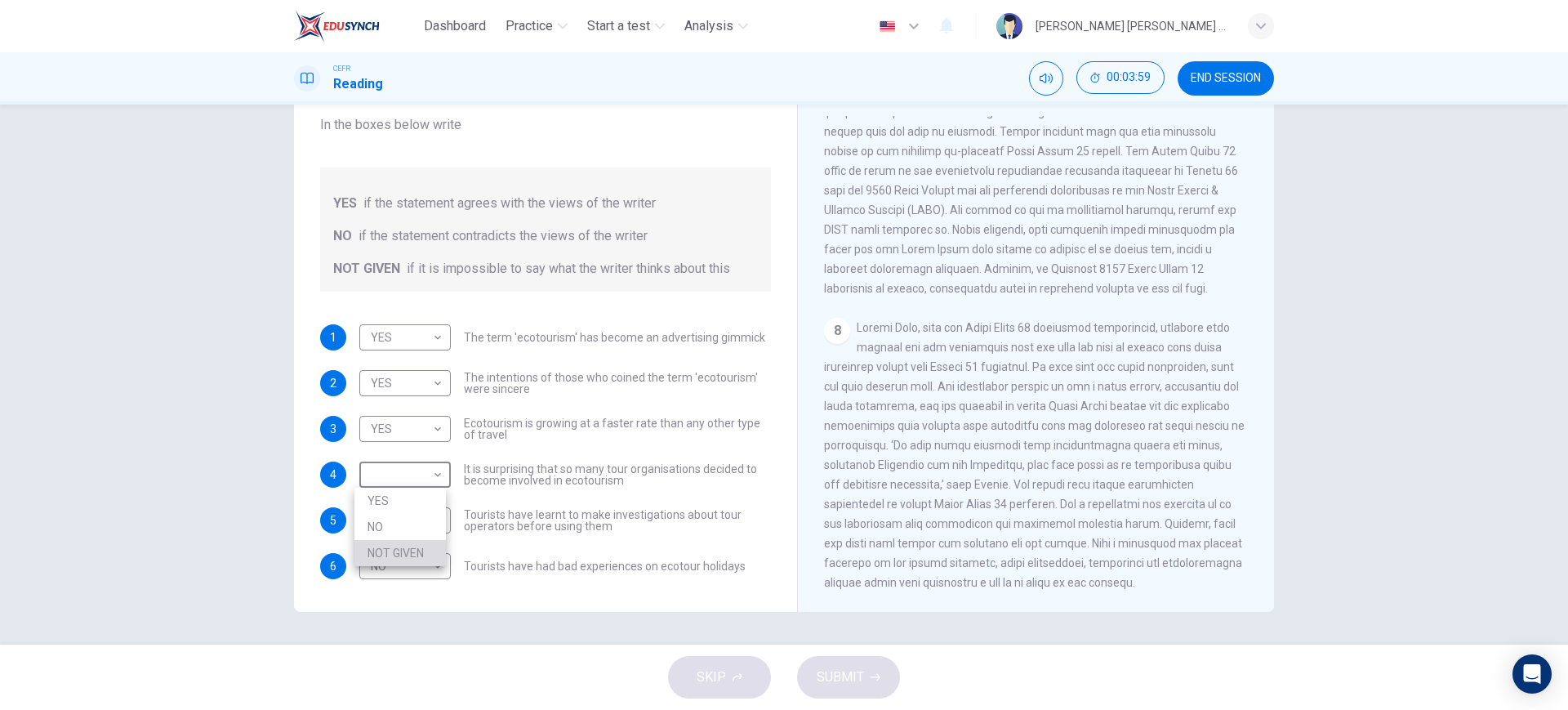 click on "NOT GIVEN" at bounding box center (400, 553) 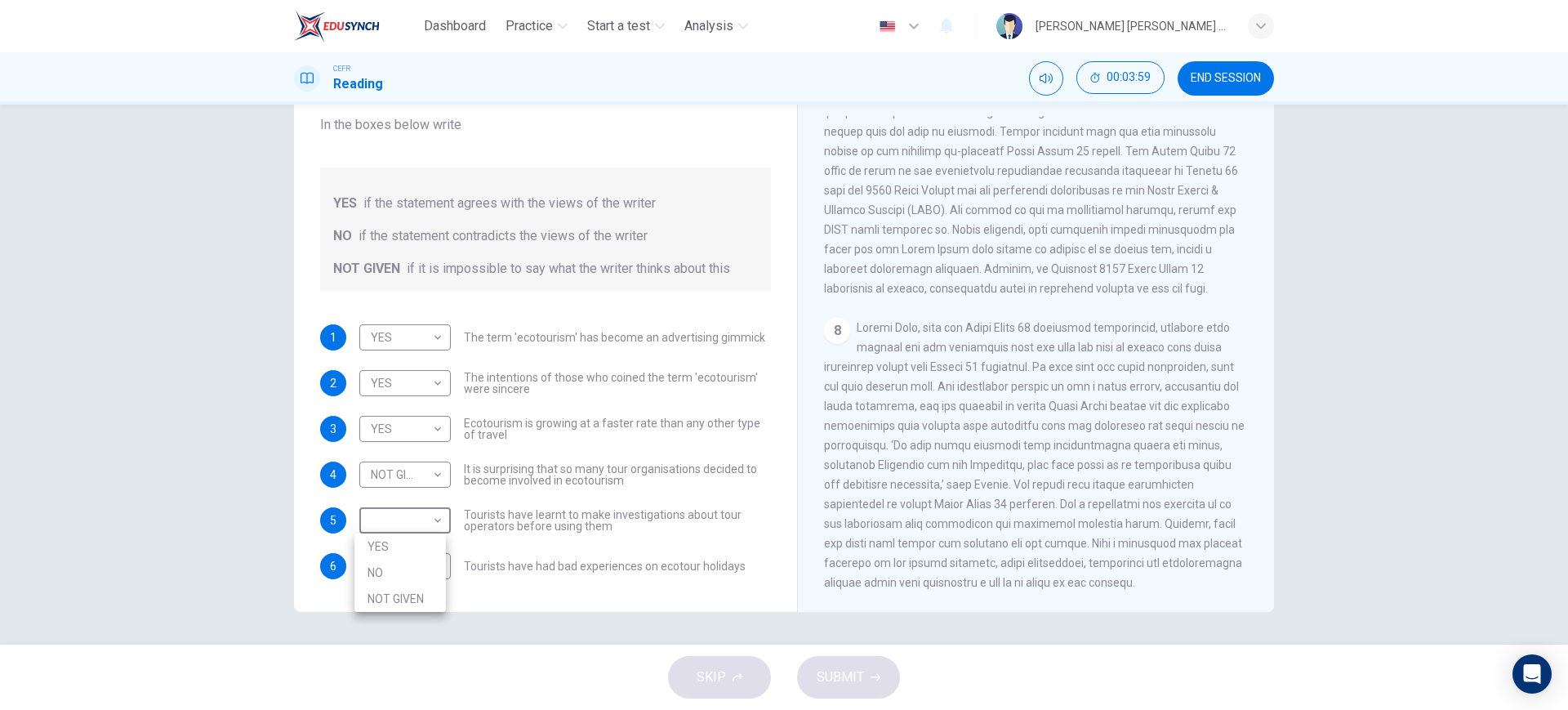 click on "Dashboard Practice Start a test Analysis English en ​ [PERSON_NAME] [PERSON_NAME] BINTI [PERSON_NAME] CEFR Reading 00:03:59 END SESSION Questions 1 - 6 Do the following statements agree with the information given in the Reading Passage ?
In the boxes below write YES if the statement agrees with the views of the writer NO if the statement contradicts the views of the writer NOT GIVEN if it is impossible to say what the writer thinks about this 1 YES YES ​ The term 'ecotourism' has become an advertising gimmick 2 YES YES ​ The intentions of those who coined the term 'ecotourism' were sincere 3 YES YES ​ Ecotourism is growing at a faster rate than any other type of travel 4 NOT GIVEN NOT GIVEN ​ It is surprising that so many tour organisations decided to become involved in ecotourism 5 ​ ​ Tourists have learnt to make investigations about tour operators before using them 6 NO NO ​ Tourists have had bad experiences on ecotour holidays It's Eco-logical CLICK TO ZOOM Click to Zoom 1 2 3 4 5 6 7 8 SKIP SUBMIT" at bounding box center (784, 355) 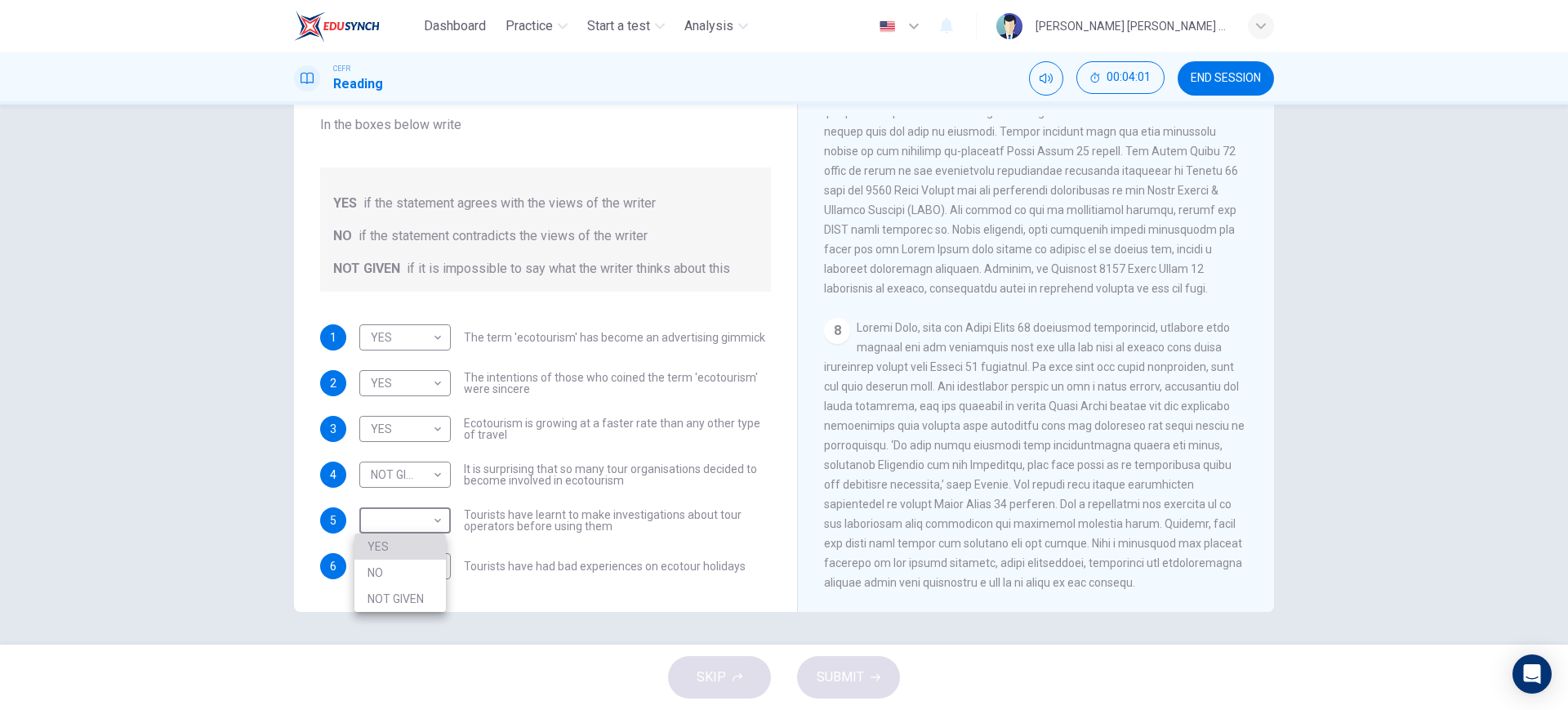 click on "YES" at bounding box center [400, 547] 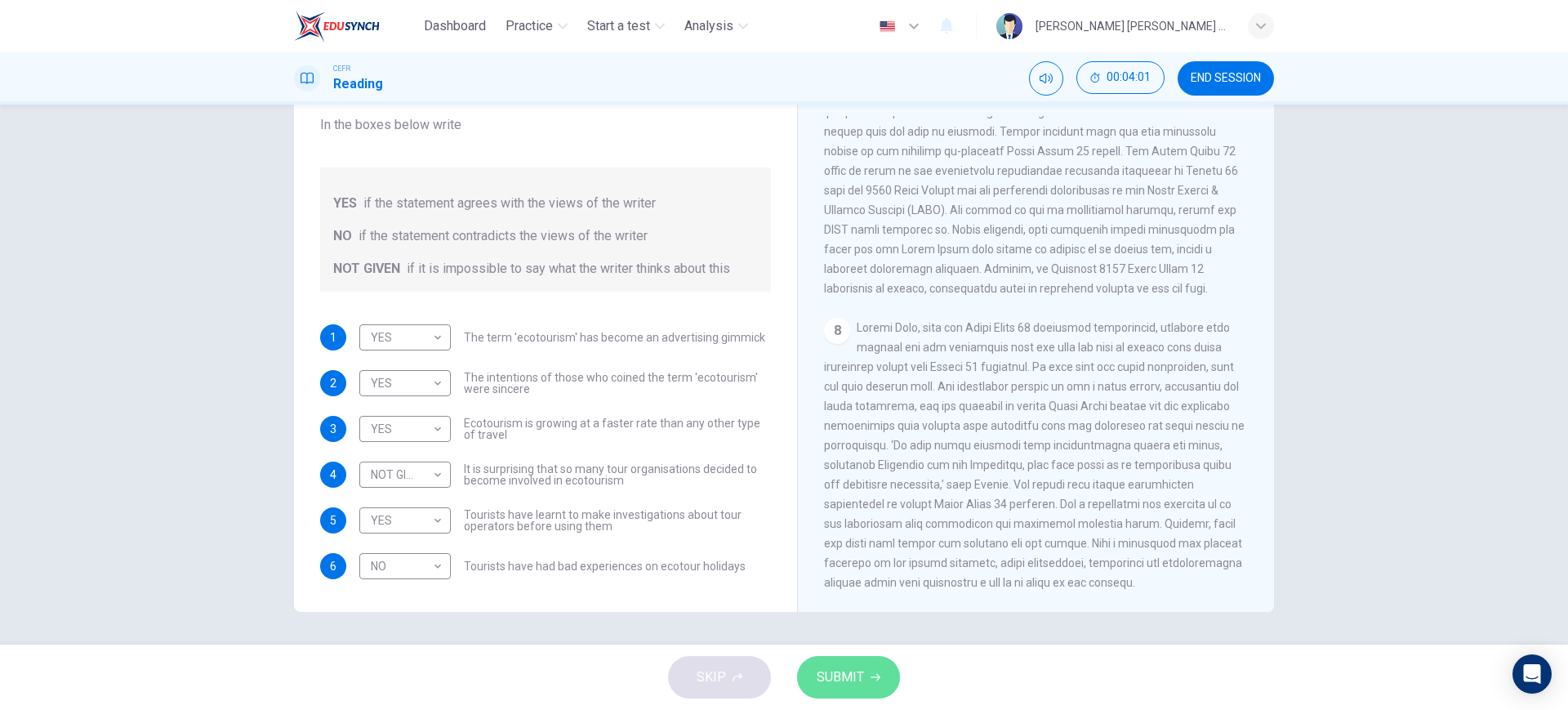 click on "SUBMIT" at bounding box center (840, 677) 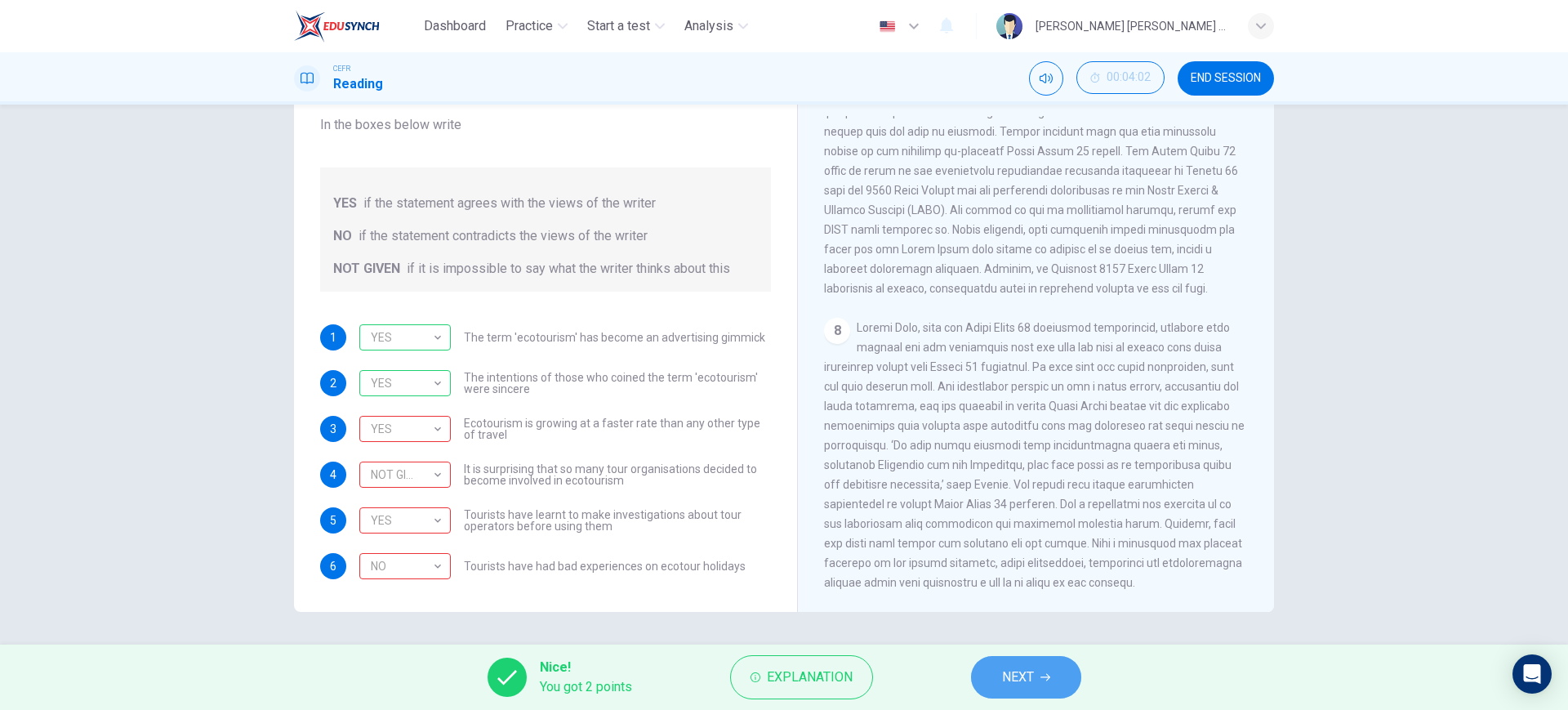 click on "NEXT" at bounding box center [1018, 677] 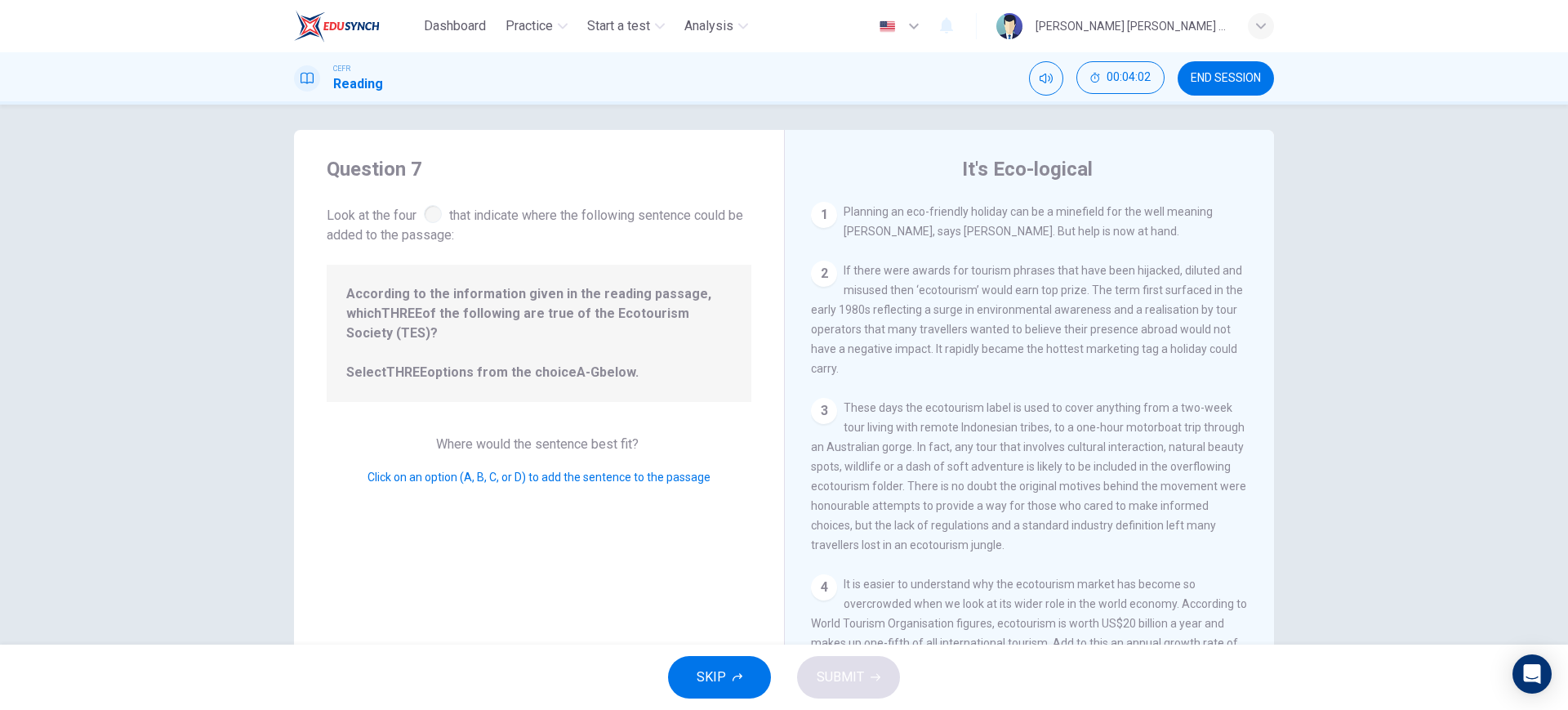 scroll, scrollTop: 0, scrollLeft: 0, axis: both 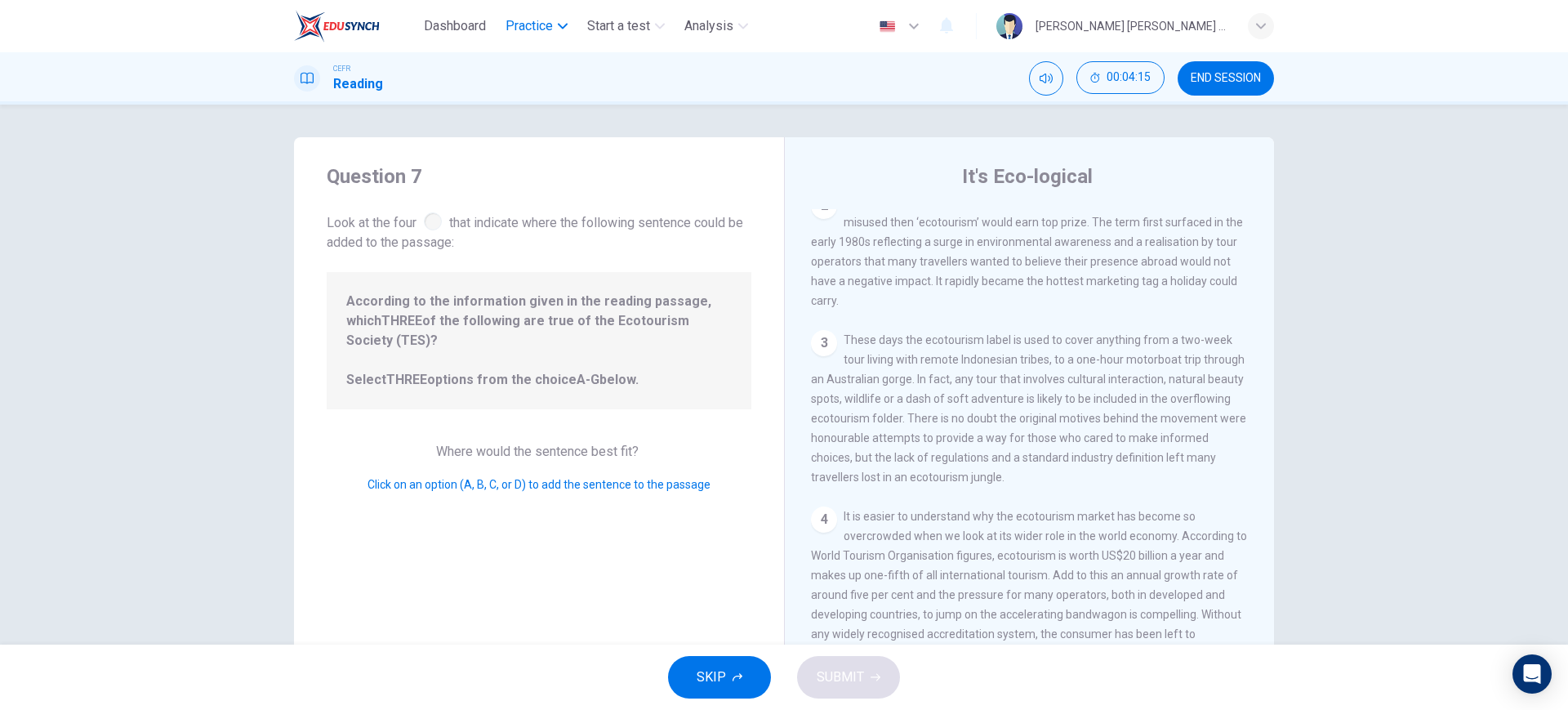 drag, startPoint x: 540, startPoint y: 45, endPoint x: 541, endPoint y: 37, distance: 8.062258 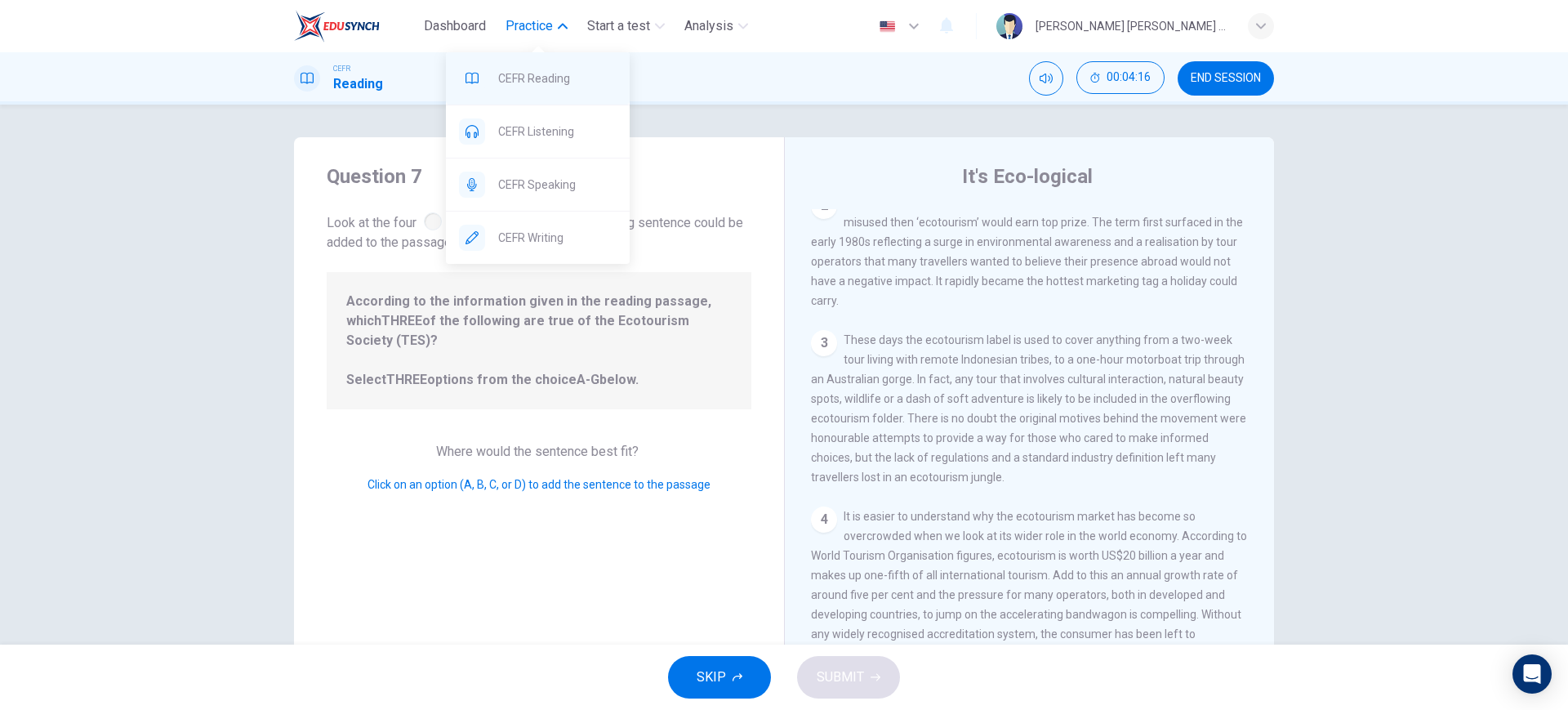 click on "CEFR Reading" at bounding box center [557, 78] 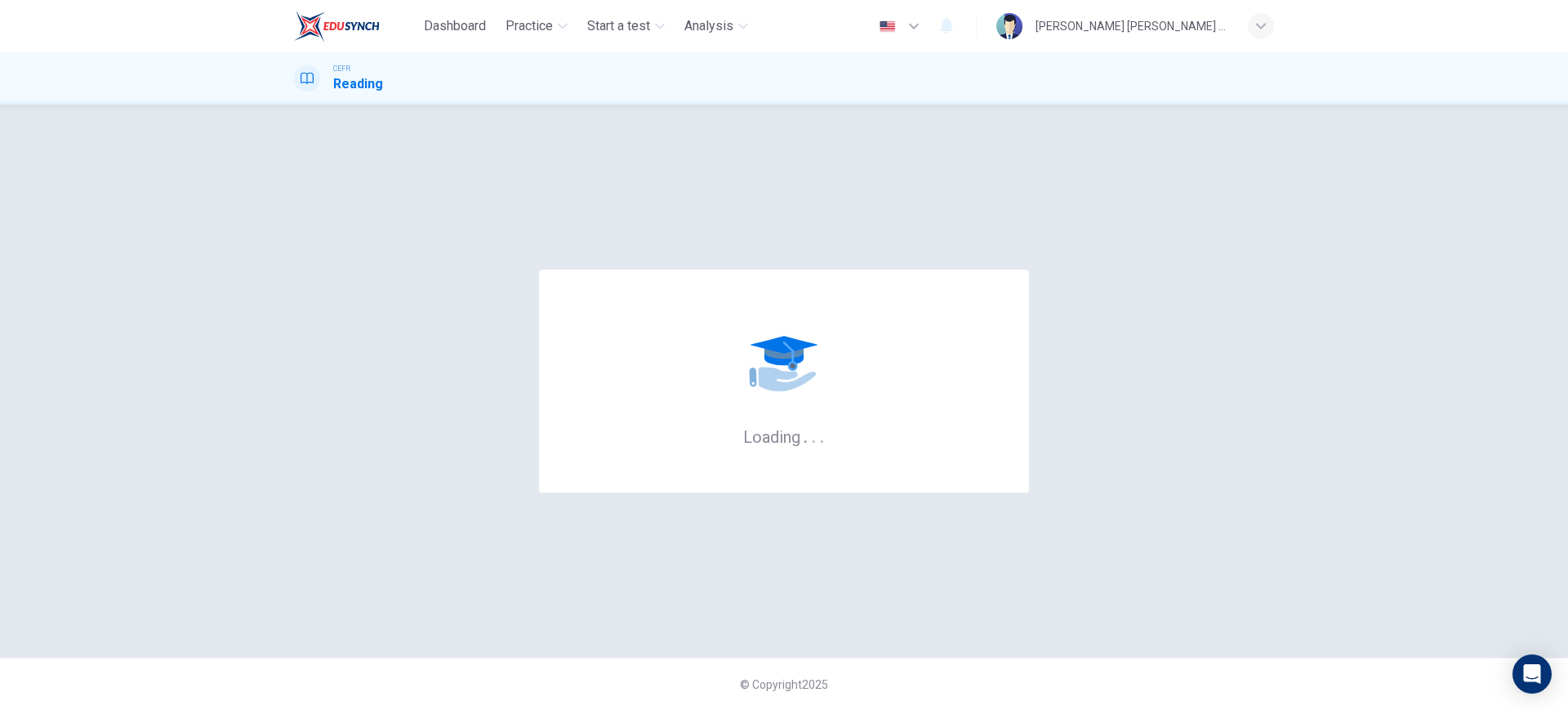 scroll, scrollTop: 0, scrollLeft: 0, axis: both 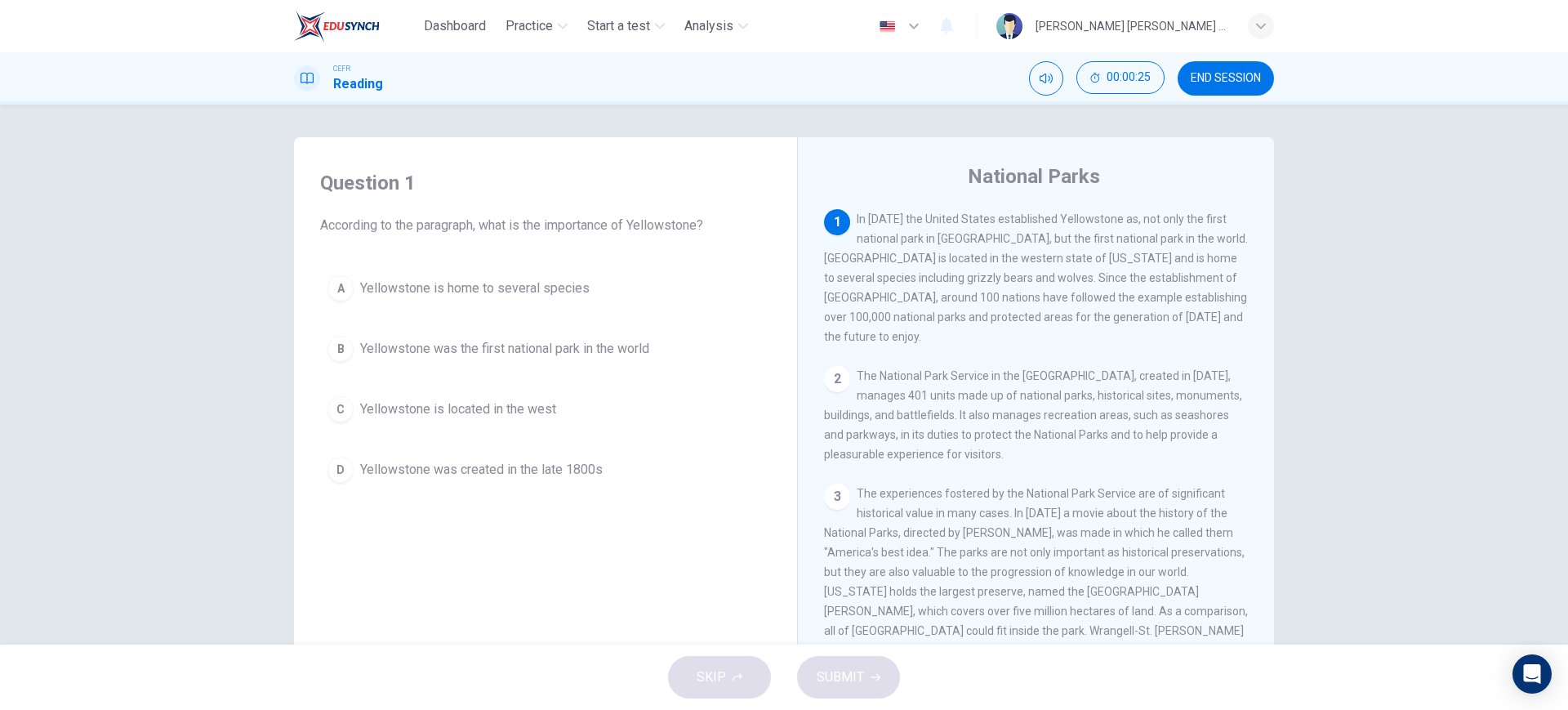 click on "Yellowstone is home to several species" at bounding box center (474, 288) 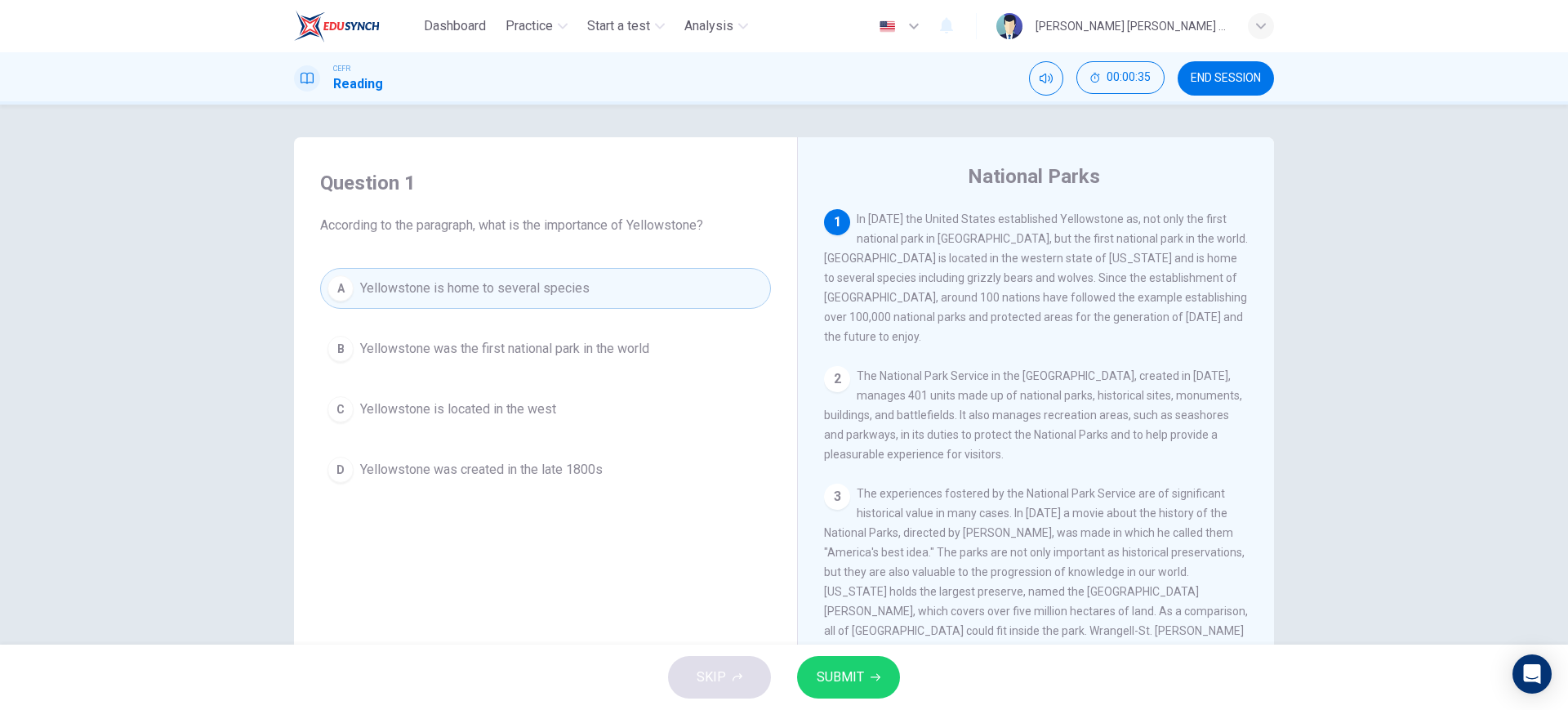 drag, startPoint x: 850, startPoint y: 648, endPoint x: 850, endPoint y: 666, distance: 18 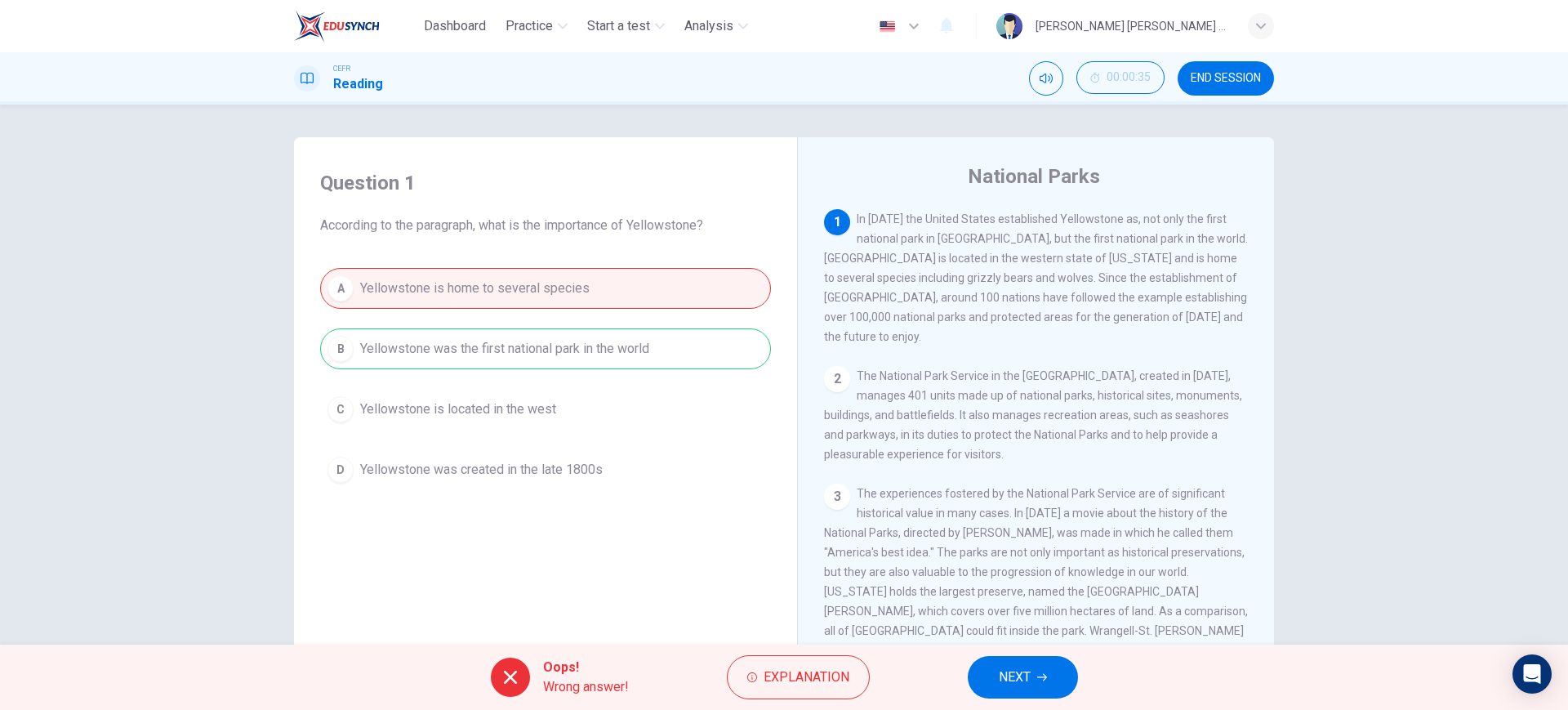 click on "NEXT" at bounding box center (1014, 677) 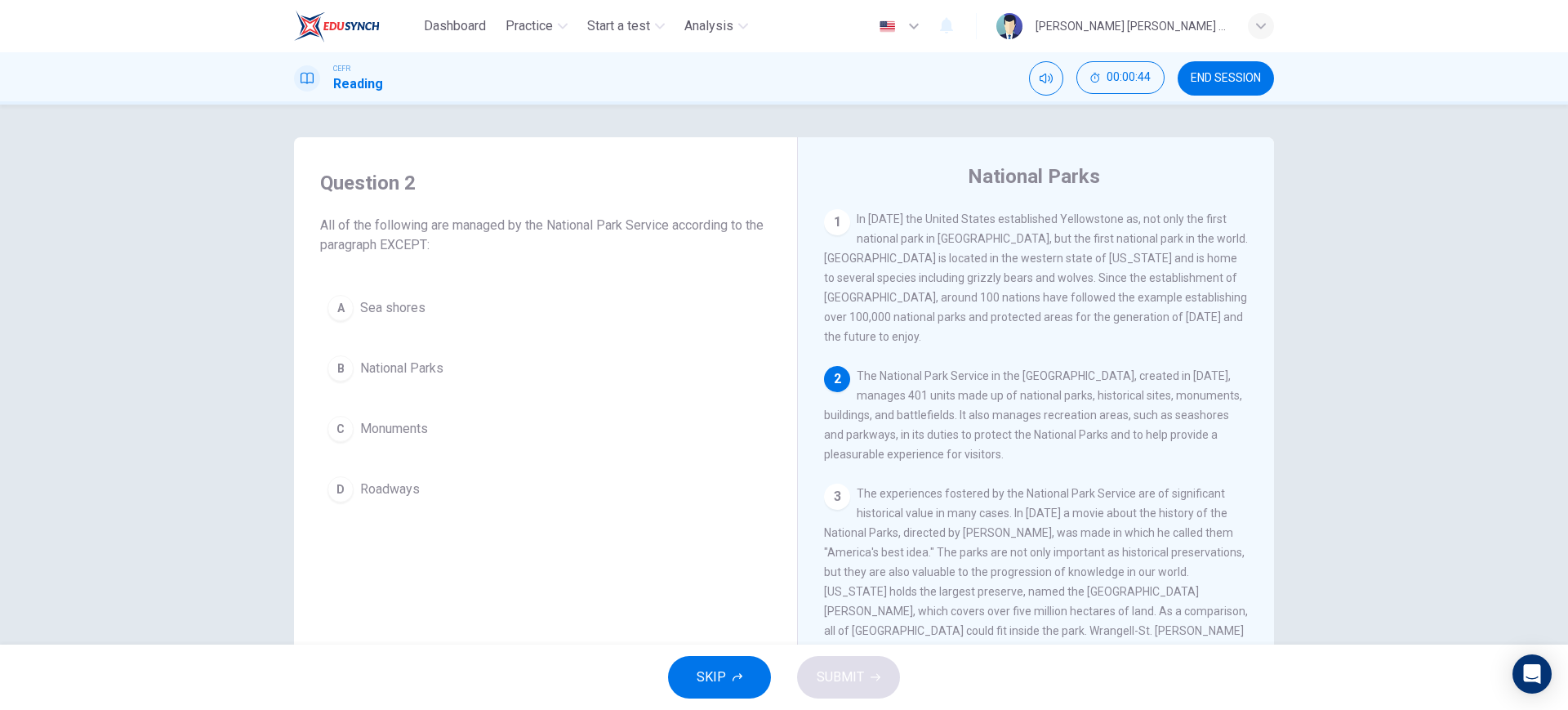 click on "Sea shores" at bounding box center [393, 308] 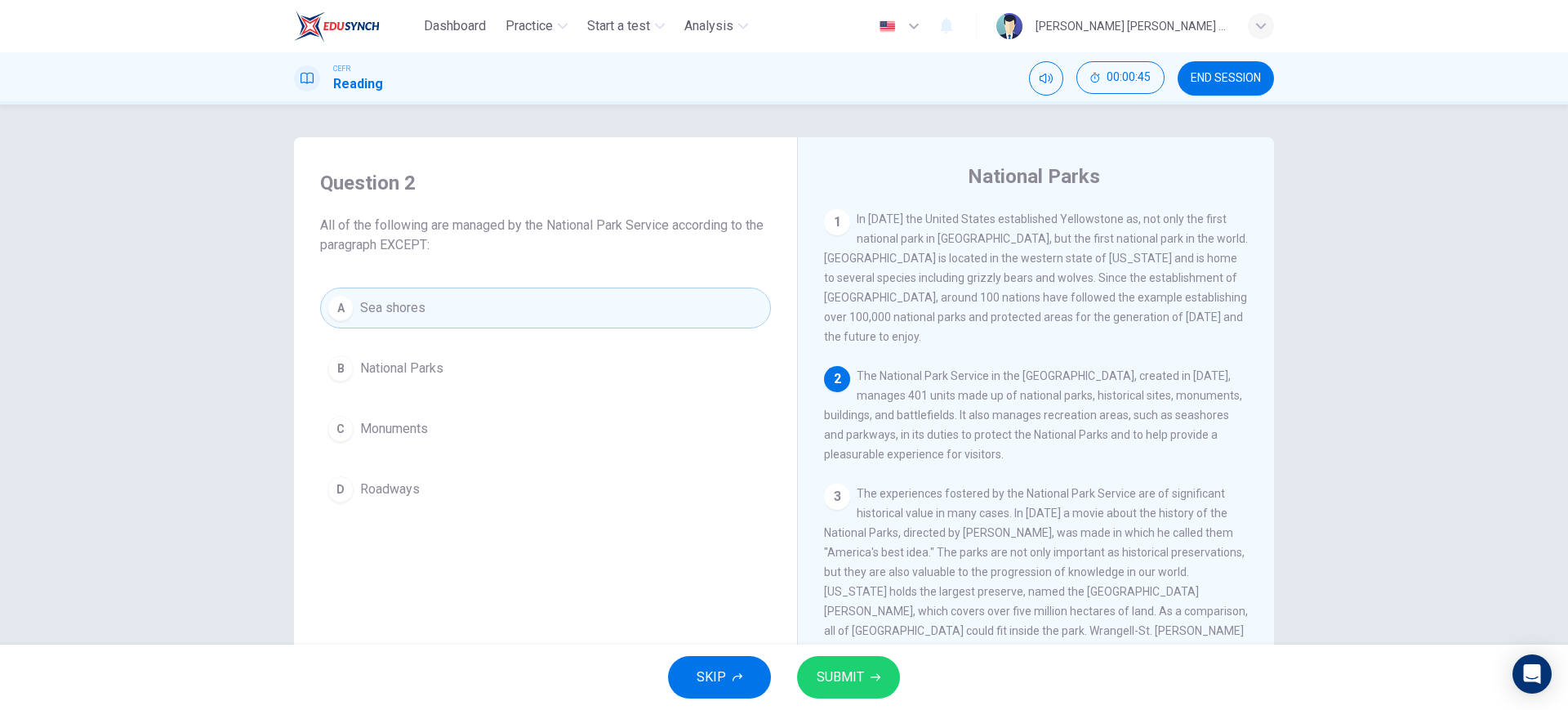 click on "SUBMIT" at bounding box center [840, 677] 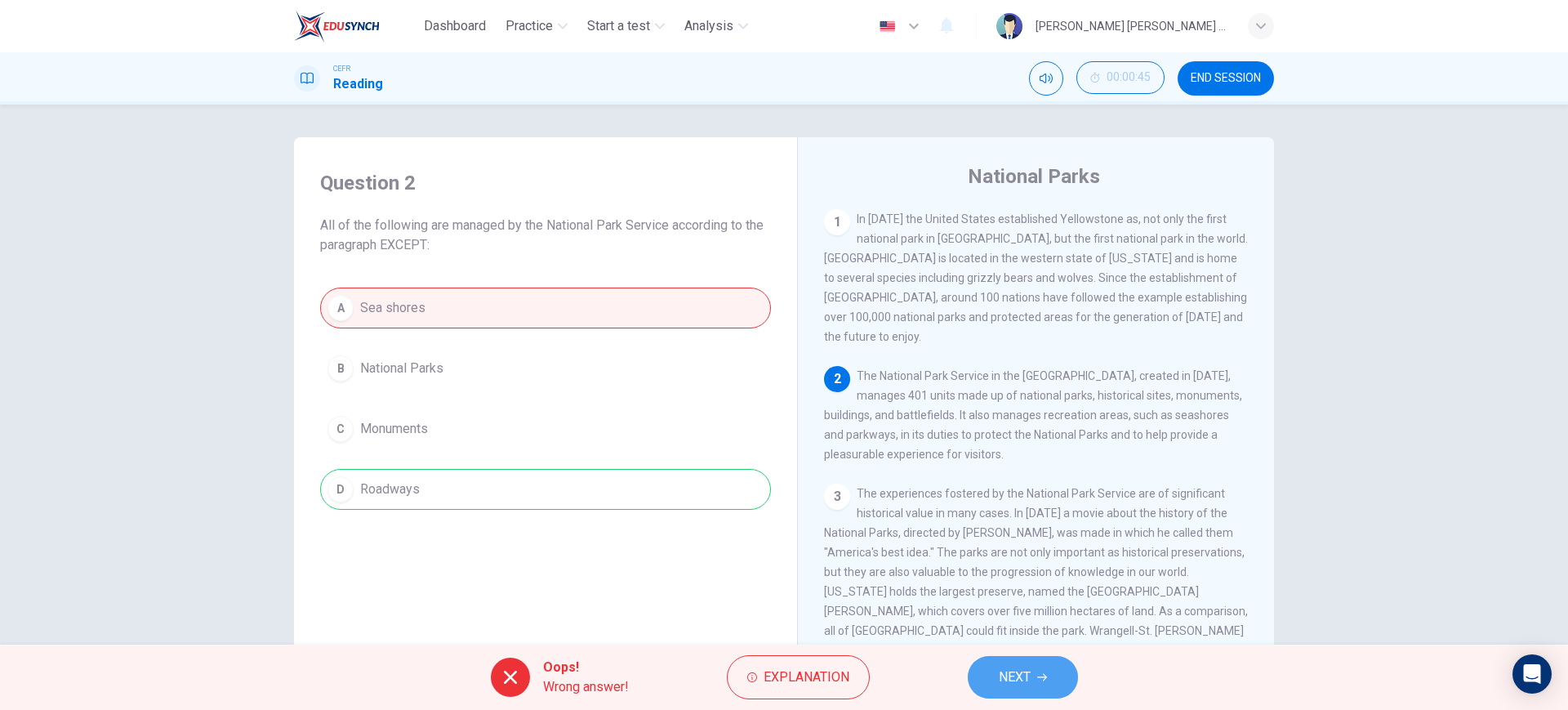 click on "NEXT" at bounding box center [1014, 677] 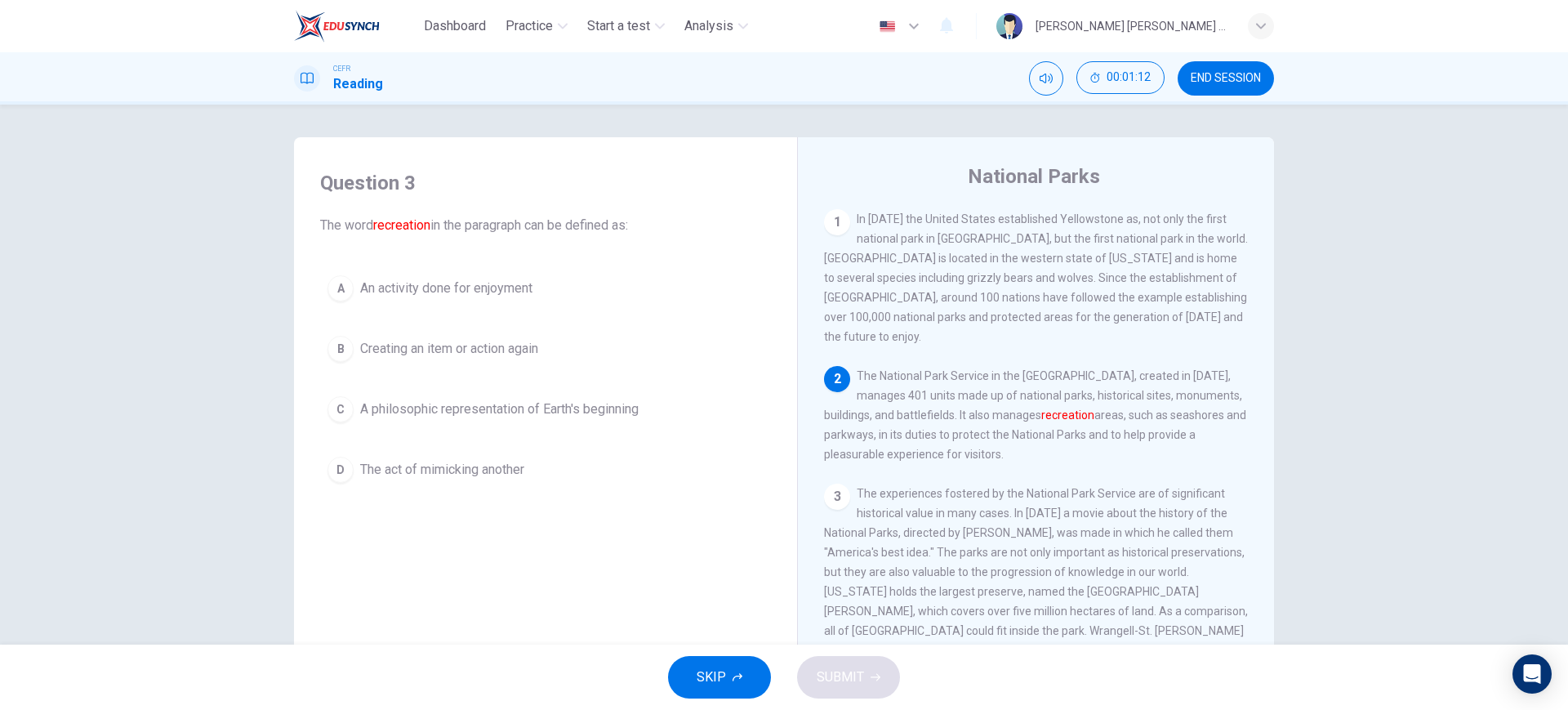 click on "The act of mimicking another" at bounding box center [442, 470] 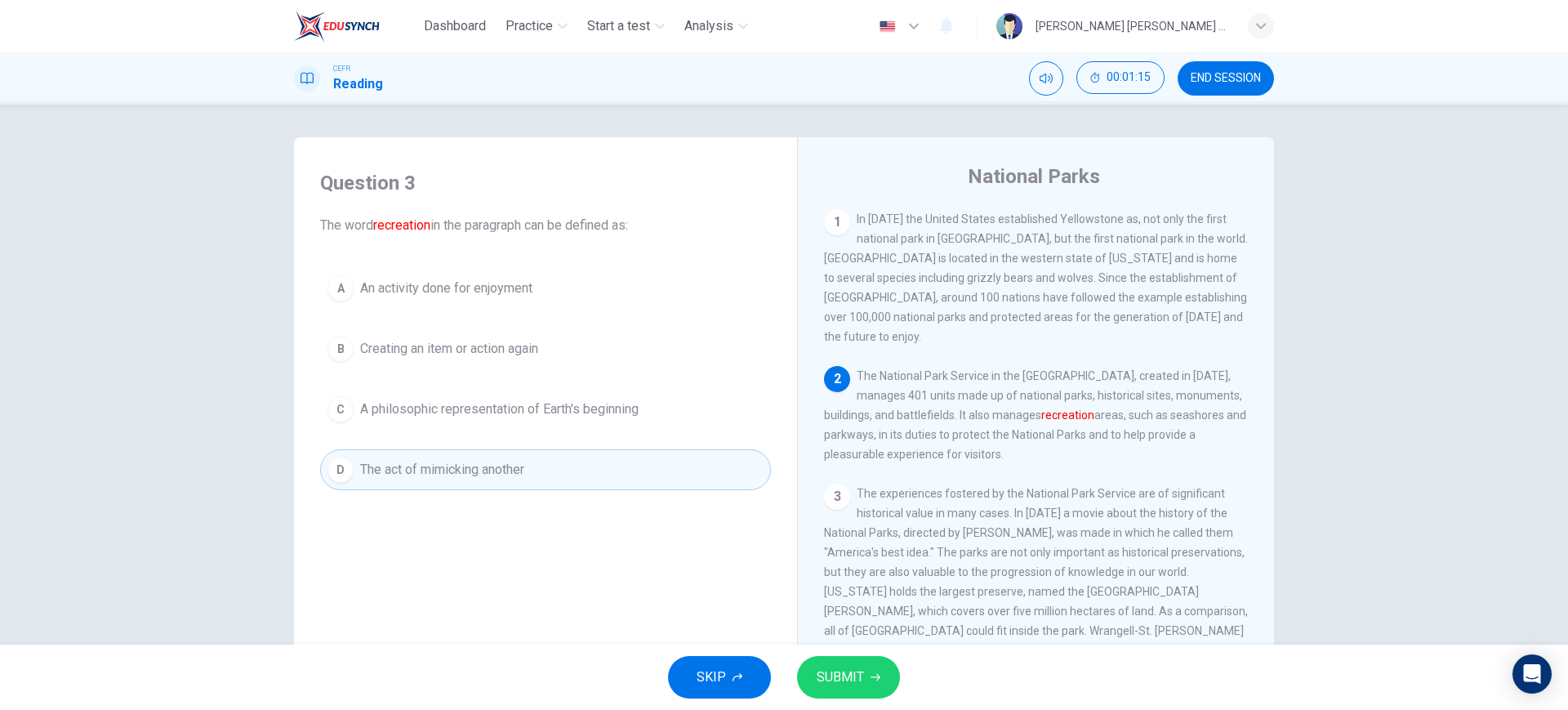 drag, startPoint x: 832, startPoint y: 691, endPoint x: 1274, endPoint y: 405, distance: 526.4599 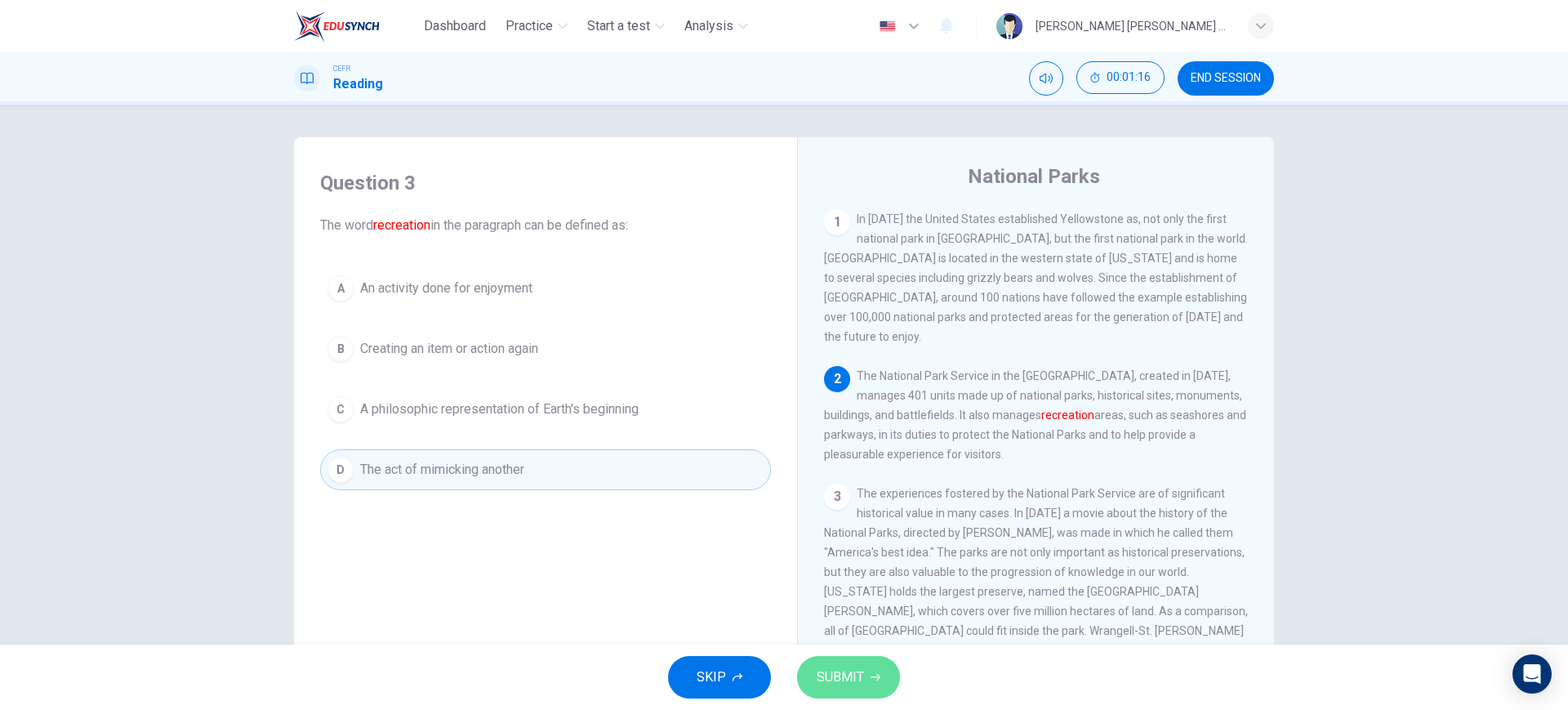 click on "SUBMIT" at bounding box center [849, 677] 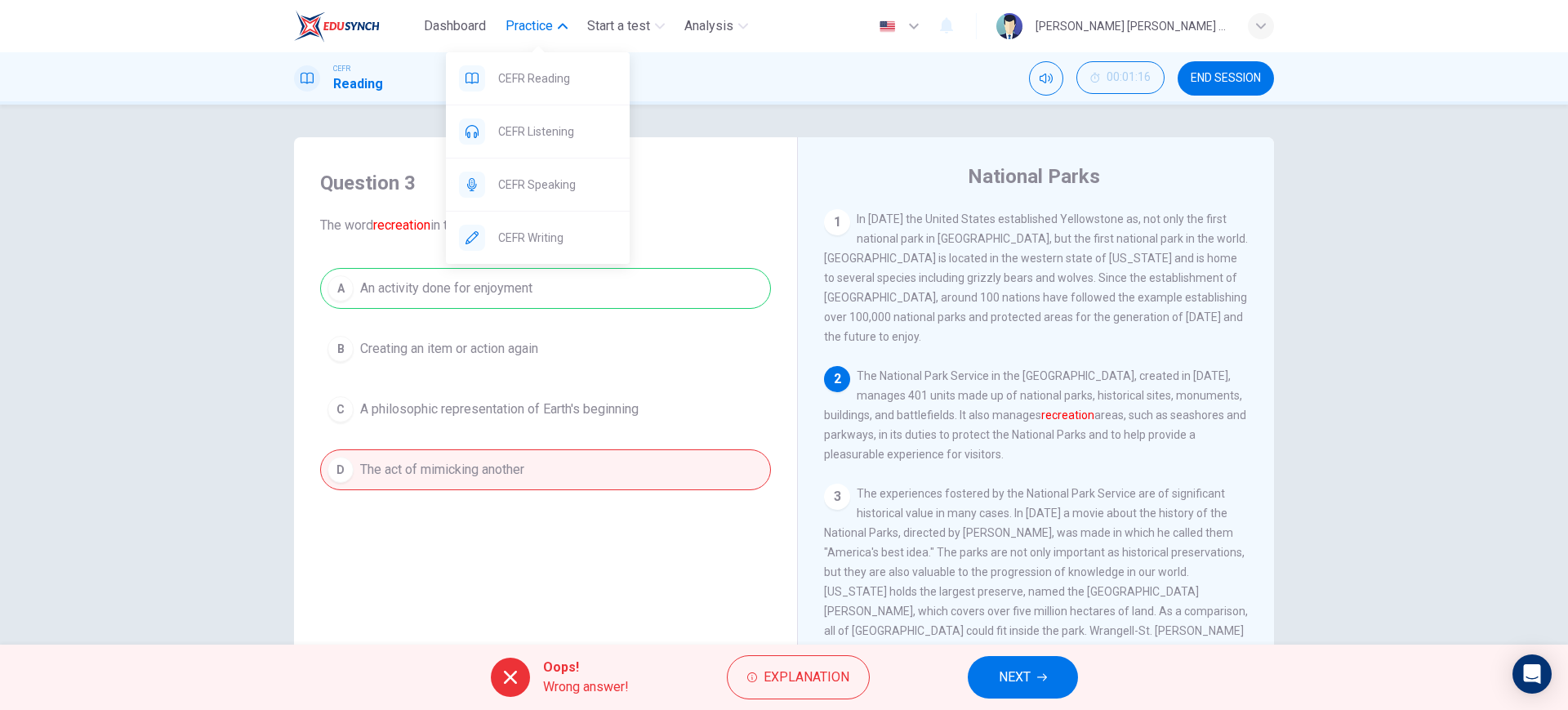 drag, startPoint x: 514, startPoint y: 14, endPoint x: 529, endPoint y: 22, distance: 17 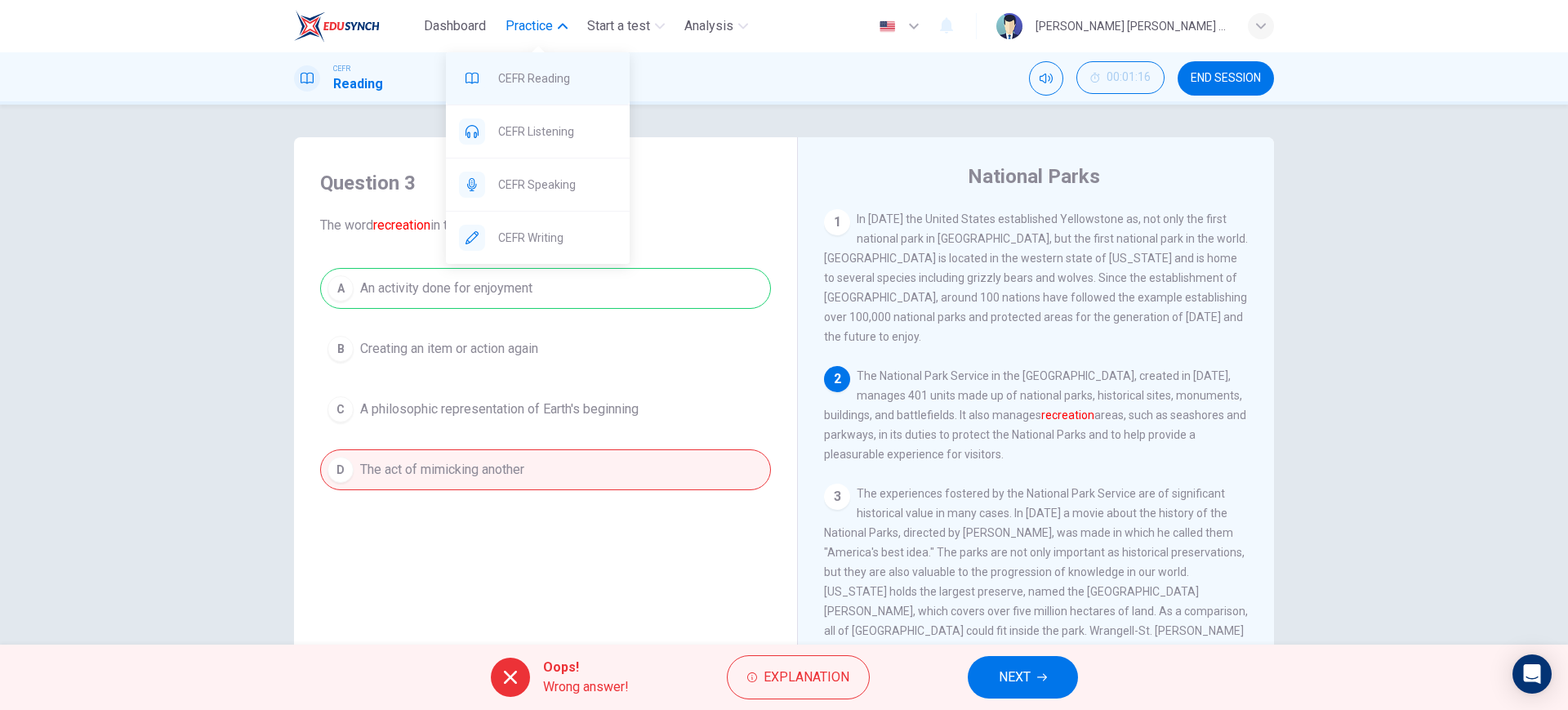 click on "CEFR Reading" at bounding box center (537, 78) 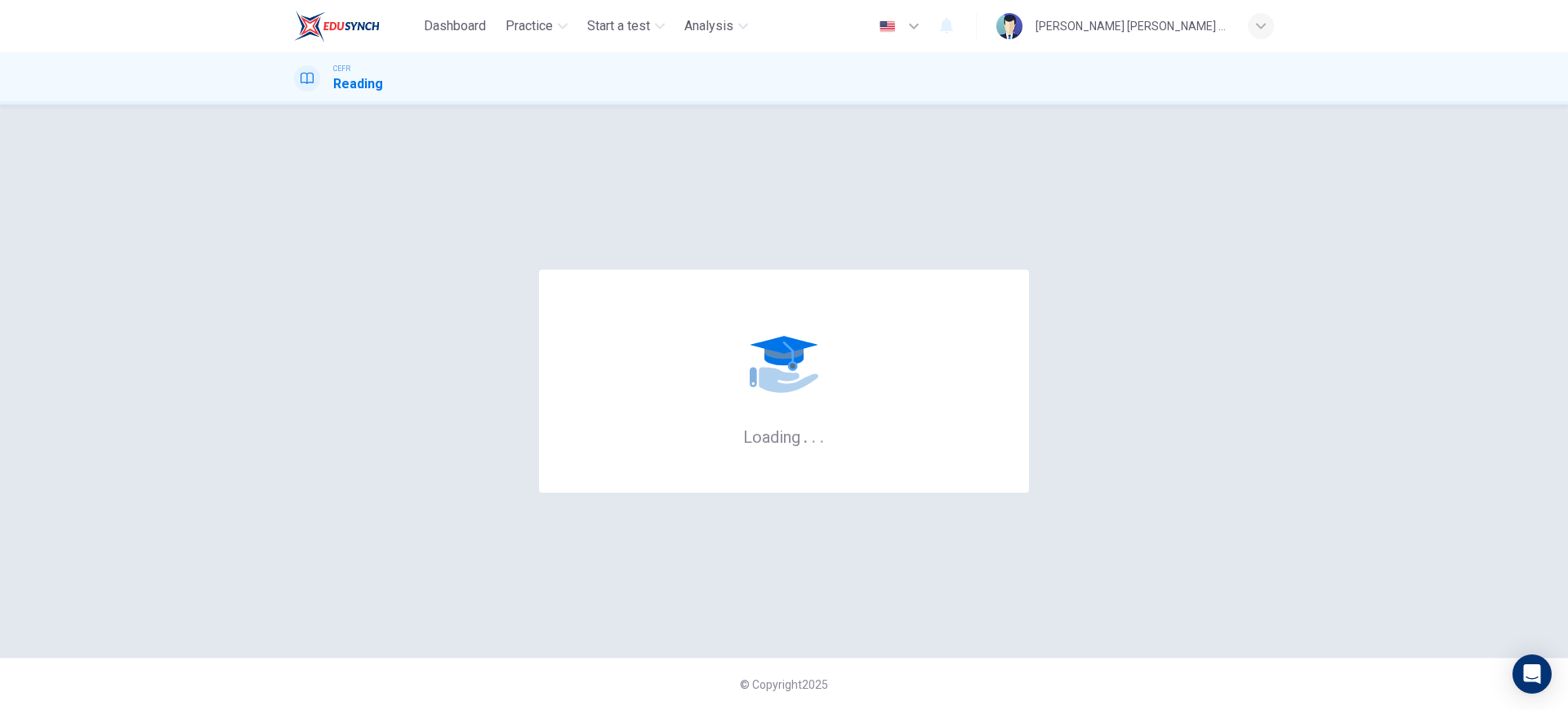 scroll, scrollTop: 0, scrollLeft: 0, axis: both 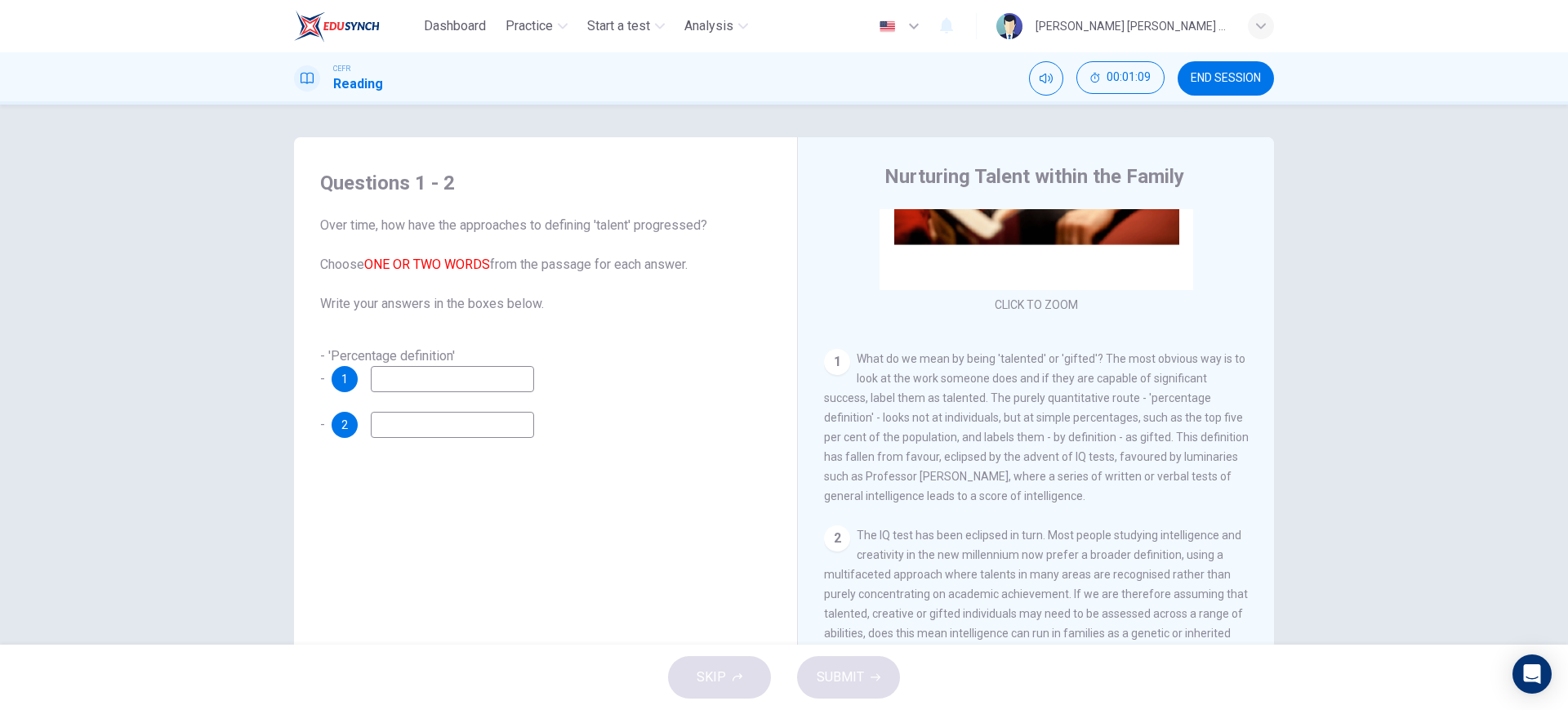 click at bounding box center [452, 379] 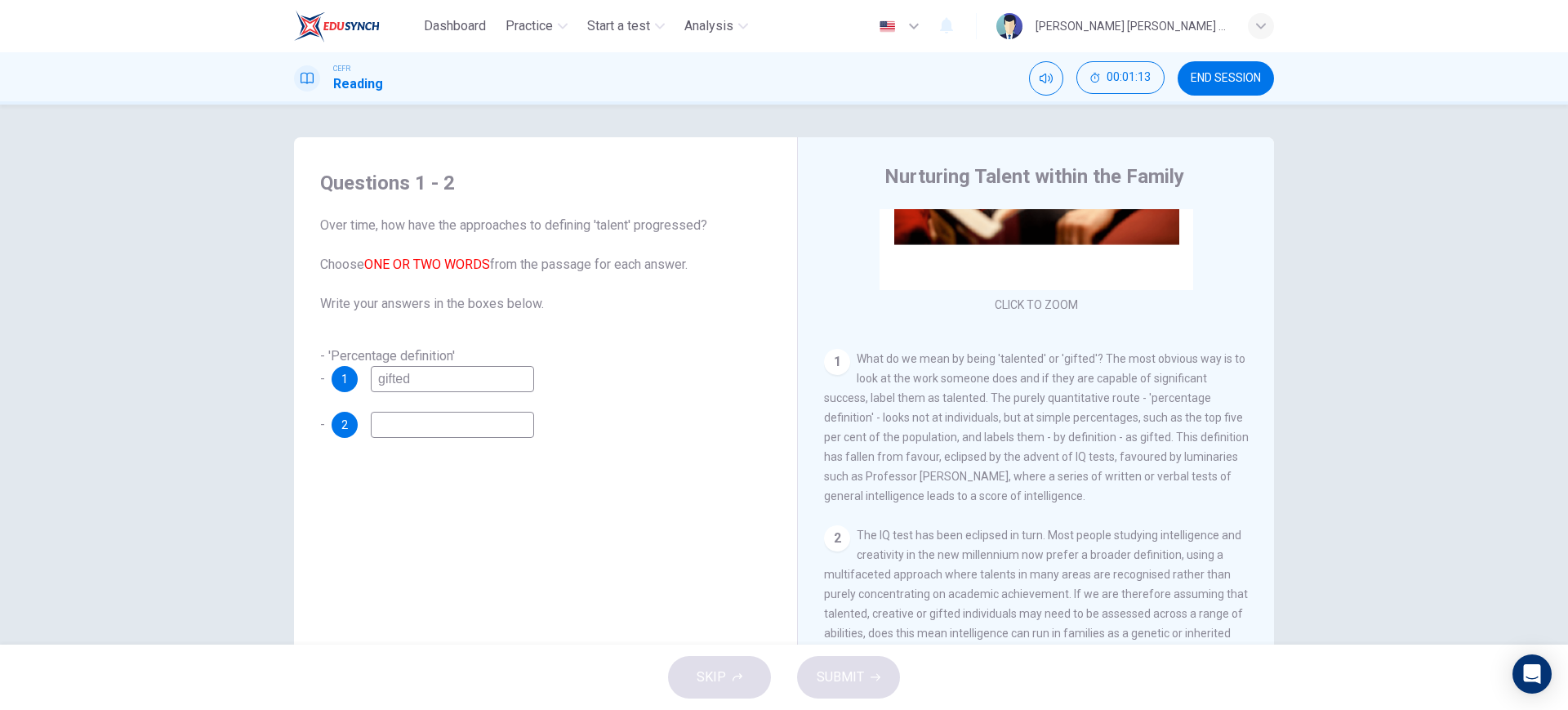 type on "gifted" 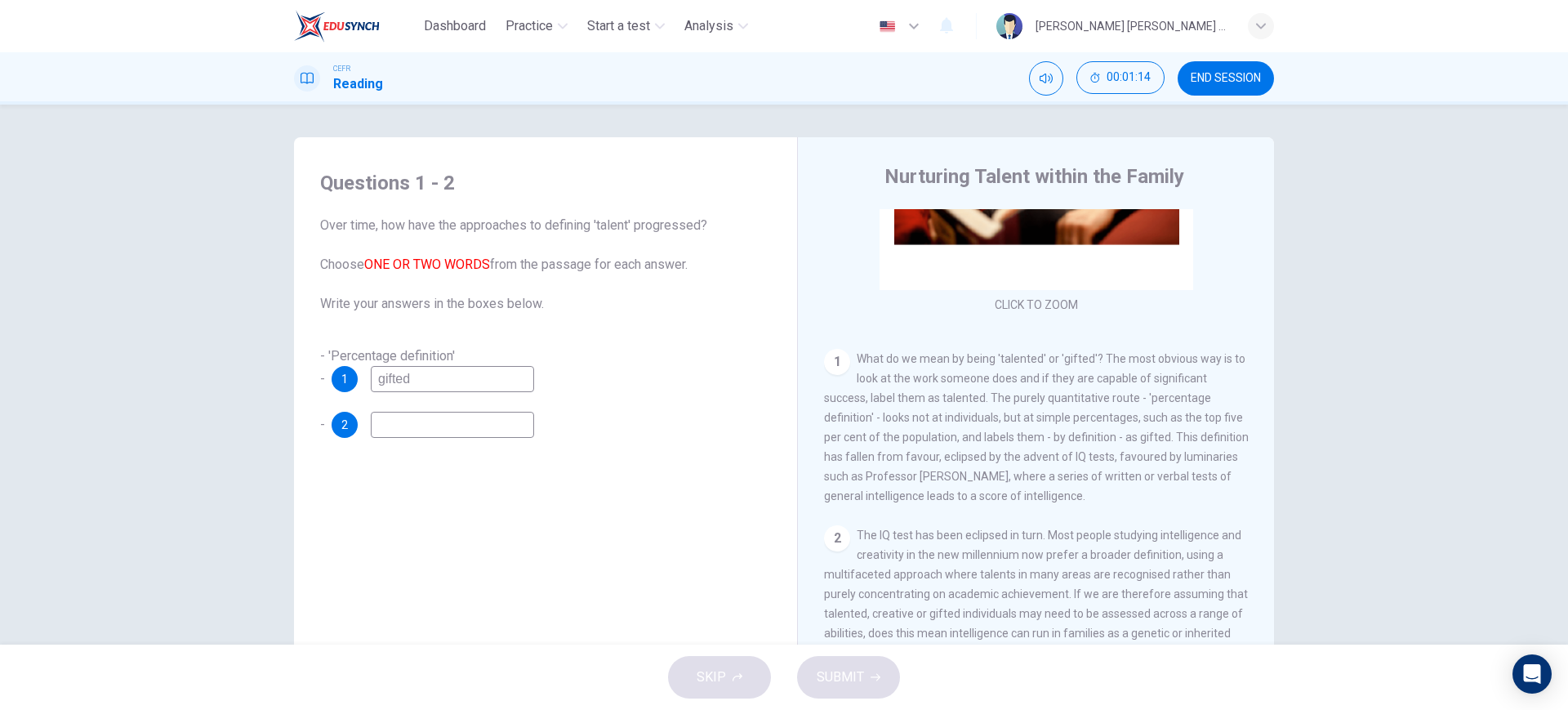 click at bounding box center [452, 425] 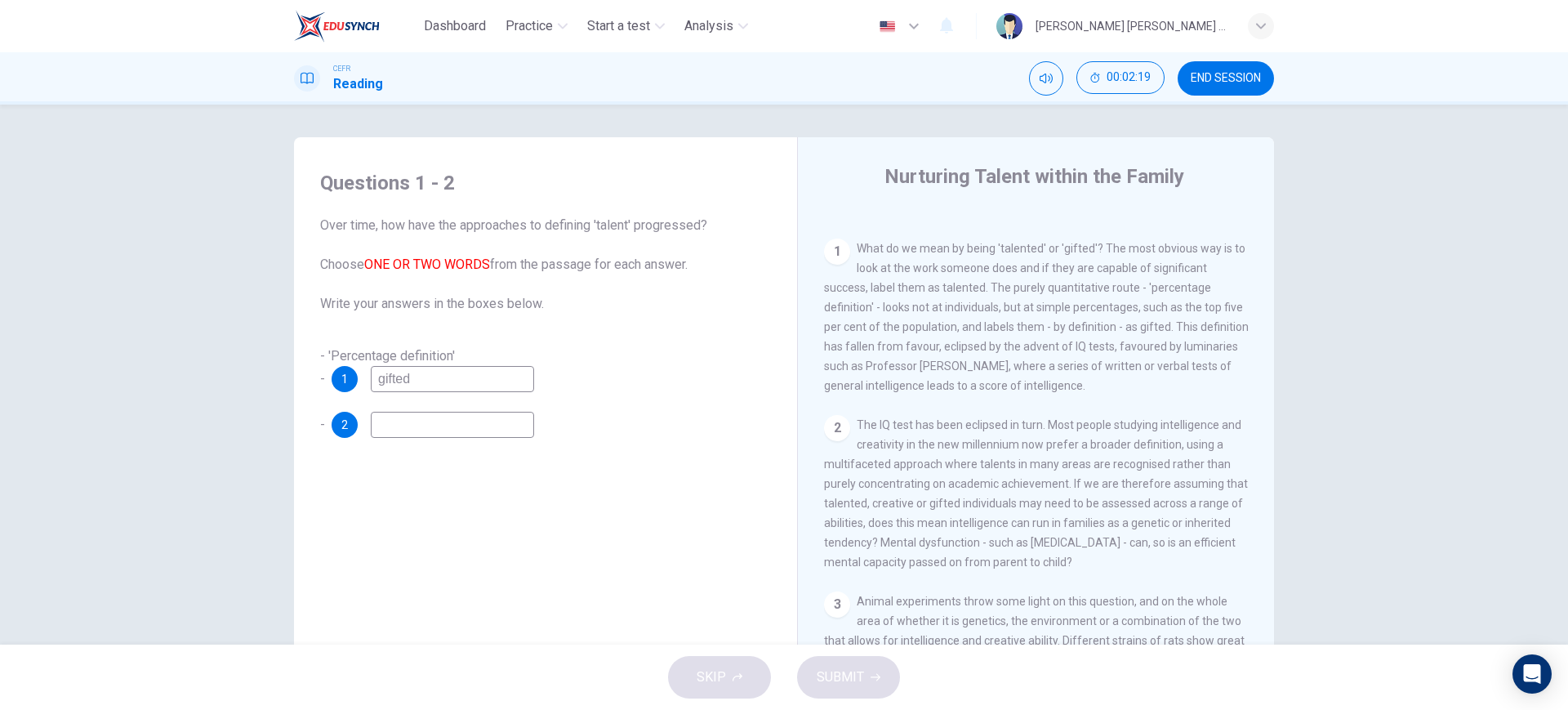 scroll, scrollTop: 306, scrollLeft: 0, axis: vertical 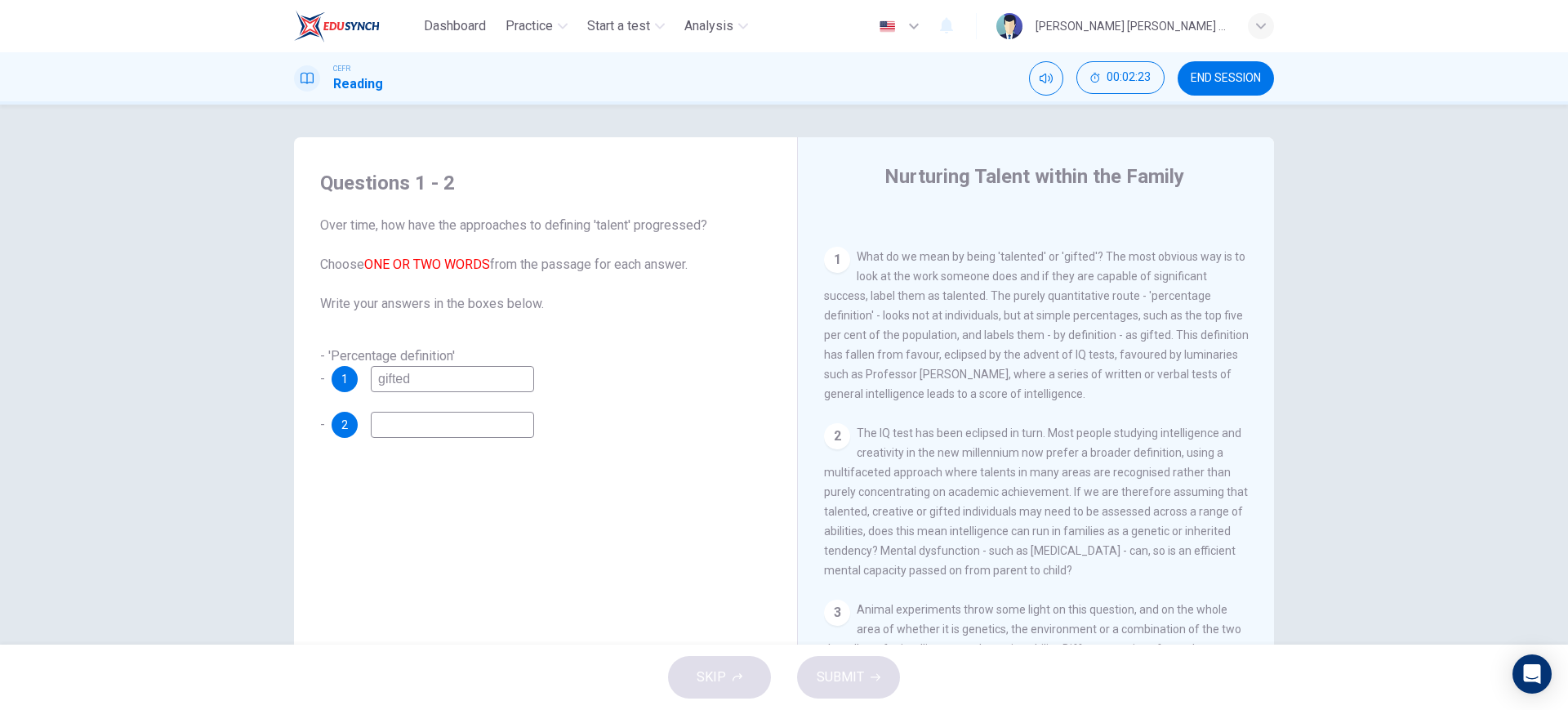 click at bounding box center [452, 425] 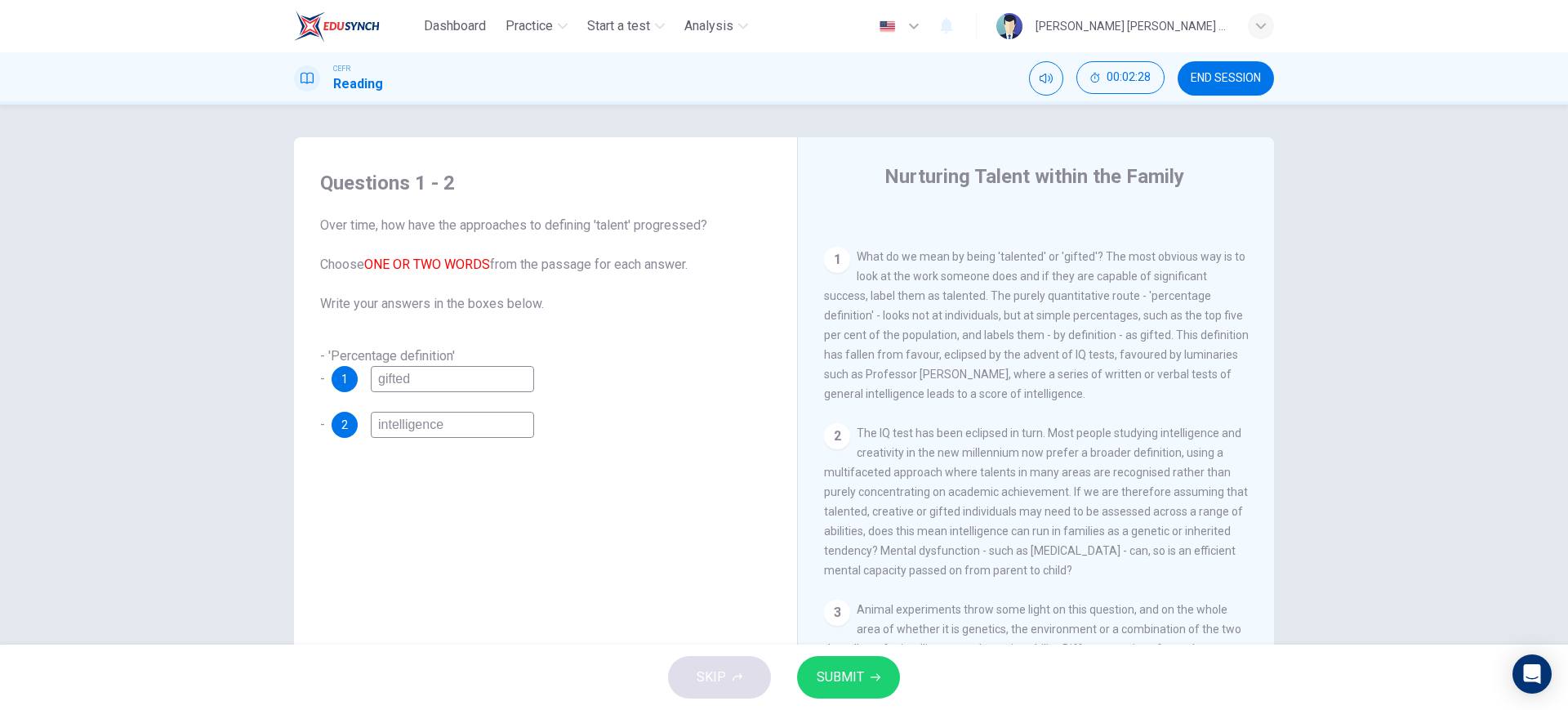 type on "intelligence" 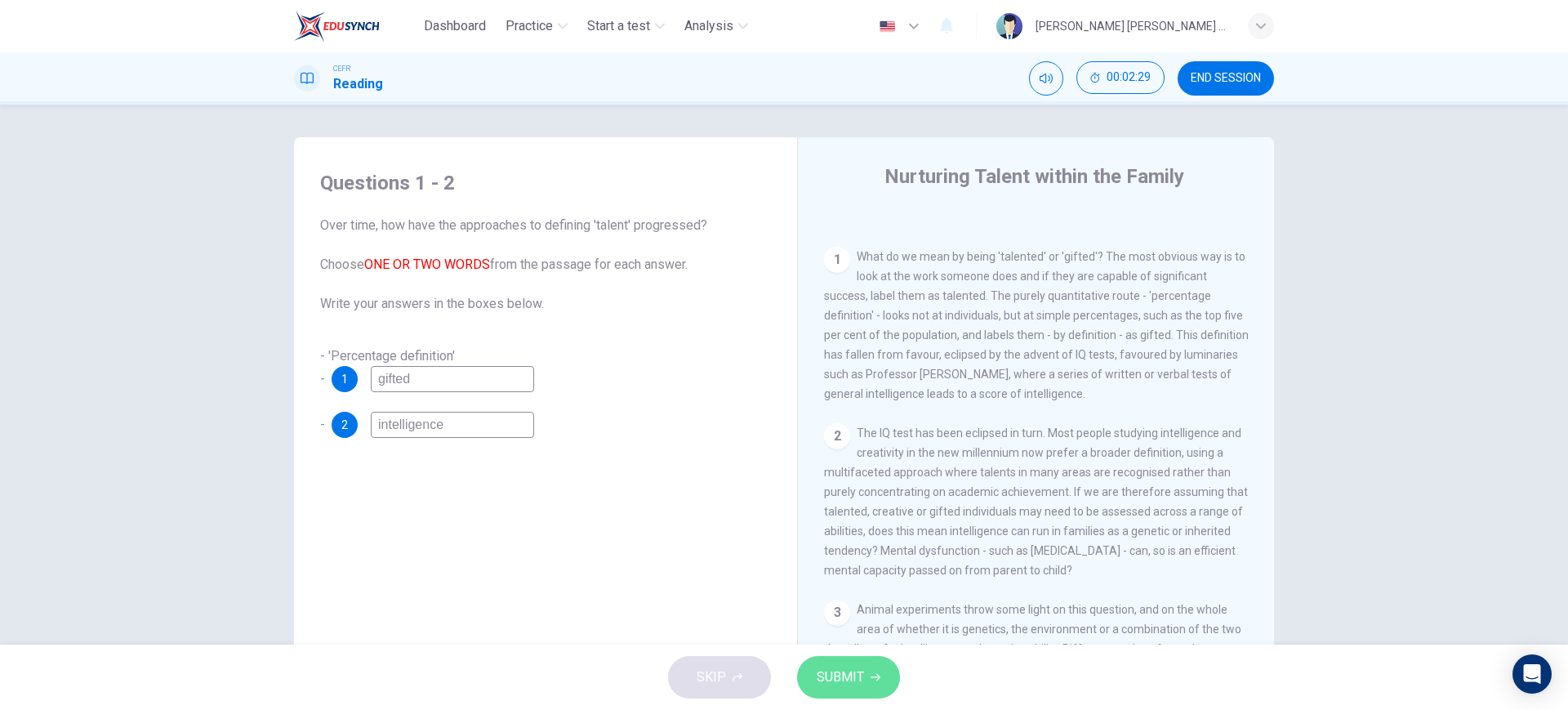 click on "SUBMIT" at bounding box center (840, 677) 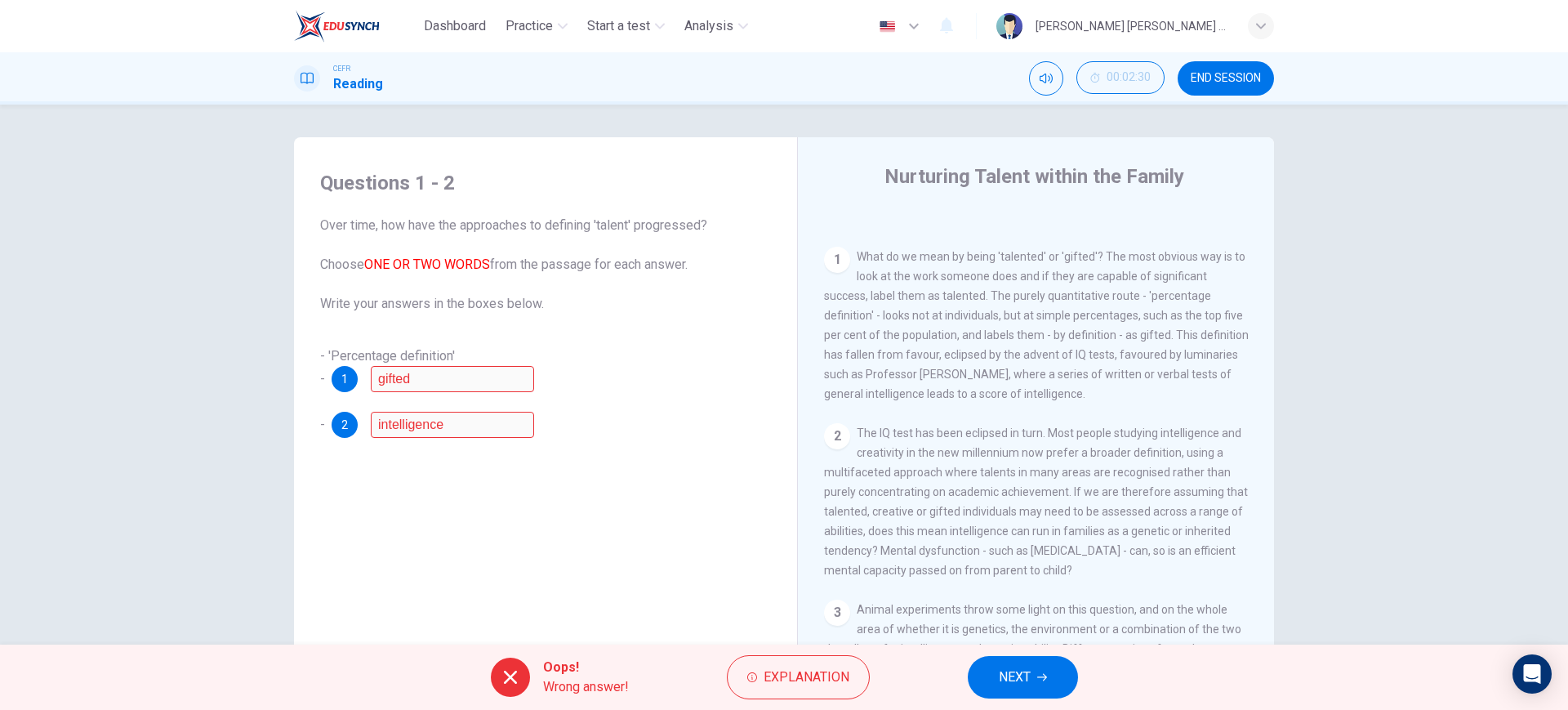 click 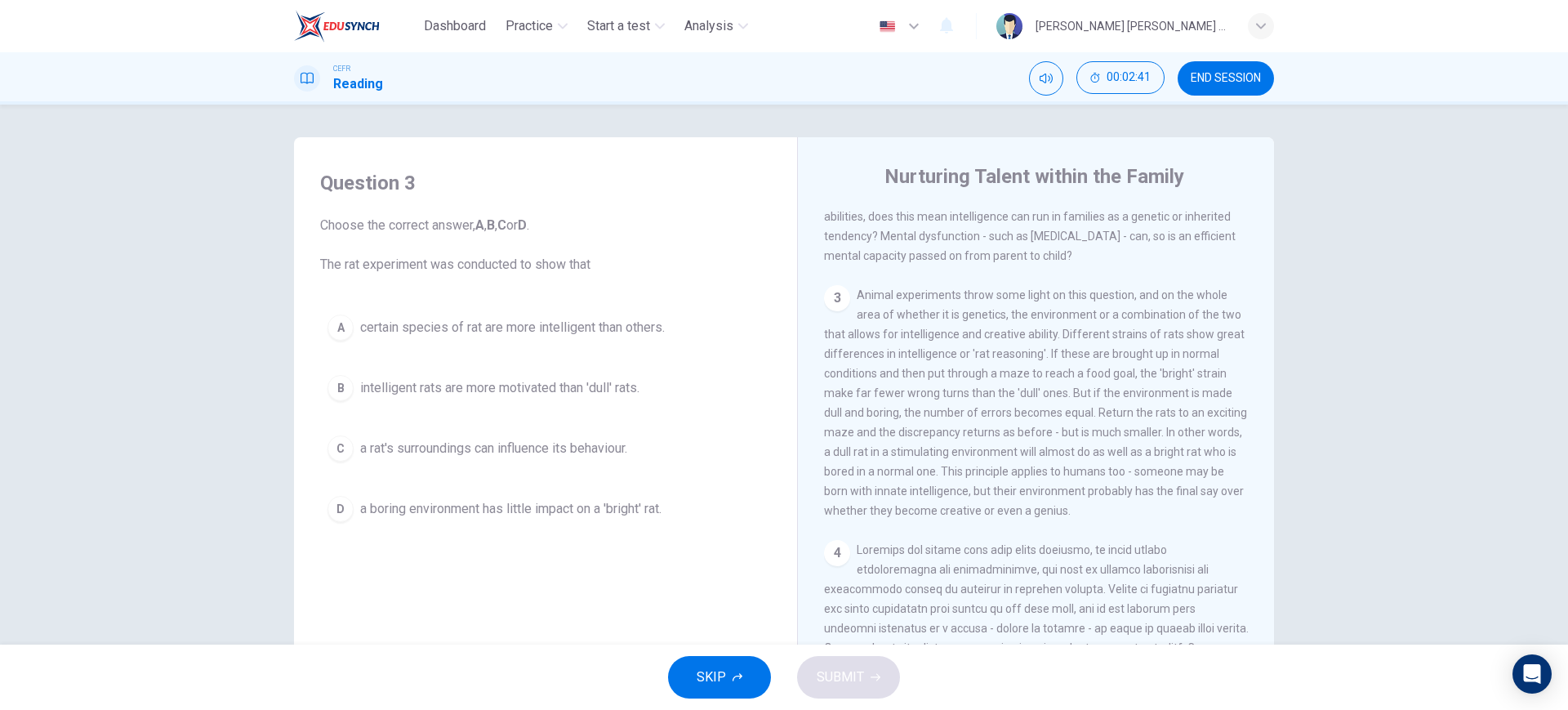 scroll, scrollTop: 613, scrollLeft: 0, axis: vertical 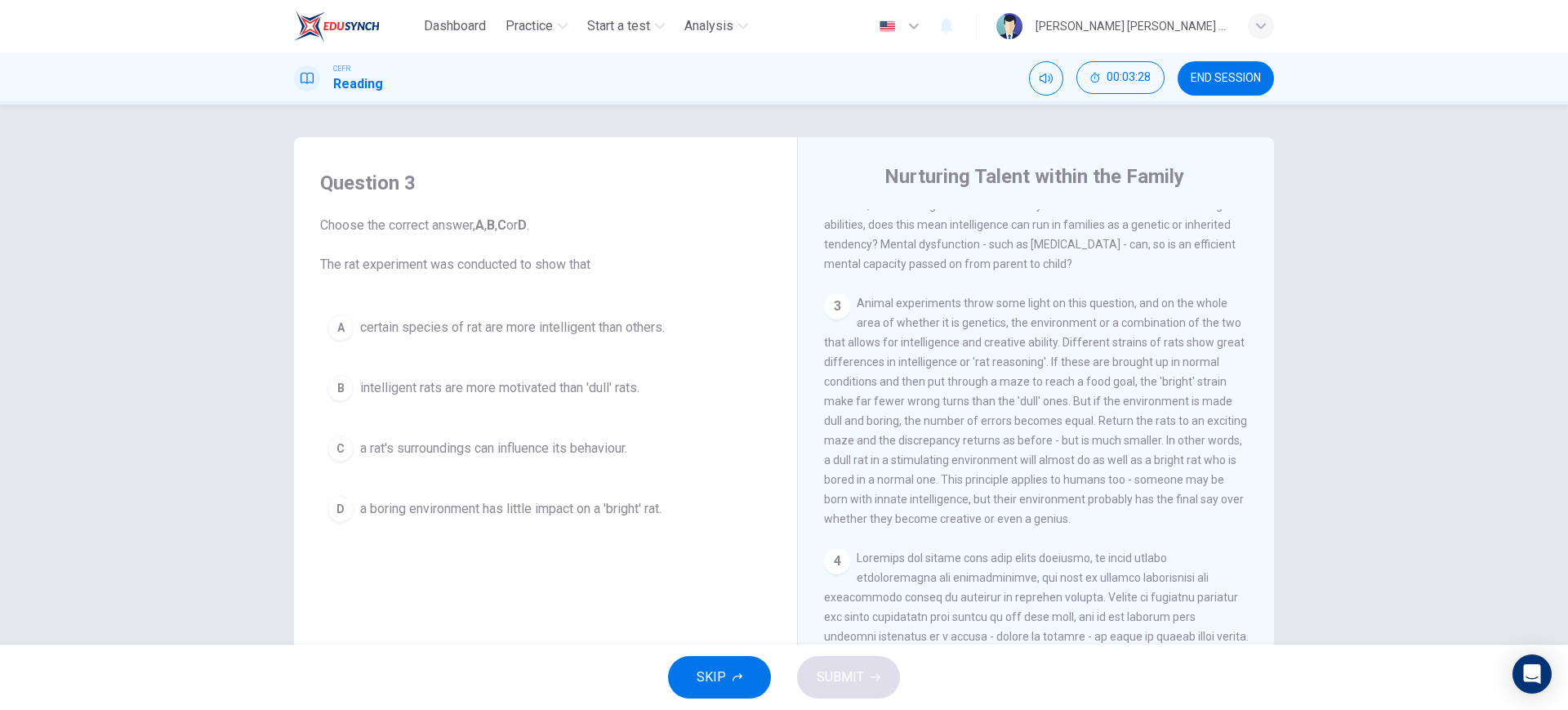 click on "a boring environment has little impact on a 'bright' rat." at bounding box center [510, 509] 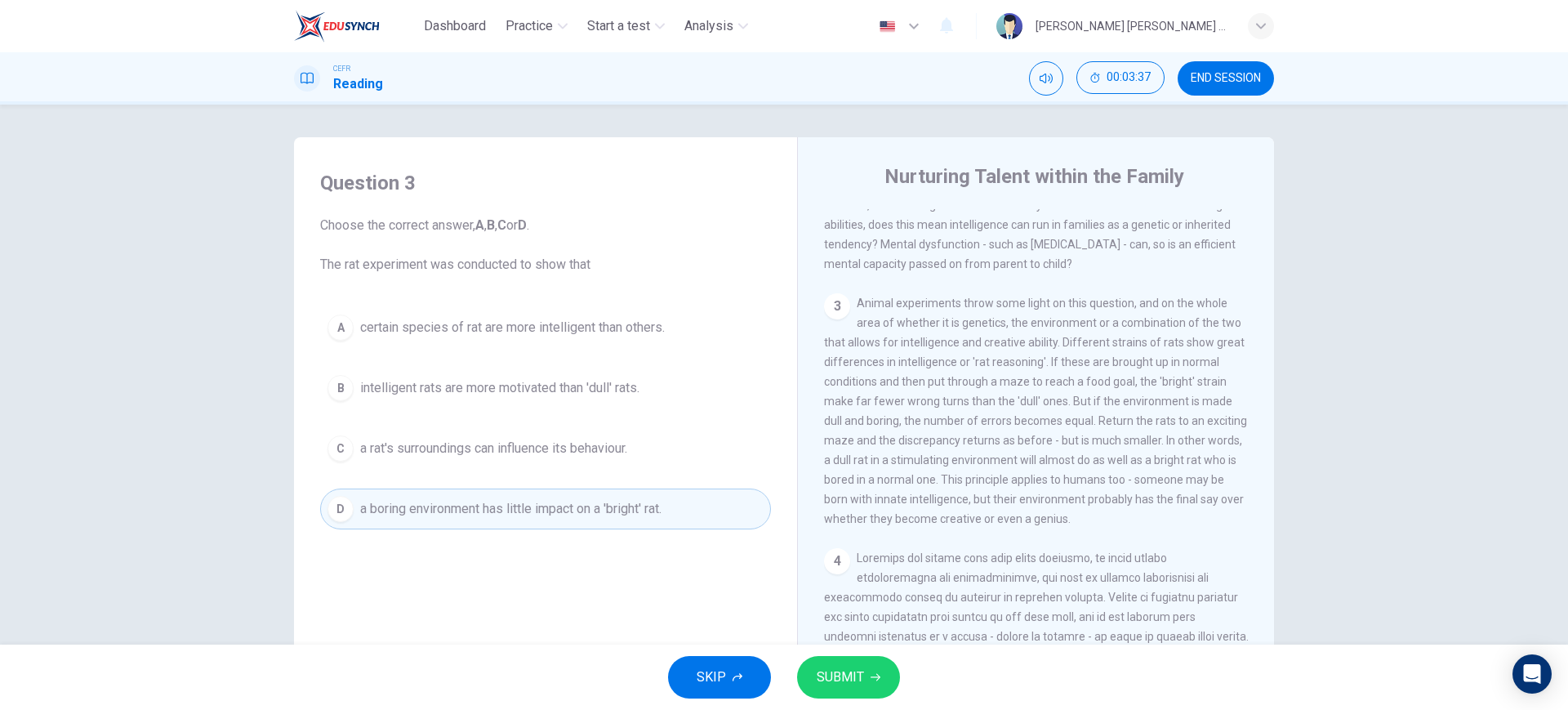 click on "a rat's surroundings can influence its behaviour." at bounding box center (493, 449) 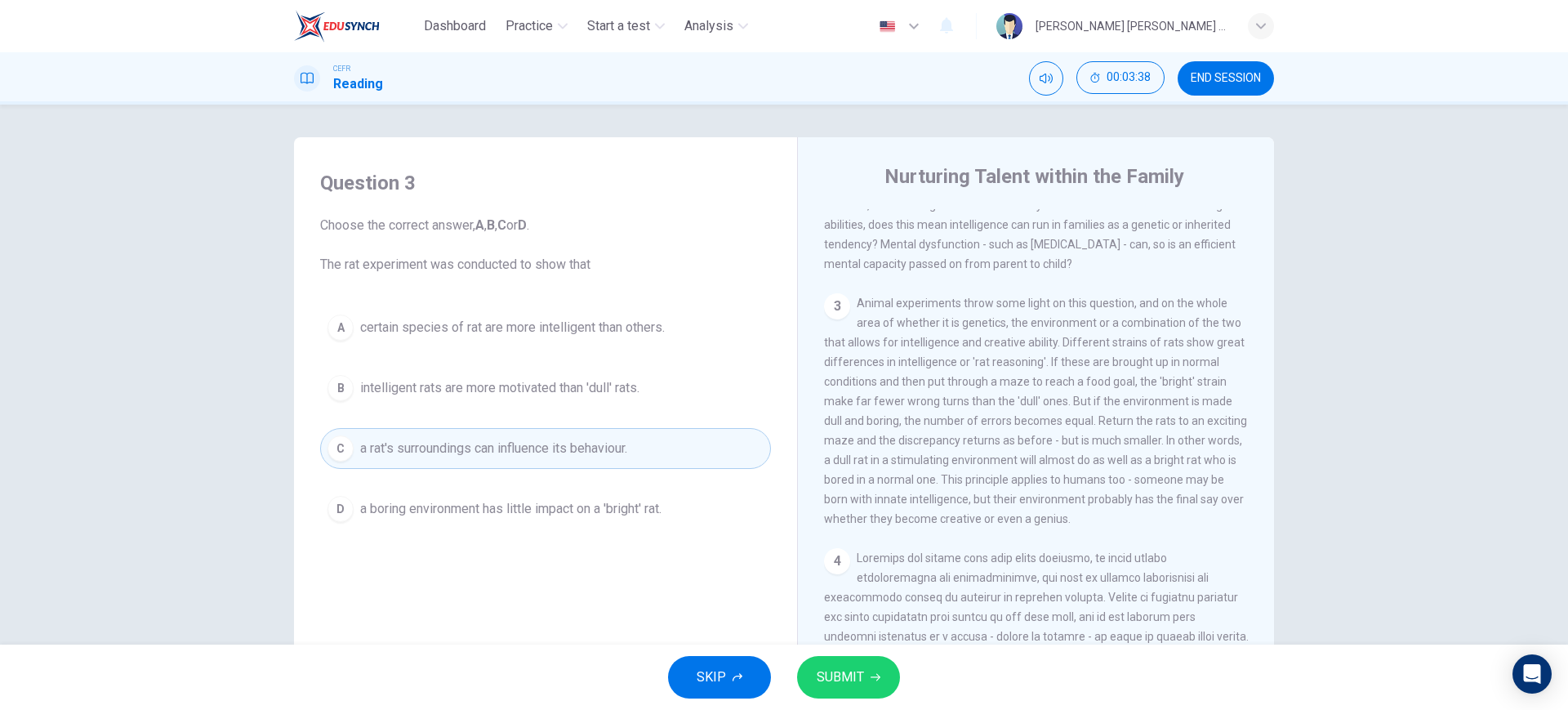 click on "SUBMIT" at bounding box center (849, 677) 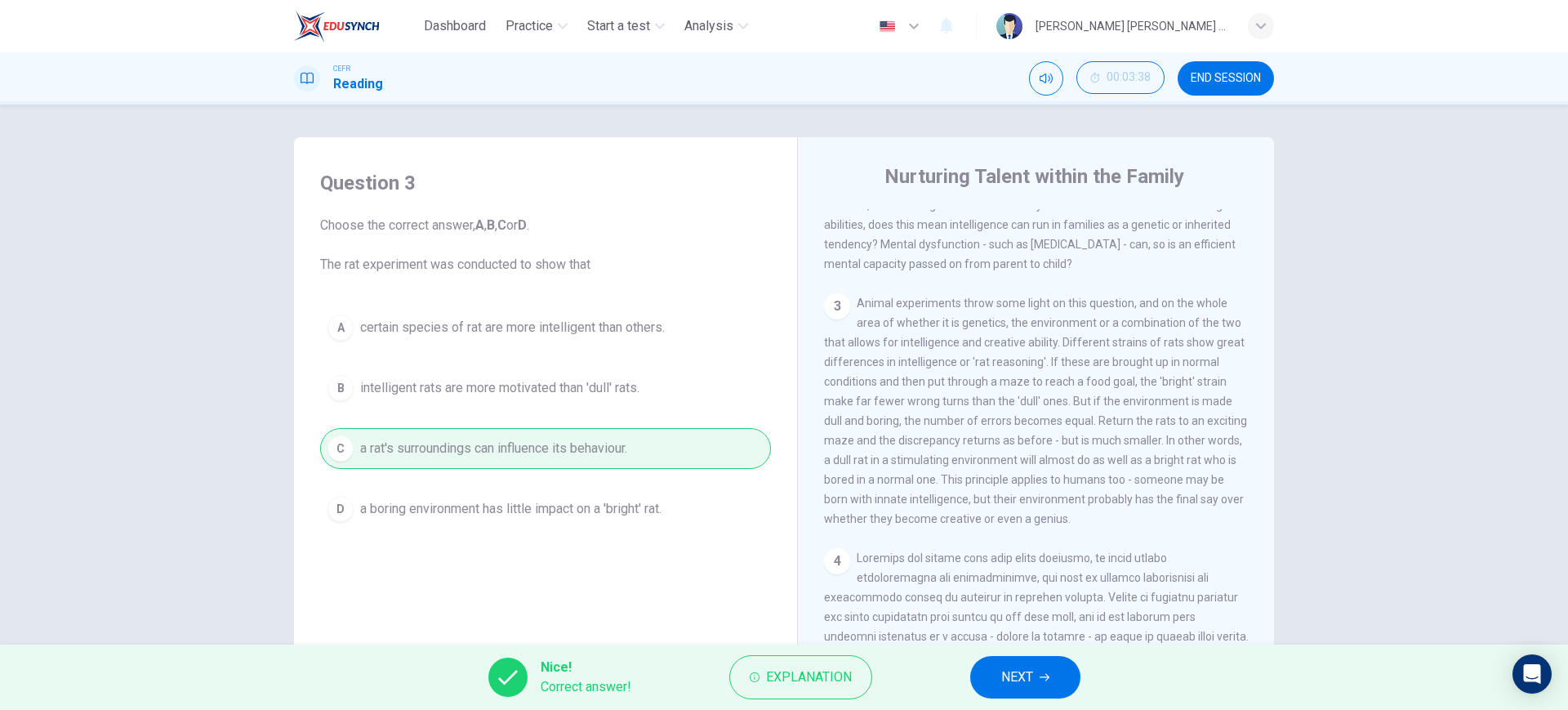 click on "NEXT" at bounding box center (1025, 677) 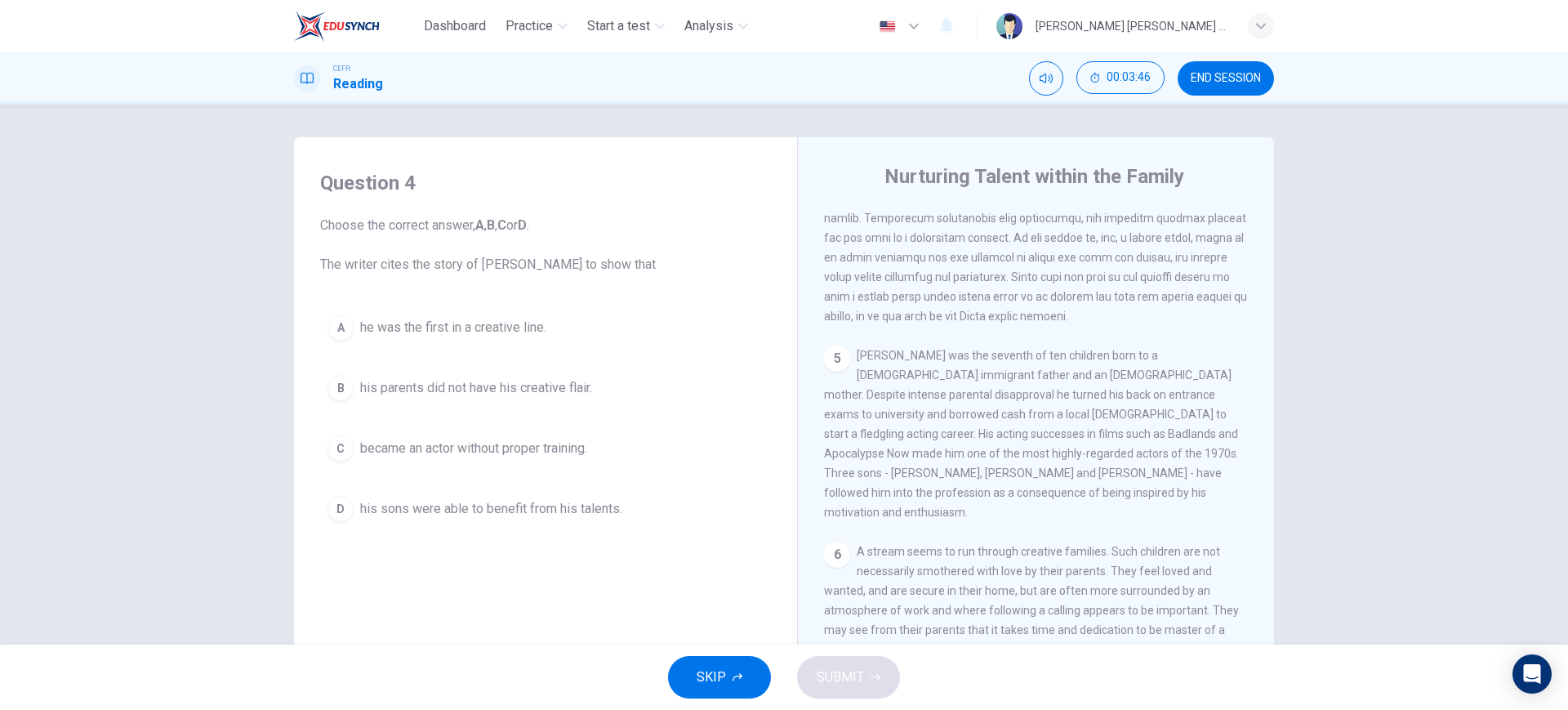 scroll, scrollTop: 1226, scrollLeft: 0, axis: vertical 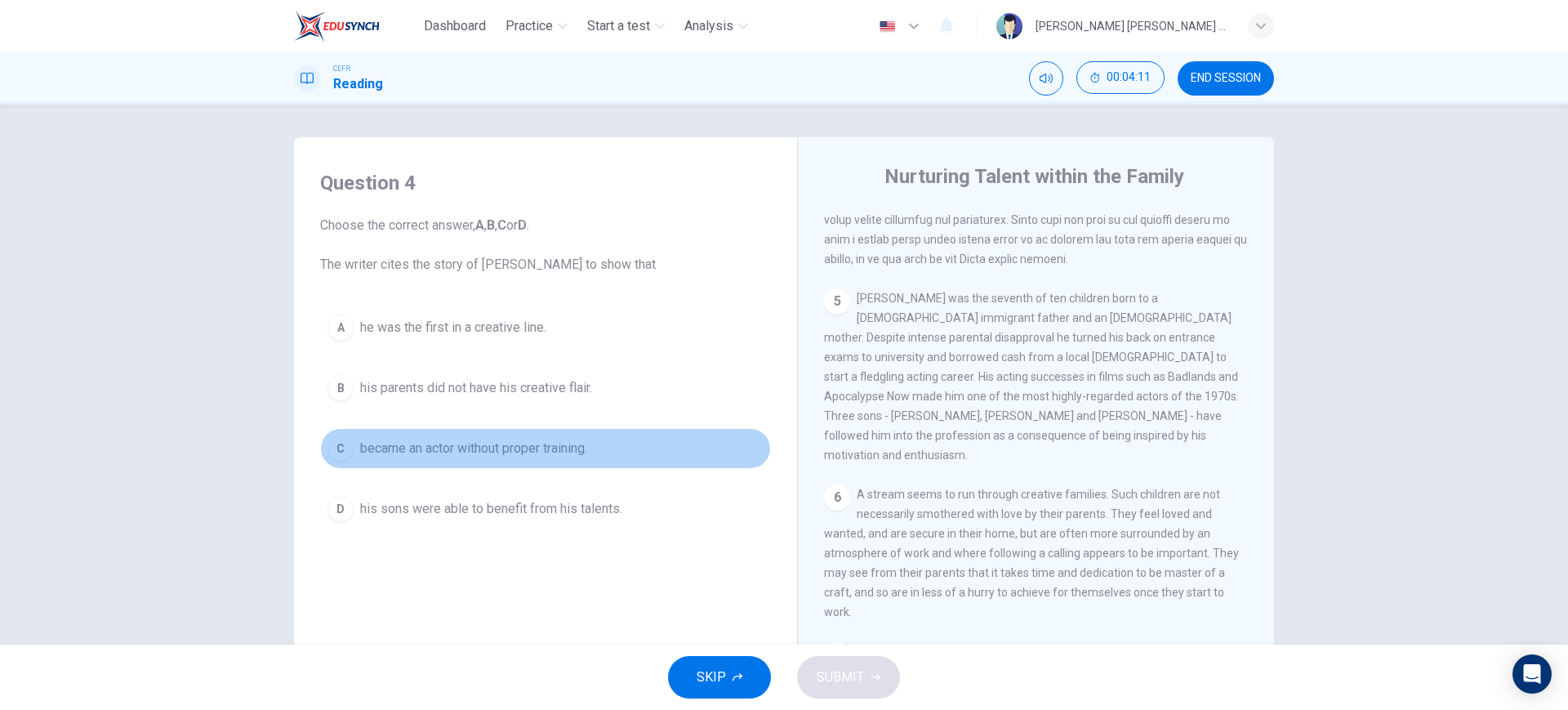 click on "became an actor without proper training." at bounding box center [474, 449] 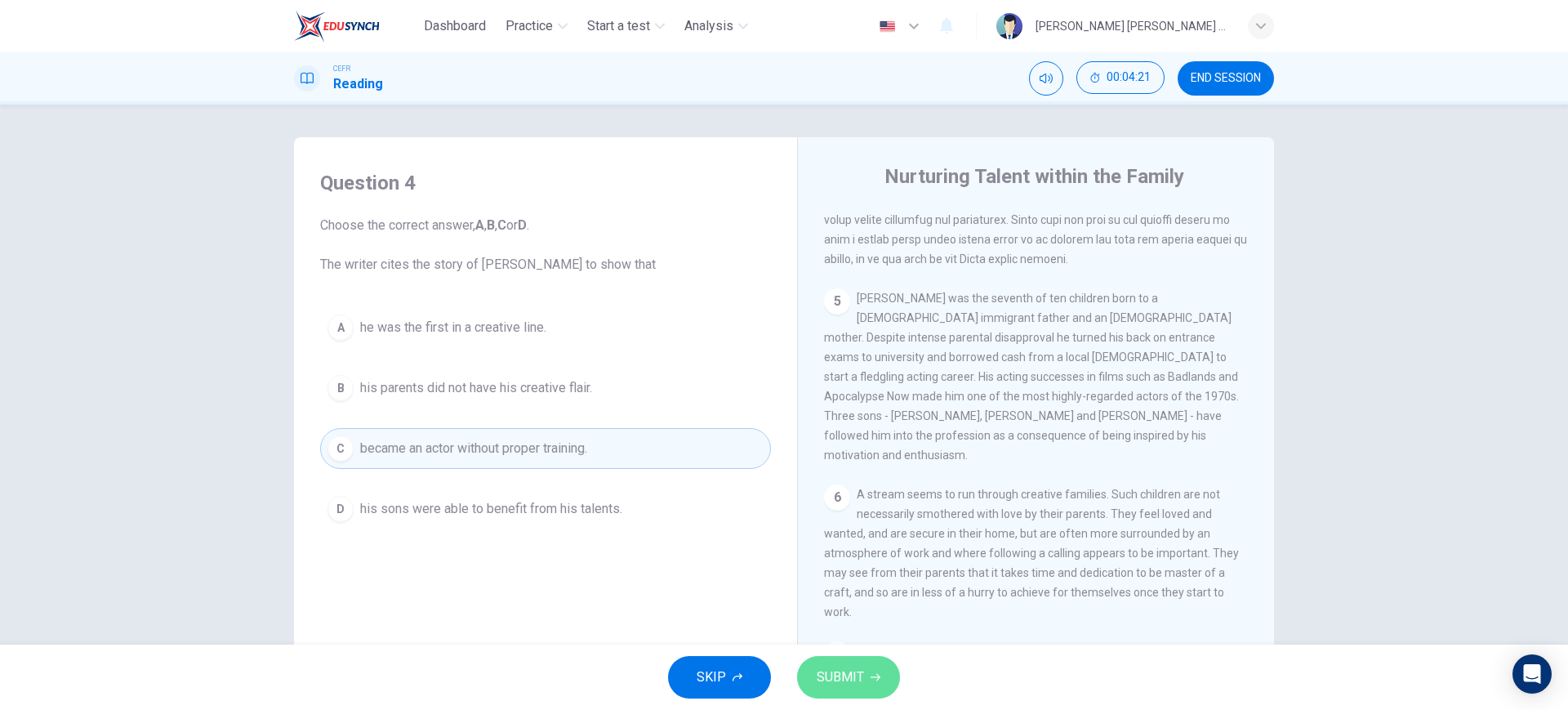 click on "SUBMIT" at bounding box center [849, 677] 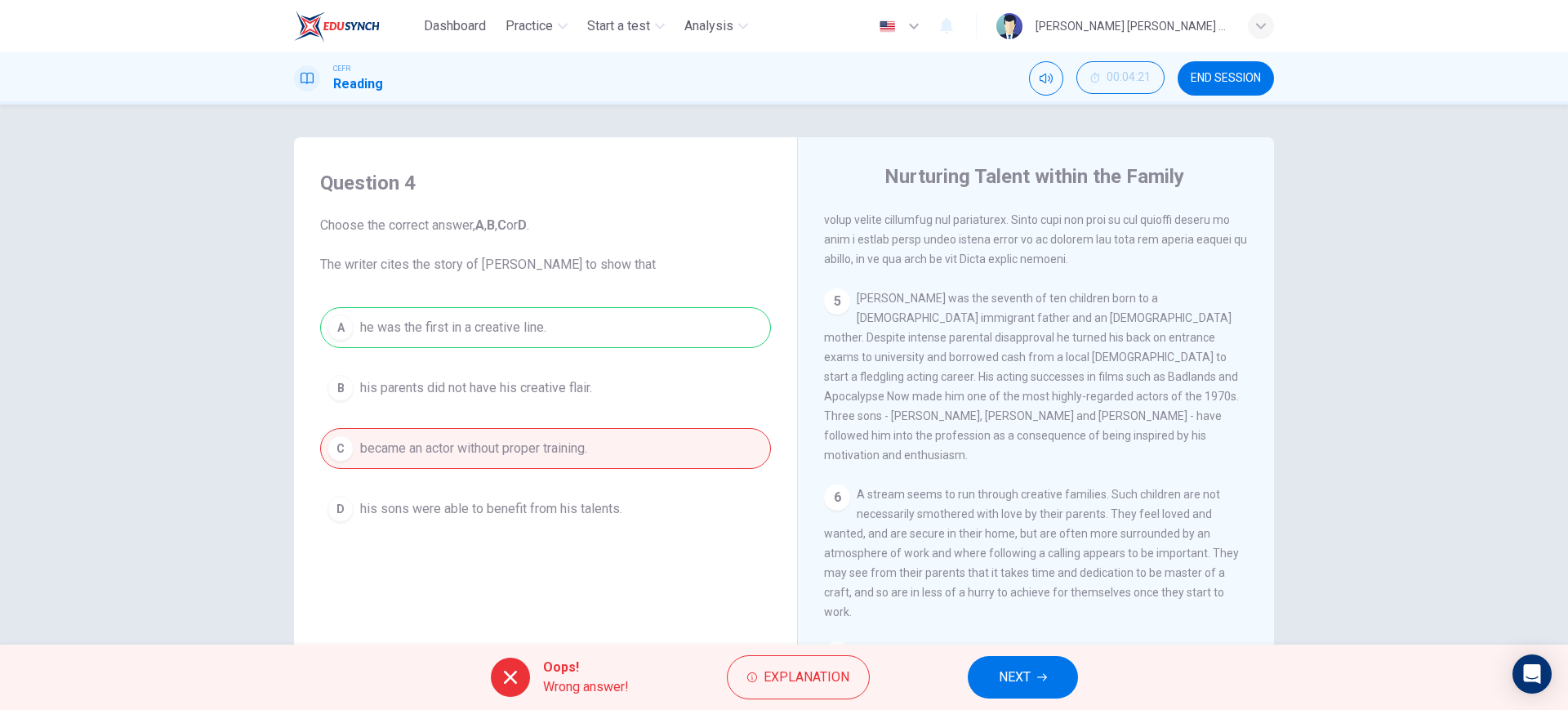click on "NEXT" at bounding box center [1022, 677] 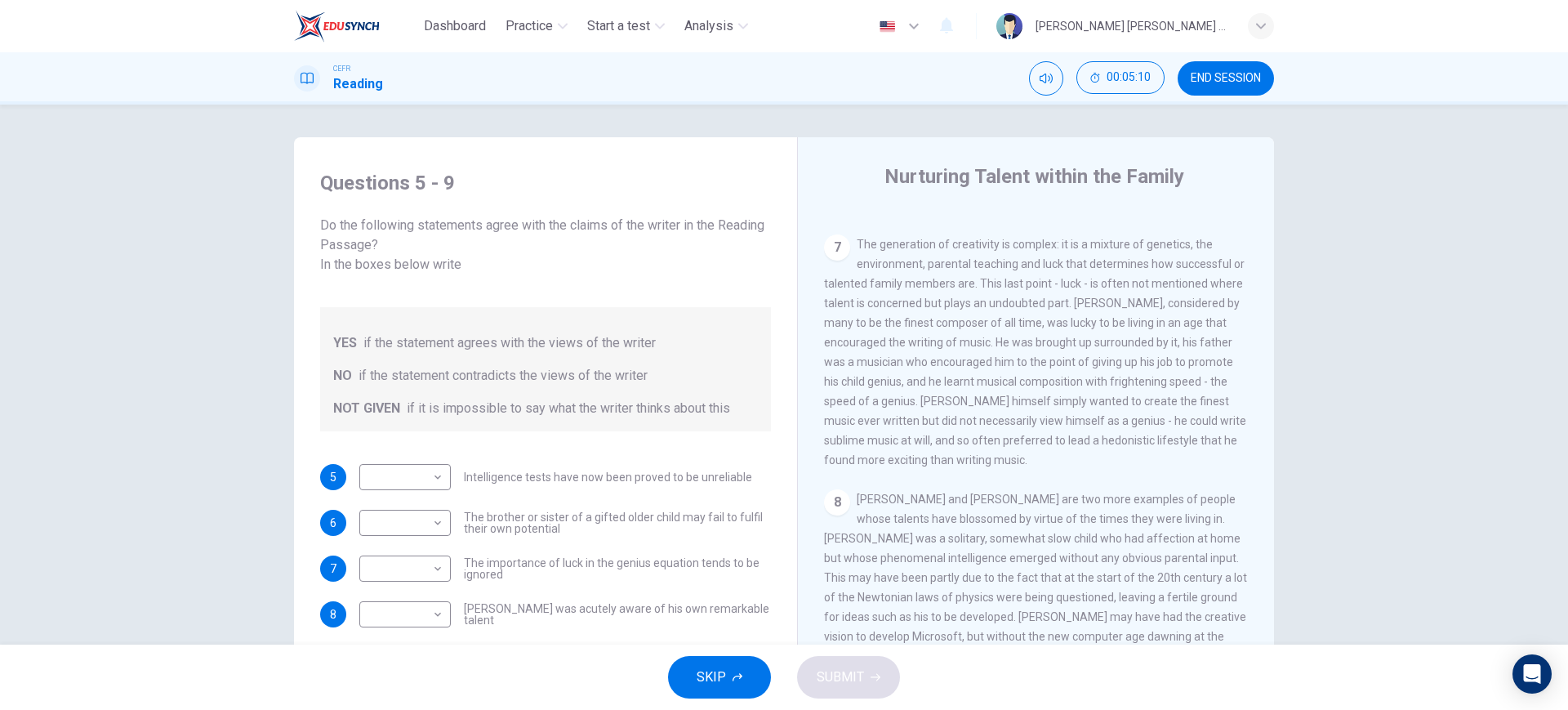 scroll, scrollTop: 1659, scrollLeft: 0, axis: vertical 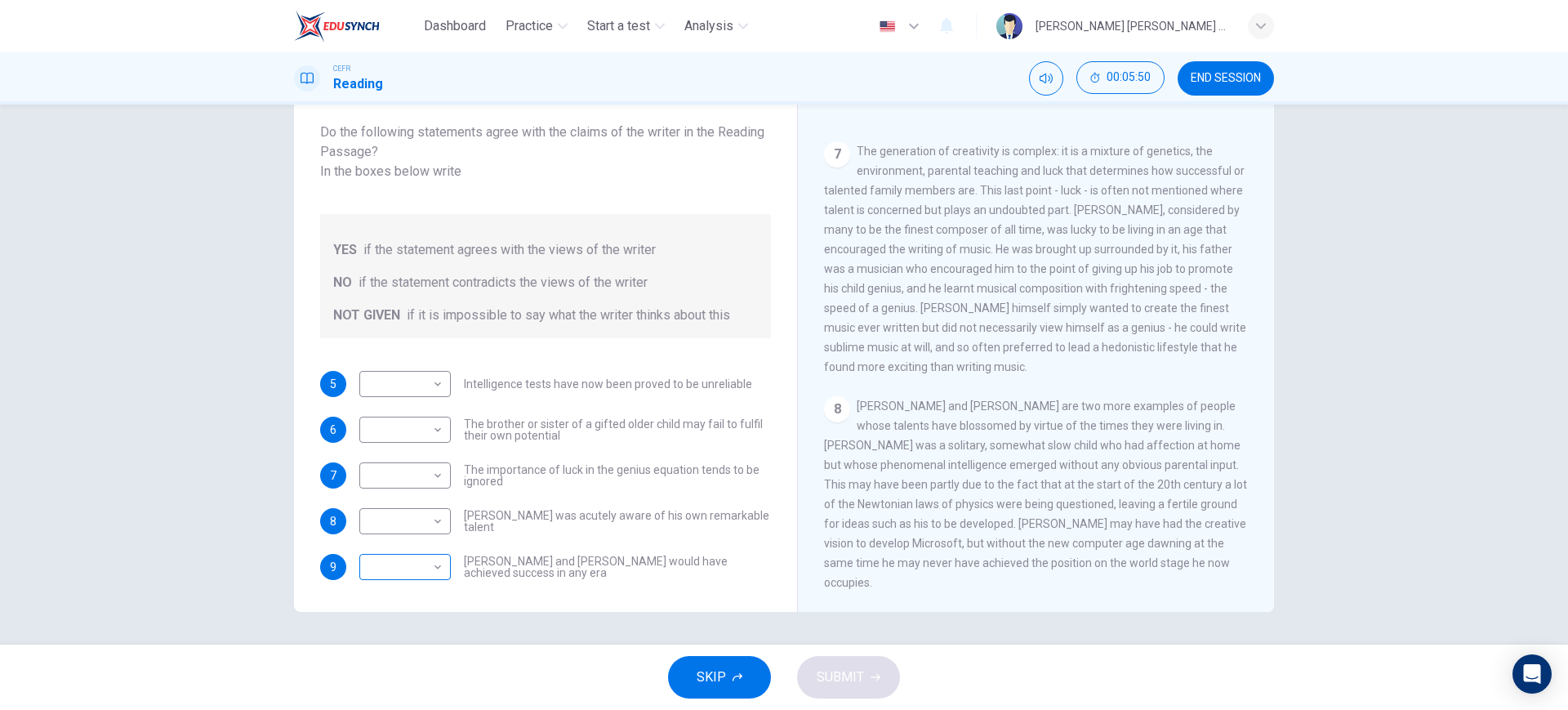 click on "Dashboard Practice Start a test Analysis English en ​ NATHALIA NATASHA BINTI MOHD SUFRI CEFR Reading 00:05:50 END SESSION Questions 5 - 9 Do the following statements agree with the claims of the writer in the Reading Passage?
In the boxes below write YES if the statement agrees with the views of the writer NO if the statement contradicts the views of the writer NOT GIVEN if it is impossible to say what the writer thinks about this 5 ​ ​ Intelligence tests have now been proved to be unreliable 6 ​ ​ The brother or sister of a gifted older child may fail to fulfil their own potential 7 ​ ​ The importance of luck in the genius equation tends to be ignored 8 ​ ​ Mozart was acutely aware of his own remarkable talent 9 ​ ​ Einstein and Gates would have achieved success in any era Nurturing Talent within the Family CLICK TO ZOOM Click to Zoom 1 2 3 4 5 6 7 8 SKIP SUBMIT EduSynch - Online Language Proficiency Testing
Dashboard Practice Start a test Analysis Notifications © Copyright" at bounding box center [784, 355] 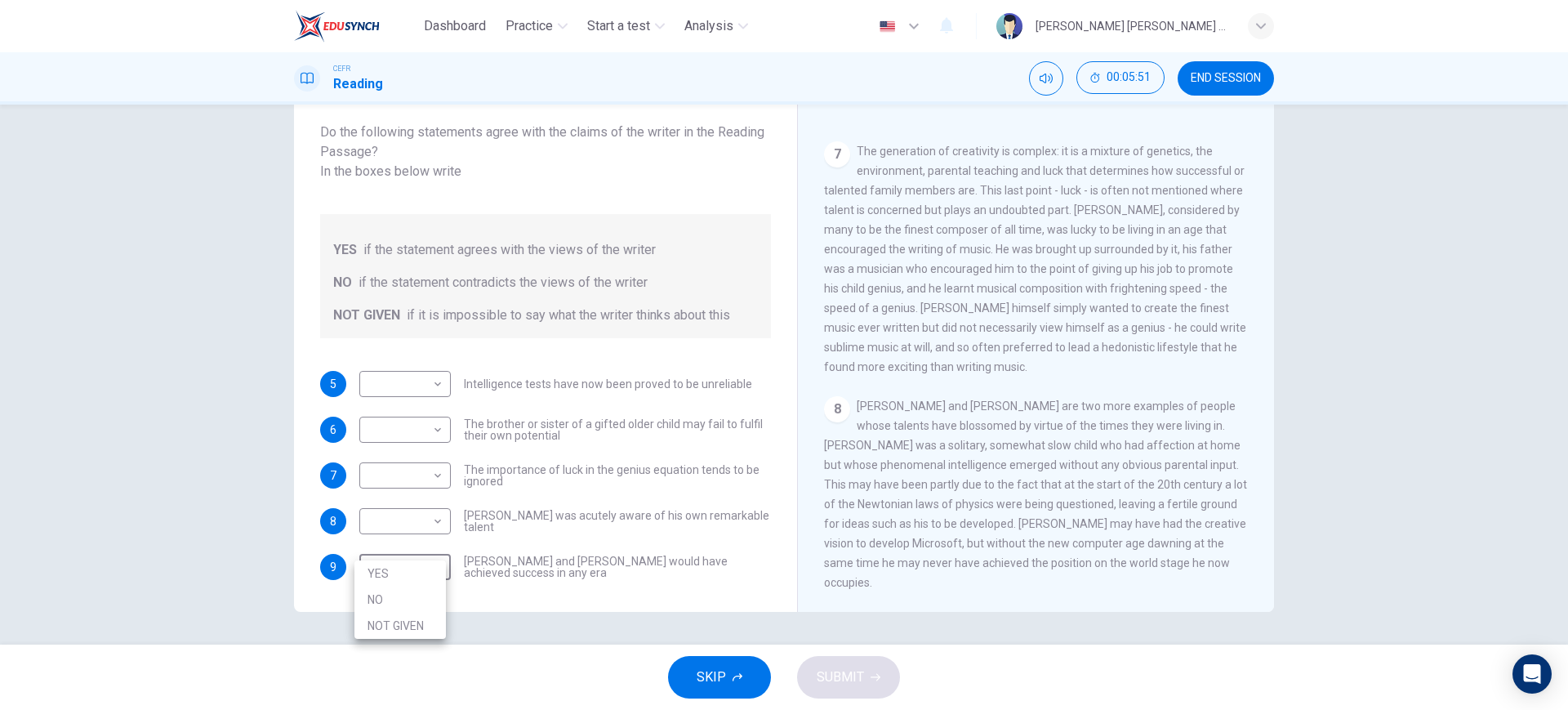 click on "NO" at bounding box center (400, 600) 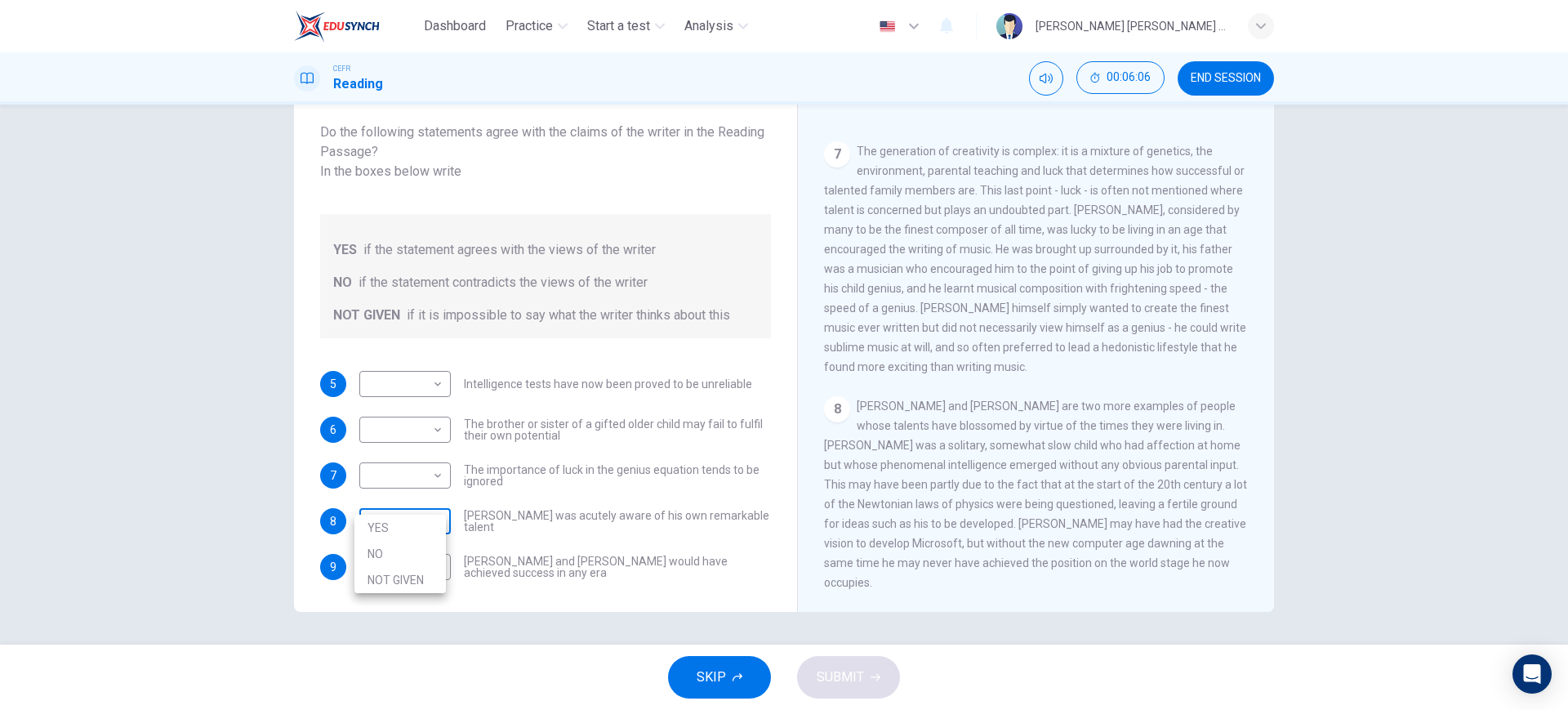 click on "Dashboard Practice Start a test Analysis English en ​ NATHALIA NATASHA BINTI MOHD SUFRI CEFR Reading 00:06:06 END SESSION Questions 5 - 9 Do the following statements agree with the claims of the writer in the Reading Passage?
In the boxes below write YES if the statement agrees with the views of the writer NO if the statement contradicts the views of the writer NOT GIVEN if it is impossible to say what the writer thinks about this 5 ​ ​ Intelligence tests have now been proved to be unreliable 6 ​ ​ The brother or sister of a gifted older child may fail to fulfil their own potential 7 ​ ​ The importance of luck in the genius equation tends to be ignored 8 ​ ​ Mozart was acutely aware of his own remarkable talent 9 NO NO ​ Einstein and Gates would have achieved success in any era Nurturing Talent within the Family CLICK TO ZOOM Click to Zoom 1 2 3 4 5 6 7 8 SKIP SUBMIT EduSynch - Online Language Proficiency Testing
Dashboard Practice Start a test Analysis Notifications © Copyright" at bounding box center [784, 355] 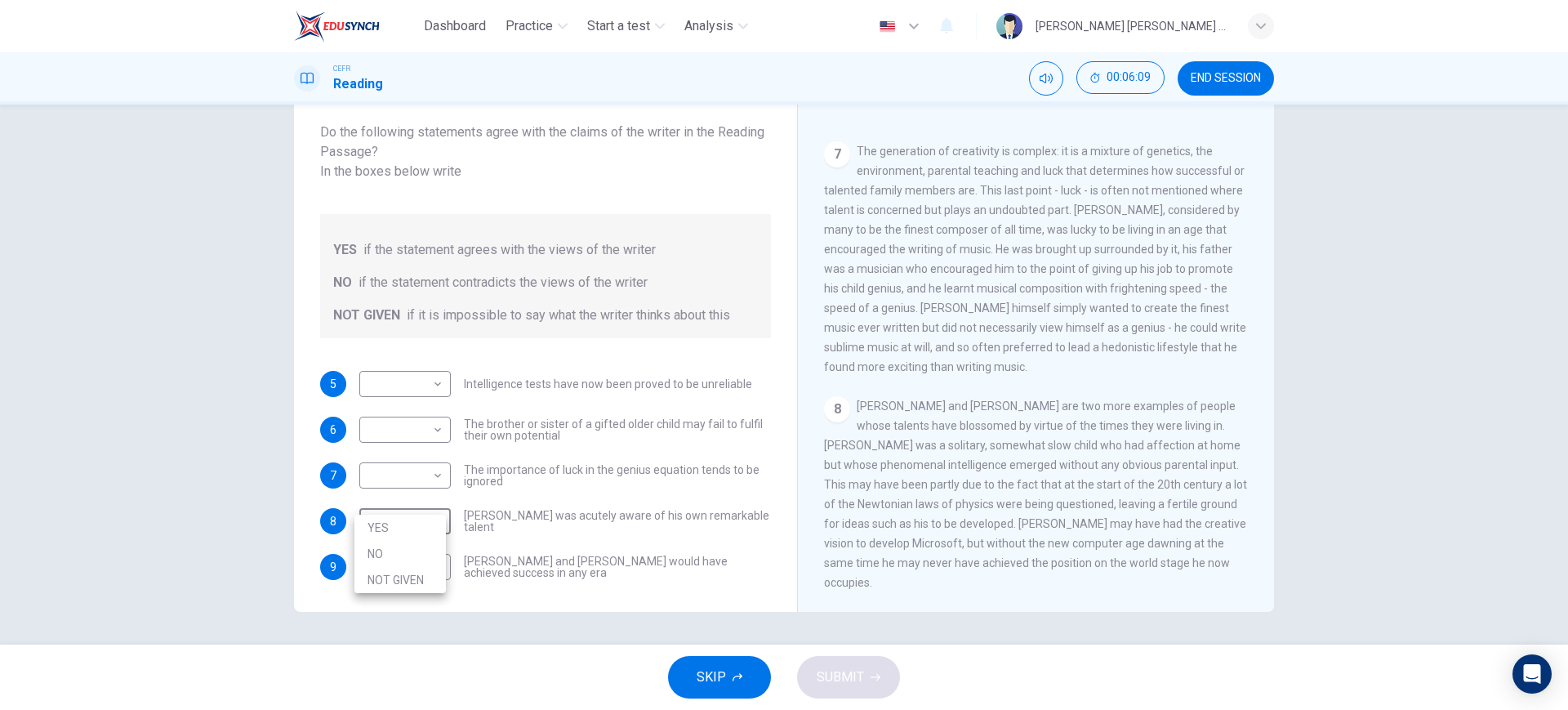 click on "YES" at bounding box center [400, 528] 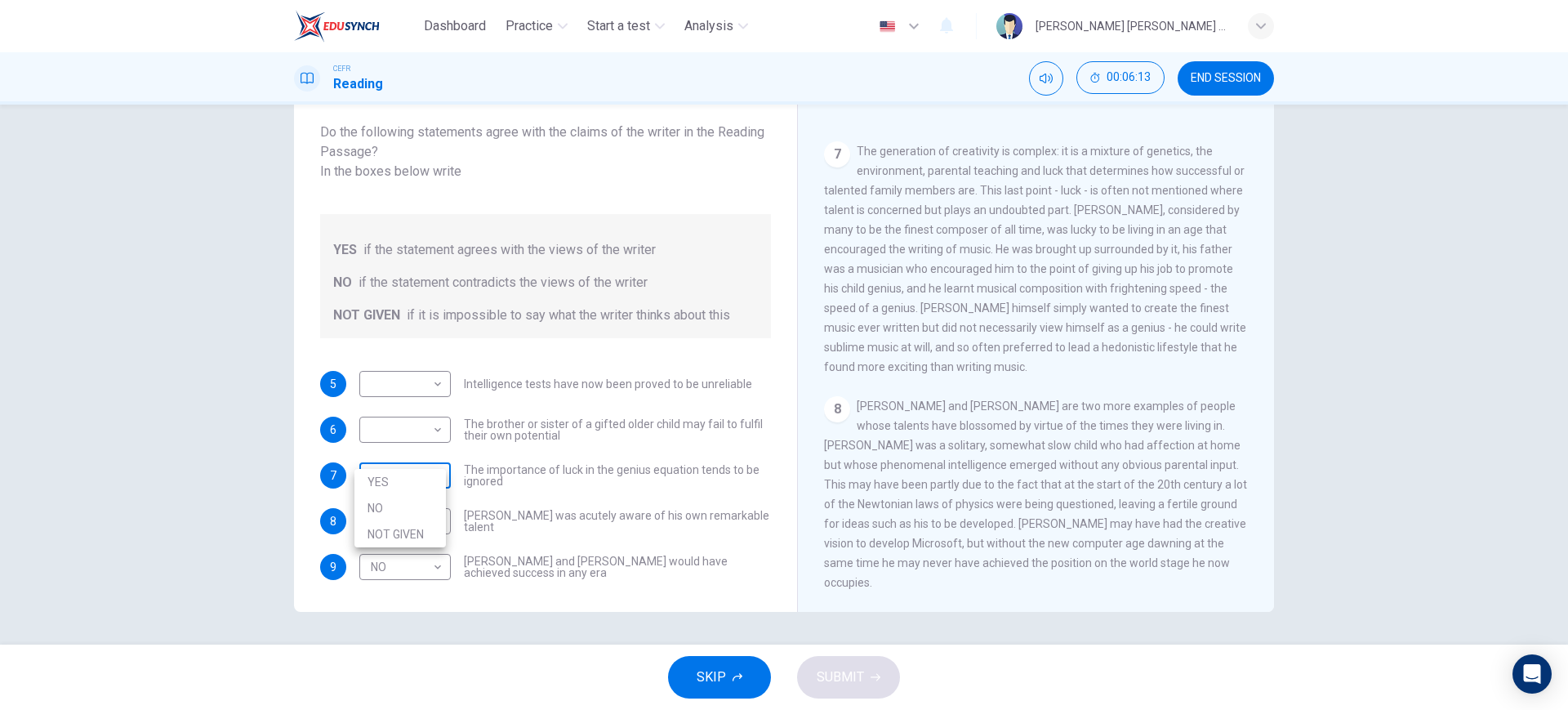 click on "Dashboard Practice Start a test Analysis English en ​ NATHALIA NATASHA BINTI MOHD SUFRI CEFR Reading 00:06:13 END SESSION Questions 5 - 9 Do the following statements agree with the claims of the writer in the Reading Passage?
In the boxes below write YES if the statement agrees with the views of the writer NO if the statement contradicts the views of the writer NOT GIVEN if it is impossible to say what the writer thinks about this 5 ​ ​ Intelligence tests have now been proved to be unreliable 6 ​ ​ The brother or sister of a gifted older child may fail to fulfil their own potential 7 ​ ​ The importance of luck in the genius equation tends to be ignored 8 YES YES ​ Mozart was acutely aware of his own remarkable talent 9 NO NO ​ Einstein and Gates would have achieved success in any era Nurturing Talent within the Family CLICK TO ZOOM Click to Zoom 1 2 3 4 5 6 7 8 SKIP SUBMIT EduSynch - Online Language Proficiency Testing
Dashboard Practice Start a test Analysis Notifications 2025 YES" at bounding box center (784, 355) 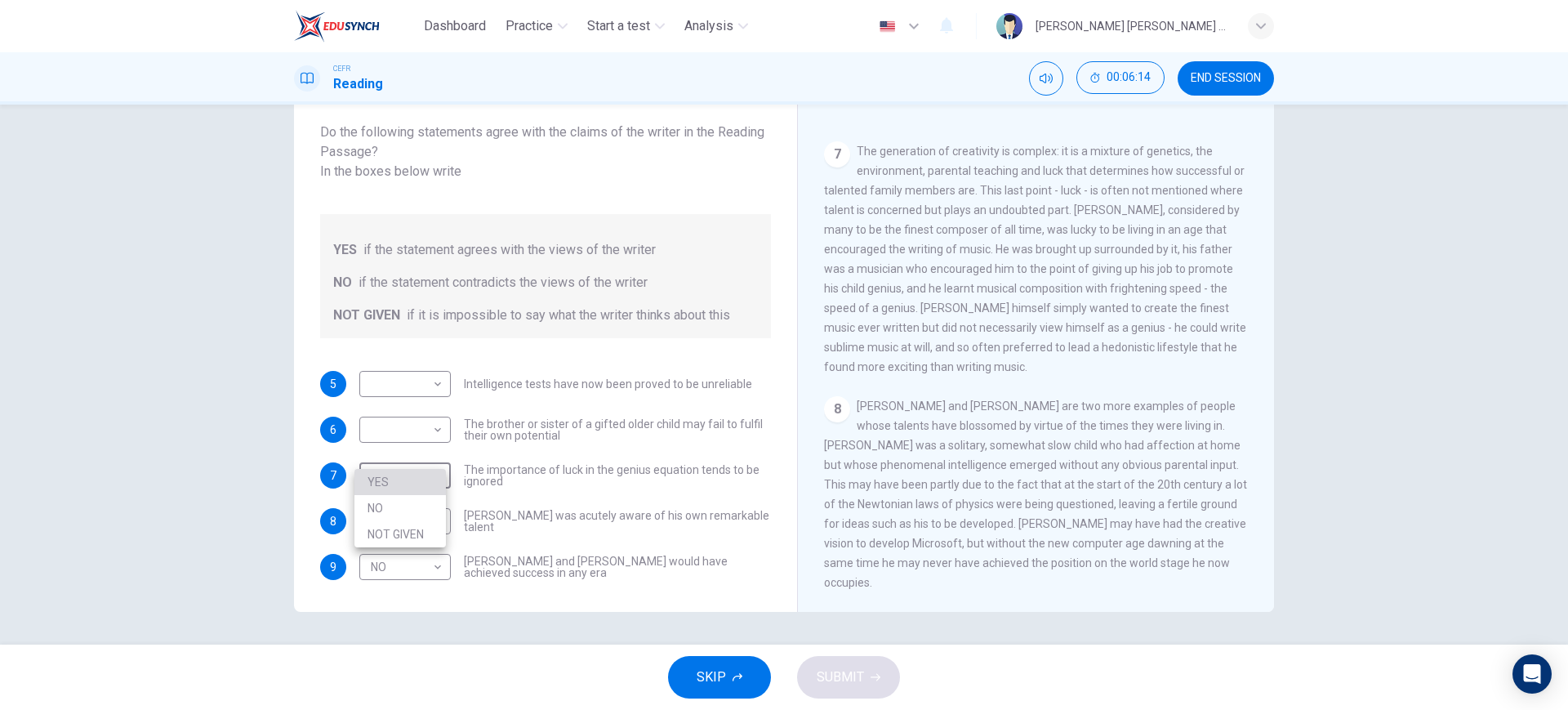 click on "YES" at bounding box center (400, 482) 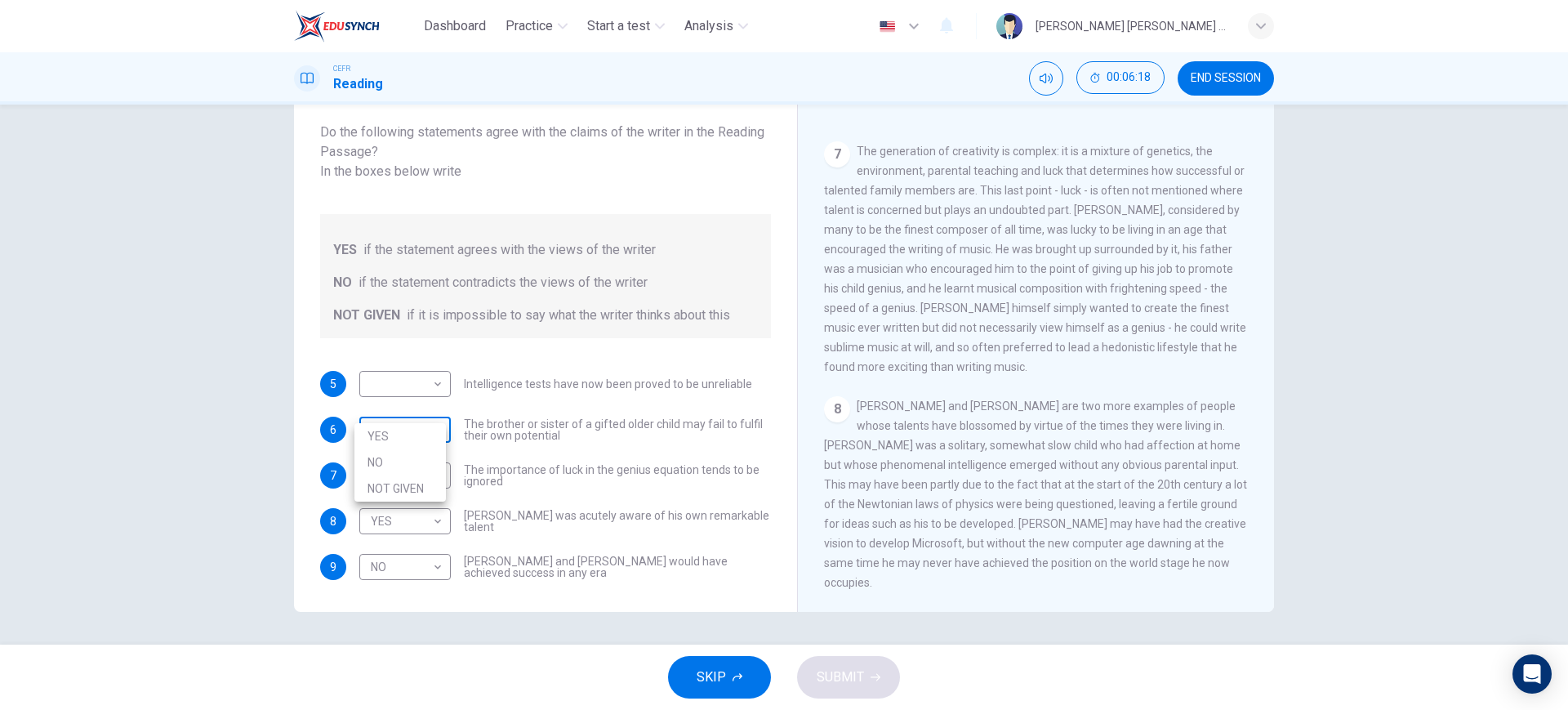 click on "Dashboard Practice Start a test Analysis English en ​ NATHALIA NATASHA BINTI MOHD SUFRI CEFR Reading 00:06:18 END SESSION Questions 5 - 9 Do the following statements agree with the claims of the writer in the Reading Passage?
In the boxes below write YES if the statement agrees with the views of the writer NO if the statement contradicts the views of the writer NOT GIVEN if it is impossible to say what the writer thinks about this 5 ​ ​ Intelligence tests have now been proved to be unreliable 6 ​ ​ The brother or sister of a gifted older child may fail to fulfil their own potential 7 YES YES ​ The importance of luck in the genius equation tends to be ignored 8 YES YES ​ Mozart was acutely aware of his own remarkable talent 9 NO NO ​ Einstein and Gates would have achieved success in any era Nurturing Talent within the Family CLICK TO ZOOM Click to Zoom 1 2 3 4 5 6 7 8 SKIP SUBMIT EduSynch - Online Language Proficiency Testing
Dashboard Practice Start a test Analysis Notifications 2025" at bounding box center (784, 355) 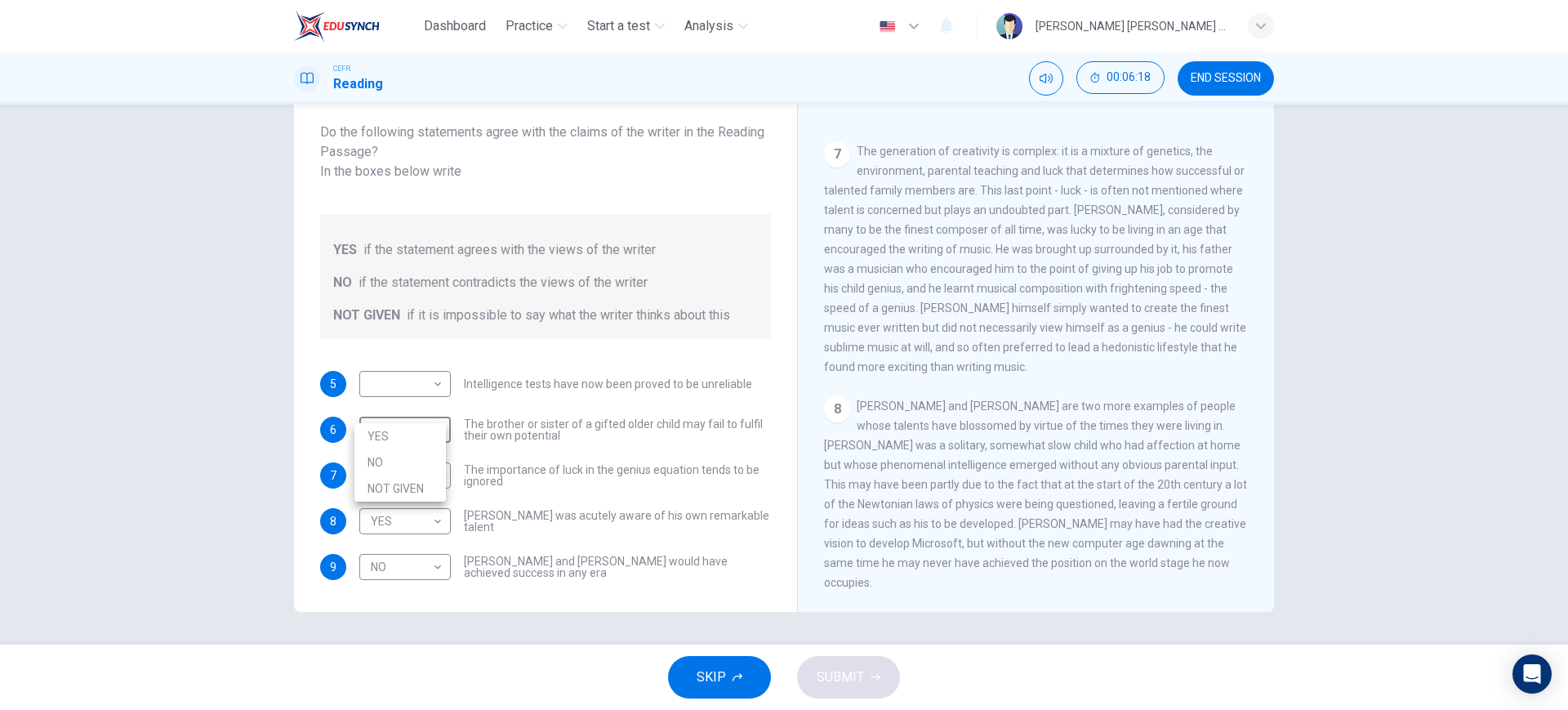 click on "NOT GIVEN" at bounding box center [400, 489] 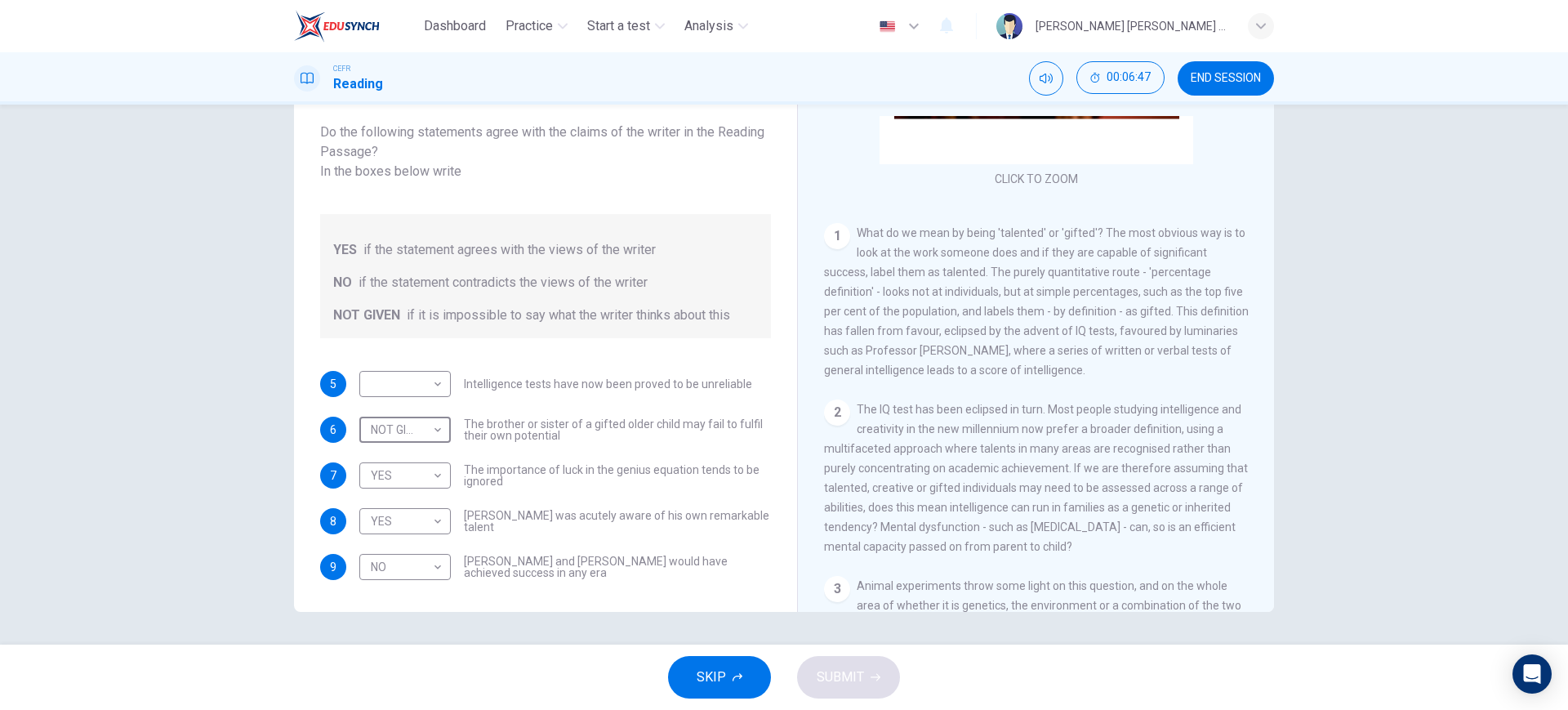 scroll, scrollTop: 230, scrollLeft: 0, axis: vertical 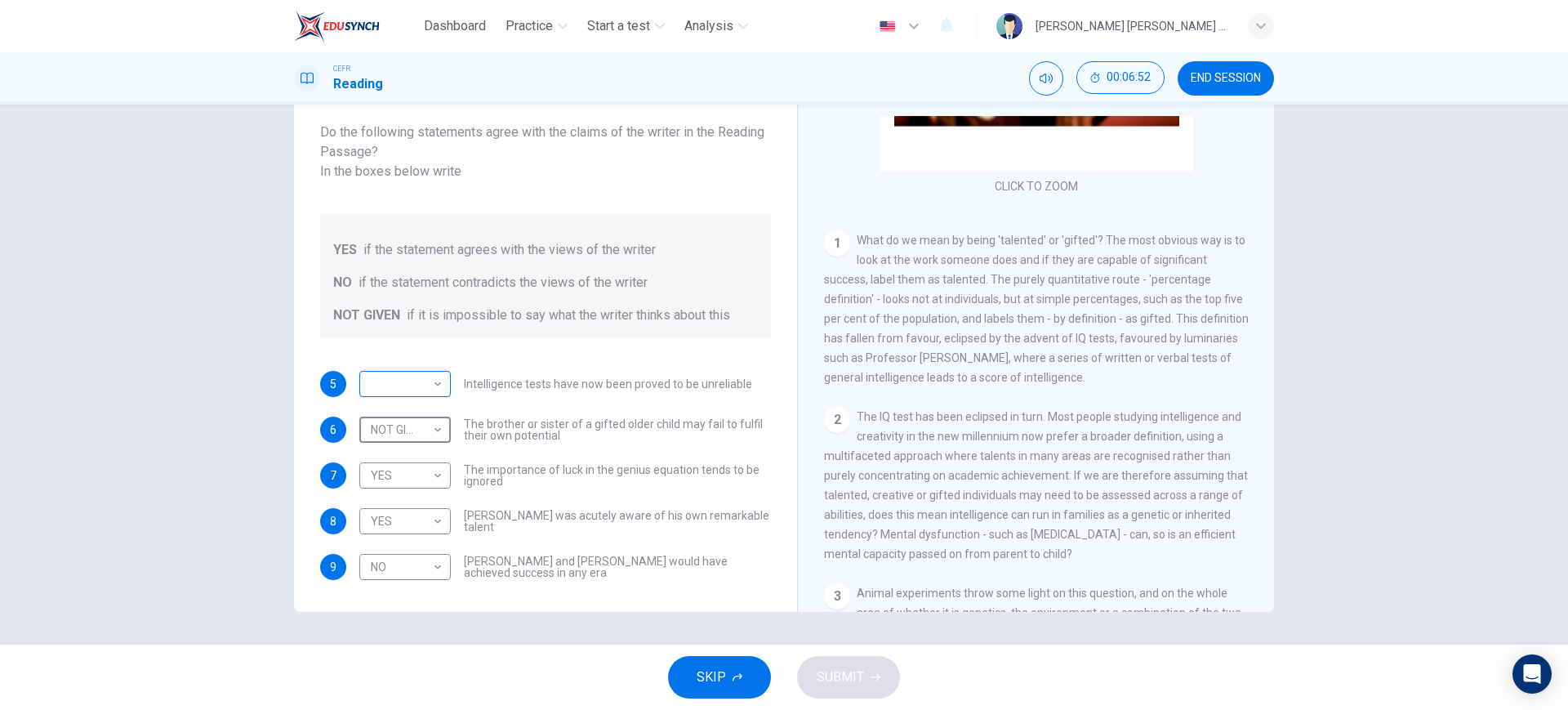 click on "Dashboard Practice Start a test Analysis English en ​ NATHALIA NATASHA BINTI MOHD SUFRI CEFR Reading 00:06:52 END SESSION Questions 5 - 9 Do the following statements agree with the claims of the writer in the Reading Passage?
In the boxes below write YES if the statement agrees with the views of the writer NO if the statement contradicts the views of the writer NOT GIVEN if it is impossible to say what the writer thinks about this 5 ​ ​ Intelligence tests have now been proved to be unreliable 6 NOT GIVEN NOT GIVEN ​ The brother or sister of a gifted older child may fail to fulfil their own potential 7 YES YES ​ The importance of luck in the genius equation tends to be ignored 8 YES YES ​ Mozart was acutely aware of his own remarkable talent 9 NO NO ​ Einstein and Gates would have achieved success in any era Nurturing Talent within the Family CLICK TO ZOOM Click to Zoom 1 2 3 4 5 6 7 8 SKIP SUBMIT EduSynch - Online Language Proficiency Testing
Dashboard Practice Start a test Analysis" at bounding box center (784, 355) 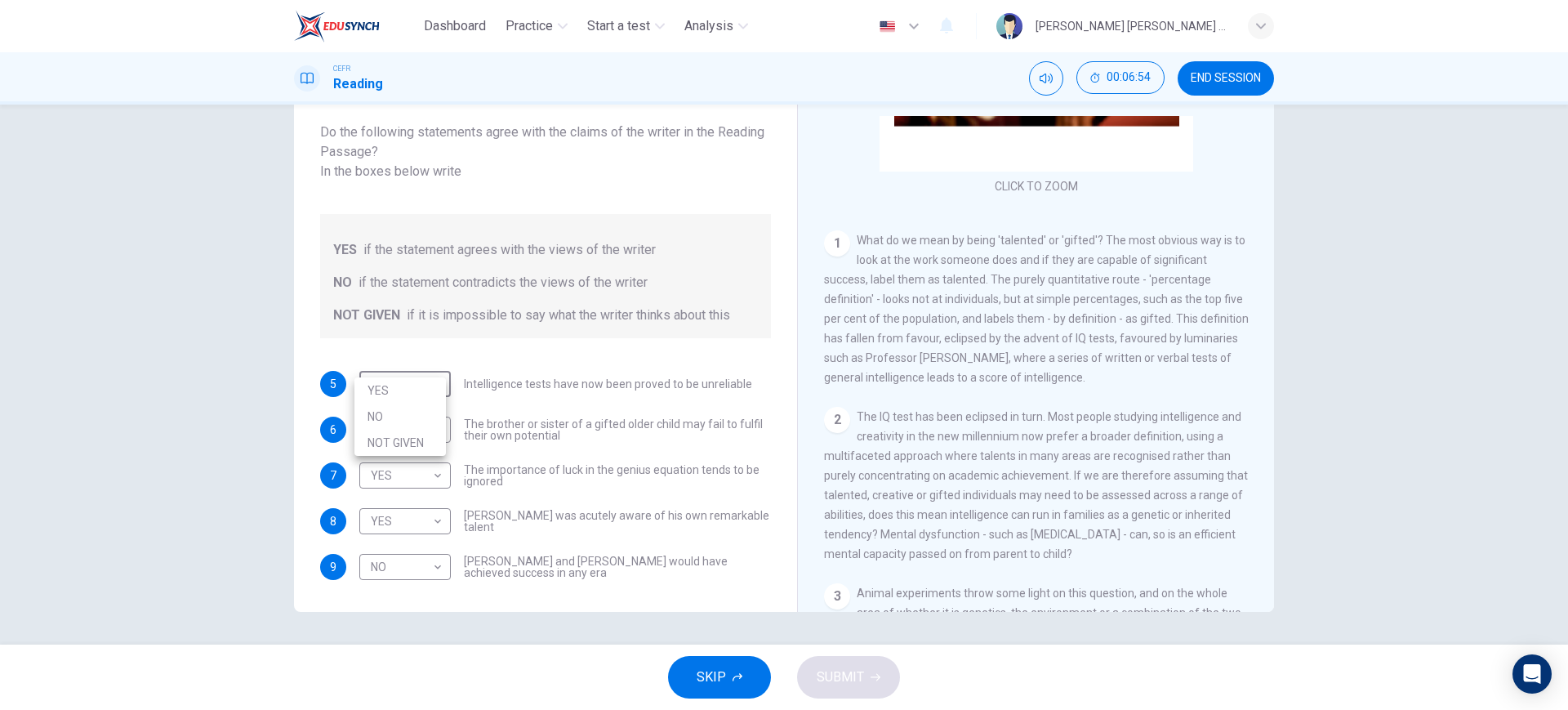 click on "NOT GIVEN" at bounding box center (400, 443) 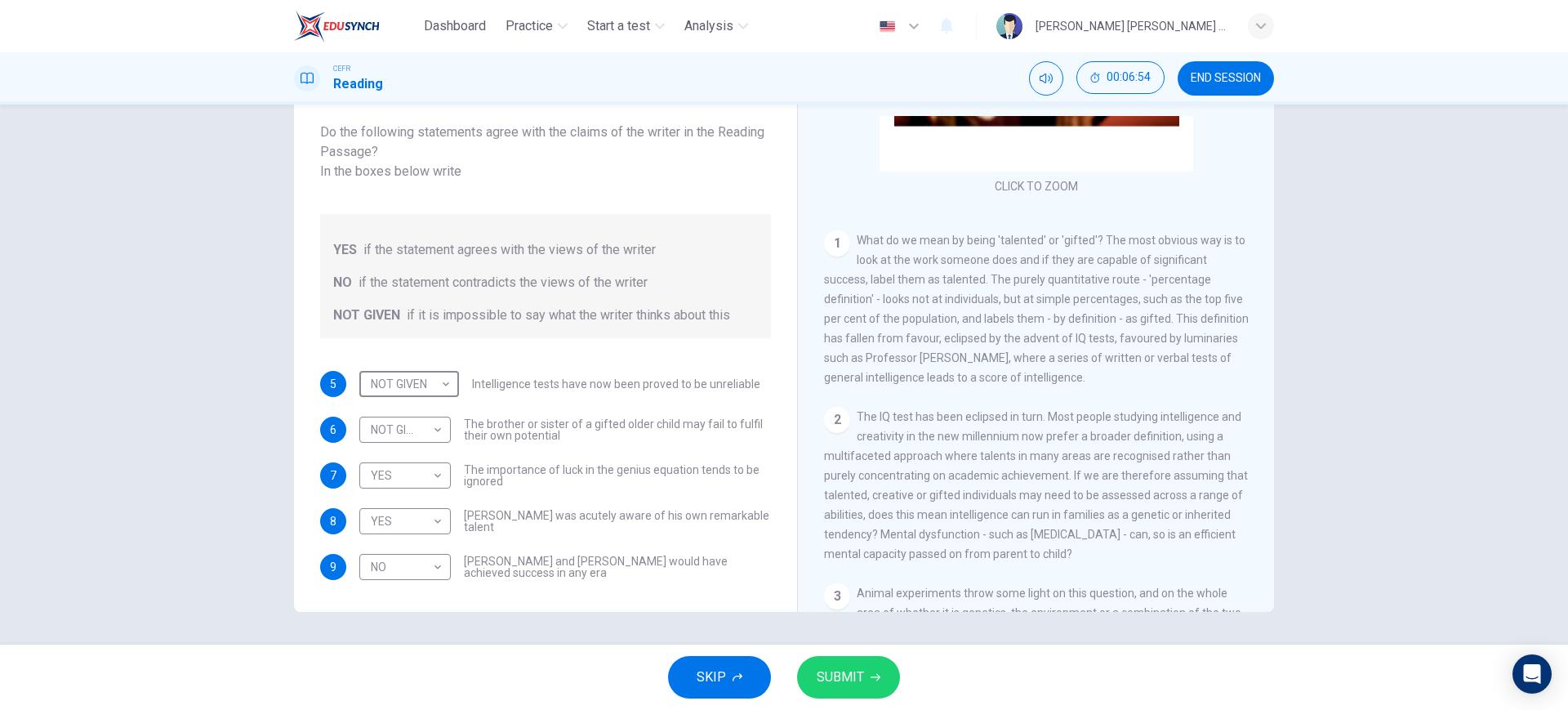 click on "SUBMIT" at bounding box center (840, 677) 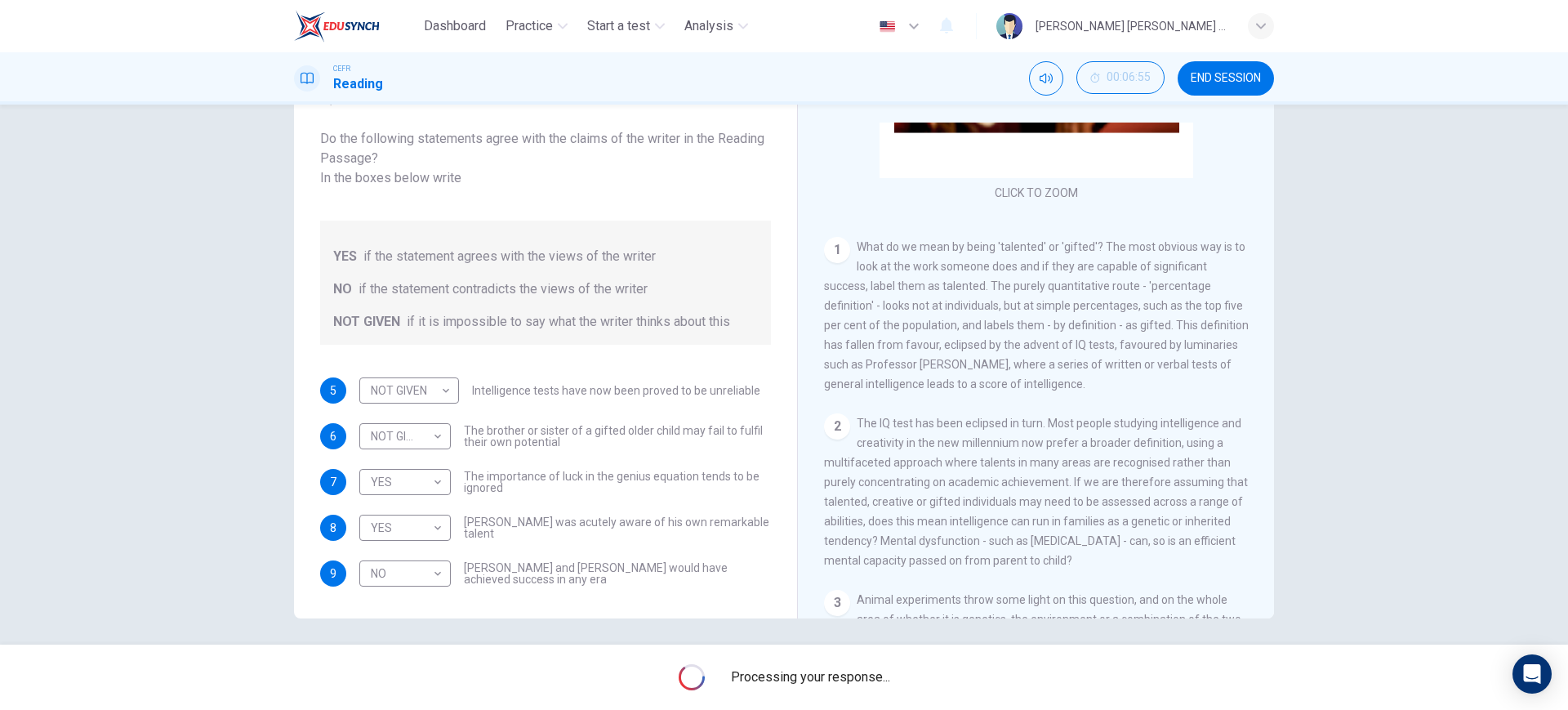 scroll, scrollTop: 93, scrollLeft: 0, axis: vertical 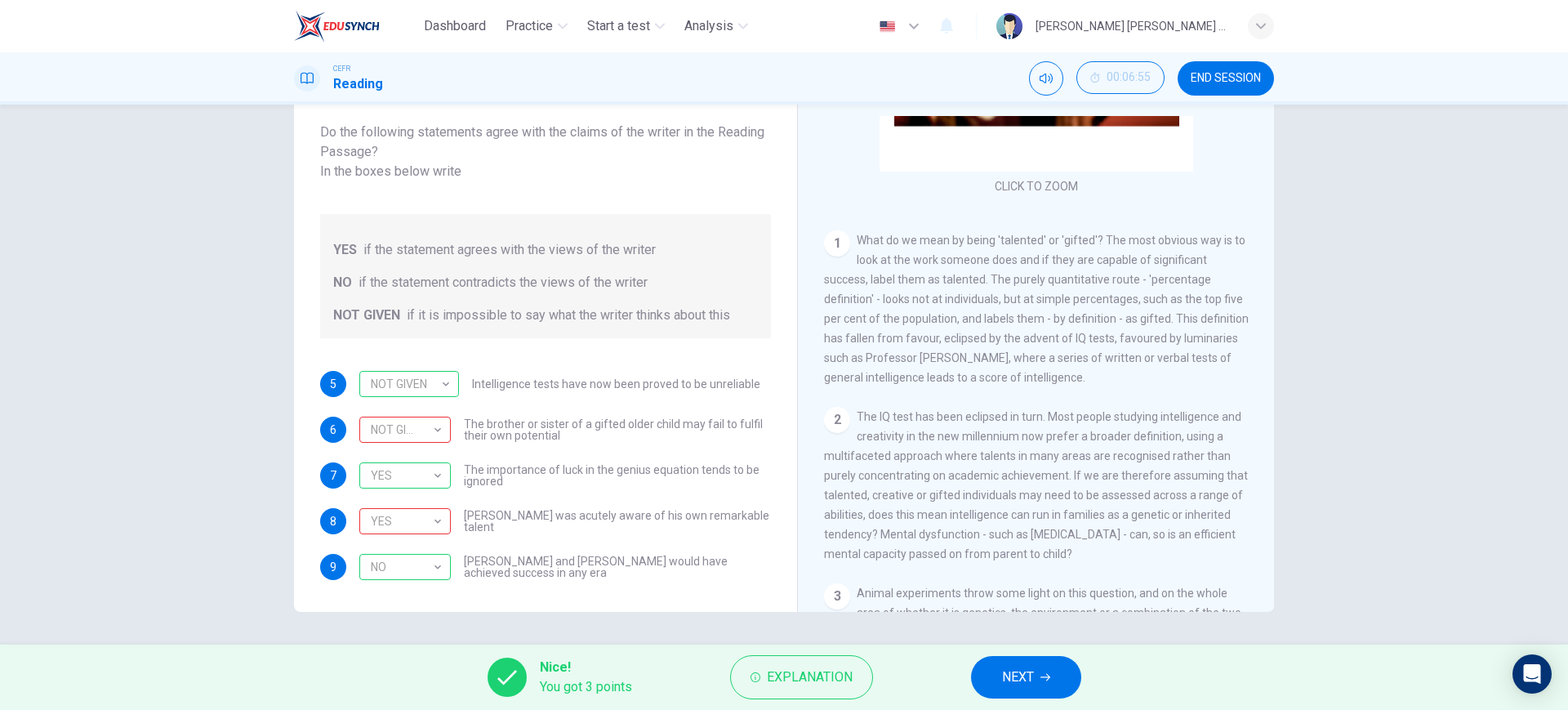 click on "NEXT" at bounding box center (1018, 677) 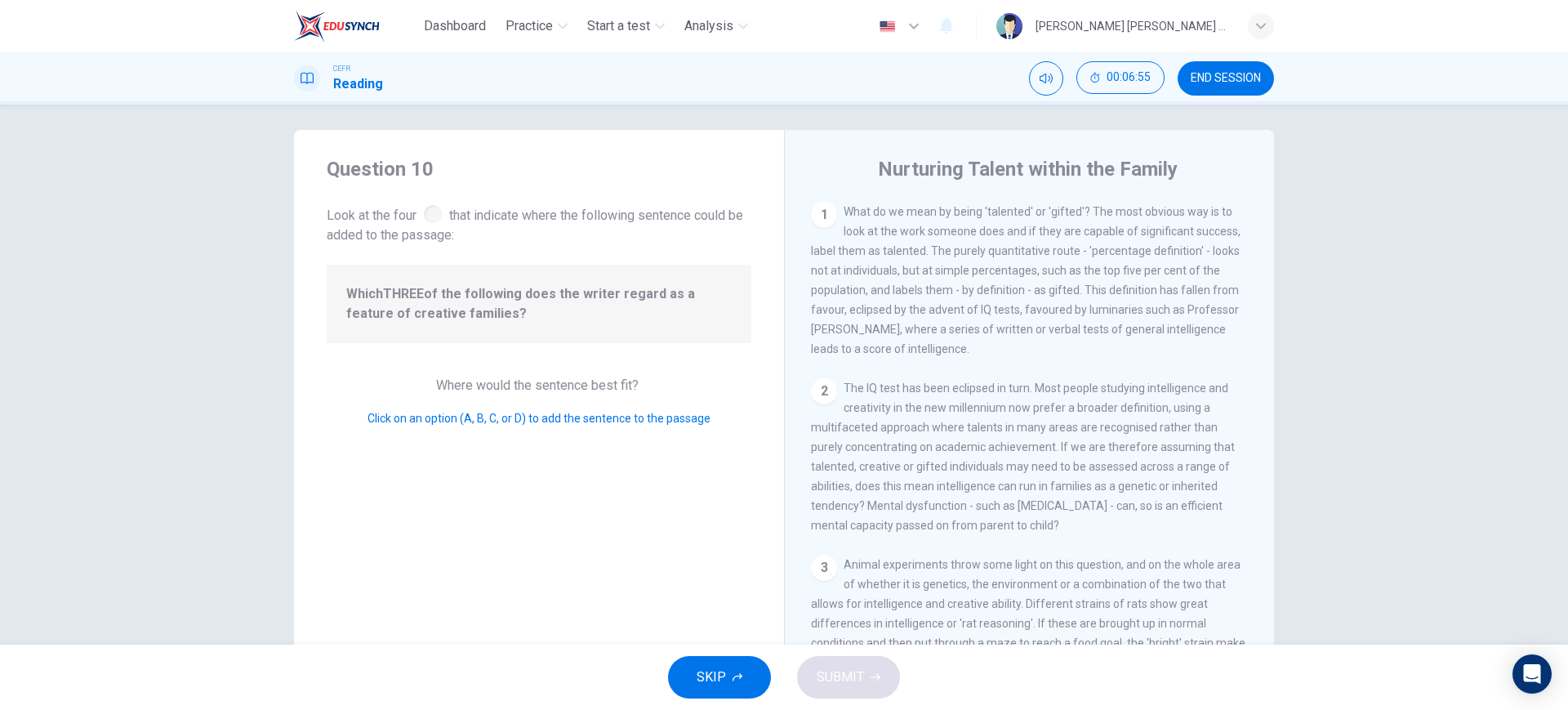 scroll, scrollTop: 0, scrollLeft: 0, axis: both 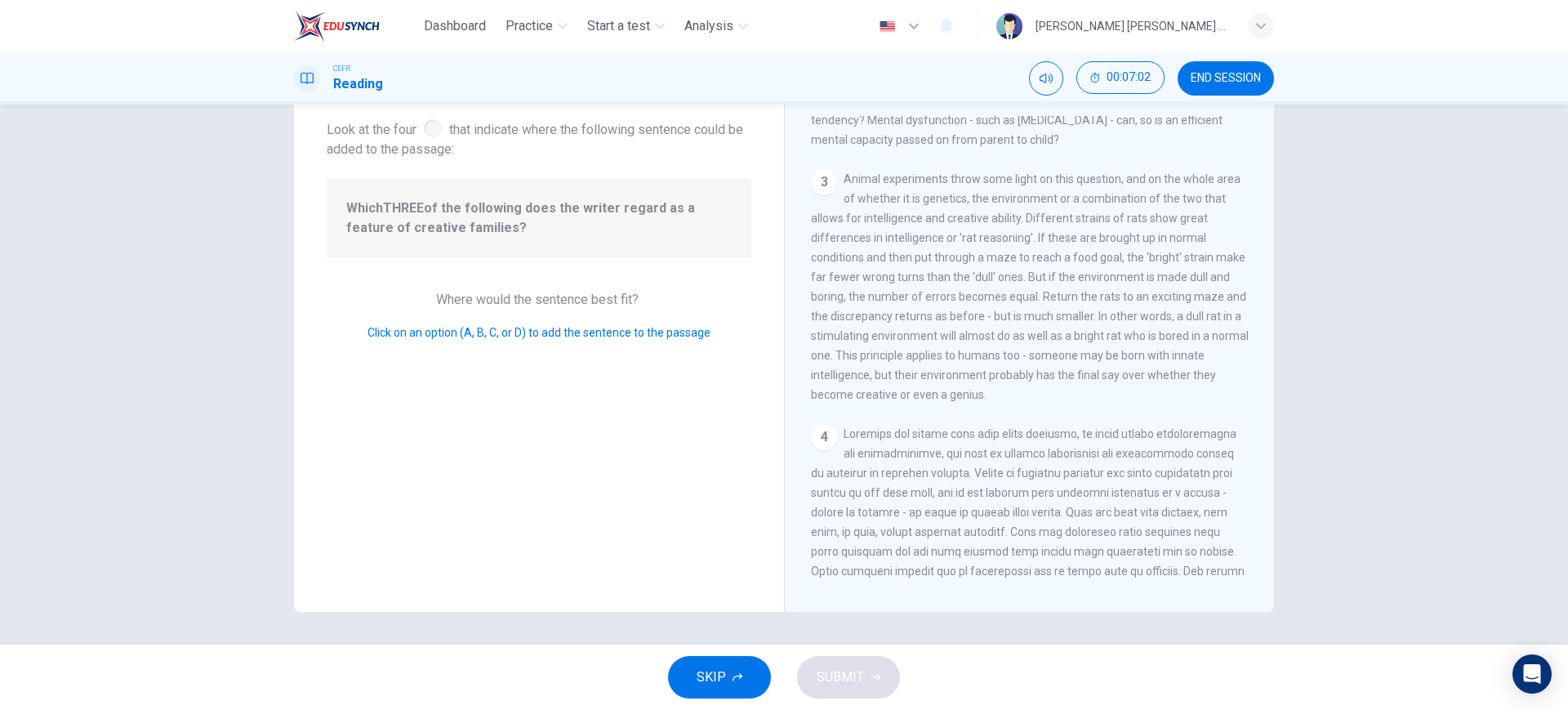 click at bounding box center (1027, 591) 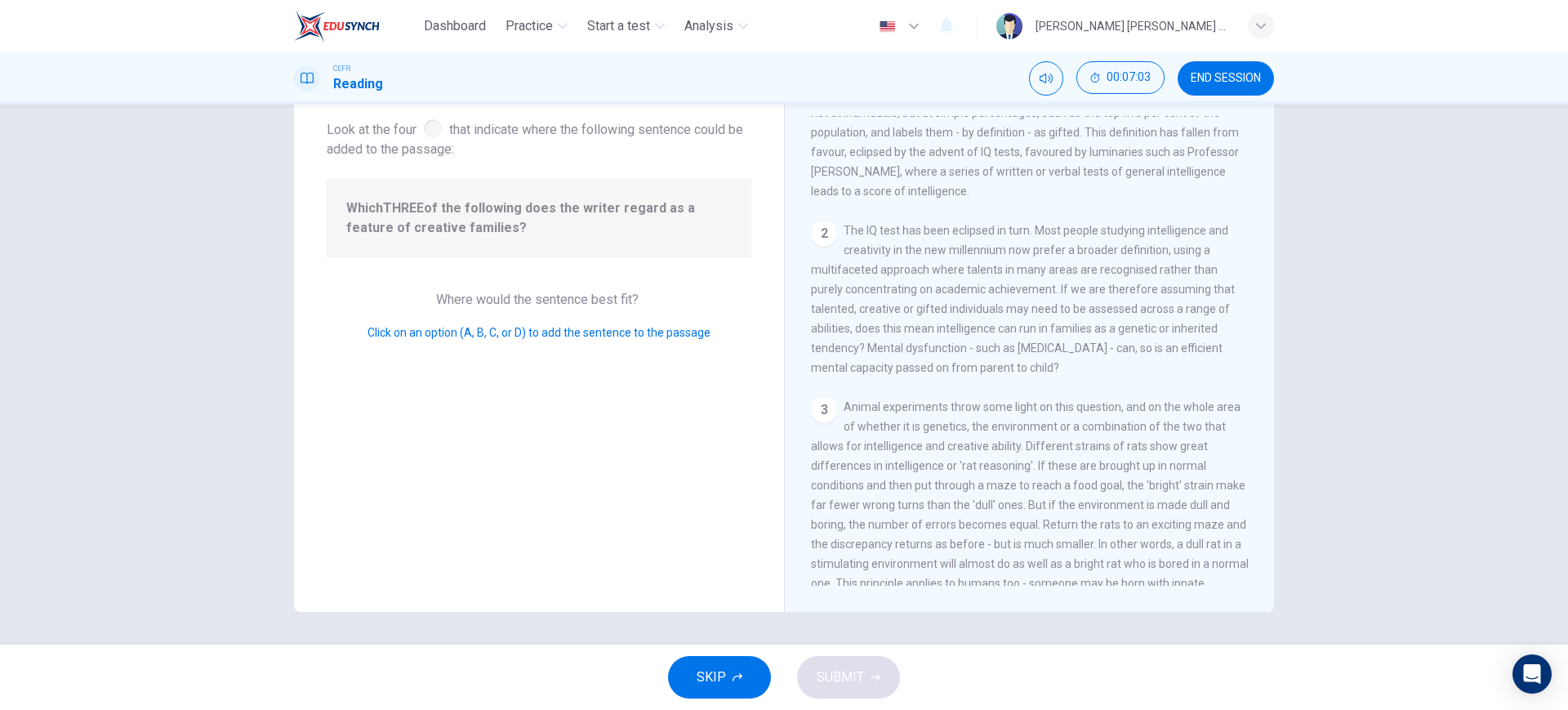 scroll, scrollTop: 0, scrollLeft: 0, axis: both 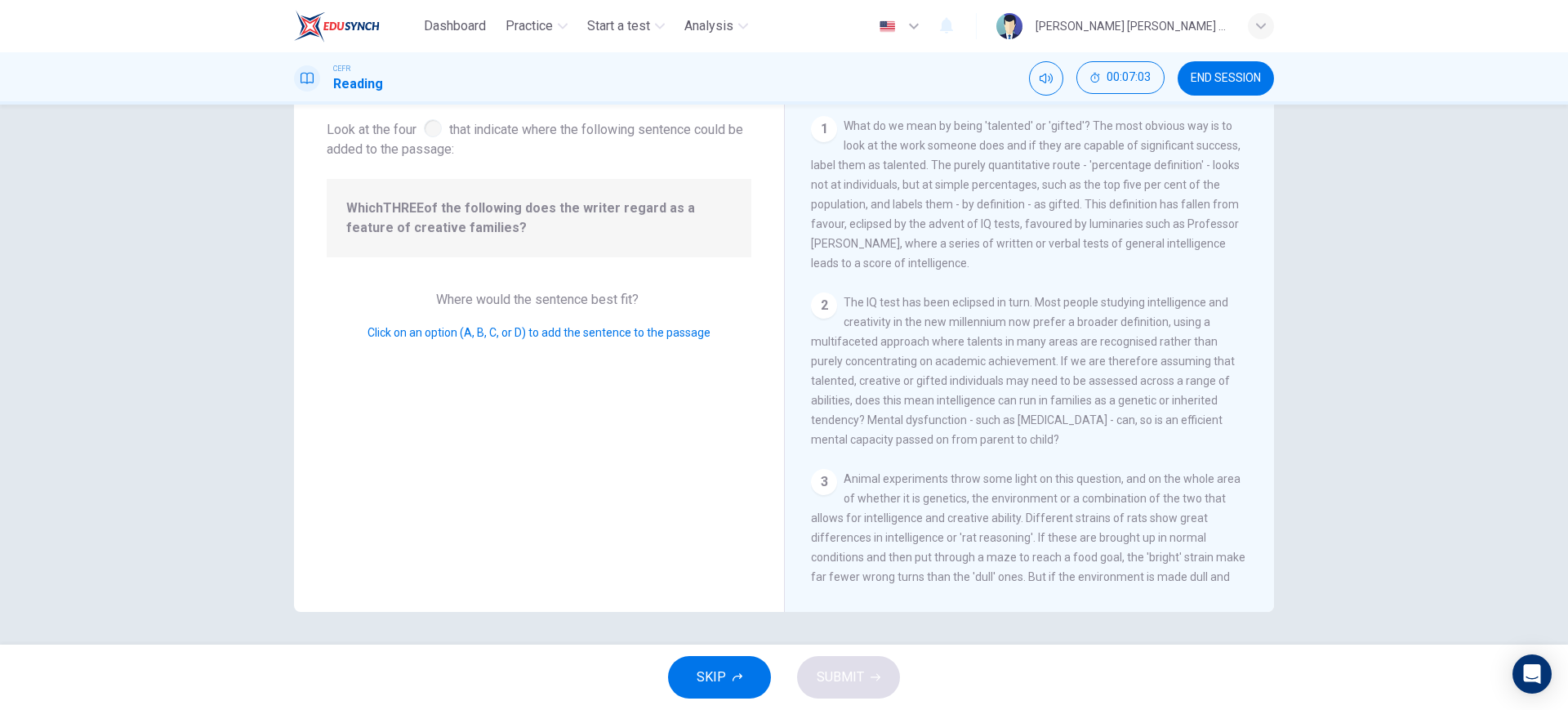 click on "3 Animal experiments throw some light on this question, and on the whole area of whether it is genetics, the environment or a combination of the two that allows for intelligence and creative ability. Different strains of rats show great differences in intelligence or 'rat reasoning'. If these are brought up in normal conditions and then put through a maze to reach a food goal, the 'bright' strain make far fewer wrong turns than the 'dull' ones. But if the environment is made dull and boring, the number of errors becomes equal. Return the rats to an exciting maze and the discrepancy returns as before - but is much smaller. In other words, a dull rat in a stimulating environment will almost do as well as a bright rat who is bored in a normal one. This principle applies to humans too - someone may be born with innate intelligence, but their environment probably has the final say over whether they become creative or even a genius." at bounding box center (1030, 587) 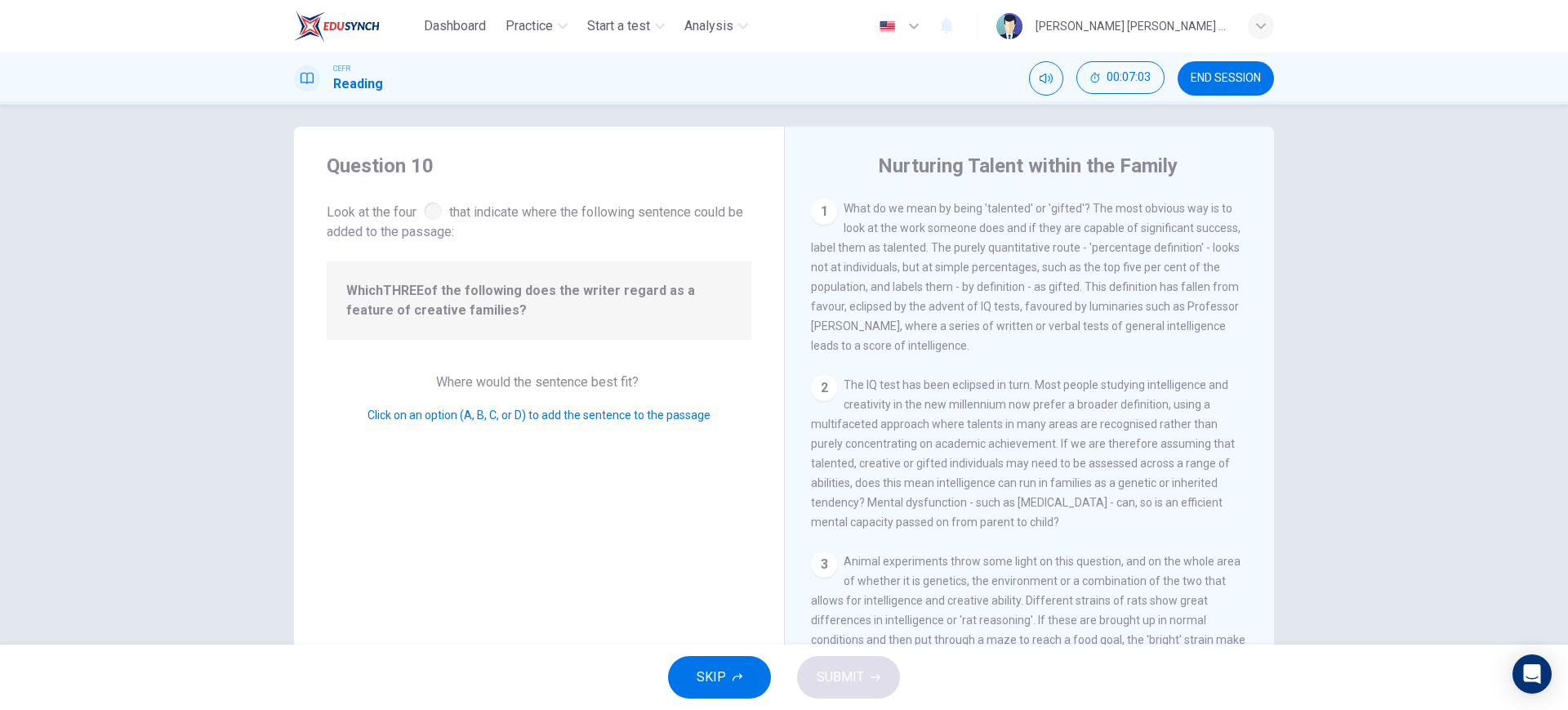 scroll, scrollTop: 0, scrollLeft: 0, axis: both 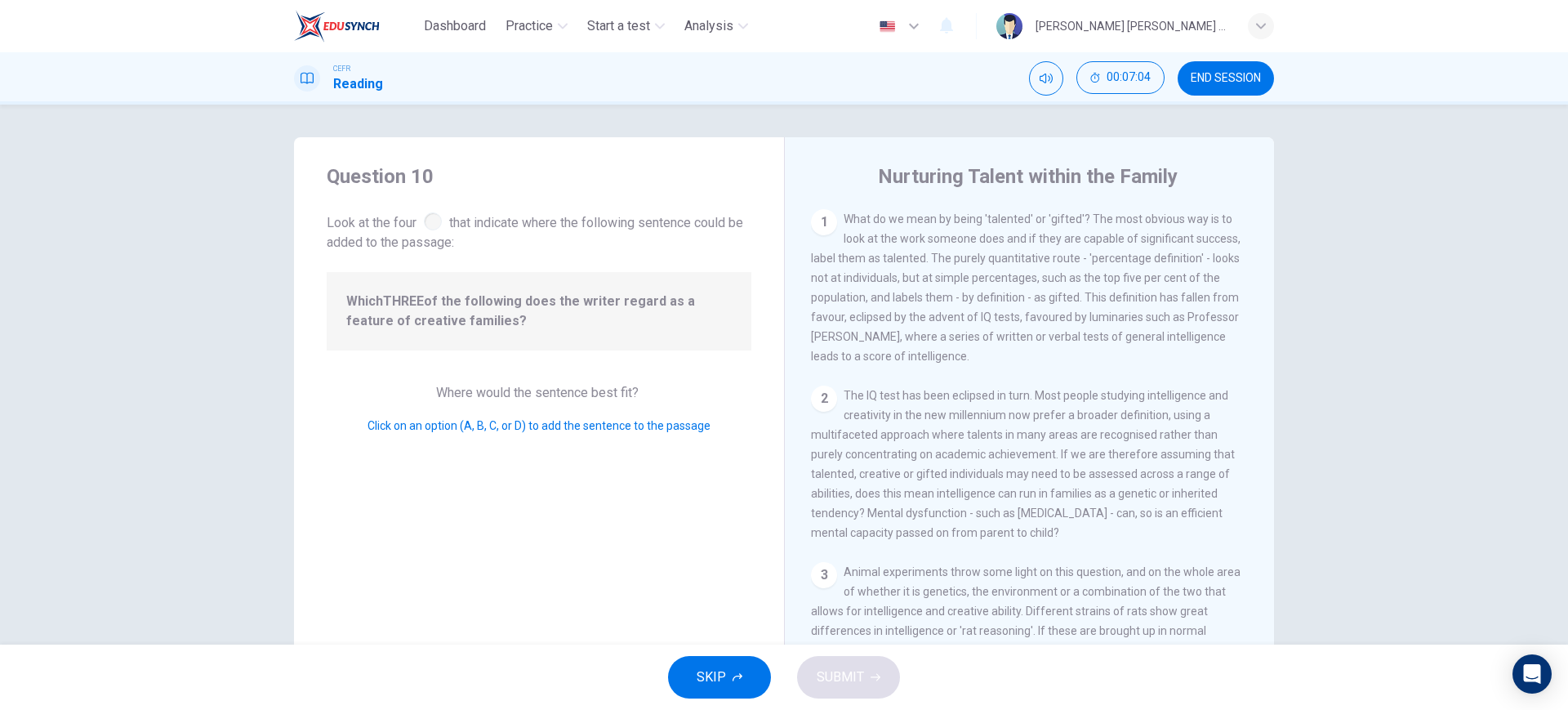 click on "1 What do we mean by being 'talented' or 'gifted'? The most obvious way is to look at the work someone does and if they are capable of significant success, label them as talented. The purely quantitative route - 'percentage definition' - looks not at individuals, but at simple percentages, such as the top five per cent of the population, and labels them - by definition - as gifted. This definition has fallen from favour, eclipsed by the advent of IQ tests, favoured by luminaries such as Professor Hans Eysenck, where a series of written or verbal tests of general intelligence leads to a score of intelligence." at bounding box center (1030, 288) 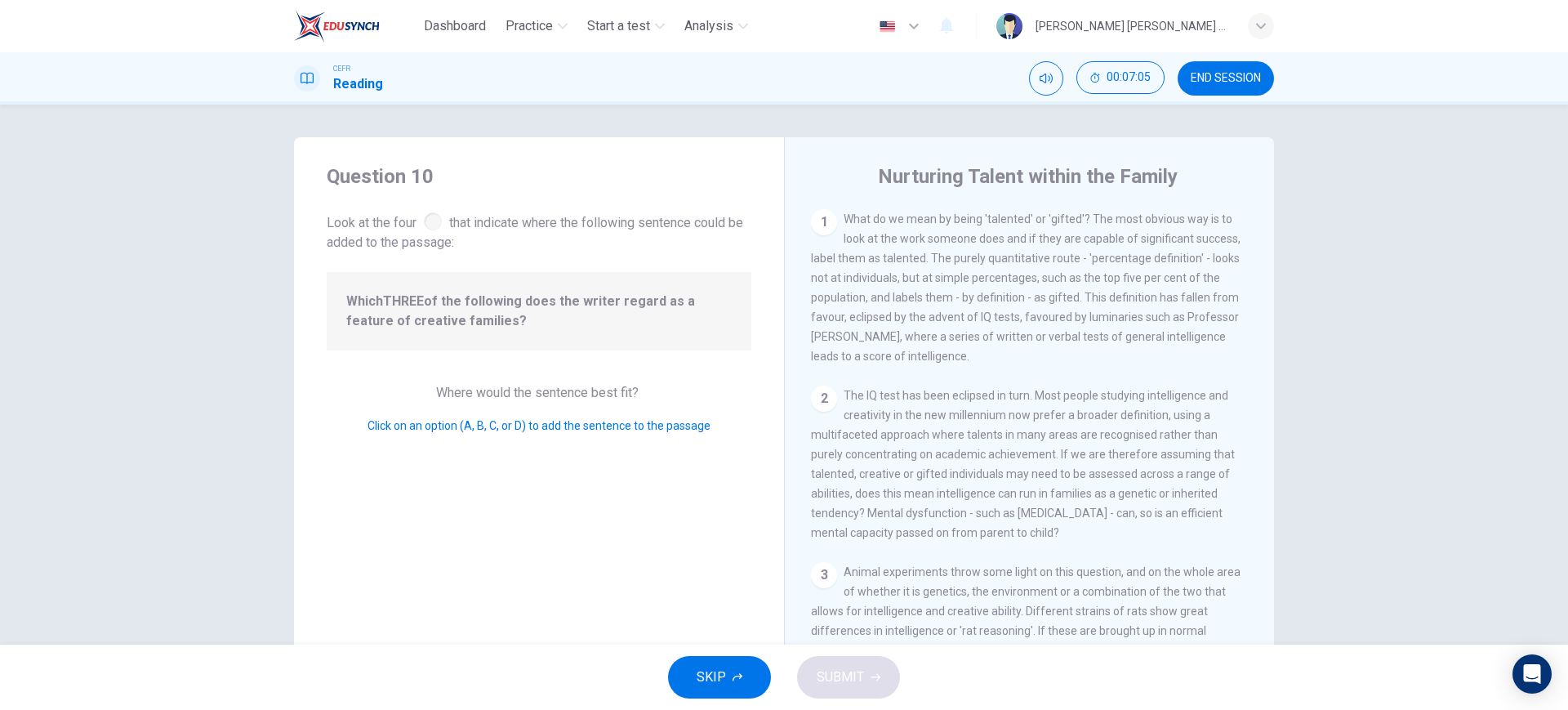 drag, startPoint x: 875, startPoint y: 305, endPoint x: 647, endPoint y: 314, distance: 228.17756 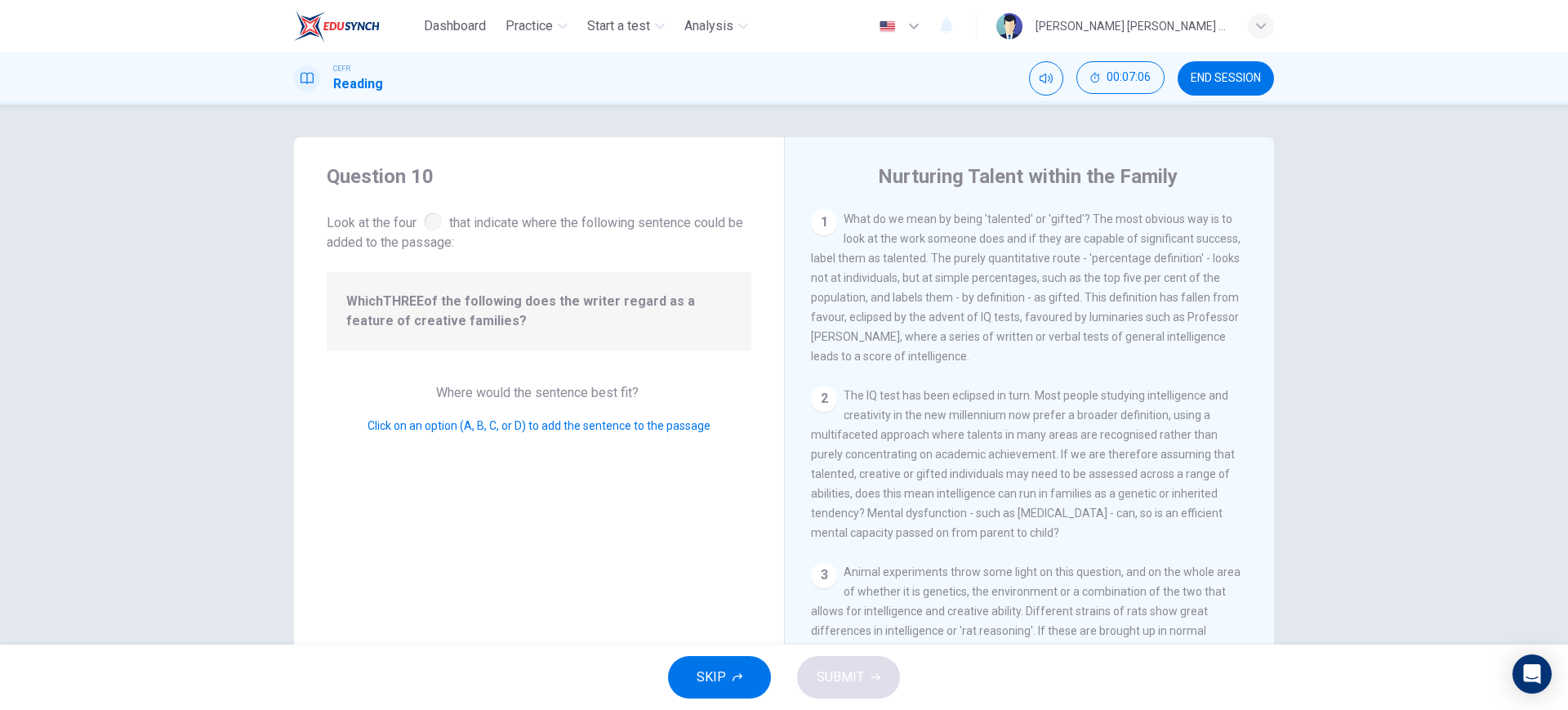 drag, startPoint x: 516, startPoint y: 344, endPoint x: 510, endPoint y: 394, distance: 50.358713 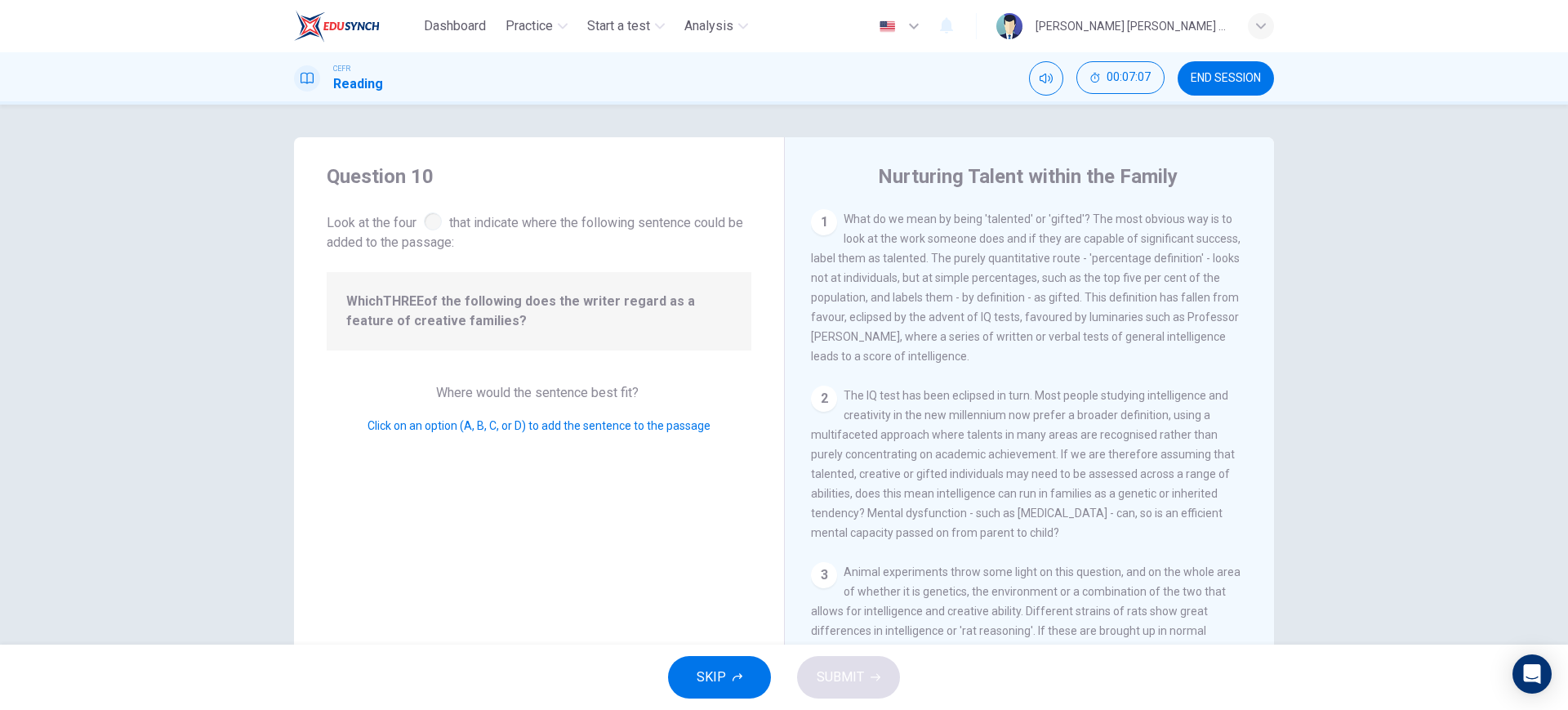 drag, startPoint x: 519, startPoint y: 430, endPoint x: 537, endPoint y: 433, distance: 18.248288 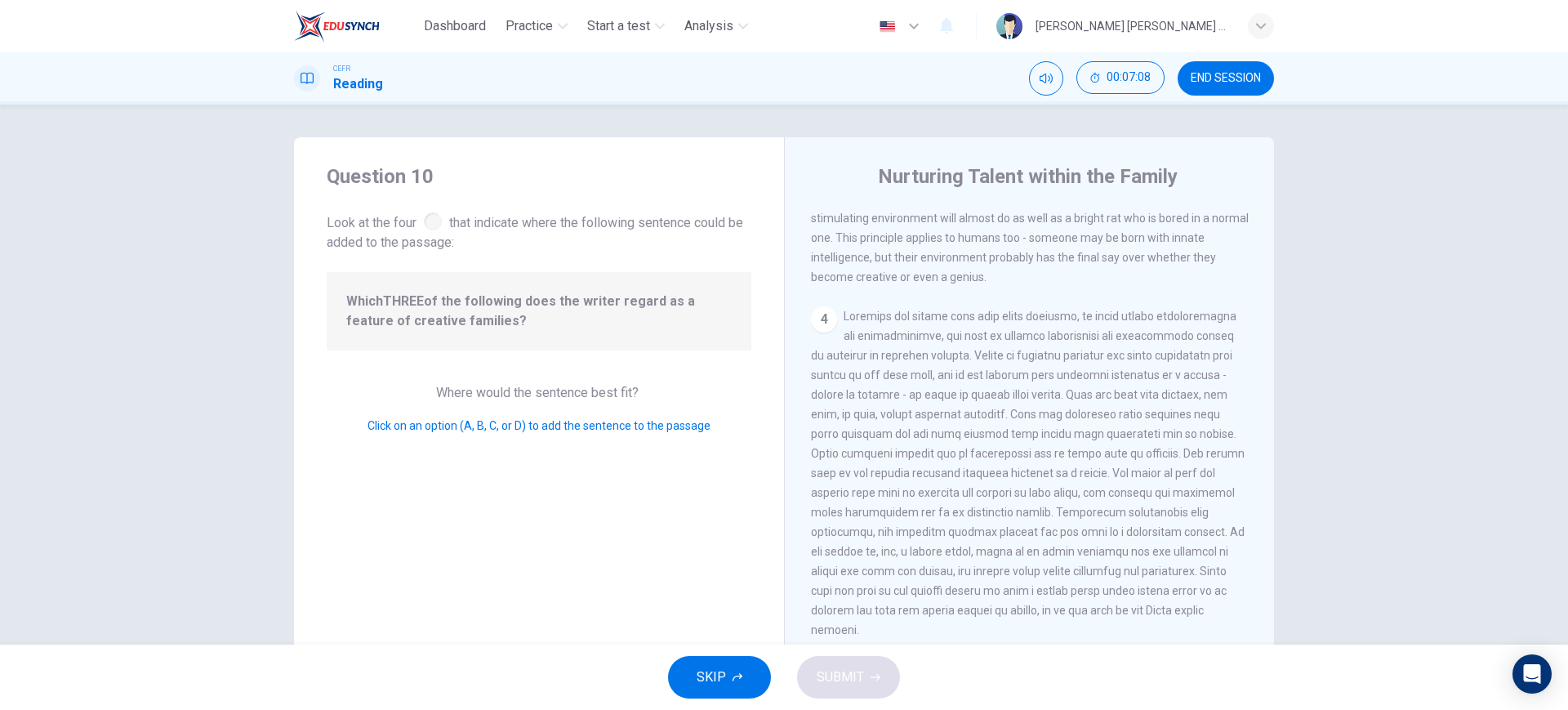 click at bounding box center (1027, 473) 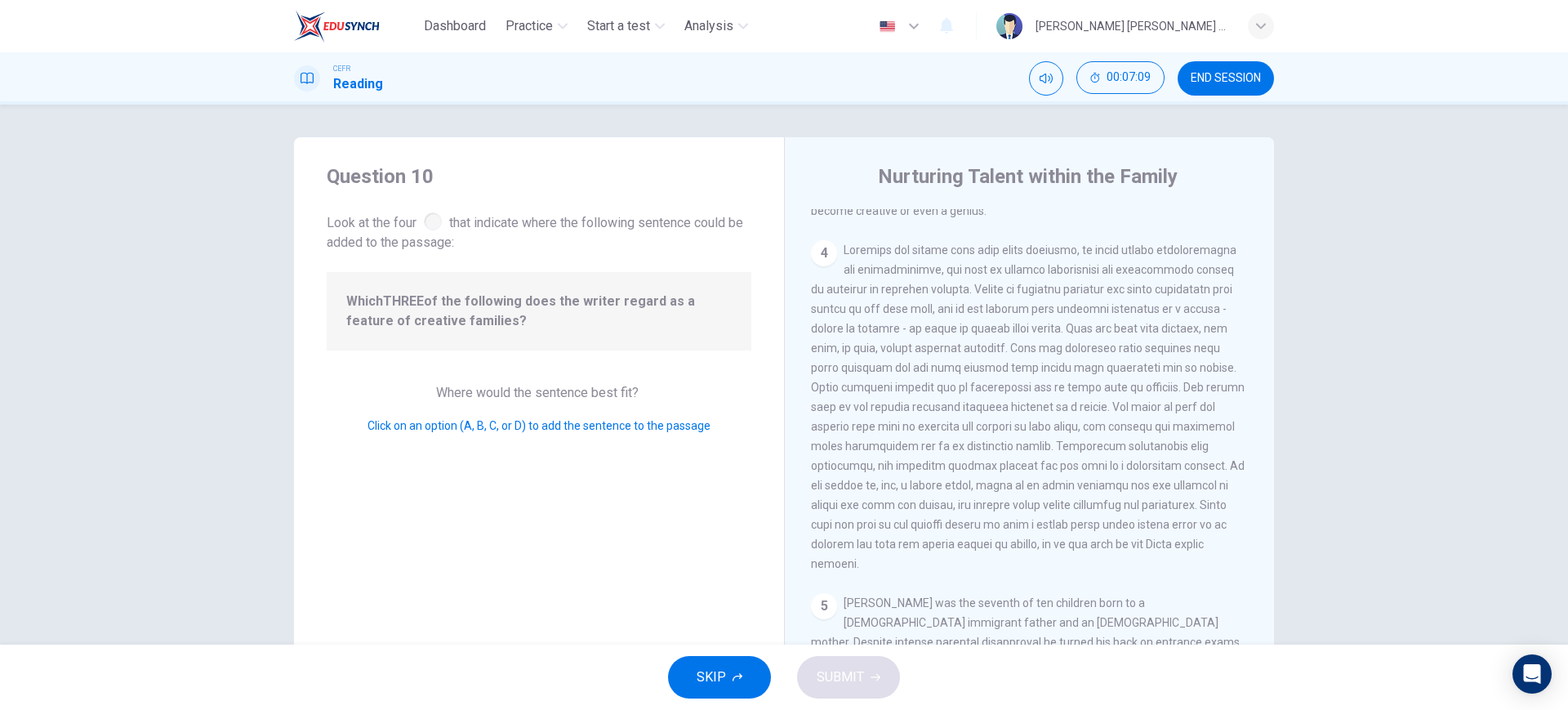 scroll, scrollTop: 817, scrollLeft: 0, axis: vertical 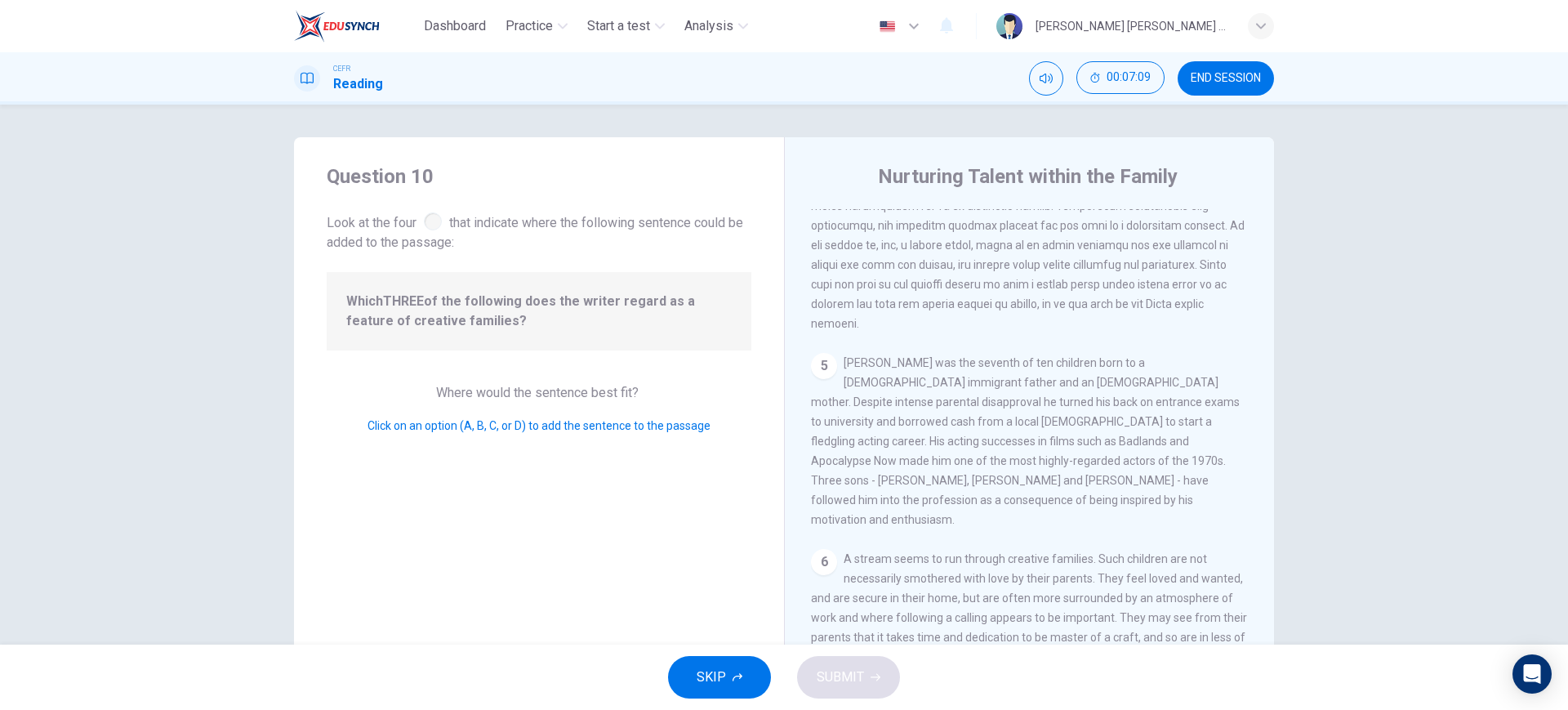 click on "Martin Sheen was the seventh of ten children born to a Spanish immigrant father and an Irish mother. Despite intense parental disapproval he turned his back on entrance exams to university and borrowed cash from a local priest to start a fledgling acting career. His acting successes in films such as Badlands and Apocalypse Now made him one of the most highly-regarded actors of the 1970s. Three sons - Emilio Estevez, Ramon Estevez and Charlie Sheen - have followed him into the profession as a consequence of being inspired by his motivation and enthusiasm." at bounding box center (1025, 441) 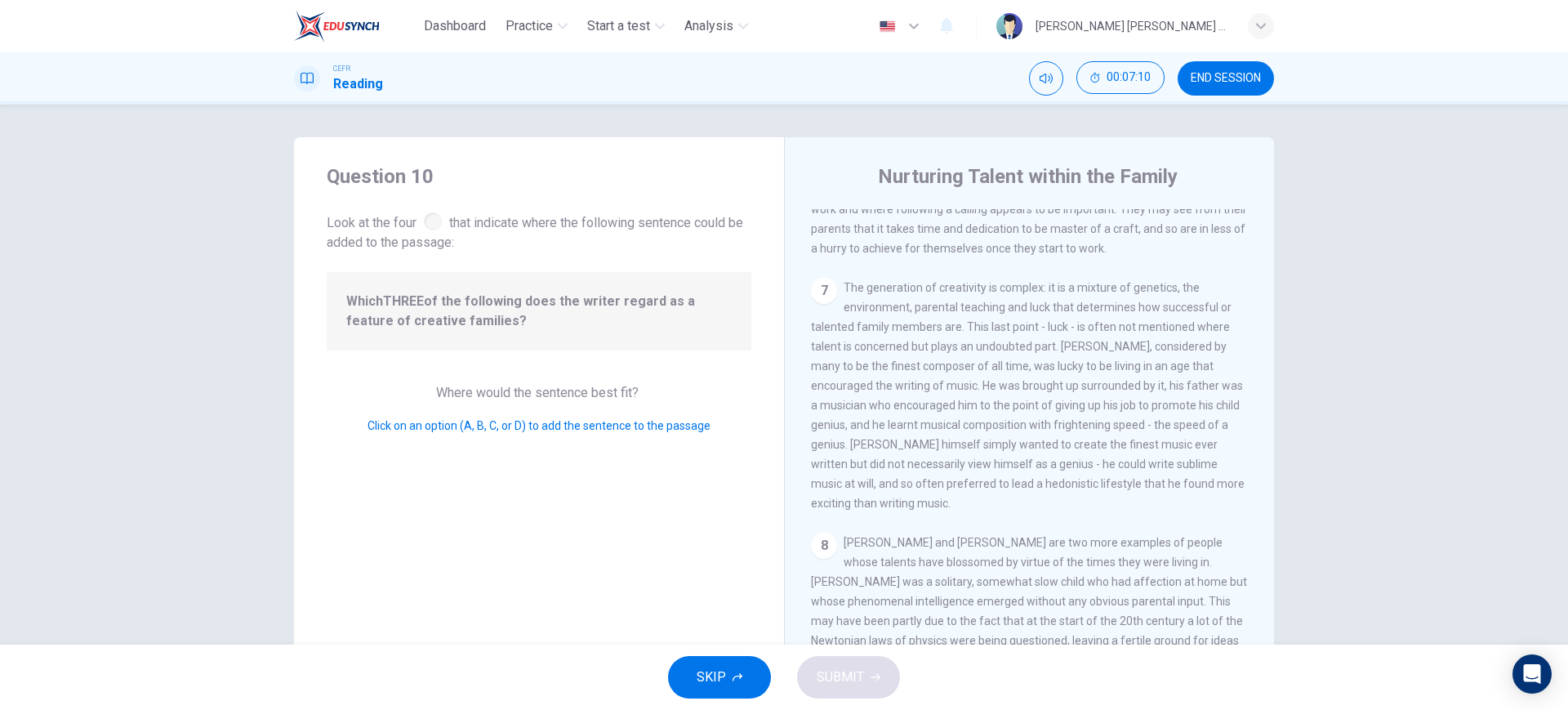 click on "The generation of creativity is complex: it is a mixture of genetics, the environment, parental teaching and luck that determines how successful or talented family members are. This last point - luck - is often not mentioned where talent is concerned but plays an undoubted part. Mozart, considered by many to be the finest composer of all time, was lucky to be living in an age that encouraged the writing of music. He was brought up surrounded by it, his father was a musician who encouraged him to the point of giving up his job to promote his child genius, and he learnt musical composition with frightening speed - the speed of a genius. Mozart himself simply wanted to create the finest music ever written but did not necessarily view himself as a genius - he could write sublime music at will, and so often preferred to lead a hedonistic lifestyle that he found more exciting than writing music." at bounding box center (1027, 395) 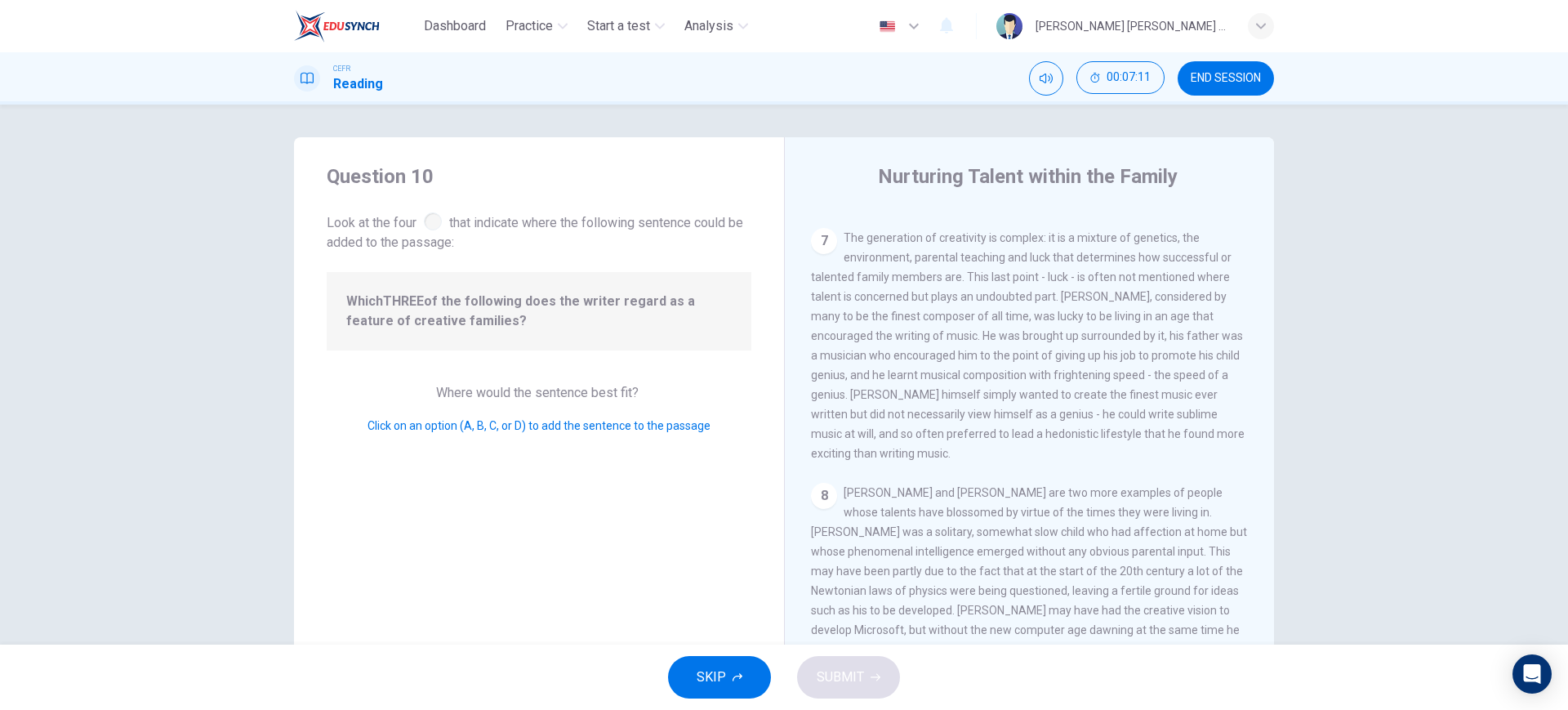 scroll, scrollTop: 1321, scrollLeft: 0, axis: vertical 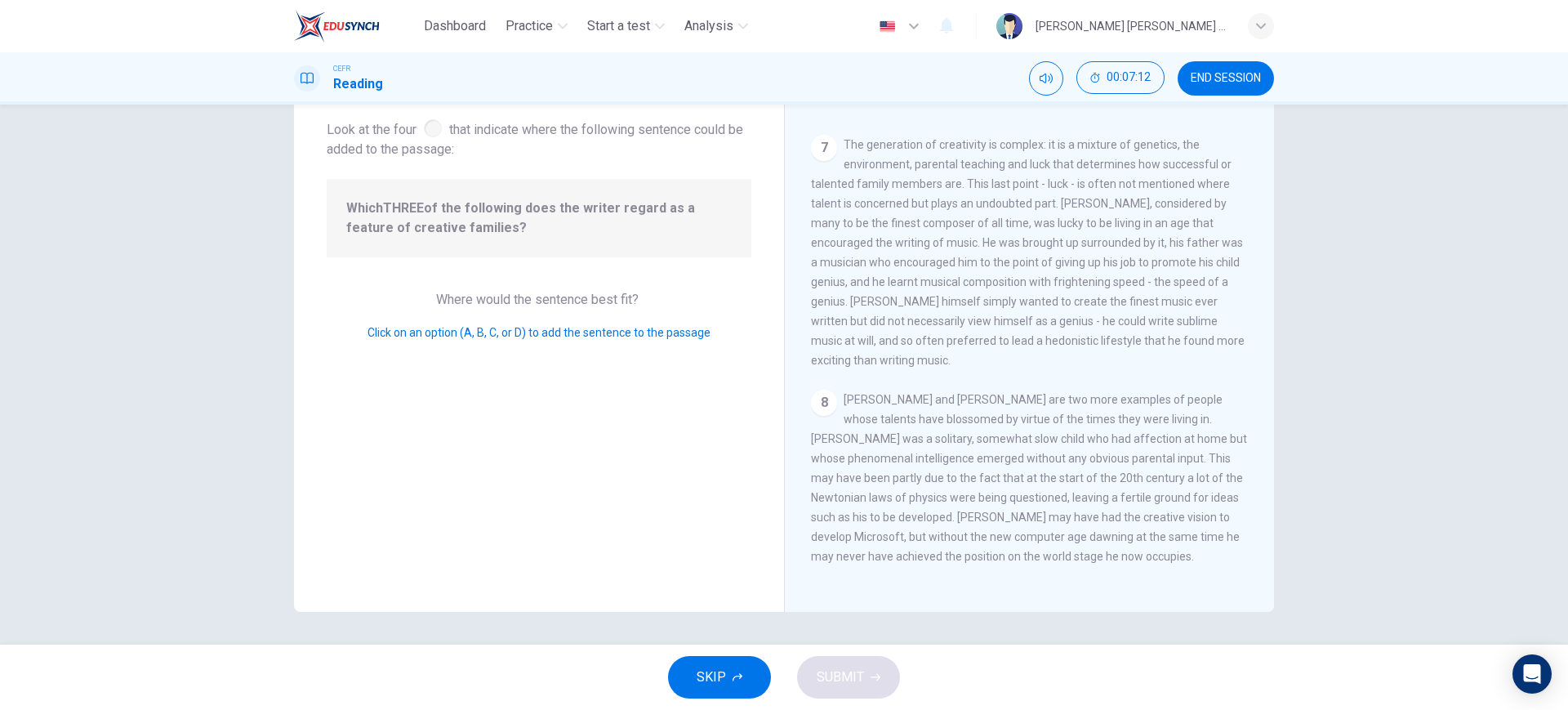 click on "8" at bounding box center [824, 403] 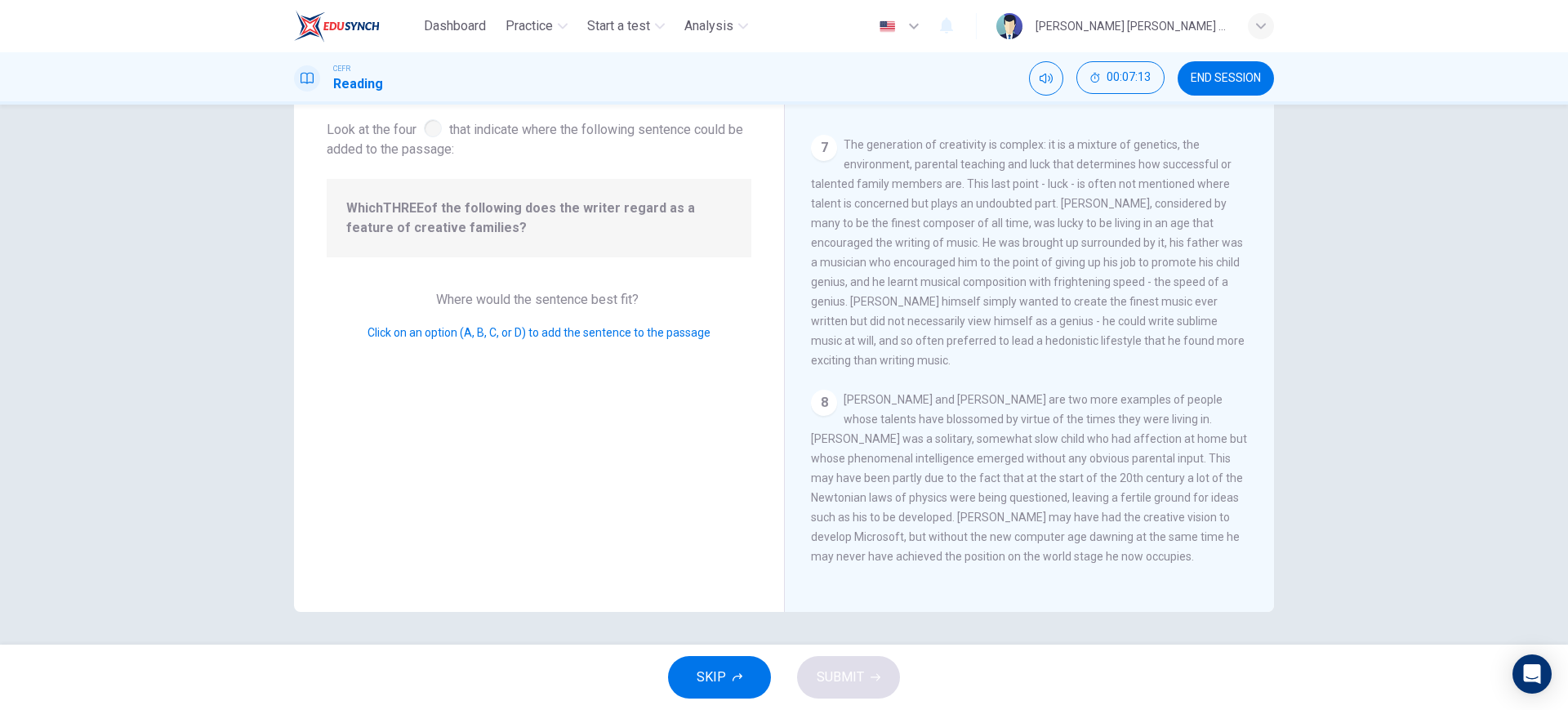 drag, startPoint x: 815, startPoint y: 389, endPoint x: 772, endPoint y: 592, distance: 207.50422 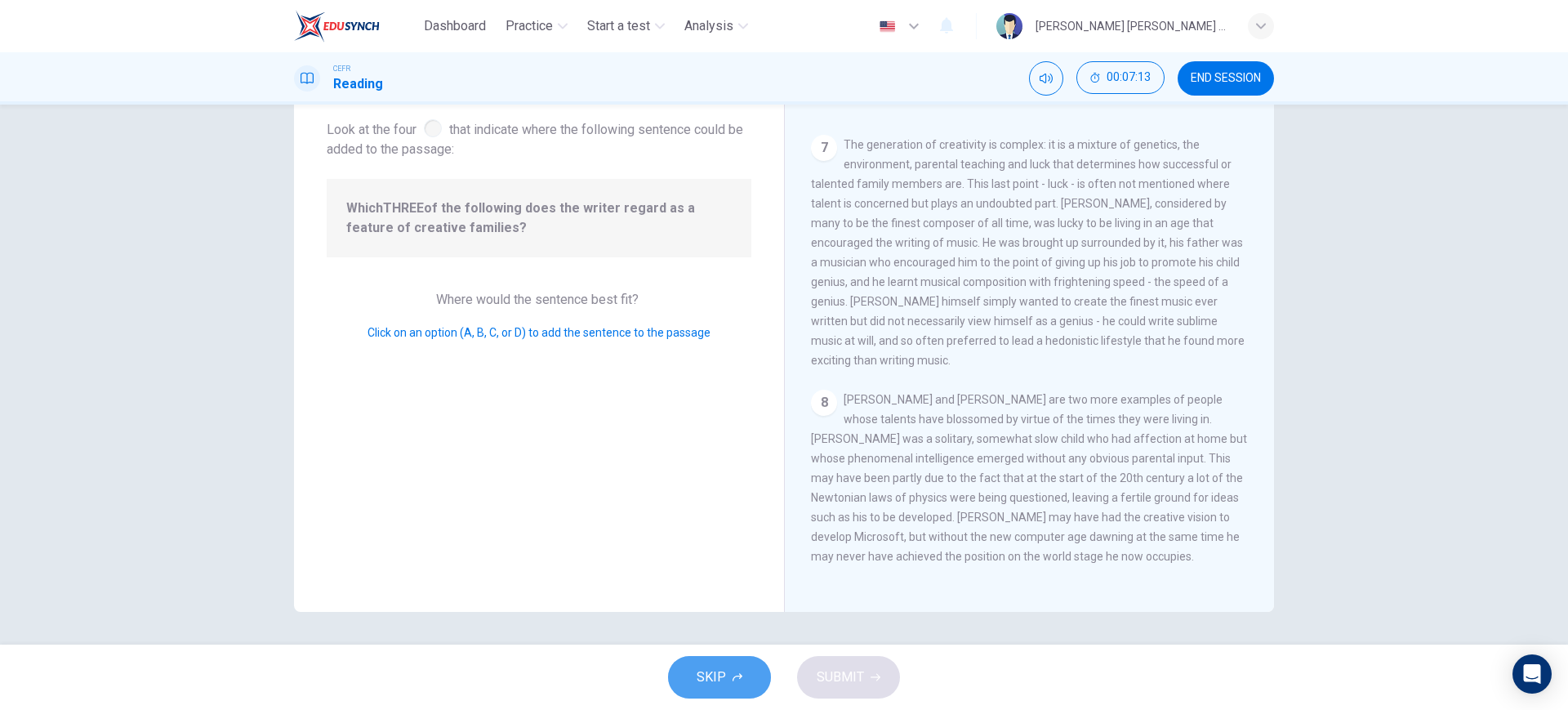 click on "SKIP" at bounding box center [719, 677] 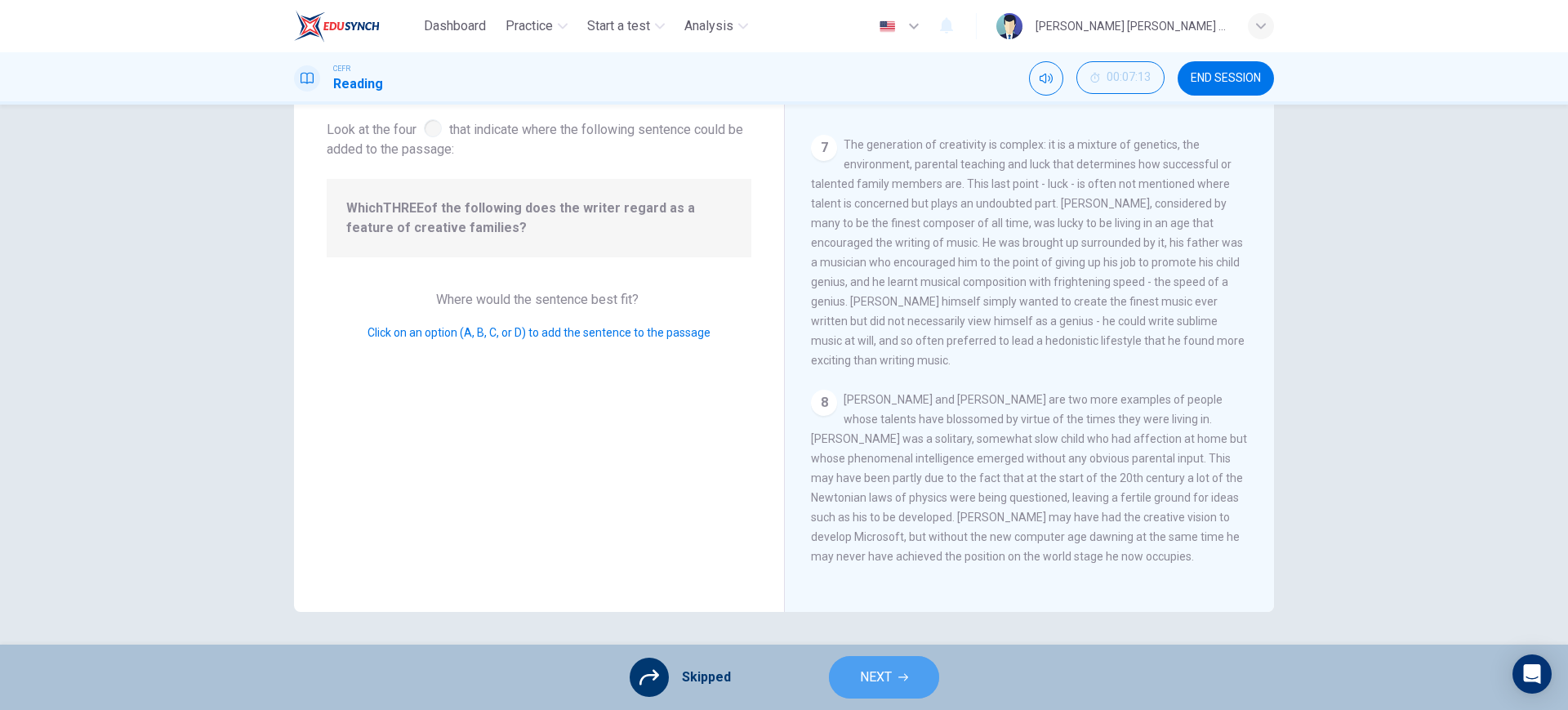 click on "NEXT" at bounding box center (884, 677) 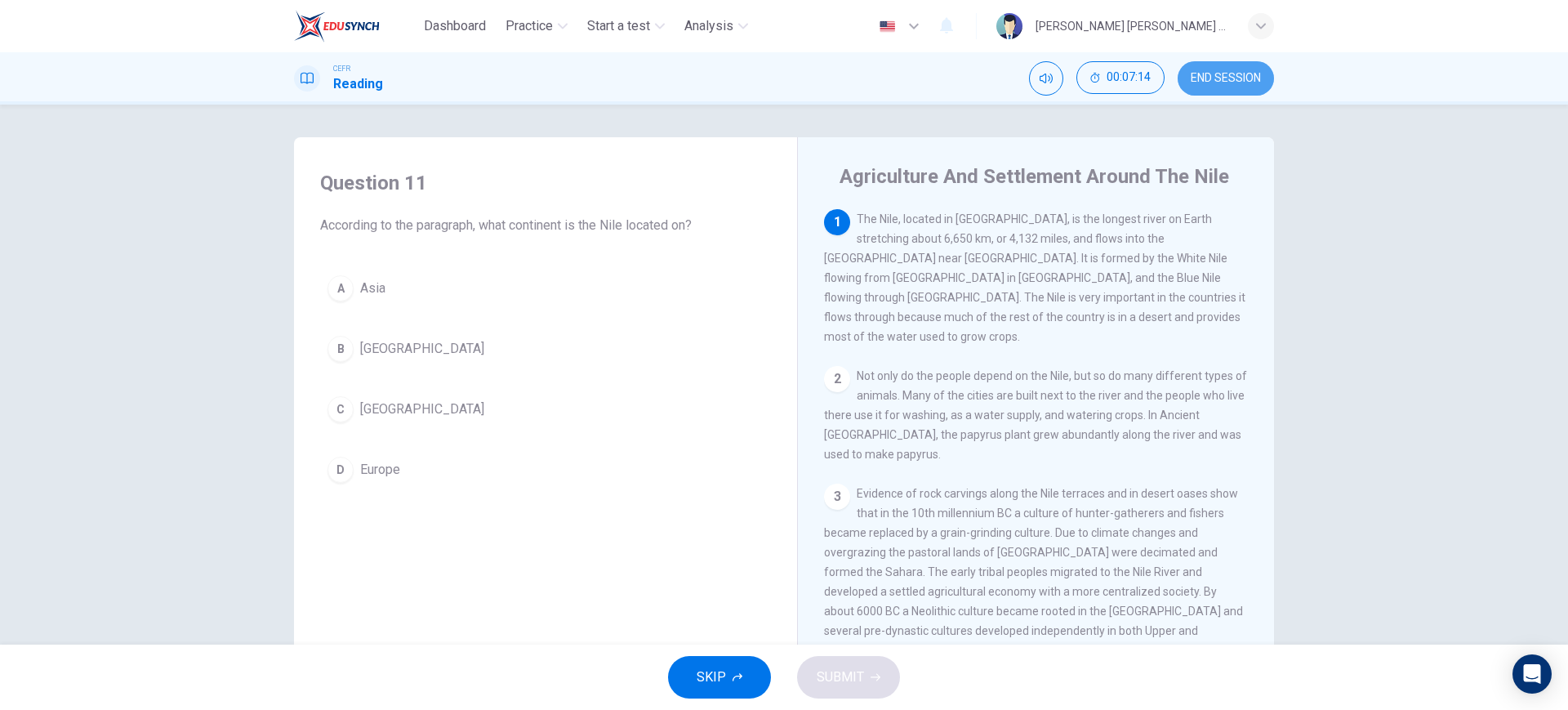 click on "END SESSION" at bounding box center (1226, 78) 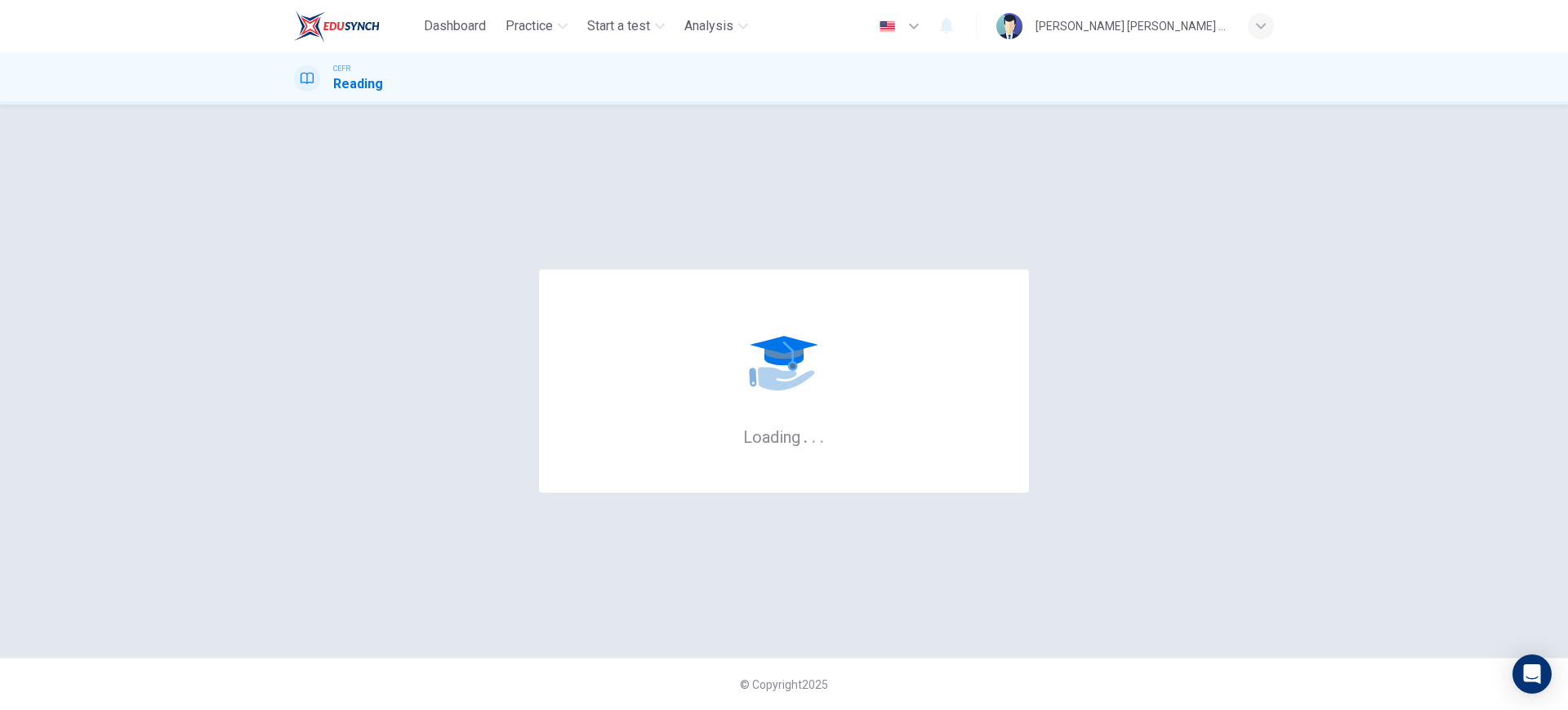 scroll, scrollTop: 0, scrollLeft: 0, axis: both 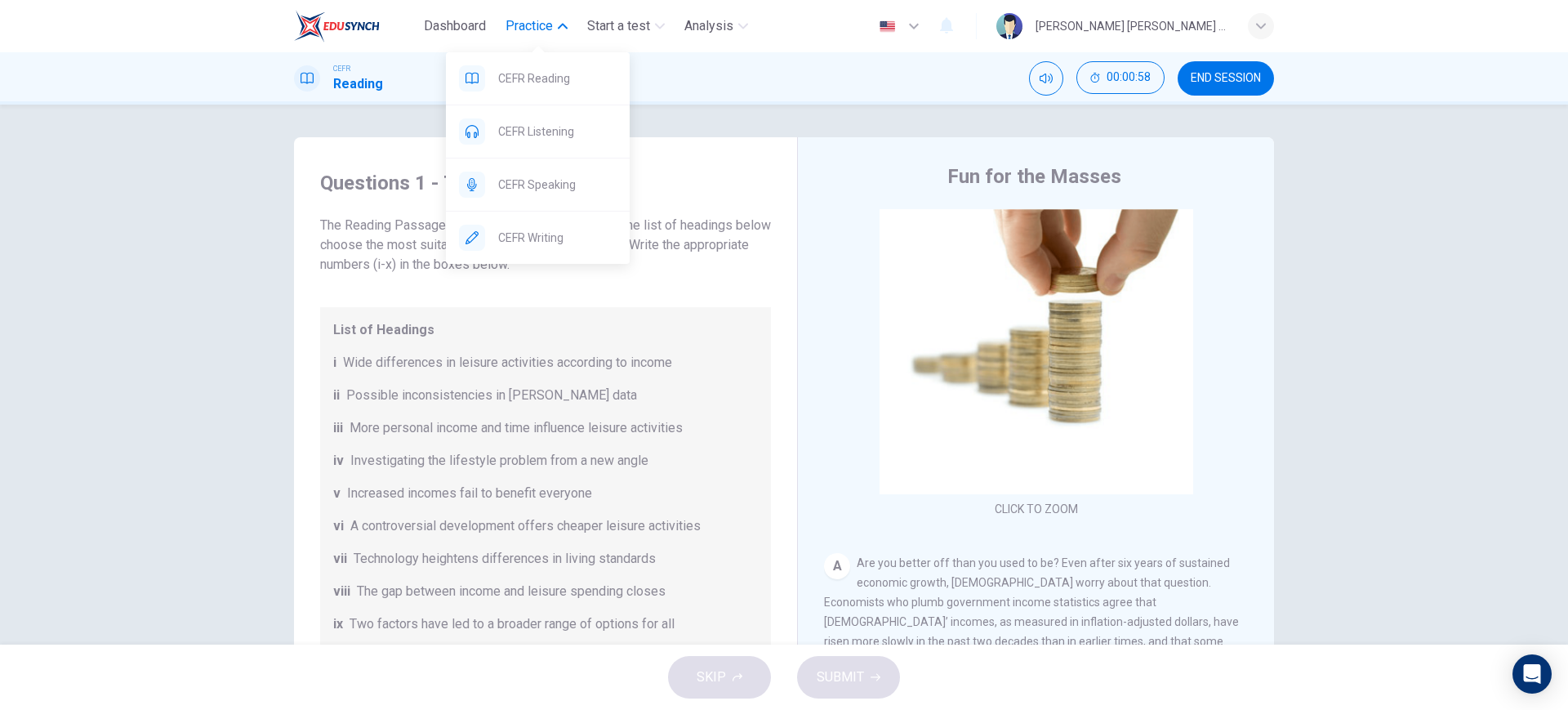 click on "Practice" at bounding box center (529, 26) 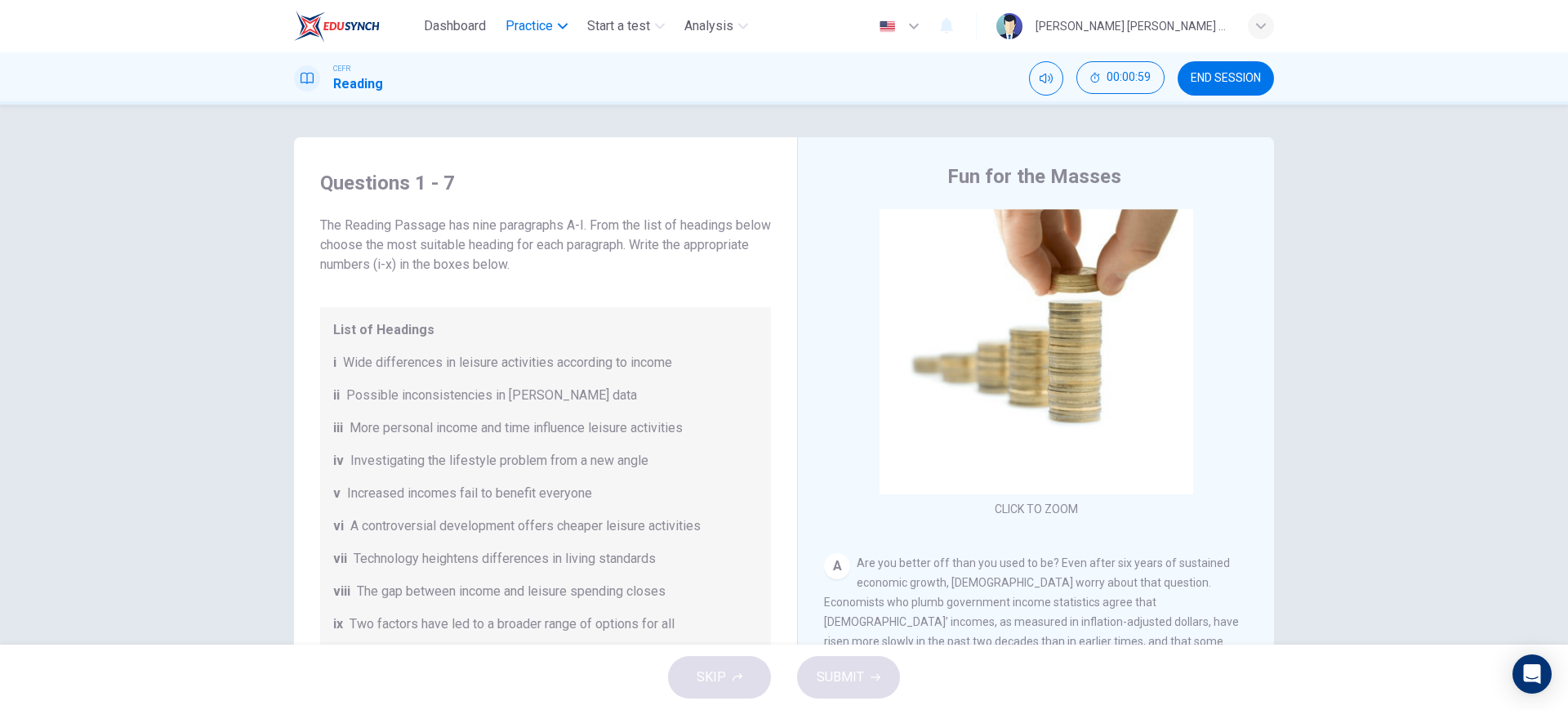 click on "Practice" at bounding box center [529, 26] 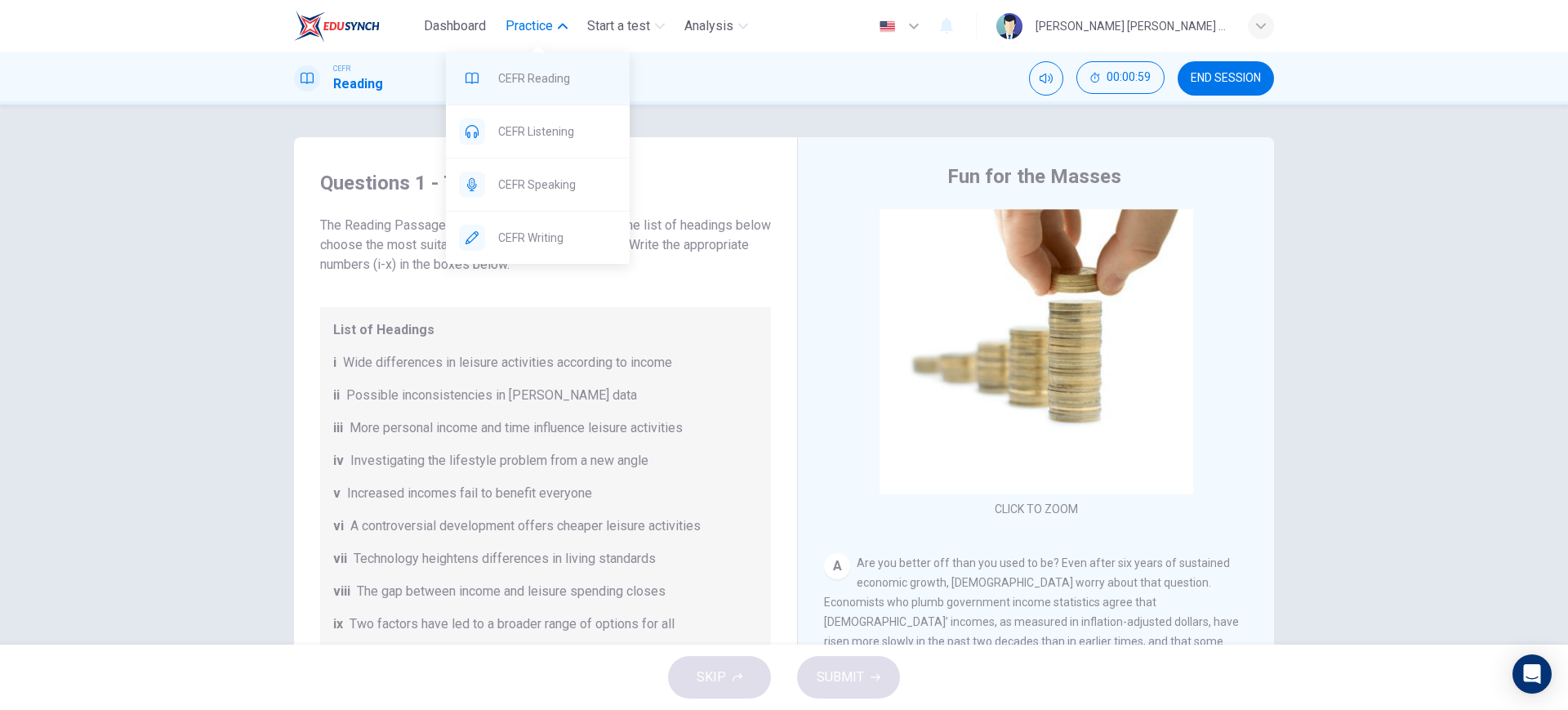 click on "CEFR Reading" at bounding box center [557, 78] 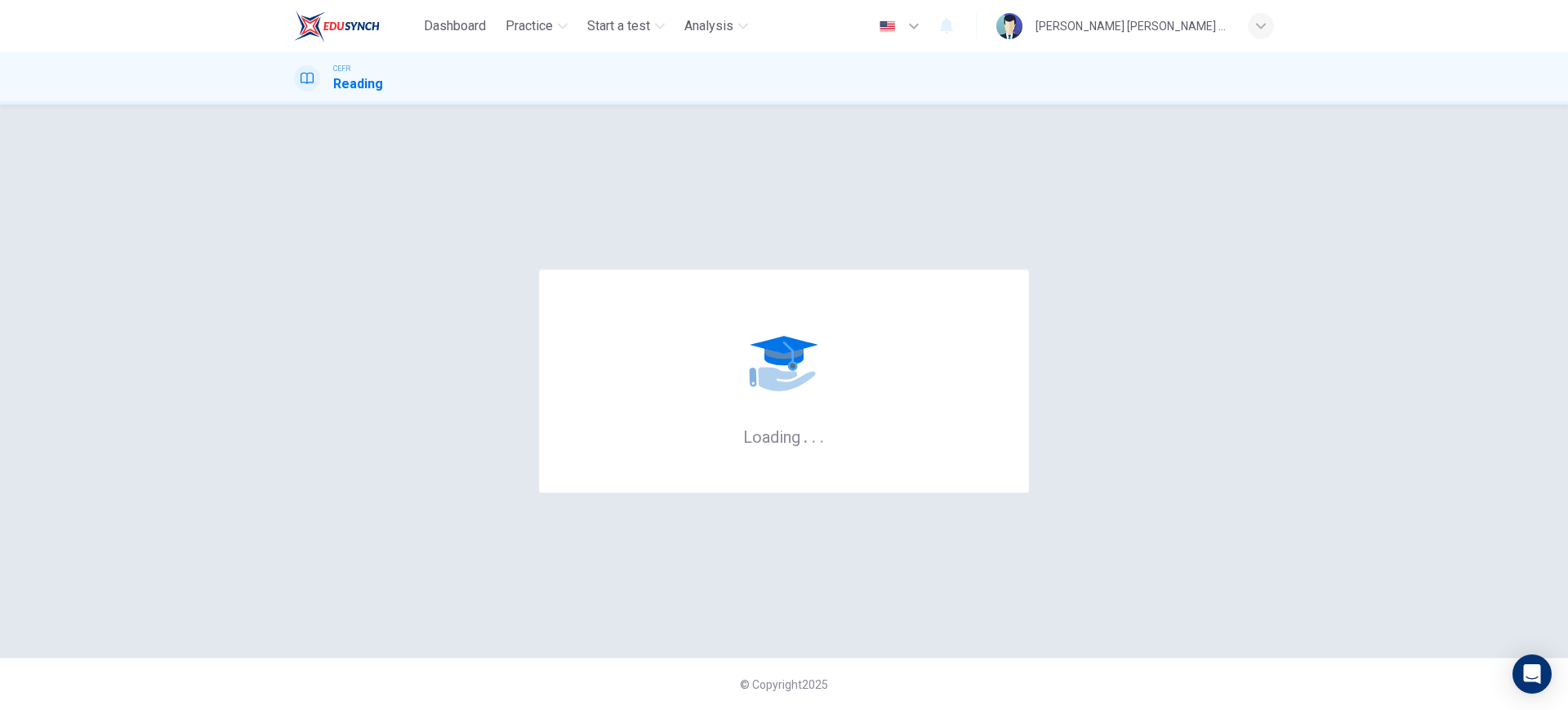 scroll, scrollTop: 0, scrollLeft: 0, axis: both 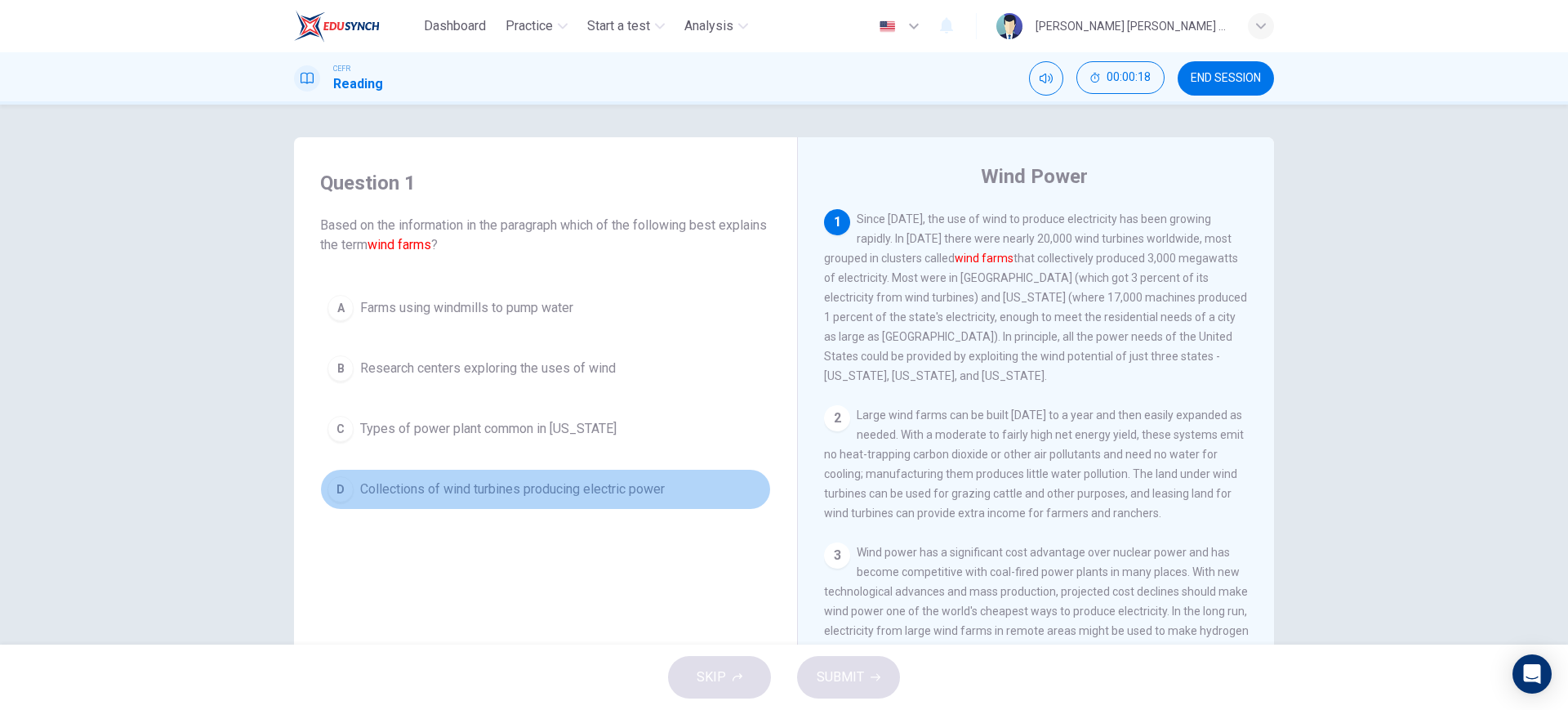 click on "Collections of wind turbines producing electric power" at bounding box center [512, 489] 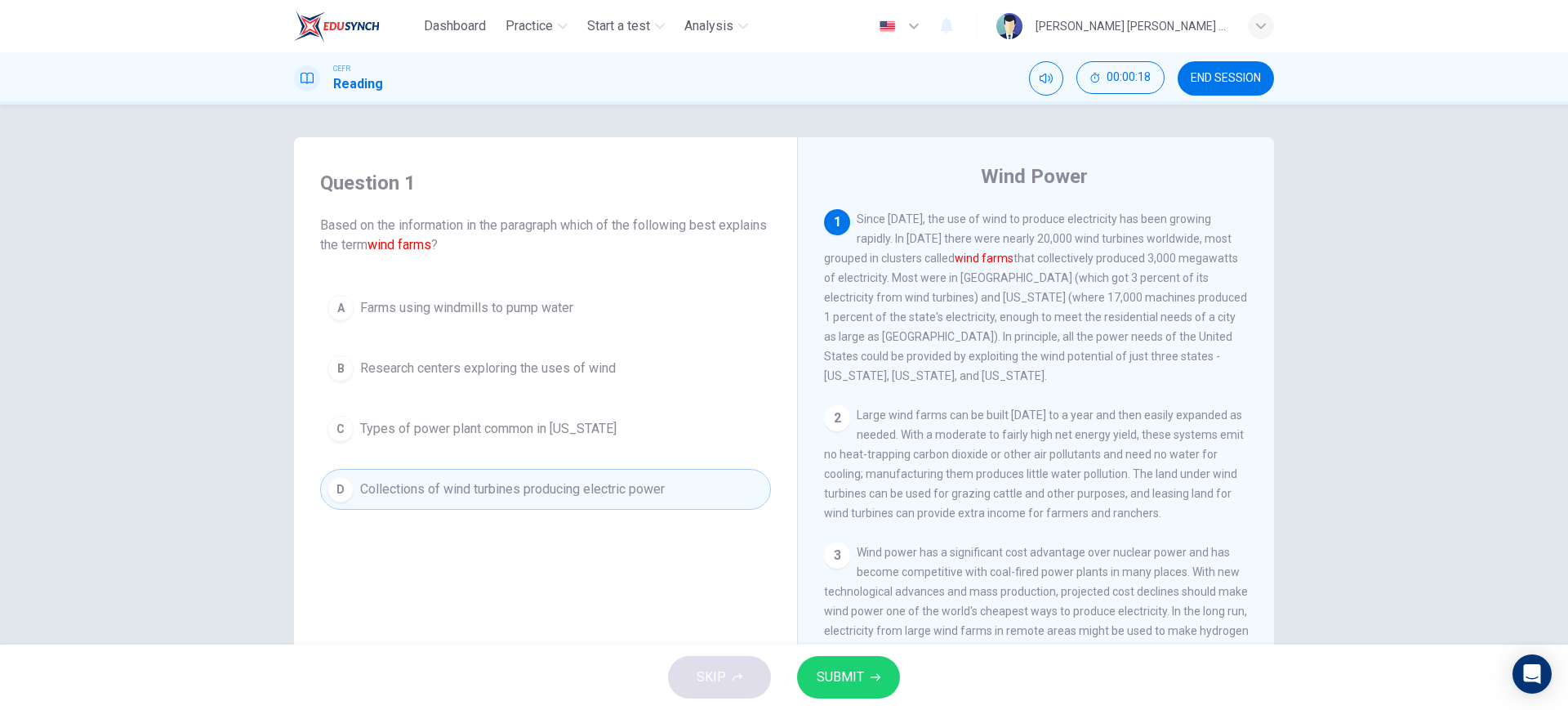 click on "SUBMIT" at bounding box center [849, 677] 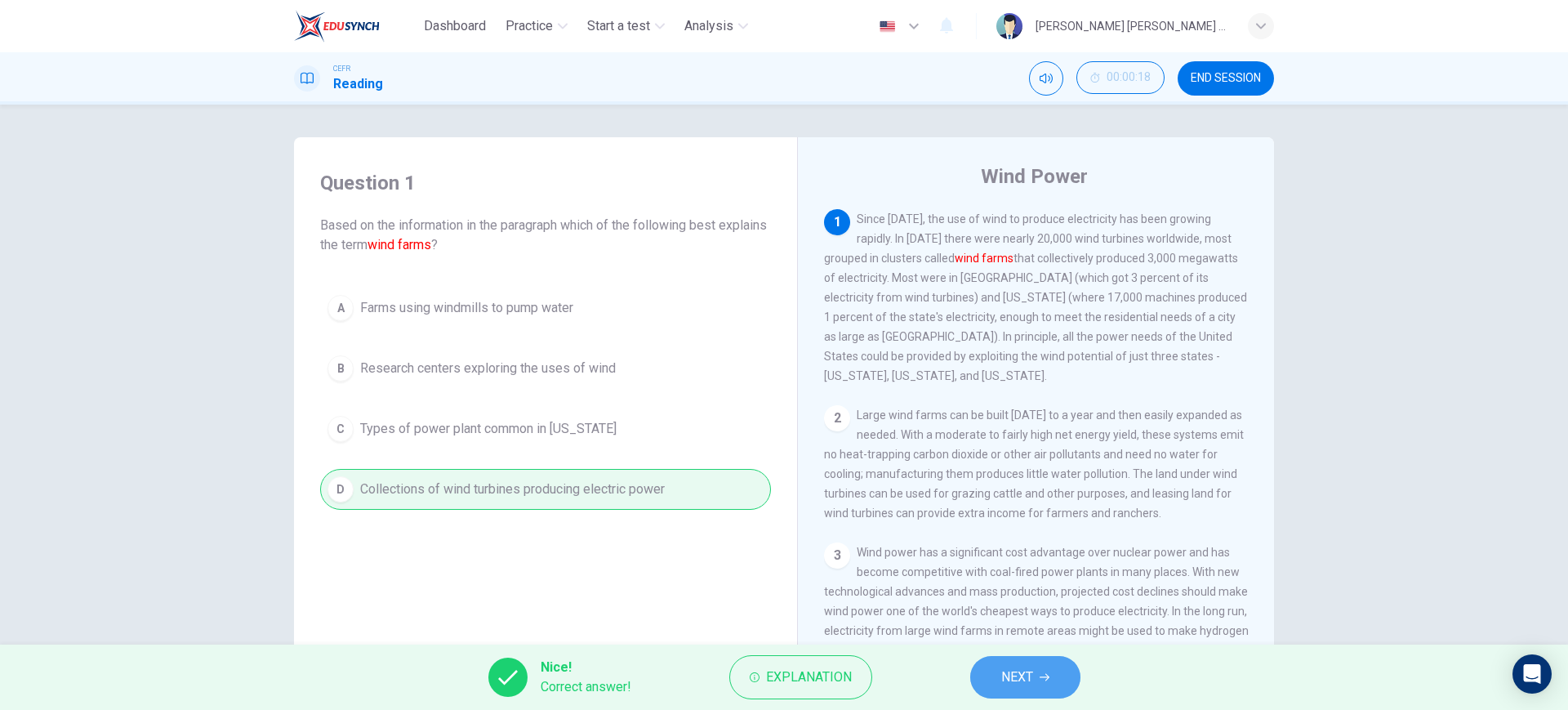 click on "NEXT" at bounding box center [1017, 677] 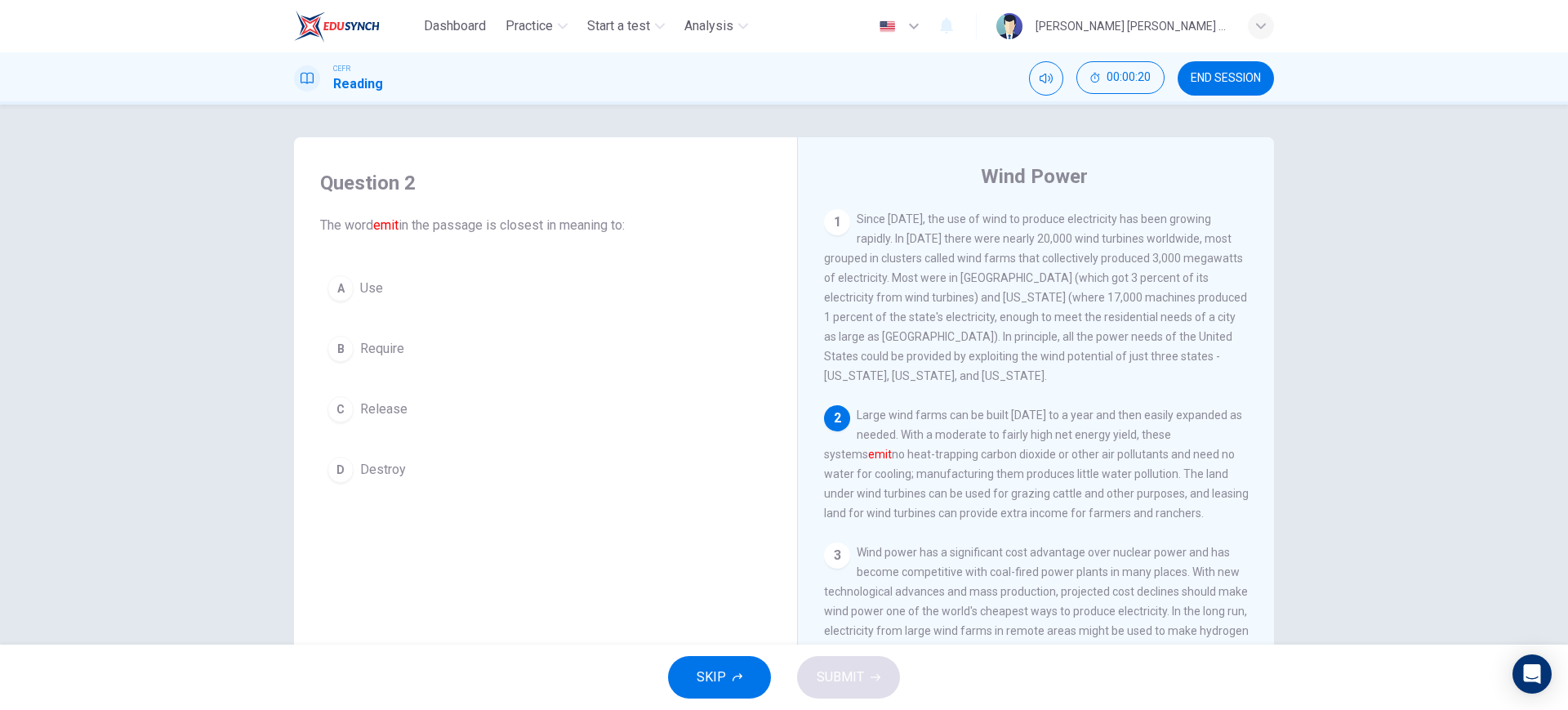 click on "Release" at bounding box center [384, 409] 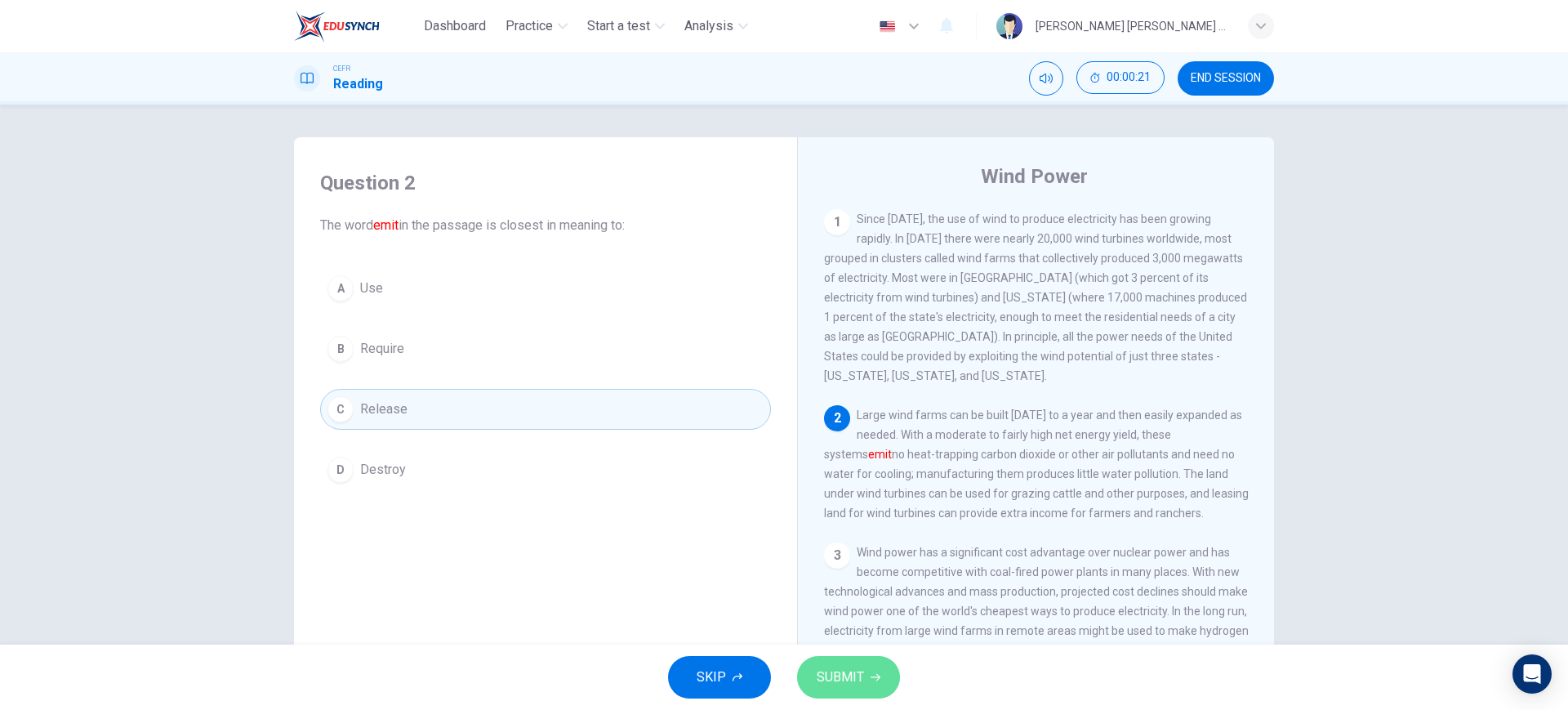 click on "SUBMIT" at bounding box center (840, 677) 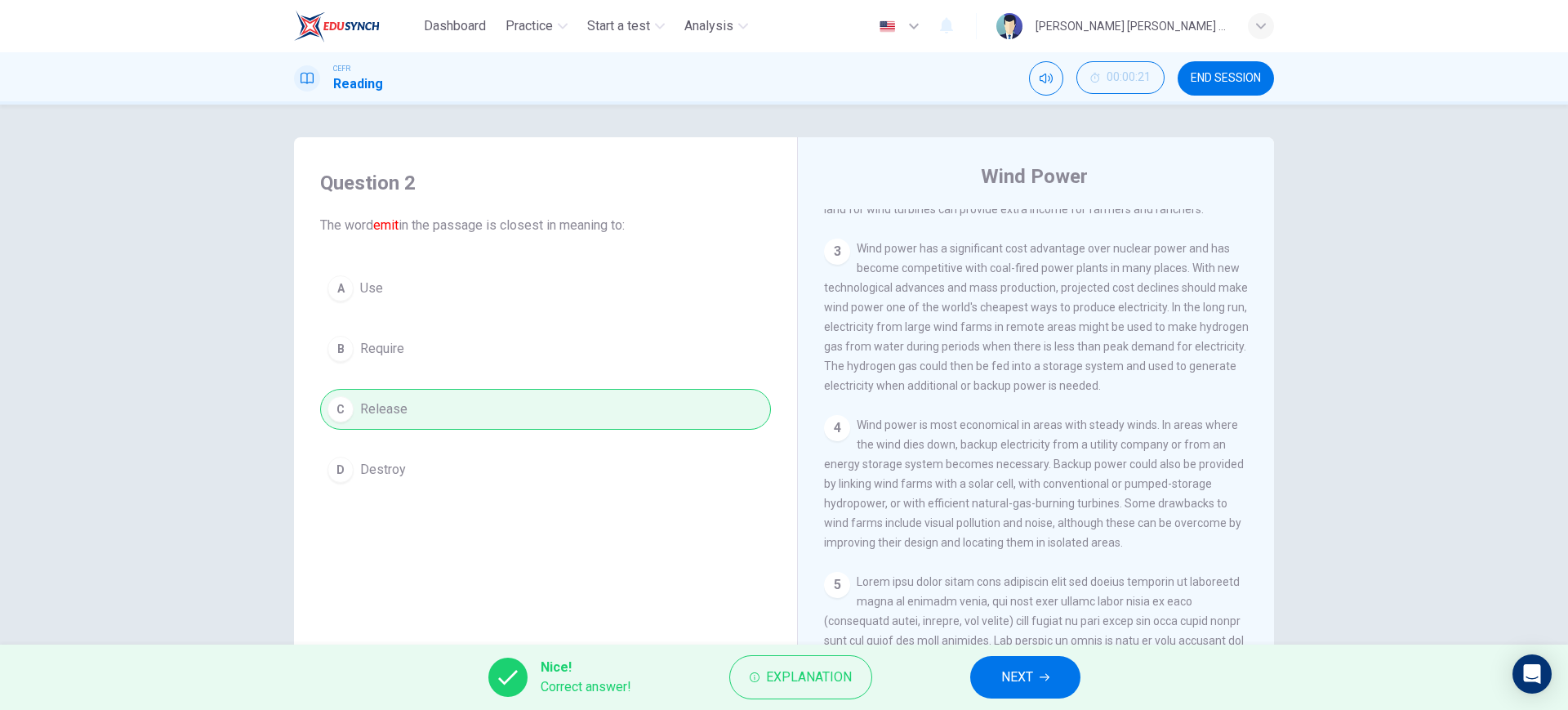 scroll, scrollTop: 306, scrollLeft: 0, axis: vertical 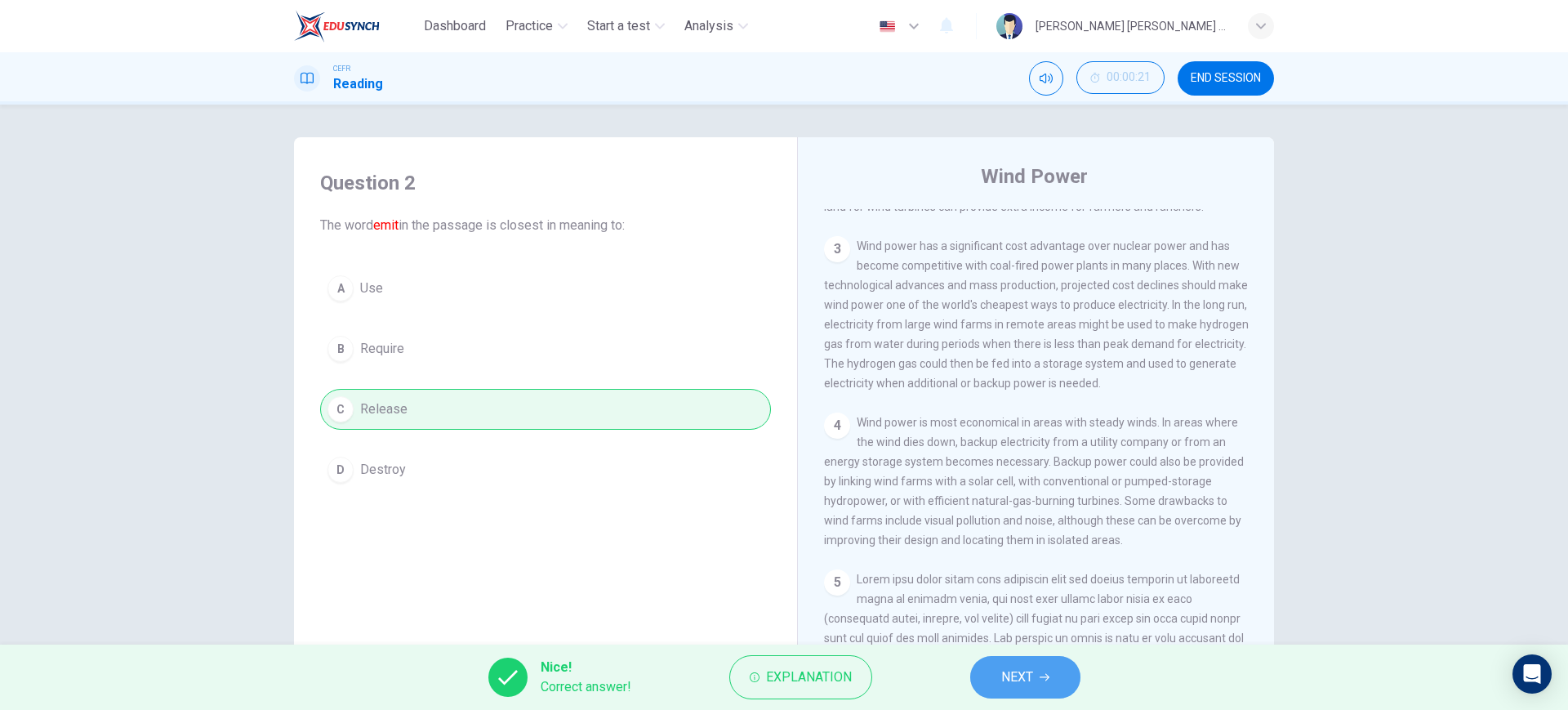 click on "NEXT" at bounding box center [1025, 677] 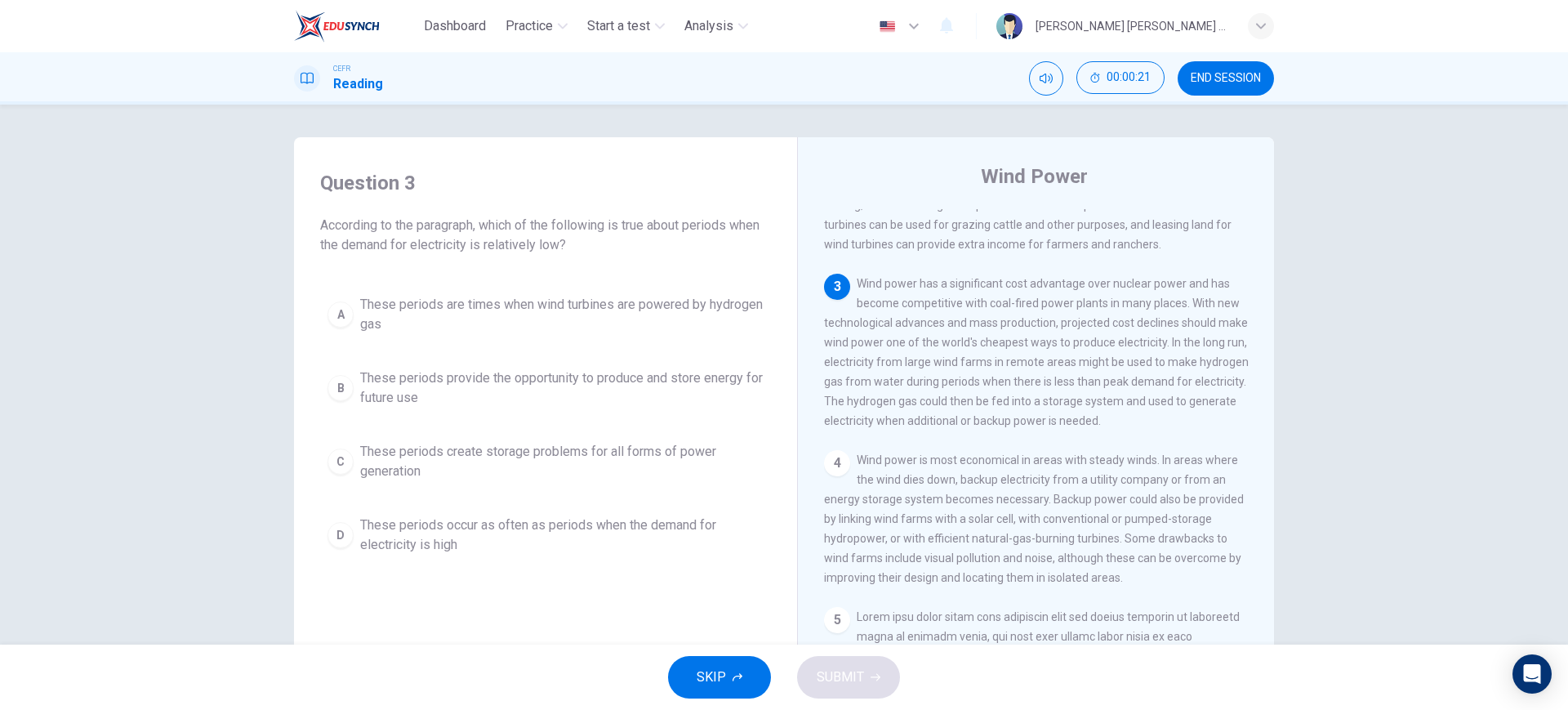 scroll, scrollTop: 204, scrollLeft: 0, axis: vertical 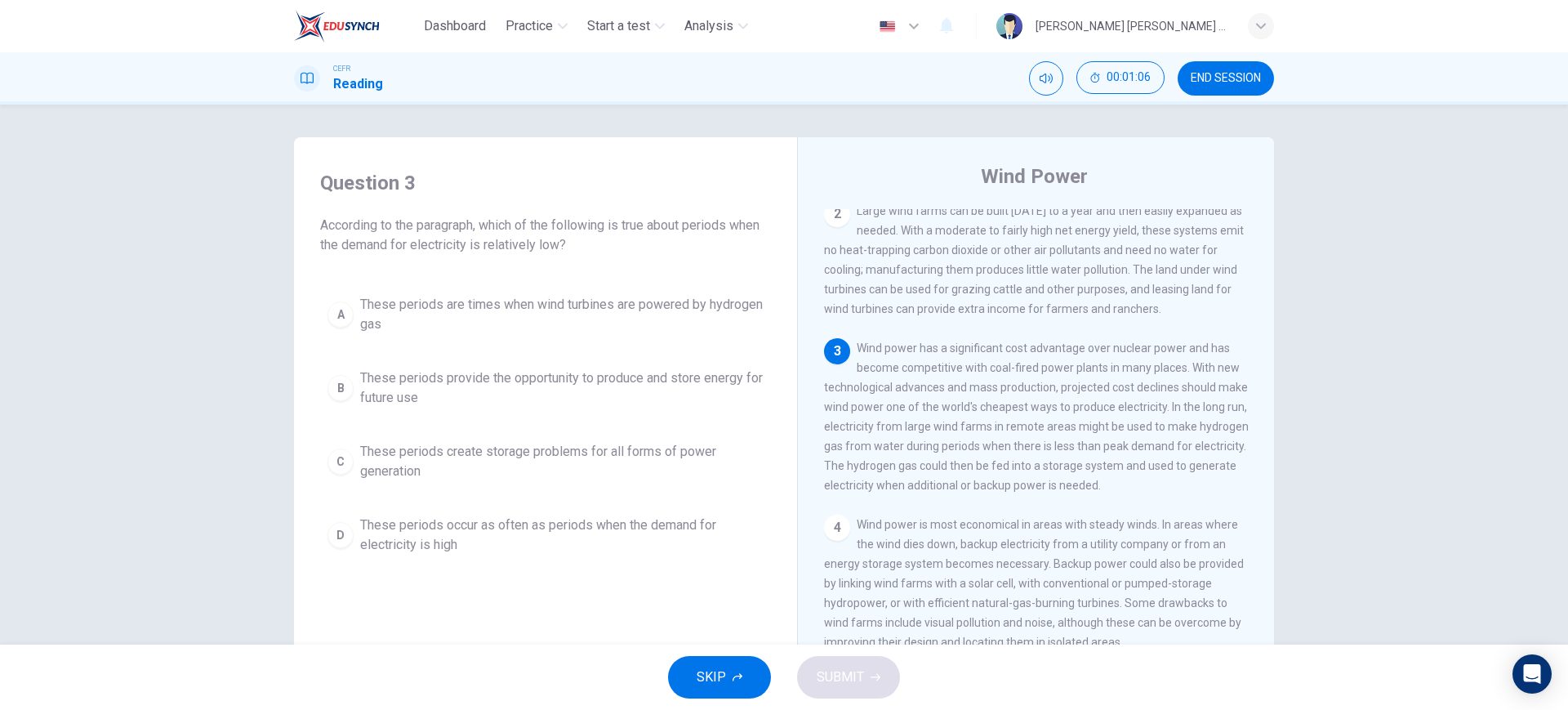 drag, startPoint x: 965, startPoint y: 444, endPoint x: 1051, endPoint y: 453, distance: 86.469648 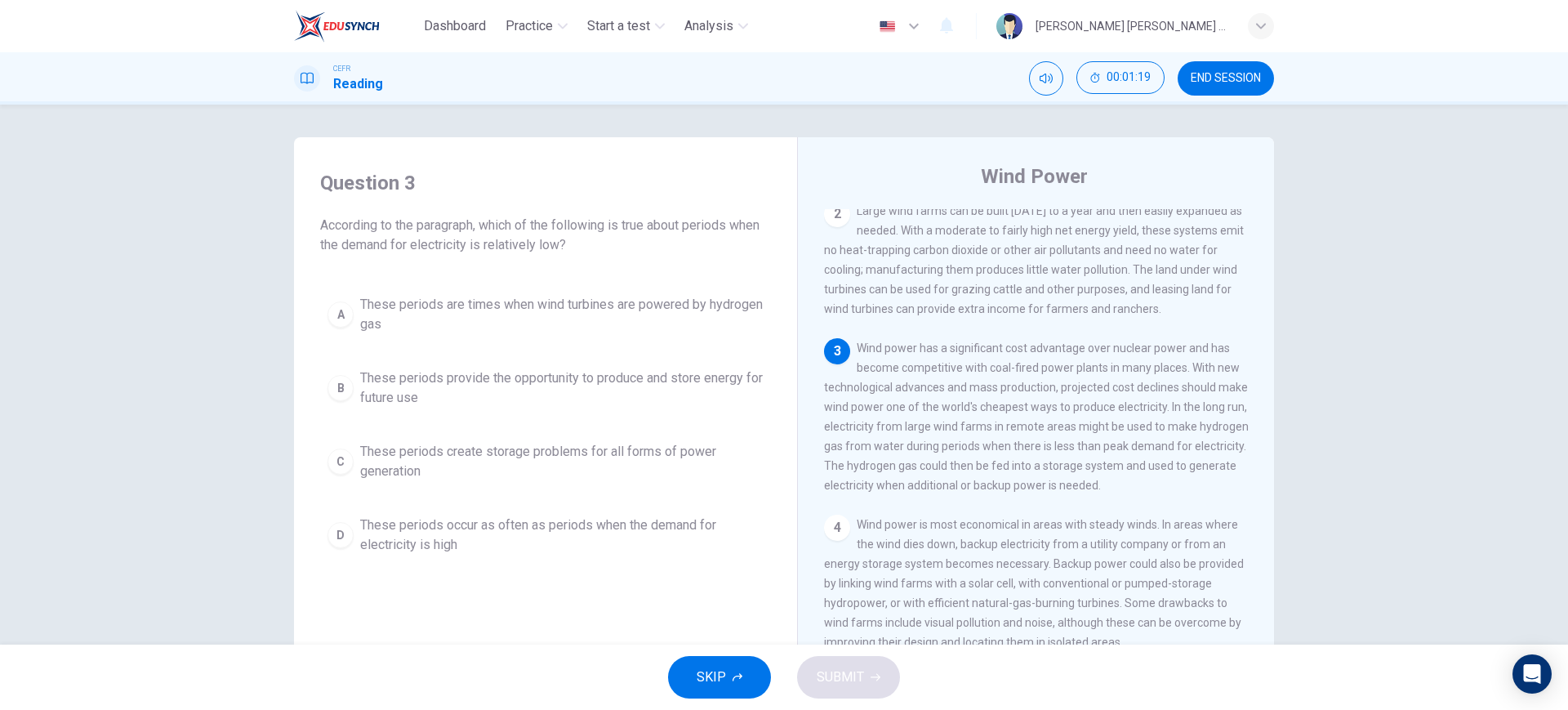 click on "According to the paragraph, which of the following is true about periods when the demand for electricity is relatively low?" at bounding box center [546, 235] 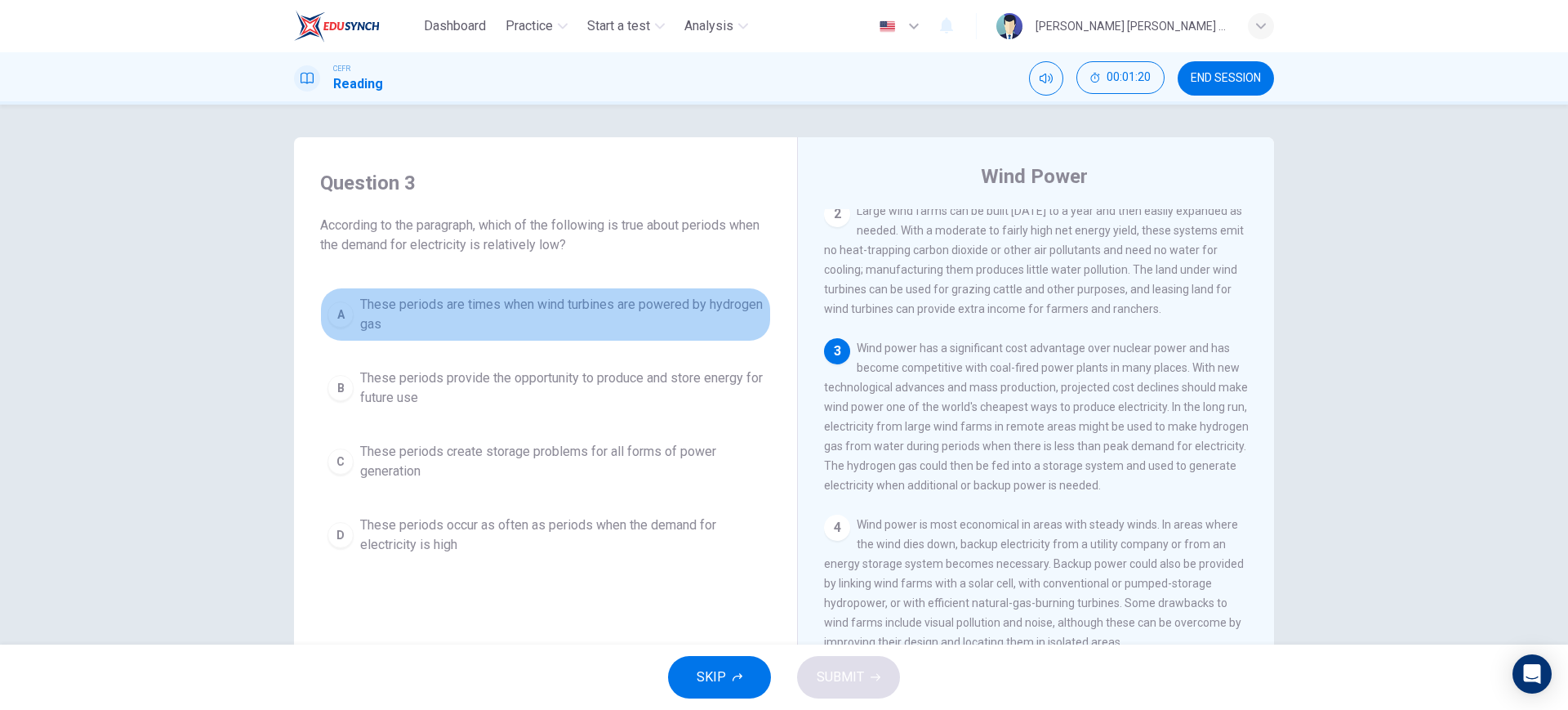 click on "These periods are times when wind turbines are powered by hydrogen gas" at bounding box center (562, 315) 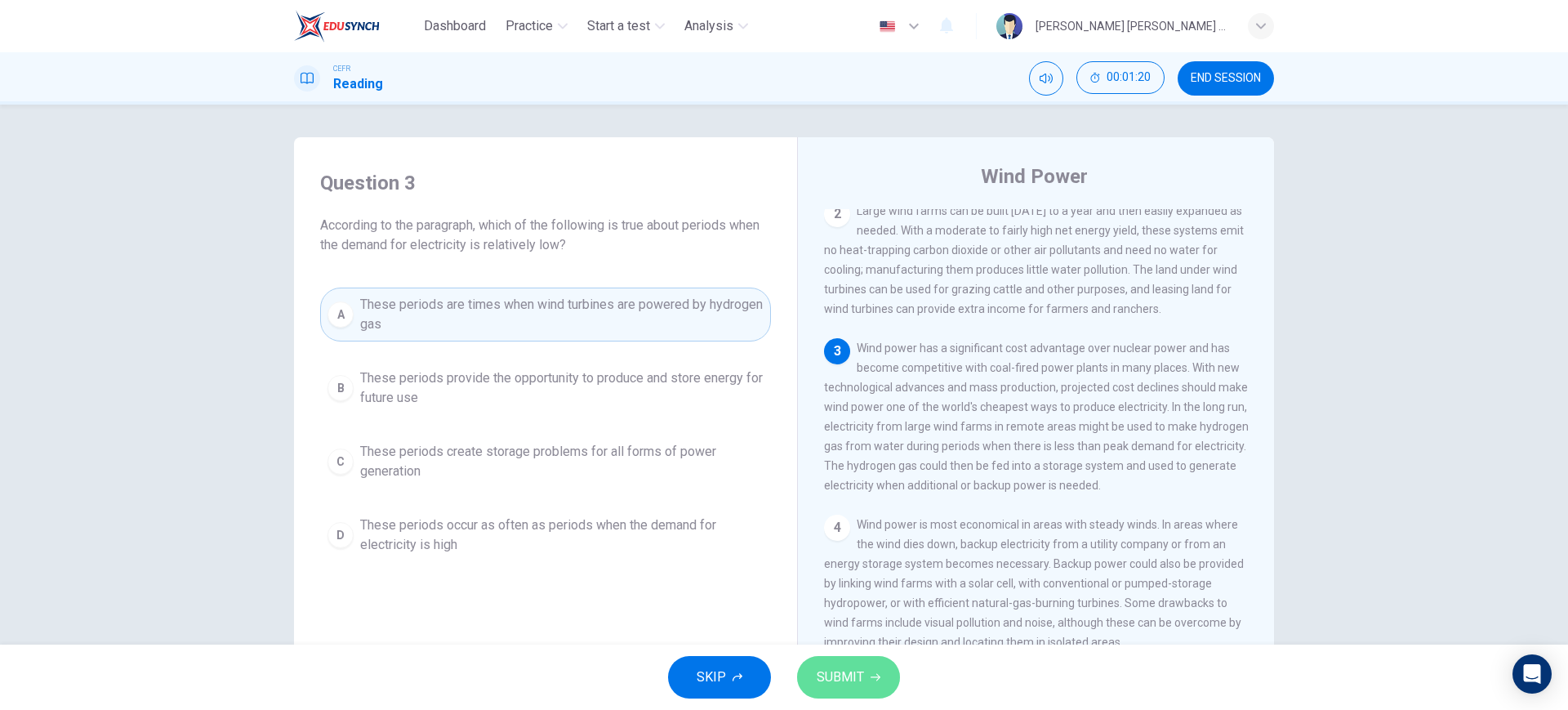 click on "SUBMIT" at bounding box center [849, 677] 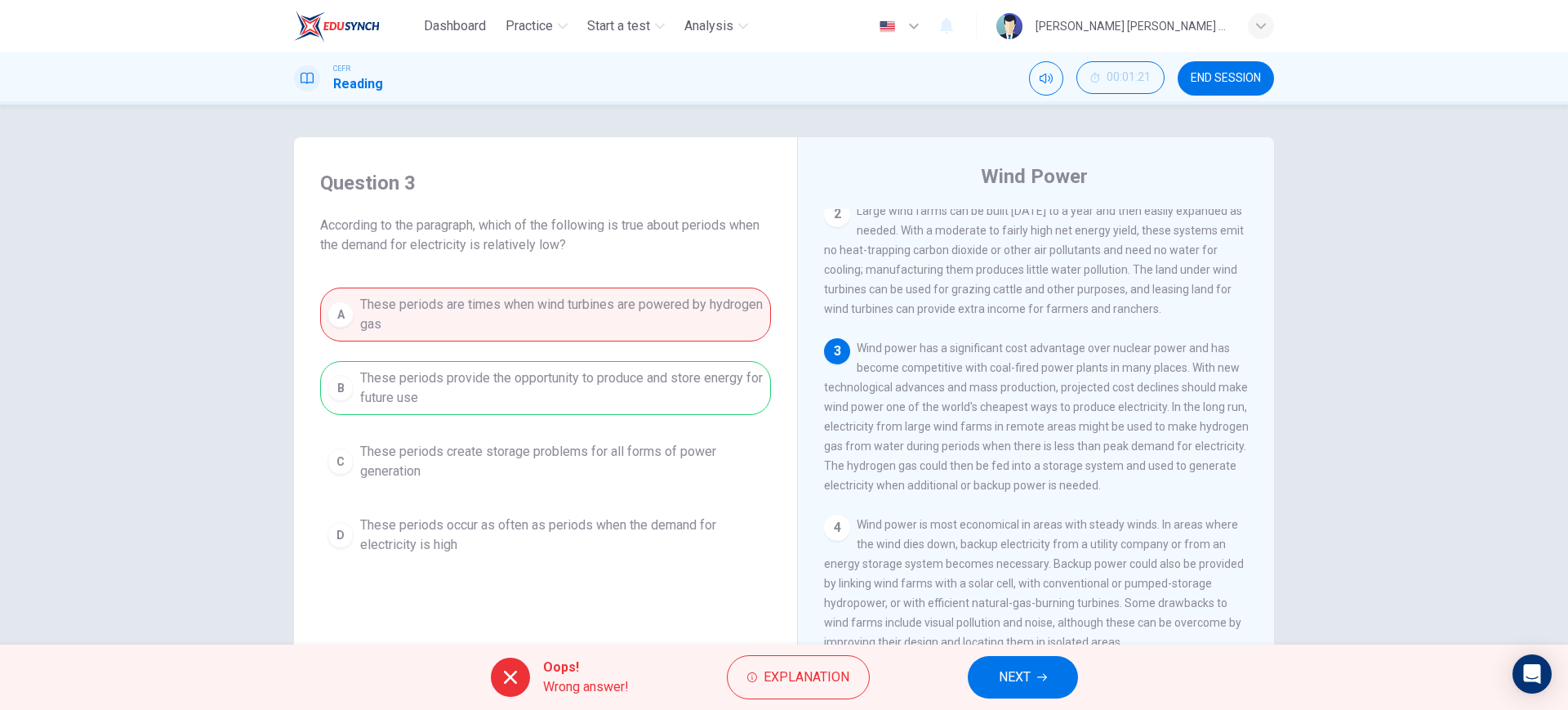 click on "Oops! Wrong answer! Explanation NEXT" at bounding box center [784, 677] 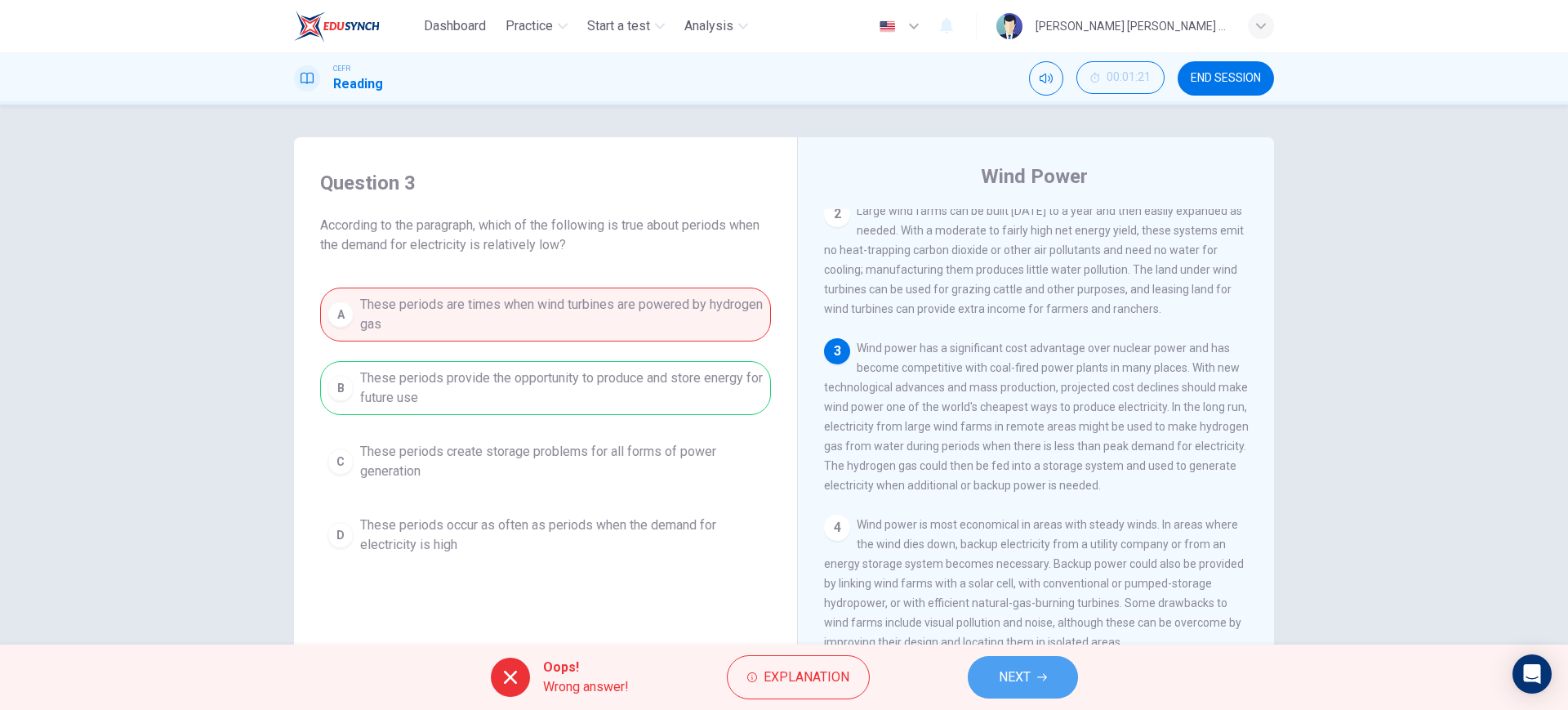 click on "NEXT" at bounding box center (1022, 677) 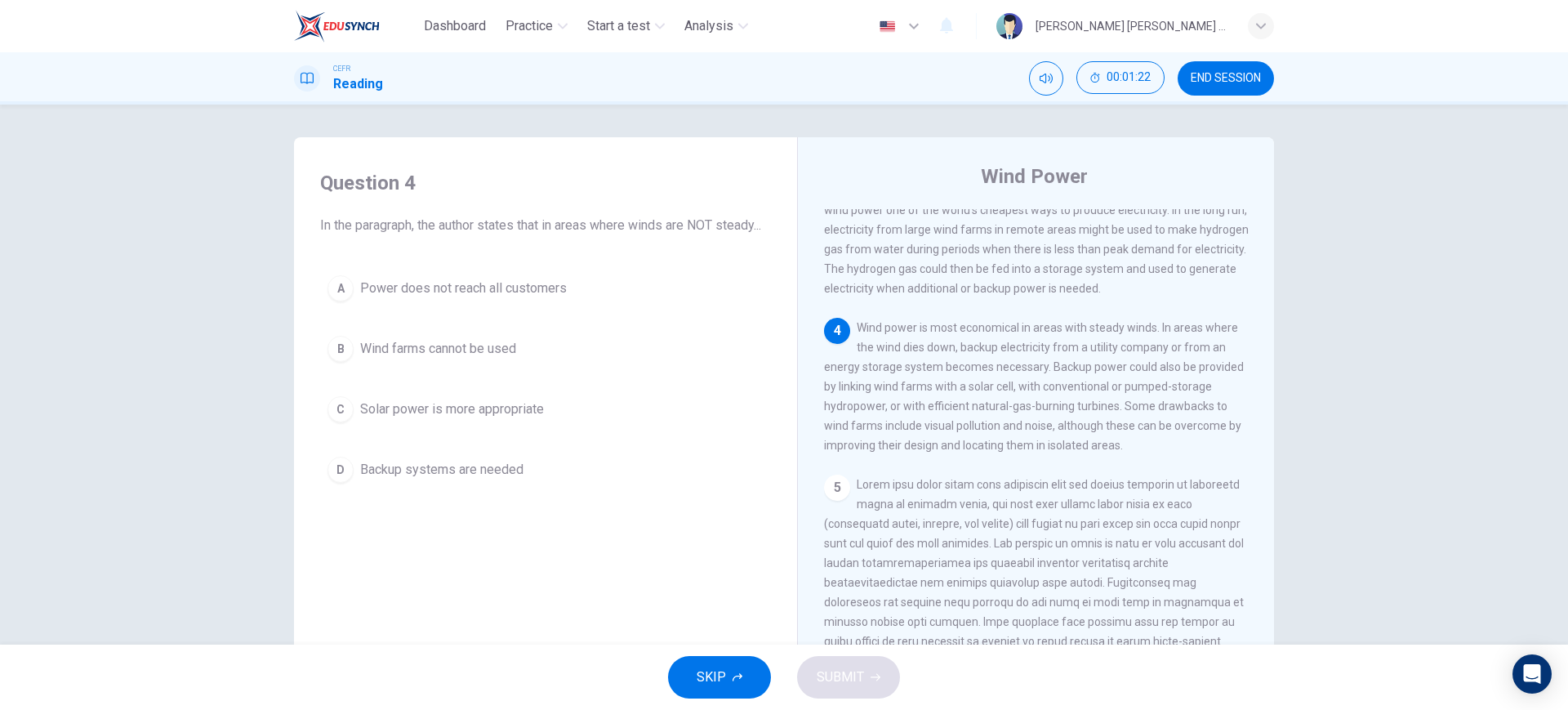 scroll, scrollTop: 409, scrollLeft: 0, axis: vertical 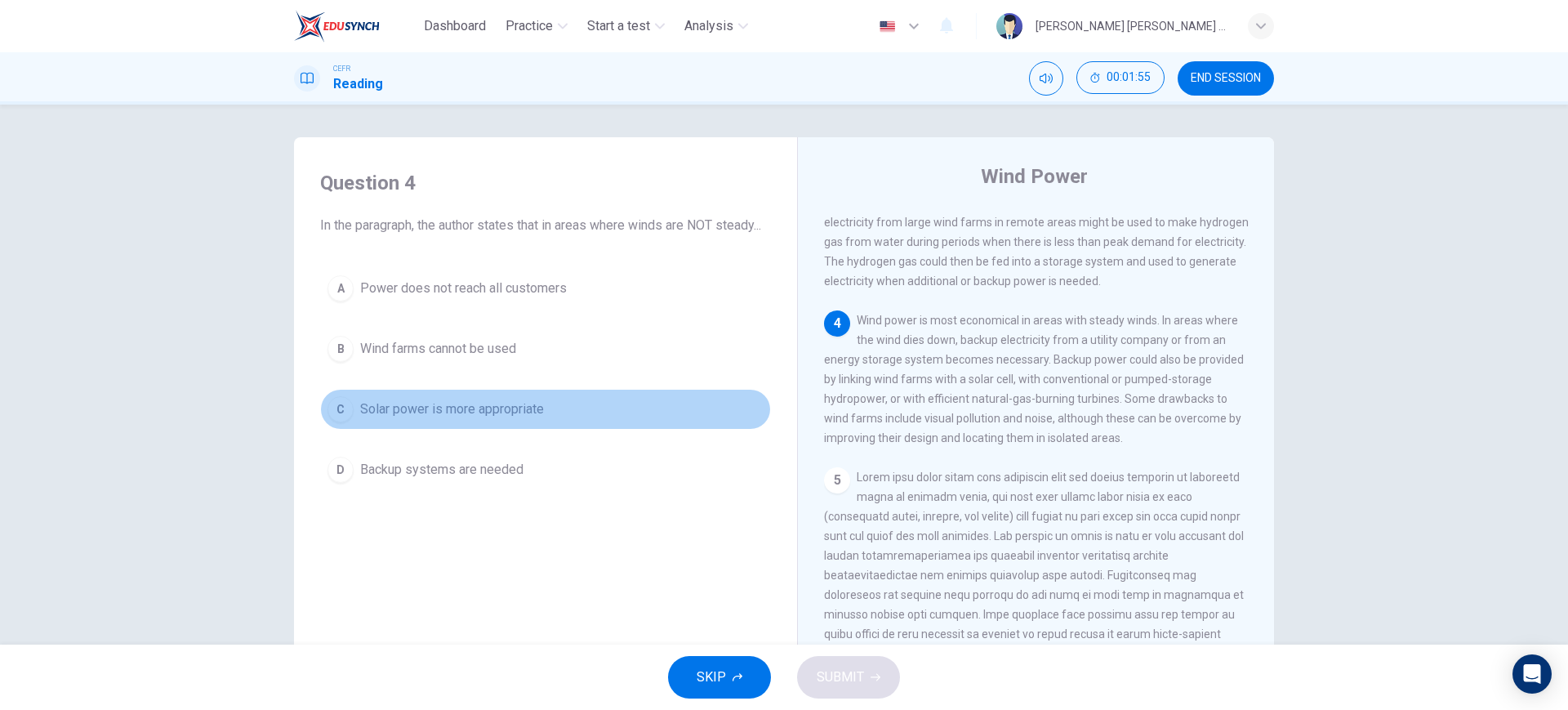 click on "Solar power is more appropriate" at bounding box center [452, 409] 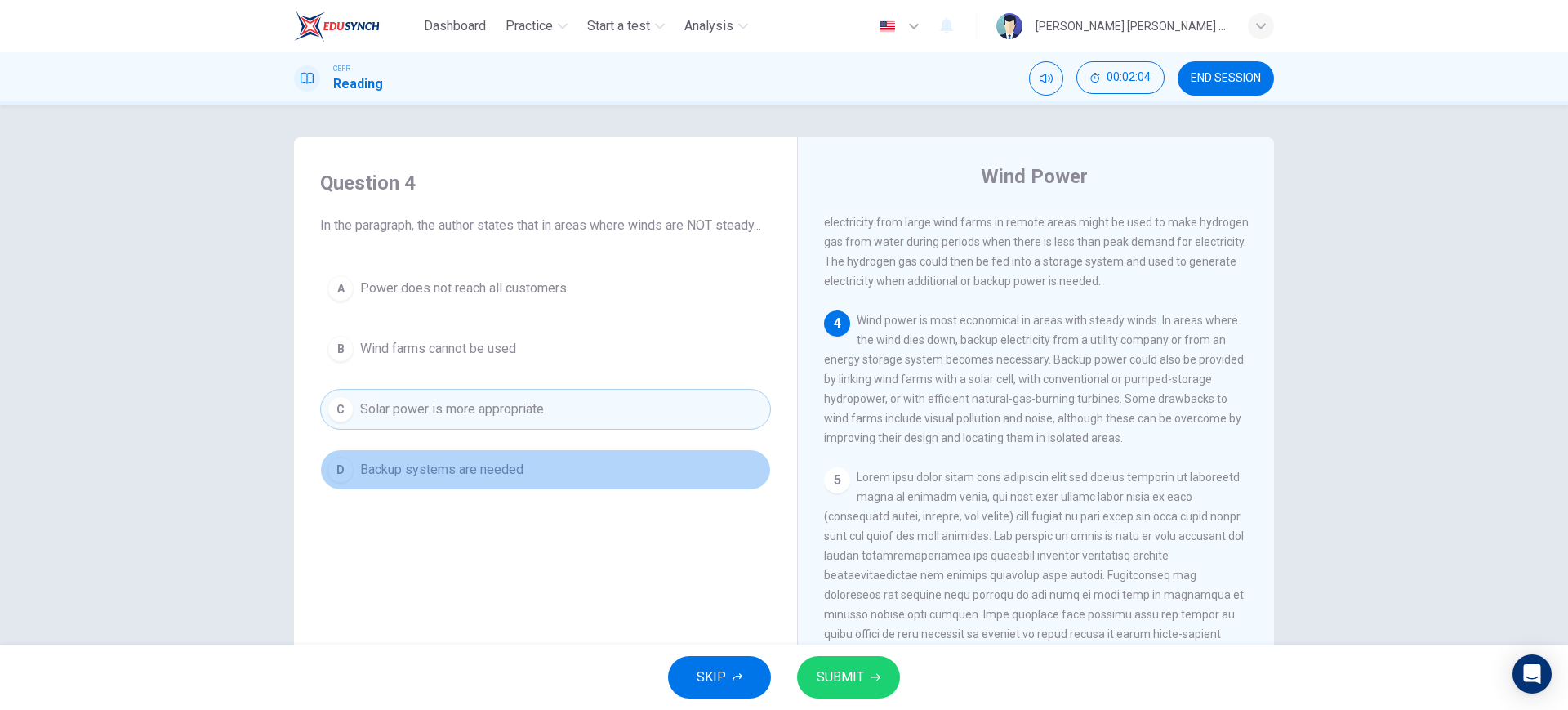 click on "D Backup systems are needed" at bounding box center [546, 470] 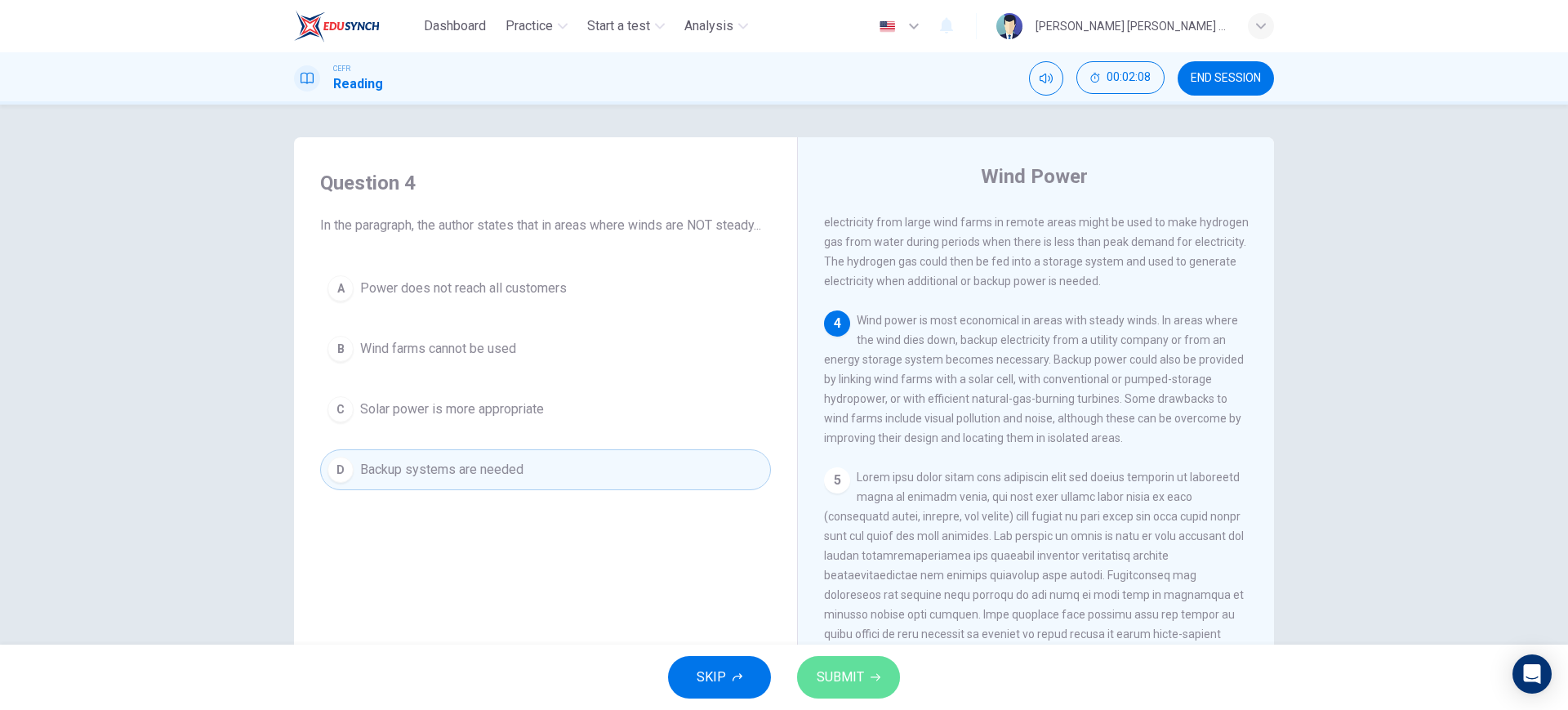 click on "SUBMIT" at bounding box center (840, 677) 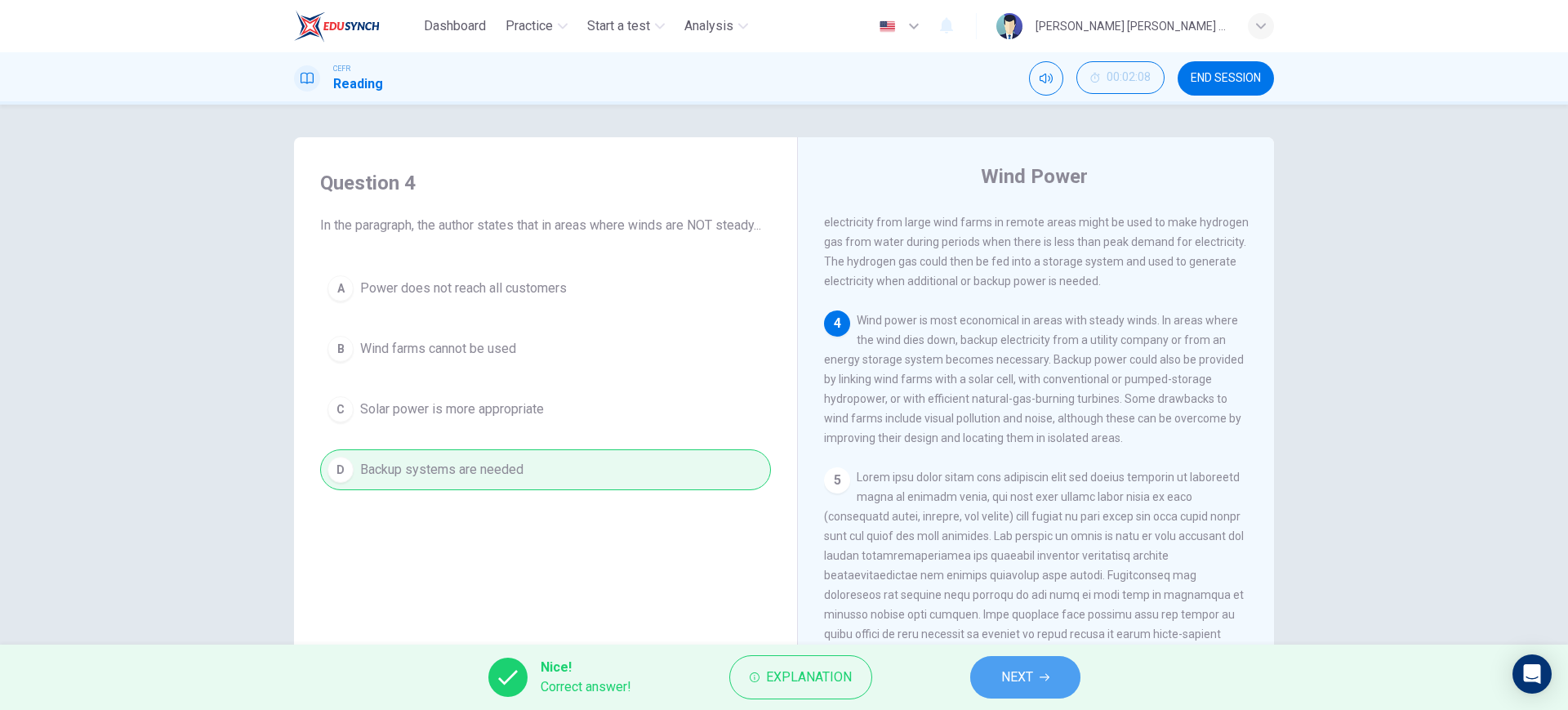 click on "NEXT" at bounding box center (1025, 677) 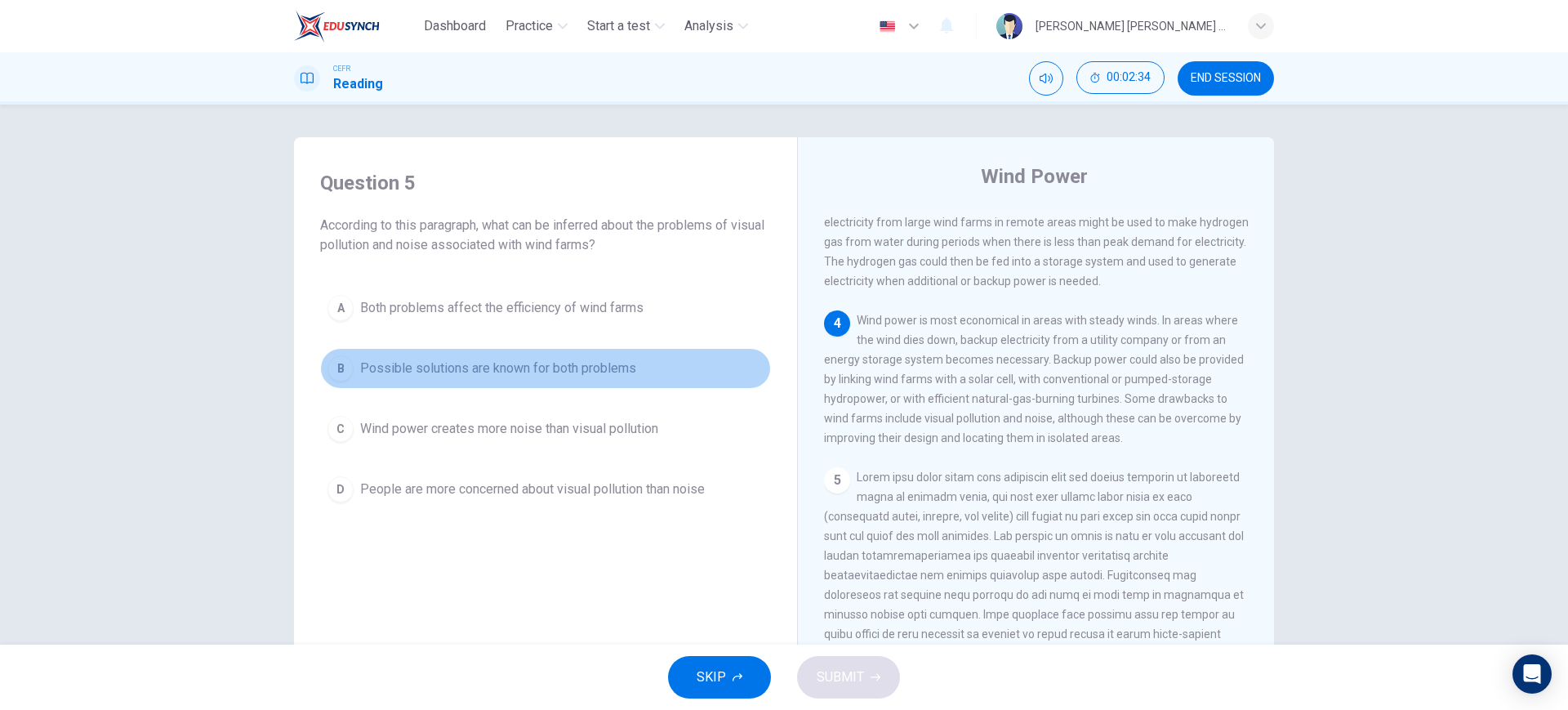 click on "B Possible solutions are known for both problems" at bounding box center [546, 368] 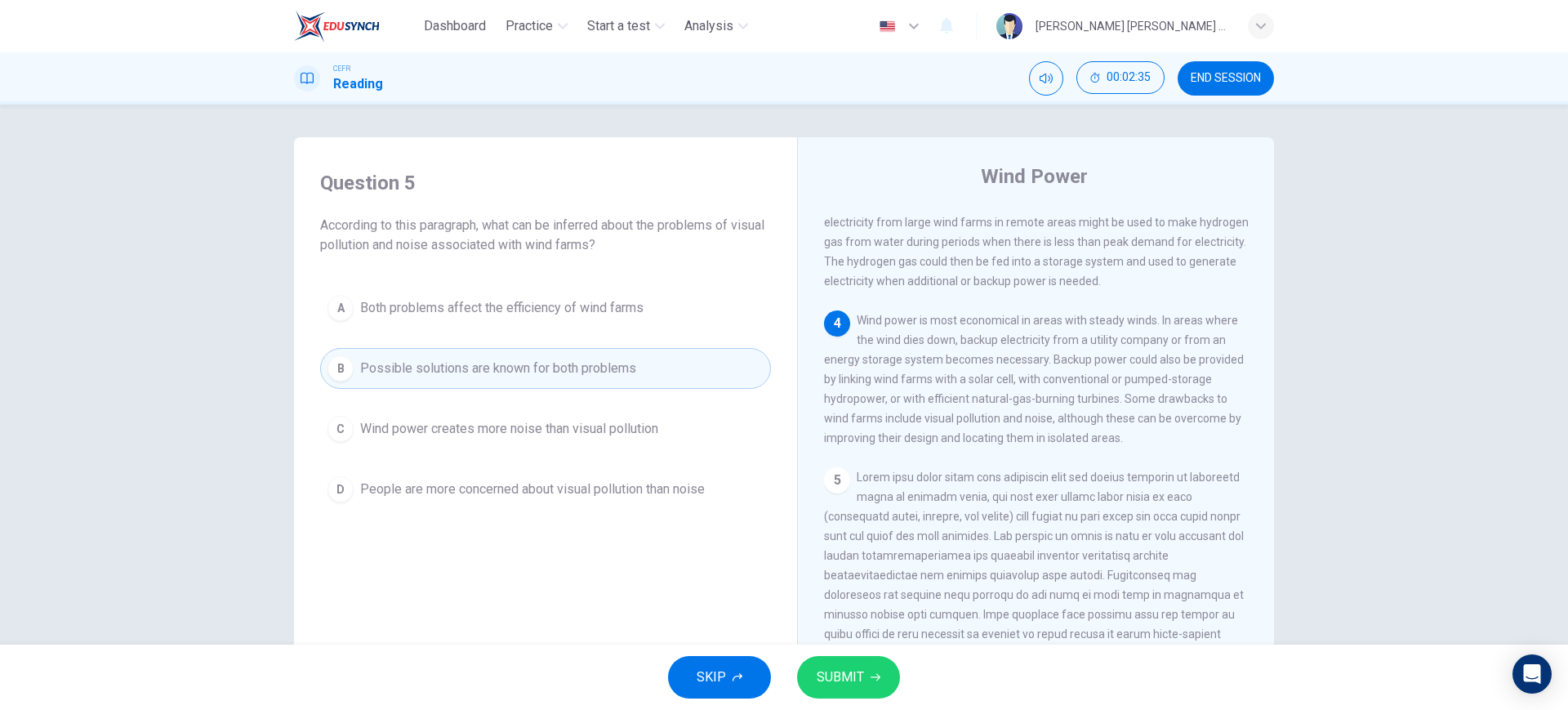 click on "SKIP SUBMIT" at bounding box center (784, 677) 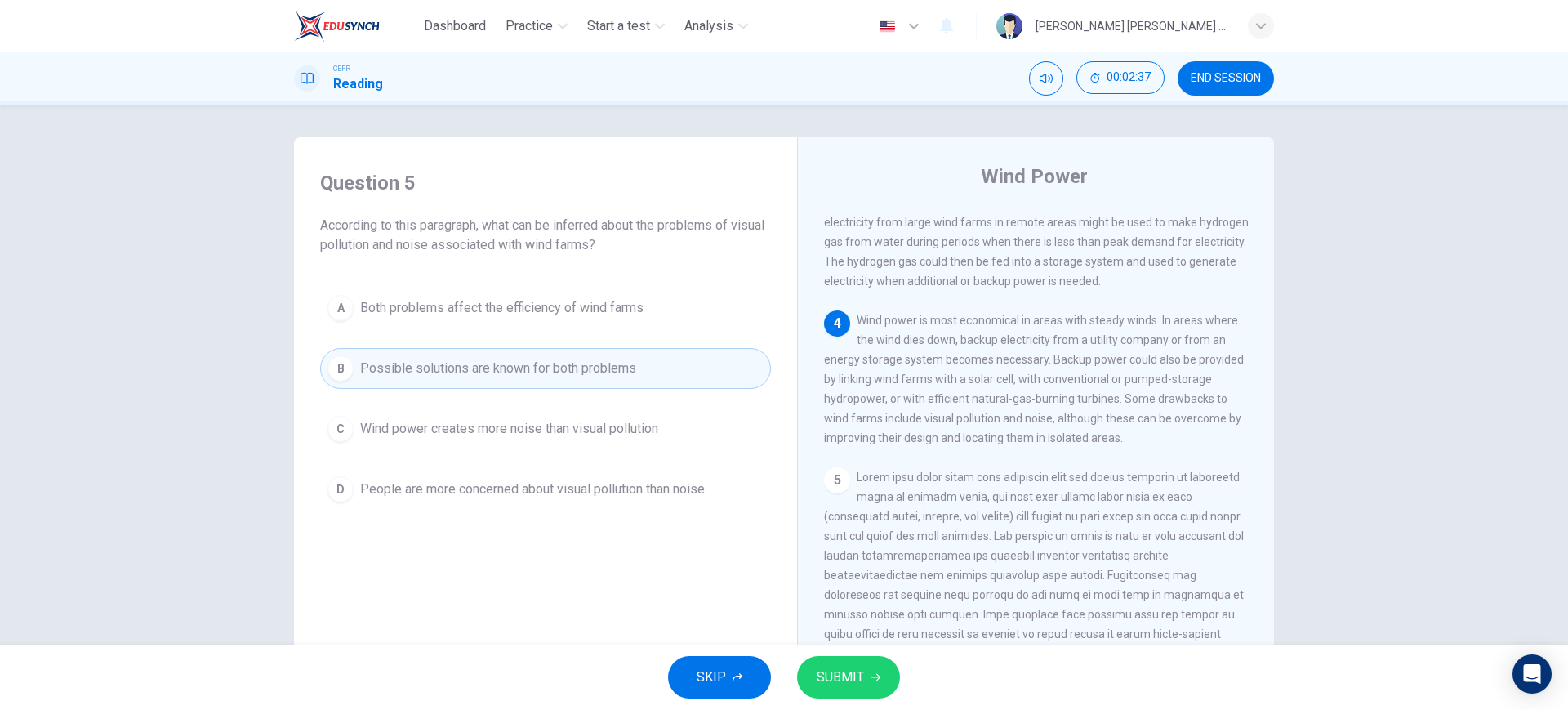 click on "SUBMIT" at bounding box center (840, 677) 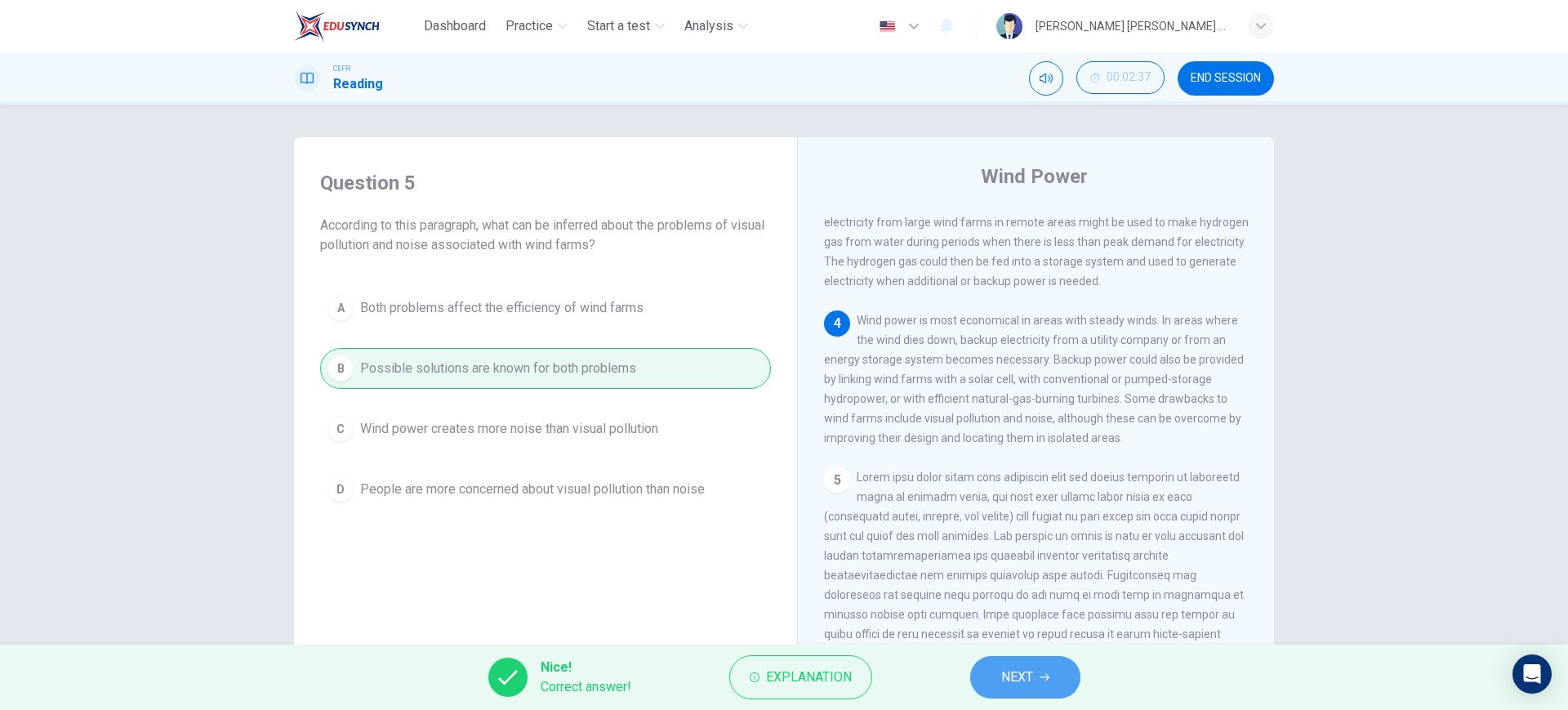 click on "NEXT" at bounding box center [1017, 677] 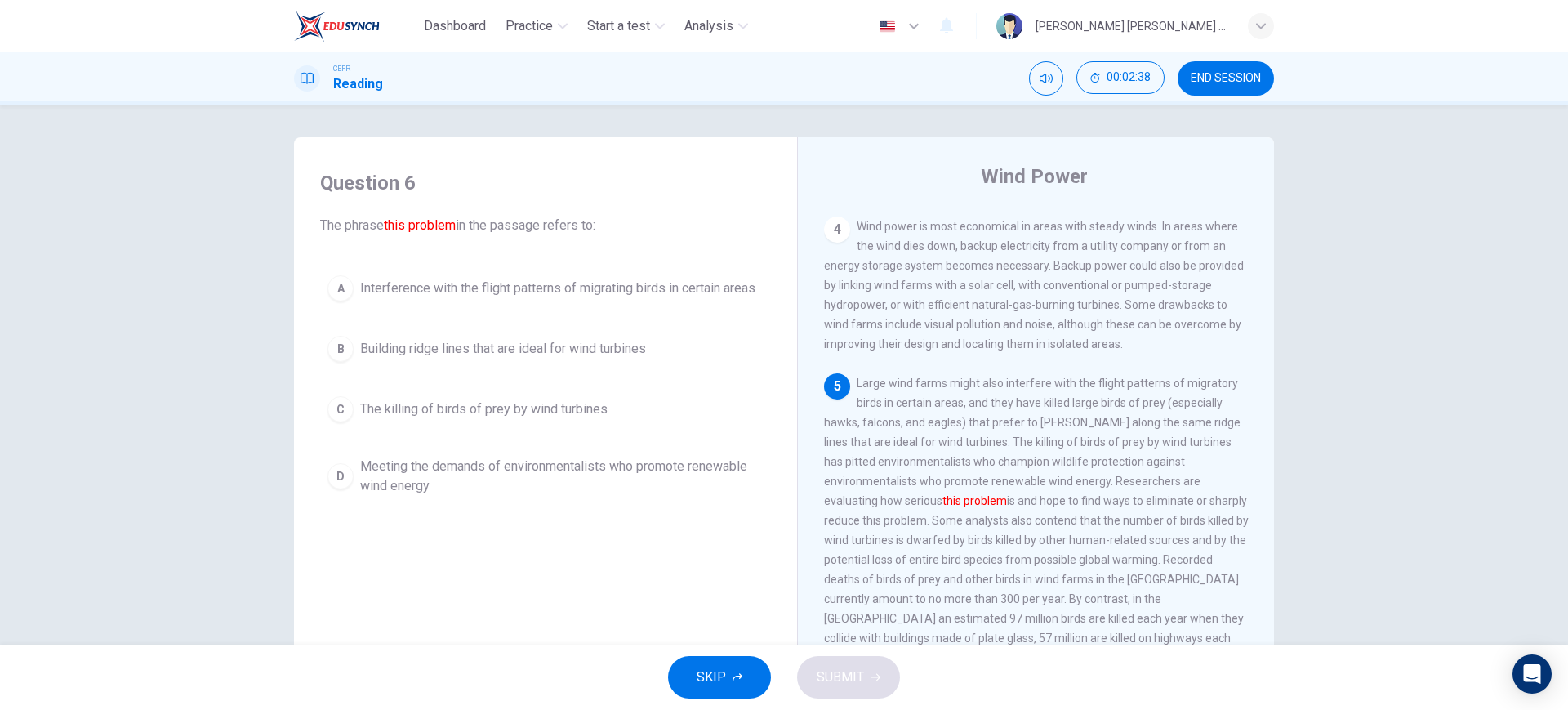 scroll, scrollTop: 511, scrollLeft: 0, axis: vertical 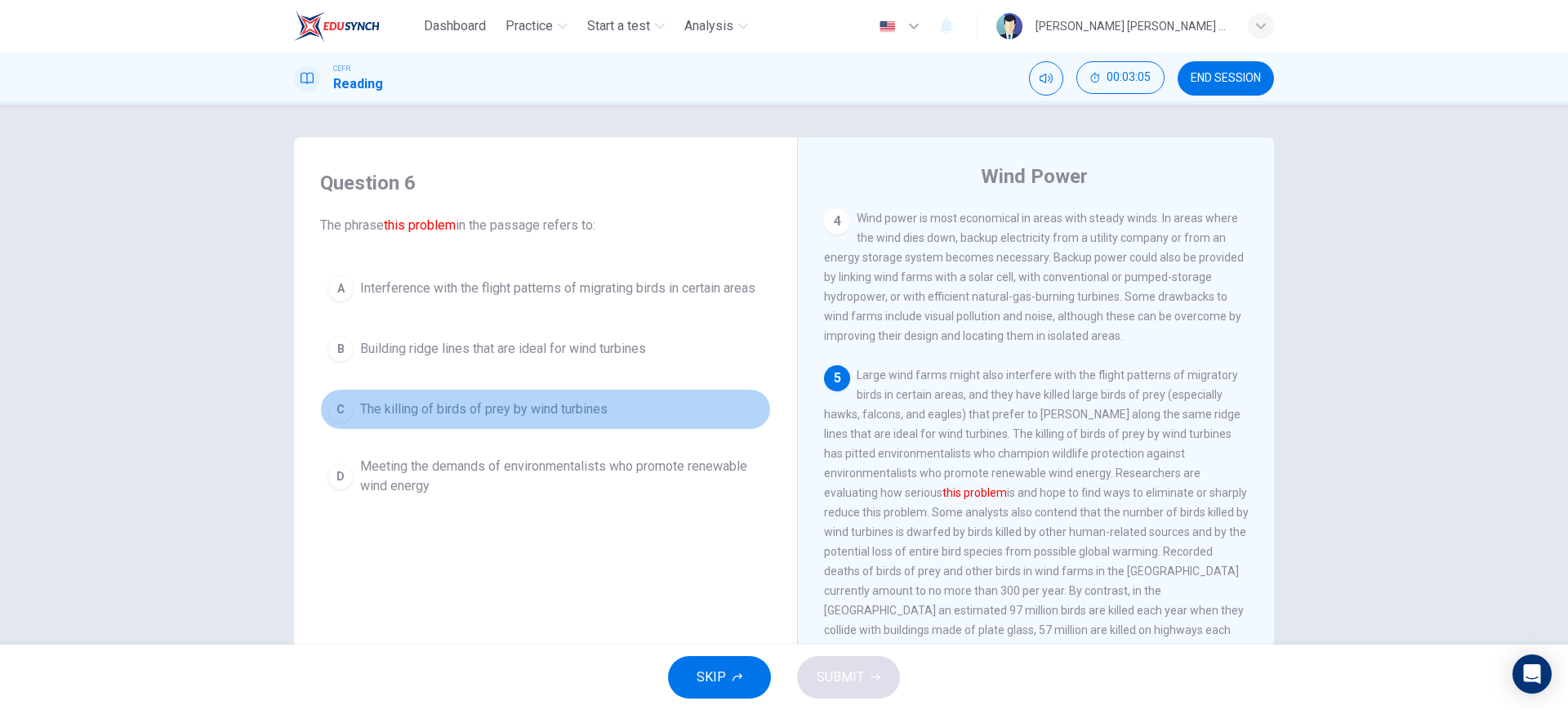 click on "The killing of birds of prey by wind turbines" at bounding box center [483, 409] 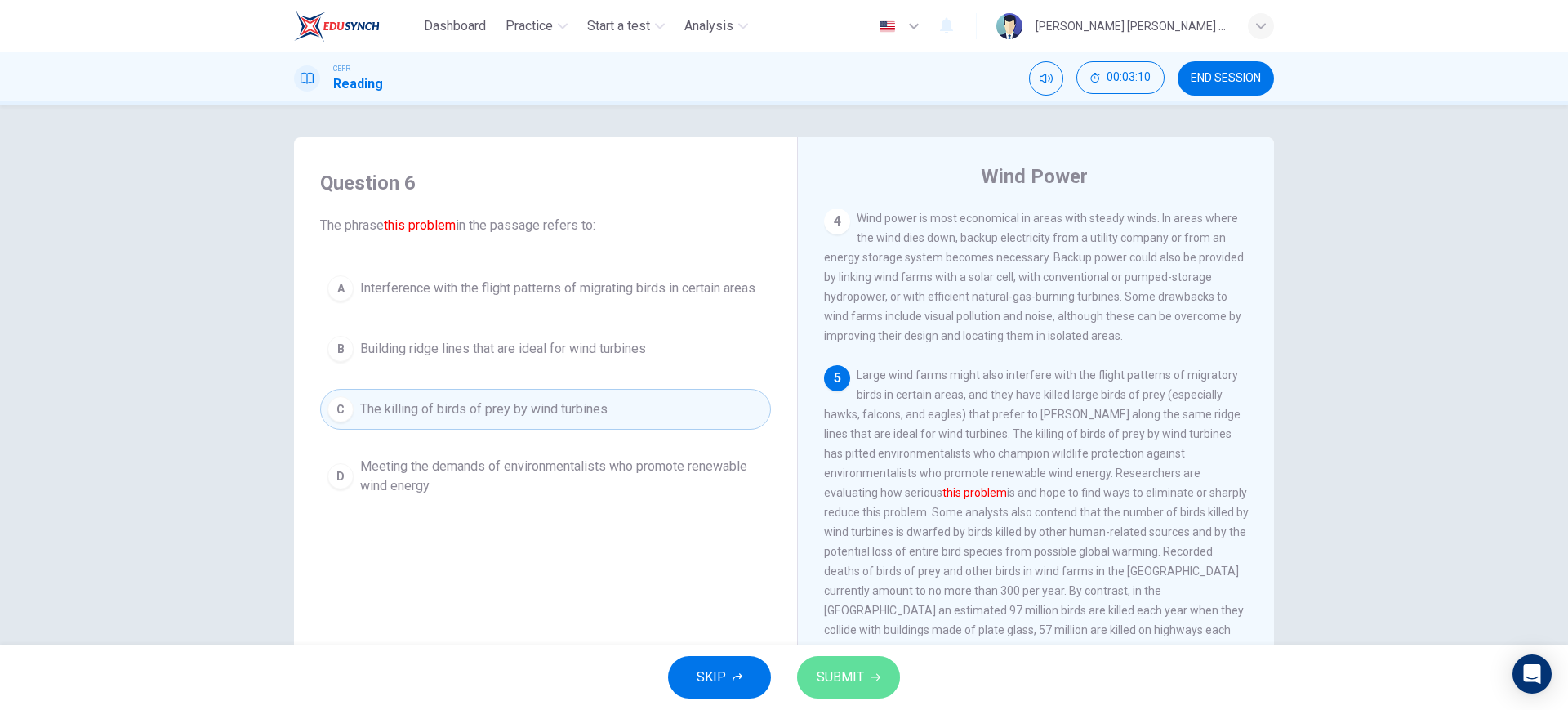 click on "SUBMIT" at bounding box center (840, 677) 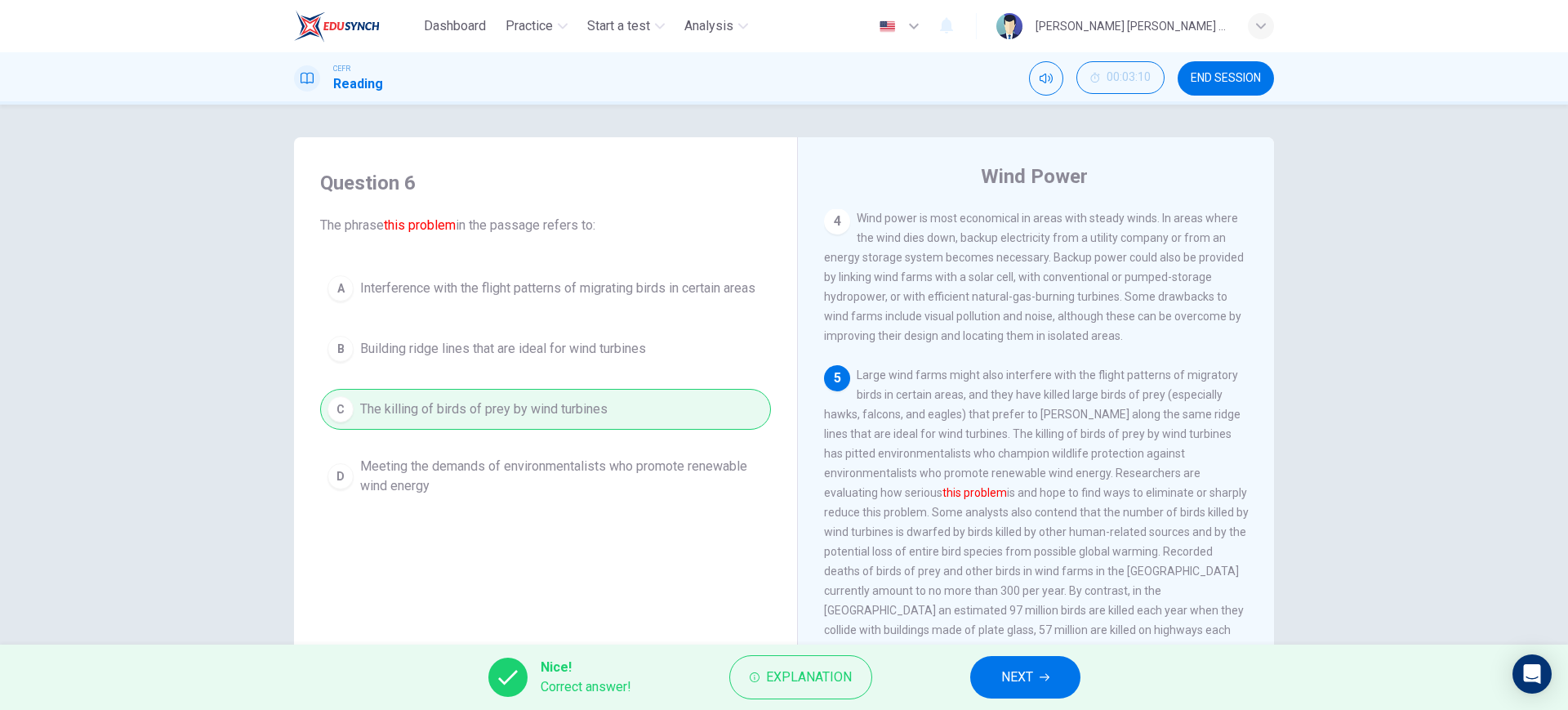 click on "NEXT" at bounding box center [1025, 677] 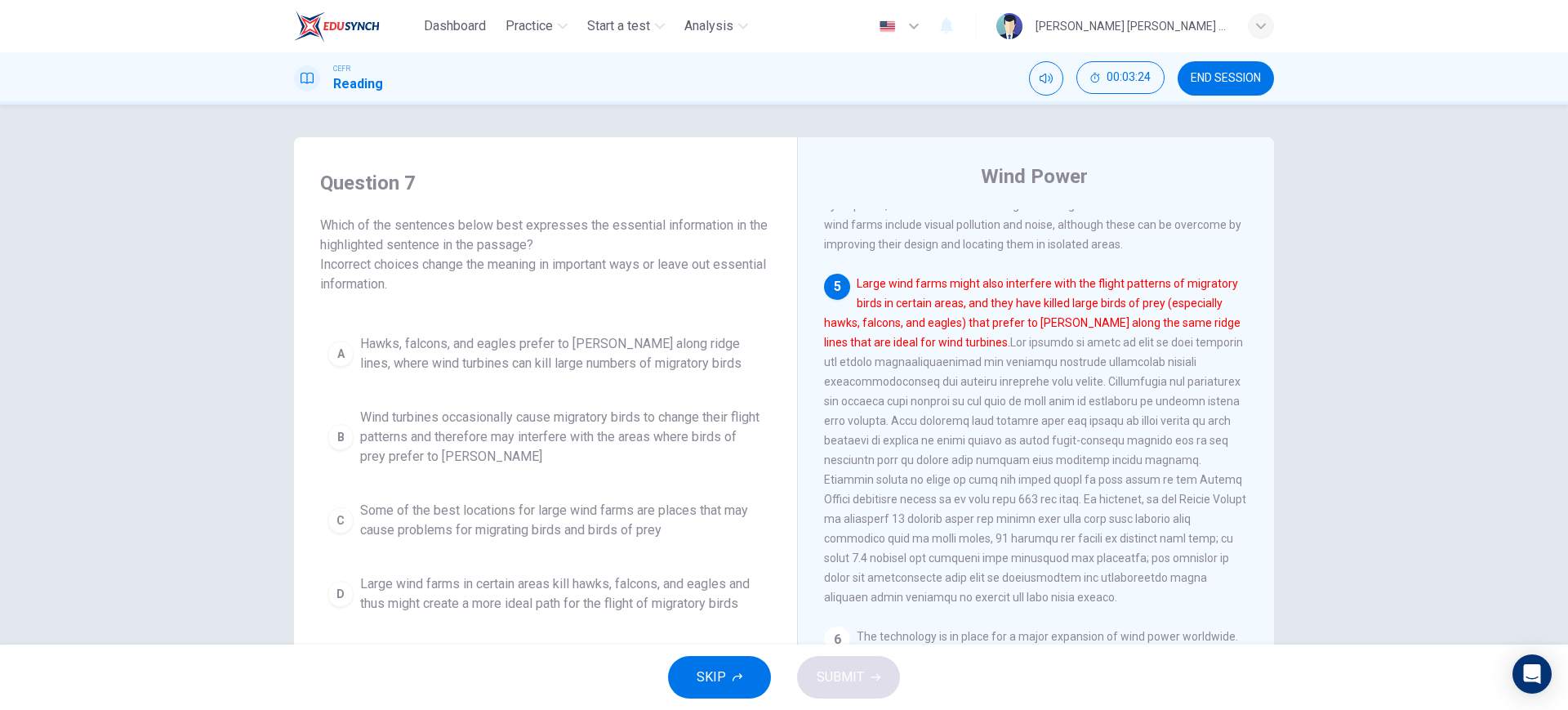scroll, scrollTop: 613, scrollLeft: 0, axis: vertical 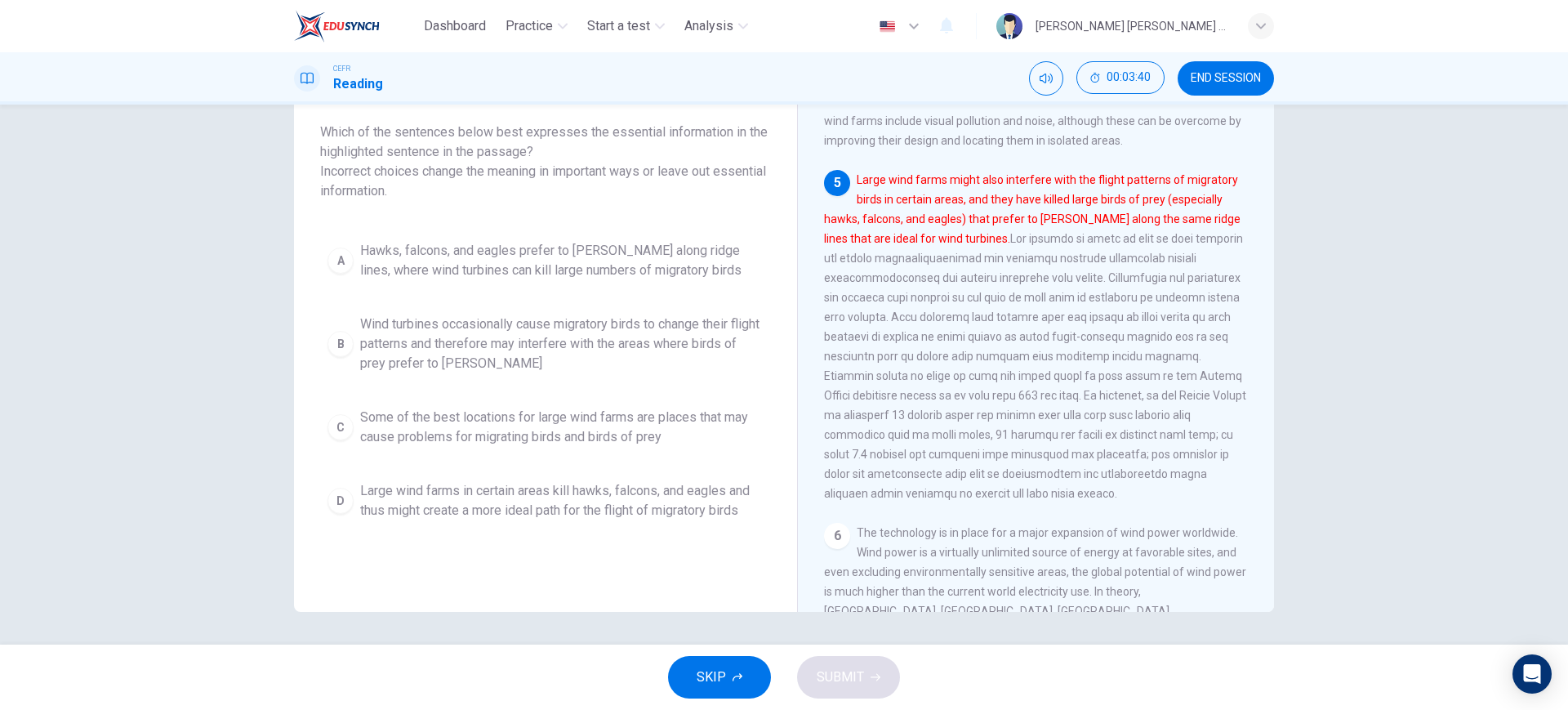 click on "Large wind farms in certain areas kill hawks, falcons, and eagles and thus might create a more ideal path for the flight of migratory birds" at bounding box center [562, 501] 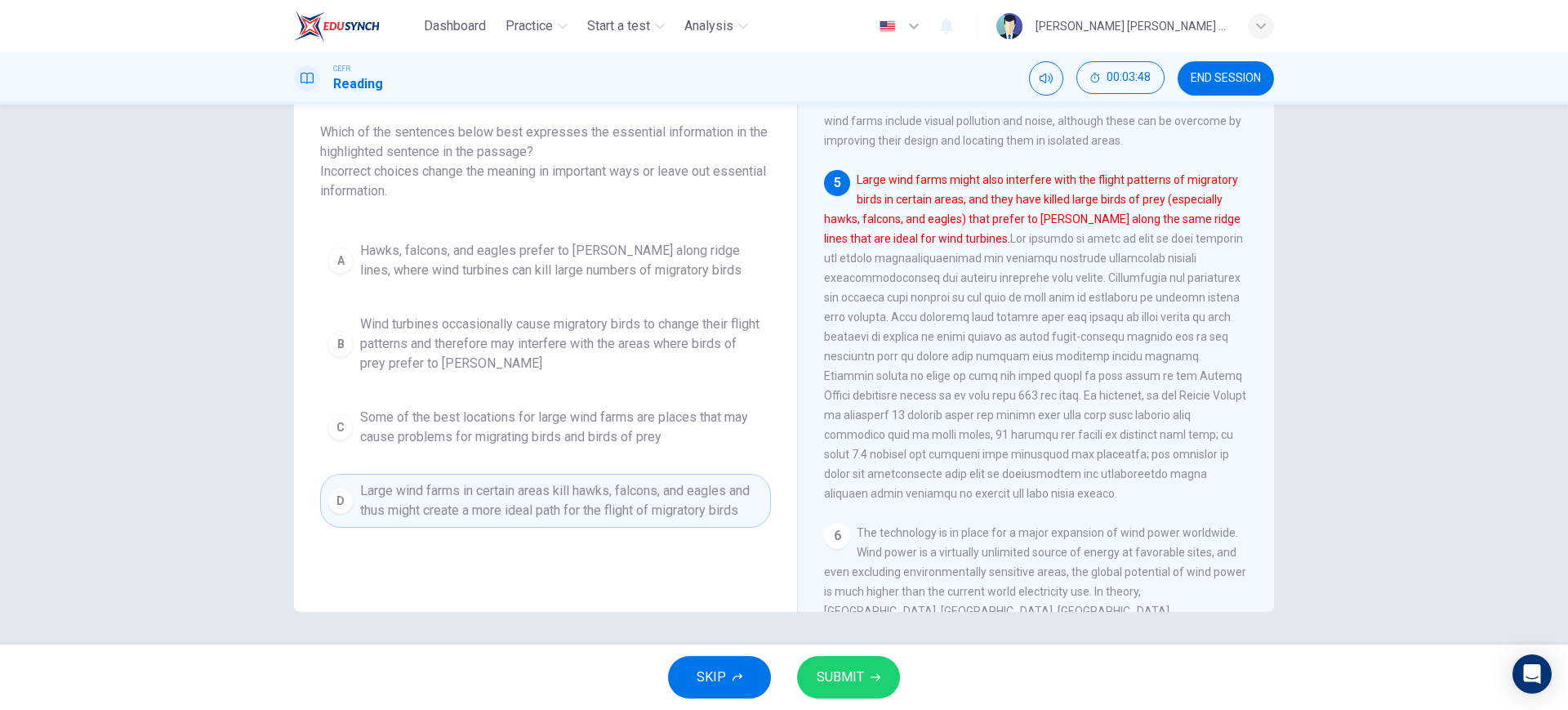 click on "SUBMIT" at bounding box center [849, 677] 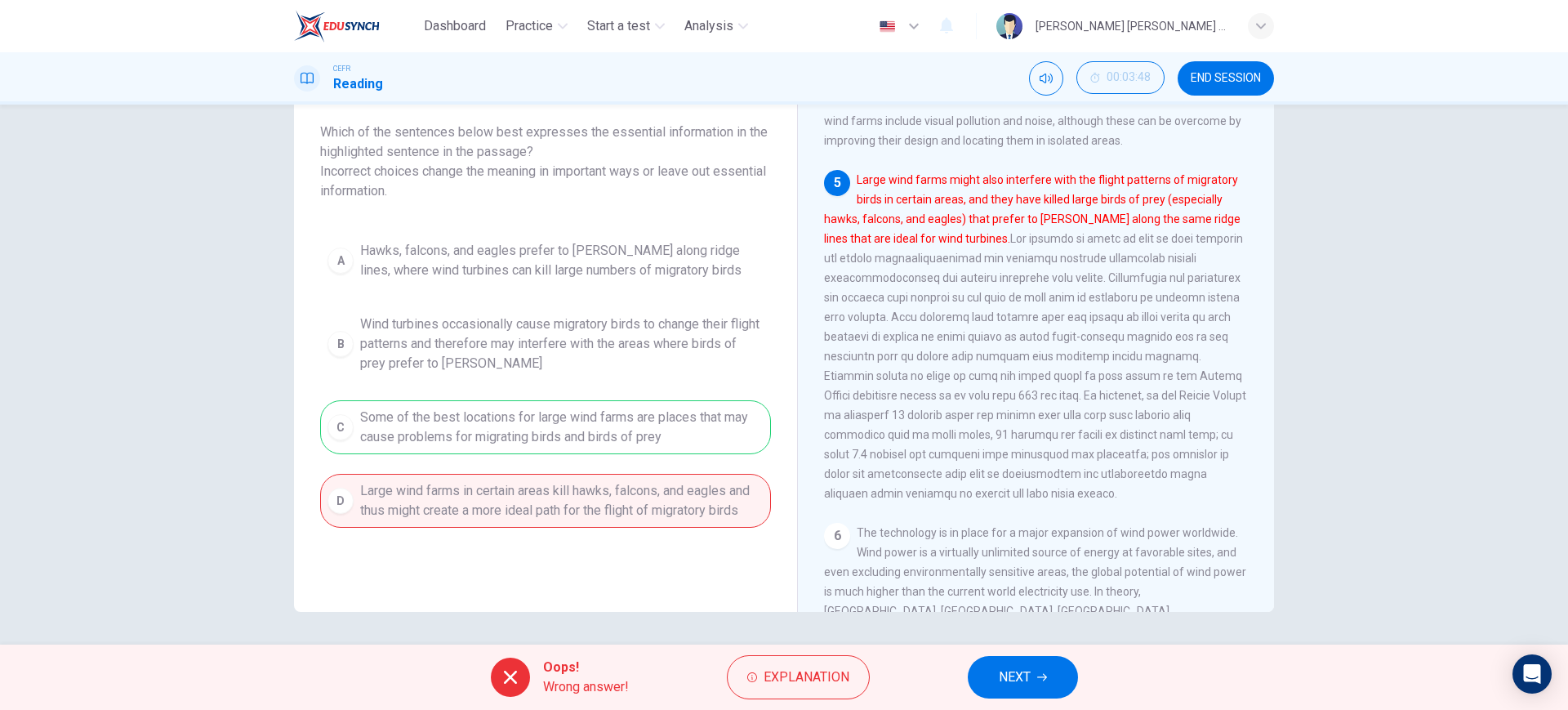 click on "NEXT" at bounding box center (1022, 677) 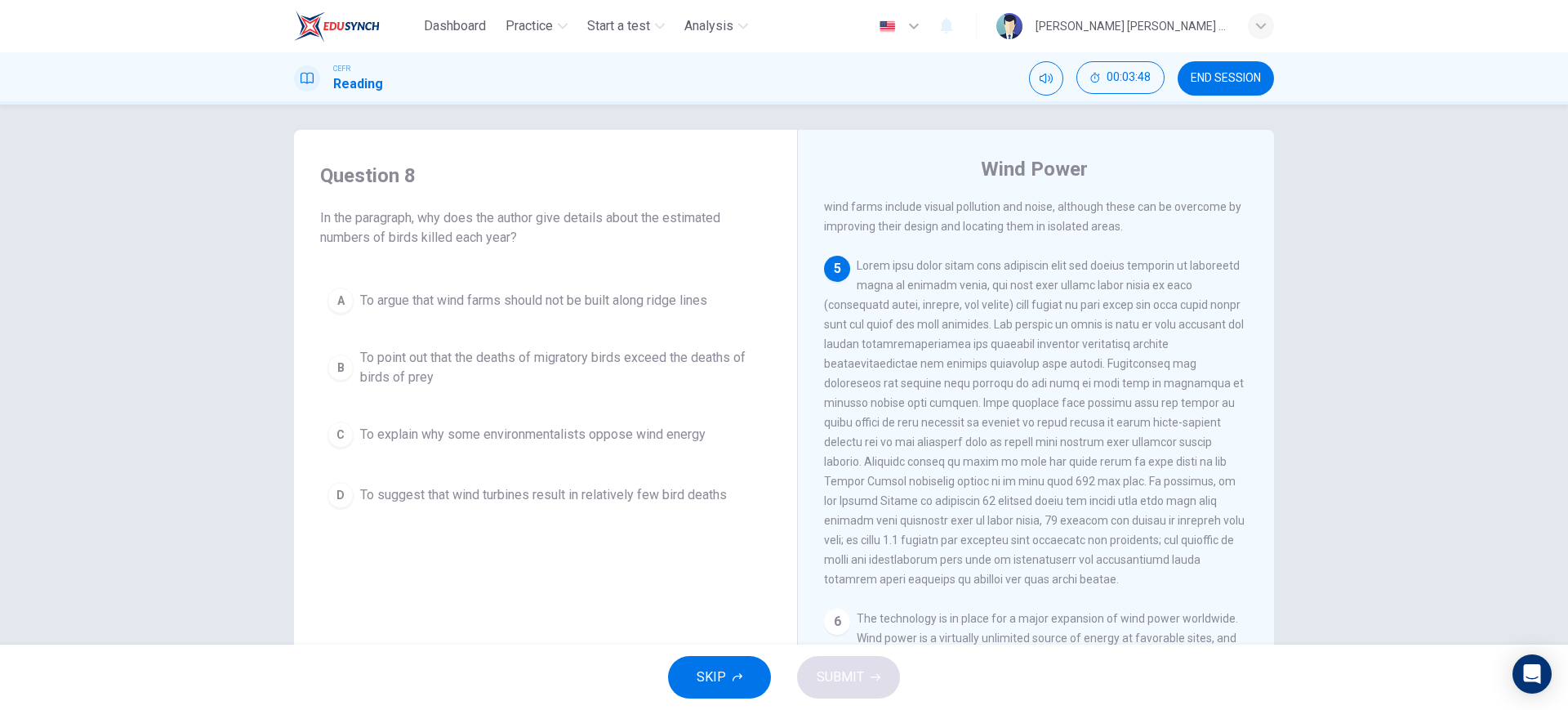scroll, scrollTop: 0, scrollLeft: 0, axis: both 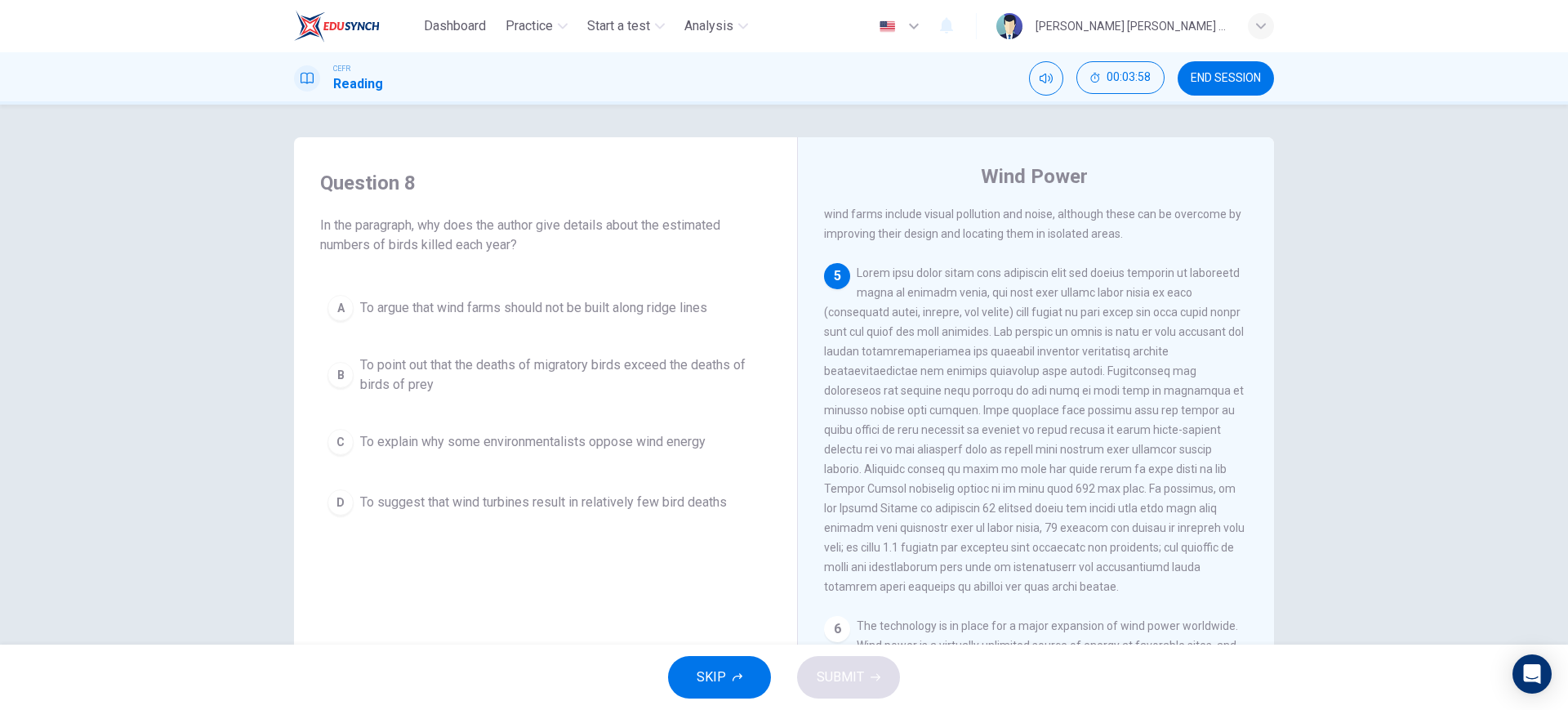 click on "To argue that wind farms should not be built along ridge lines" at bounding box center (533, 308) 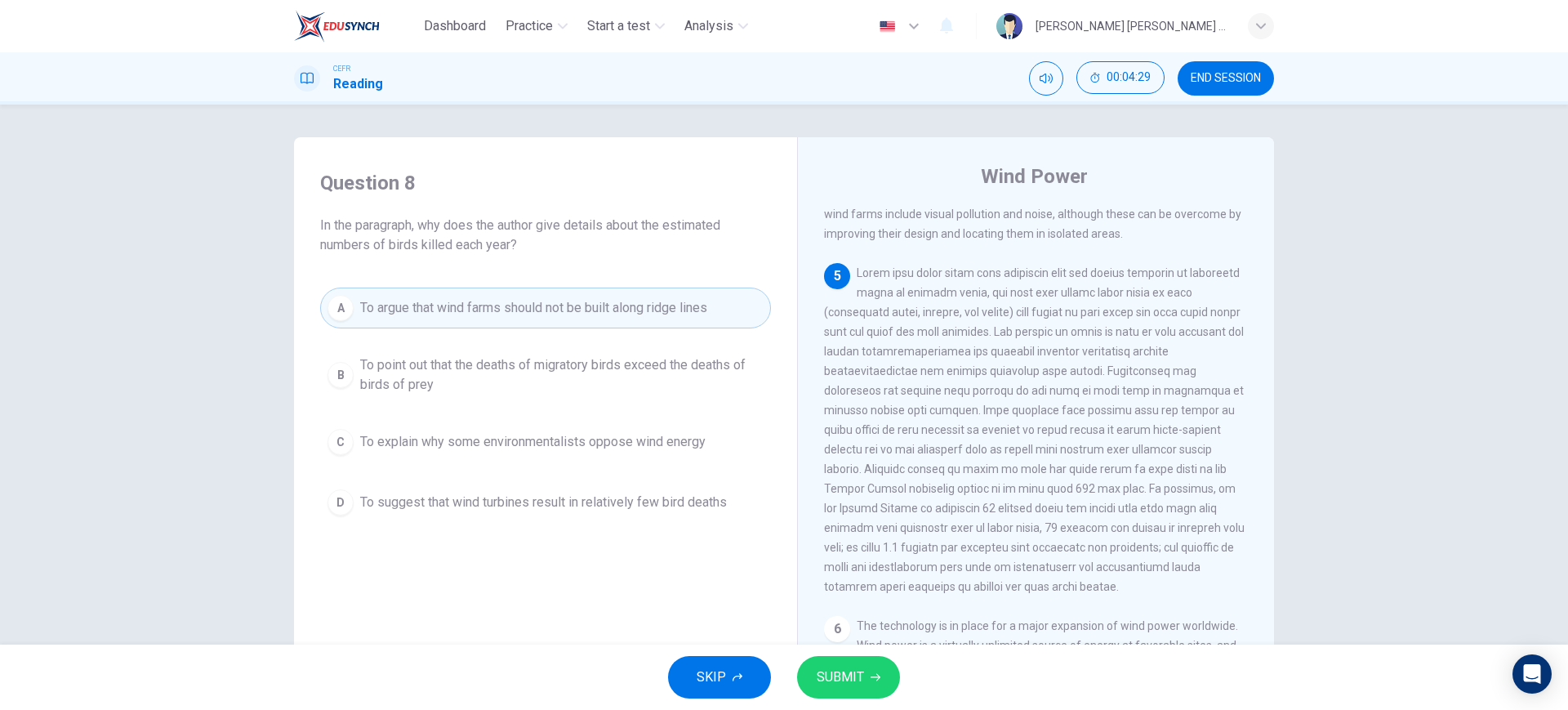 click on "SUBMIT" at bounding box center (849, 677) 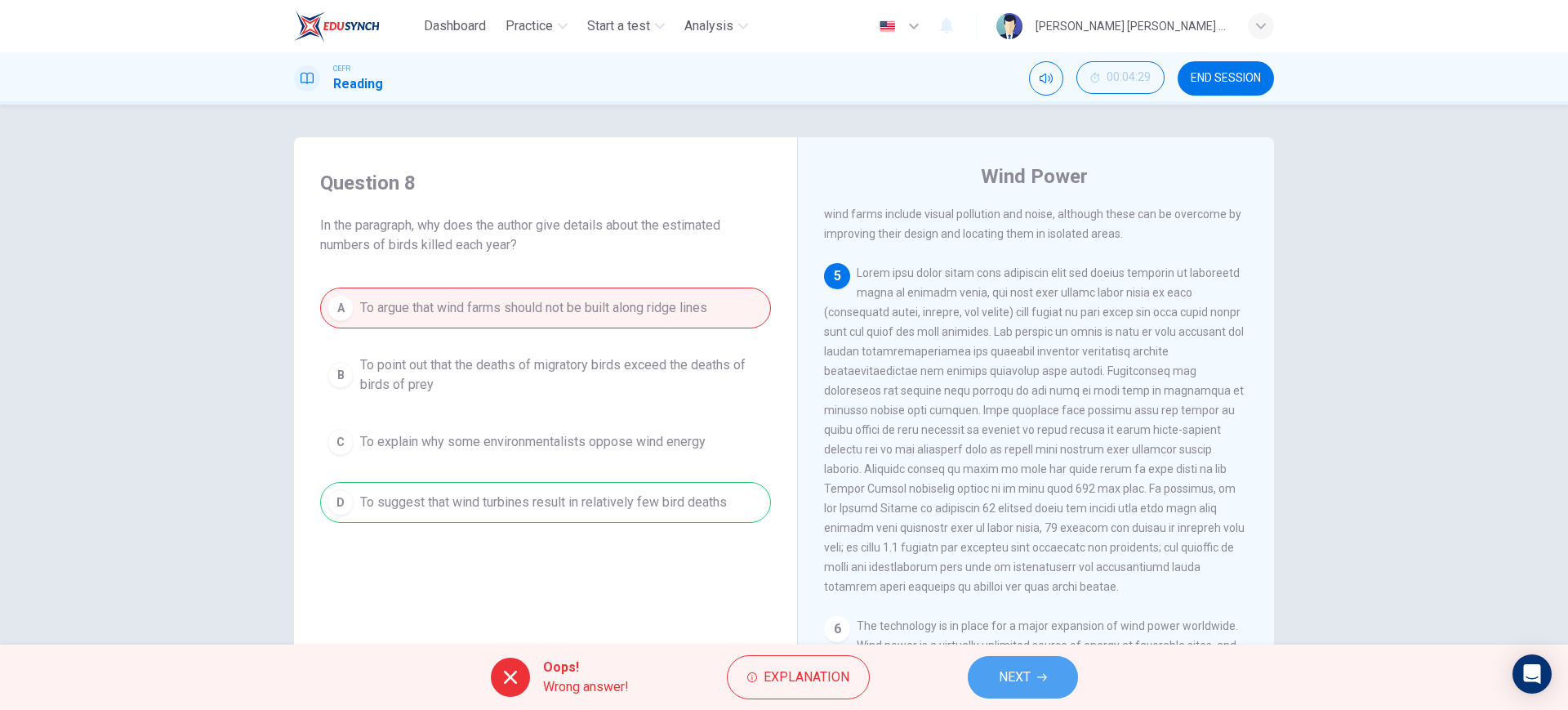 click on "NEXT" at bounding box center [1014, 677] 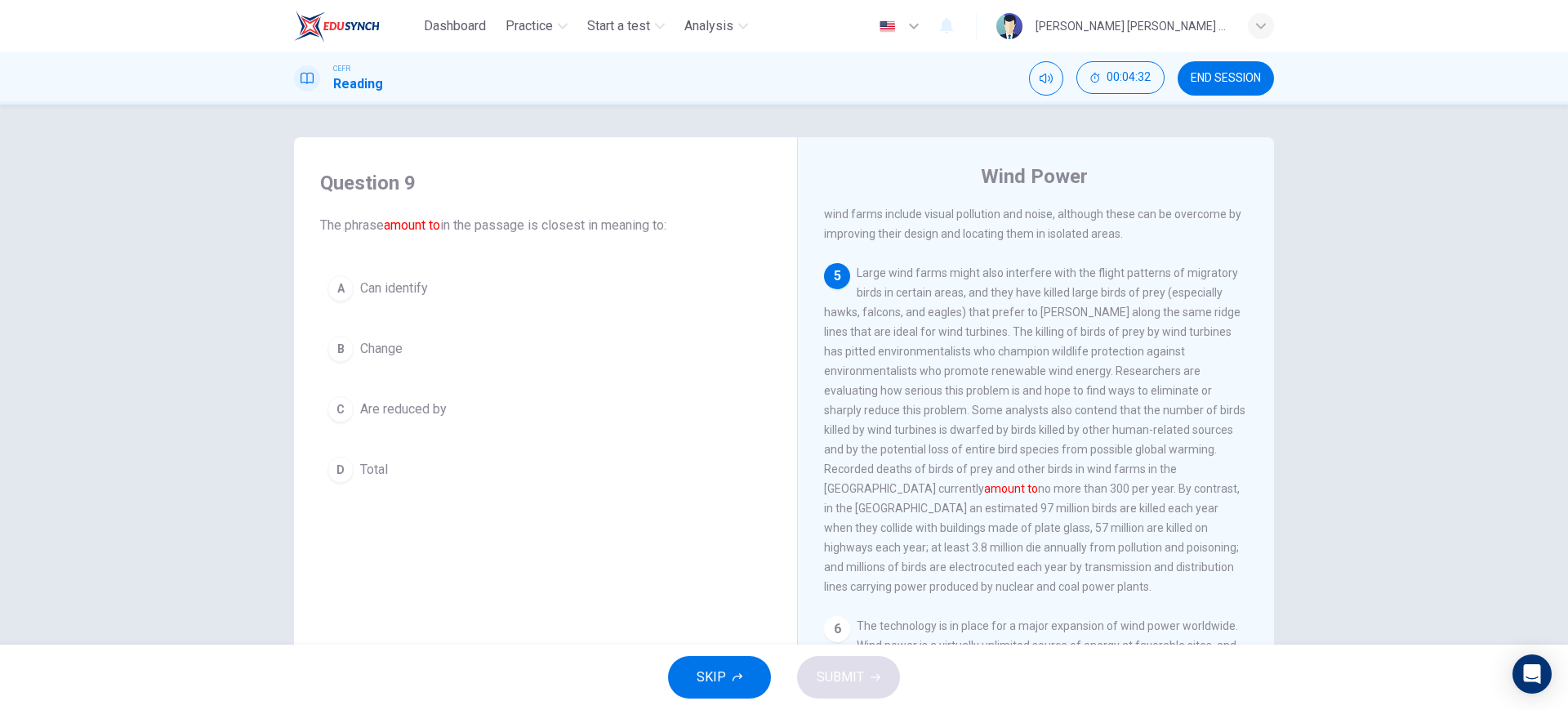 click on "D Total" at bounding box center (546, 470) 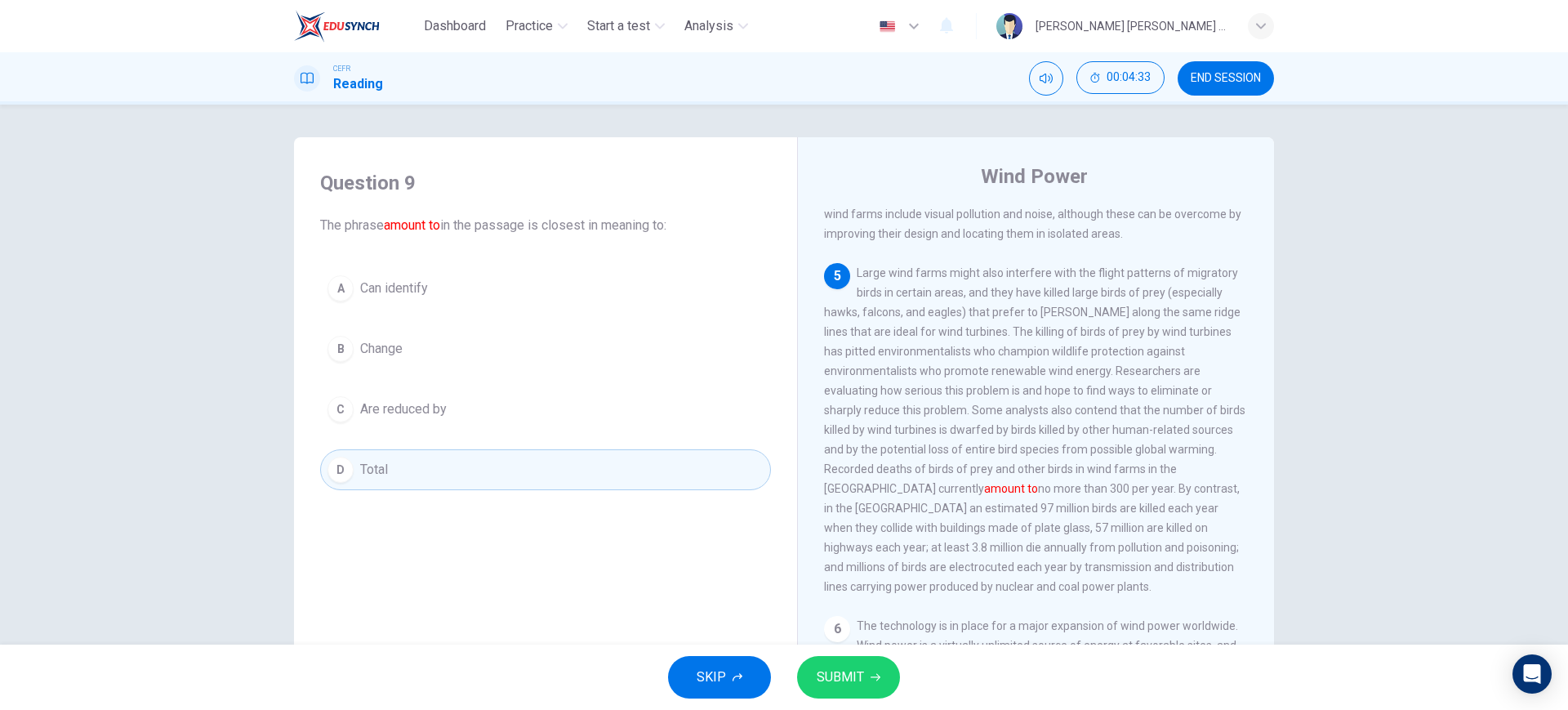 click on "SUBMIT" at bounding box center [840, 677] 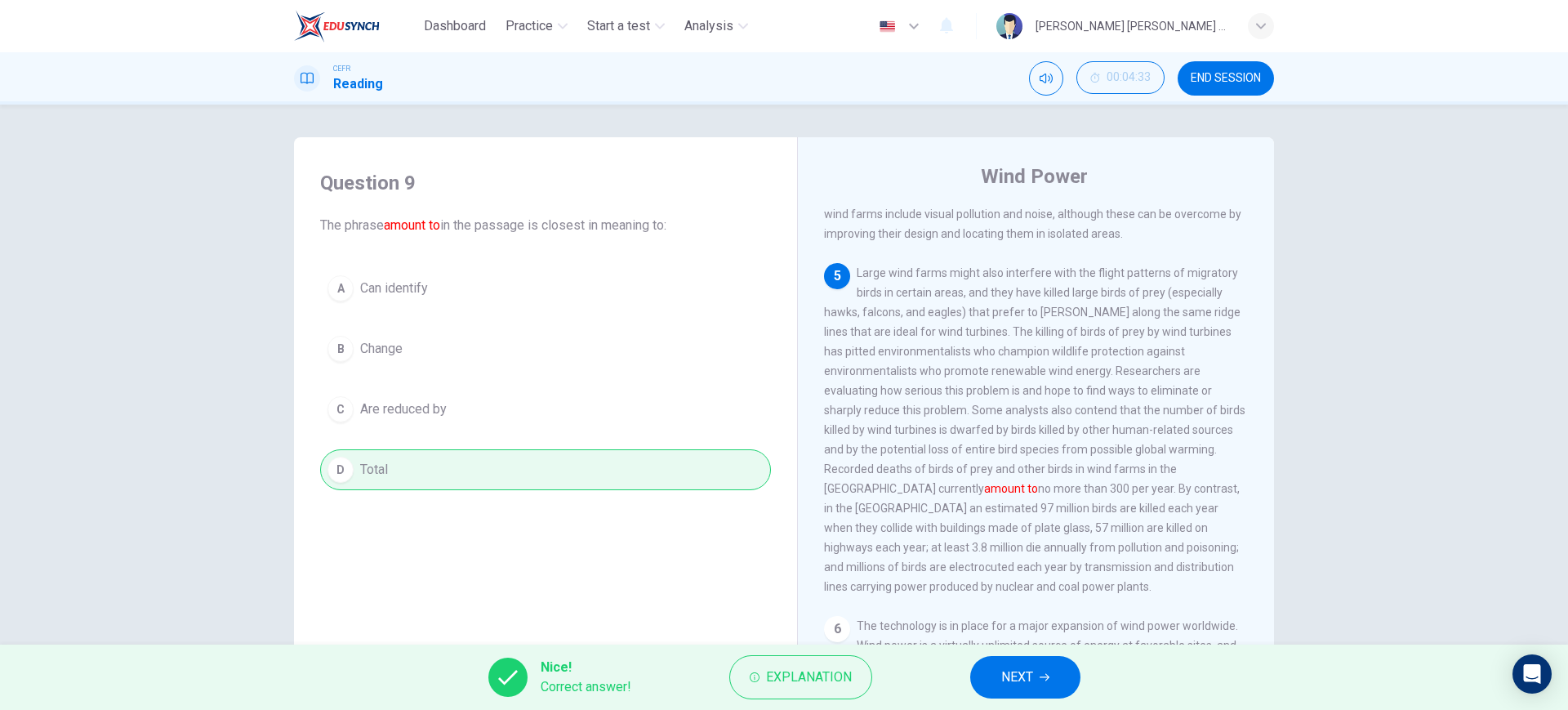 click on "Nice! Correct answer! Explanation NEXT" at bounding box center (784, 677) 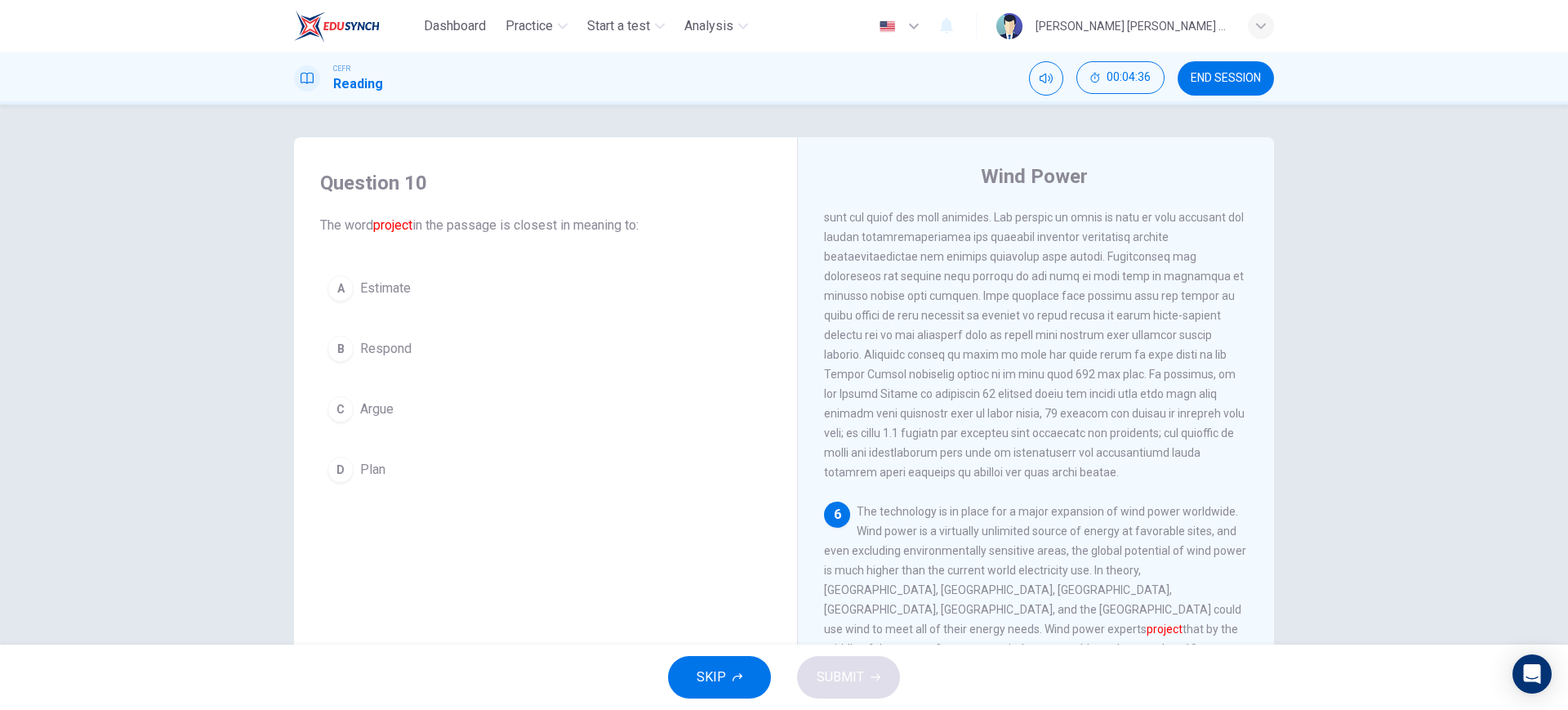 scroll, scrollTop: 745, scrollLeft: 0, axis: vertical 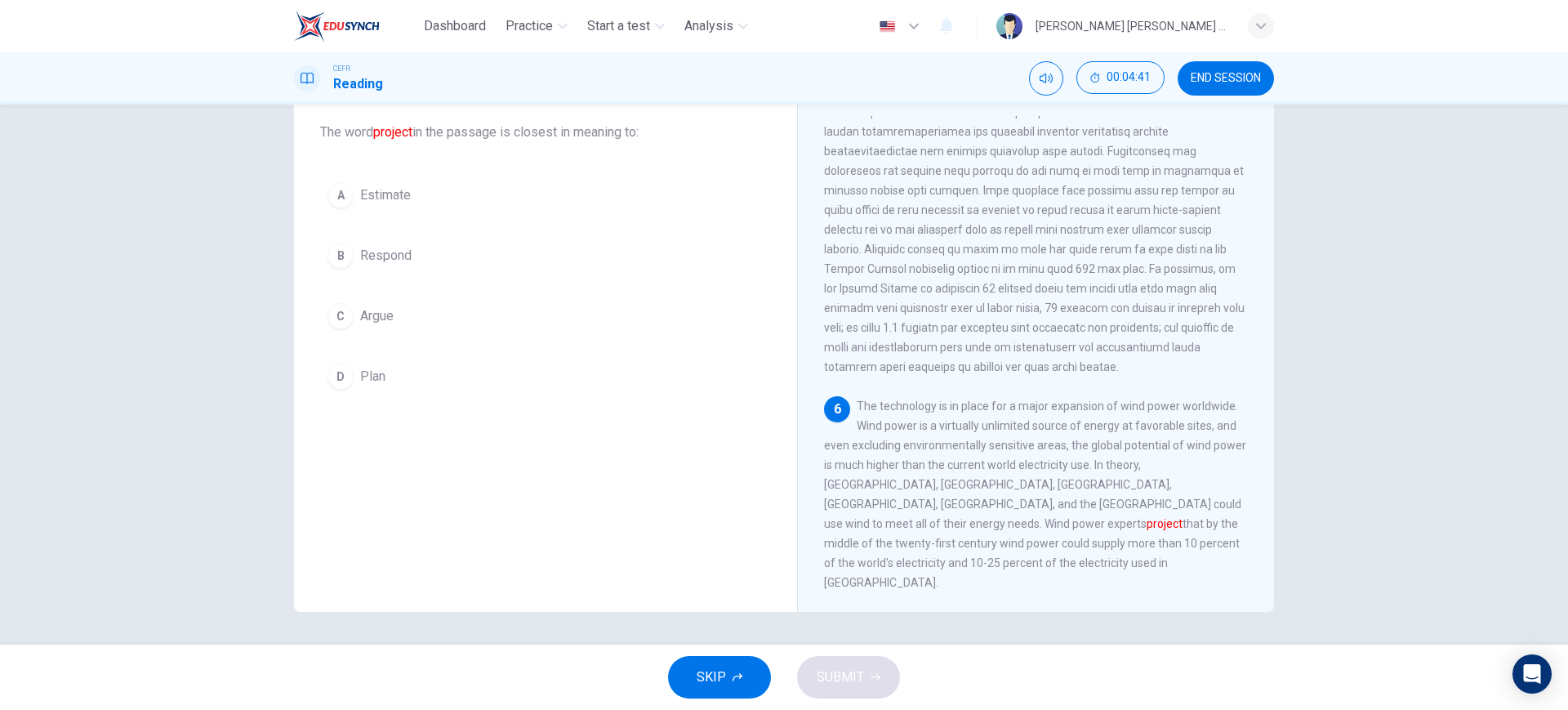 click on "Respond" at bounding box center [385, 256] 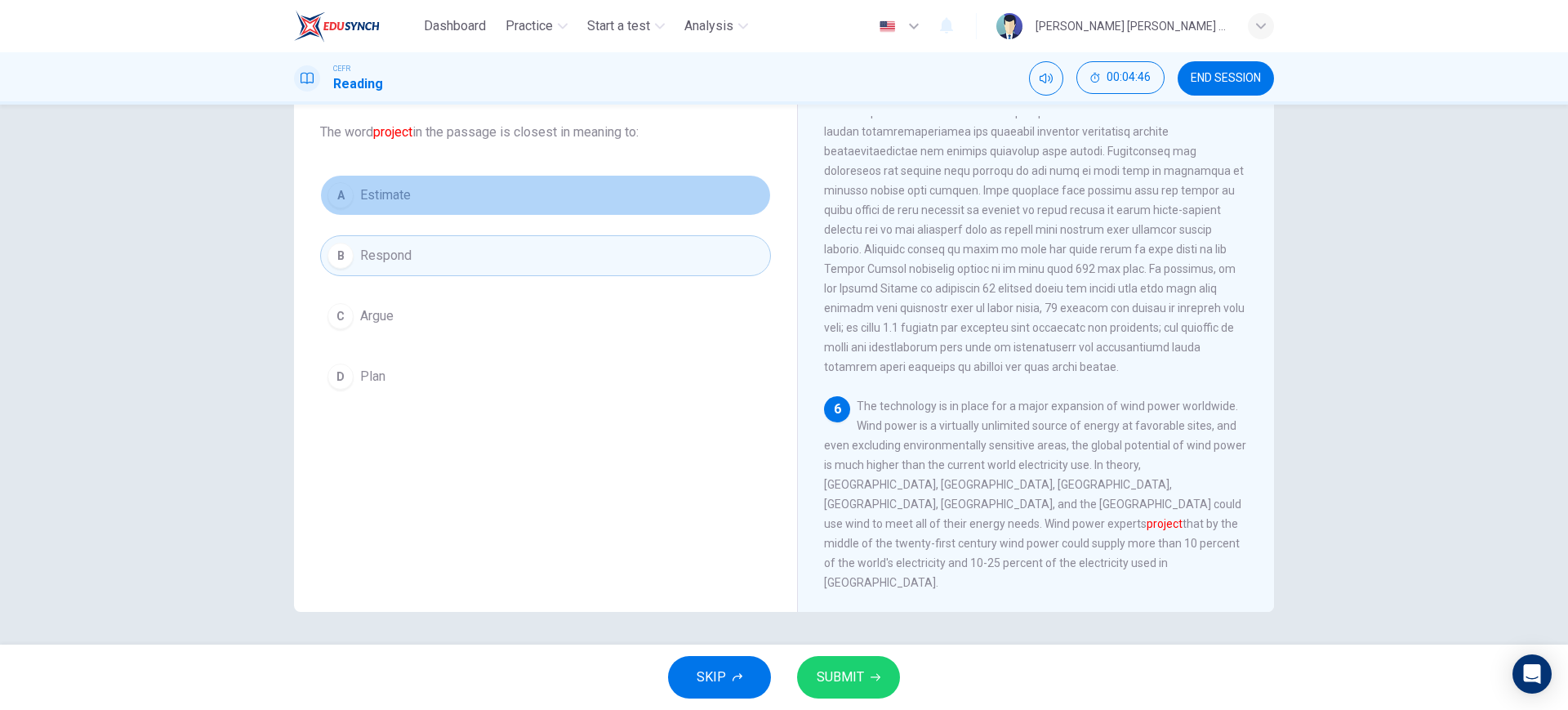 click on "A Estimate" at bounding box center (546, 195) 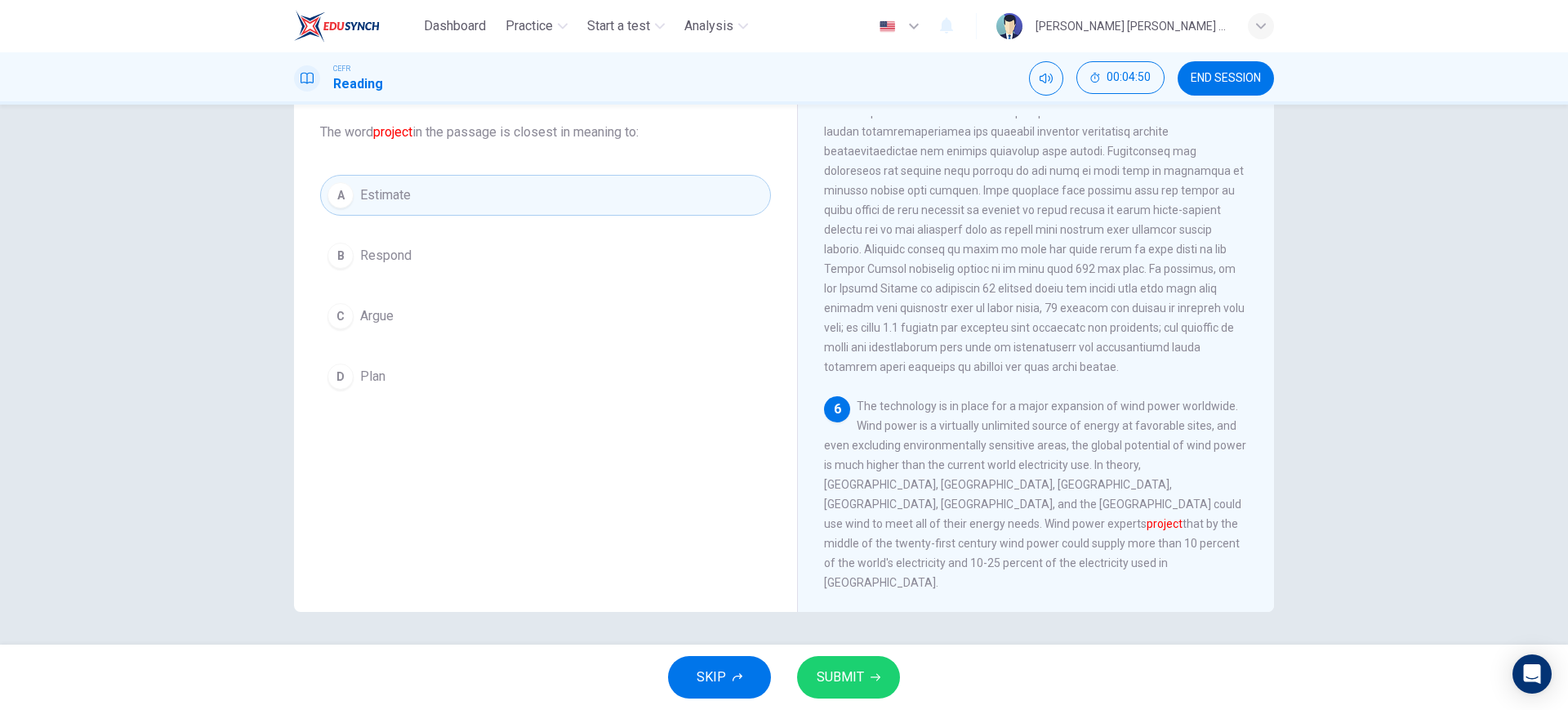 click on "B Respond" at bounding box center [546, 256] 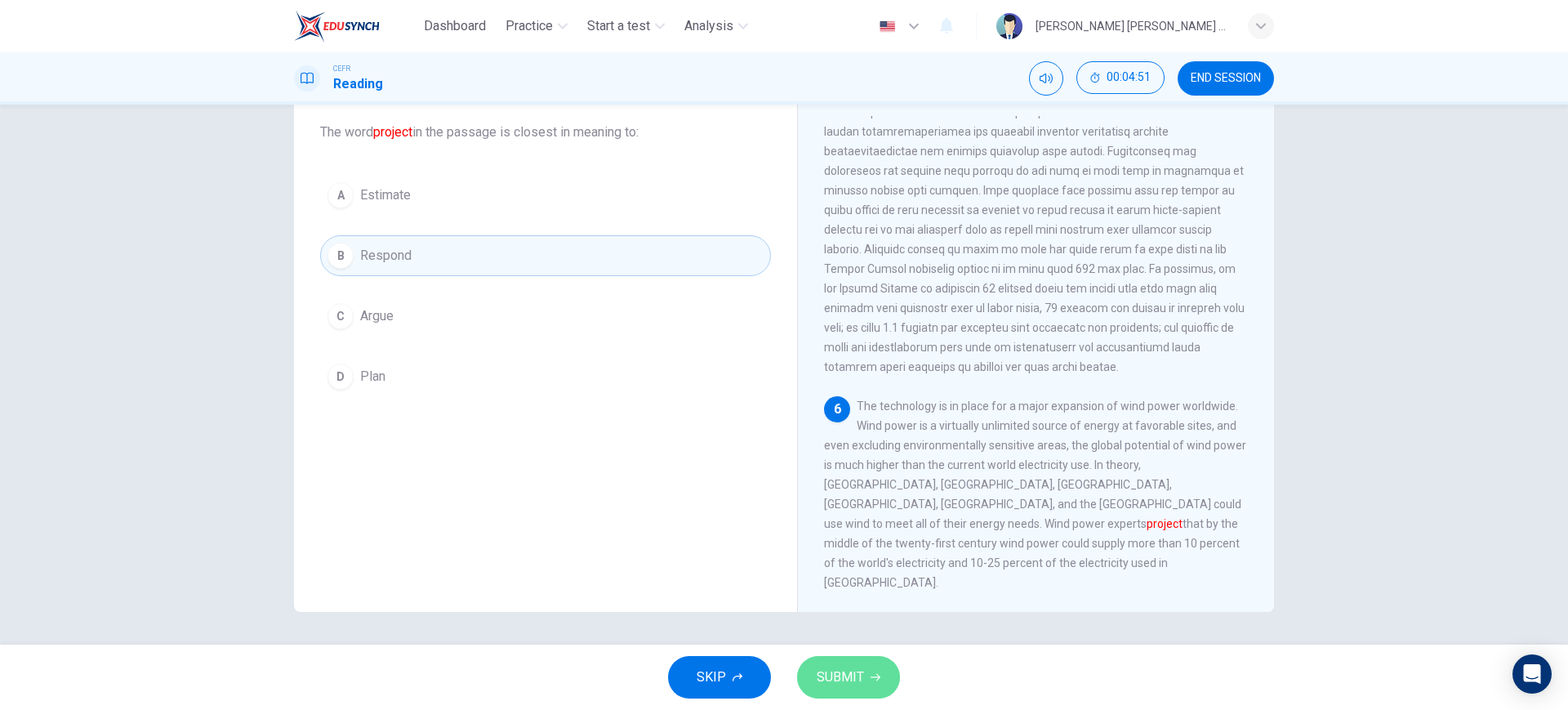 click on "SUBMIT" at bounding box center (849, 677) 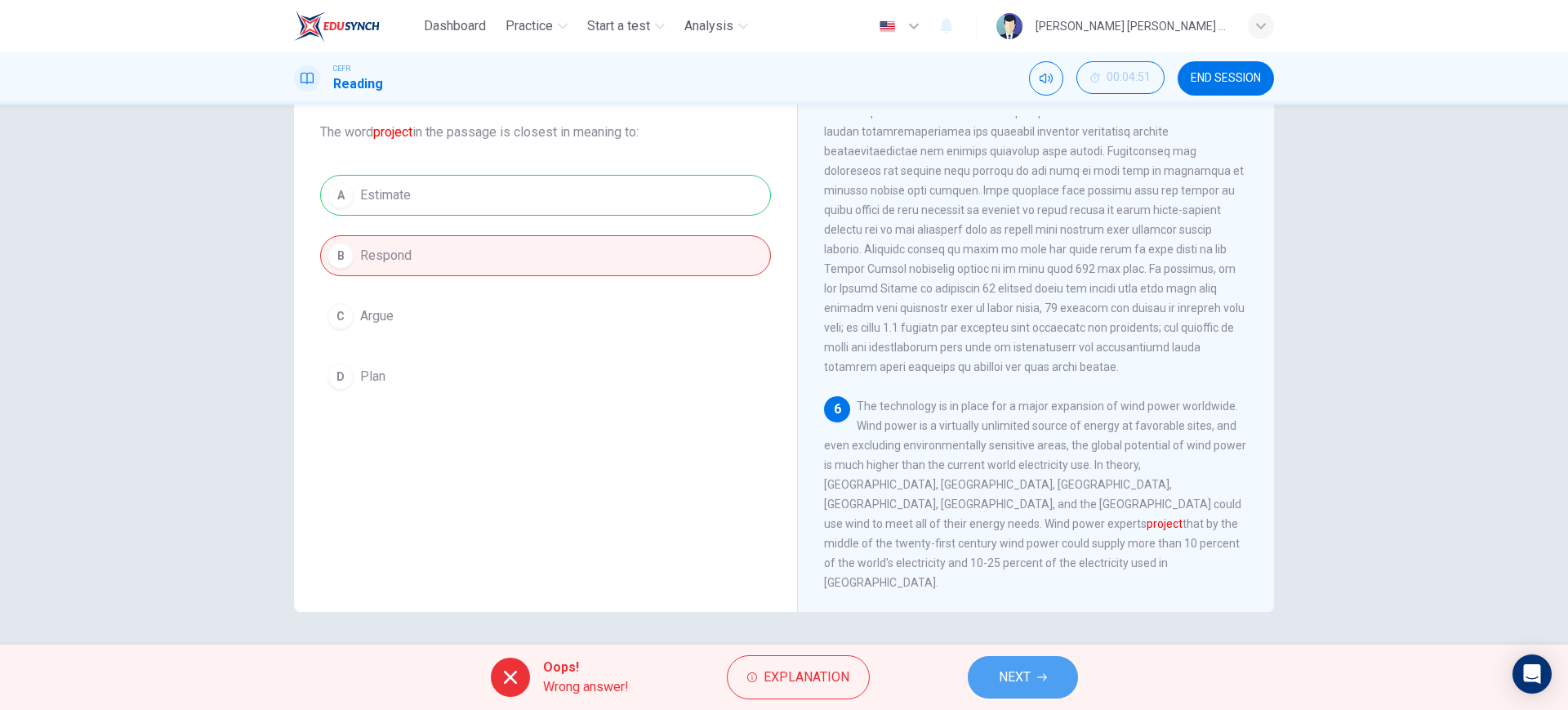 click on "NEXT" at bounding box center [1014, 677] 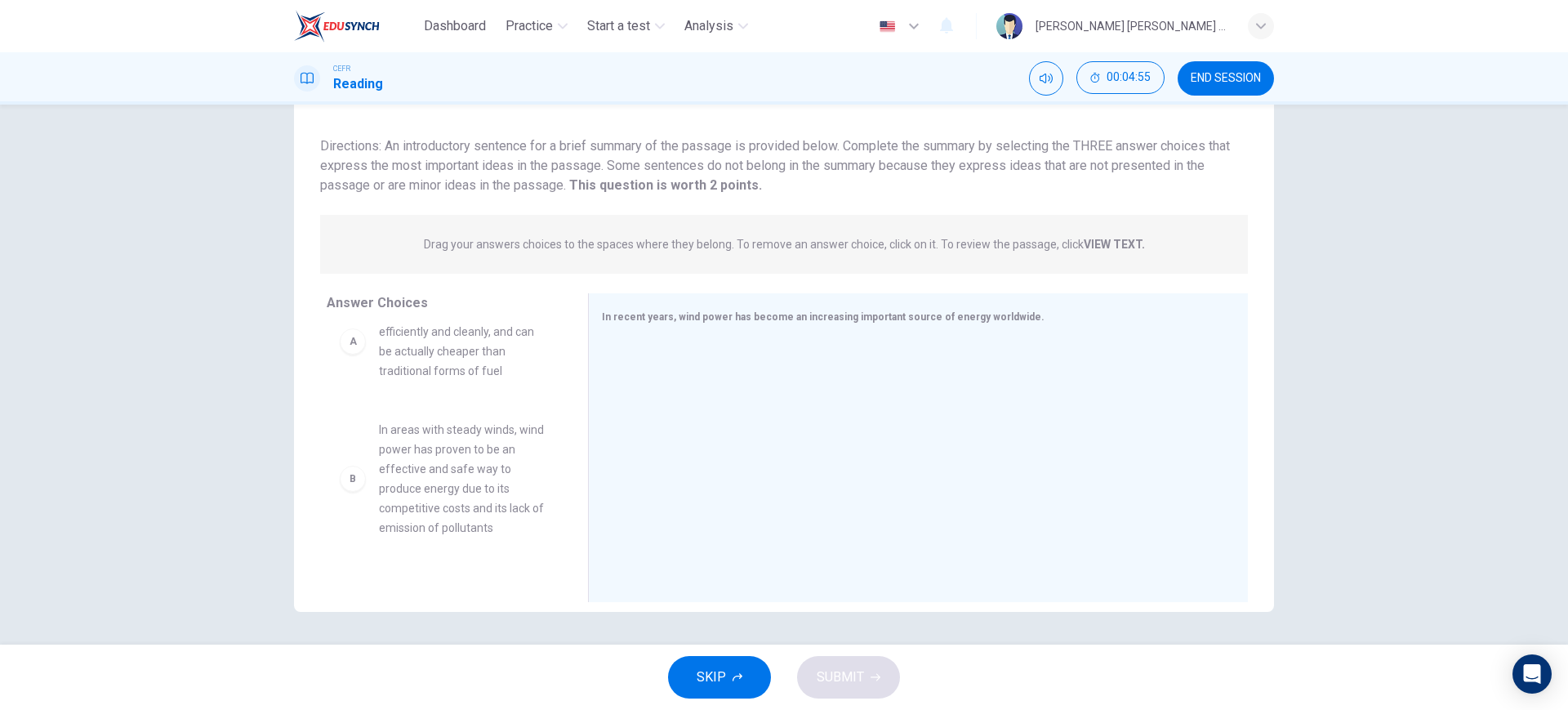 scroll, scrollTop: 102, scrollLeft: 0, axis: vertical 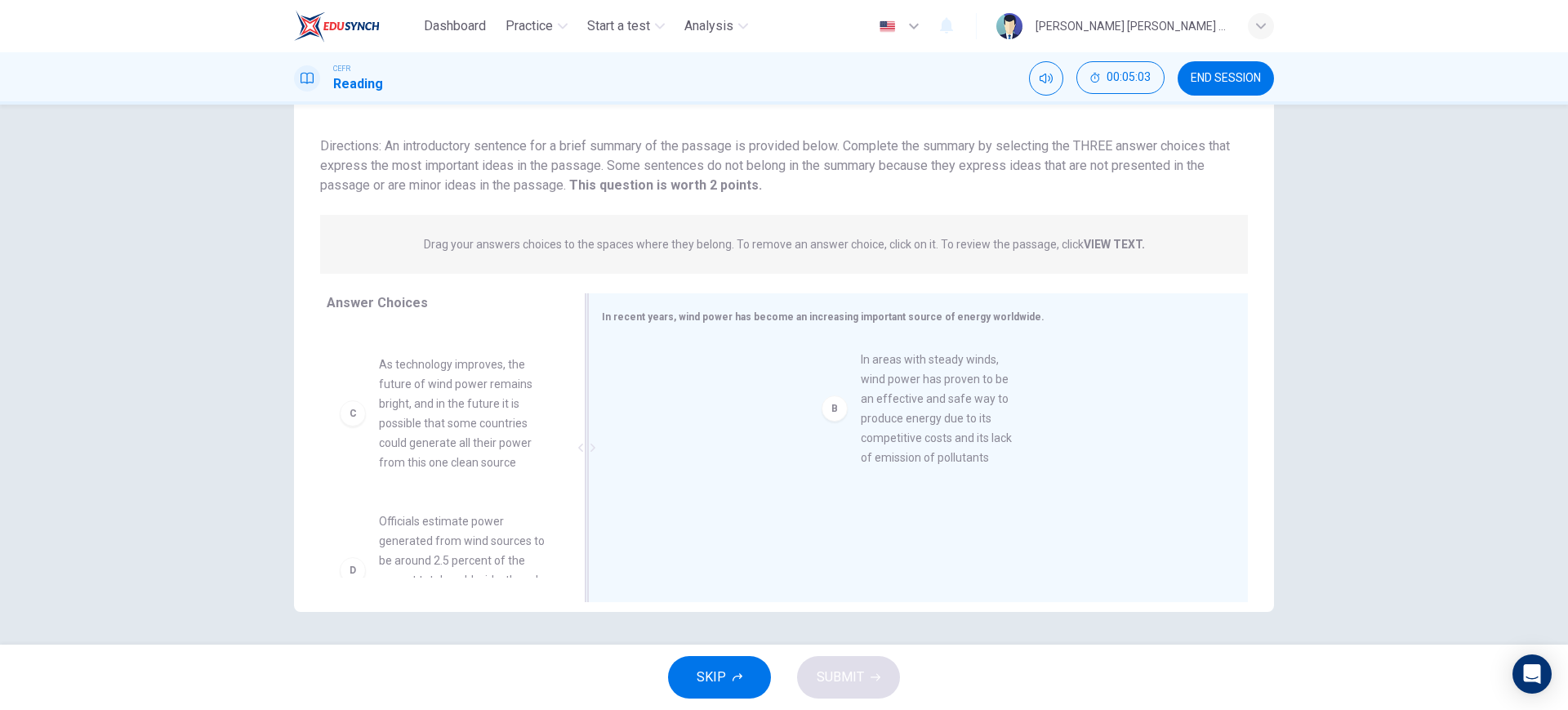 drag, startPoint x: 477, startPoint y: 467, endPoint x: 964, endPoint y: 463, distance: 487.01643 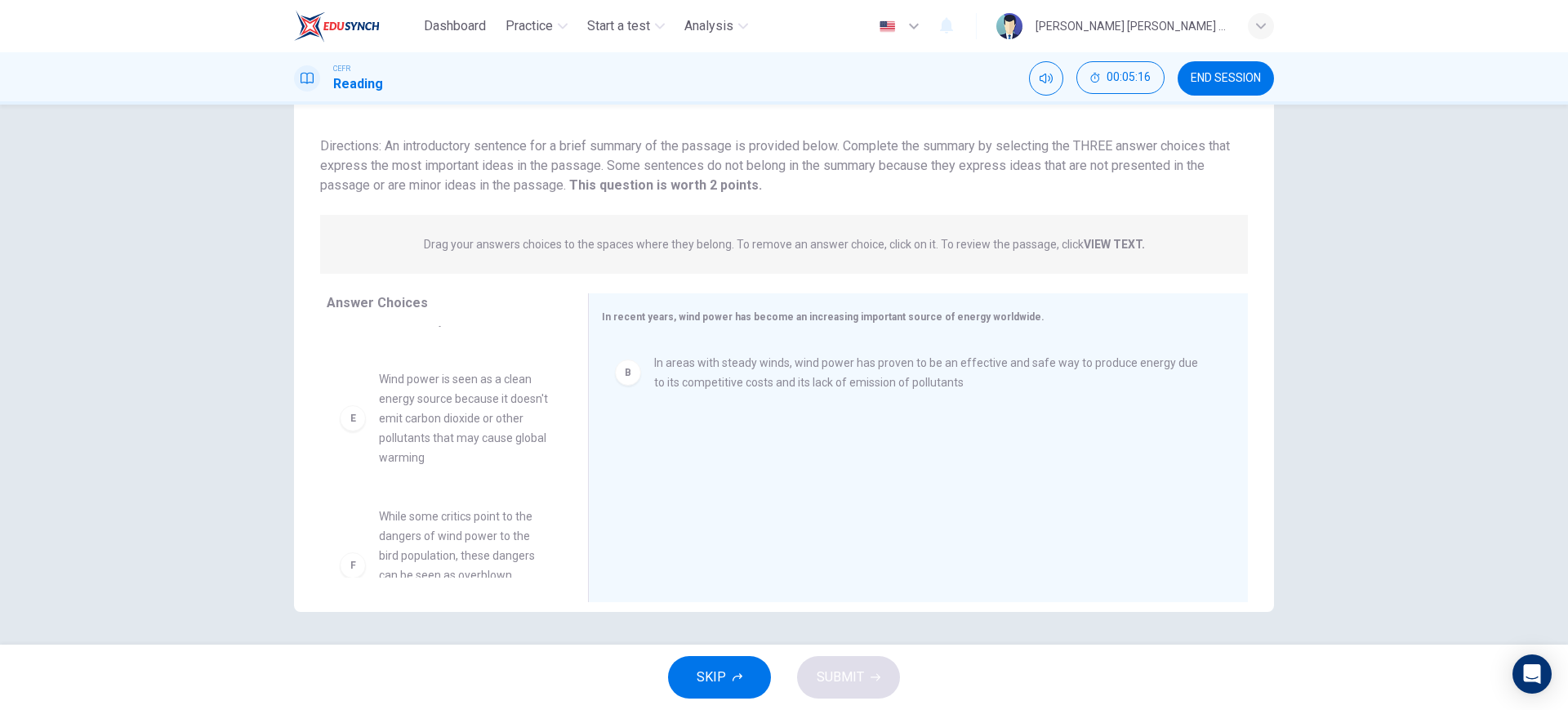 scroll, scrollTop: 409, scrollLeft: 0, axis: vertical 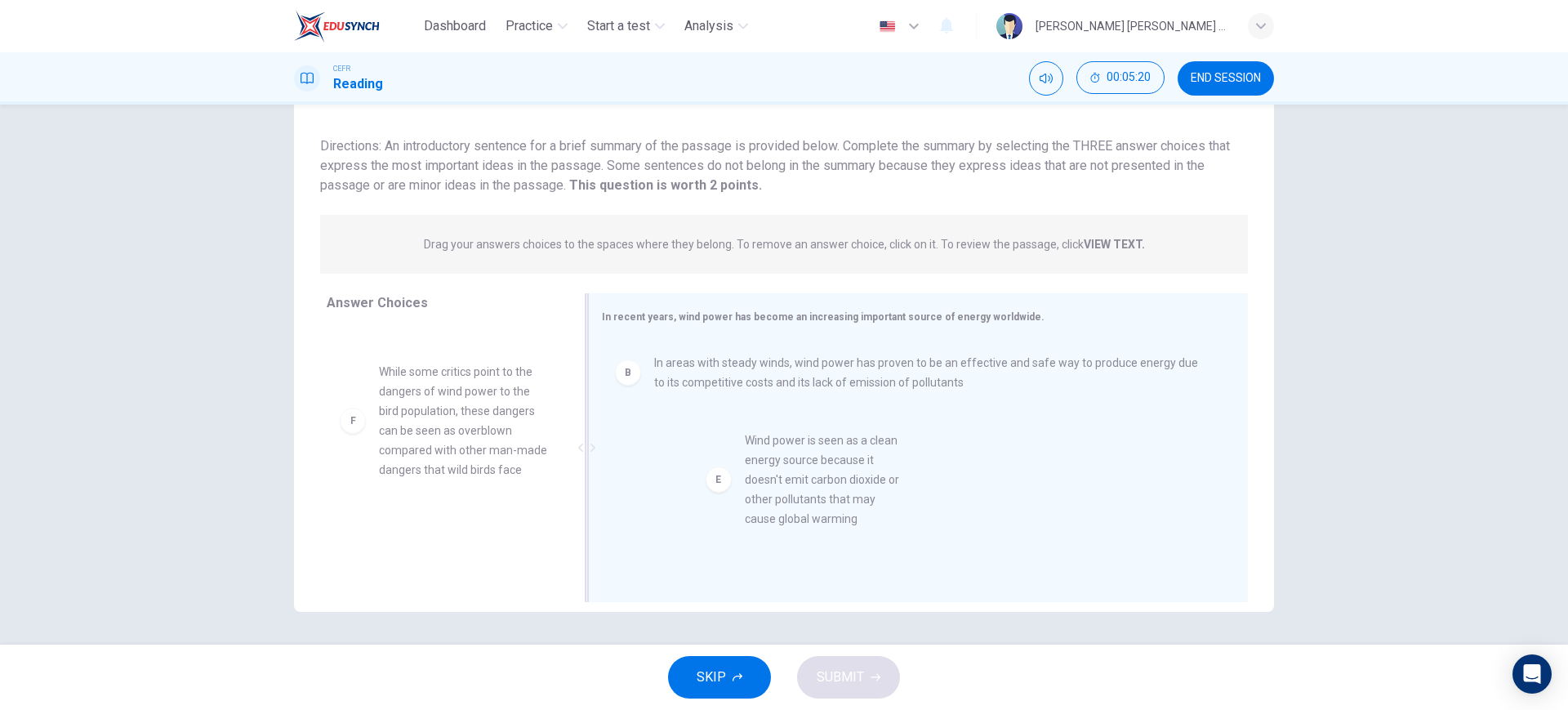 drag, startPoint x: 480, startPoint y: 479, endPoint x: 776, endPoint y: 525, distance: 299.553 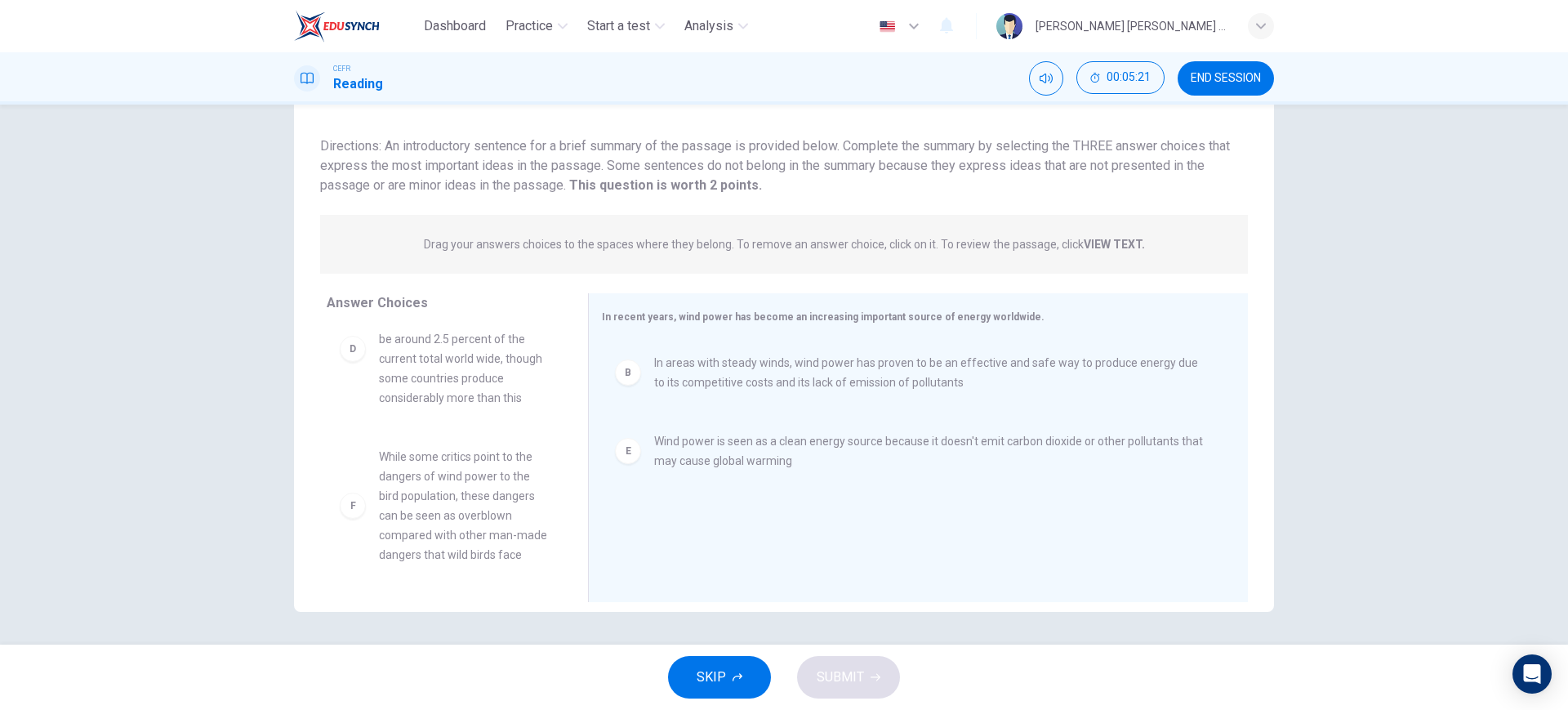scroll, scrollTop: 363, scrollLeft: 0, axis: vertical 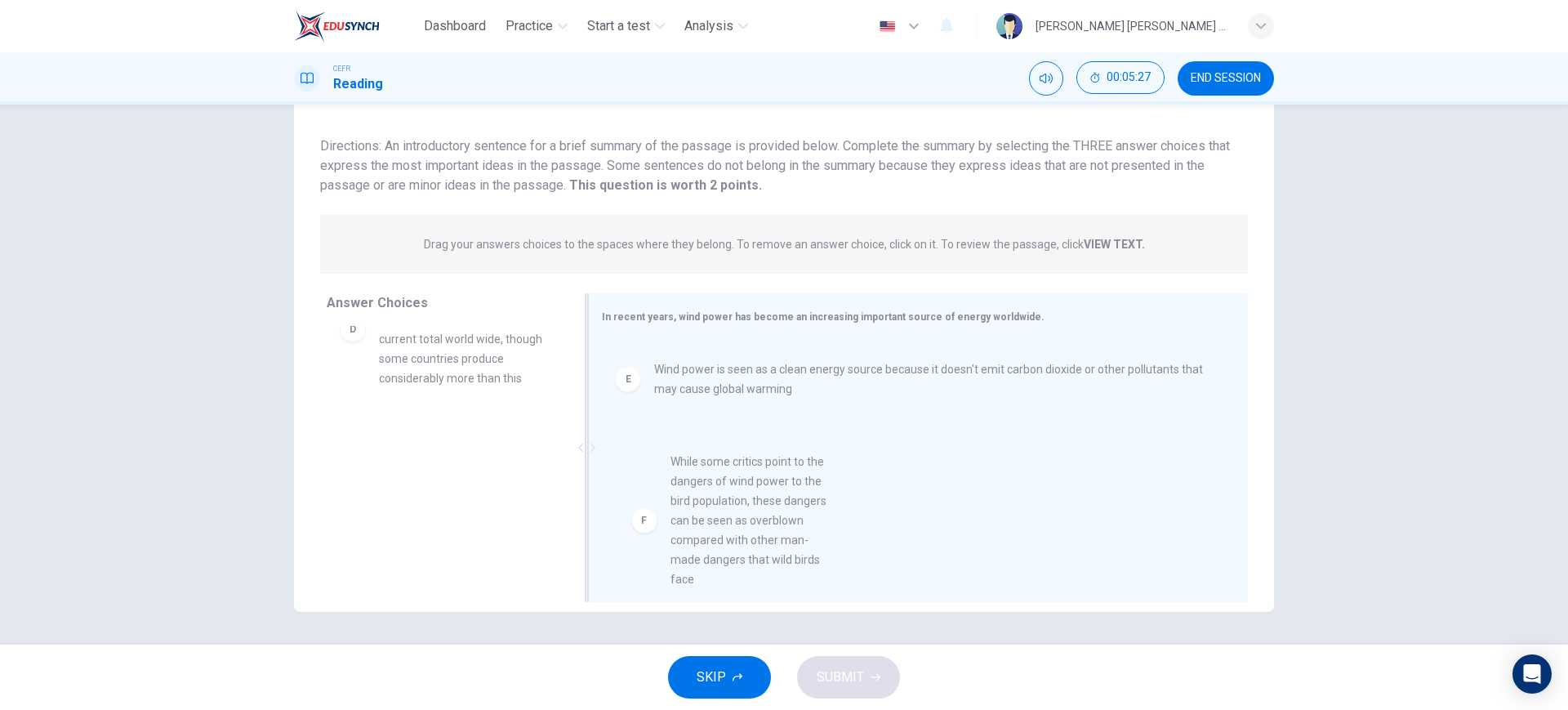 drag, startPoint x: 506, startPoint y: 558, endPoint x: 838, endPoint y: 587, distance: 333.26416 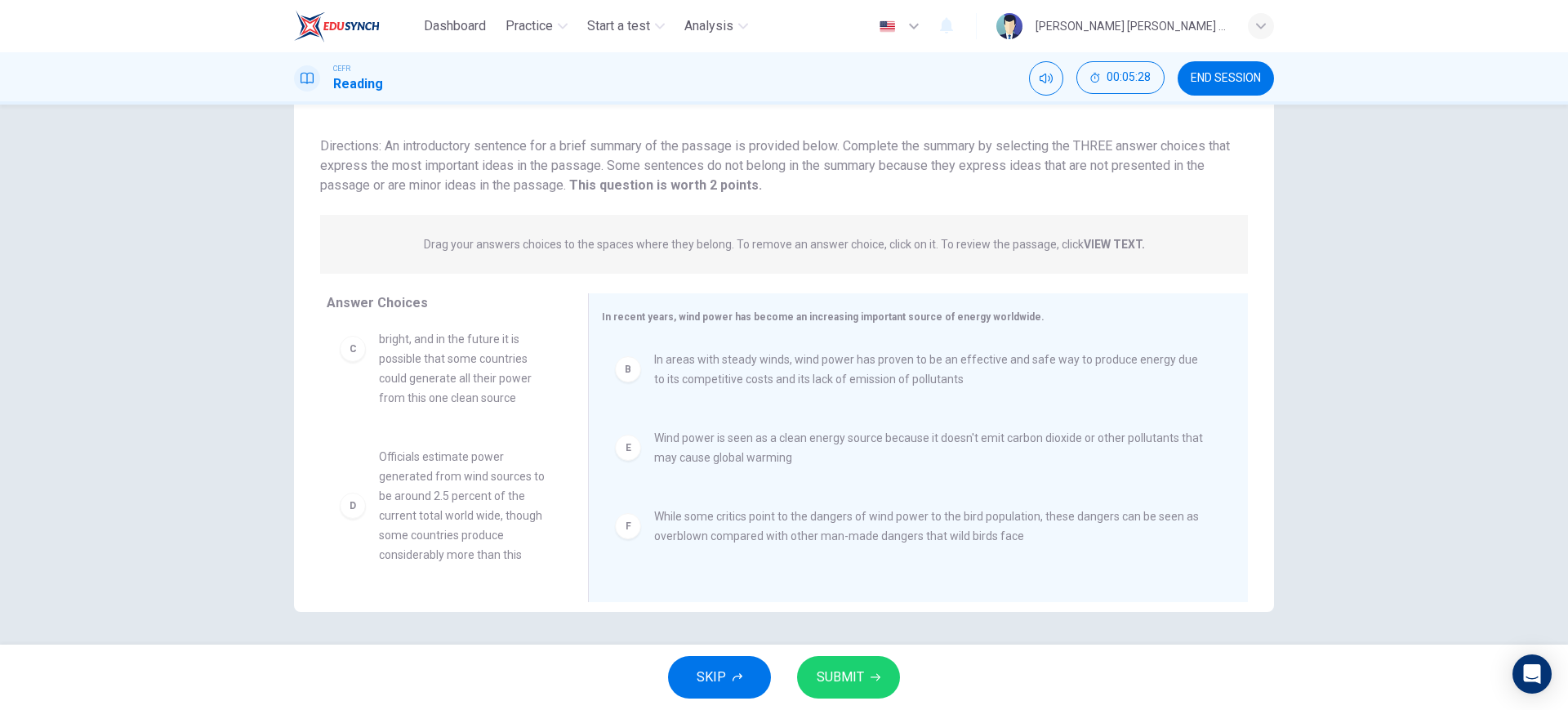 scroll, scrollTop: 3, scrollLeft: 0, axis: vertical 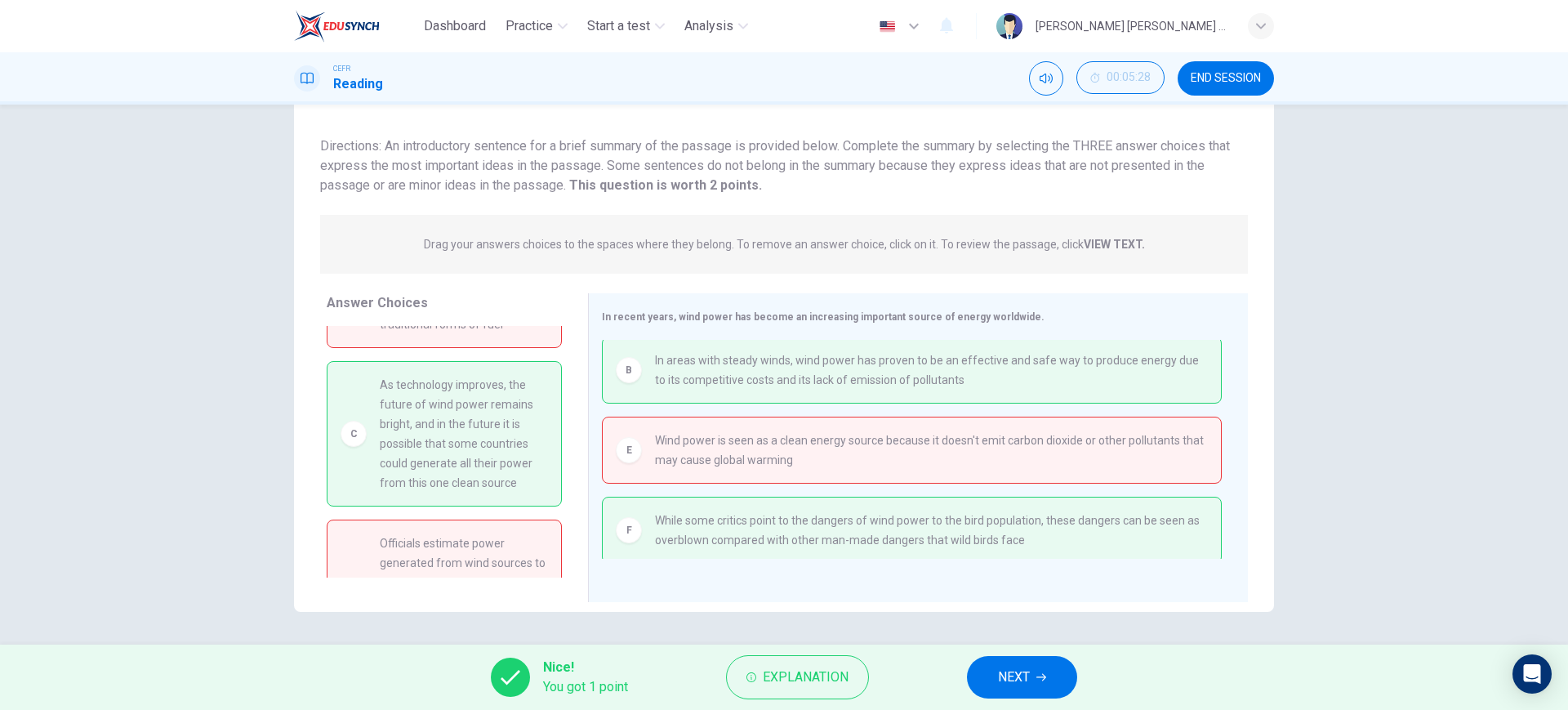 click on "NEXT" at bounding box center [1022, 677] 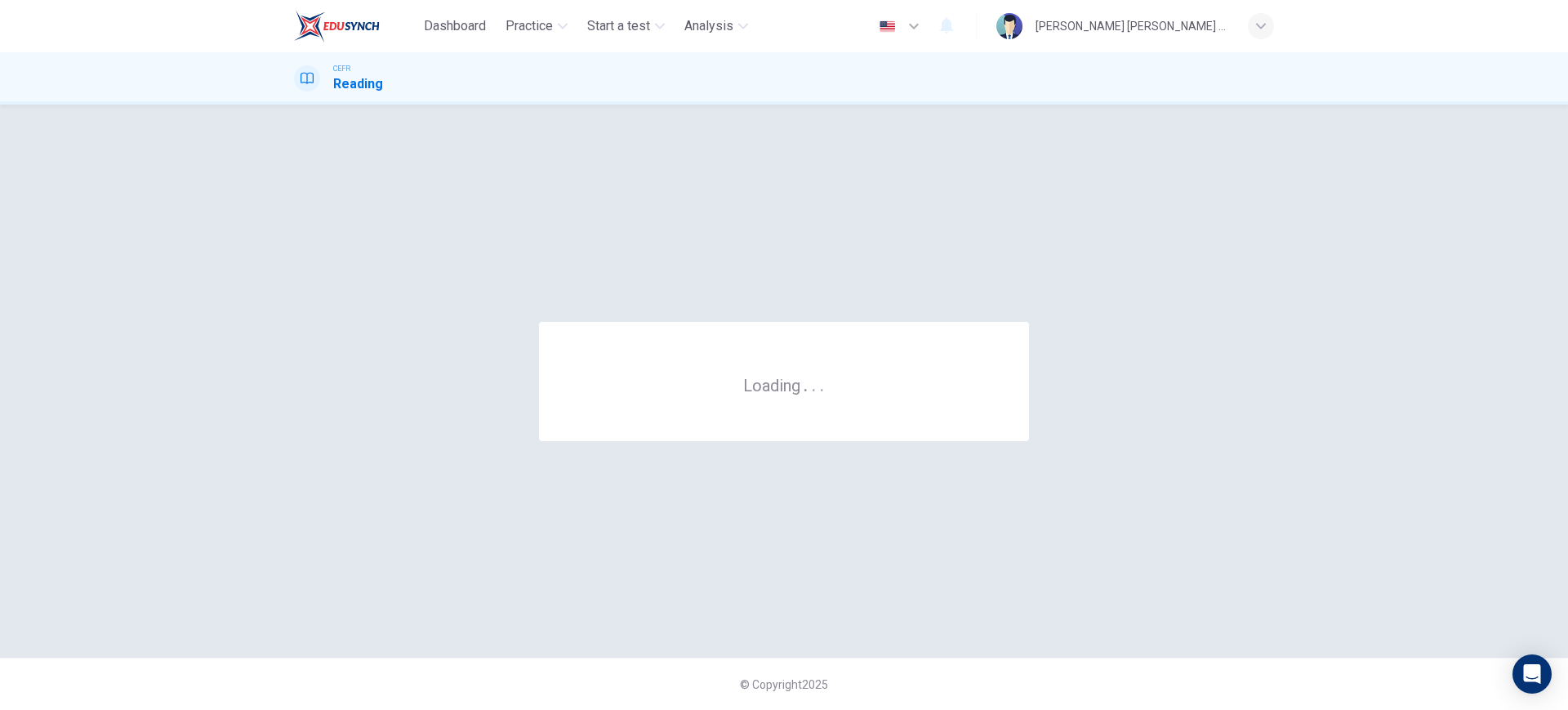scroll, scrollTop: 0, scrollLeft: 0, axis: both 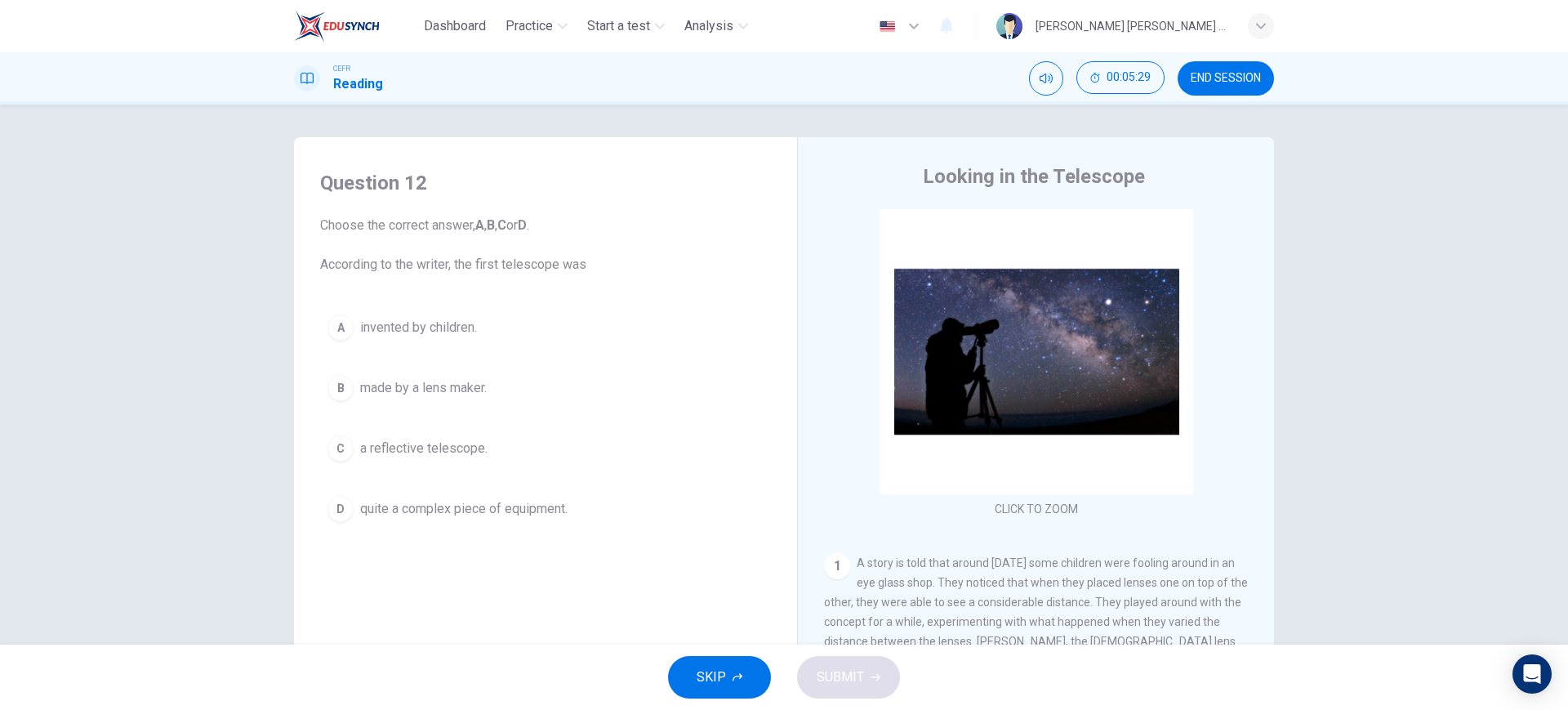 click on "END SESSION" at bounding box center [1226, 78] 